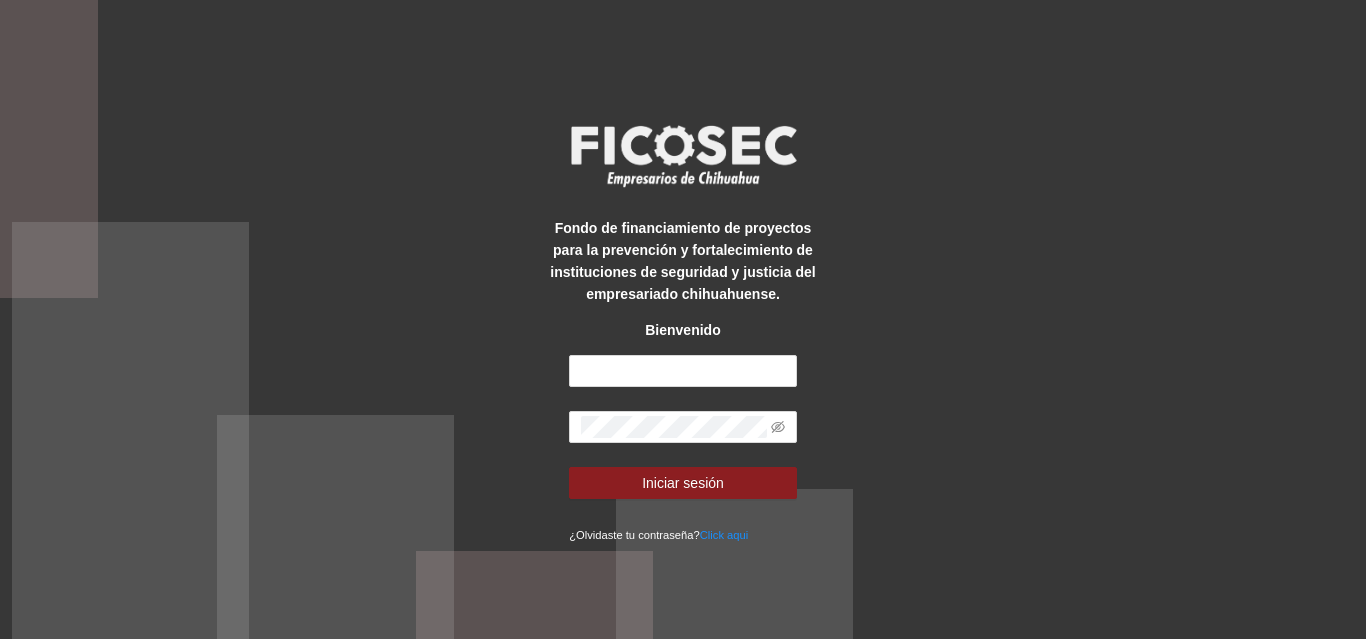 scroll, scrollTop: 0, scrollLeft: 0, axis: both 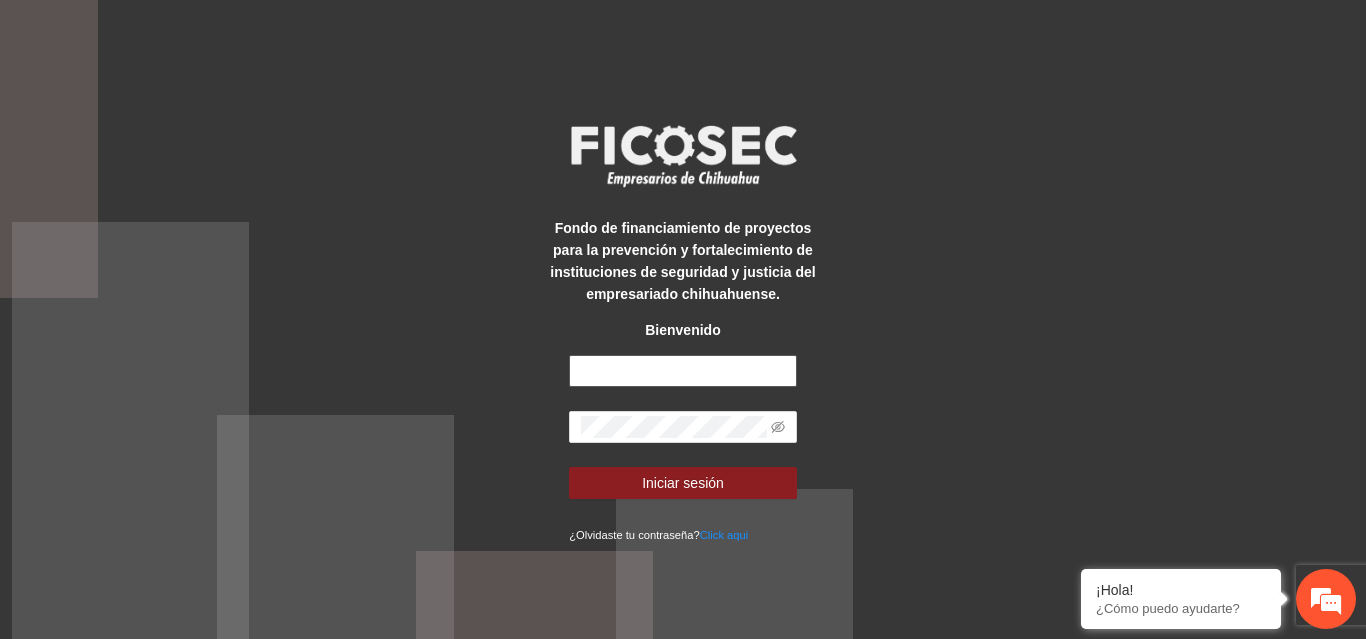 click at bounding box center [683, 371] 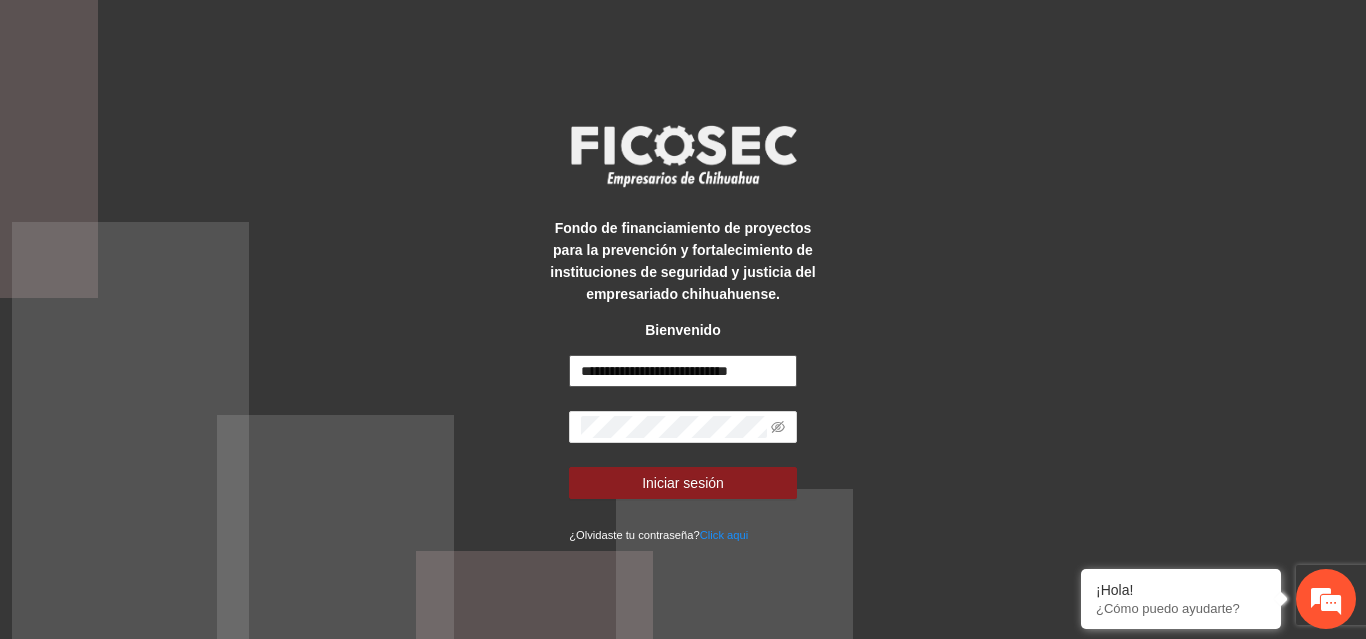 click on "**********" at bounding box center (683, 371) 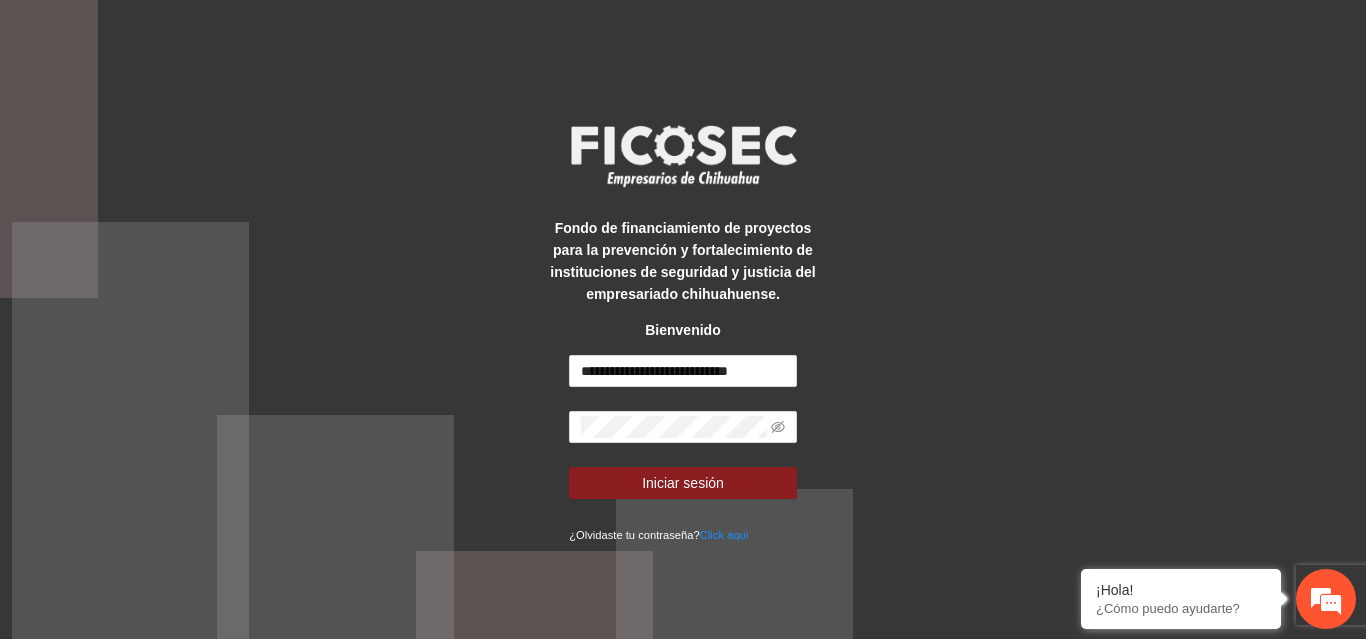 type on "**********" 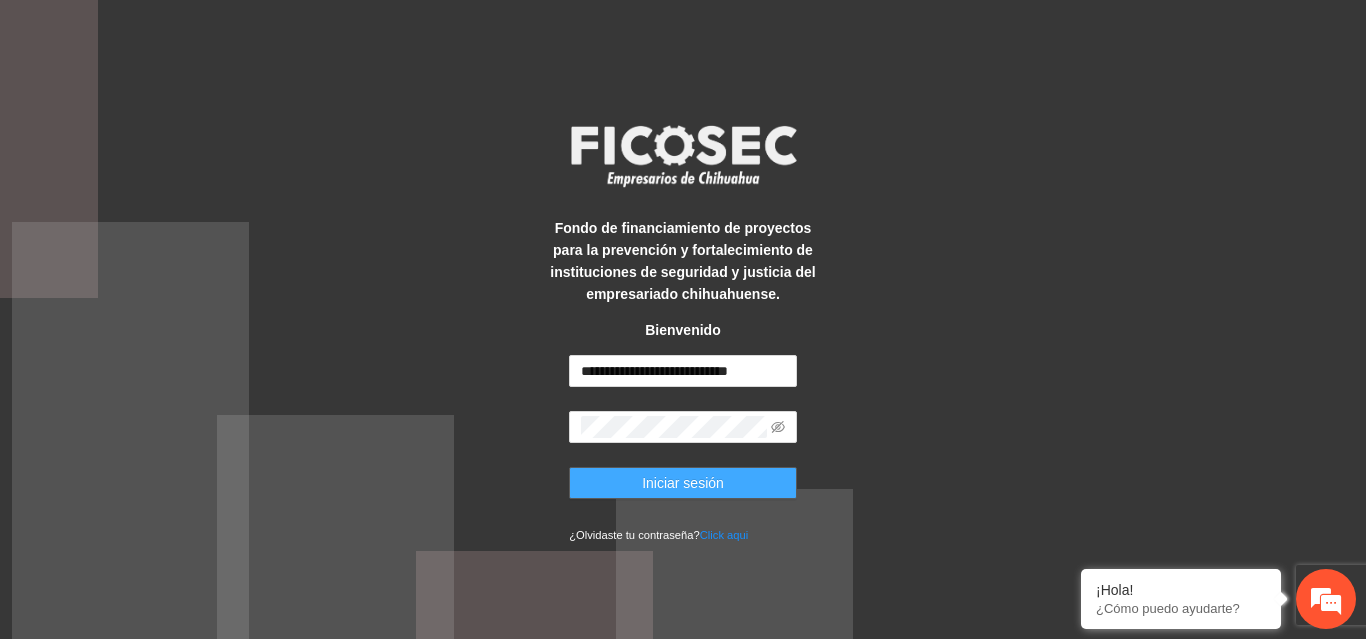 click on "Iniciar sesión" at bounding box center (683, 483) 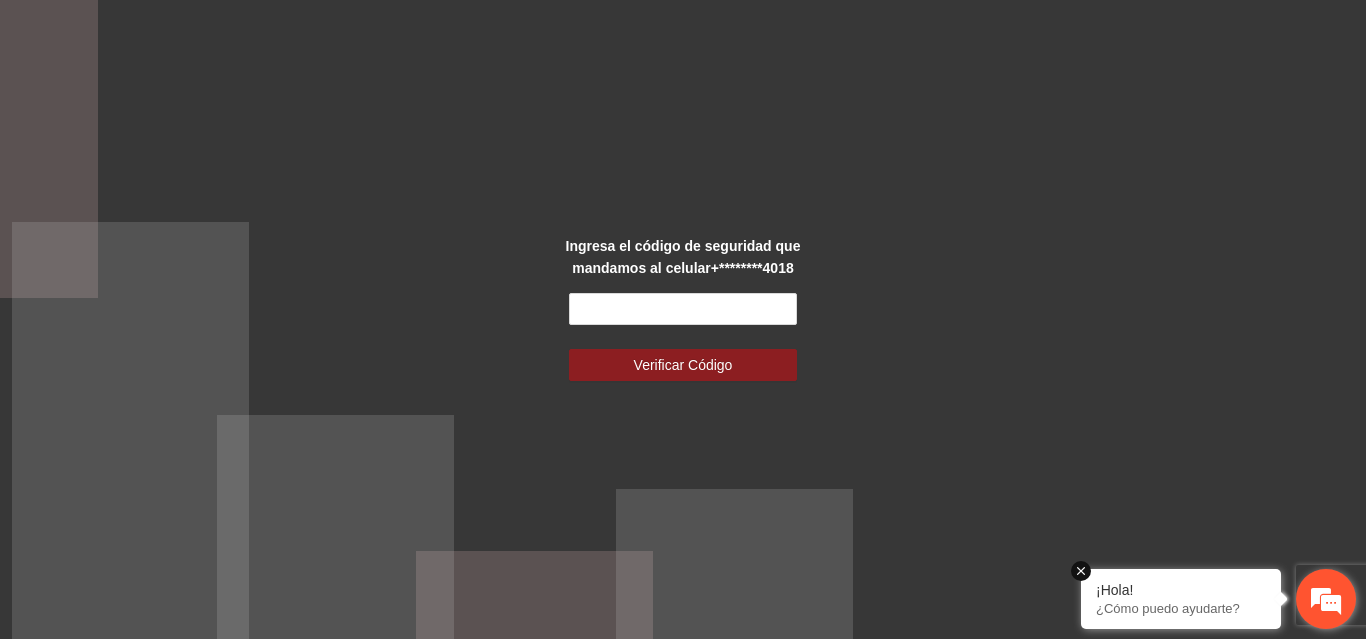 click on "¿Cómo puedo ayudarte?" at bounding box center [1181, 608] 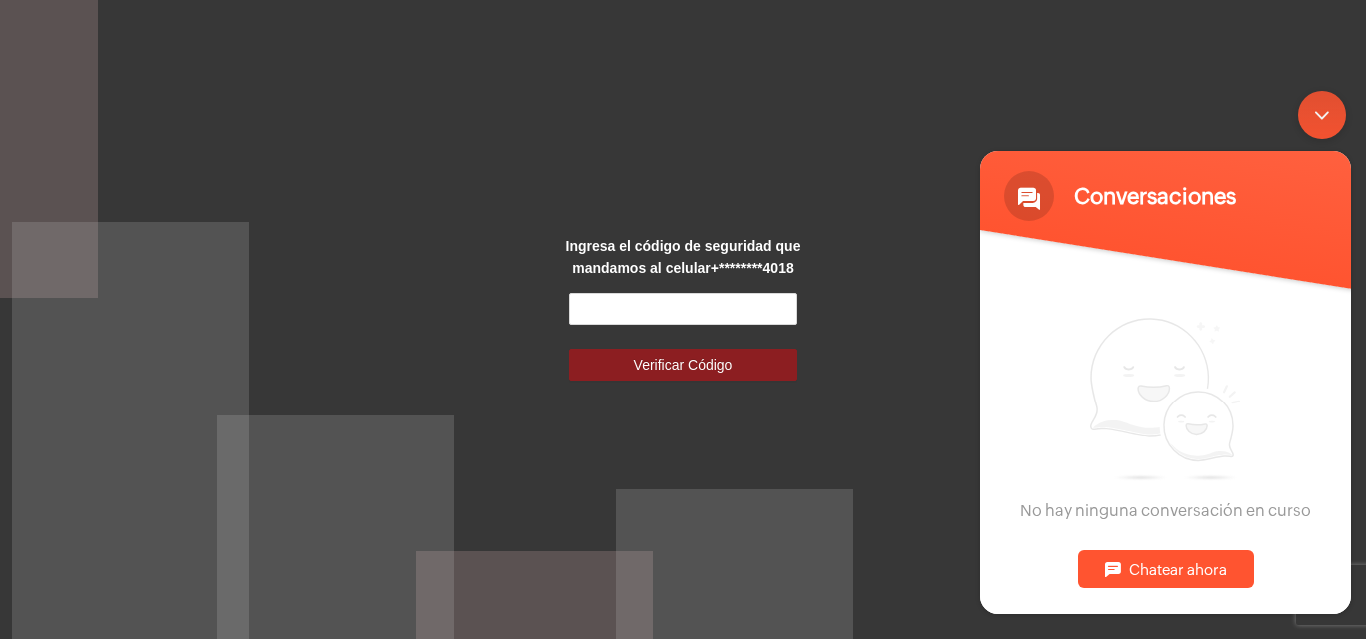 click on "No hay ninguna conversación en curso" at bounding box center (1165, 417) 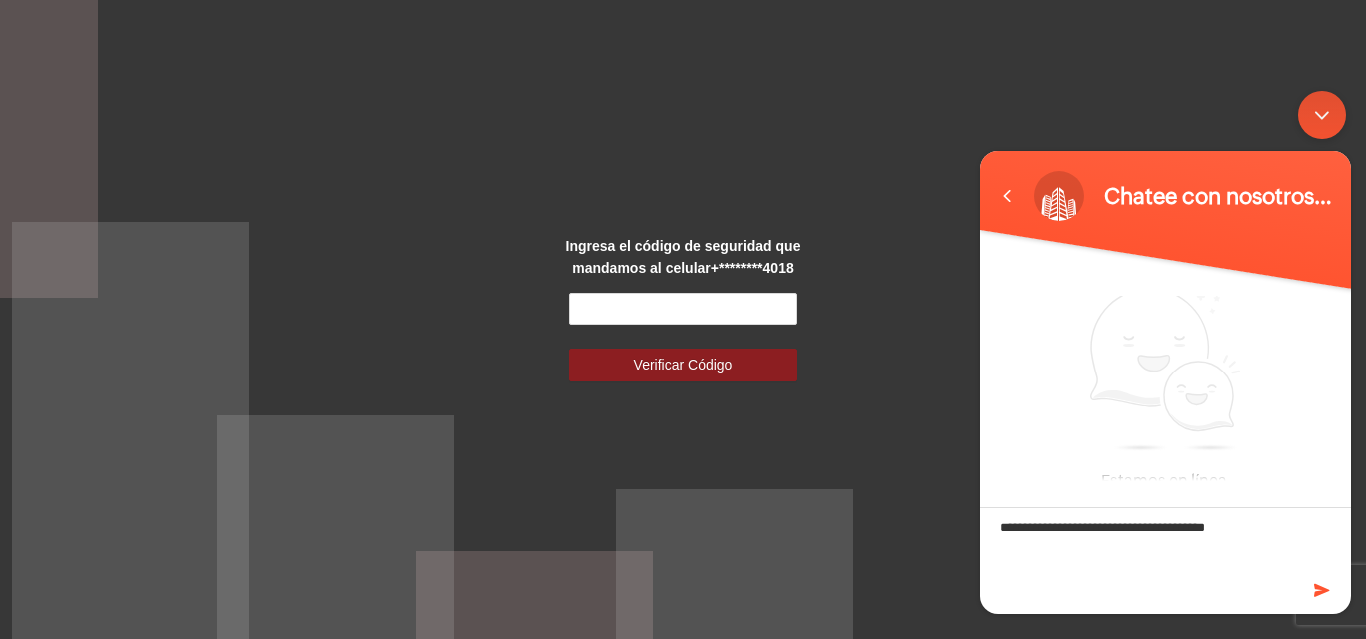 click on "**********" at bounding box center [1165, 541] 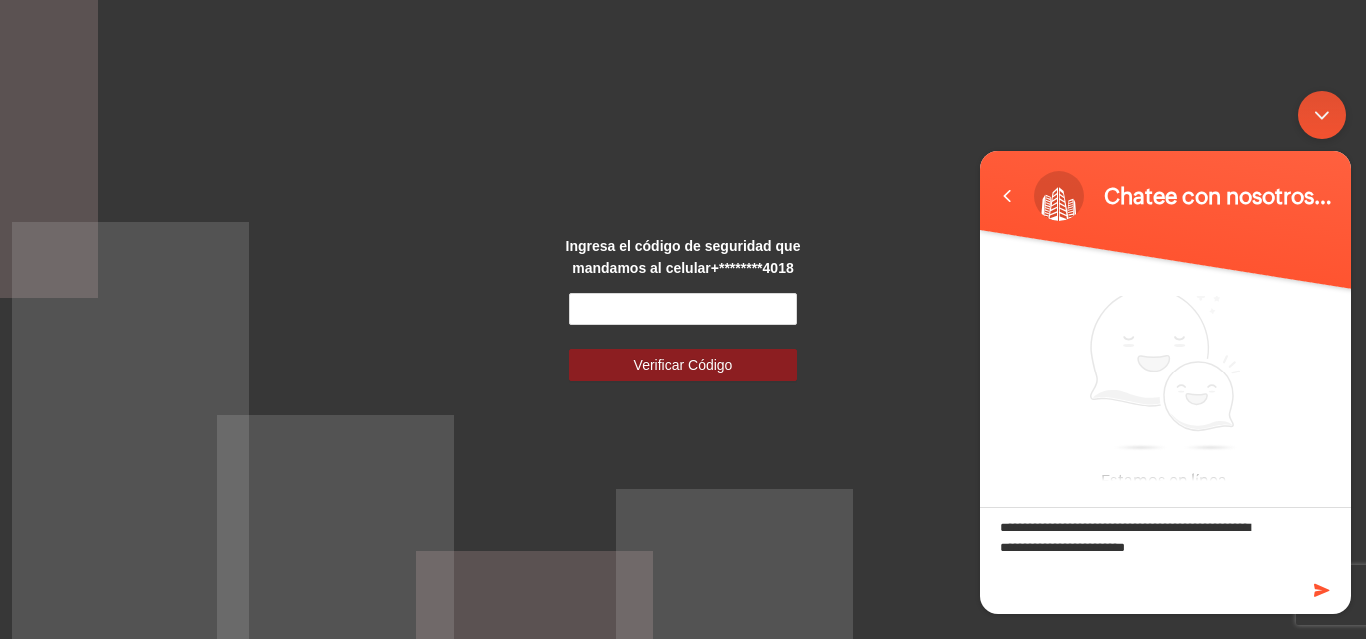 type on "**********" 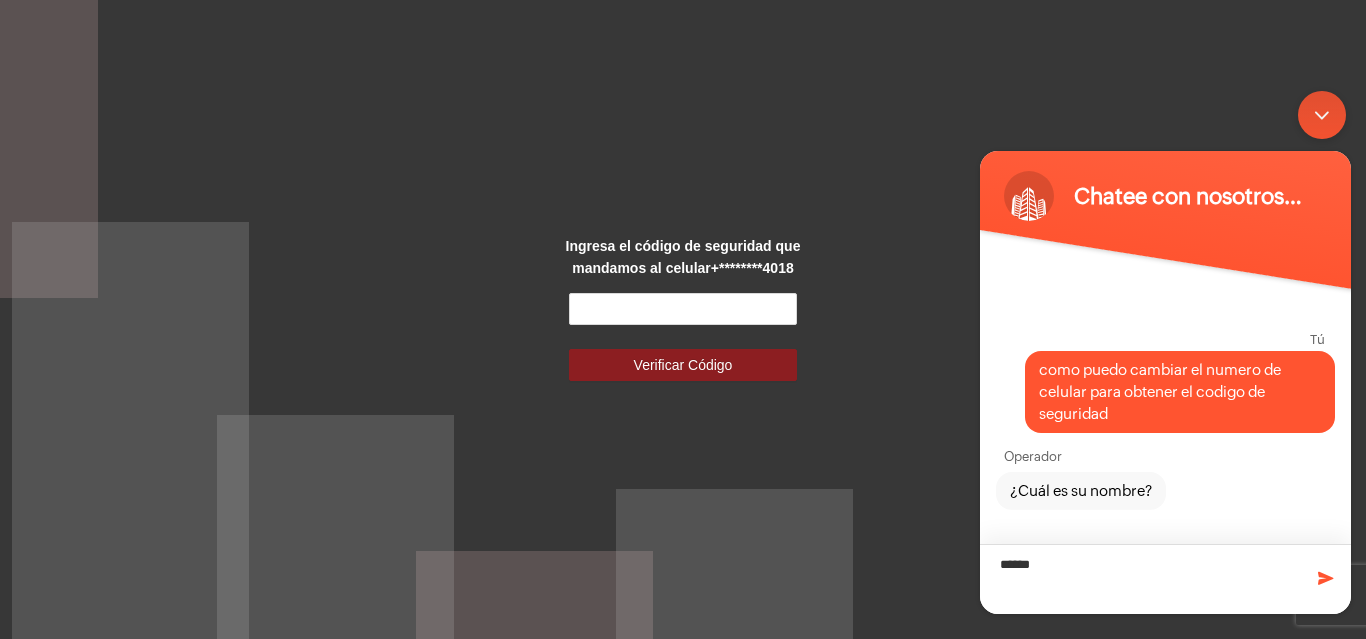 type on "*******" 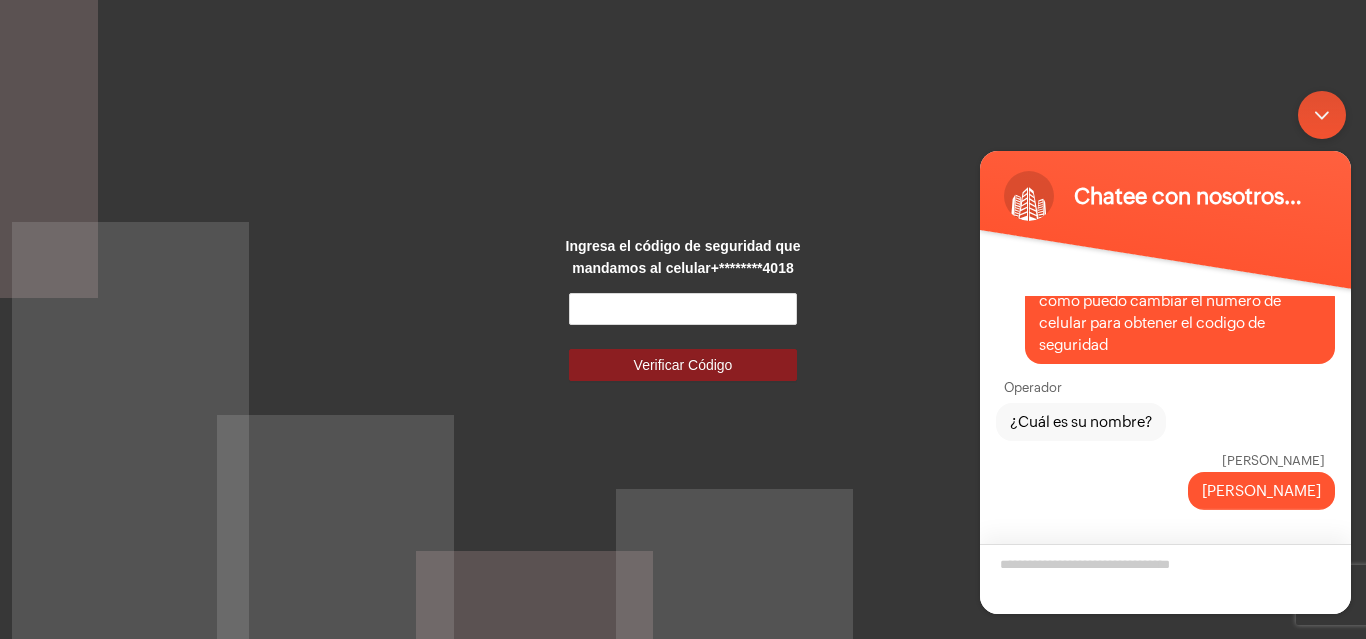scroll, scrollTop: 137, scrollLeft: 0, axis: vertical 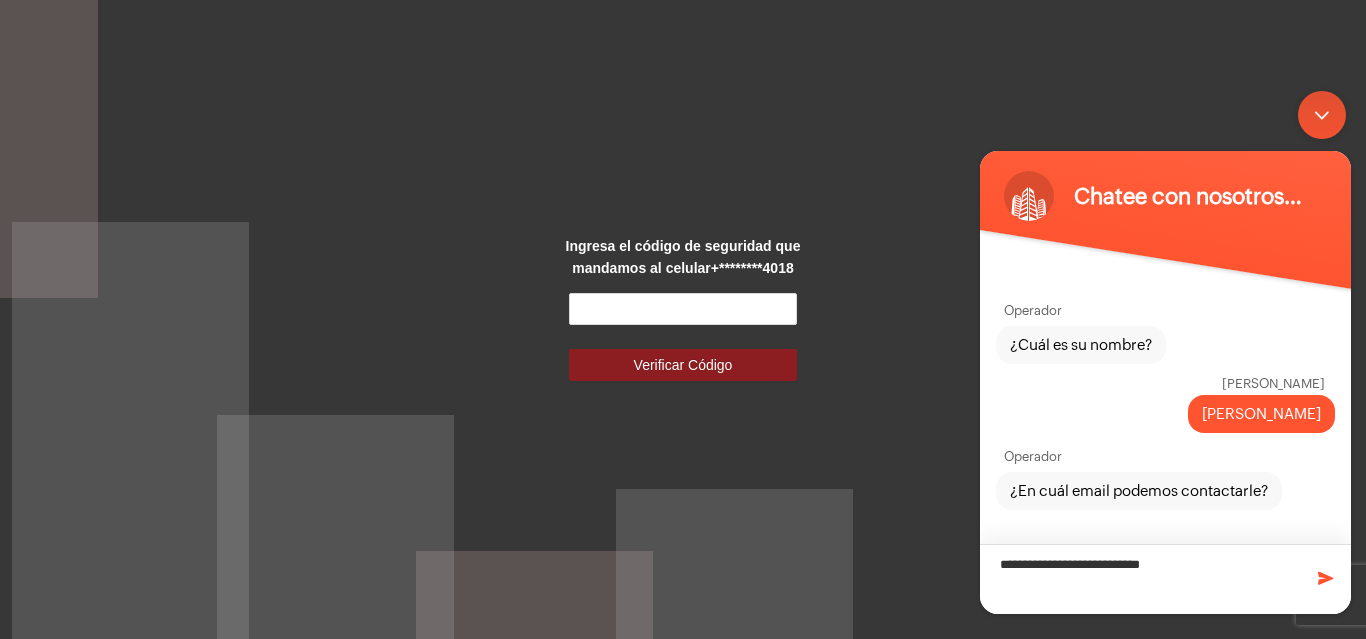 type on "**********" 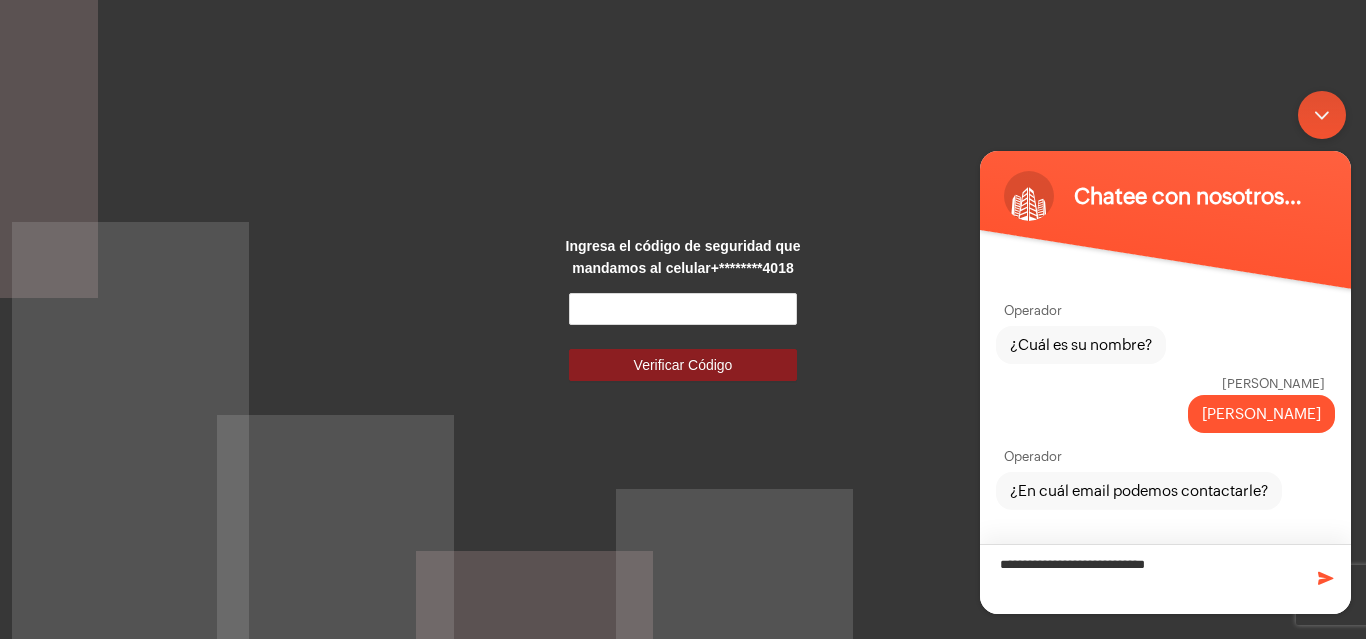 type 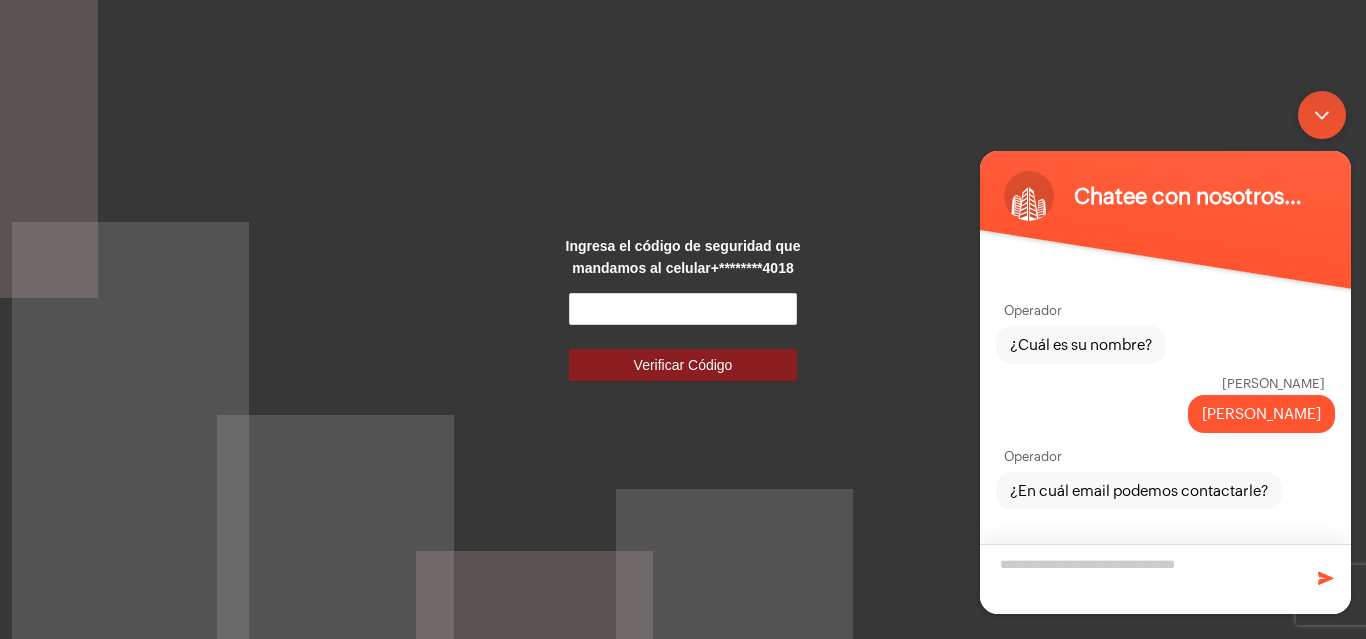 scroll, scrollTop: 206, scrollLeft: 0, axis: vertical 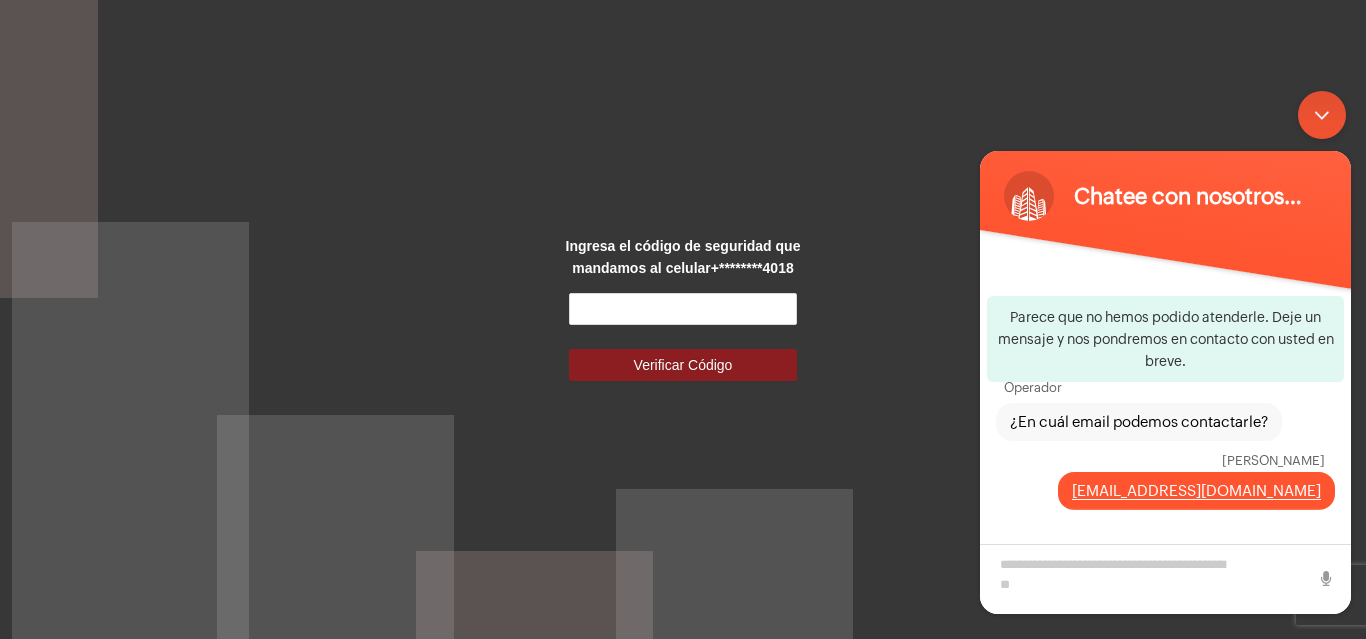 click at bounding box center [1322, 114] 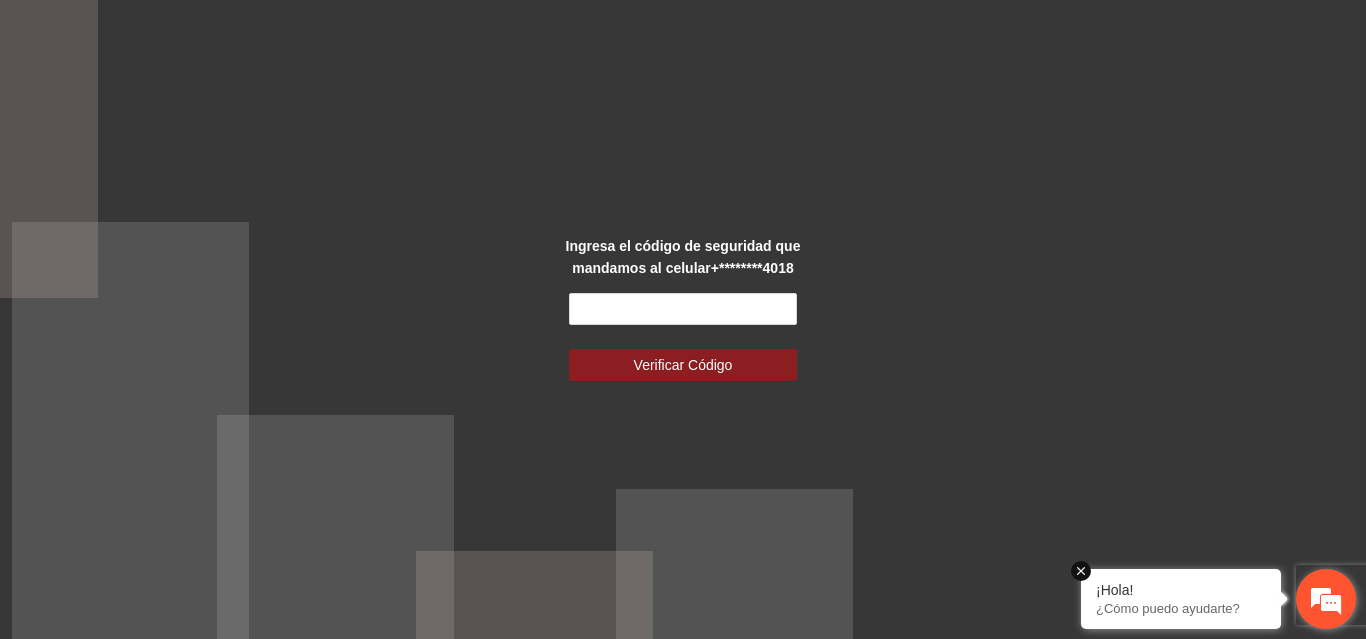click on "¡Hola!" at bounding box center [1181, 590] 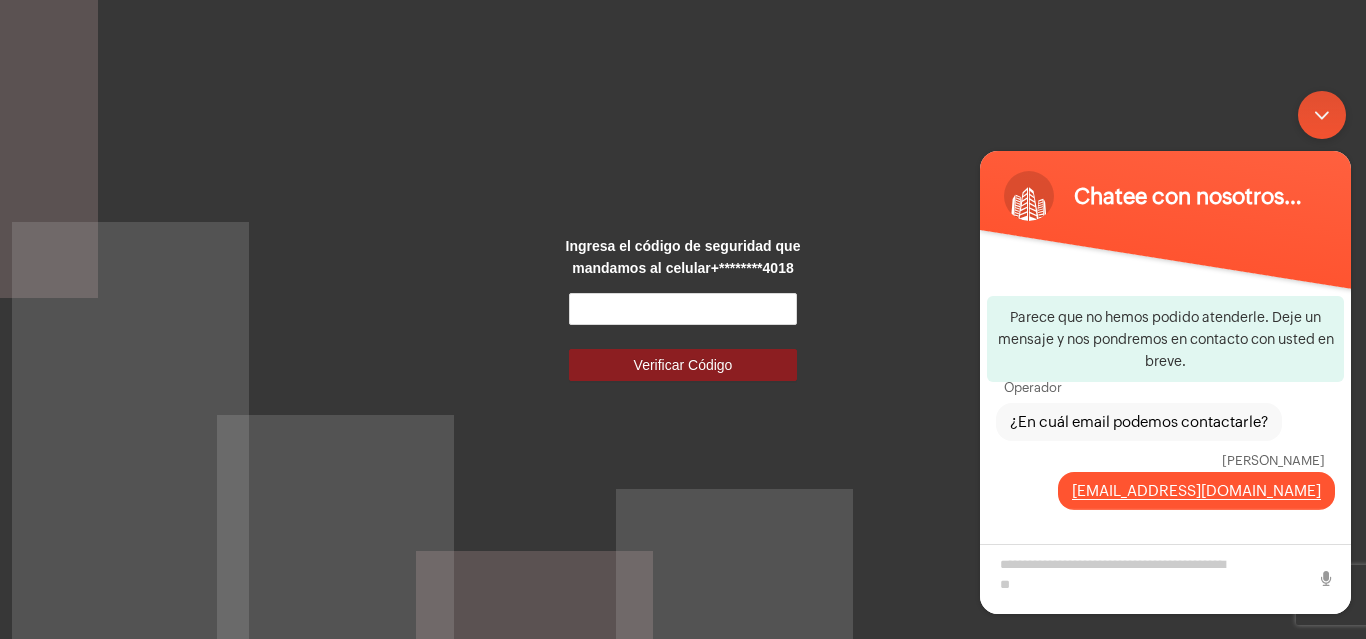 click at bounding box center [1322, 114] 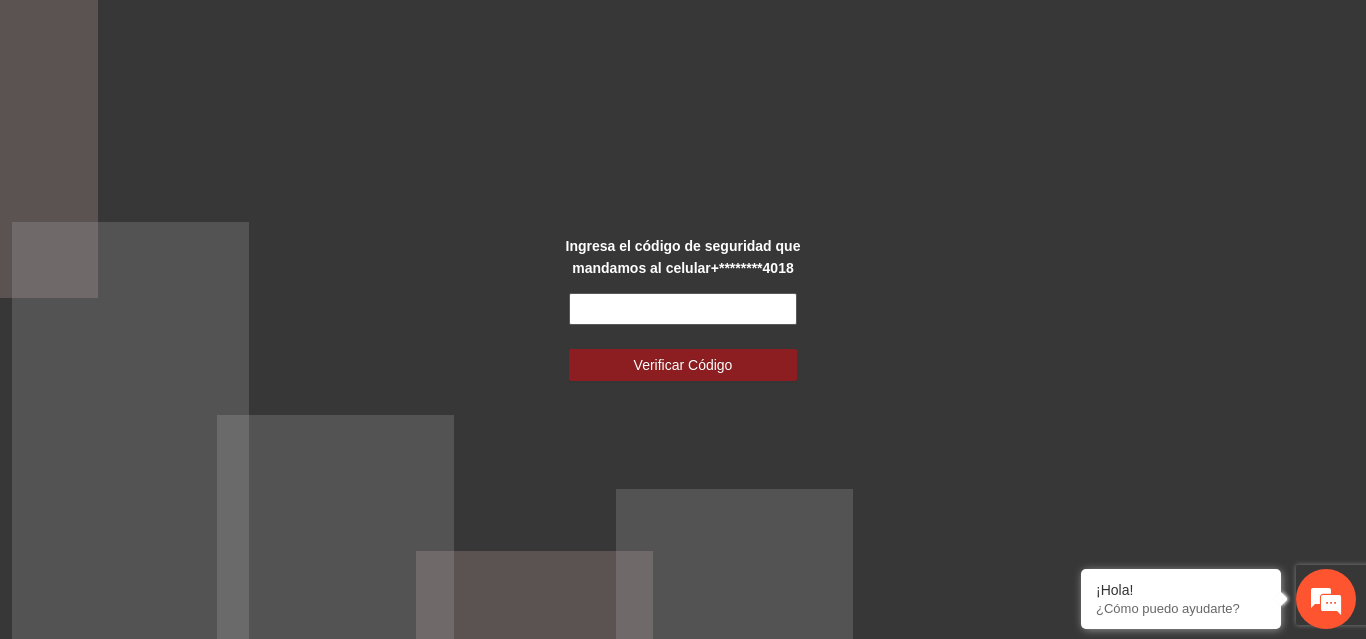 click at bounding box center [683, 309] 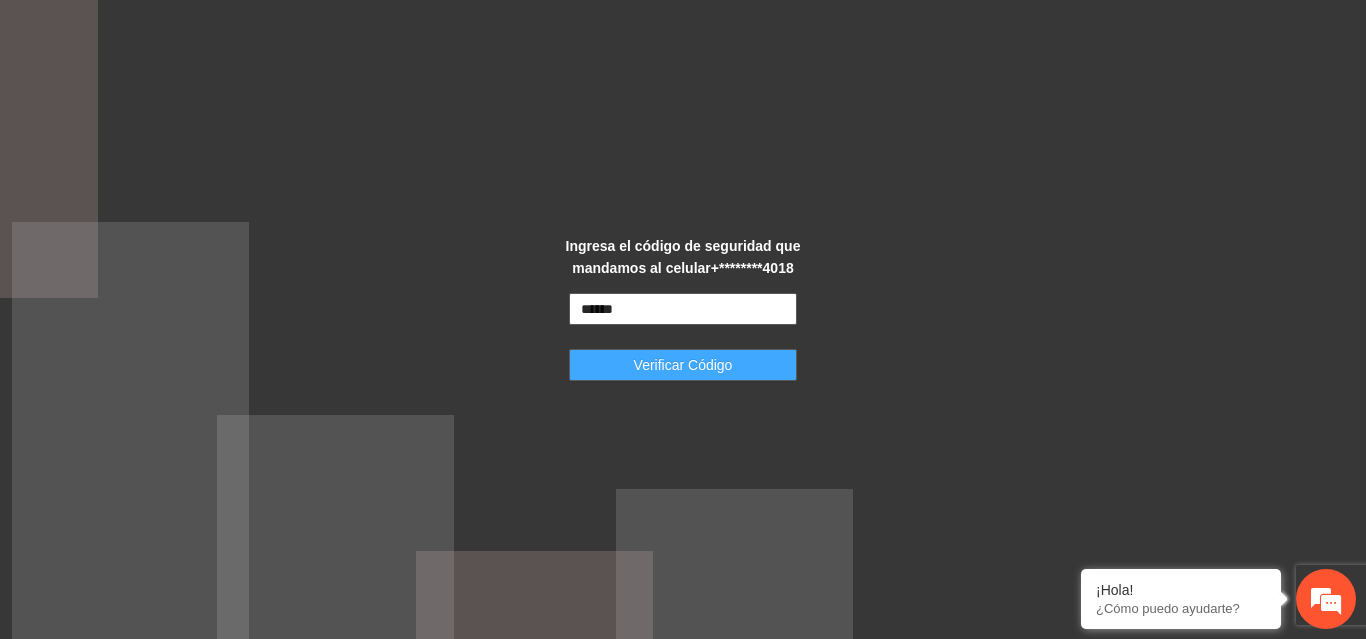 type on "******" 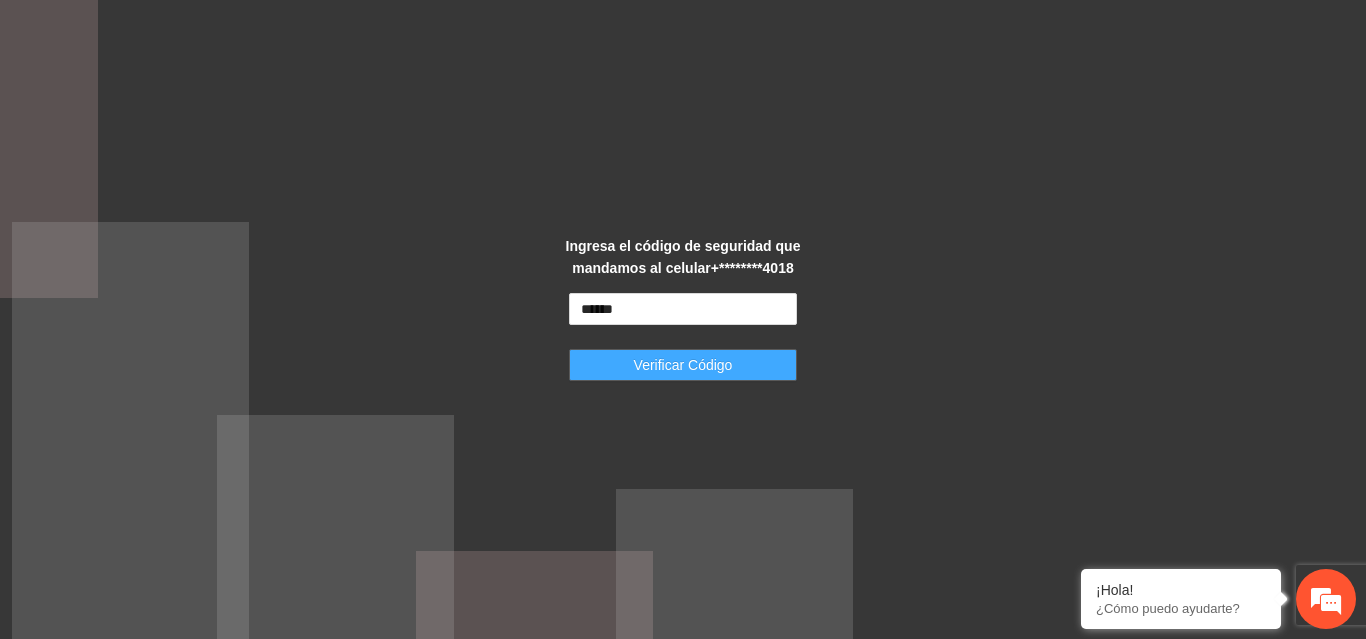 click on "Verificar Código" at bounding box center (683, 365) 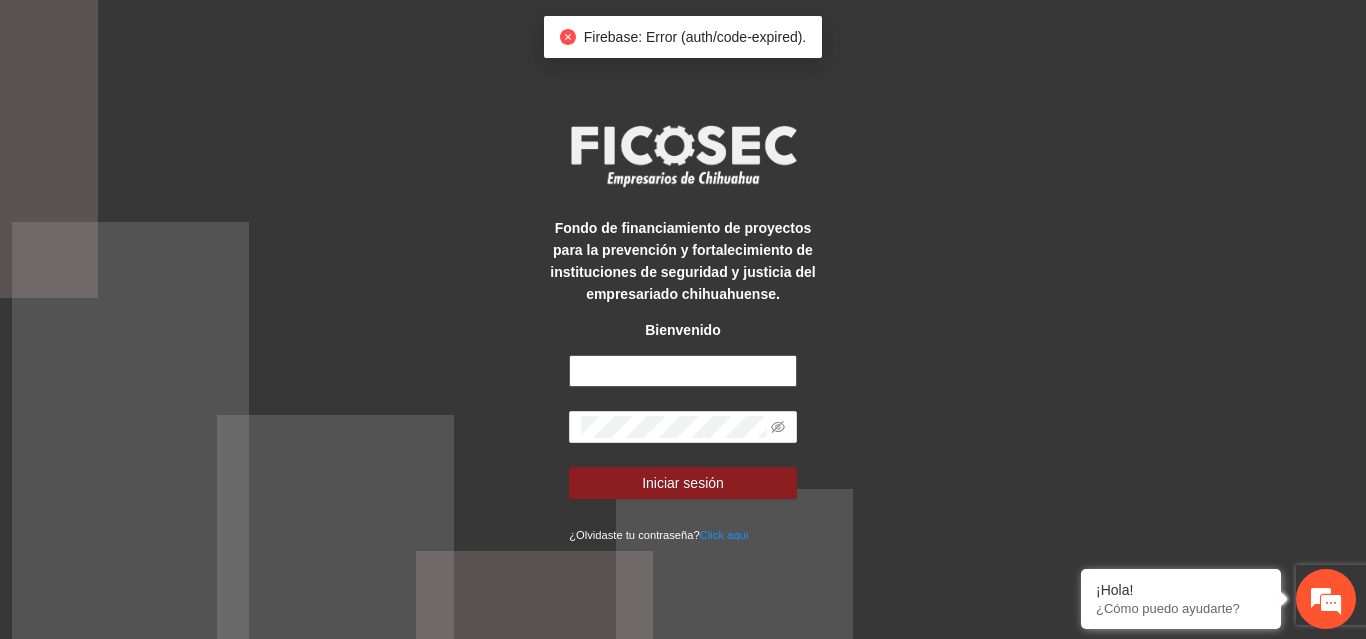 click at bounding box center [683, 371] 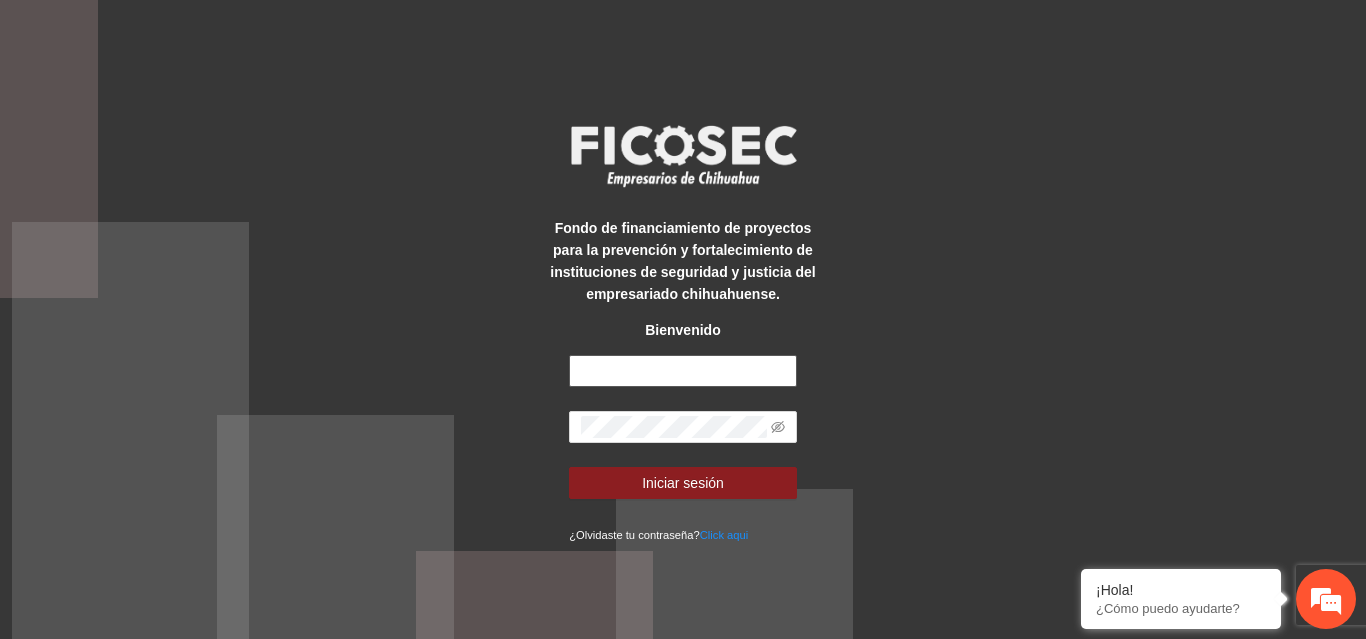 type on "**********" 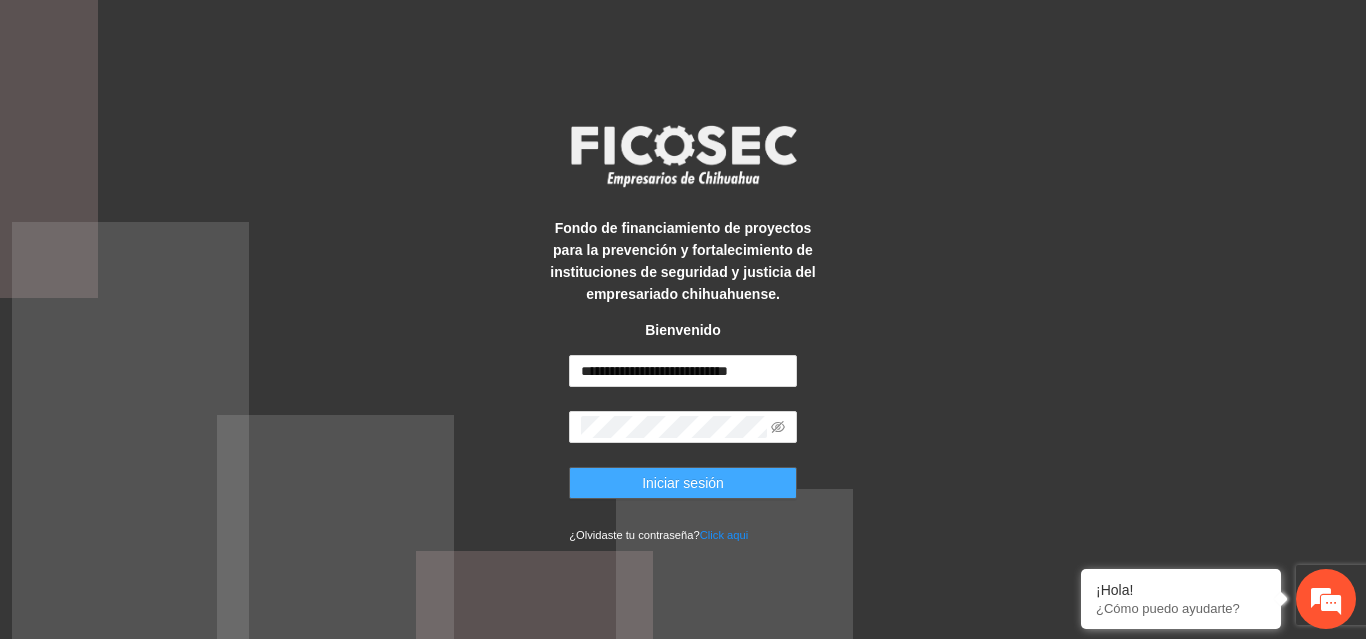 click on "Iniciar sesión" at bounding box center [683, 483] 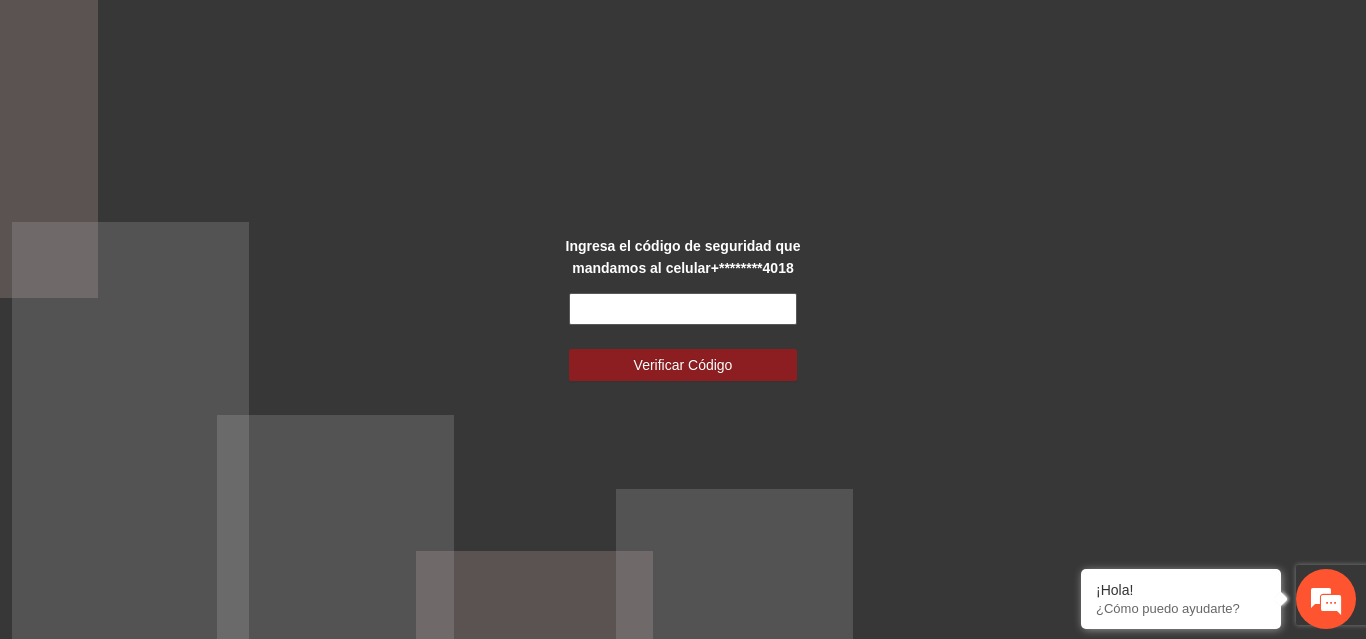 click at bounding box center [683, 309] 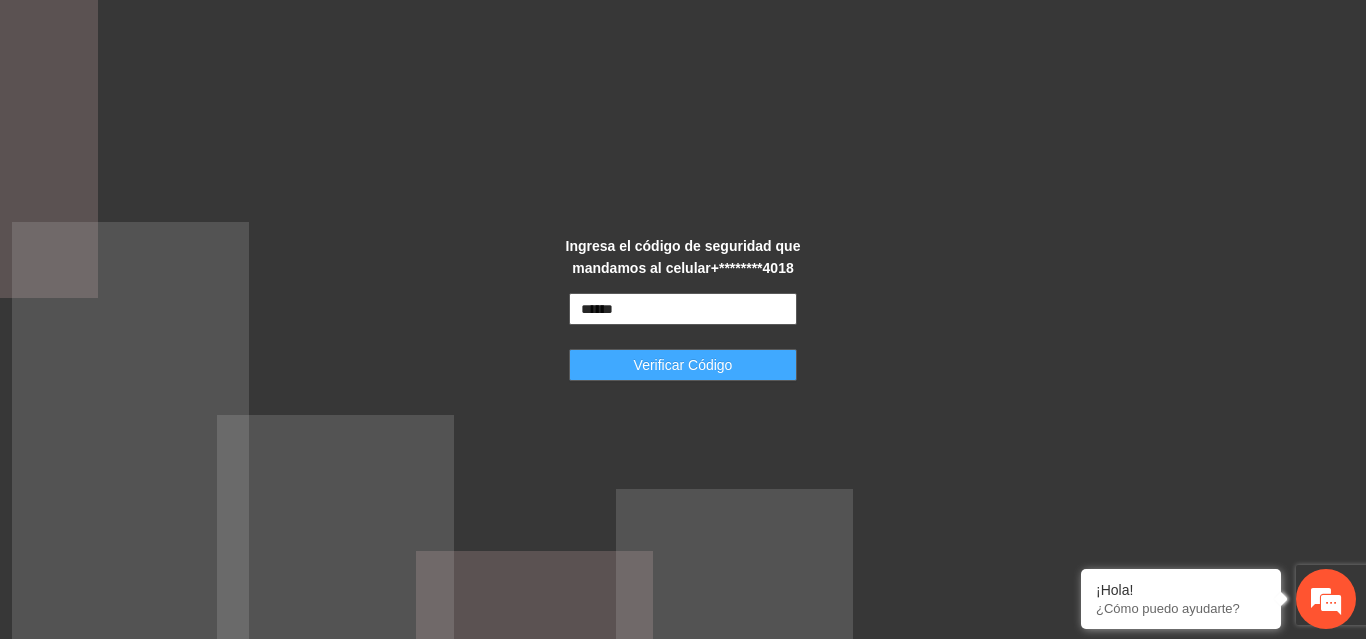 type on "******" 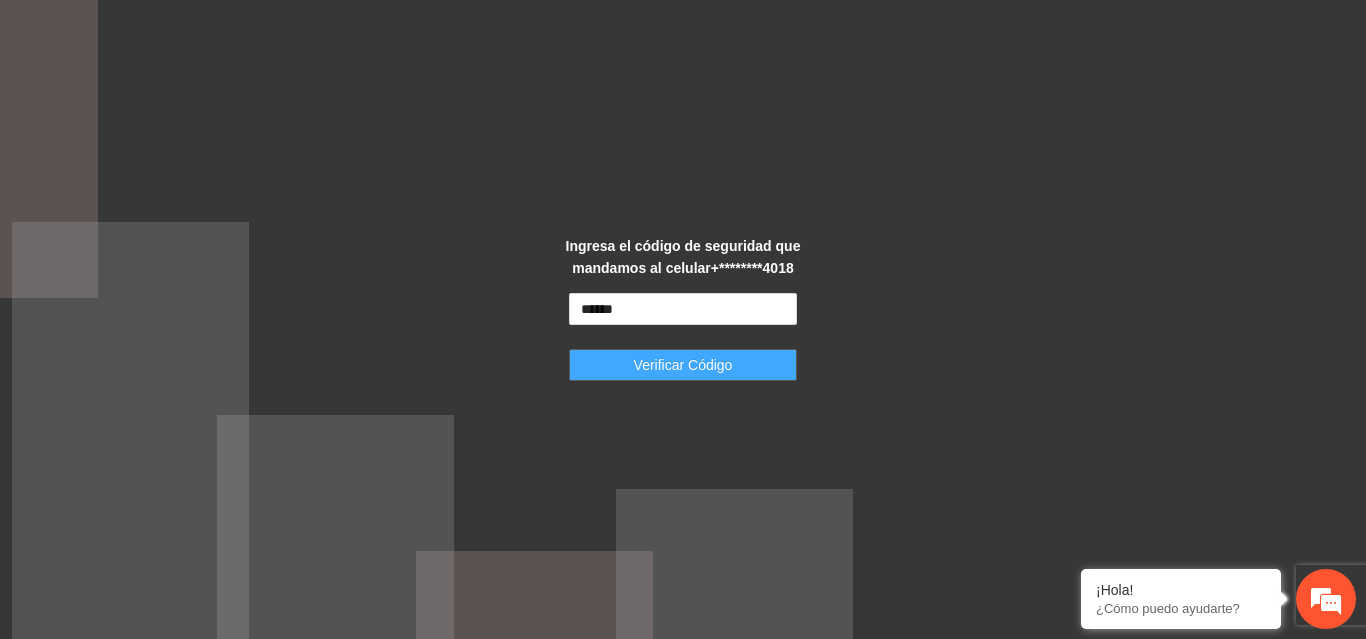 click on "Verificar Código" at bounding box center [683, 365] 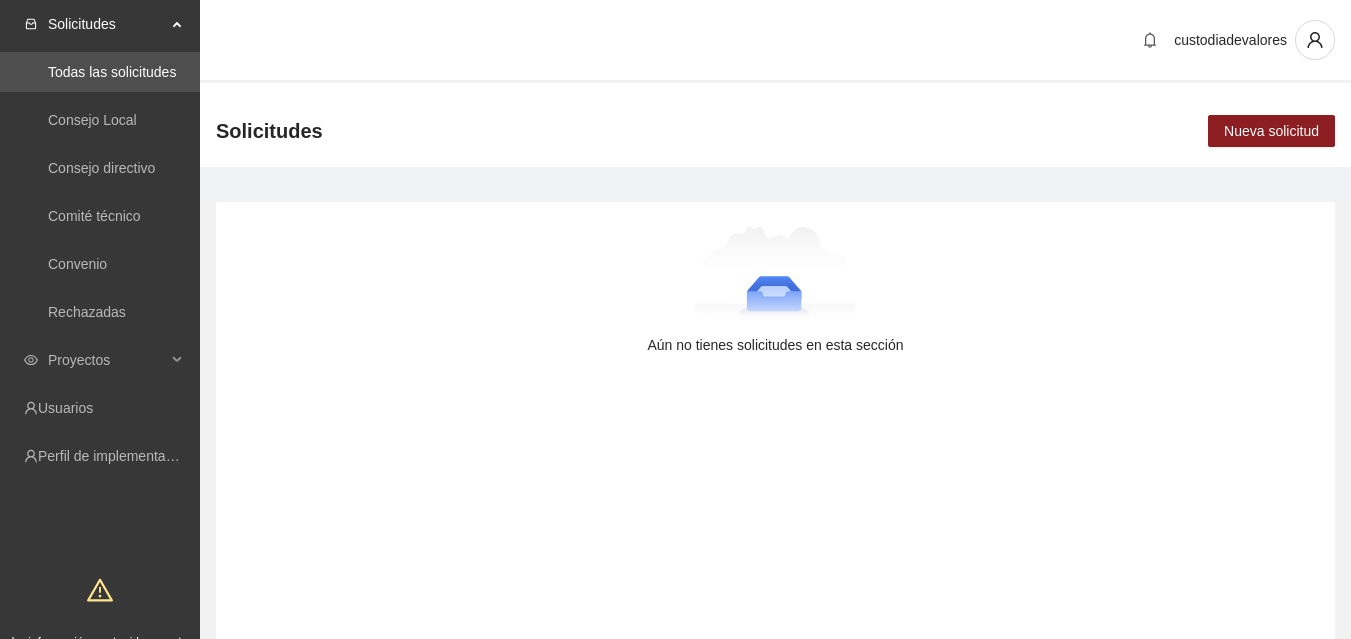 scroll, scrollTop: 0, scrollLeft: 0, axis: both 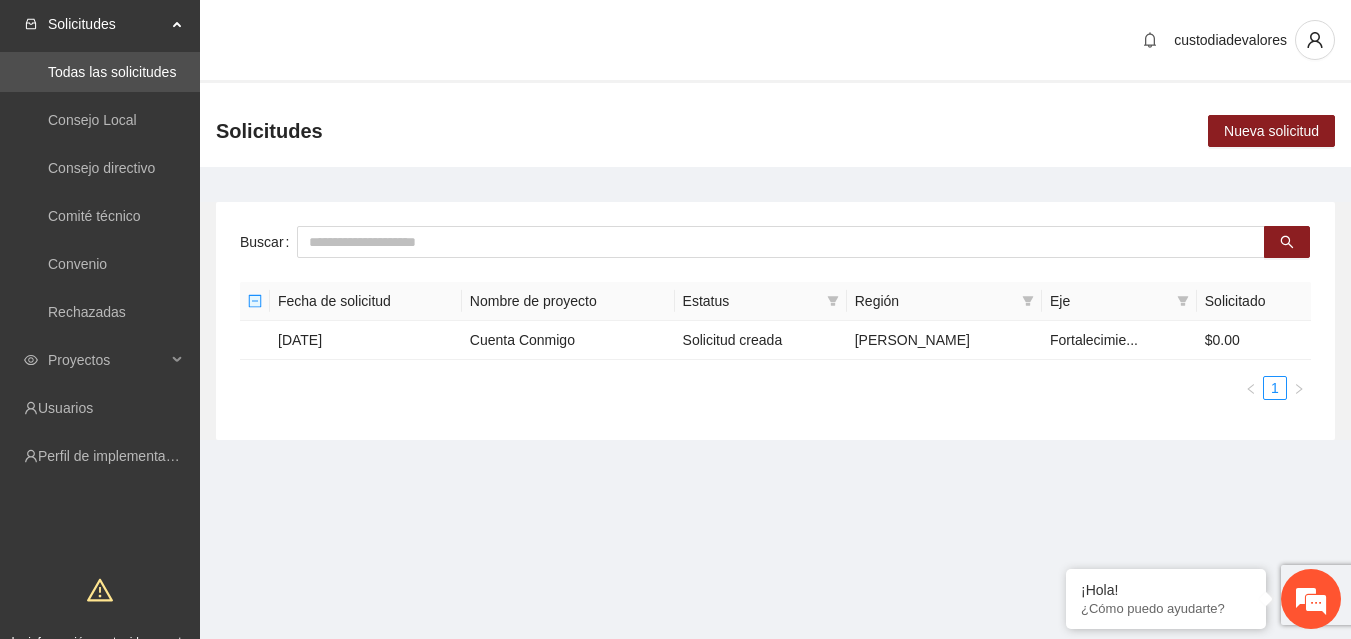 click 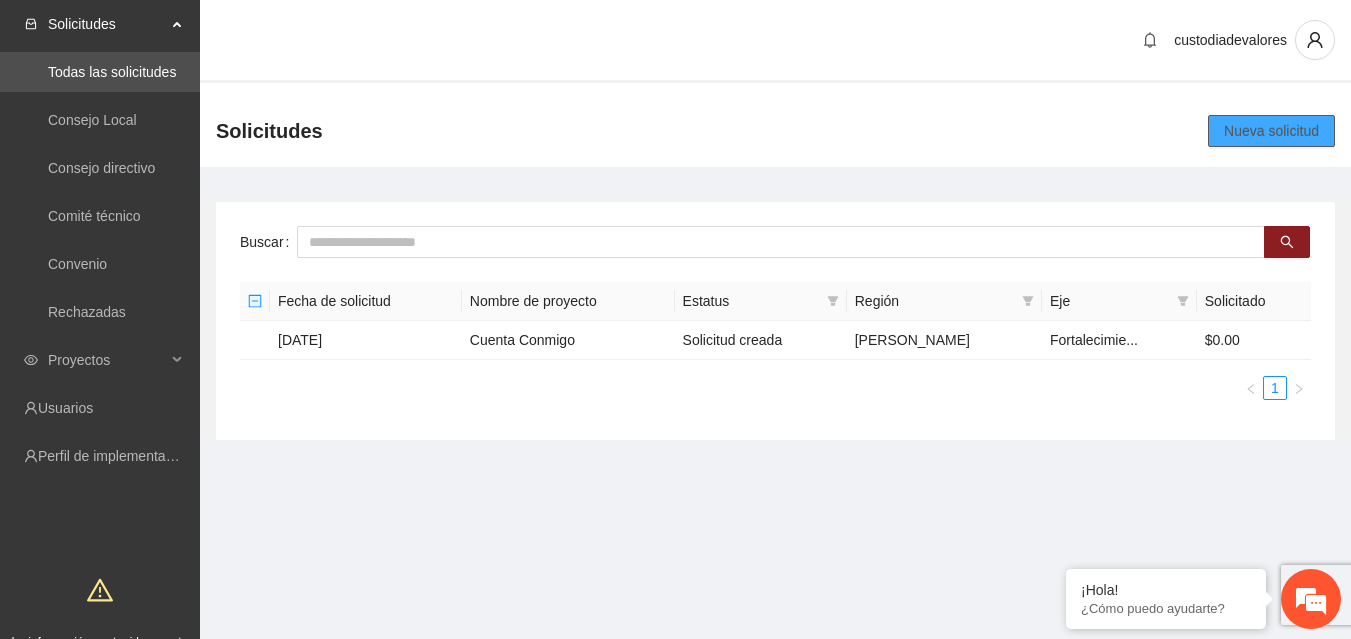 click on "Nueva solicitud" at bounding box center (1271, 131) 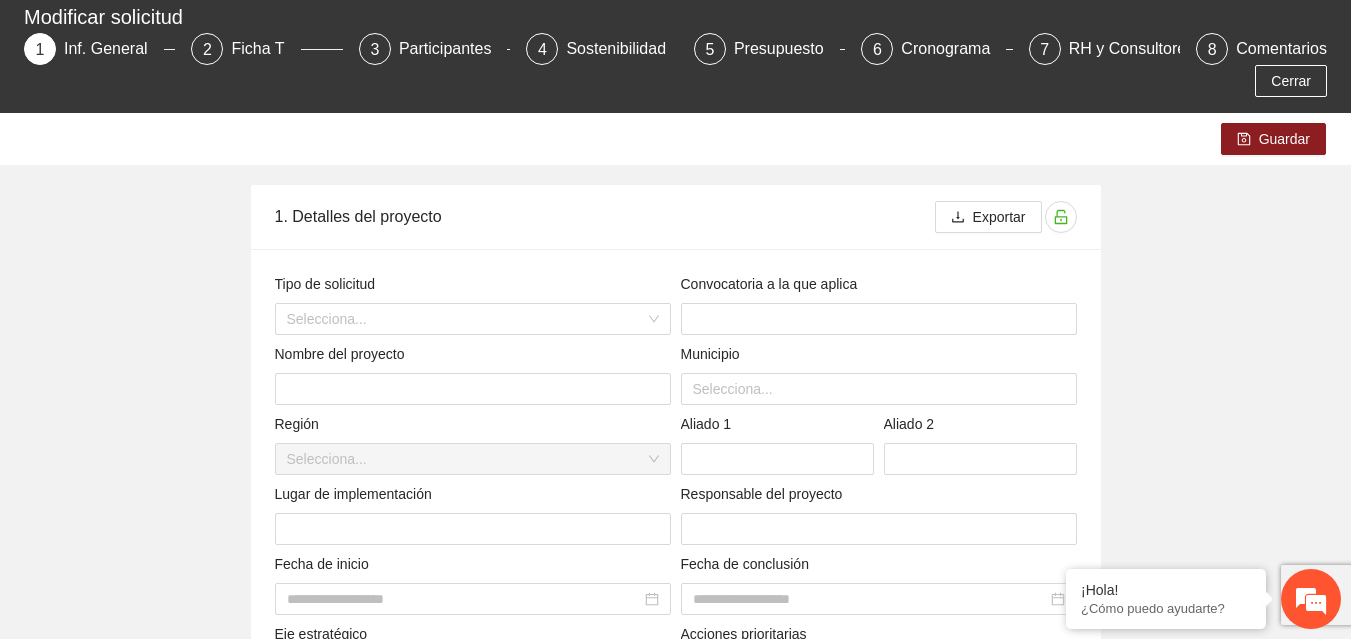 scroll, scrollTop: 0, scrollLeft: 0, axis: both 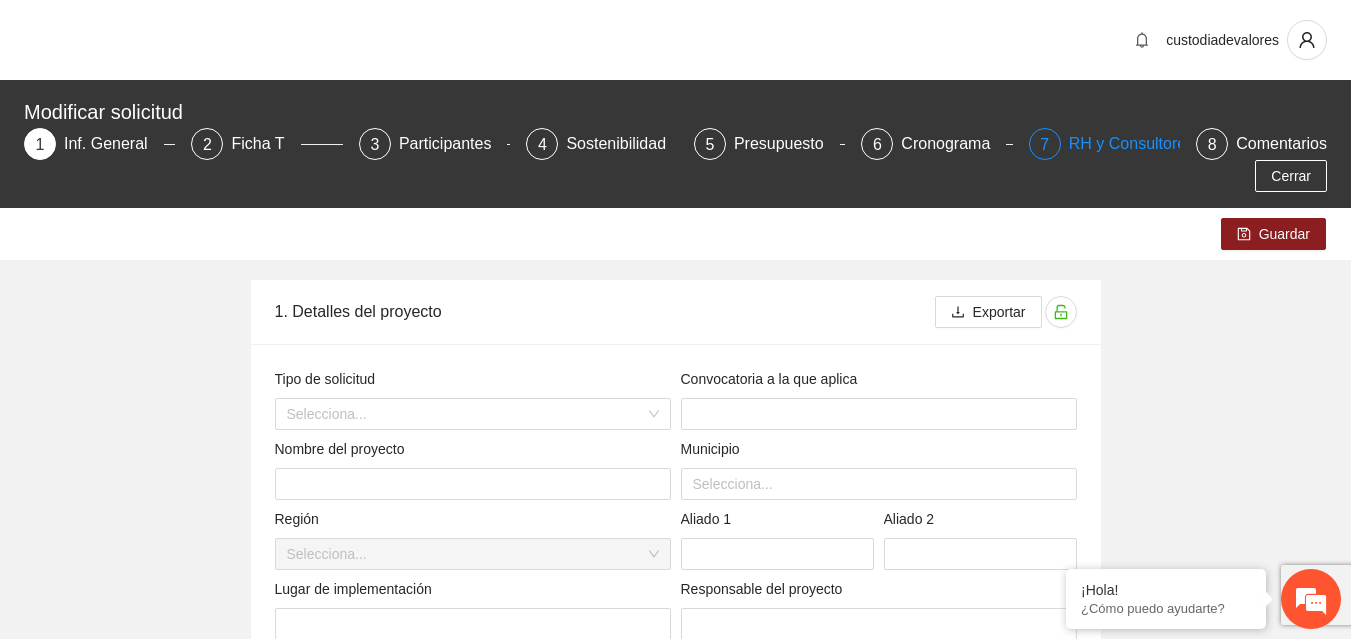 click on "RH y Consultores" at bounding box center [1139, 144] 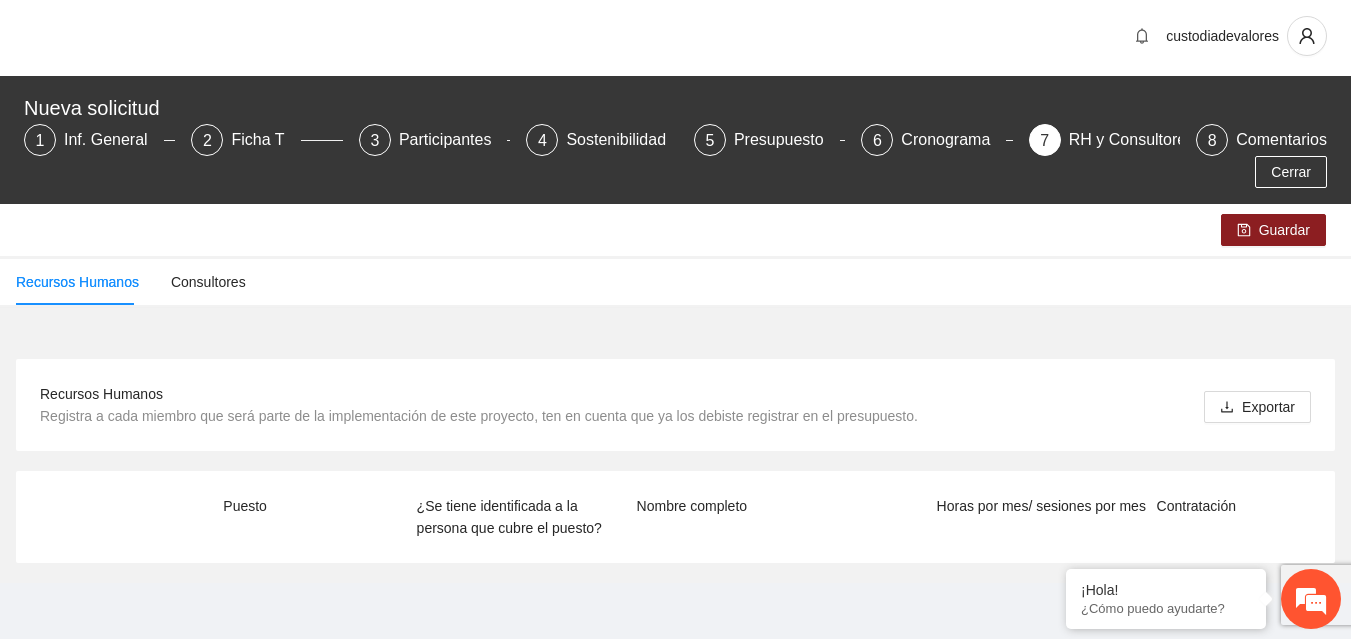 scroll, scrollTop: 0, scrollLeft: 0, axis: both 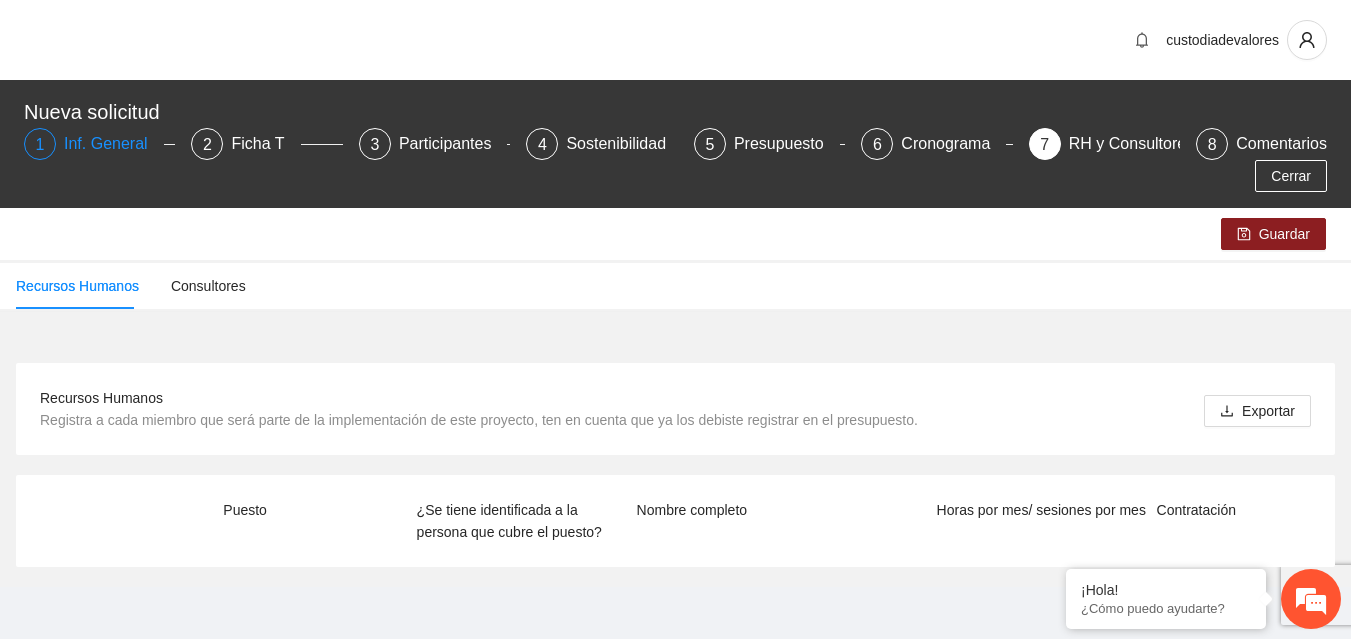 click on "Inf. General" at bounding box center [114, 144] 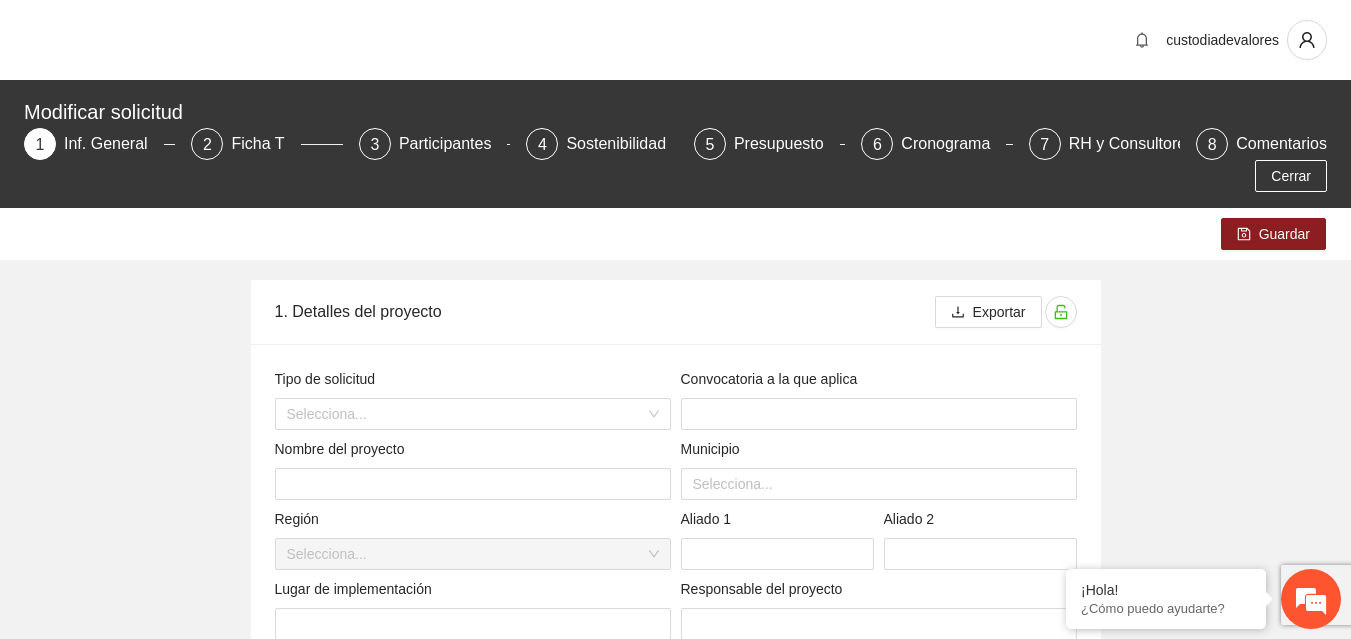 type 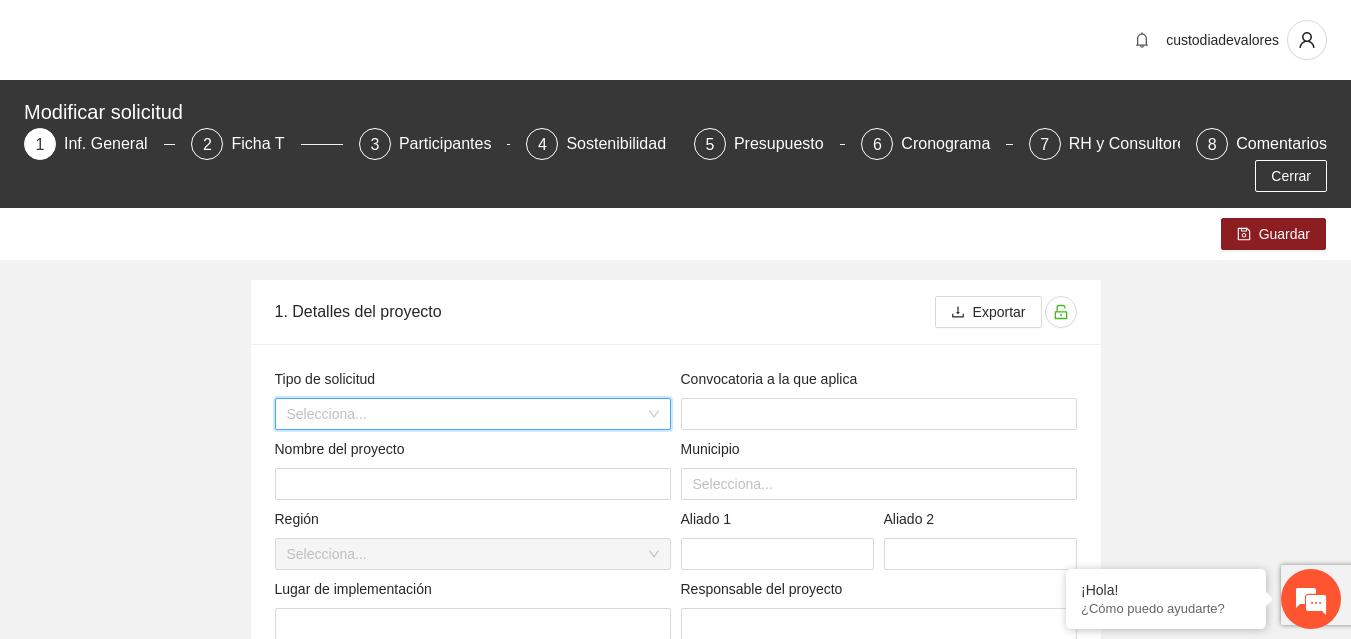 click at bounding box center (466, 414) 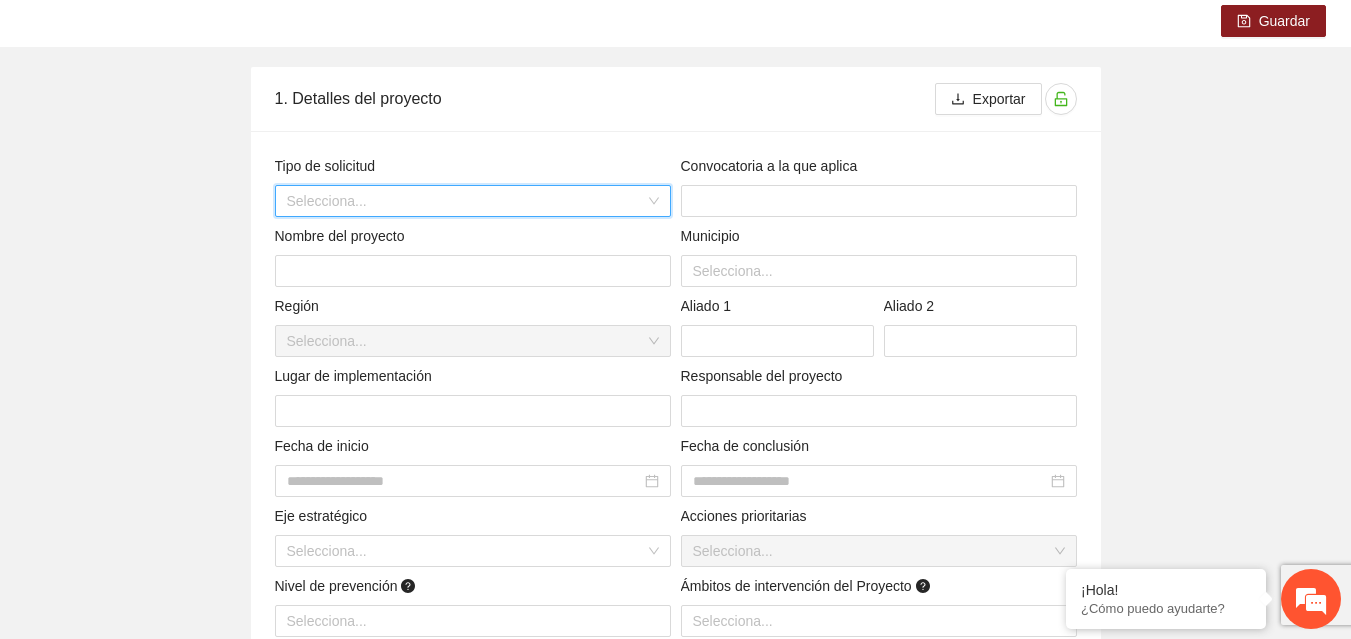 scroll, scrollTop: 220, scrollLeft: 0, axis: vertical 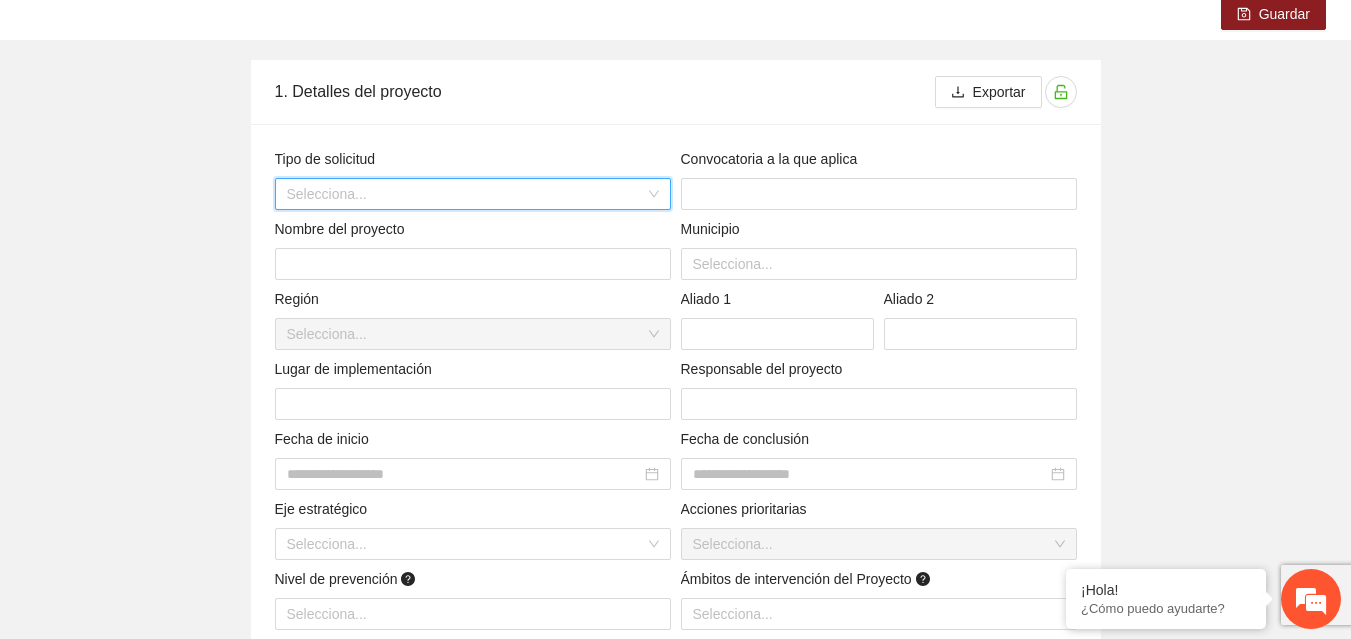 click at bounding box center (466, 194) 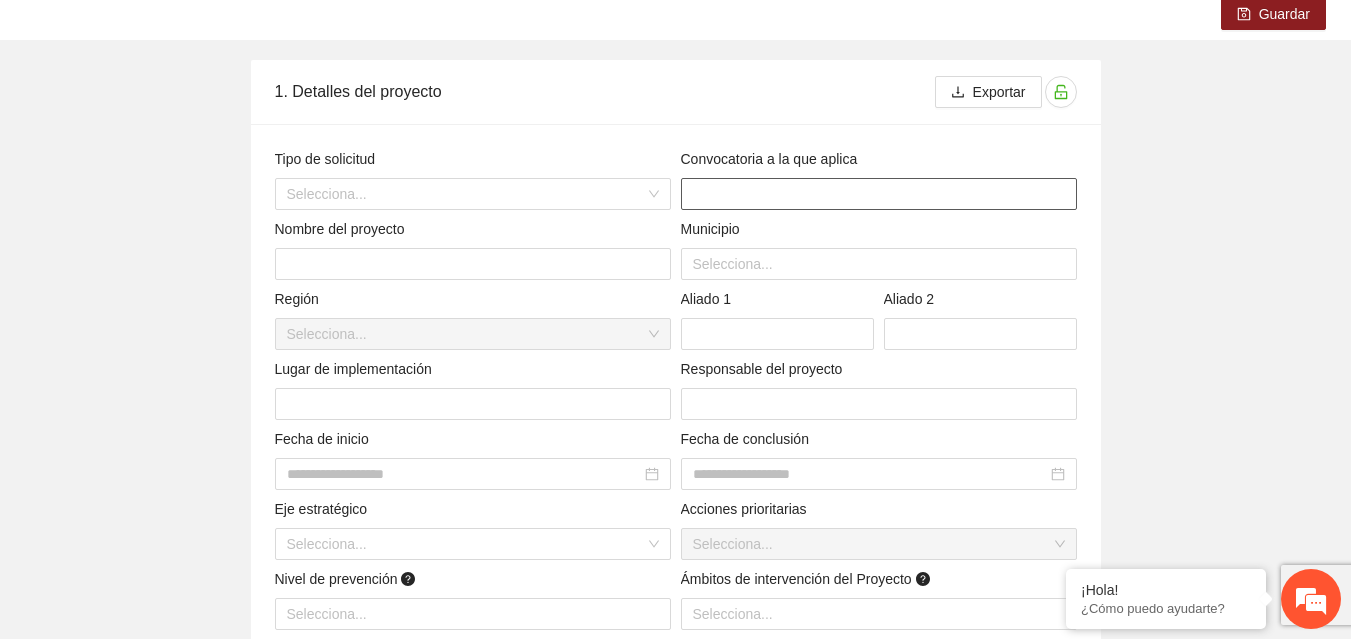 click at bounding box center (879, 194) 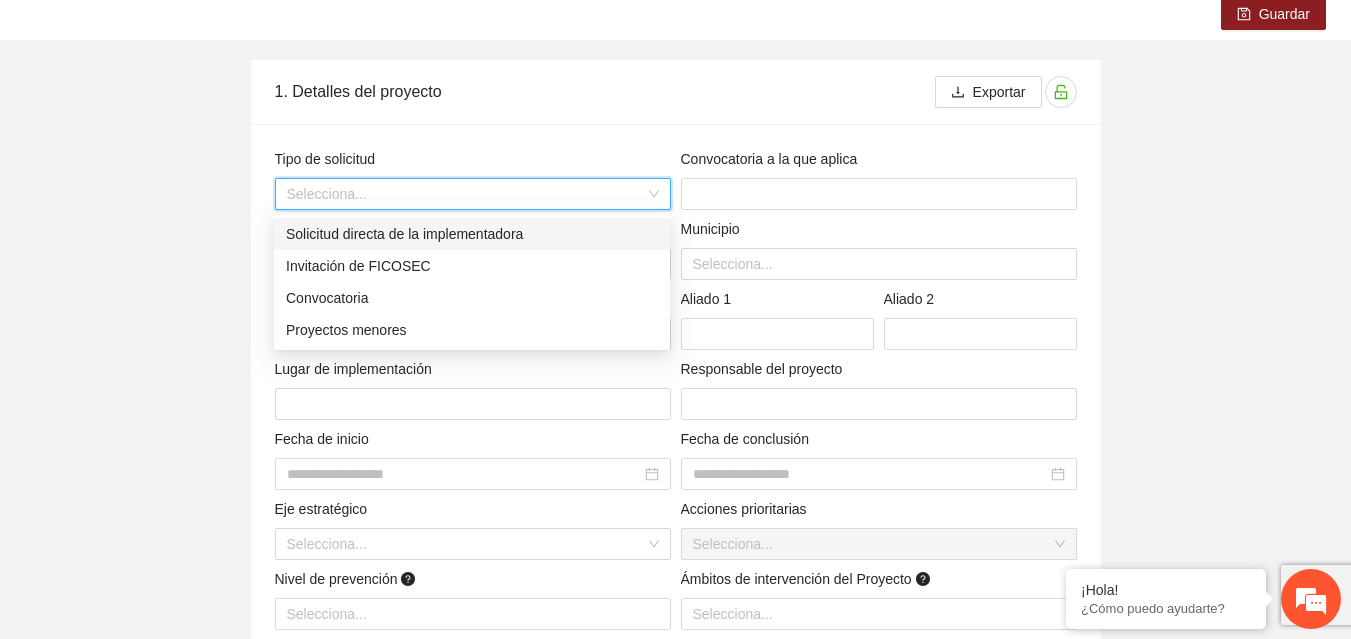 click at bounding box center (466, 194) 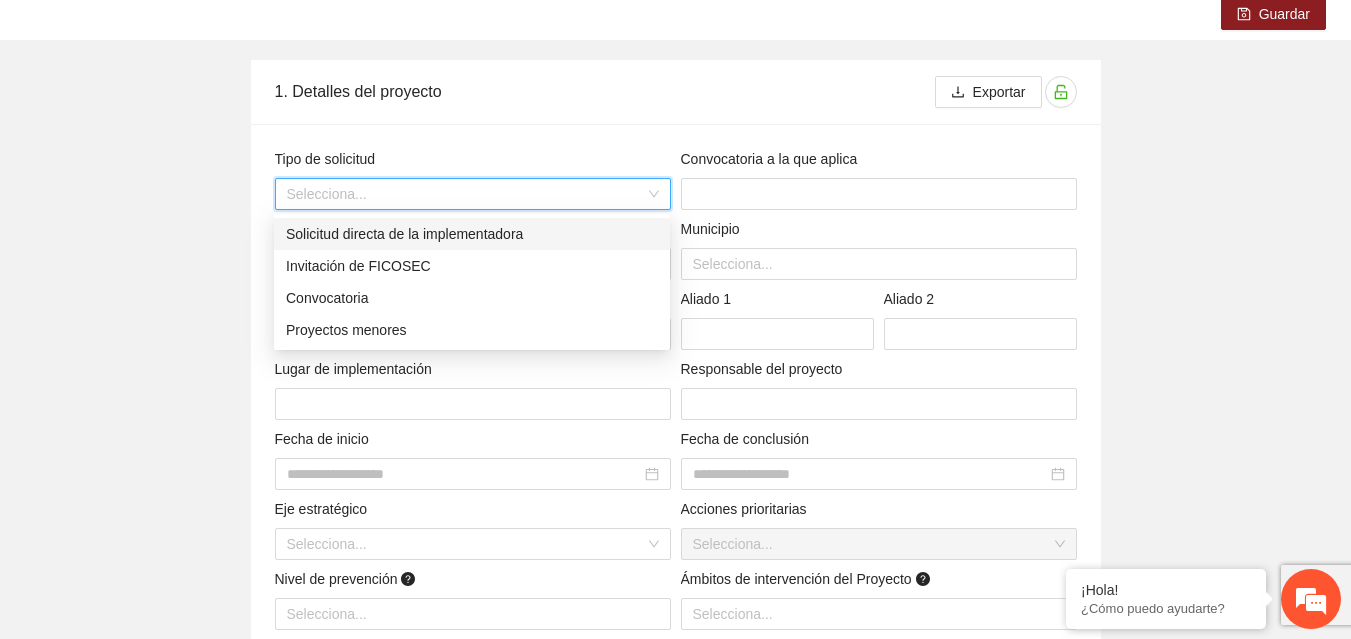 click on "Solicitud directa de la implementadora" at bounding box center [472, 234] 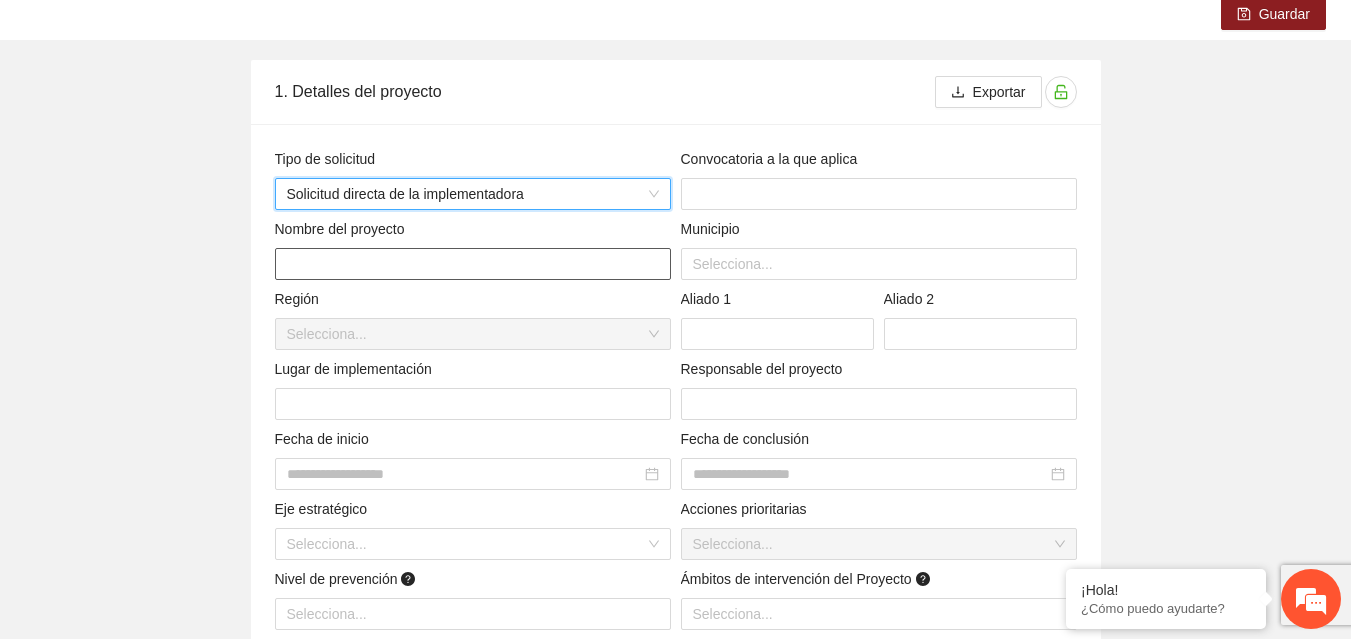 click at bounding box center (473, 264) 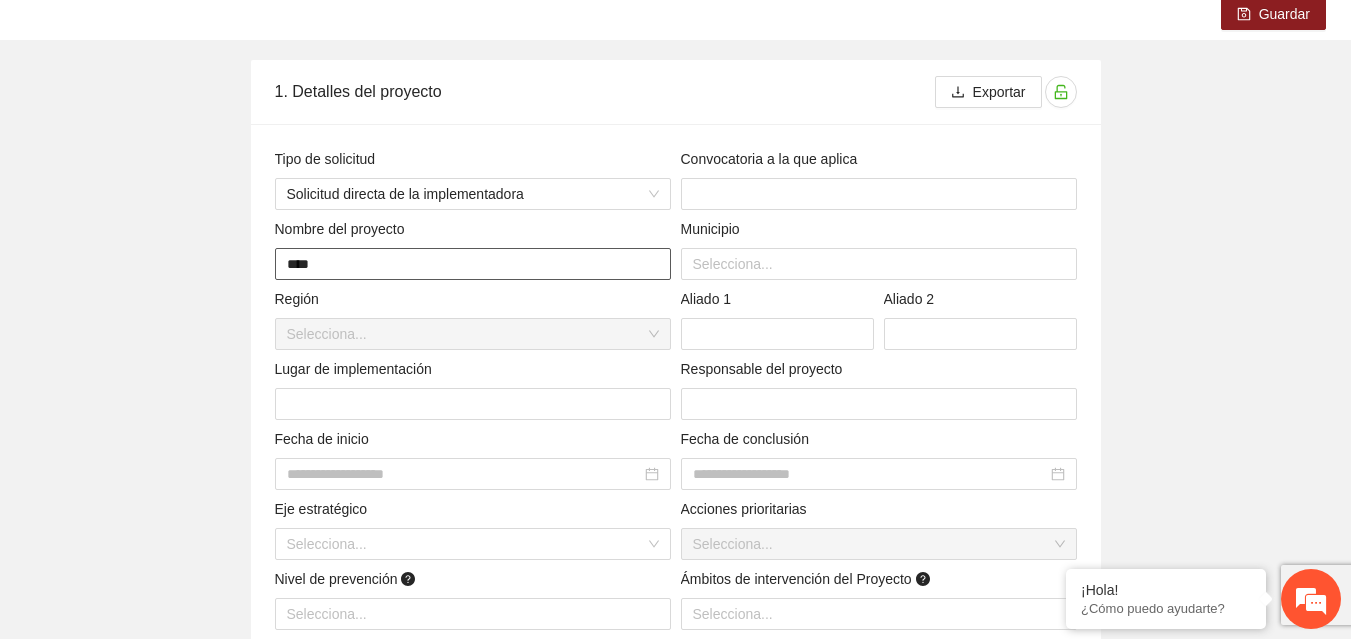type on "**********" 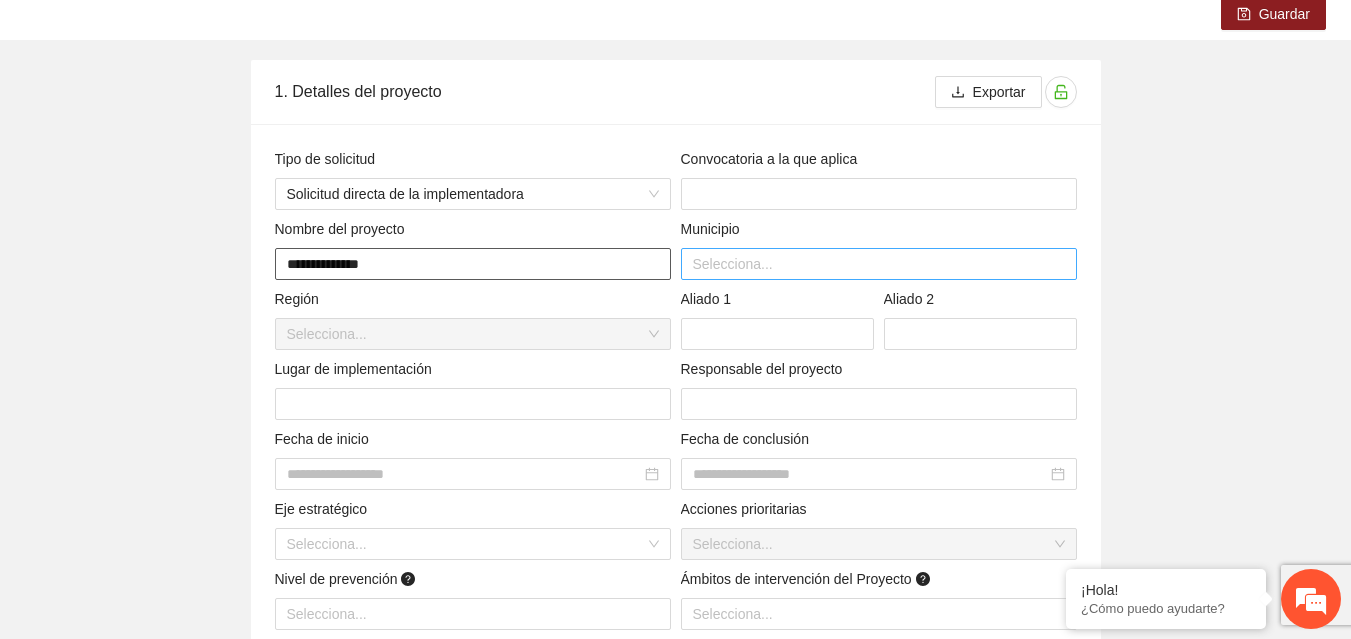 click at bounding box center (879, 264) 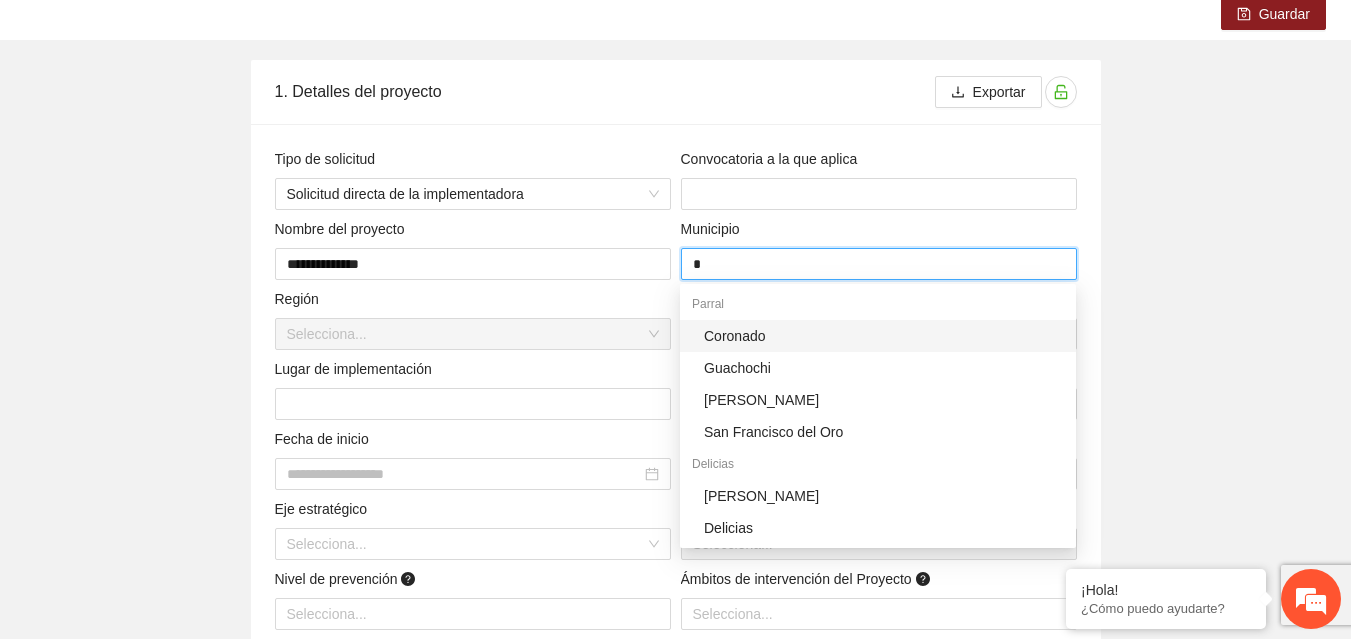 type on "*********" 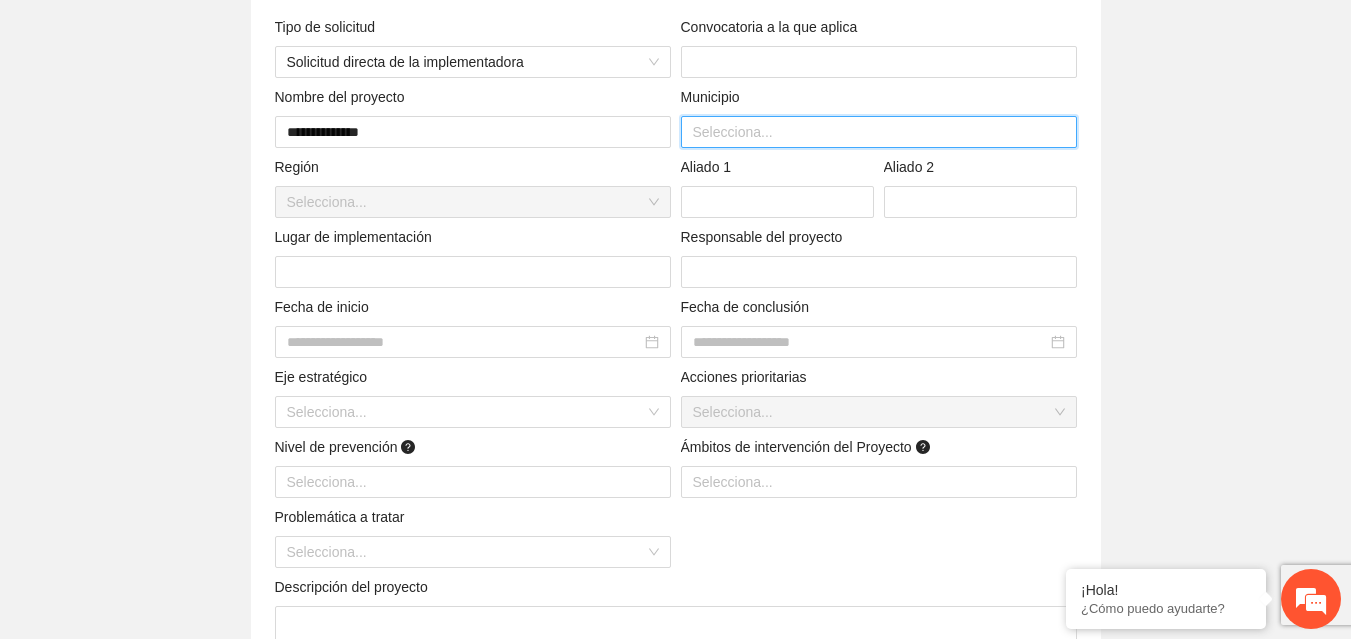 scroll, scrollTop: 359, scrollLeft: 0, axis: vertical 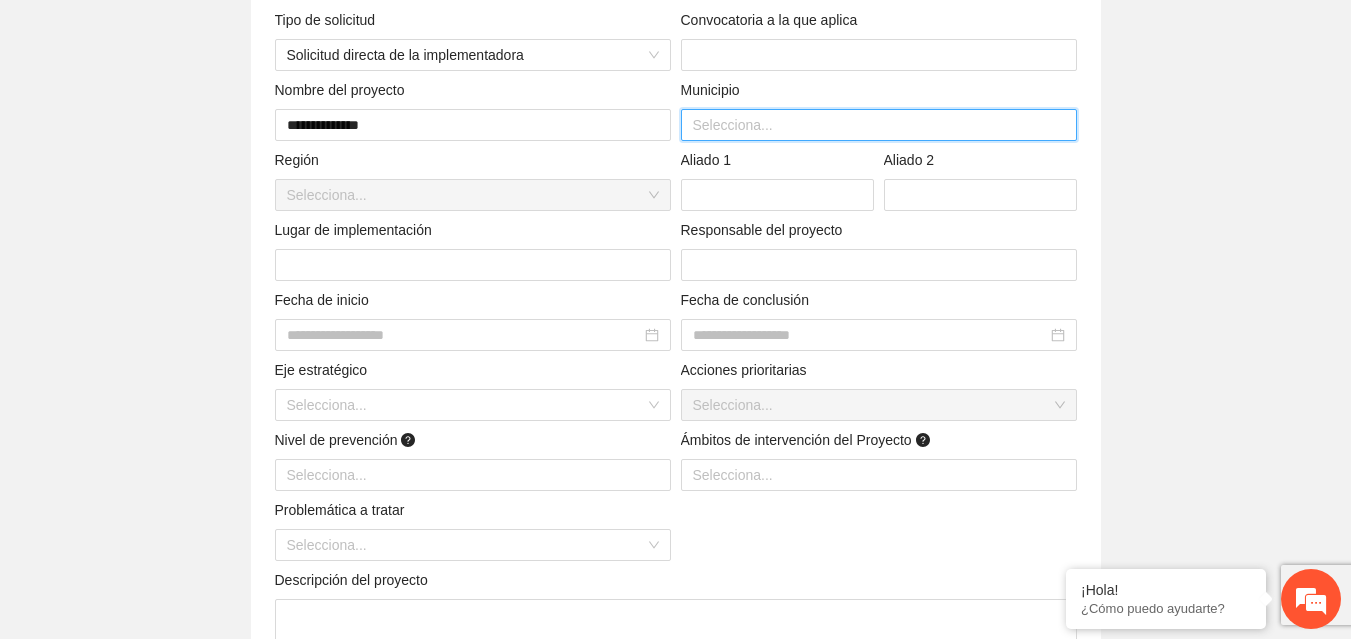 type on "*********" 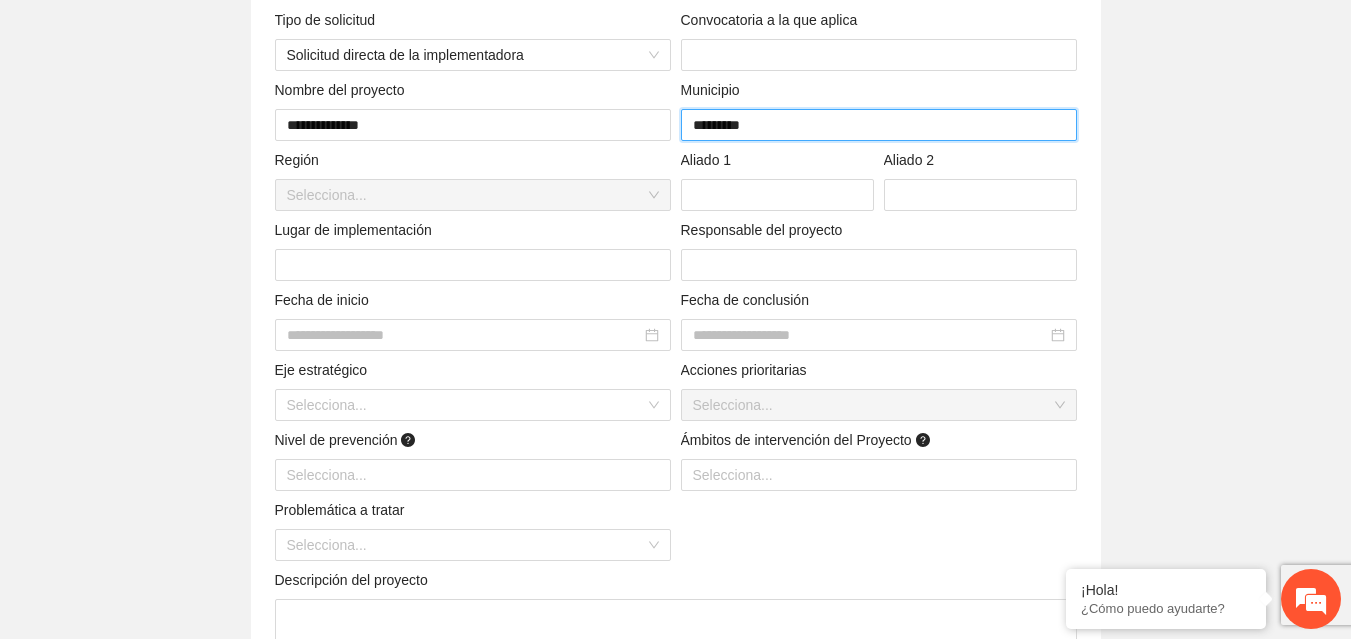 click on "********* [GEOGRAPHIC_DATA]" at bounding box center [879, 125] 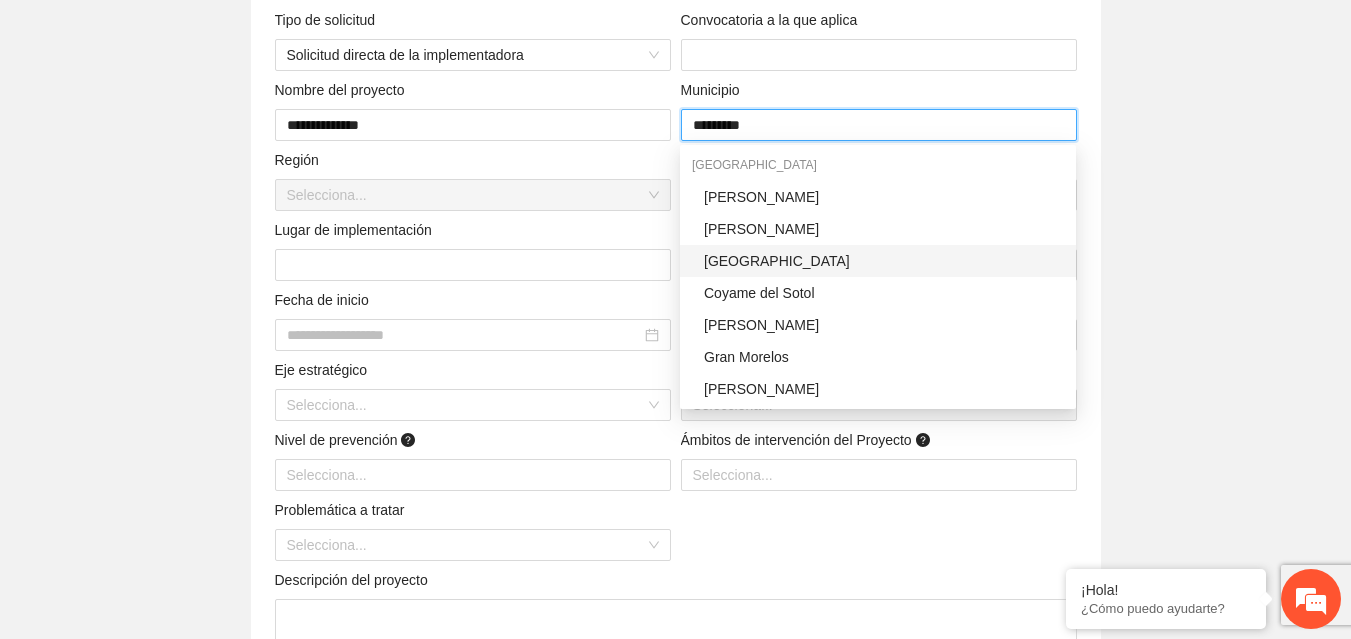 click on "[GEOGRAPHIC_DATA]" at bounding box center [884, 261] 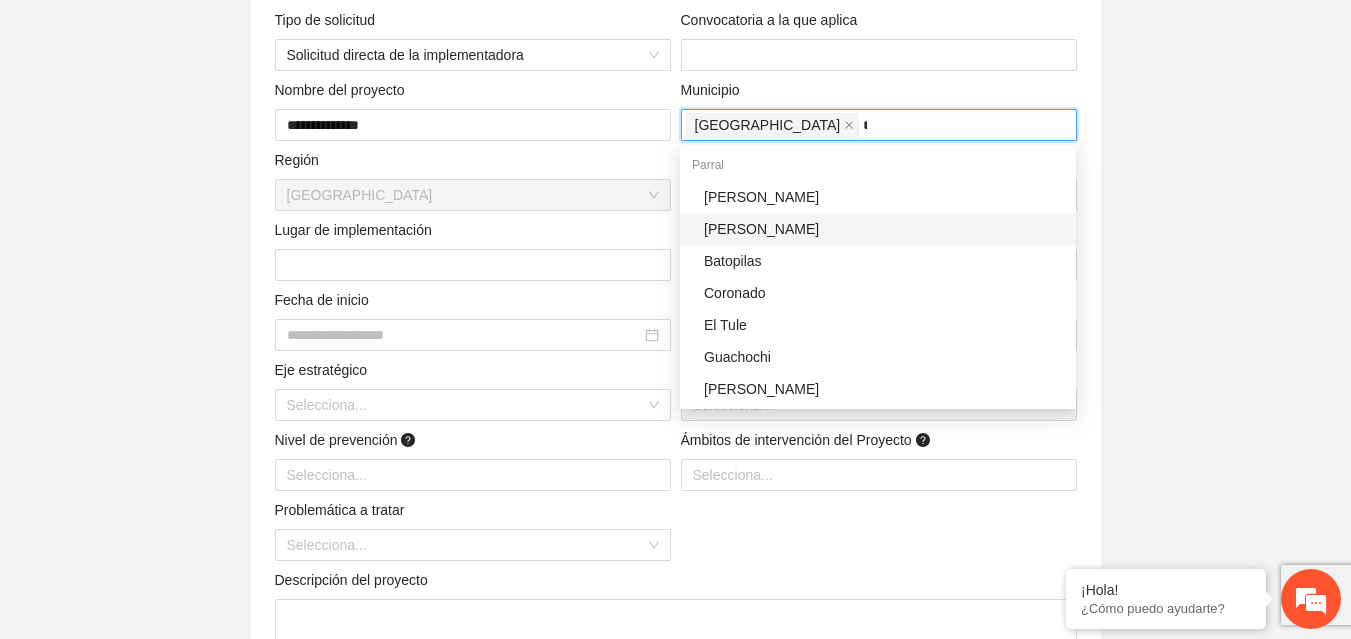 type on "**" 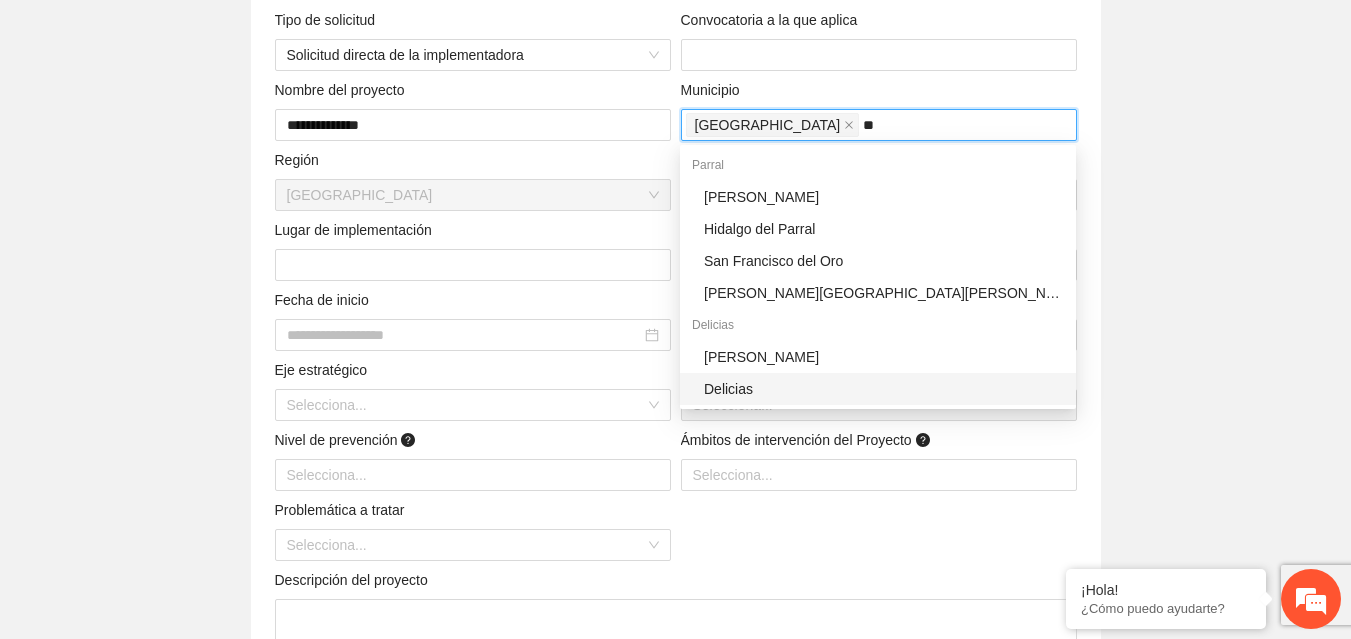 click on "Delicias" at bounding box center (884, 389) 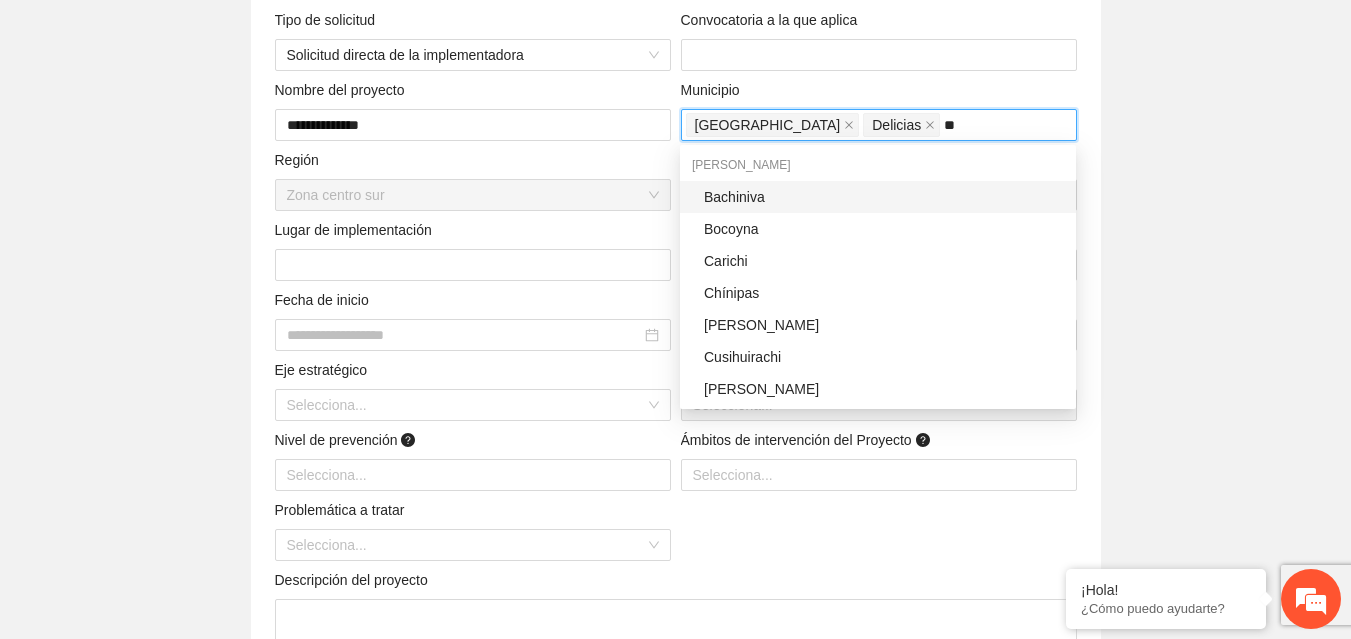 type on "*" 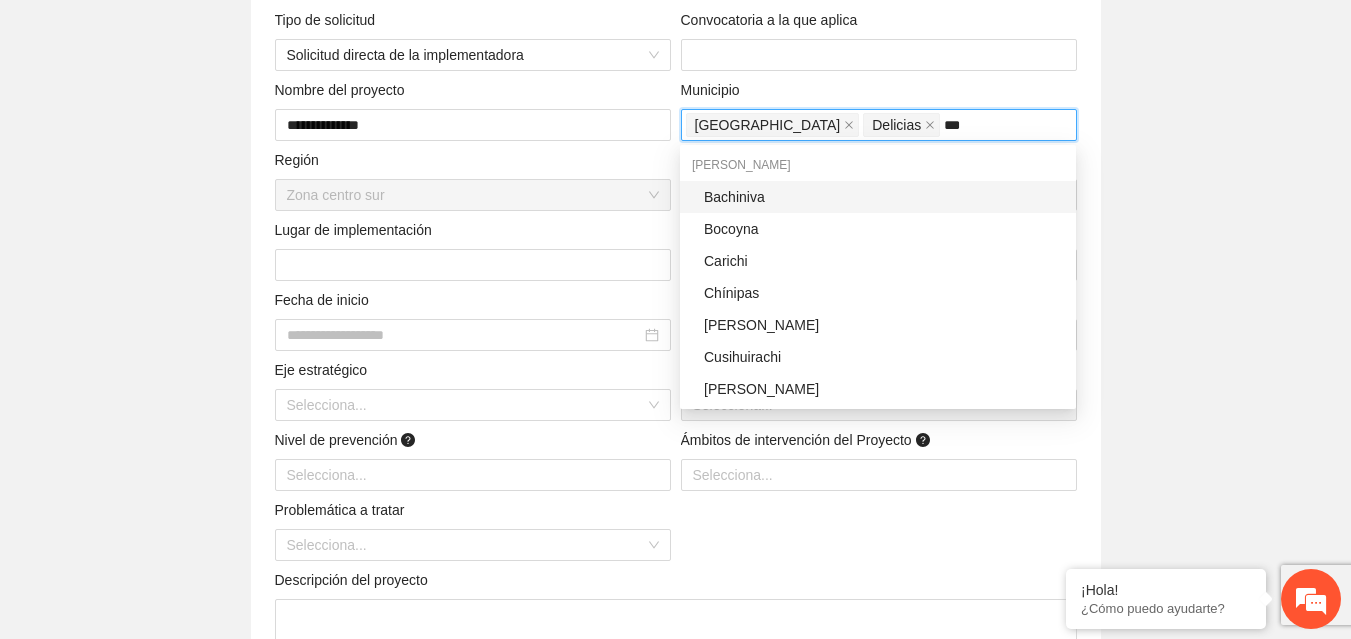 type on "****" 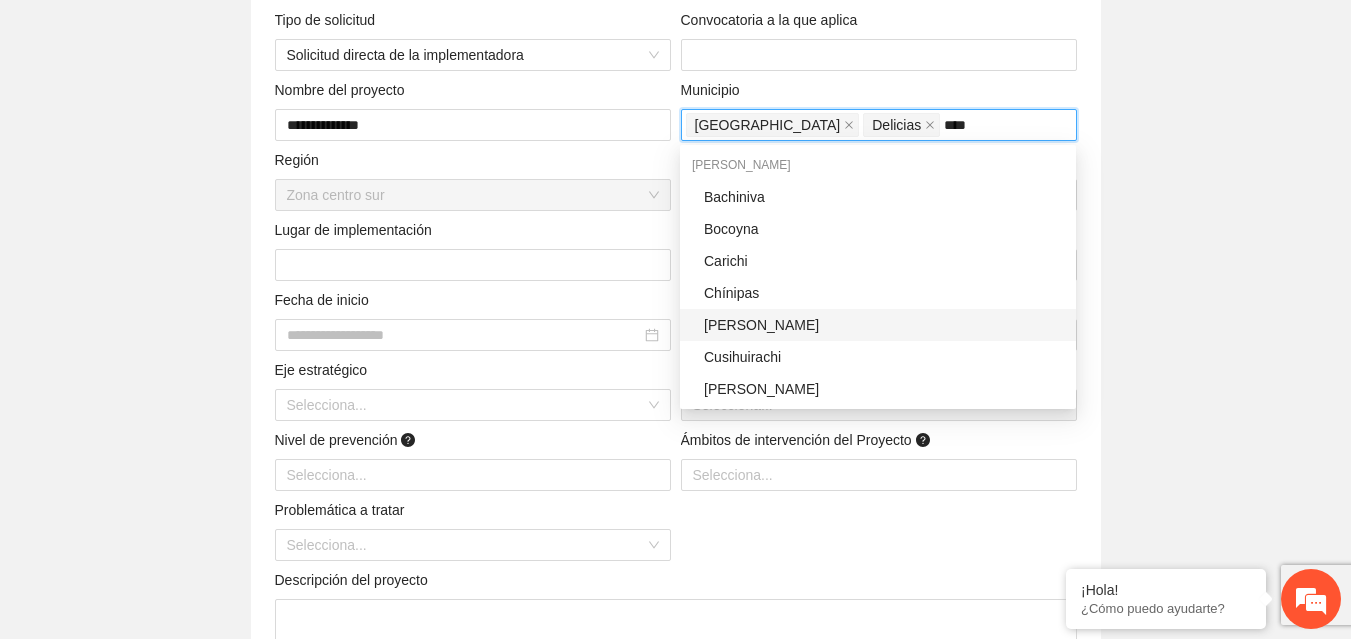 click on "[PERSON_NAME]" at bounding box center [884, 325] 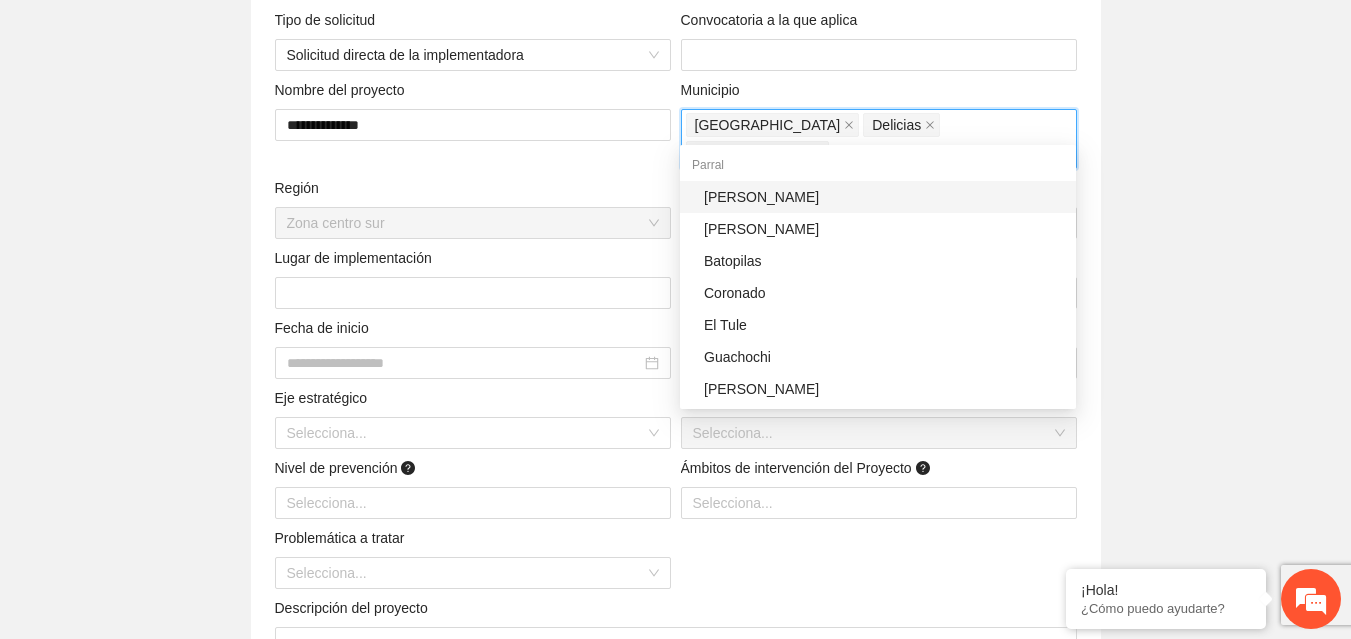 type on "*" 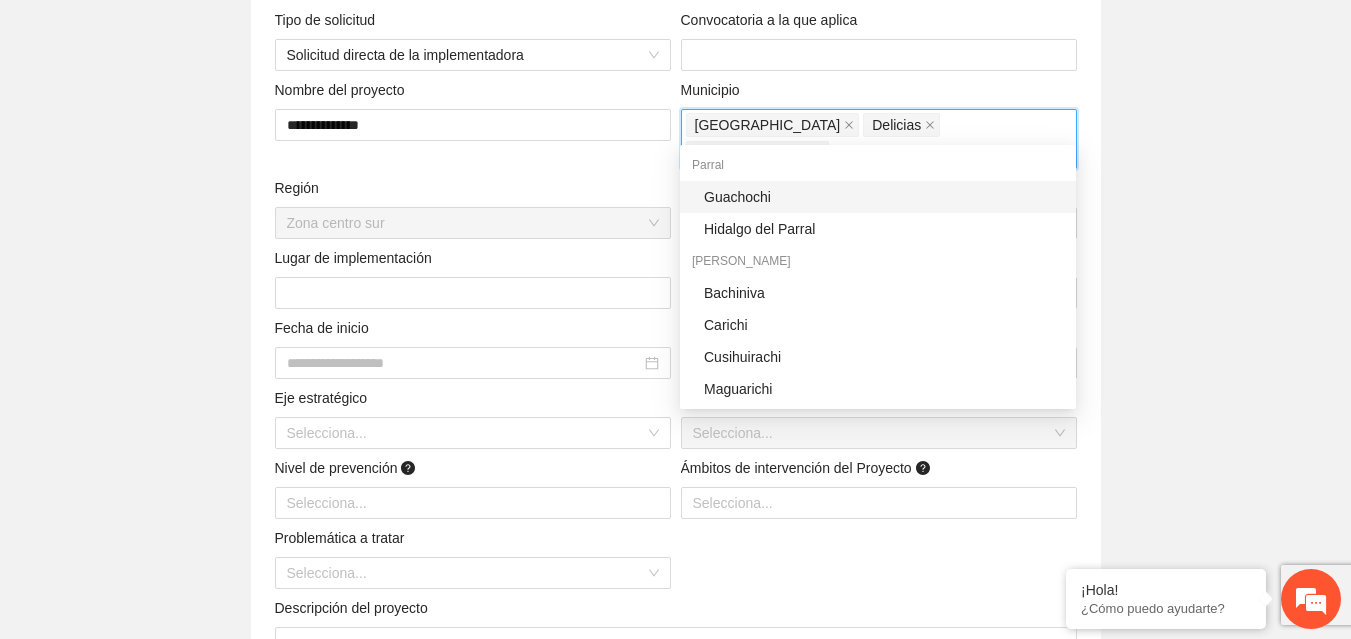 type on "***" 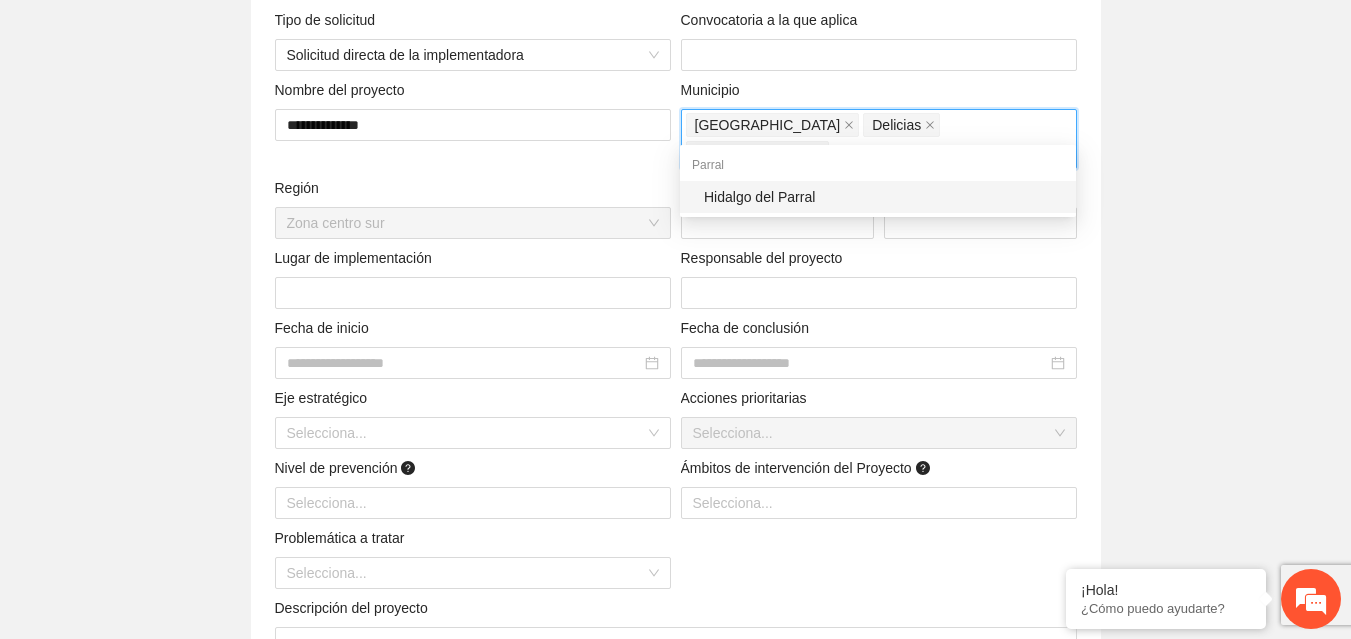 click on "Hidalgo del Parral" at bounding box center [884, 197] 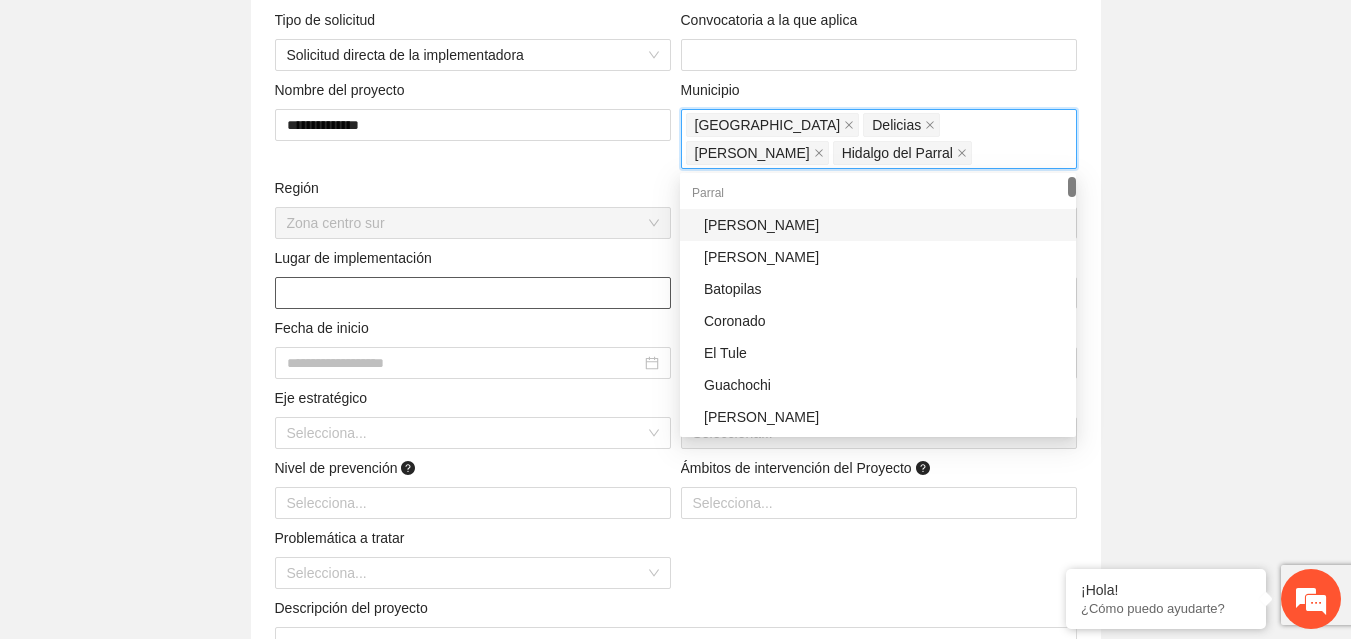 click at bounding box center (473, 293) 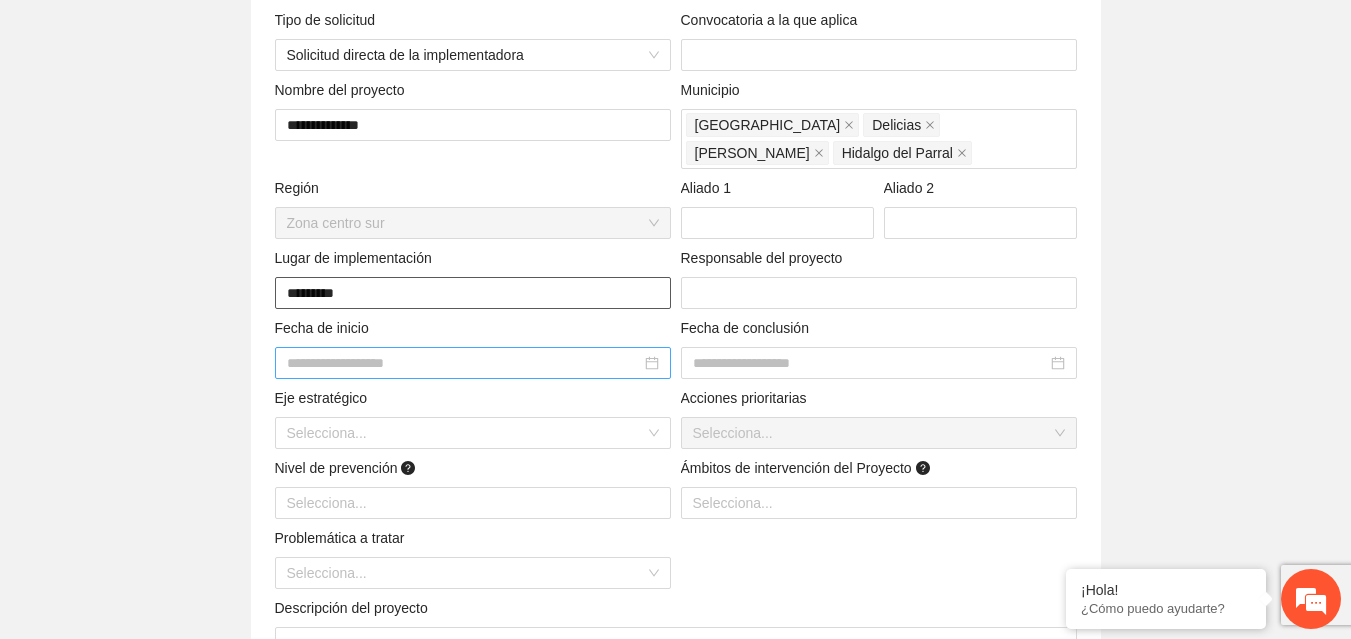 type on "*********" 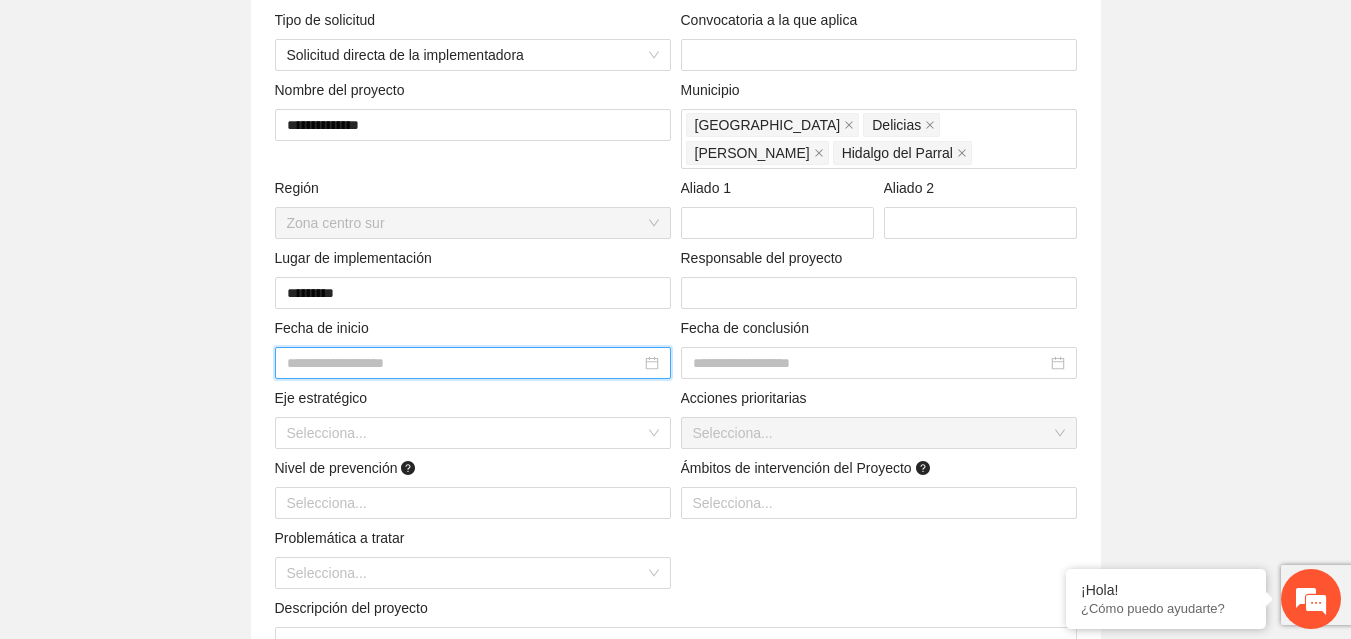 click at bounding box center (464, 363) 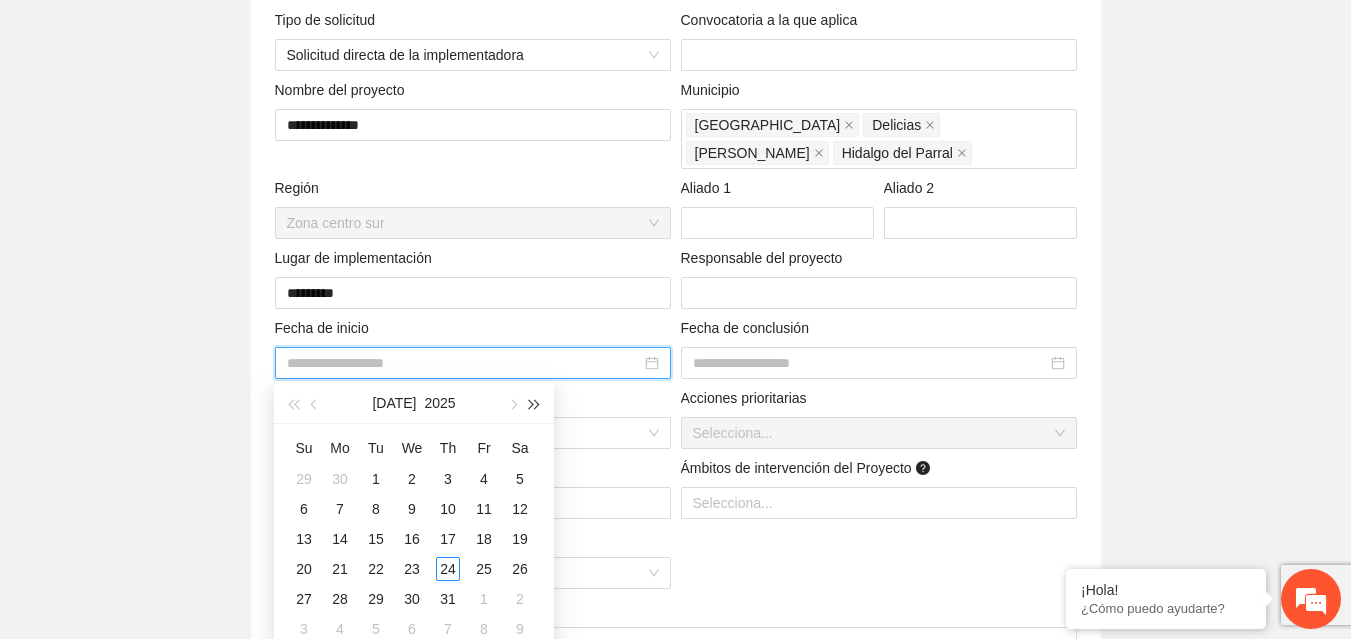 click at bounding box center [535, 405] 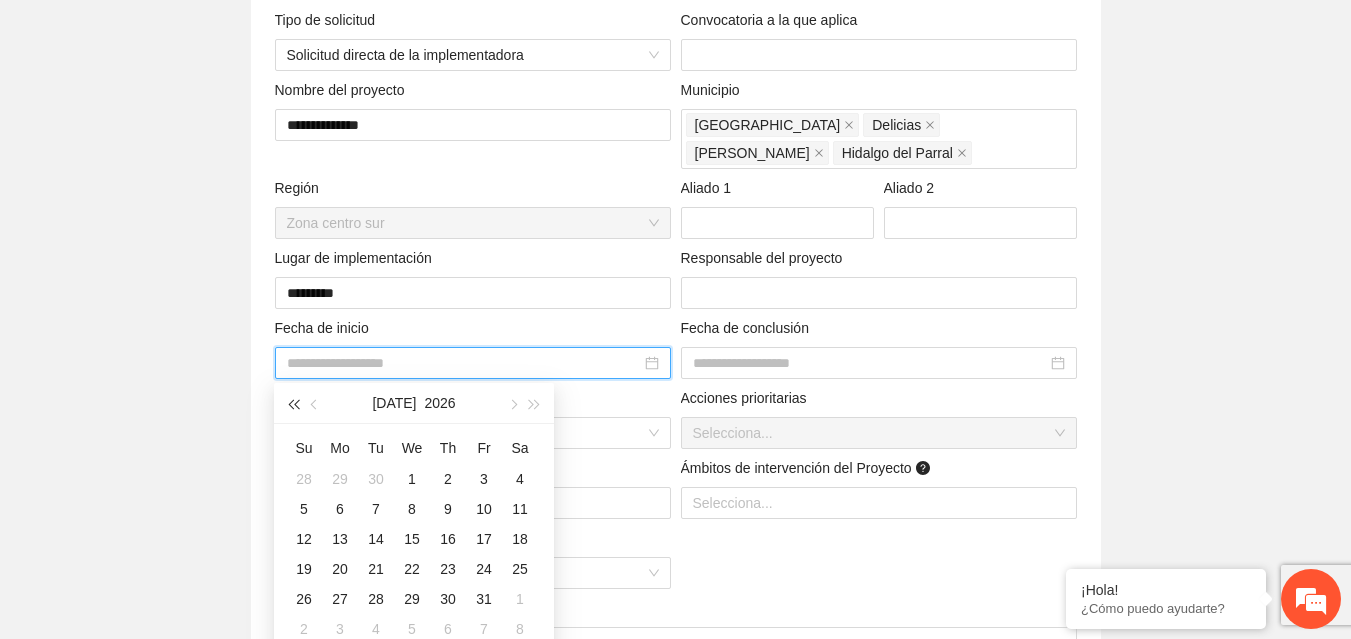 click at bounding box center (293, 403) 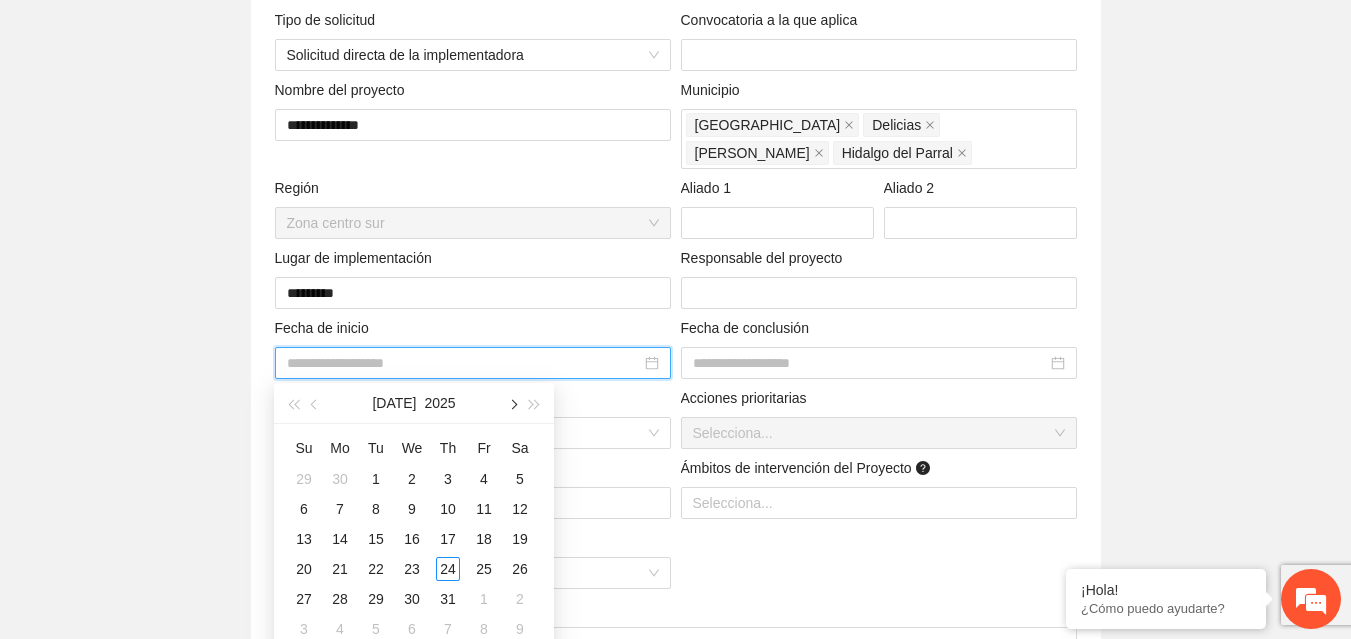 click at bounding box center (512, 405) 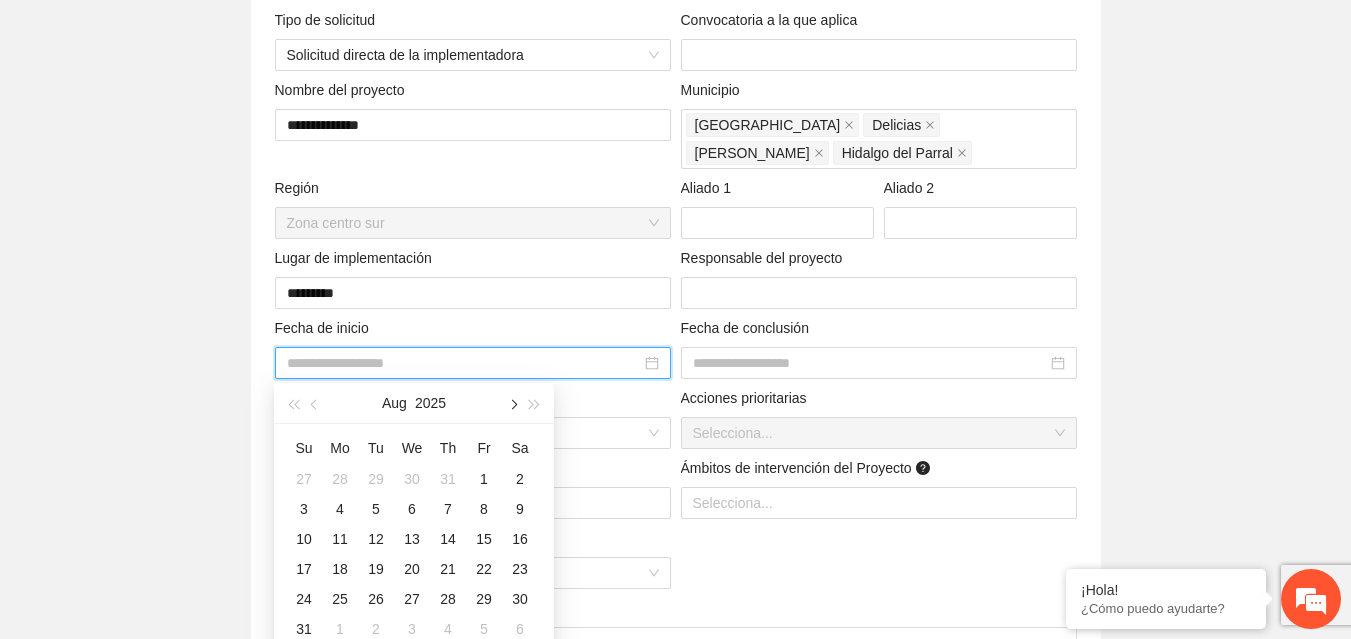 click at bounding box center [512, 405] 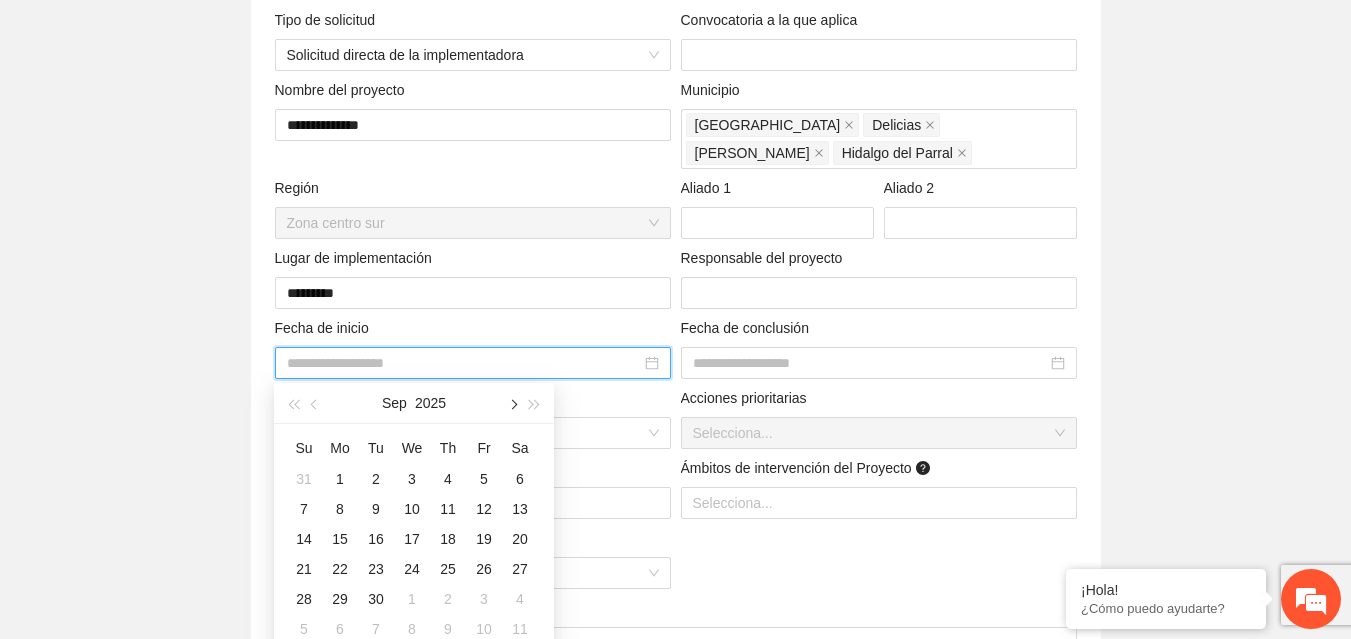 click at bounding box center [512, 405] 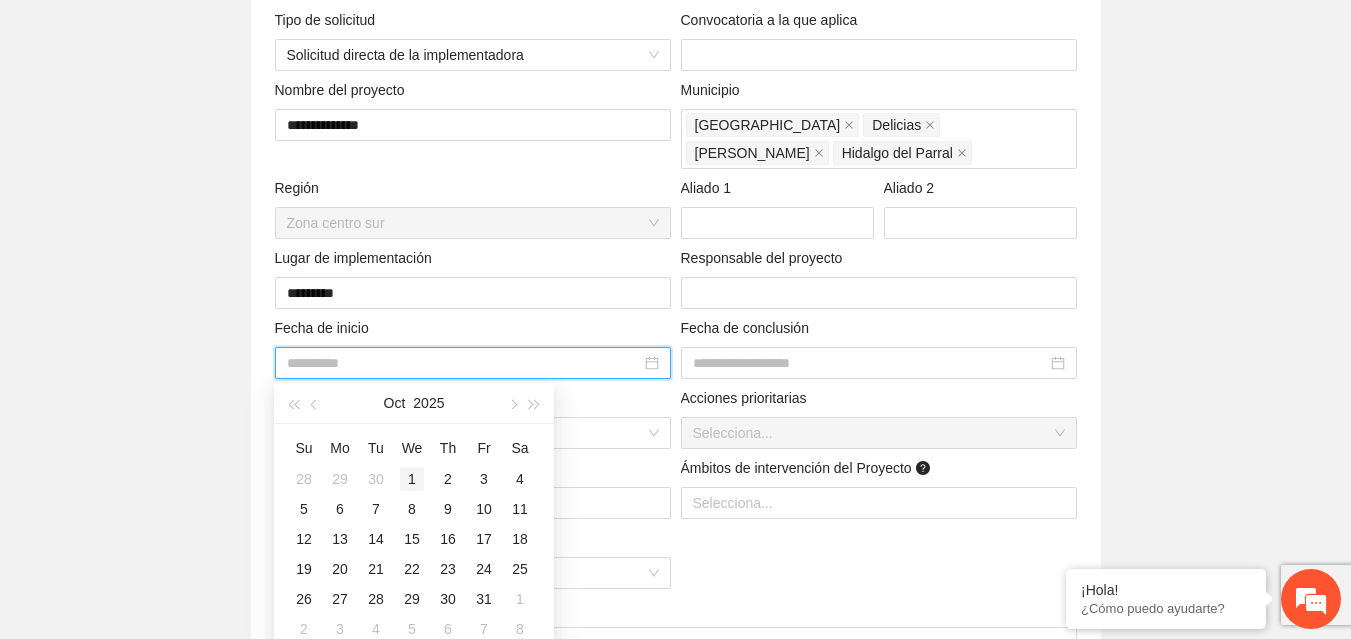 type on "**********" 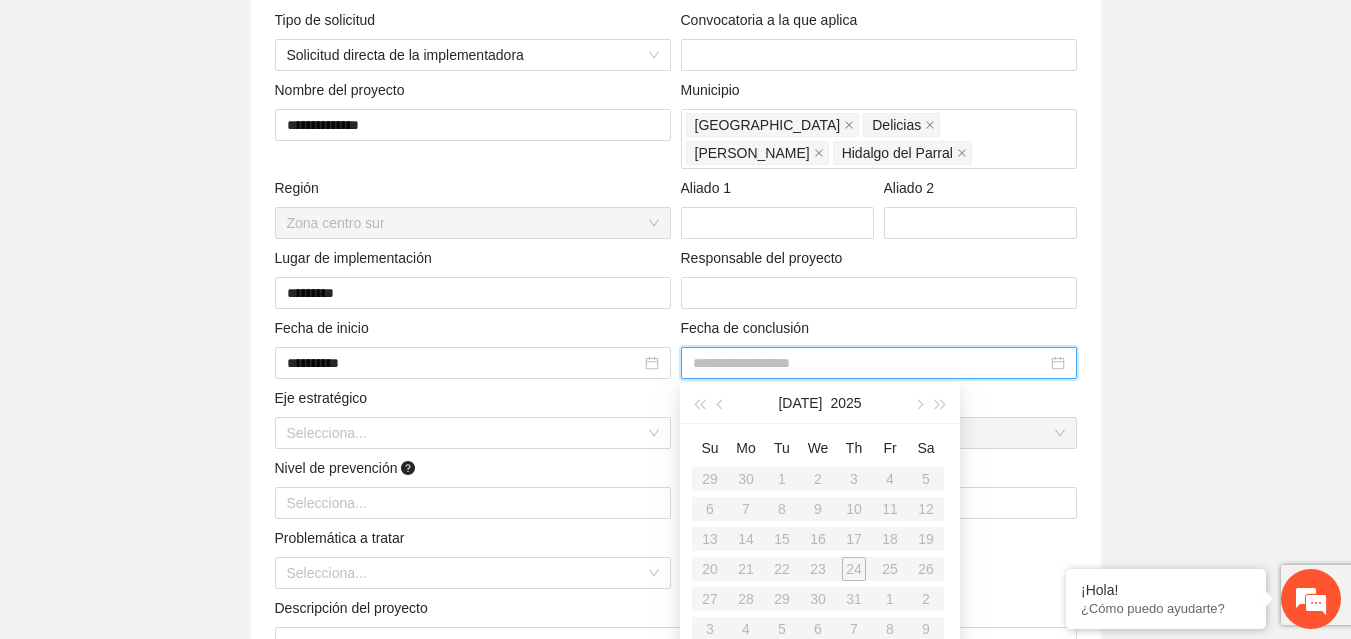 click at bounding box center [870, 363] 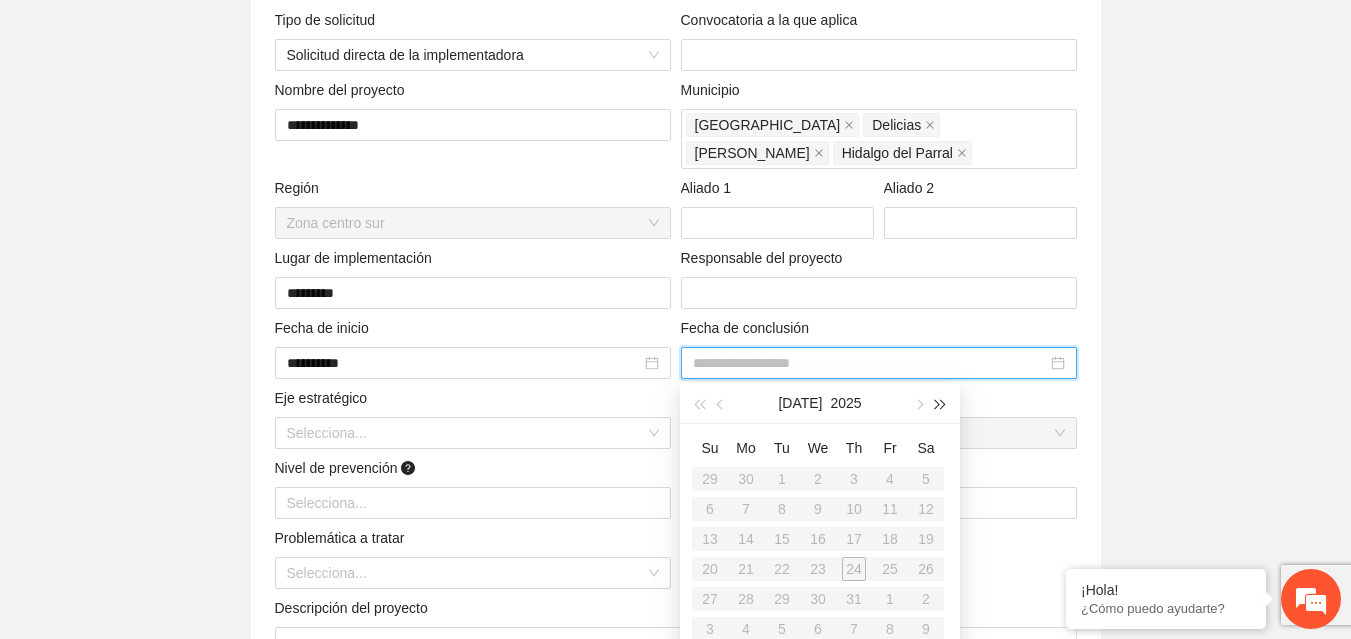 click at bounding box center (941, 403) 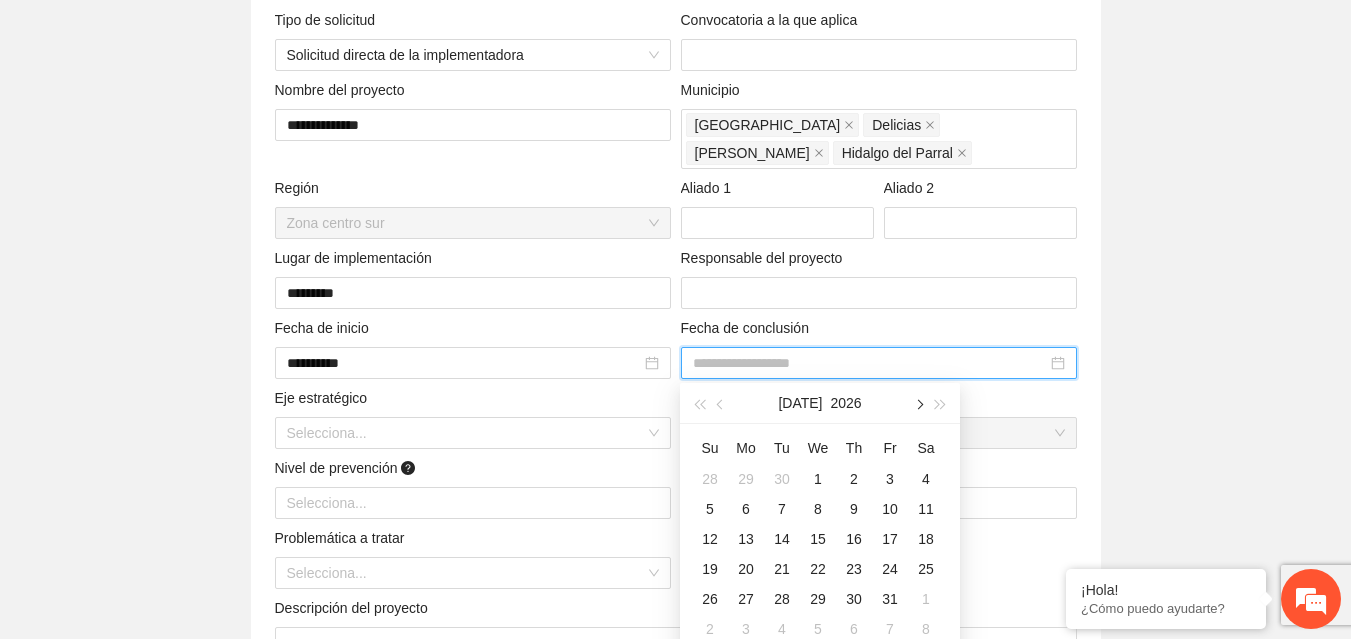 click at bounding box center (918, 403) 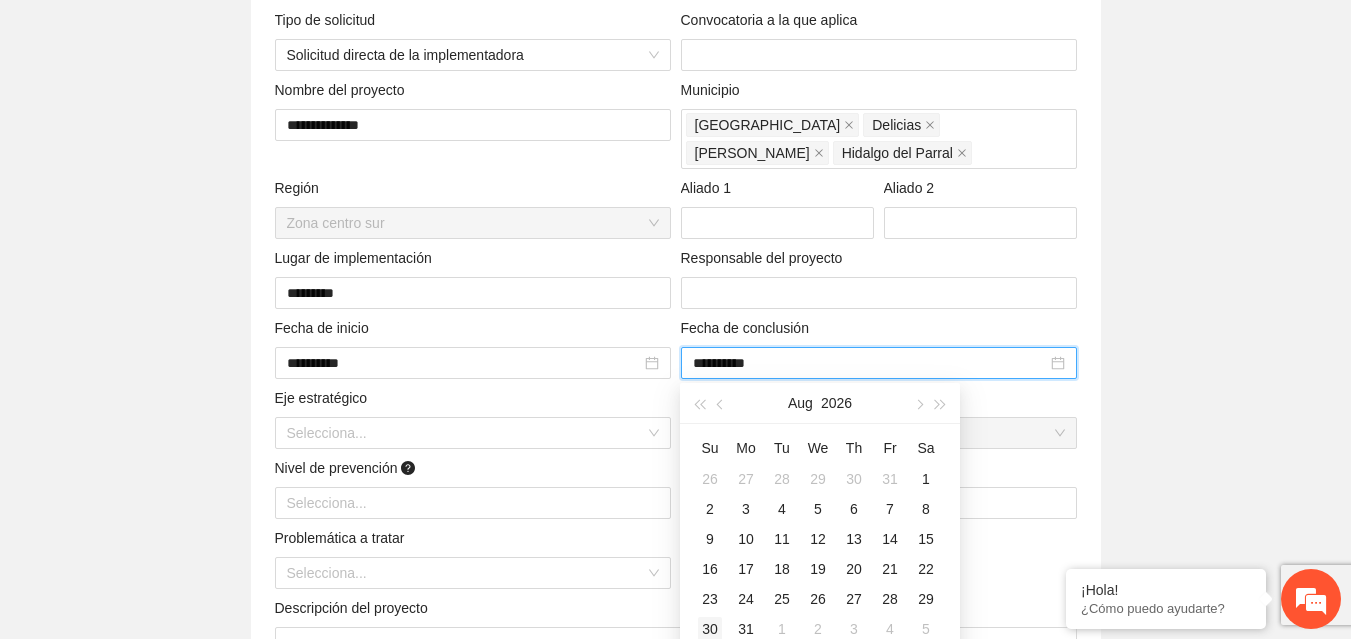 type on "**********" 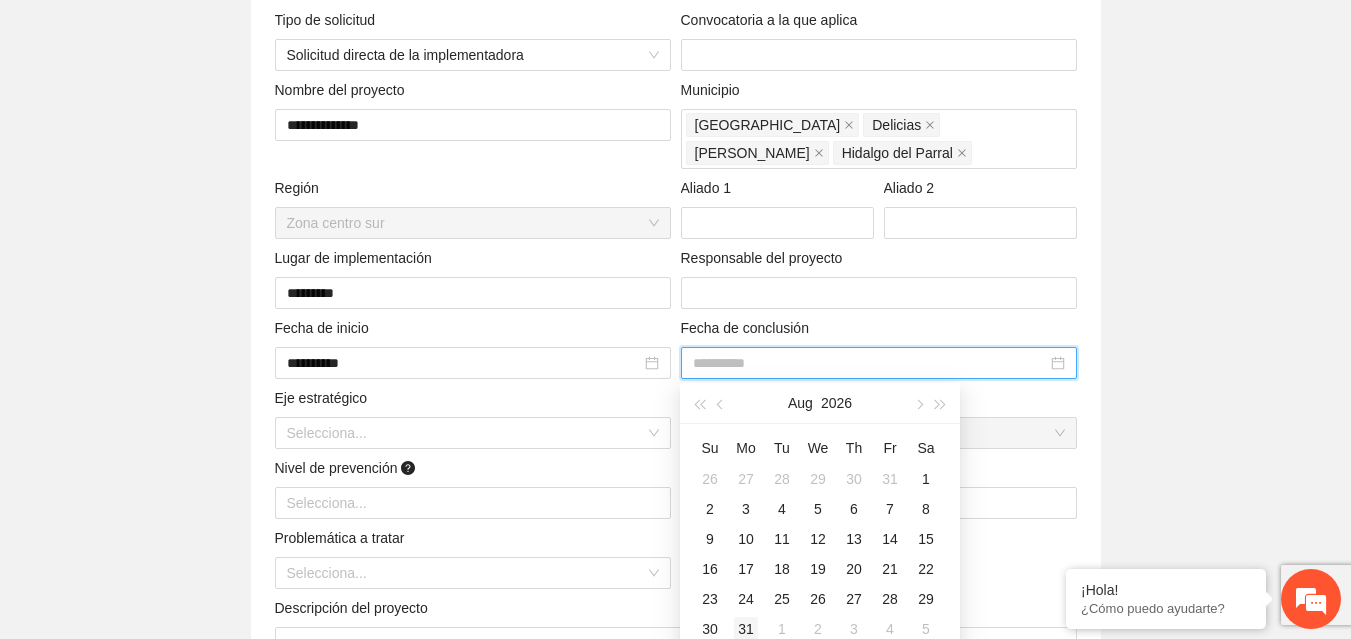 type on "**********" 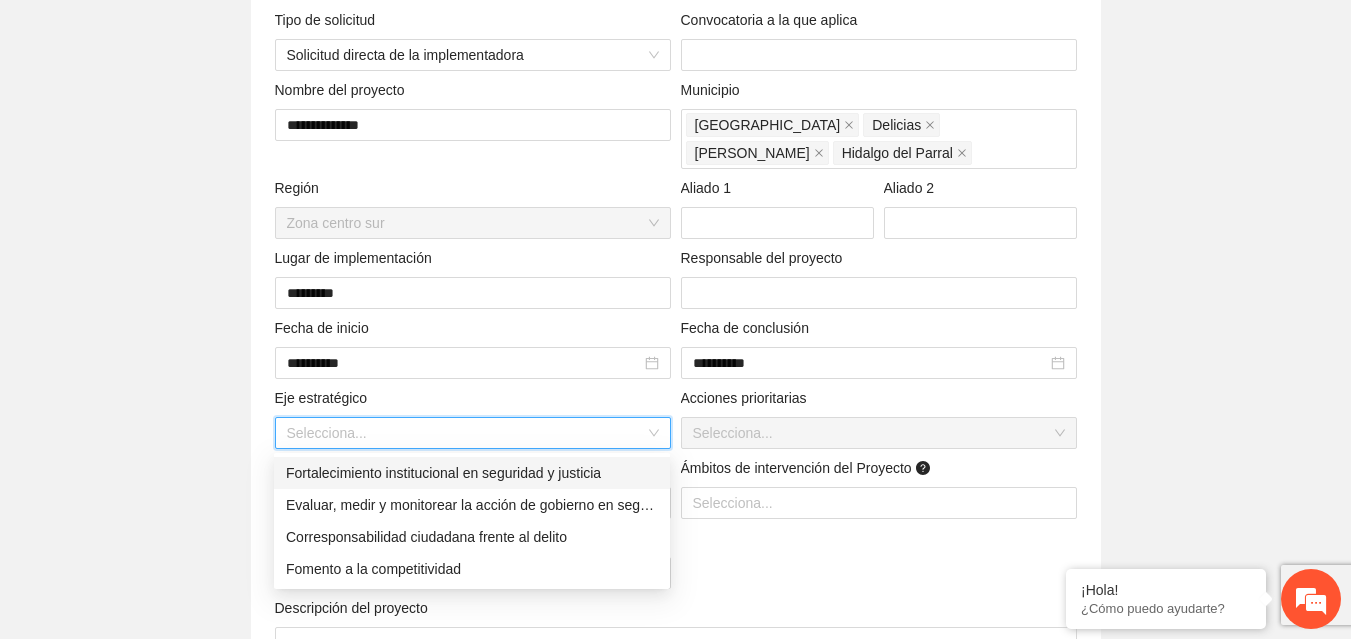 click at bounding box center [466, 433] 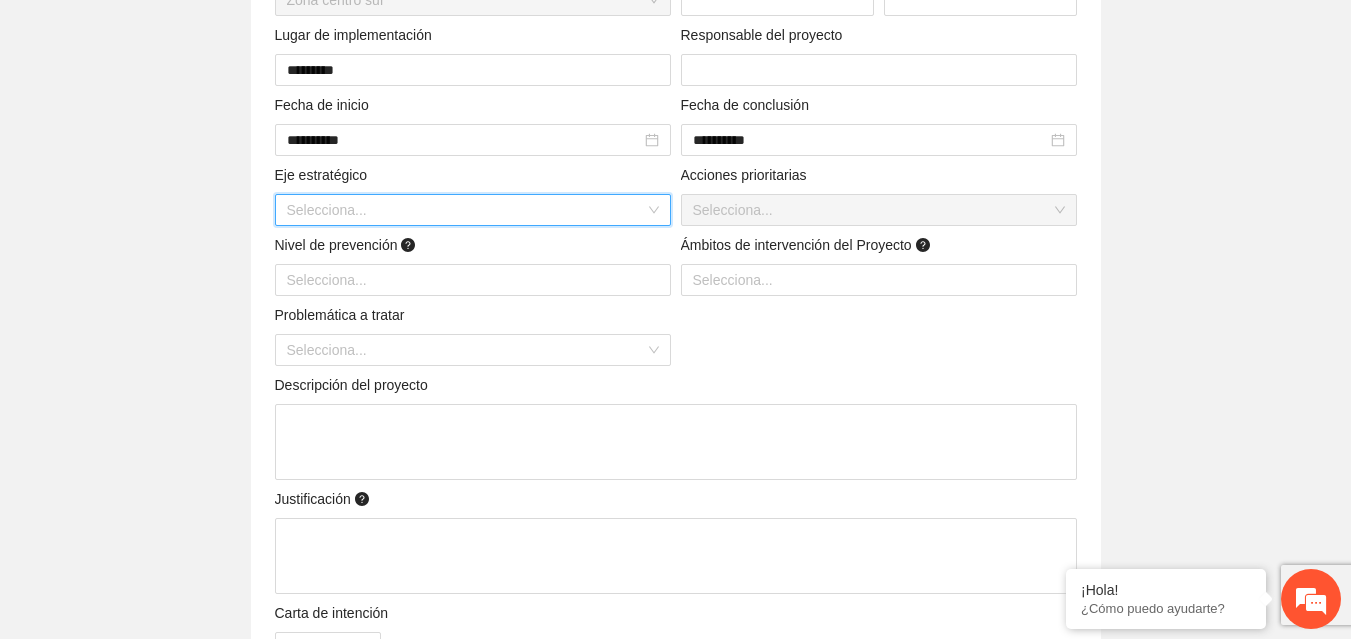 scroll, scrollTop: 589, scrollLeft: 0, axis: vertical 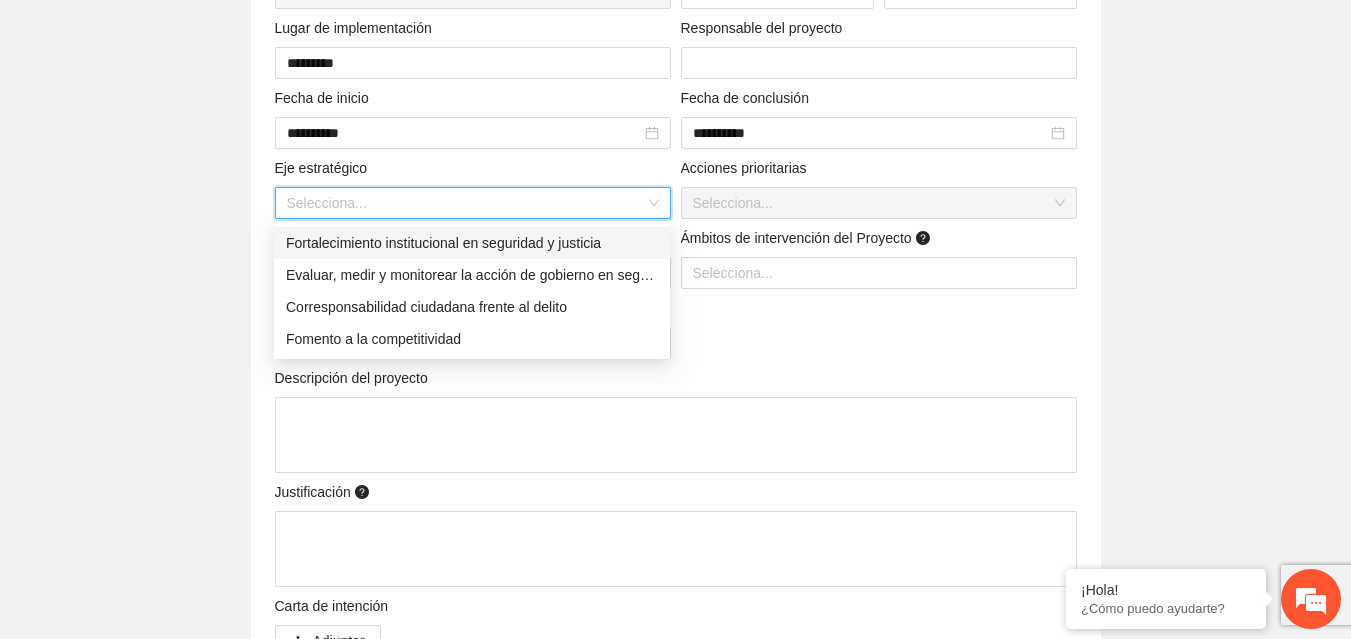 click on "Selecciona..." at bounding box center (473, 203) 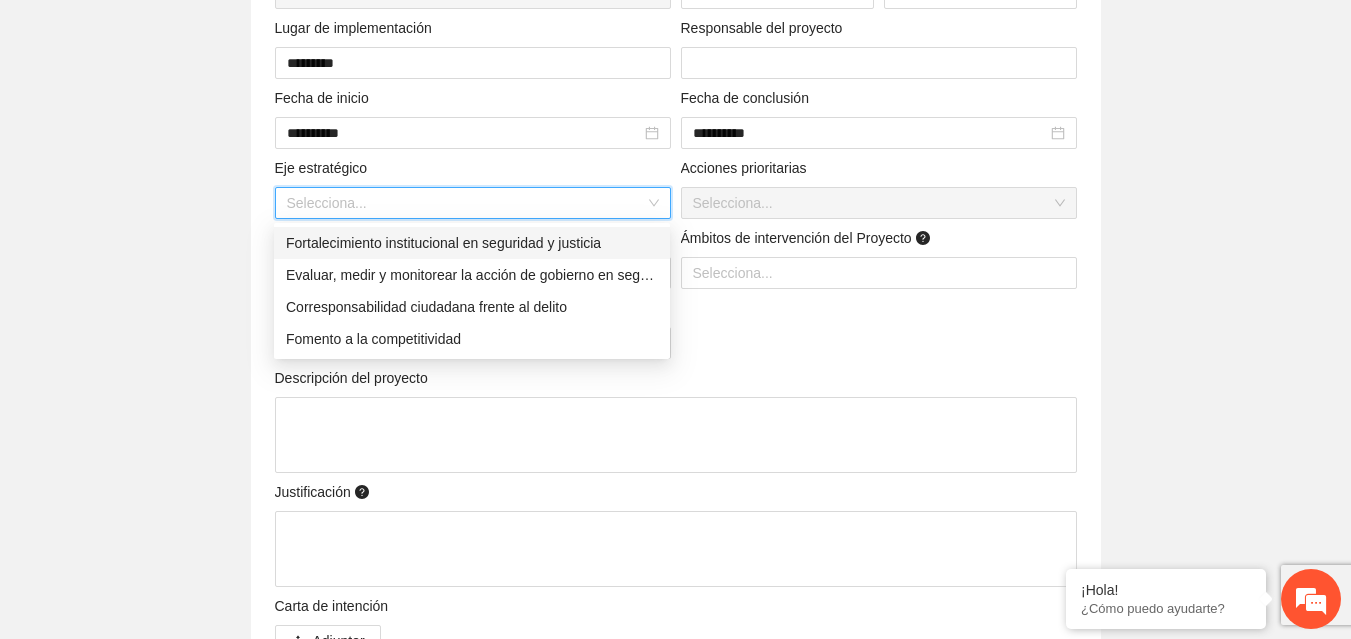 click on "Fortalecimiento institucional en seguridad y justicia" at bounding box center (472, 243) 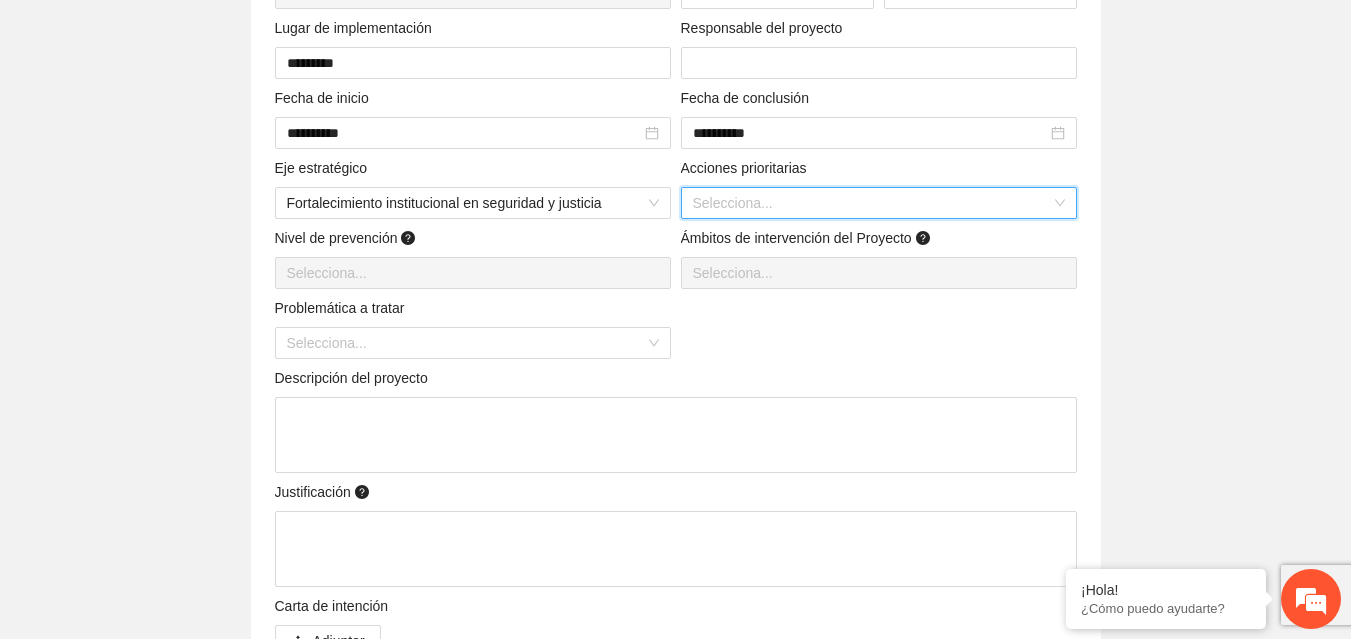 click at bounding box center [872, 203] 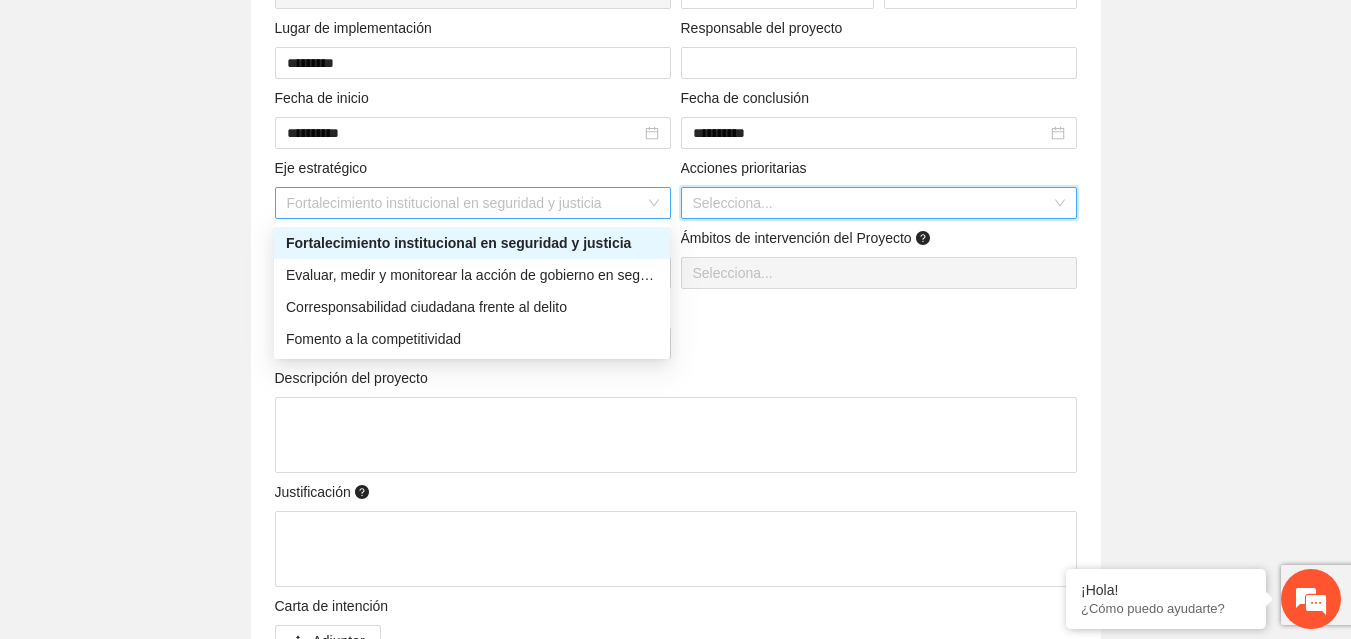click on "Fortalecimiento institucional en seguridad y justicia" at bounding box center (473, 203) 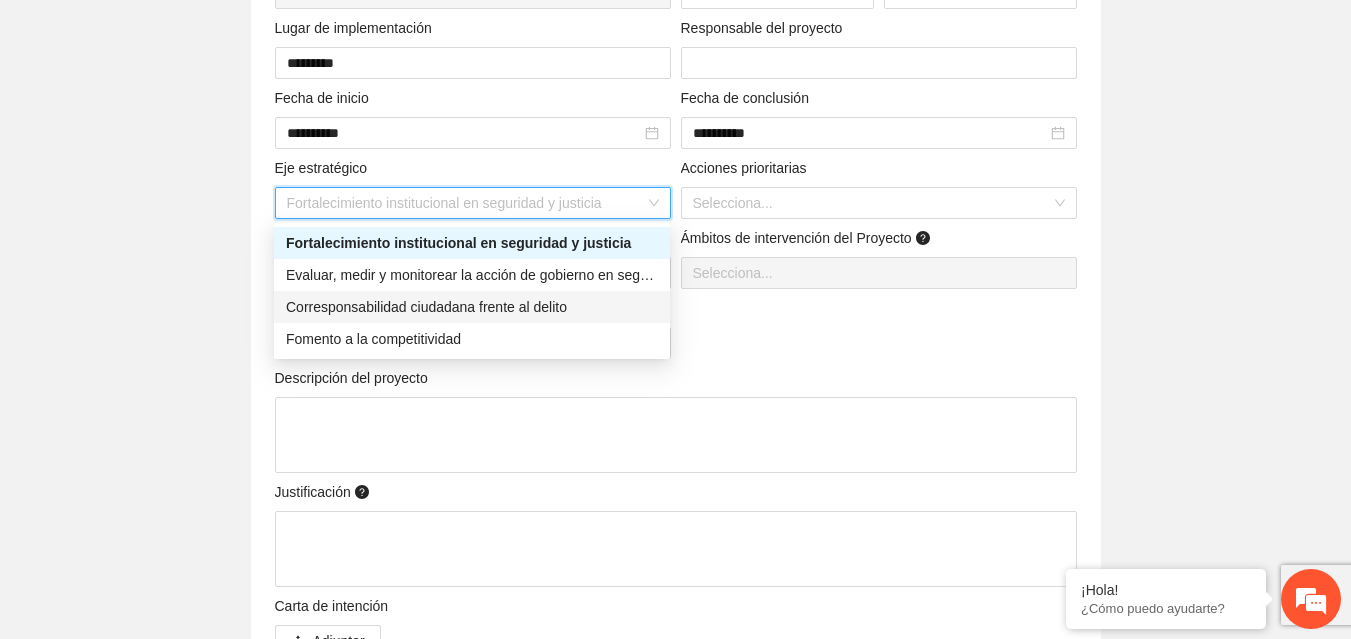 click on "Corresponsabilidad ciudadana frente al delito" at bounding box center (472, 307) 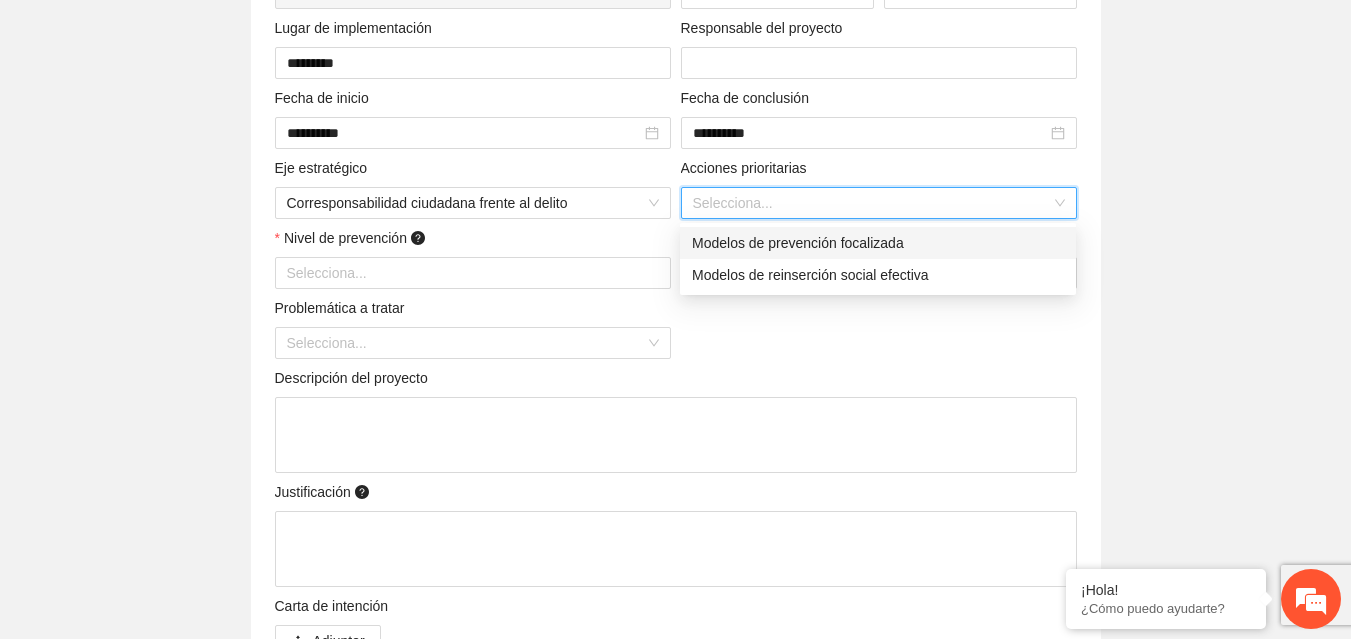 click at bounding box center (872, 203) 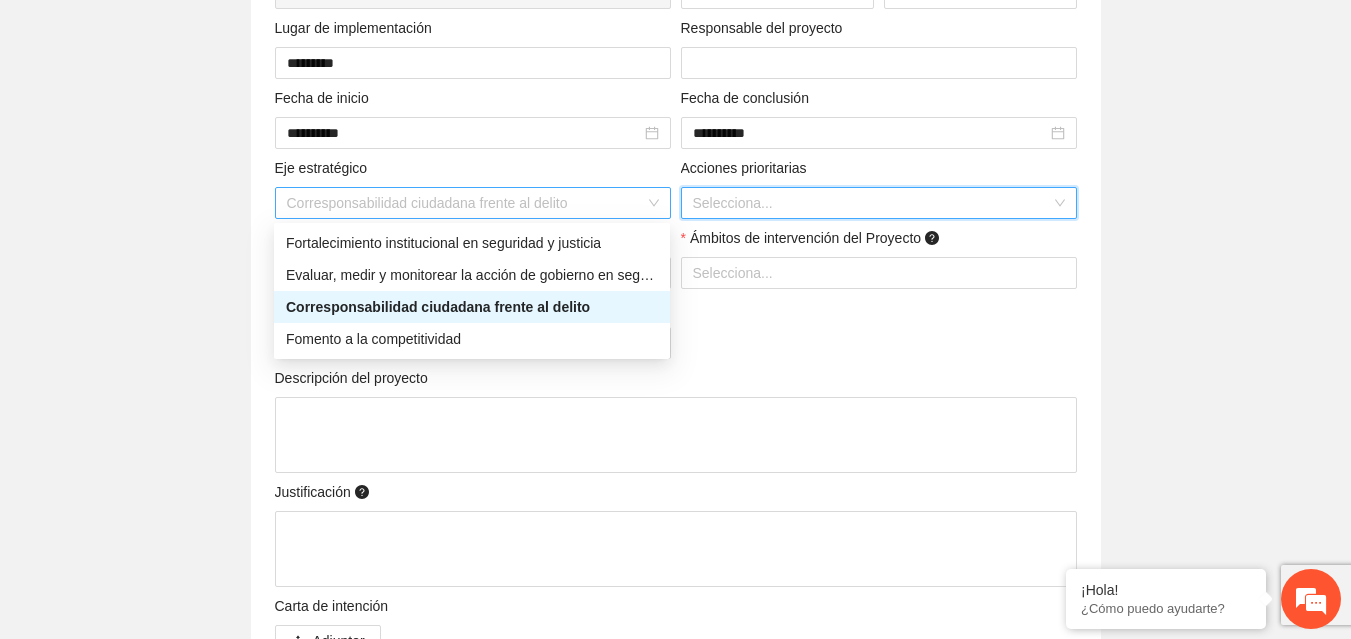 click on "Corresponsabilidad ciudadana frente al delito" at bounding box center [473, 203] 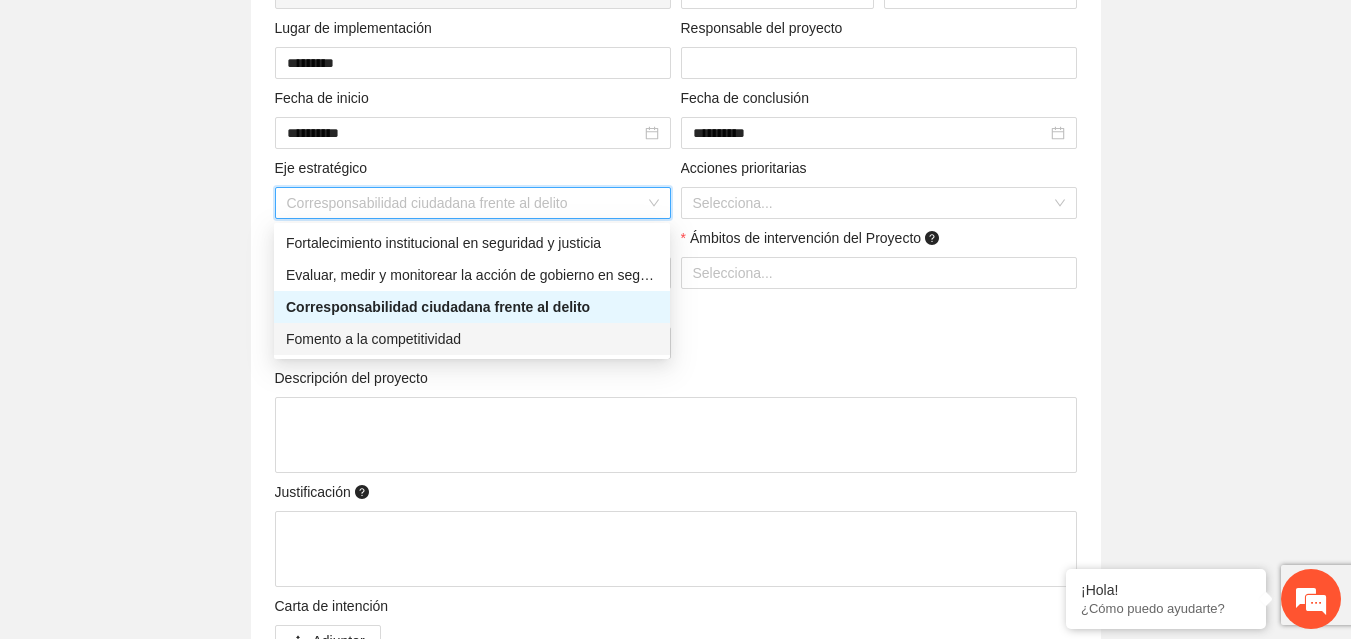 click on "Fomento a la competitividad" at bounding box center (472, 339) 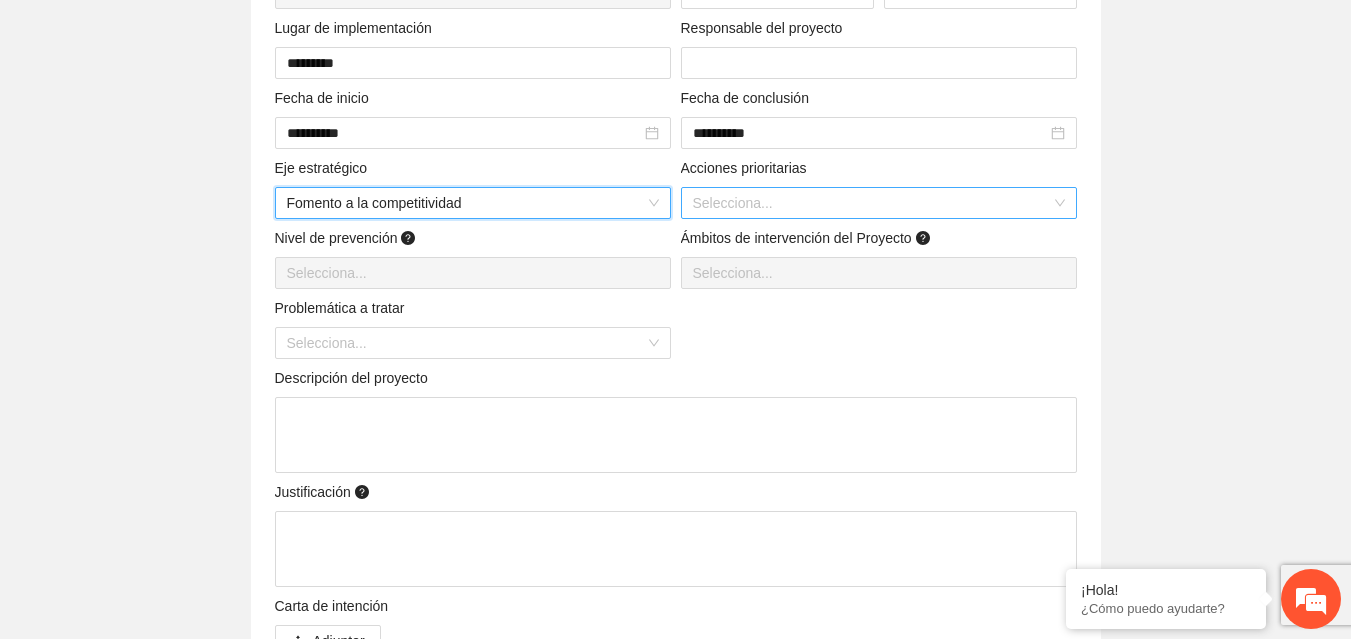 click at bounding box center (872, 203) 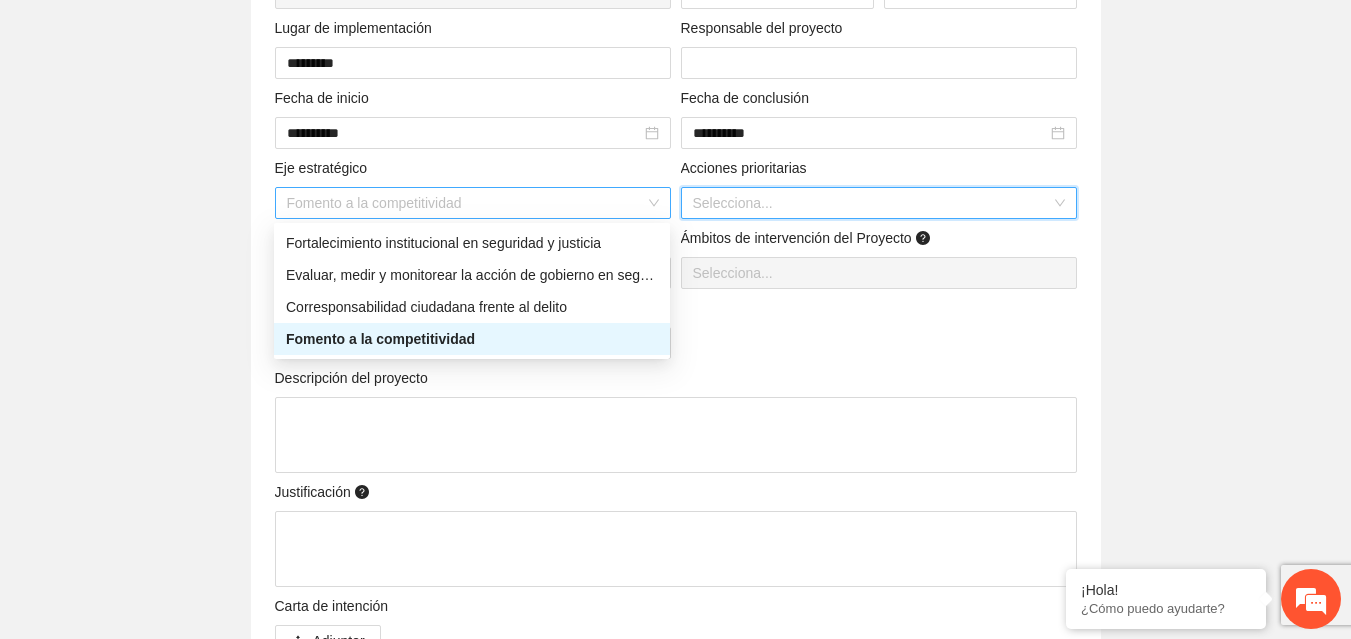 click on "Fomento a la competitividad" at bounding box center [473, 203] 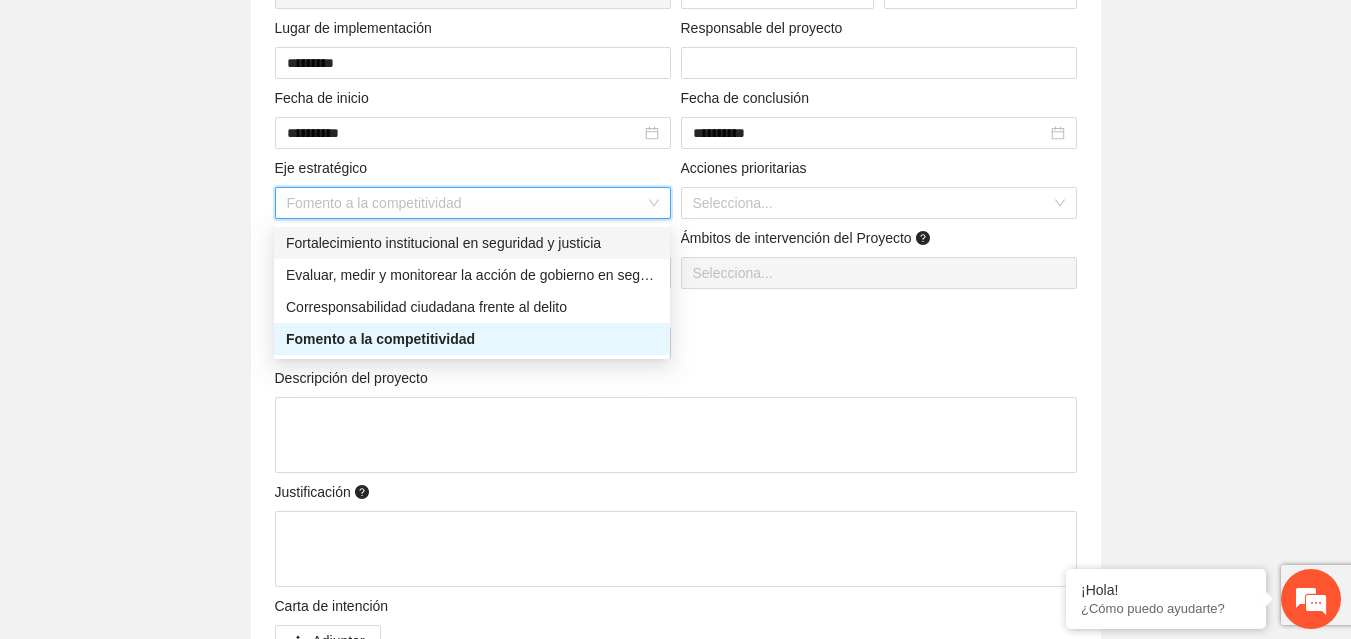 click on "Fortalecimiento institucional en seguridad y justicia" at bounding box center [472, 243] 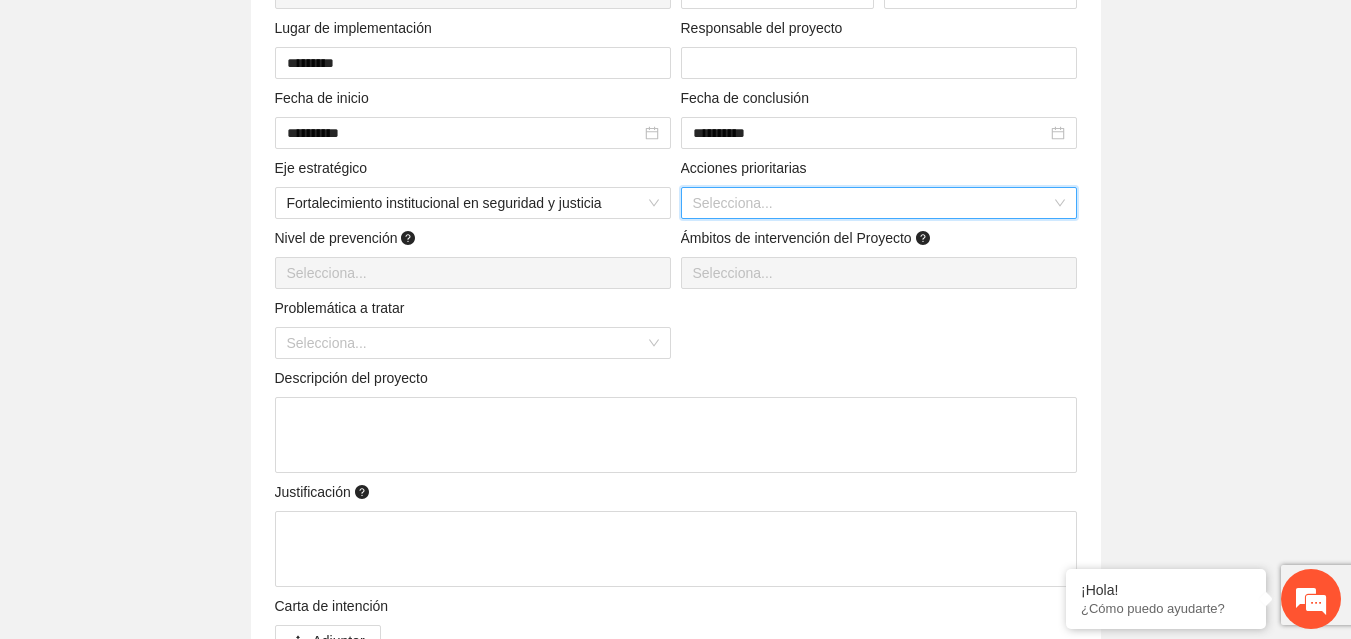 click at bounding box center (872, 203) 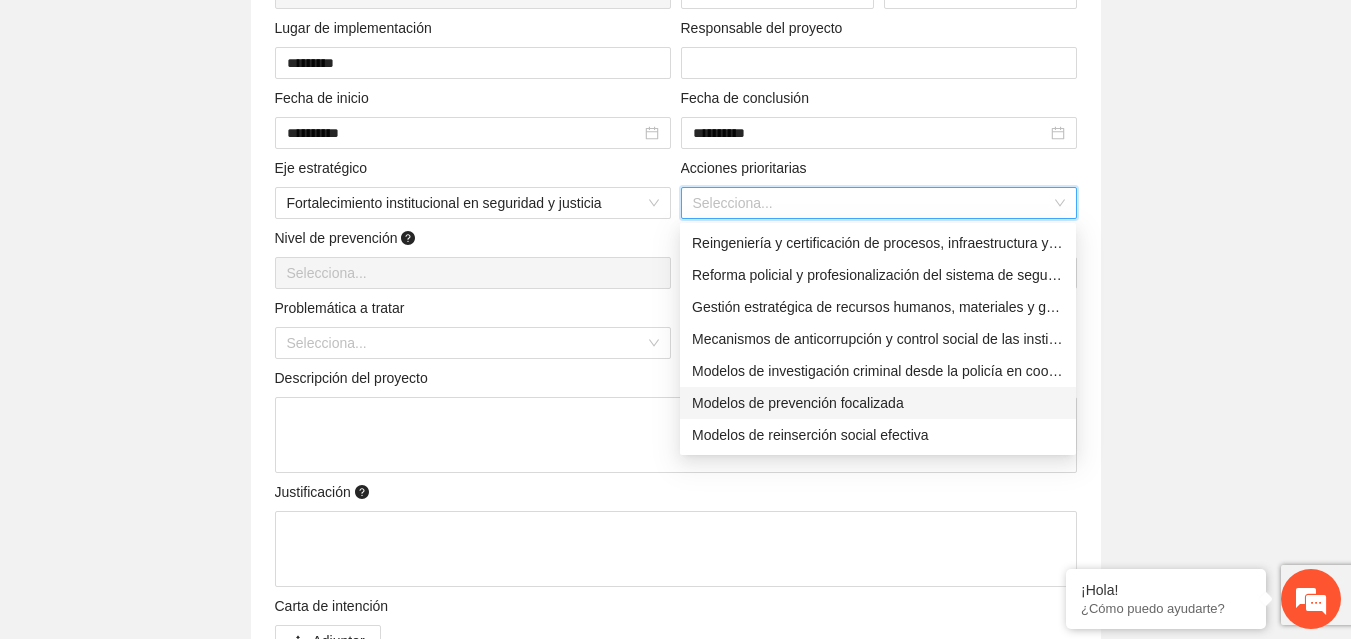 click on "Modelos de prevención focalizada" at bounding box center [878, 403] 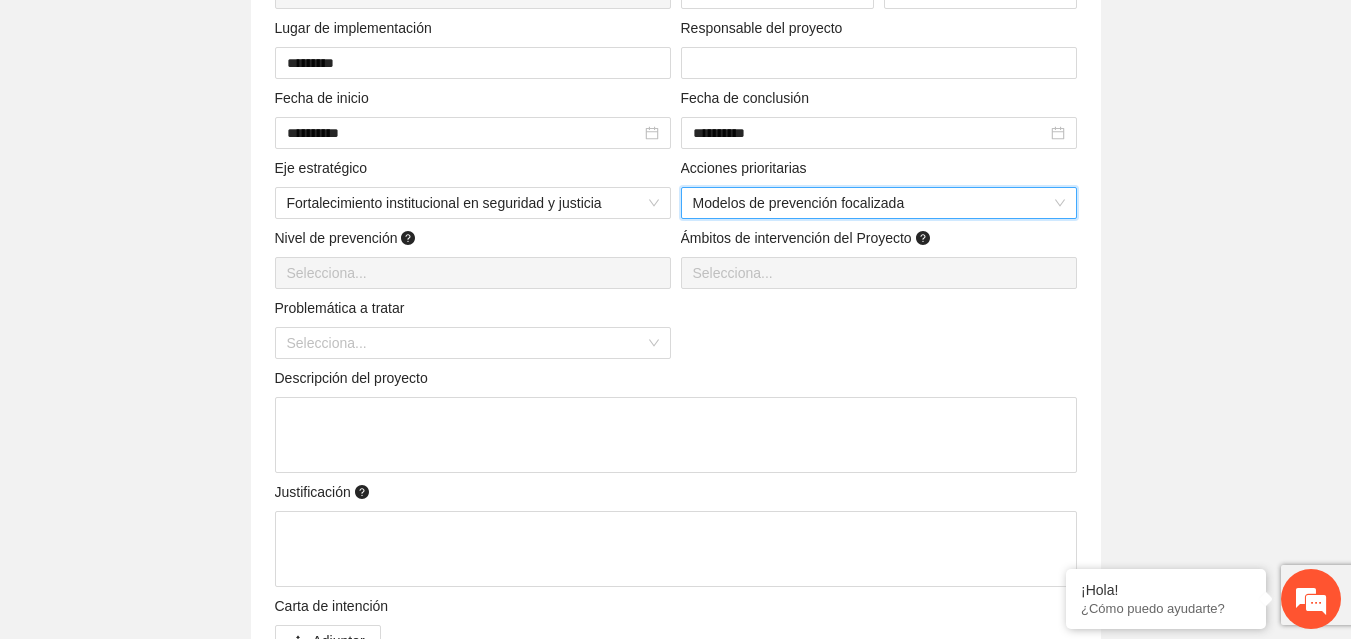 click at bounding box center [473, 273] 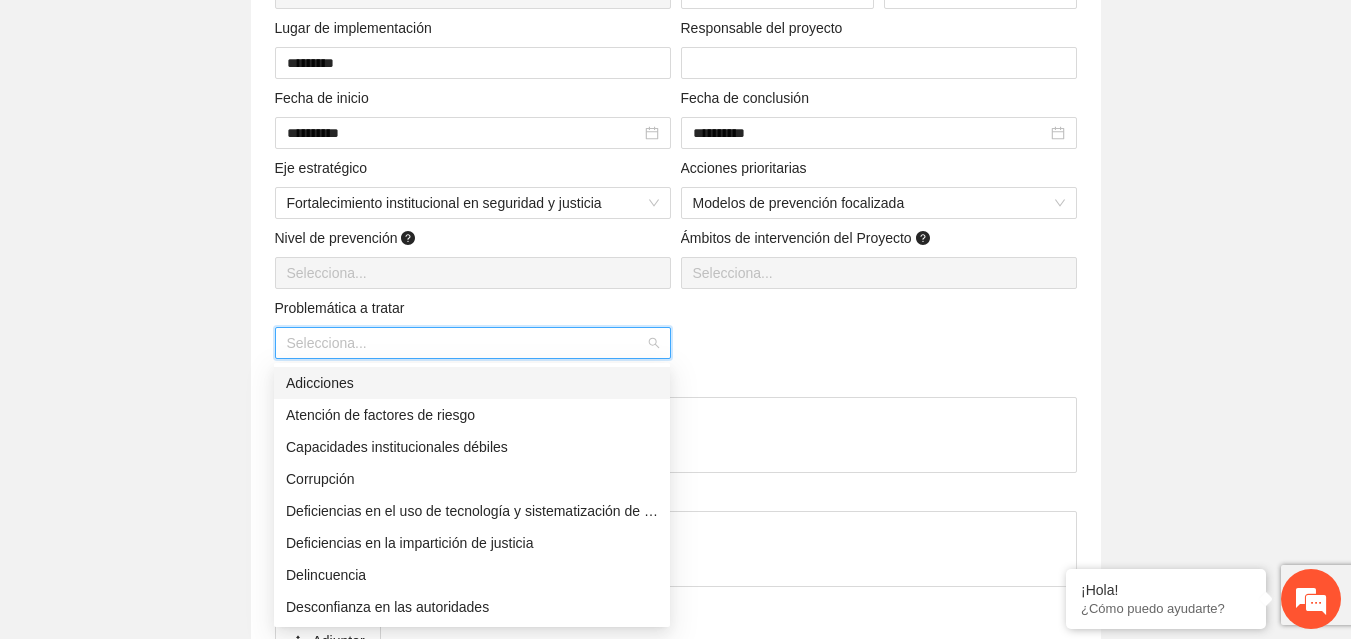 click at bounding box center (466, 343) 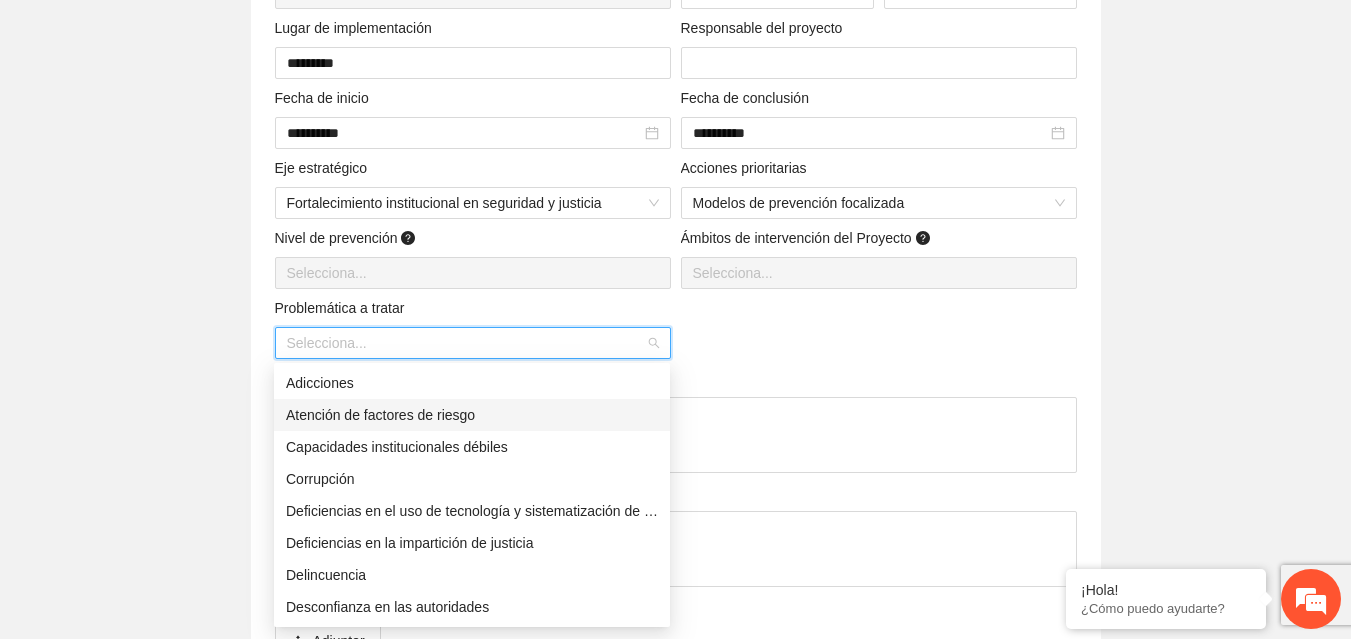 click on "Atención de factores de riesgo" at bounding box center [472, 415] 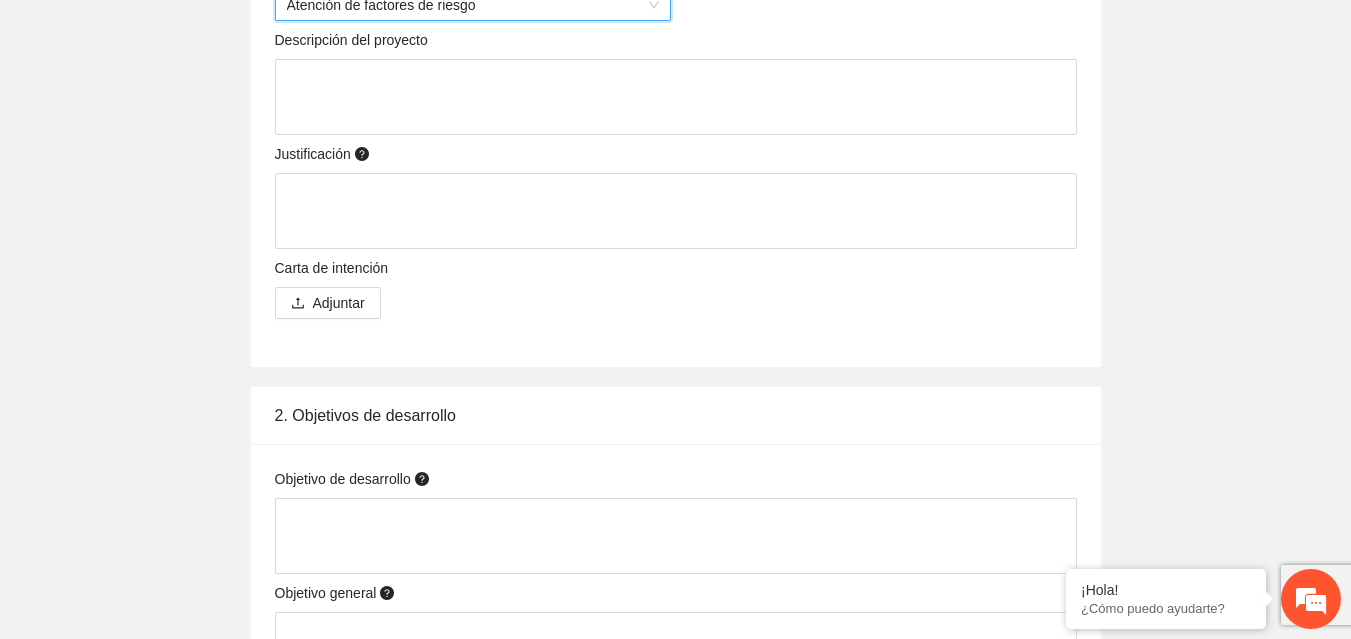 scroll, scrollTop: 931, scrollLeft: 0, axis: vertical 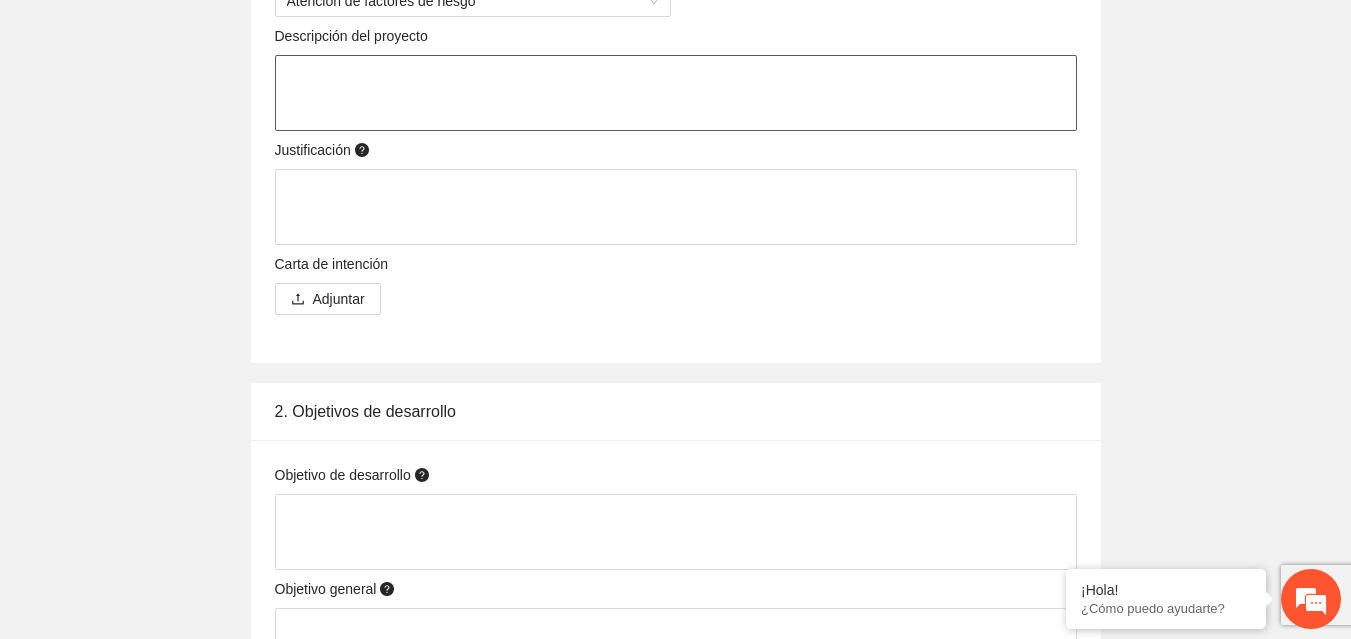 click at bounding box center [676, 93] 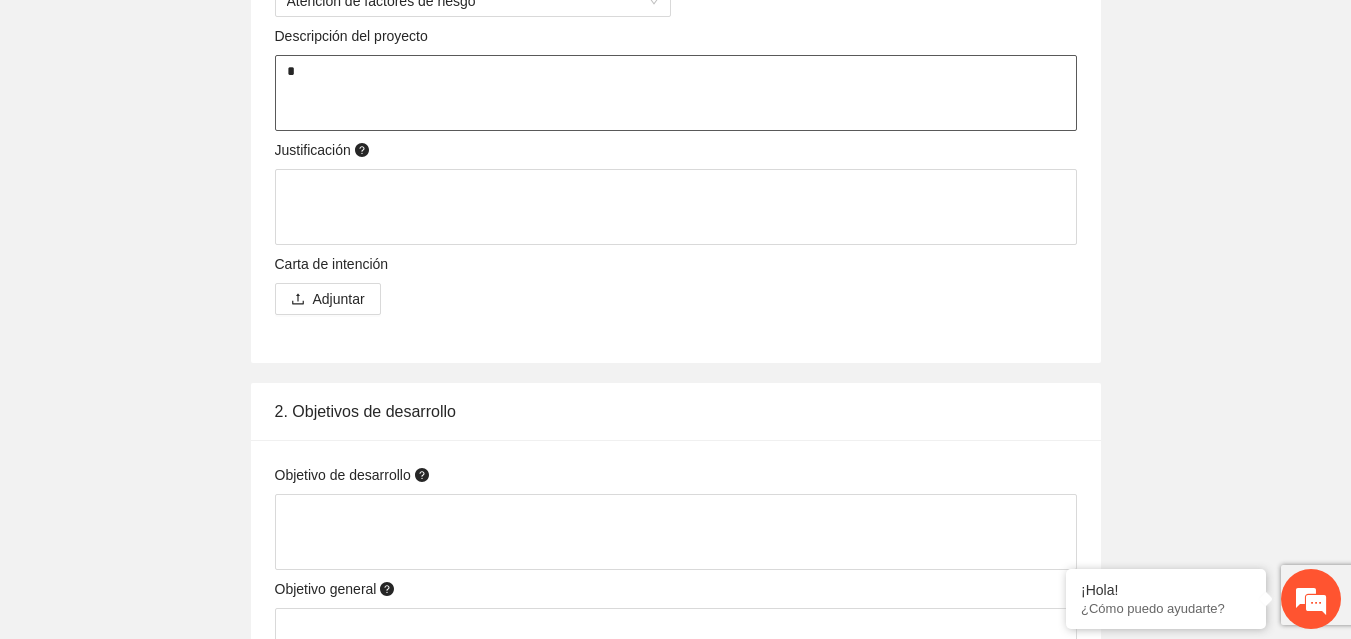 type 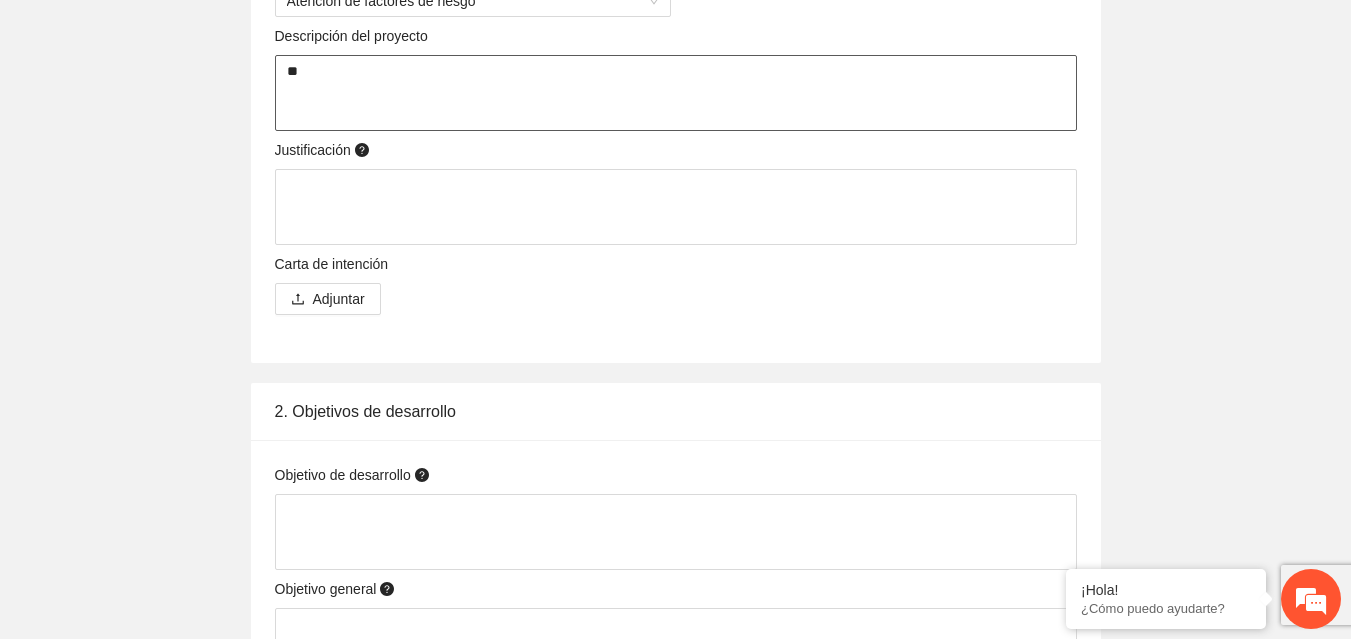 type 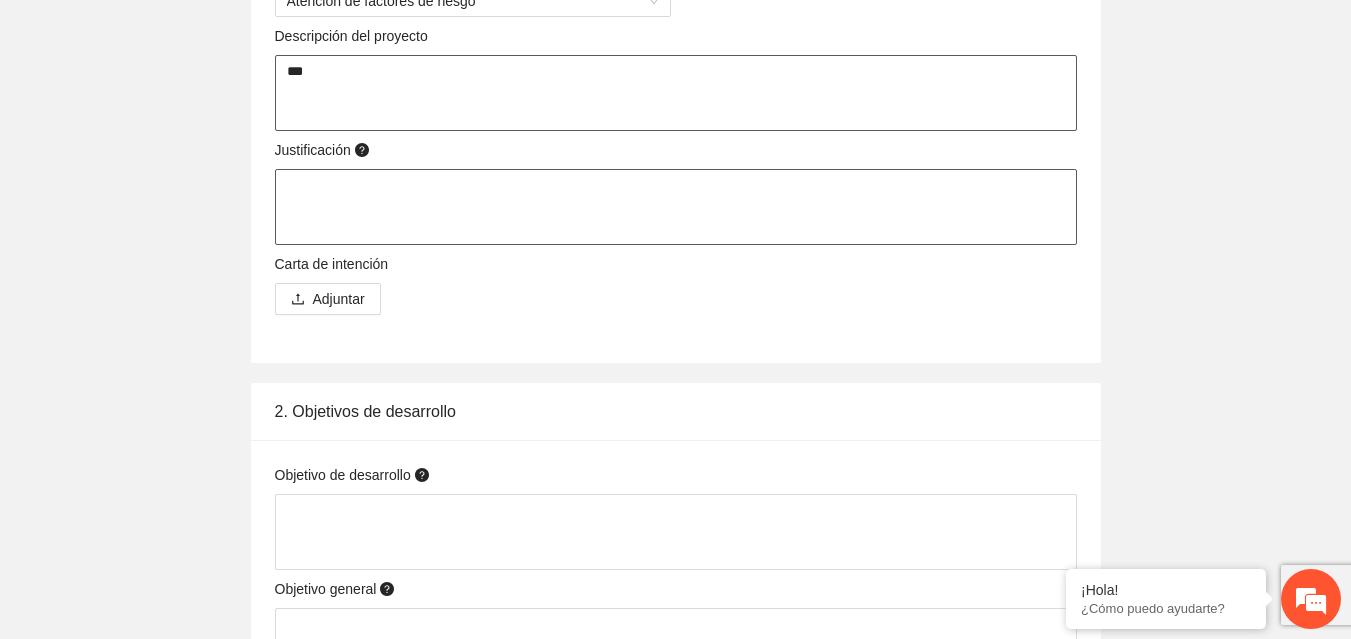 type on "***" 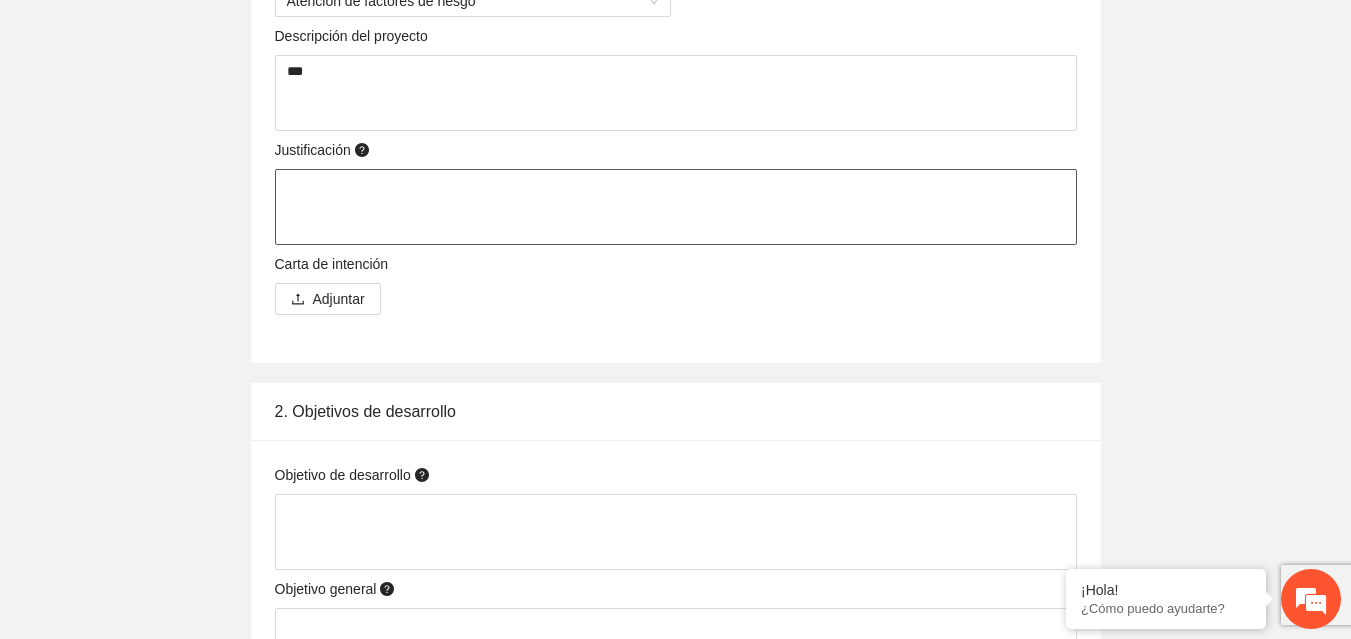 type 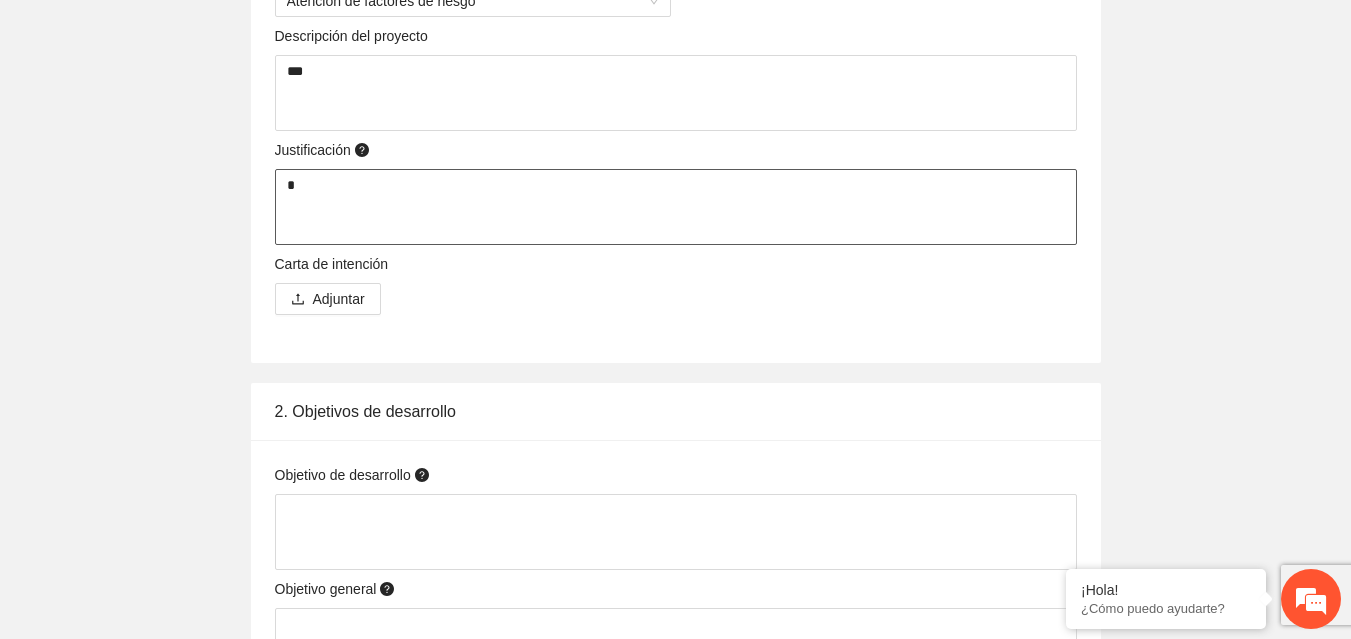 click on "*" at bounding box center (676, 207) 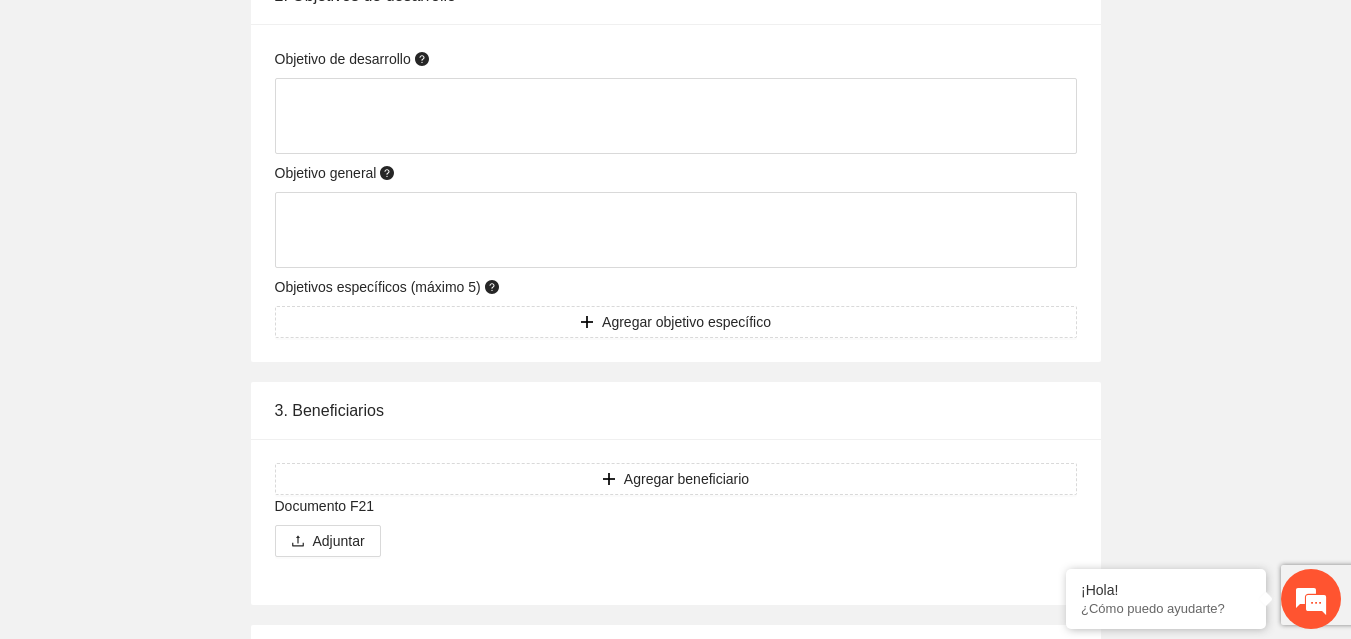 scroll, scrollTop: 1350, scrollLeft: 0, axis: vertical 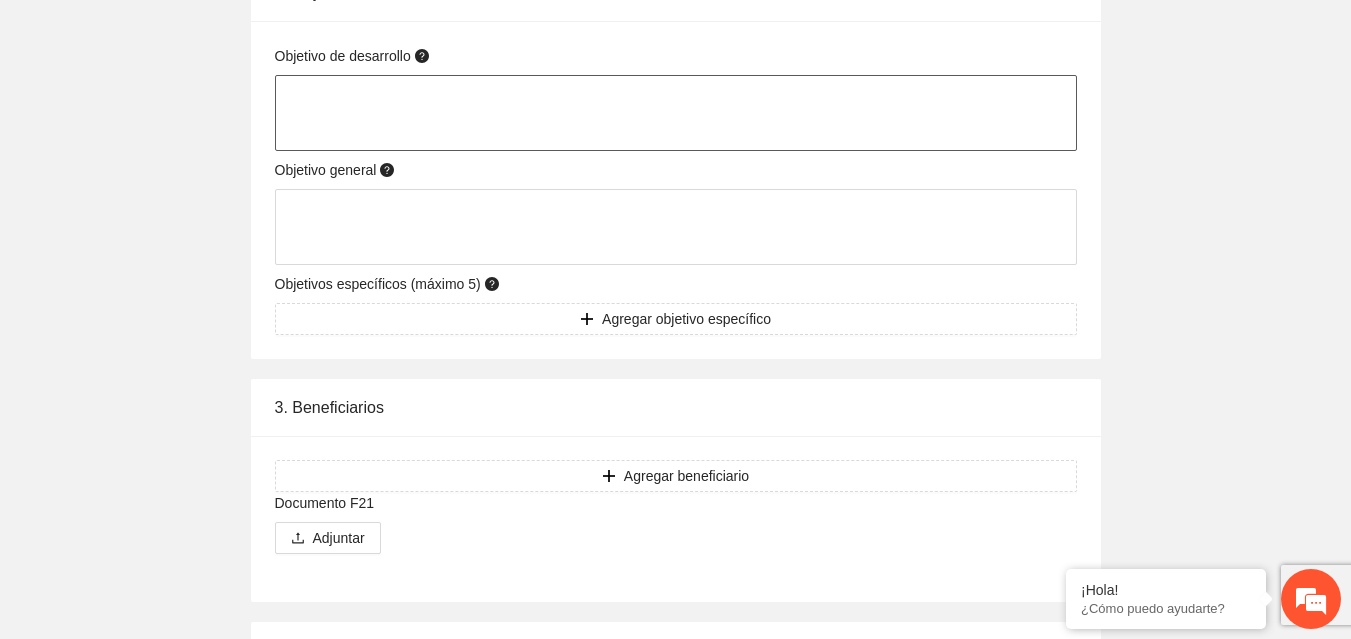 type on "**" 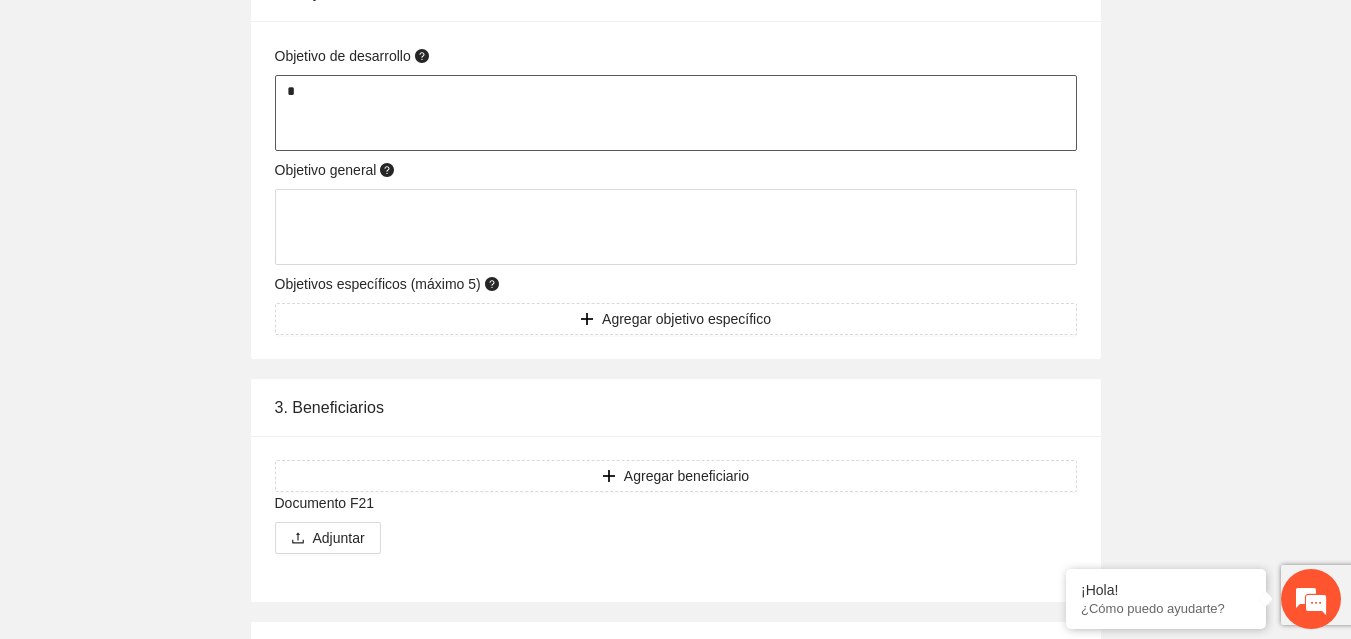 type 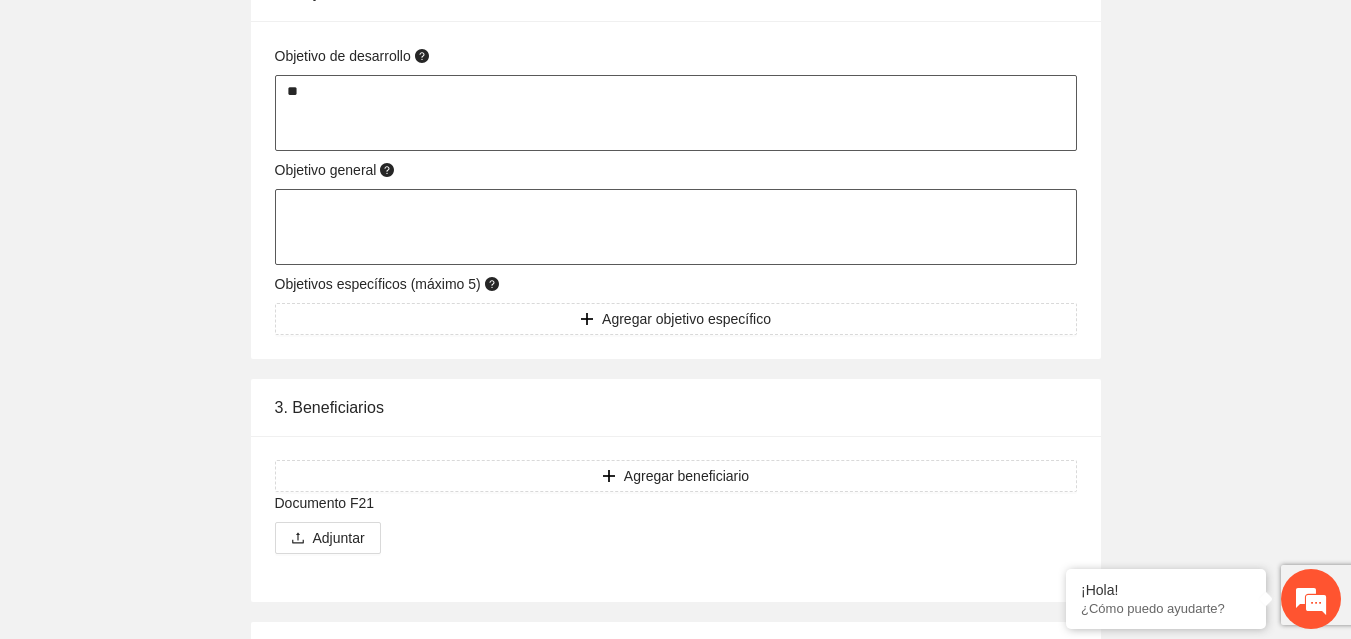type on "**" 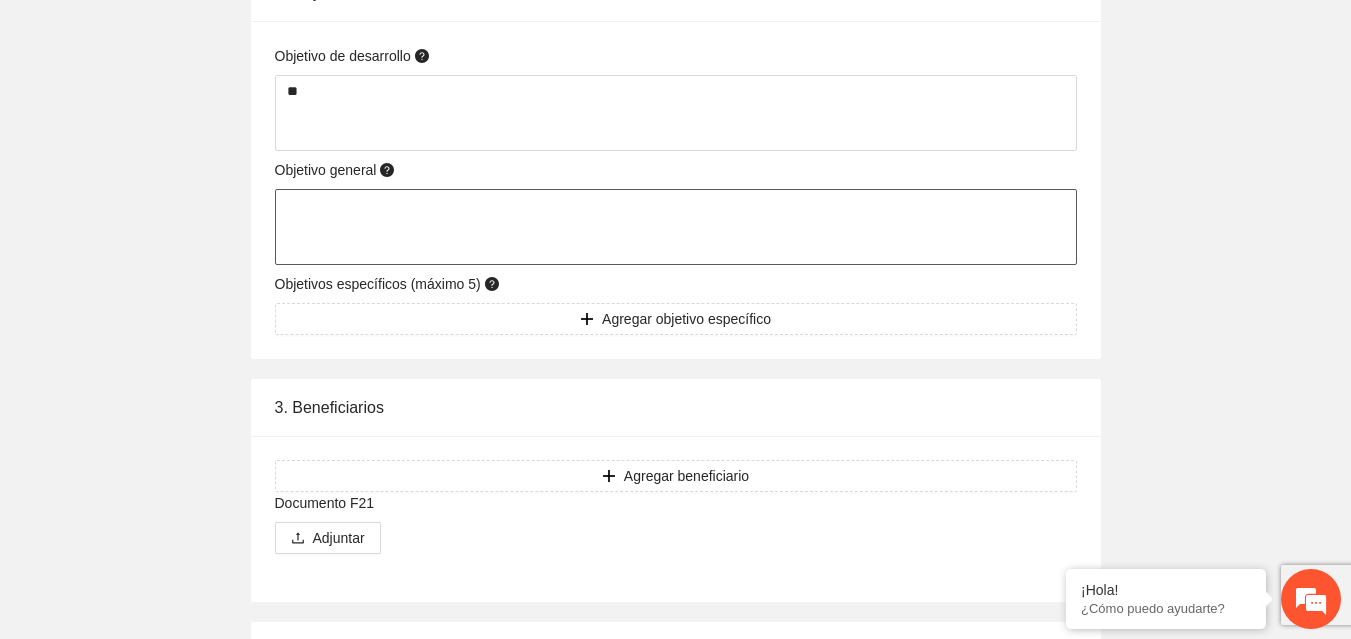 click at bounding box center [676, 227] 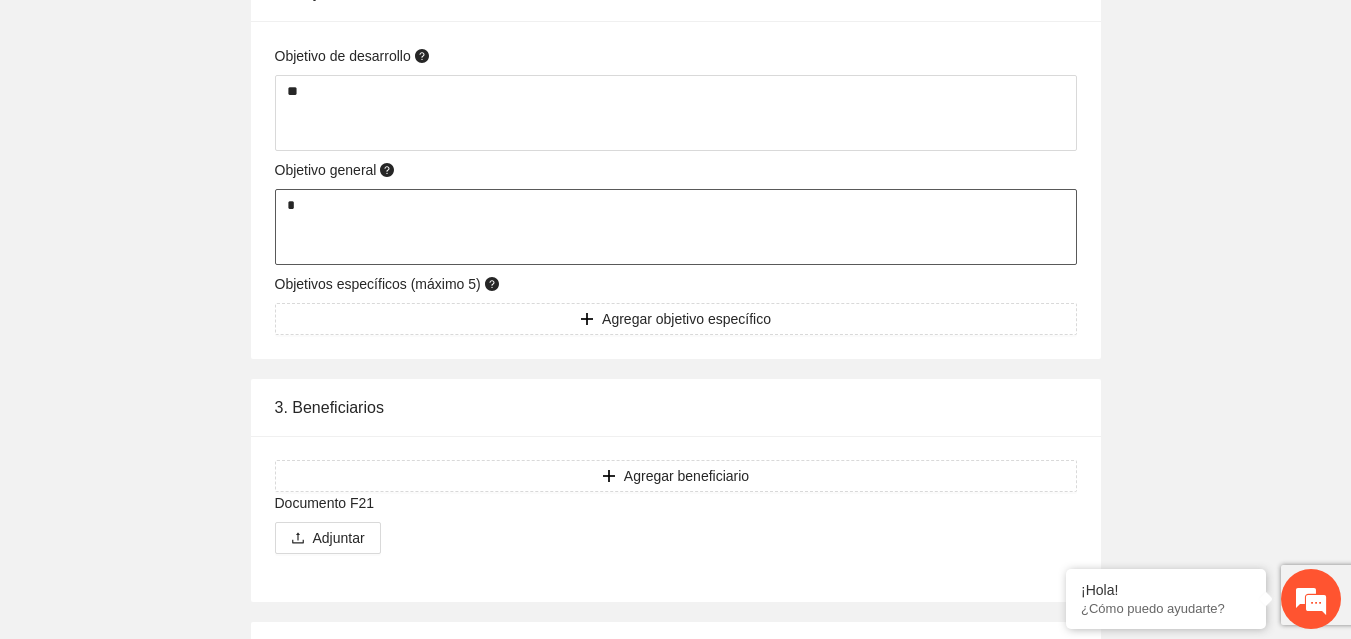 type on "**" 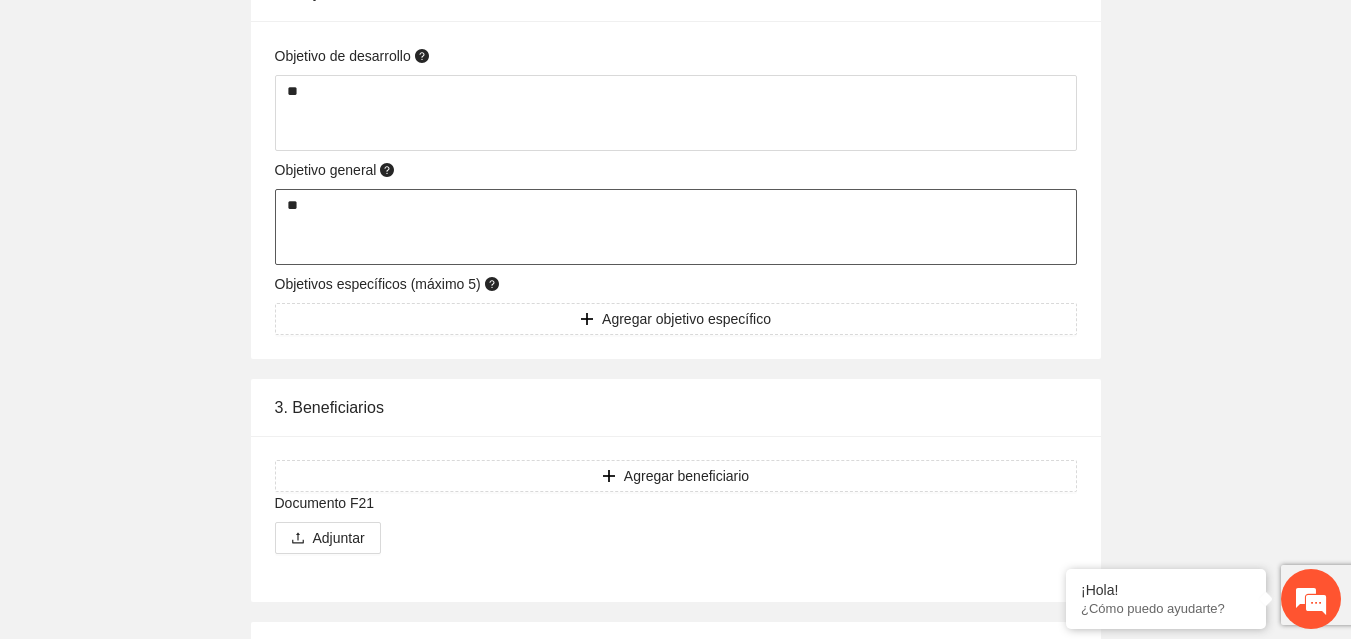 type 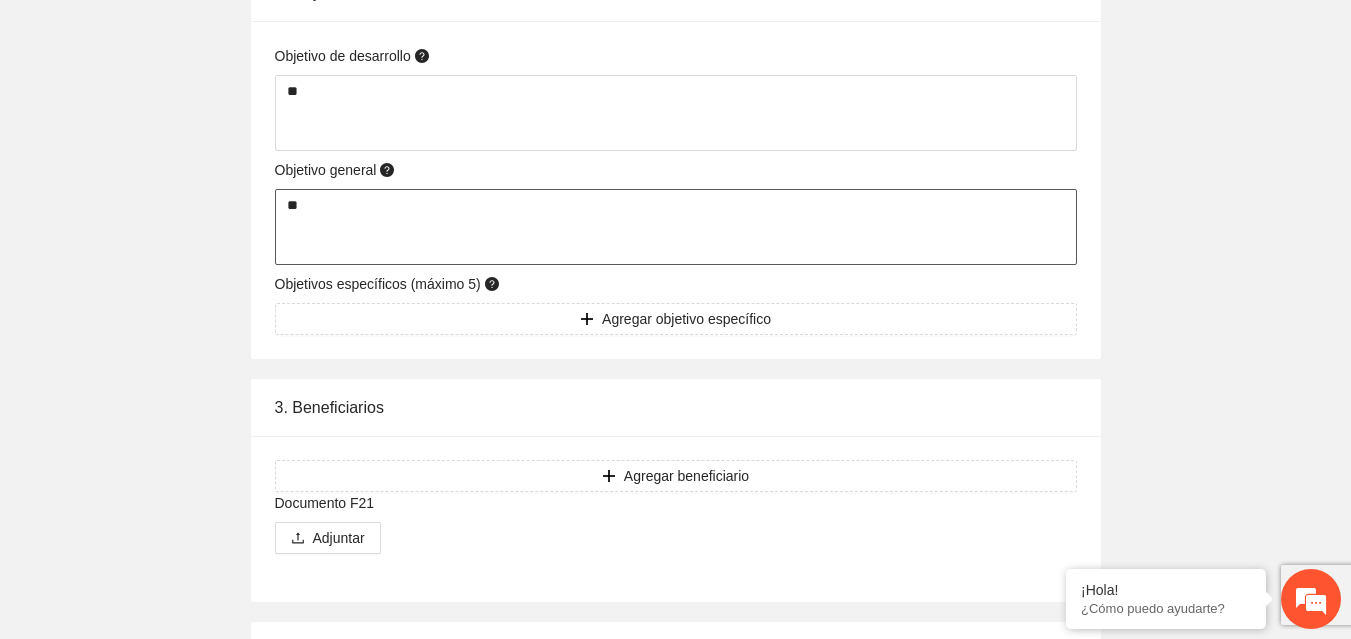scroll, scrollTop: 1600, scrollLeft: 0, axis: vertical 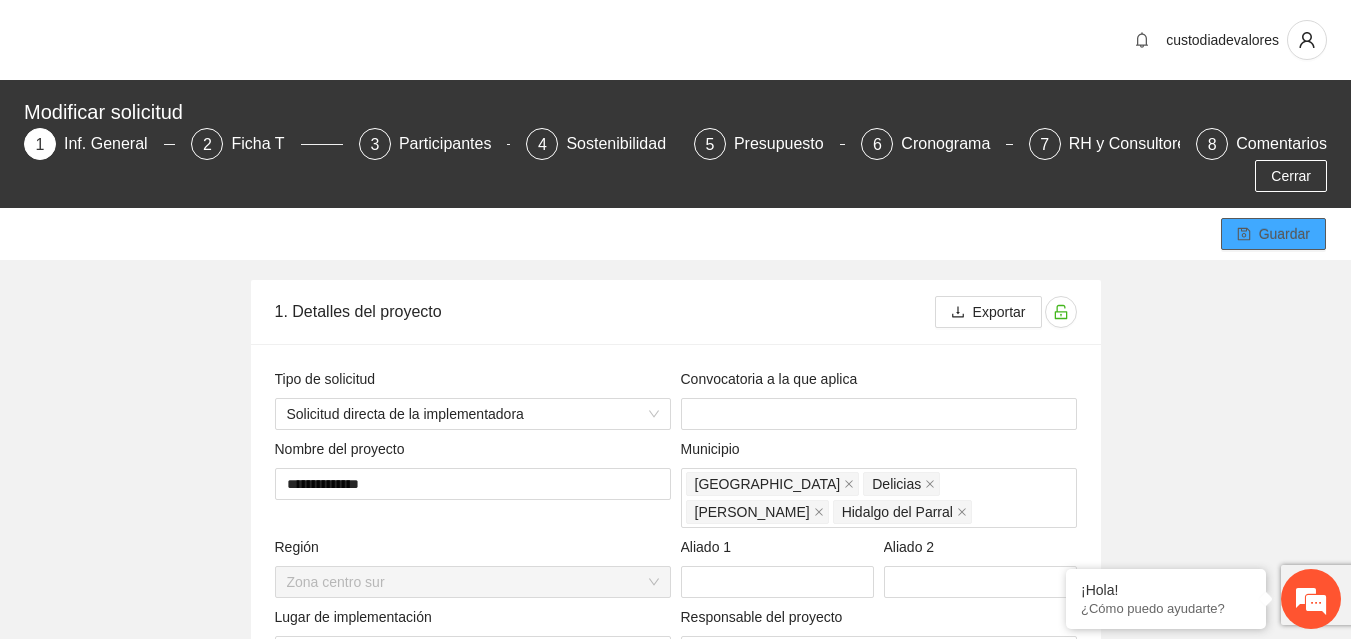 type on "**" 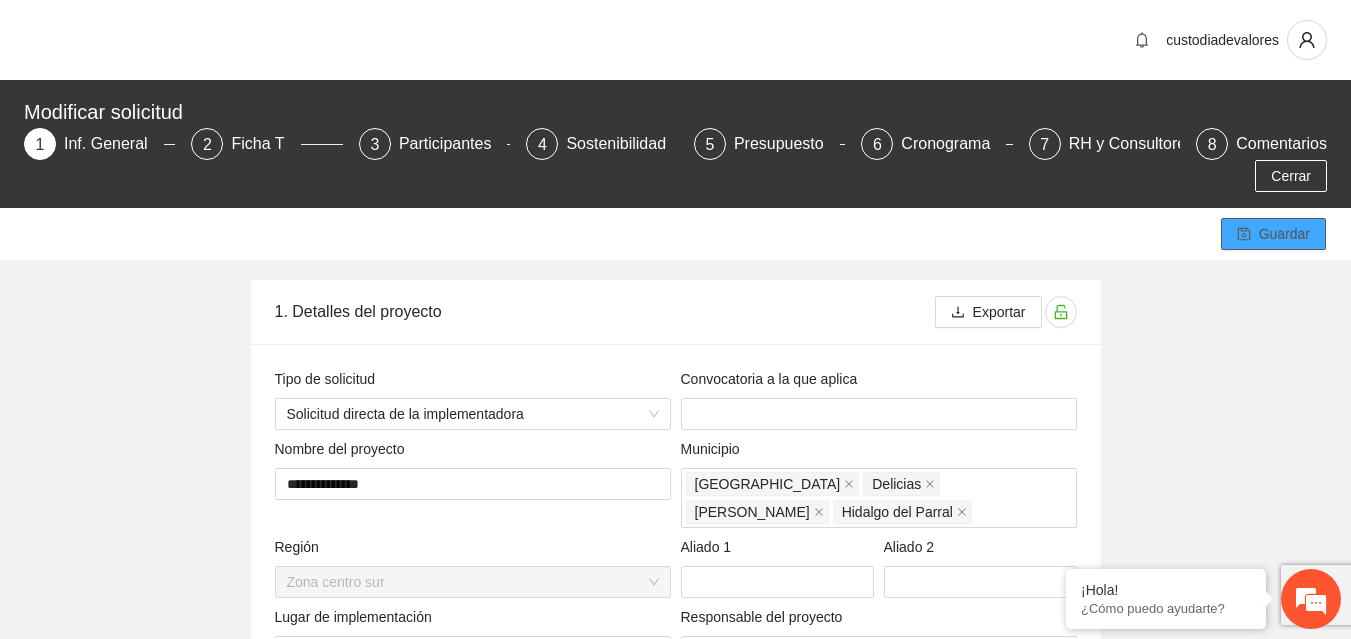 click on "Guardar" at bounding box center [1284, 234] 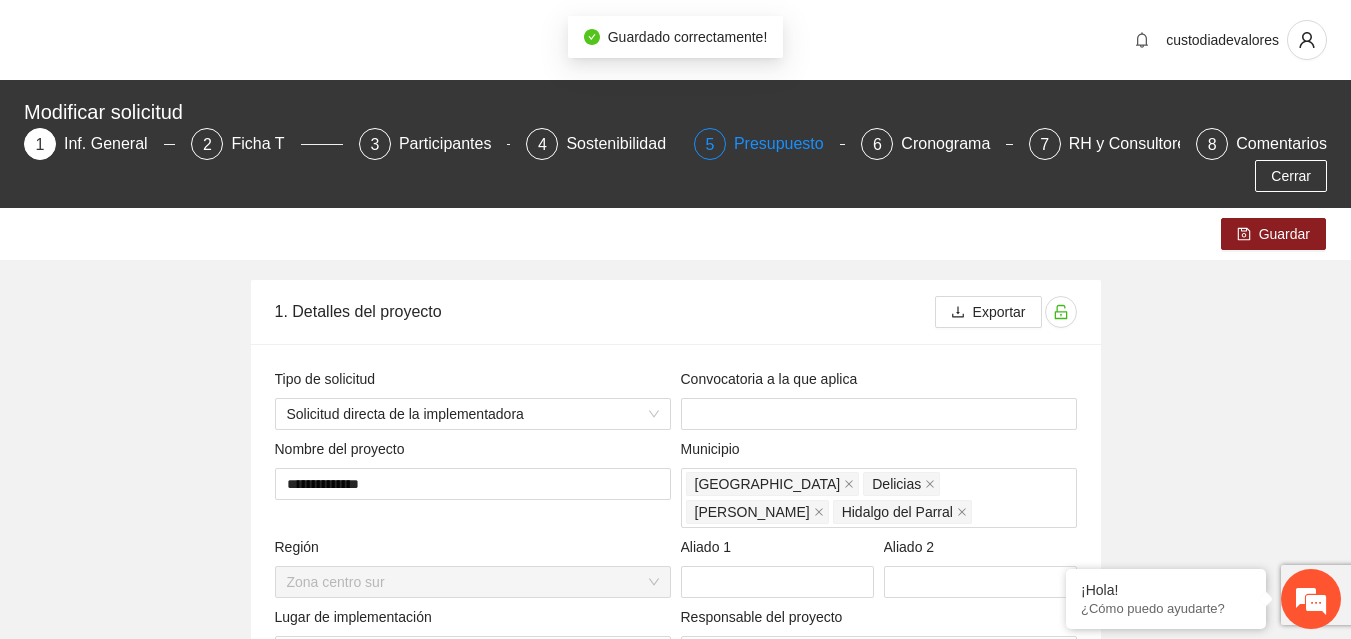 click on "Presupuesto" at bounding box center [787, 144] 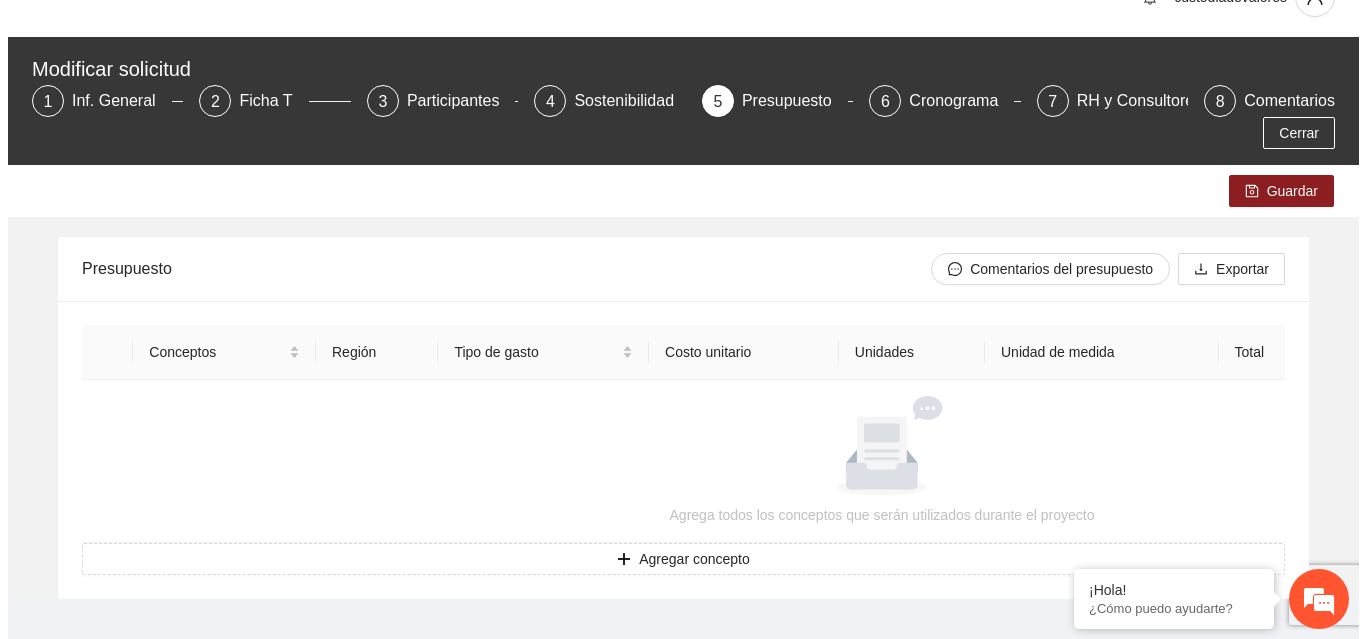 scroll, scrollTop: 94, scrollLeft: 0, axis: vertical 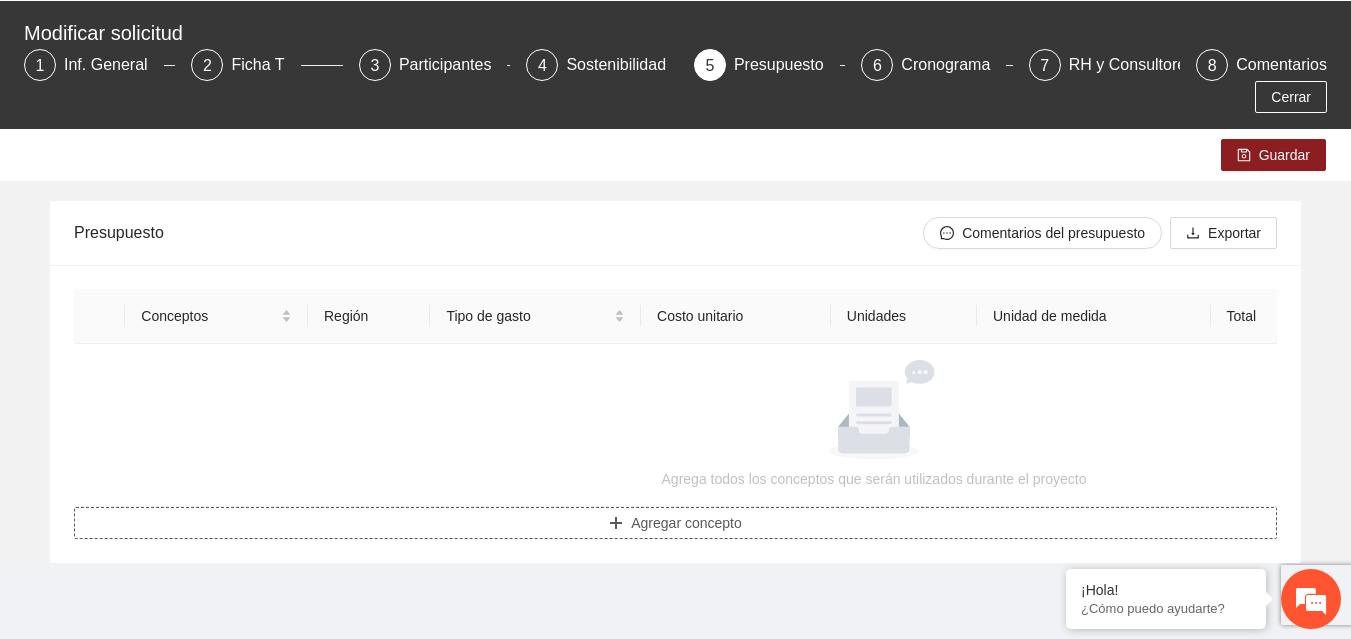 click on "Agregar concepto" at bounding box center (686, 523) 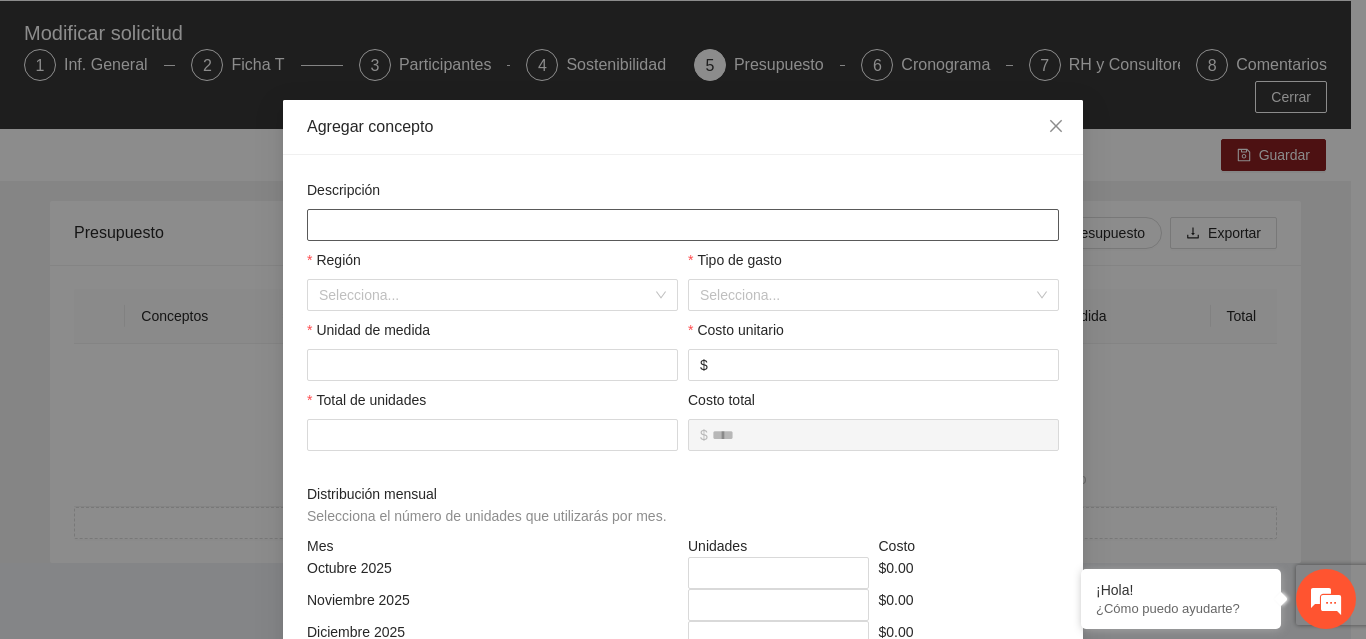 click at bounding box center (683, 225) 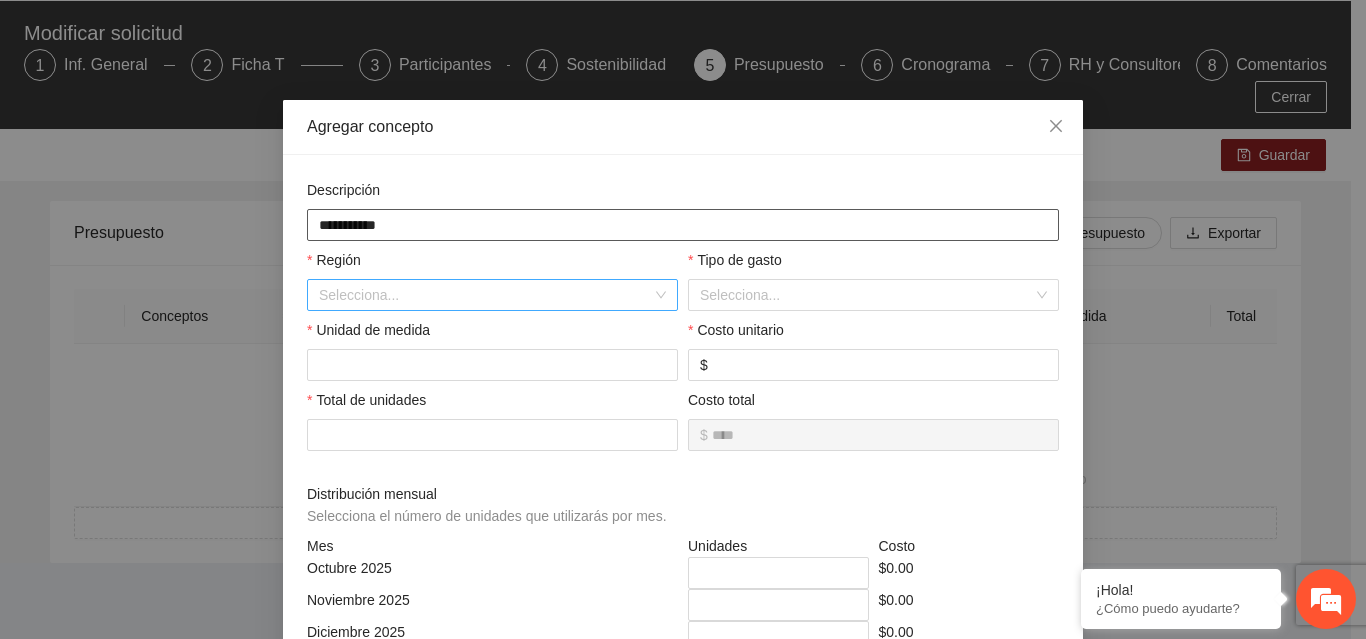 type on "**********" 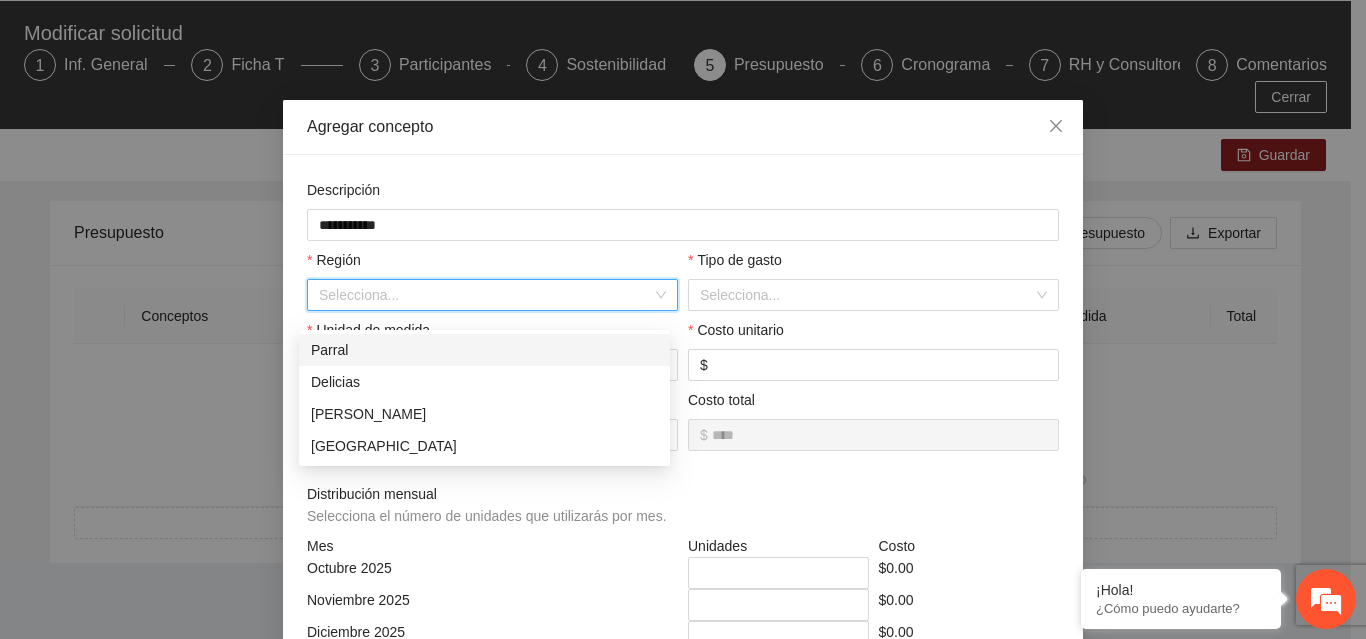 click at bounding box center (485, 295) 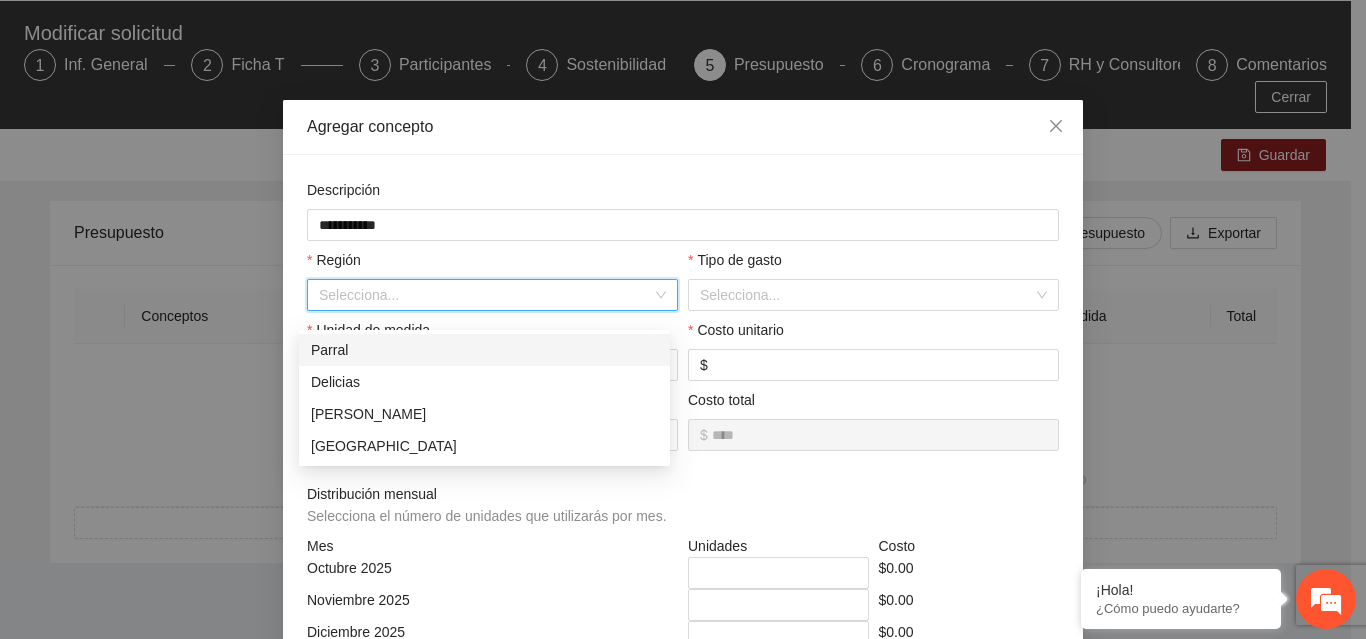 click on "Parral" at bounding box center (484, 350) 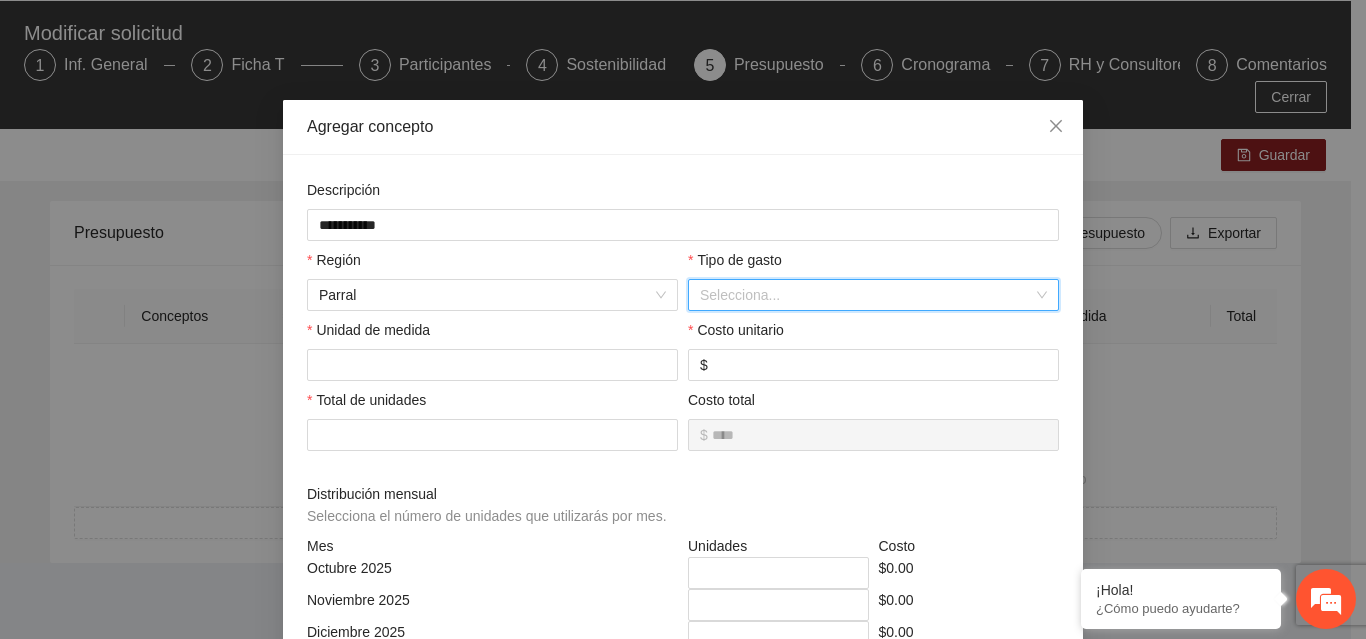 click at bounding box center [866, 295] 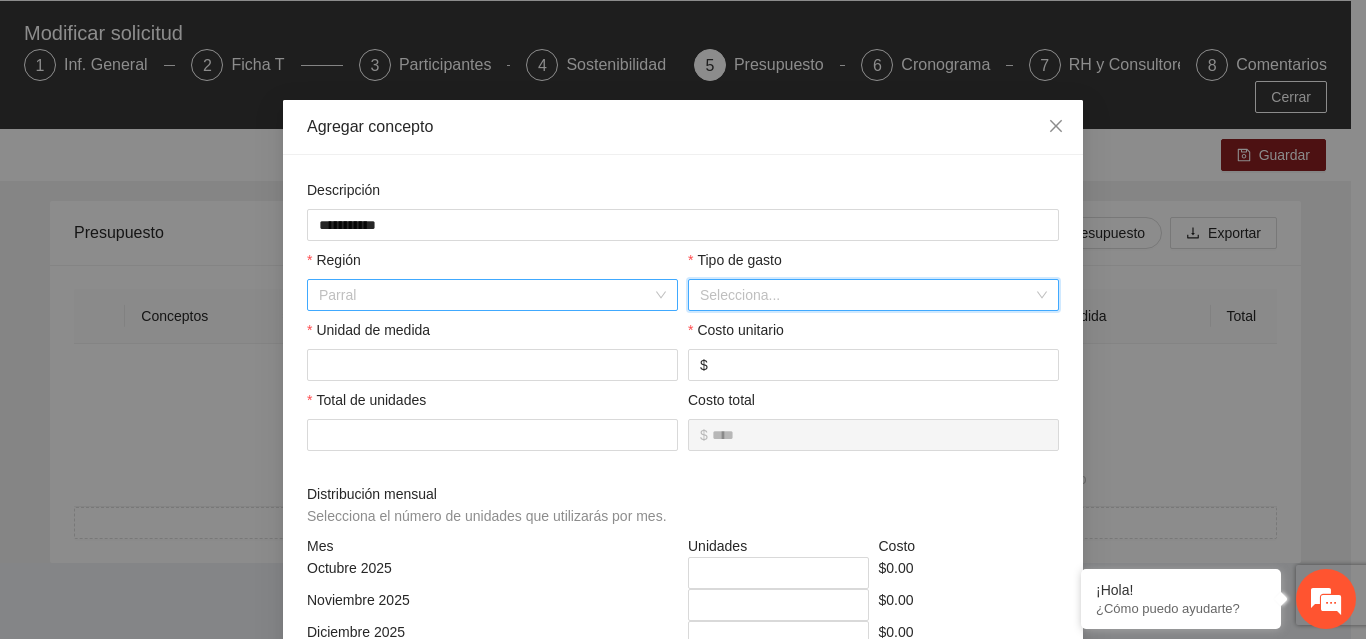 click on "Parral" at bounding box center (492, 295) 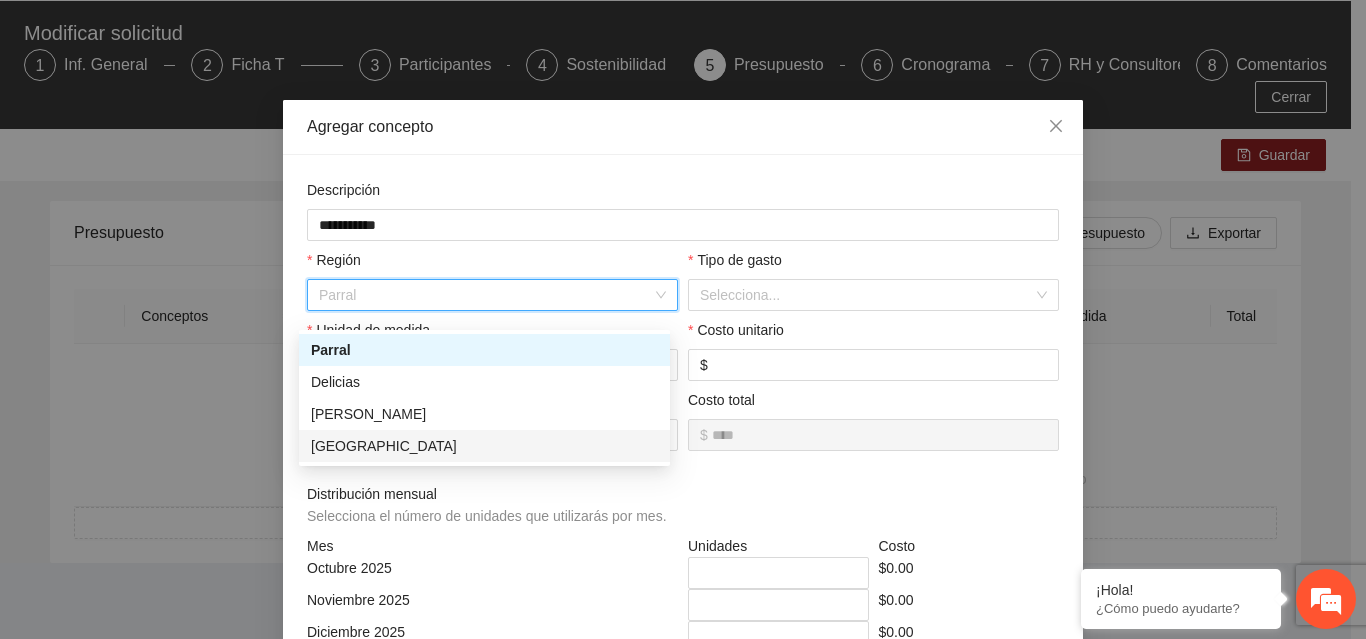 click on "[GEOGRAPHIC_DATA]" at bounding box center [484, 446] 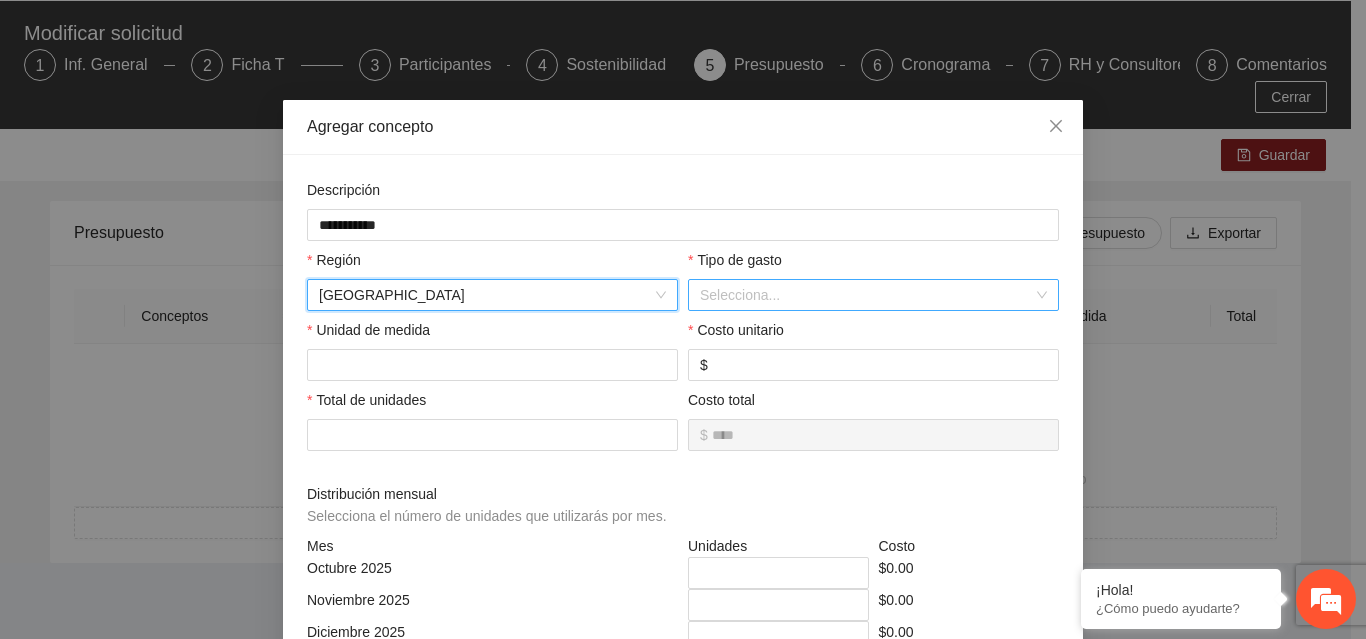 click at bounding box center (866, 295) 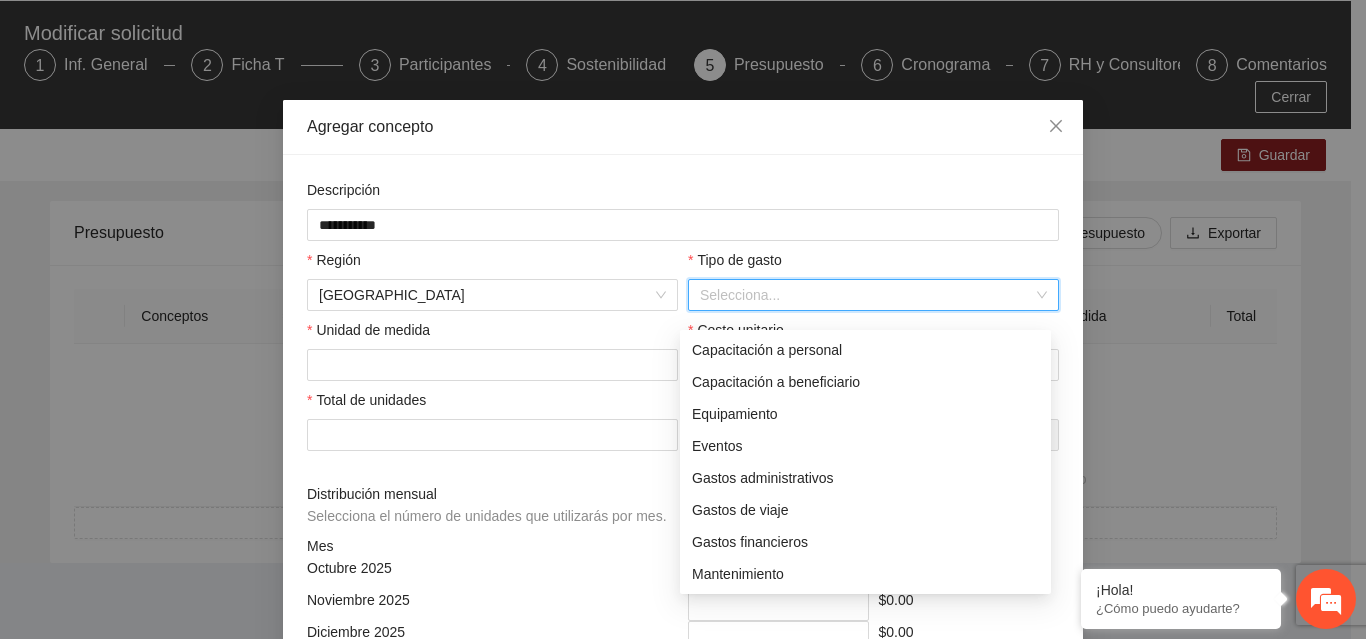 scroll, scrollTop: 192, scrollLeft: 0, axis: vertical 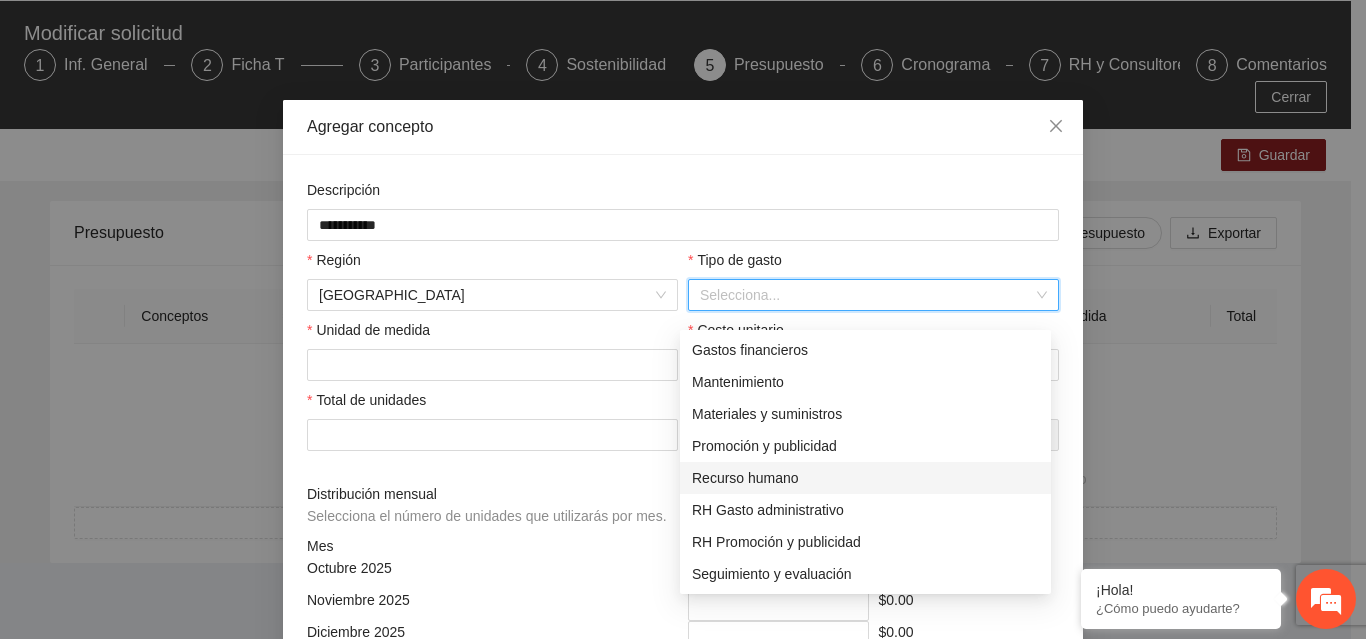 click on "Recurso humano" at bounding box center [865, 478] 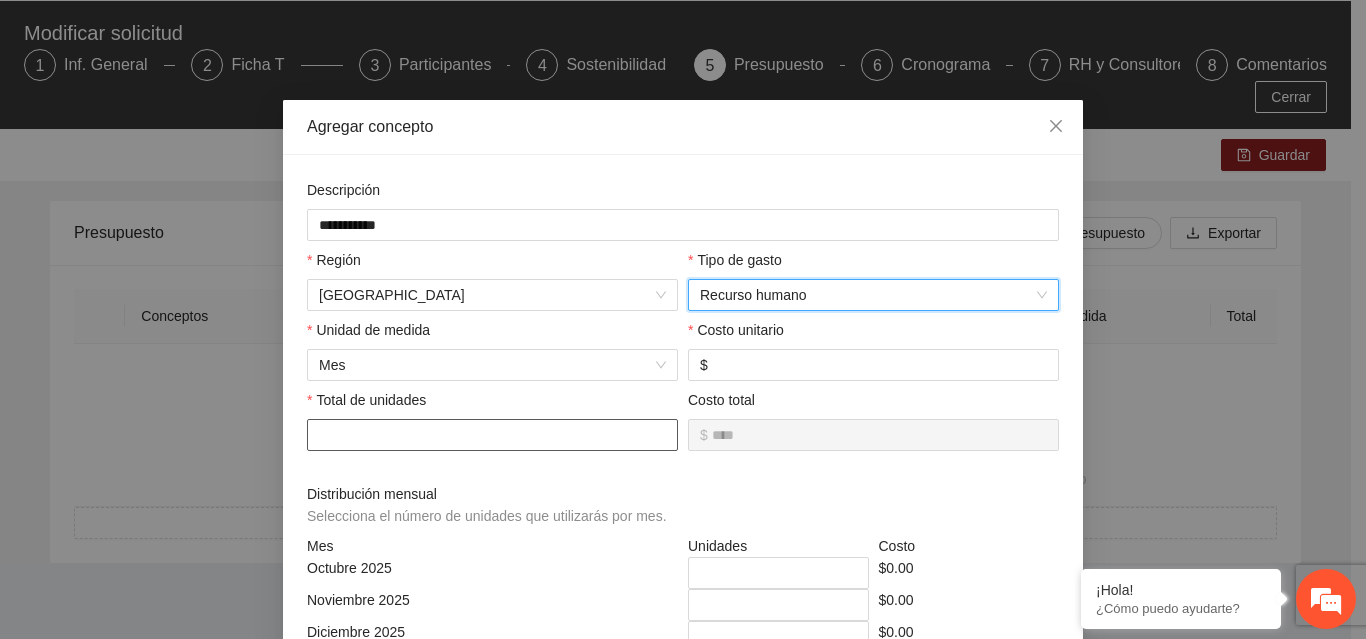 click at bounding box center [492, 435] 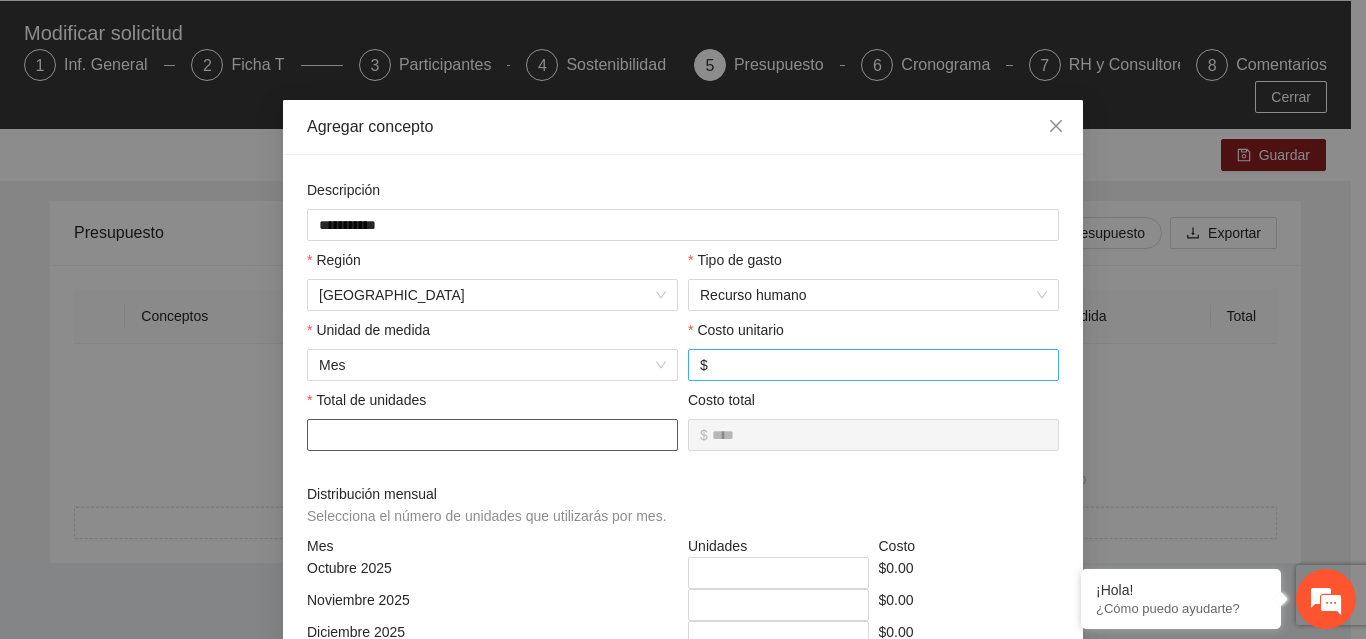 type on "**" 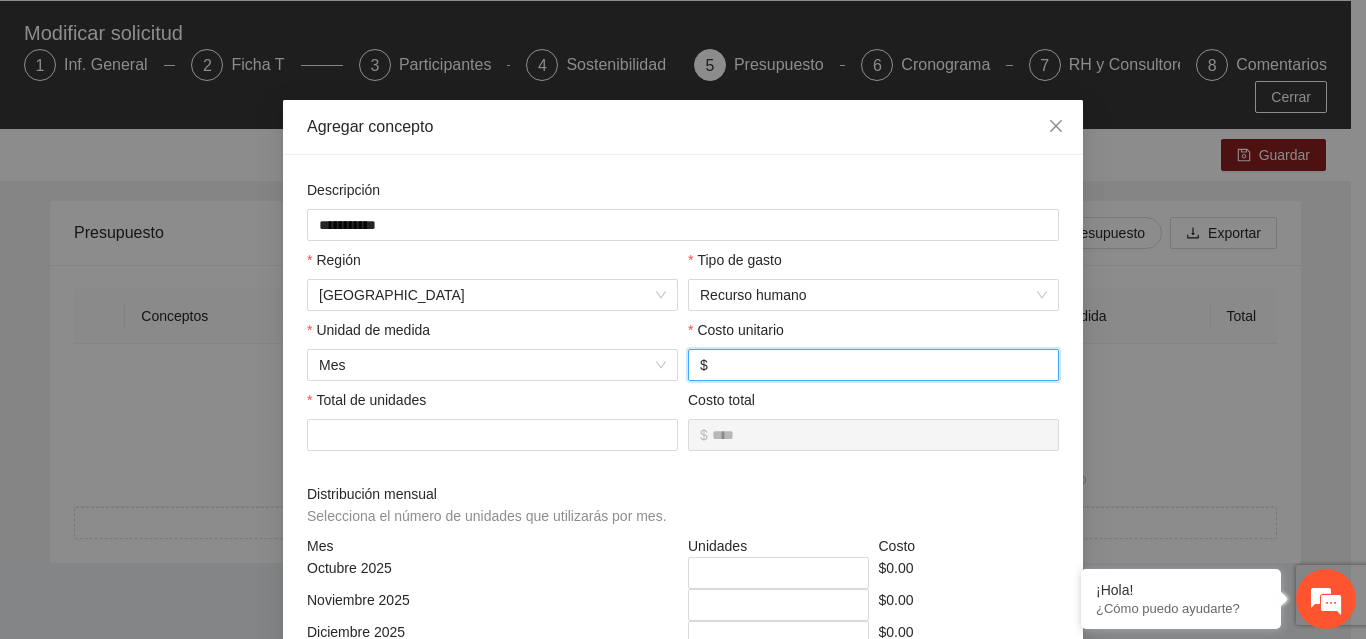 click at bounding box center (879, 365) 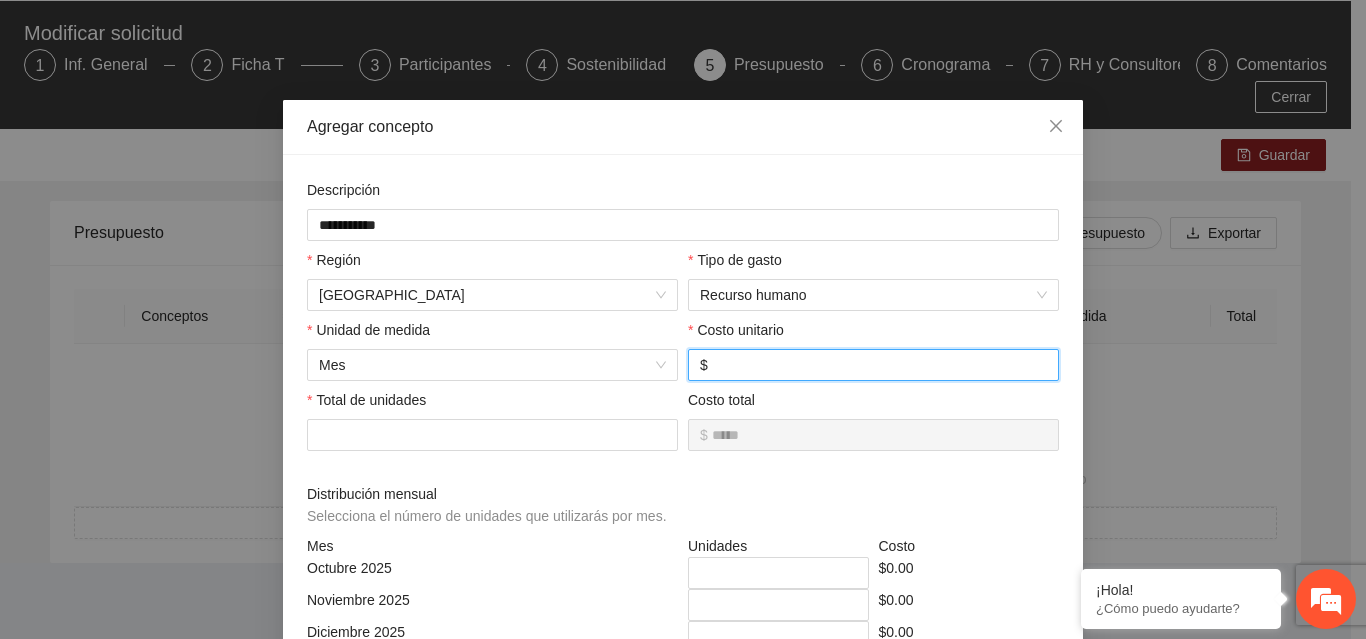 type on "**" 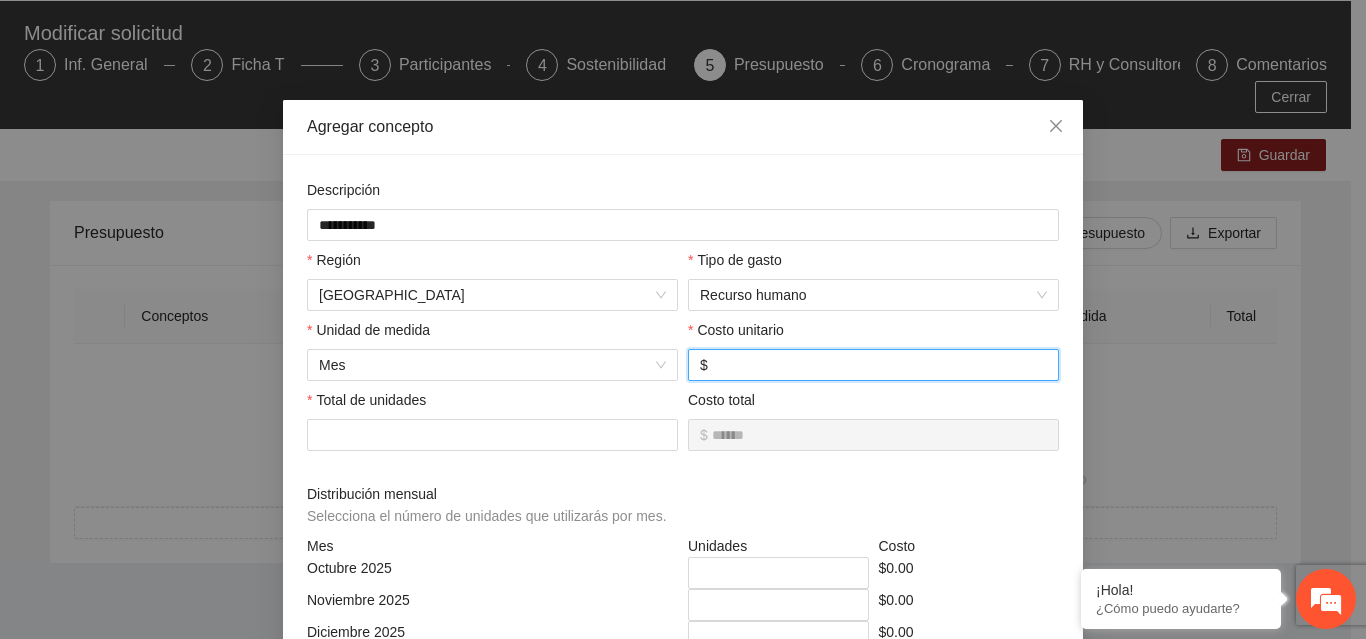 type on "***" 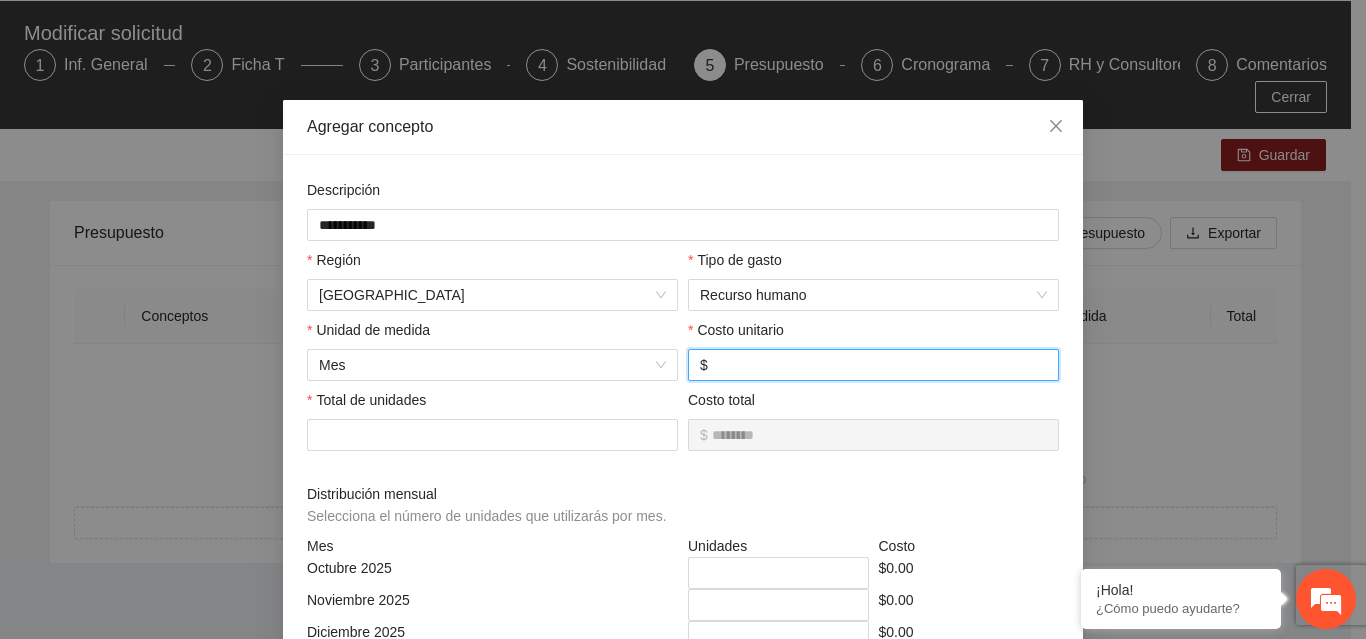 type on "****" 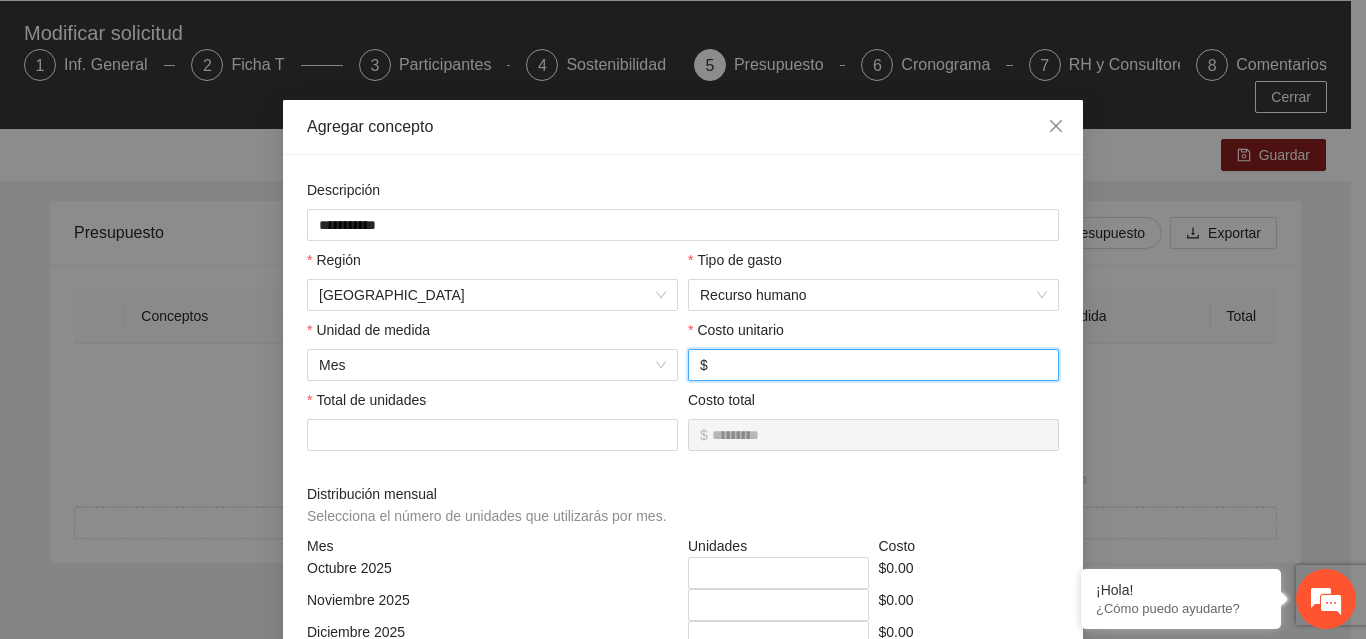 type on "*****" 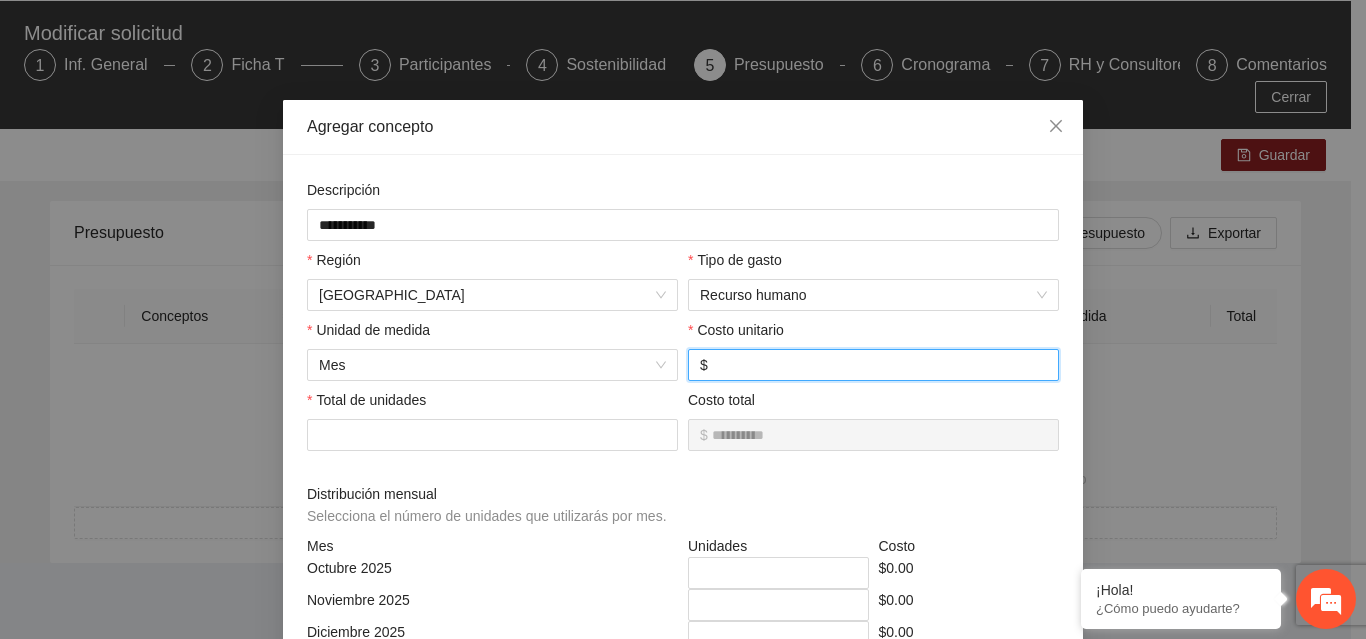 click on "*****" at bounding box center (879, 365) 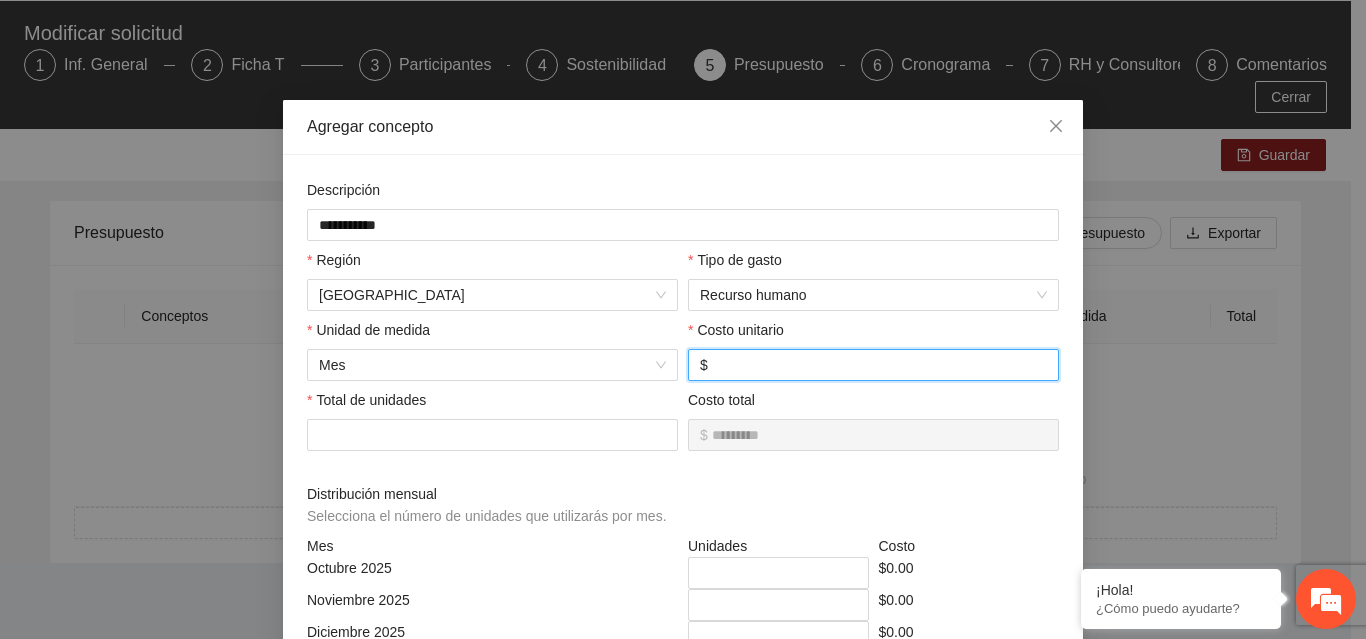 type on "*****" 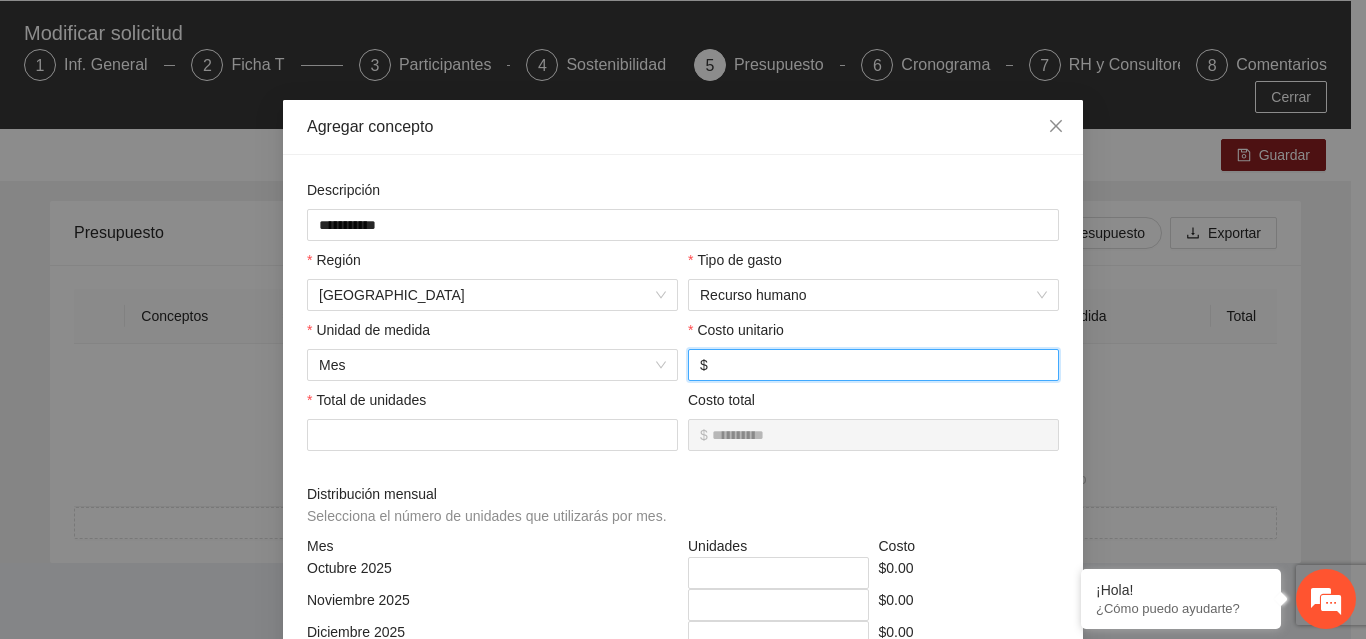 type on "*****" 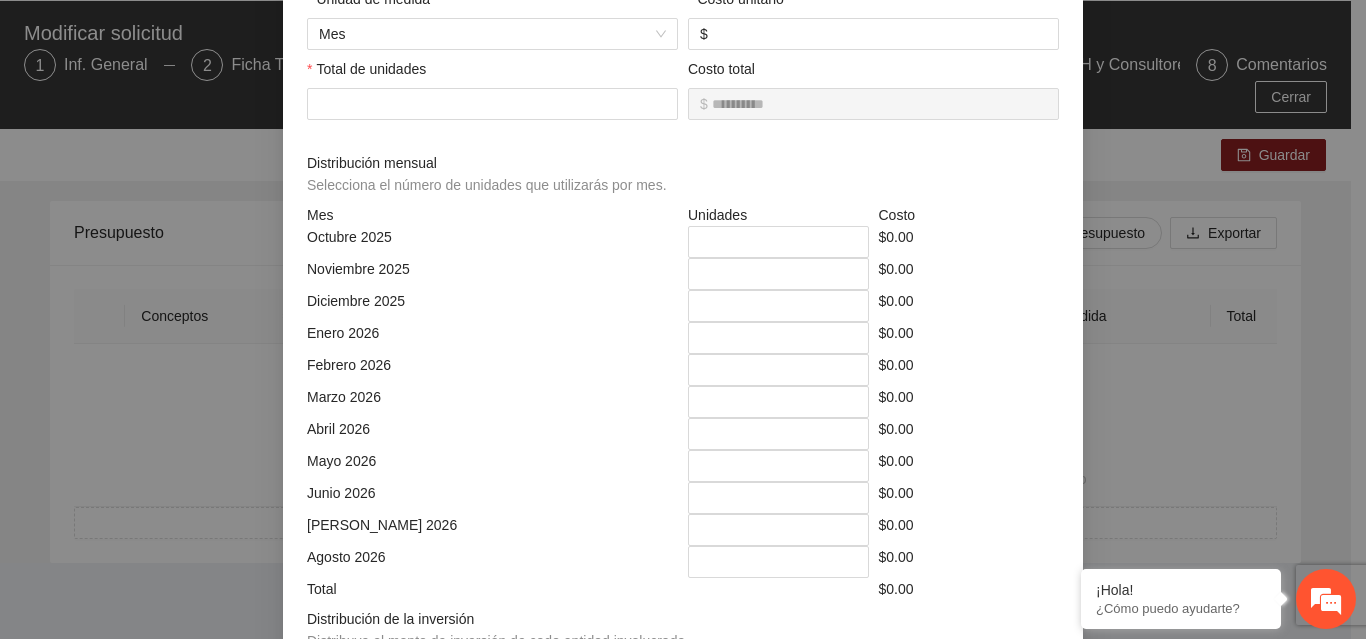 scroll, scrollTop: 341, scrollLeft: 0, axis: vertical 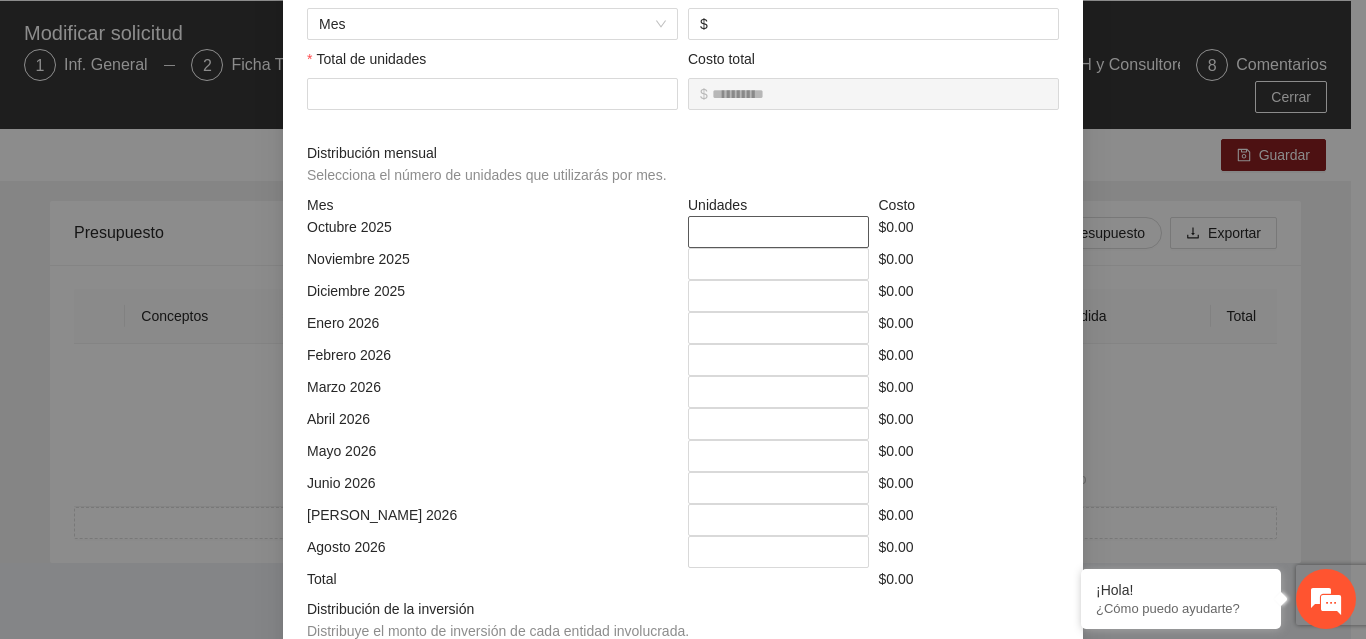 click on "*" at bounding box center [778, 232] 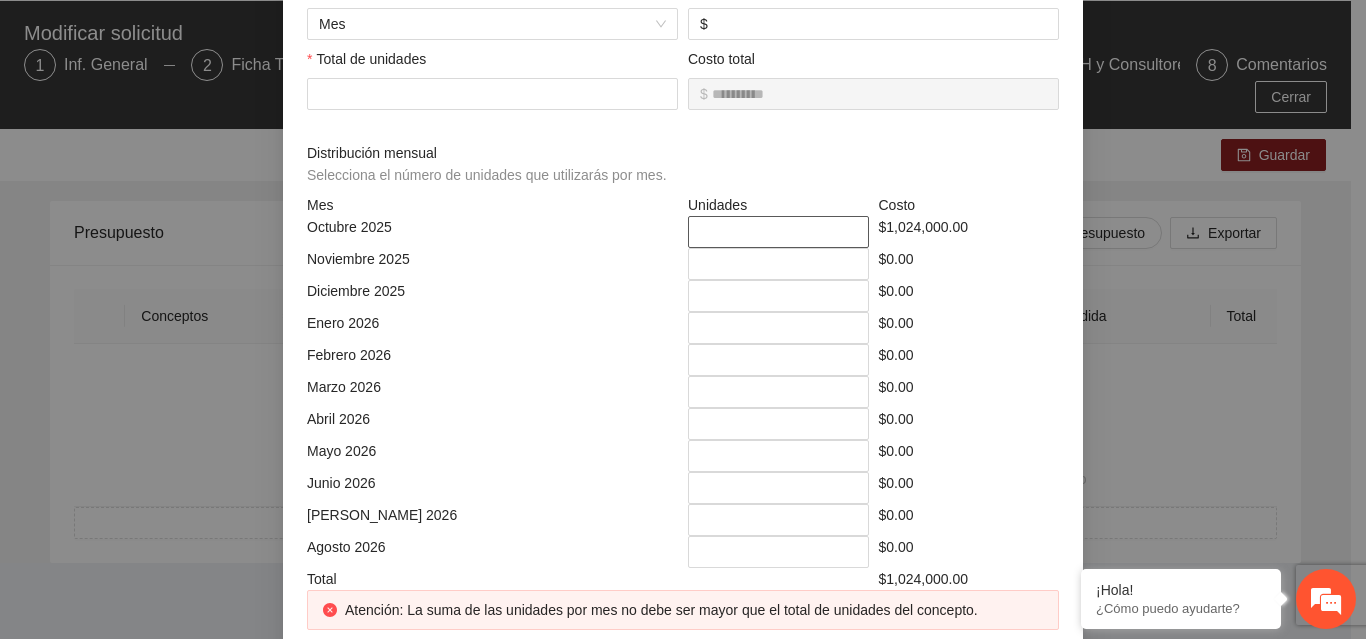 type on "*" 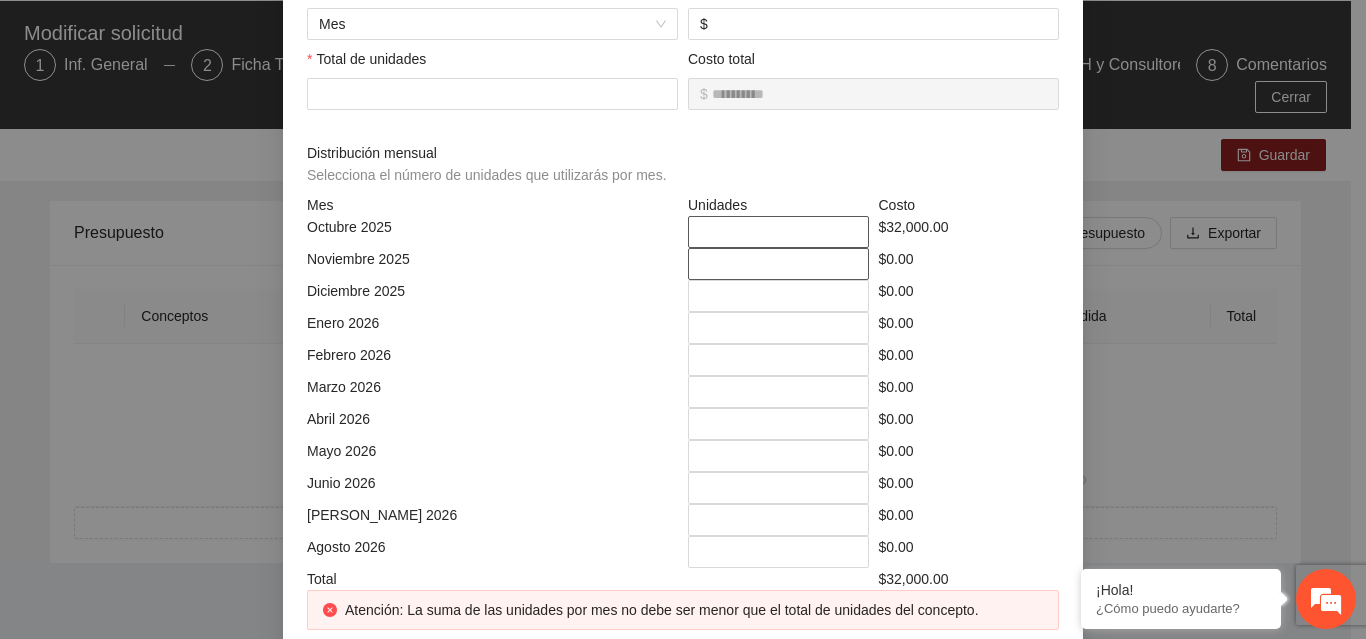 type on "*" 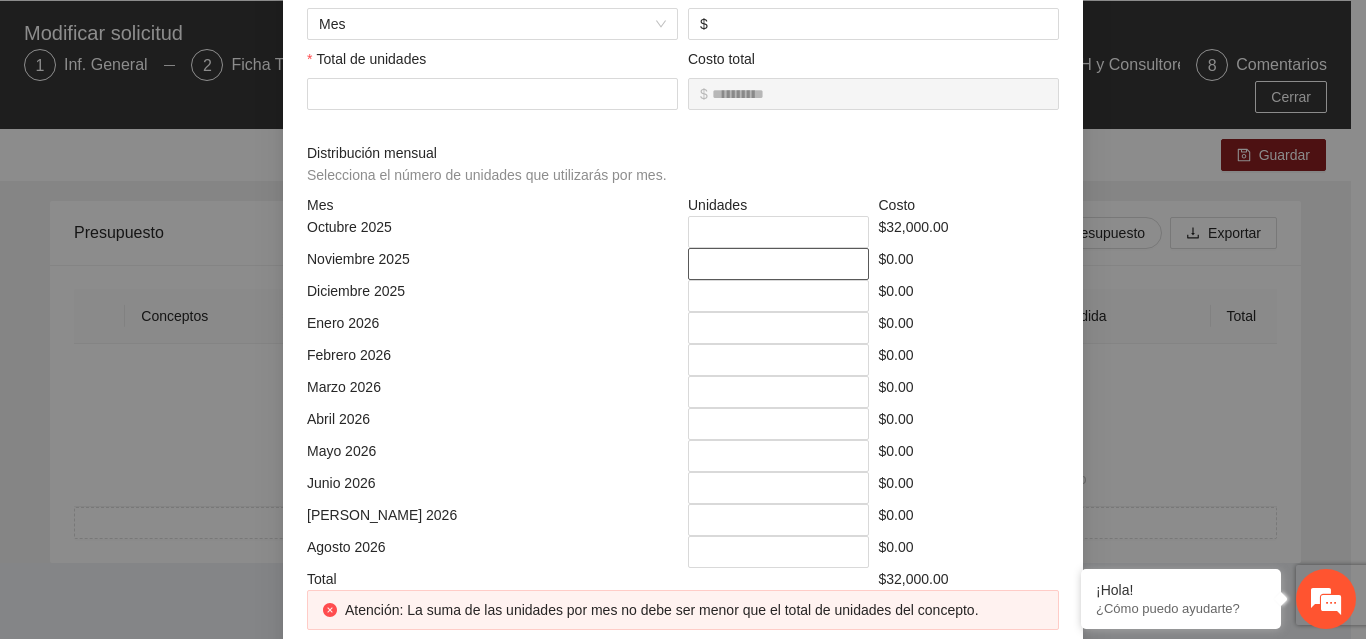 click on "*" at bounding box center (778, 264) 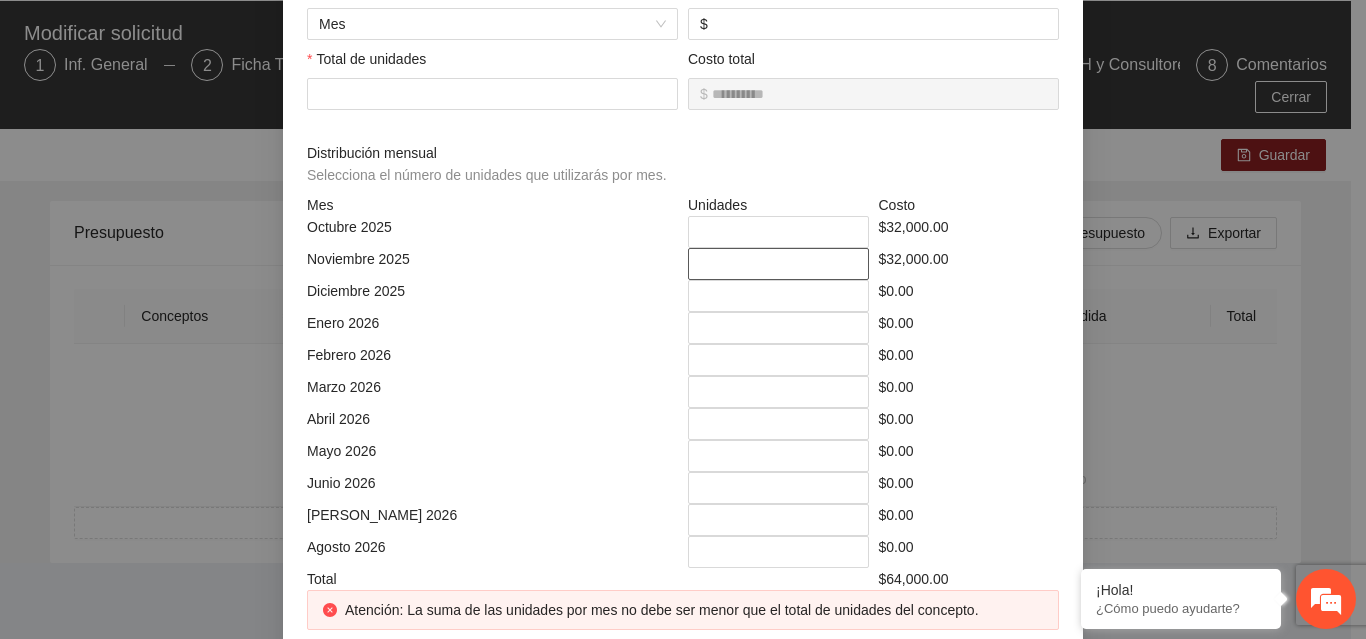 click on "*" at bounding box center (778, 264) 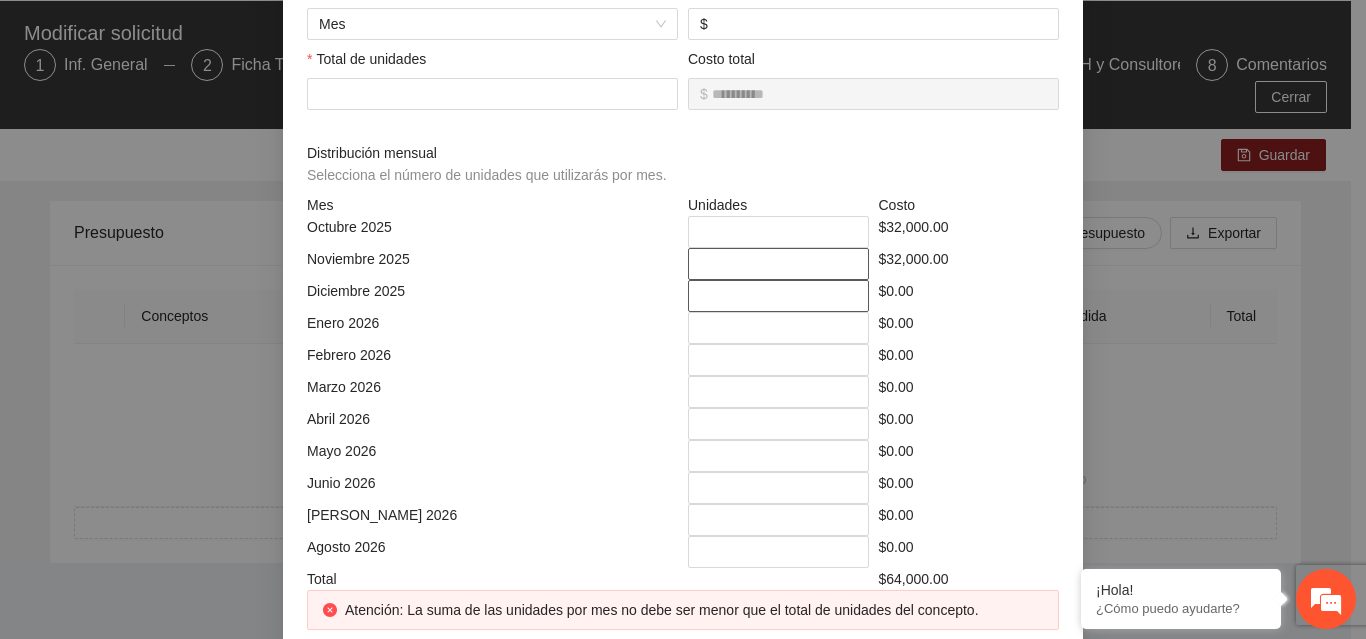 type on "*" 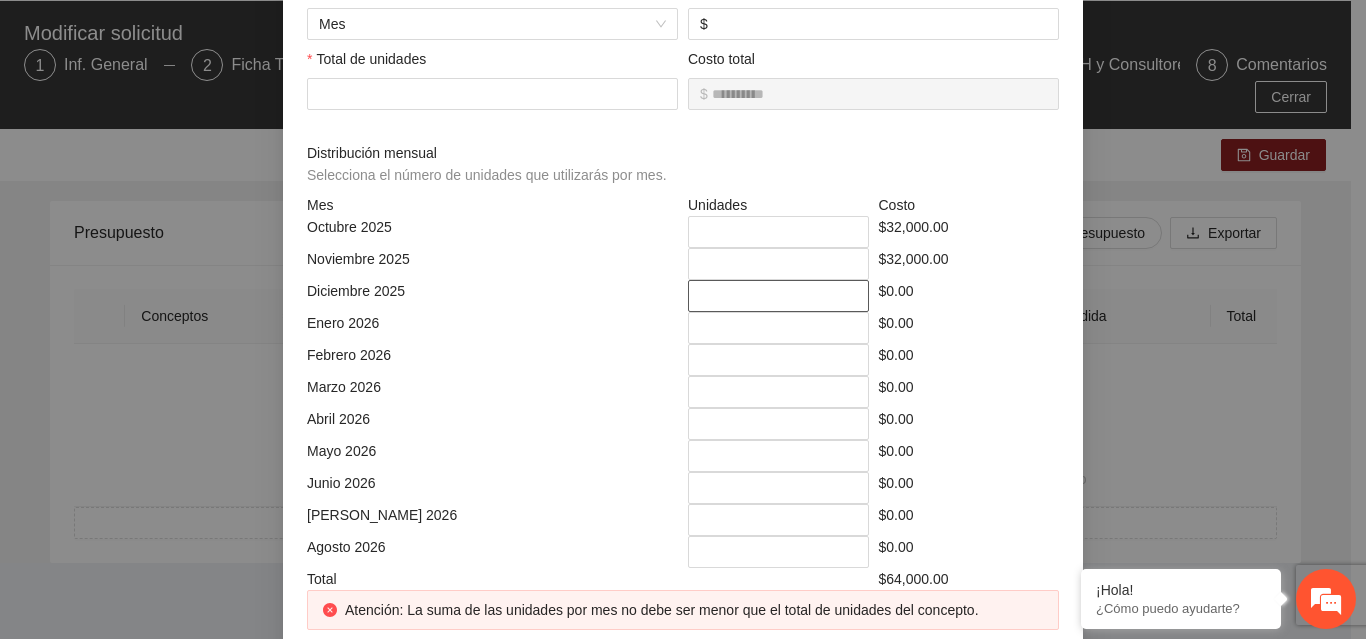 click on "*" at bounding box center [778, 296] 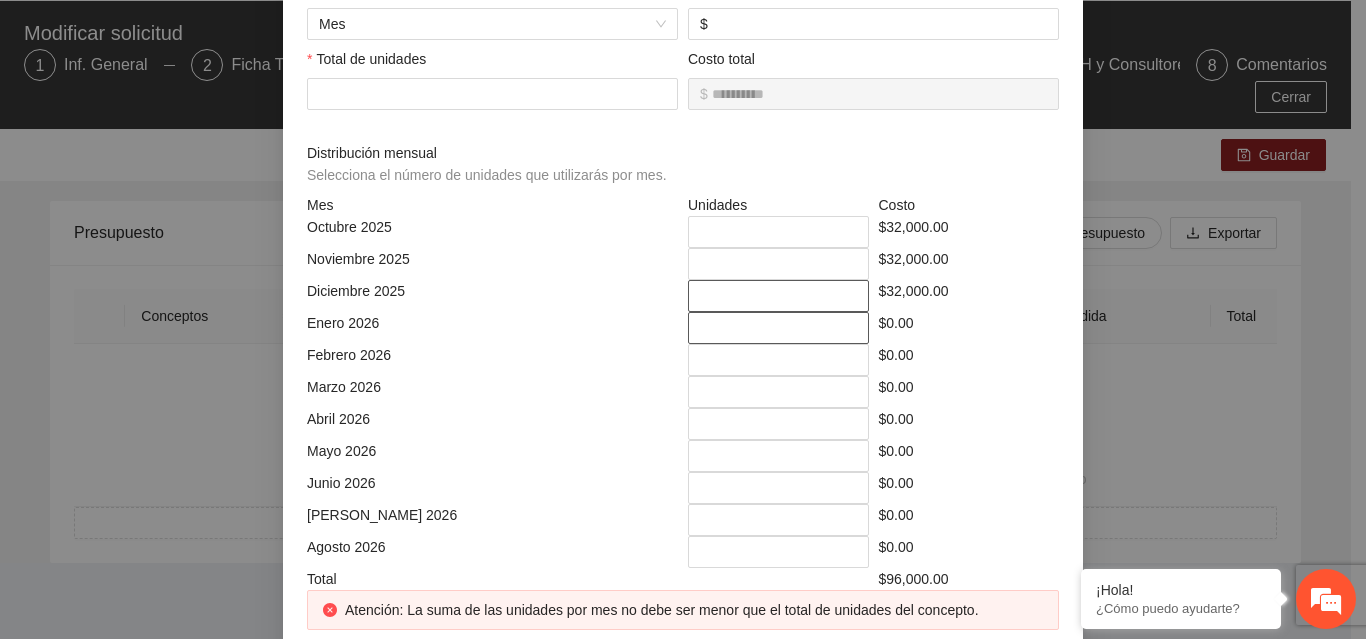 type on "*" 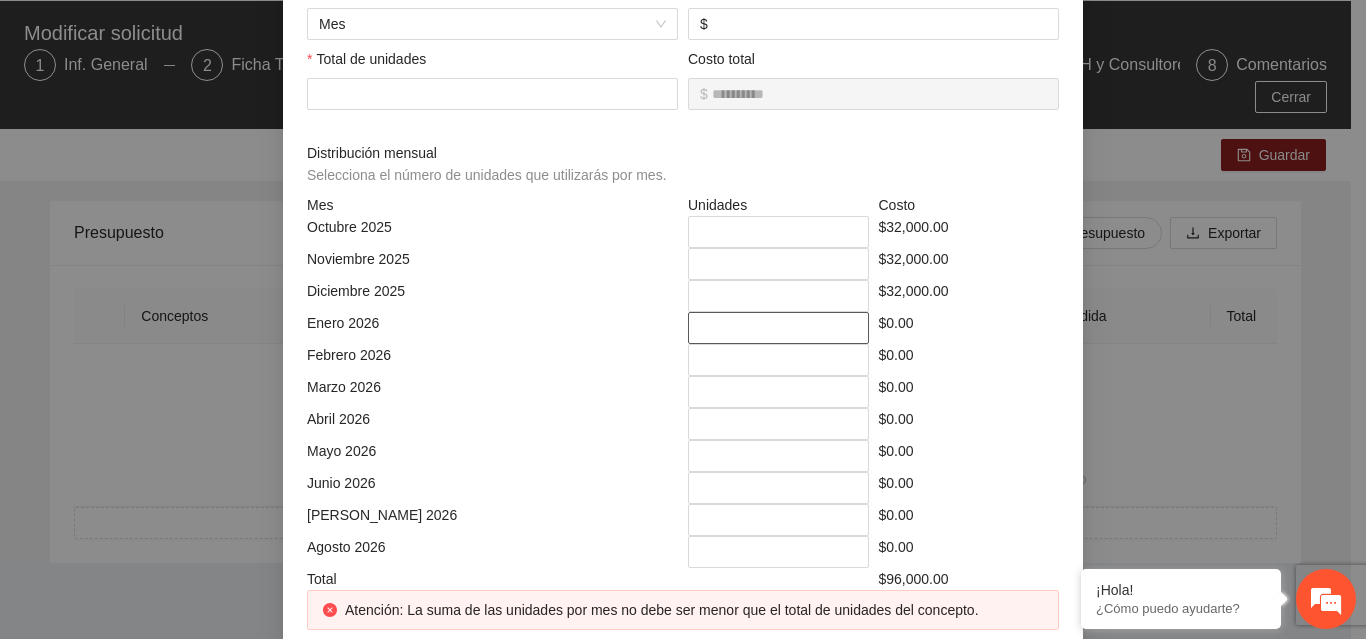 click on "*" at bounding box center [778, 328] 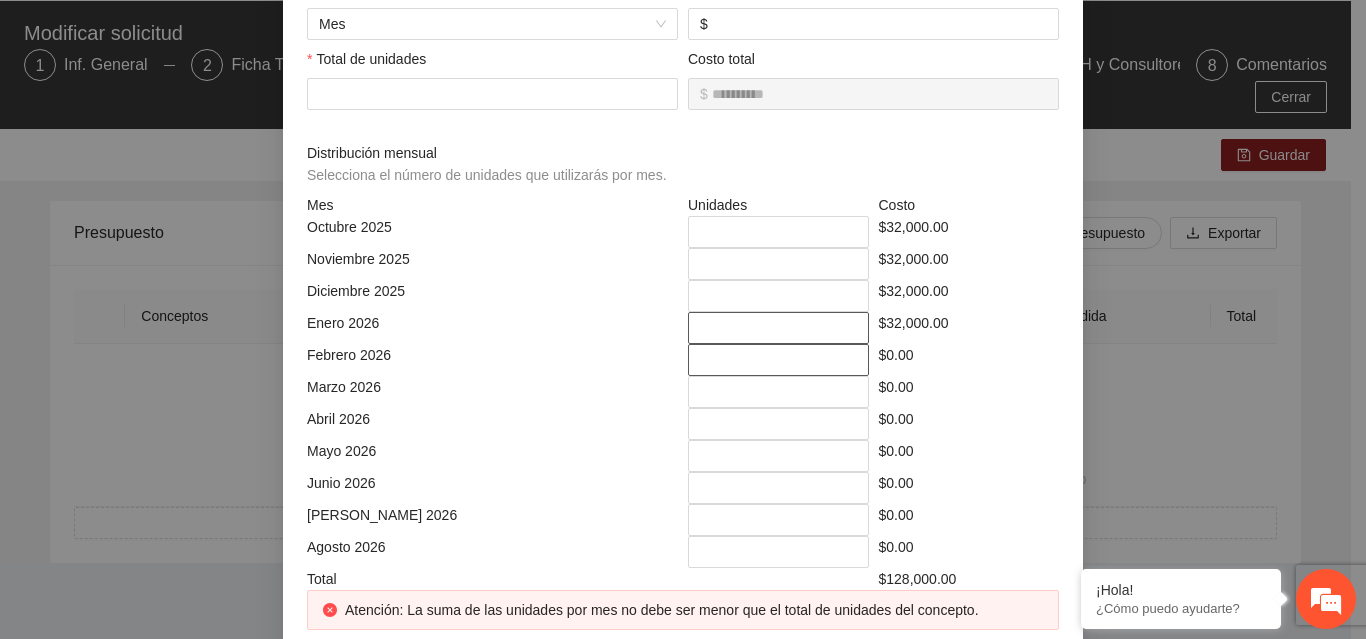 type on "*" 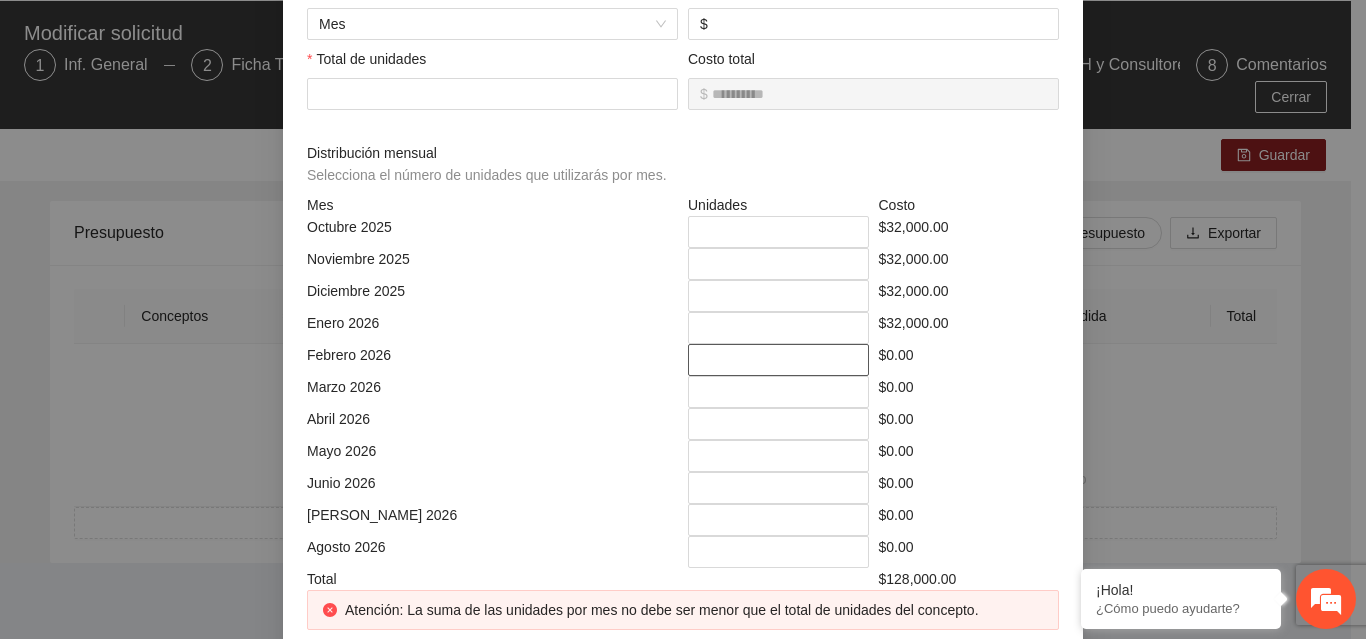 click on "*" at bounding box center (778, 360) 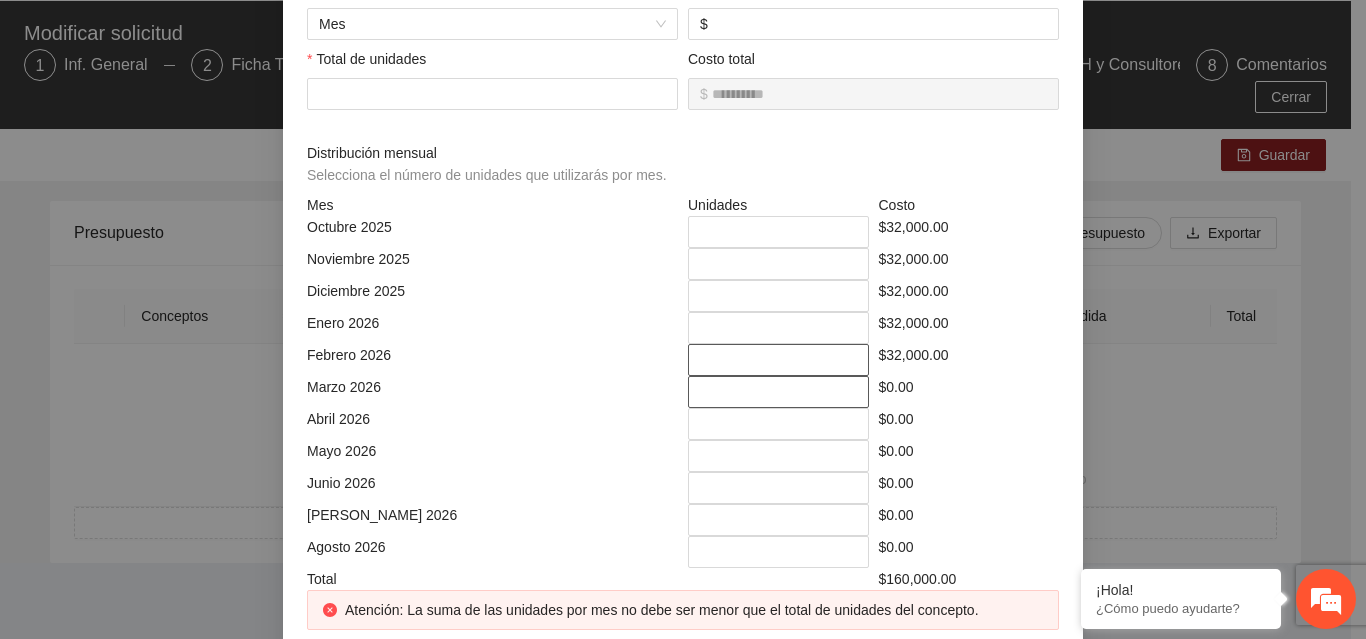 type on "*" 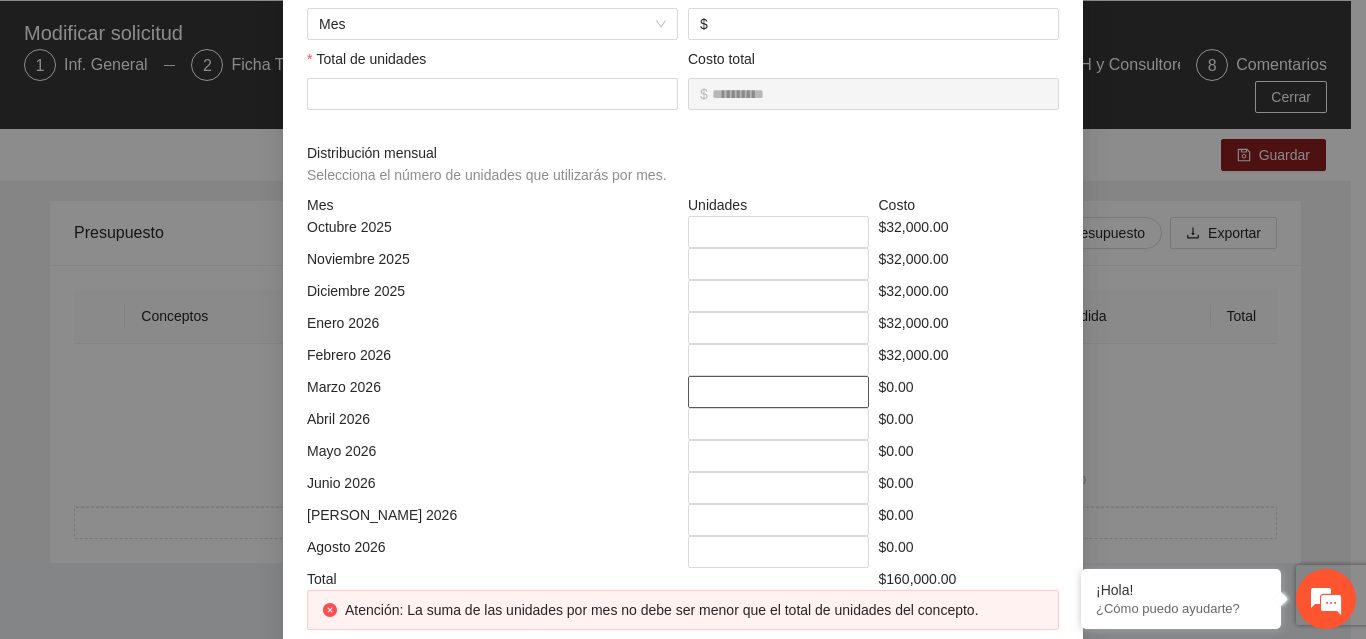 click on "*" at bounding box center (778, 392) 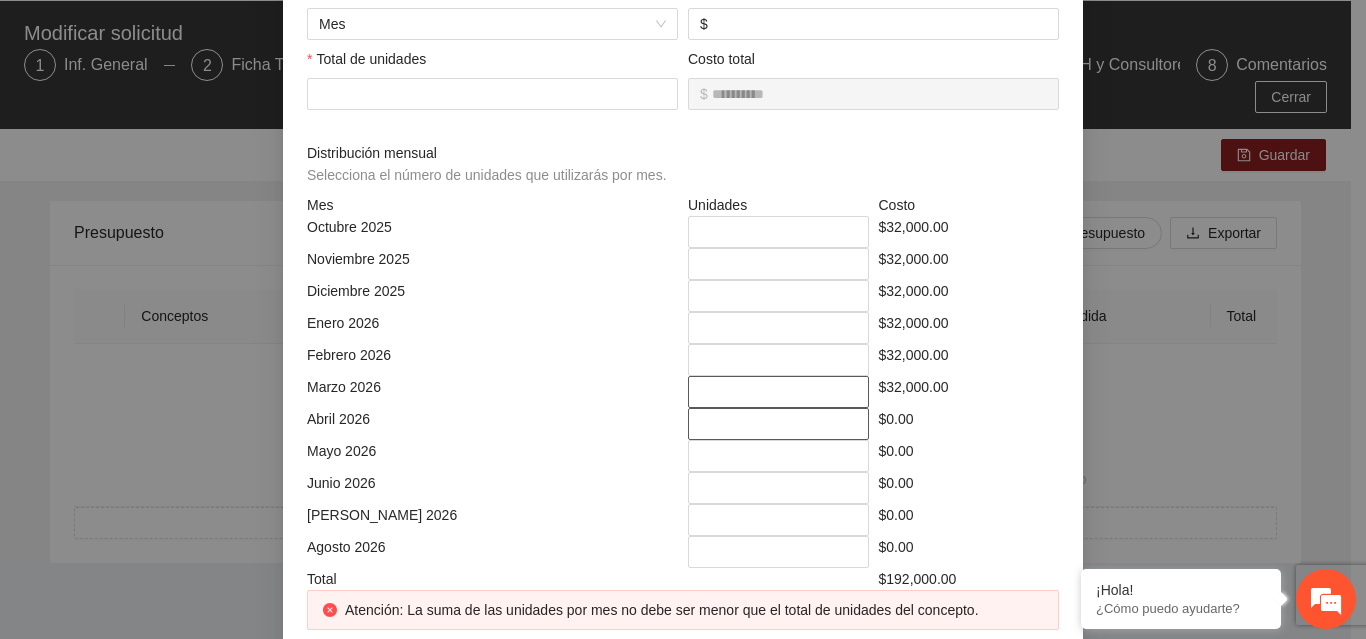 type on "*" 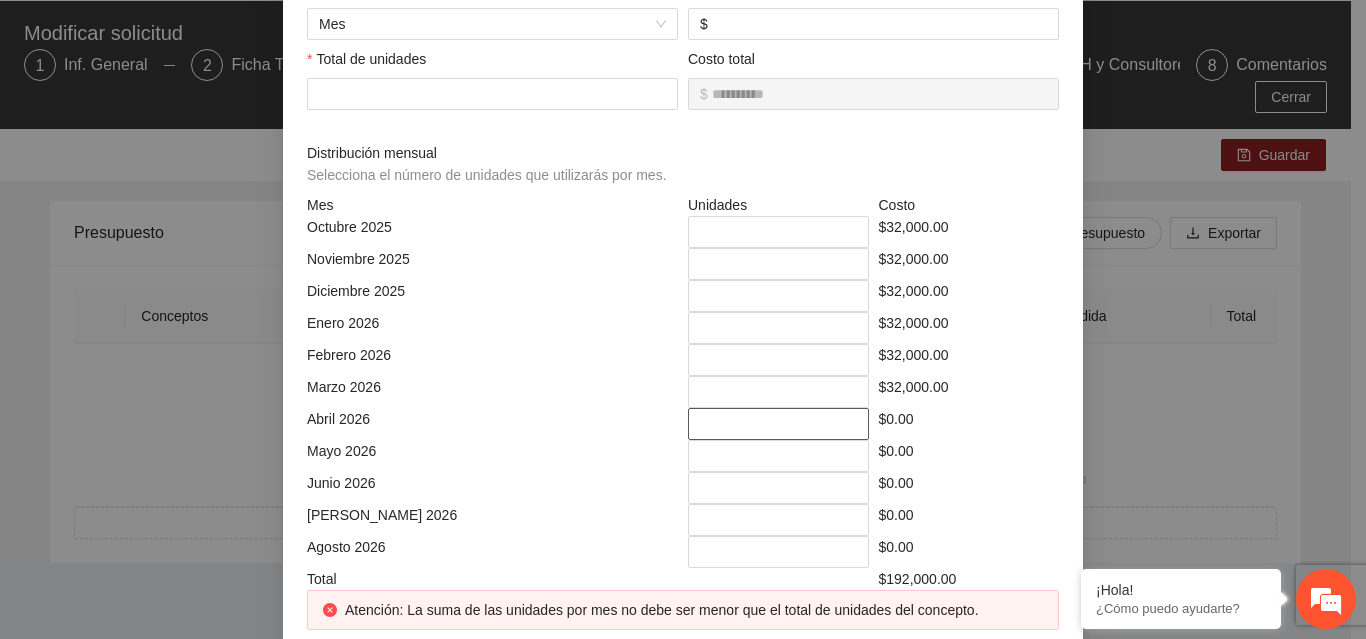 click on "*" at bounding box center (778, 424) 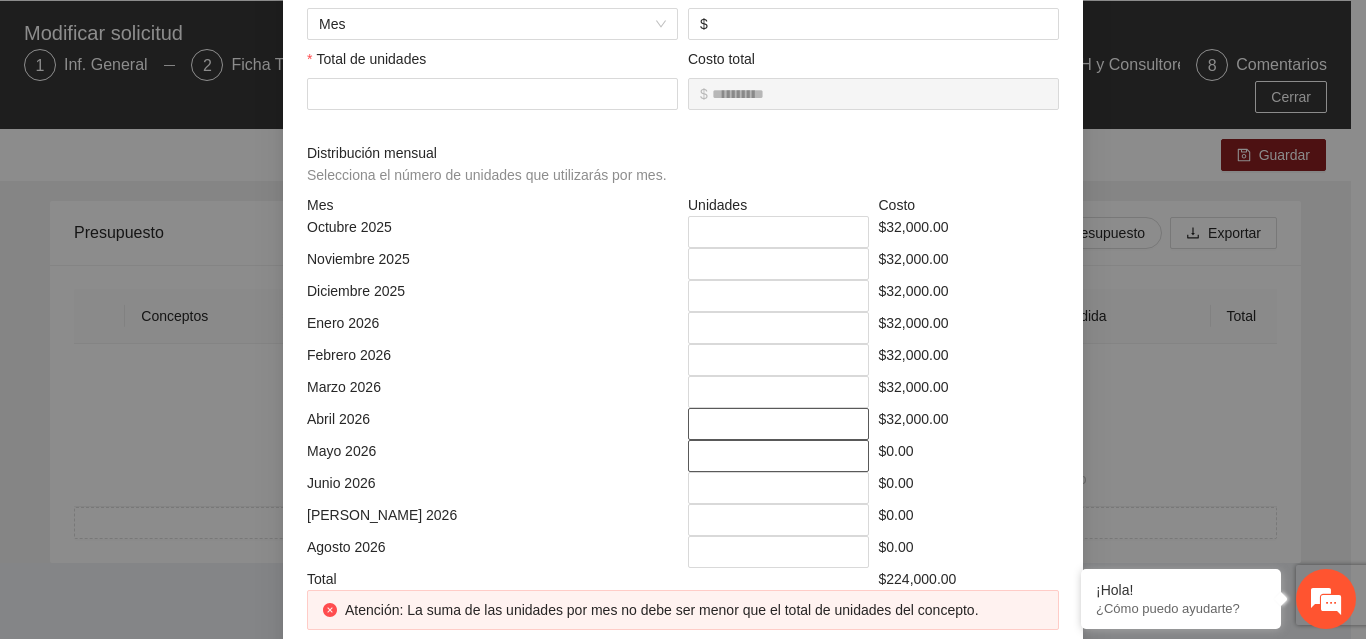 type on "*" 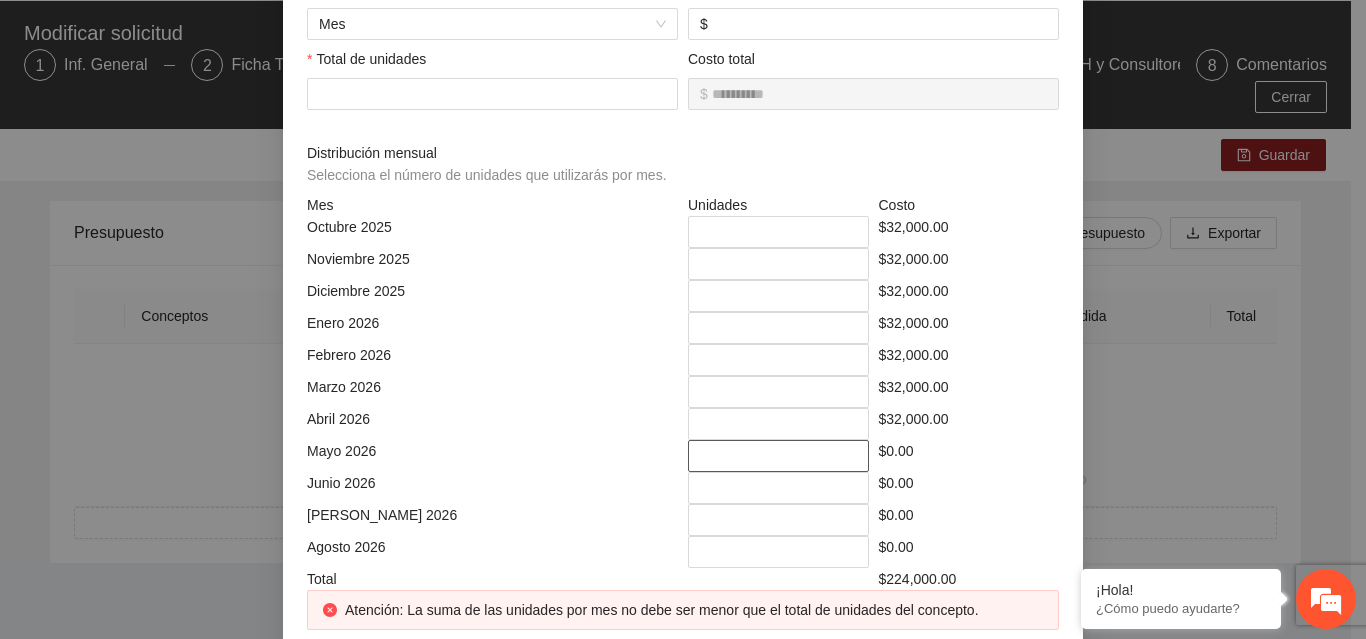 click on "*" at bounding box center (778, 456) 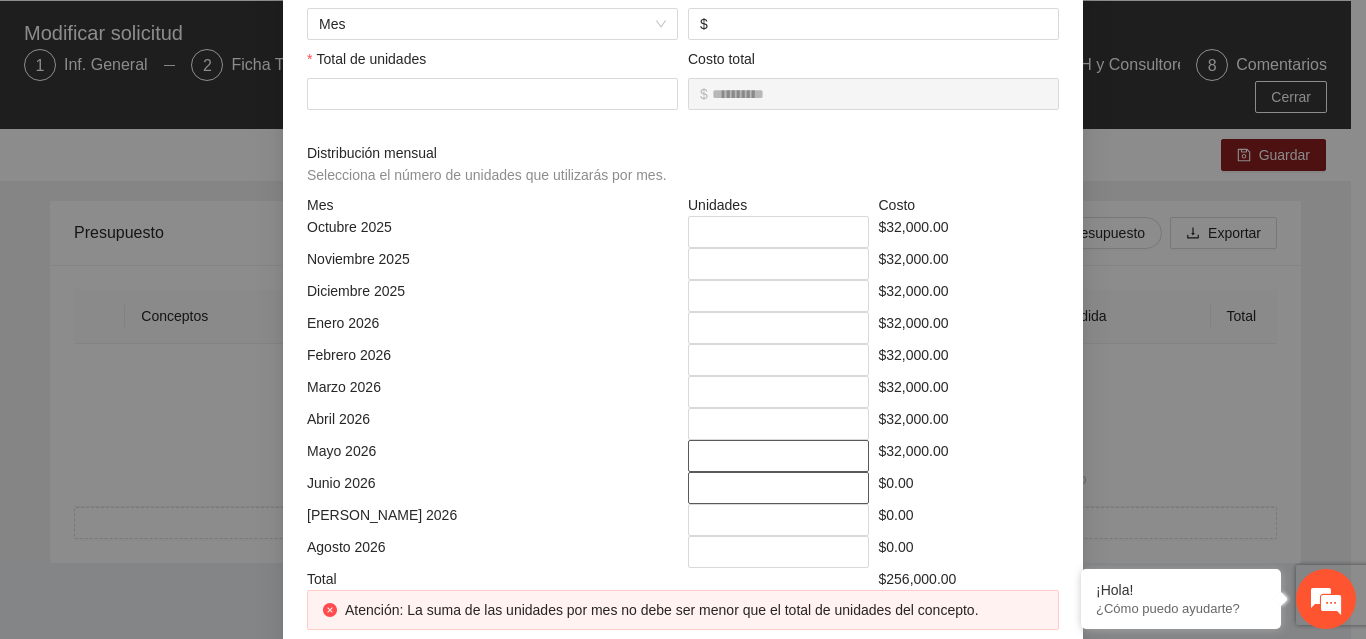 type on "*" 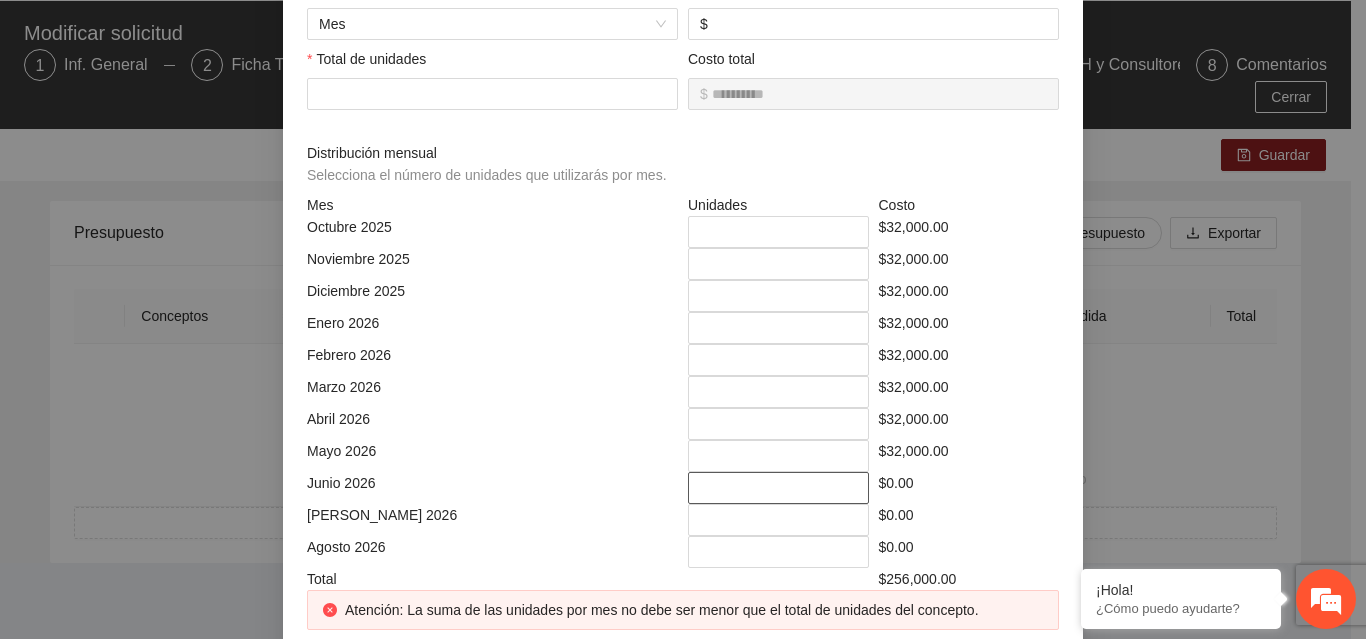 click on "**" at bounding box center (778, 488) 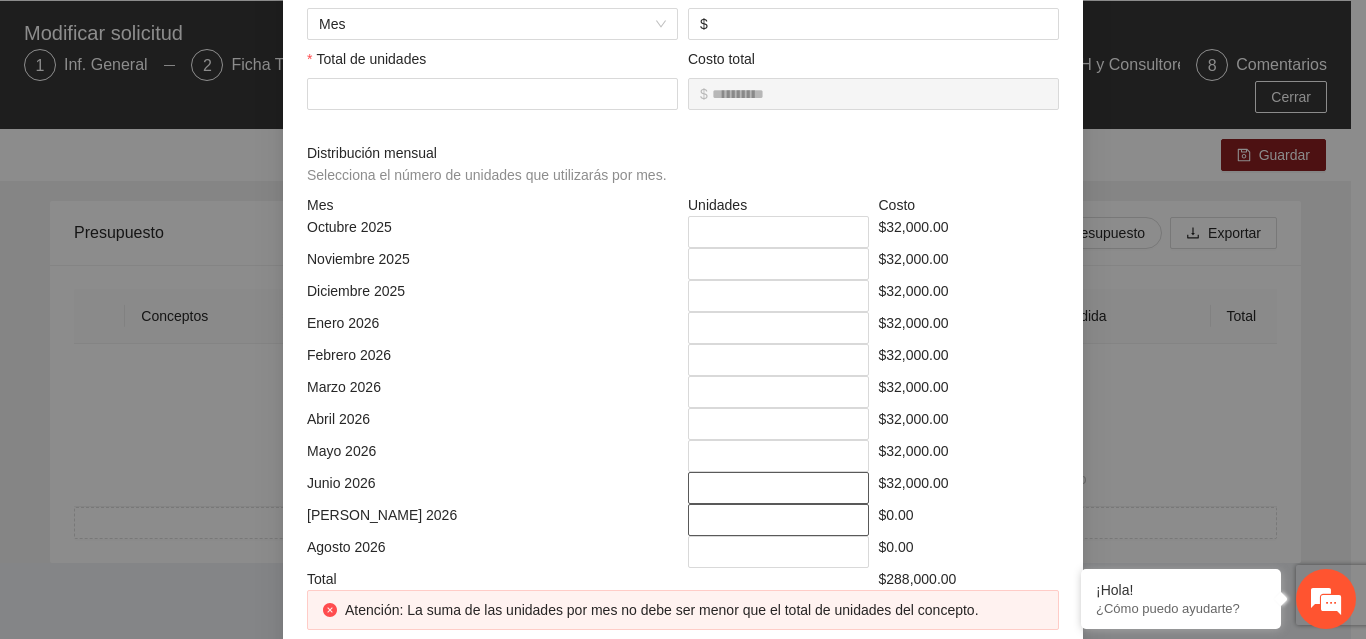 type on "*" 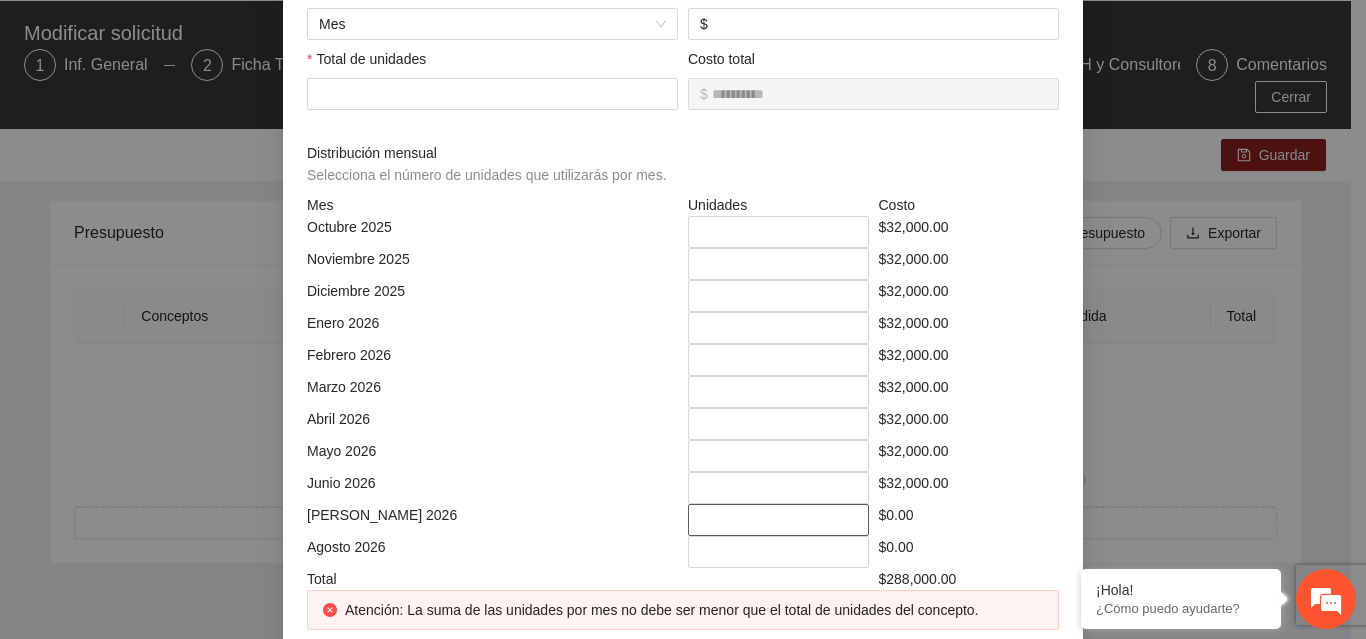 click on "*" at bounding box center [778, 520] 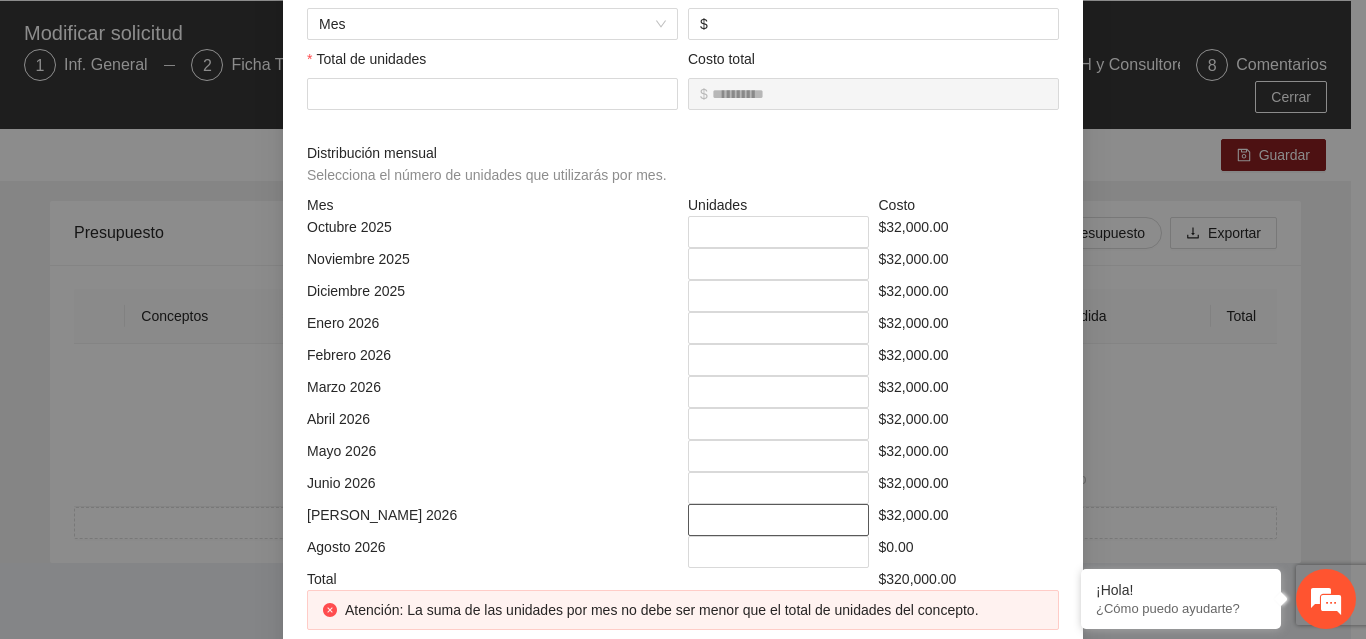 type on "*" 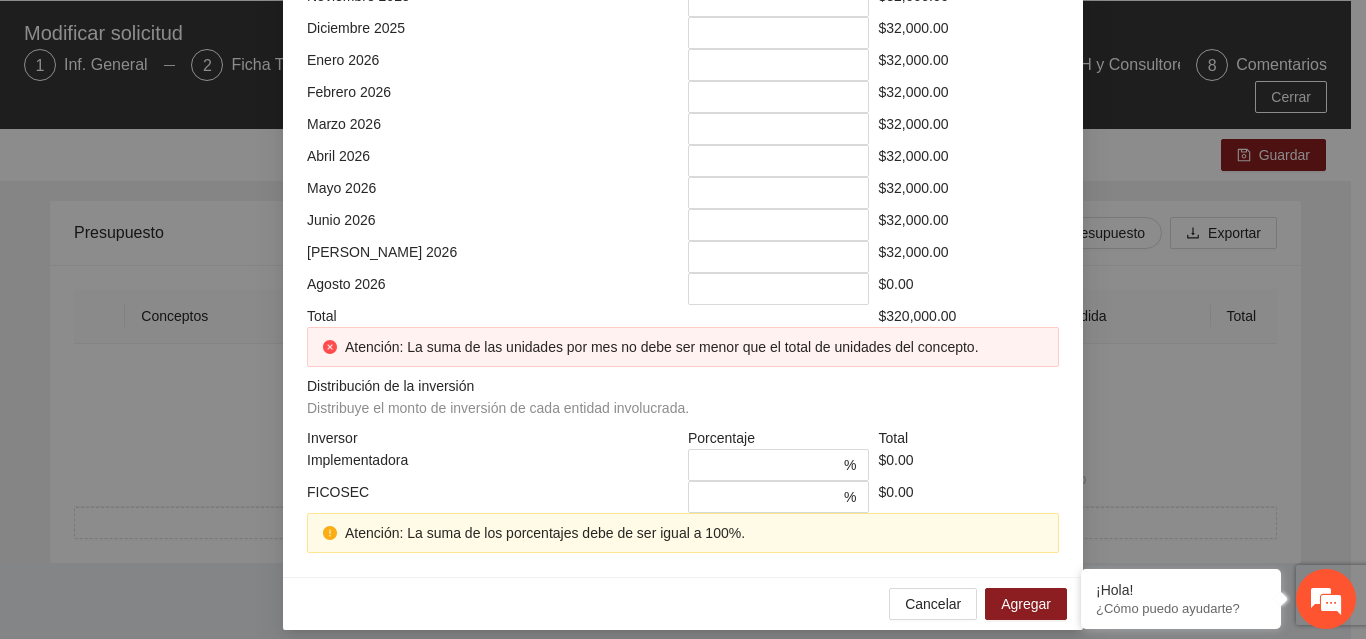 scroll, scrollTop: 619, scrollLeft: 0, axis: vertical 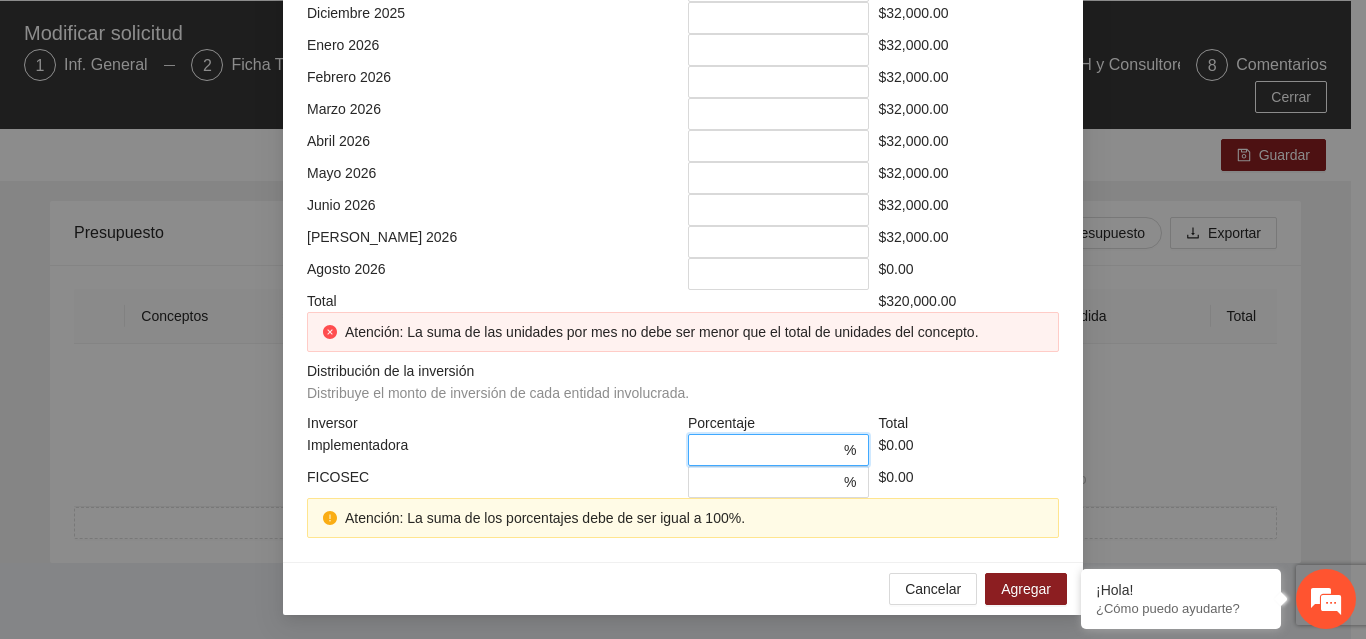 click on "*" at bounding box center (770, 450) 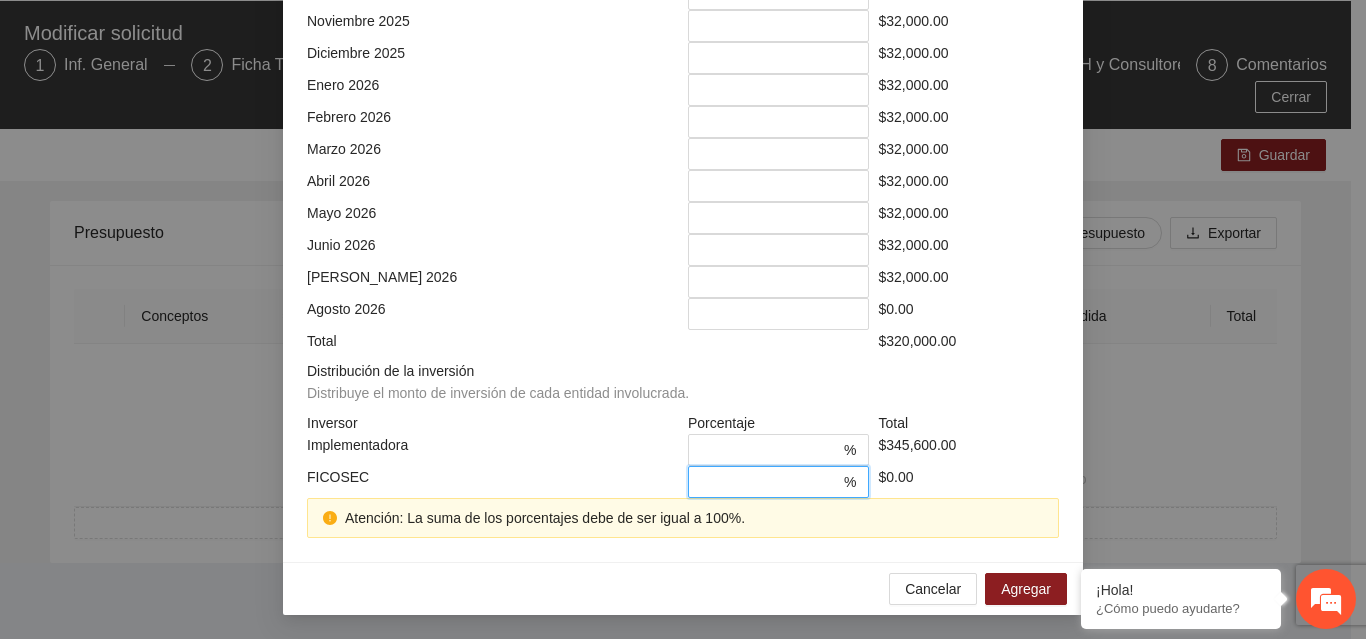 click on "*" at bounding box center (770, 482) 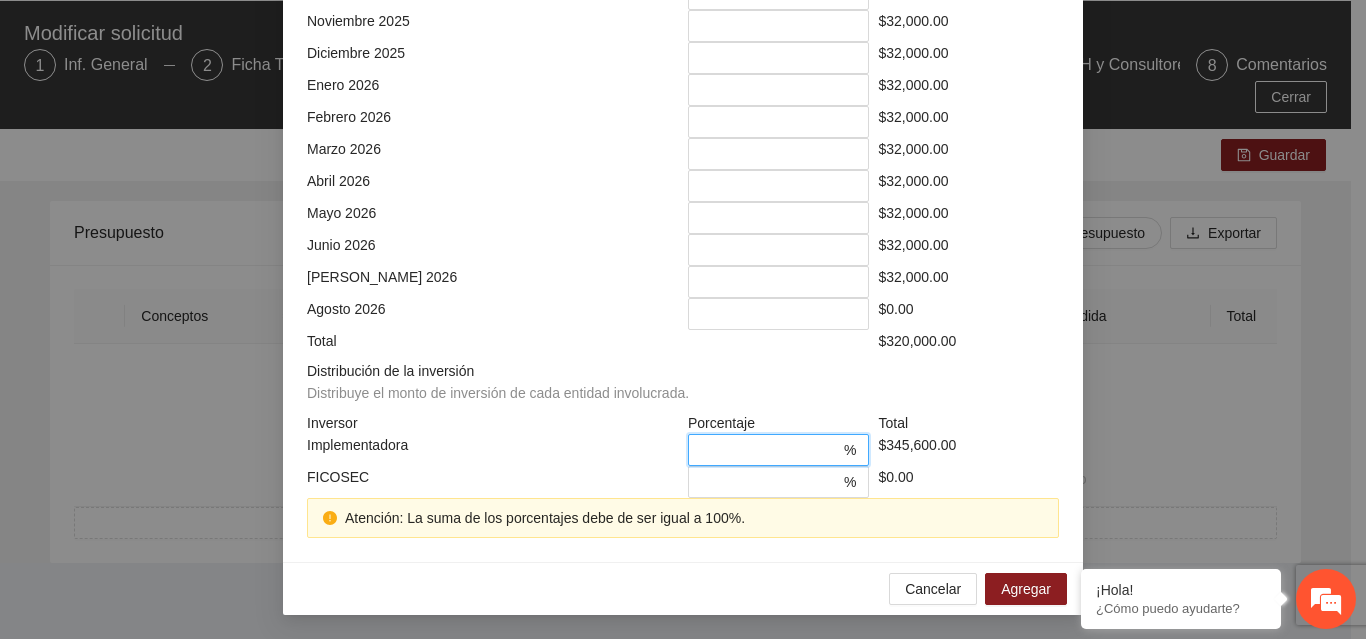click on "**" at bounding box center [770, 450] 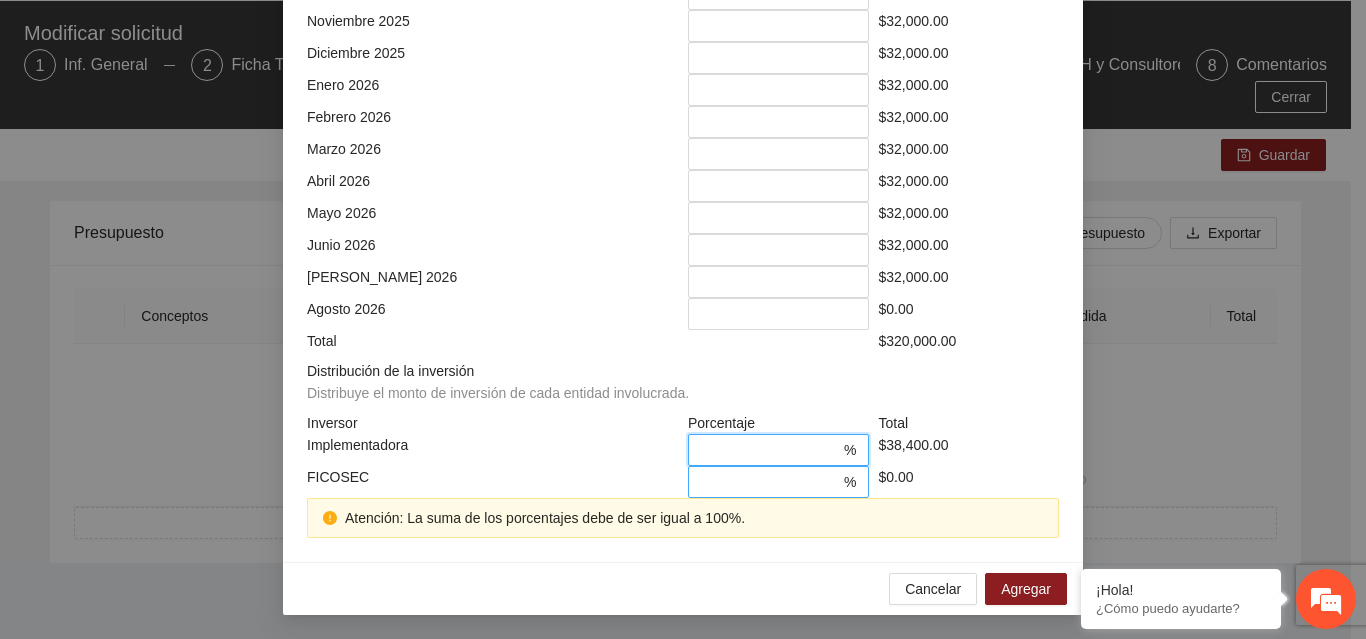 type on "**" 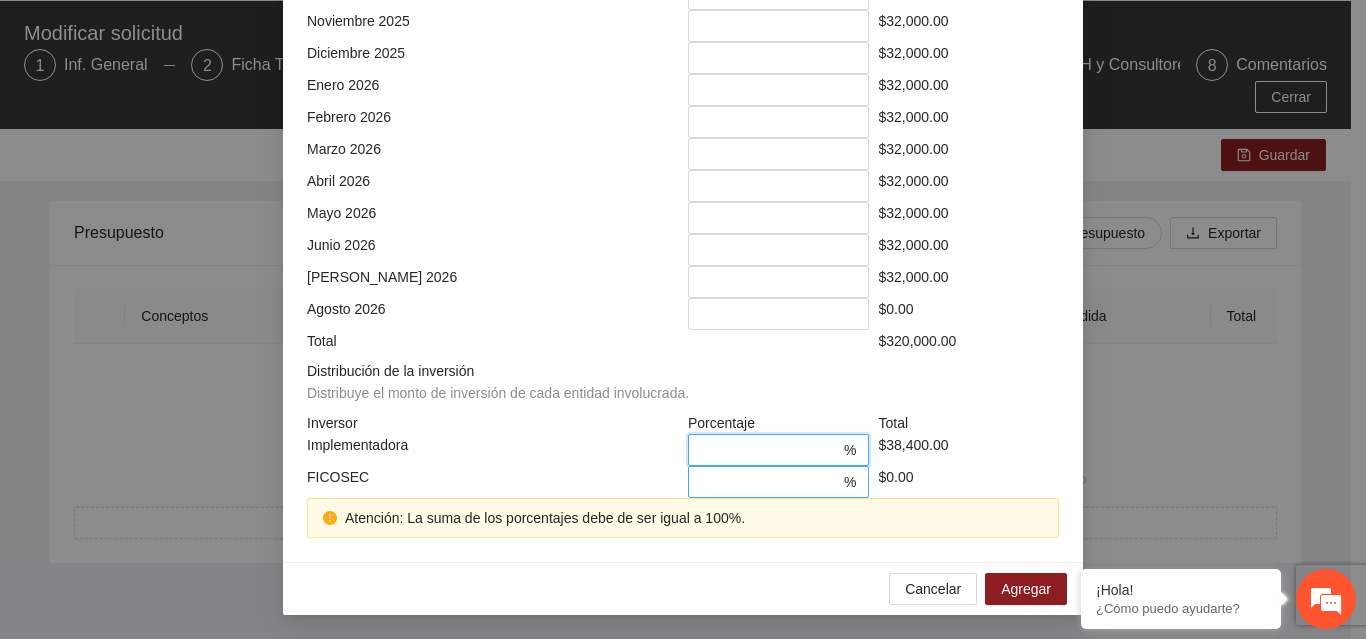 click on "*" at bounding box center [770, 482] 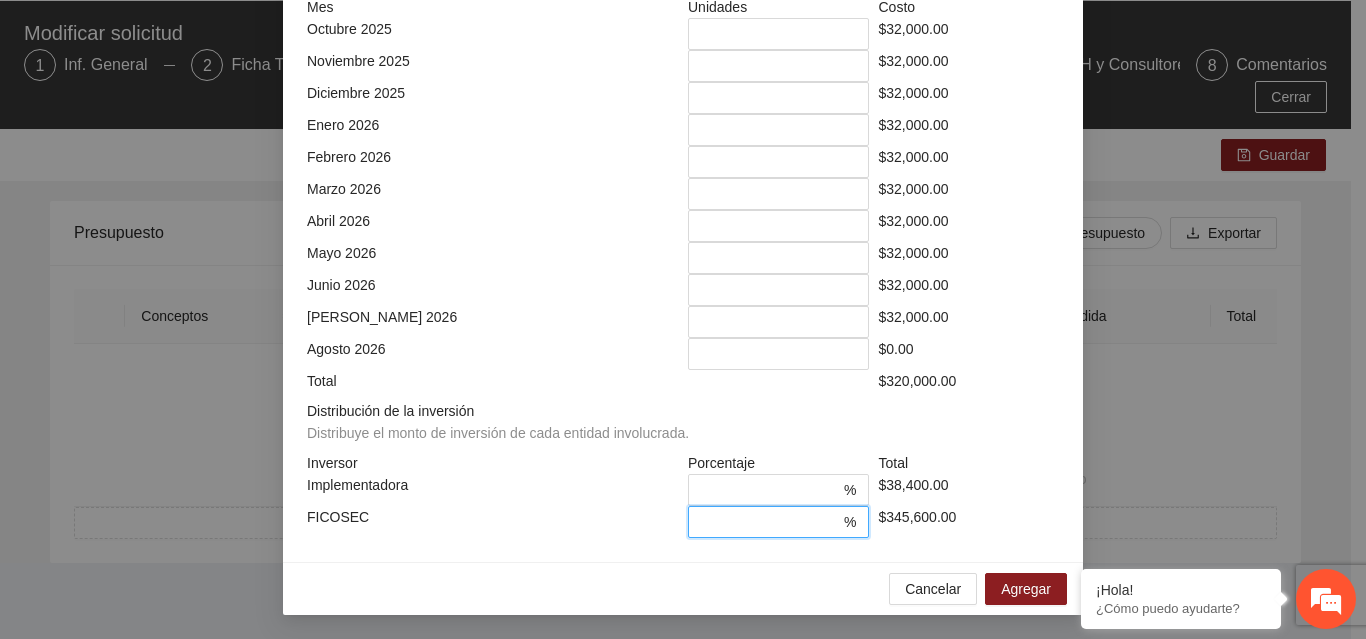 scroll, scrollTop: 539, scrollLeft: 0, axis: vertical 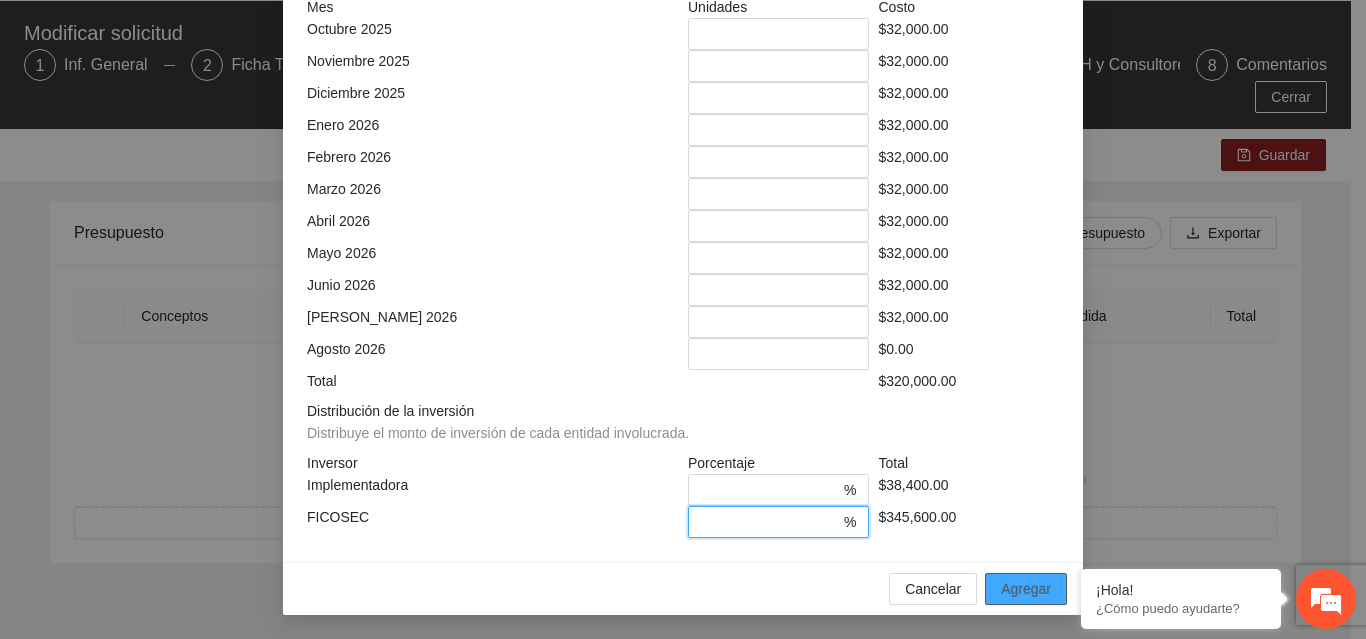 type on "**" 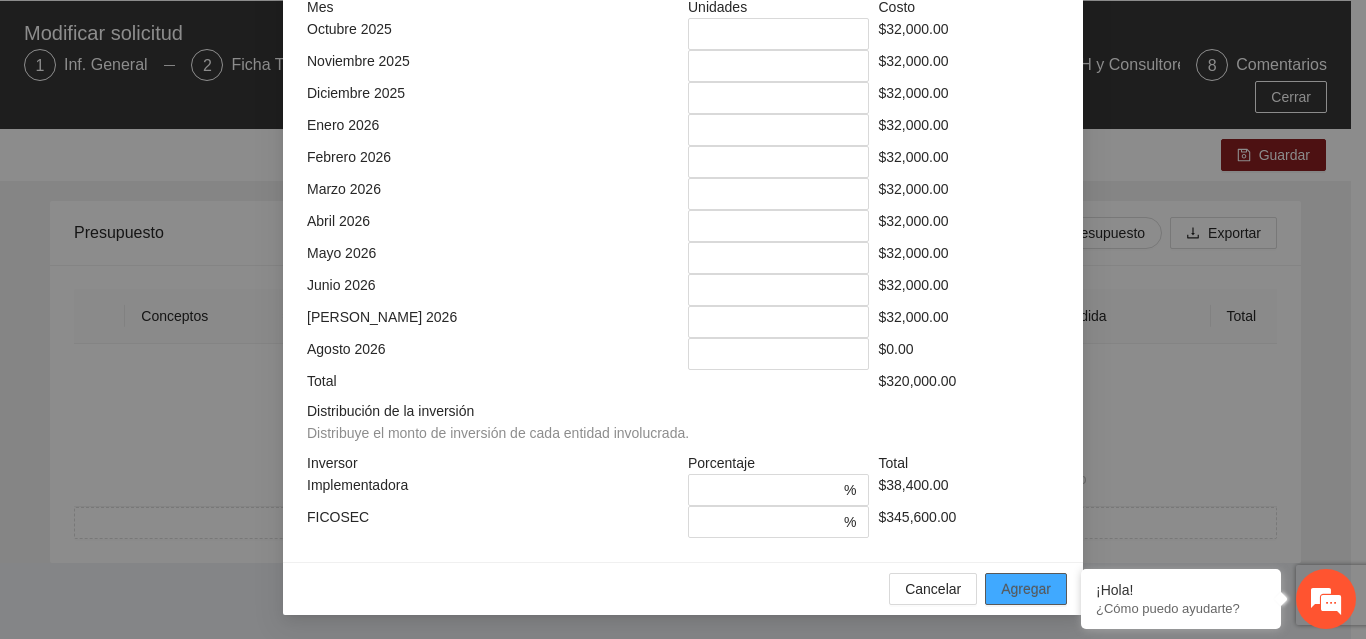 click on "Agregar" at bounding box center (1026, 589) 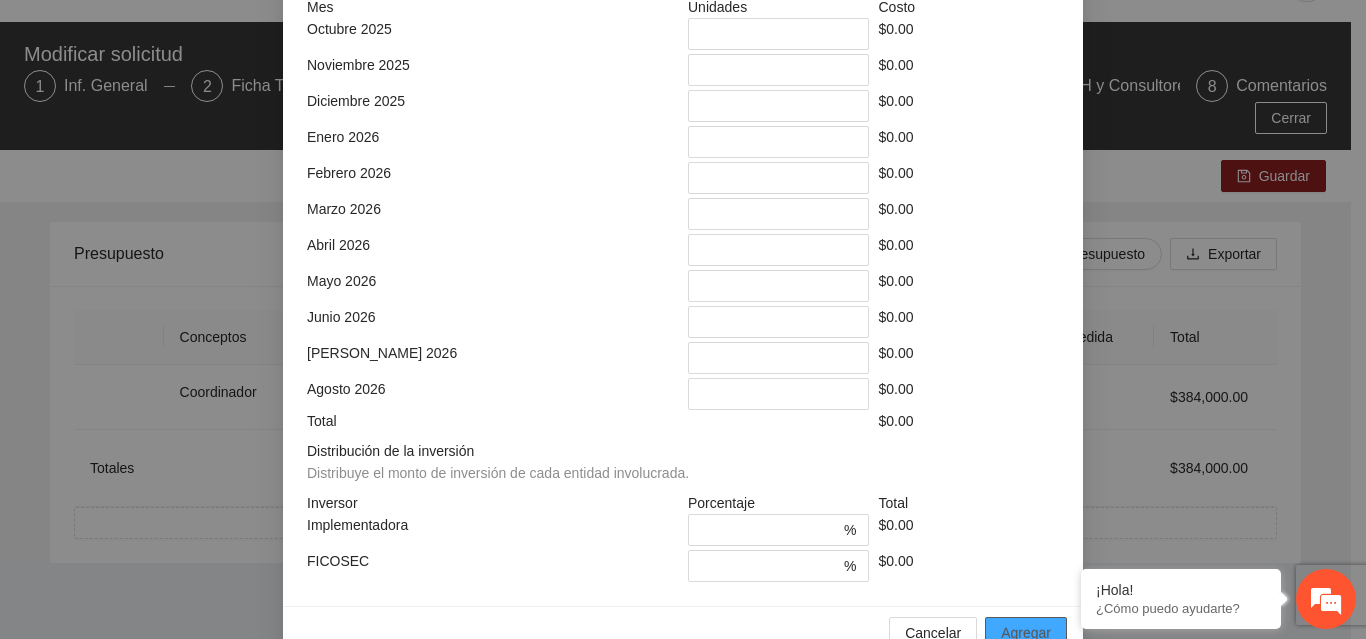 scroll, scrollTop: 73, scrollLeft: 0, axis: vertical 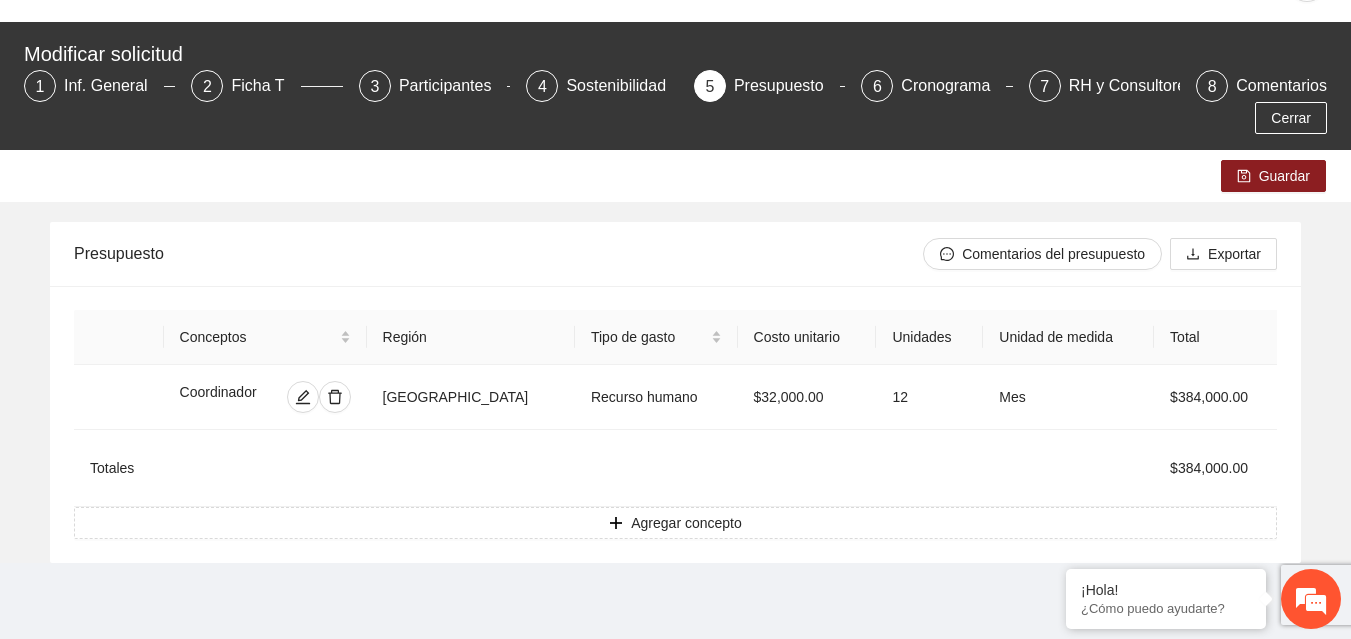 click on "custodiadevalores Modificar solicitud 1 Inf. General 2 Ficha T 3 Participantes 4 Sostenibilidad 5 Presupuesto 6 Cronograma 7 RH y Consultores 8 Comentarios Cerrar Guardar Presupuesto Comentarios del presupuesto  Exportar Conceptos Región Tipo de gasto Costo unitario Unidades Unidad de medida Total Implementadora FICOSEC Coordinador Chihuahua Recurso humano $32,000.00 12 Mes $384,000.00 $38,400.00   ( 10.00% ) $345,600.00   ( 90.00% ) Totales $384,000.00 $38,400.00 10.00 % $345,600.00 90.00 % Agregar concepto" at bounding box center [675, 290] 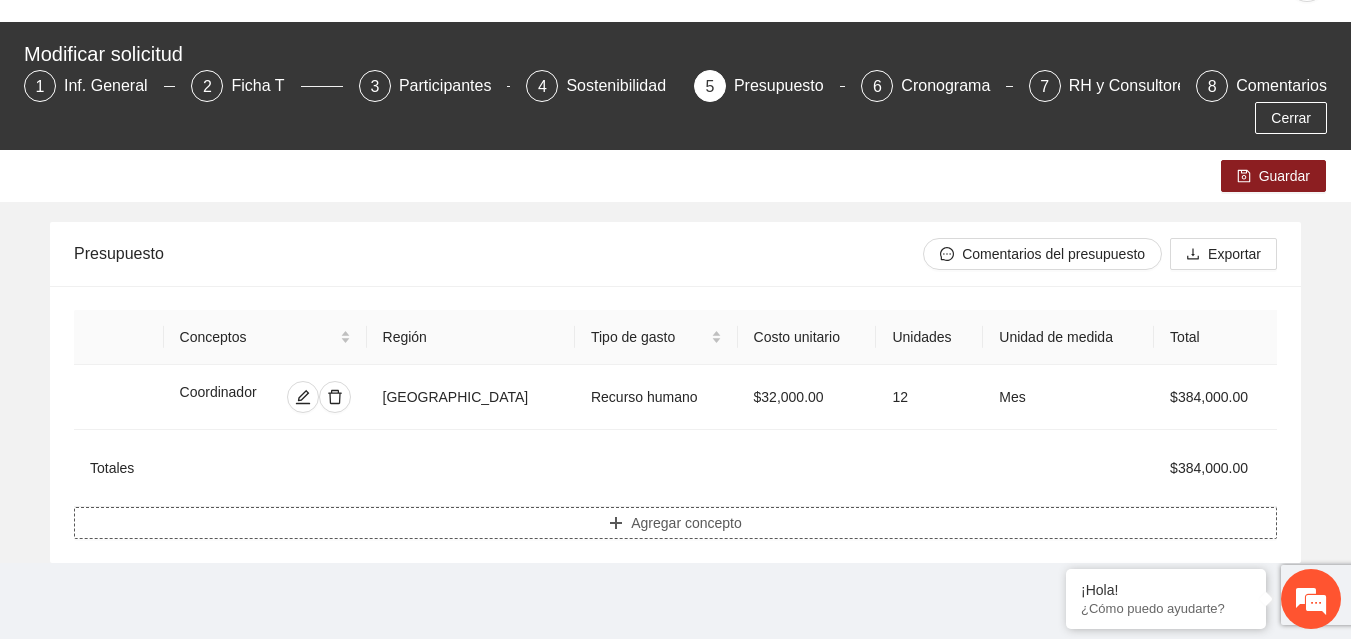 click on "Agregar concepto" at bounding box center [686, 523] 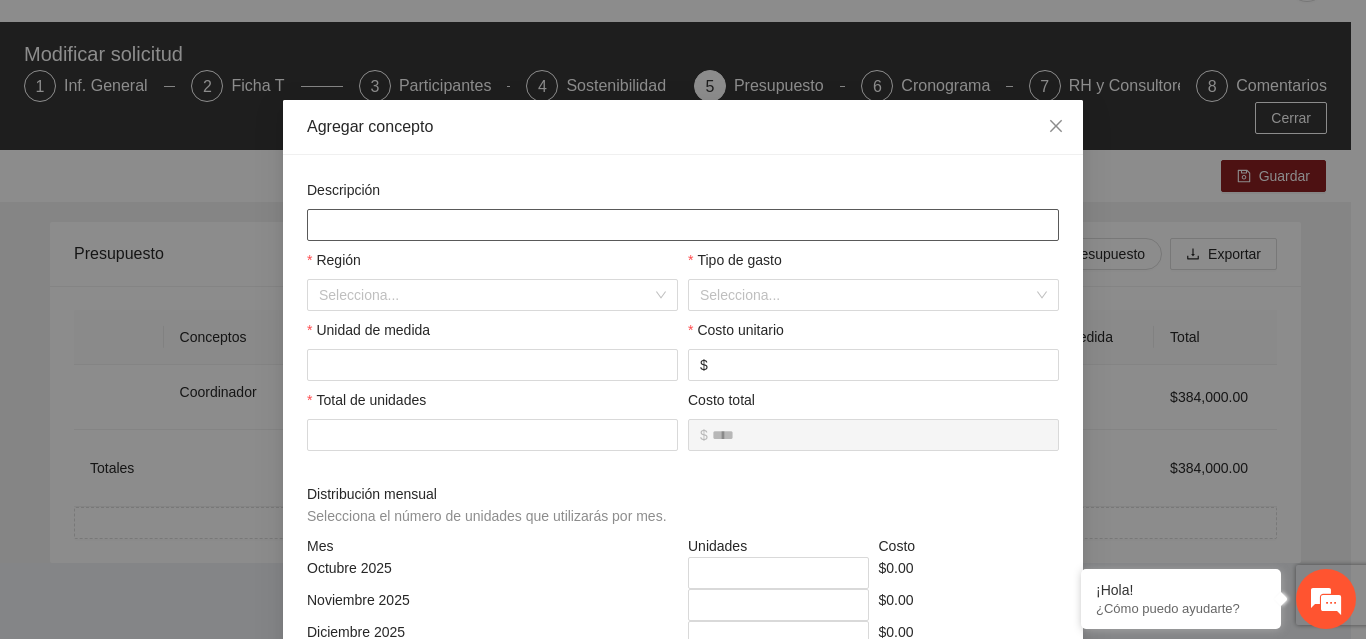 click at bounding box center [683, 225] 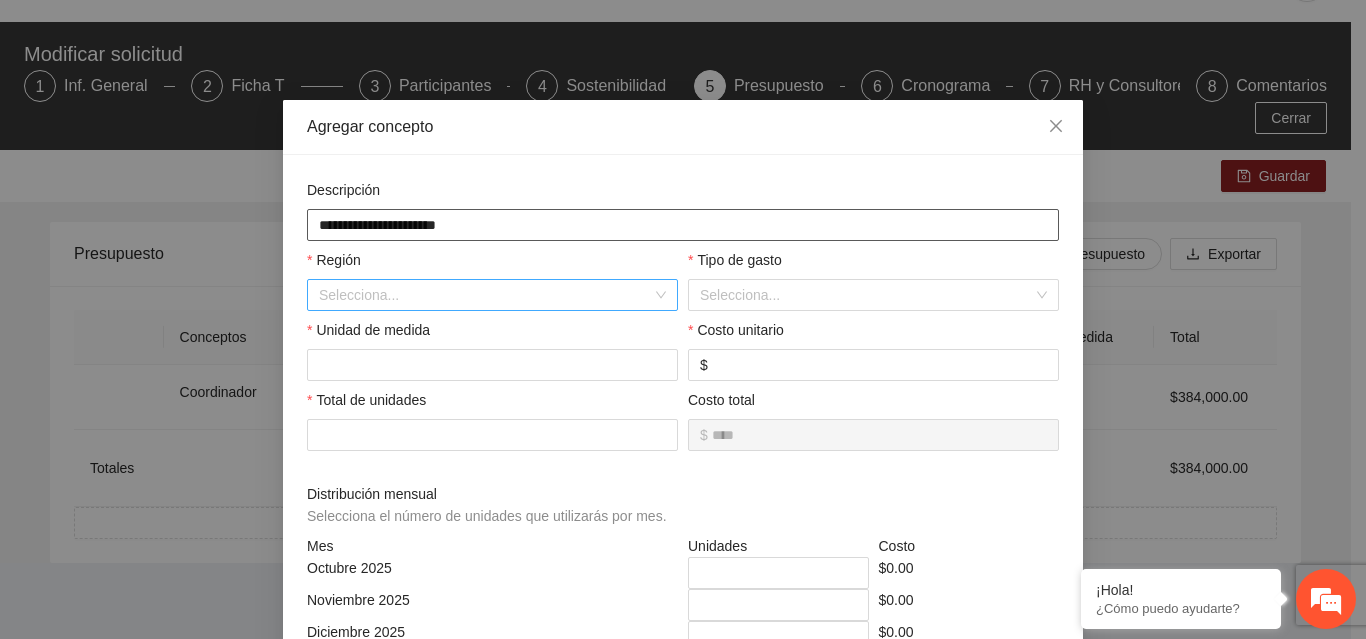 type on "**********" 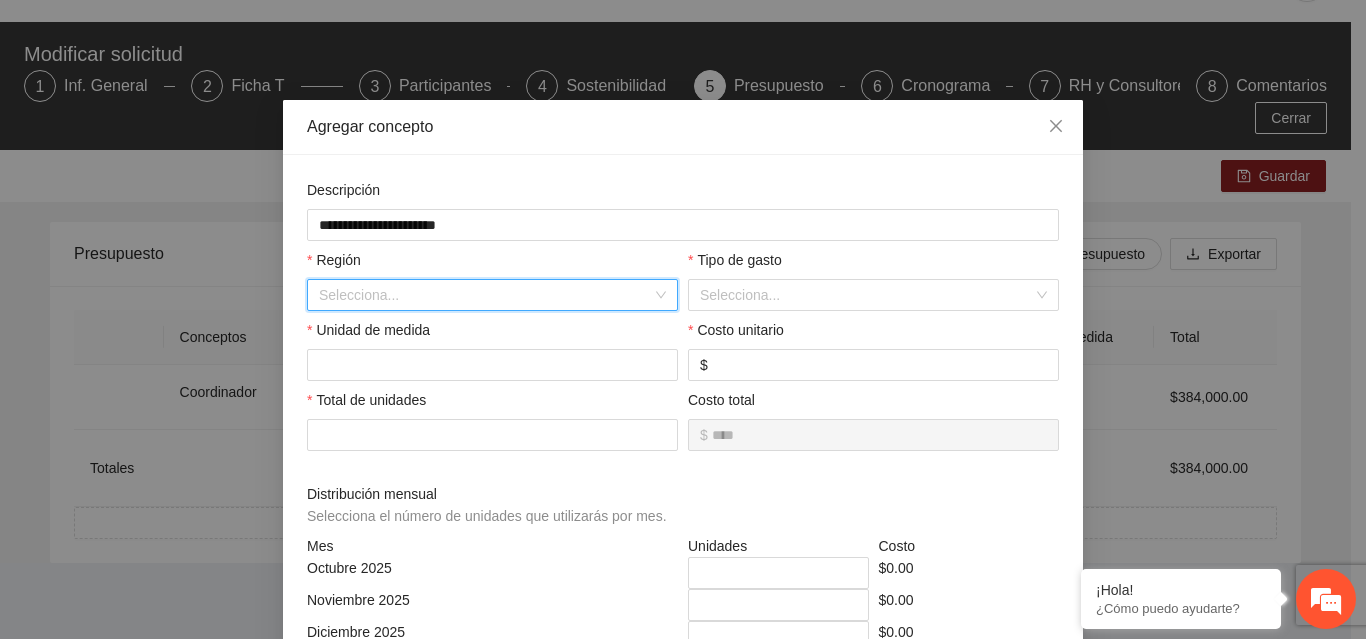 click at bounding box center (485, 295) 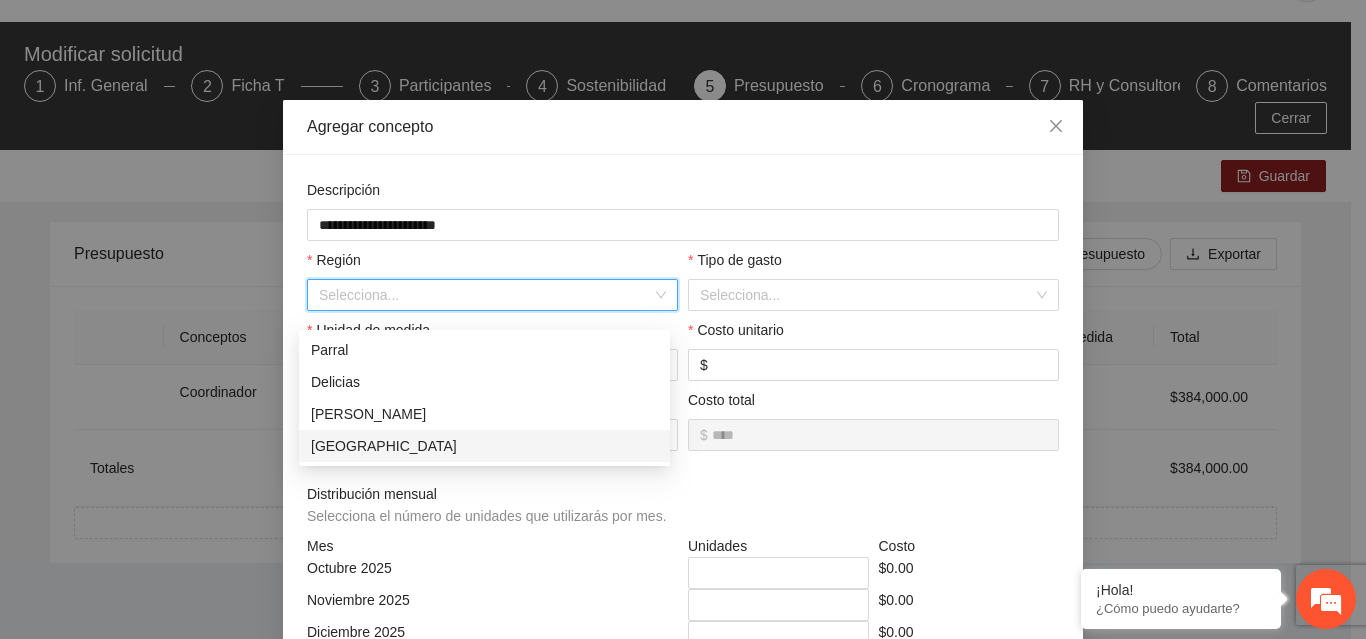 click on "[GEOGRAPHIC_DATA]" at bounding box center [484, 446] 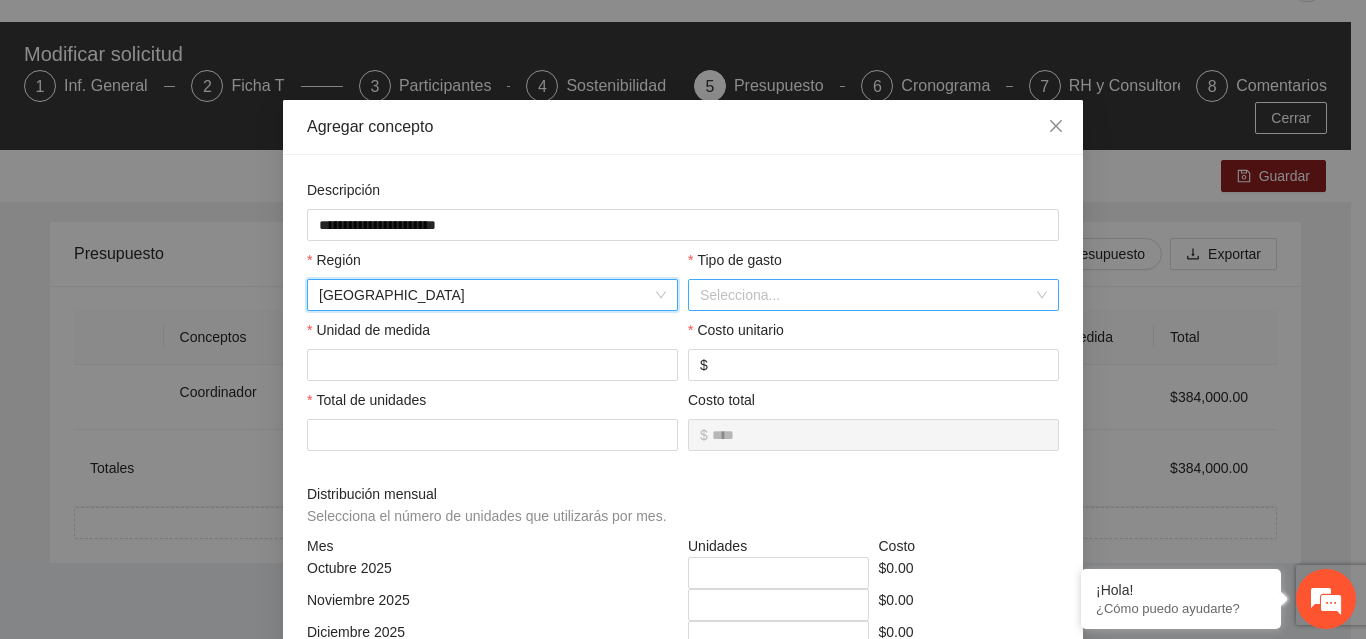 click at bounding box center [866, 295] 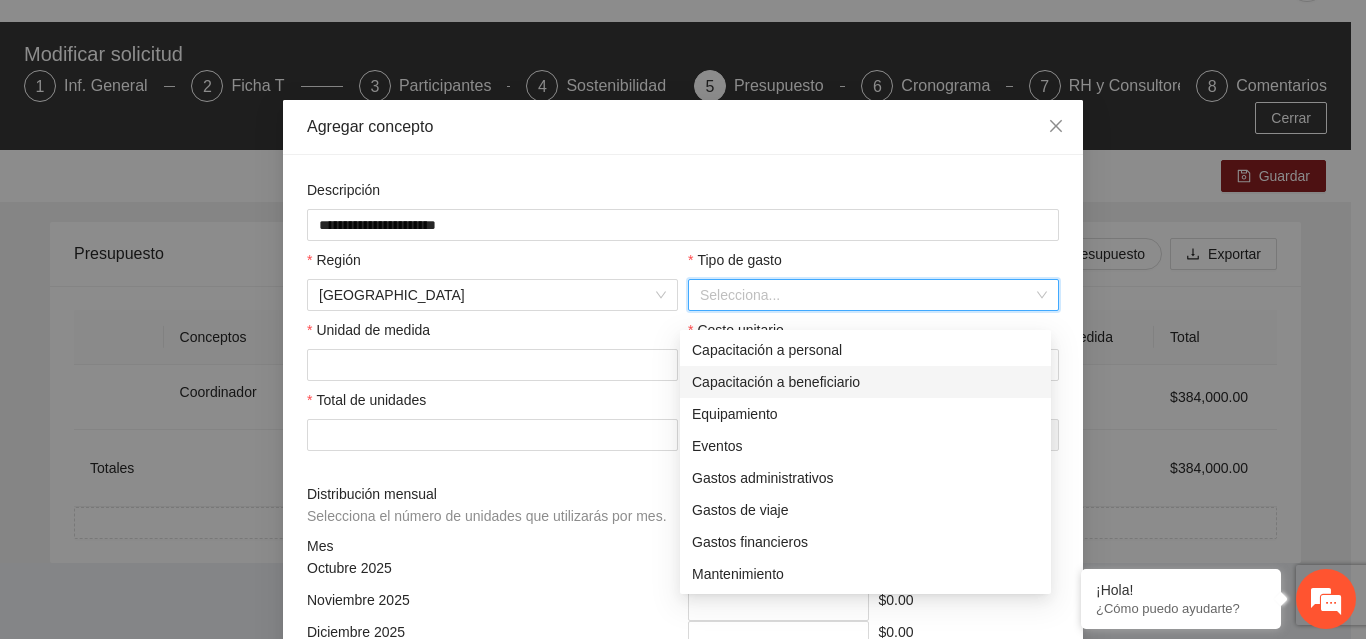 click on "Capacitación a beneficiario" at bounding box center [865, 382] 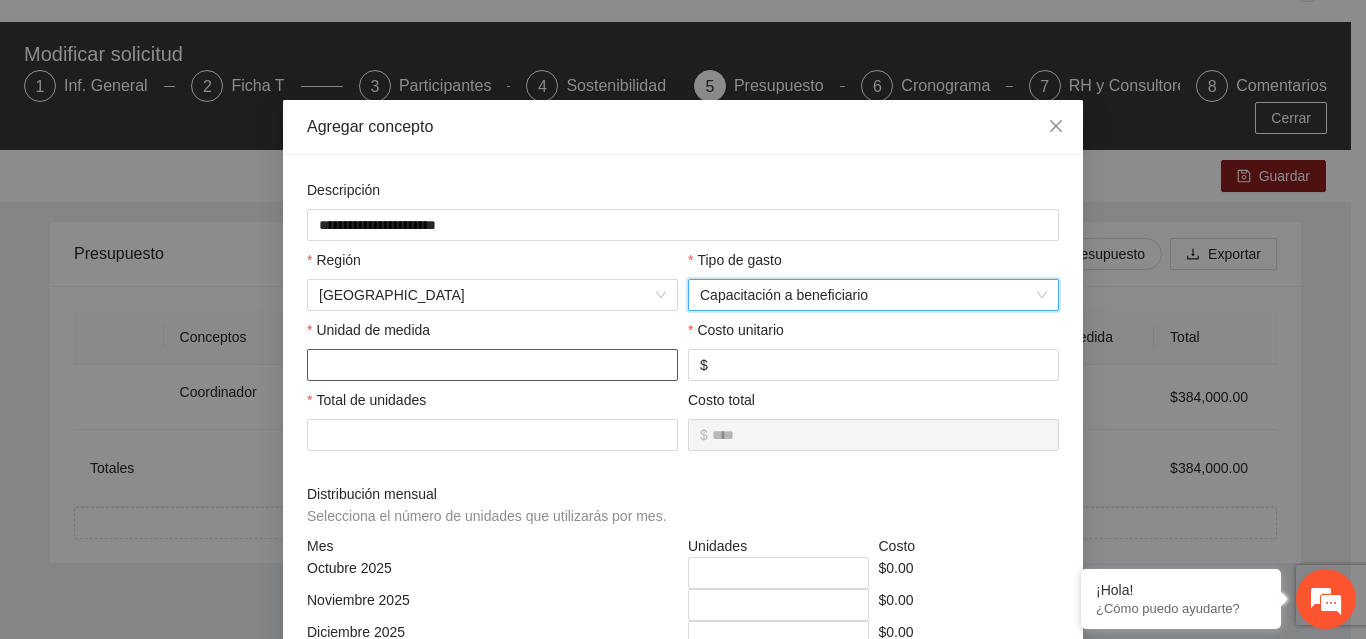 click at bounding box center [492, 365] 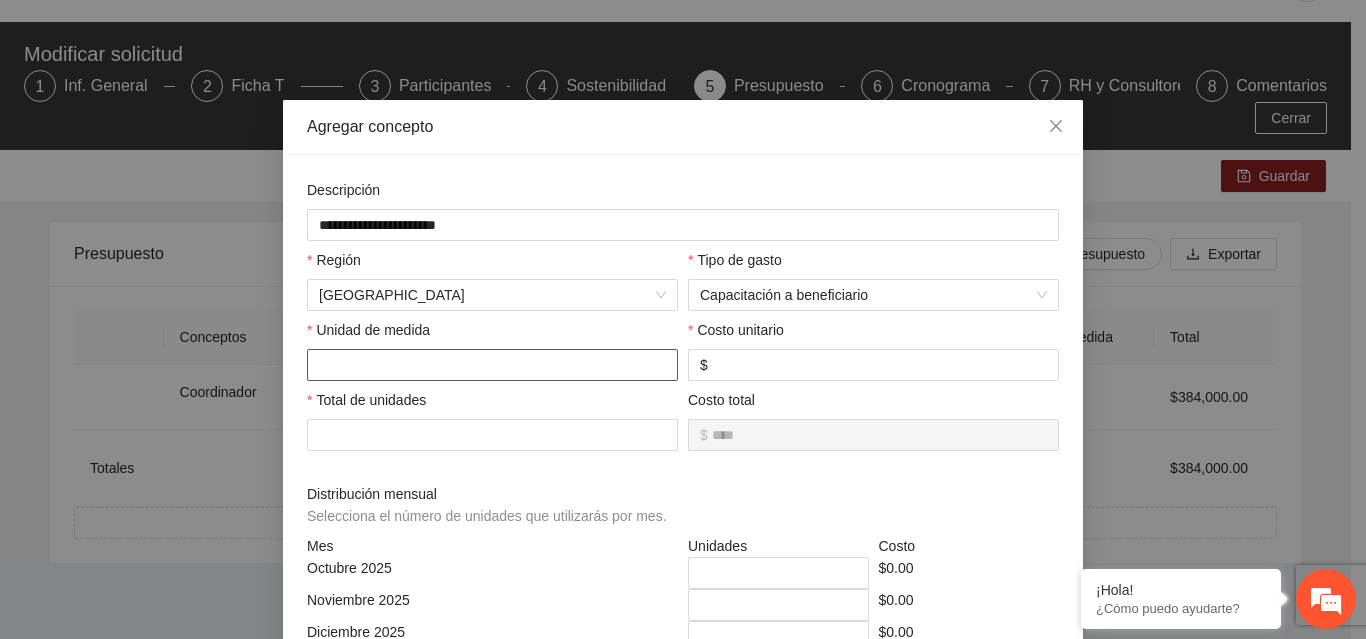 type on "*" 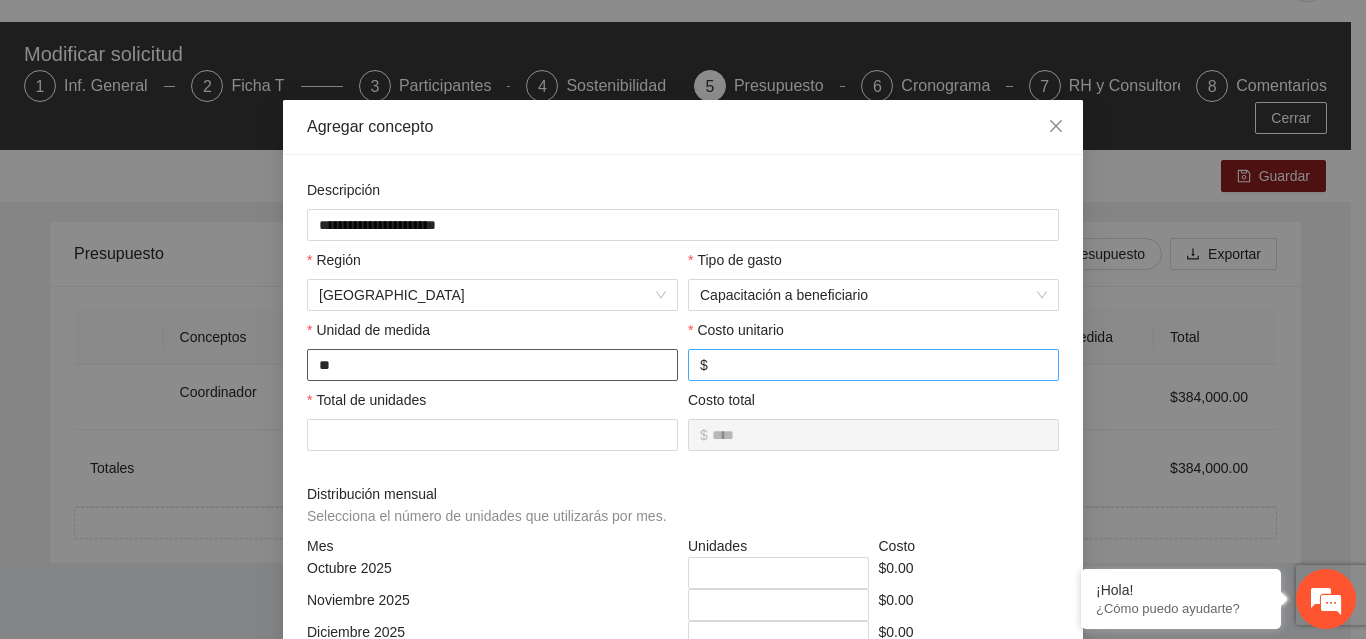 type on "**" 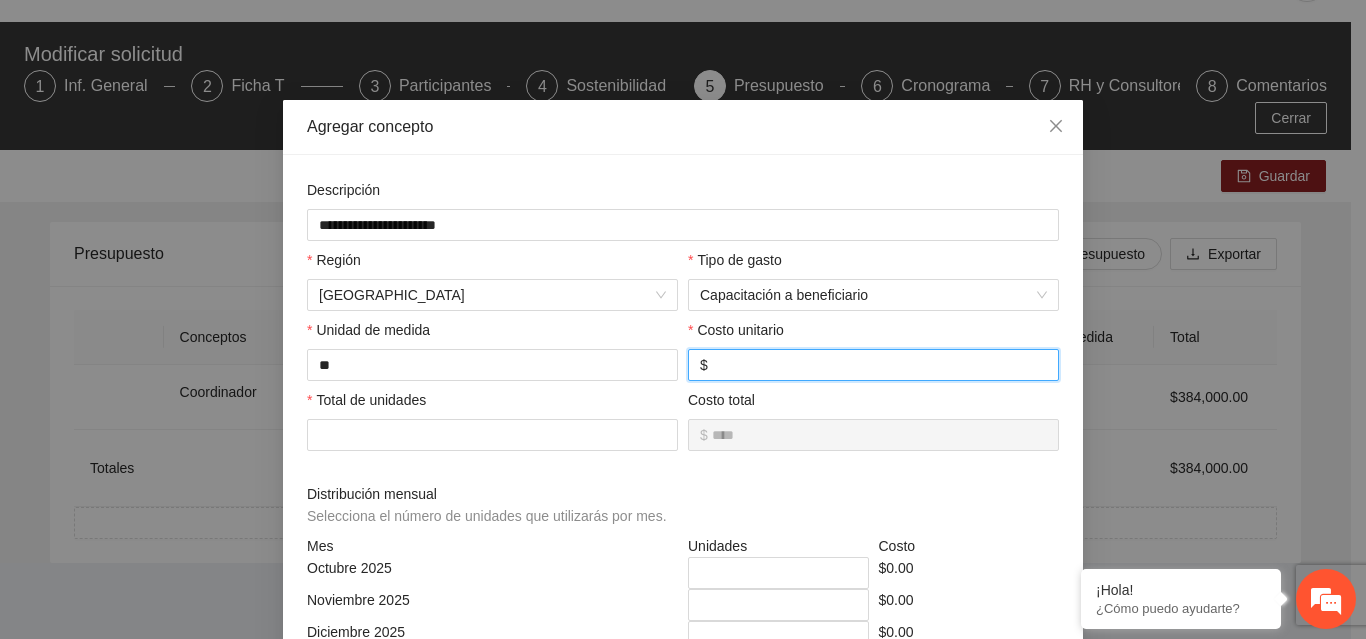 click at bounding box center (879, 365) 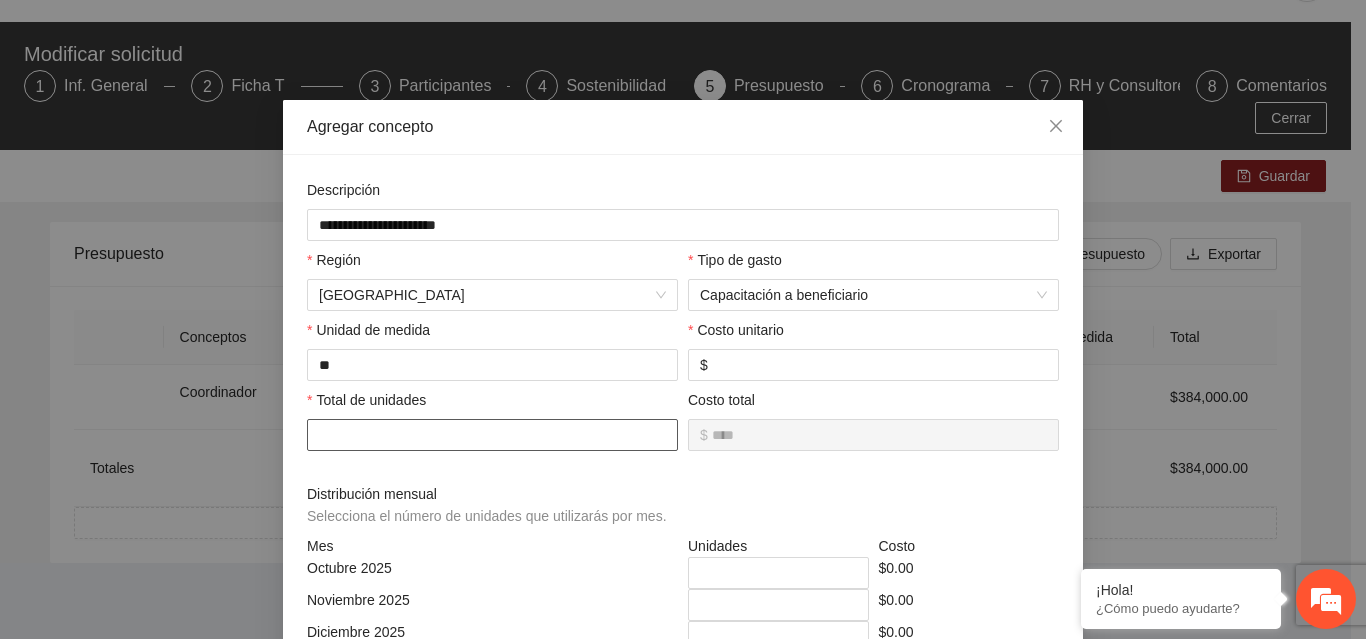 click at bounding box center (492, 435) 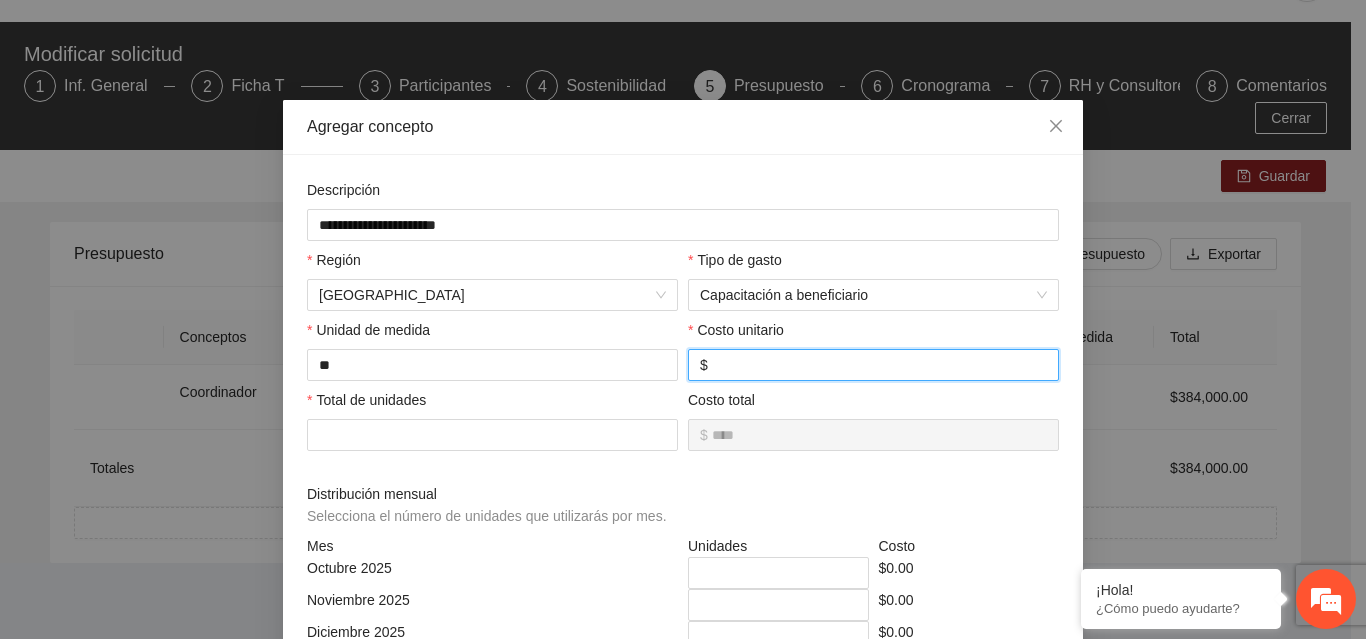 click at bounding box center (879, 365) 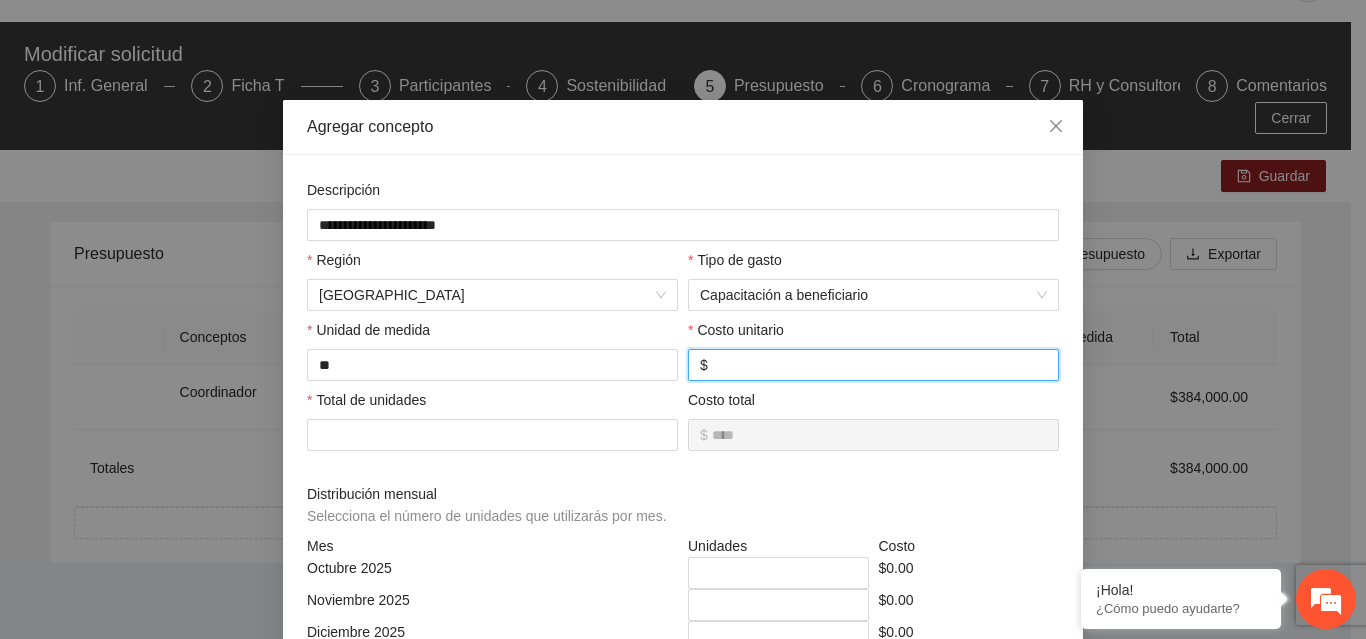 type on "*" 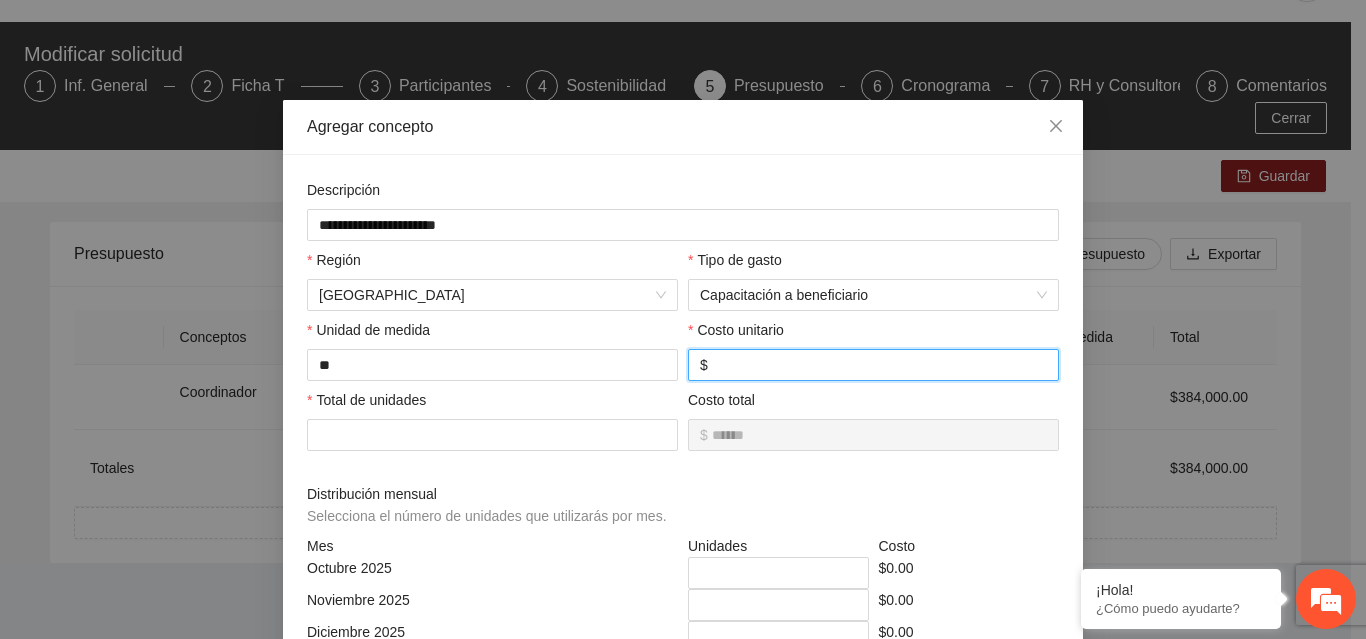 type on "*" 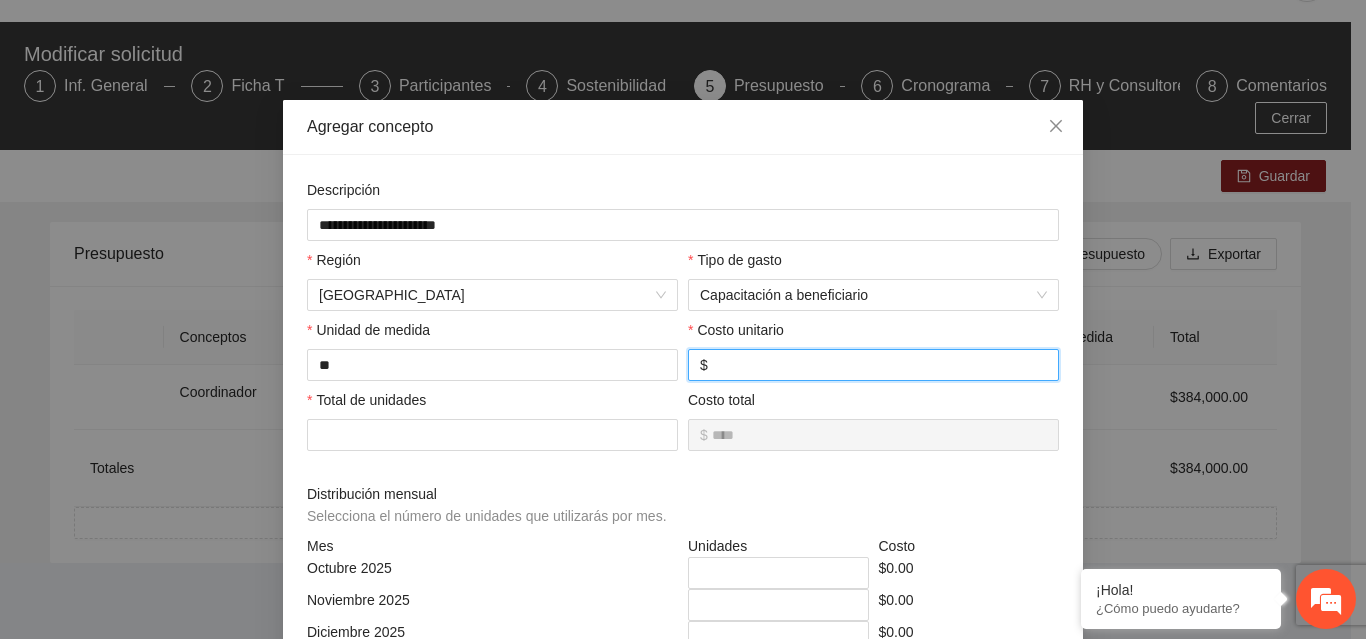 type on "******" 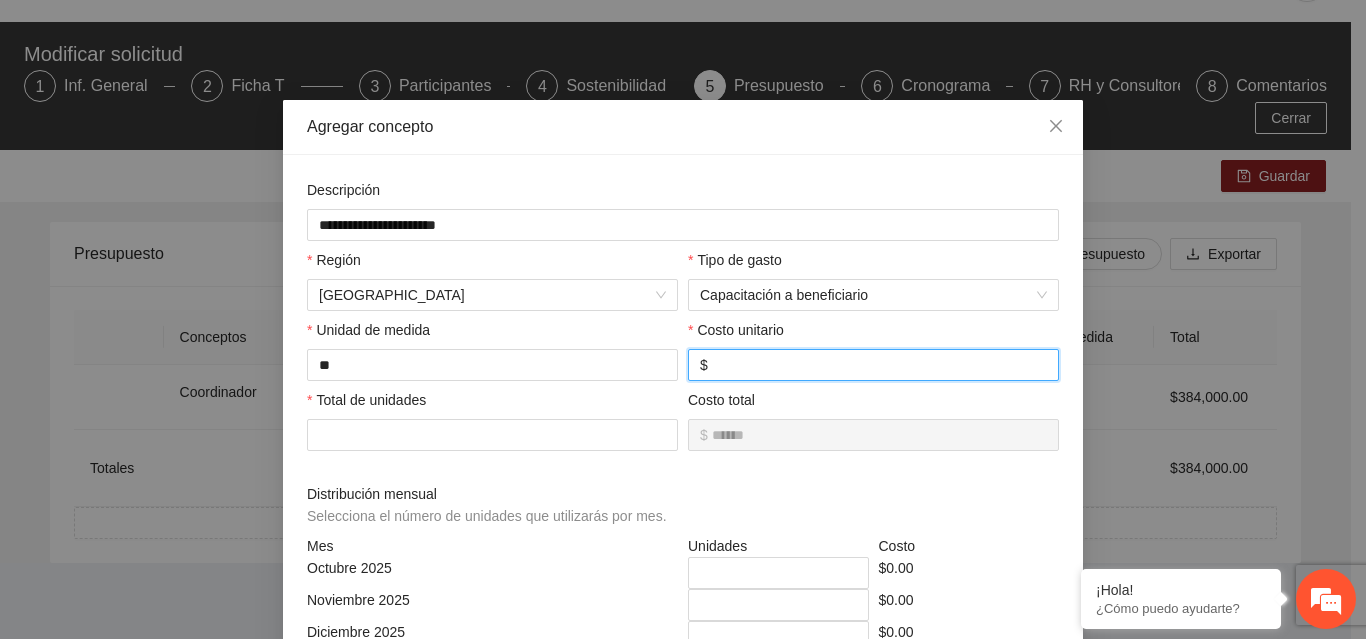 type on "****" 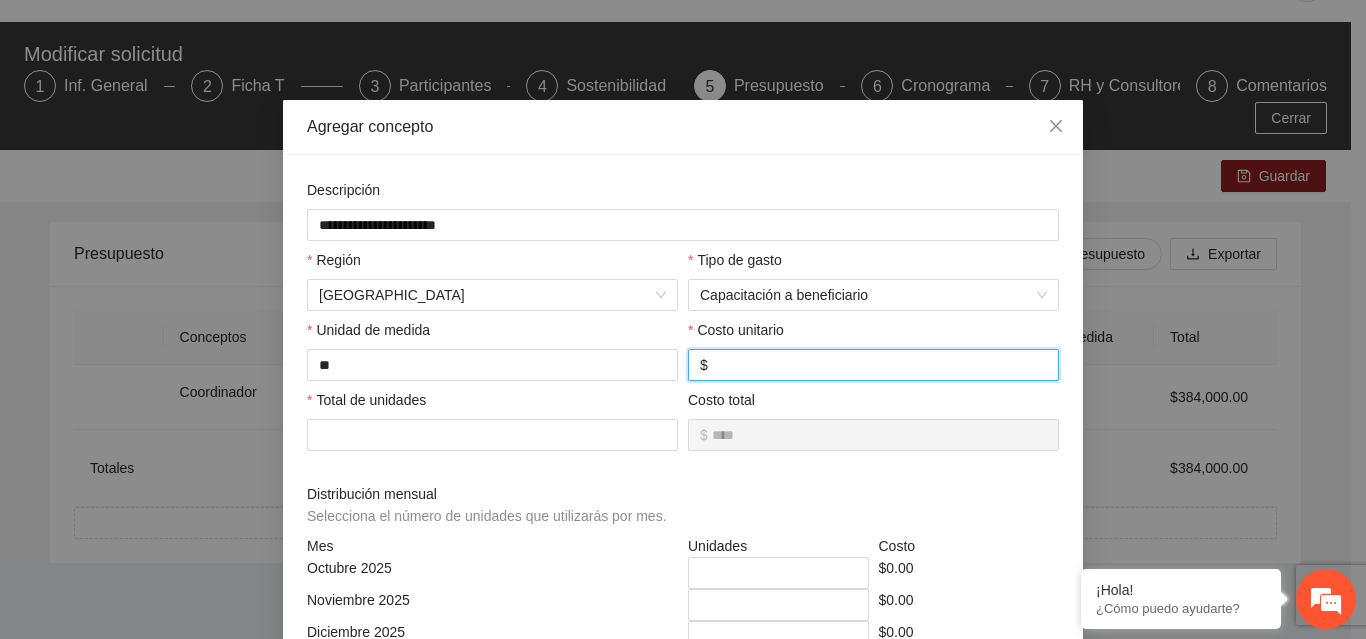 type on "******" 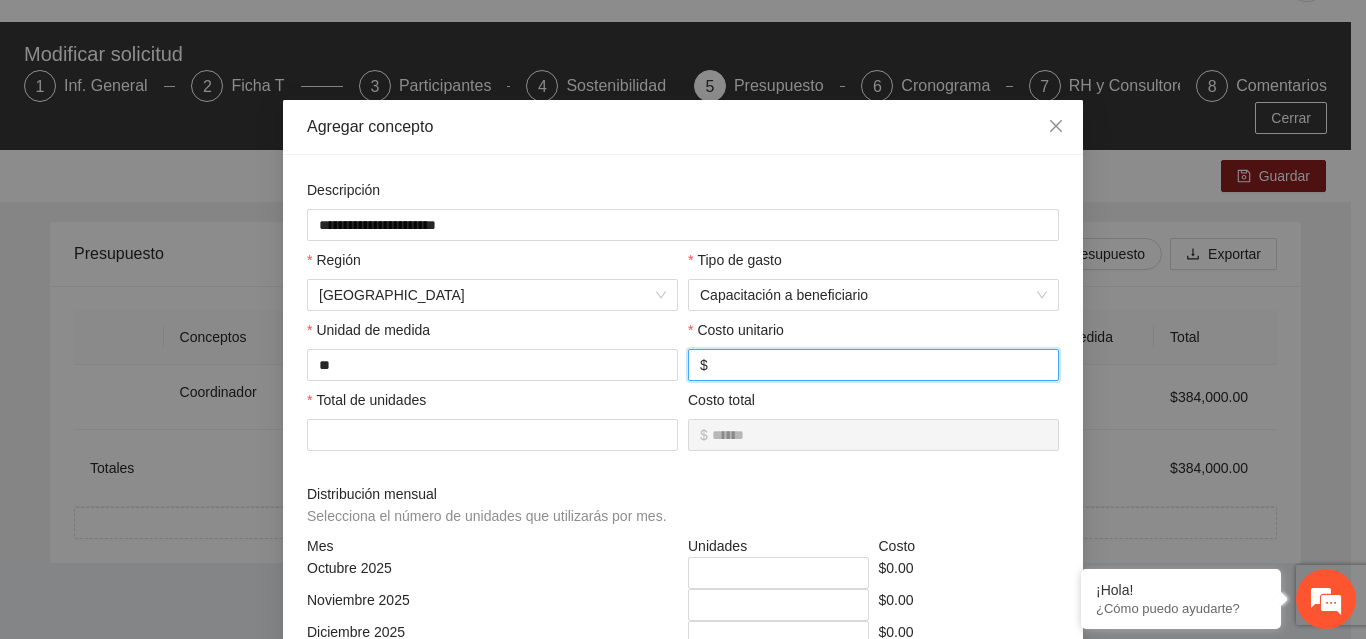 type on "********" 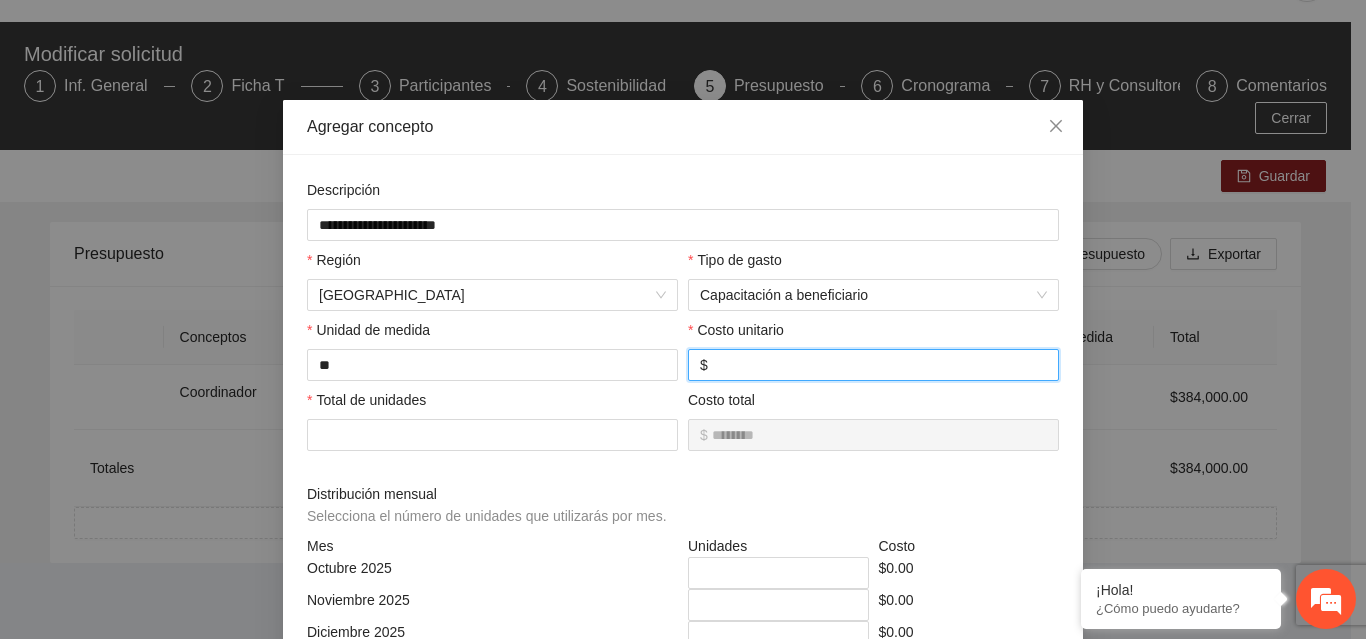 type on "*********" 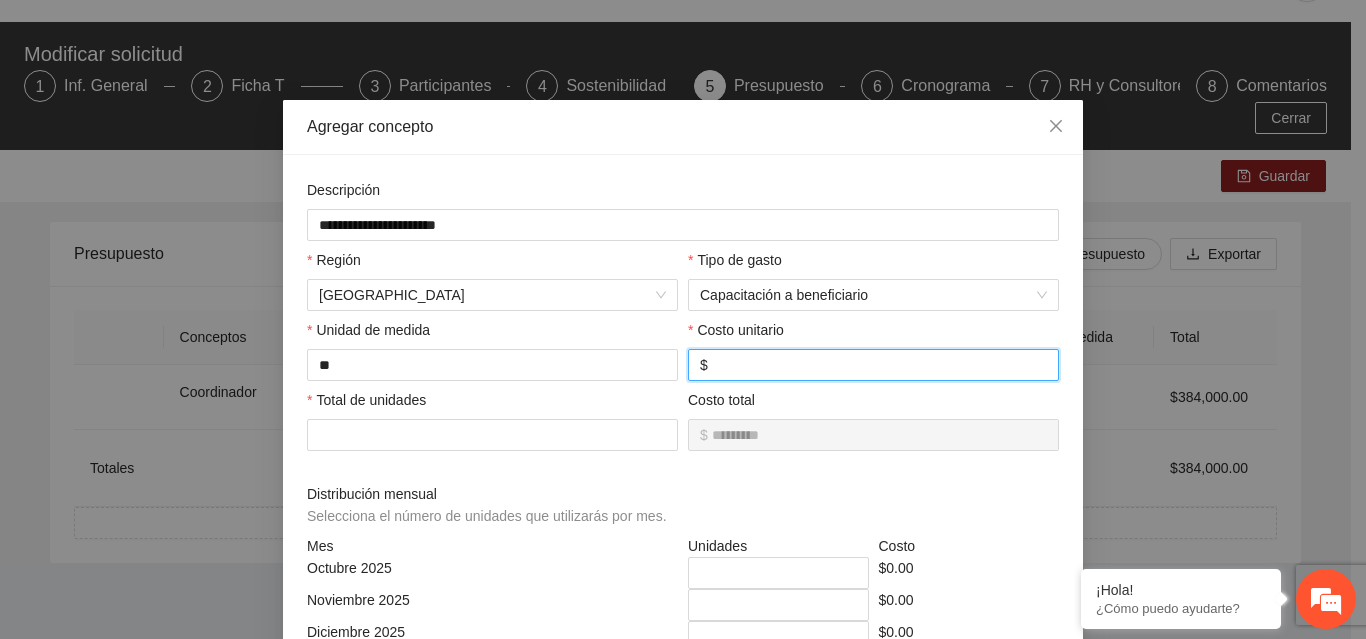type on "****" 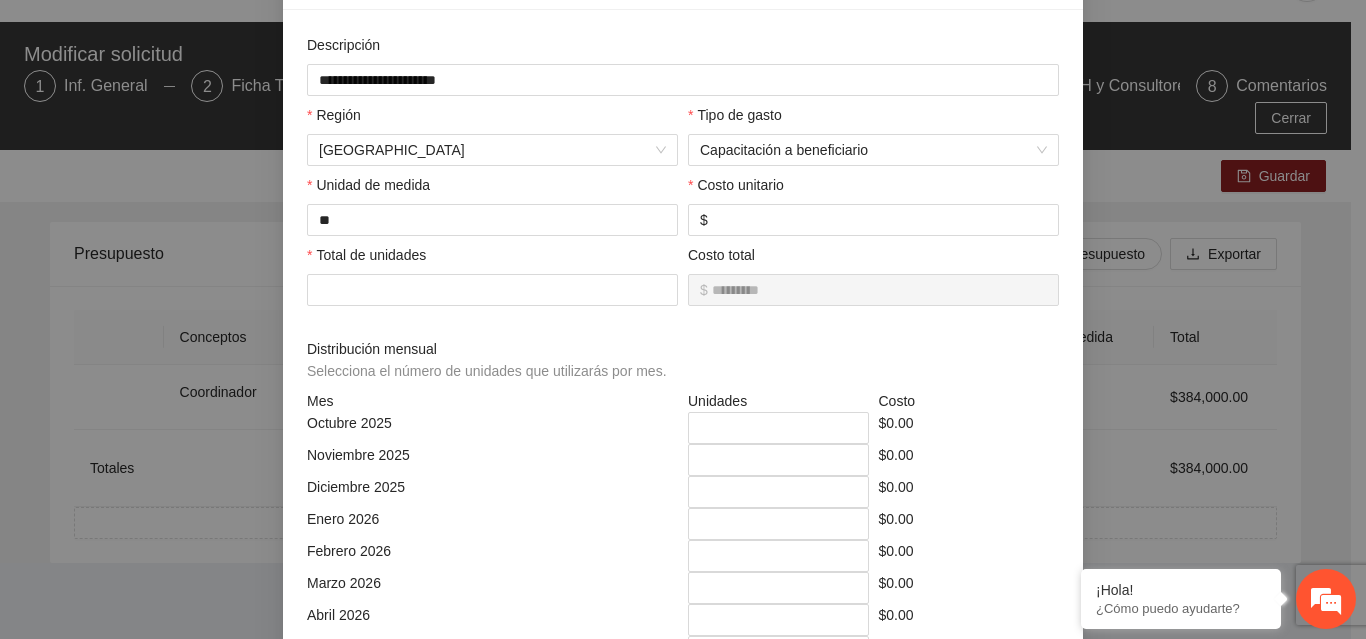 scroll, scrollTop: 163, scrollLeft: 0, axis: vertical 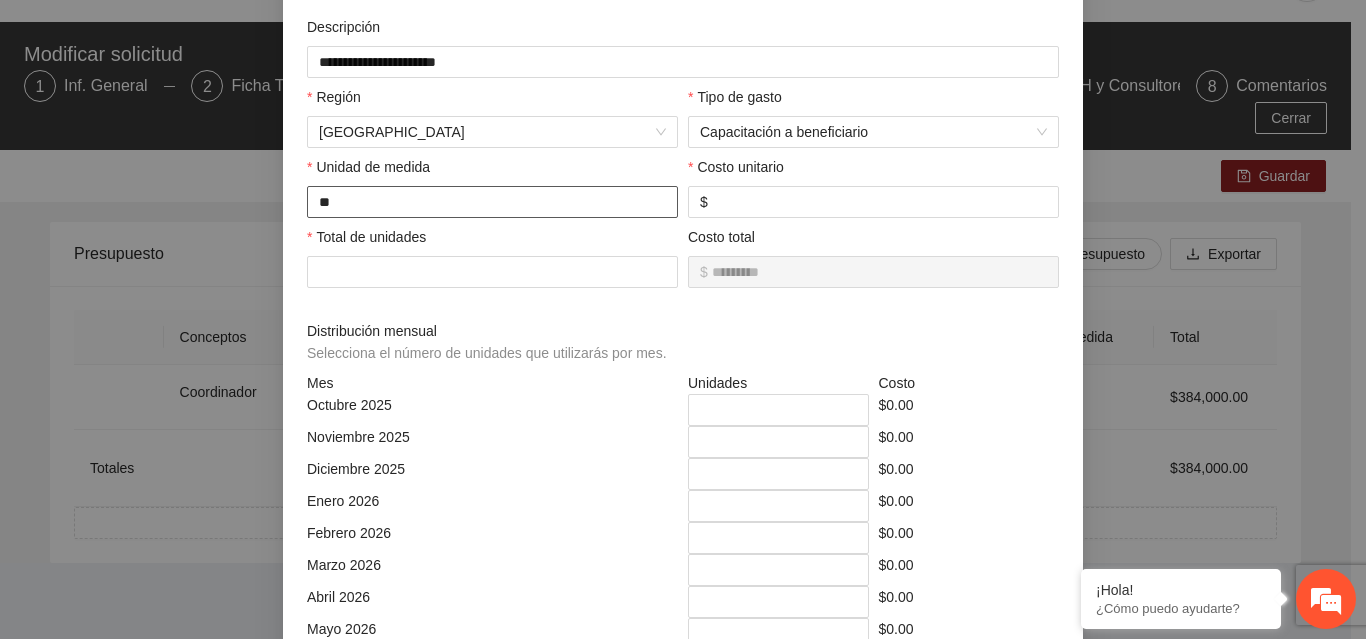 drag, startPoint x: 339, startPoint y: 210, endPoint x: 275, endPoint y: 204, distance: 64.28063 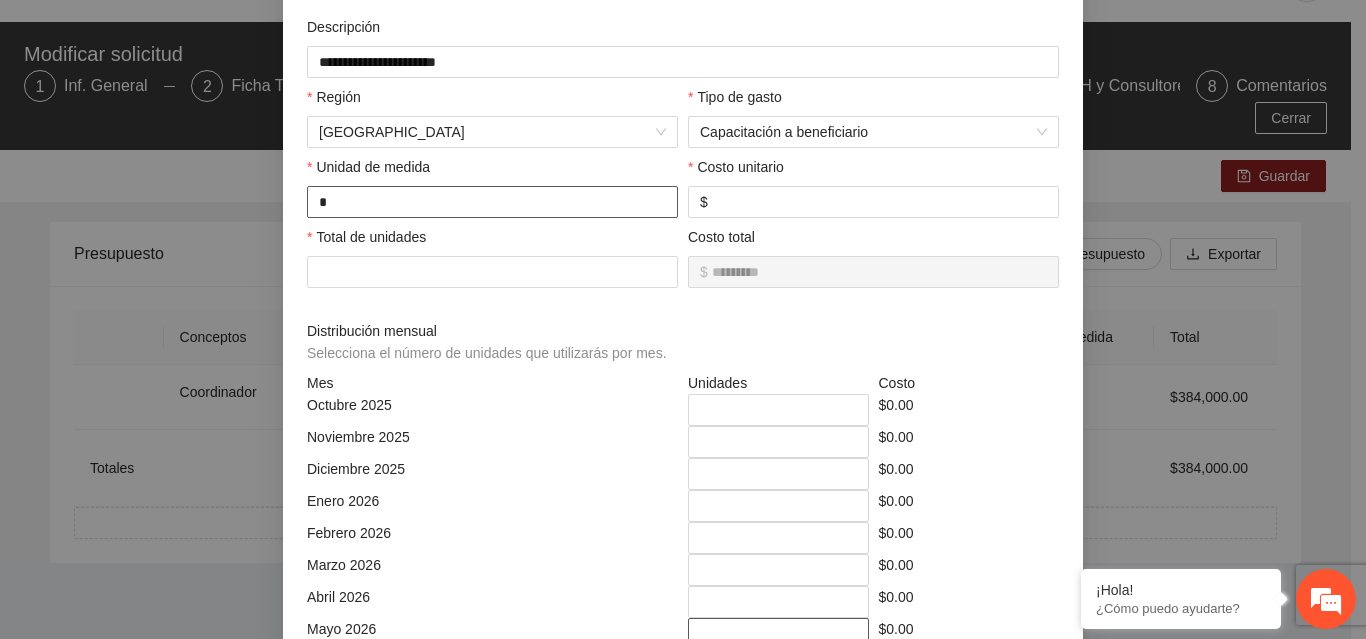 type on "*" 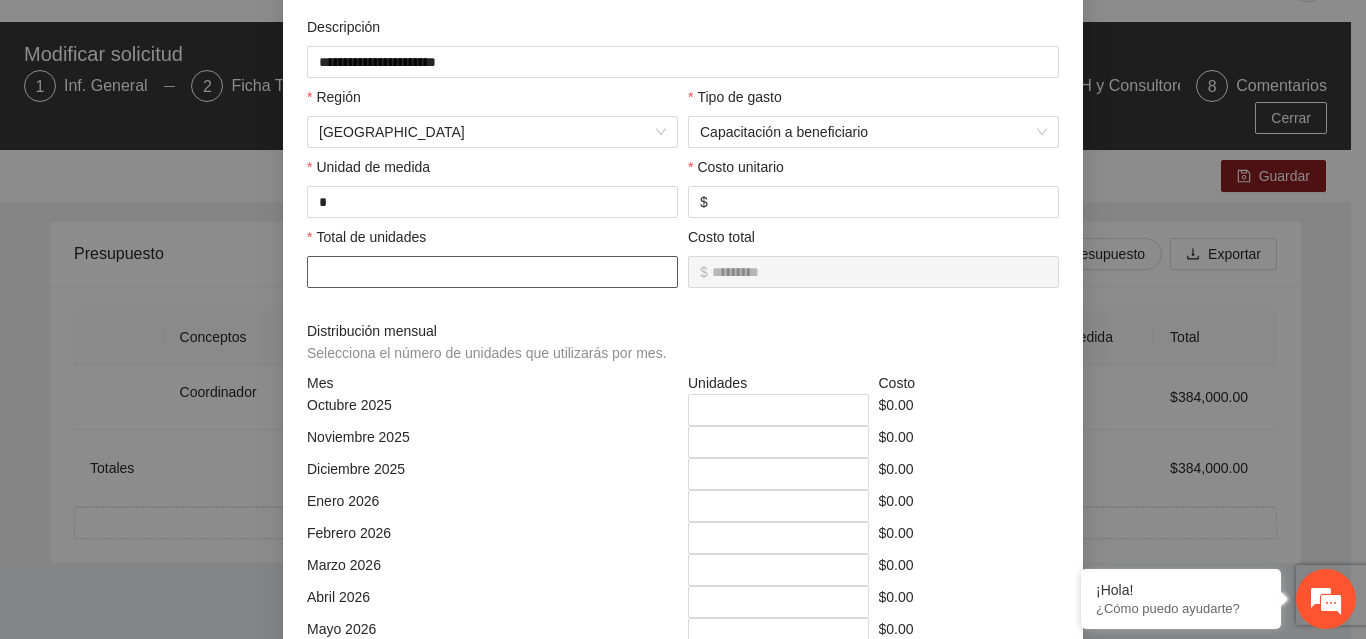 drag, startPoint x: 328, startPoint y: 275, endPoint x: 292, endPoint y: 270, distance: 36.345562 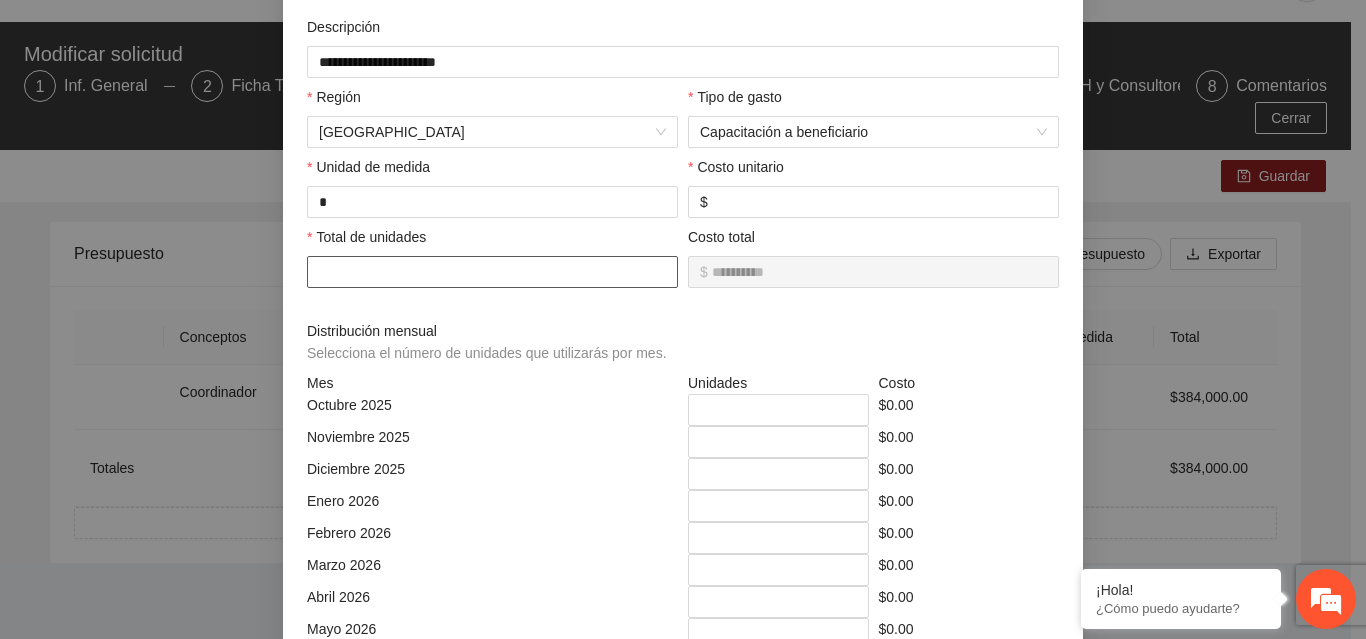 type on "**" 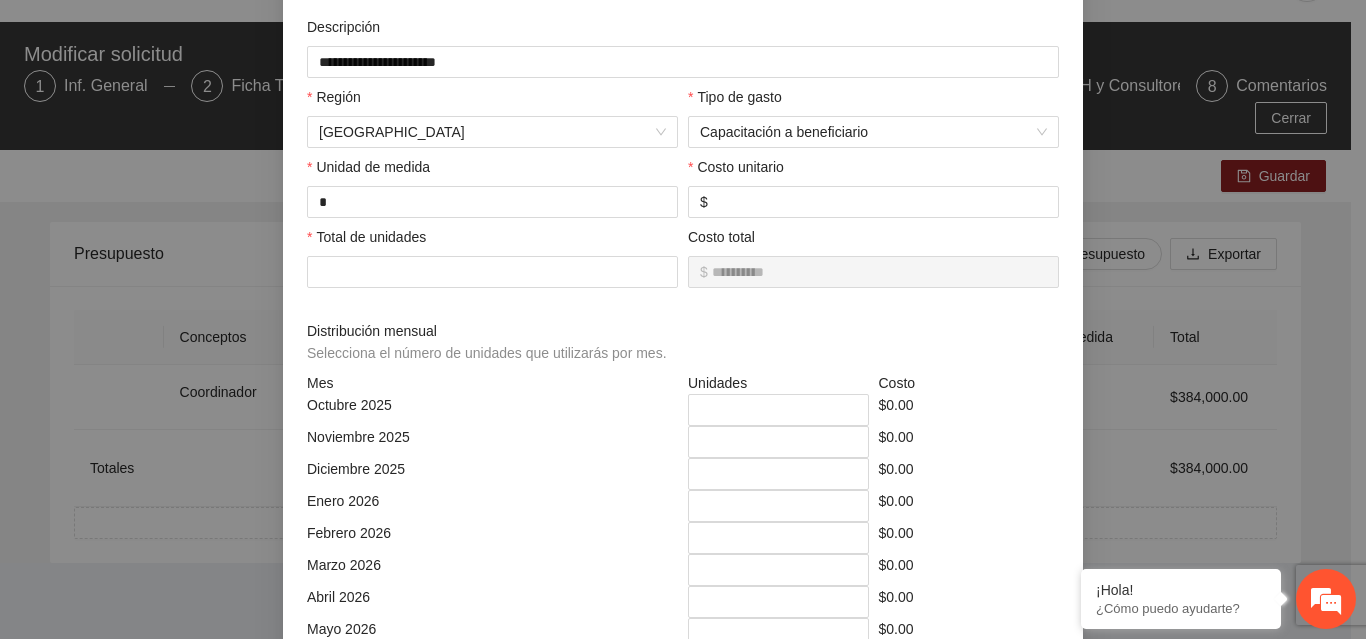 click on "Total de unidades **" at bounding box center (492, 269) 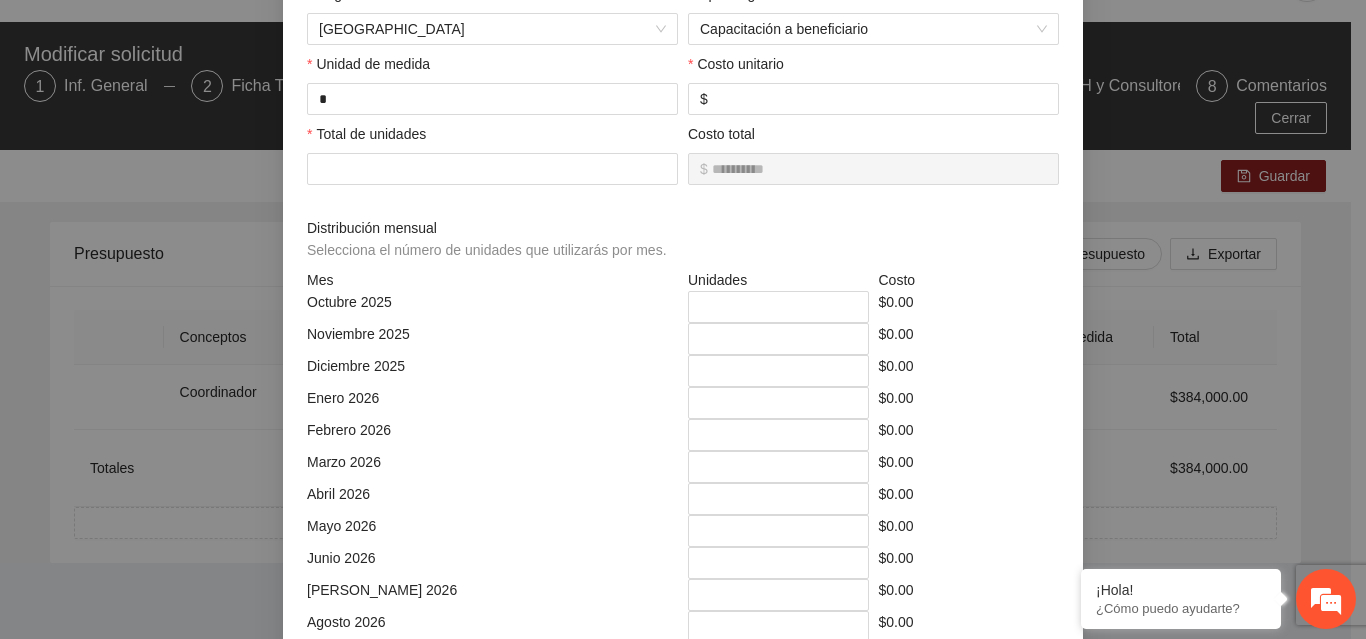 scroll, scrollTop: 268, scrollLeft: 0, axis: vertical 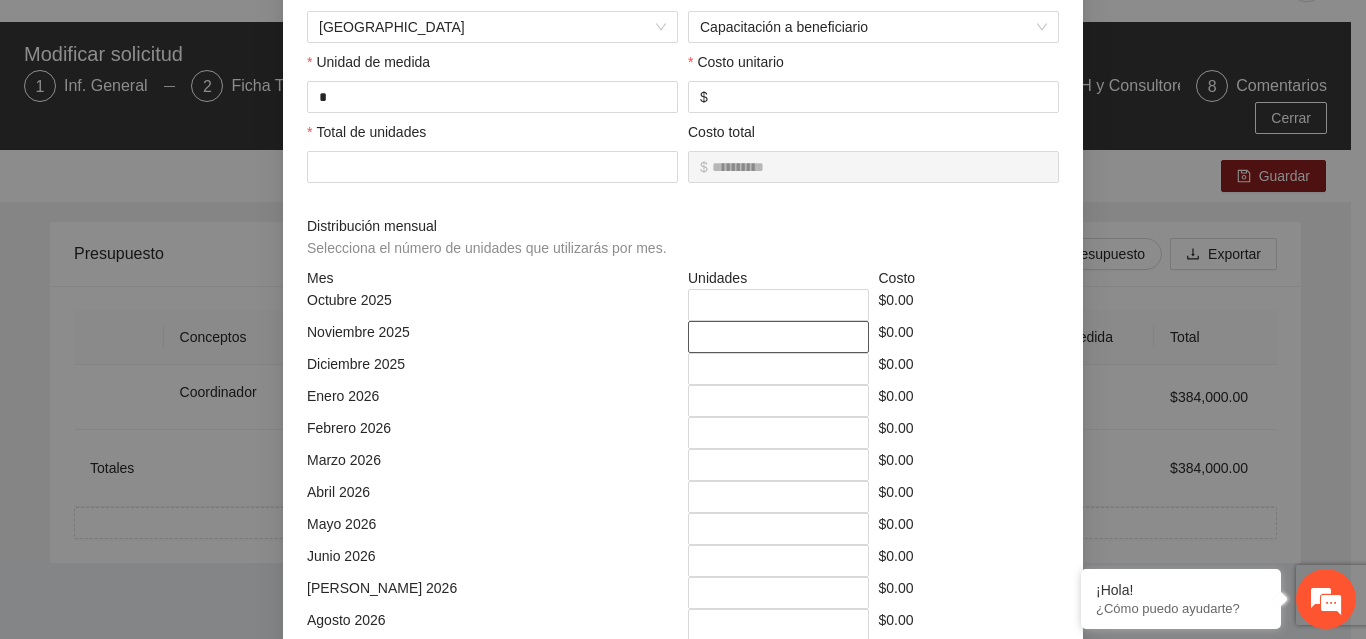 click on "*" at bounding box center [778, 337] 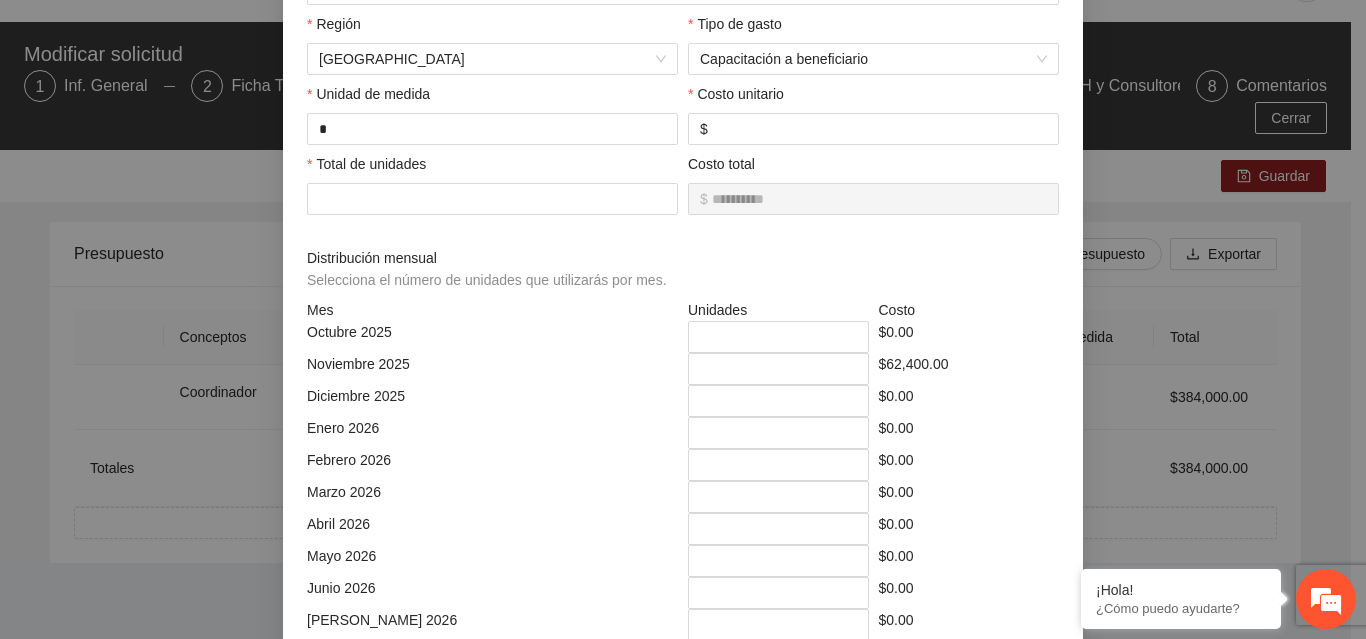 scroll, scrollTop: 226, scrollLeft: 0, axis: vertical 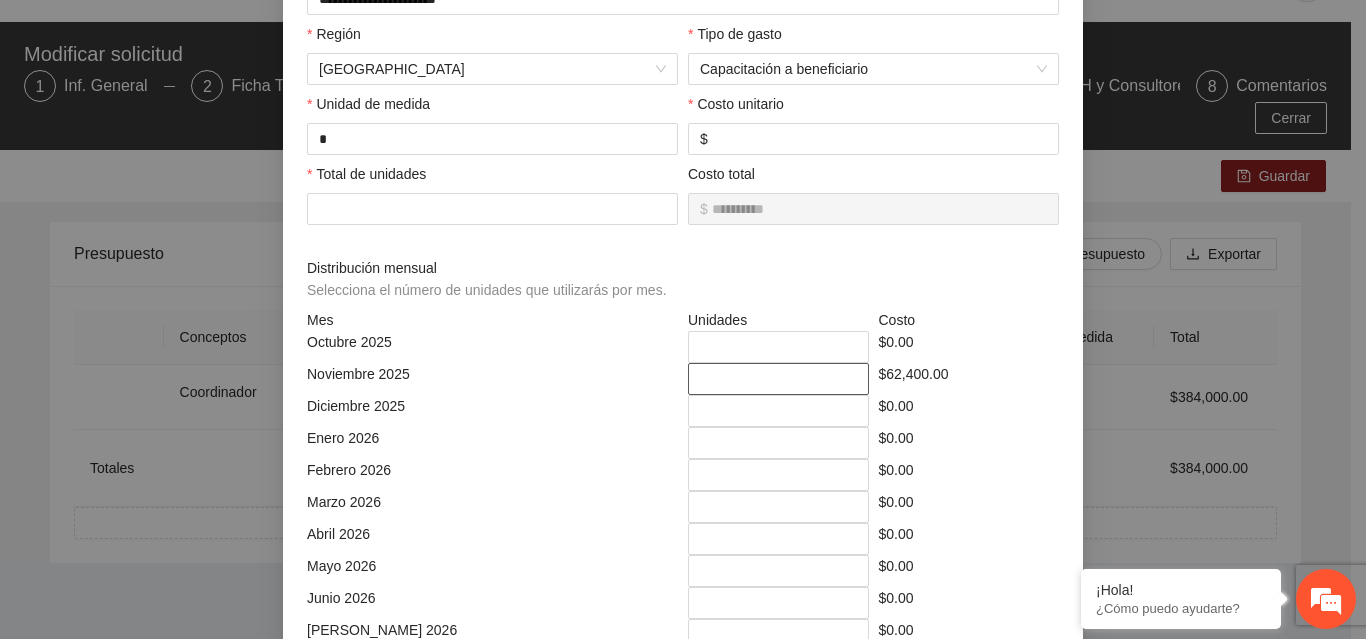 drag, startPoint x: 719, startPoint y: 376, endPoint x: 683, endPoint y: 380, distance: 36.221542 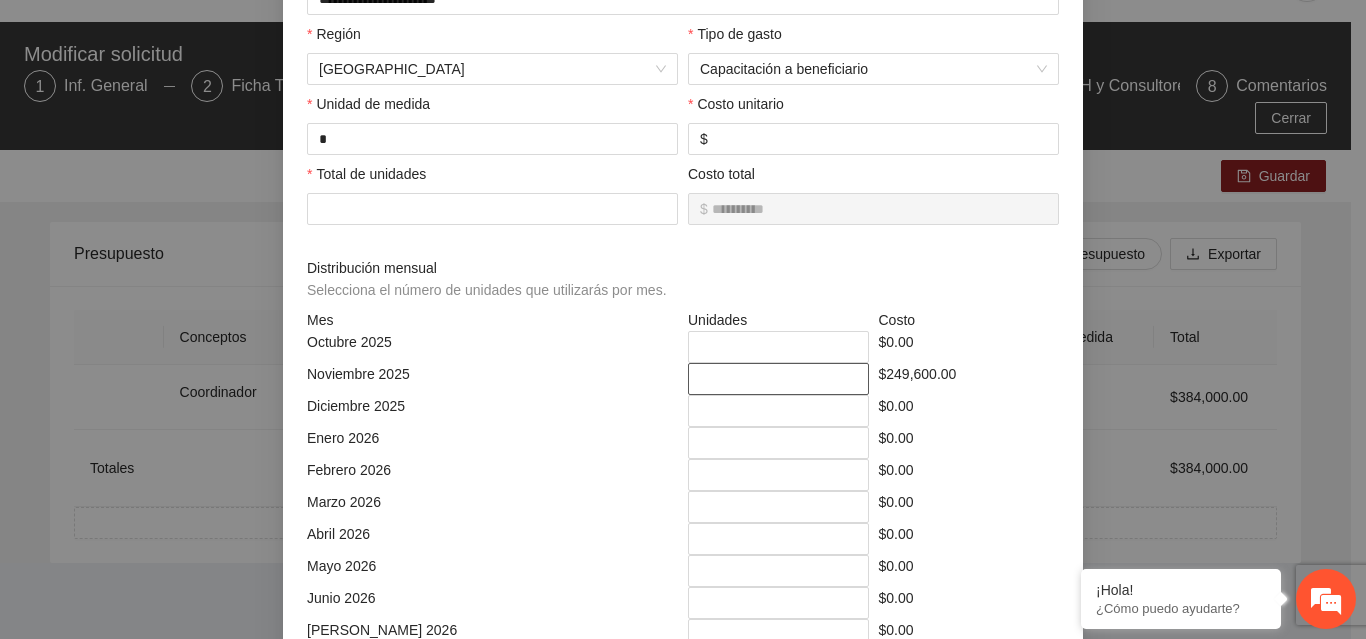type on "**" 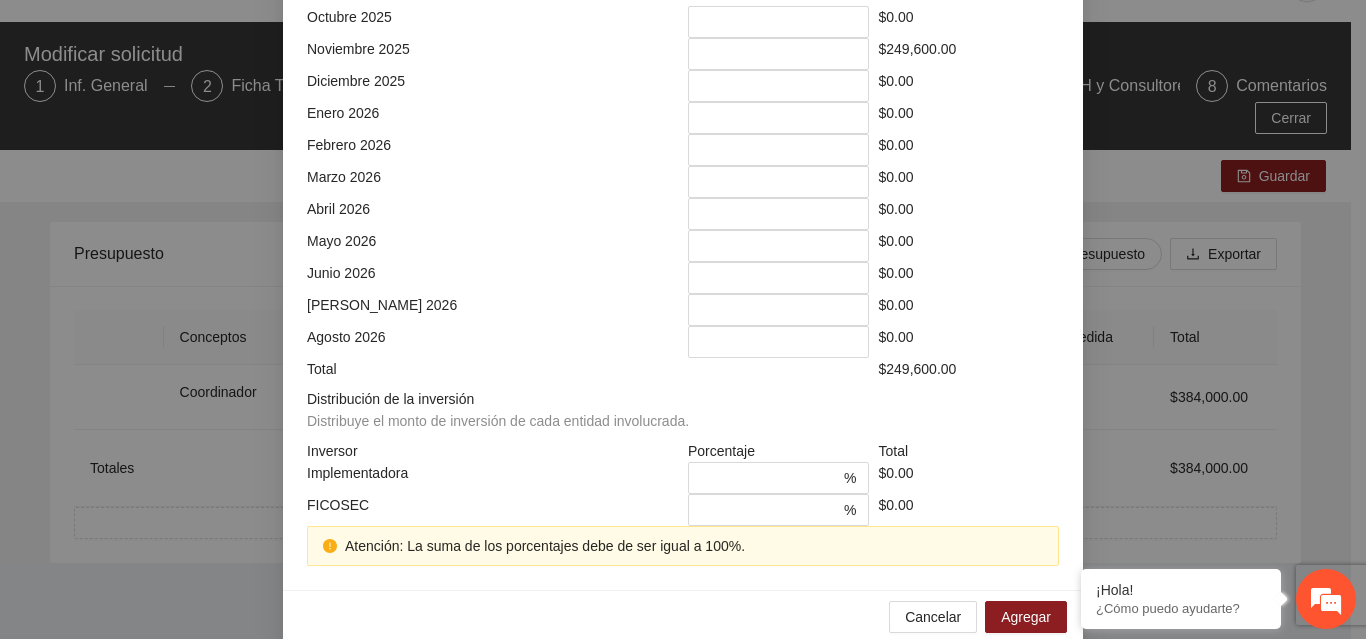 scroll, scrollTop: 573, scrollLeft: 0, axis: vertical 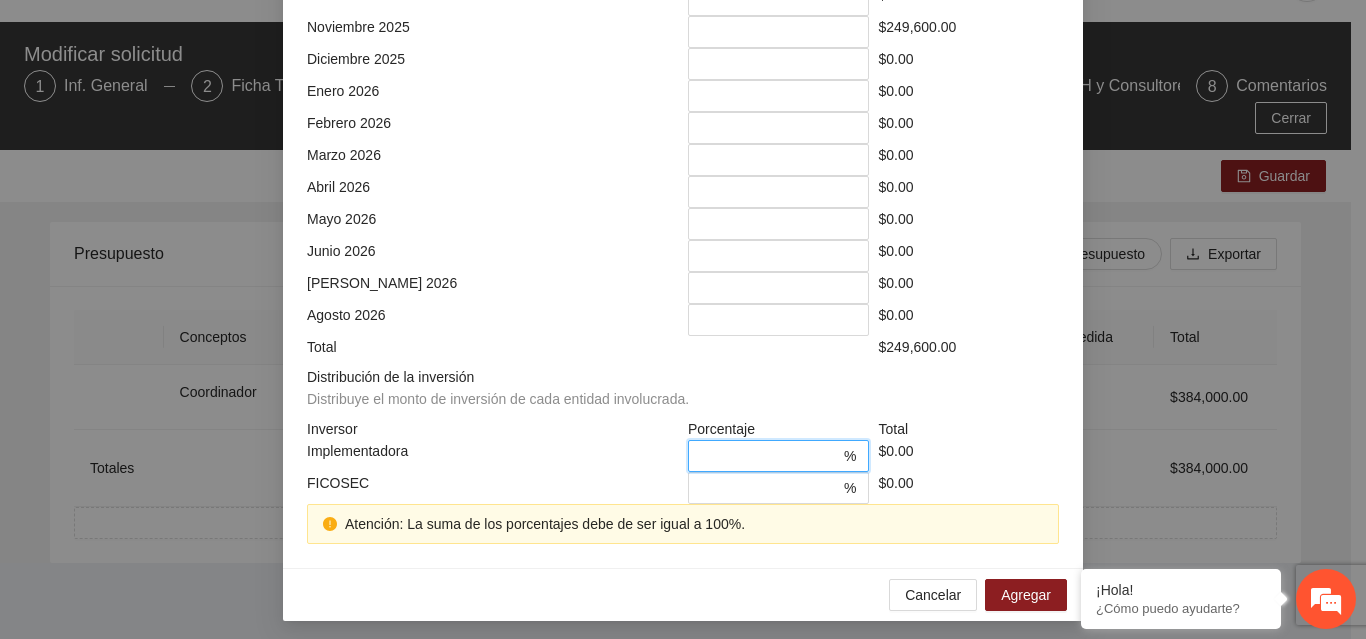 click on "*" at bounding box center [770, 456] 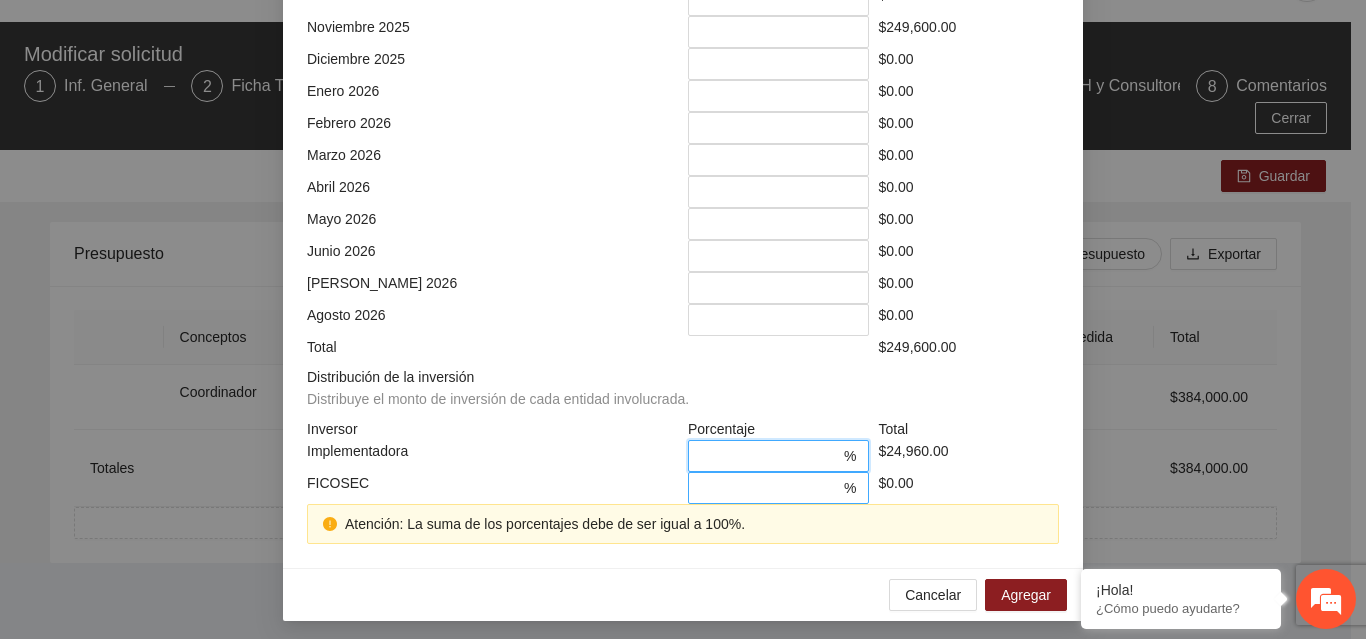 type on "**" 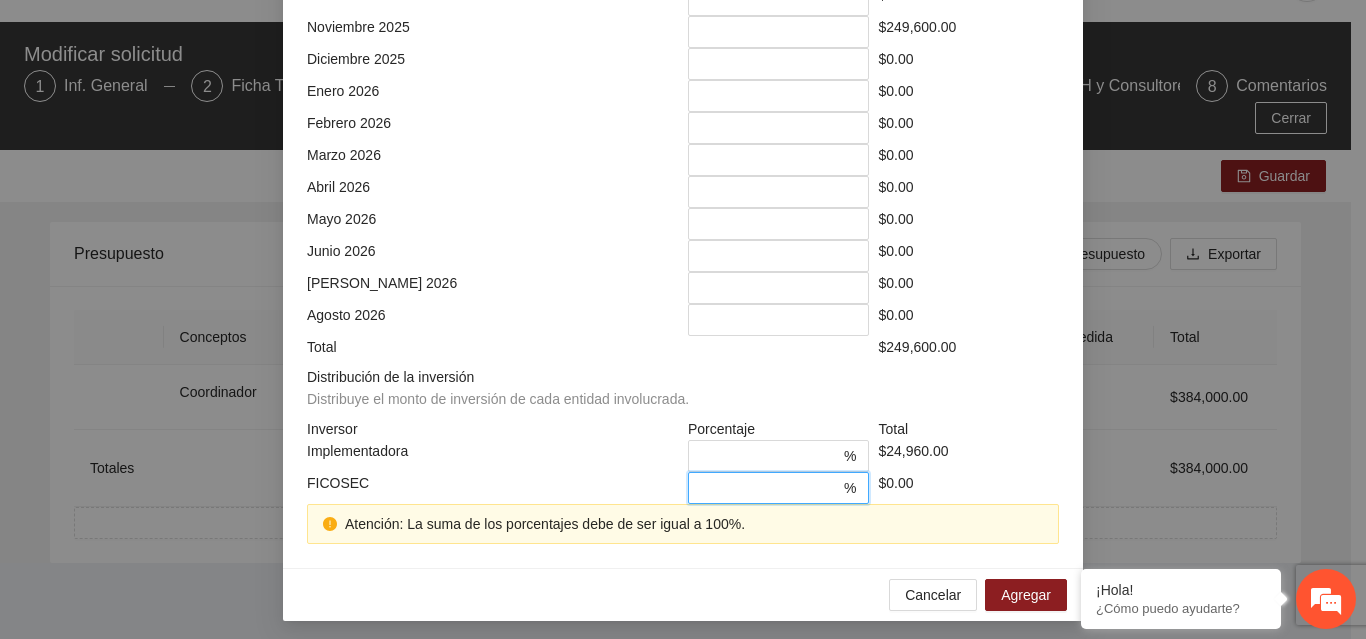 click on "*" at bounding box center (770, 488) 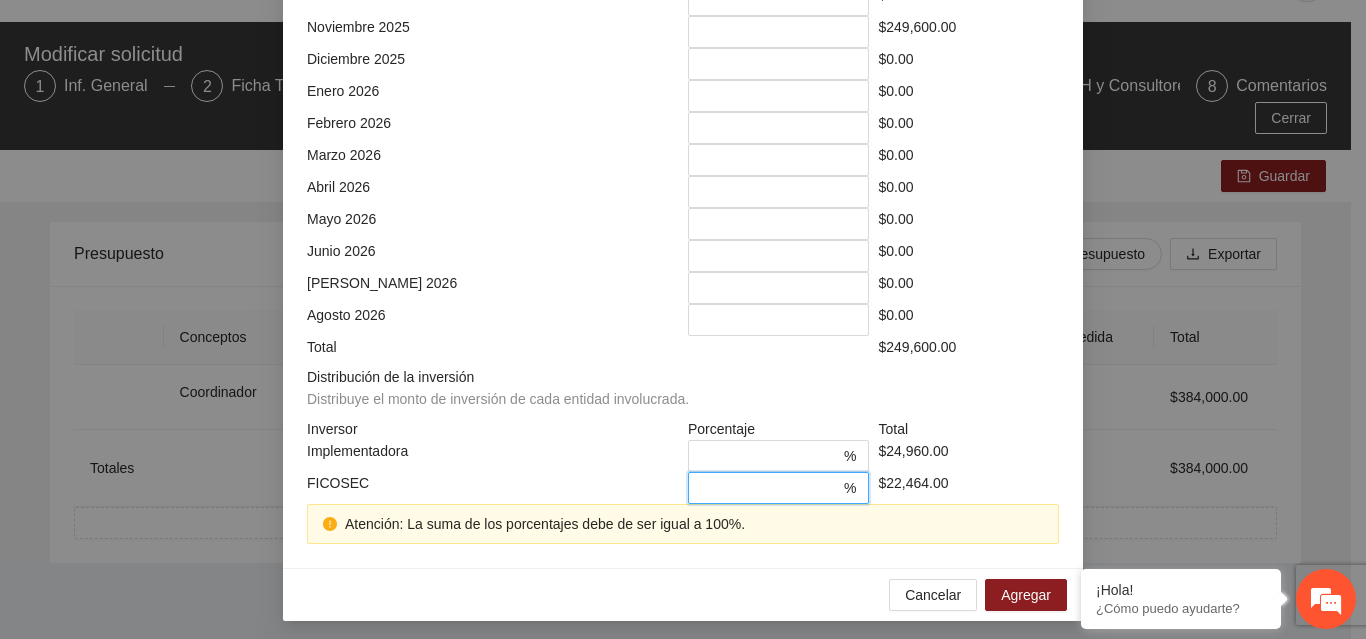 scroll, scrollTop: 539, scrollLeft: 0, axis: vertical 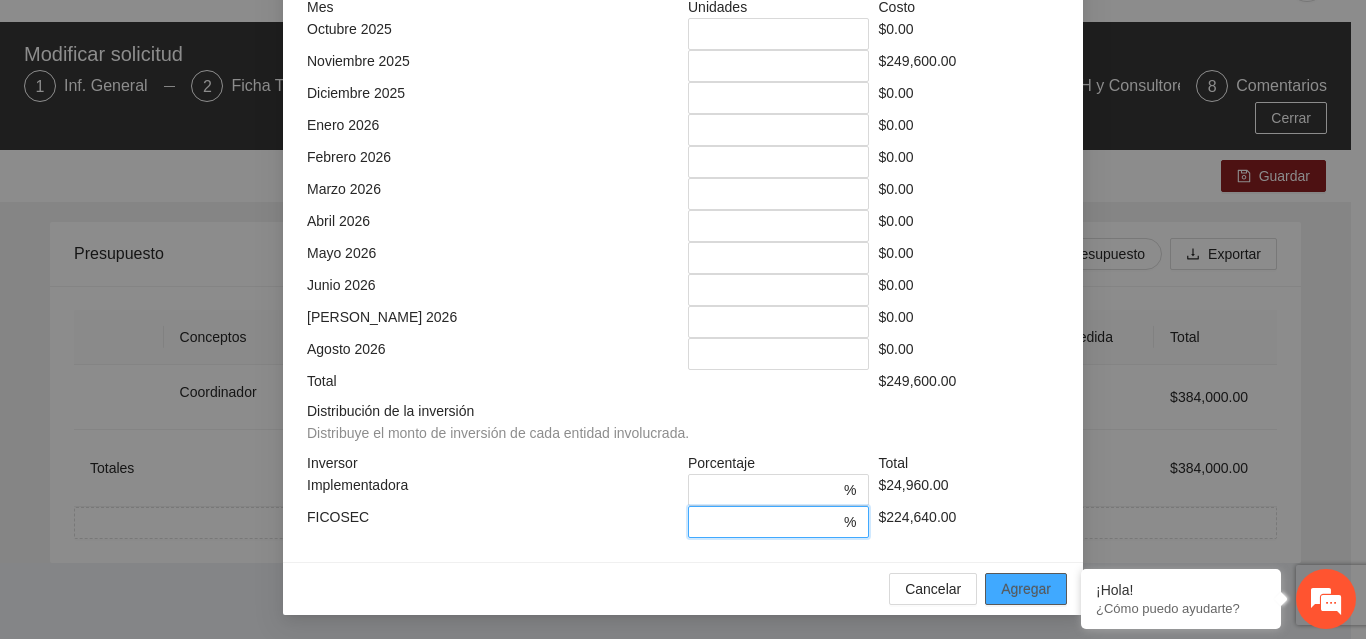 type on "**" 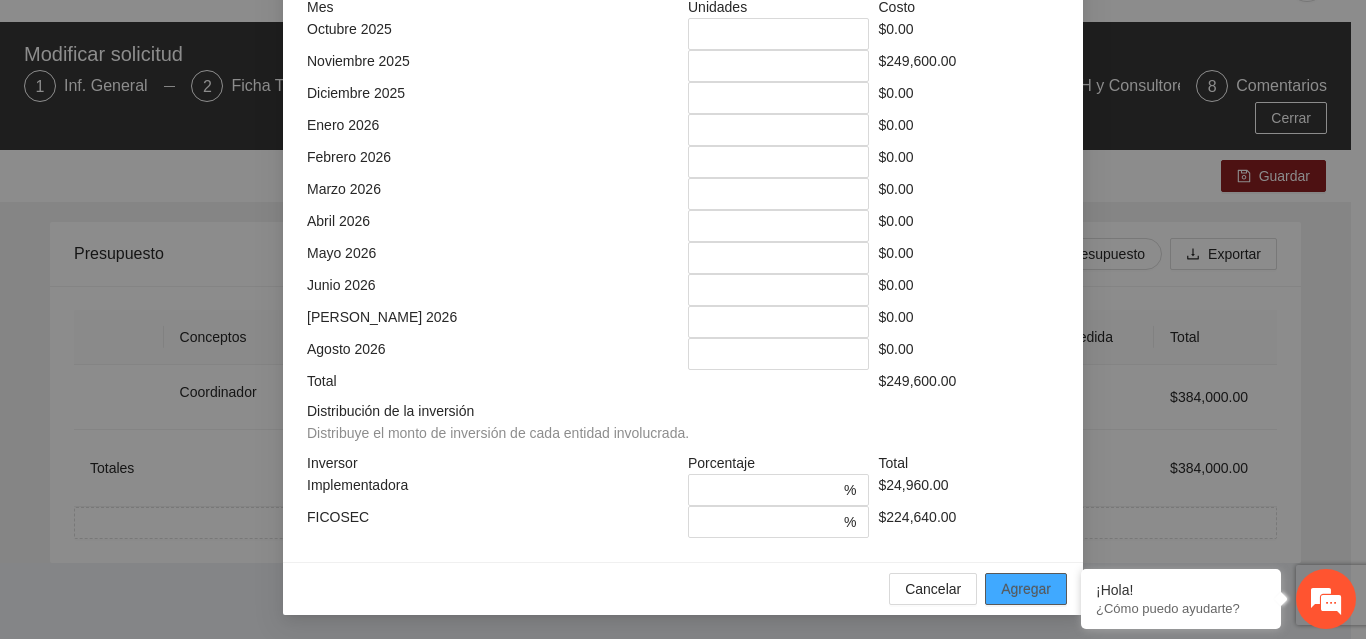 click on "Agregar" at bounding box center (1026, 589) 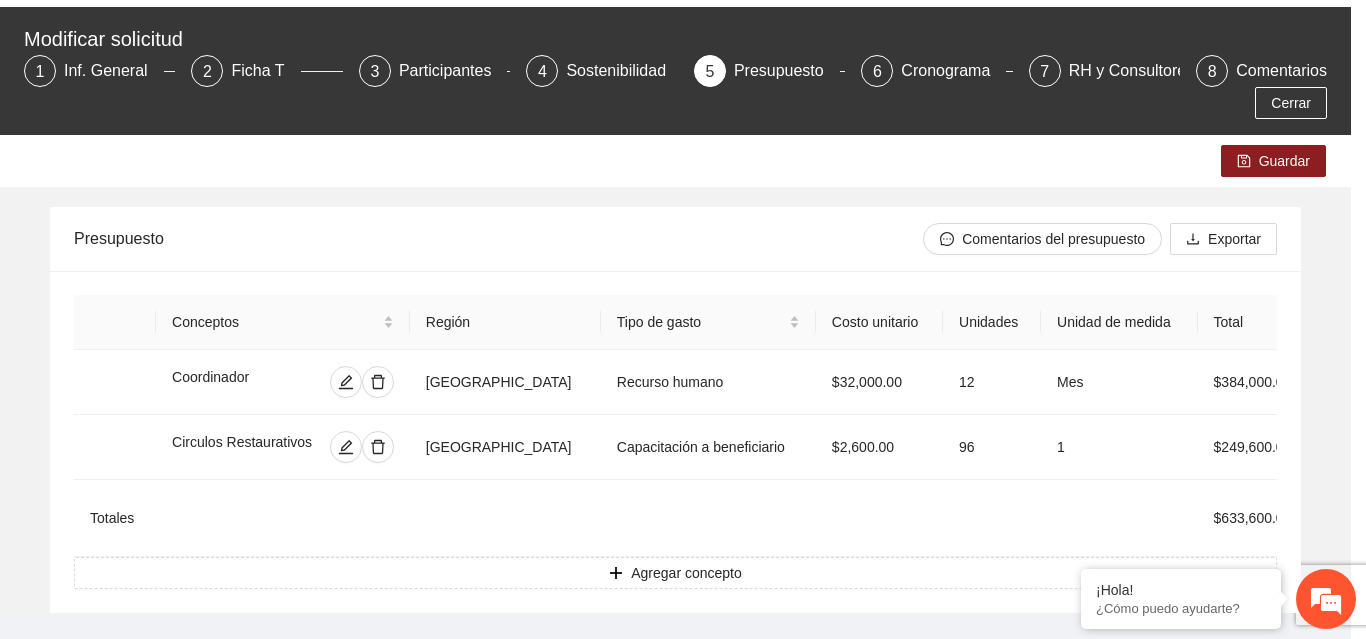 scroll, scrollTop: 457, scrollLeft: 0, axis: vertical 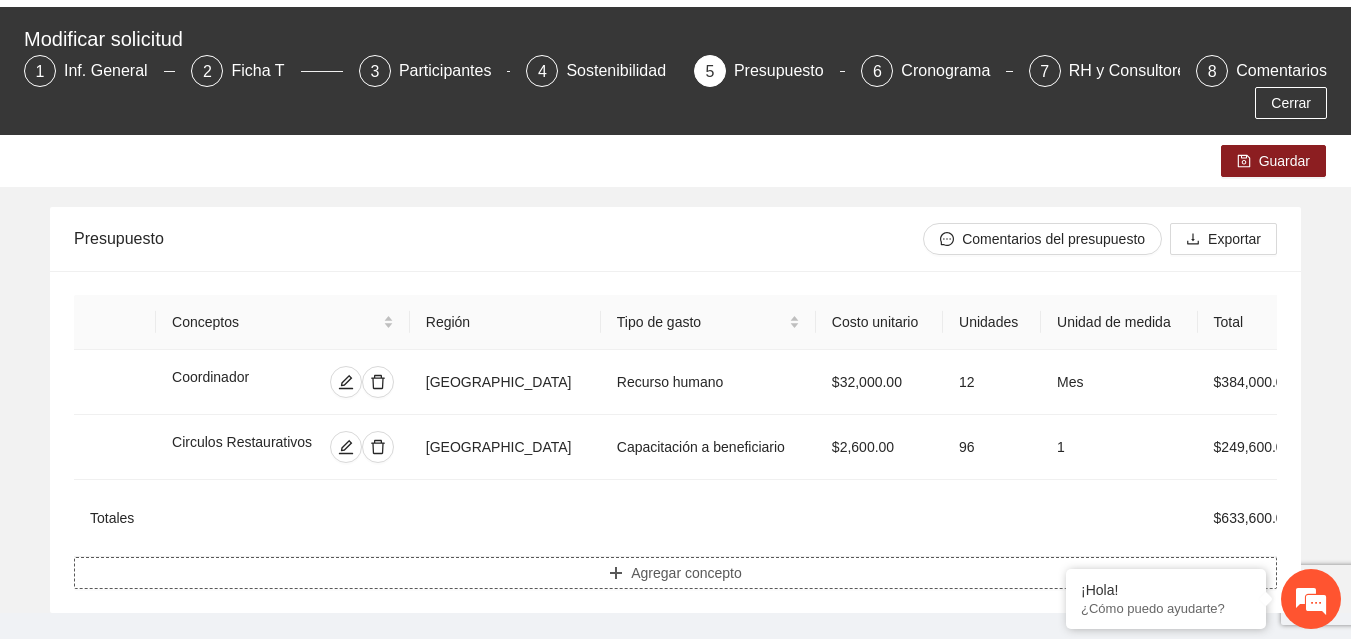 click on "Agregar concepto" at bounding box center (686, 573) 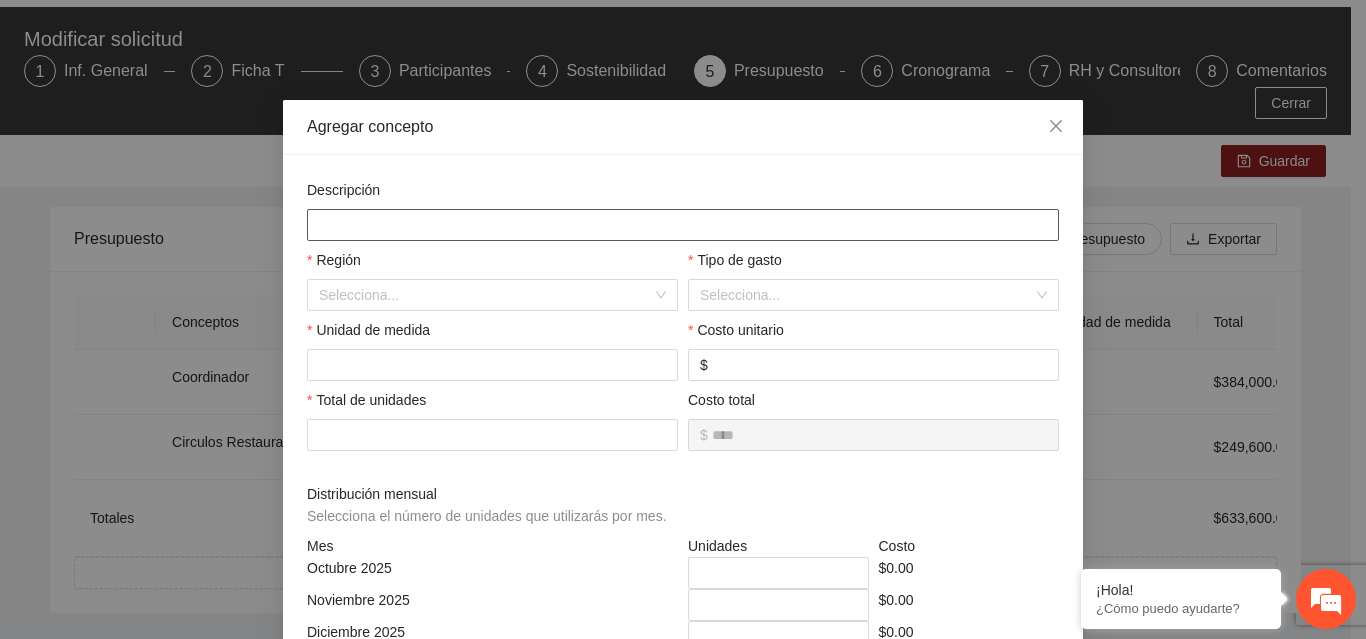 click at bounding box center (683, 225) 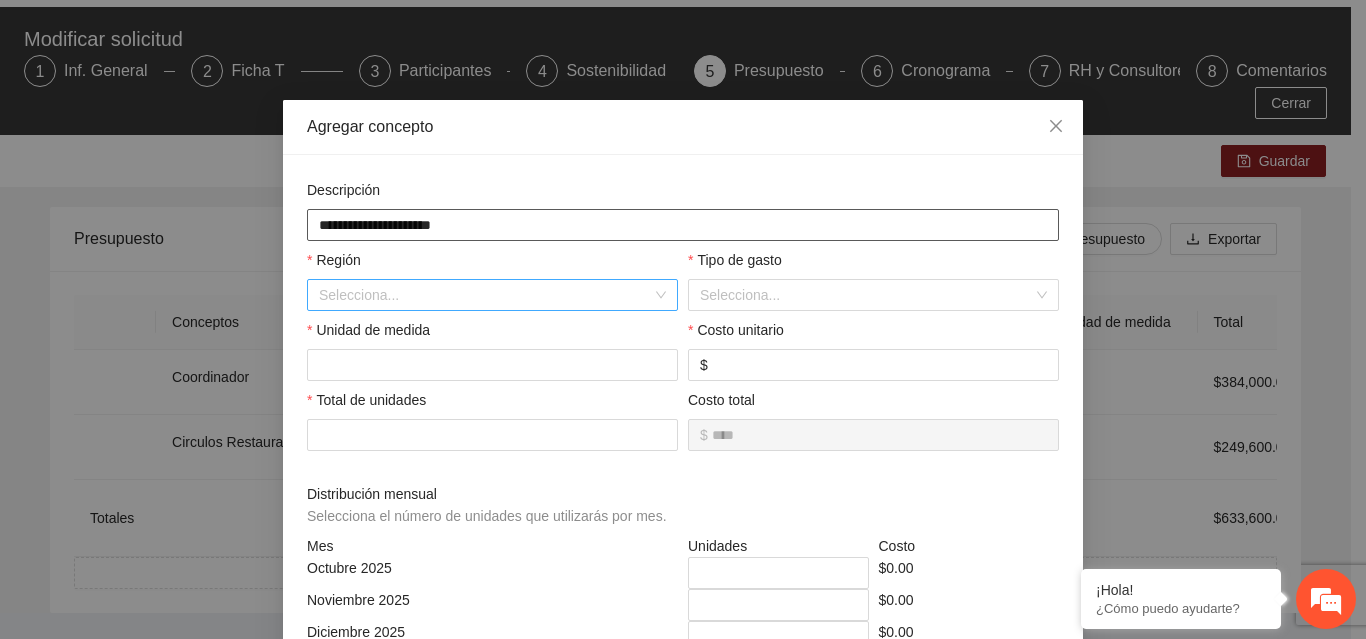 type on "**********" 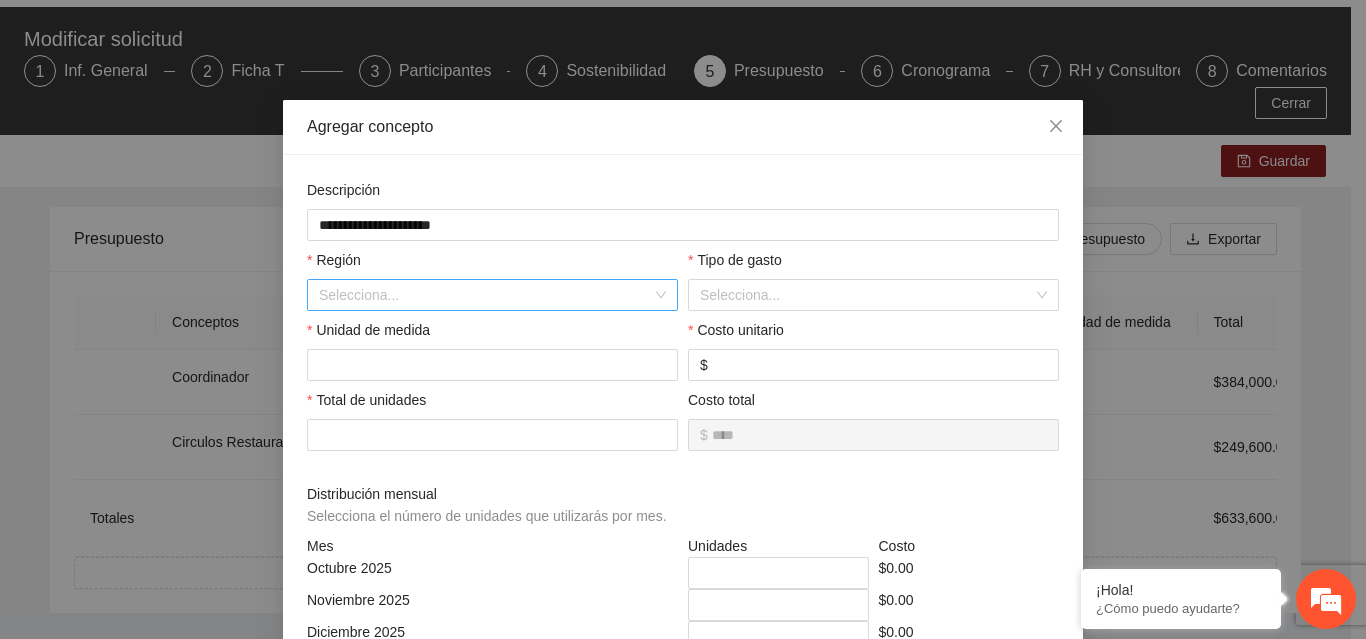 click at bounding box center (485, 295) 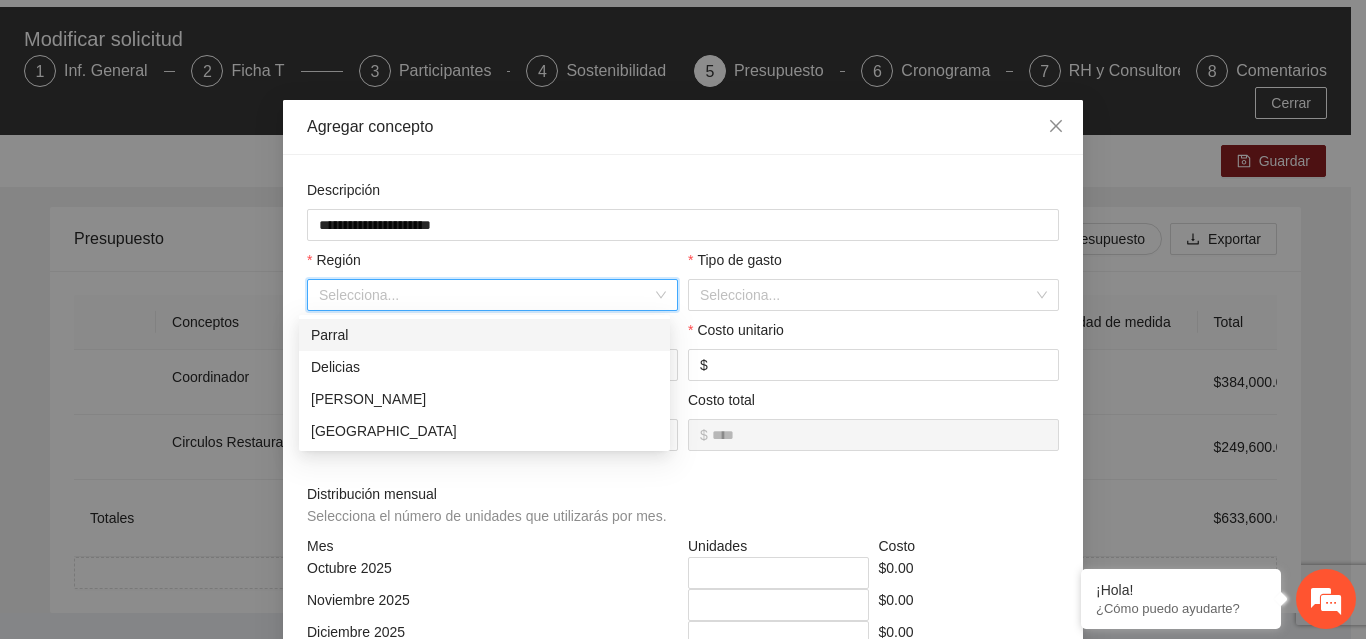 click on "Parral" at bounding box center (484, 335) 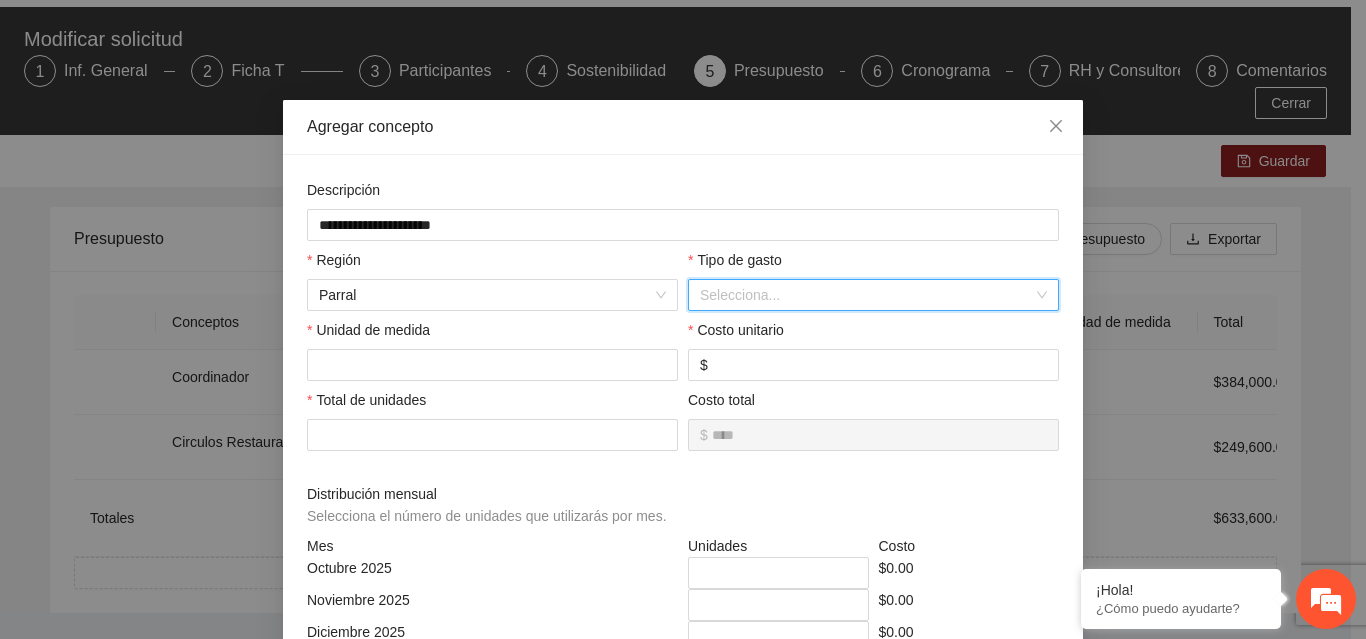 click at bounding box center [866, 295] 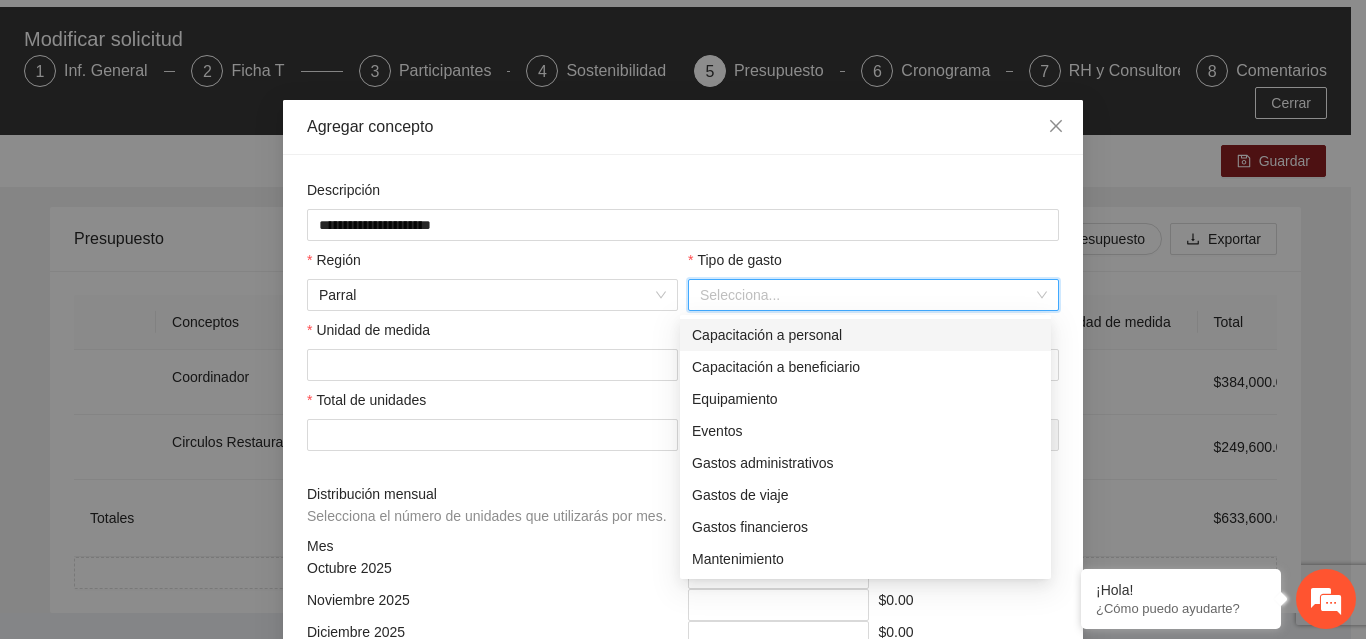 click on "Capacitación a personal" at bounding box center (865, 335) 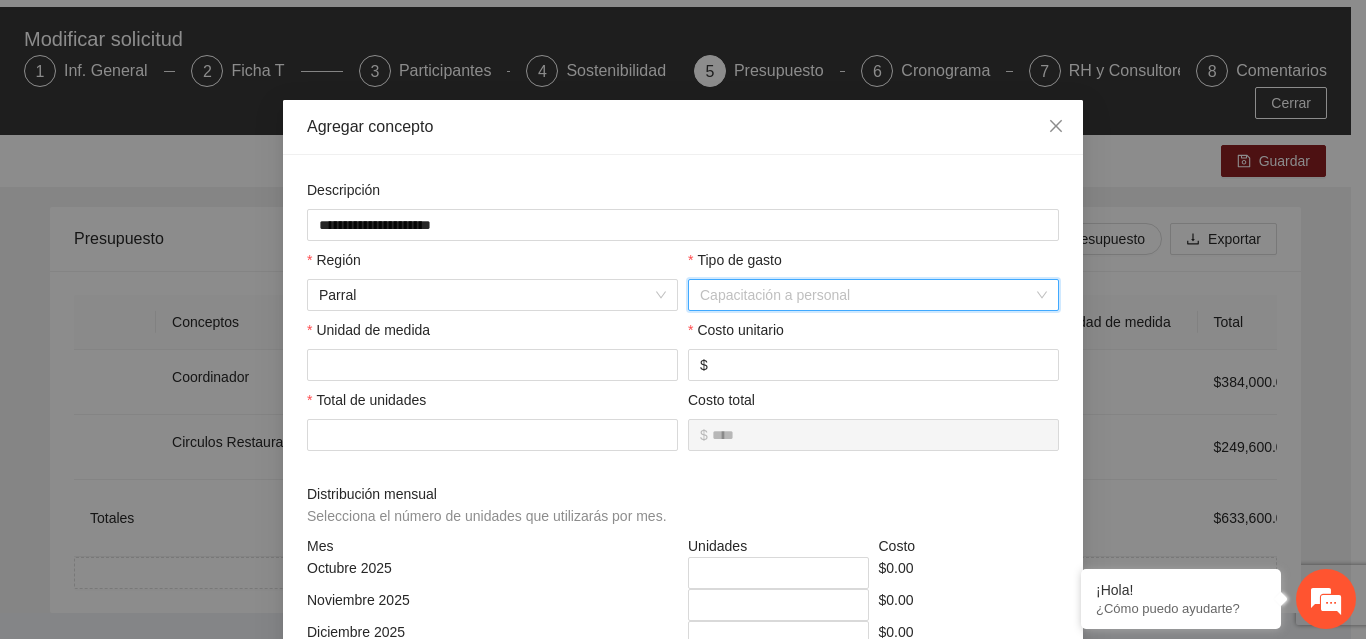 click on "Capacitación a personal" at bounding box center (873, 295) 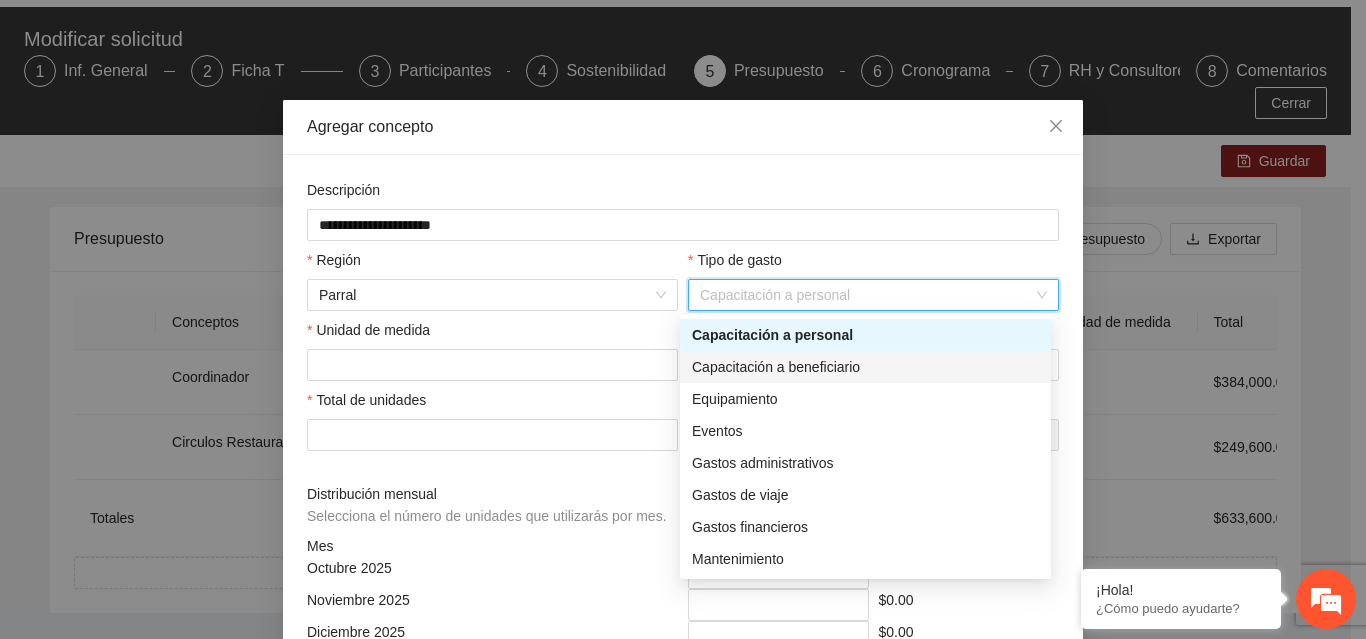 click on "Capacitación a beneficiario" at bounding box center (865, 367) 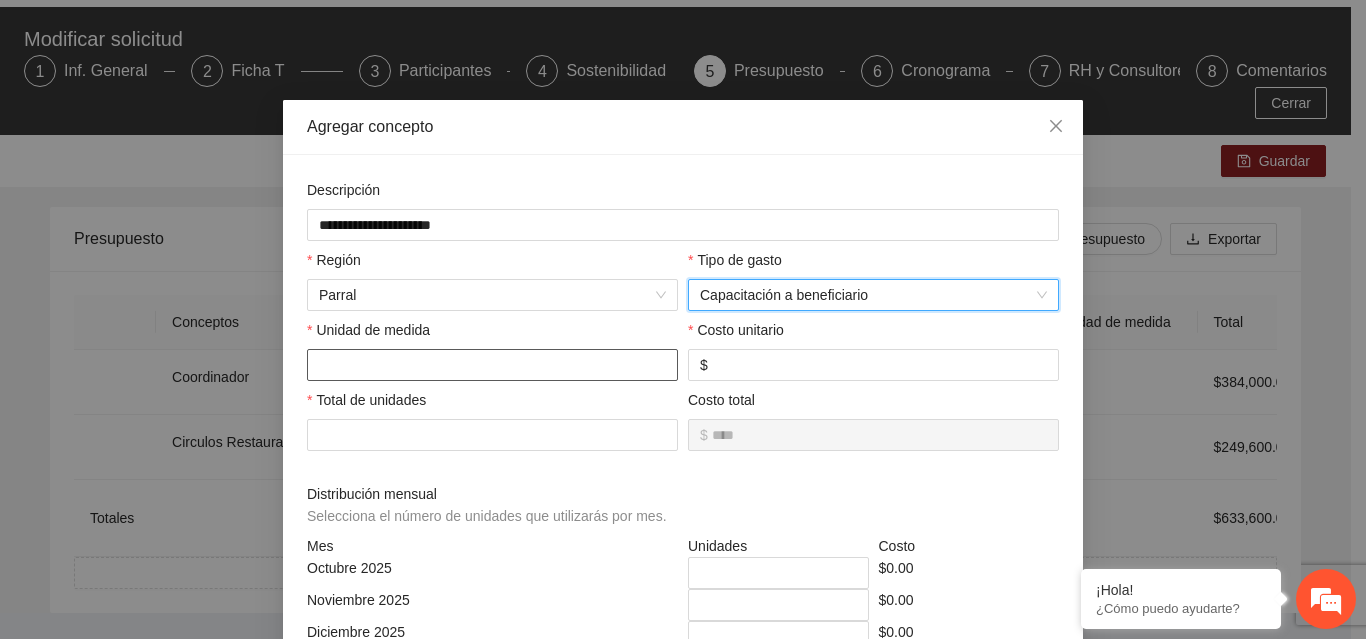 click at bounding box center (492, 365) 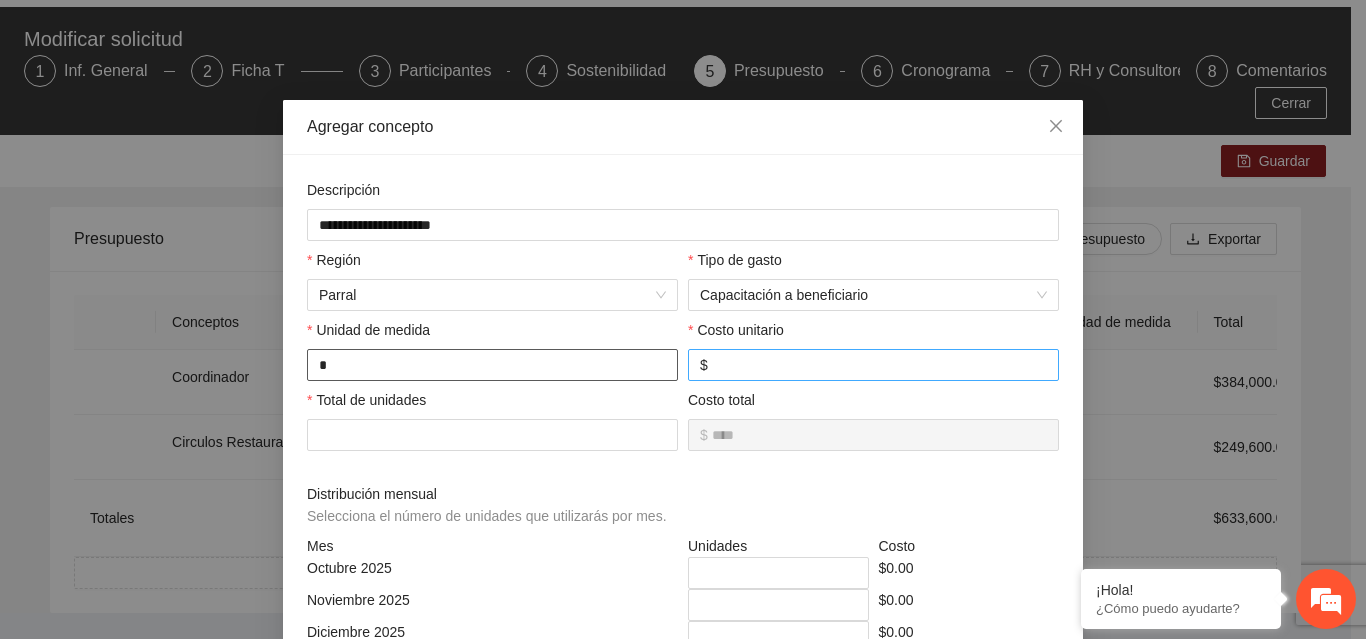 type on "*" 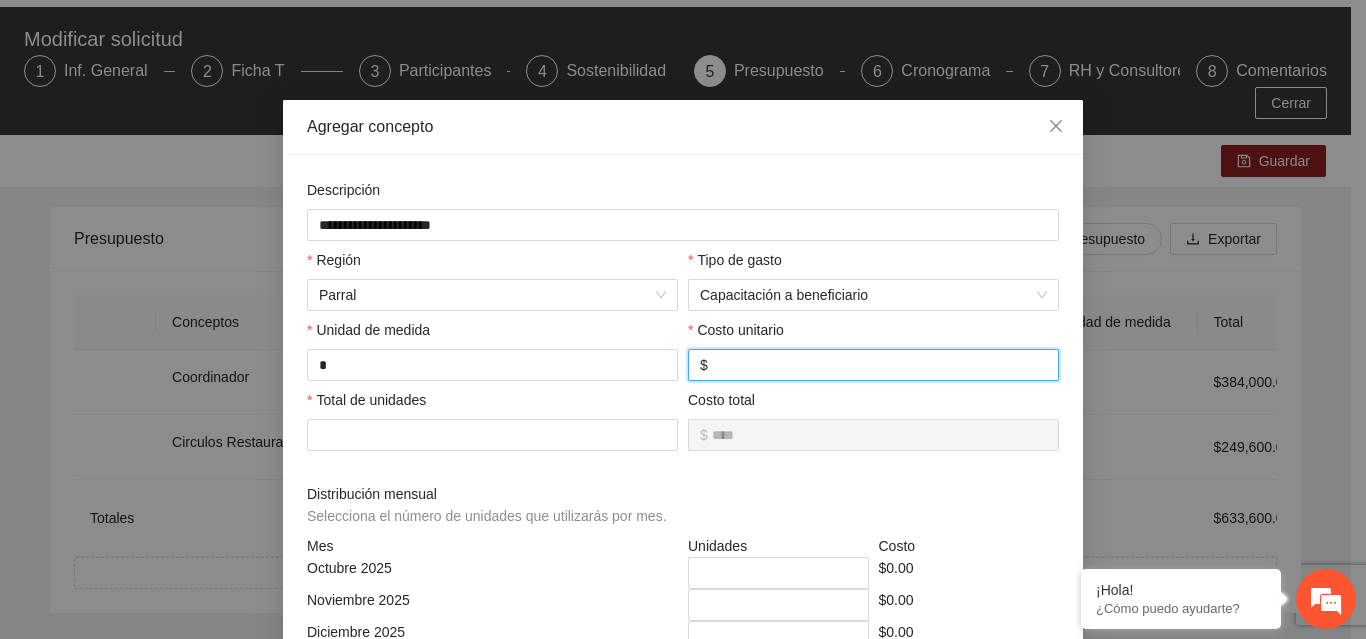 click at bounding box center (879, 365) 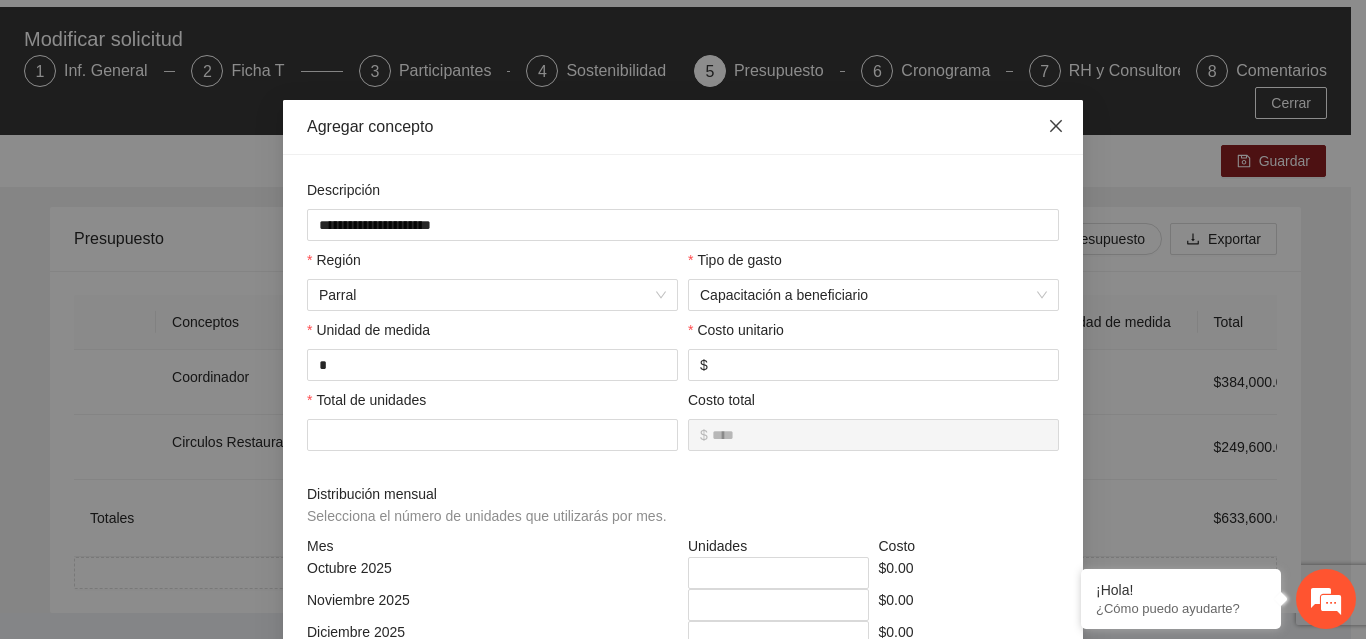 click 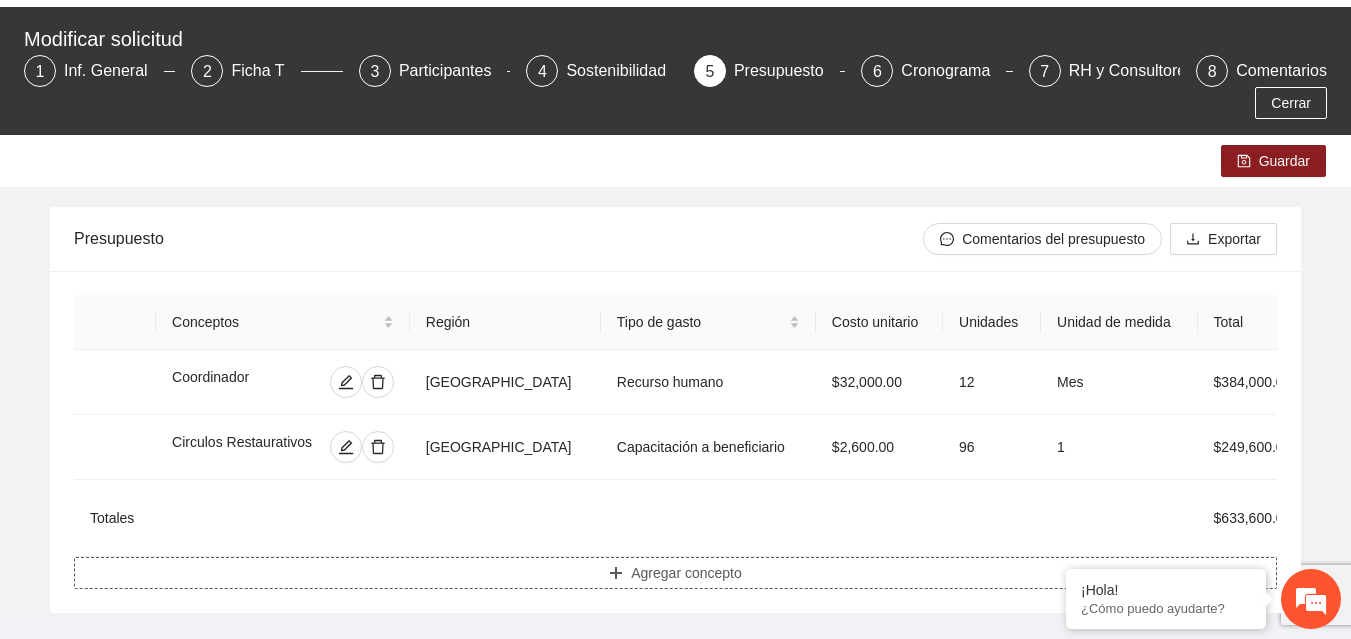 click on "Agregar concepto" at bounding box center [686, 573] 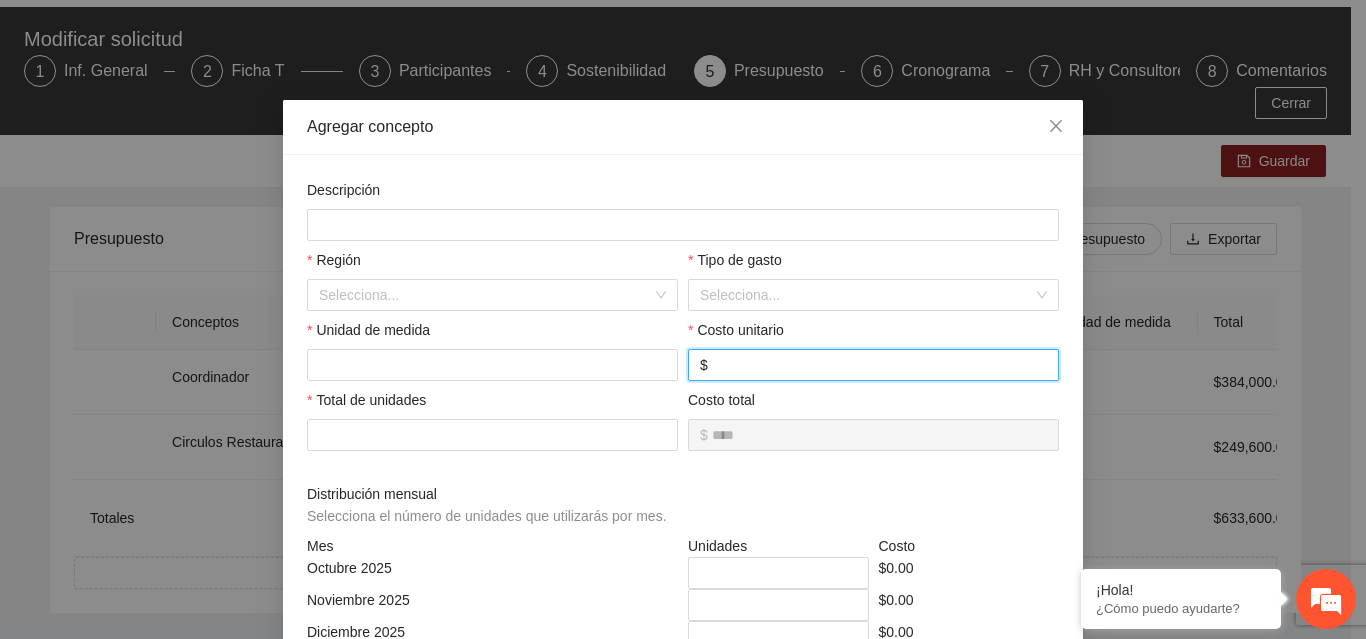 click at bounding box center (879, 365) 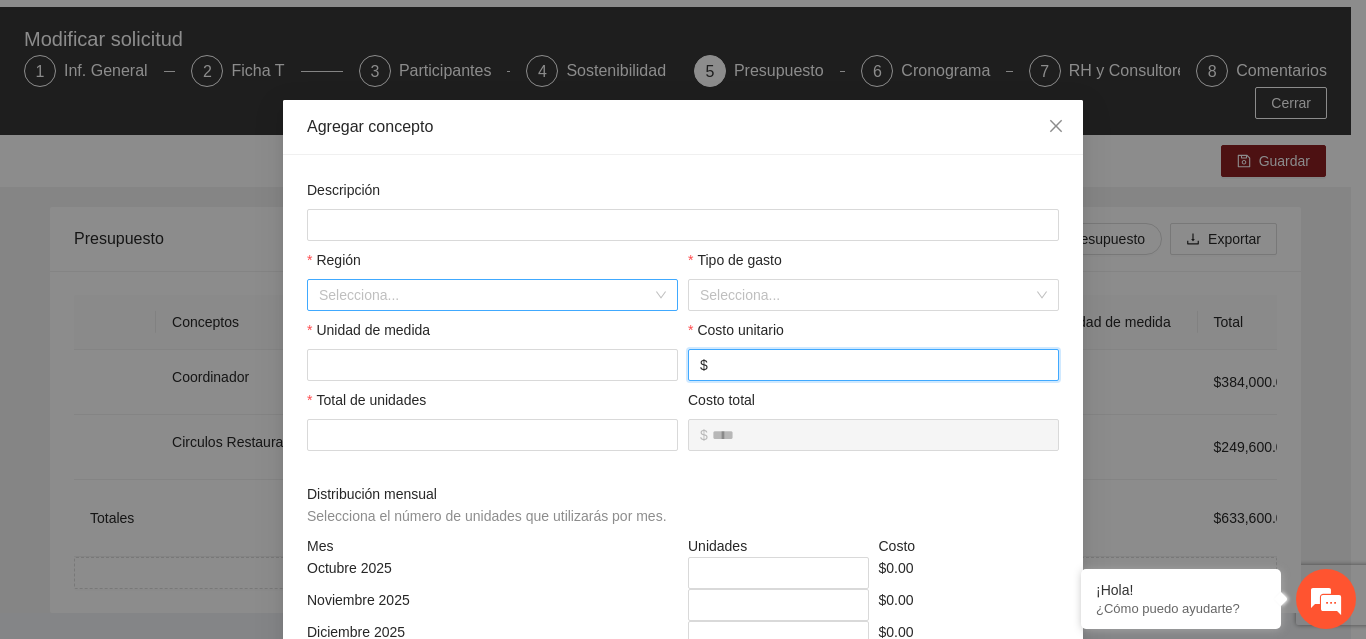 type on "****" 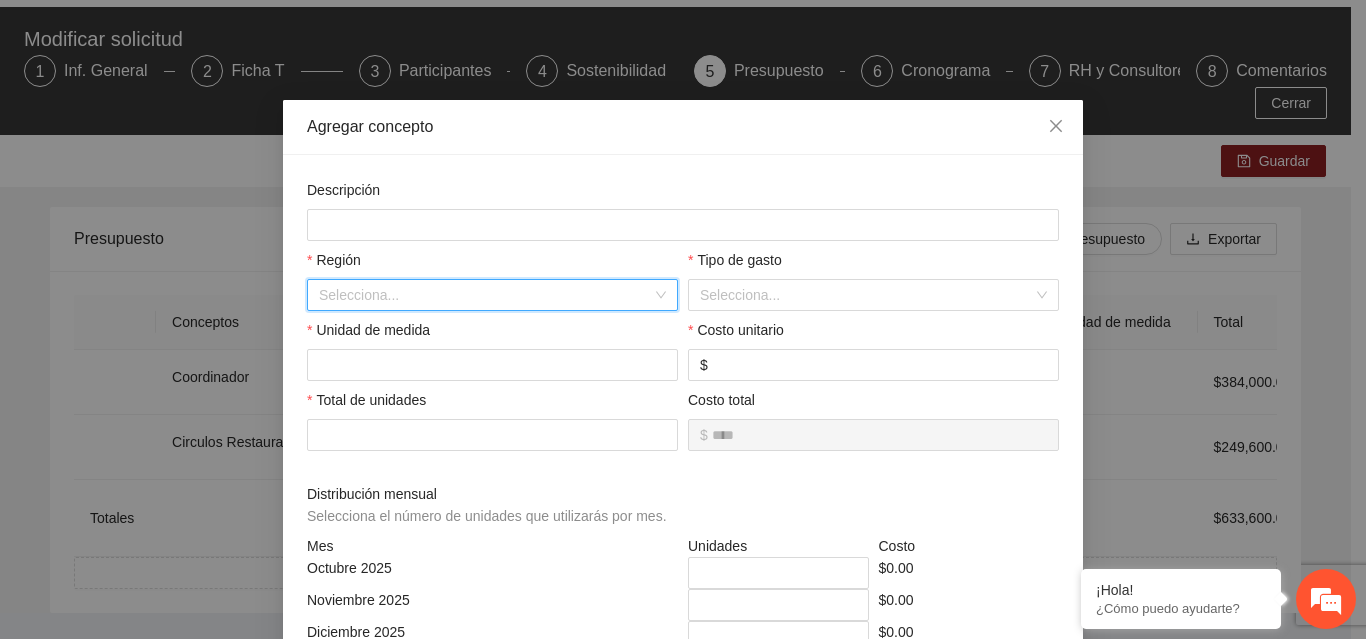 click at bounding box center [485, 295] 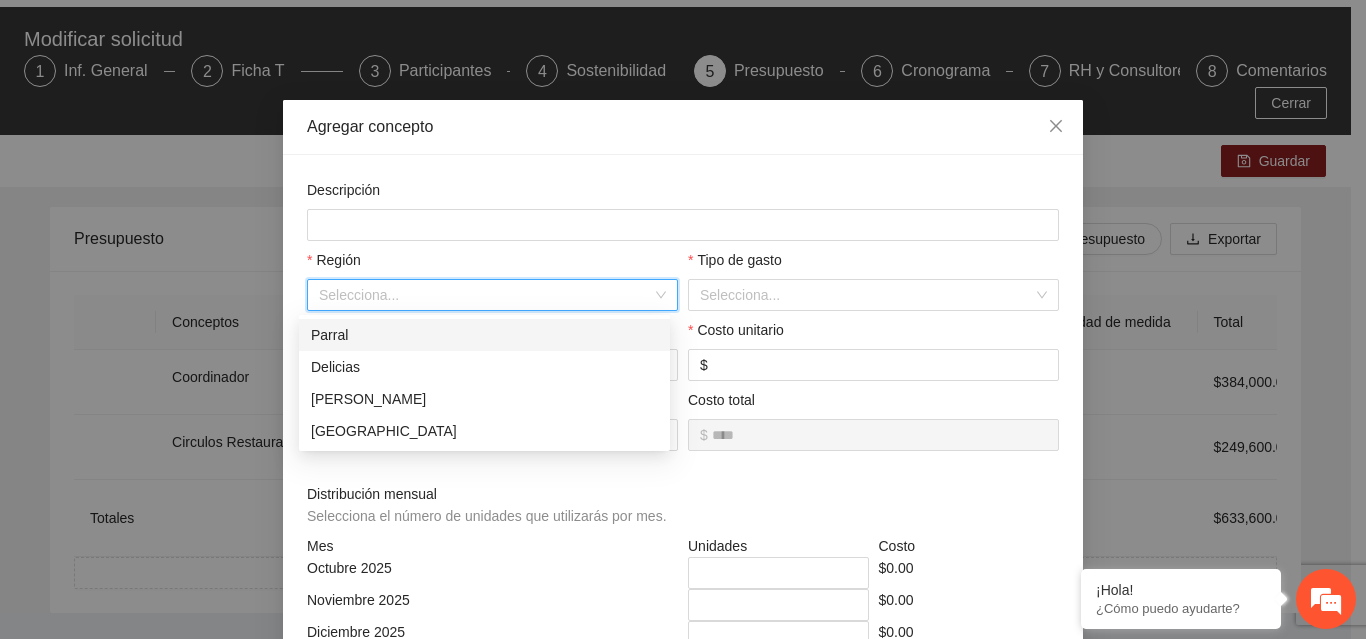 click on "Parral" at bounding box center [484, 335] 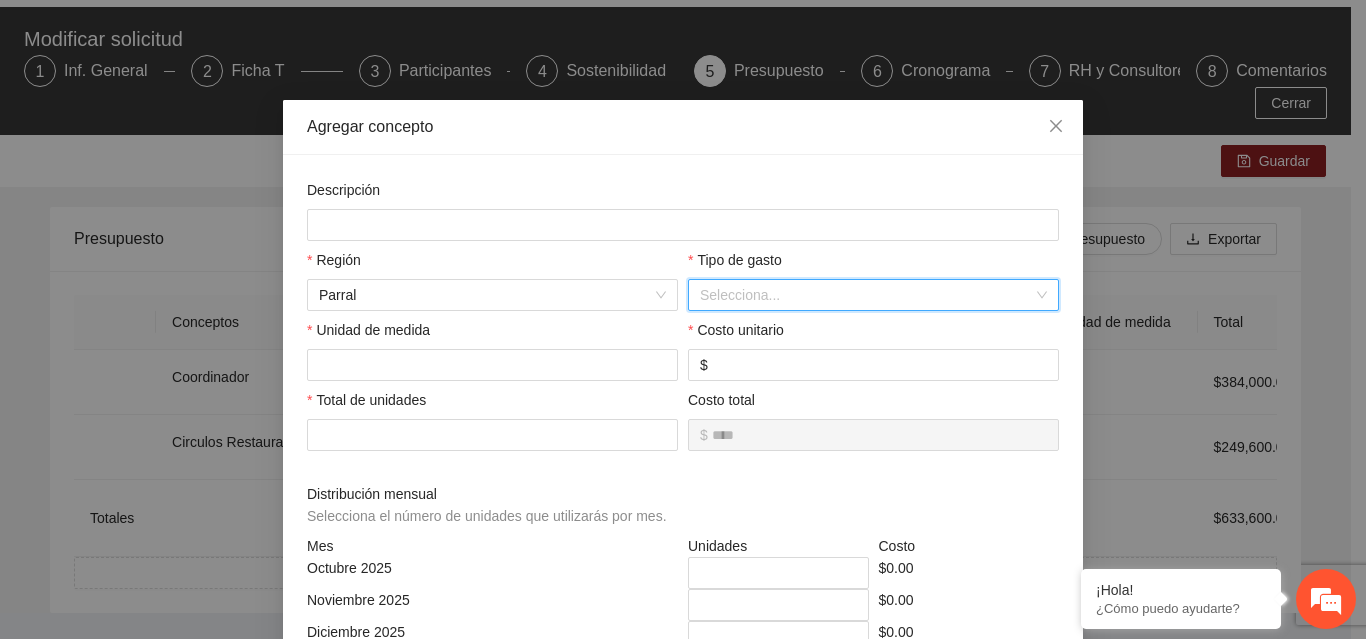 click at bounding box center [866, 295] 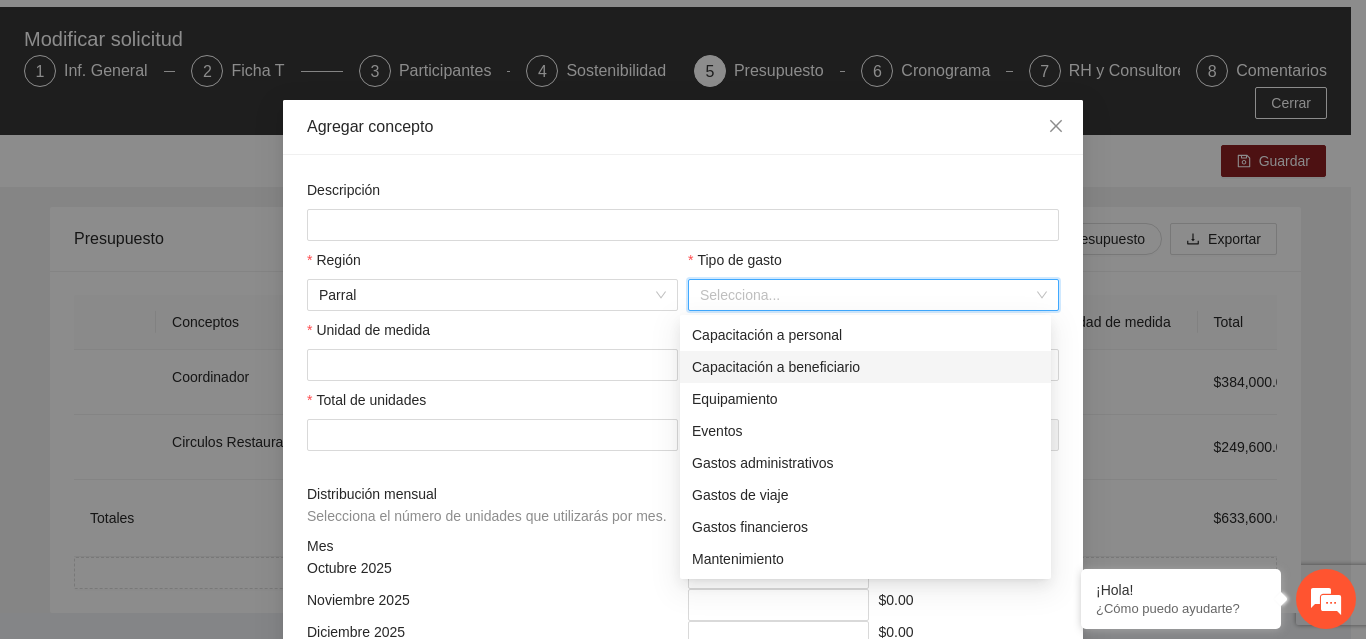 click on "Capacitación a beneficiario" at bounding box center (865, 367) 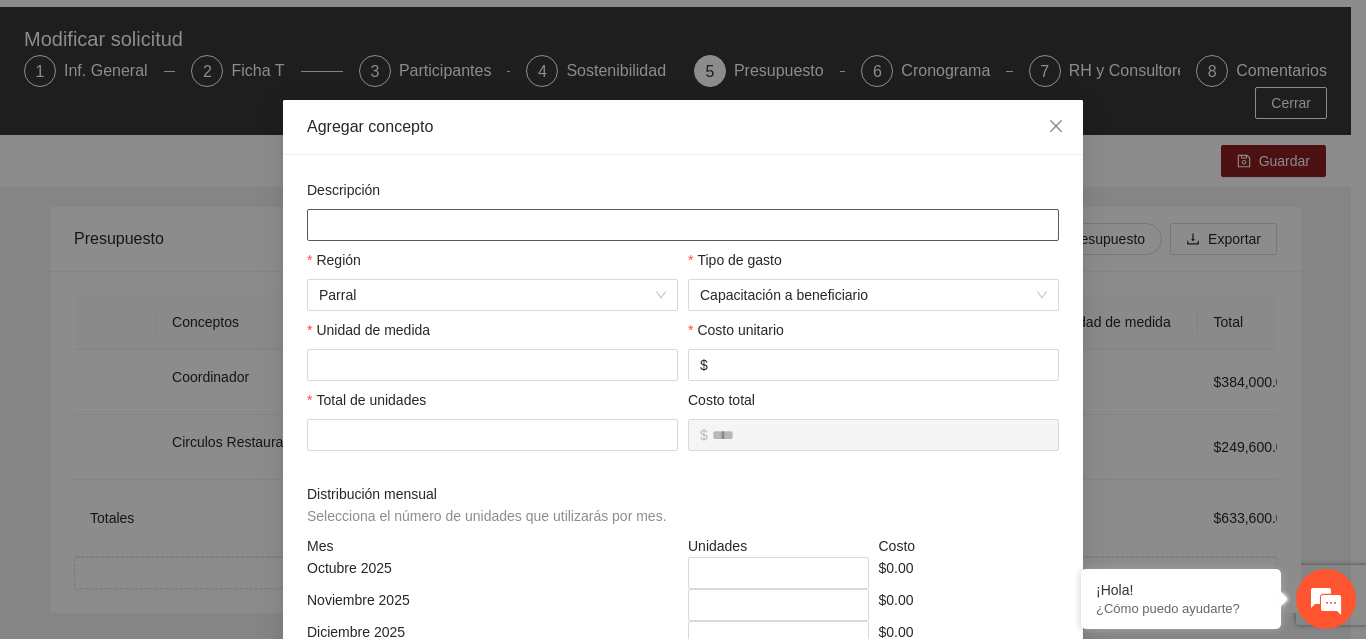 click at bounding box center [683, 225] 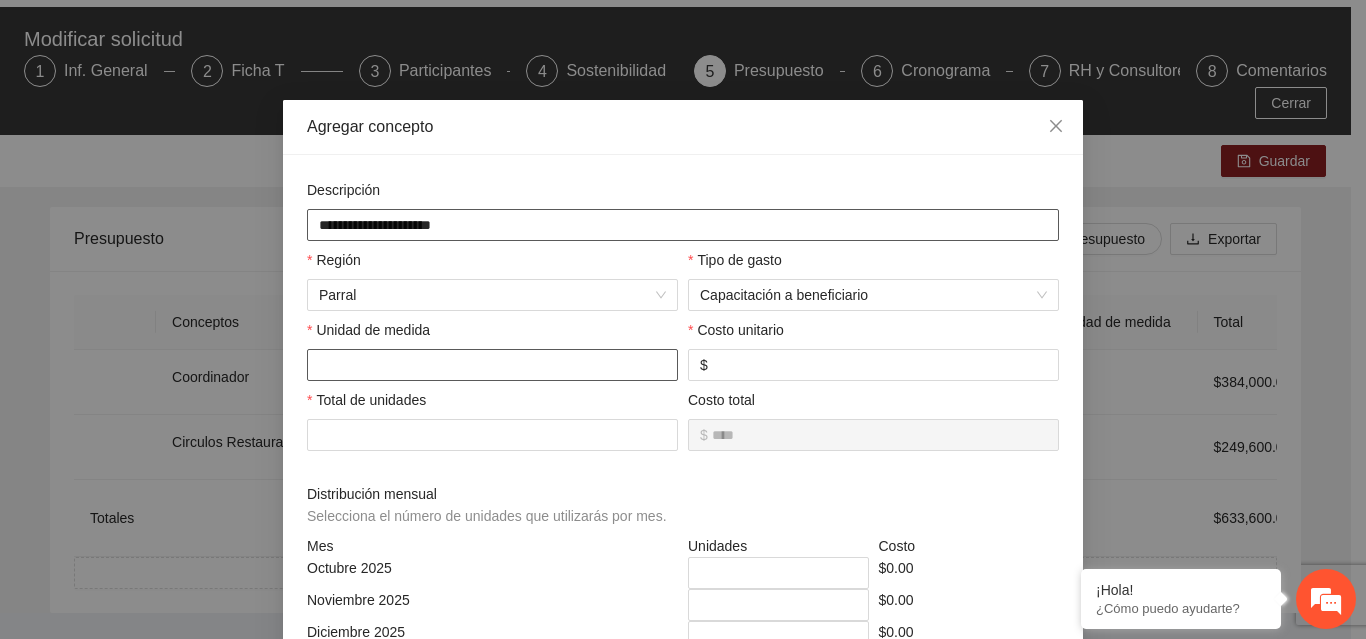 type on "**********" 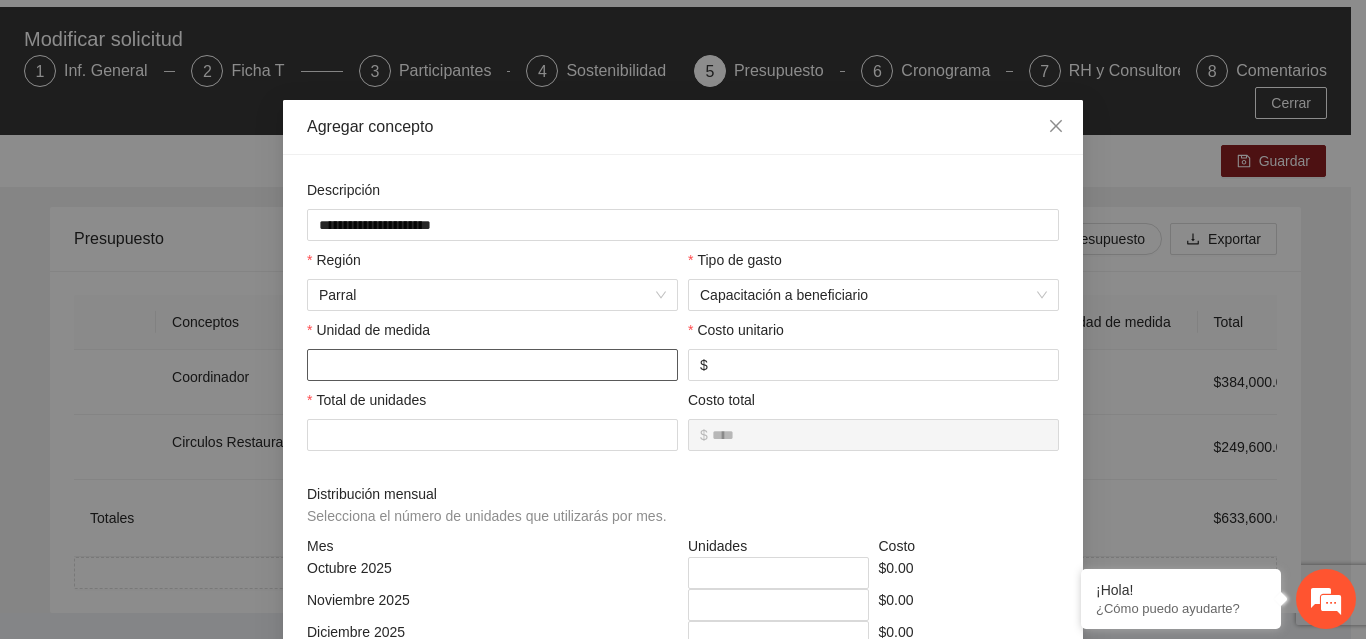 click at bounding box center (492, 365) 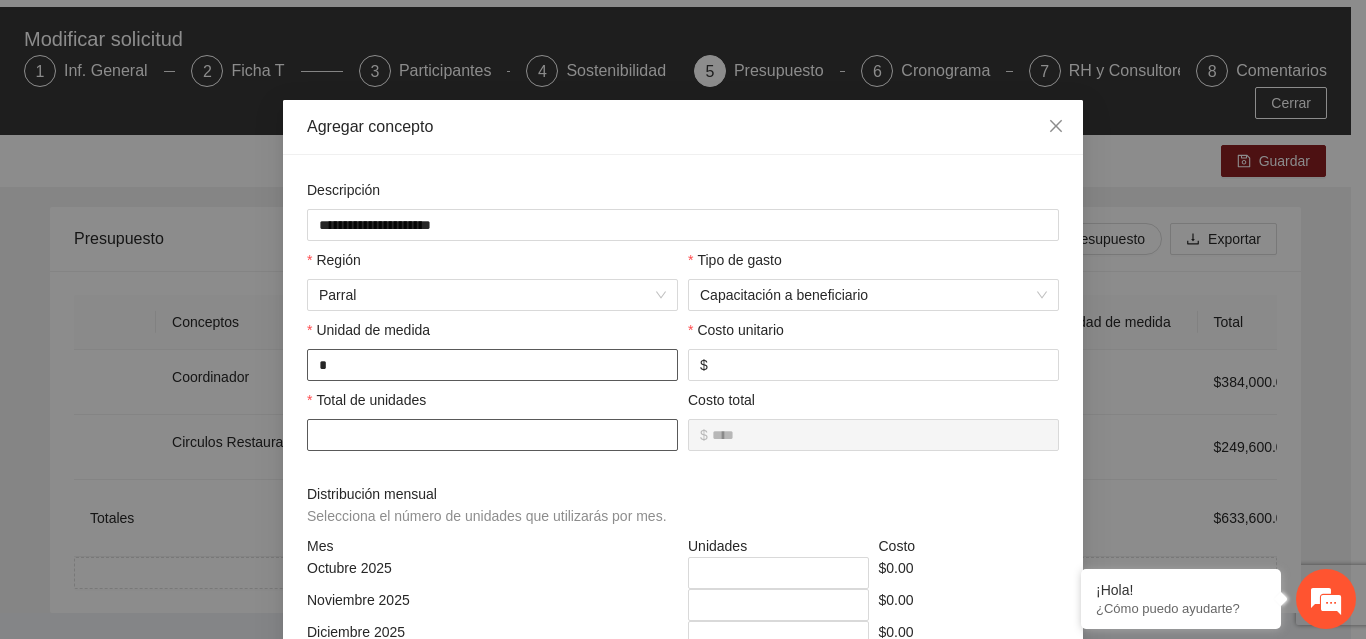 type on "*" 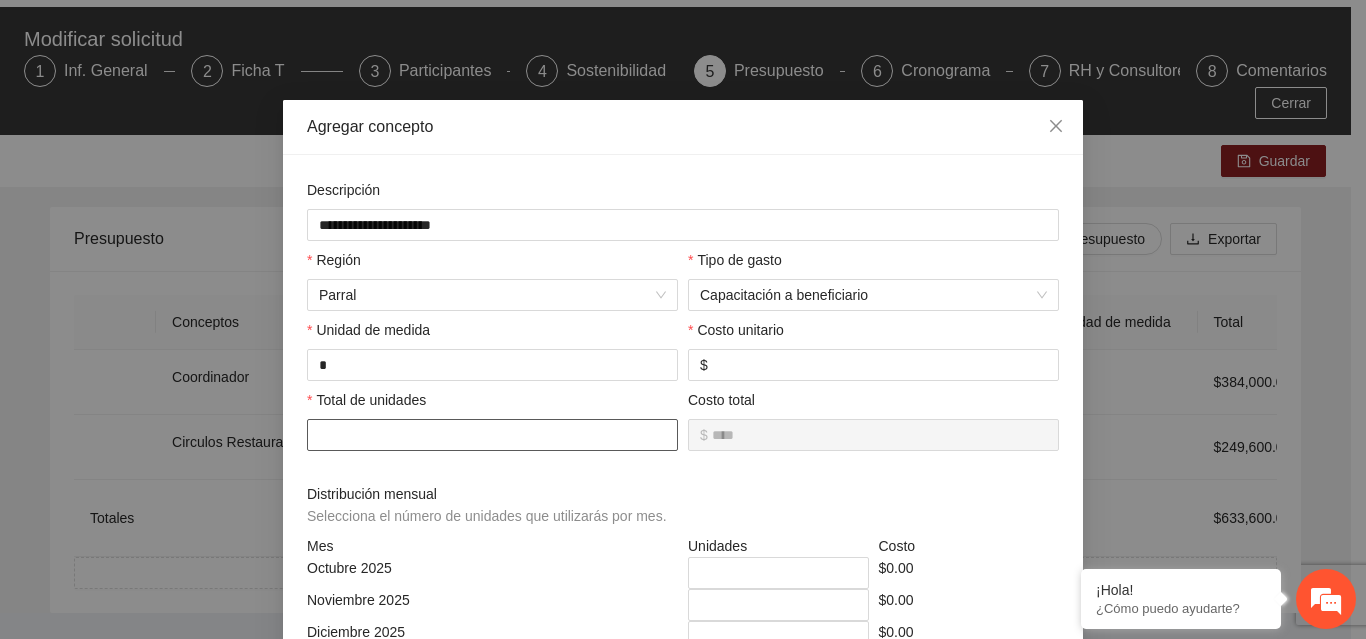 click at bounding box center (492, 435) 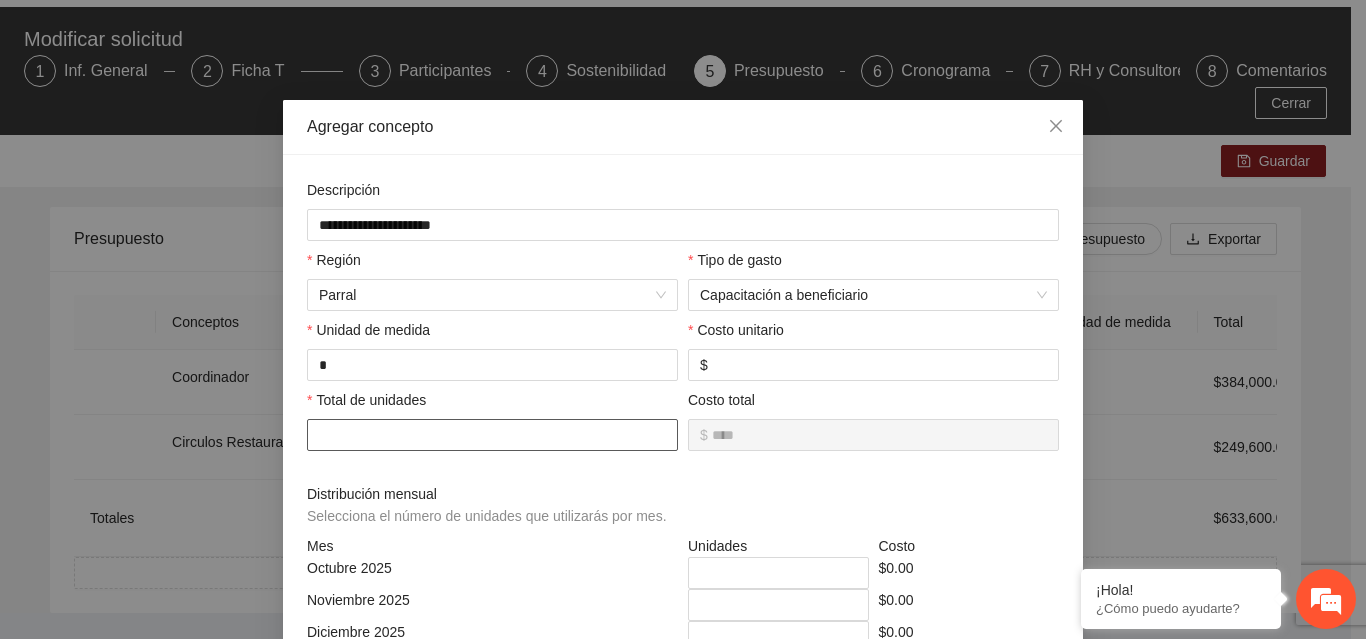 type on "********" 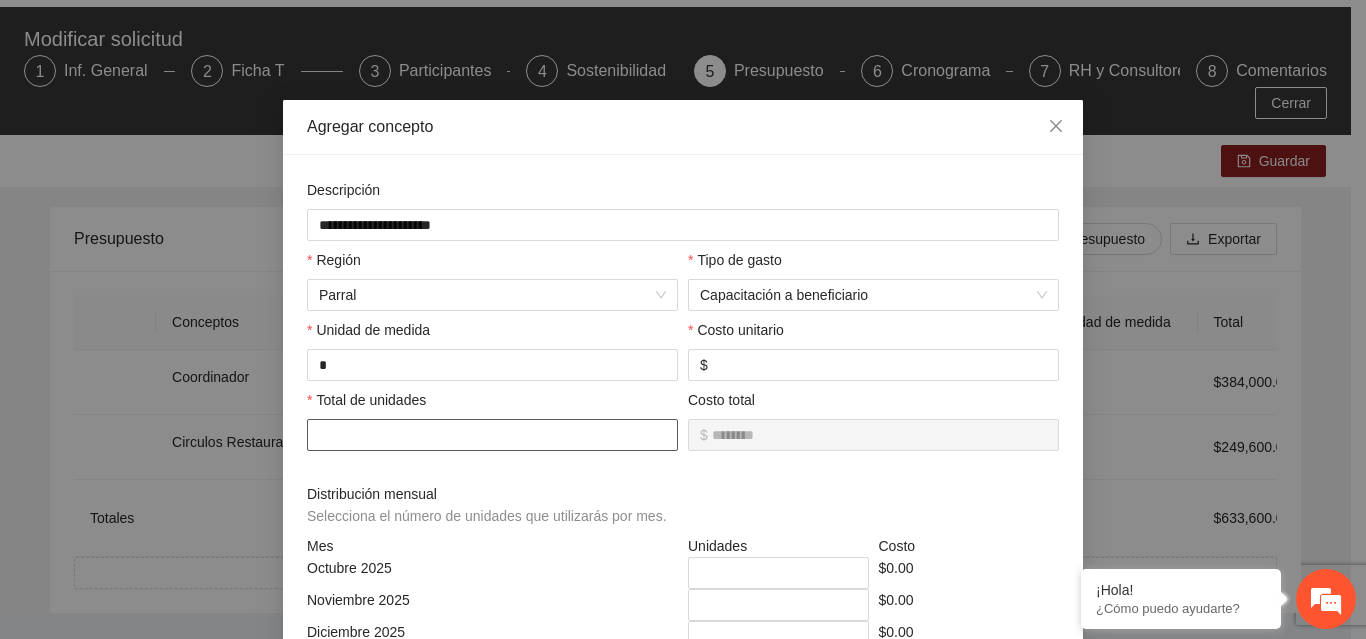 type on "*********" 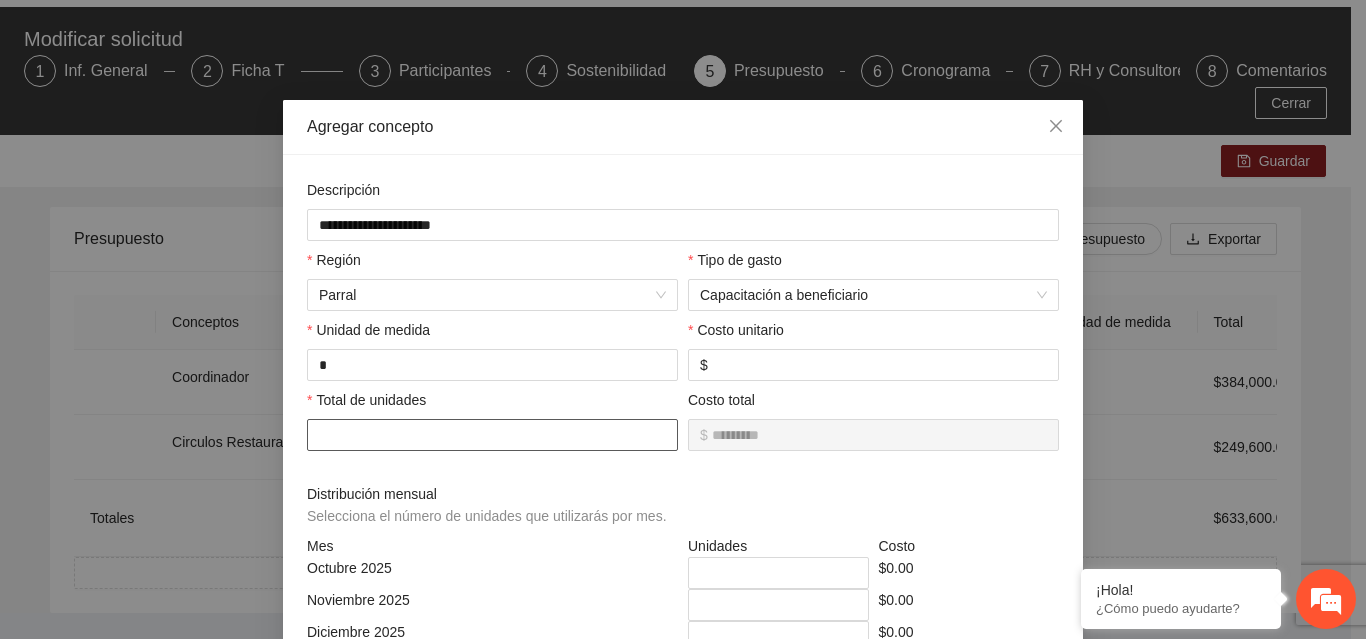 type on "**" 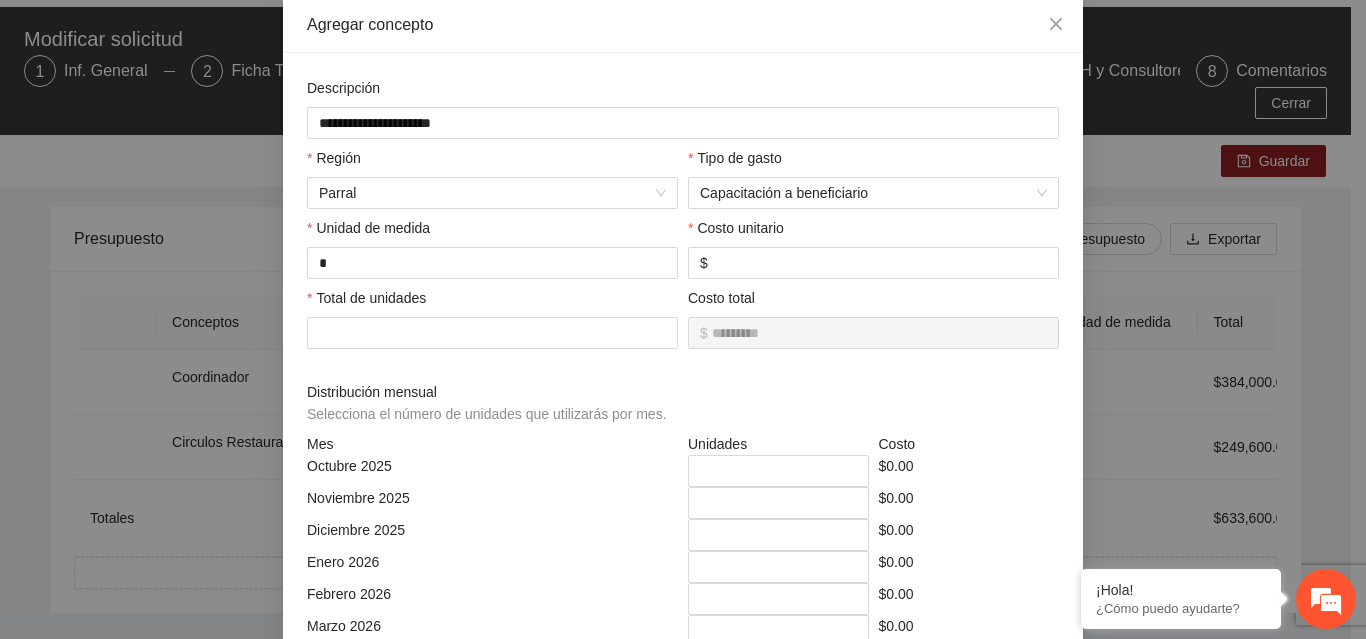 scroll, scrollTop: 169, scrollLeft: 0, axis: vertical 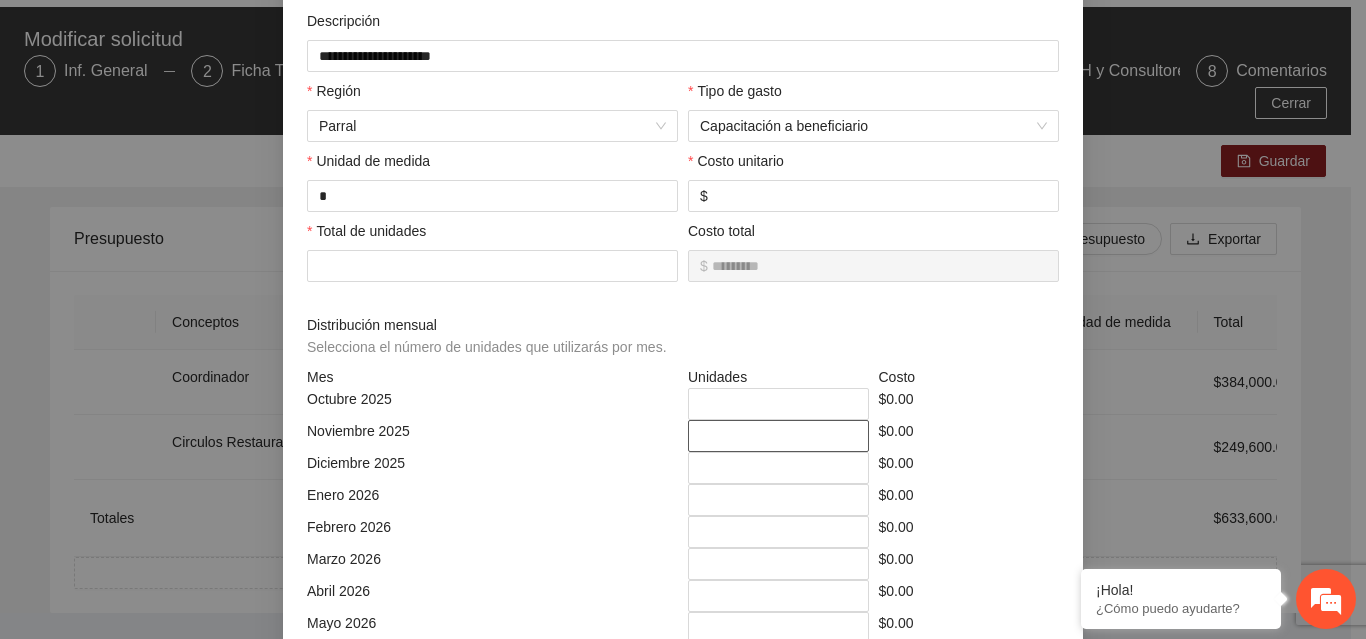 click on "*" at bounding box center (778, 436) 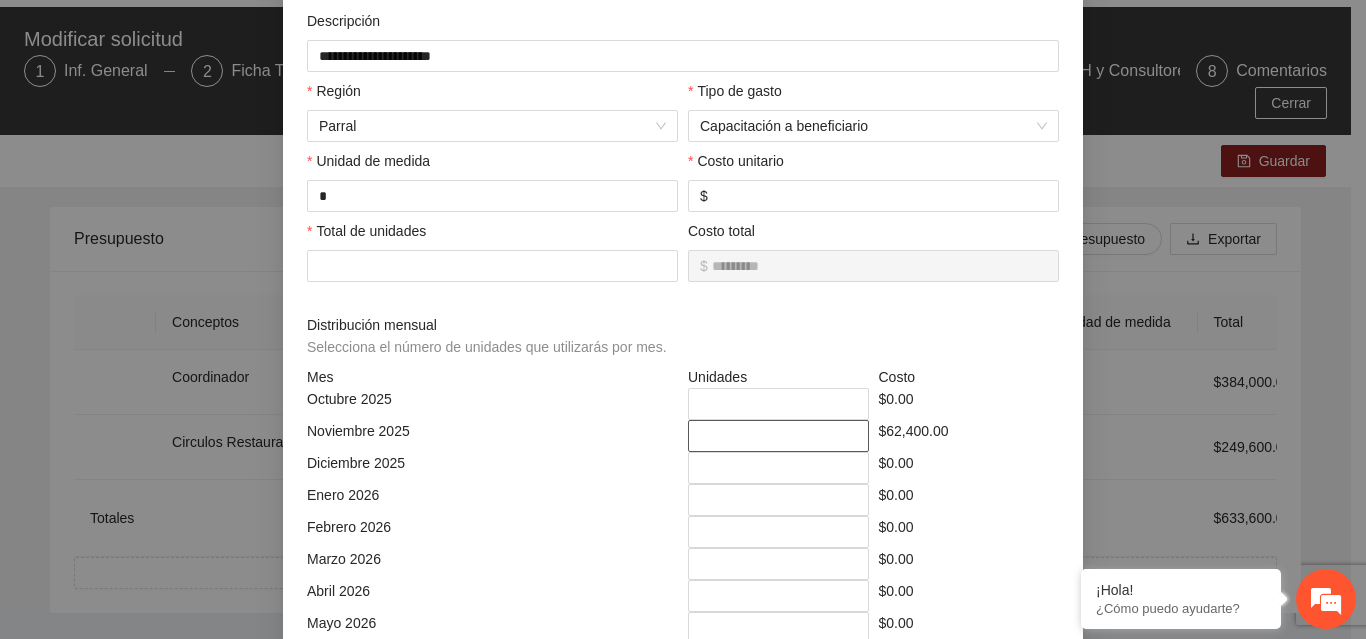 type on "**" 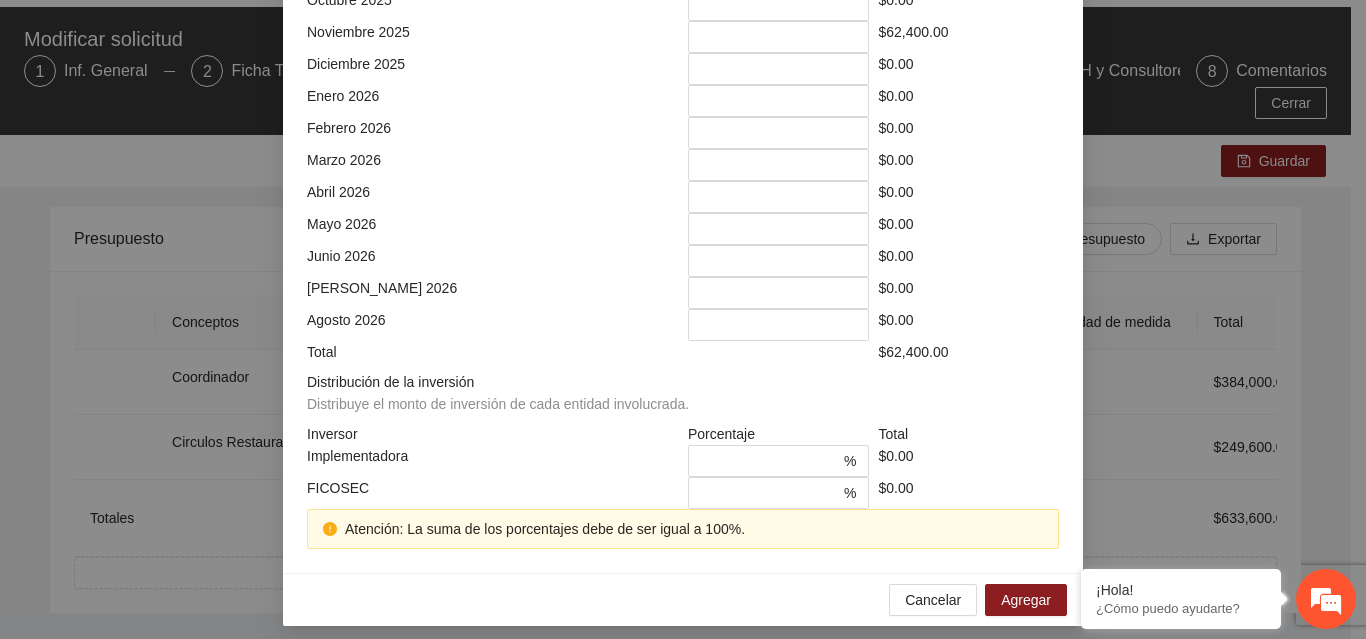 scroll, scrollTop: 578, scrollLeft: 0, axis: vertical 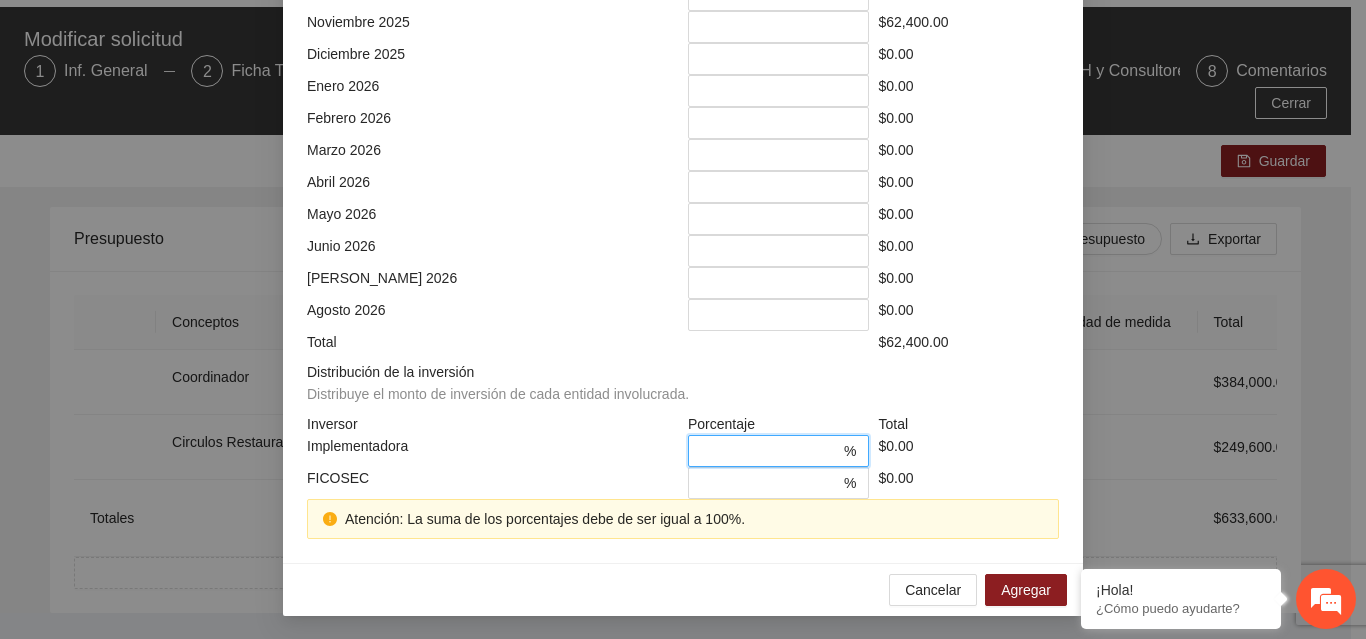 click on "*" at bounding box center [770, 451] 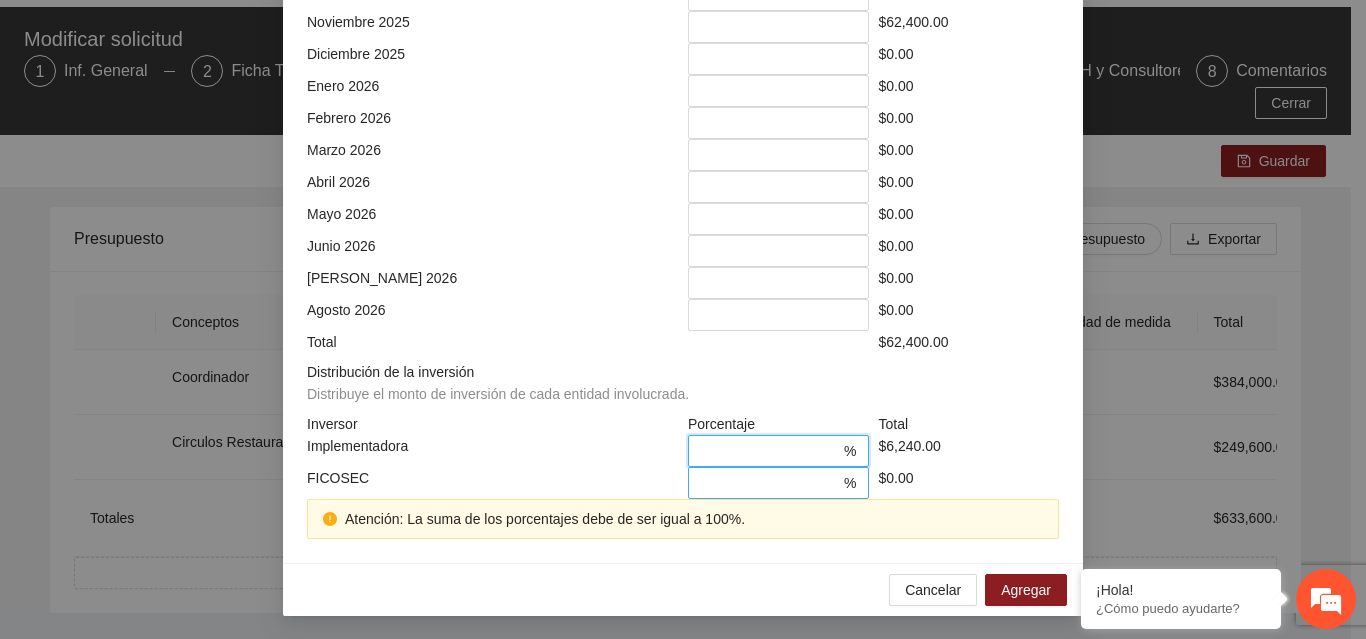 type on "**" 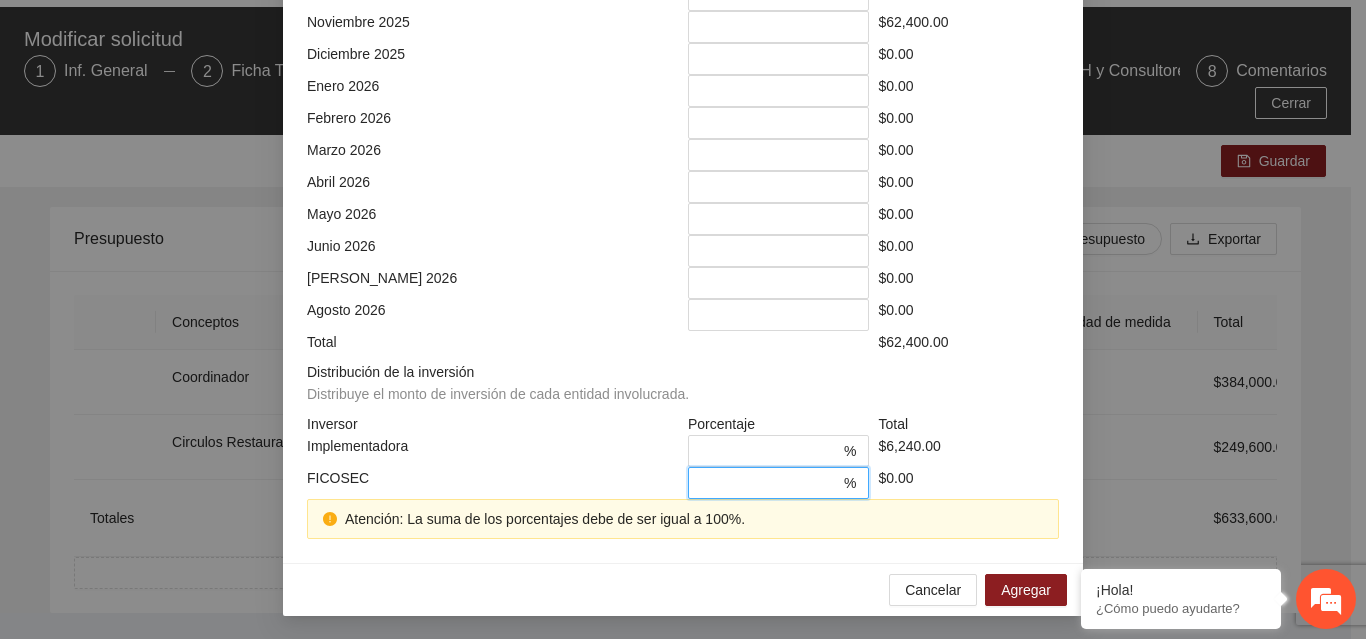click on "*" at bounding box center [770, 483] 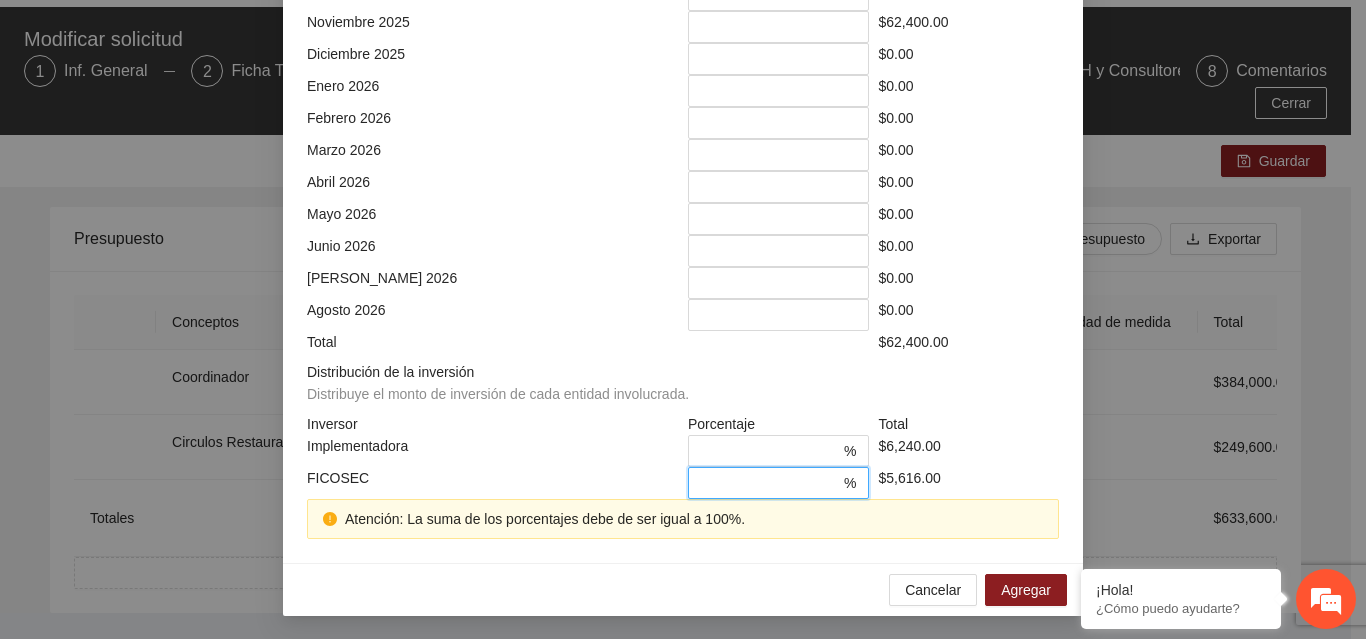 scroll, scrollTop: 539, scrollLeft: 0, axis: vertical 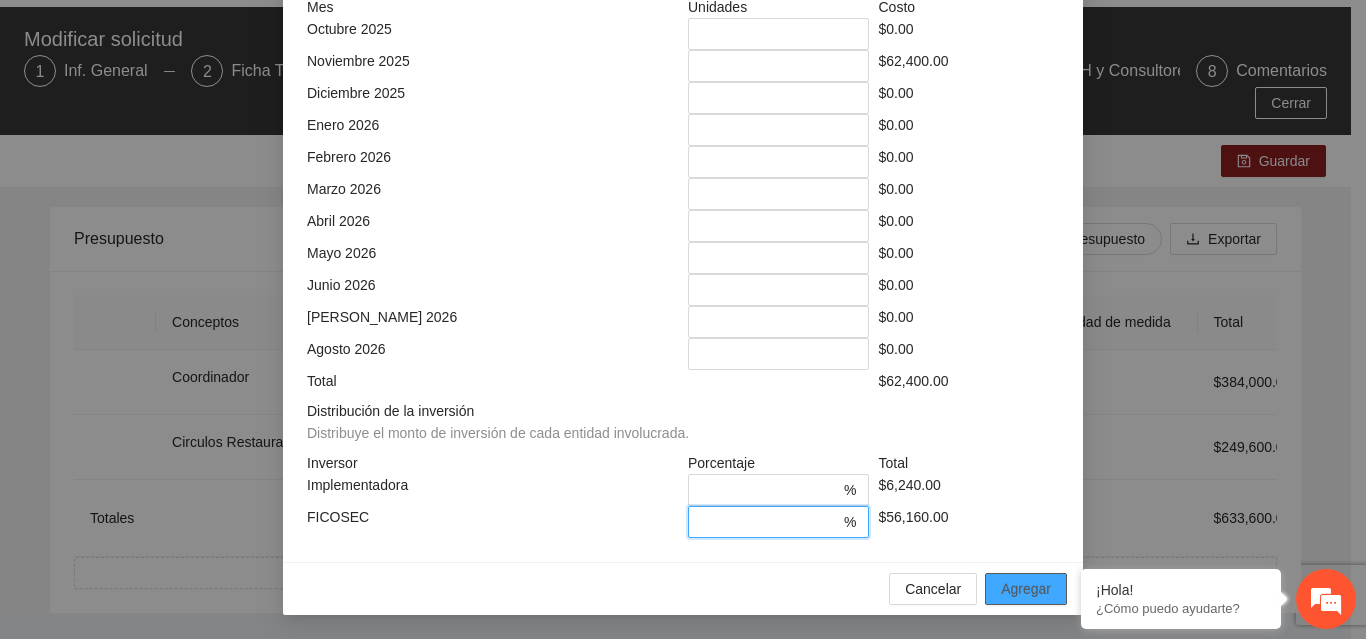 type on "**" 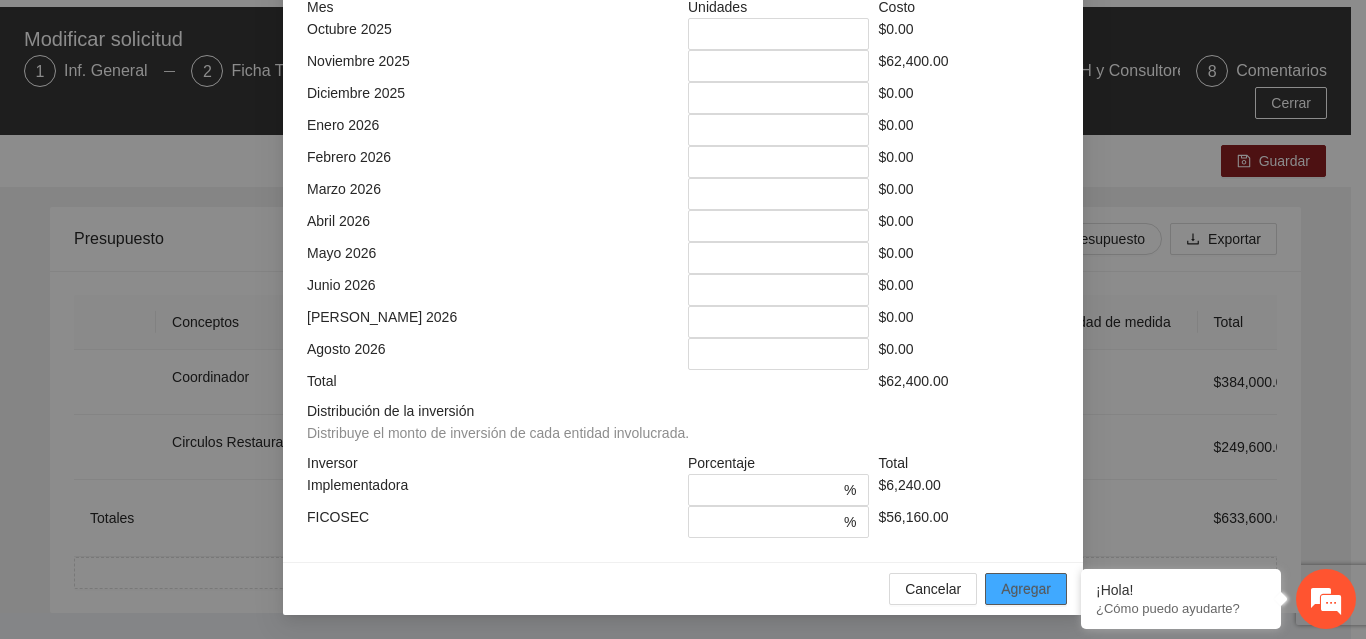 click on "Agregar" at bounding box center [1026, 589] 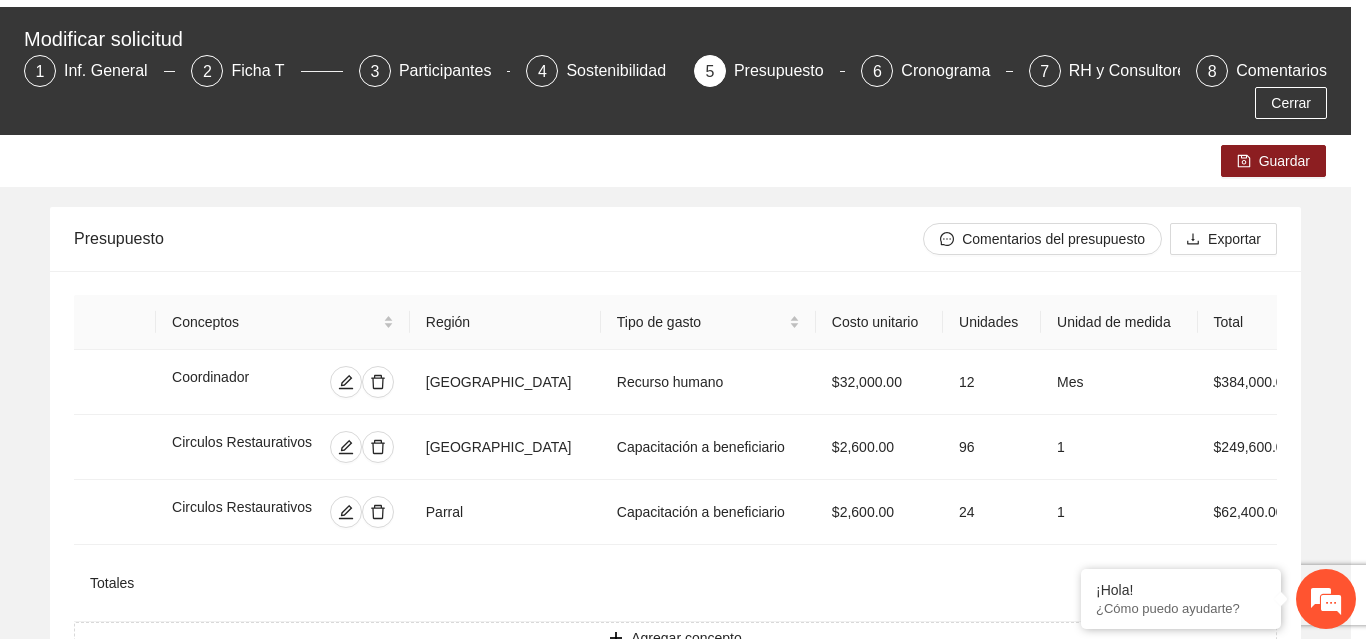 scroll, scrollTop: 539, scrollLeft: 0, axis: vertical 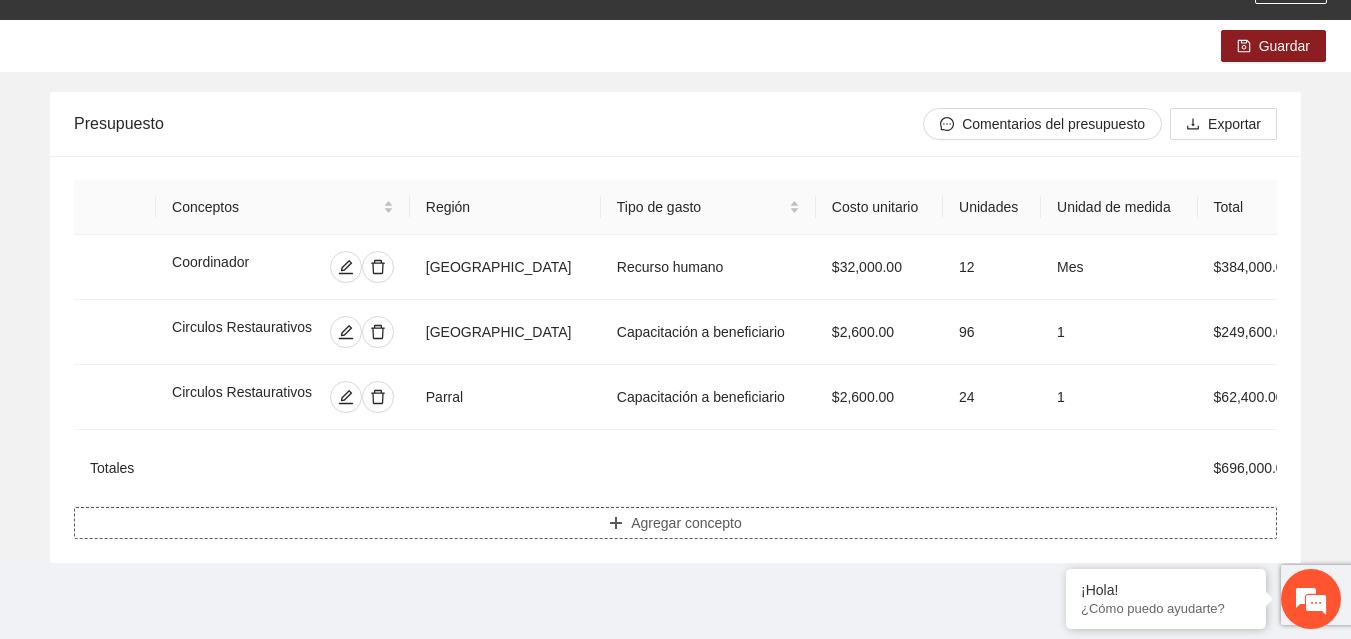 click on "Agregar concepto" at bounding box center (686, 523) 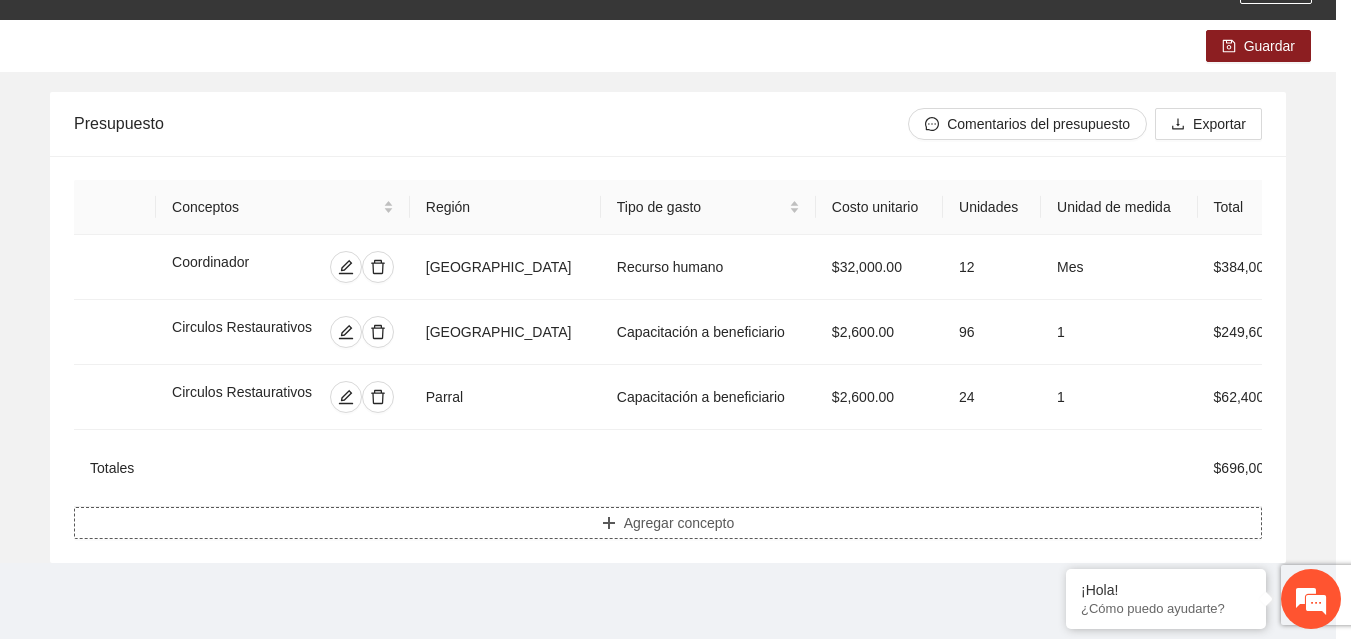 type on "****" 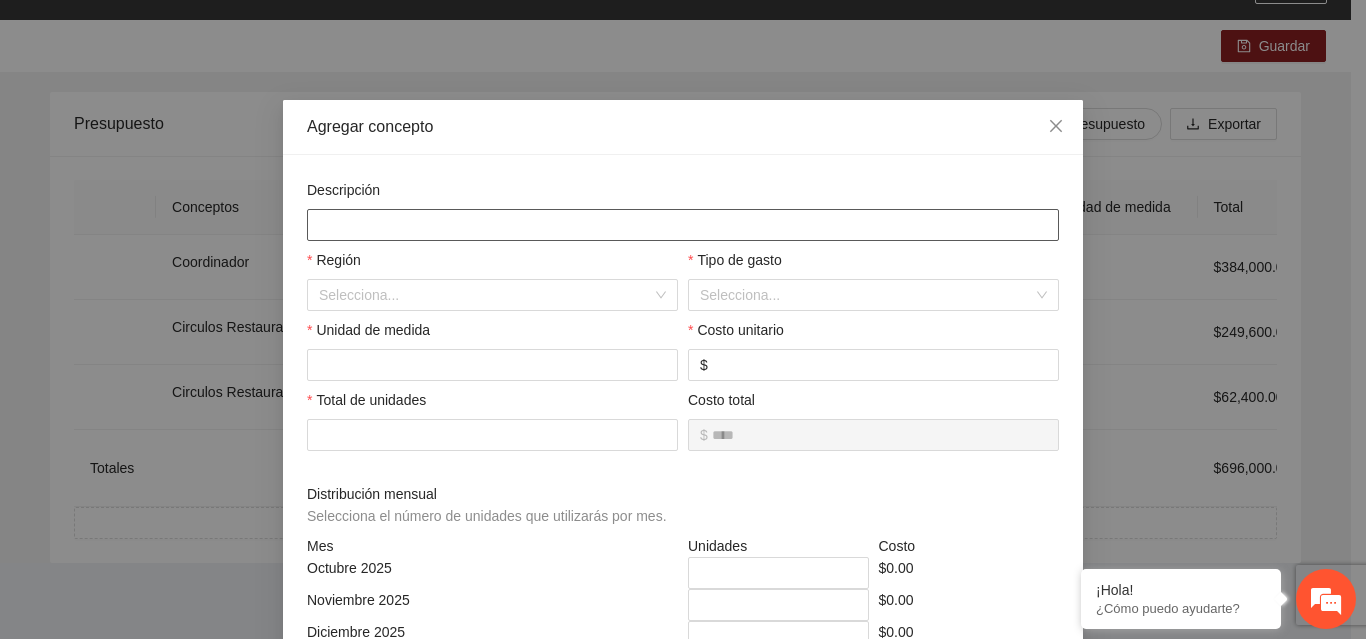 click at bounding box center [683, 225] 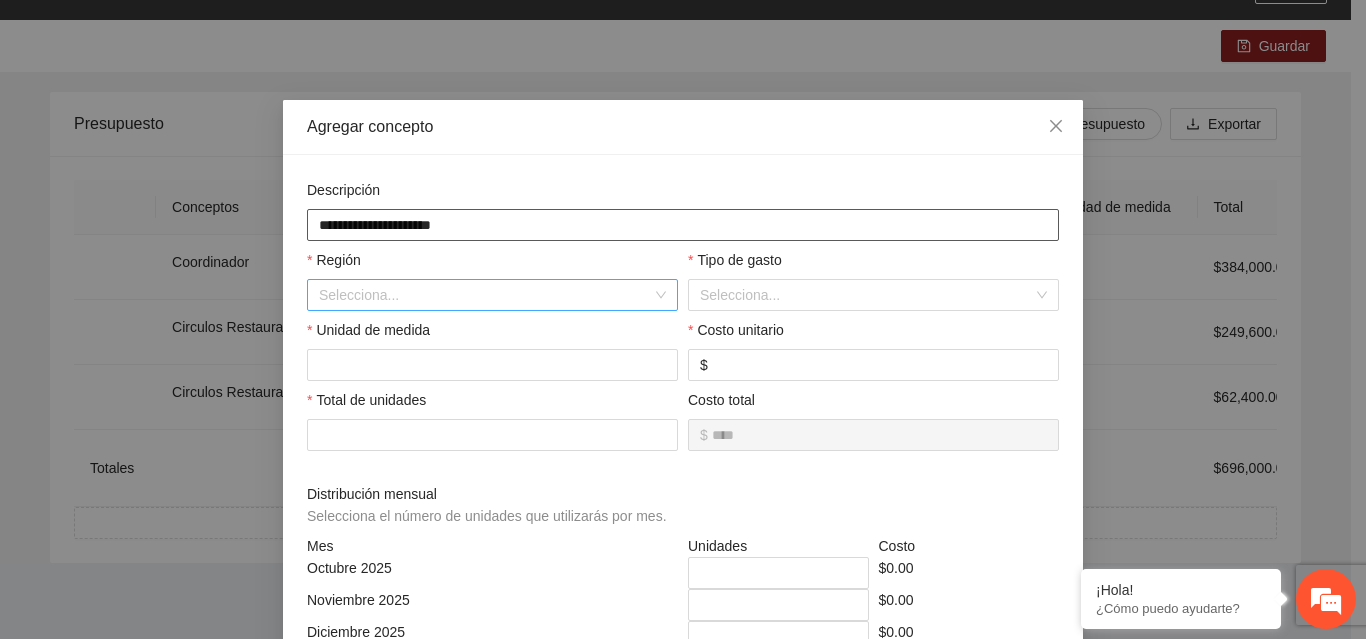 type on "**********" 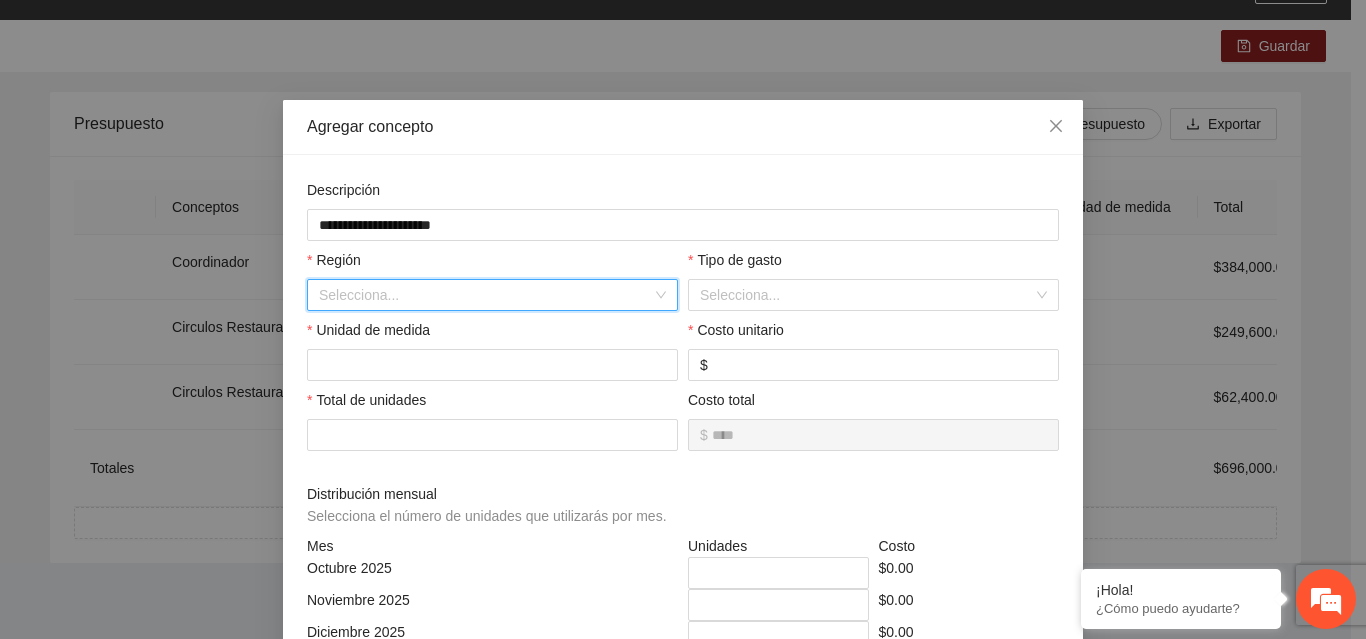 click at bounding box center (485, 295) 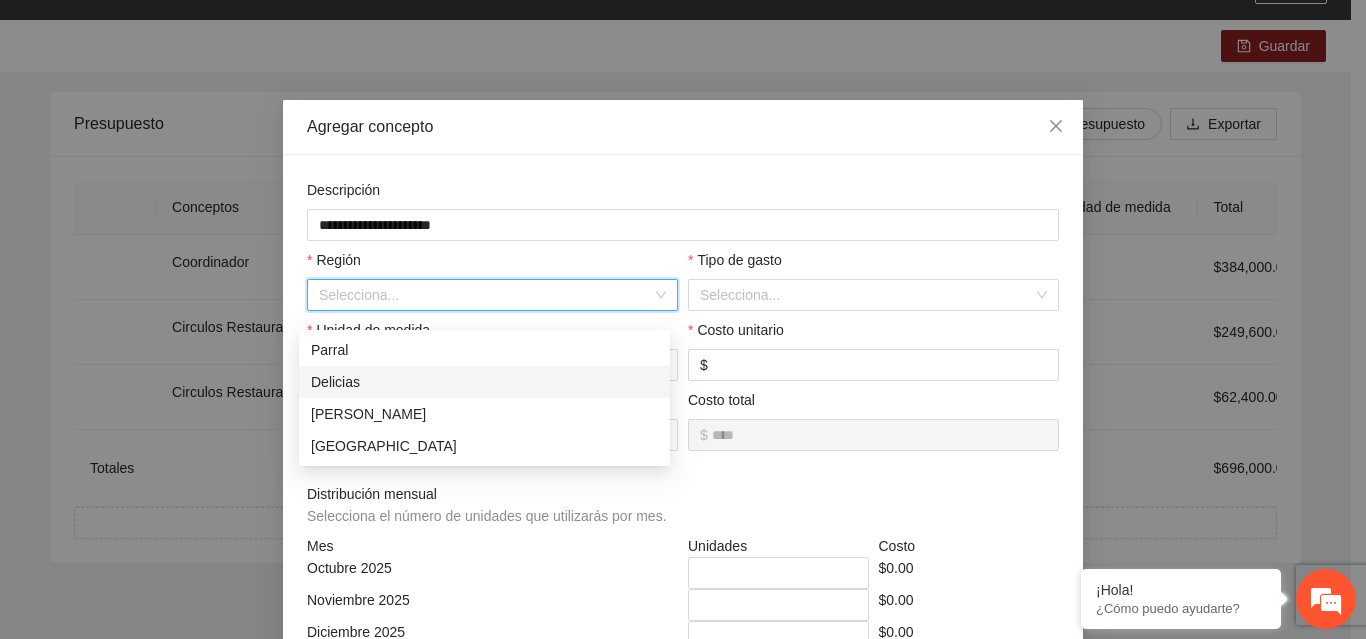 click on "Delicias" at bounding box center [484, 382] 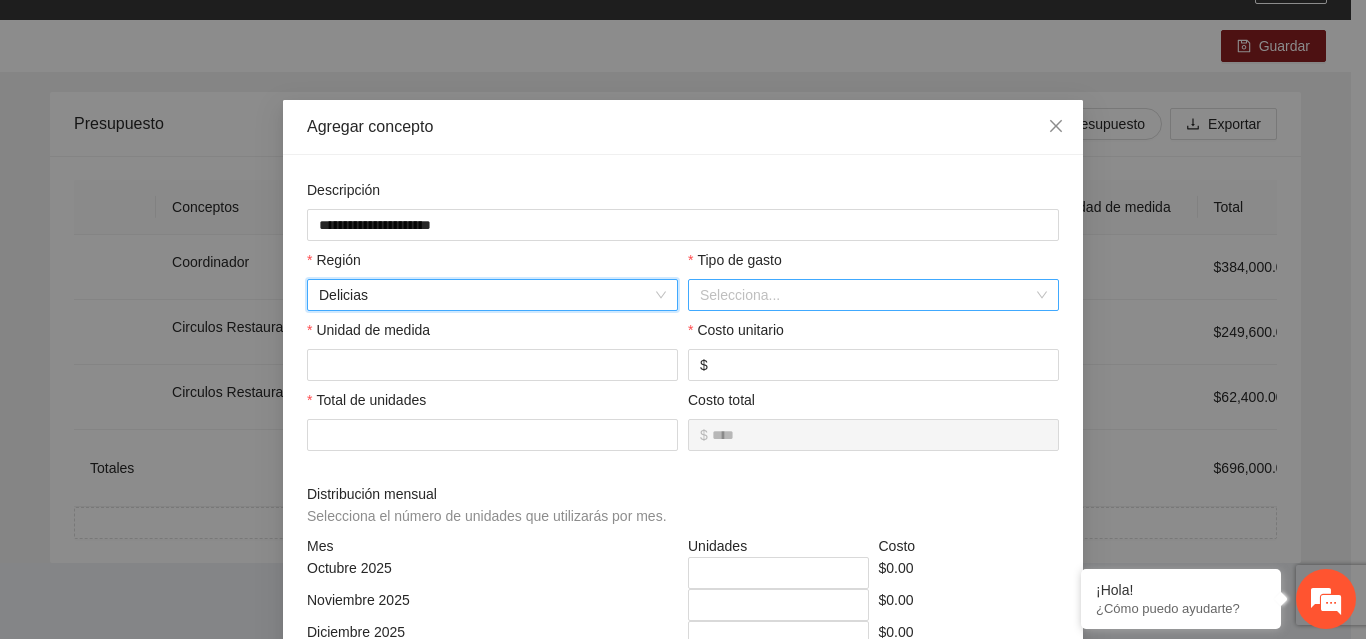click at bounding box center [866, 295] 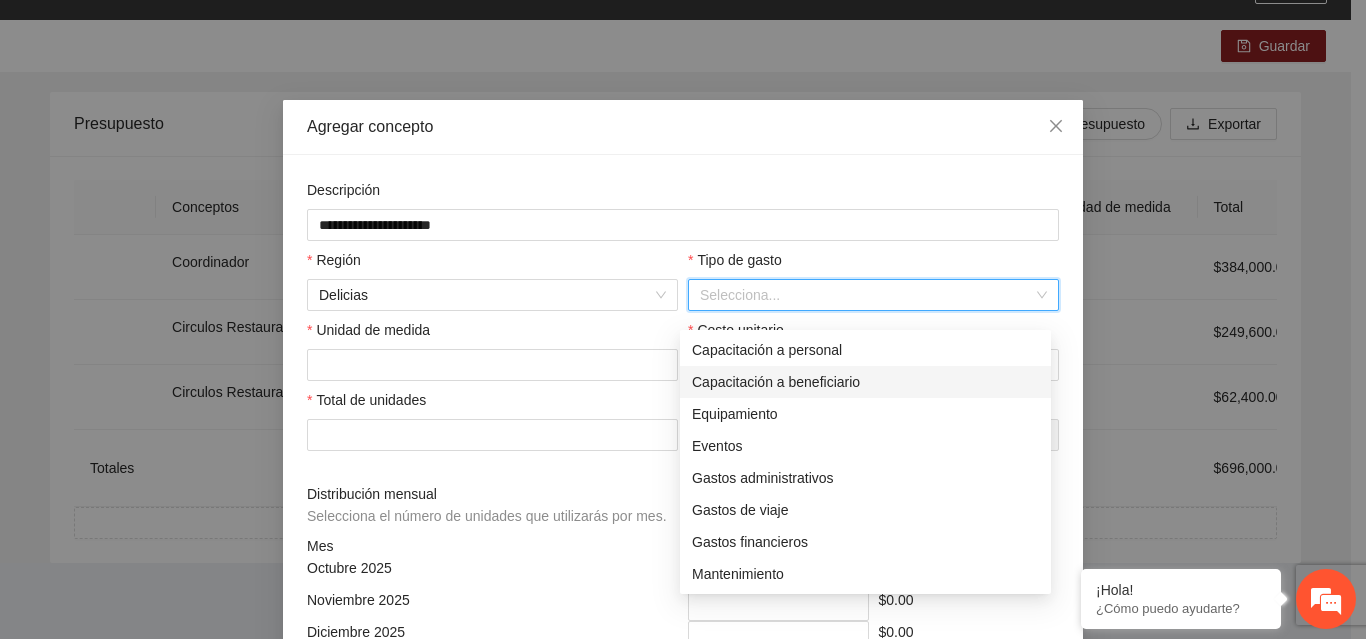 click on "Capacitación a beneficiario" at bounding box center (865, 382) 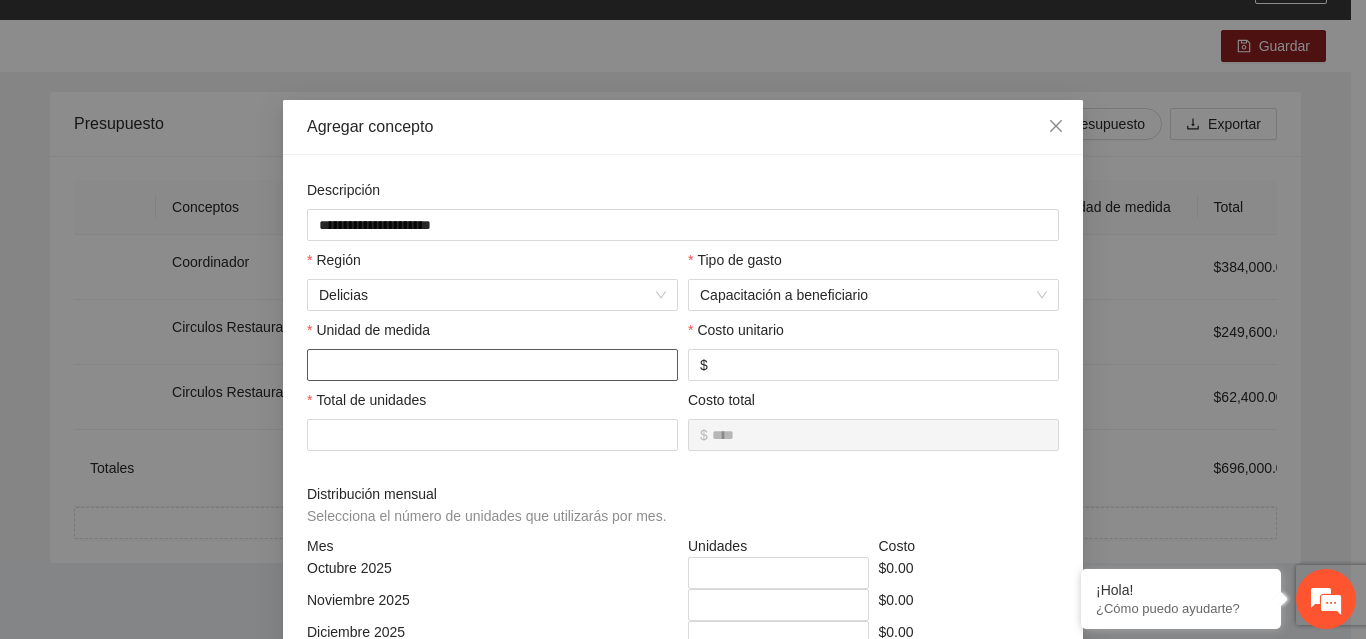 click at bounding box center [492, 365] 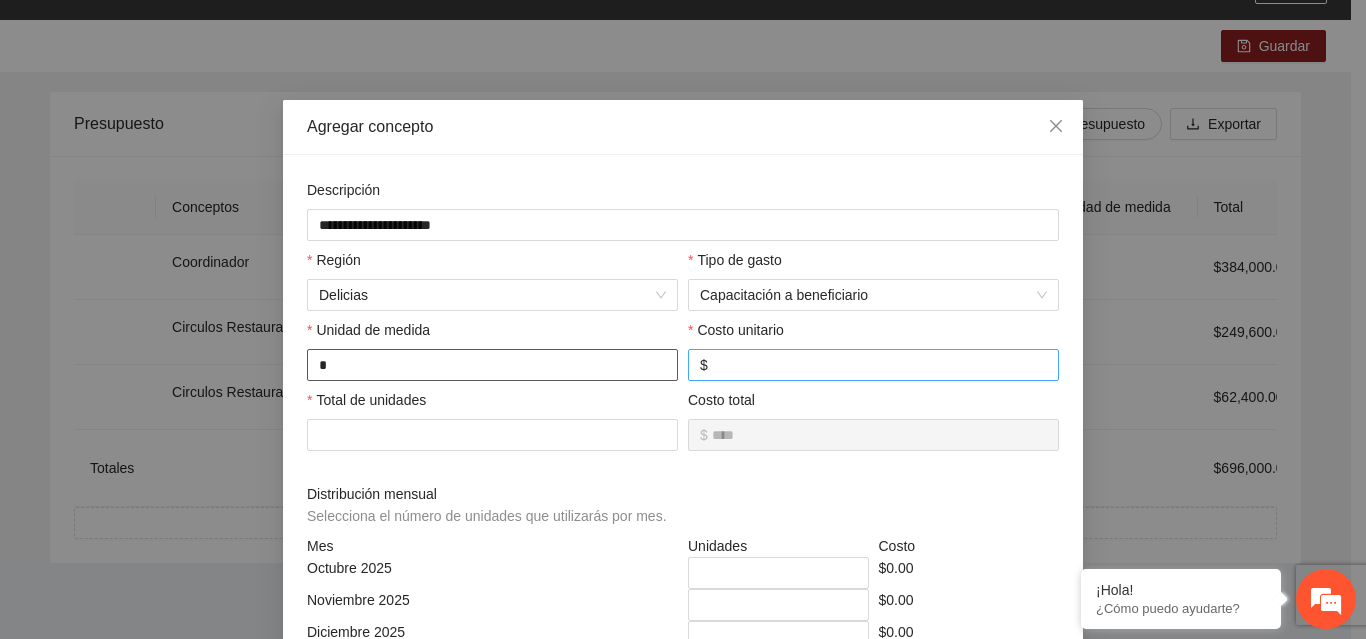 type on "*" 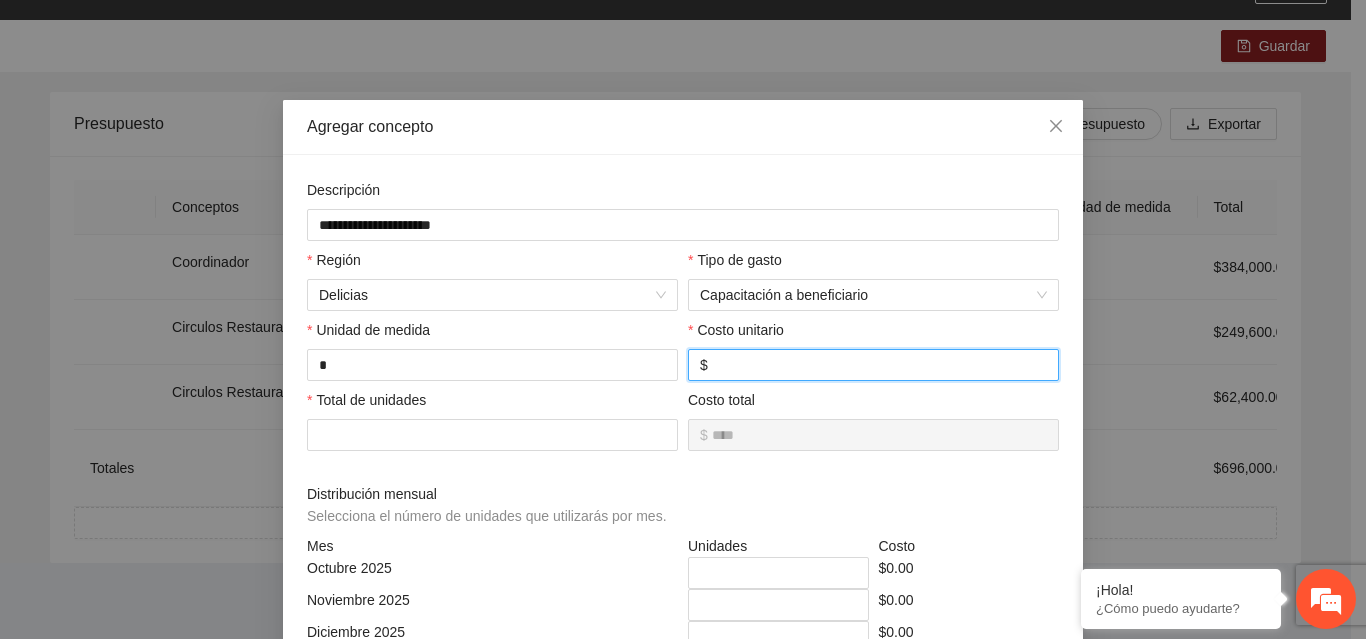 click at bounding box center (879, 365) 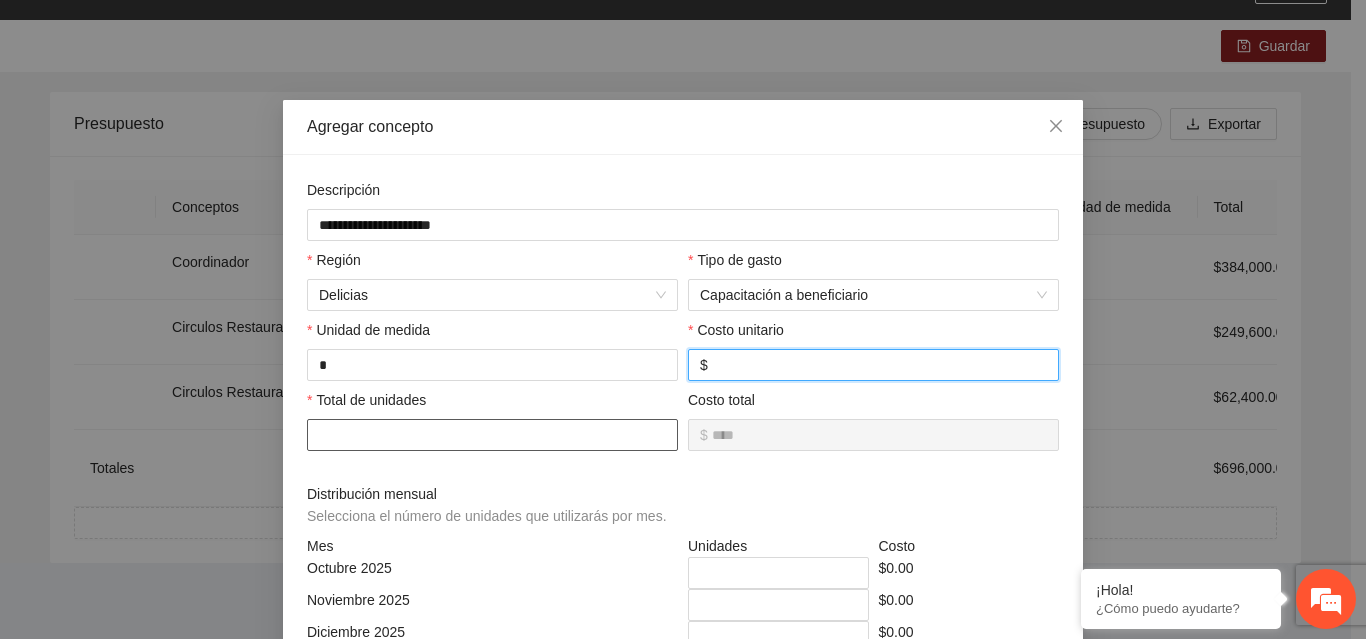 type on "****" 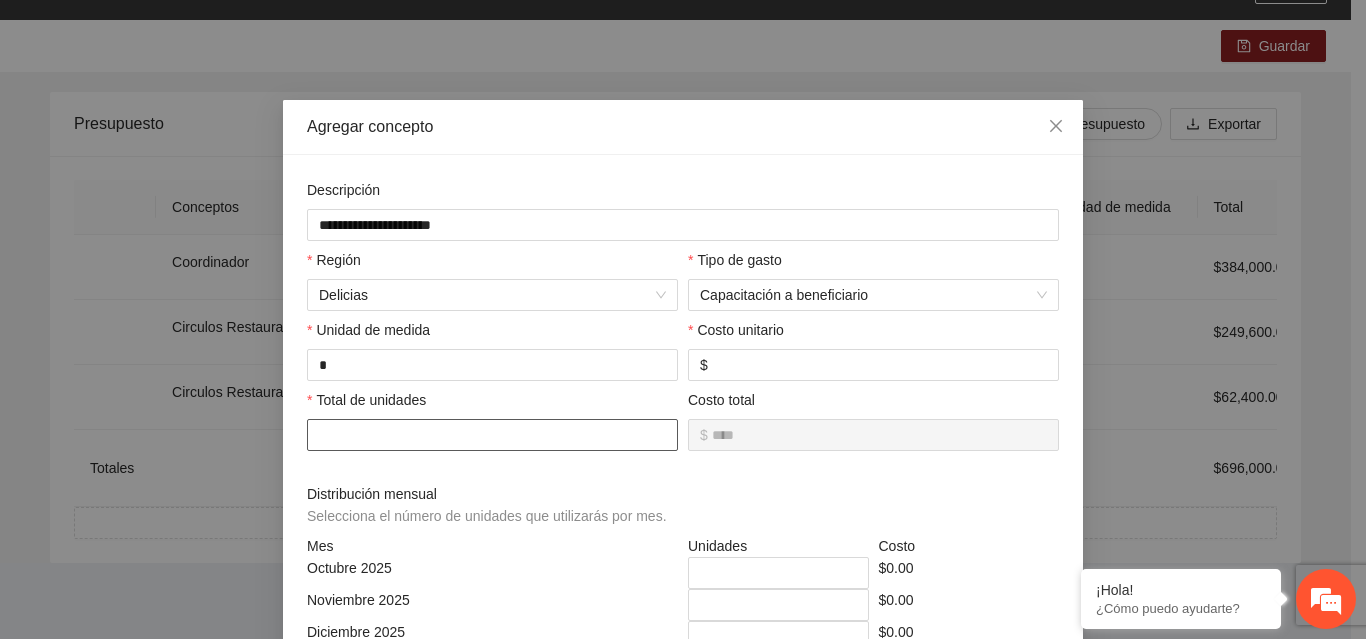 click at bounding box center [492, 435] 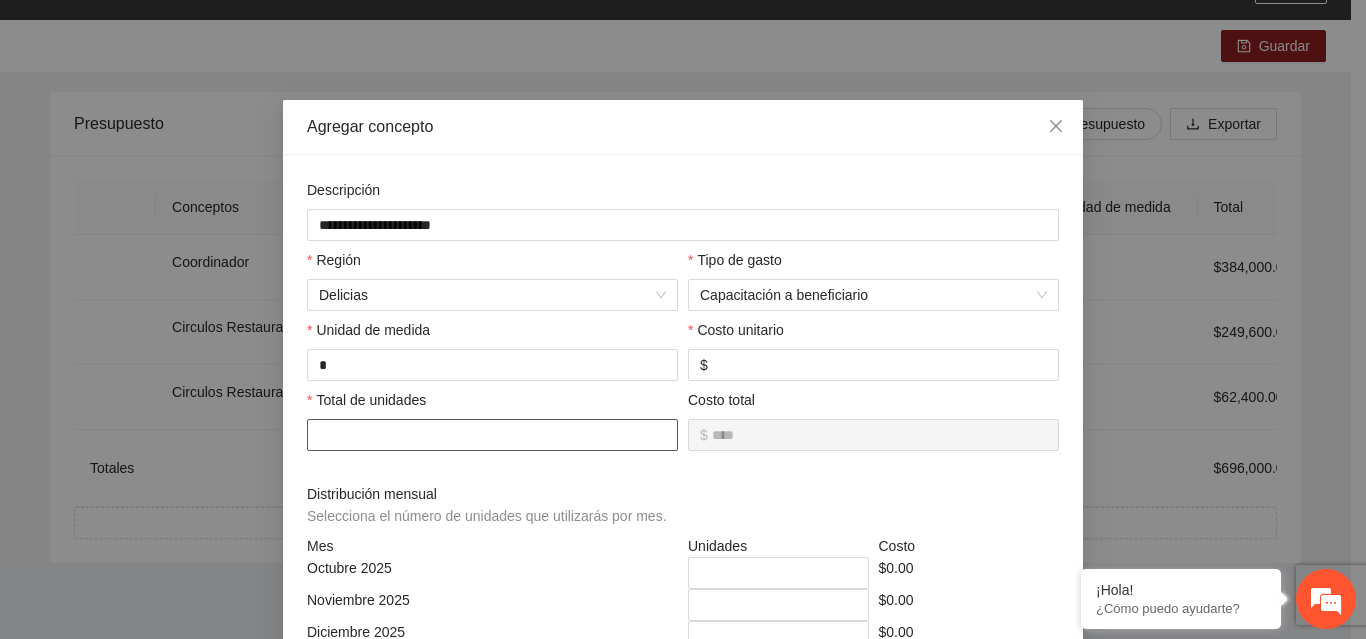 type on "********" 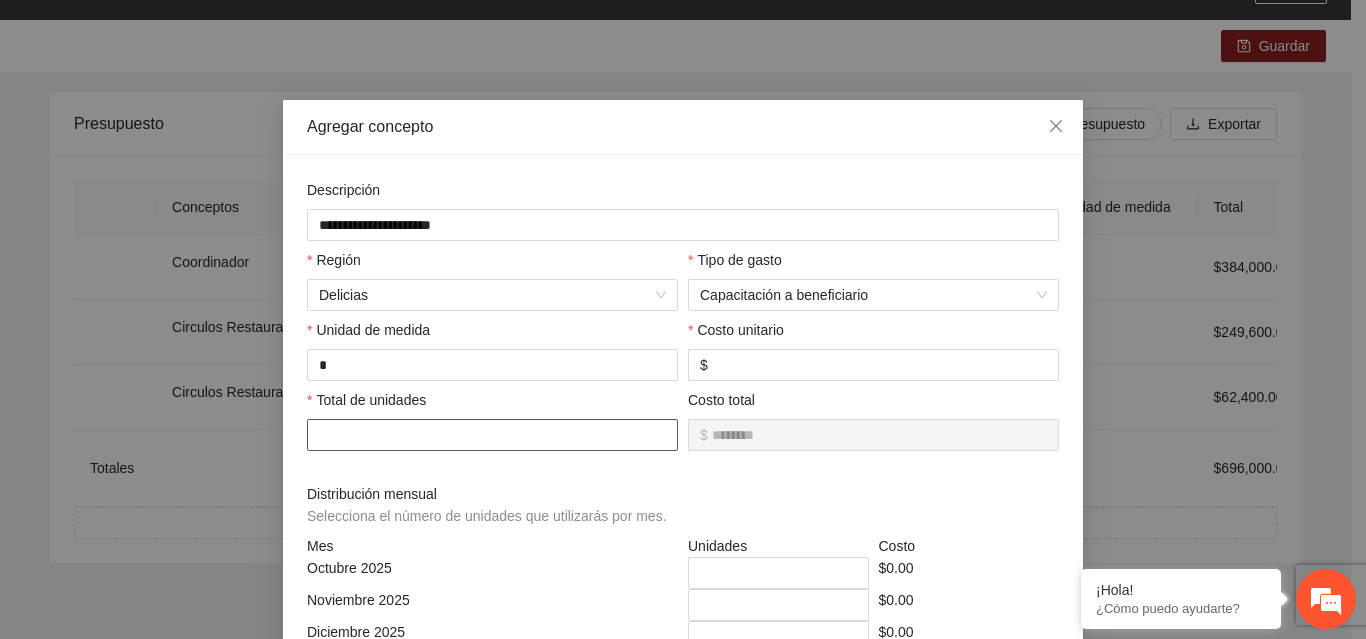 type on "*" 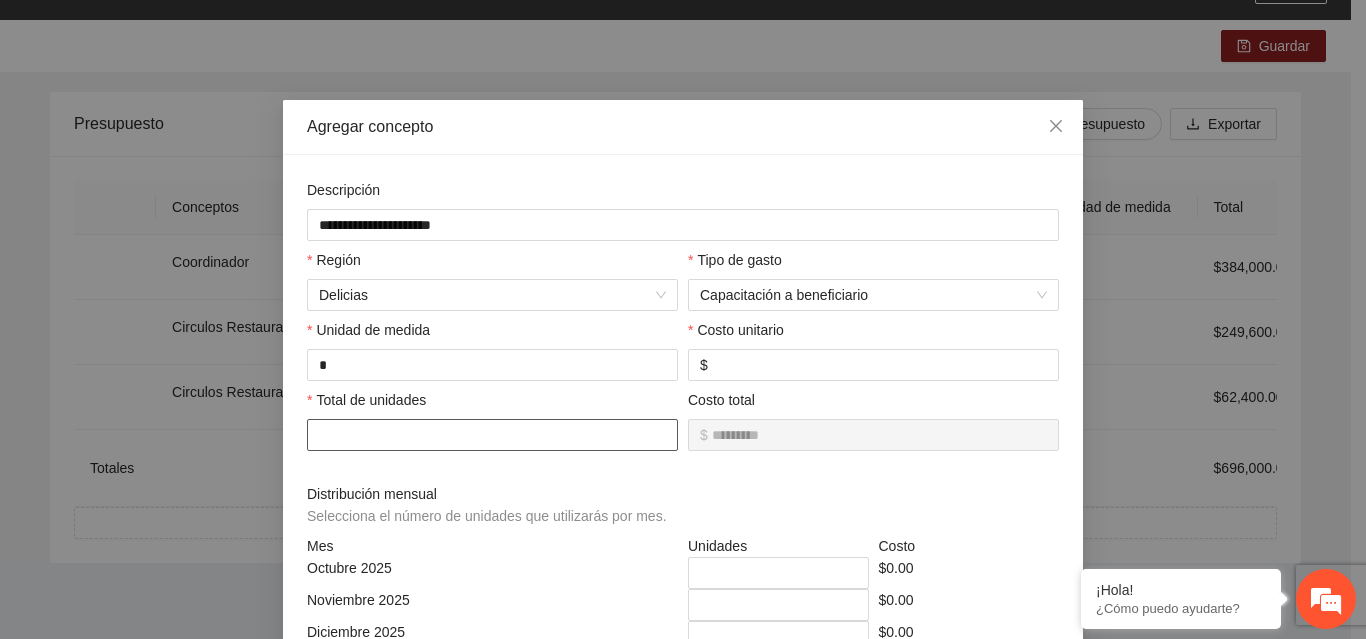 type on "**" 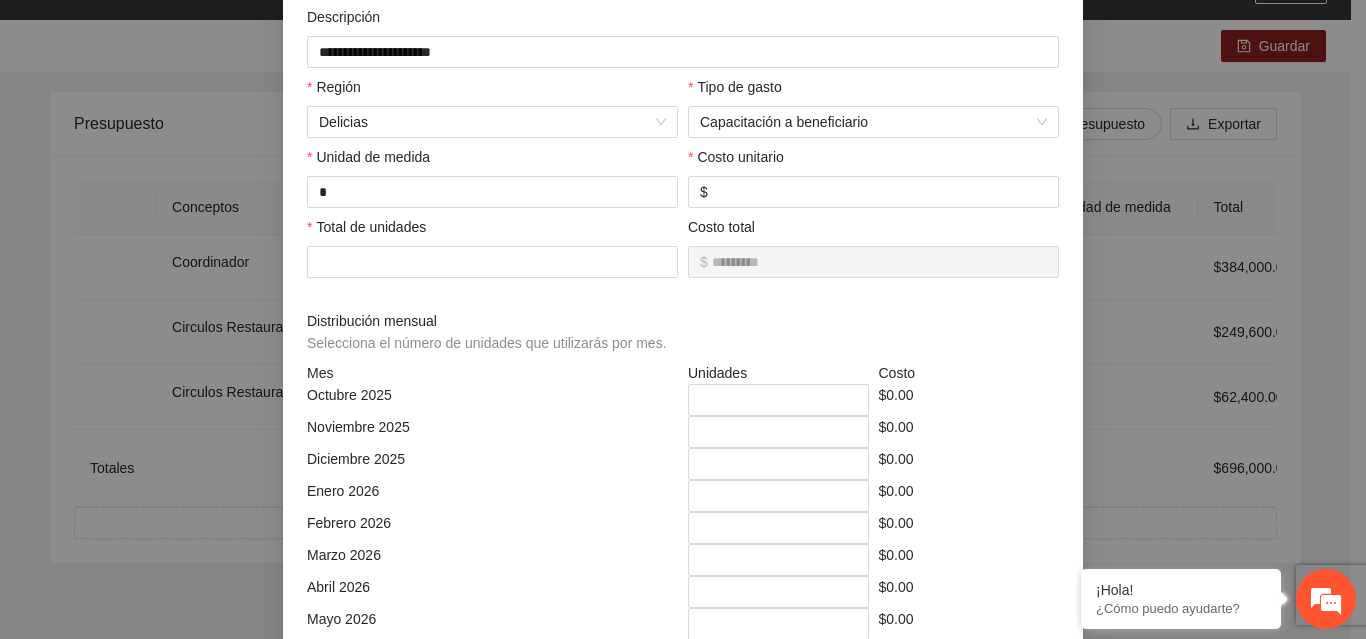 scroll, scrollTop: 208, scrollLeft: 0, axis: vertical 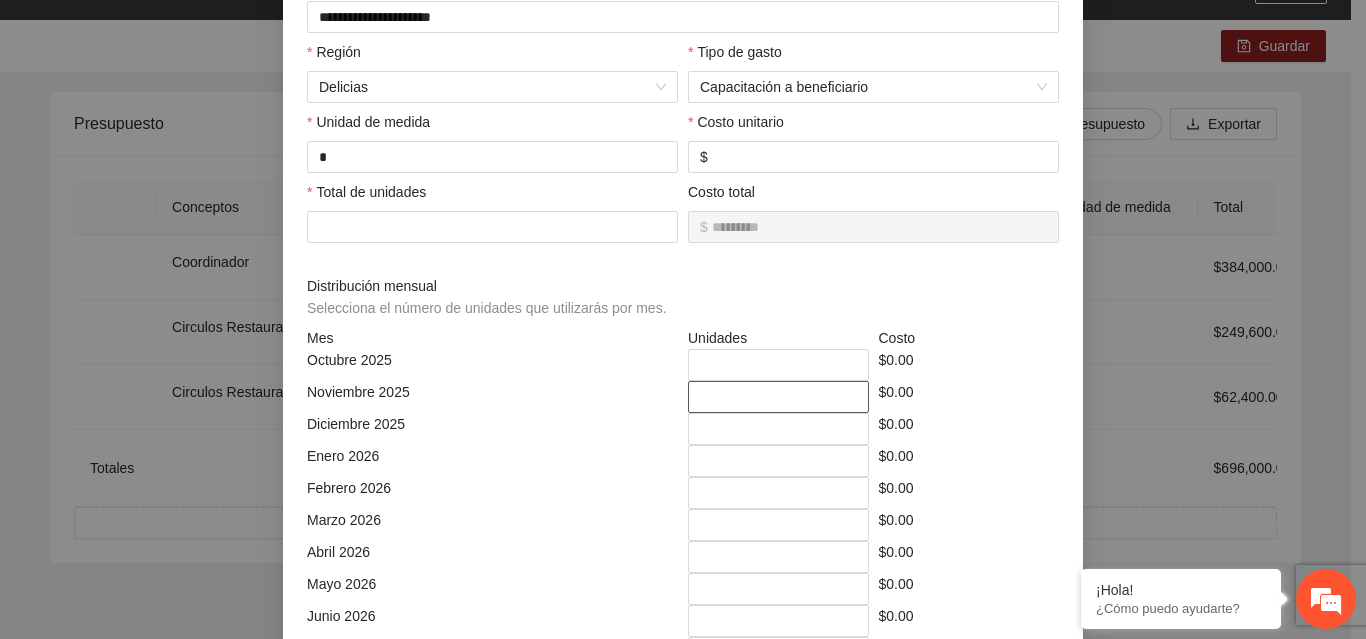click on "*" at bounding box center [778, 397] 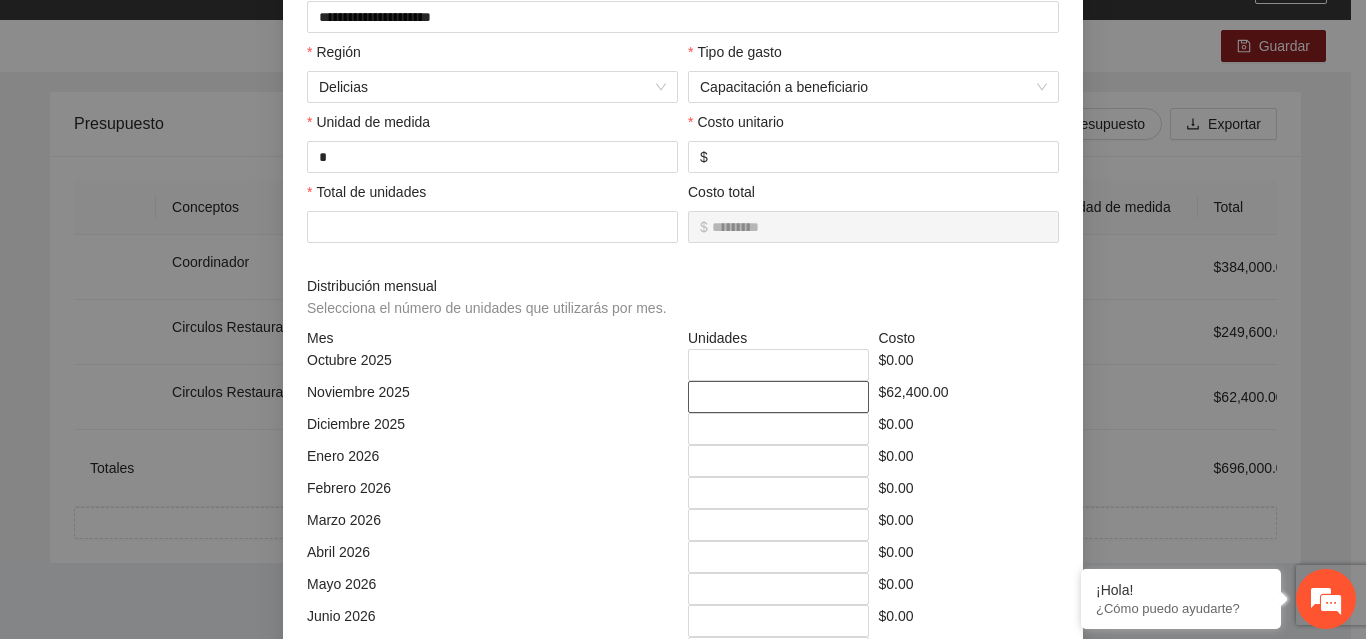 type on "**" 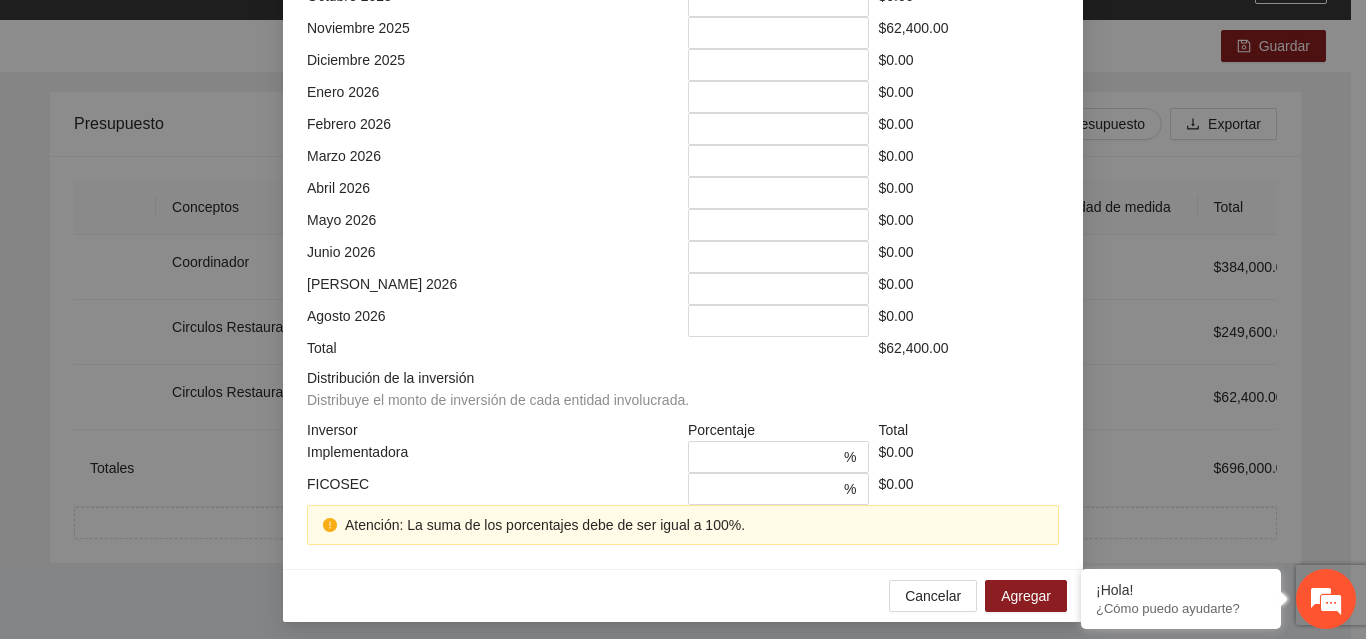 scroll, scrollTop: 574, scrollLeft: 0, axis: vertical 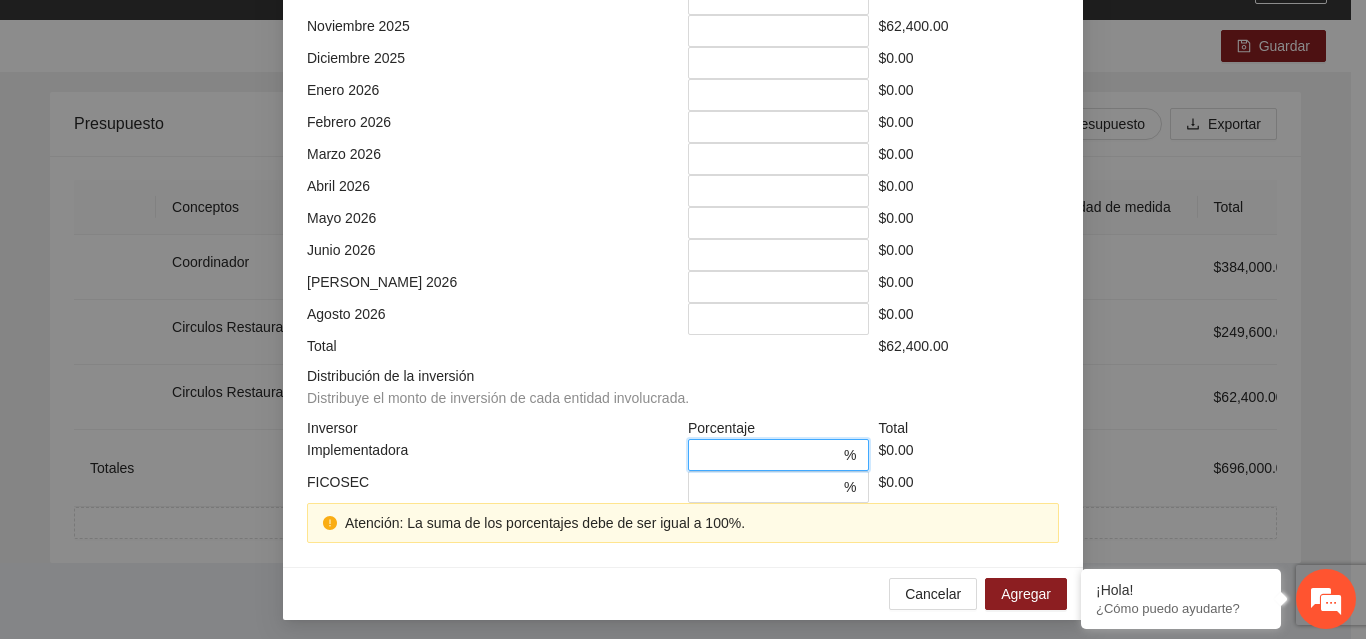 click on "*" at bounding box center (770, 455) 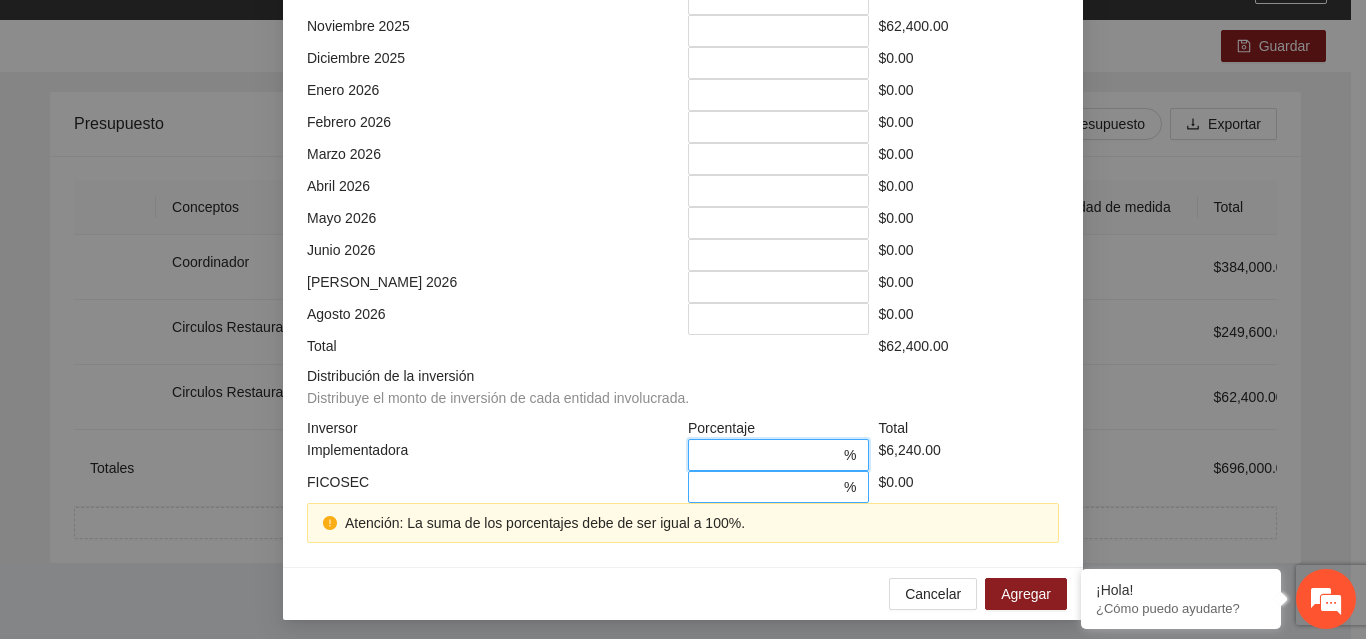 type on "**" 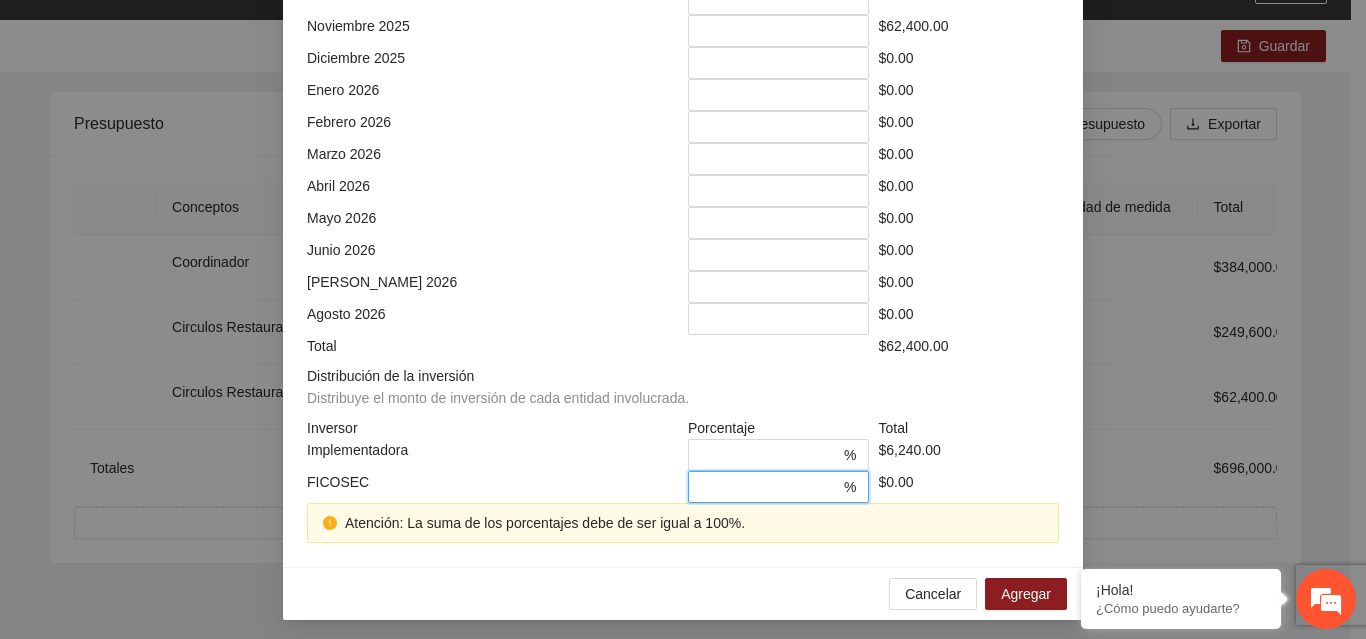 click on "* %" at bounding box center [778, 487] 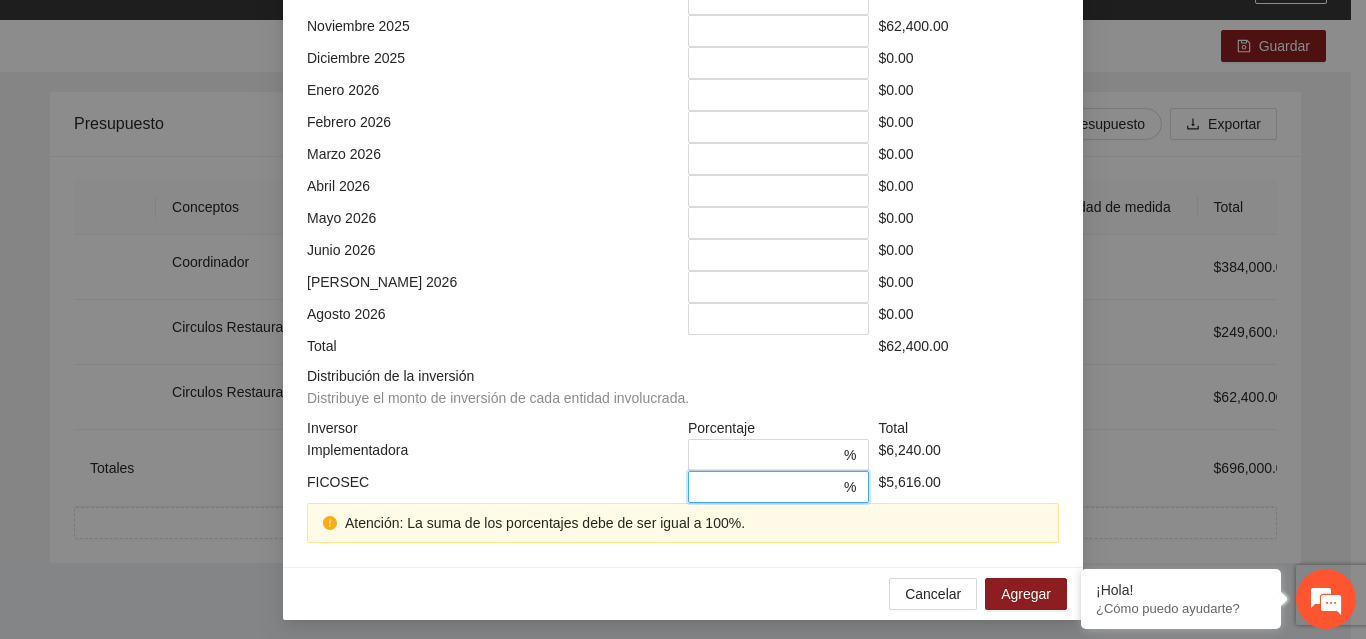 scroll, scrollTop: 539, scrollLeft: 0, axis: vertical 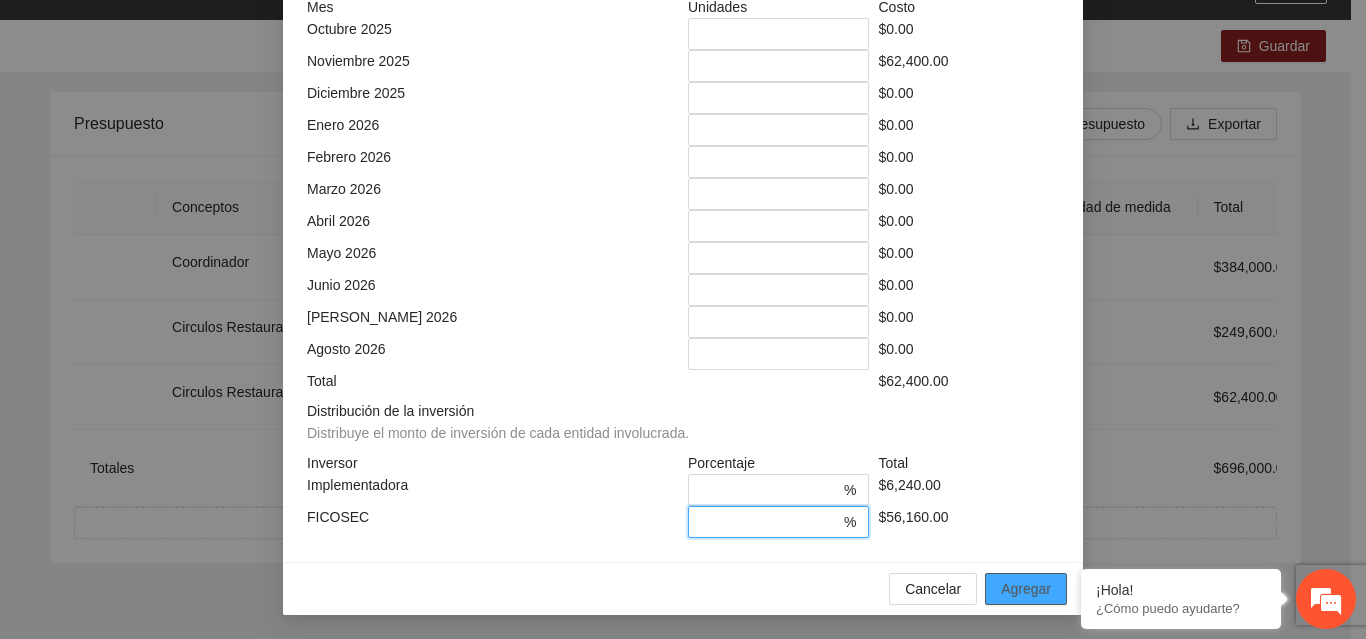type on "**" 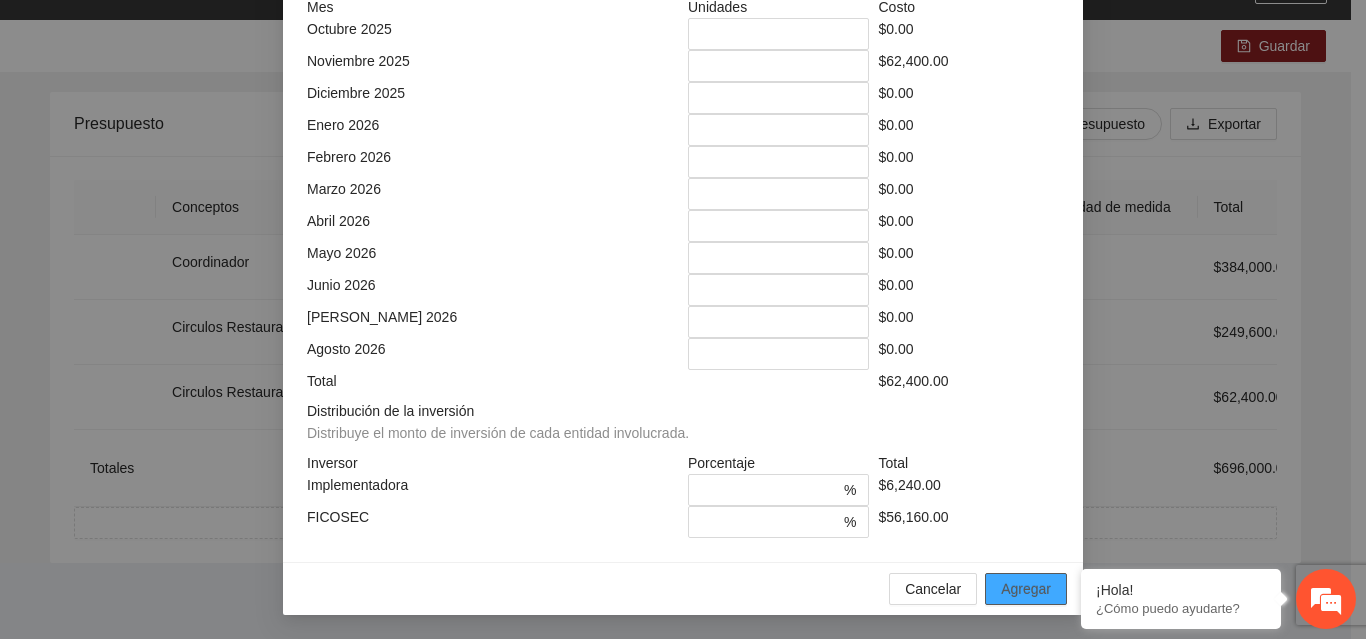 click on "Agregar" at bounding box center (1026, 589) 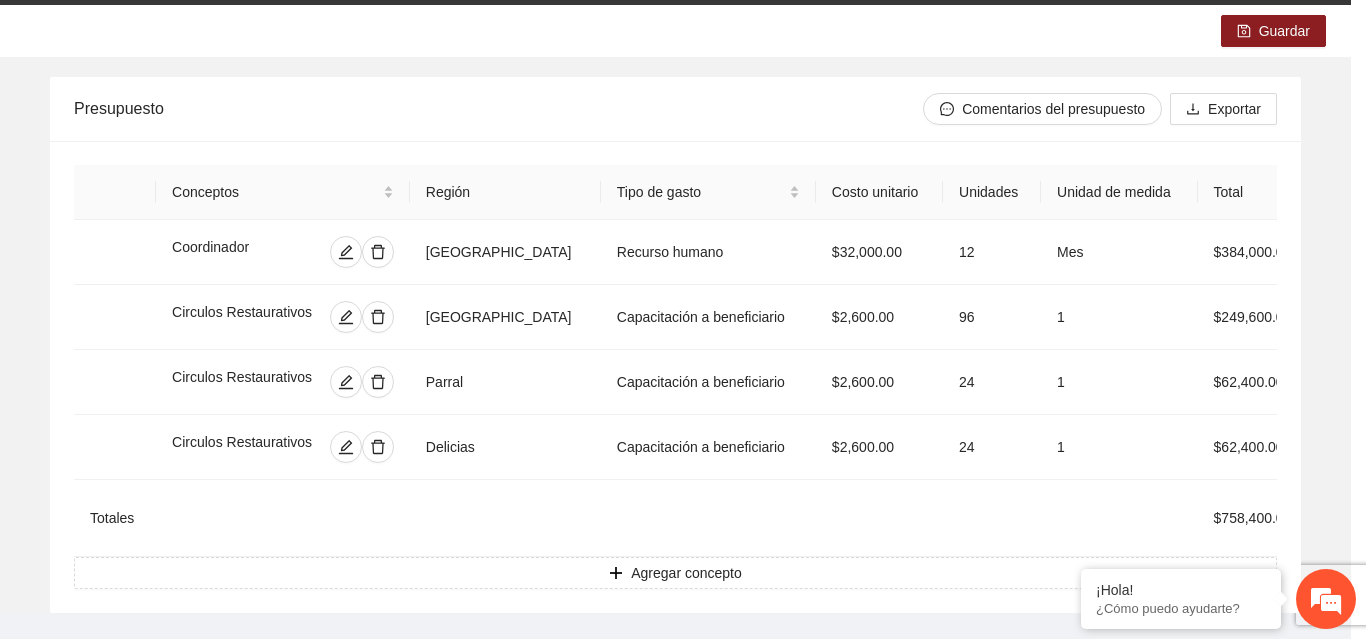 scroll, scrollTop: 457, scrollLeft: 0, axis: vertical 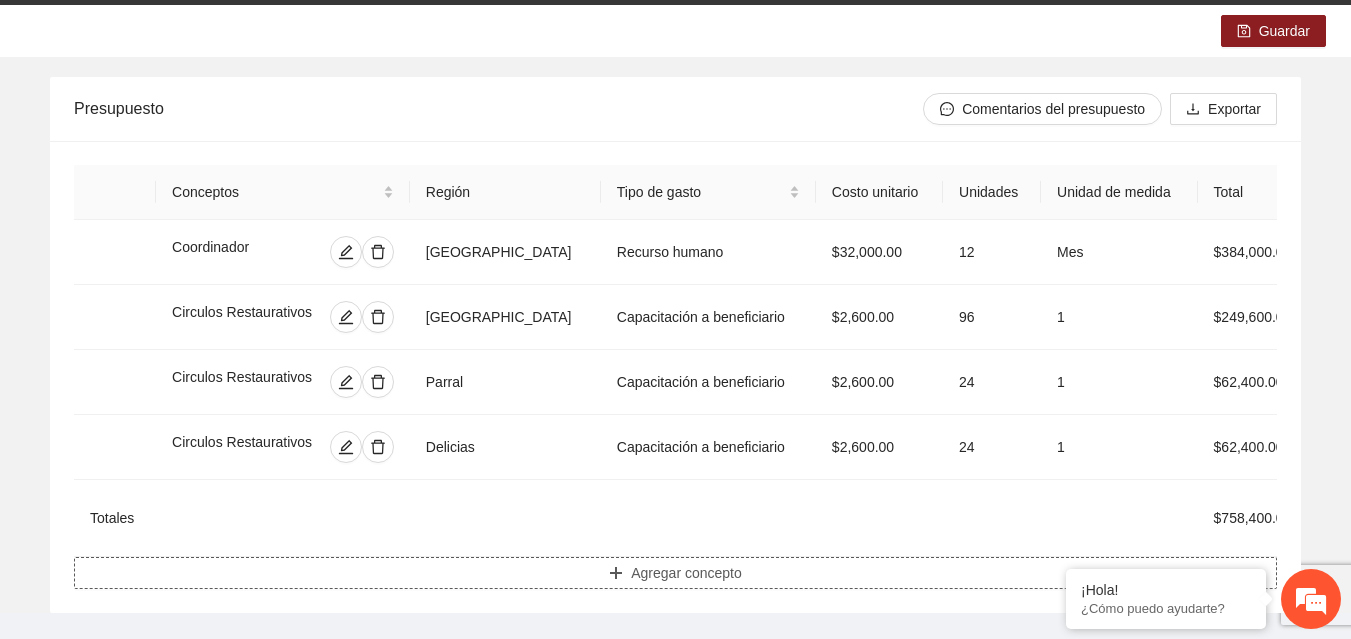 click on "Agregar concepto" at bounding box center (686, 573) 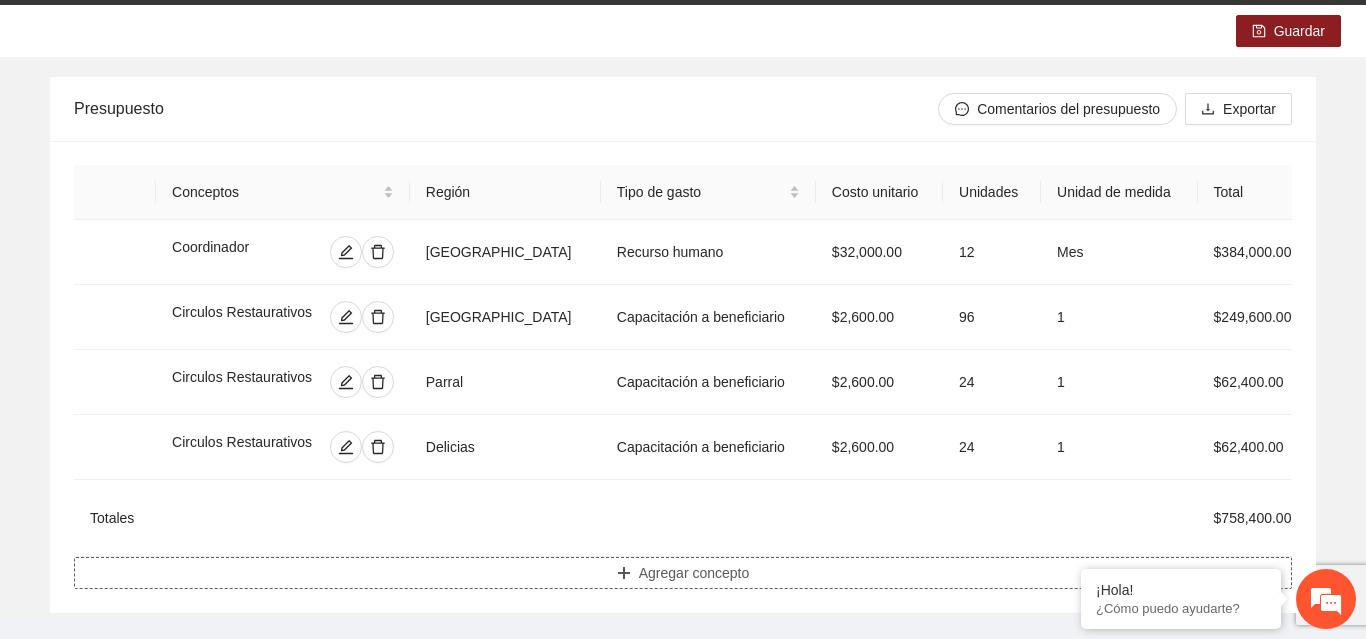 type on "****" 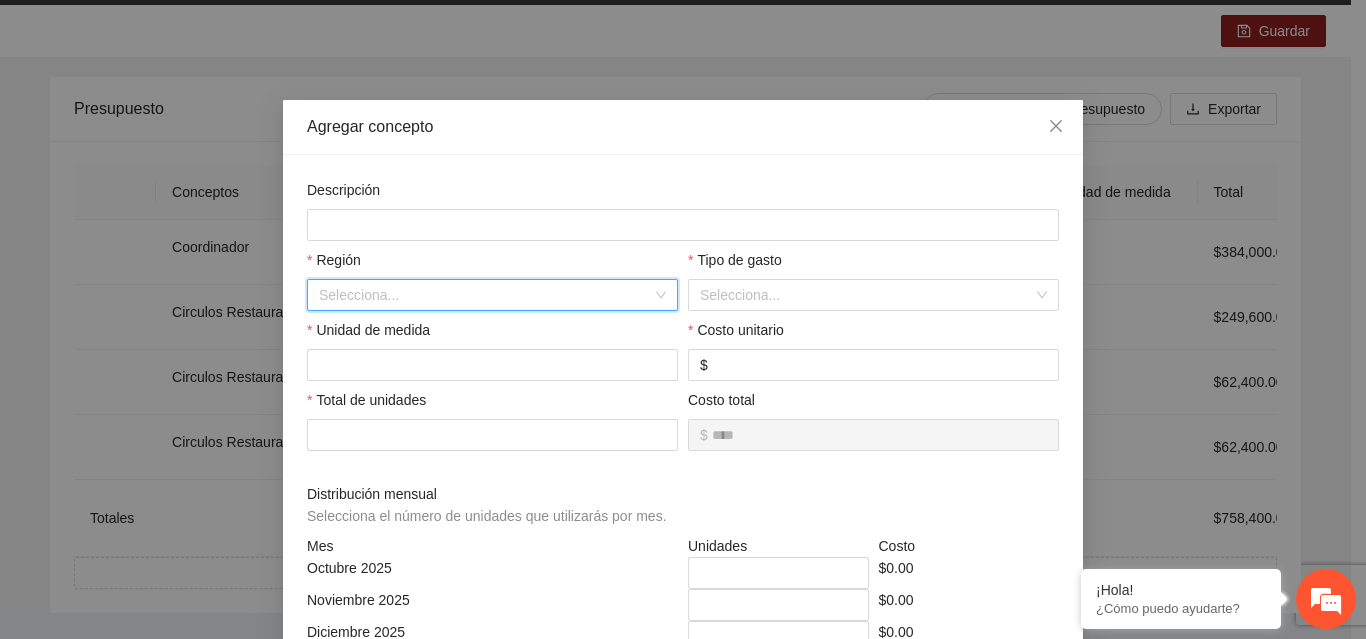 click at bounding box center [485, 295] 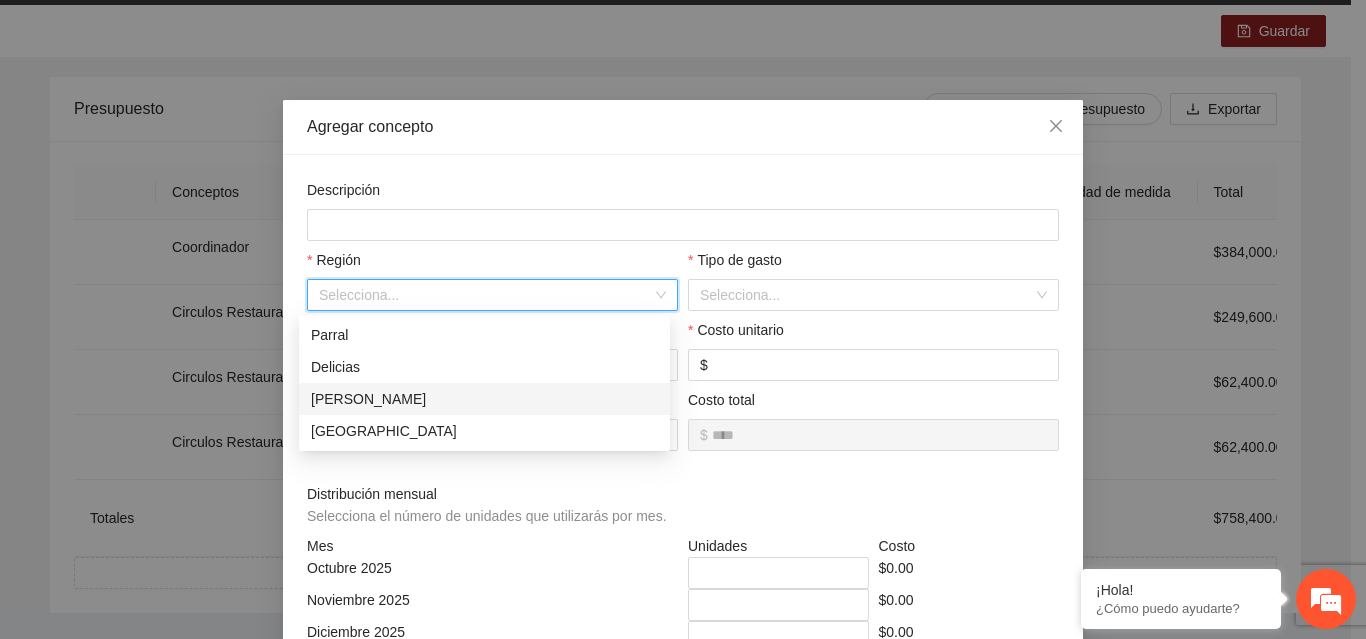 click on "[PERSON_NAME]" at bounding box center (484, 399) 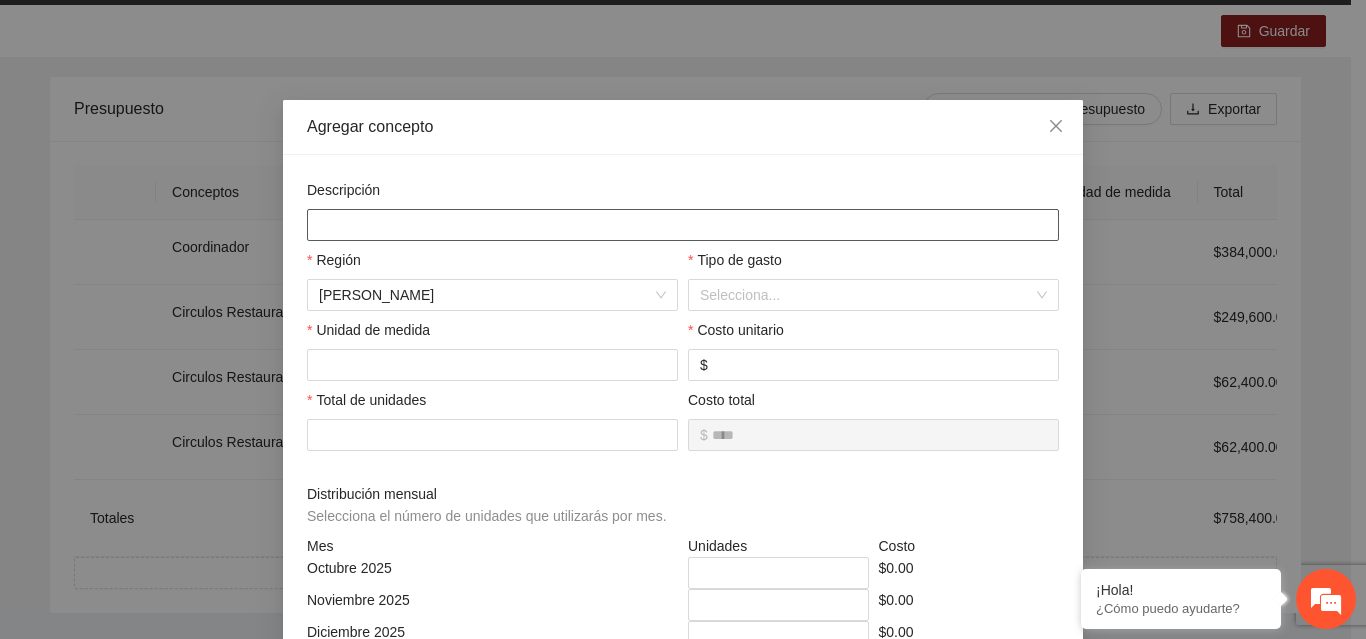 click at bounding box center [683, 225] 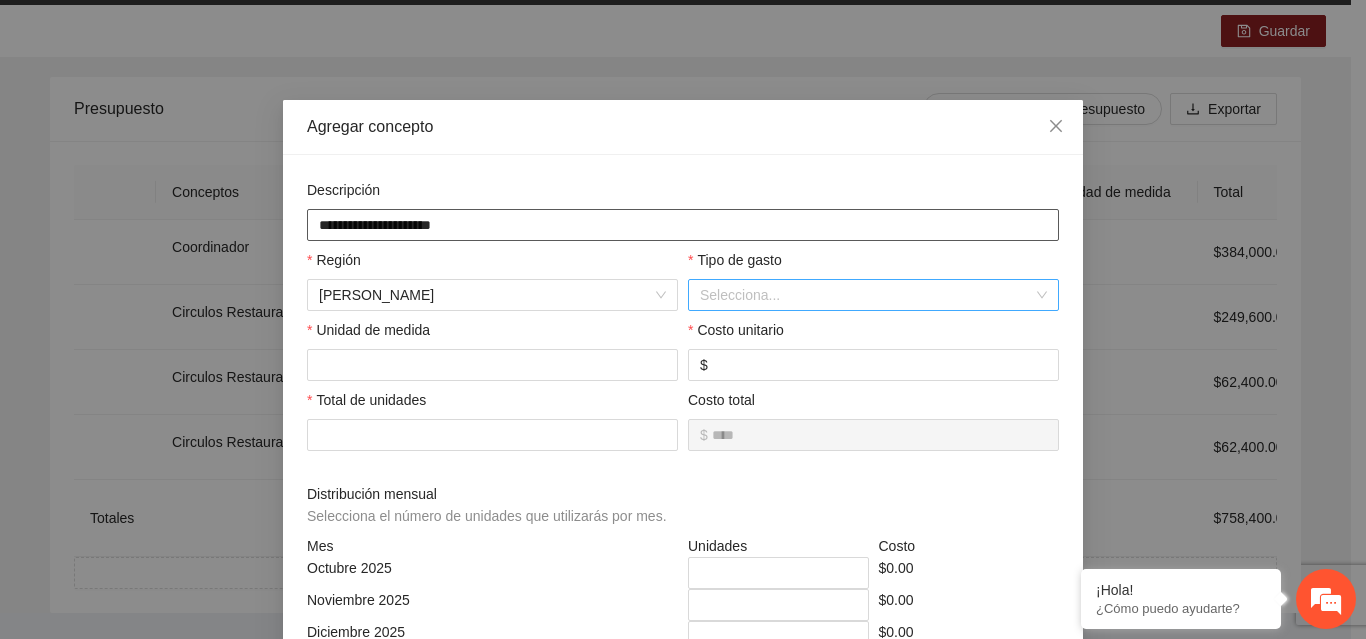 type on "**********" 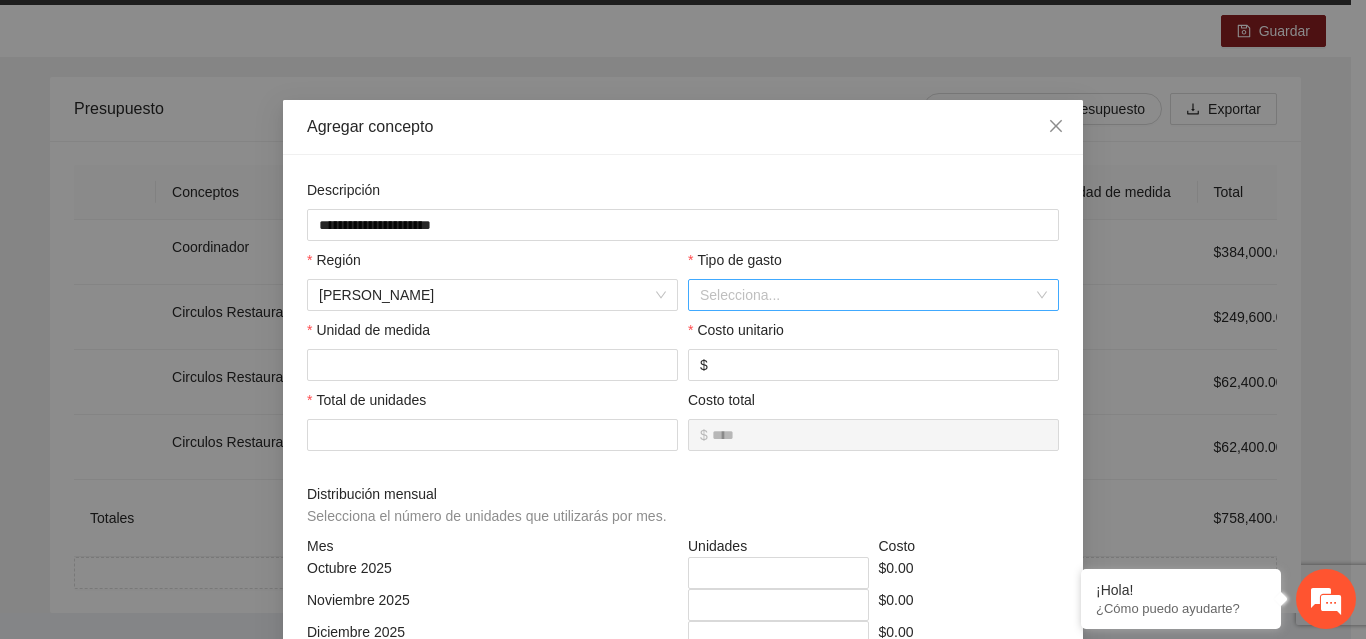 click at bounding box center [866, 295] 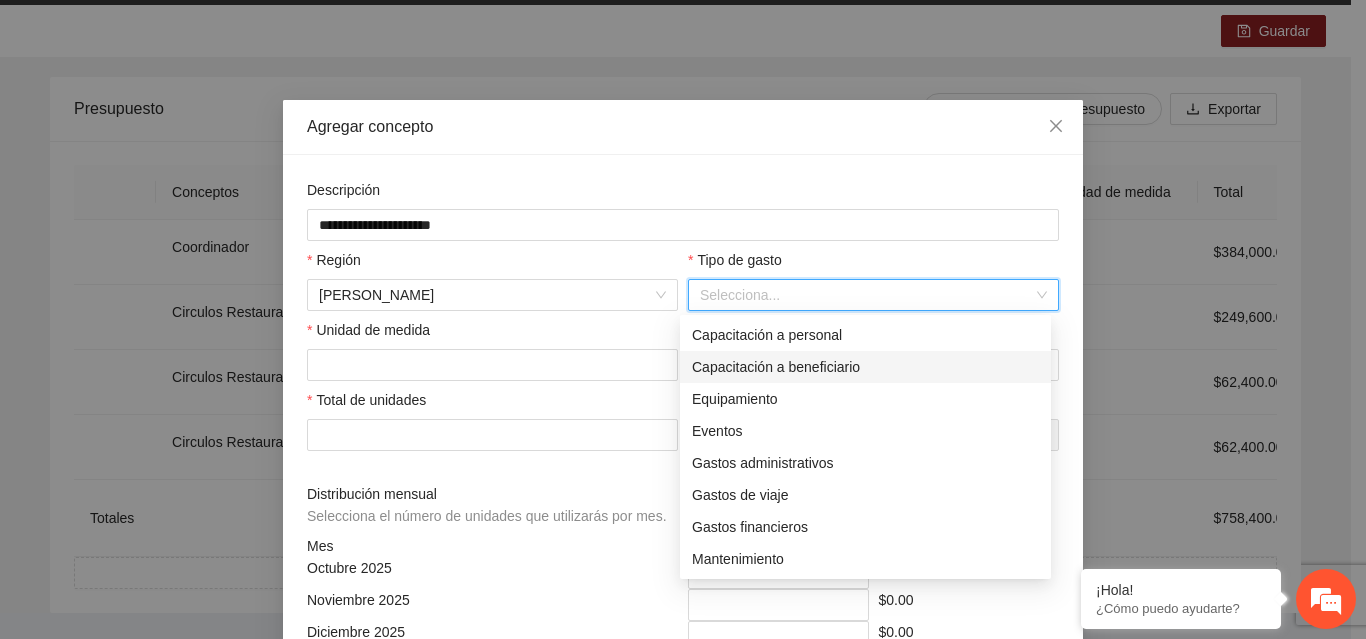 click on "Capacitación a beneficiario" at bounding box center [865, 367] 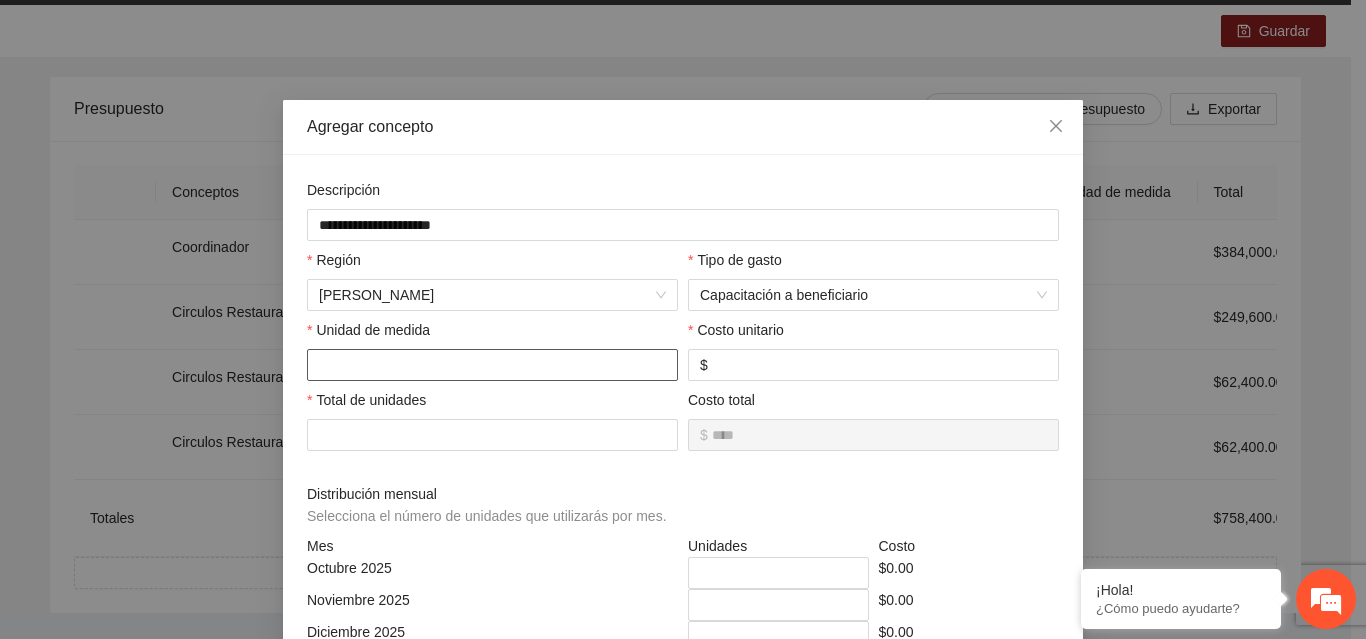 click at bounding box center [492, 365] 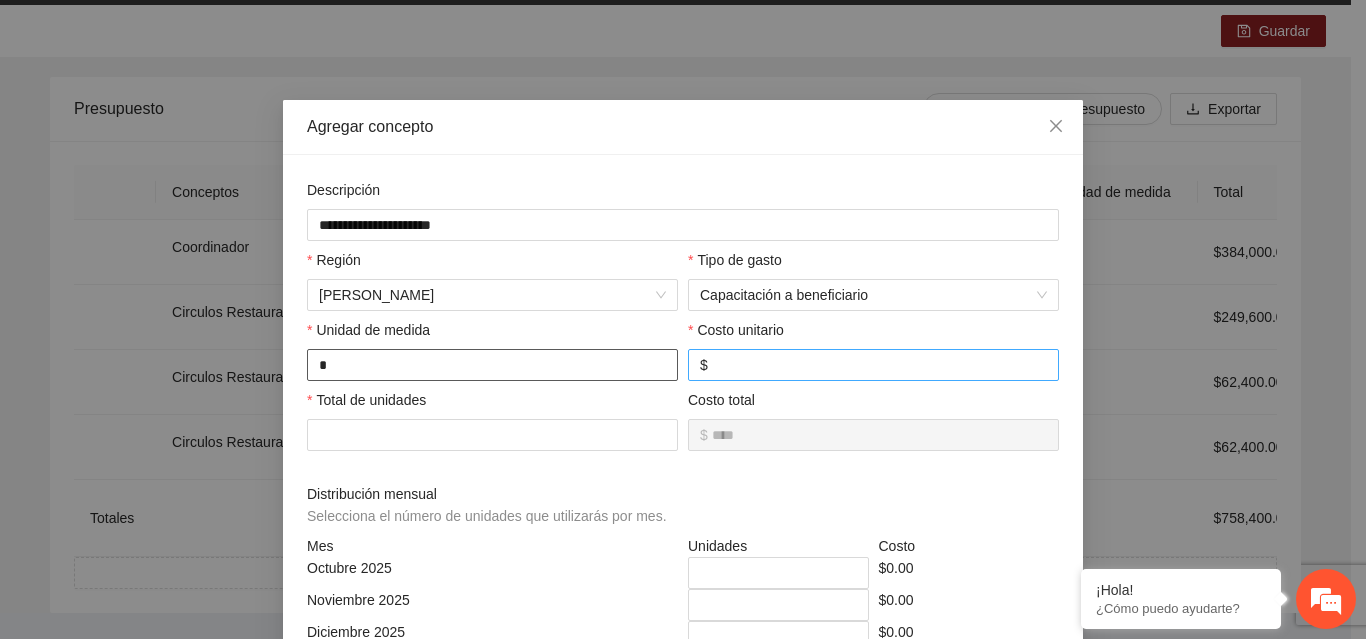 type on "*" 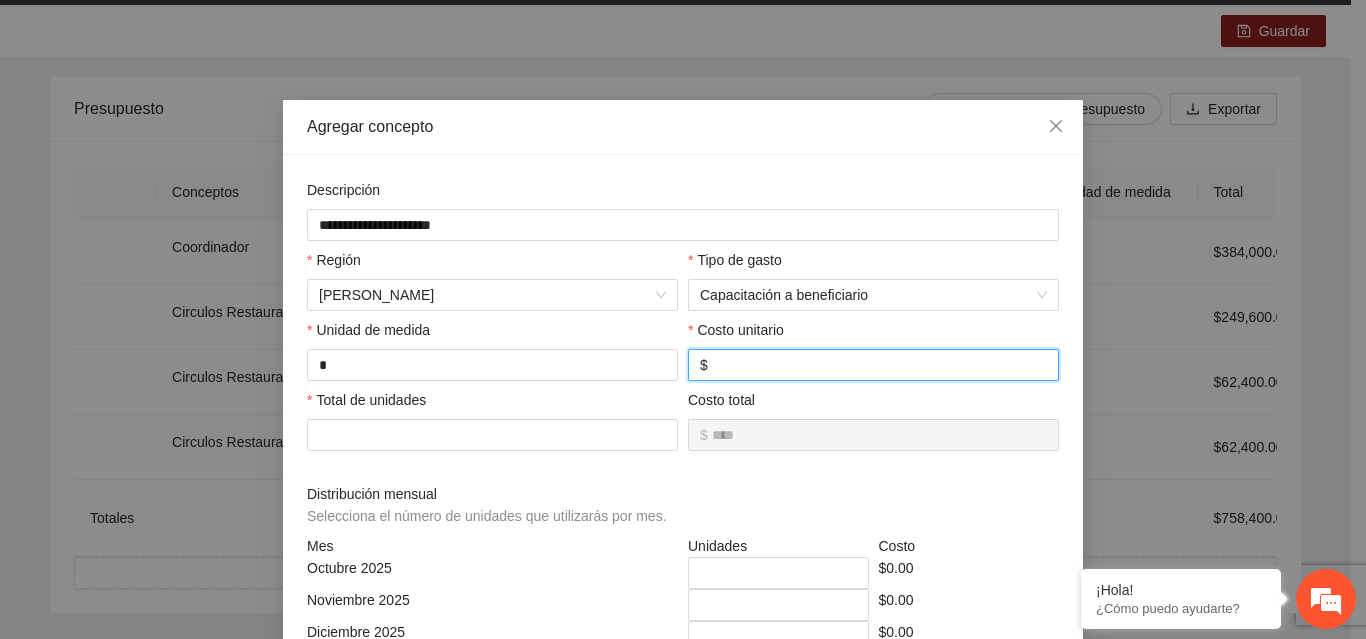 click at bounding box center [879, 365] 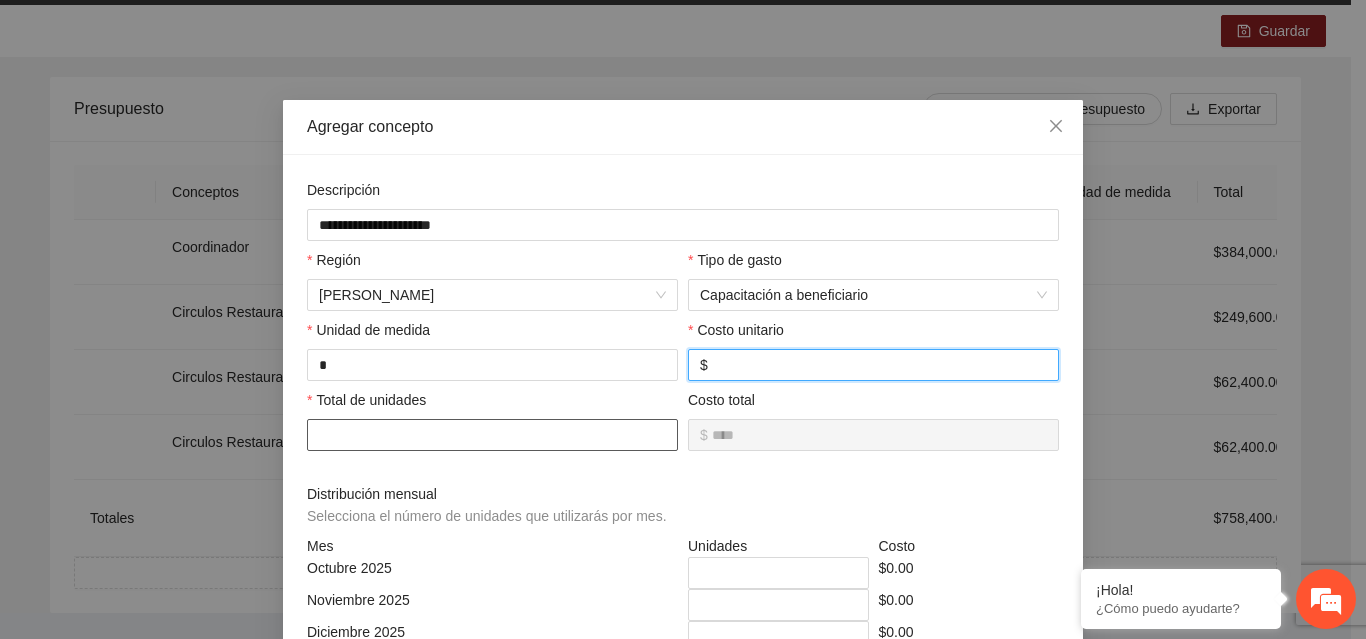 type on "****" 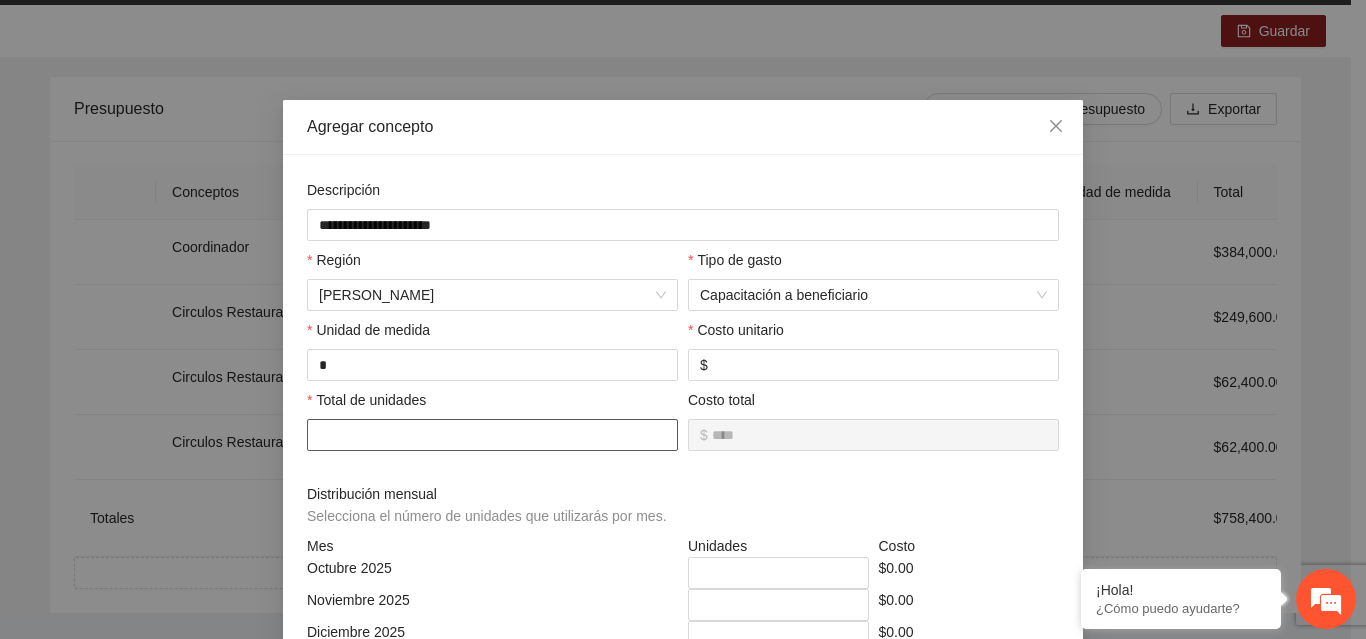 type on "********" 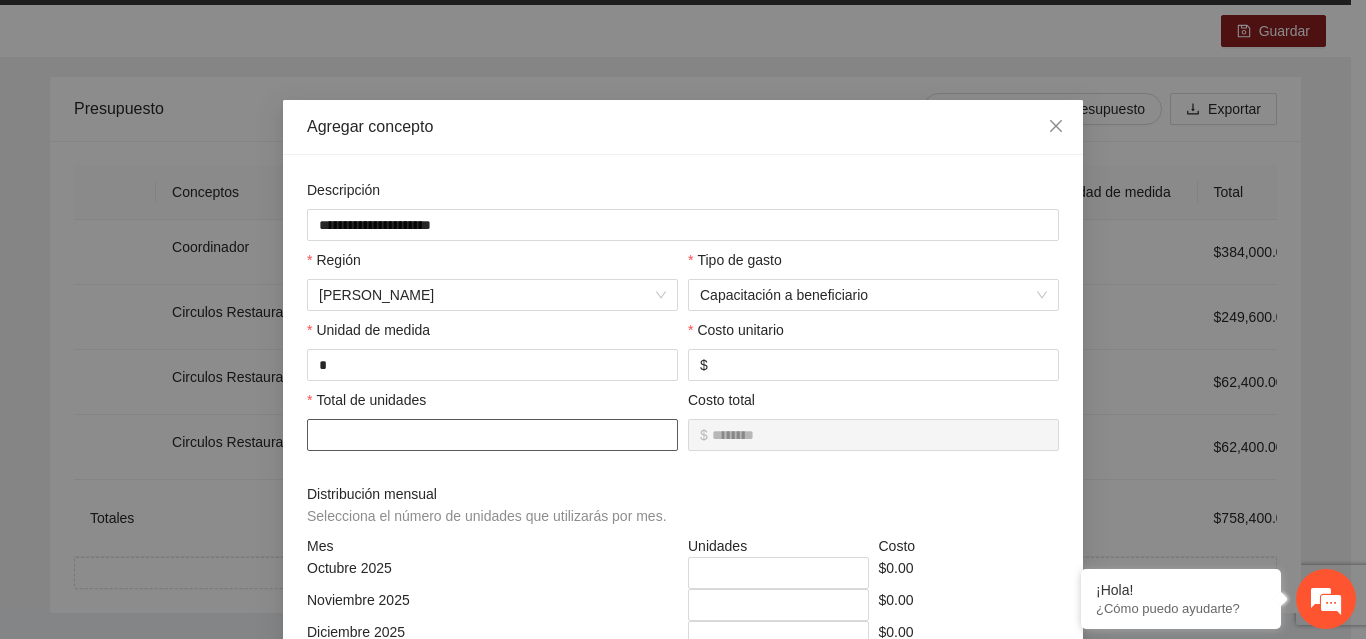 type on "*********" 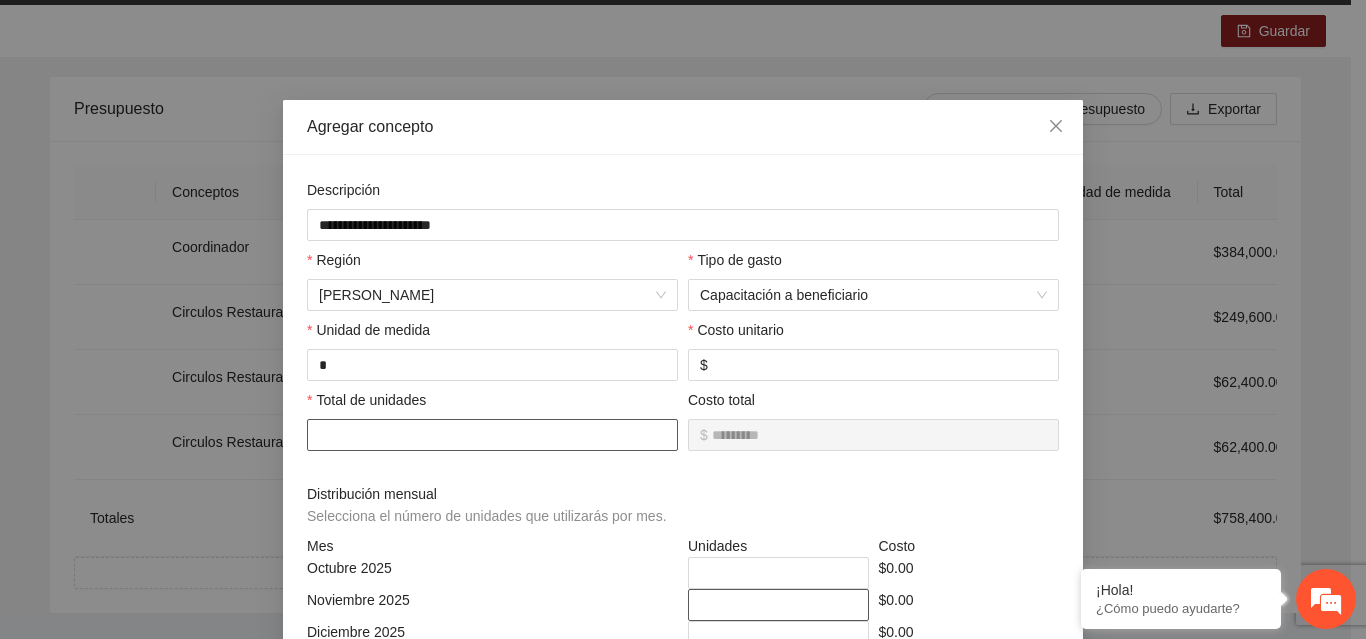 type on "**" 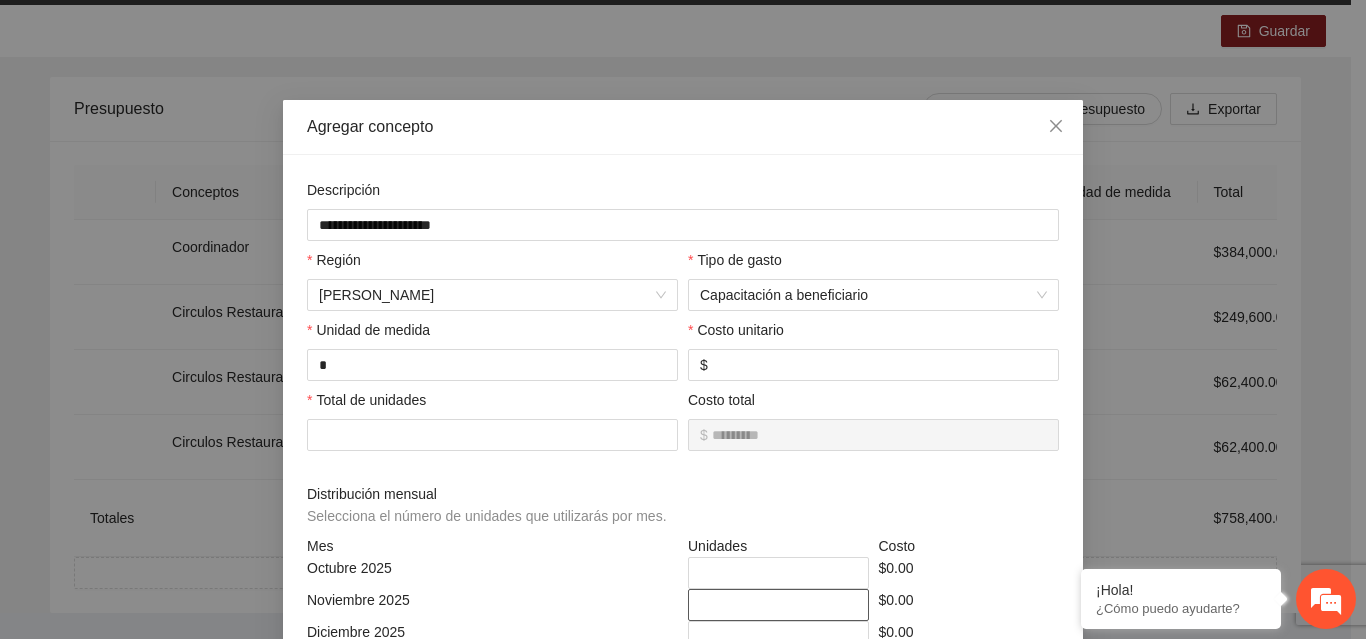 click on "*" at bounding box center (778, 605) 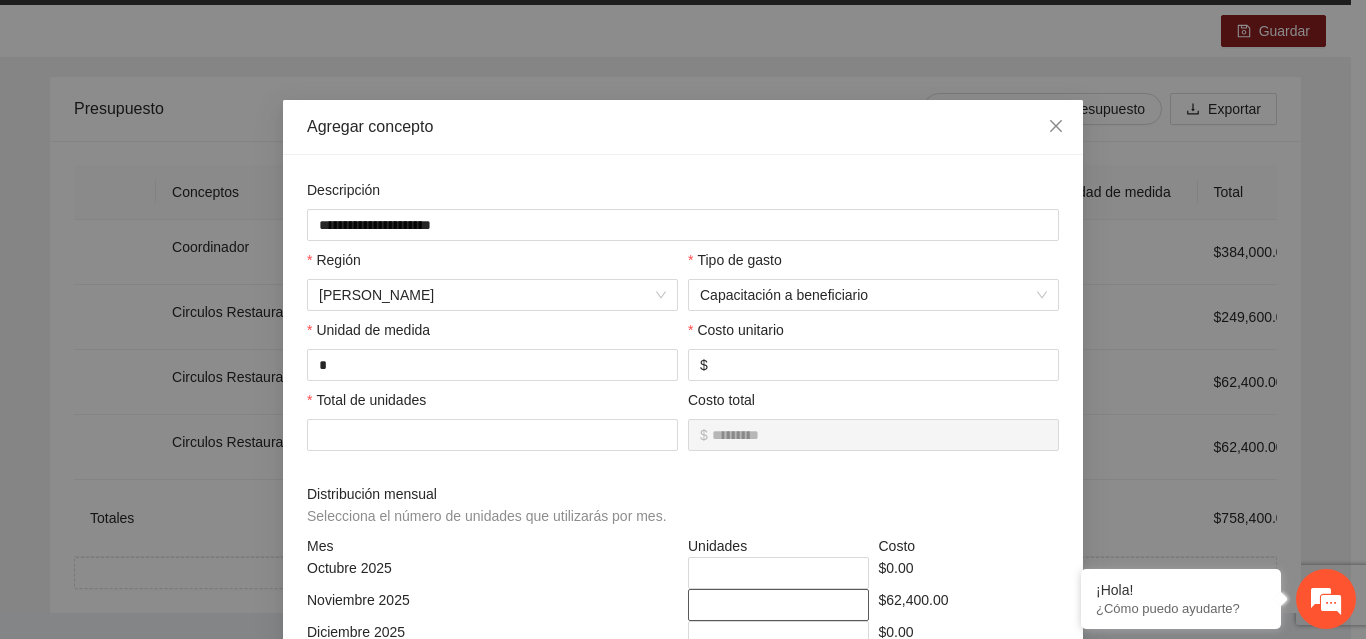 type on "**" 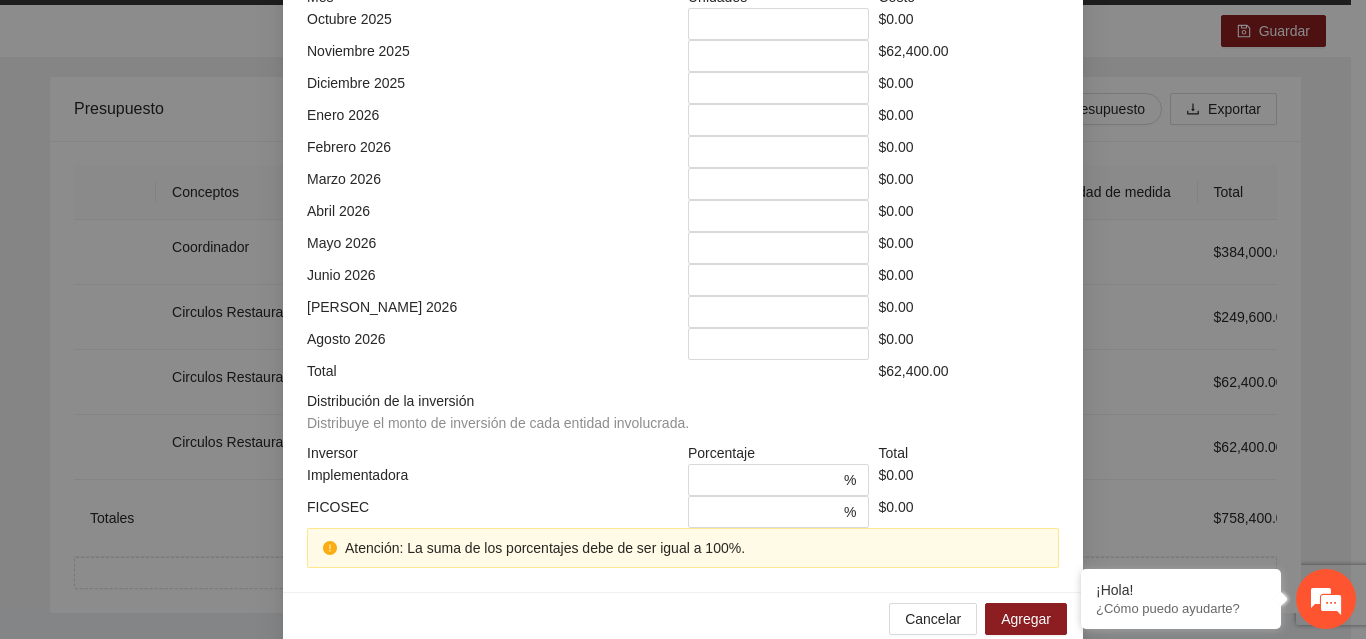 scroll, scrollTop: 563, scrollLeft: 0, axis: vertical 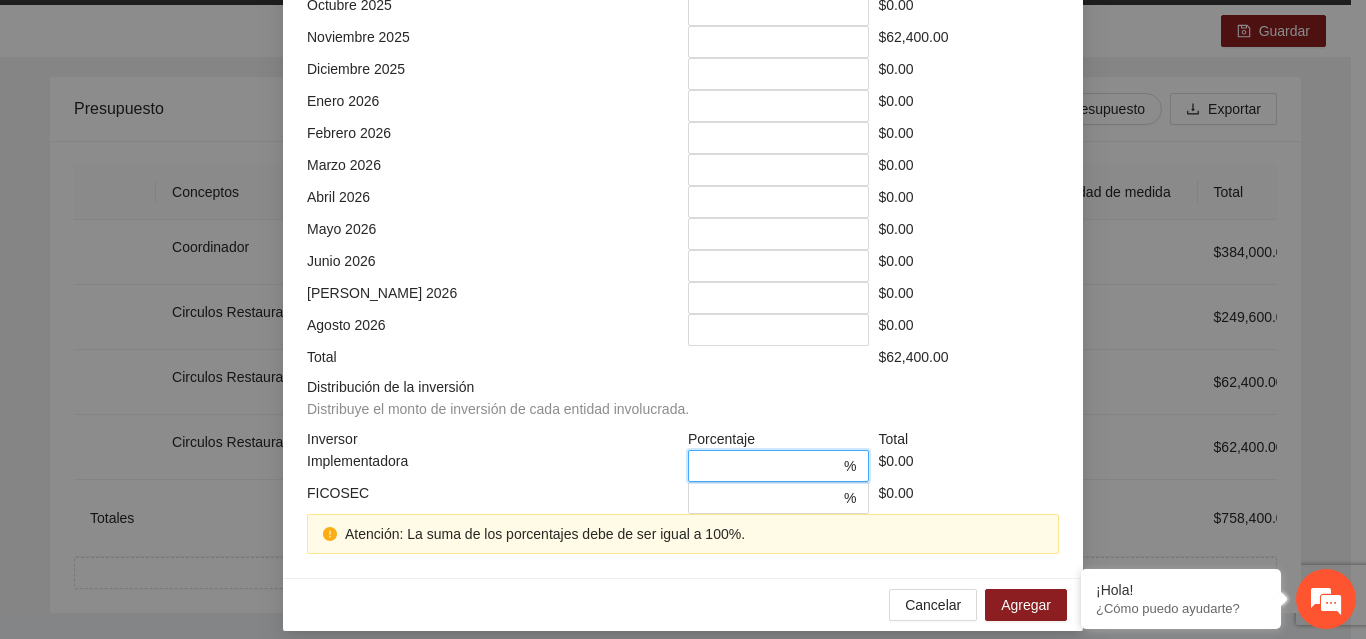 click on "*" at bounding box center (770, 466) 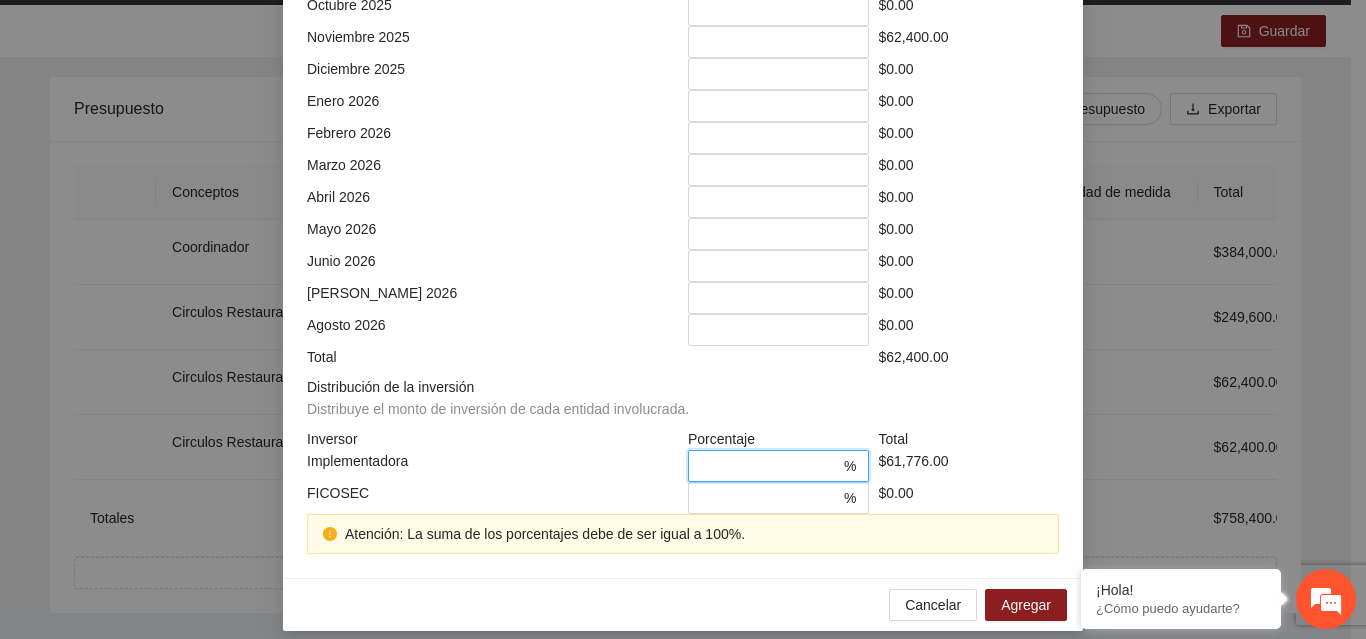 type on "*" 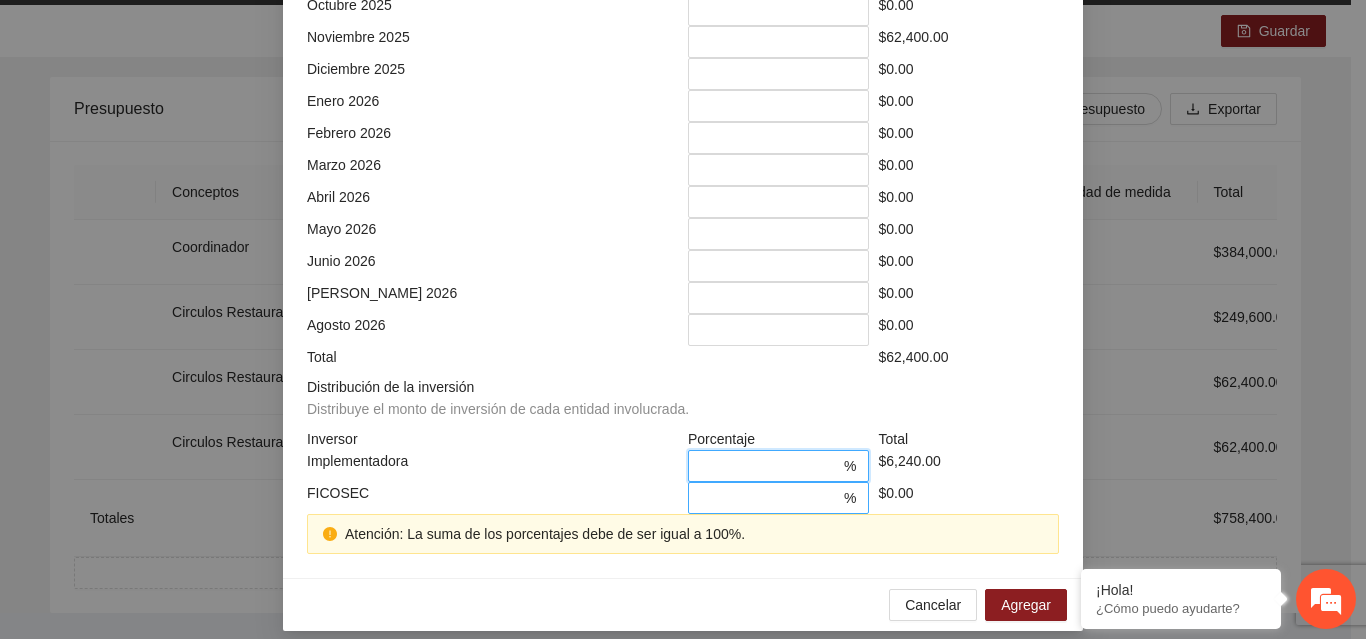 type on "**" 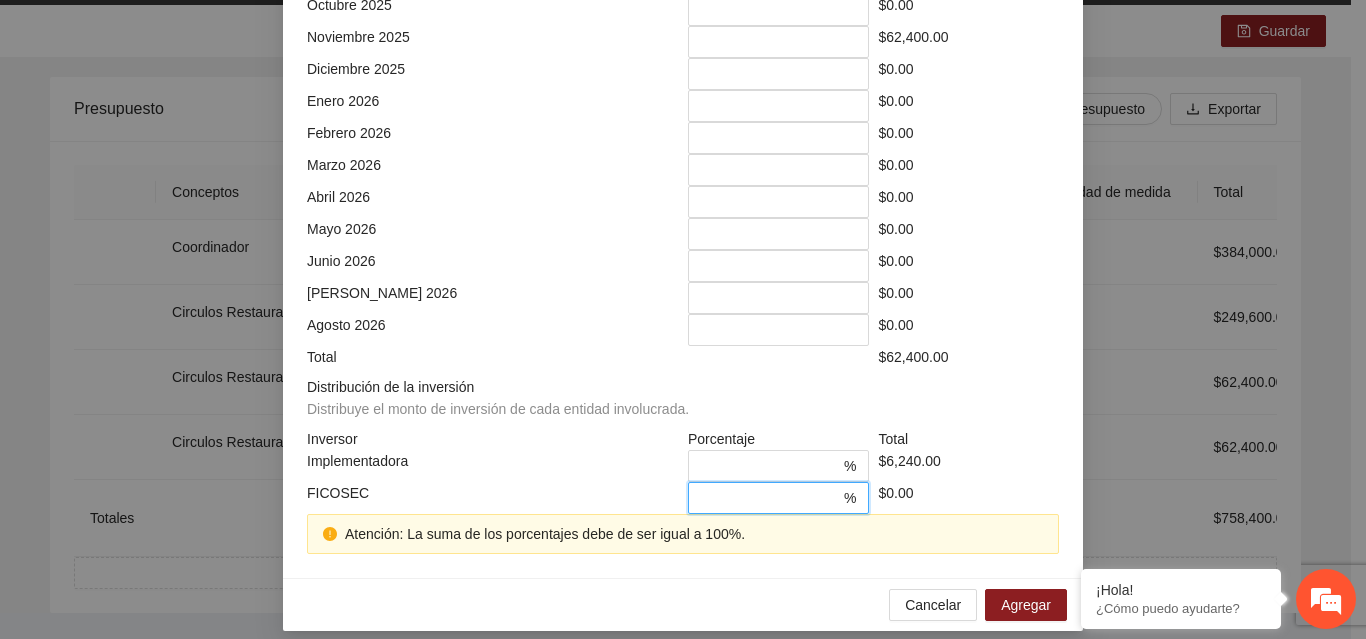 click on "*" at bounding box center [770, 498] 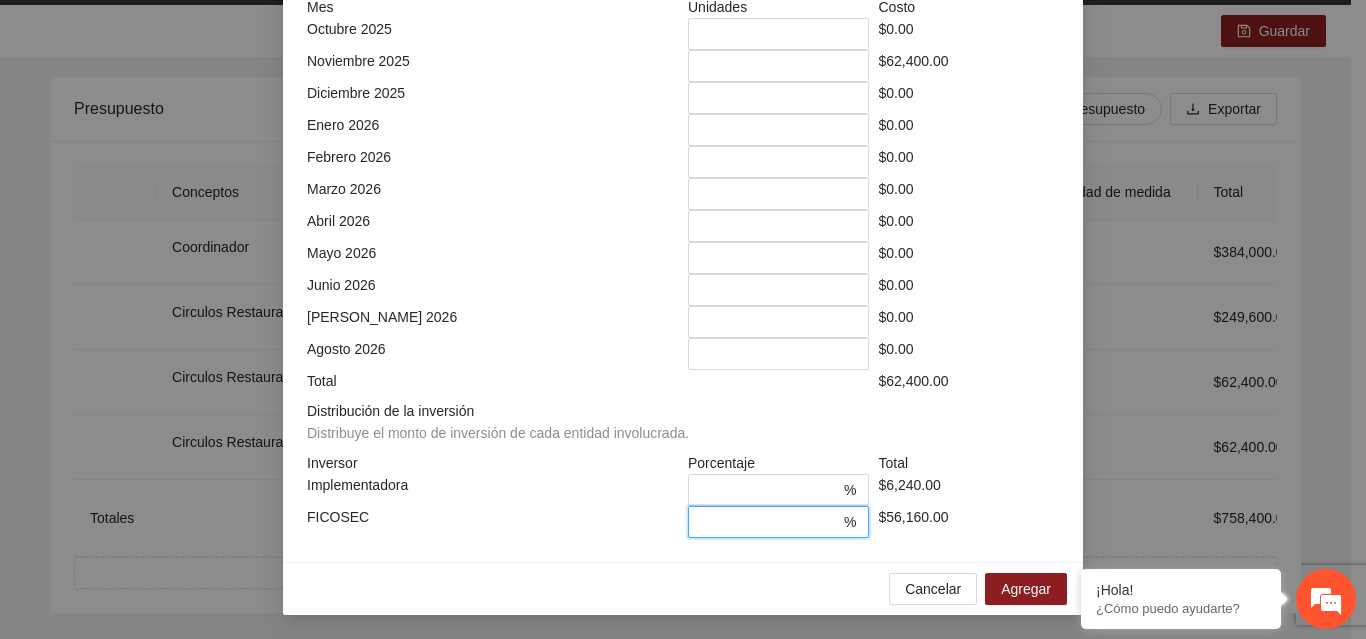 scroll, scrollTop: 539, scrollLeft: 0, axis: vertical 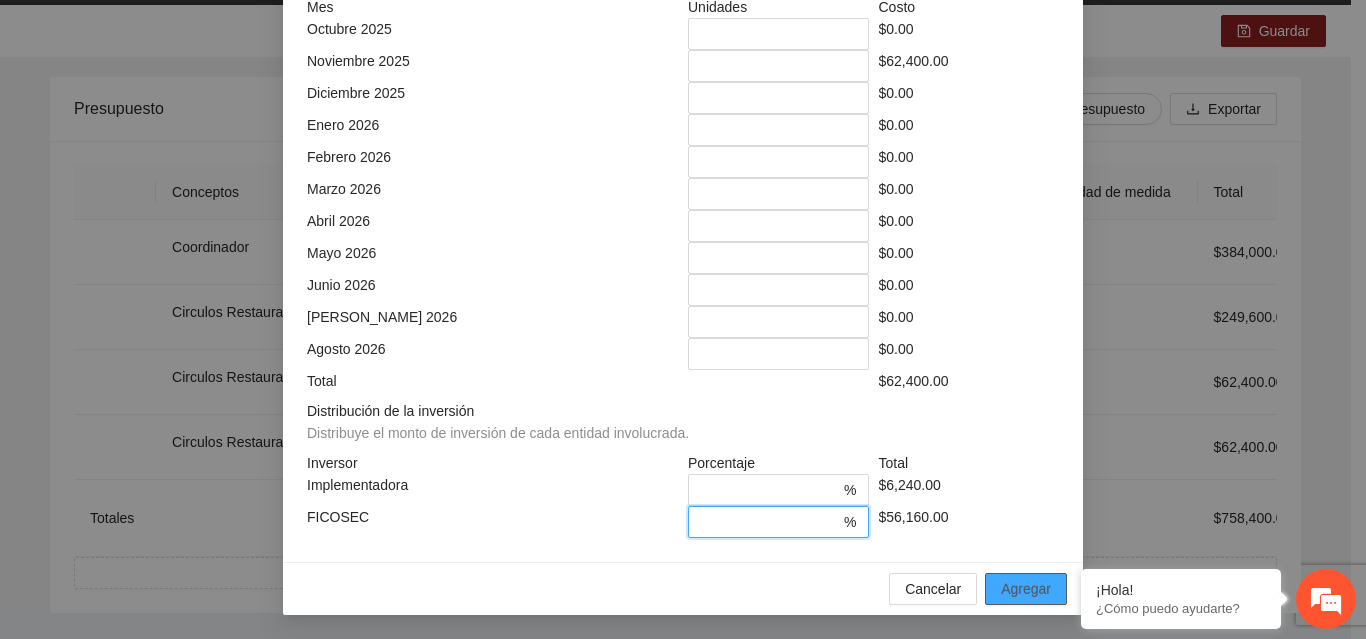 type on "**" 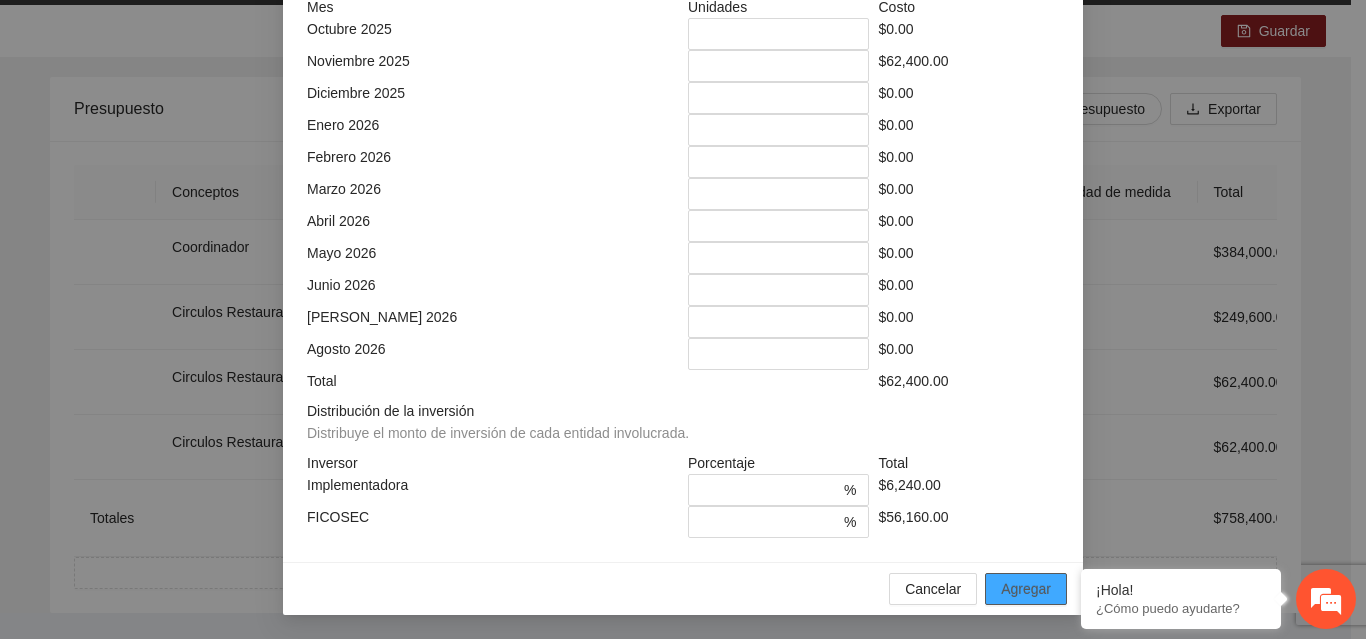 click on "Agregar" at bounding box center (1026, 589) 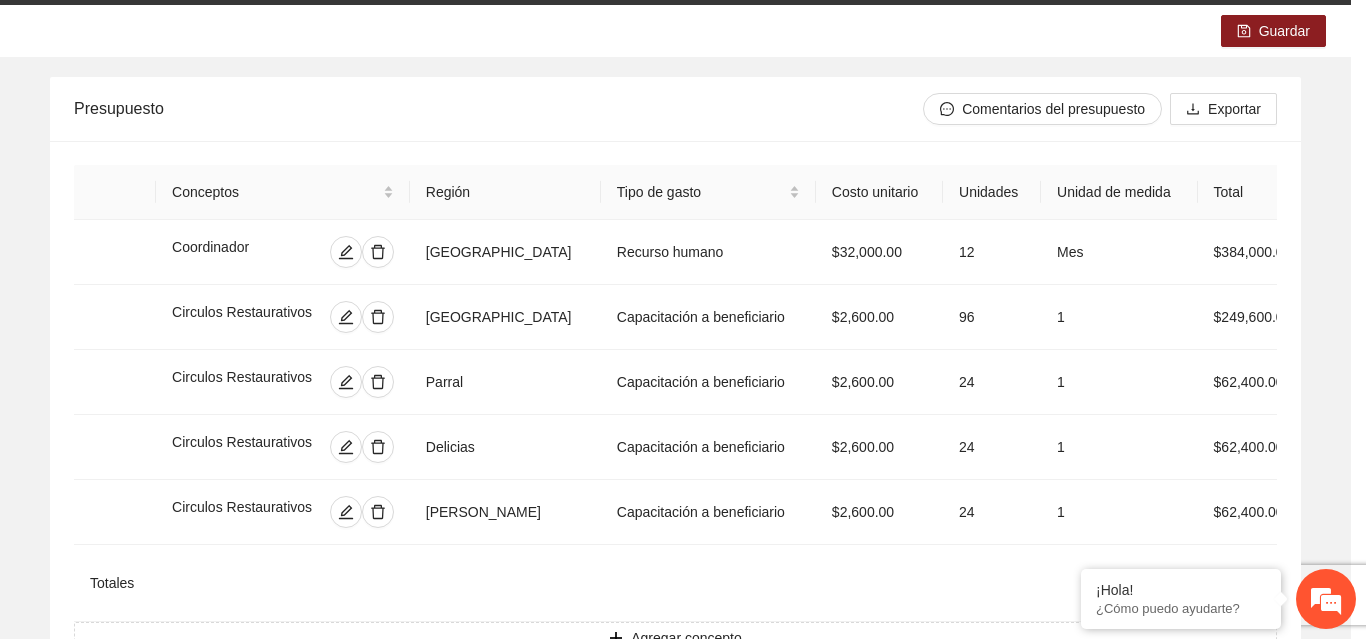 scroll, scrollTop: 539, scrollLeft: 0, axis: vertical 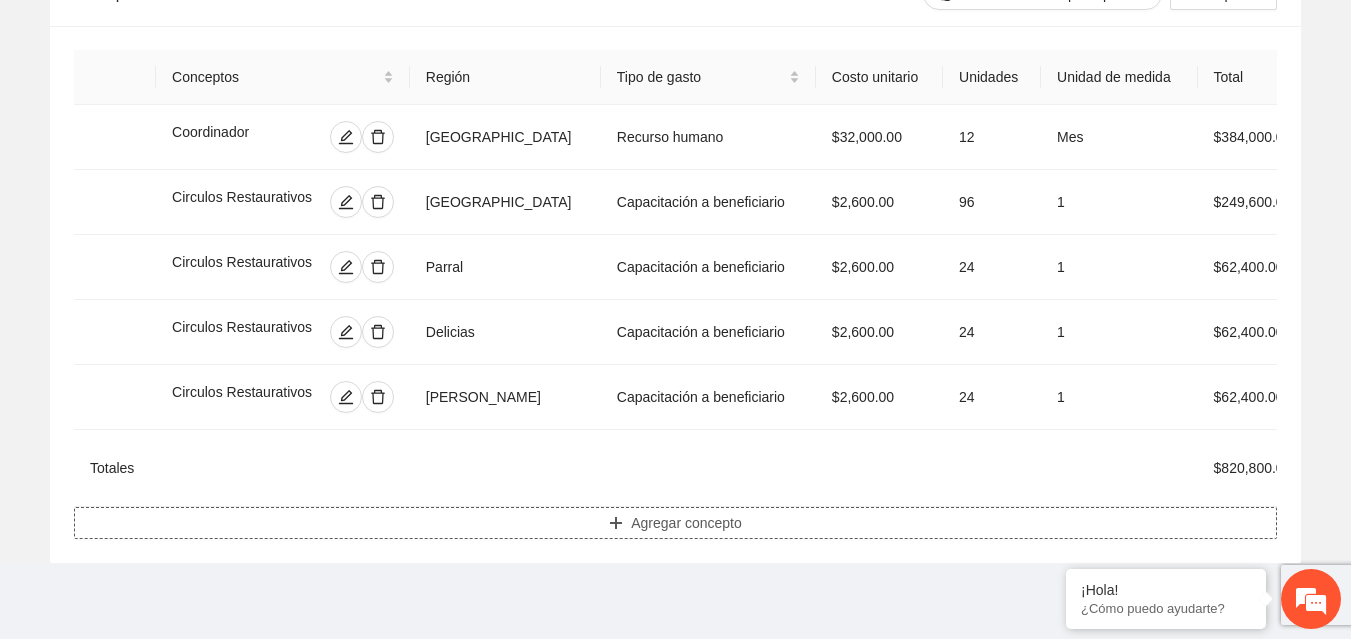 click on "Agregar concepto" at bounding box center [686, 523] 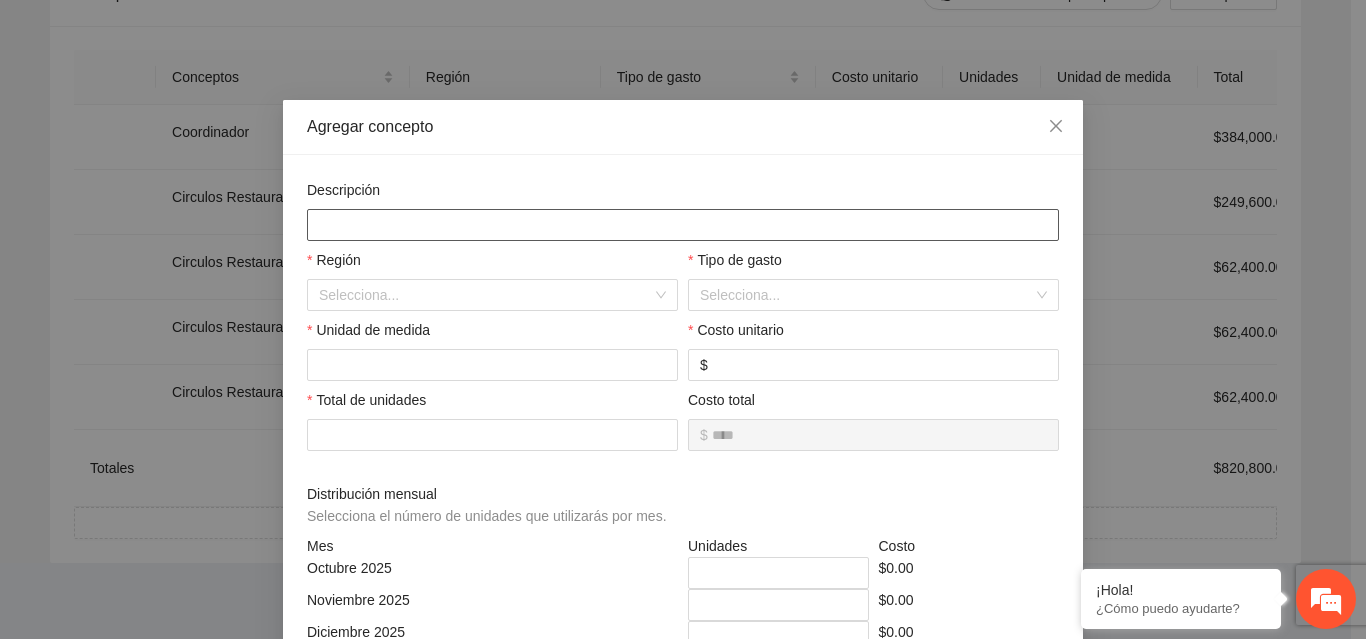 click at bounding box center (683, 225) 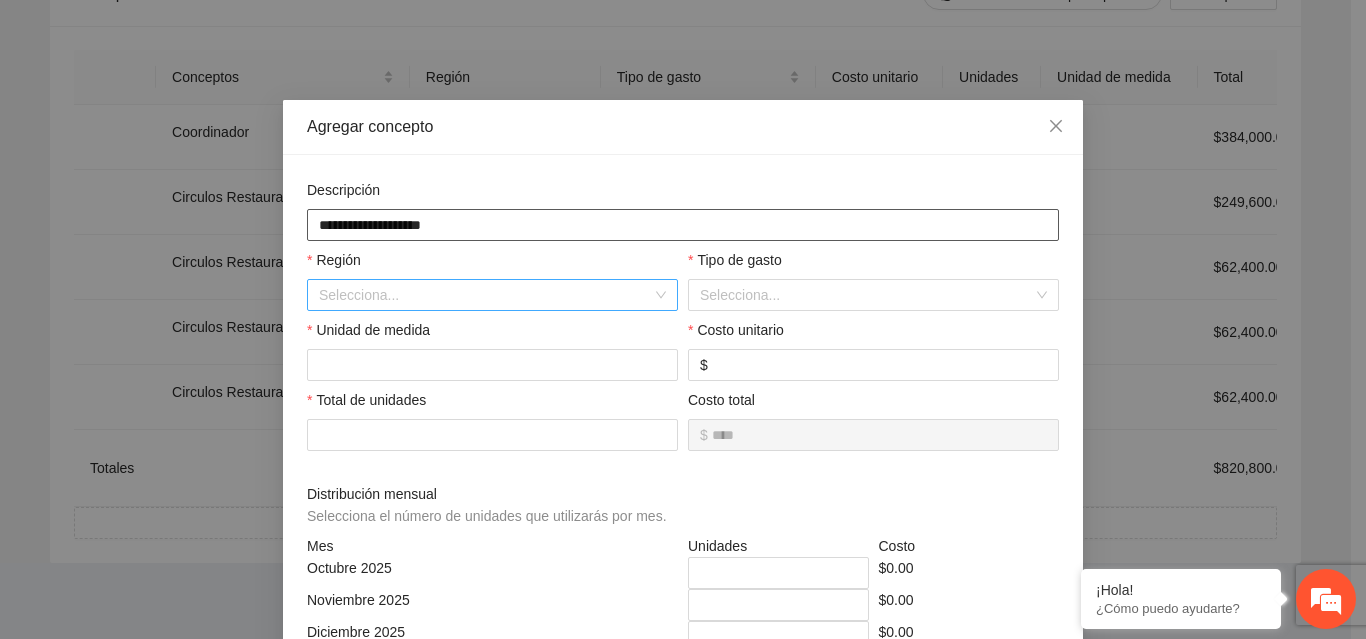 type on "**********" 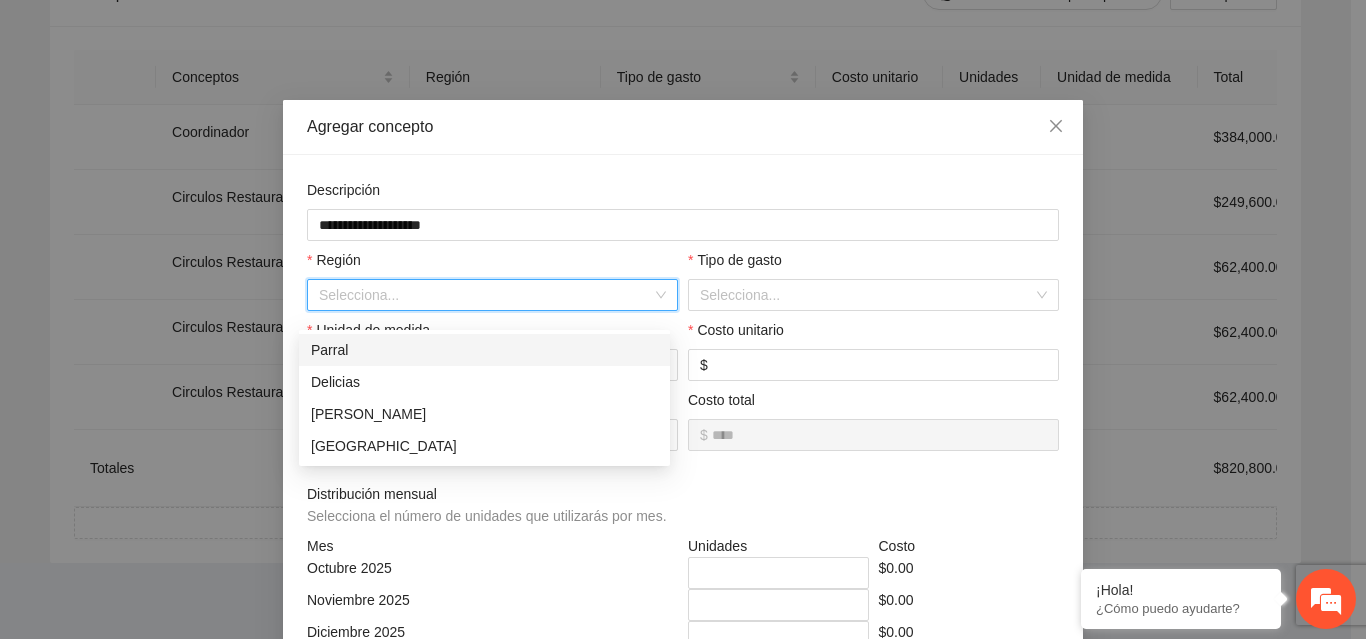 click at bounding box center (485, 295) 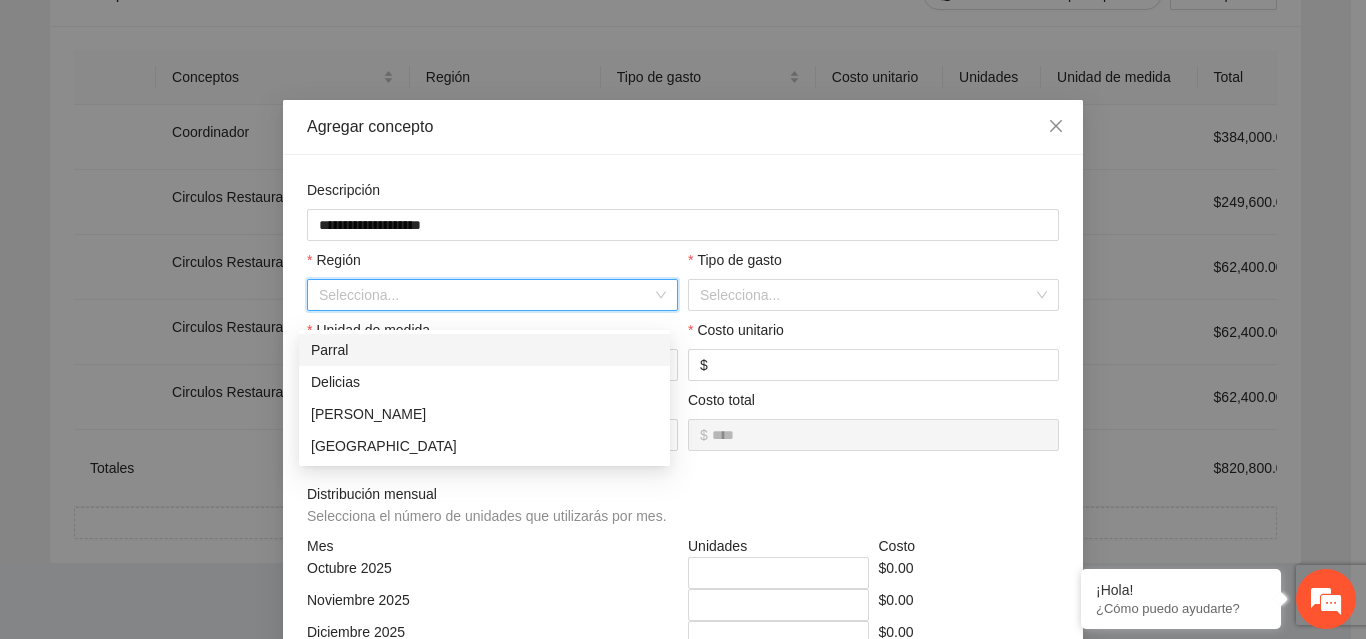 click on "Parral" at bounding box center (484, 350) 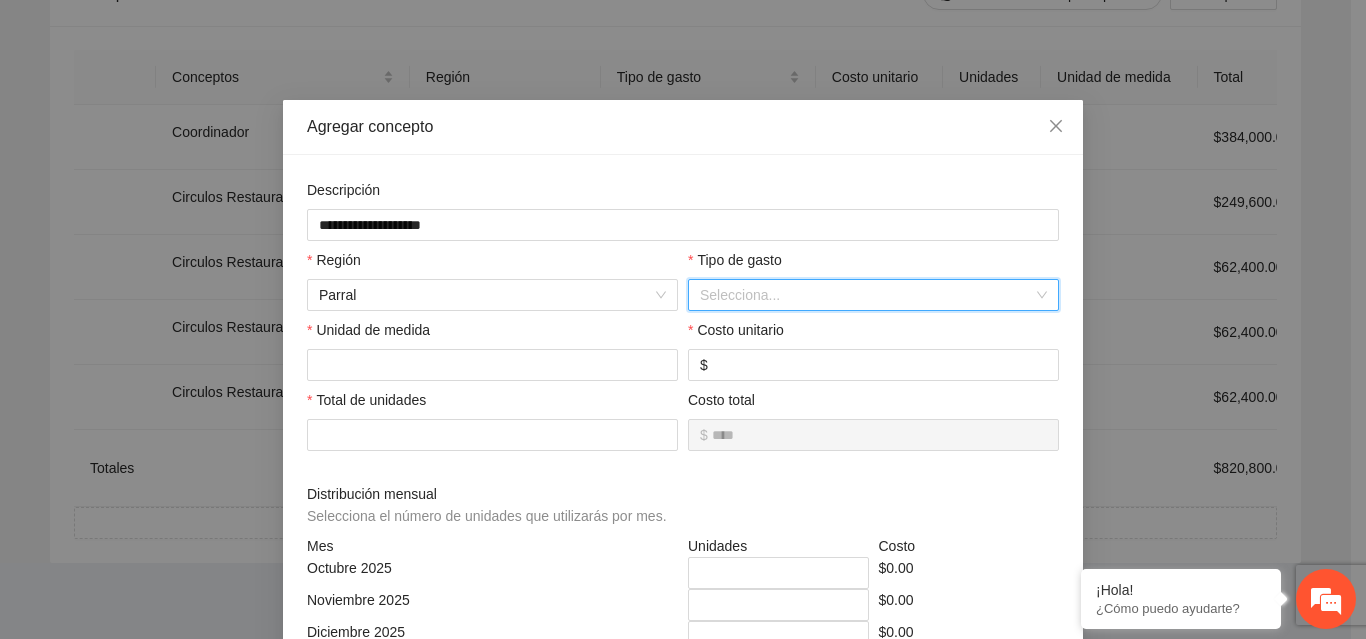 click at bounding box center [866, 295] 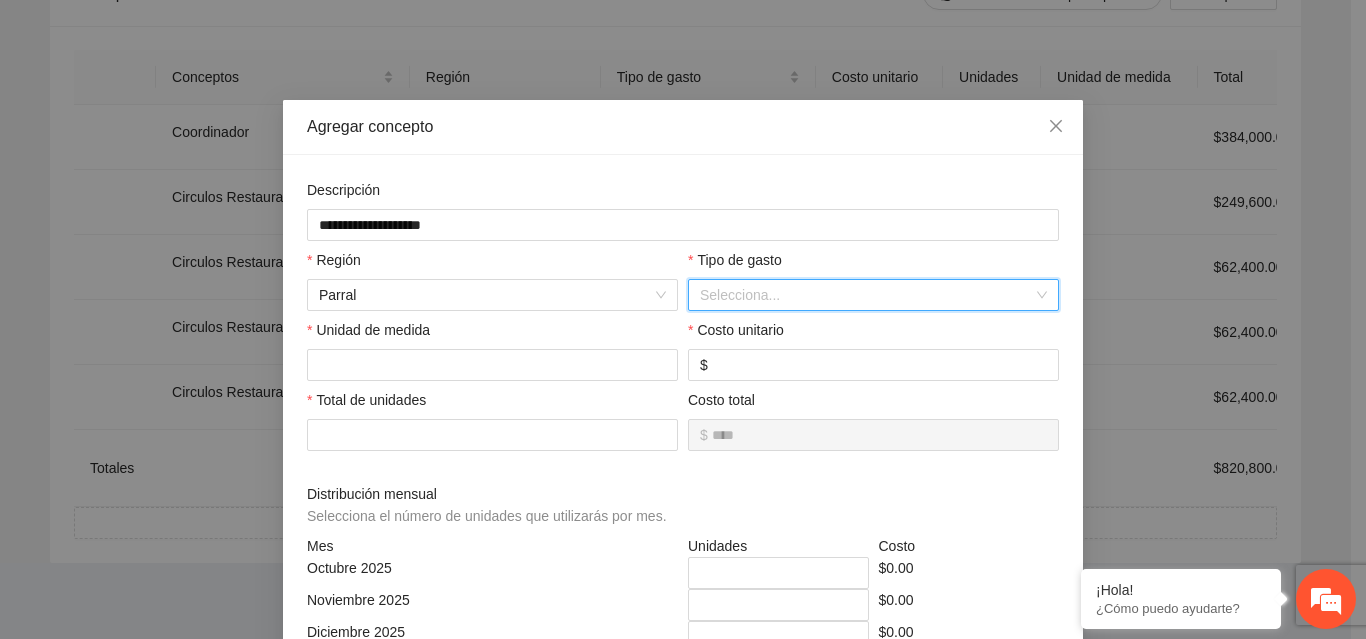 click on "Selecciona..." at bounding box center (873, 295) 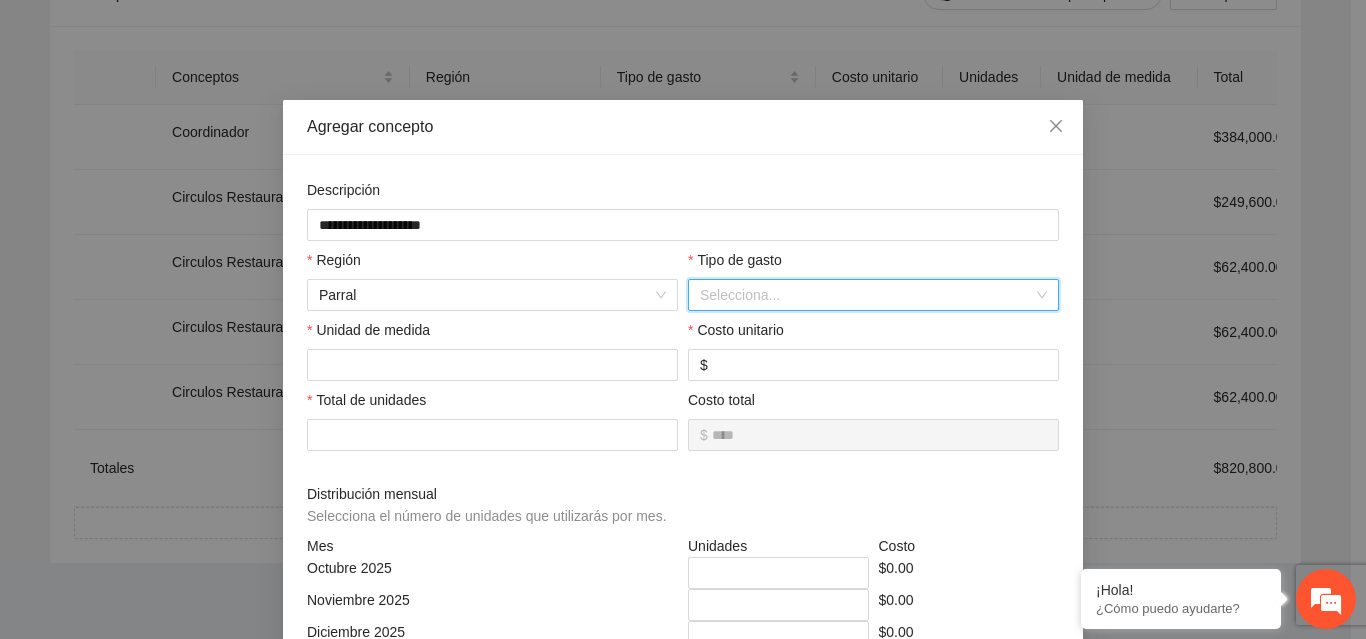 click on "Selecciona..." at bounding box center [873, 295] 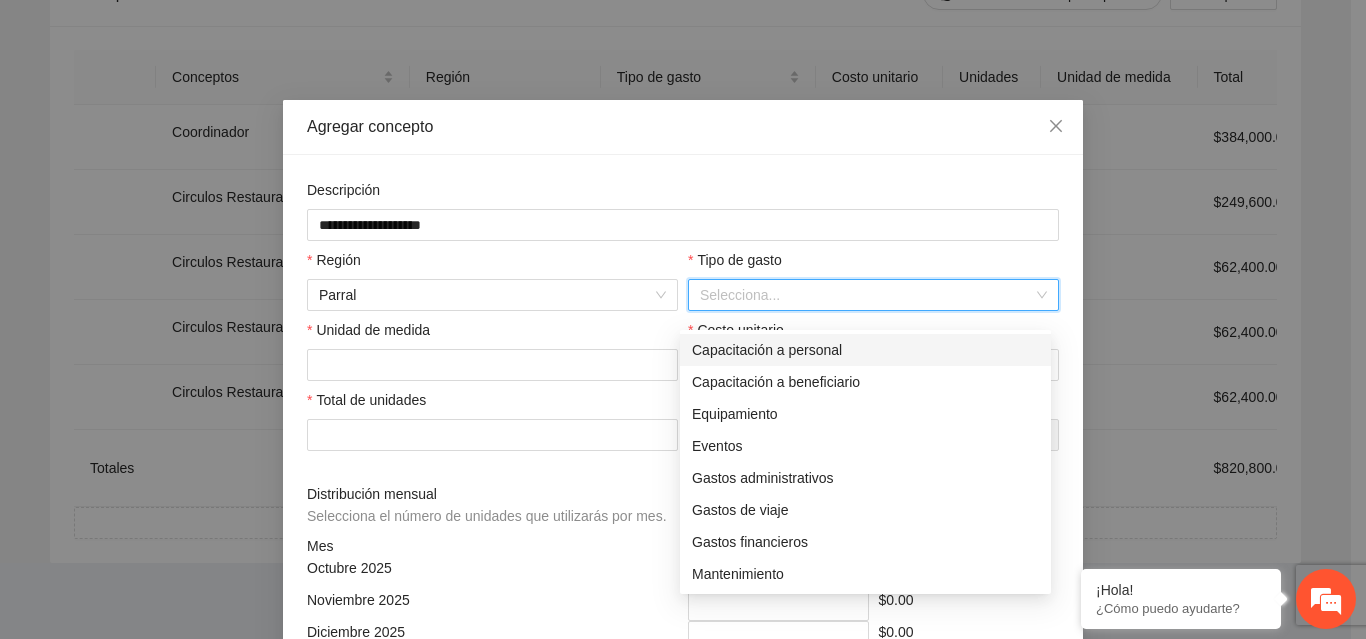 click on "Capacitación a personal" at bounding box center [865, 350] 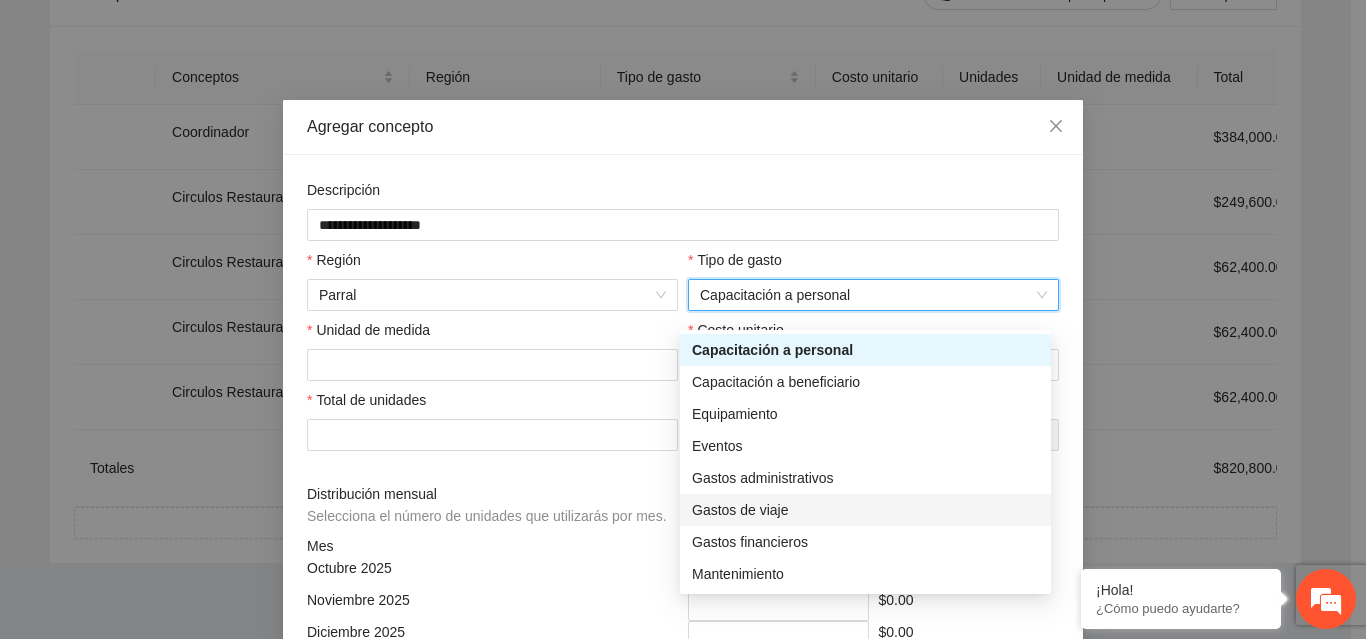 click on "Capacitación a personal" at bounding box center [873, 295] 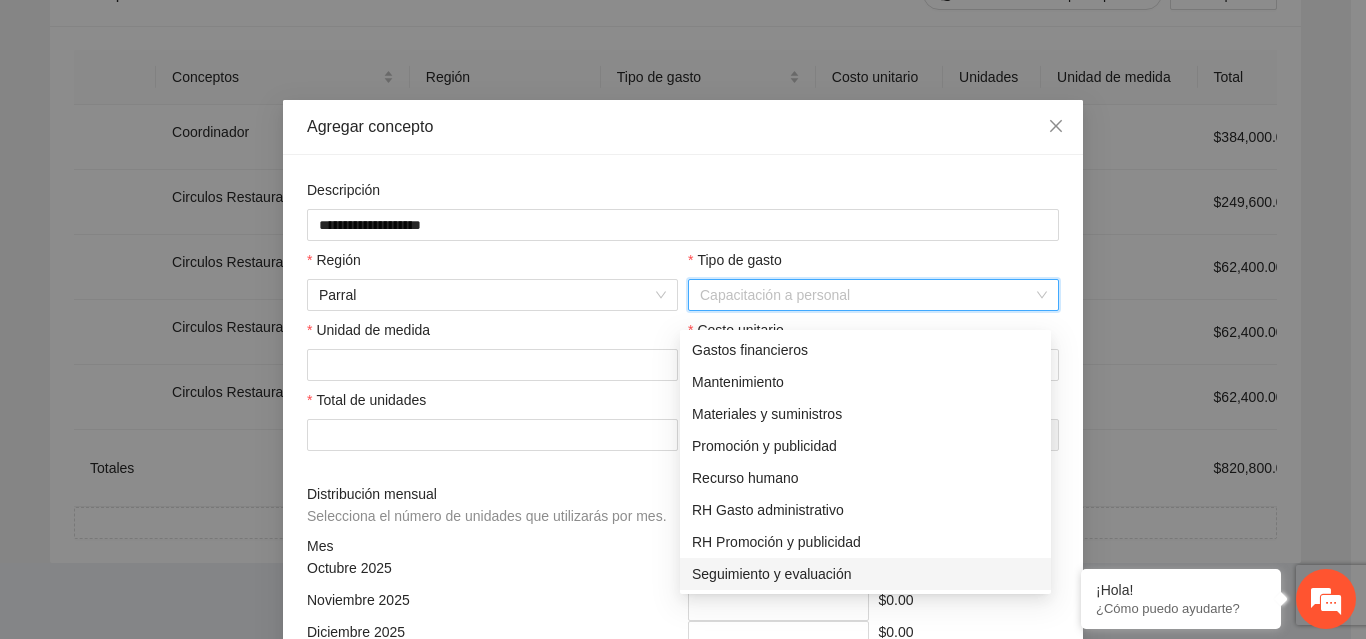 scroll, scrollTop: 0, scrollLeft: 0, axis: both 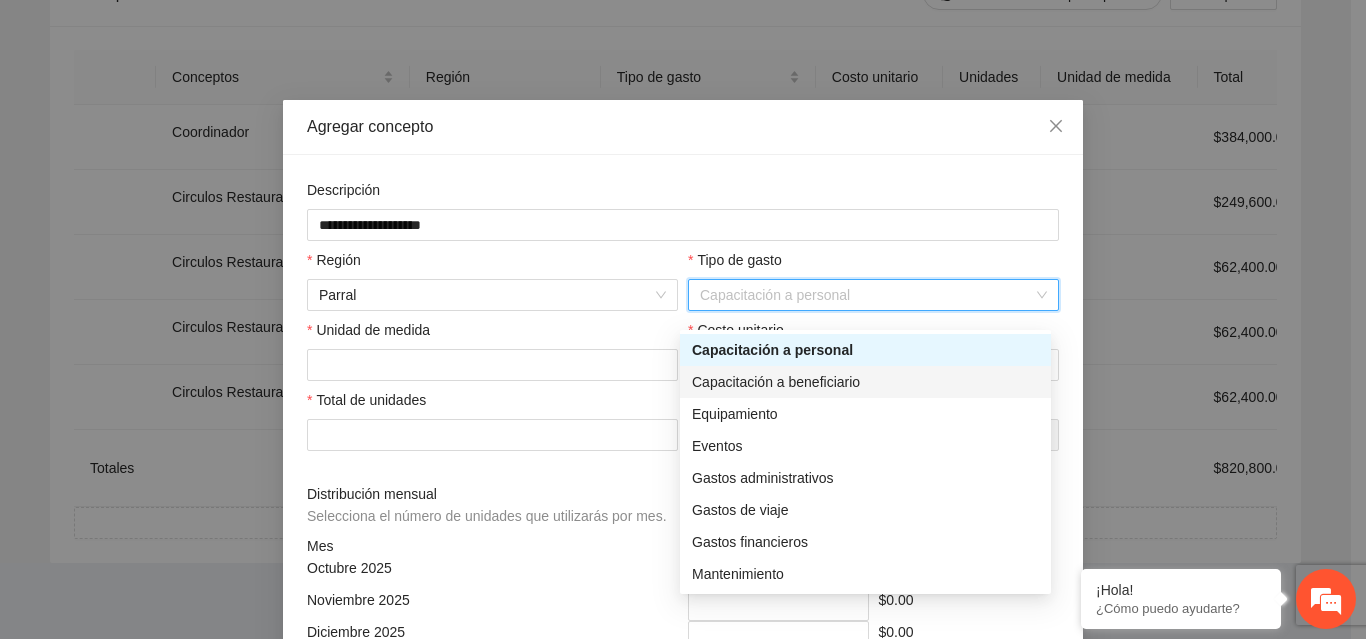 click on "Capacitación a beneficiario" at bounding box center [865, 382] 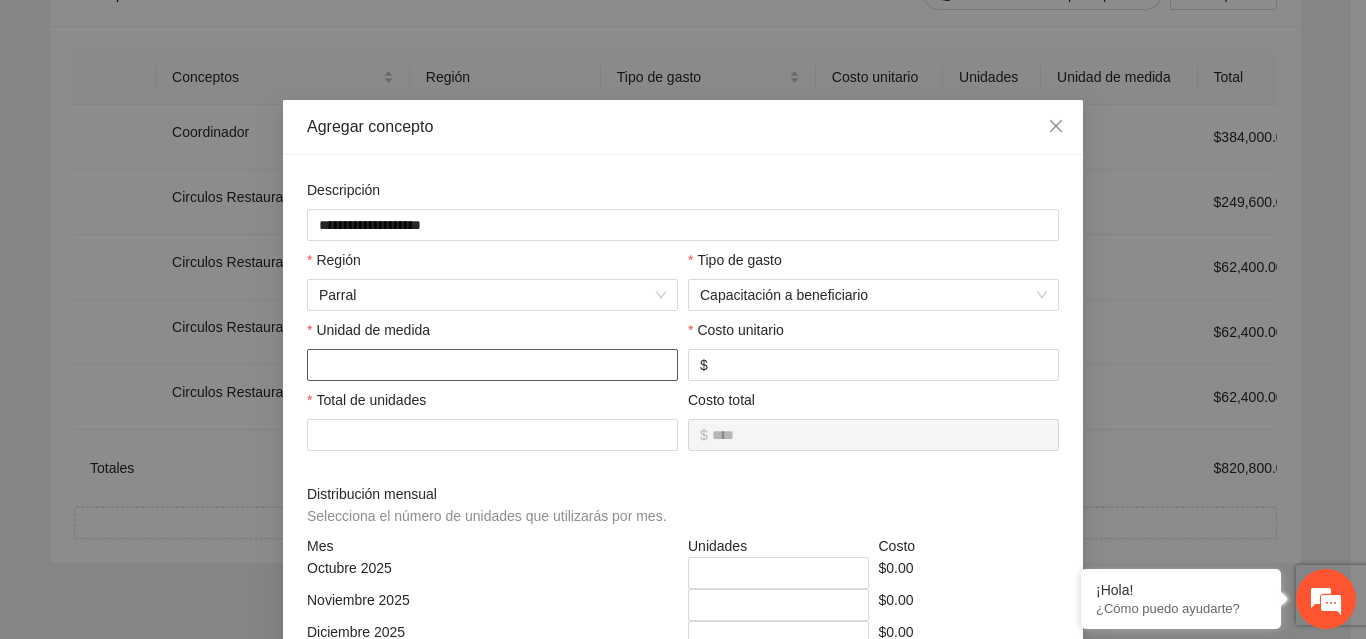 click at bounding box center (492, 365) 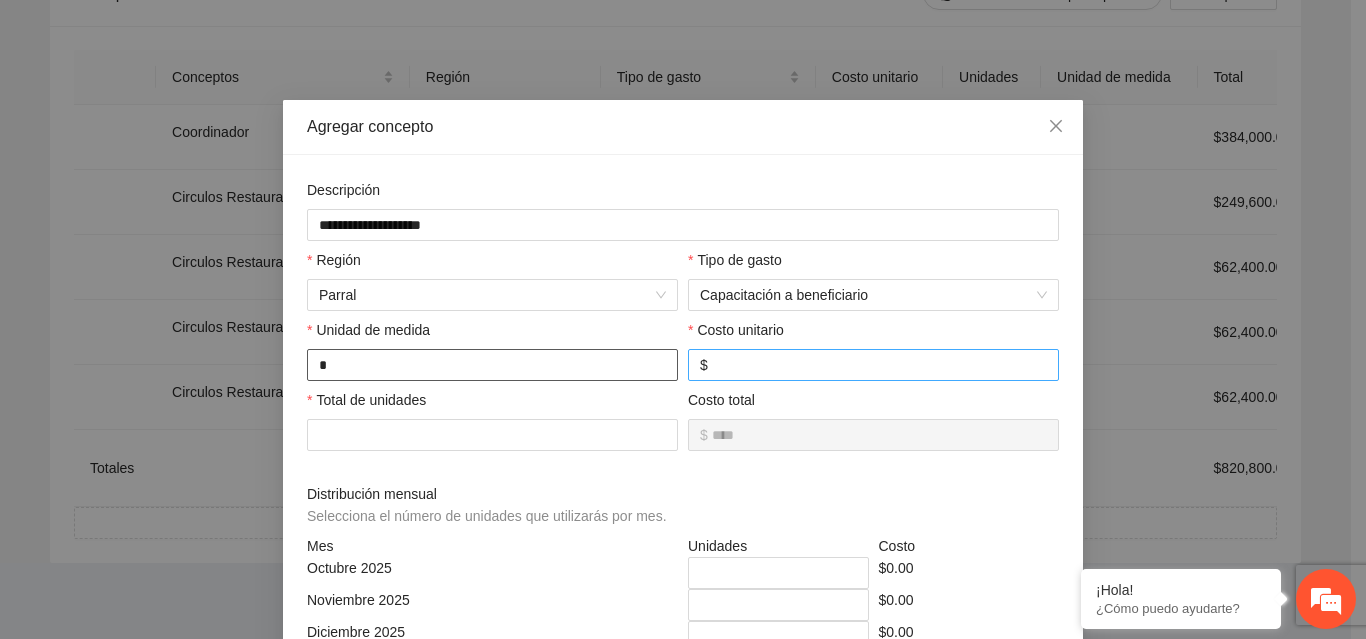 type on "*" 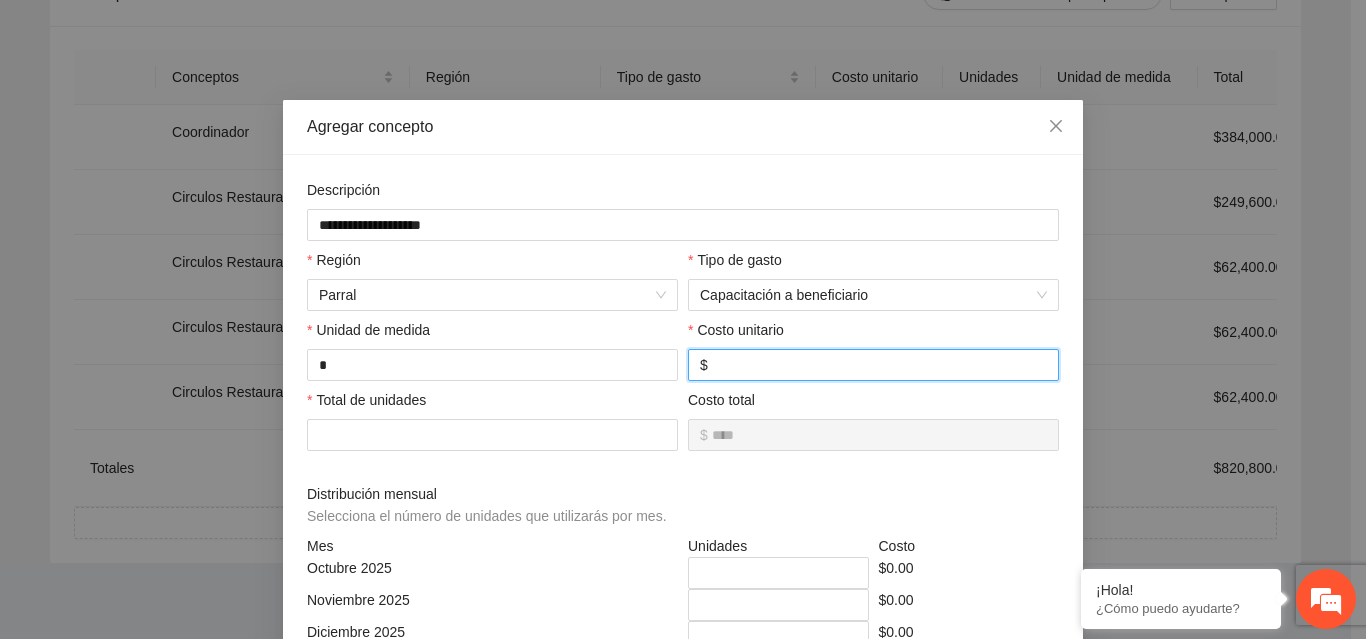 click at bounding box center (879, 365) 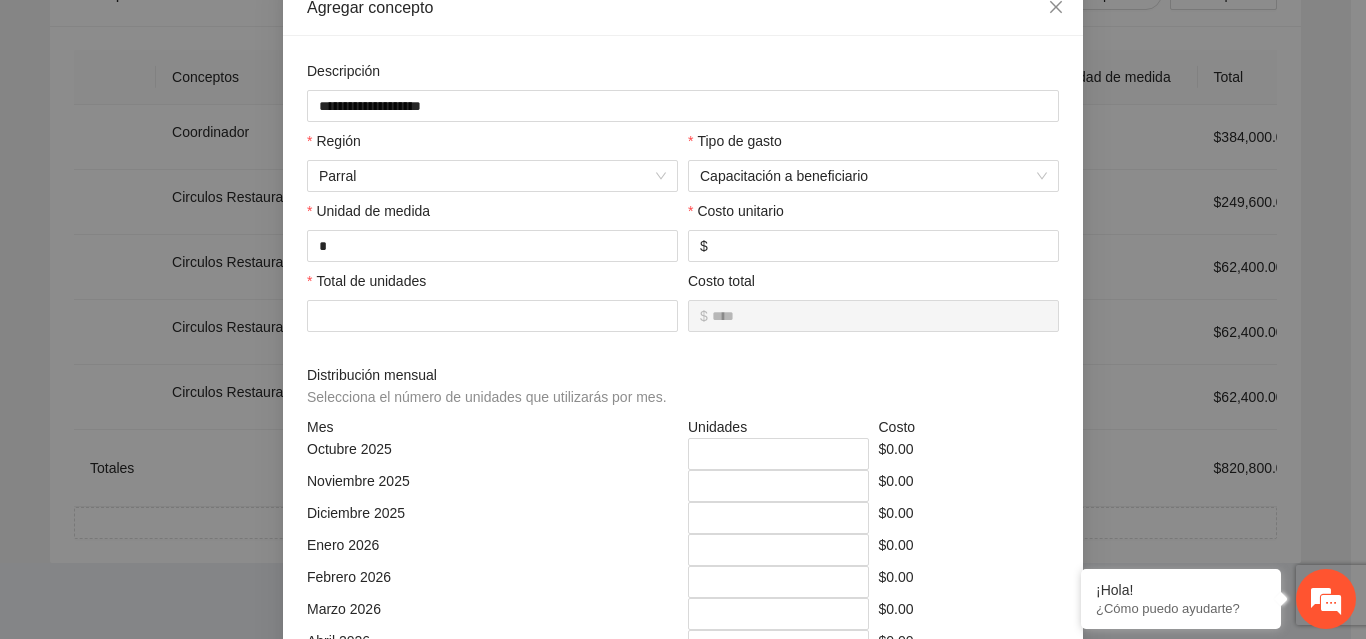 scroll, scrollTop: 127, scrollLeft: 0, axis: vertical 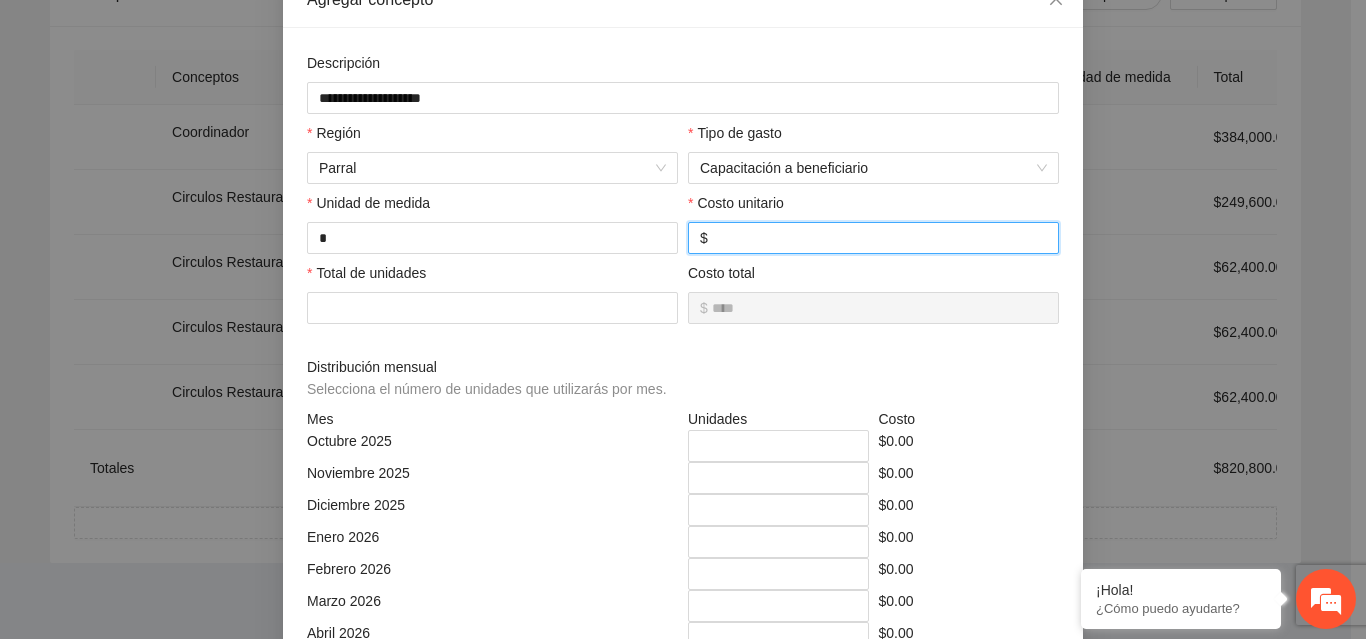 click at bounding box center [879, 238] 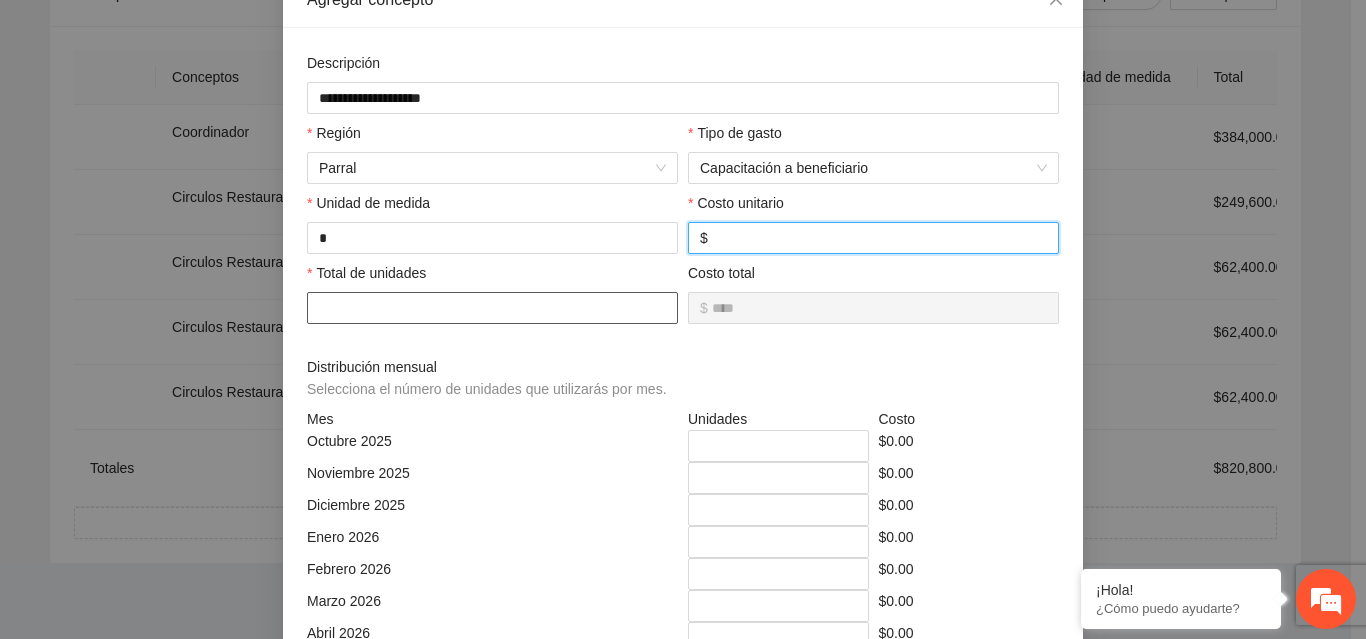 type on "***" 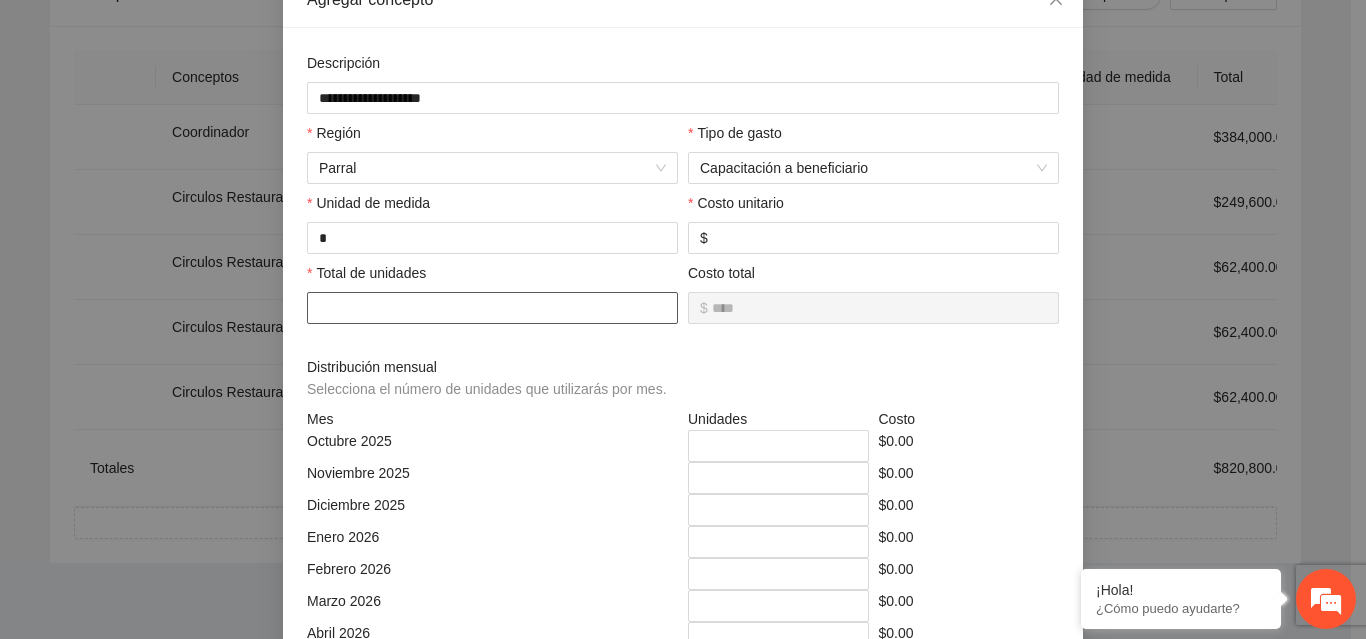 click at bounding box center [492, 308] 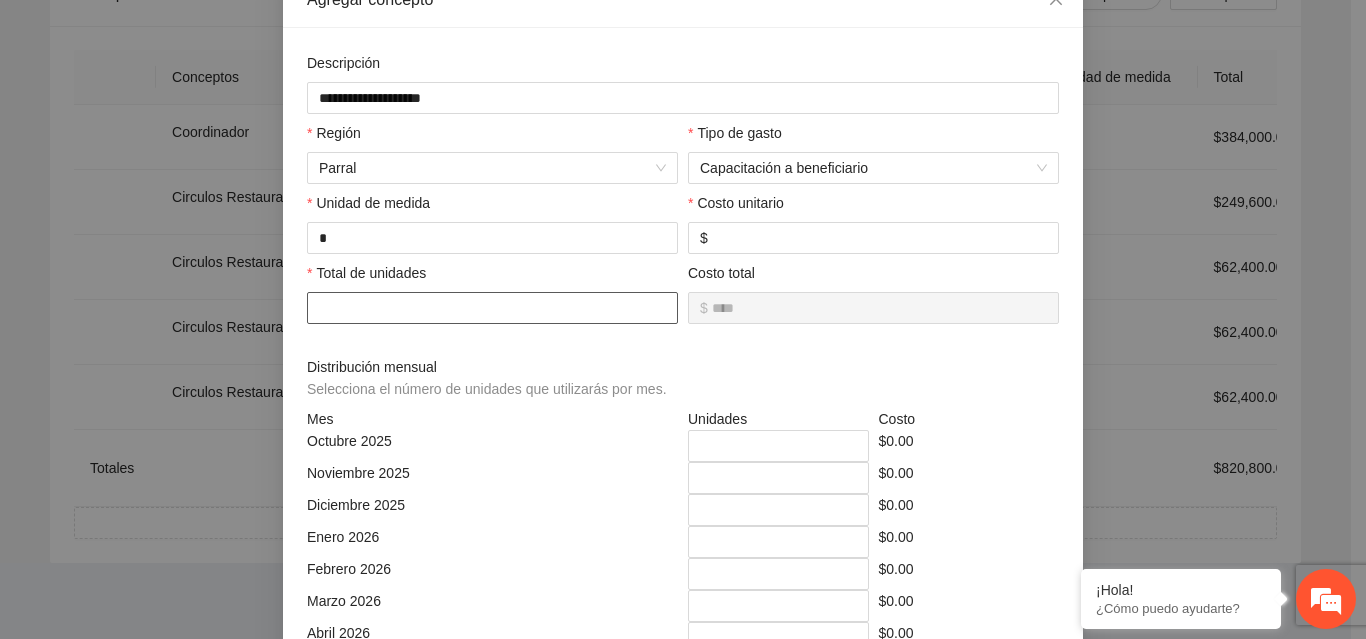 type on "********" 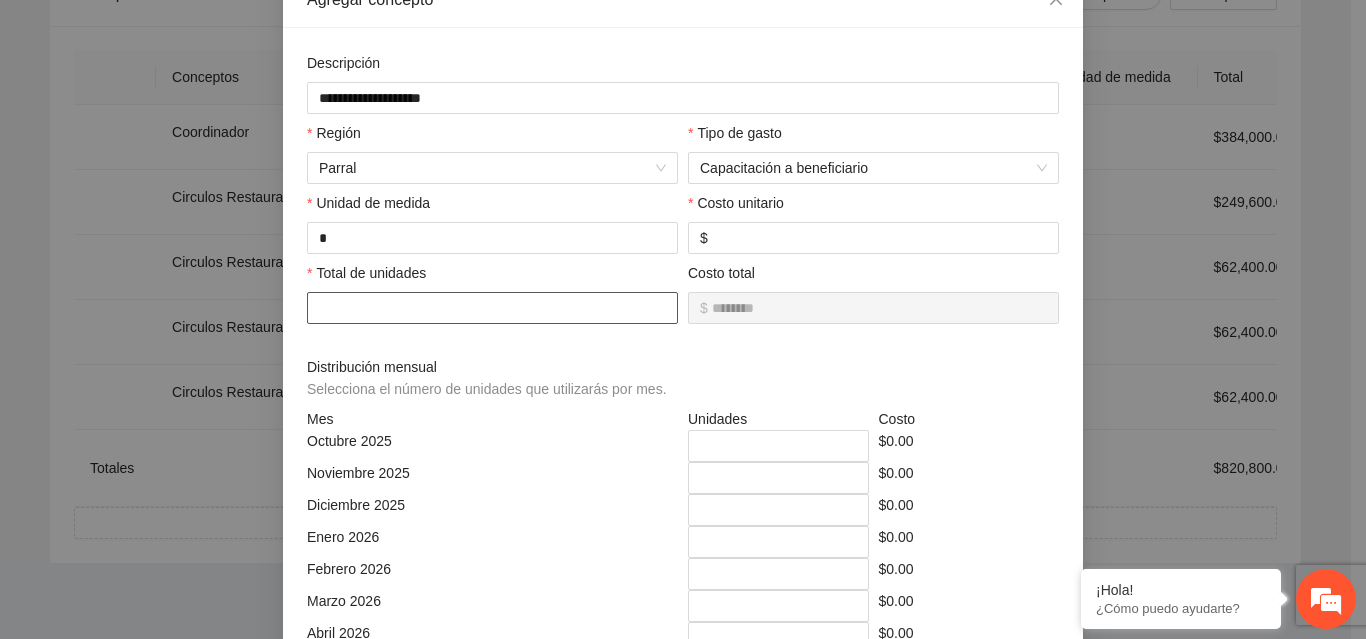 type on "*********" 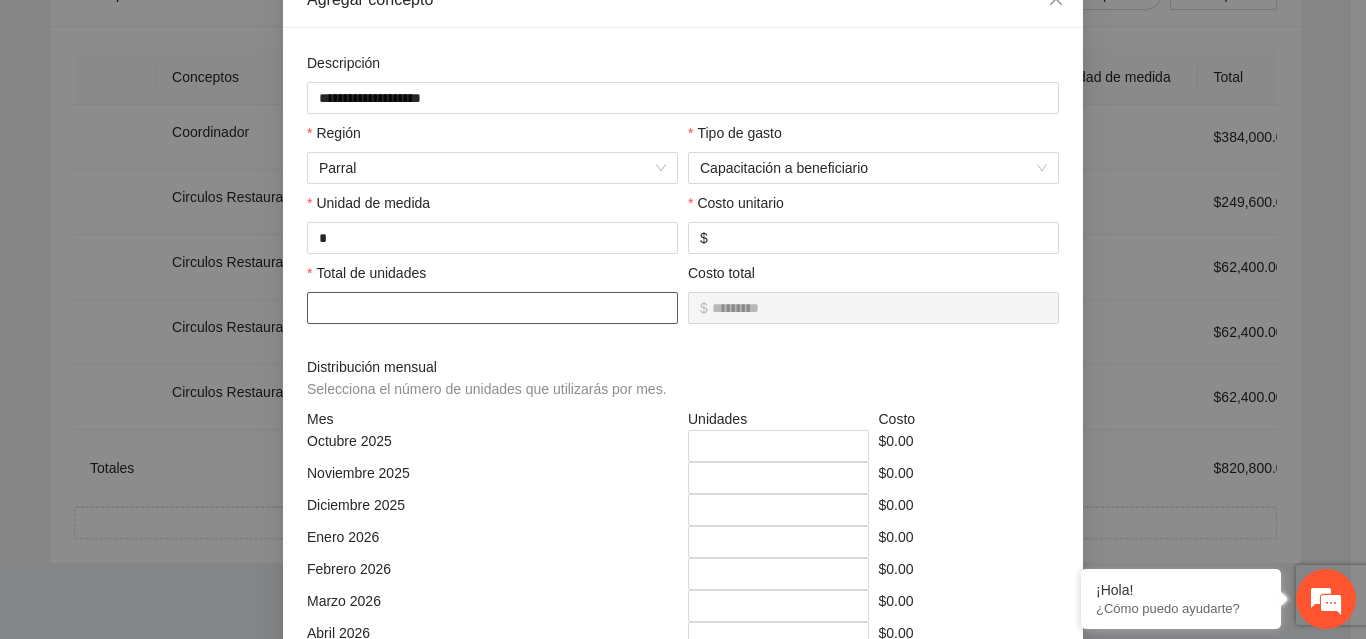 type on "**********" 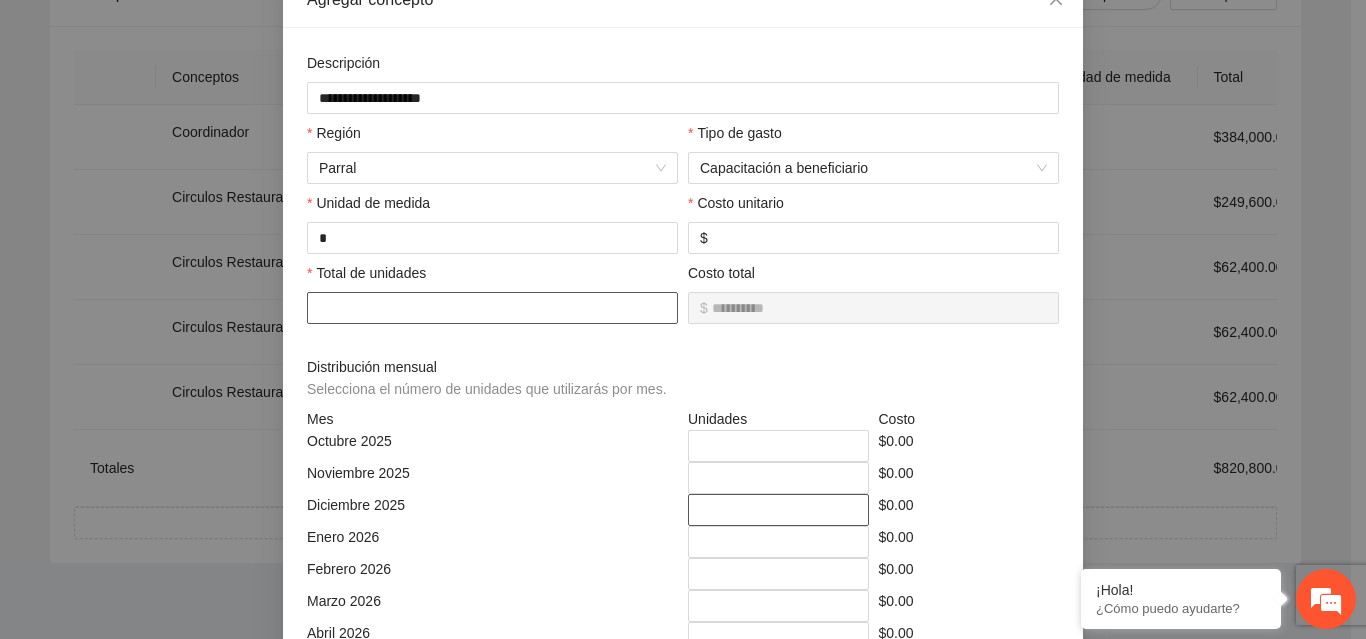 type on "***" 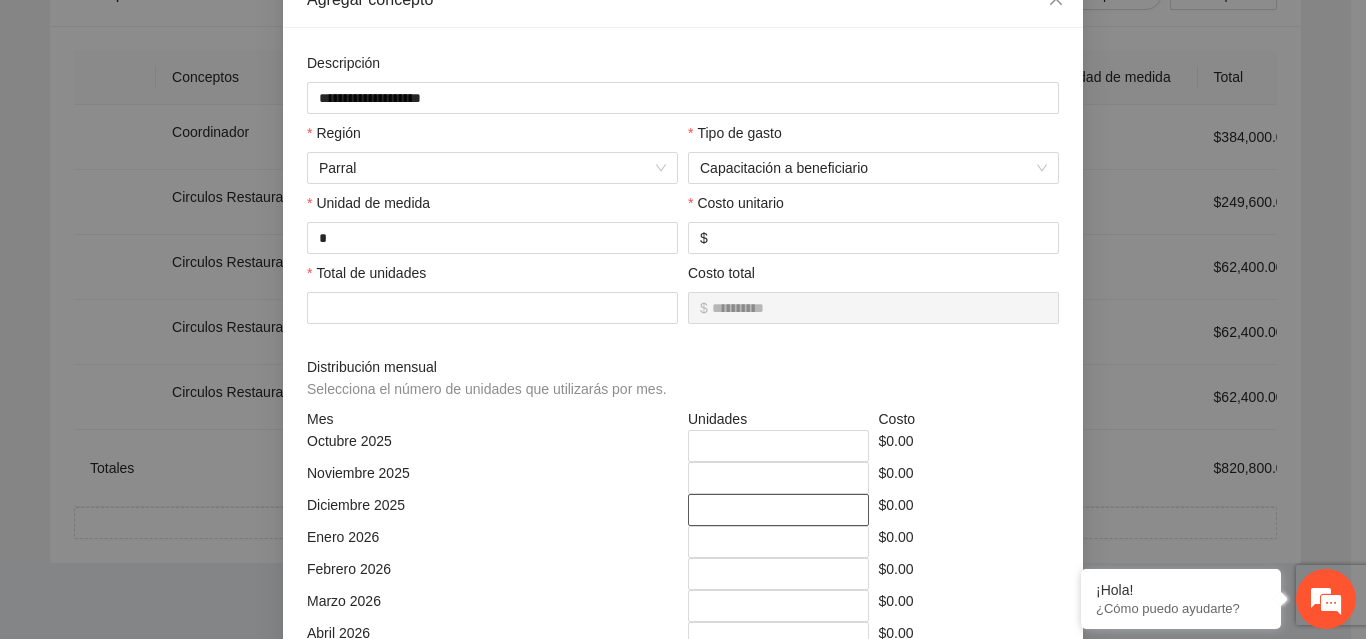 click on "*" at bounding box center (778, 510) 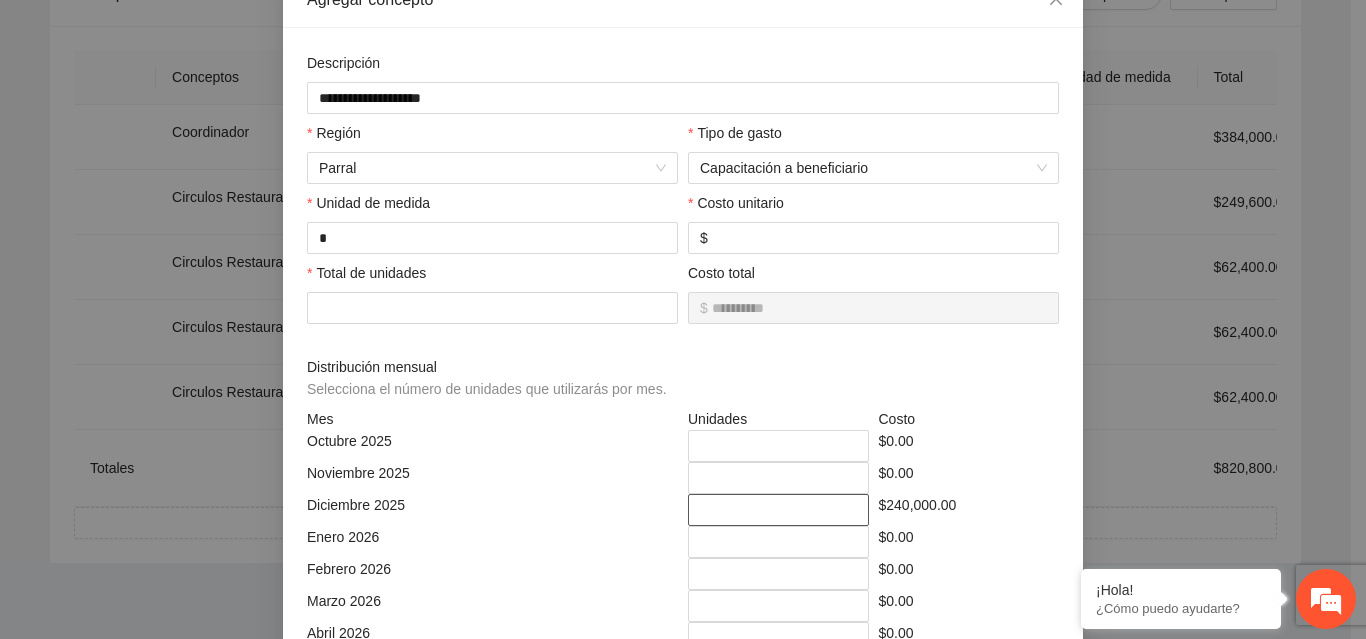 type on "***" 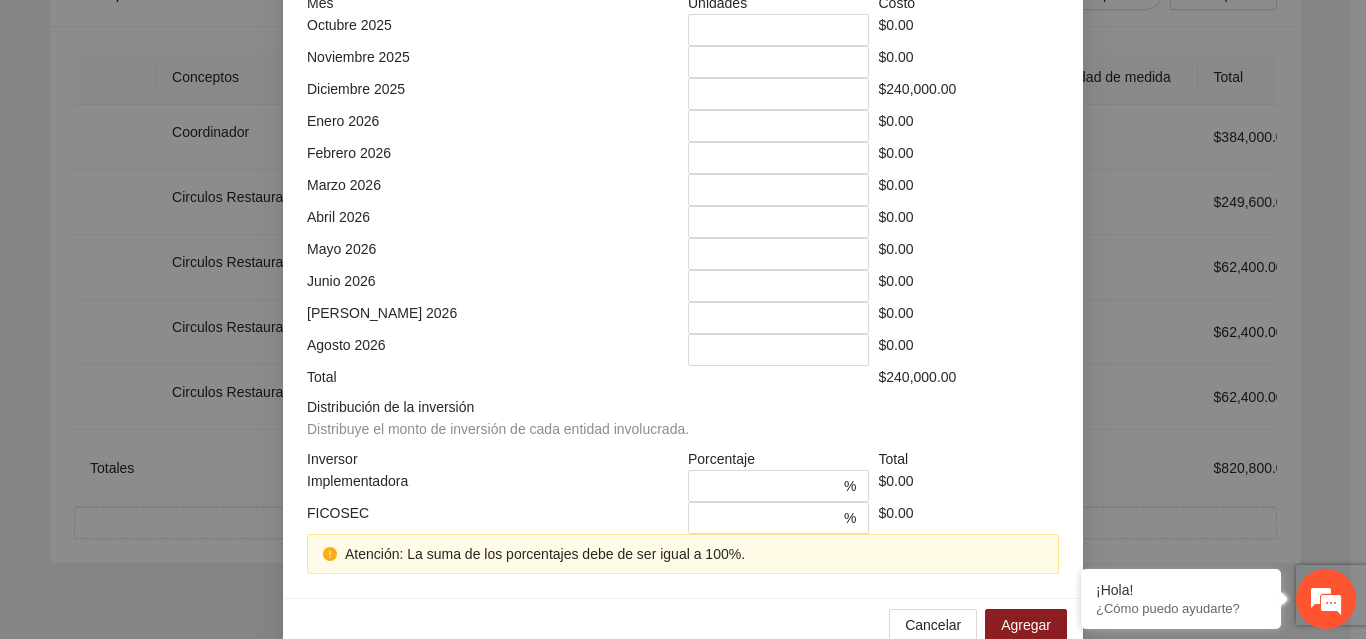 scroll, scrollTop: 579, scrollLeft: 0, axis: vertical 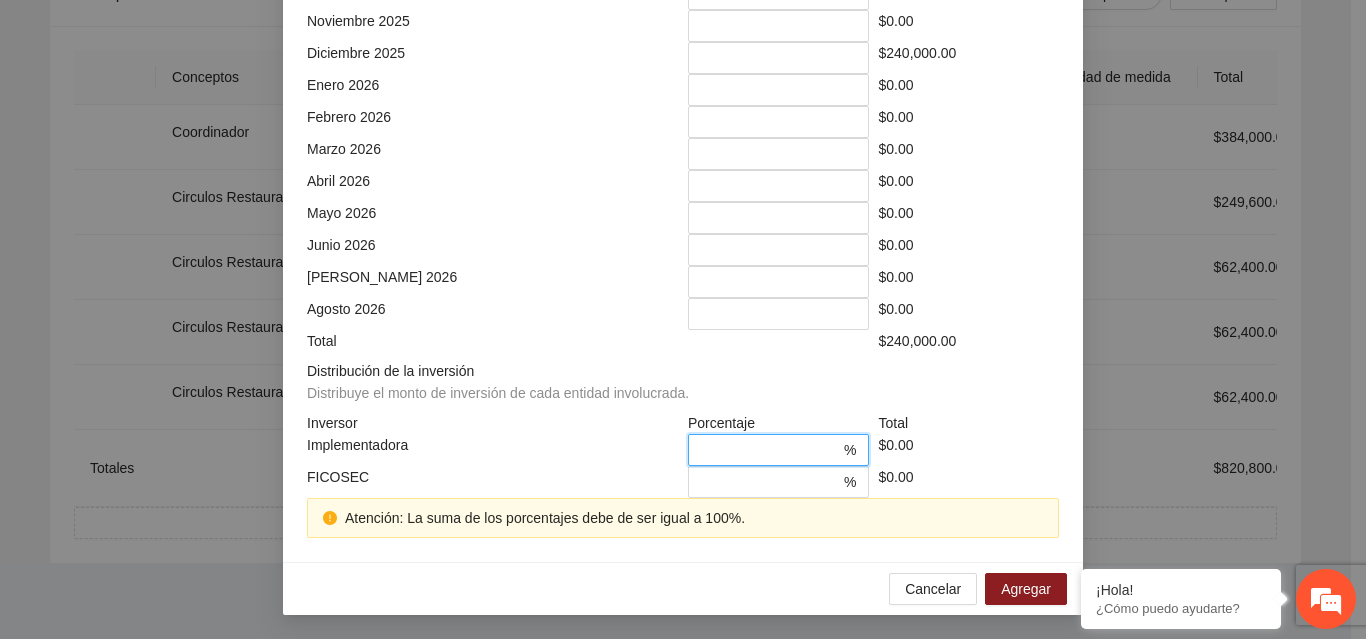 click on "*" at bounding box center (770, 450) 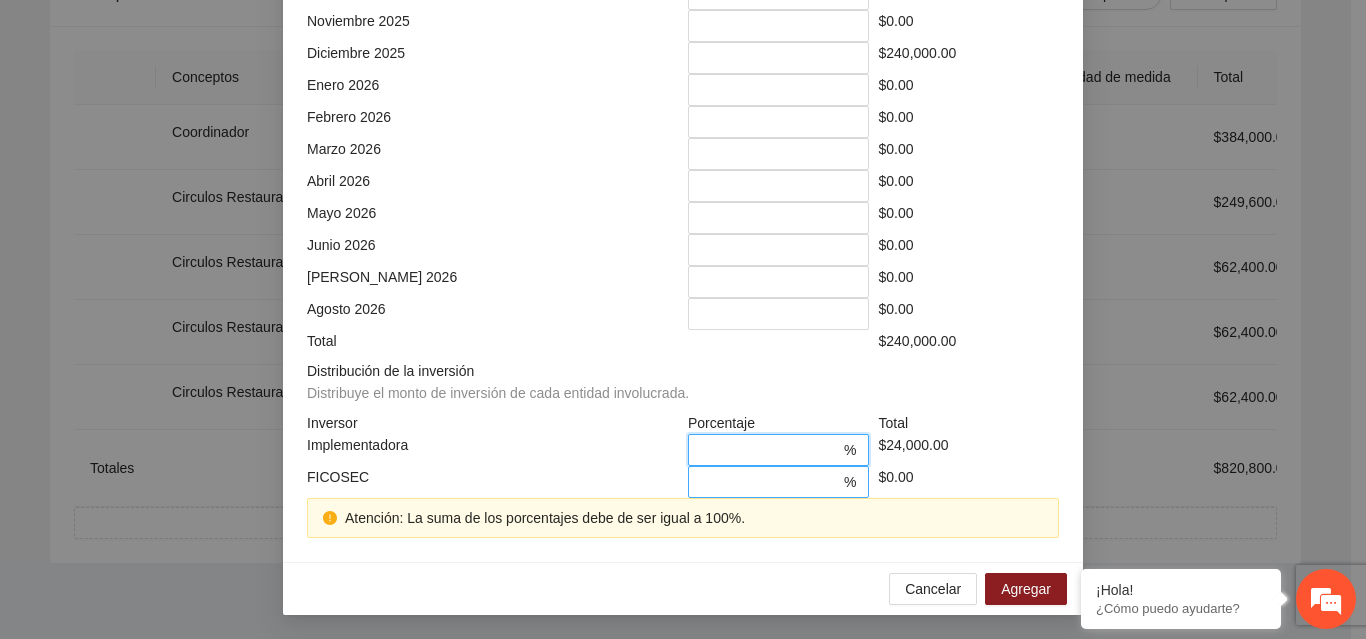 type on "**" 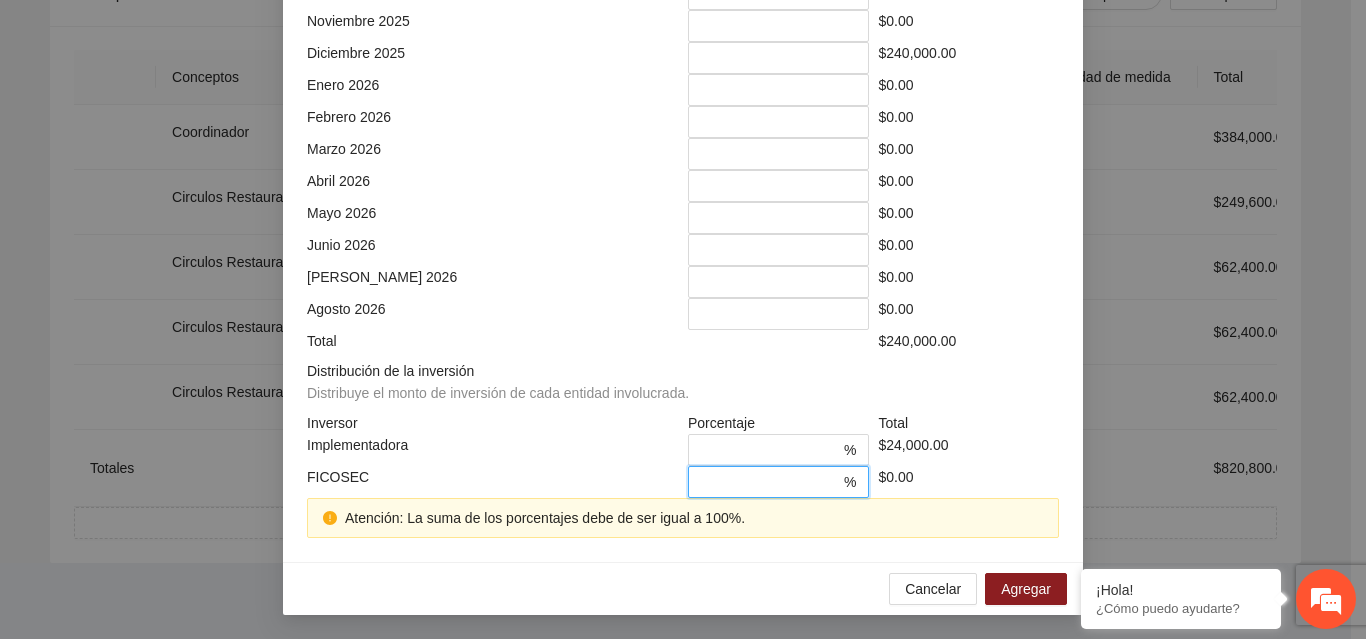 click on "*" at bounding box center [770, 482] 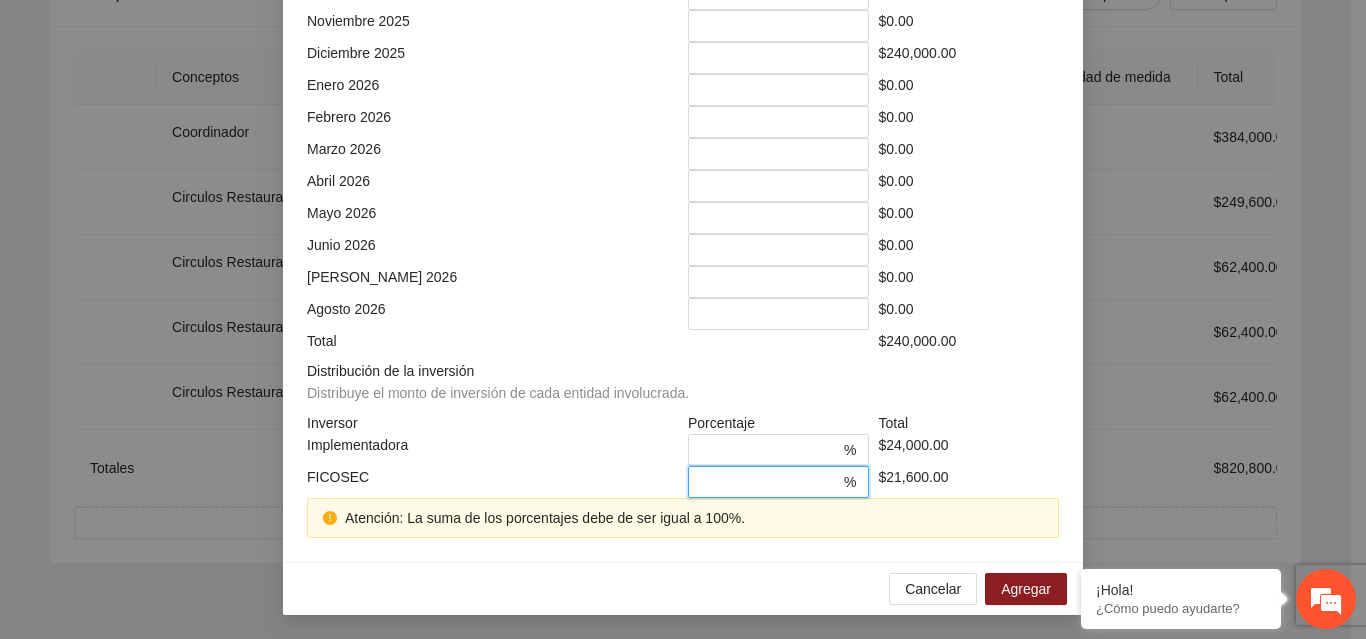 scroll, scrollTop: 539, scrollLeft: 0, axis: vertical 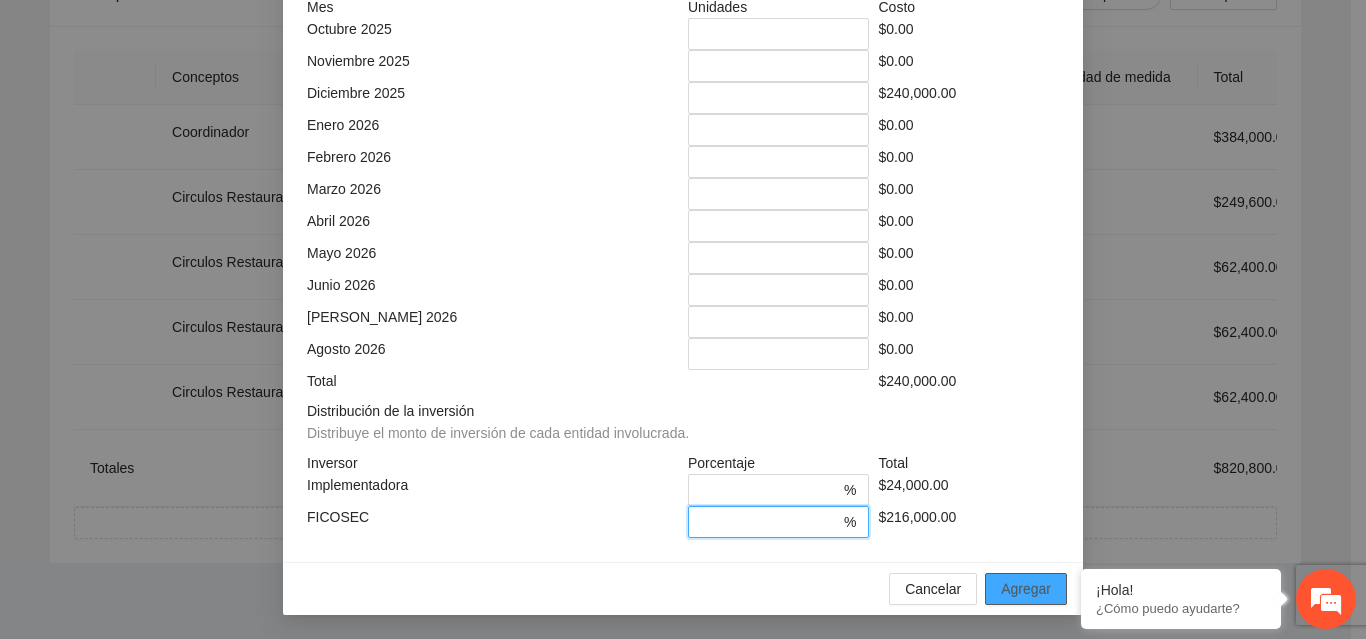 type on "**" 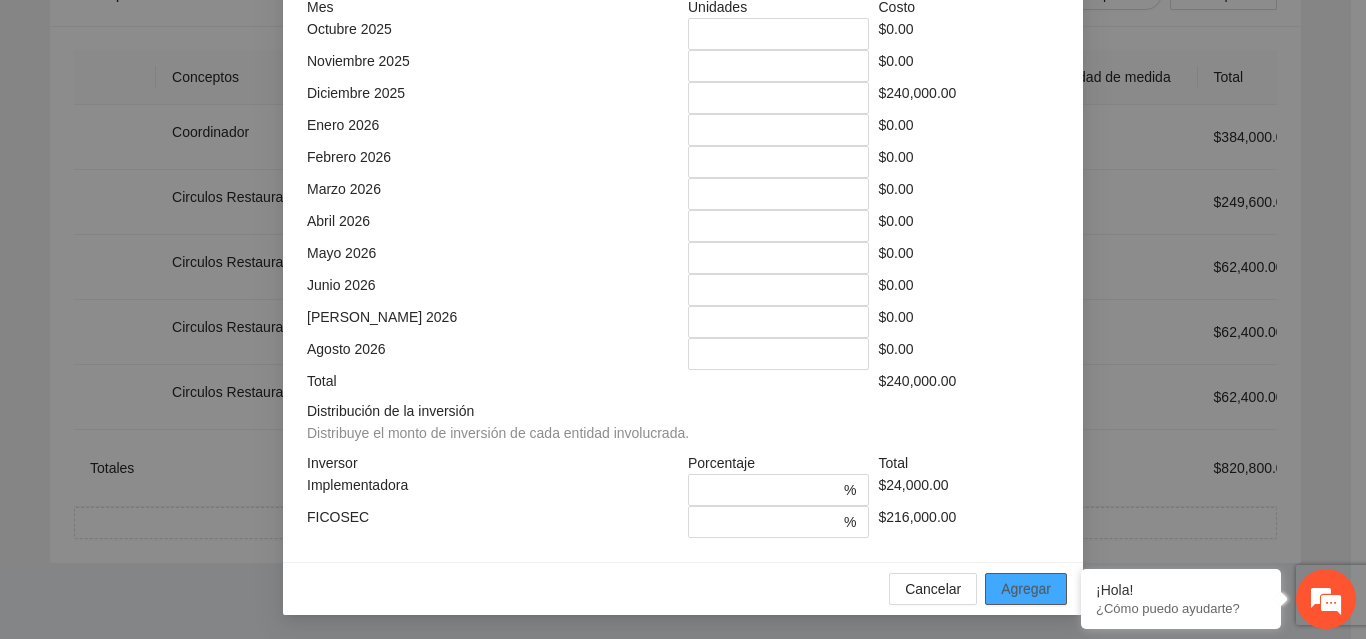 click on "Agregar" at bounding box center (1026, 589) 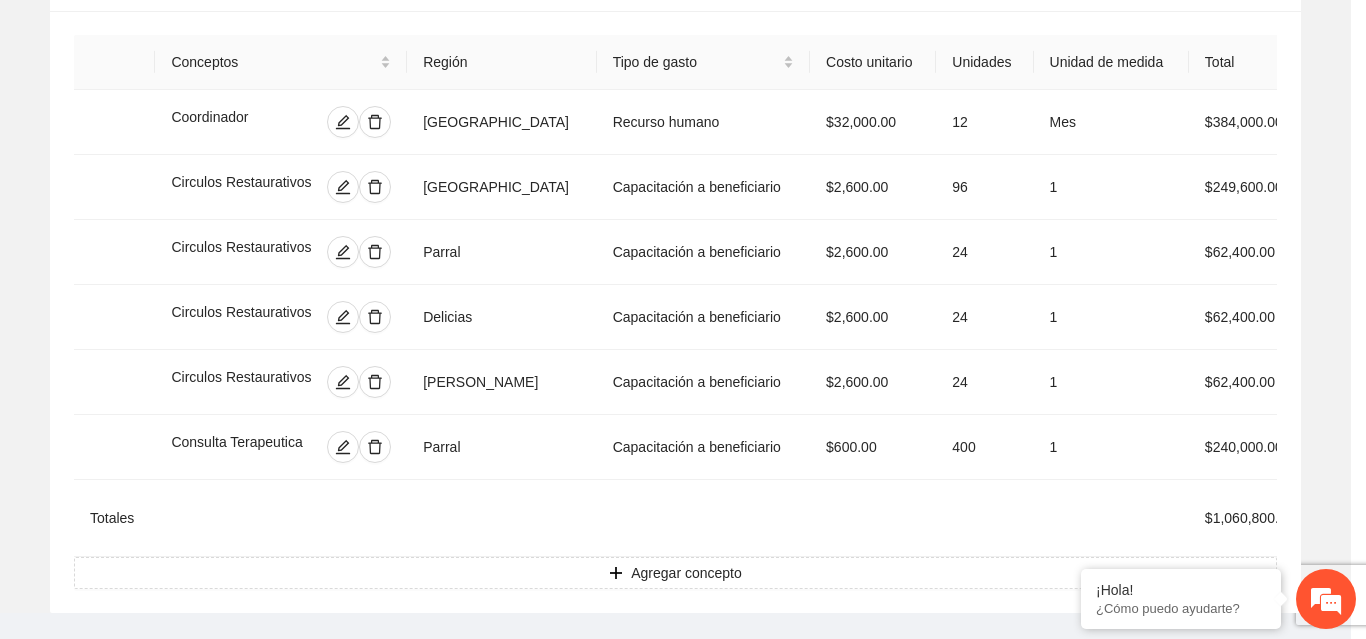 scroll, scrollTop: 539, scrollLeft: 0, axis: vertical 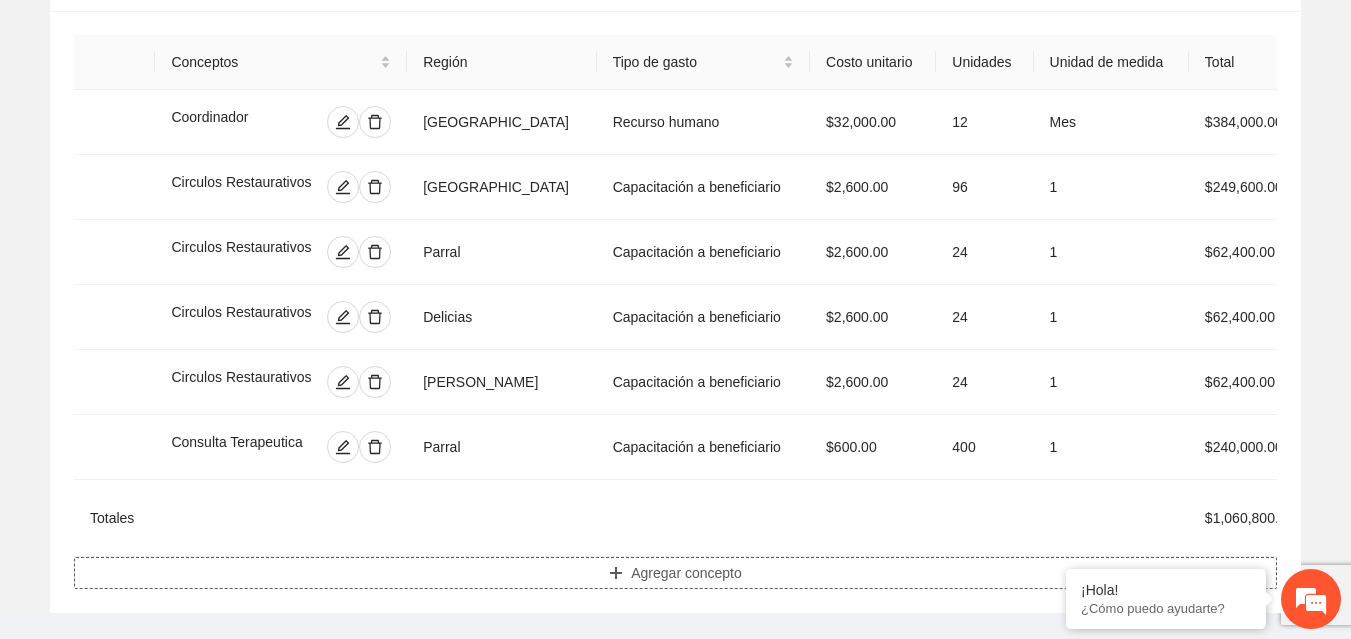 click on "Agregar concepto" at bounding box center (675, 573) 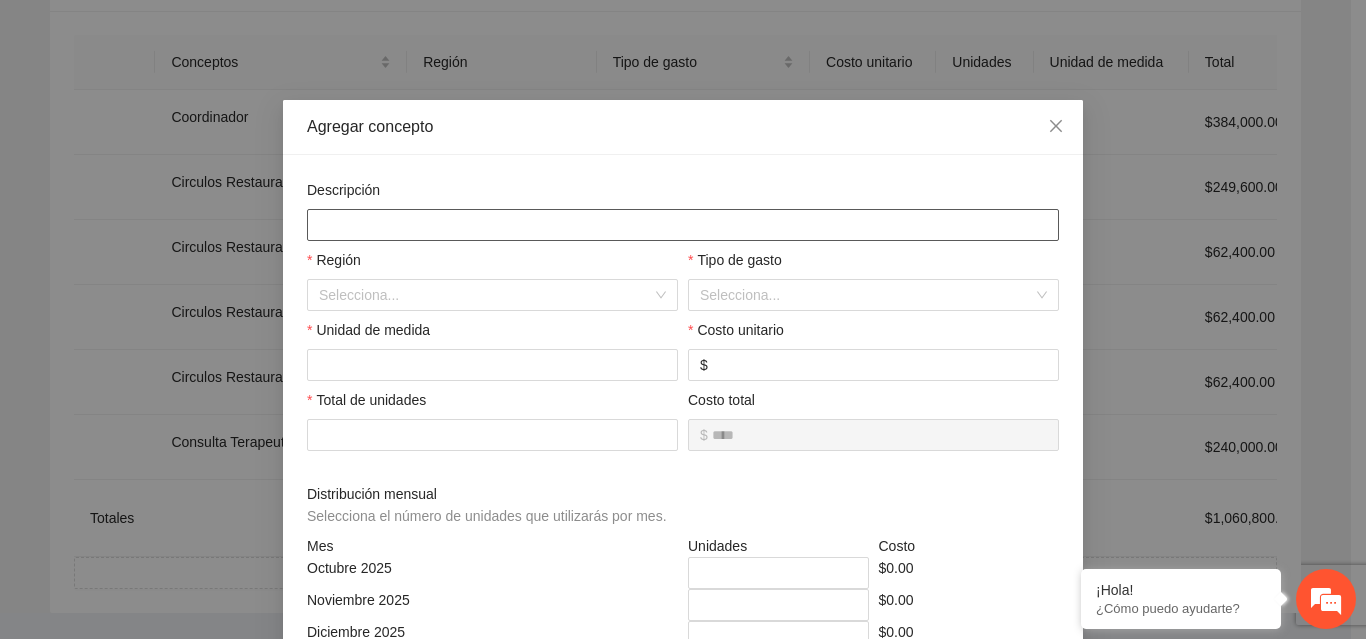 click at bounding box center [683, 225] 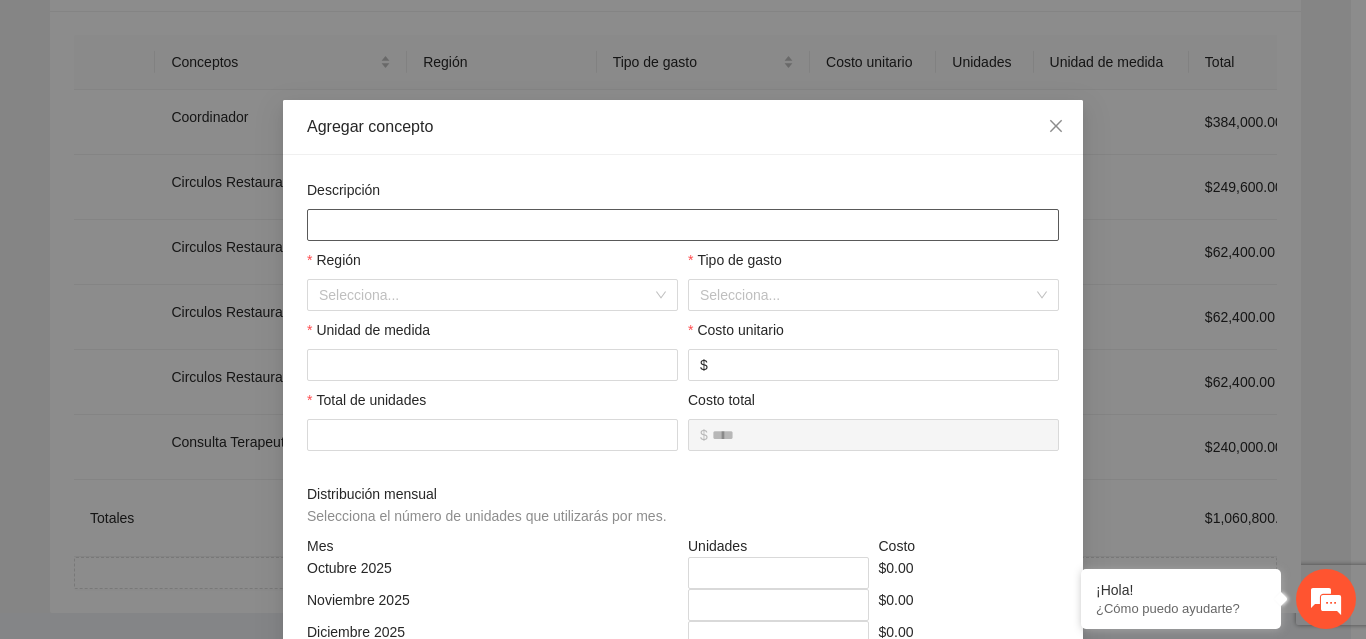 type on "*" 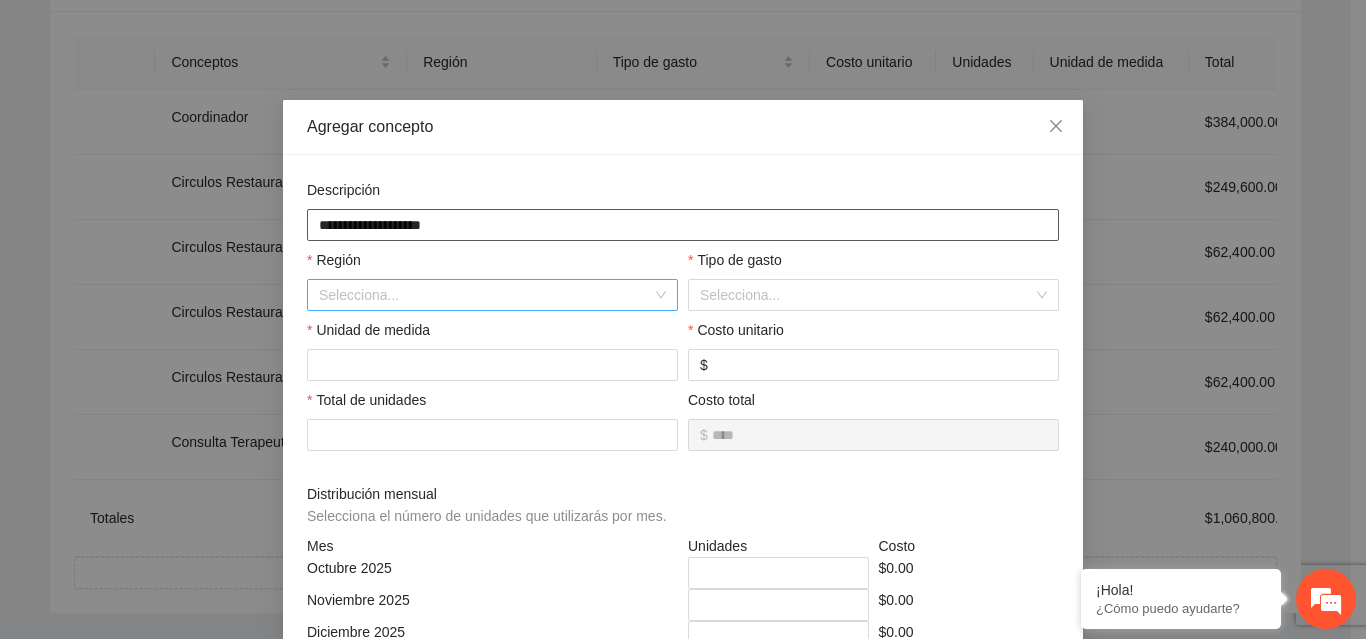 type on "**********" 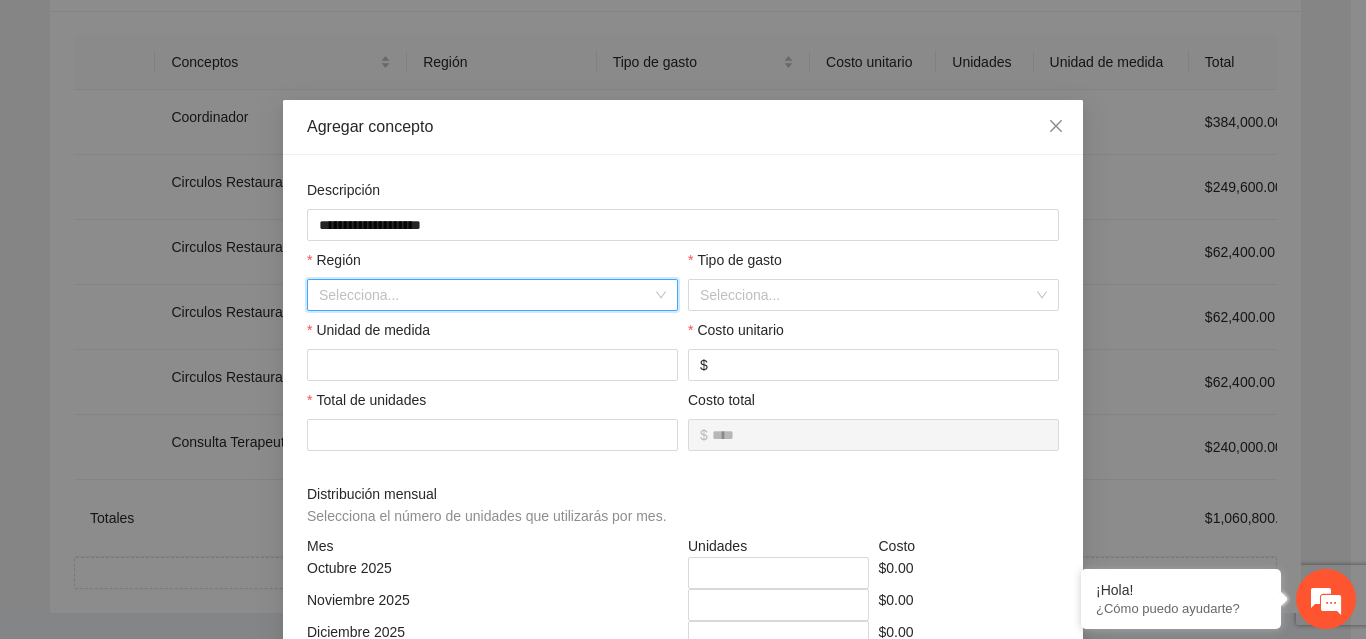click at bounding box center (485, 295) 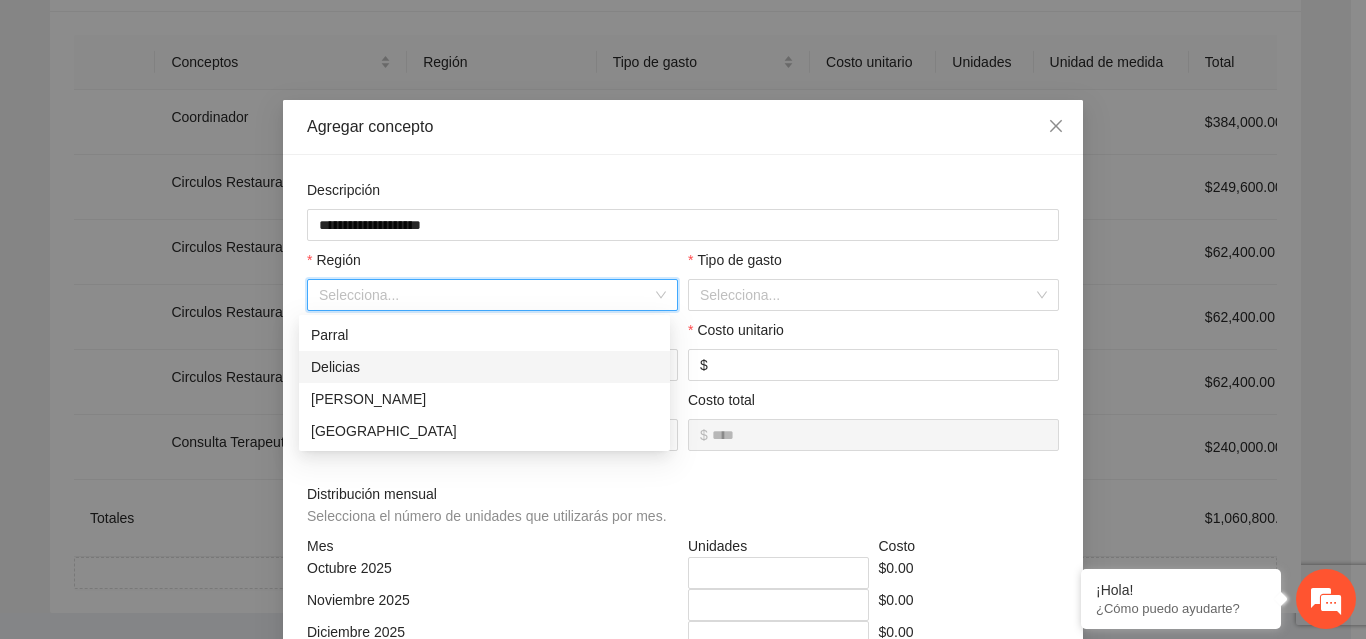 click on "Delicias" at bounding box center [484, 367] 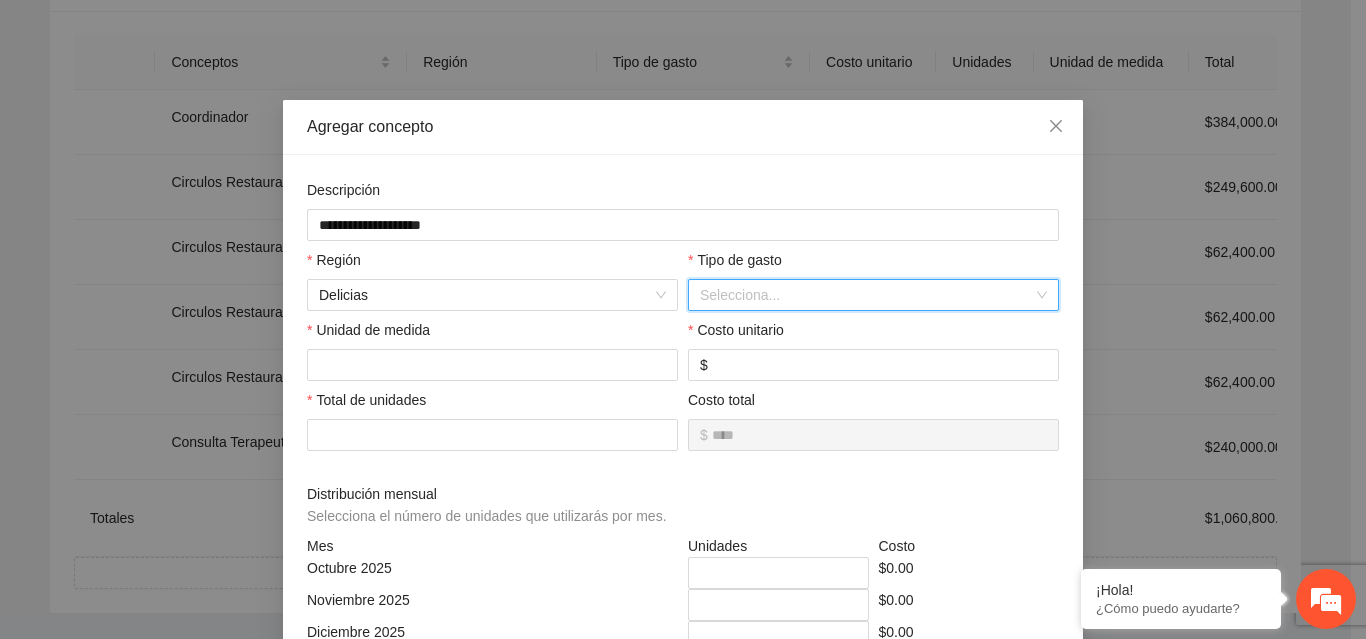click at bounding box center (866, 295) 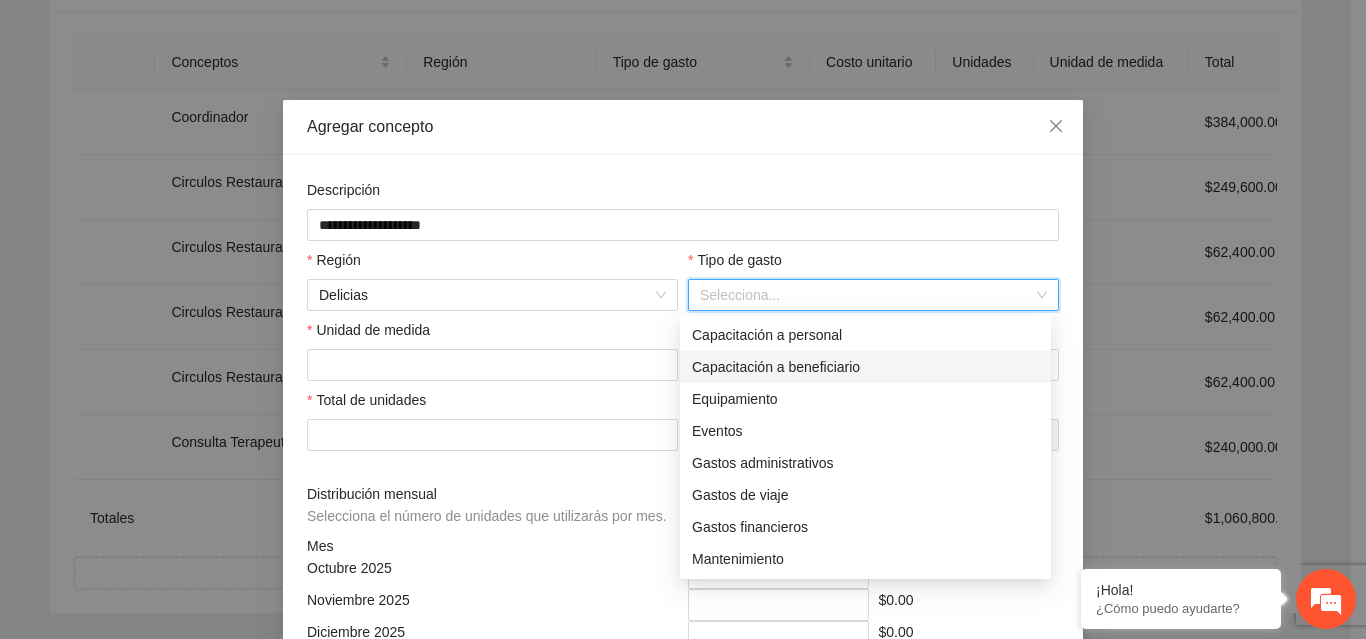 click on "Capacitación a beneficiario" at bounding box center [865, 367] 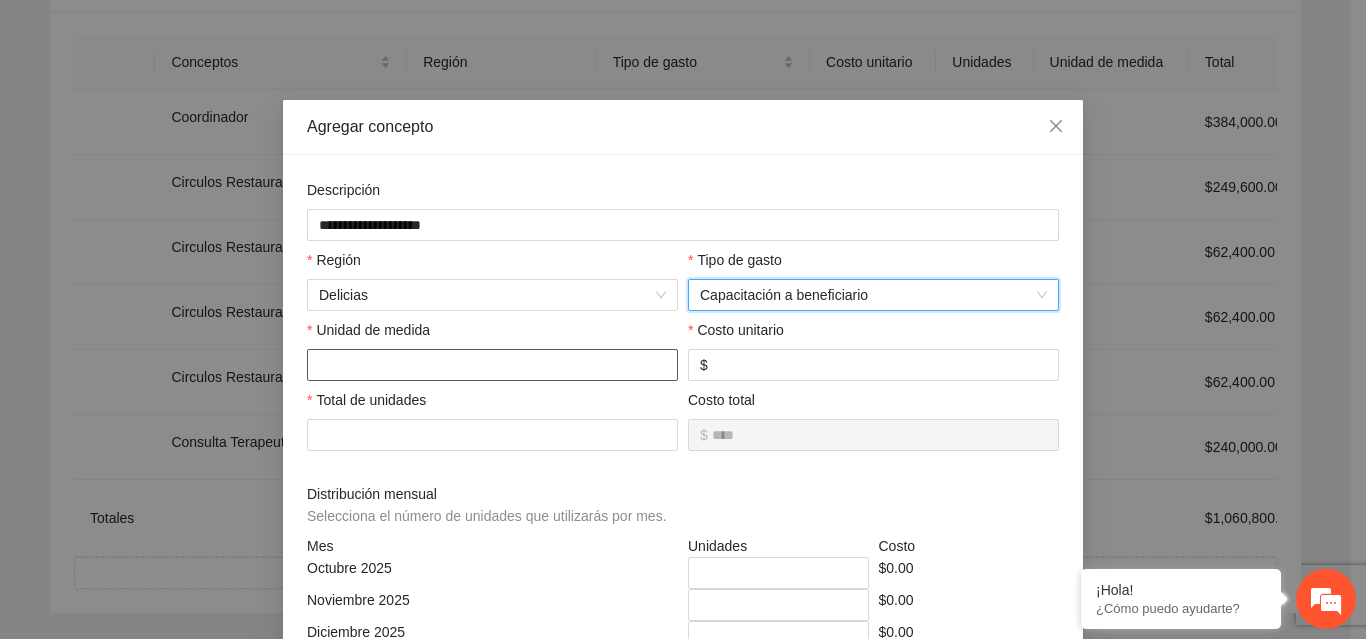 click at bounding box center (492, 365) 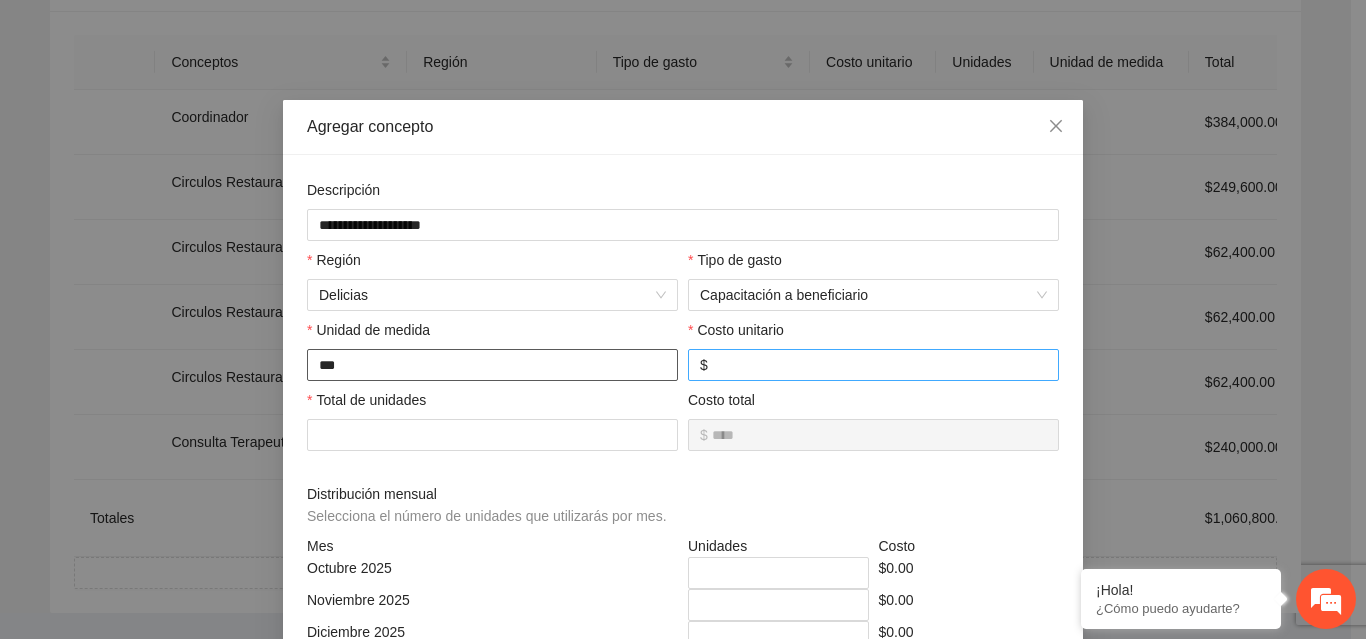 type on "***" 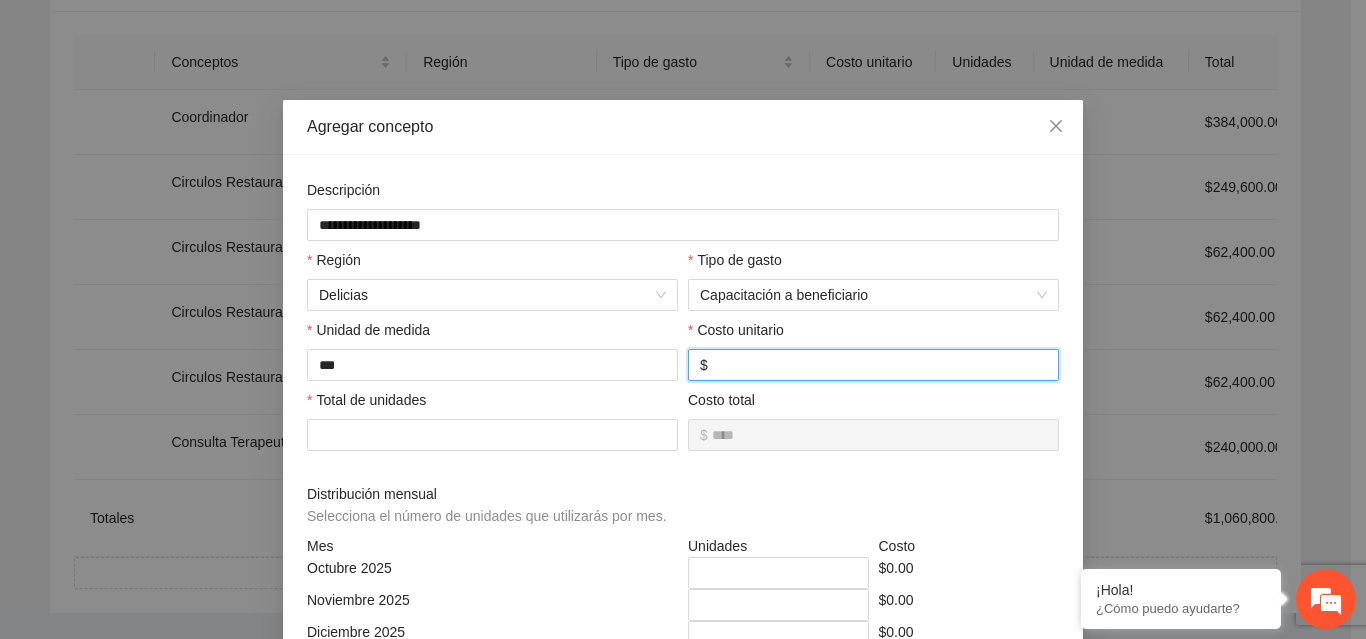 click at bounding box center [879, 365] 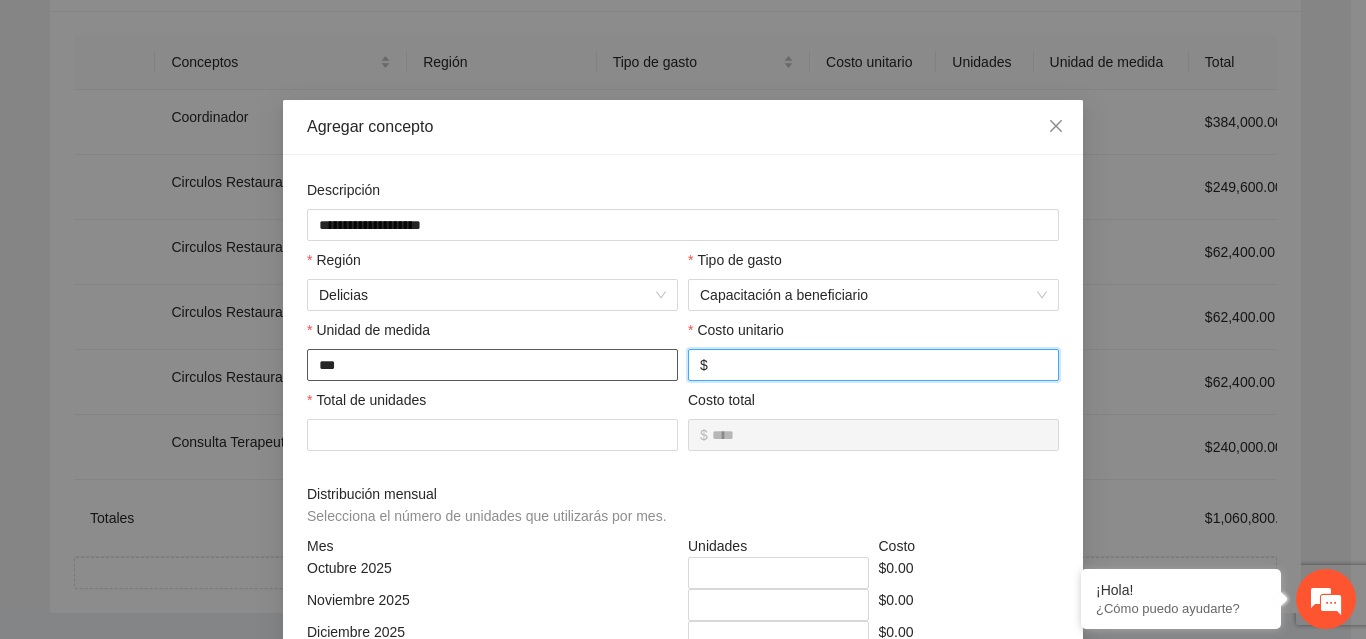 type on "***" 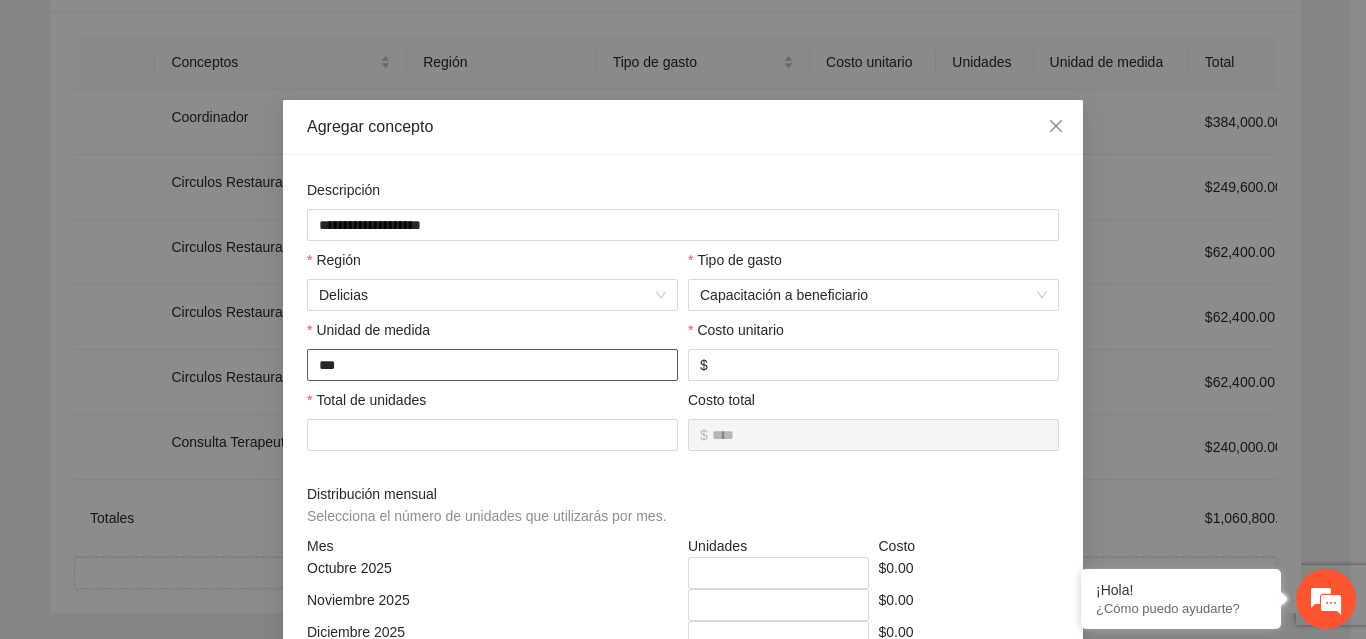 click on "***" at bounding box center [492, 365] 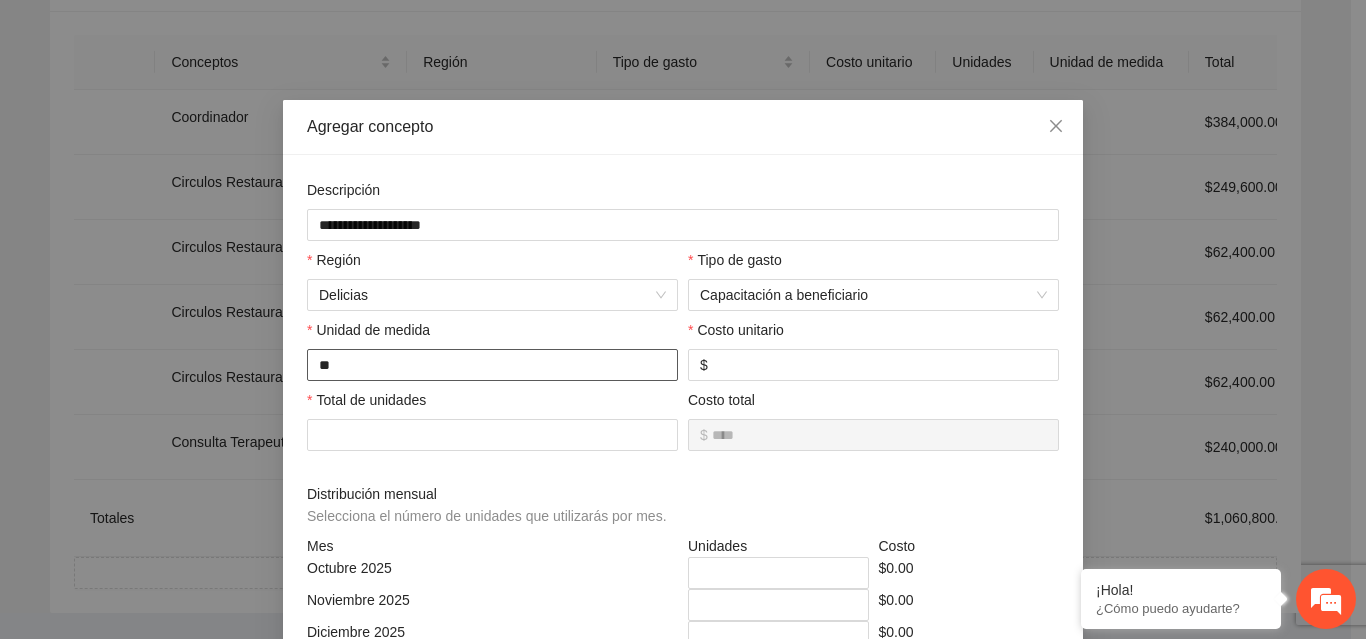 type on "*" 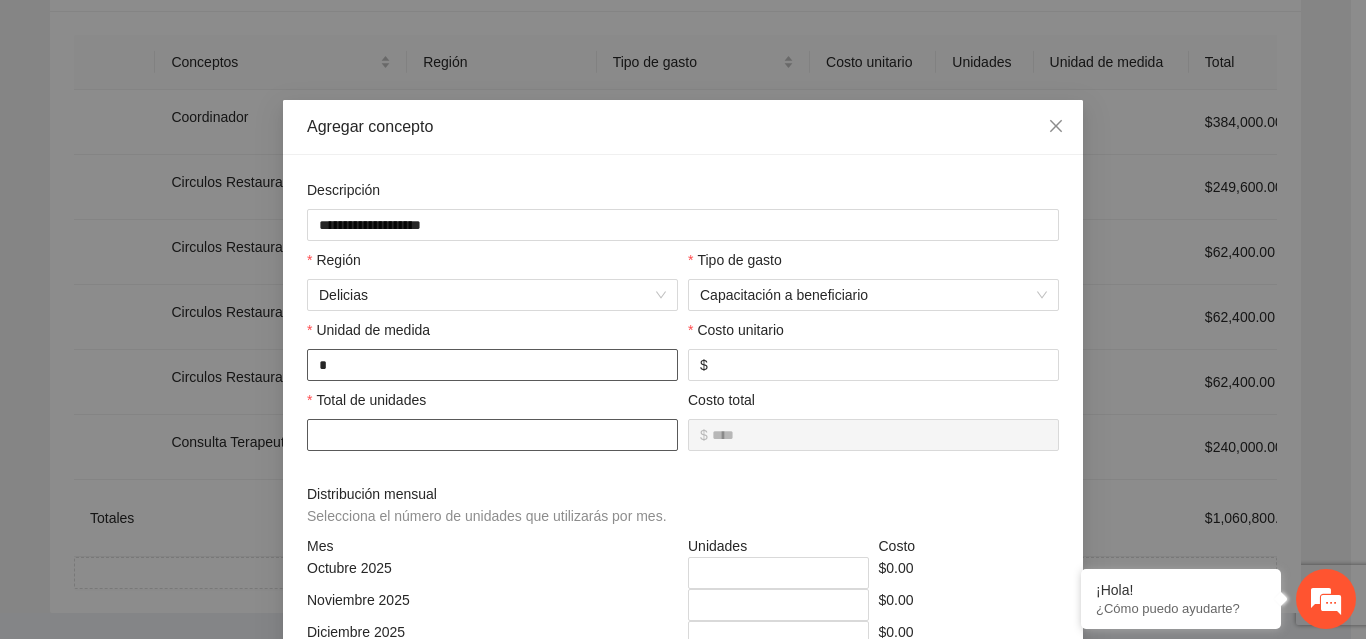 type on "*" 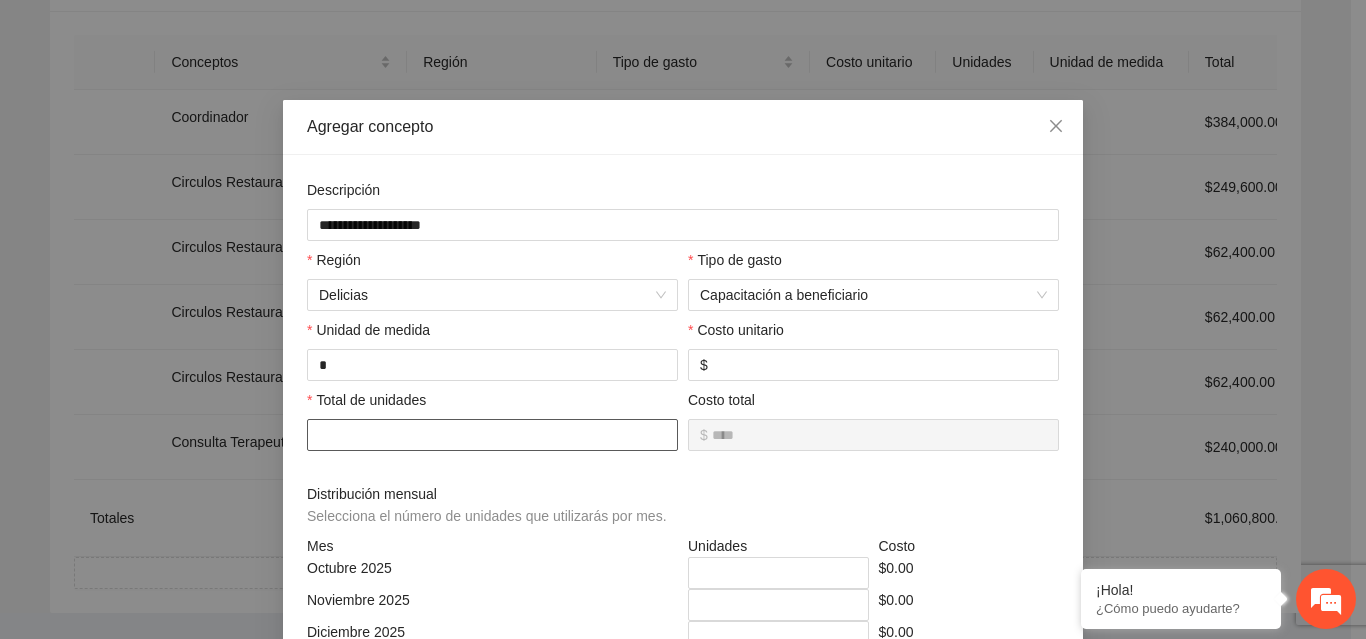 click at bounding box center (492, 435) 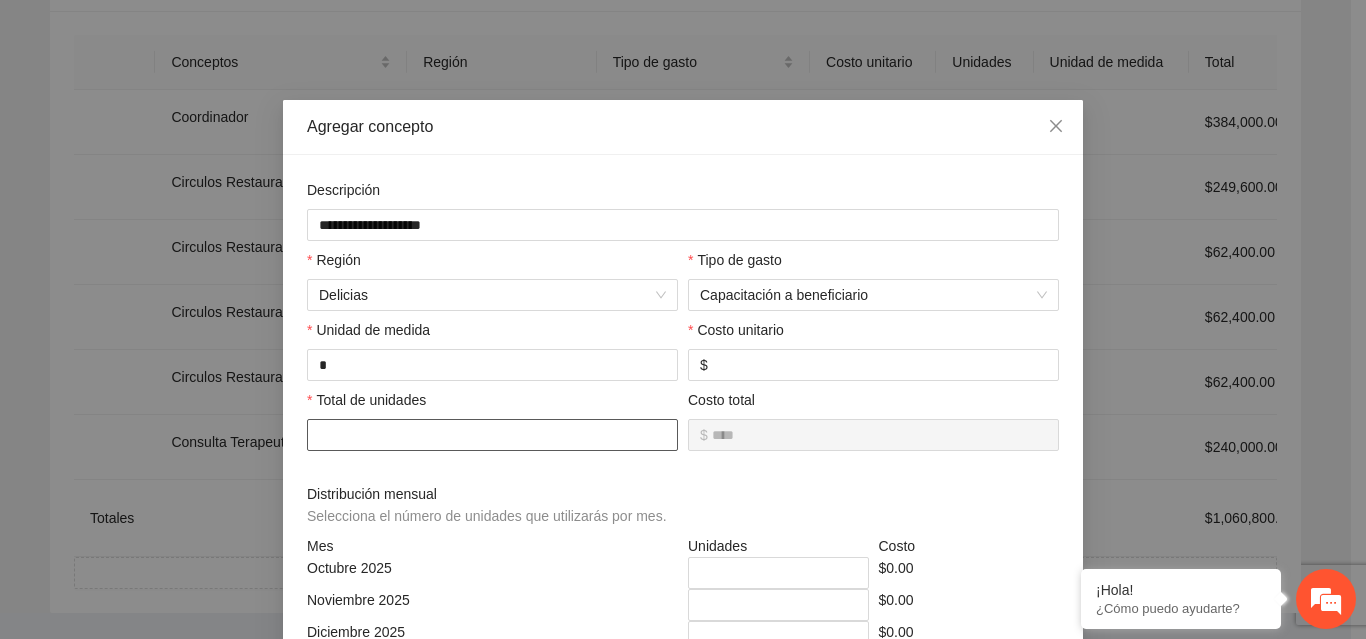 type on "********" 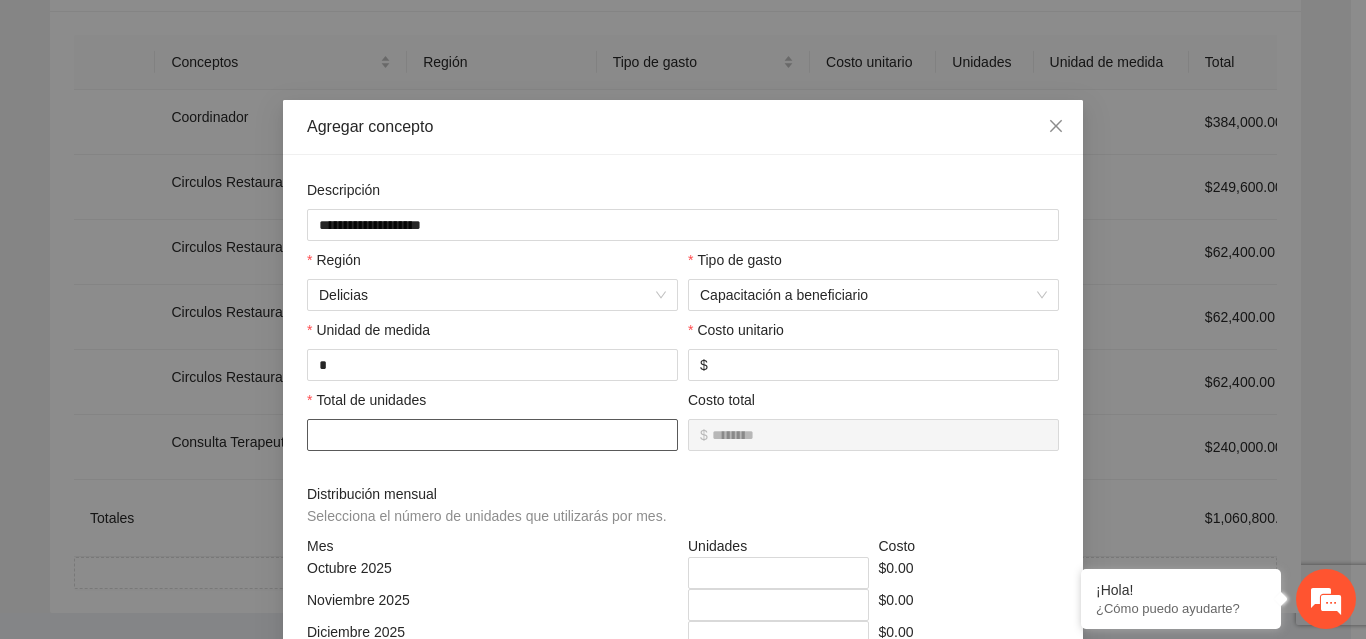 type on "*********" 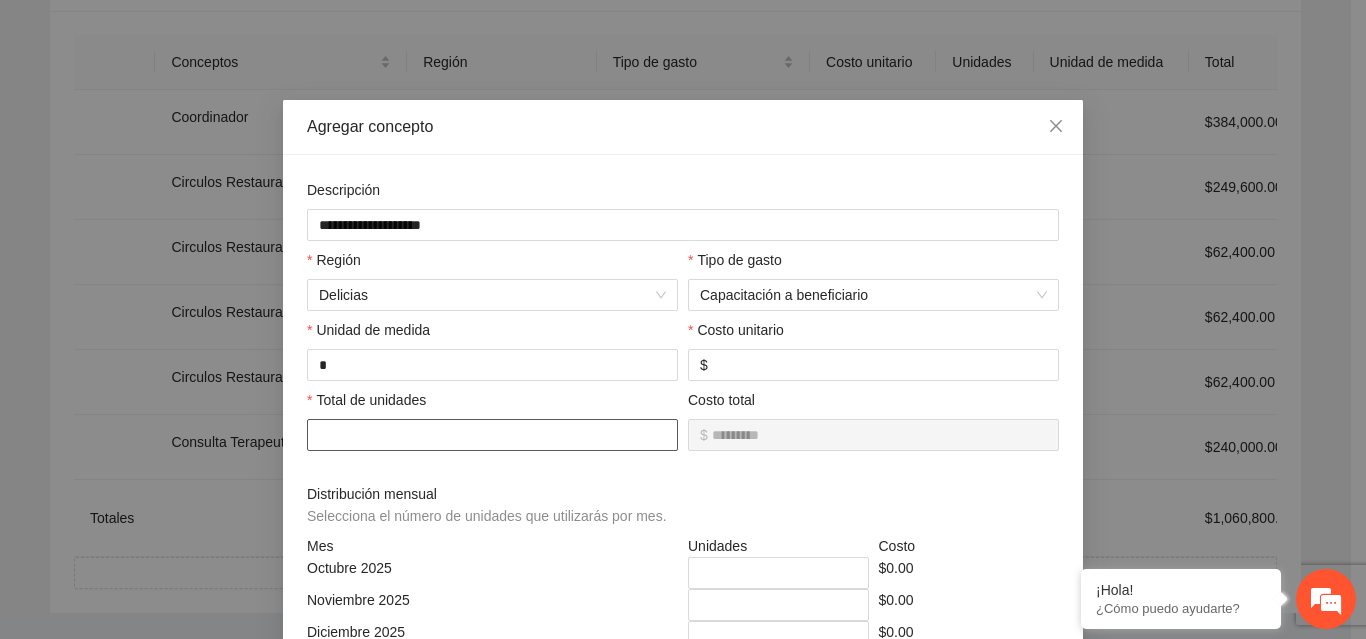 type on "**********" 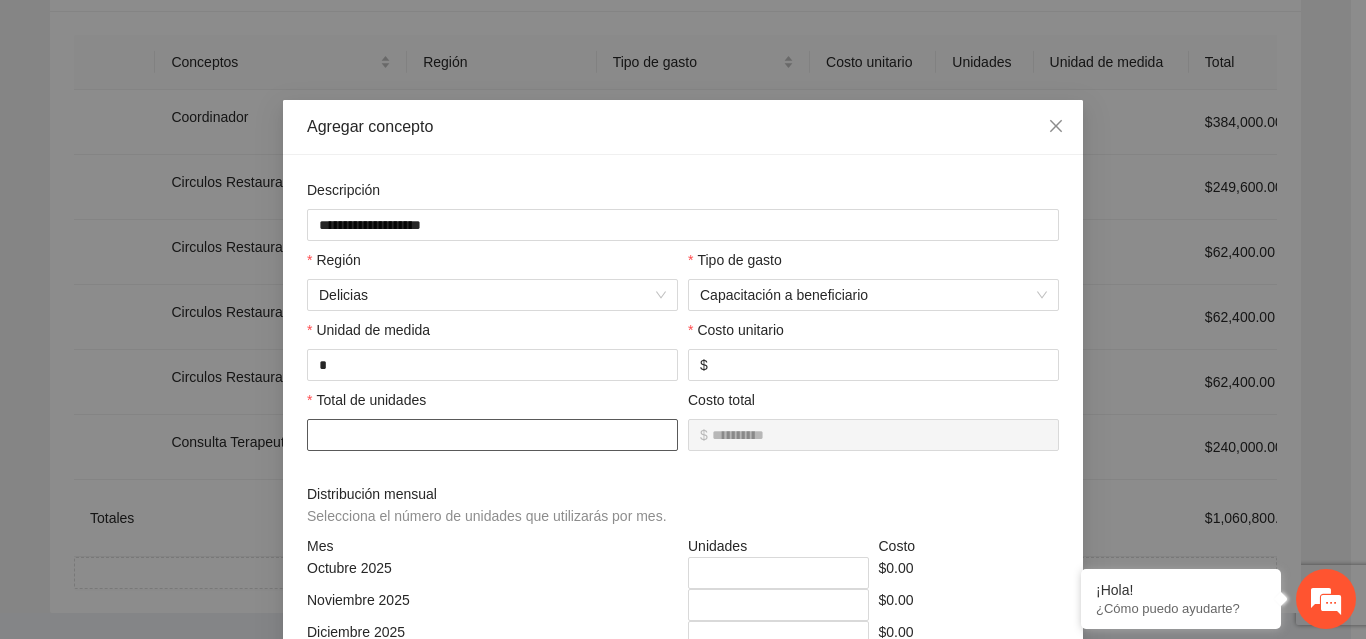 type on "***" 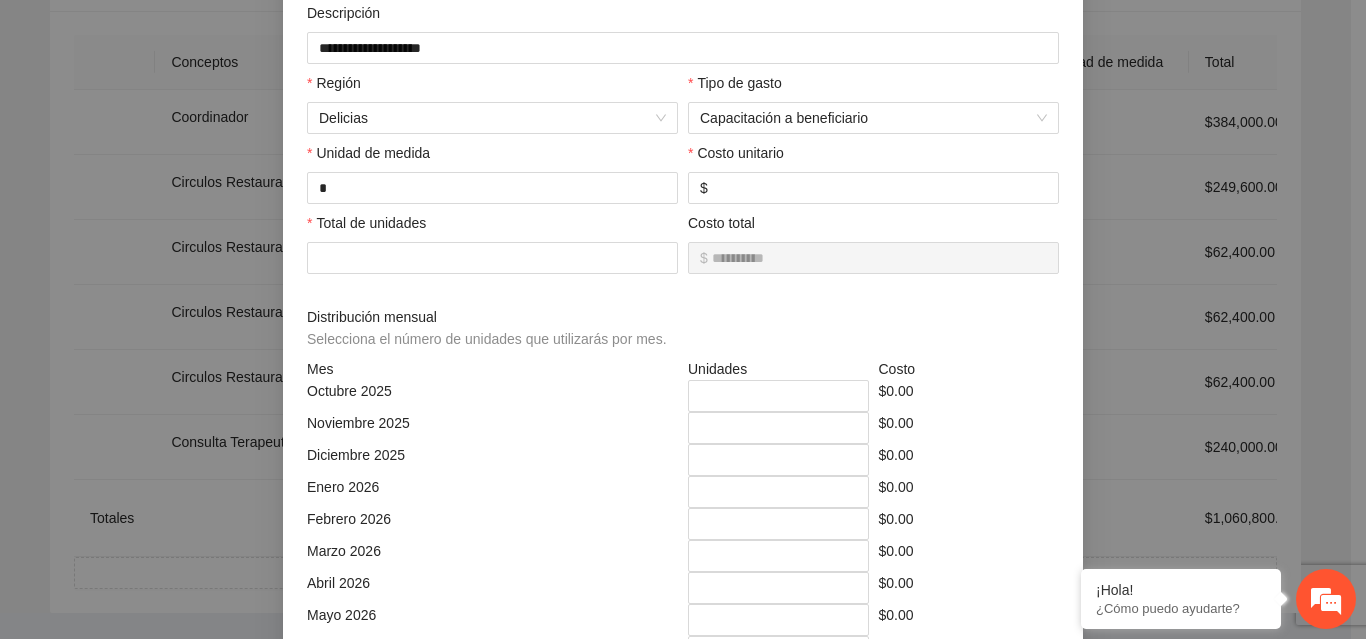 scroll, scrollTop: 183, scrollLeft: 0, axis: vertical 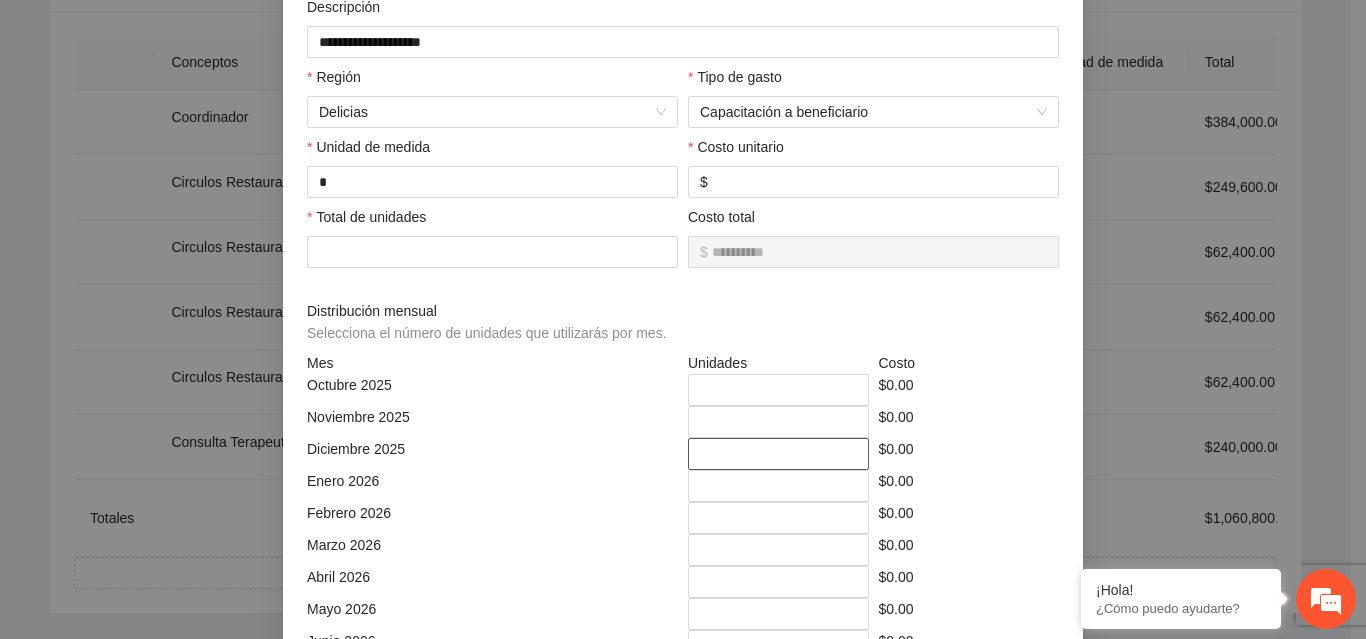 click on "*" at bounding box center [778, 454] 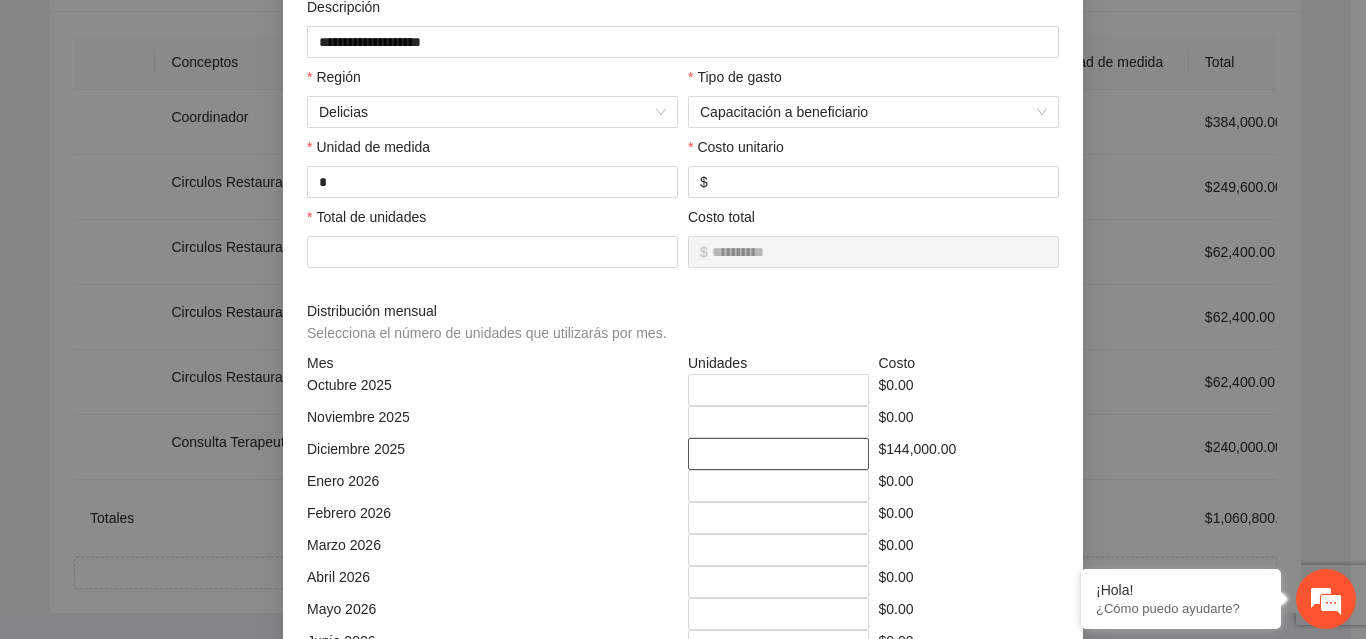 type on "***" 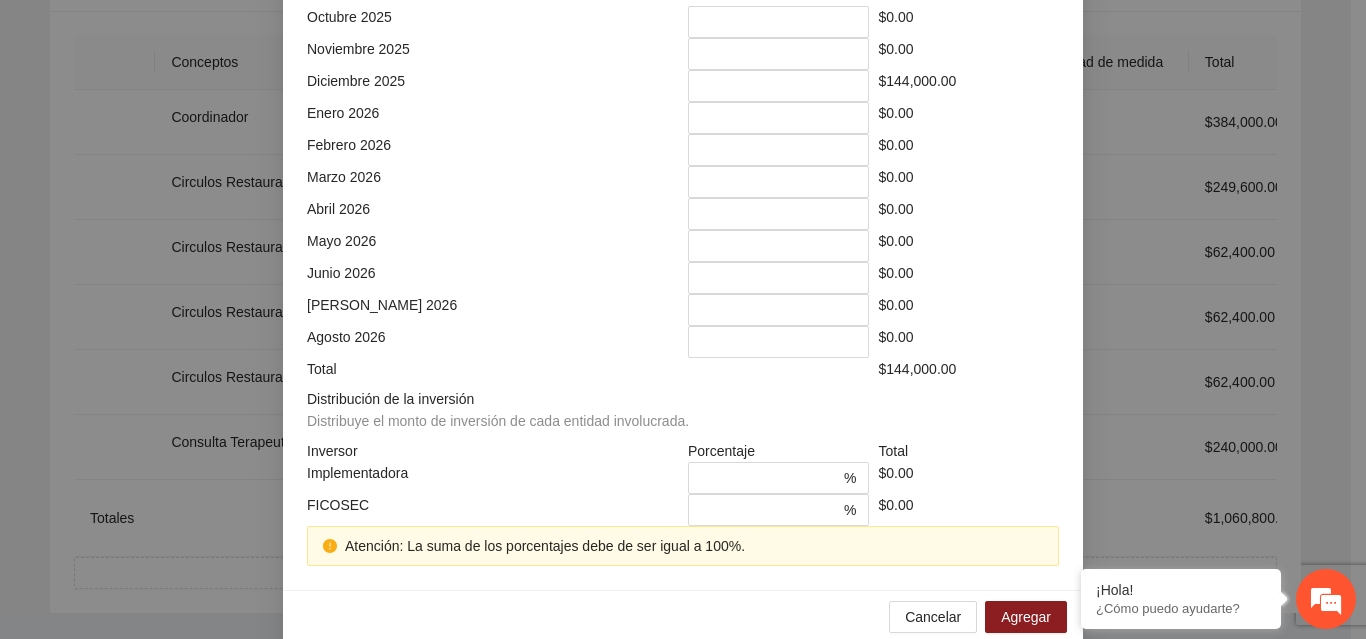 scroll, scrollTop: 559, scrollLeft: 0, axis: vertical 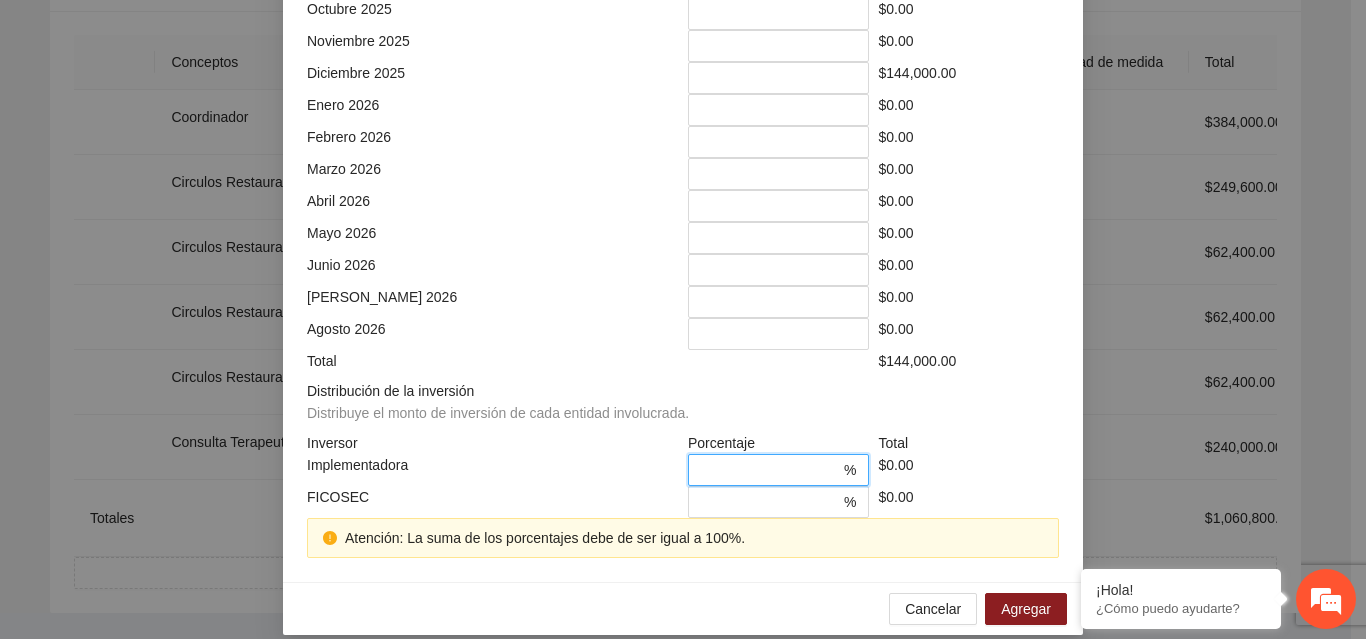 click on "*" at bounding box center (770, 470) 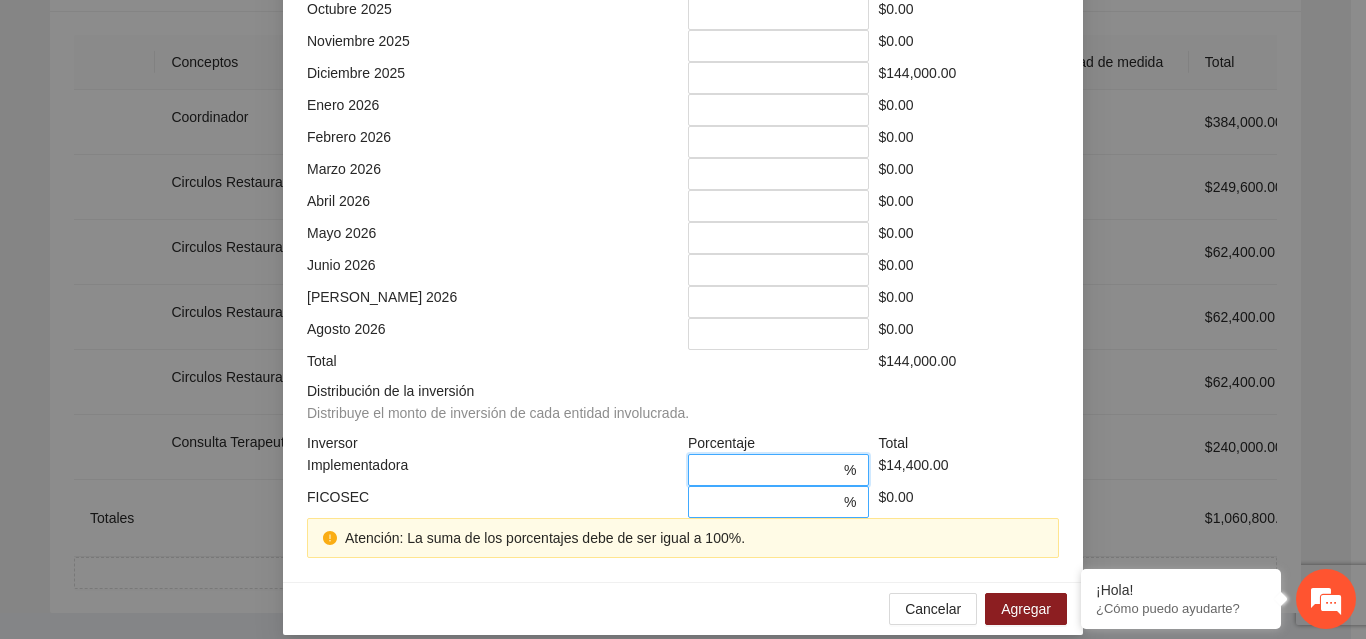 type on "**" 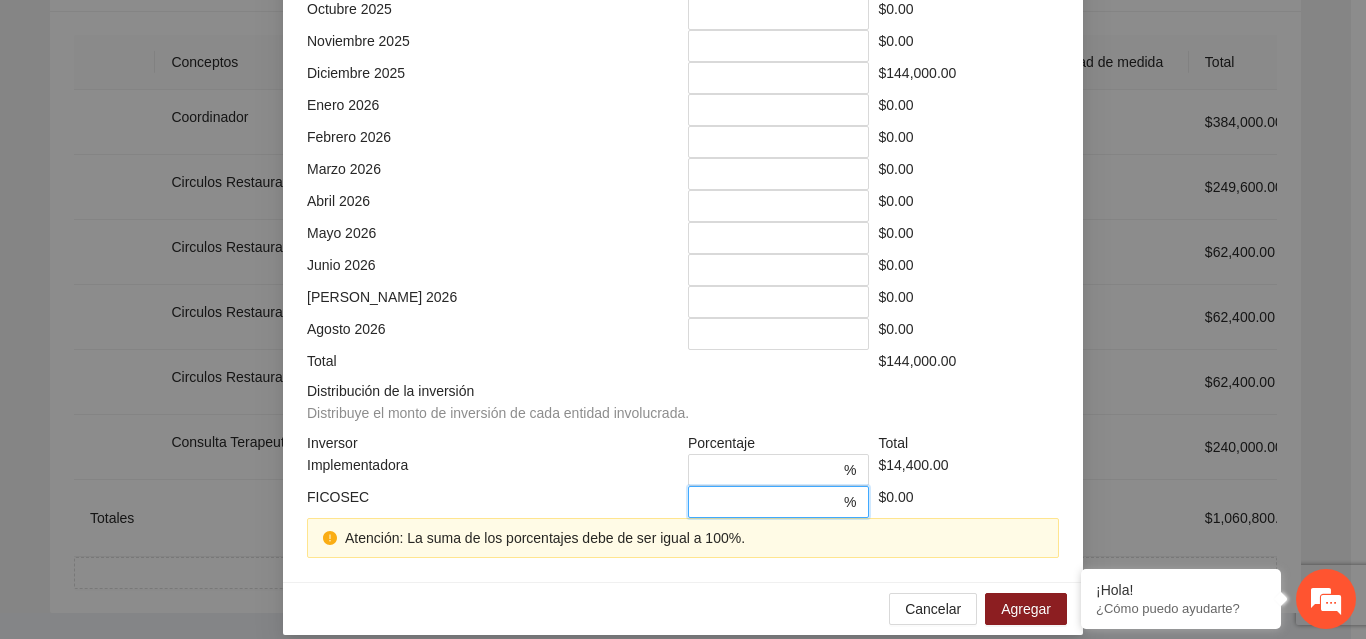click on "*" at bounding box center [770, 502] 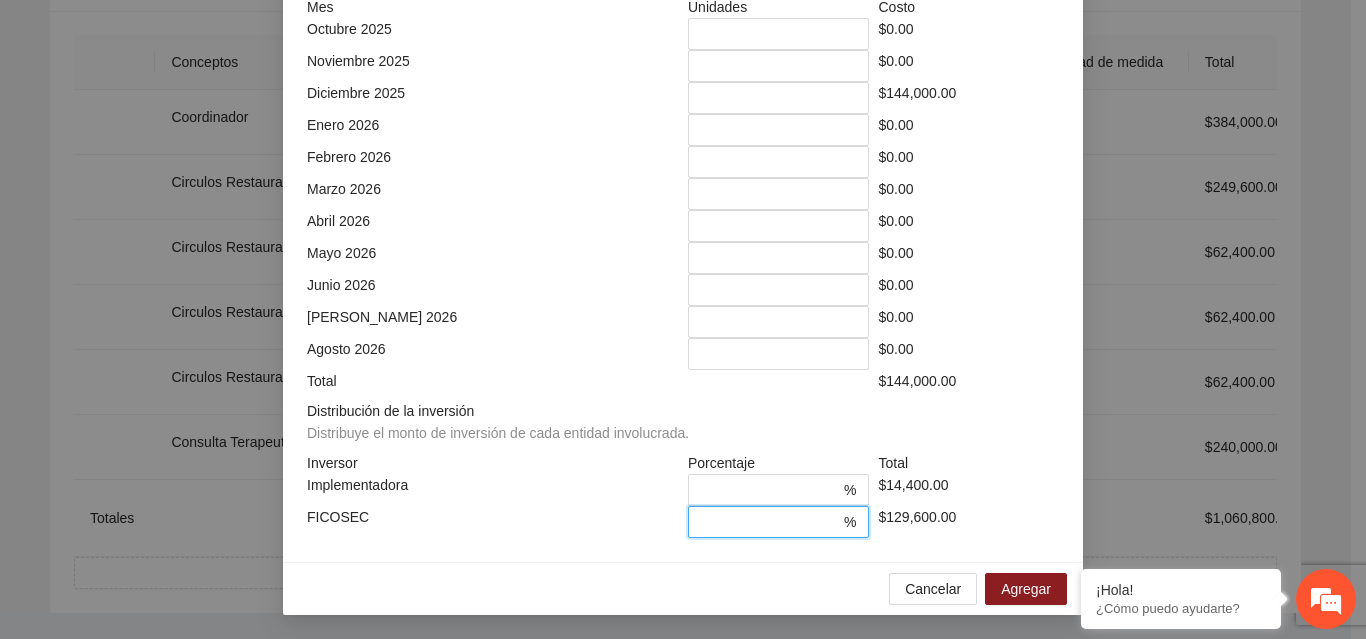 scroll, scrollTop: 539, scrollLeft: 0, axis: vertical 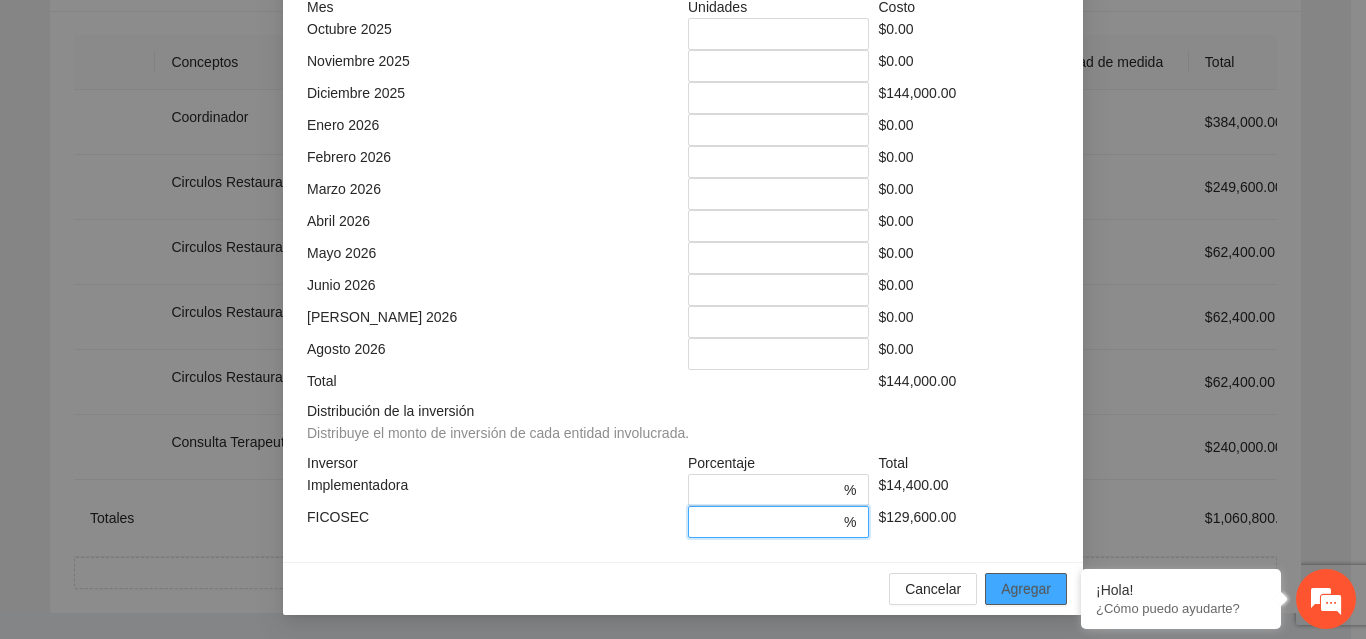 type on "**" 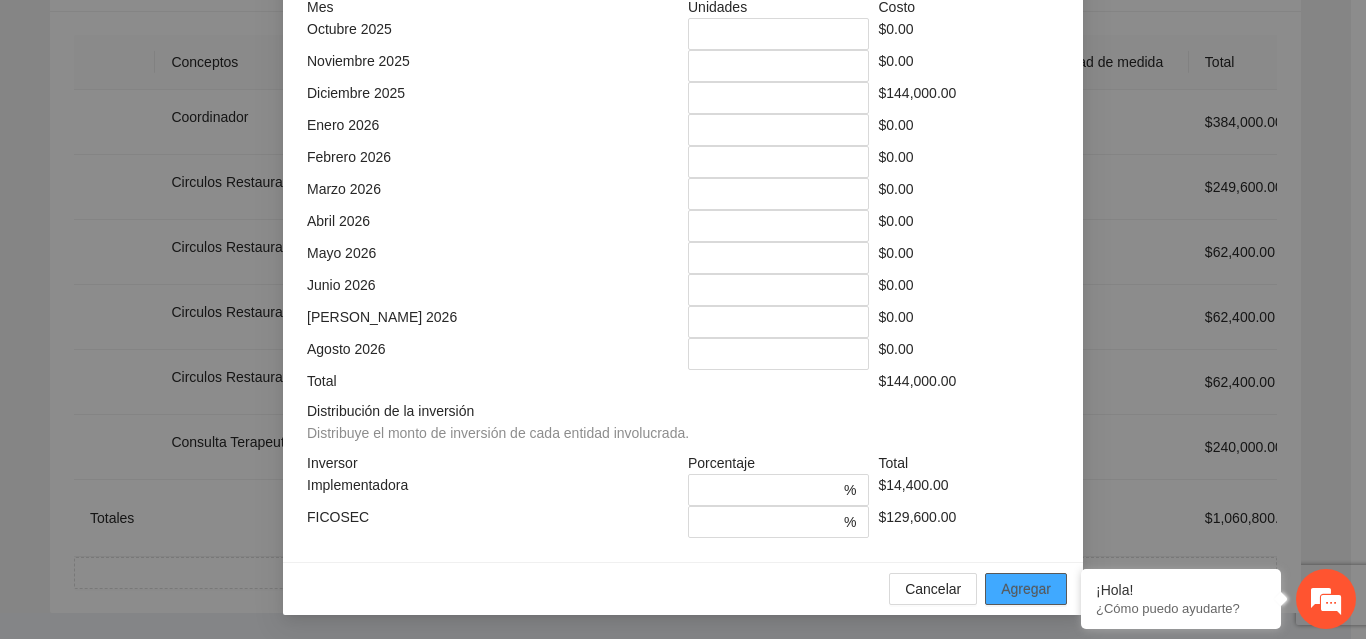 click on "Agregar" at bounding box center (1026, 589) 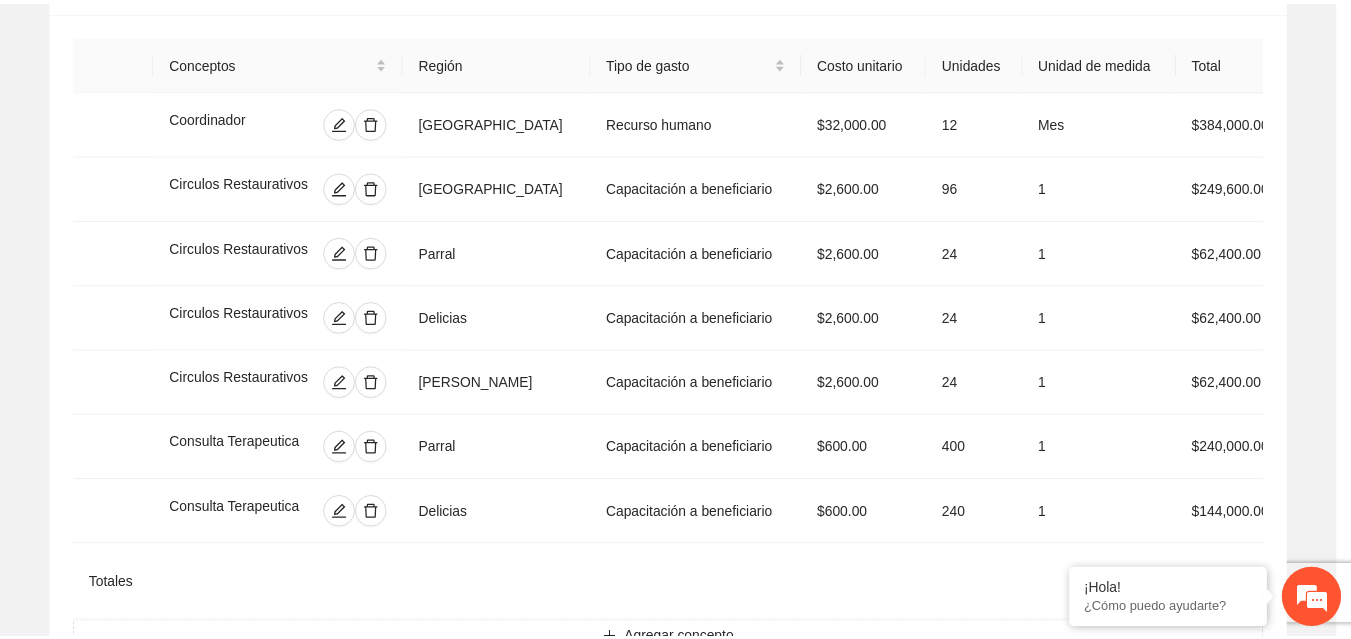 scroll, scrollTop: 439, scrollLeft: 0, axis: vertical 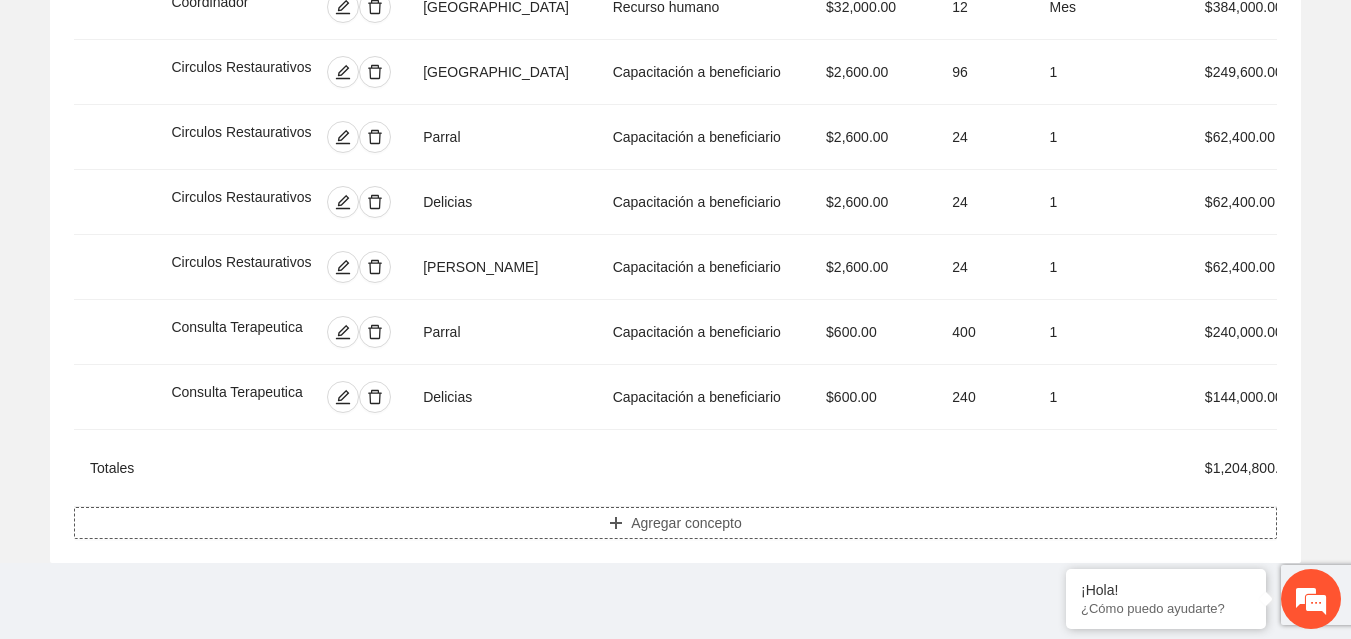 click on "Agregar concepto" at bounding box center [686, 523] 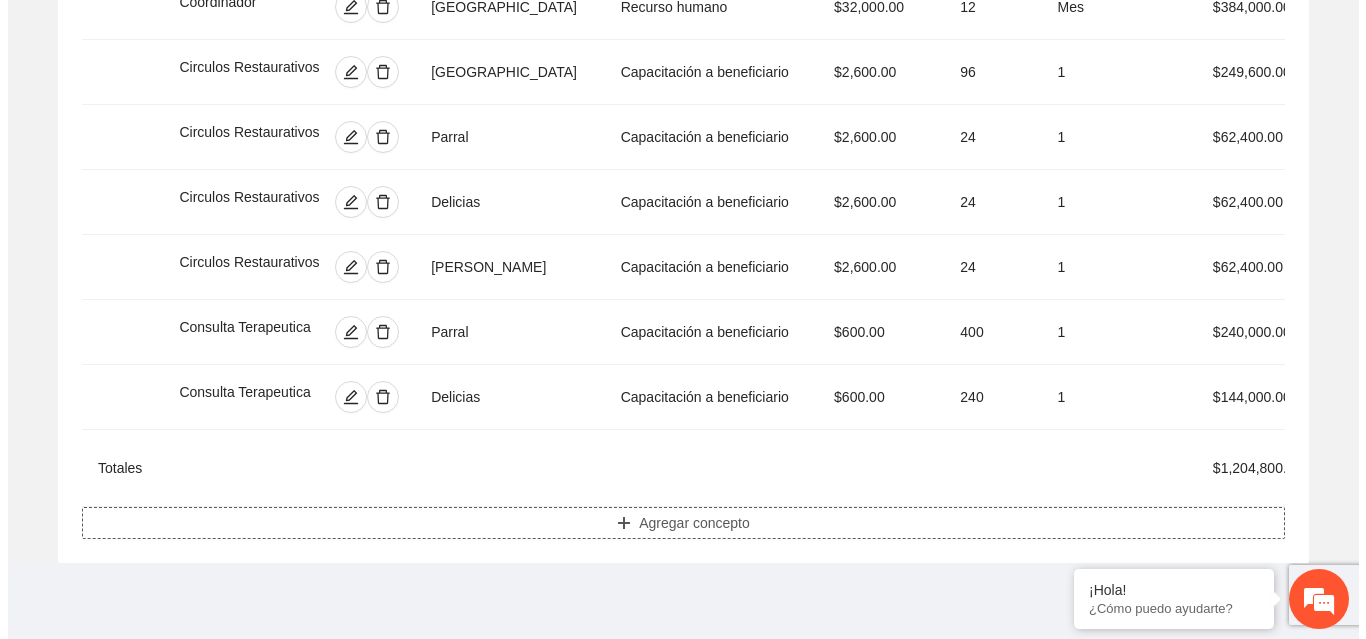 type on "****" 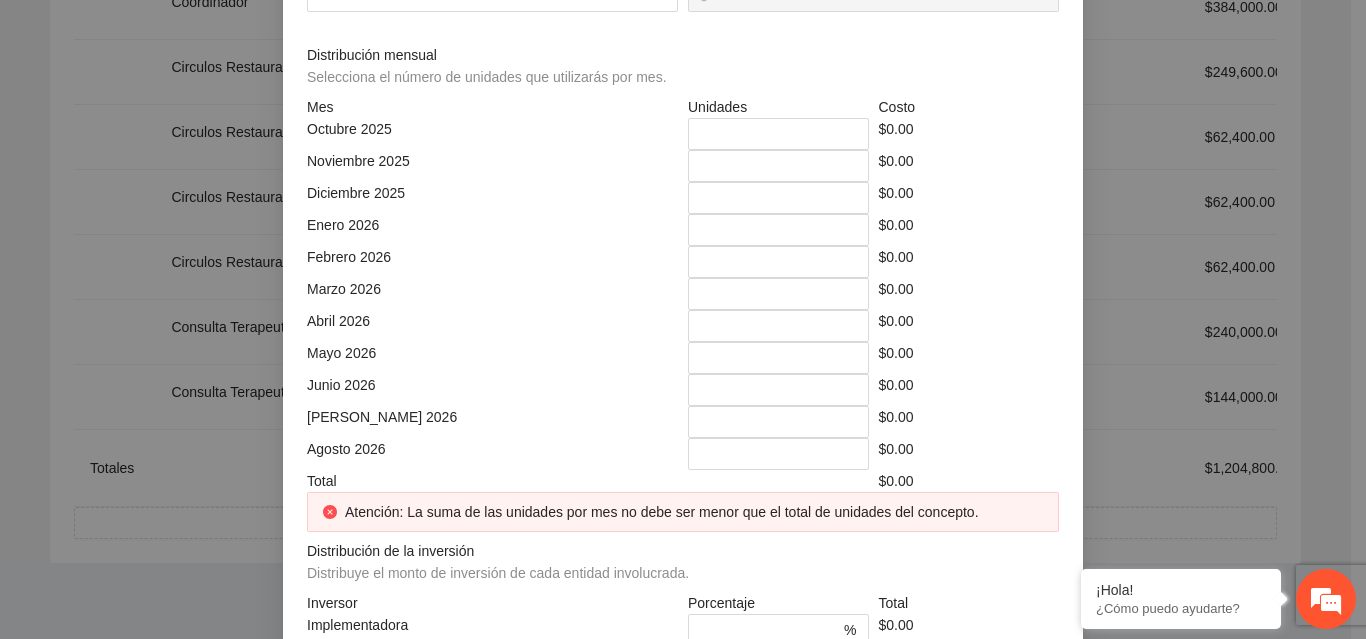 click at bounding box center [683, -214] 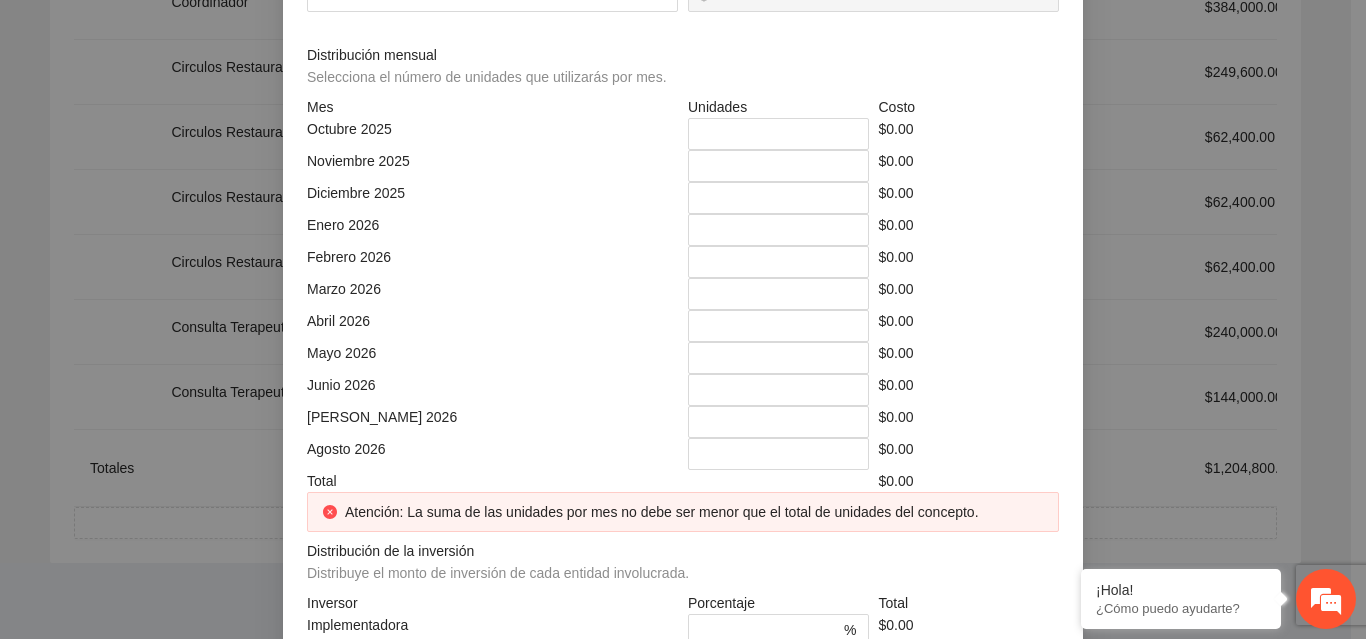 type on "**********" 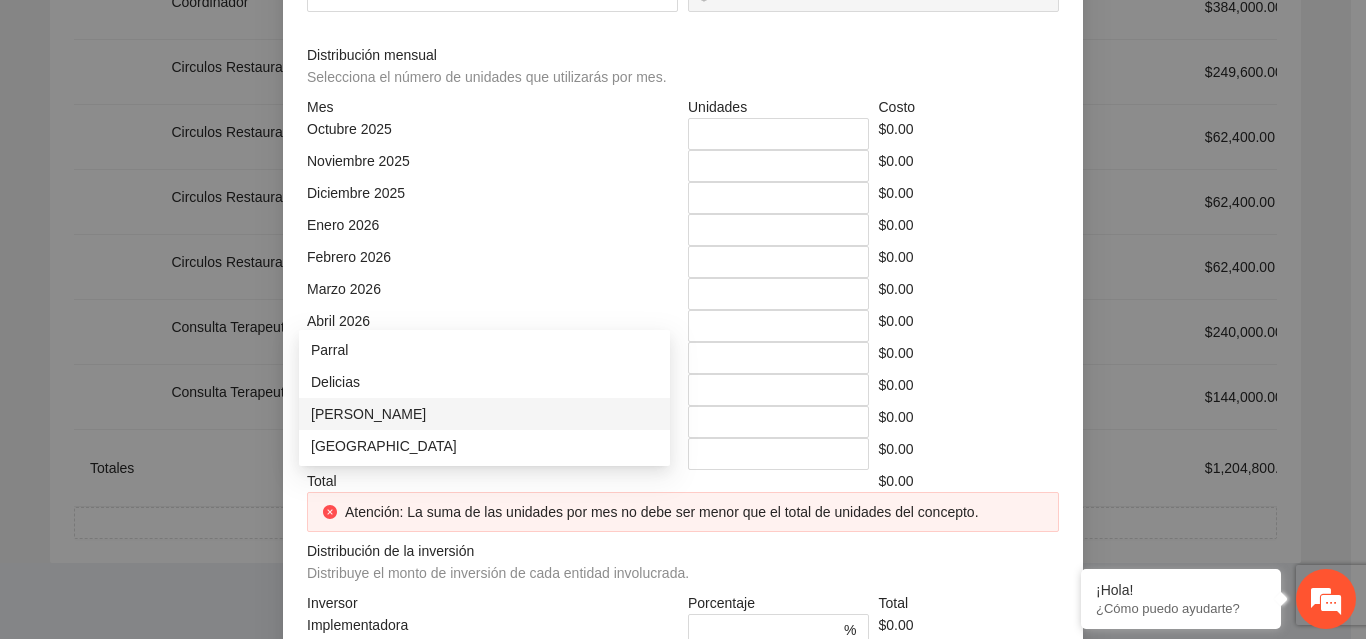 click on "[PERSON_NAME]" at bounding box center (484, 414) 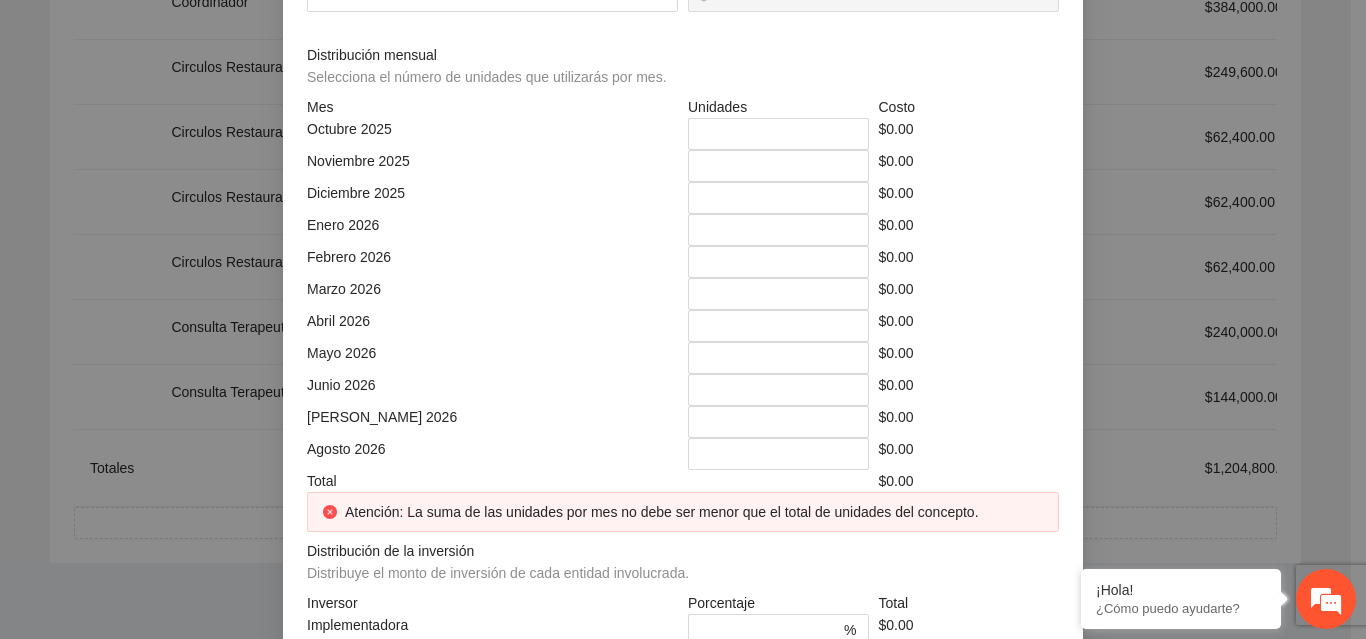 click at bounding box center (866, -144) 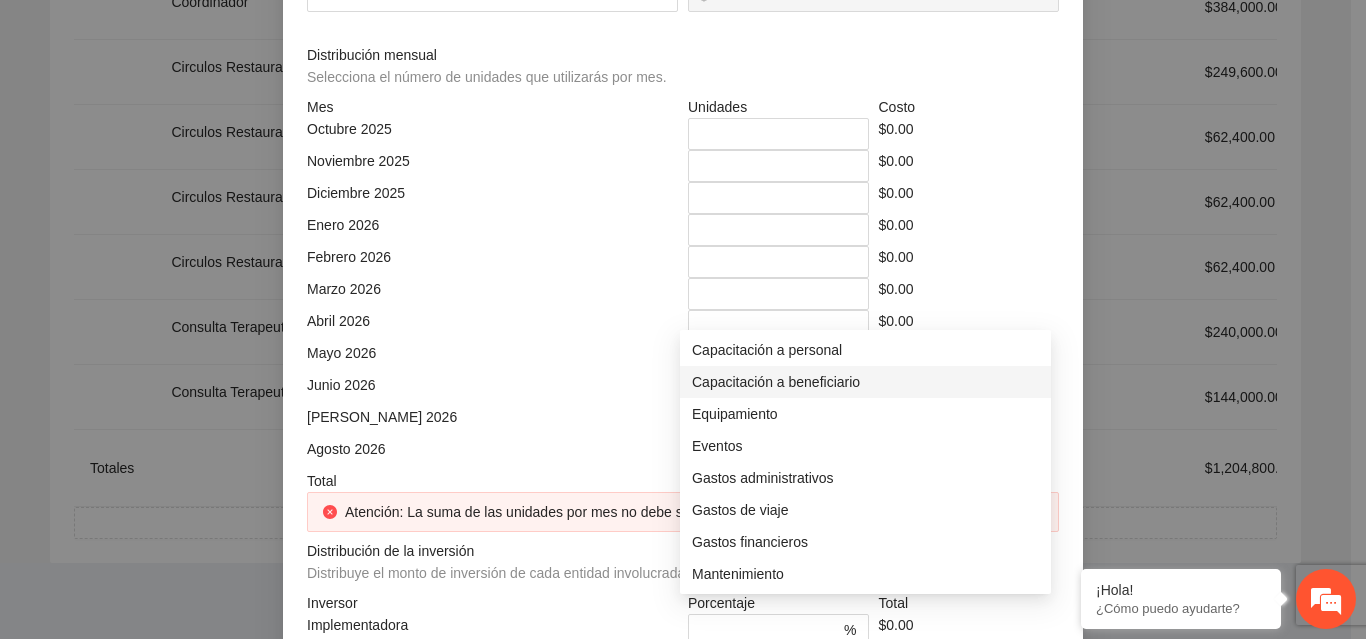 click on "Capacitación a beneficiario" at bounding box center [865, 382] 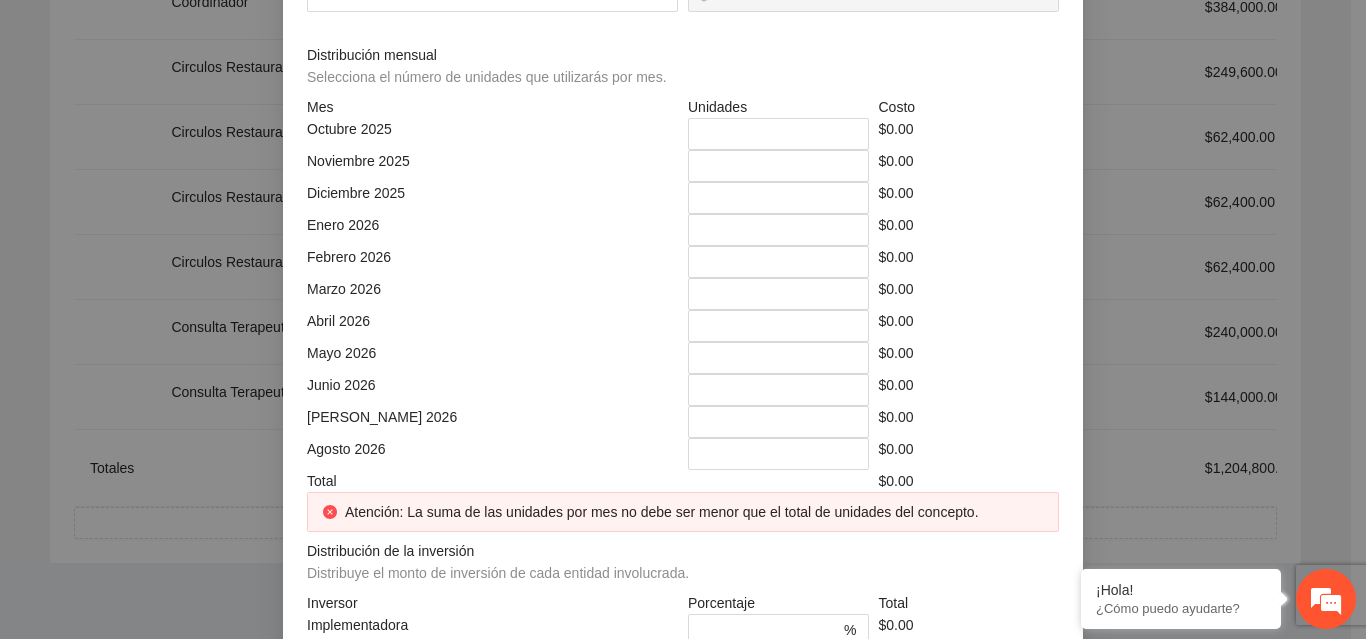 click at bounding box center [492, -74] 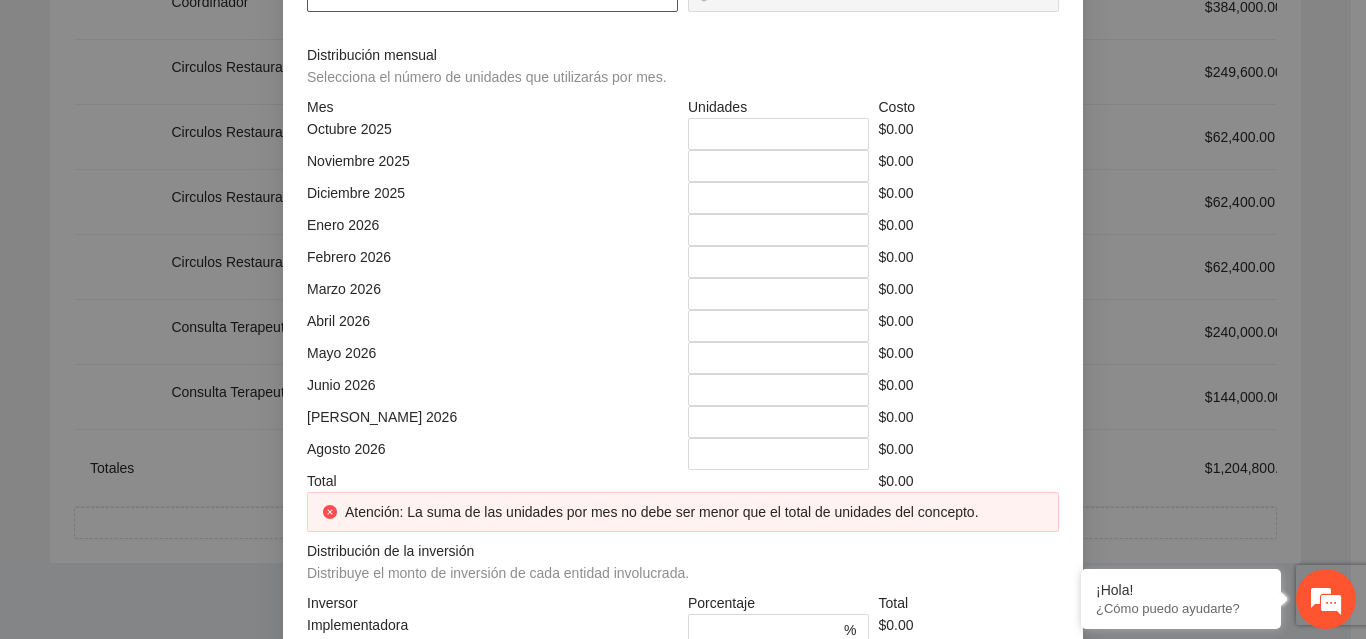 type on "***" 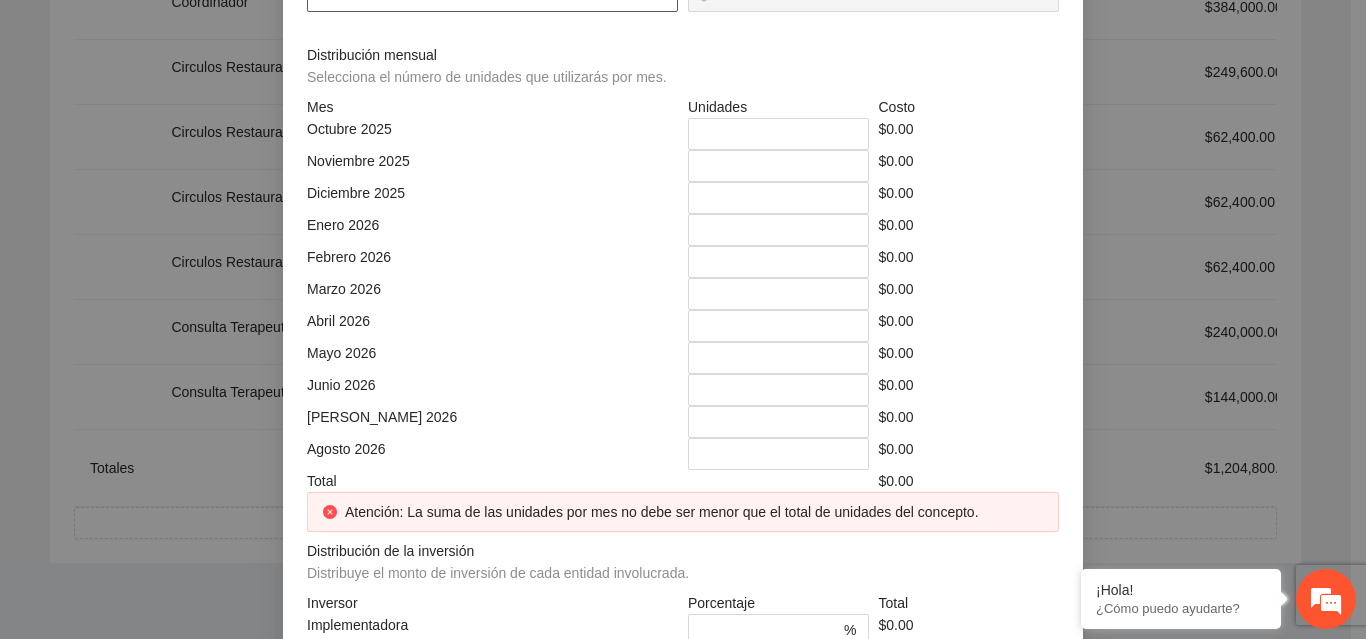 click at bounding box center (492, -4) 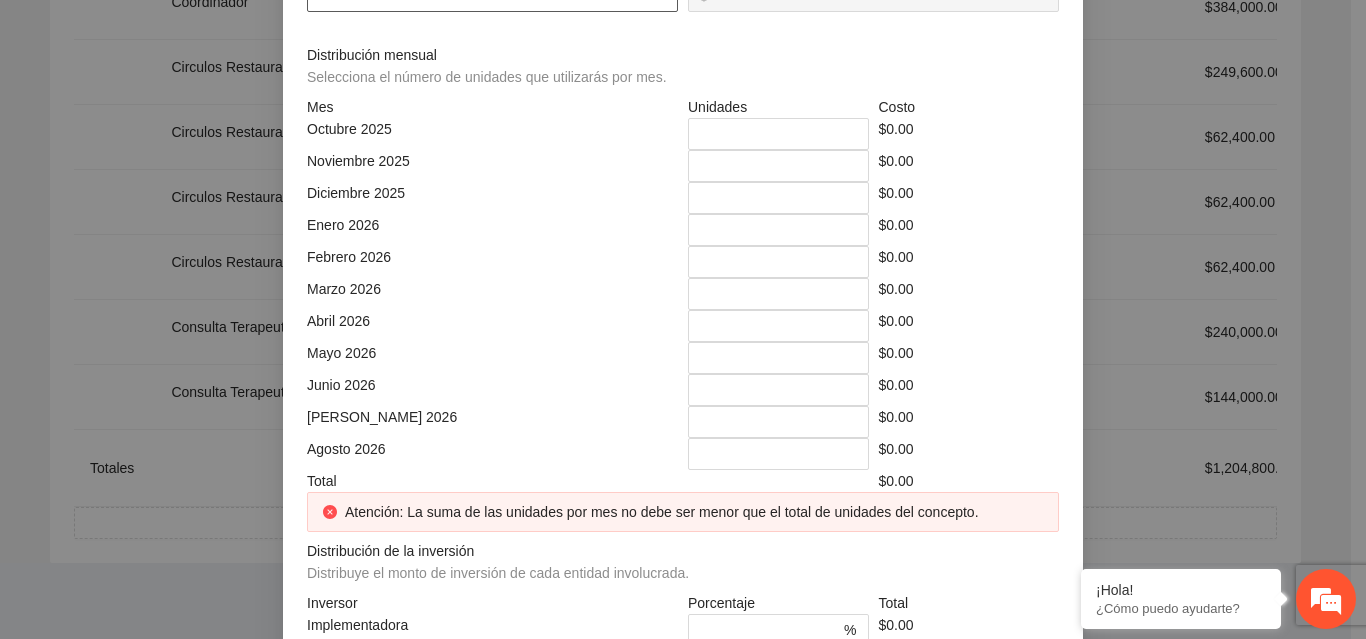 type on "*********" 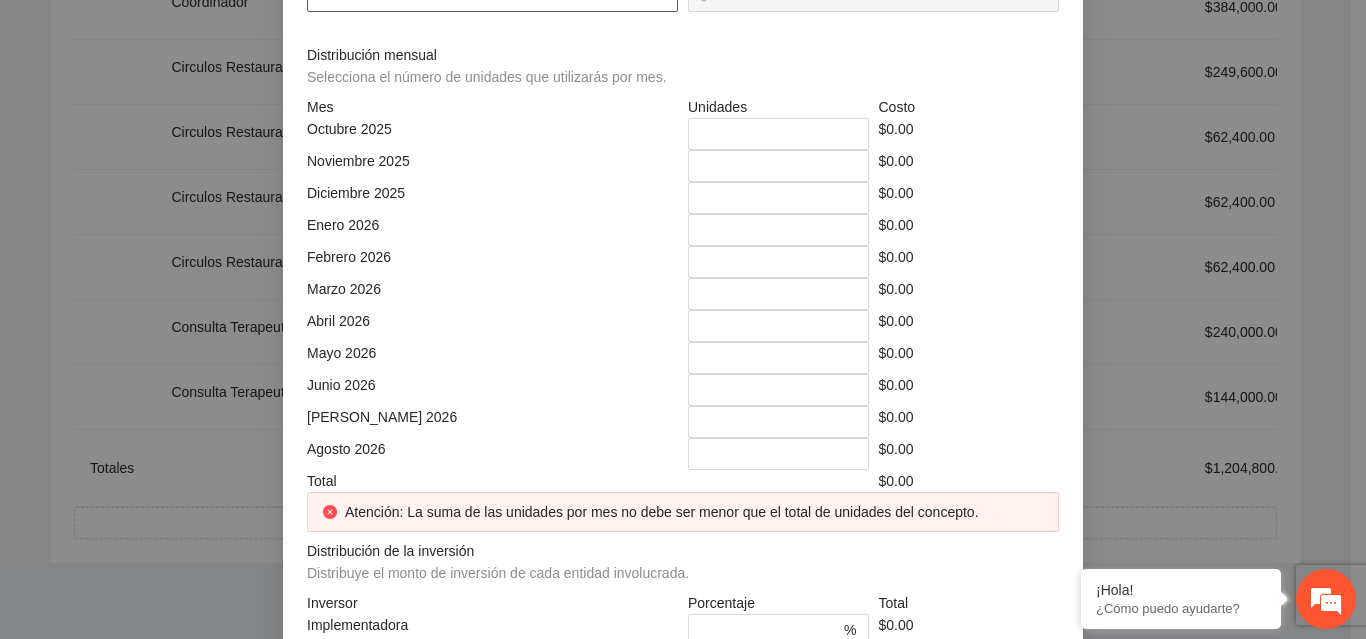 type on "***" 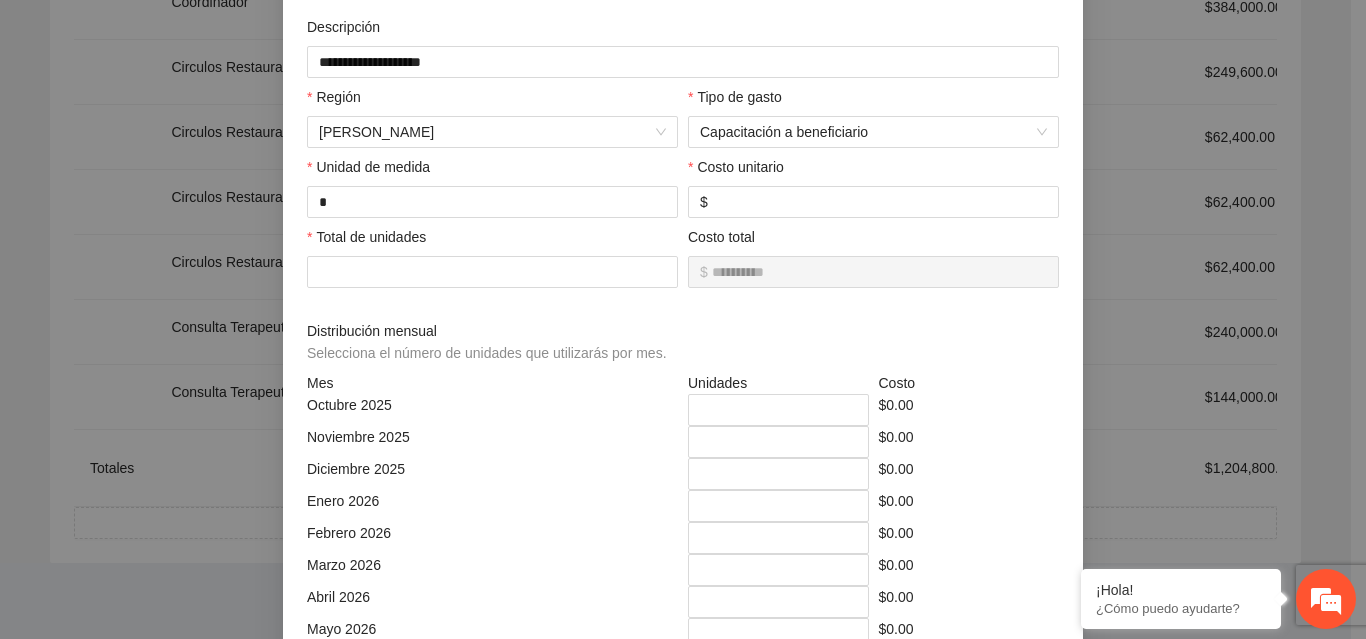 scroll, scrollTop: 175, scrollLeft: 0, axis: vertical 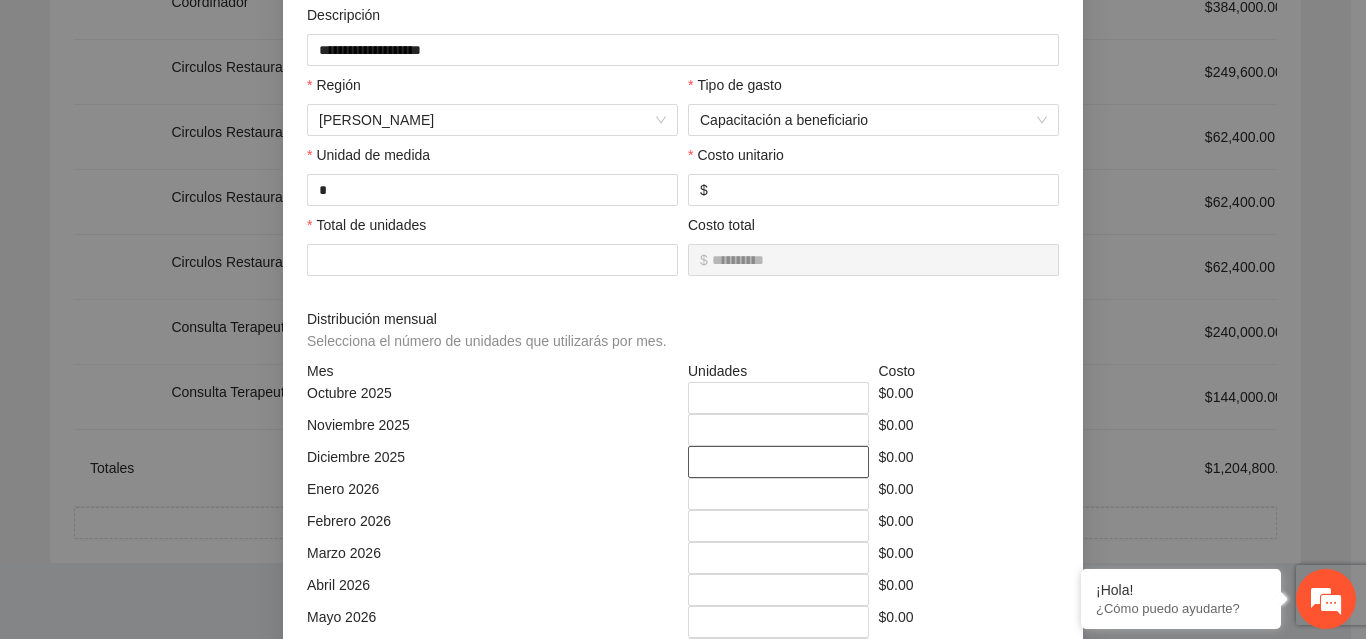 click on "*" at bounding box center (778, 462) 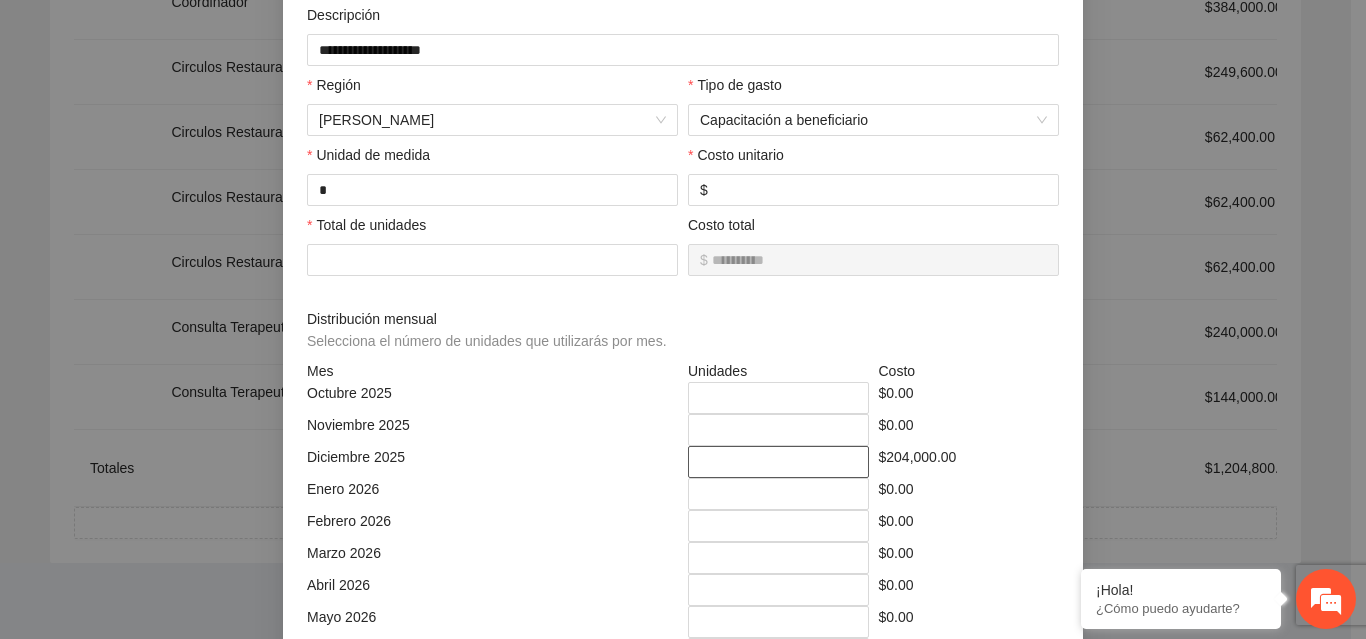 type on "***" 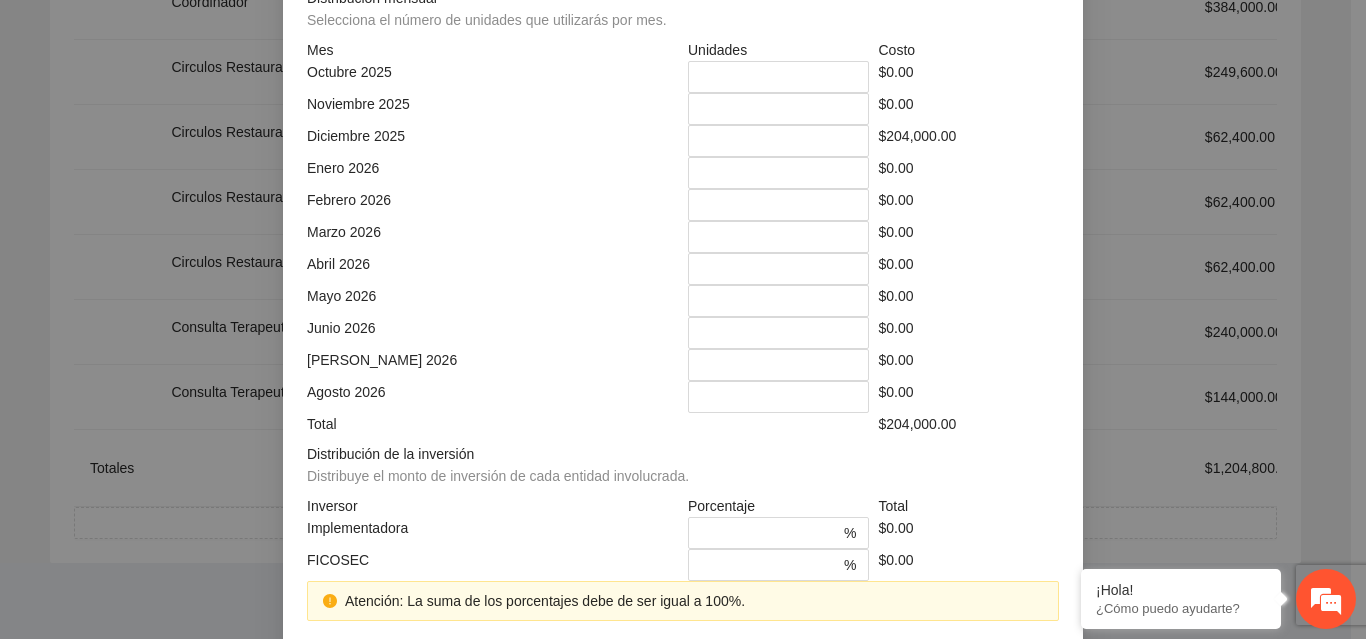 scroll, scrollTop: 494, scrollLeft: 0, axis: vertical 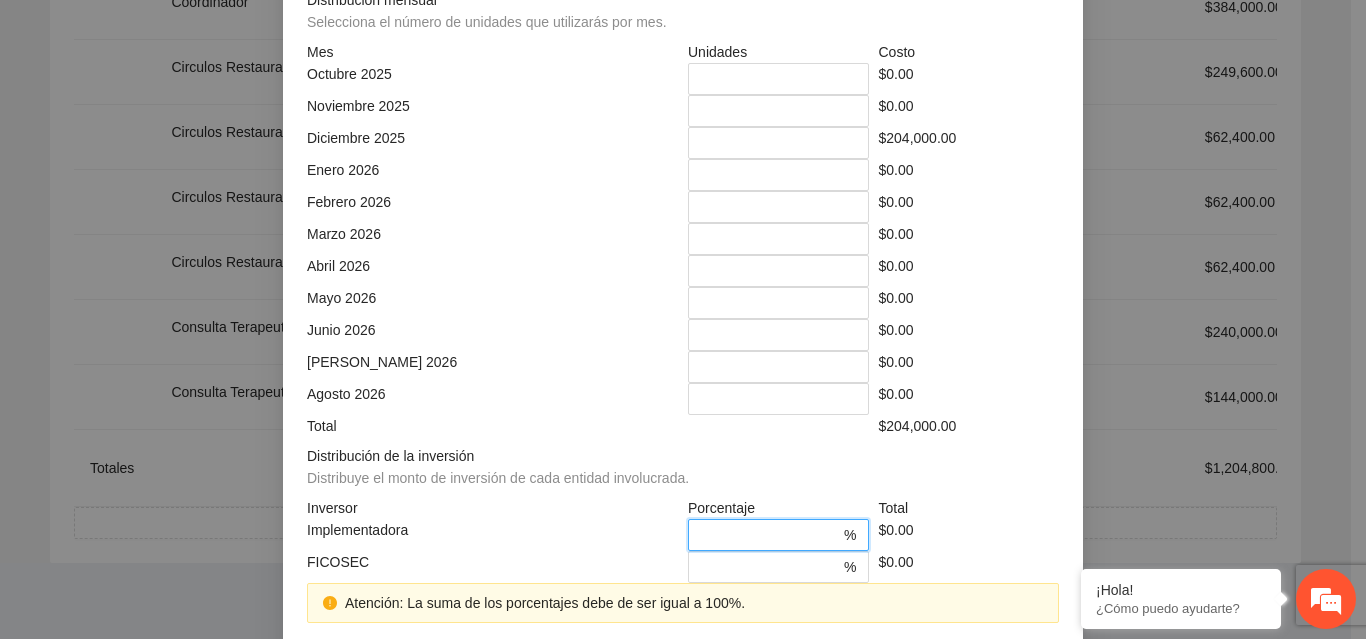click on "*" at bounding box center [770, 535] 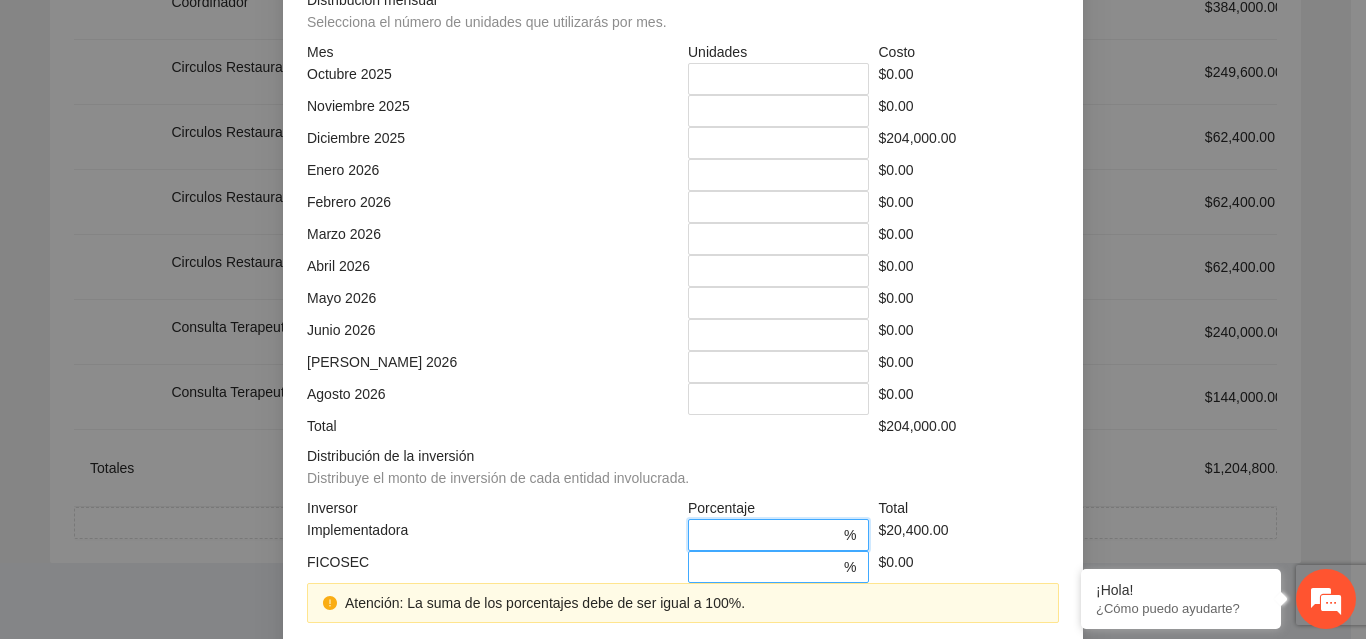 type on "**" 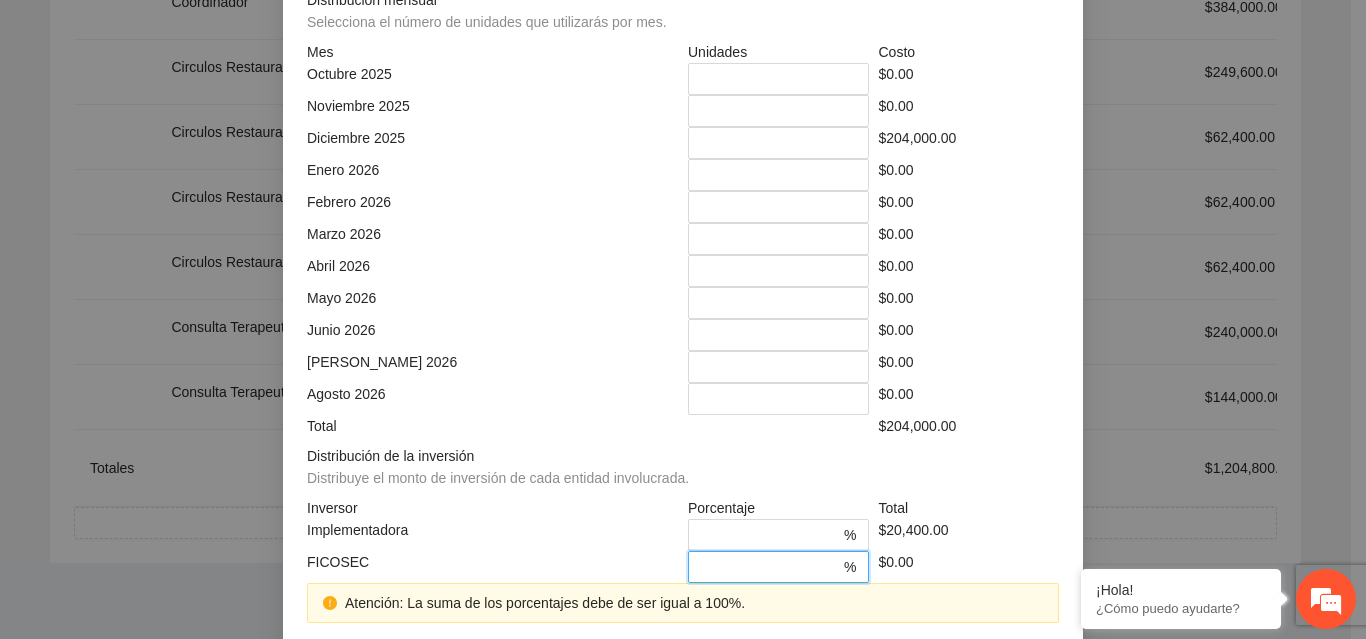 click on "*" at bounding box center (770, 567) 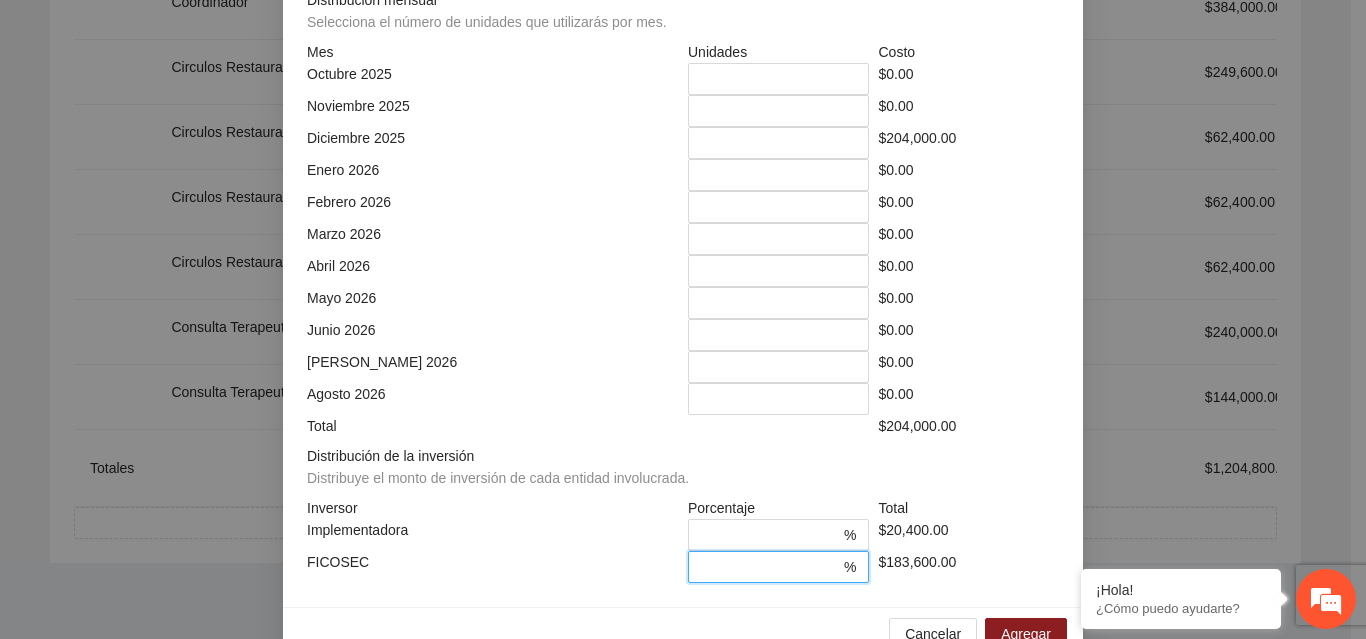type on "**" 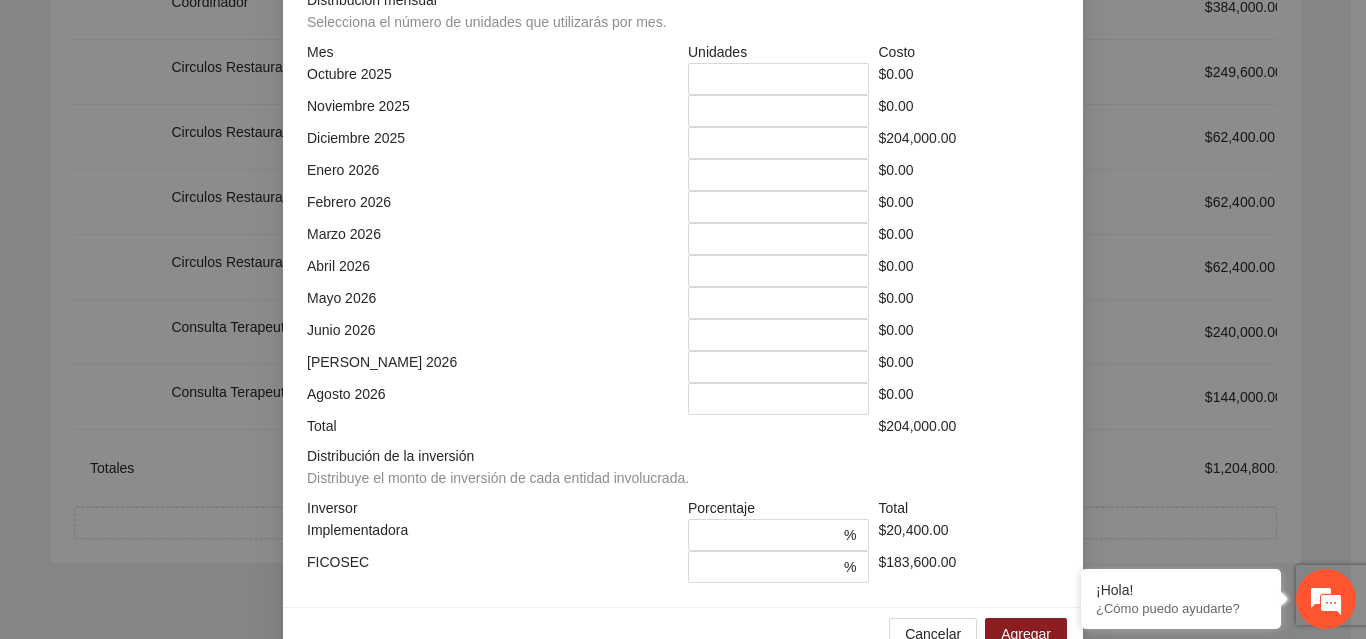 scroll, scrollTop: 539, scrollLeft: 0, axis: vertical 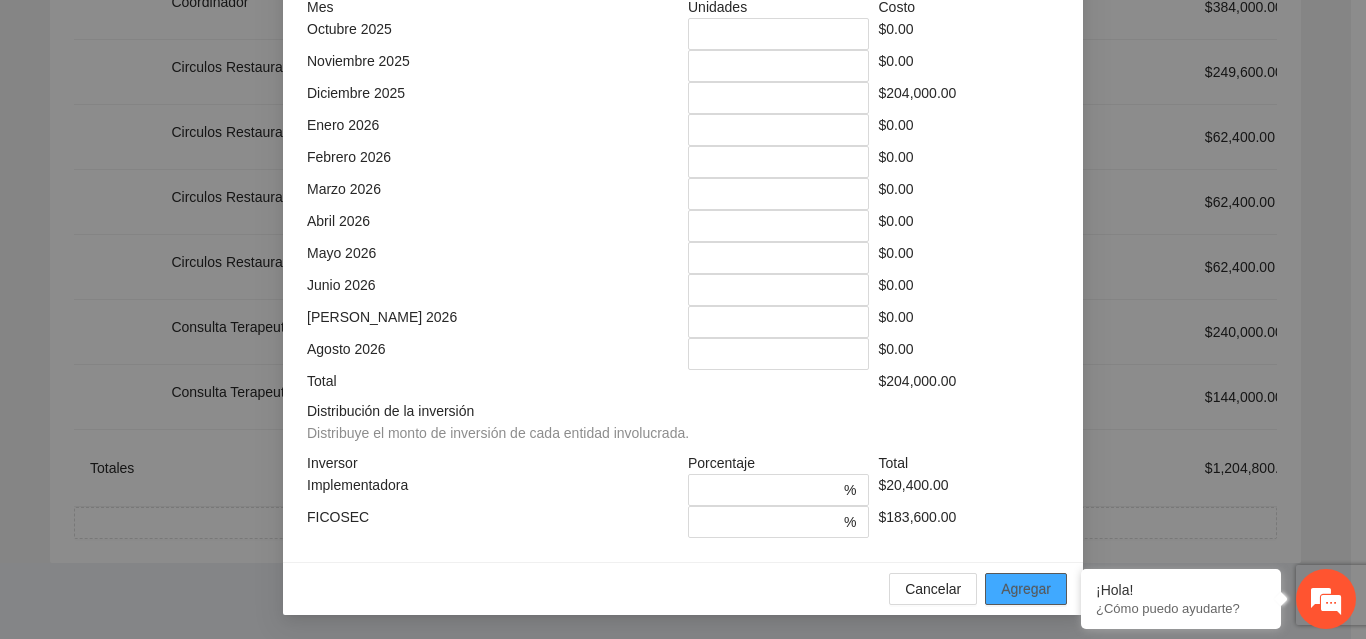 click on "Agregar" at bounding box center [1026, 589] 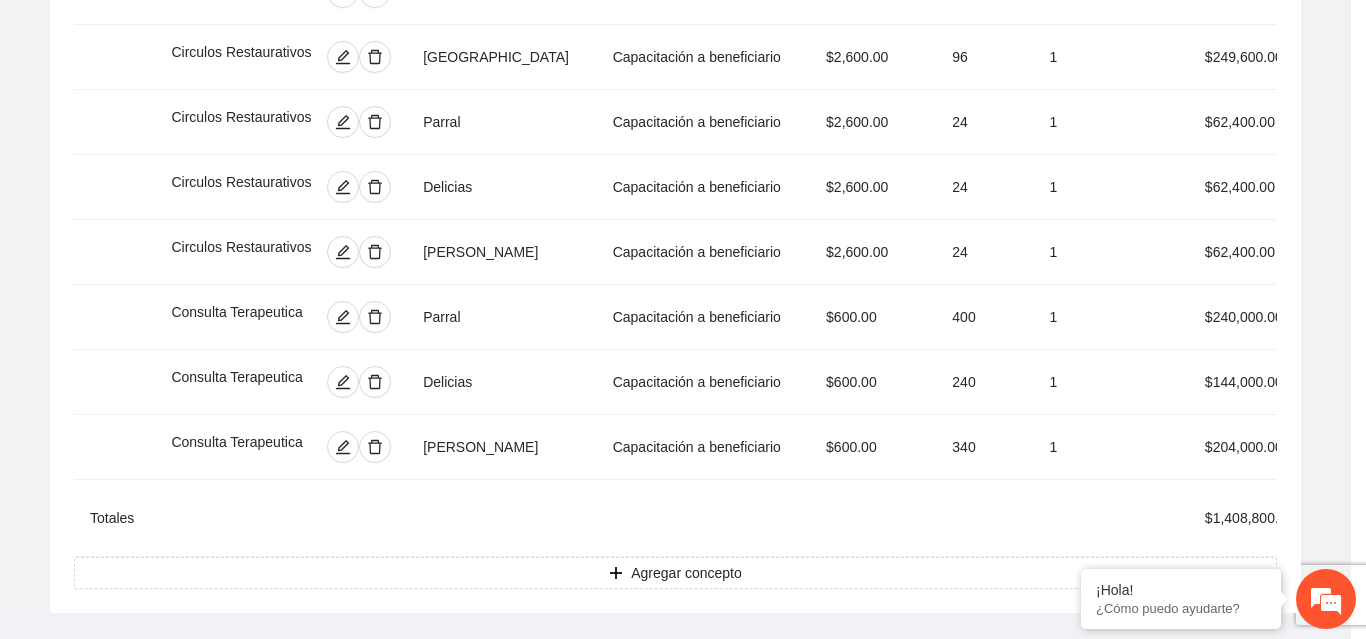 scroll, scrollTop: 539, scrollLeft: 0, axis: vertical 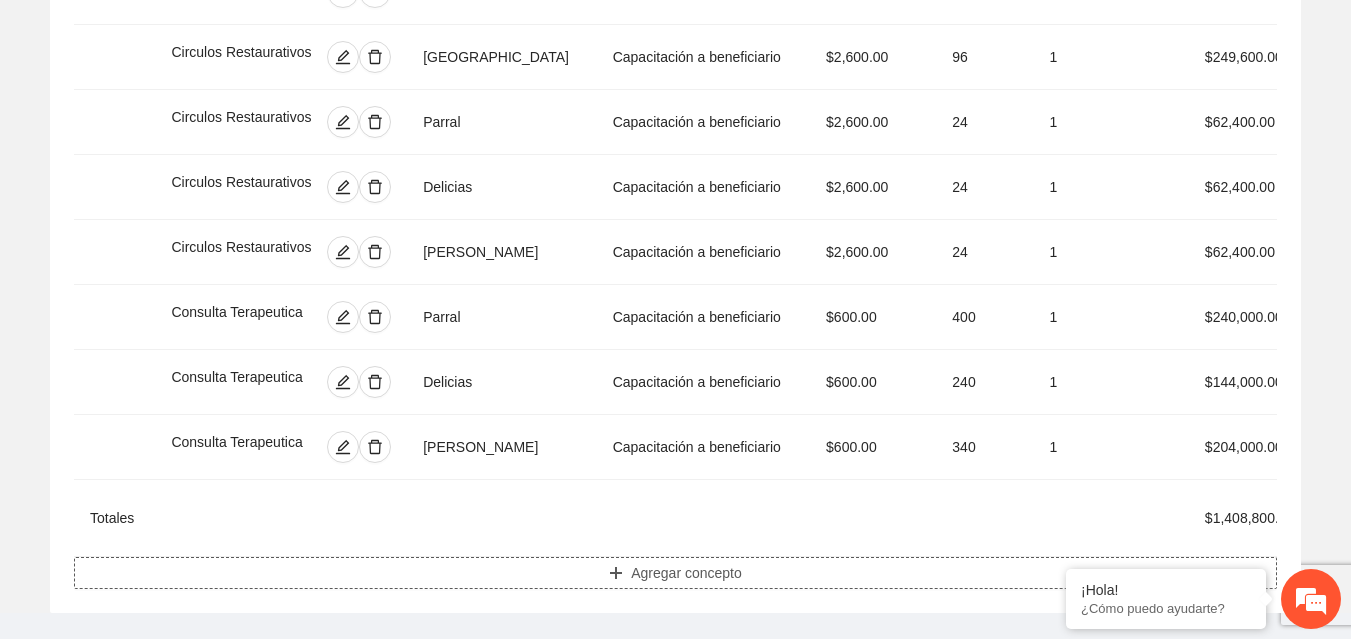 click on "Agregar concepto" at bounding box center (686, 573) 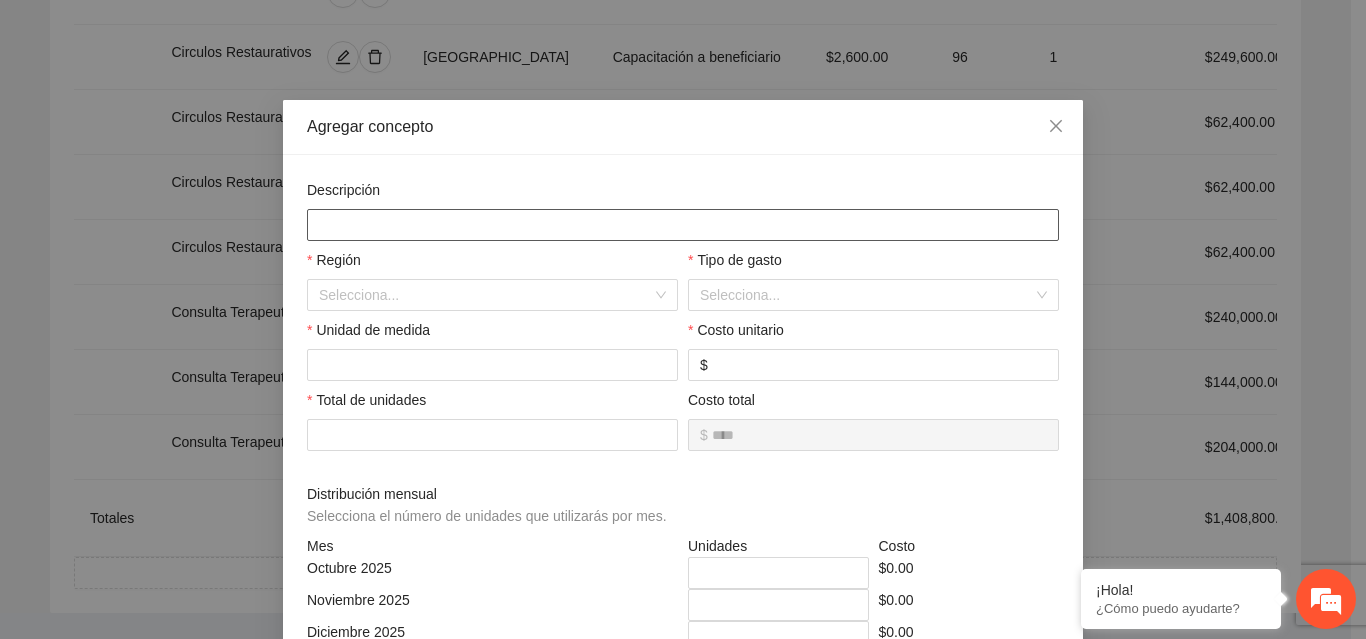 click at bounding box center [683, 225] 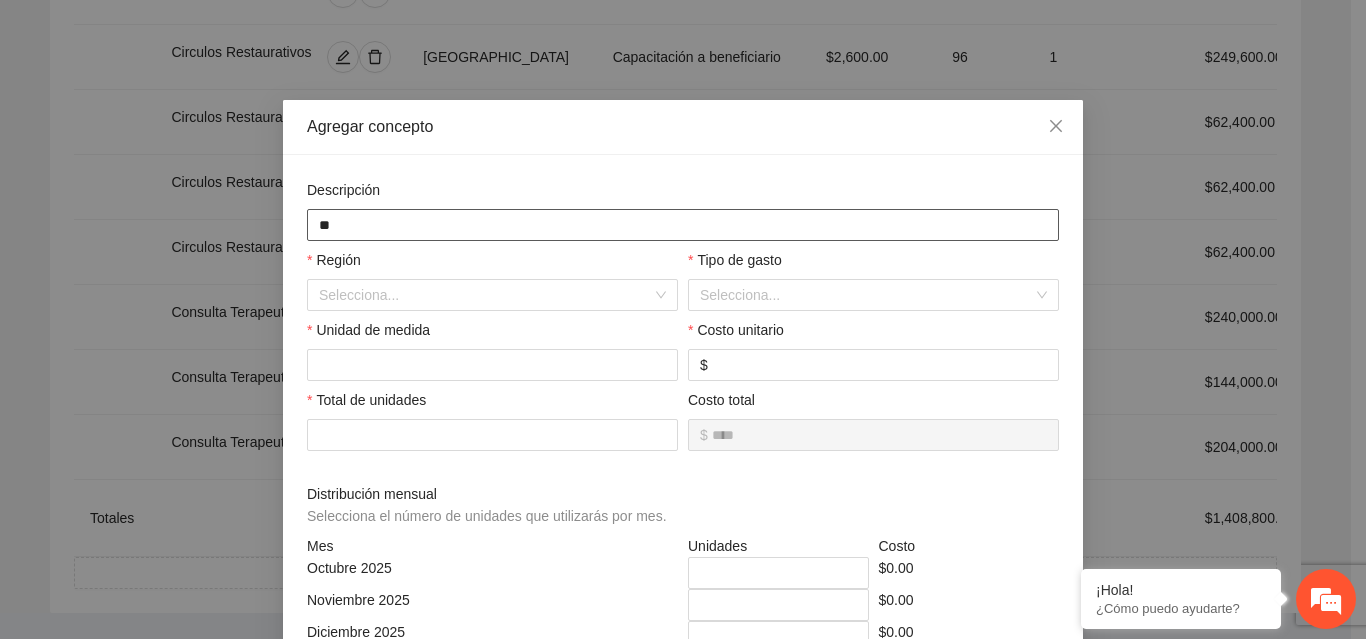 type on "*" 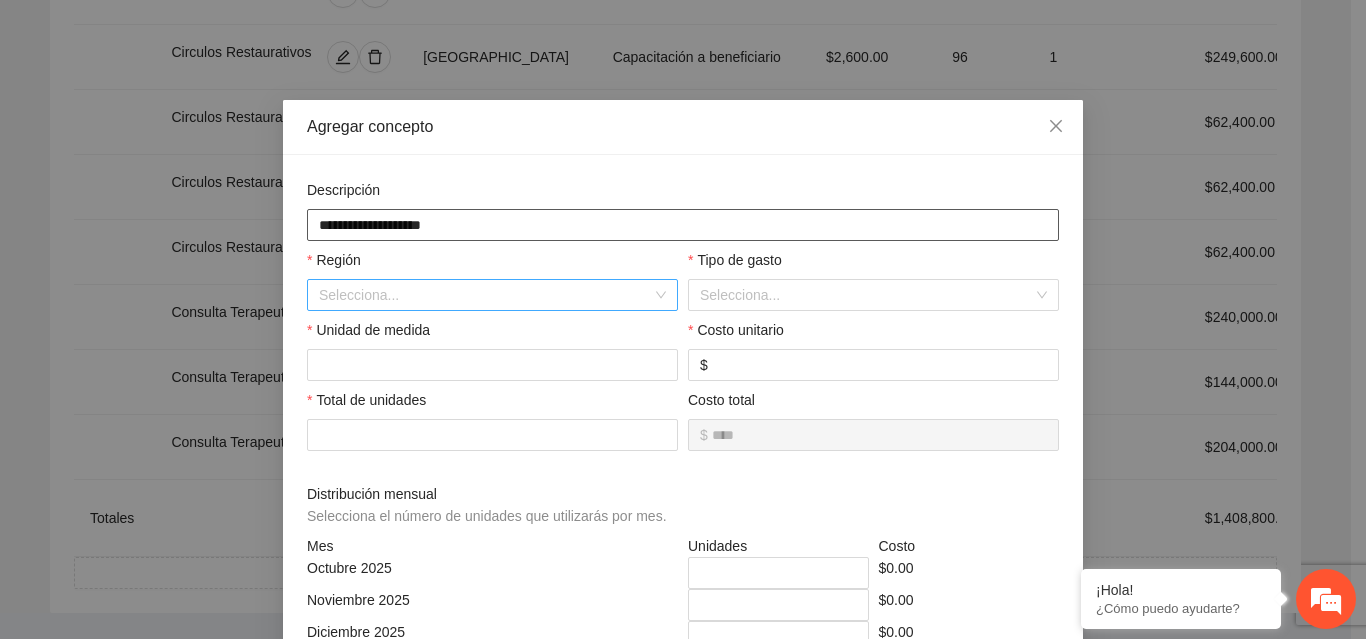 type on "**********" 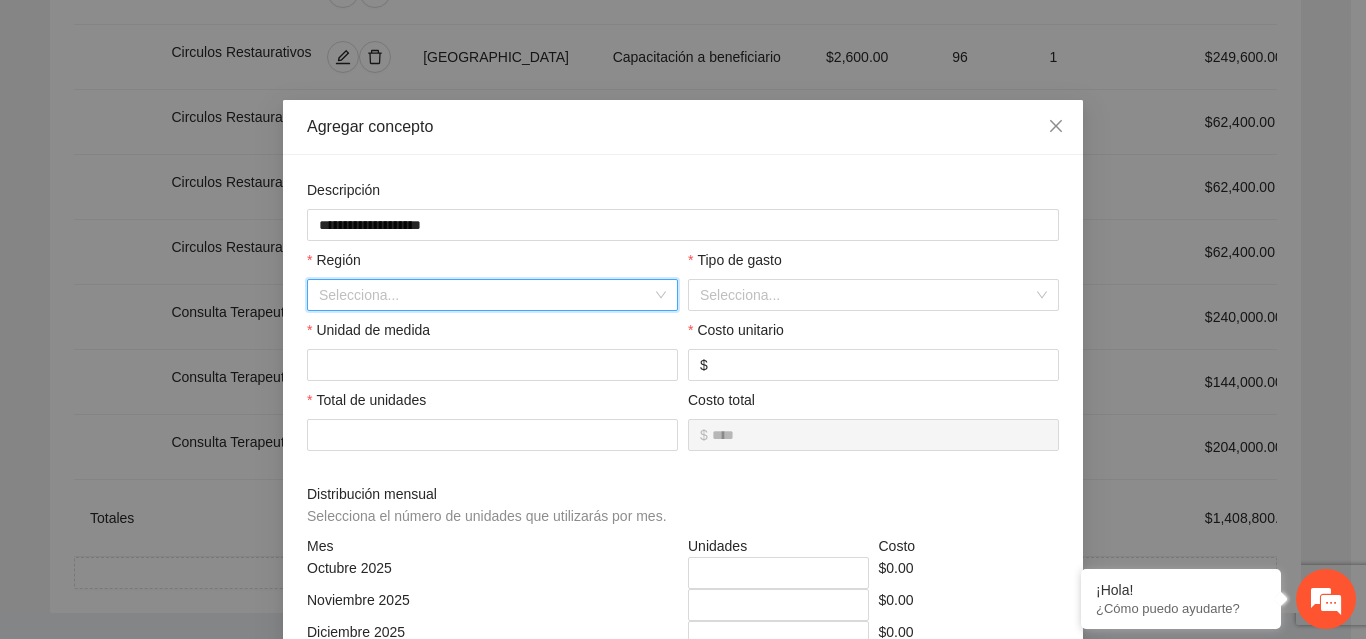 click at bounding box center (485, 295) 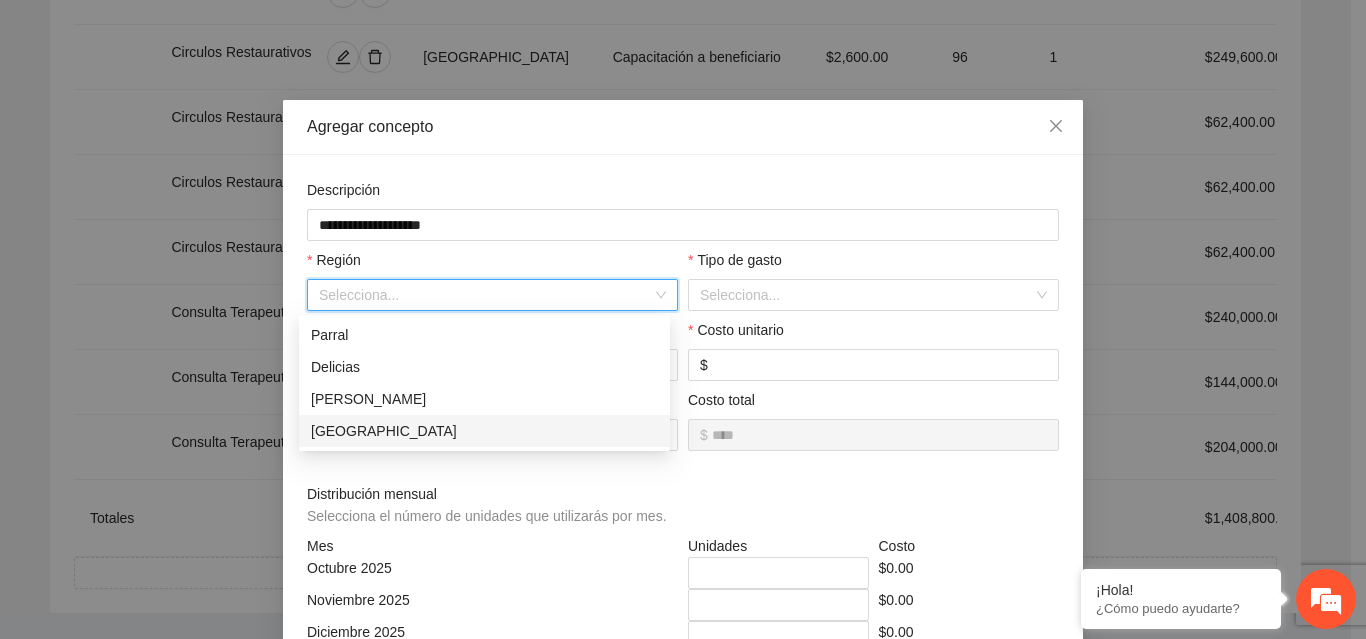 click on "[GEOGRAPHIC_DATA]" at bounding box center (484, 431) 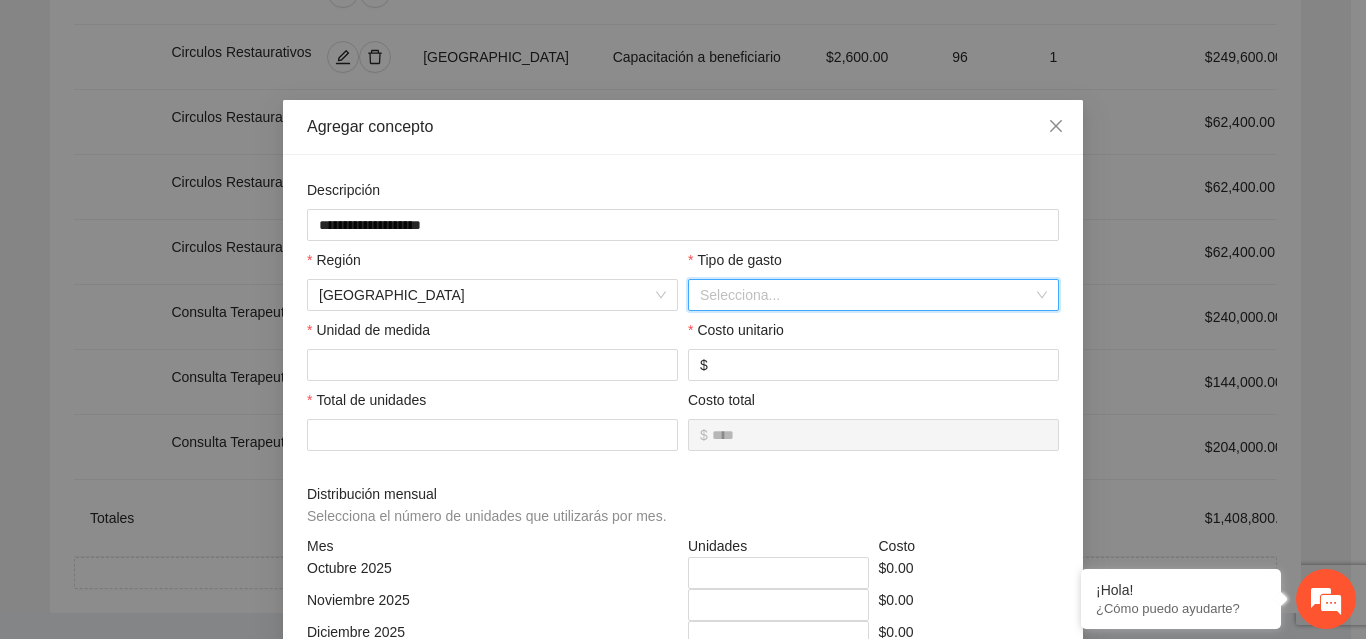 click at bounding box center [866, 295] 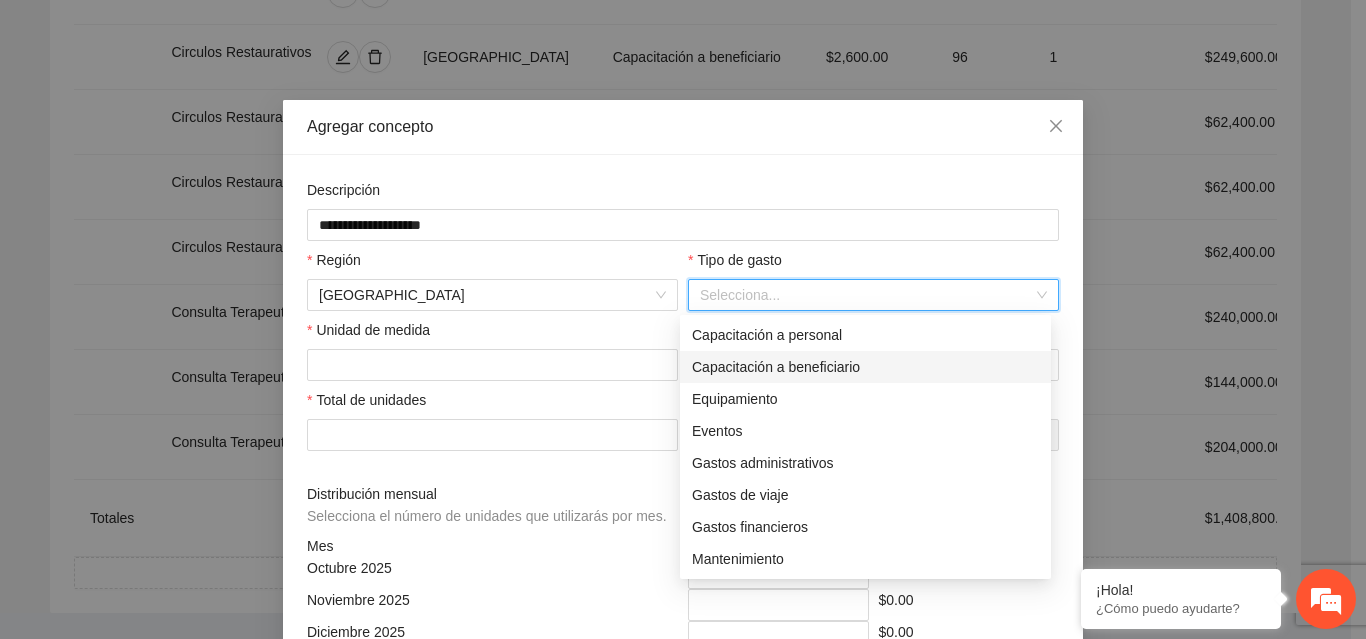 click on "Capacitación a beneficiario" at bounding box center (865, 367) 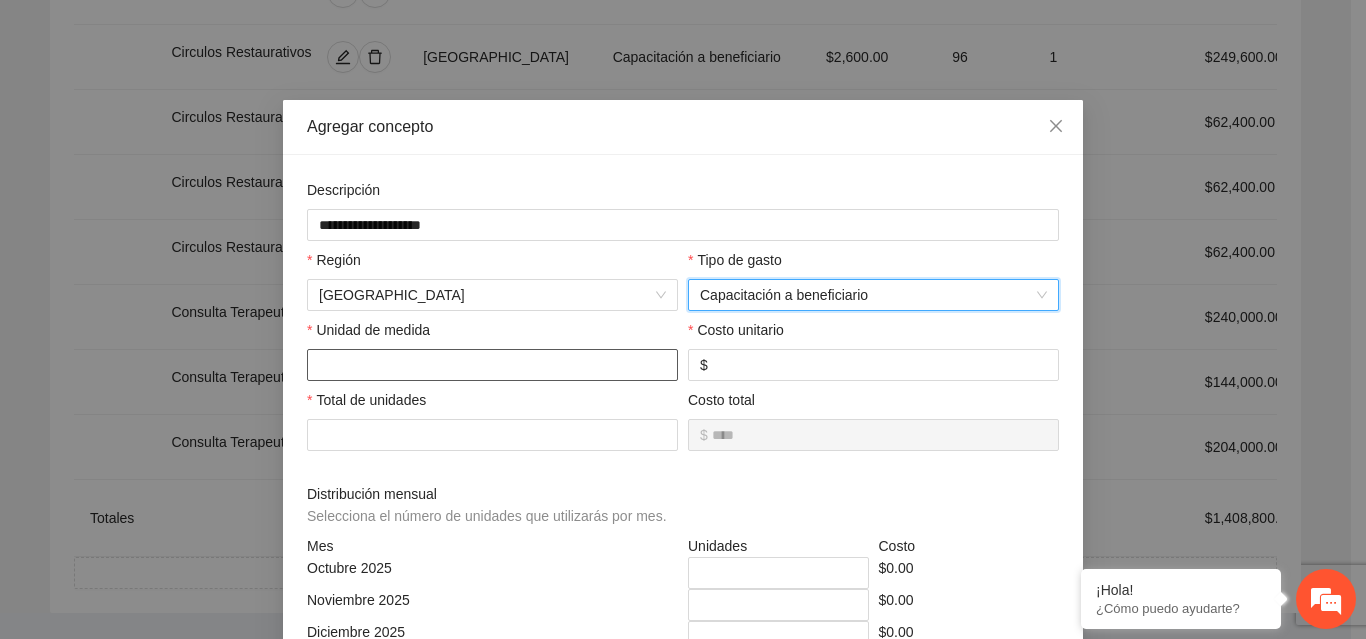 click at bounding box center [492, 365] 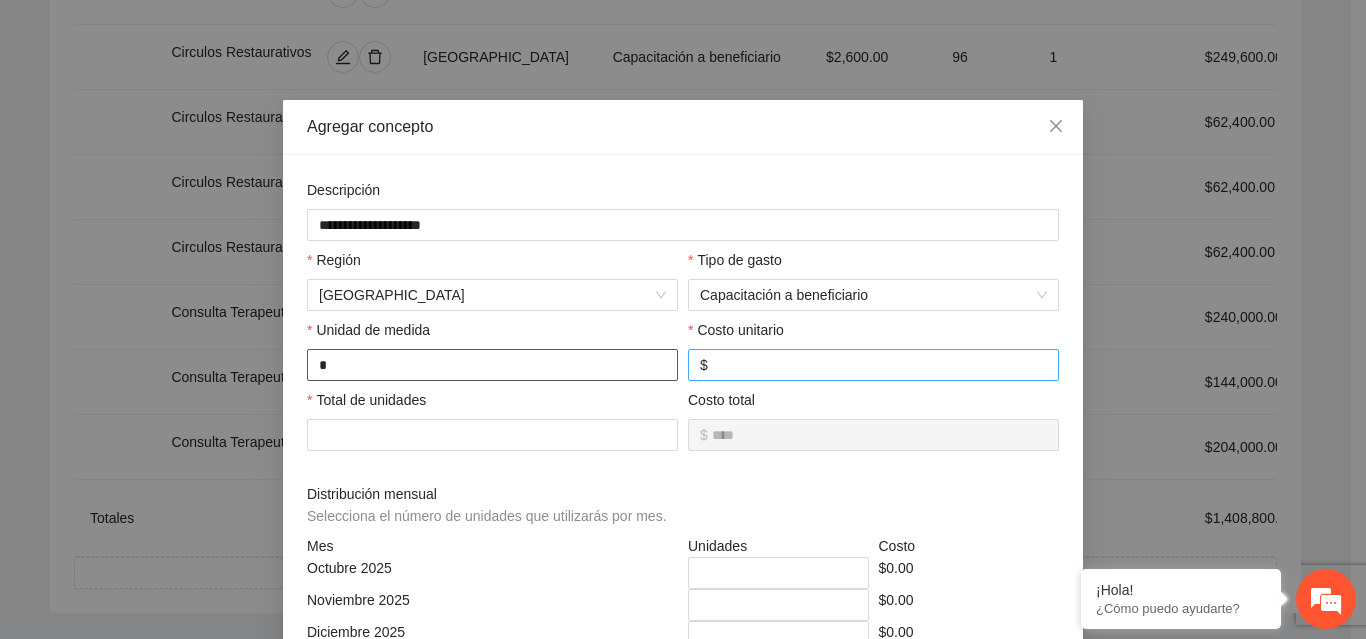 type on "*" 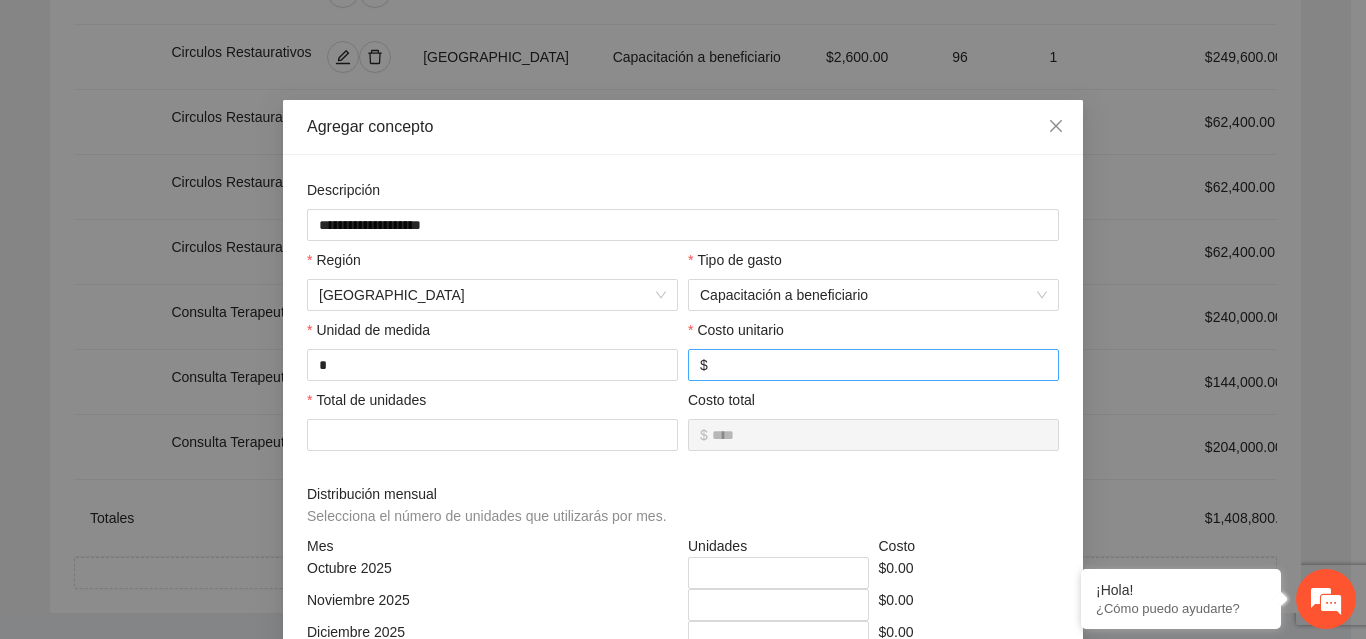 click at bounding box center [879, 365] 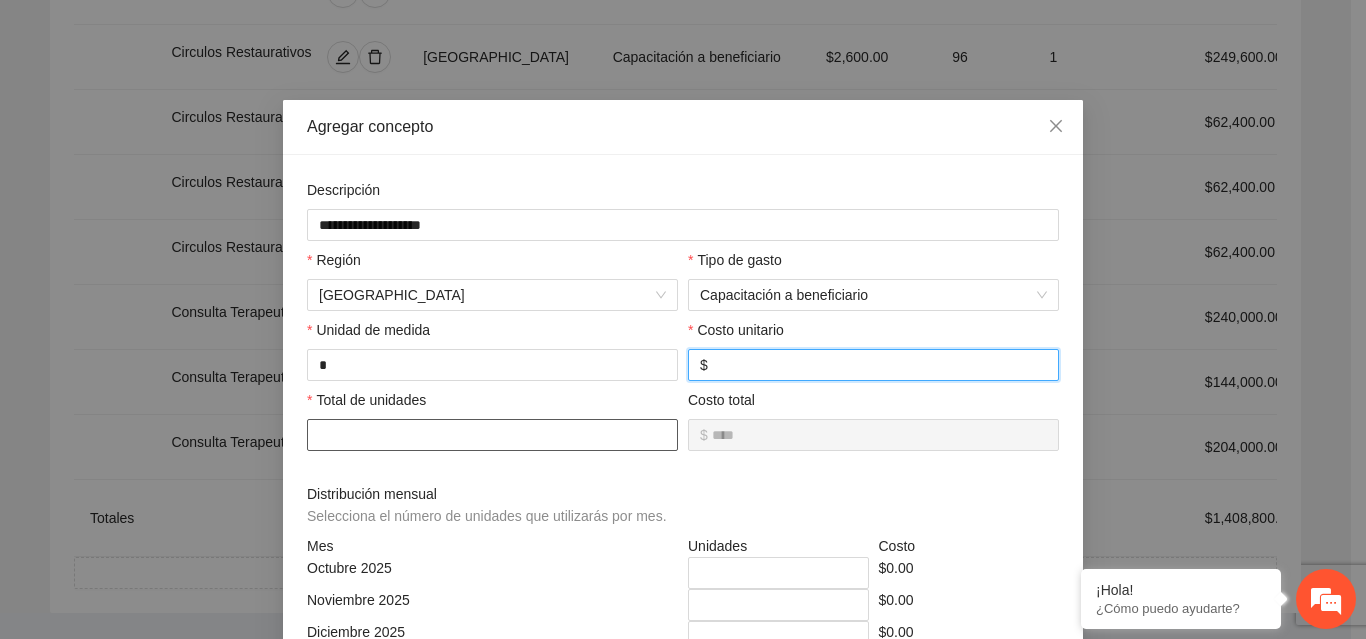type on "***" 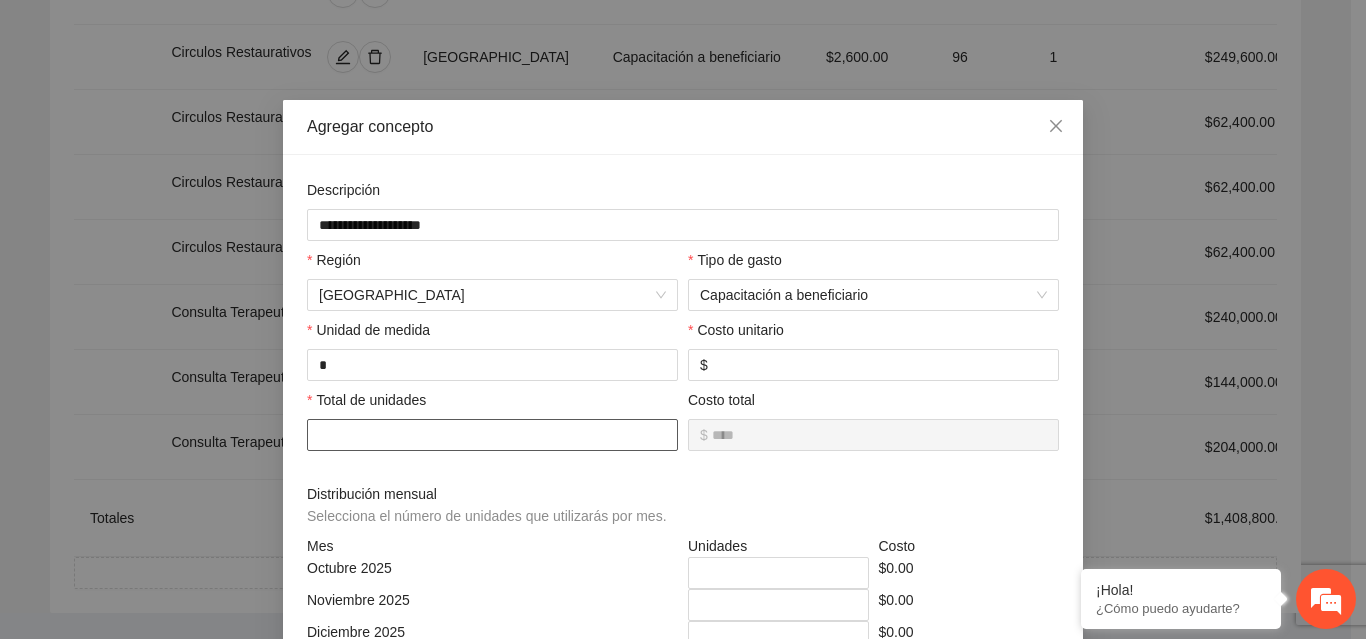 click at bounding box center (492, 435) 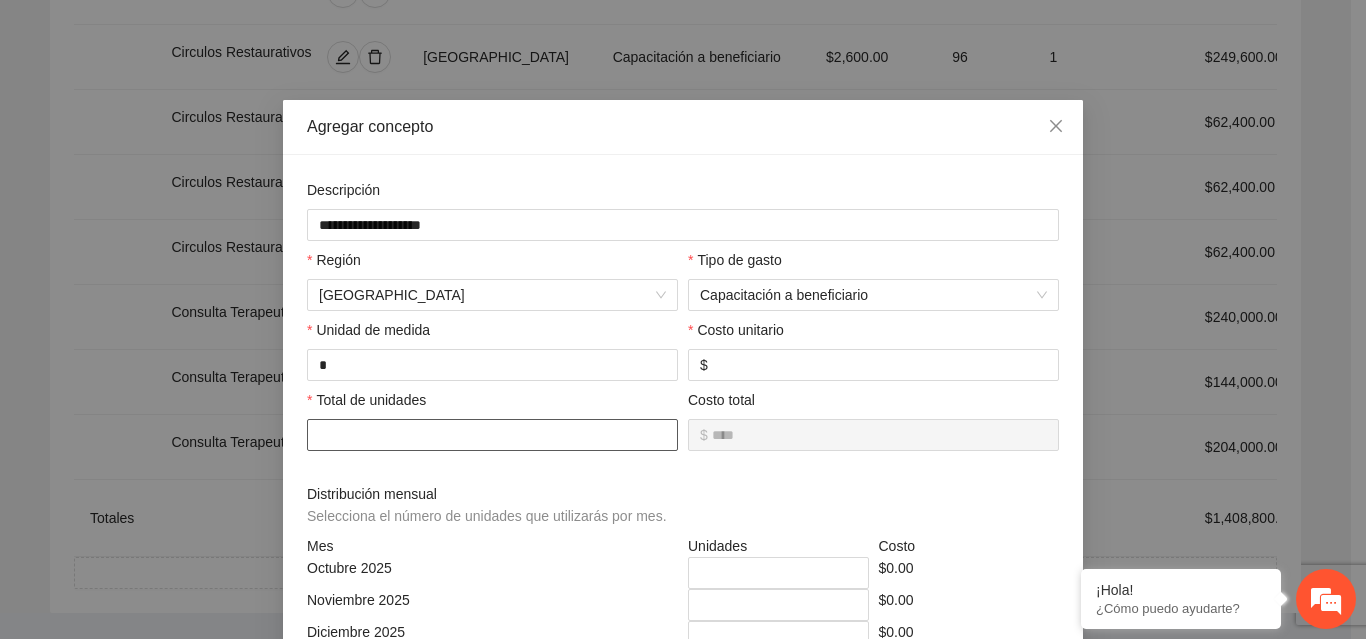 type on "******" 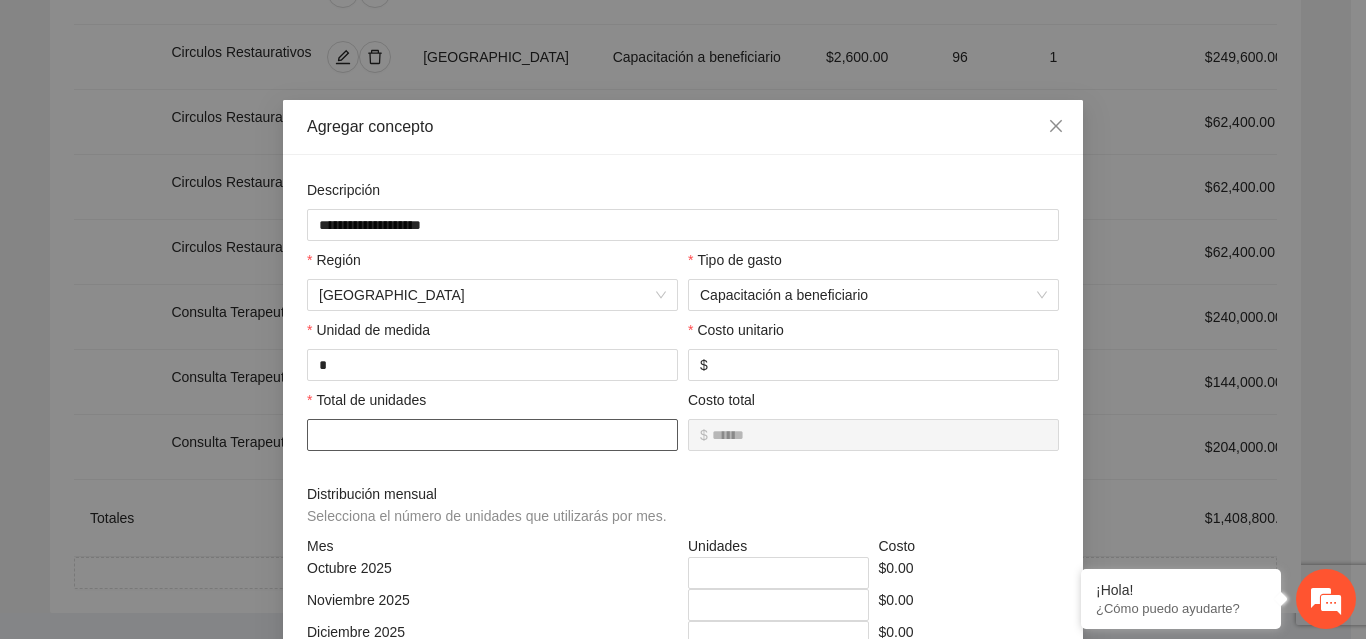 type on "********" 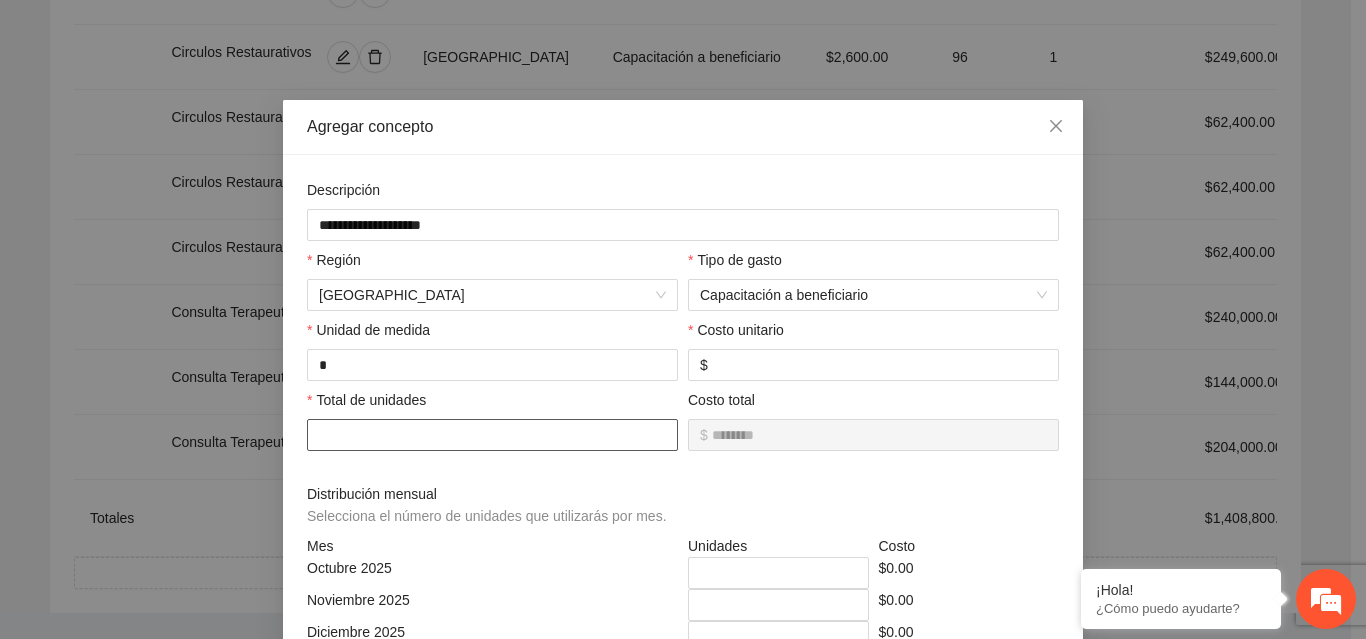type on "*********" 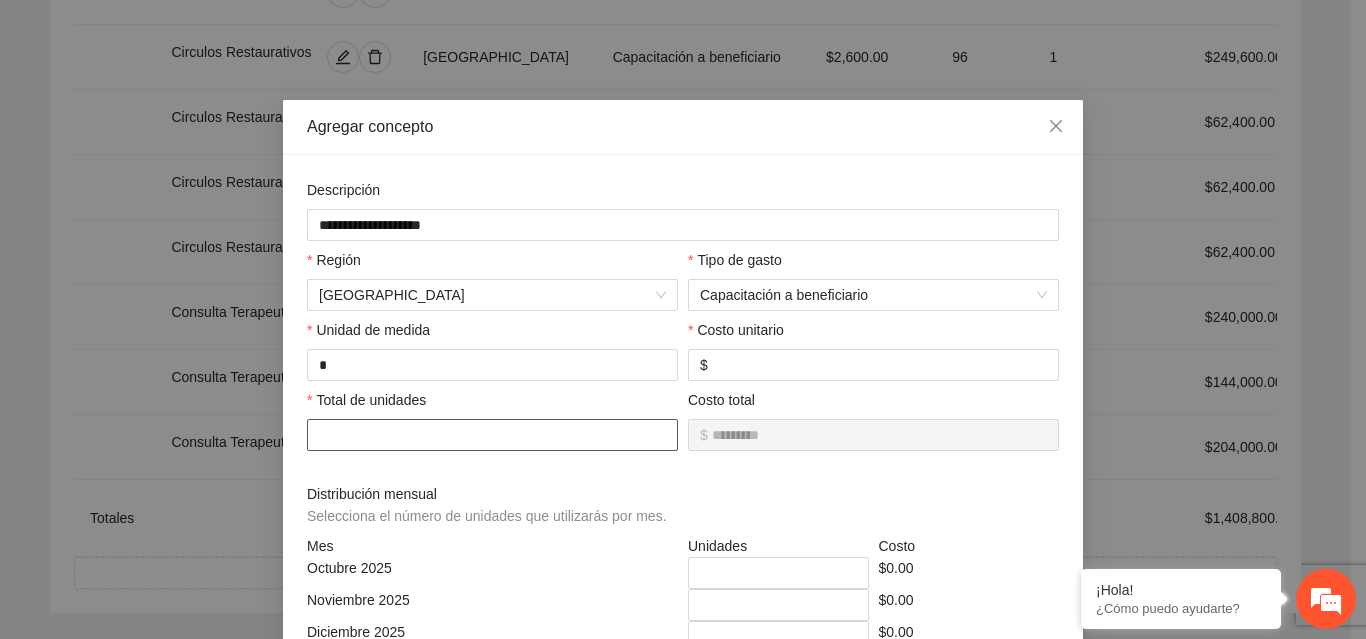 type on "**********" 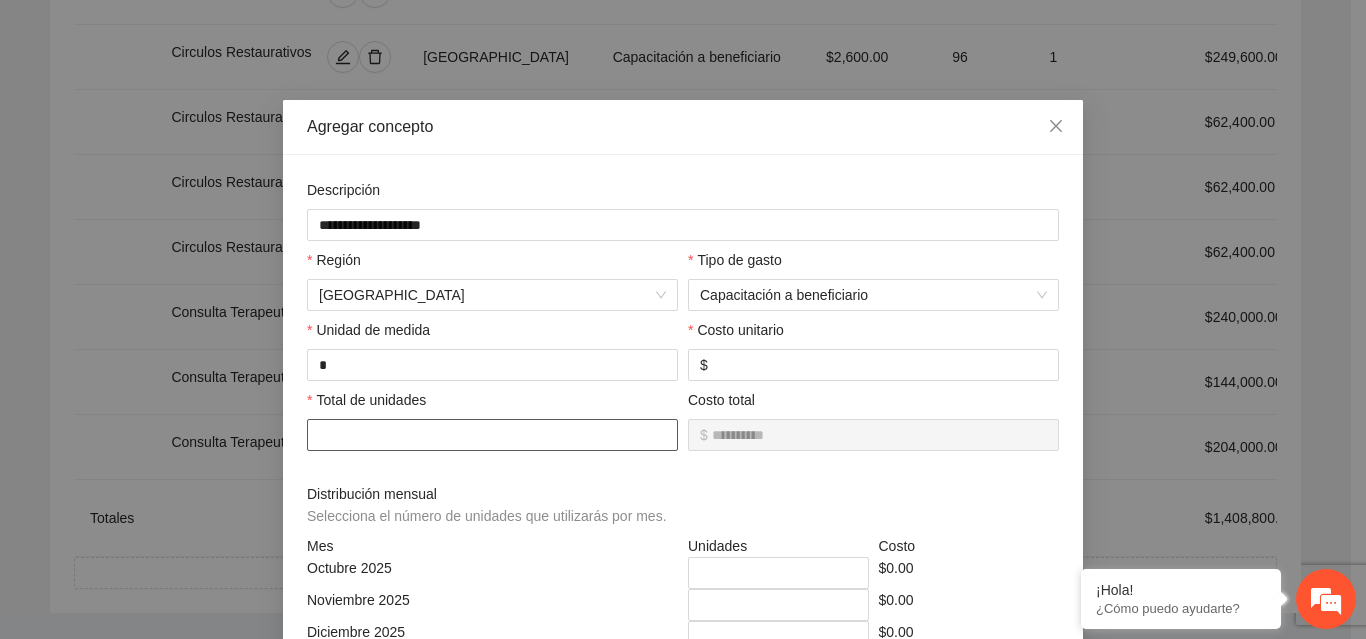type on "****" 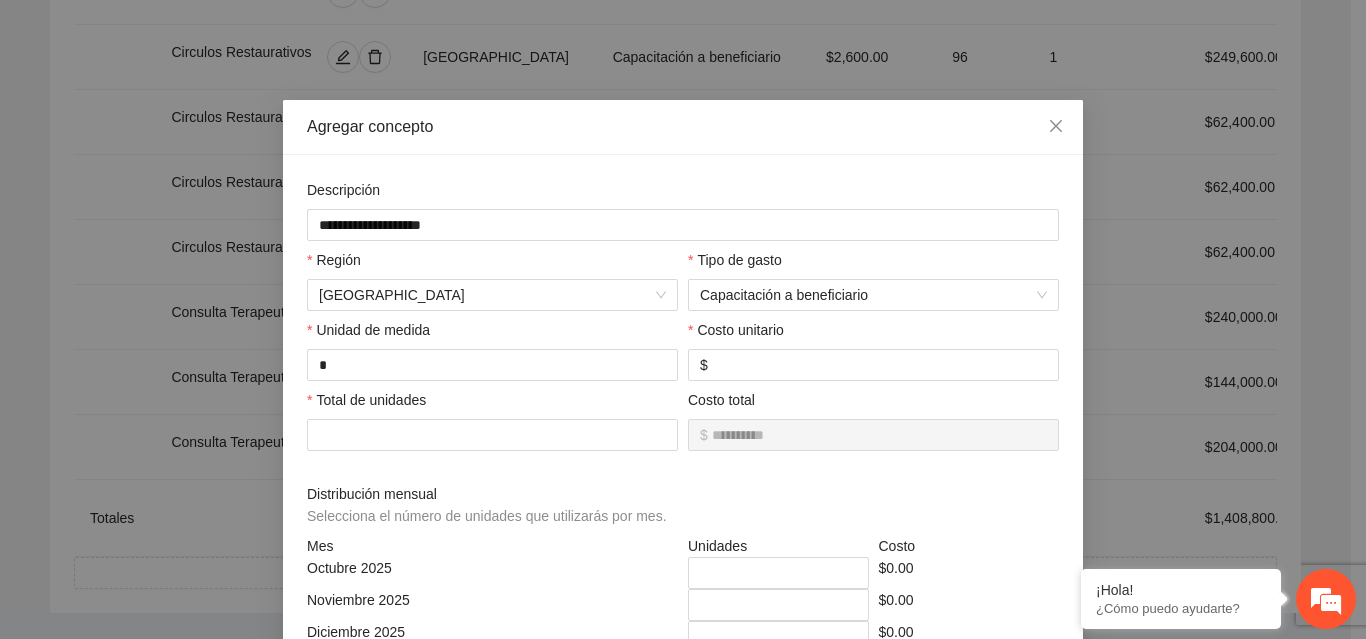 click on "**********" at bounding box center [873, 432] 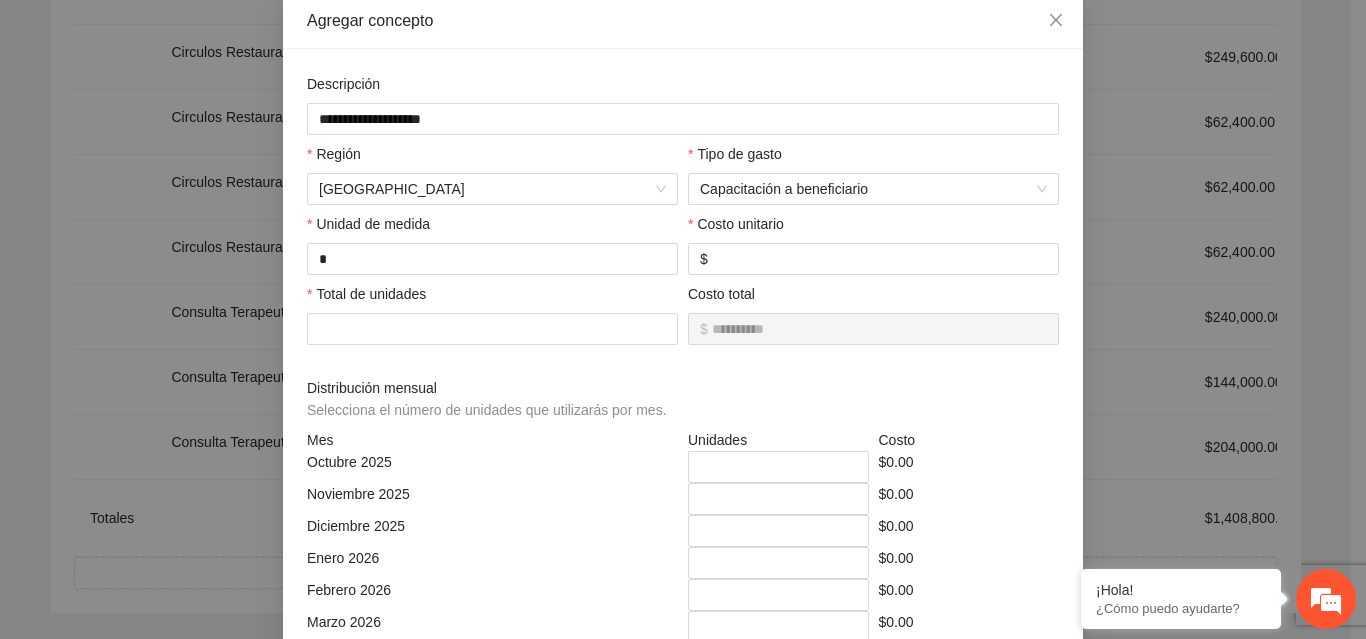 scroll, scrollTop: 117, scrollLeft: 0, axis: vertical 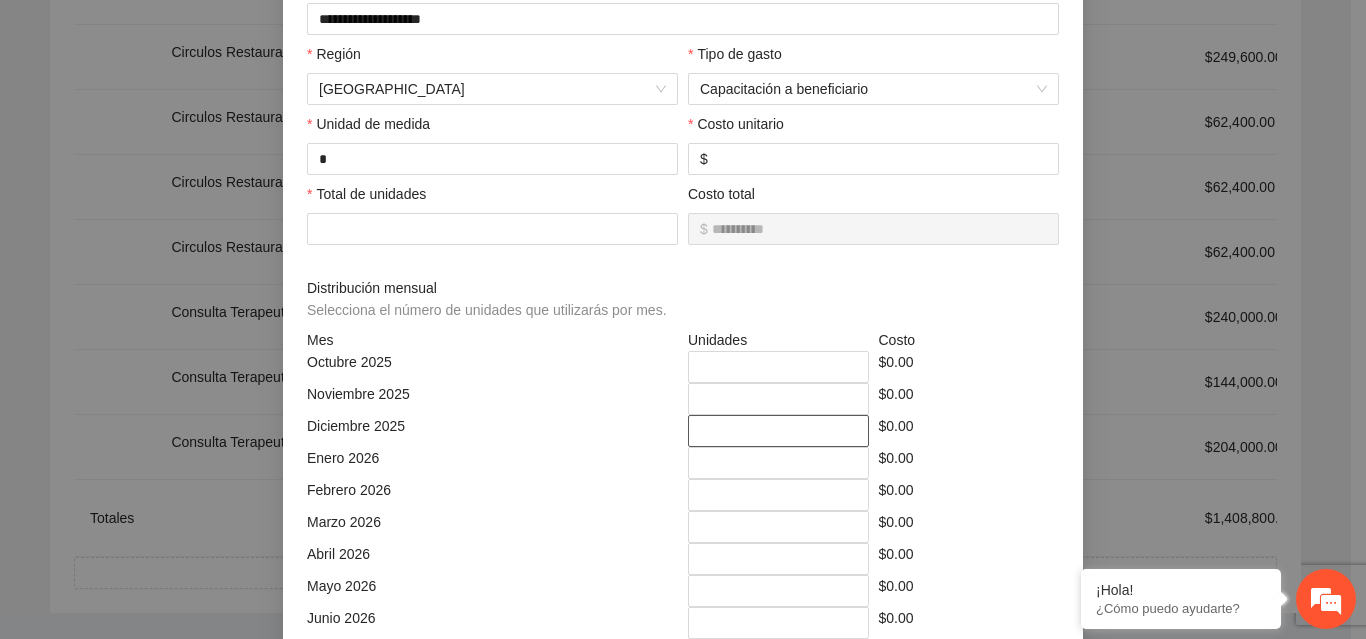 click on "*" at bounding box center [778, 431] 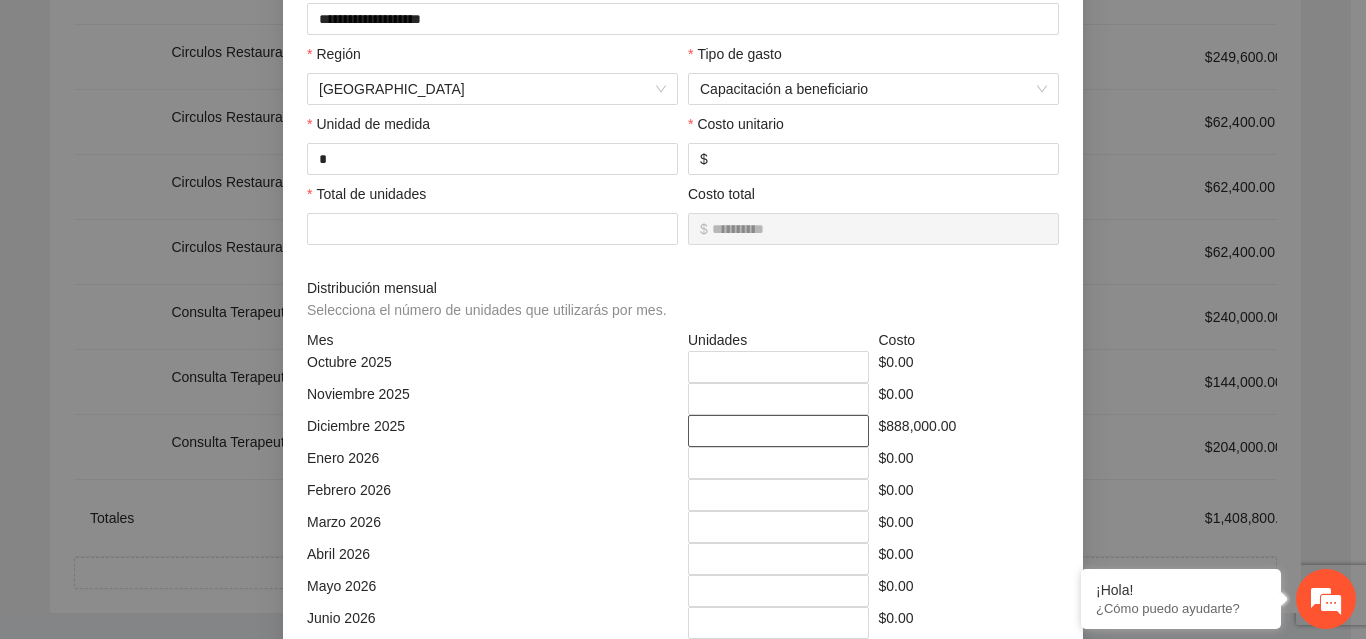 type on "****" 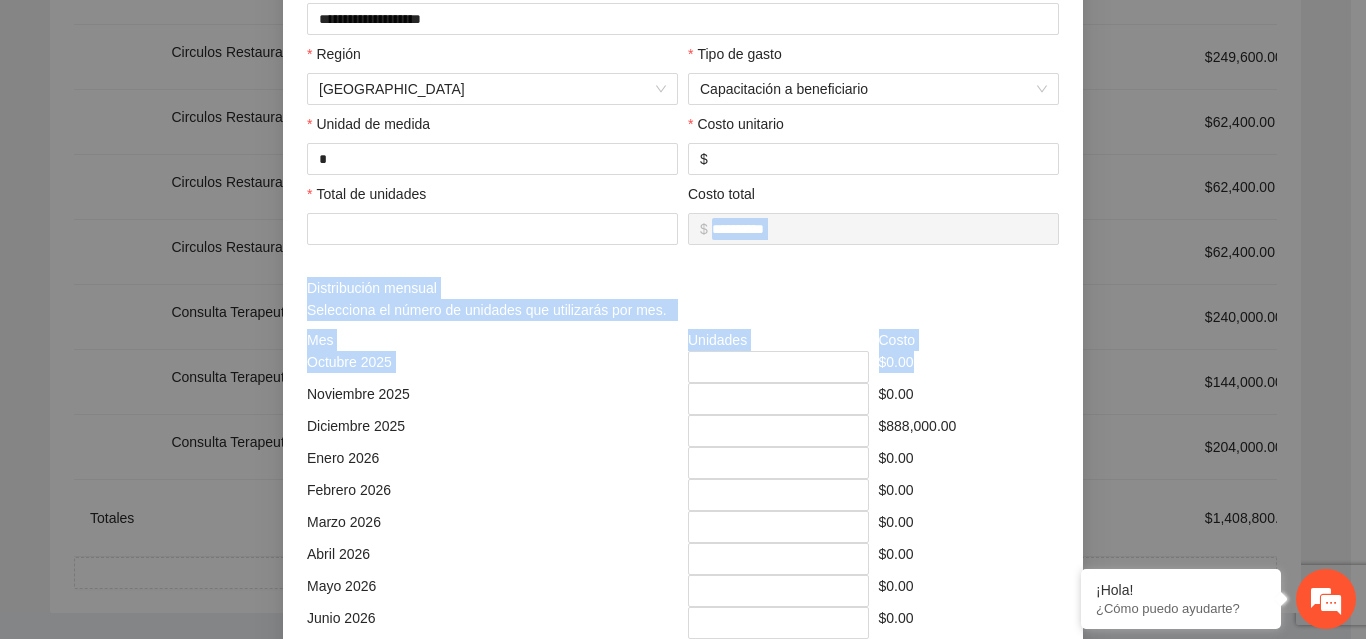 drag, startPoint x: 1348, startPoint y: 258, endPoint x: 1361, endPoint y: 355, distance: 97.867256 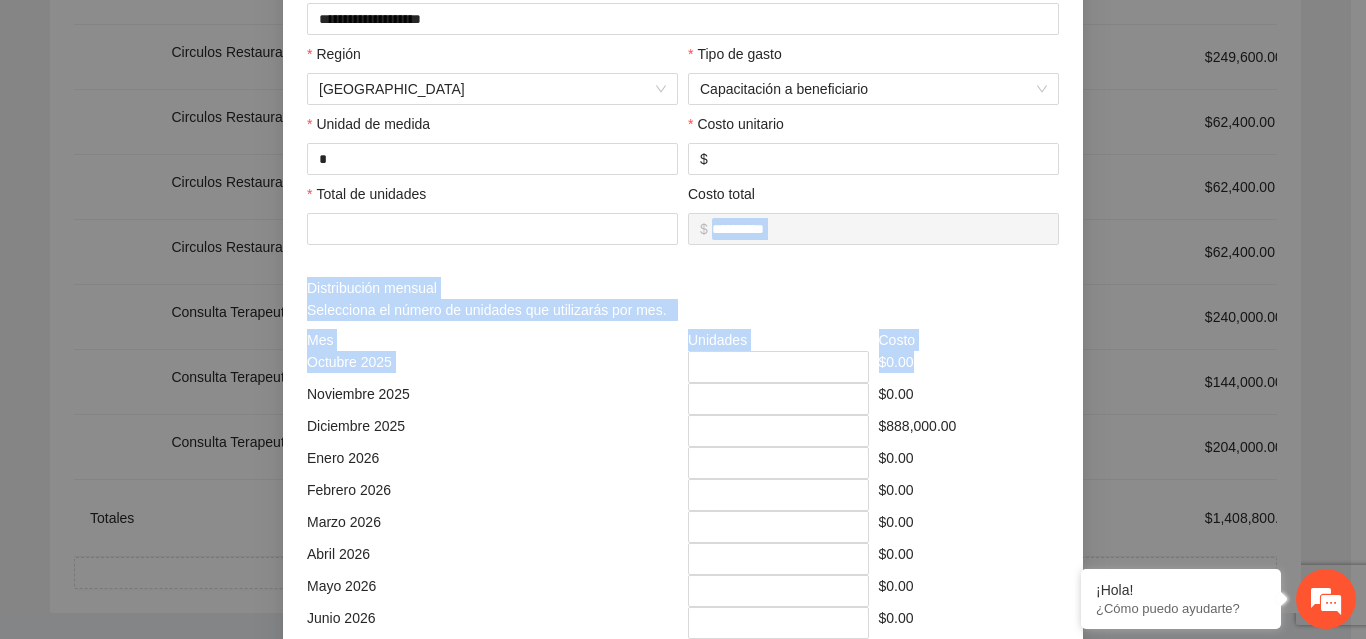 click on "Costo" at bounding box center (969, 340) 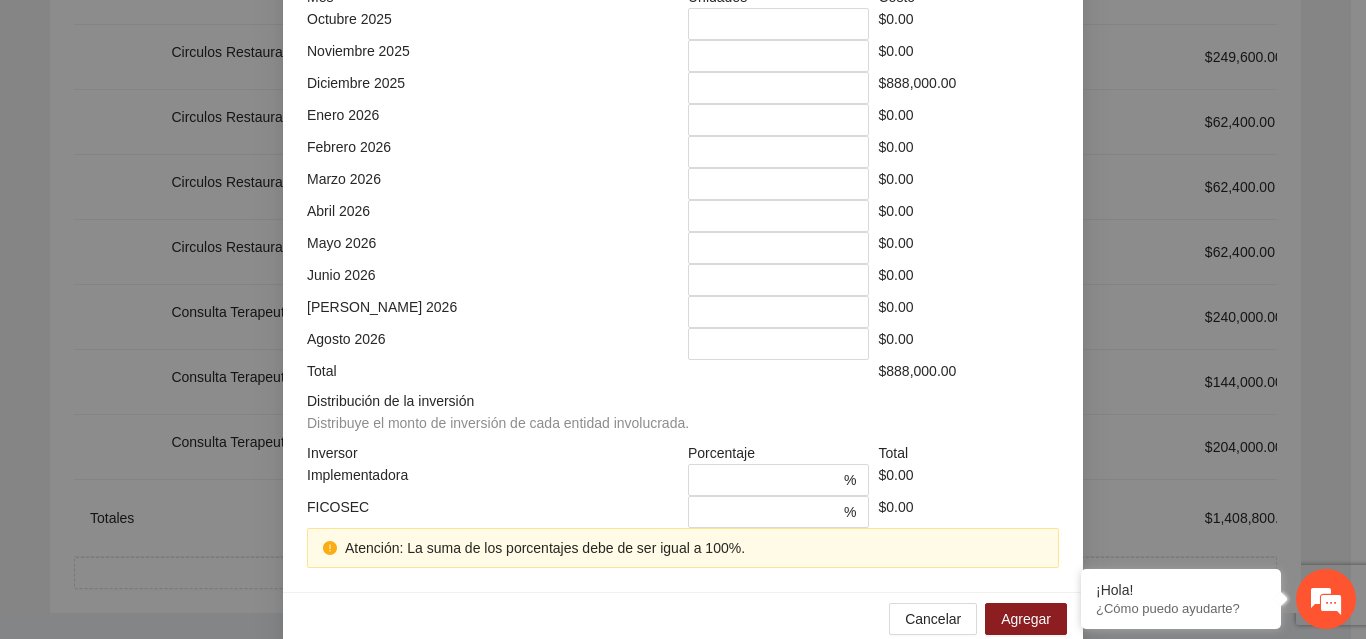 scroll, scrollTop: 559, scrollLeft: 0, axis: vertical 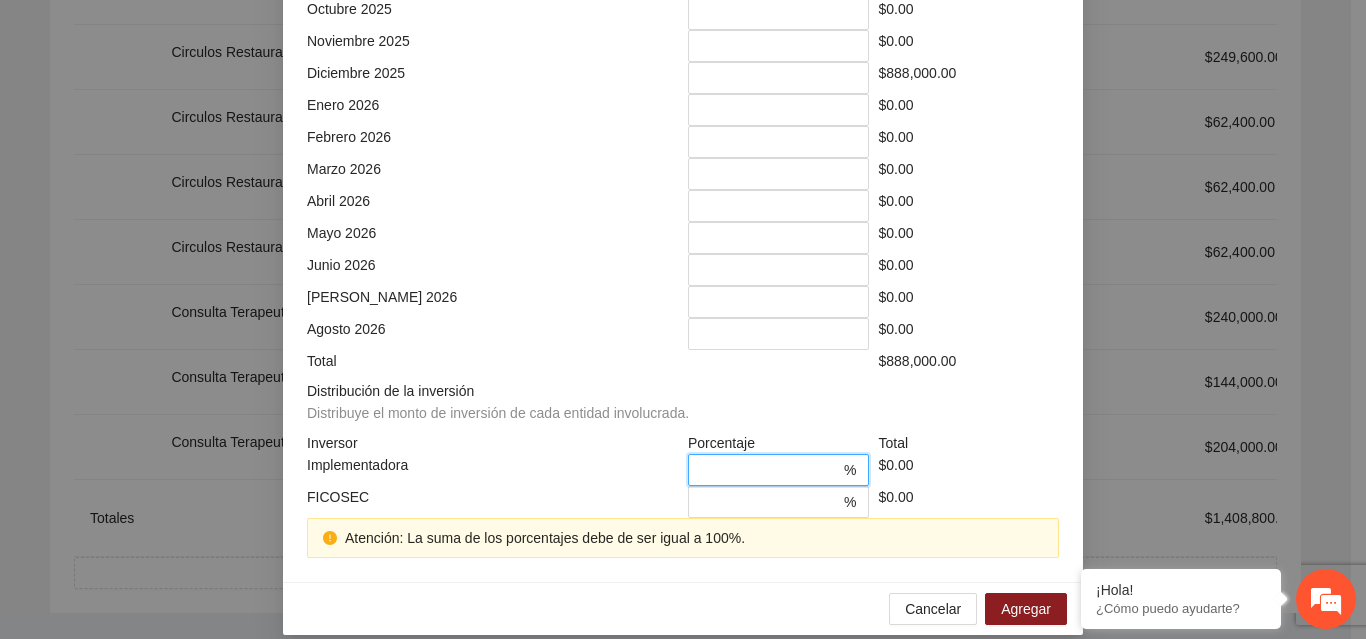 click on "*" at bounding box center (770, 470) 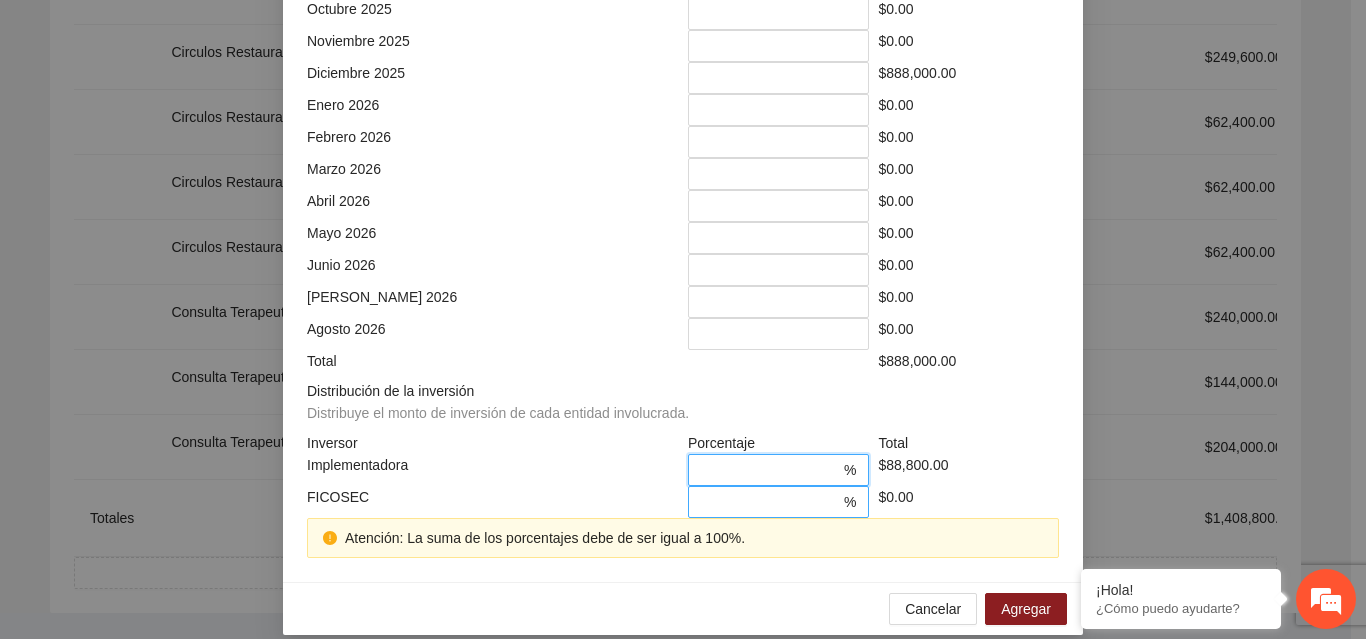 type on "**" 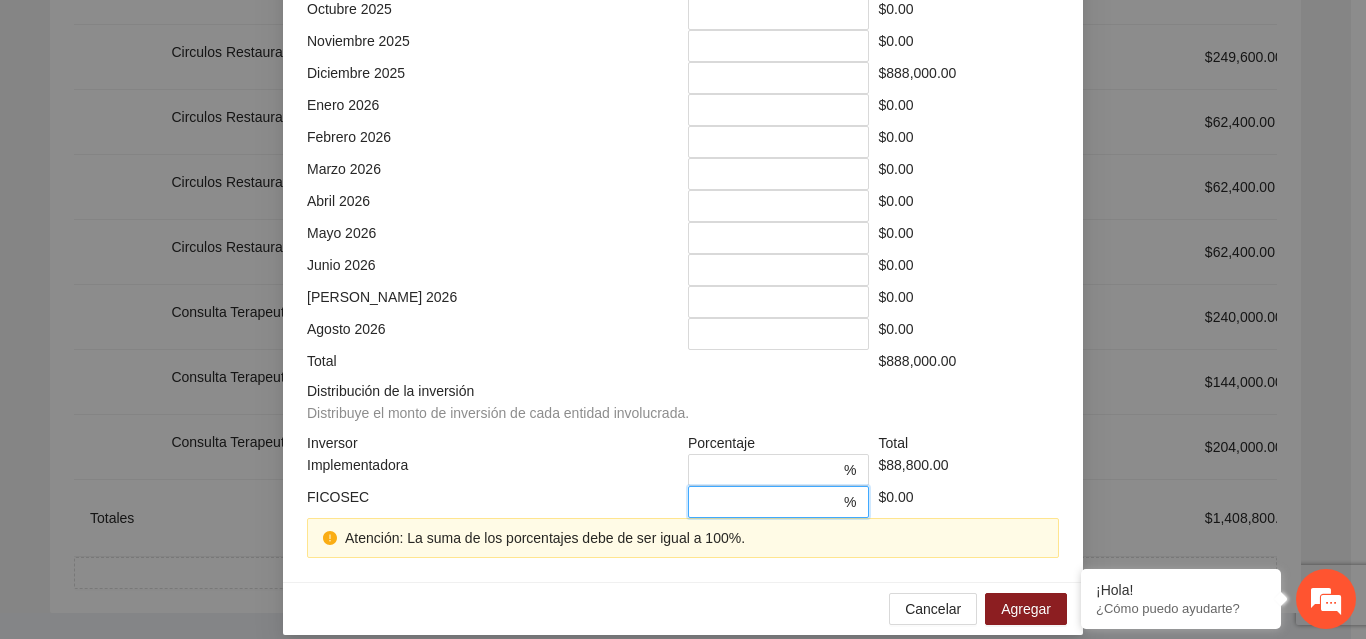 click on "*" at bounding box center (770, 502) 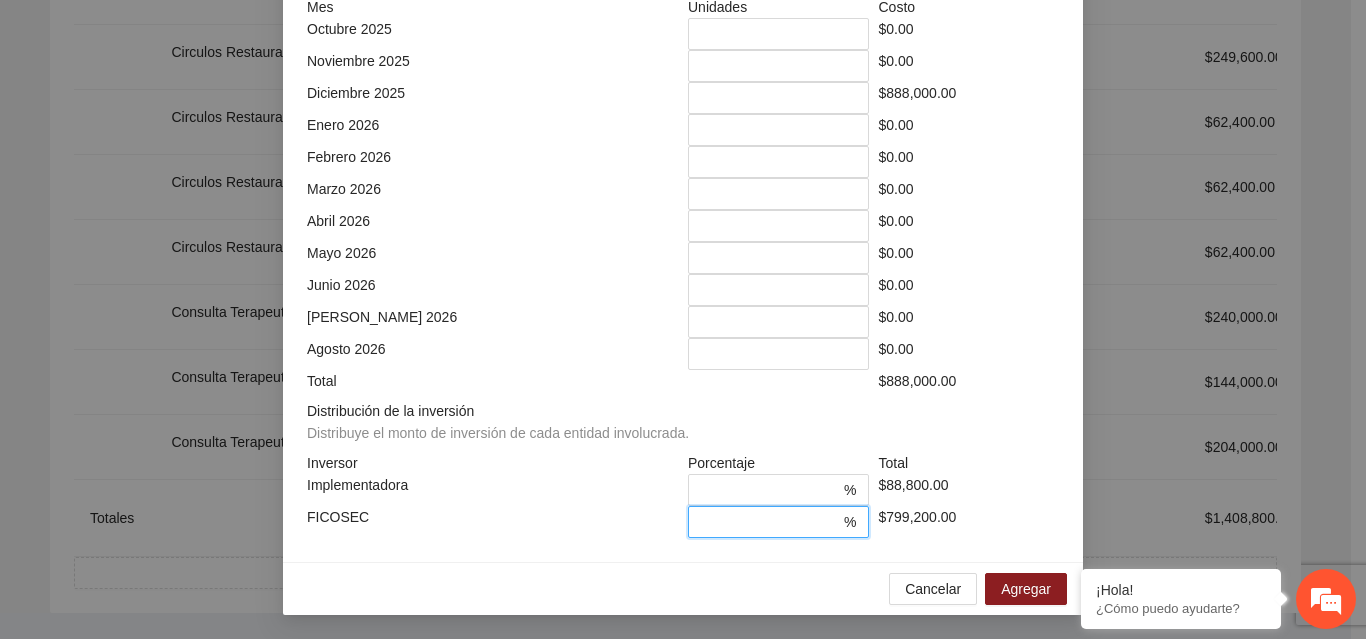 scroll, scrollTop: 539, scrollLeft: 0, axis: vertical 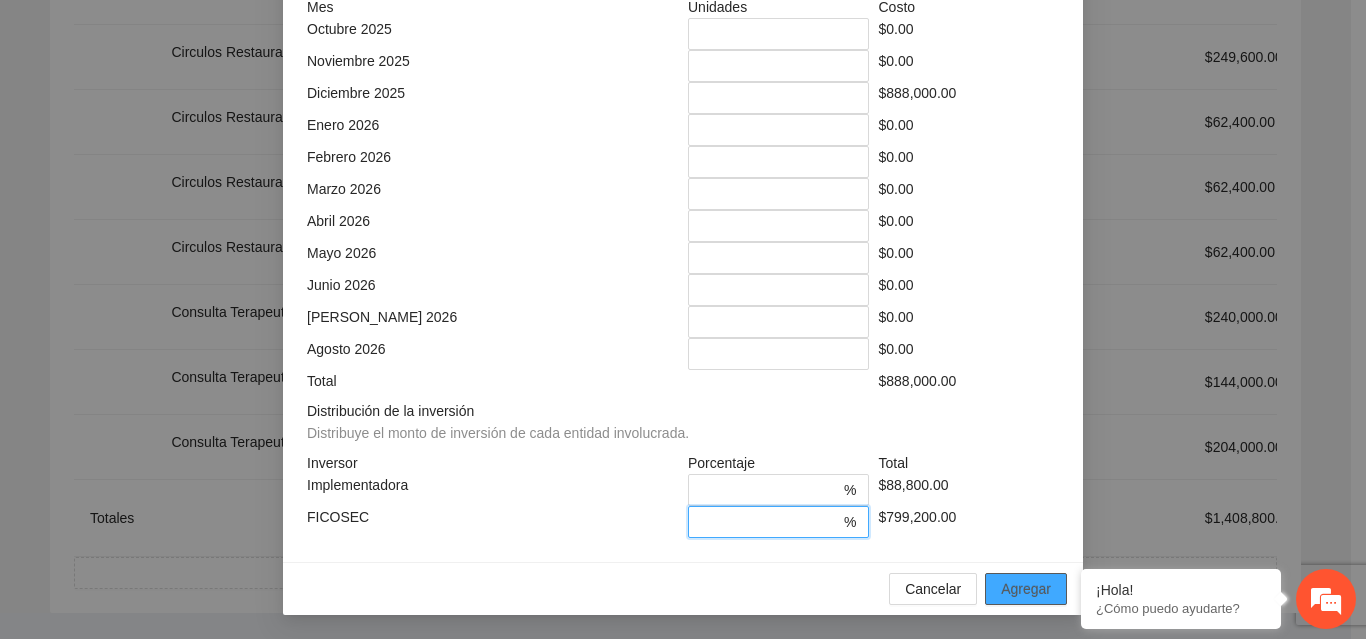 type on "**" 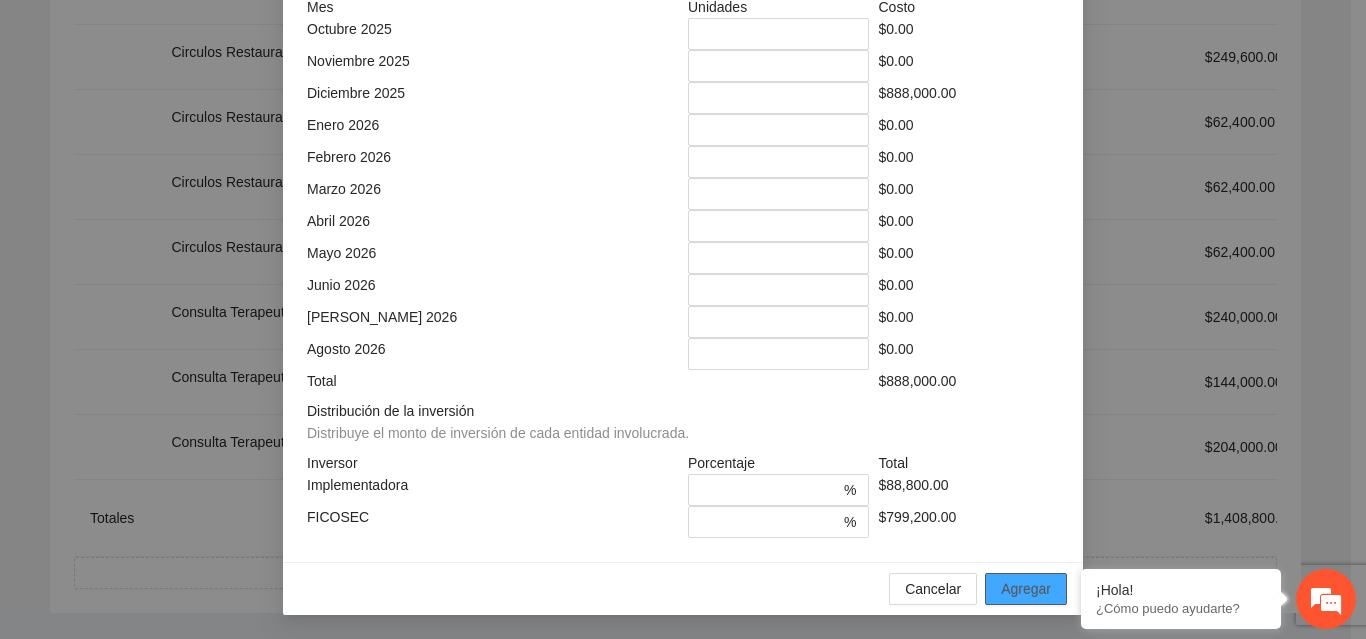 click on "Agregar" at bounding box center [1026, 589] 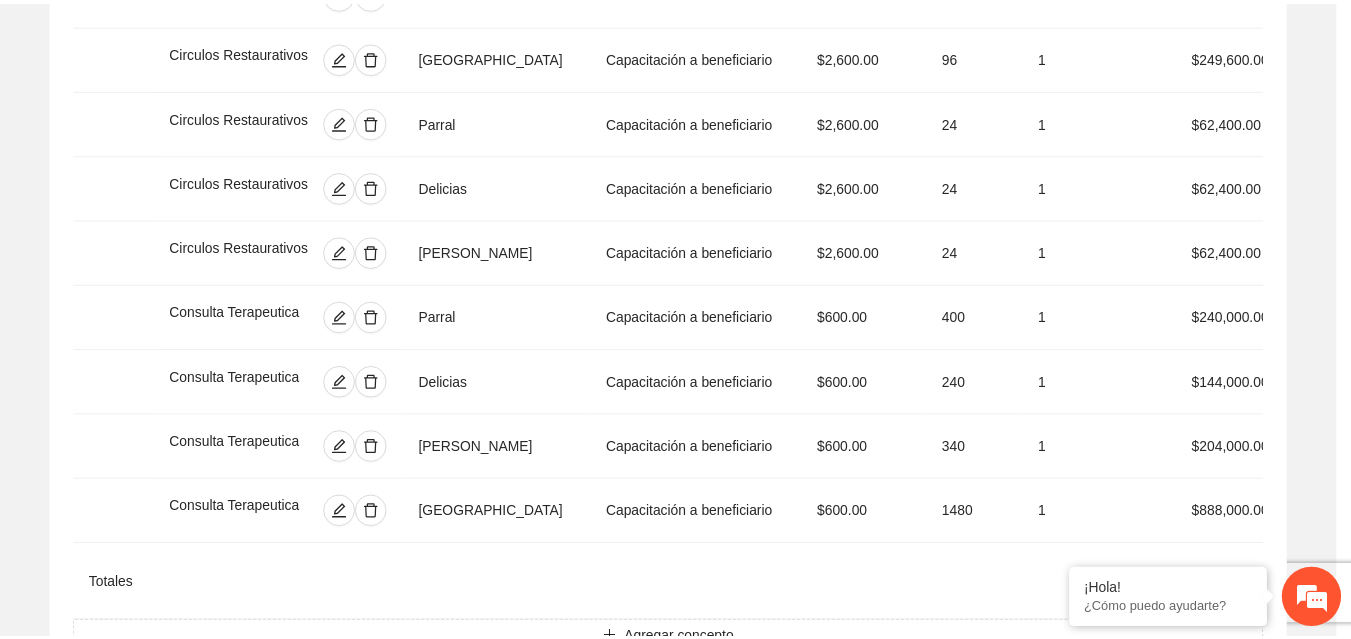 scroll, scrollTop: 439, scrollLeft: 0, axis: vertical 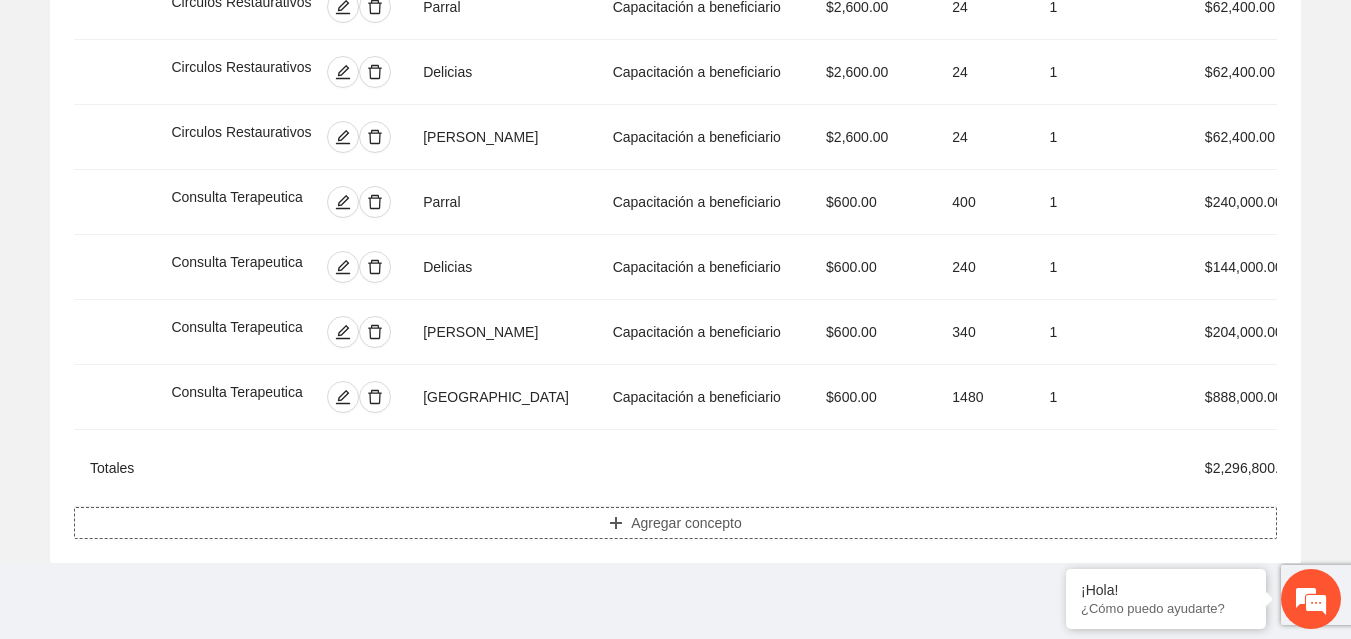 click on "Agregar concepto" at bounding box center (686, 523) 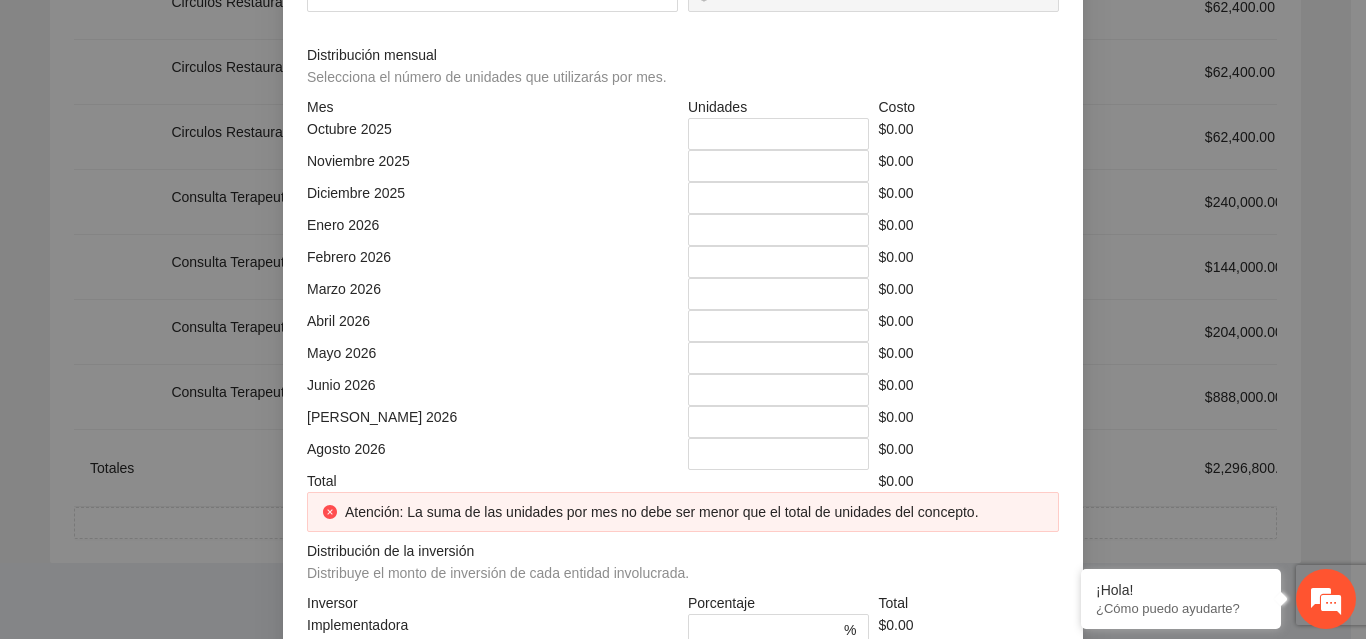 click at bounding box center (683, -214) 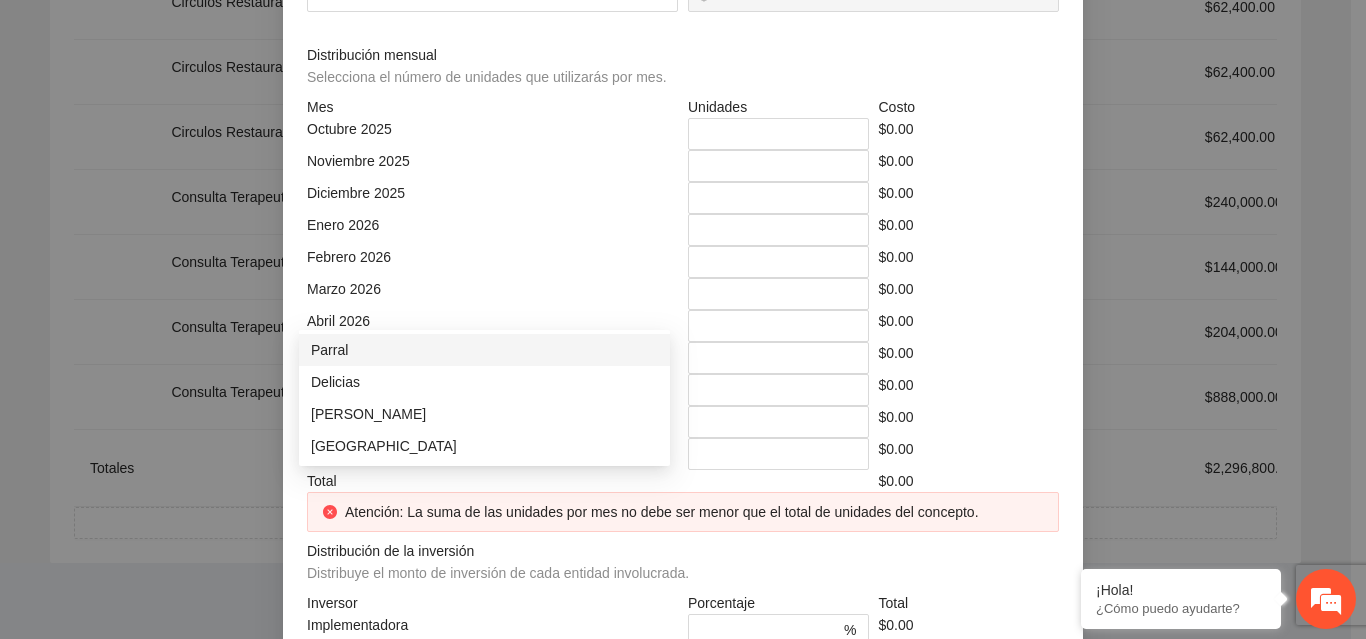 click on "Parral" at bounding box center (484, 350) 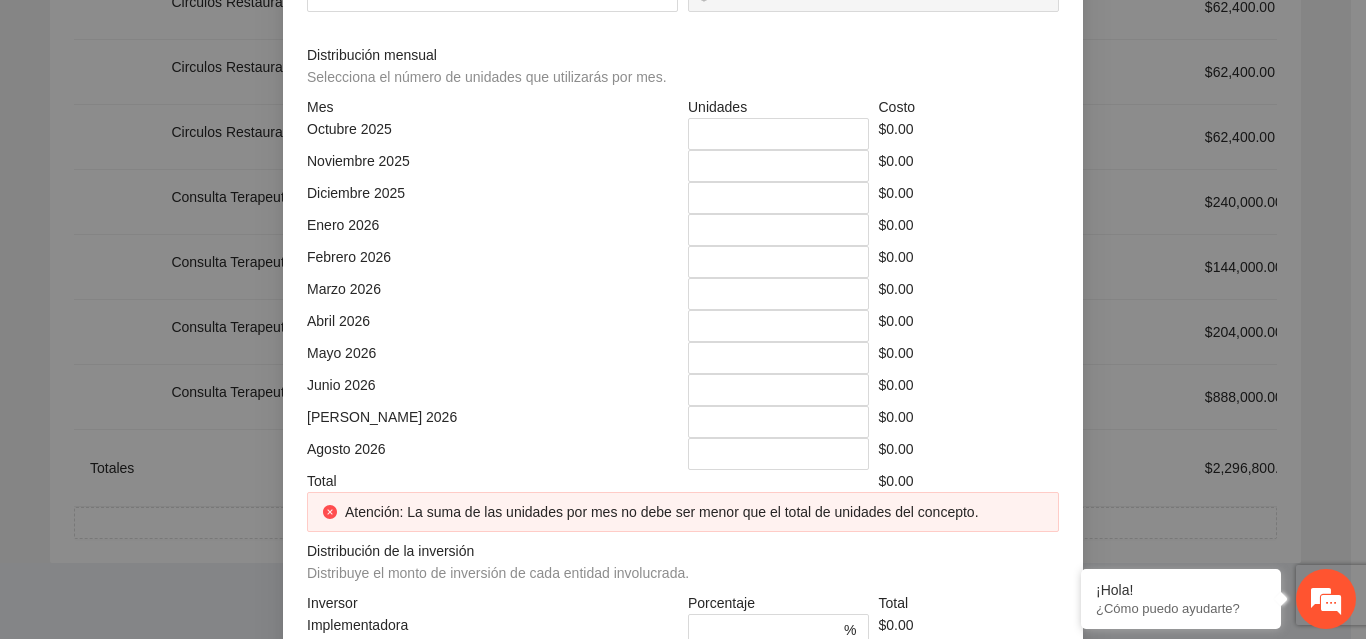 click at bounding box center (866, -144) 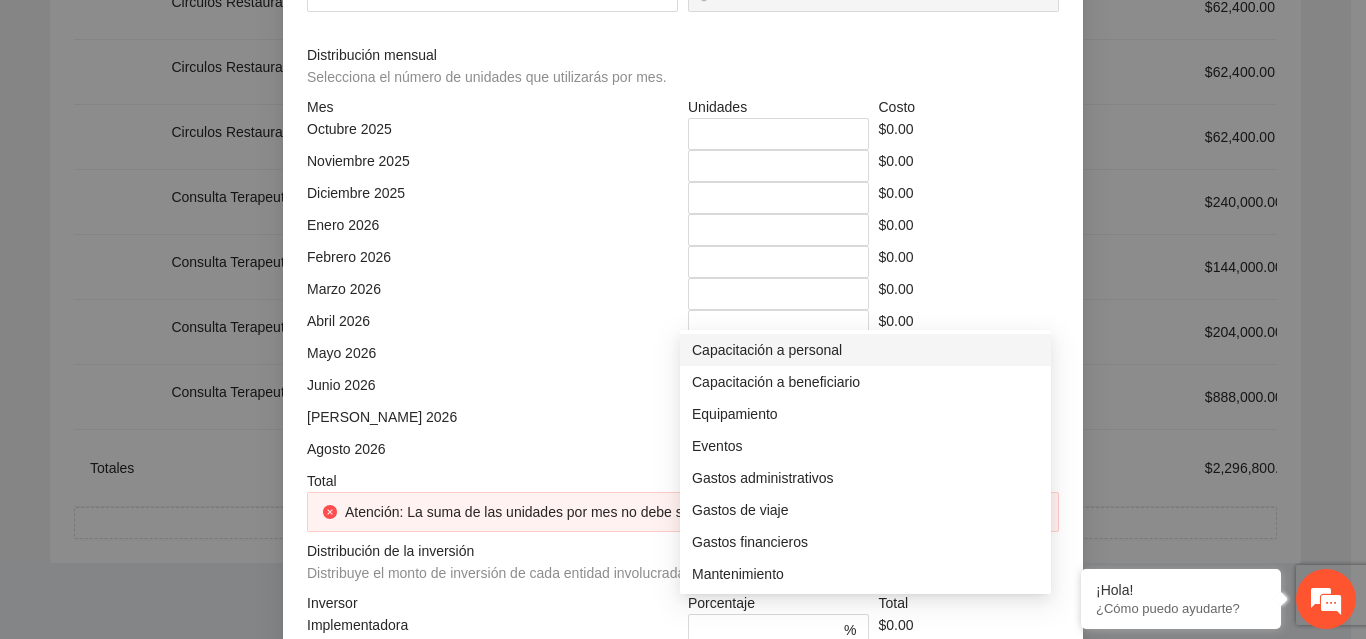 click at bounding box center [866, -144] 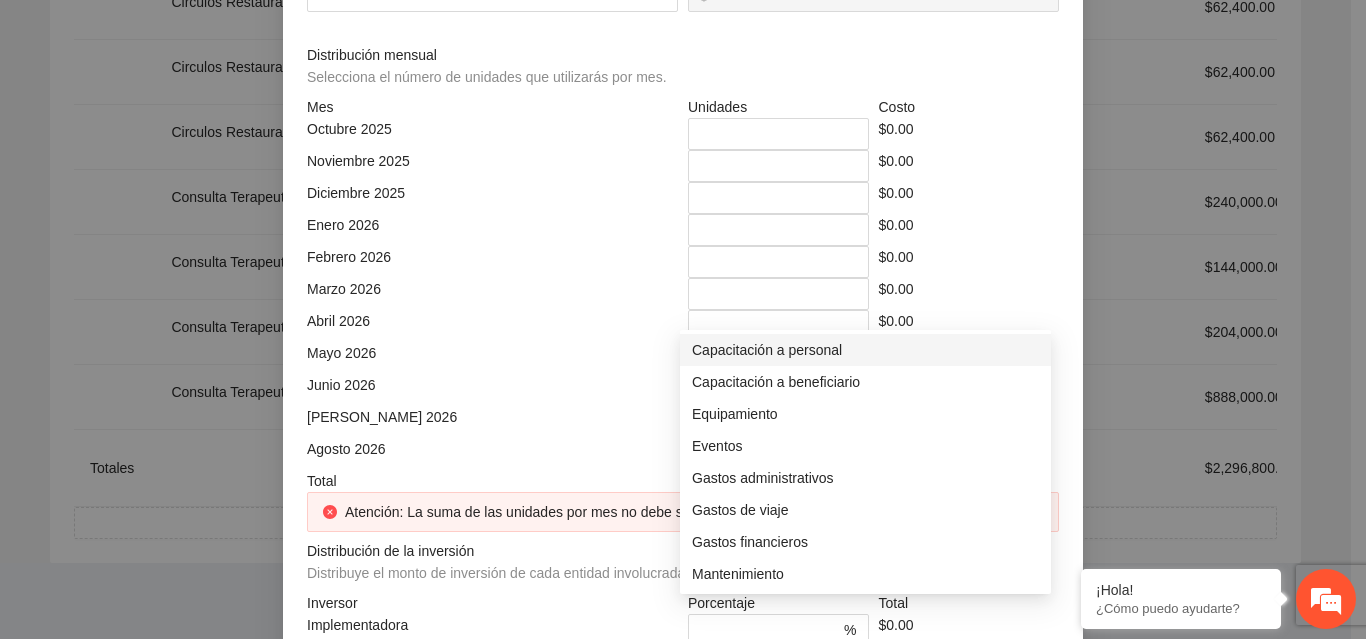 click on "Capacitación a personal" at bounding box center (865, 350) 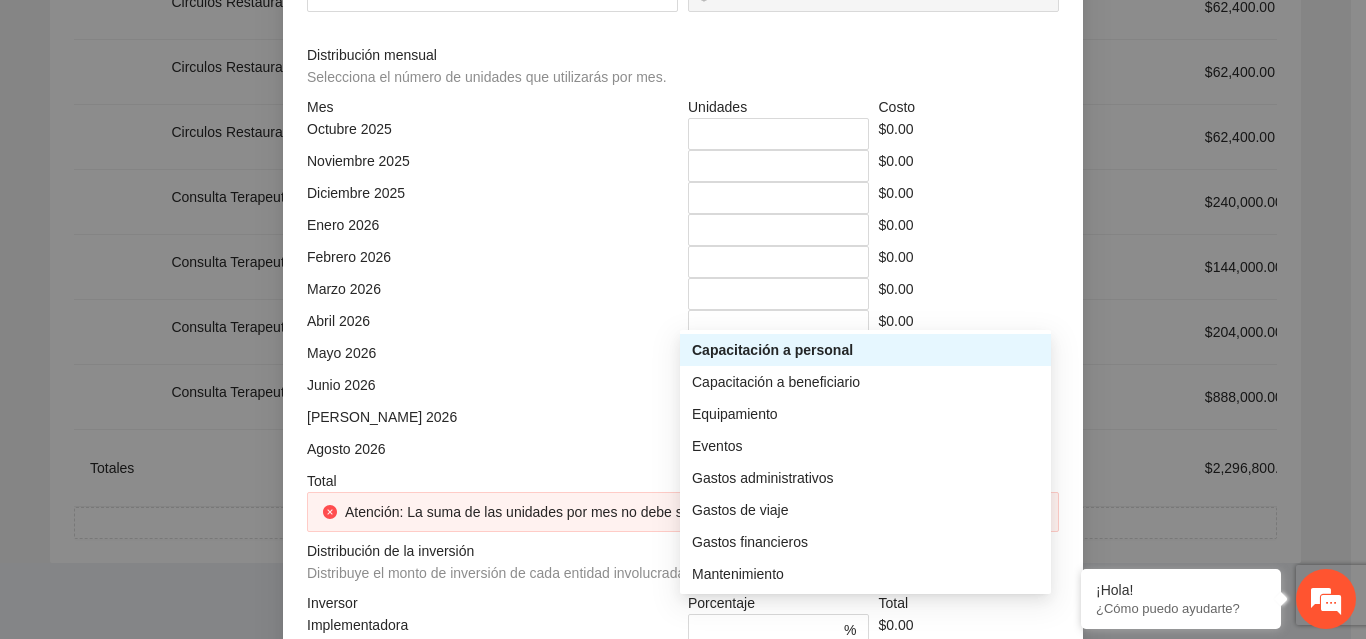 scroll, scrollTop: 32, scrollLeft: 0, axis: vertical 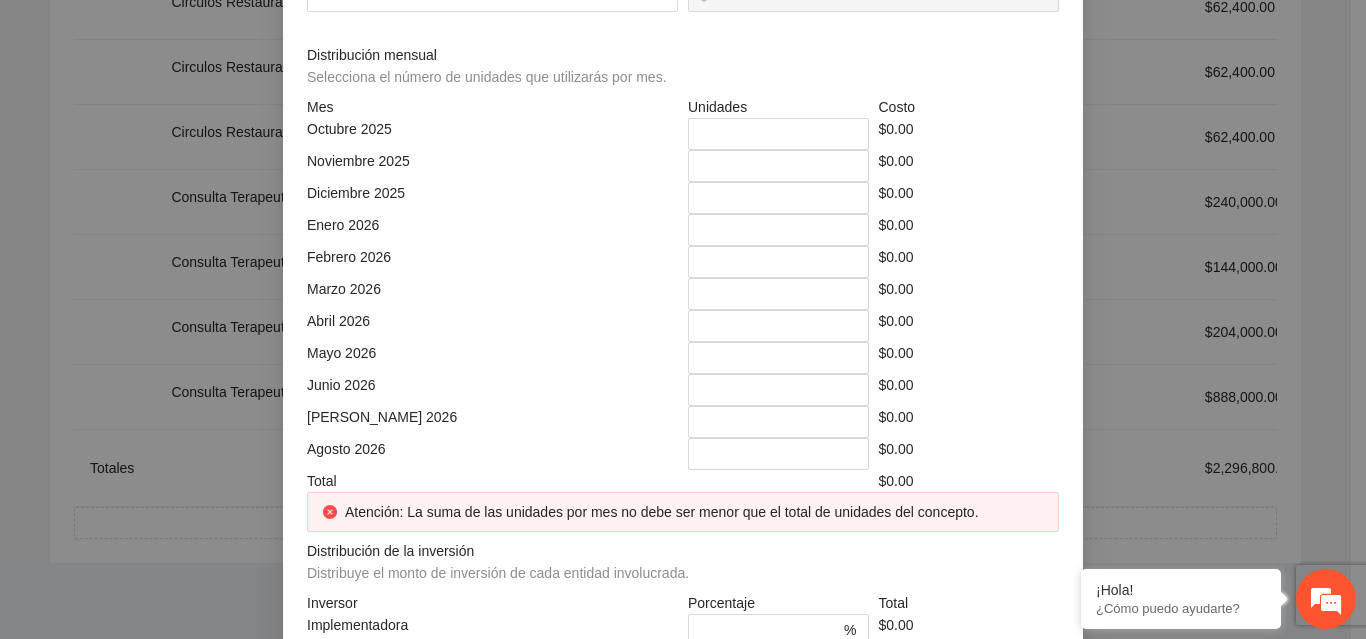 click on "Capacitación a personal" at bounding box center (873, -144) 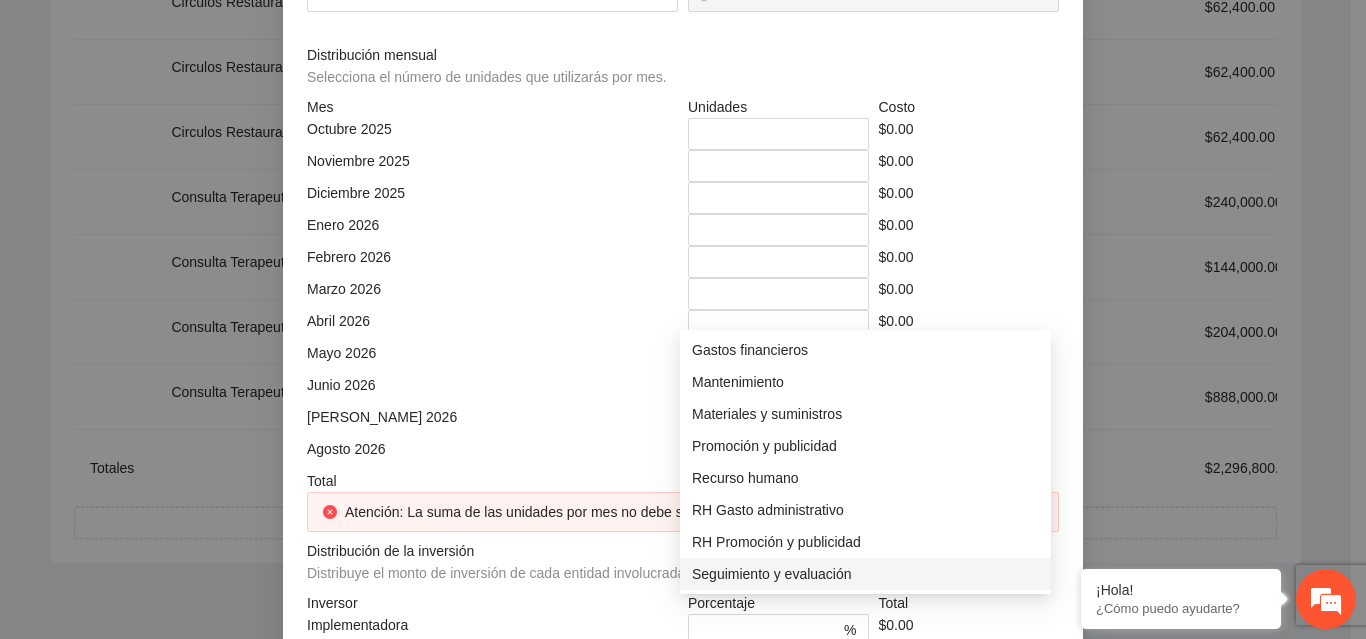 scroll, scrollTop: 192, scrollLeft: 0, axis: vertical 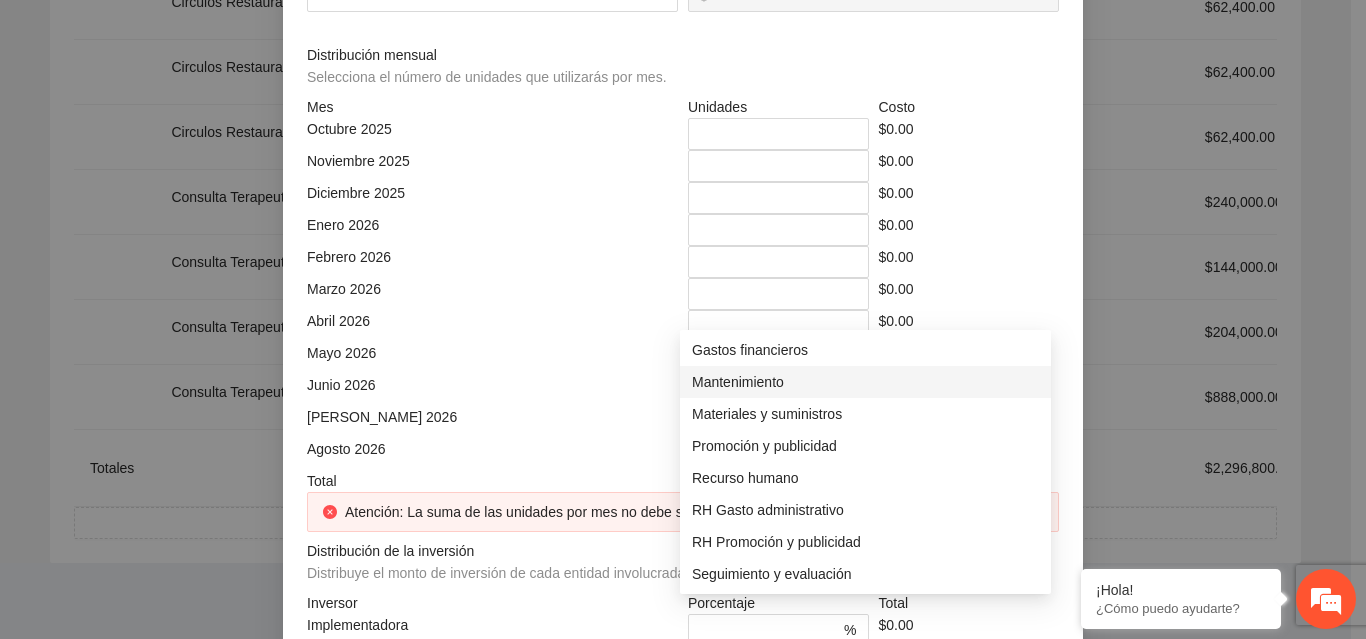 click at bounding box center (492, -74) 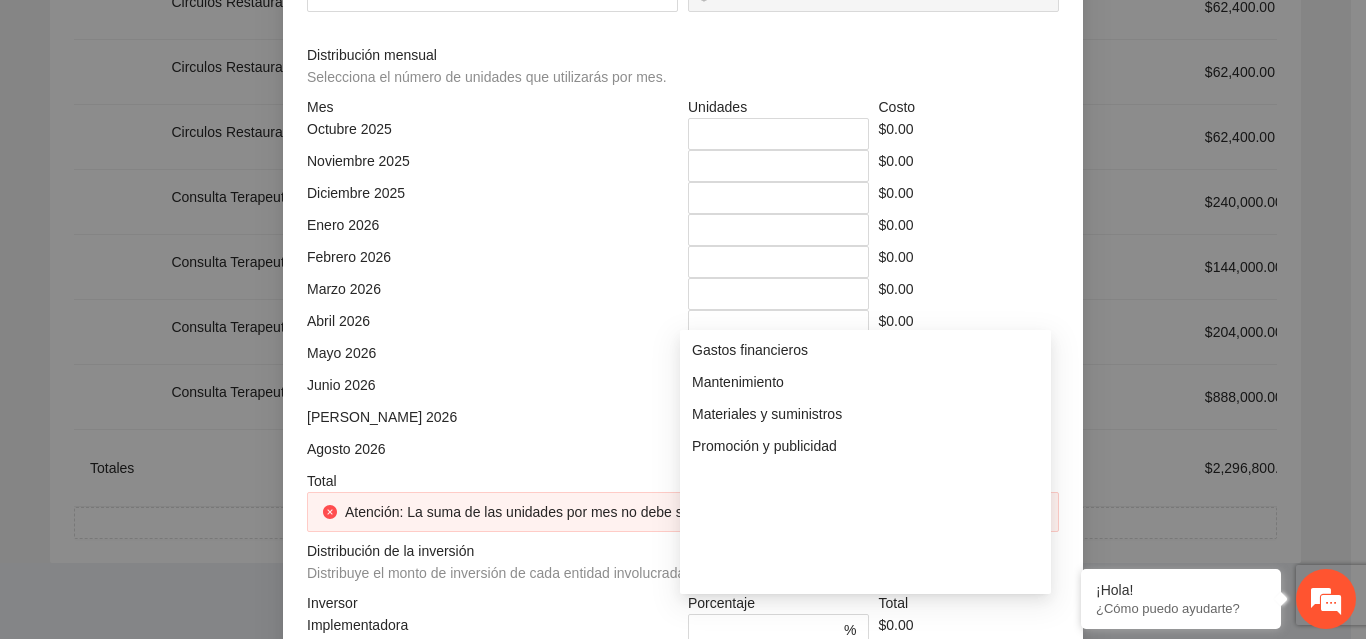 click on "Capacitación a personal" at bounding box center (873, -144) 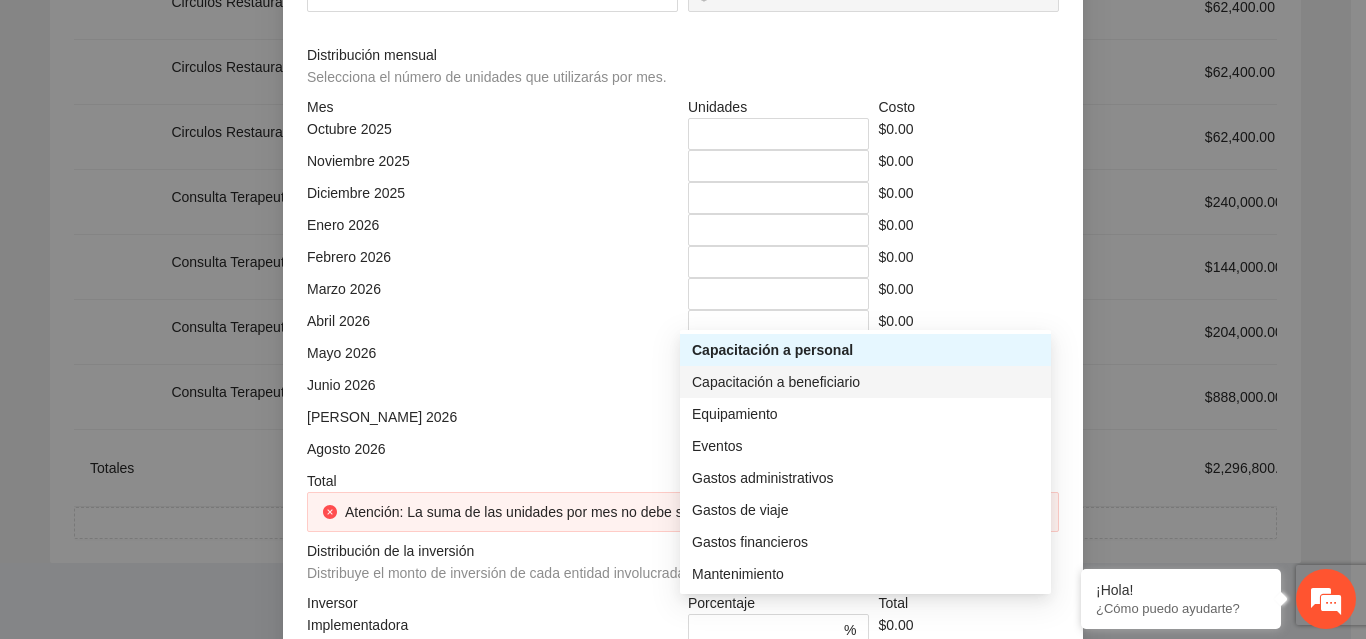 click on "Capacitación a beneficiario" at bounding box center (865, 382) 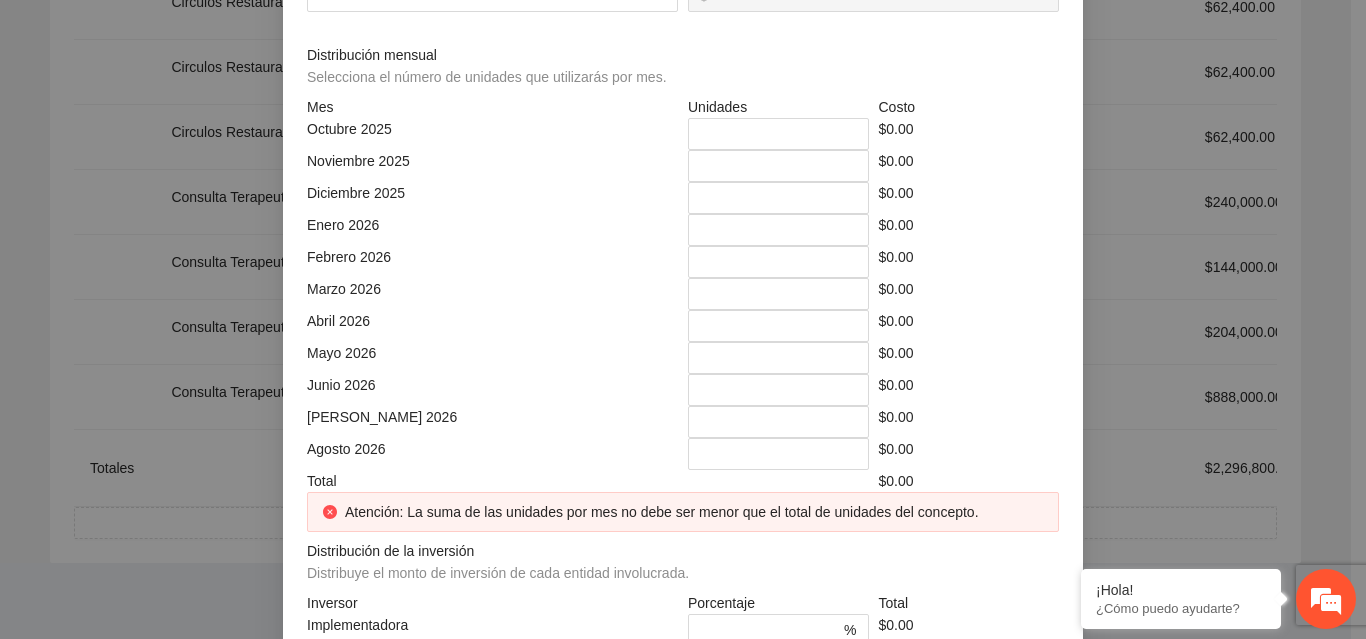 click at bounding box center [492, -74] 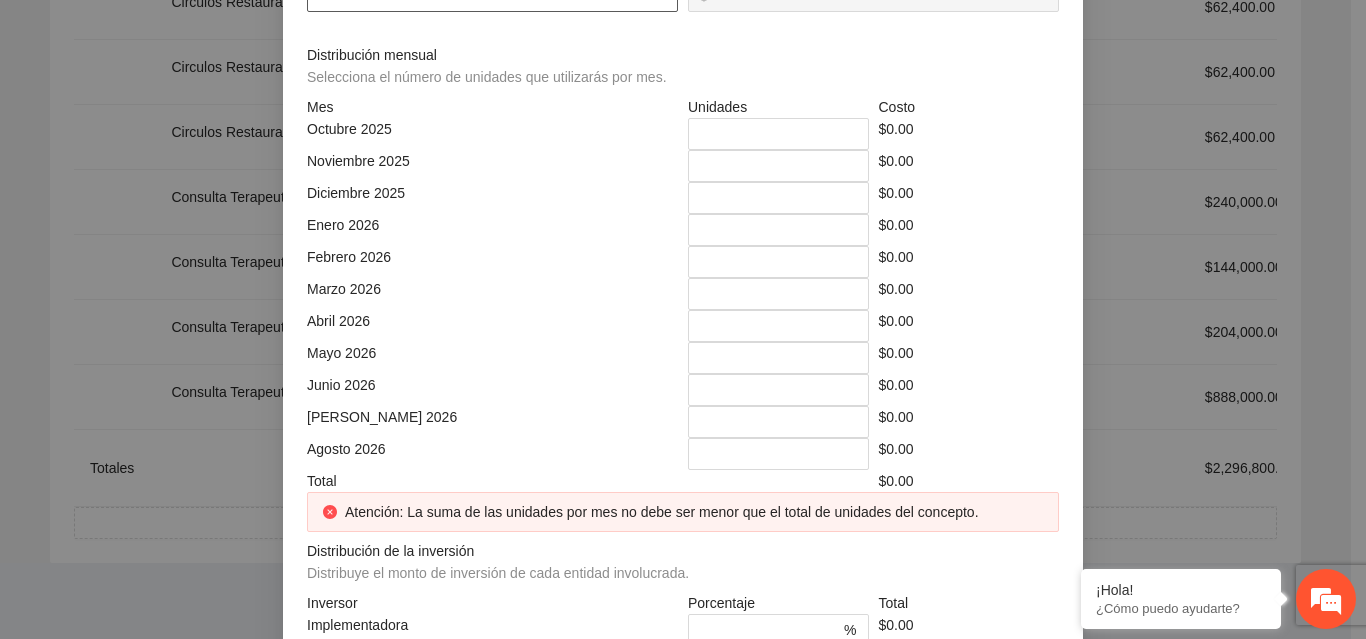 type on "*" 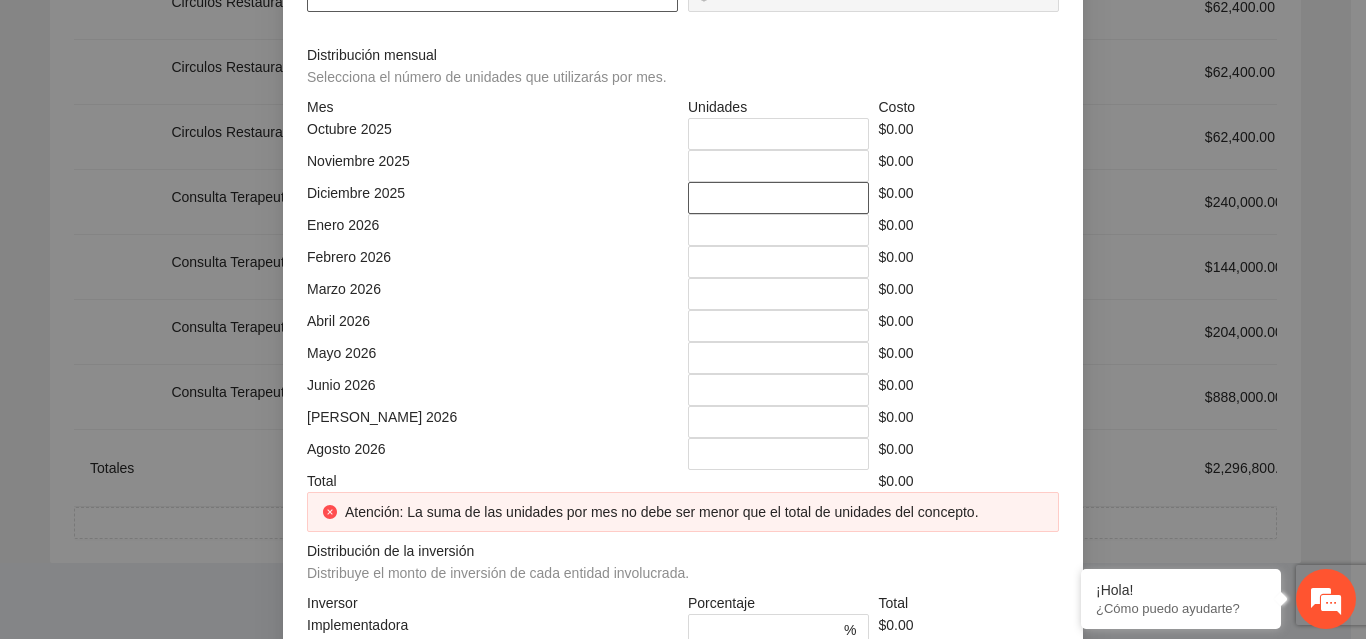 type on "*" 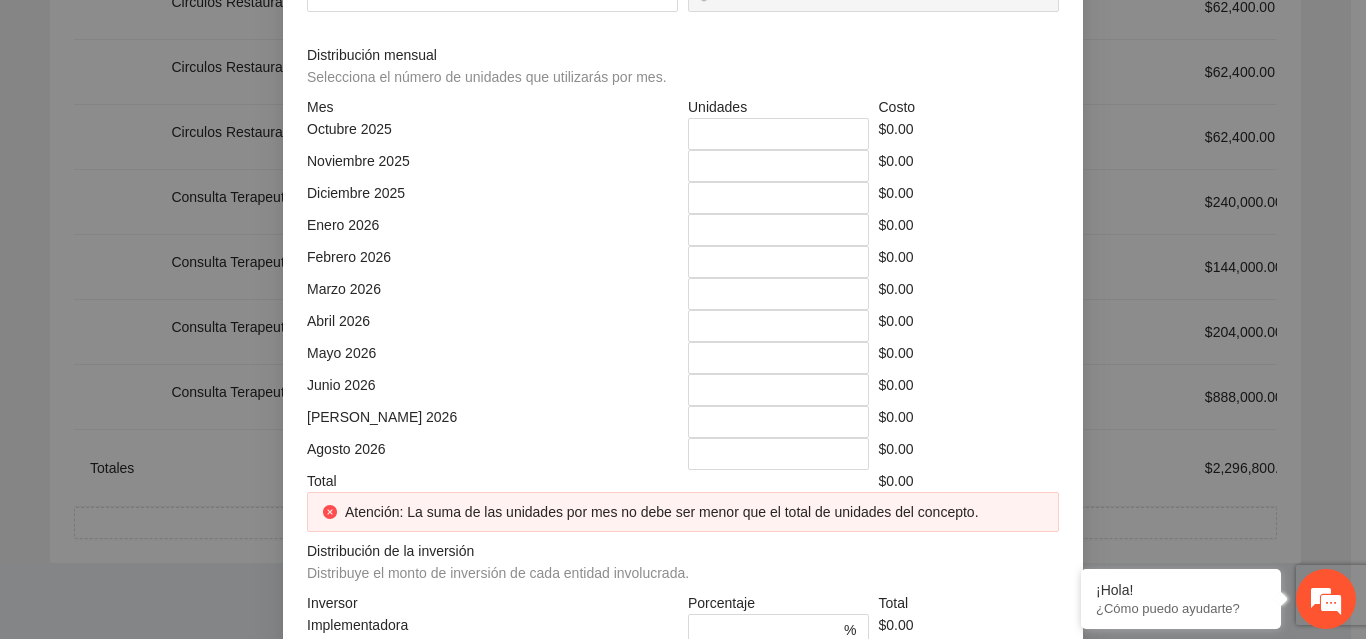 click at bounding box center (879, -74) 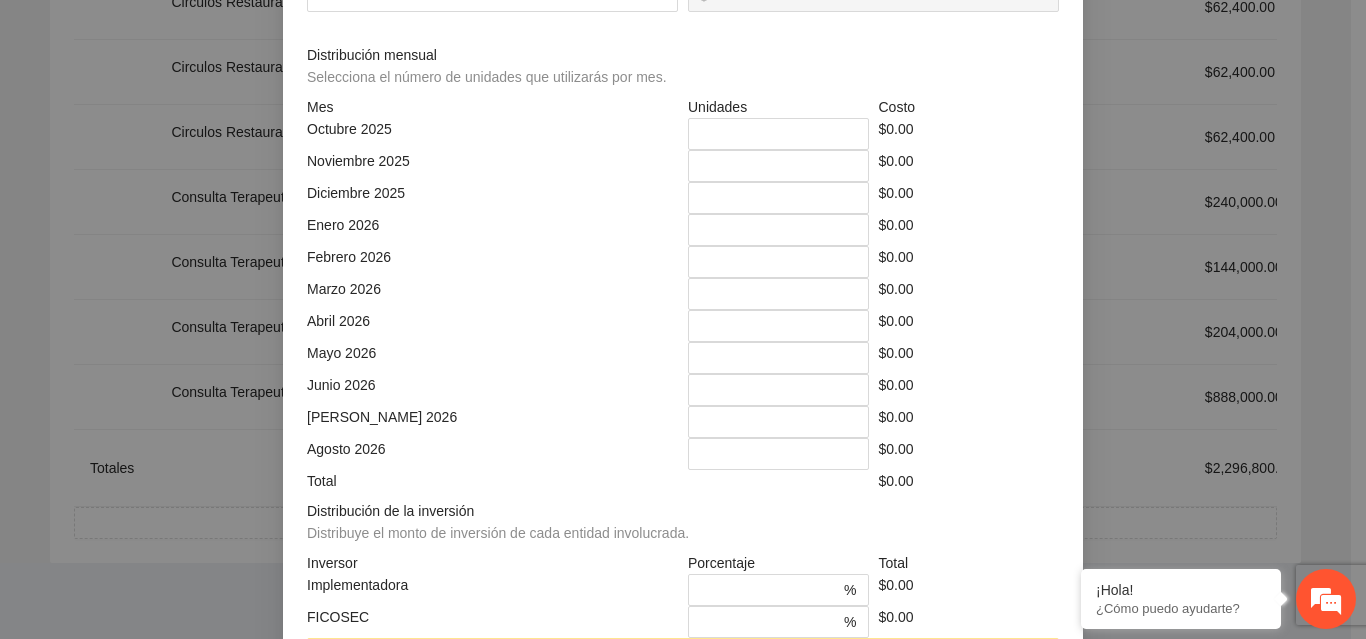 type on "*****" 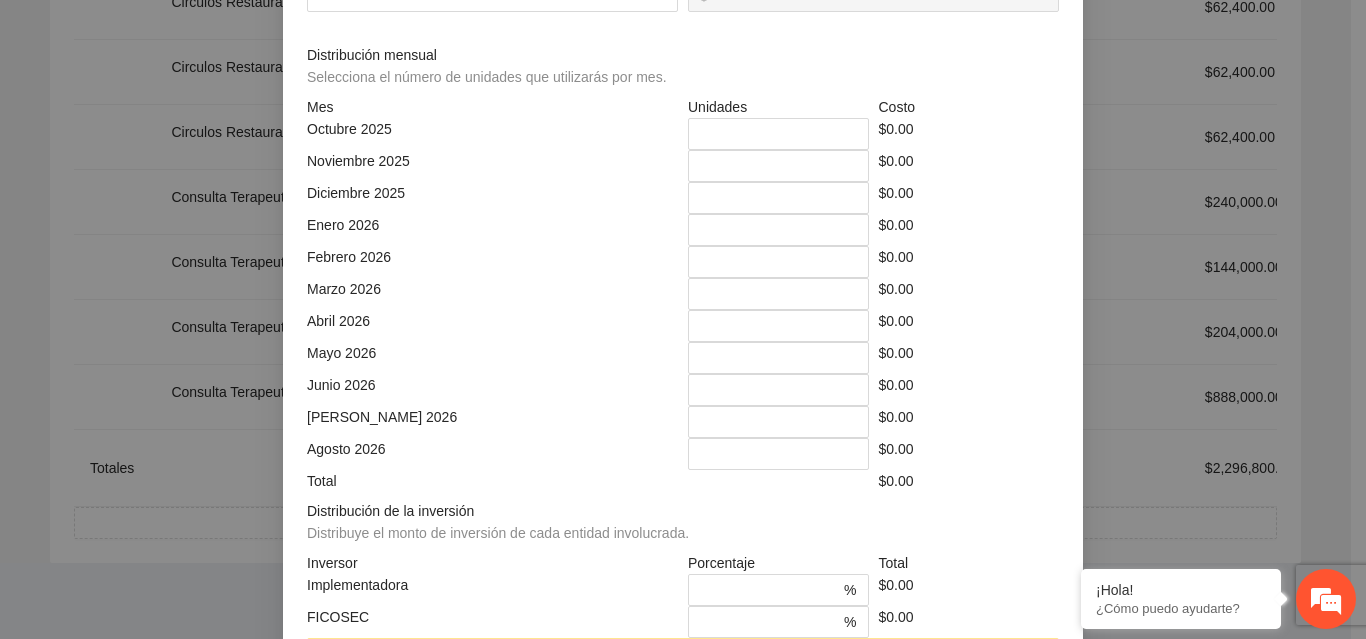 type on "******" 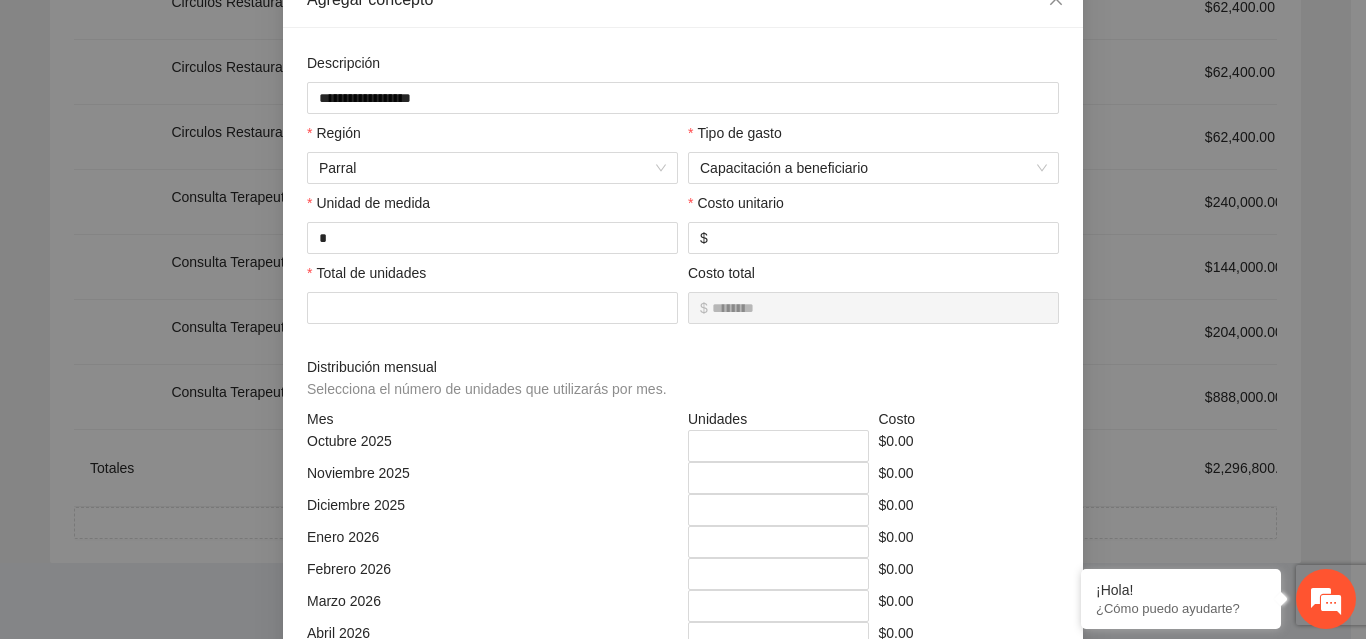 scroll, scrollTop: 129, scrollLeft: 0, axis: vertical 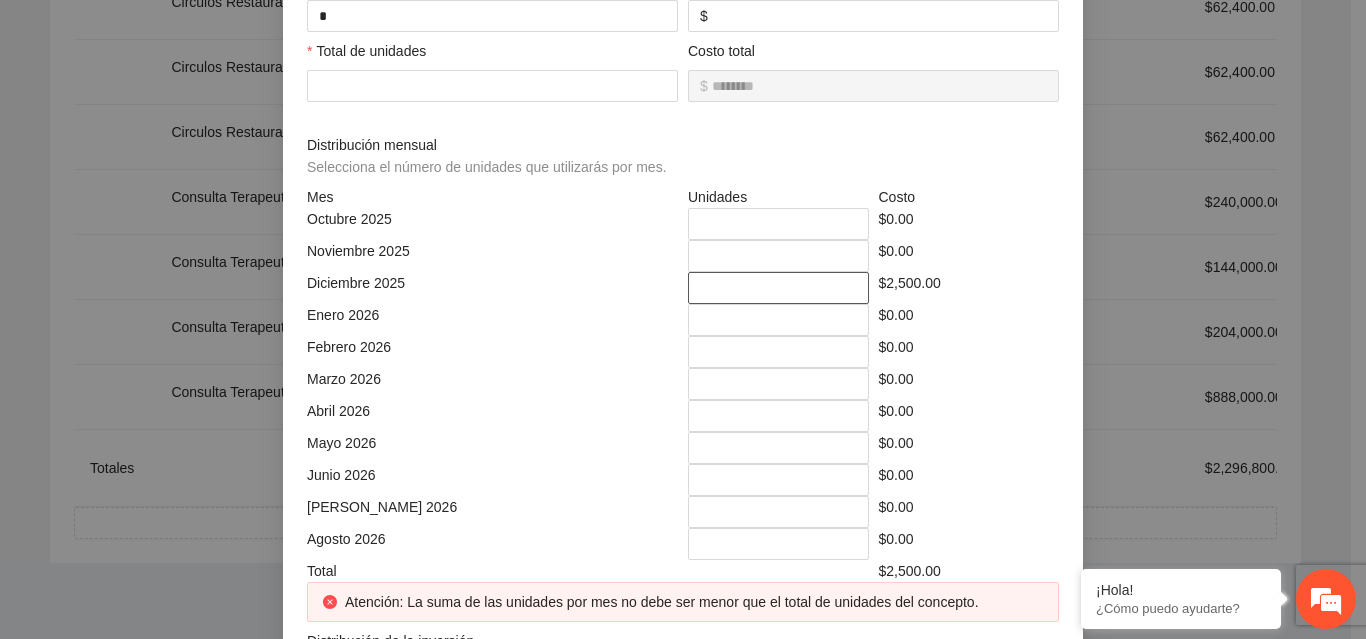 click on "*" at bounding box center (778, 288) 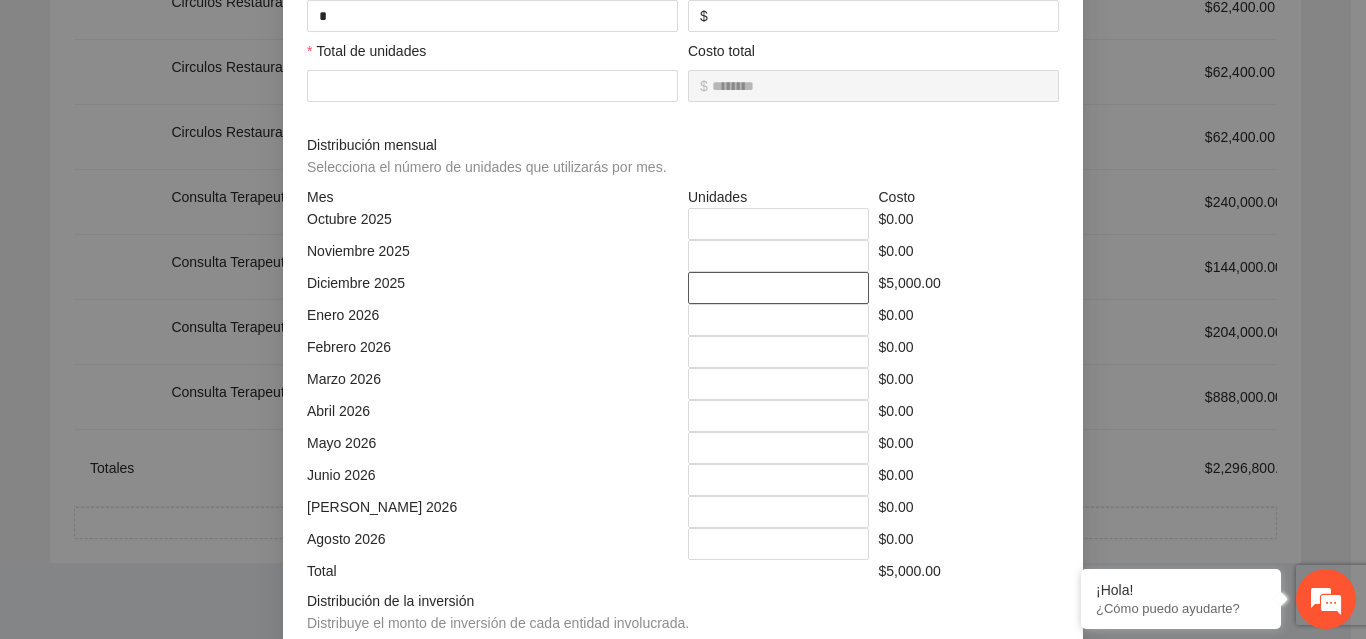 click on "*" at bounding box center [778, 288] 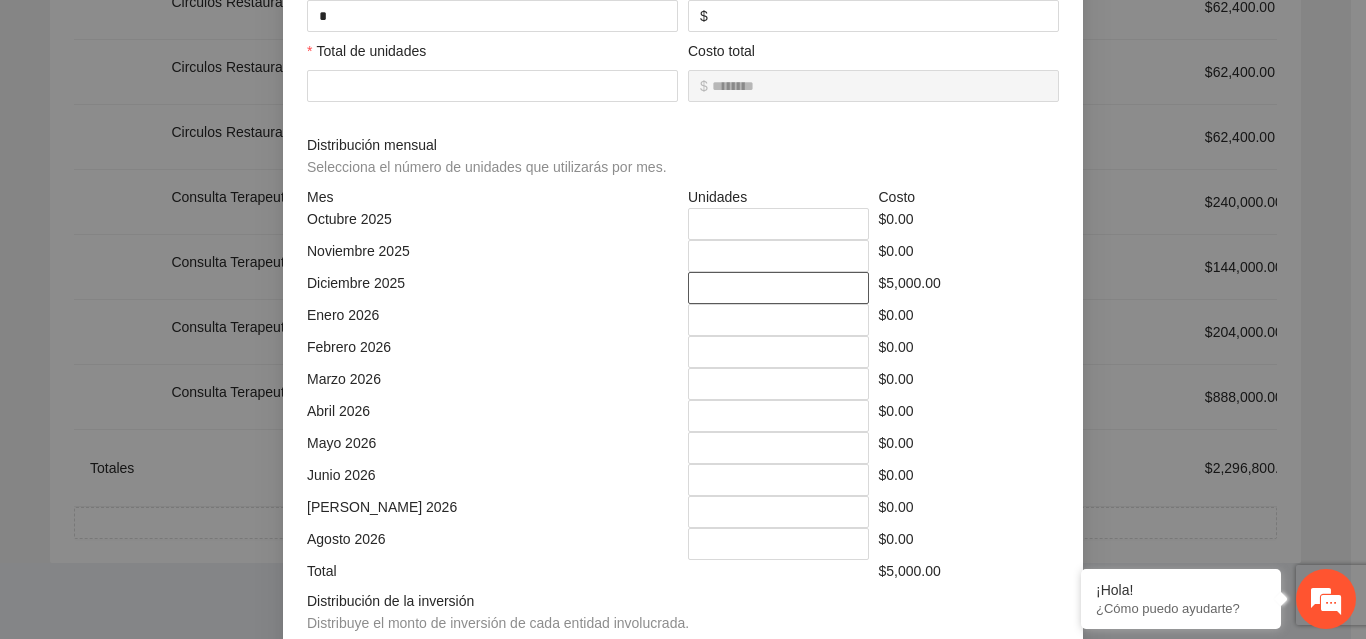 type on "*" 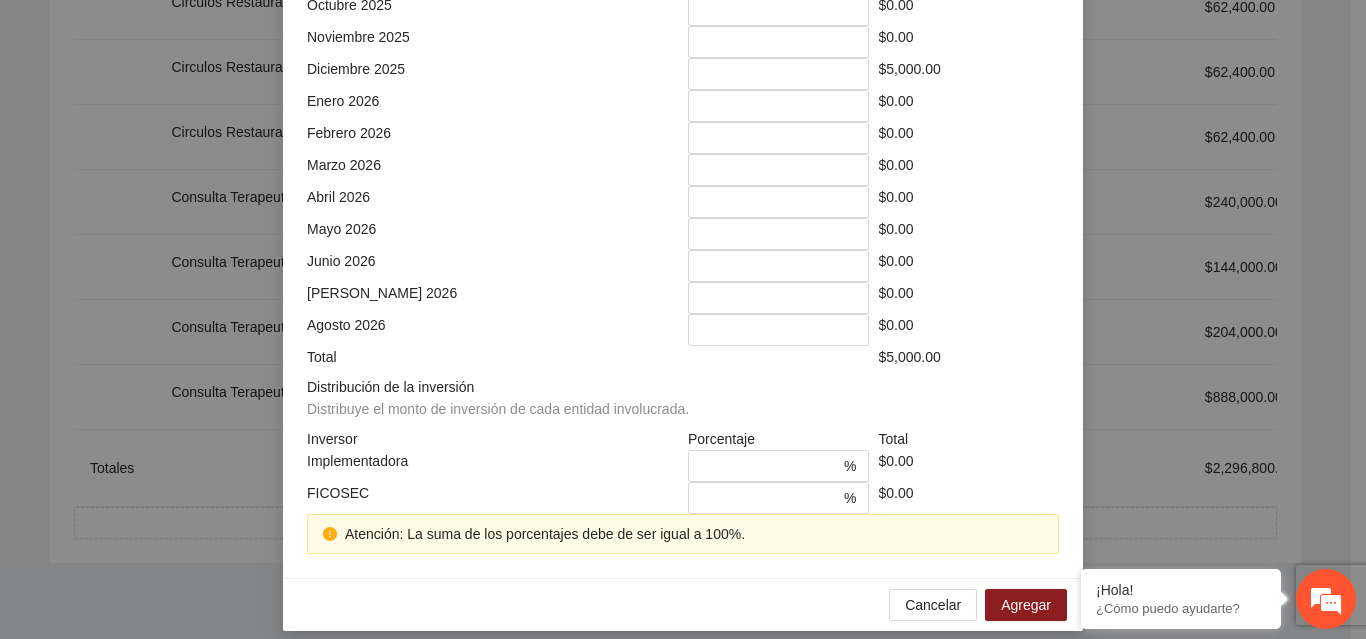scroll, scrollTop: 571, scrollLeft: 0, axis: vertical 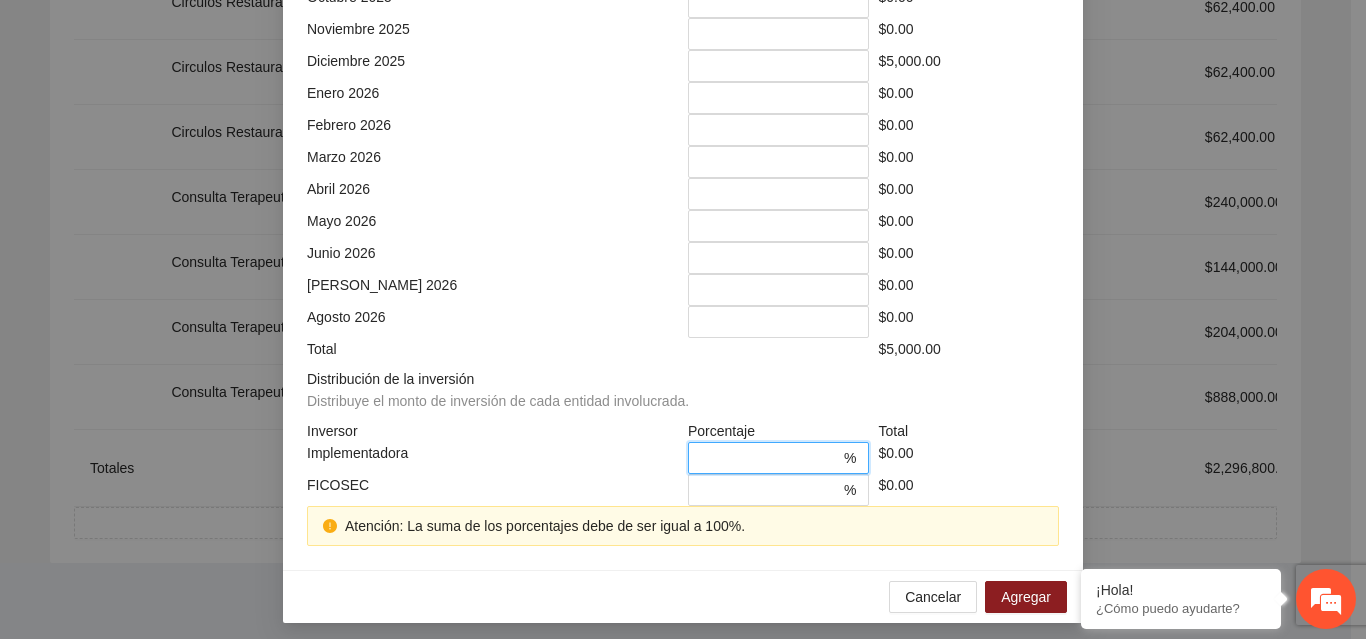 click on "*" at bounding box center (770, 458) 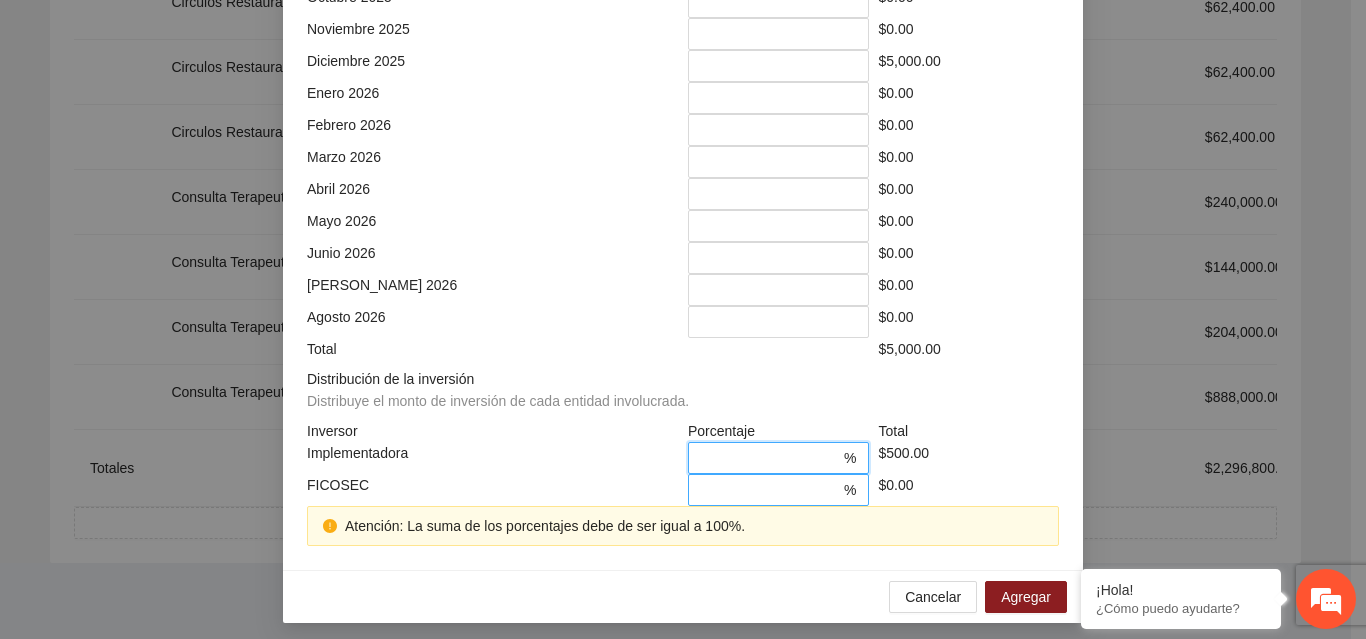 type on "**" 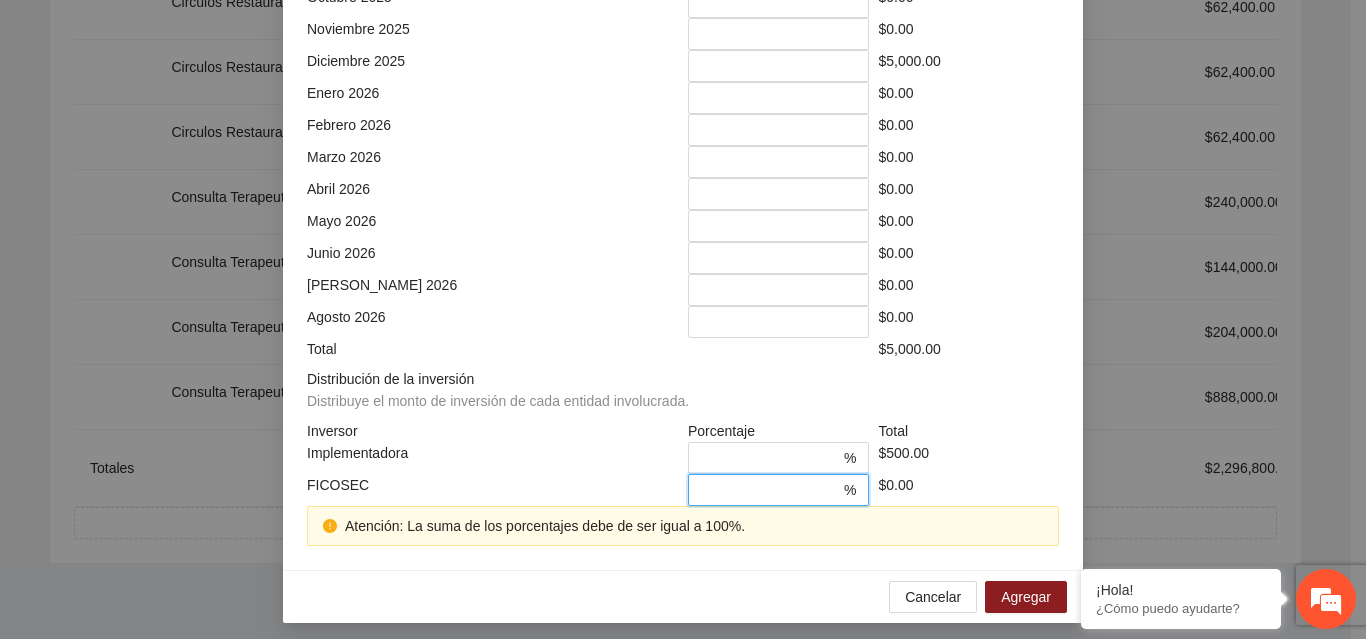 click on "*" at bounding box center (770, 490) 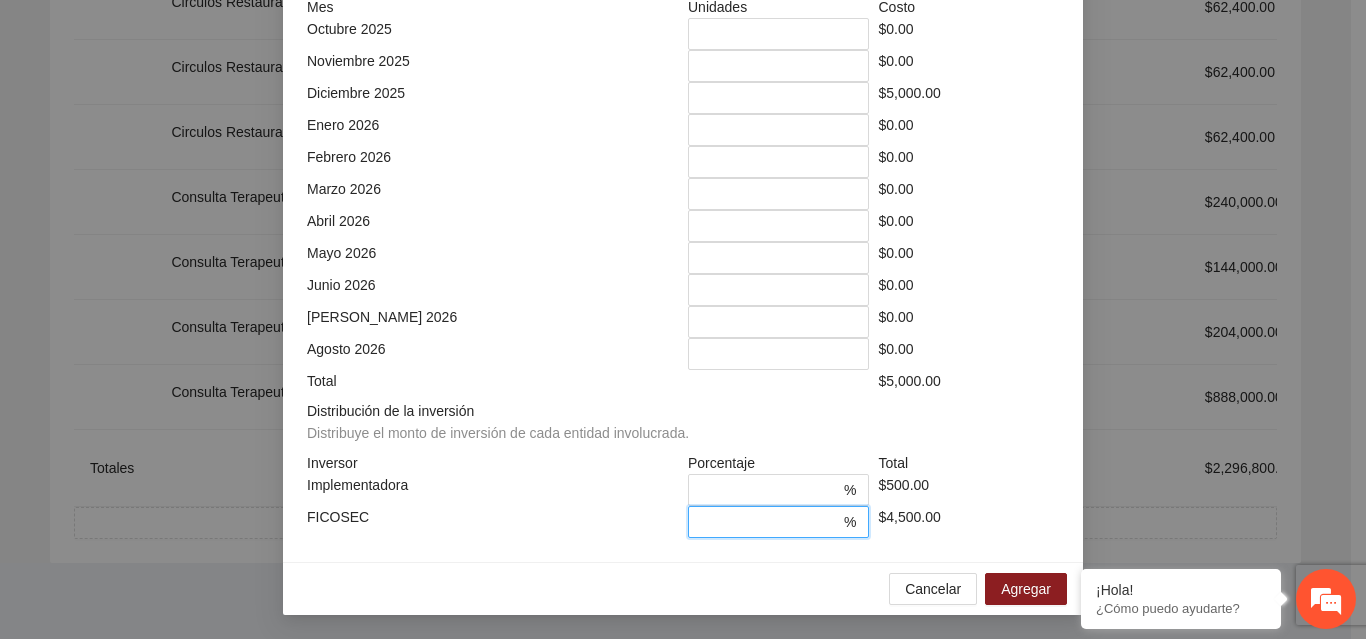 scroll, scrollTop: 539, scrollLeft: 0, axis: vertical 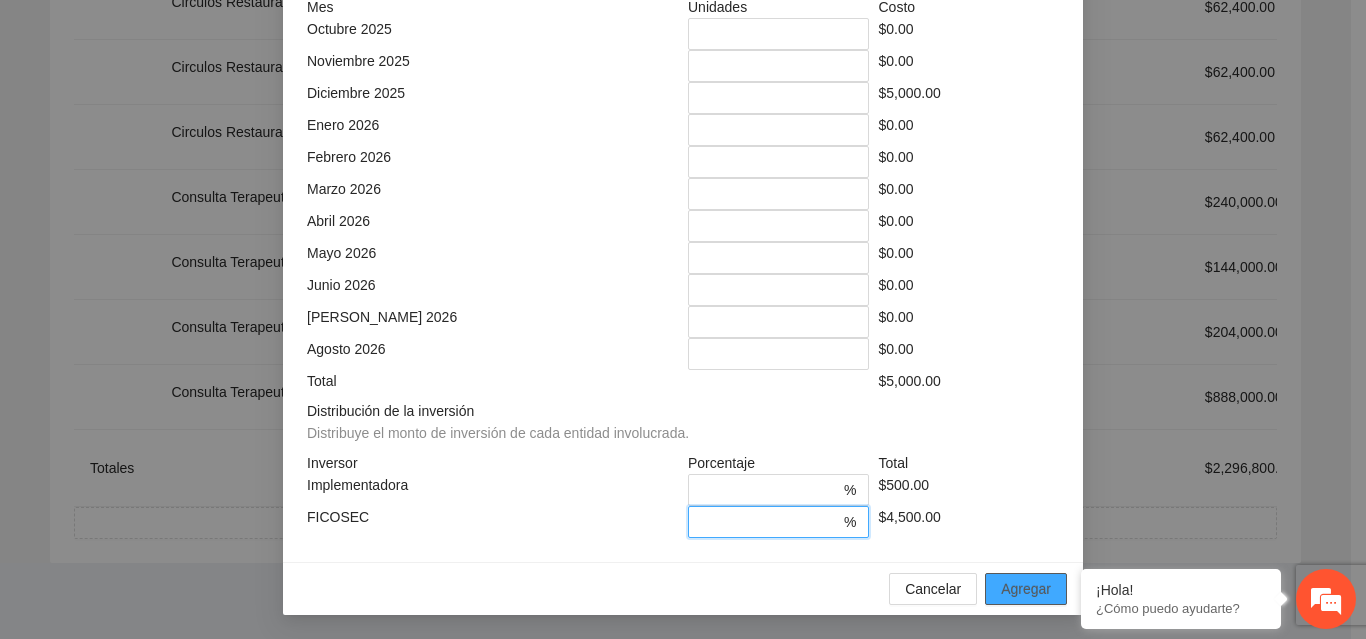type on "**" 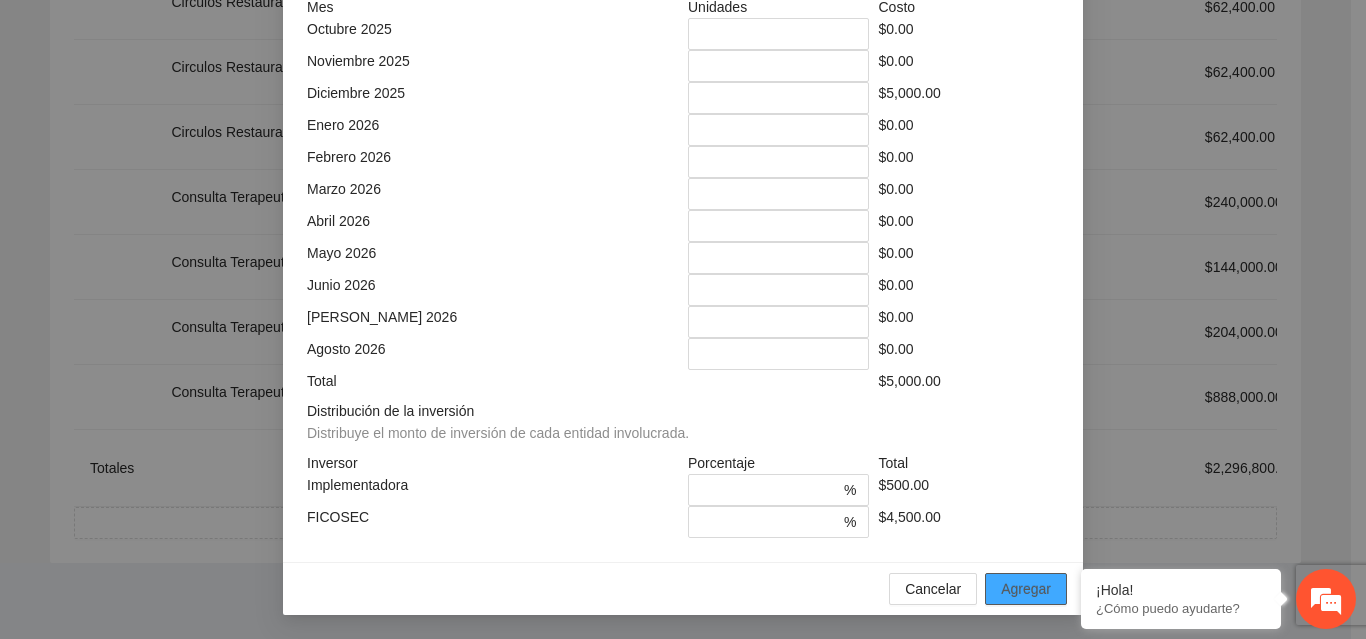 click on "Agregar" at bounding box center [1026, 589] 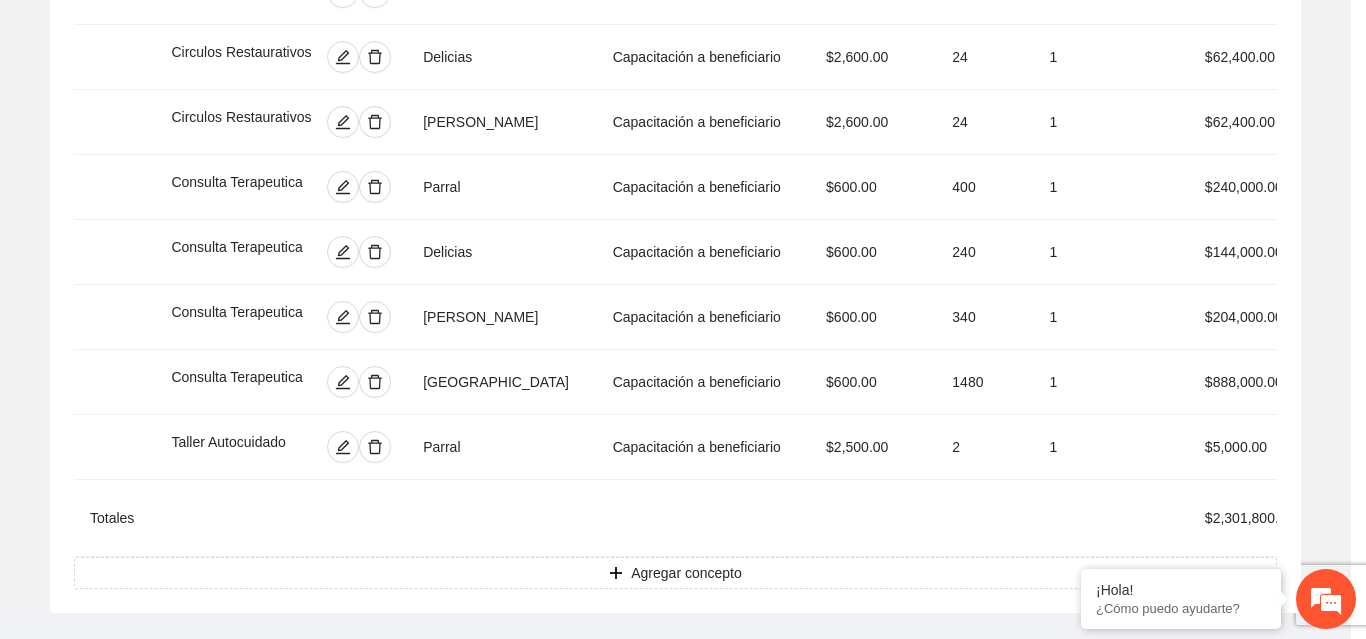scroll, scrollTop: 515, scrollLeft: 0, axis: vertical 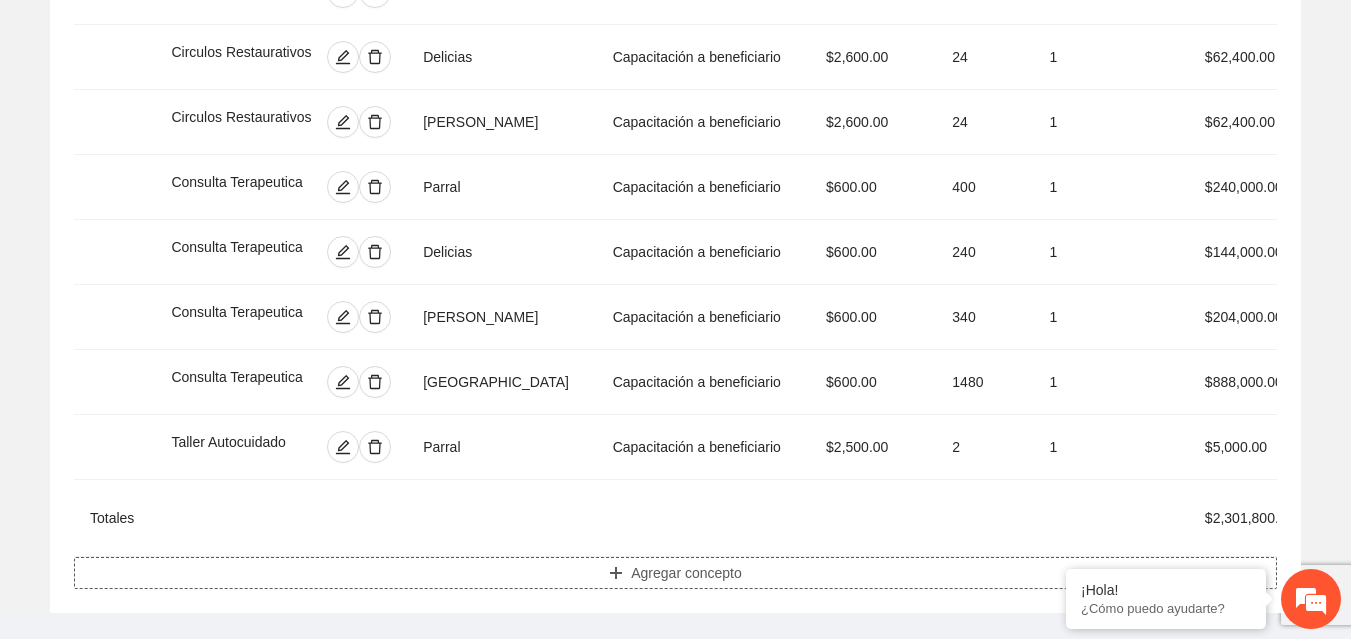 click on "Agregar concepto" at bounding box center [686, 573] 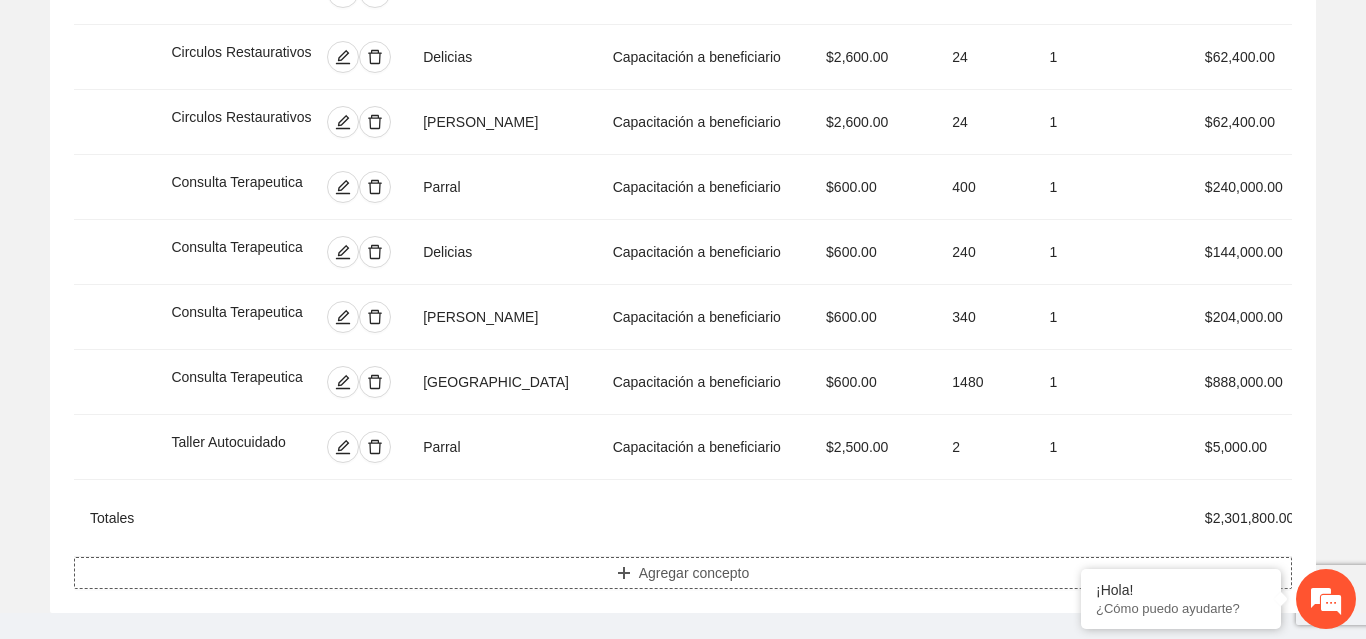 type on "****" 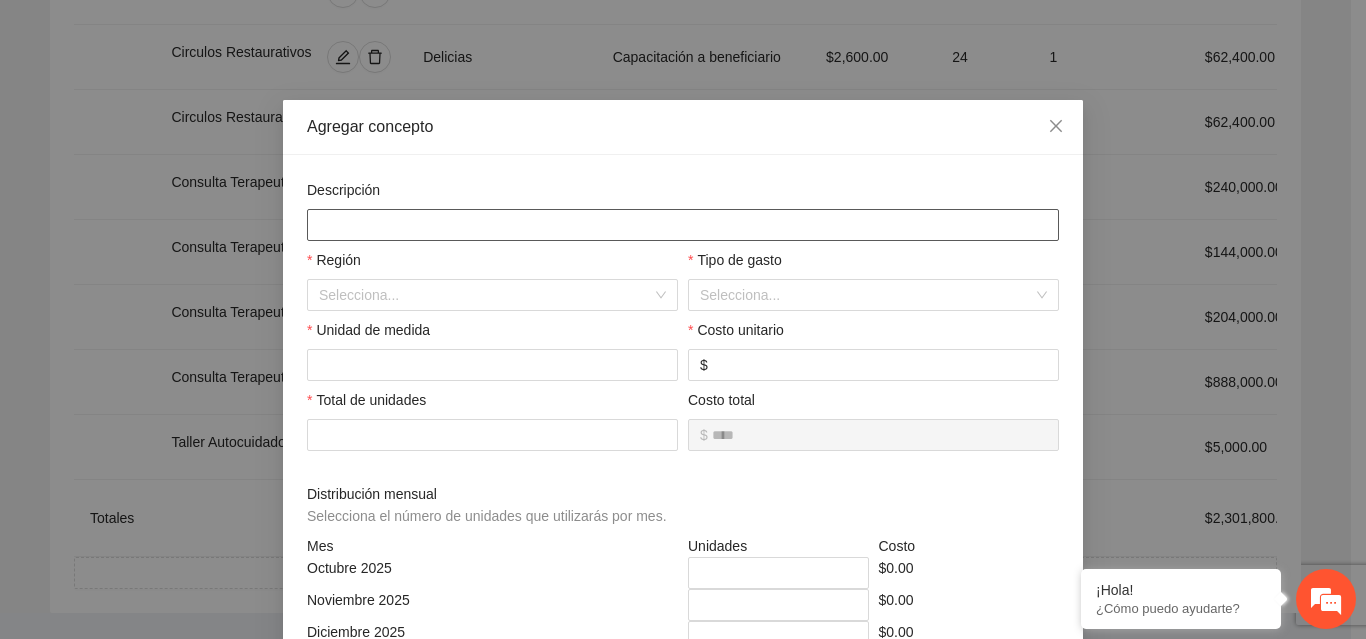 click at bounding box center [683, 225] 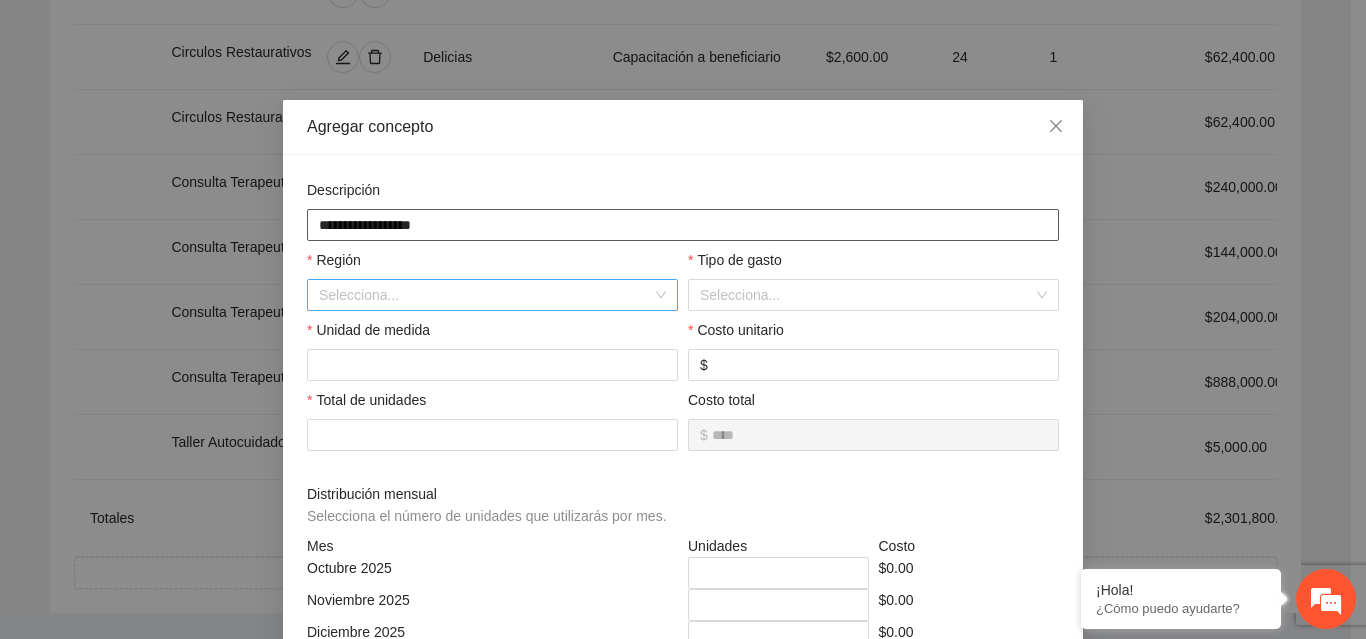type on "**********" 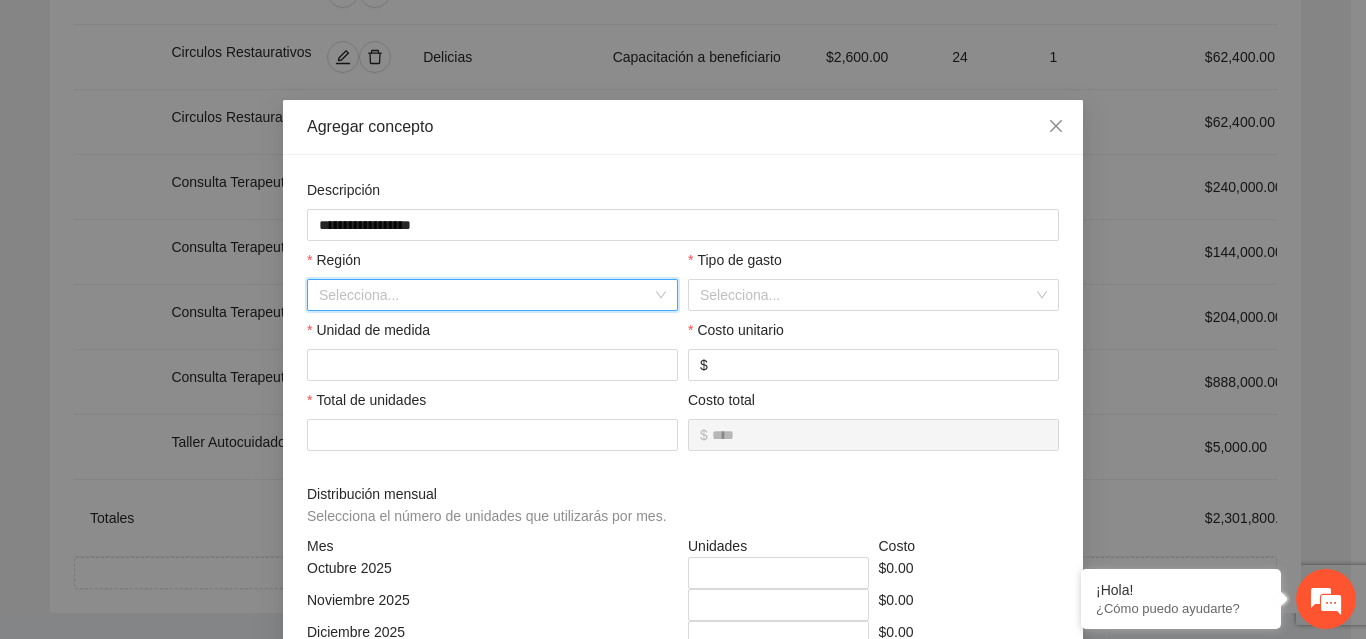click at bounding box center (485, 295) 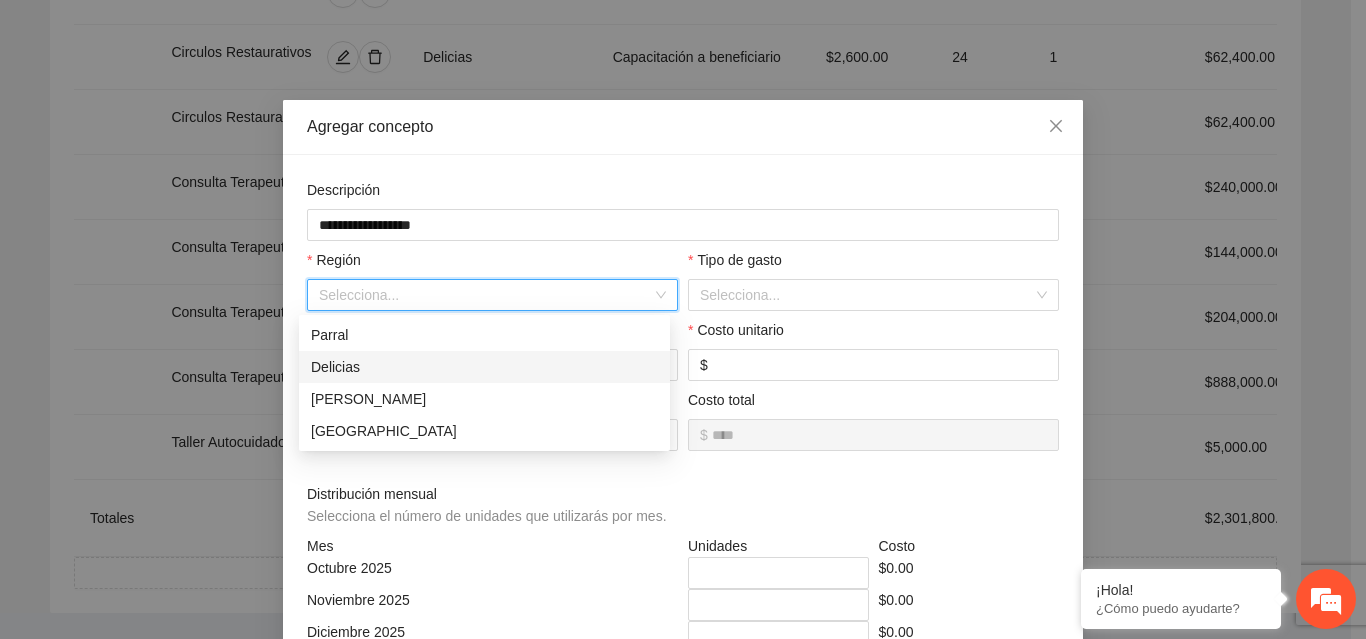 click on "Delicias" at bounding box center (484, 367) 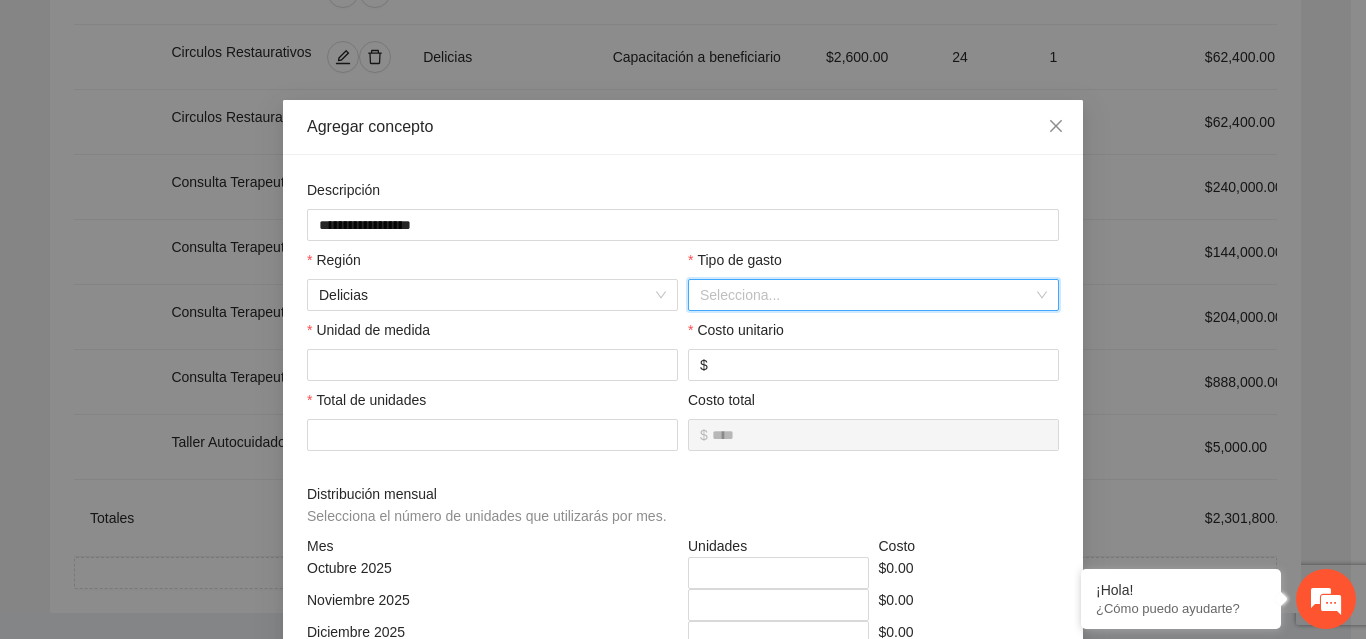 click at bounding box center (866, 295) 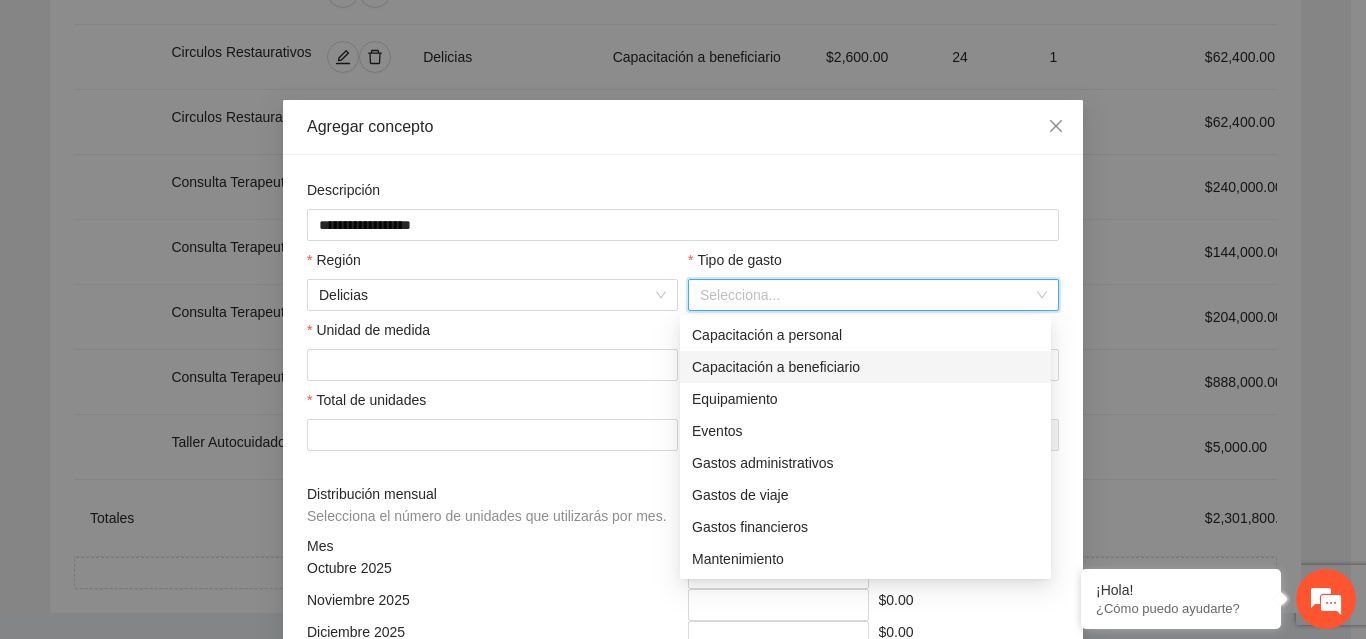 click on "Capacitación a beneficiario" at bounding box center (865, 367) 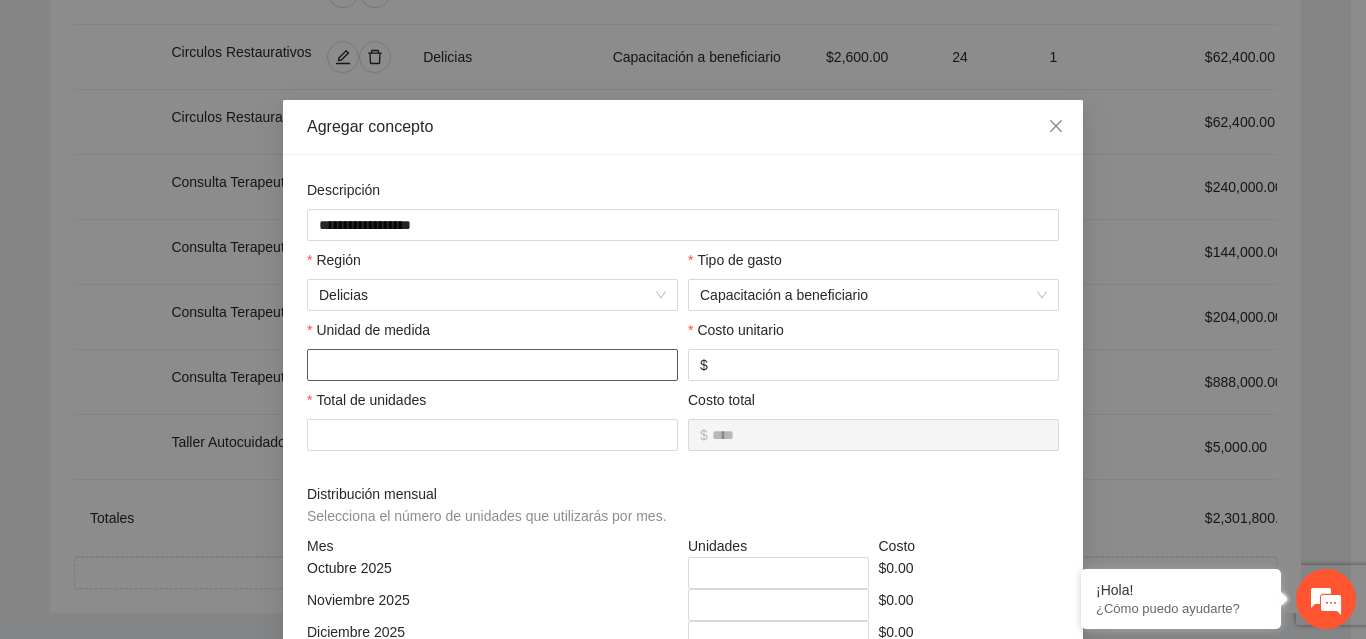 click at bounding box center (492, 365) 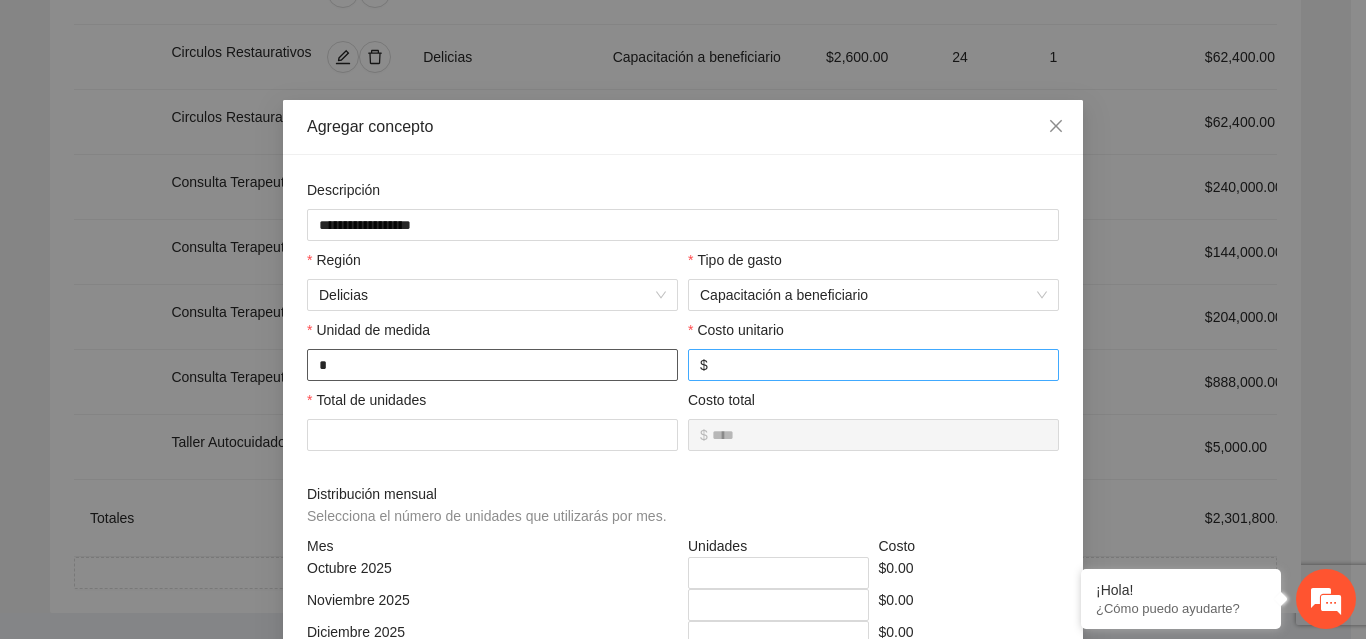 type 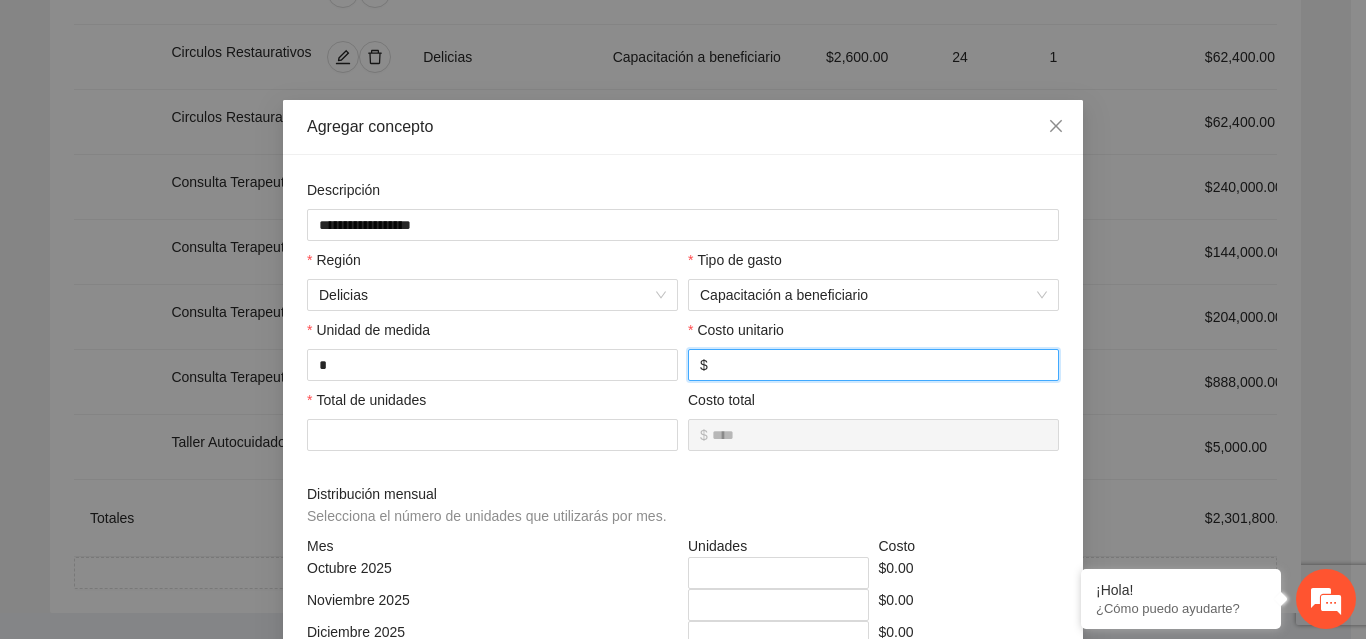 click at bounding box center (879, 365) 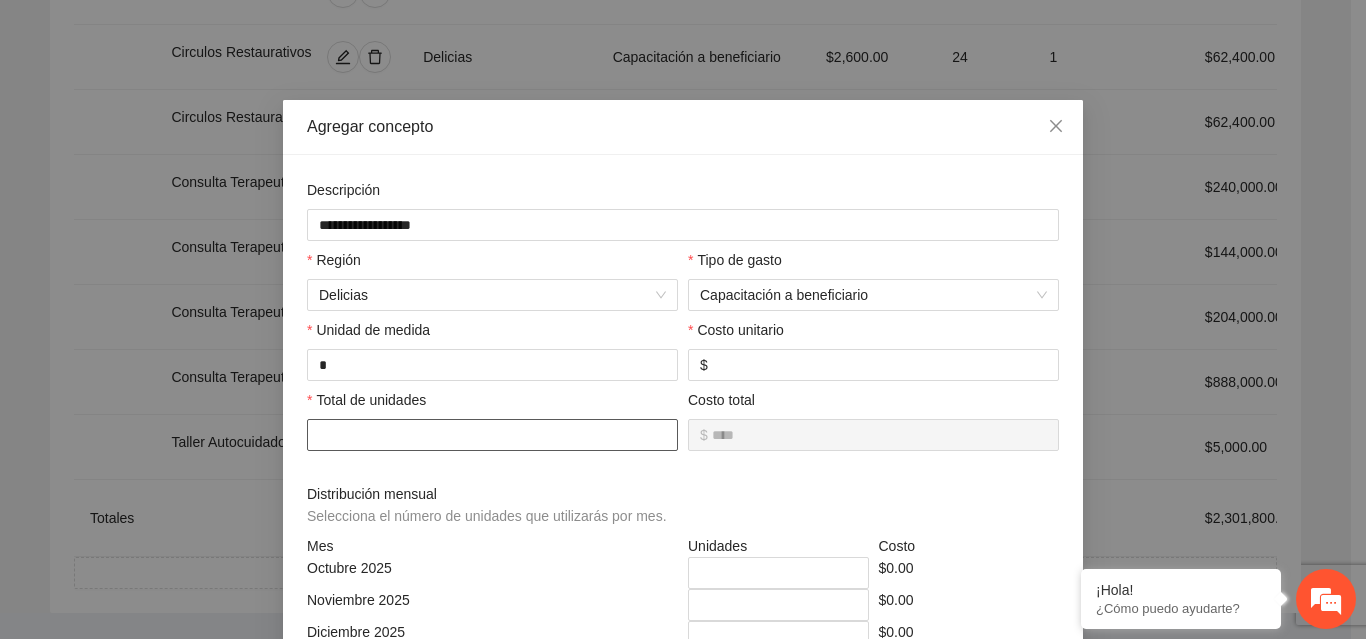 click at bounding box center [492, 435] 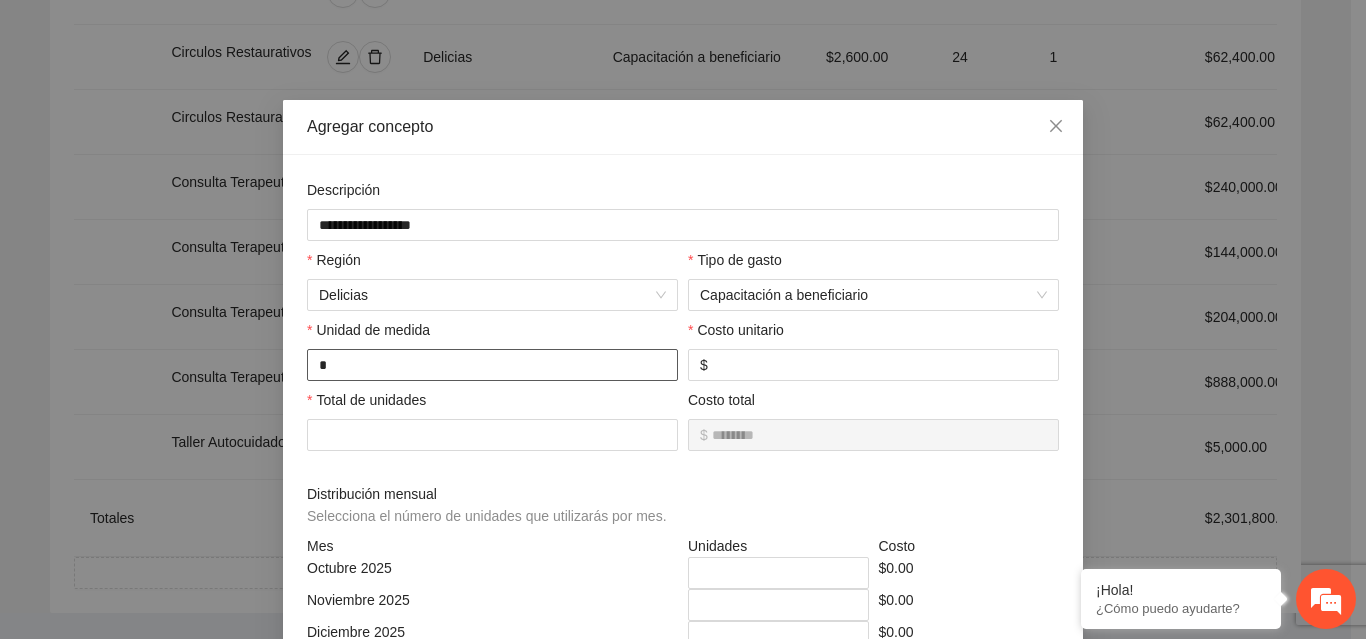 click on "*" at bounding box center (492, 365) 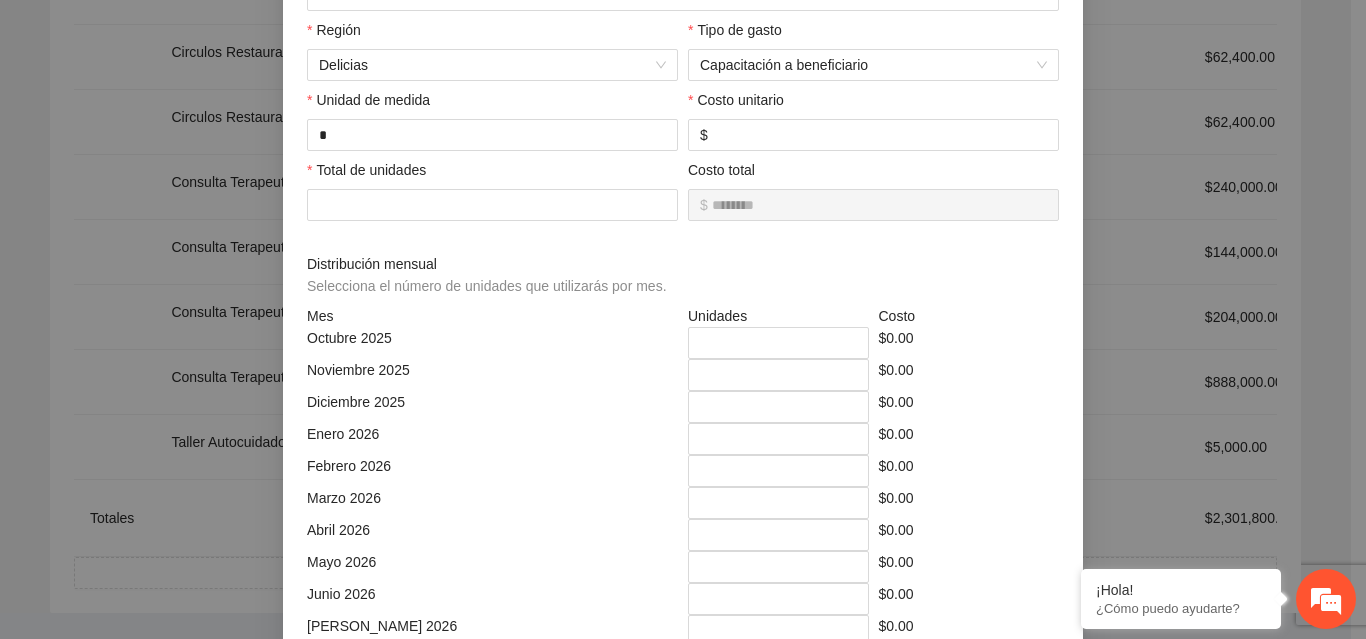 scroll, scrollTop: 234, scrollLeft: 0, axis: vertical 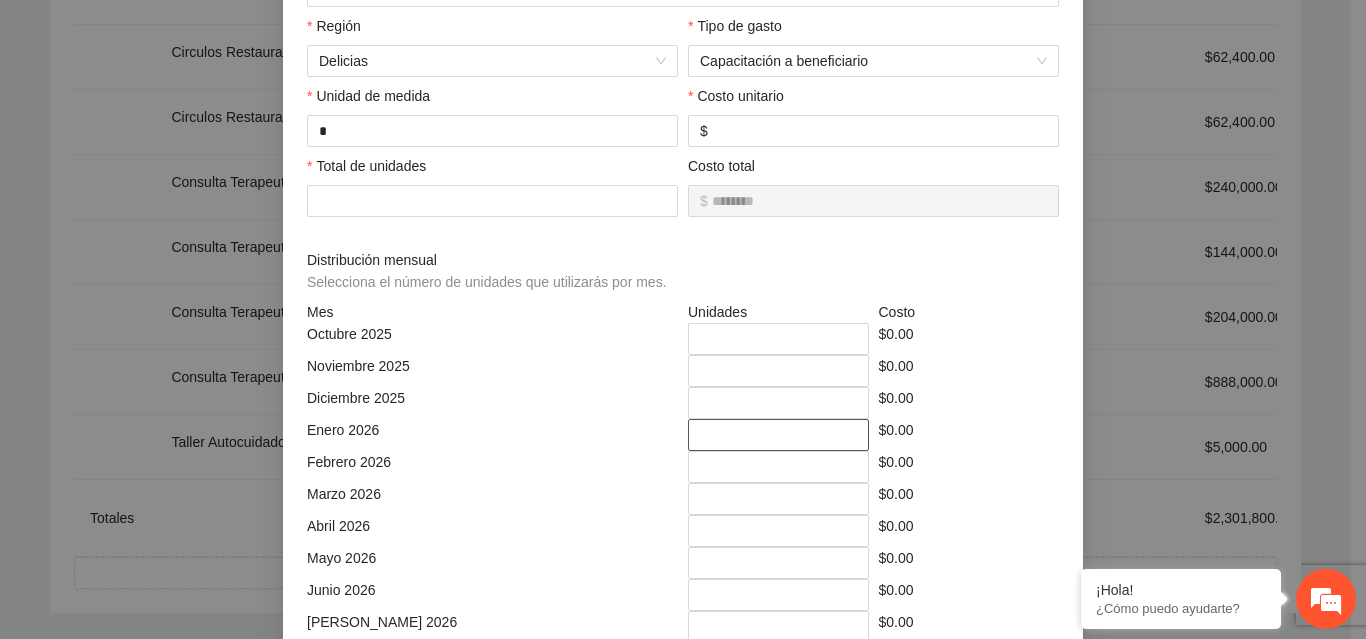 click on "*" at bounding box center (778, 435) 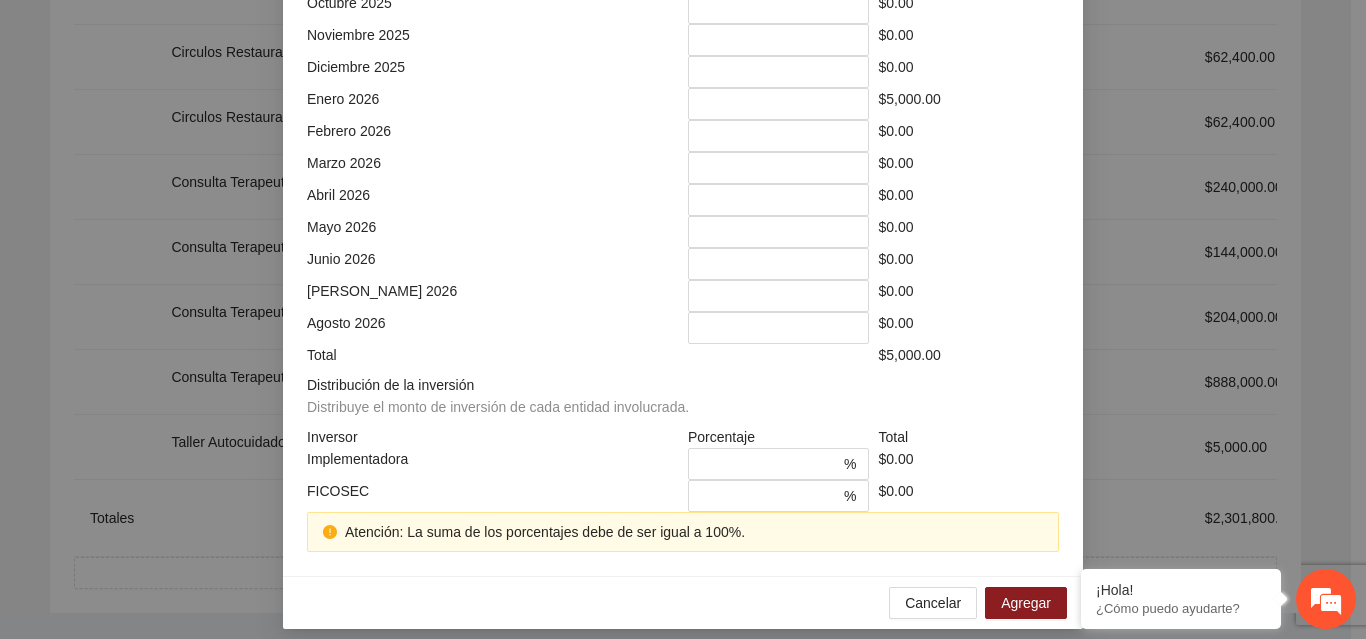 scroll, scrollTop: 569, scrollLeft: 0, axis: vertical 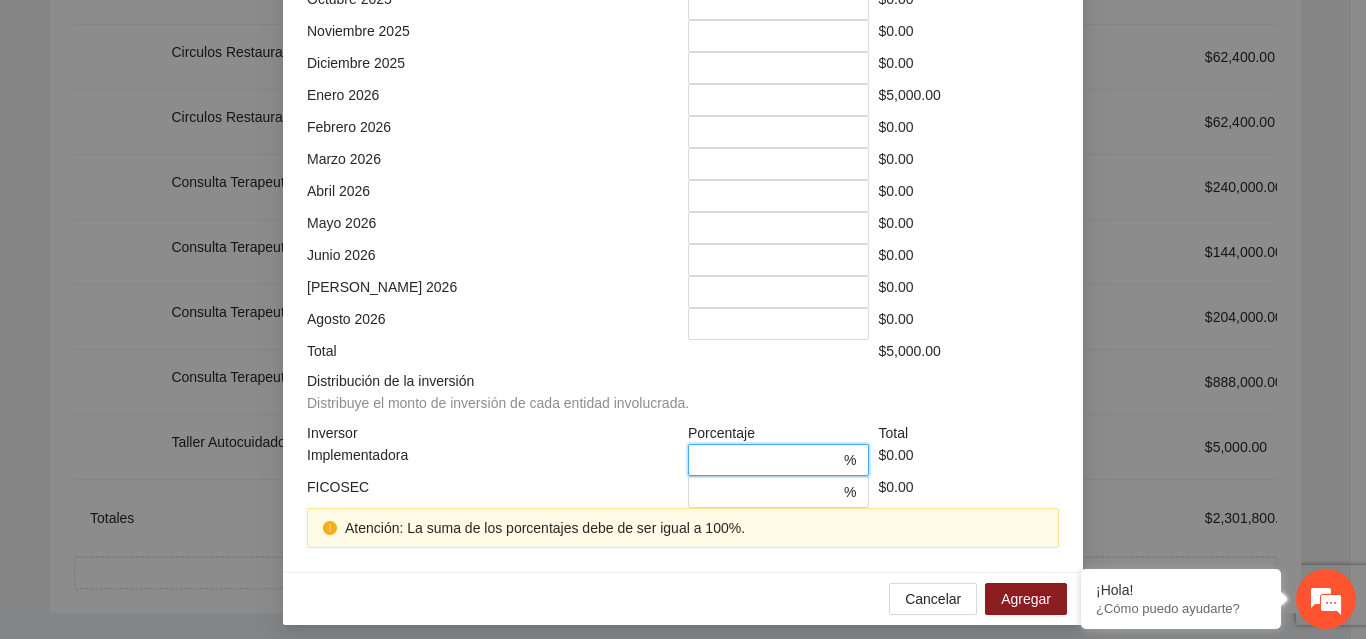 click on "*" at bounding box center (770, 460) 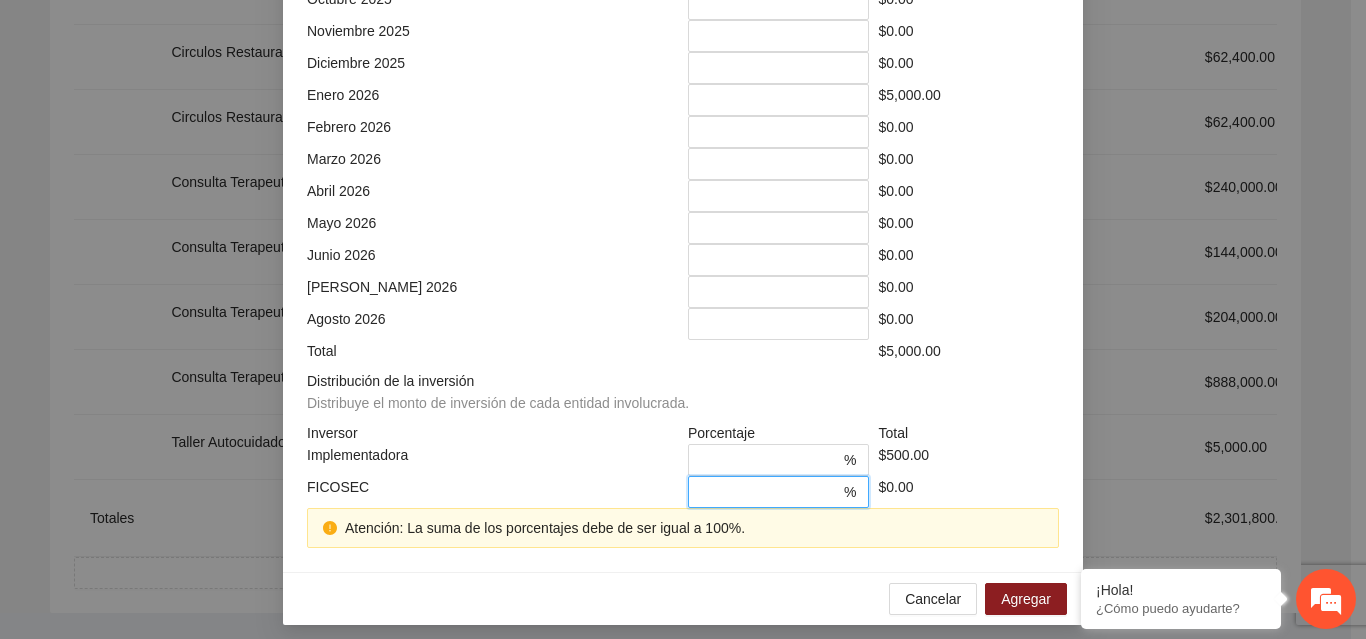 click on "*" at bounding box center [770, 492] 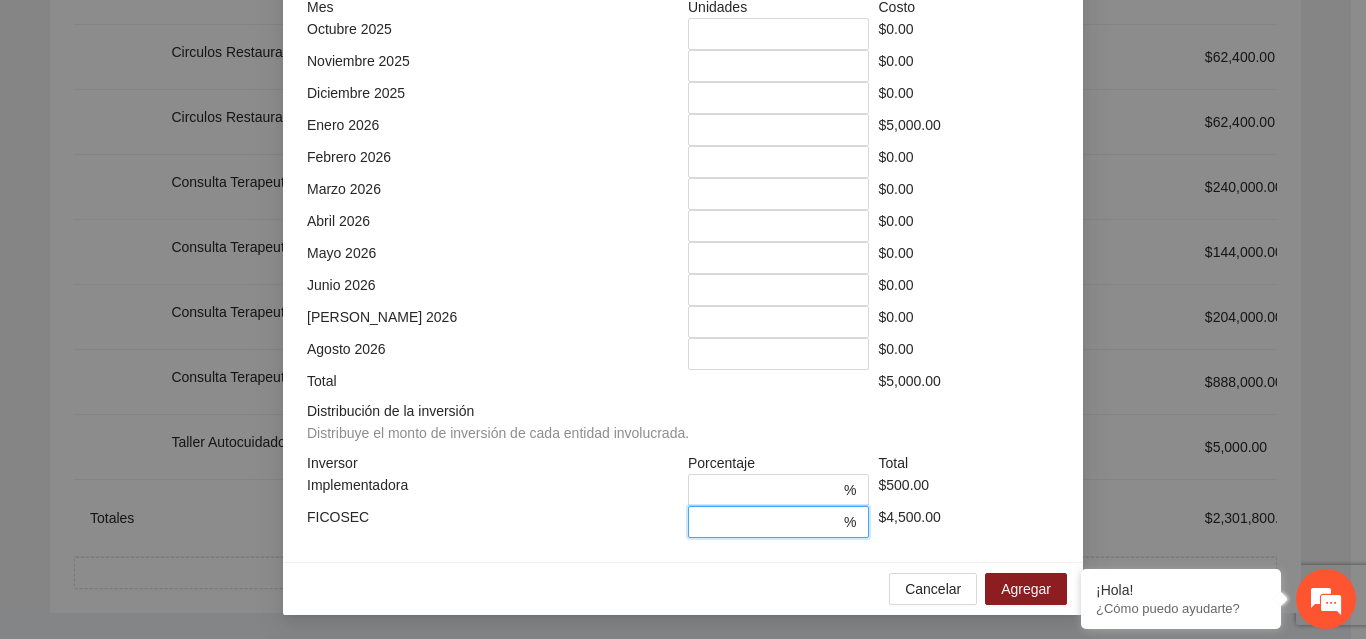scroll, scrollTop: 539, scrollLeft: 0, axis: vertical 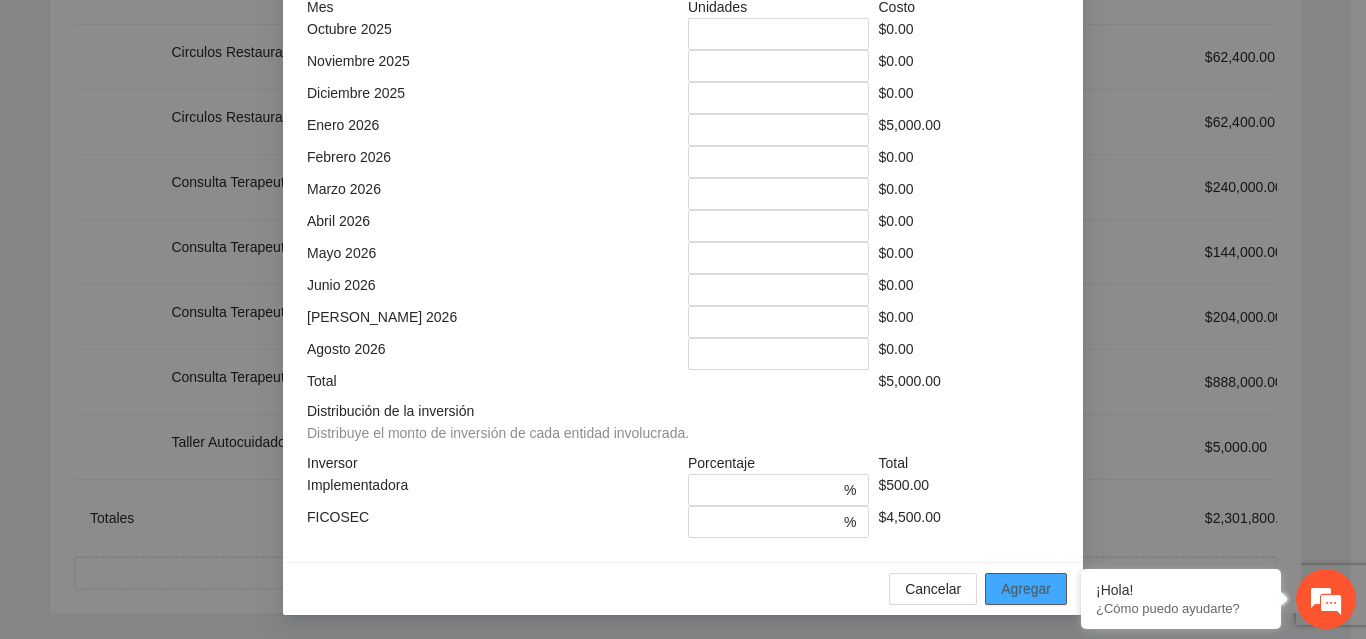 click on "Agregar" at bounding box center (1026, 589) 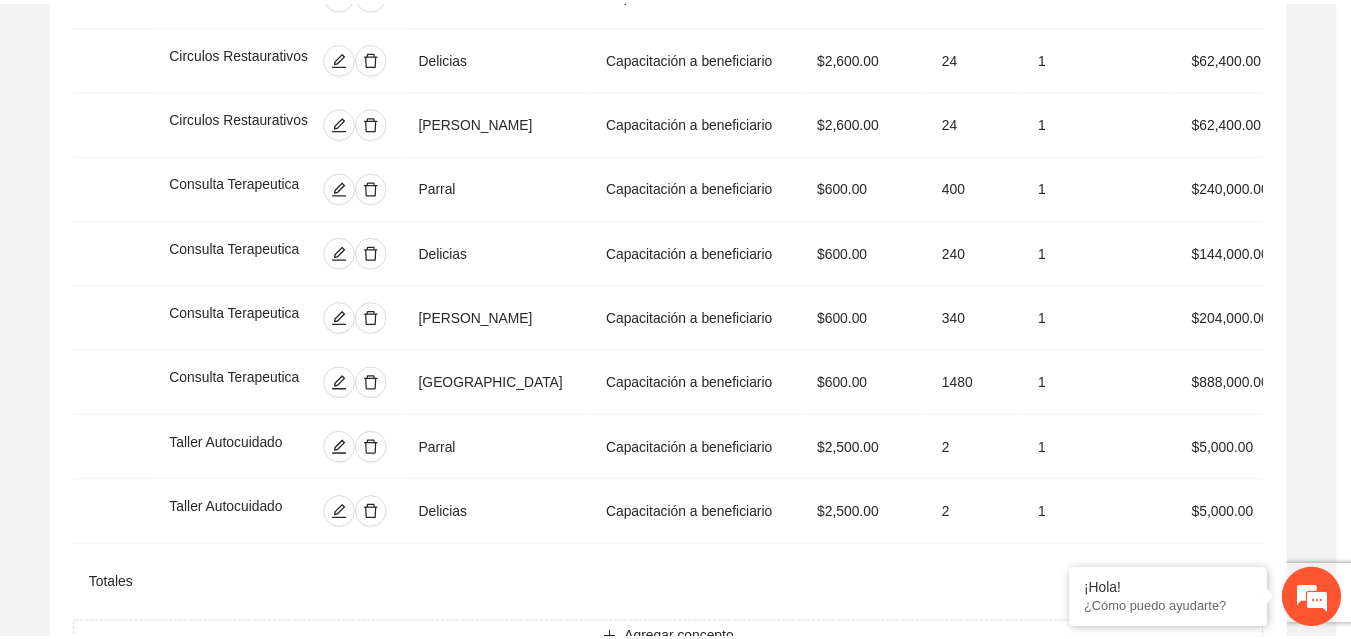 scroll, scrollTop: 439, scrollLeft: 0, axis: vertical 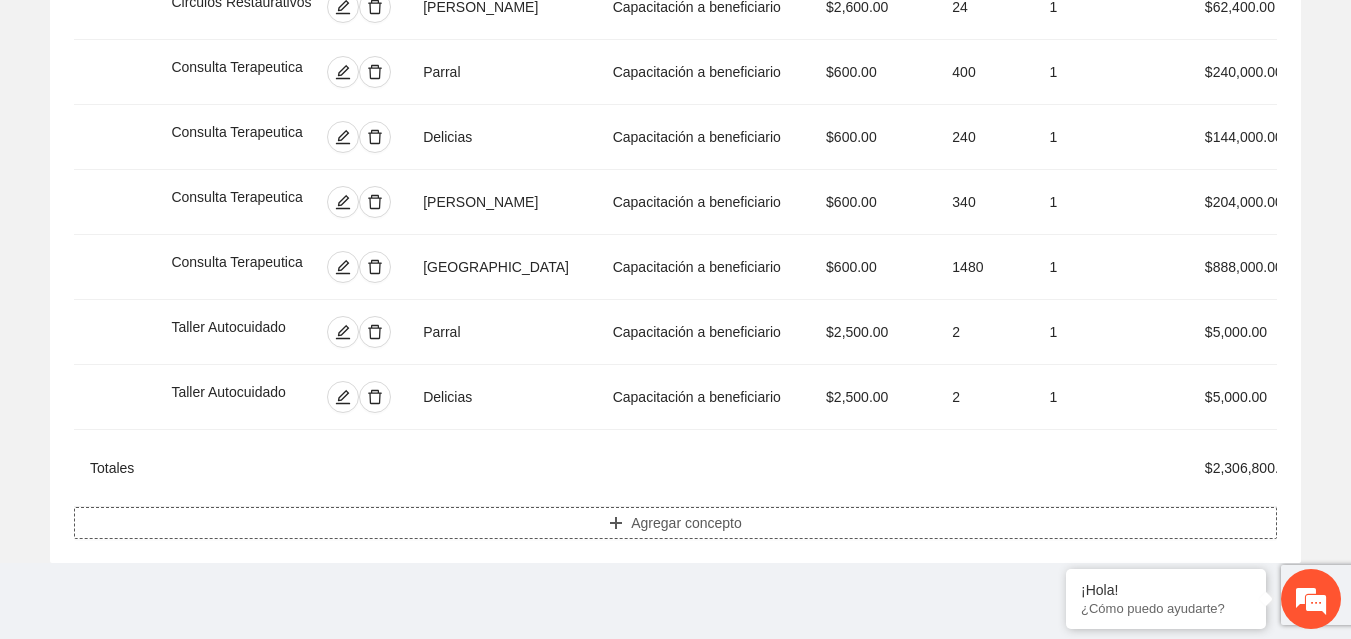 click on "Agregar concepto" at bounding box center (686, 523) 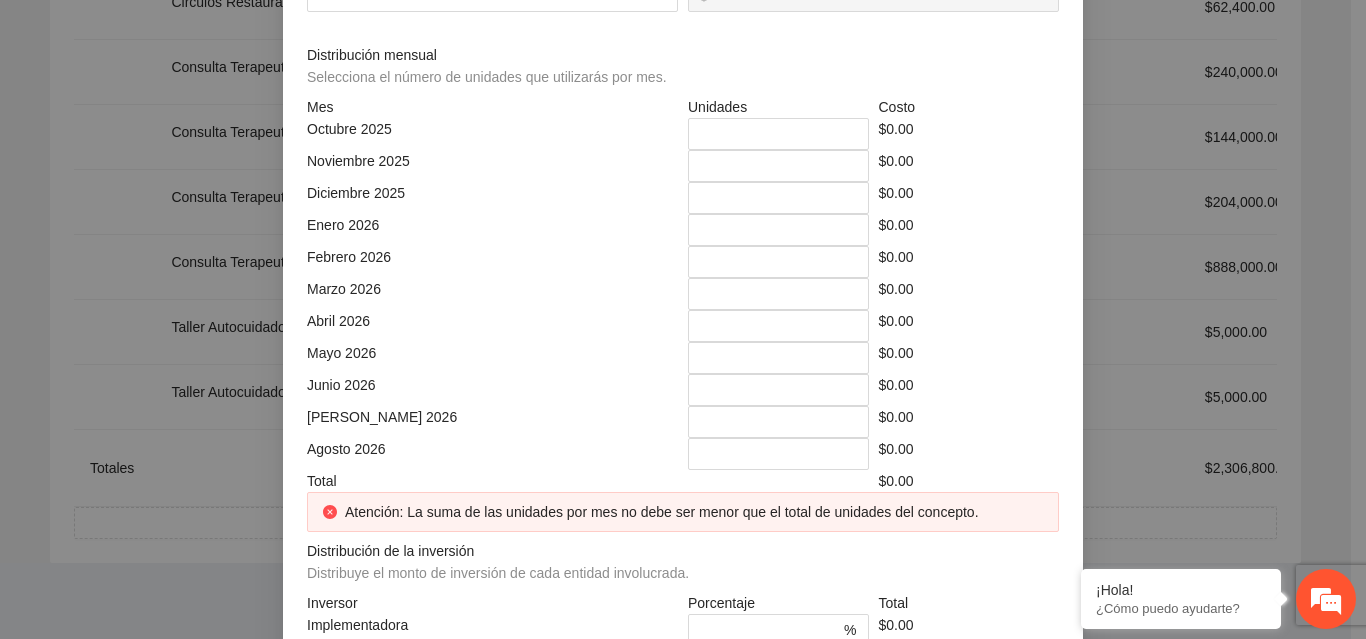 click at bounding box center (683, -214) 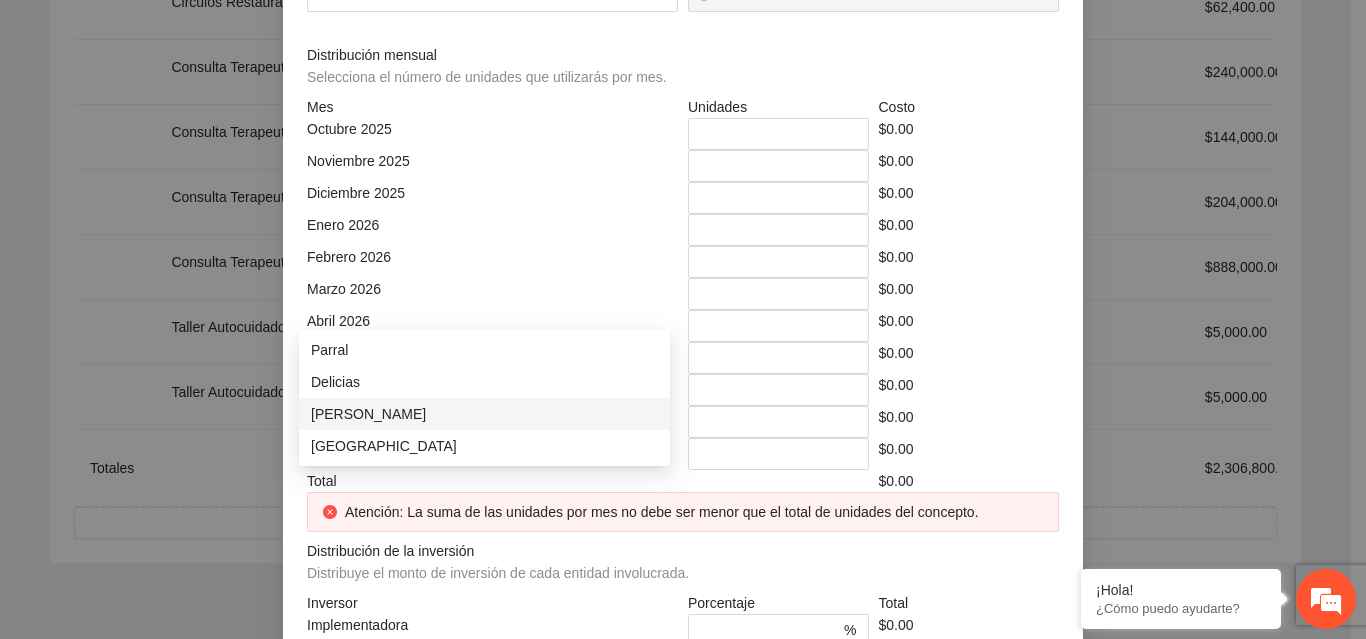 click on "[PERSON_NAME]" at bounding box center (484, 414) 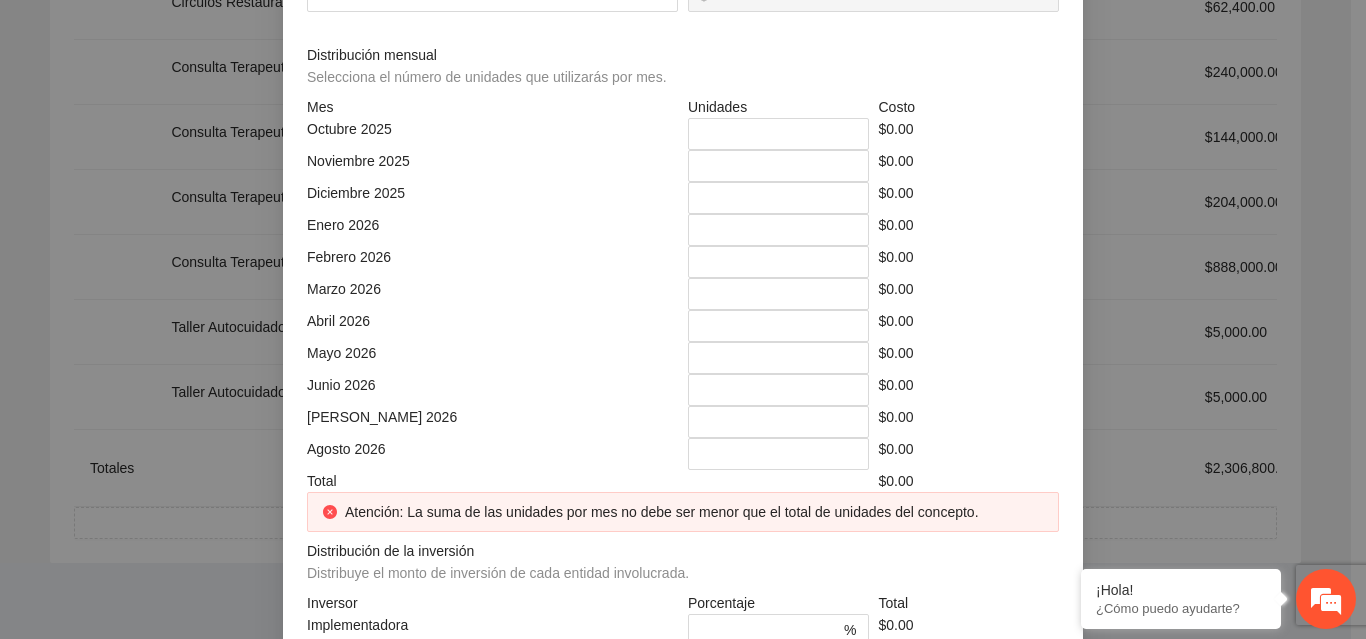 click at bounding box center [866, -144] 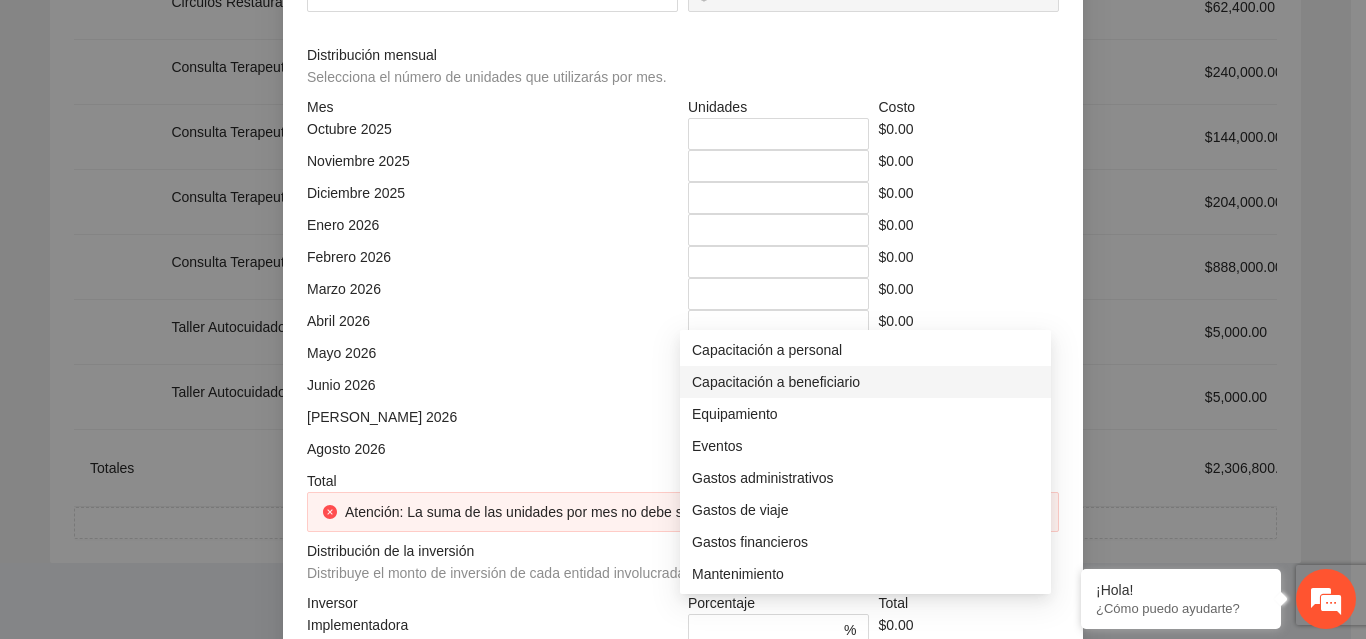 click on "Capacitación a beneficiario" at bounding box center [865, 382] 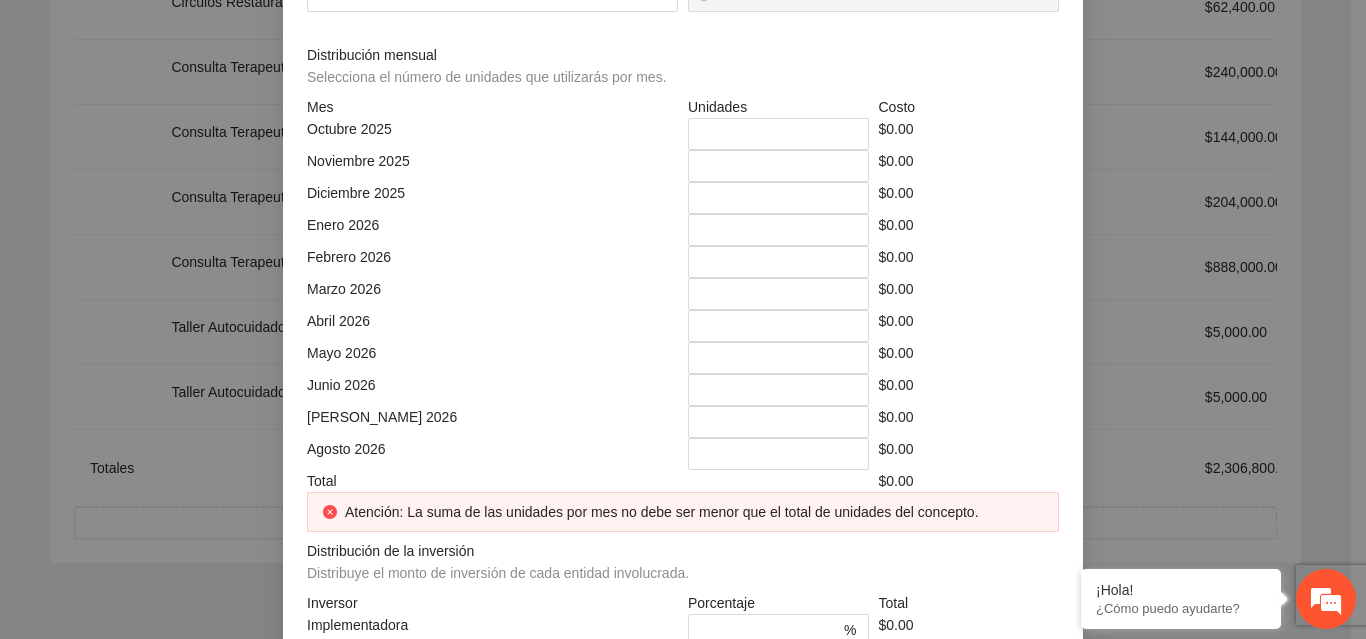 click at bounding box center [492, -74] 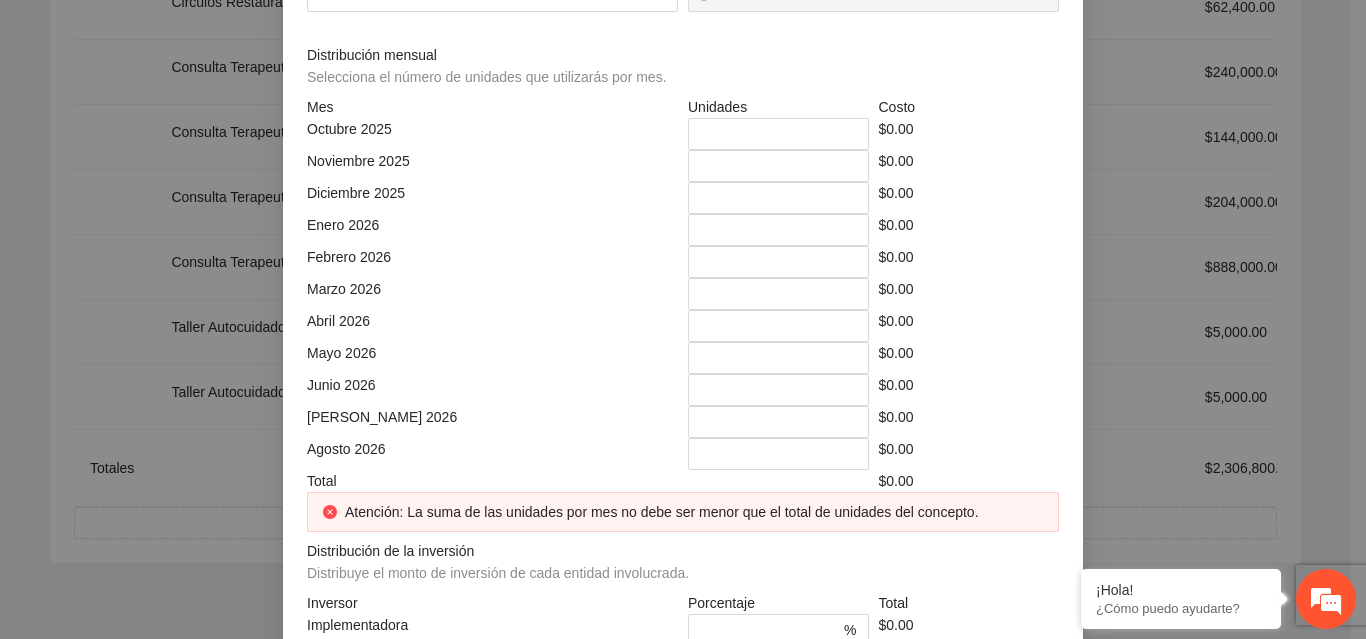 click at bounding box center (879, -74) 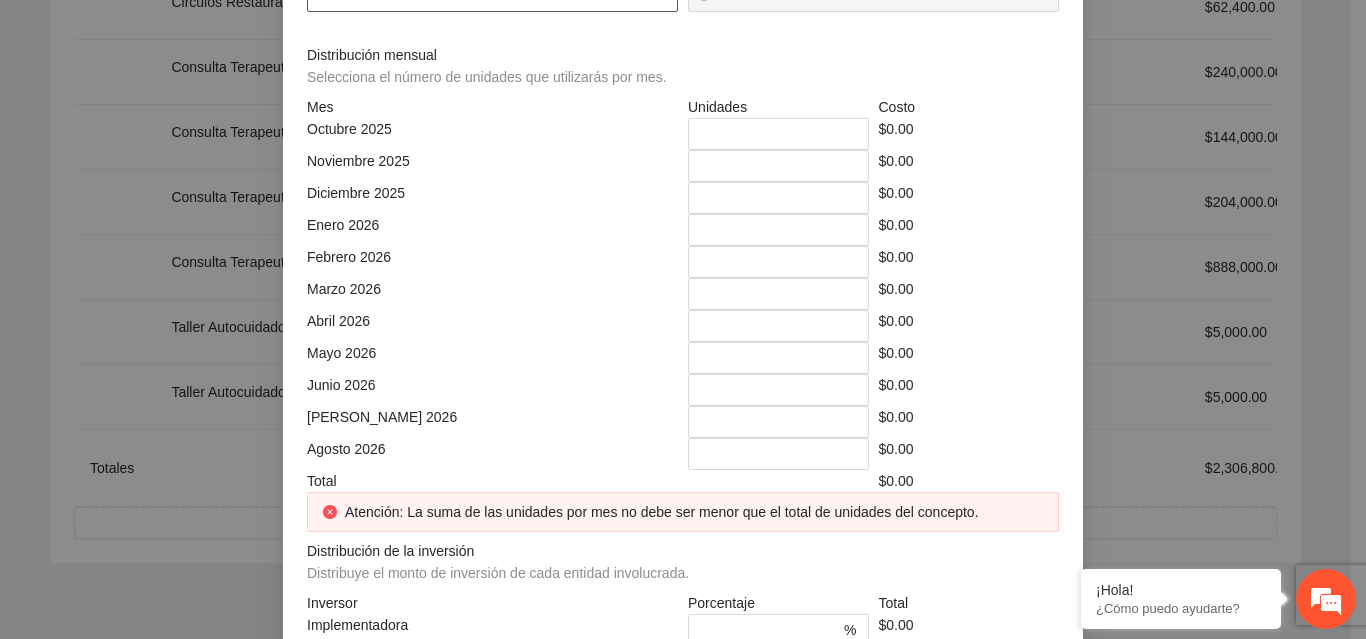 click at bounding box center [492, -4] 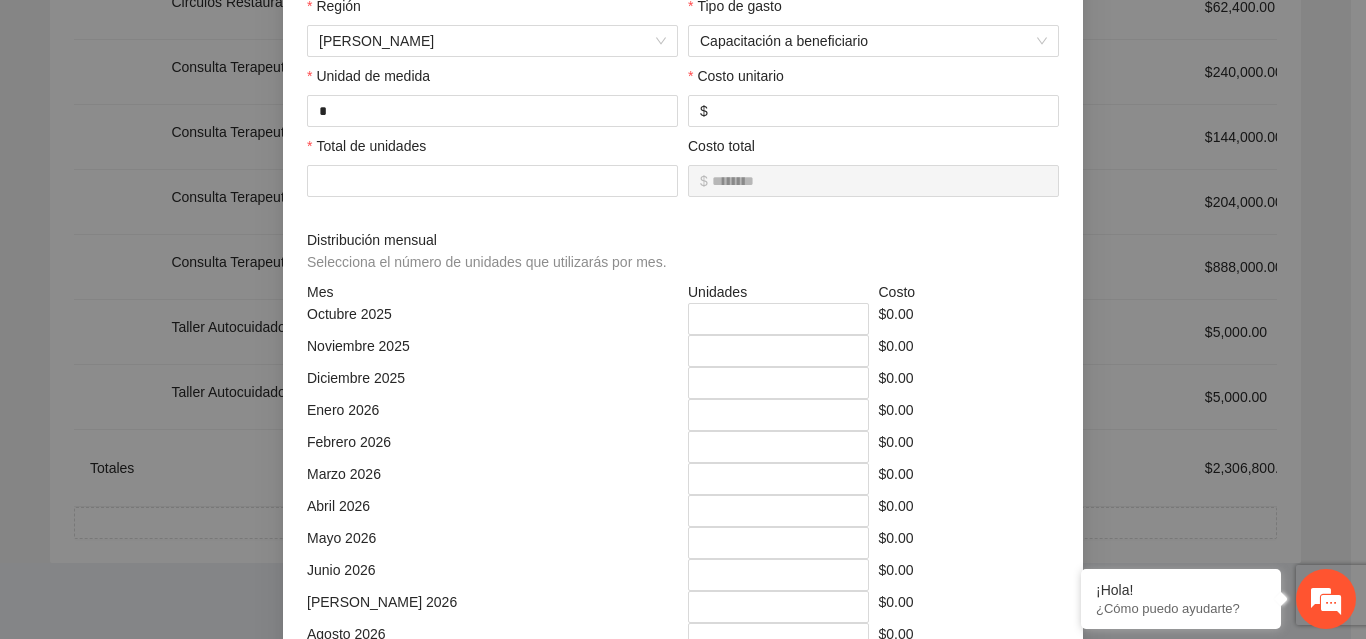 scroll, scrollTop: 258, scrollLeft: 0, axis: vertical 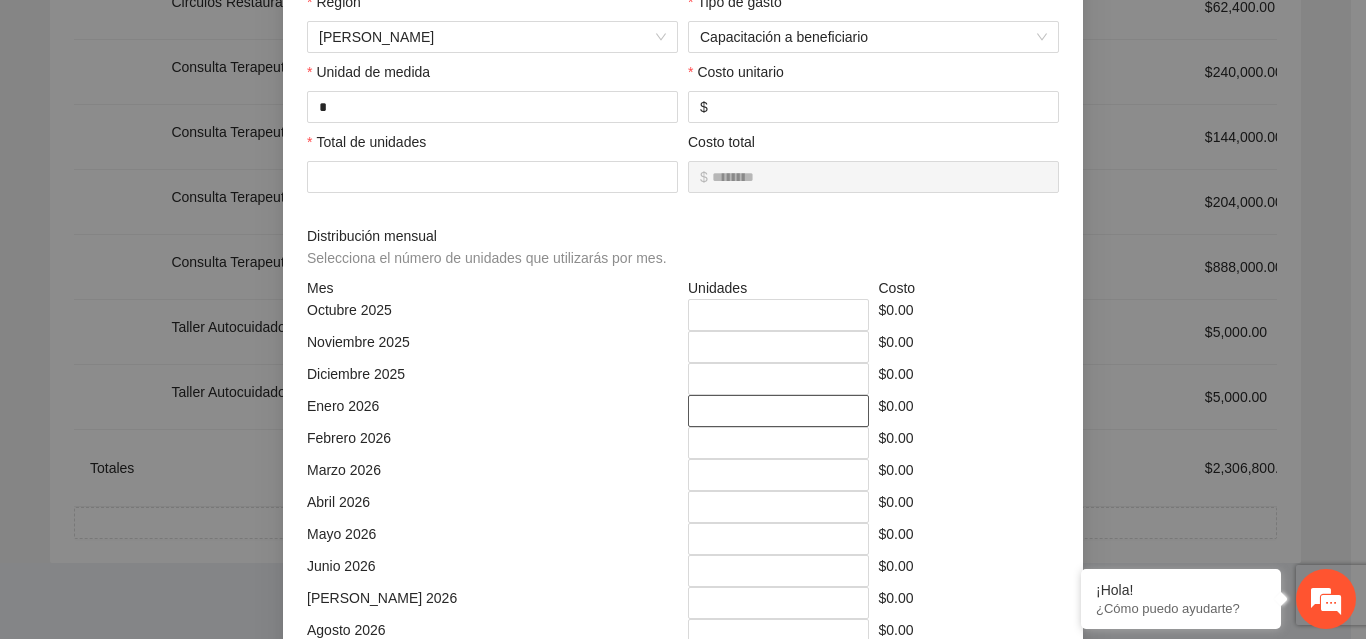 click on "*" at bounding box center [778, 411] 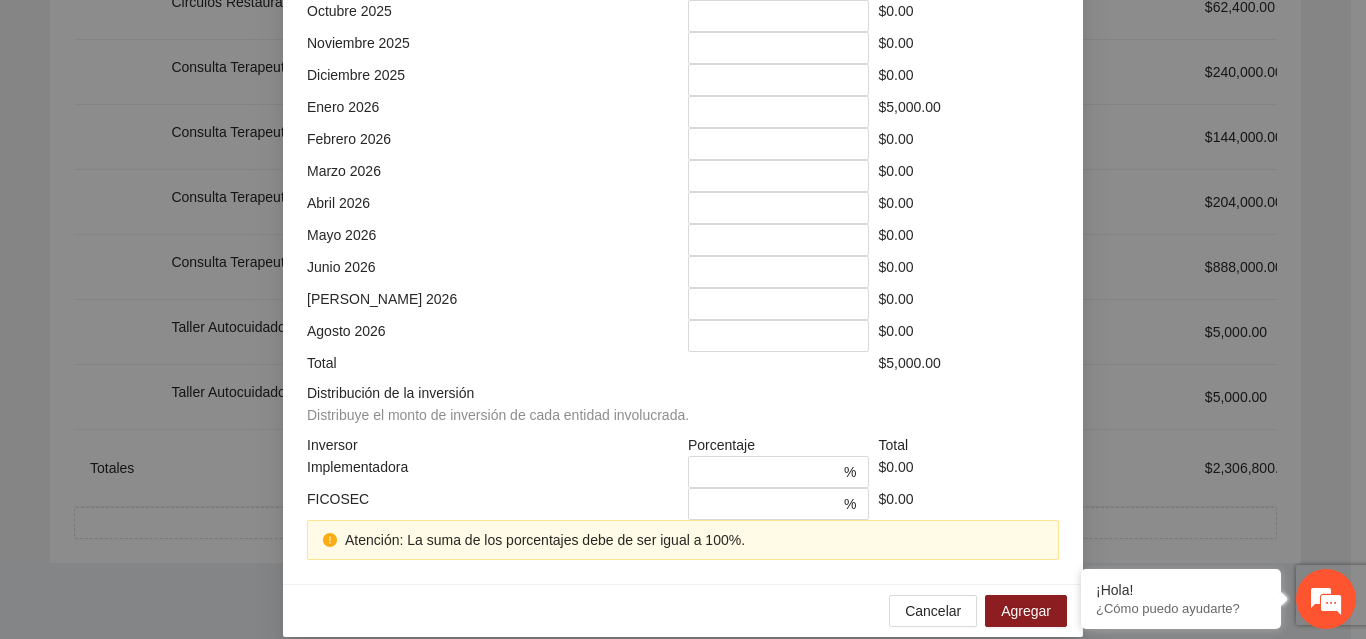 scroll, scrollTop: 559, scrollLeft: 0, axis: vertical 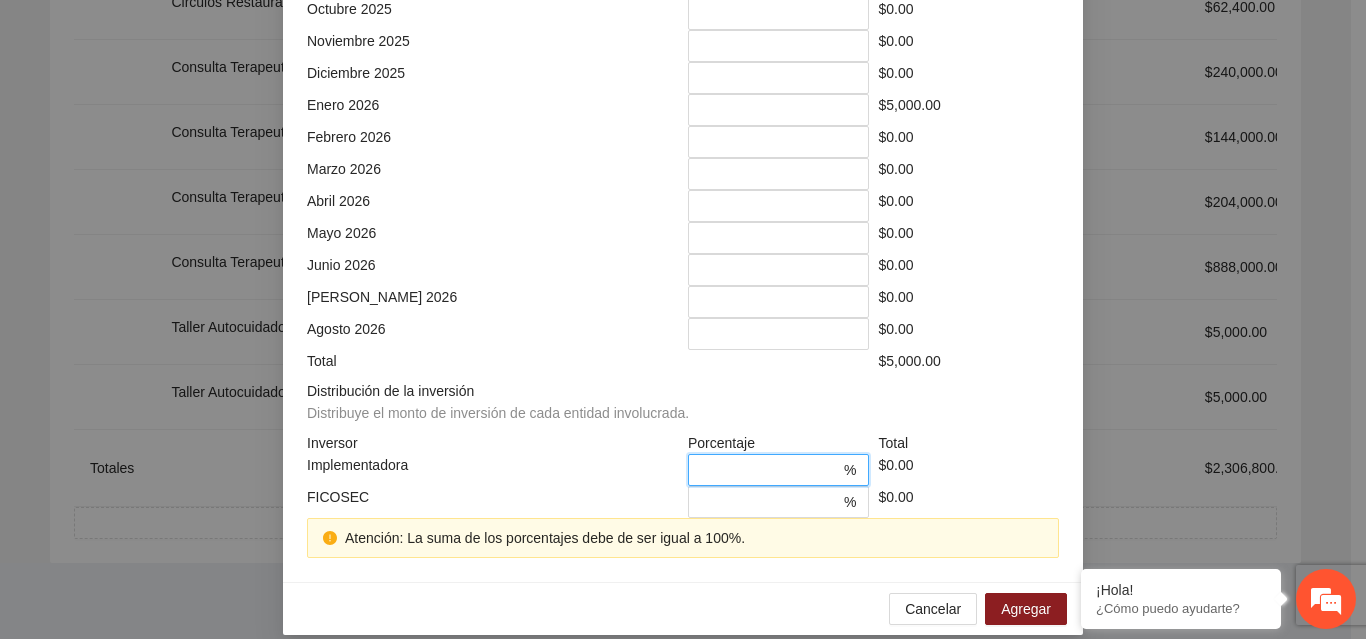 click on "*" at bounding box center [770, 470] 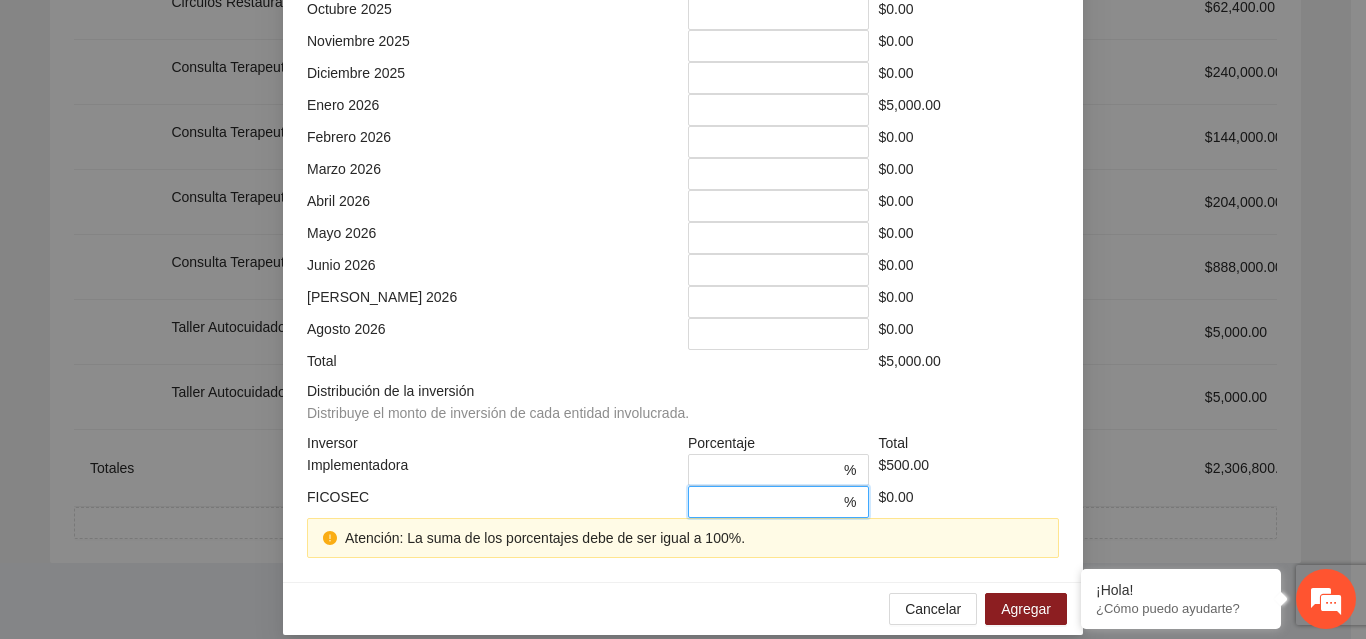 click on "*" at bounding box center [770, 502] 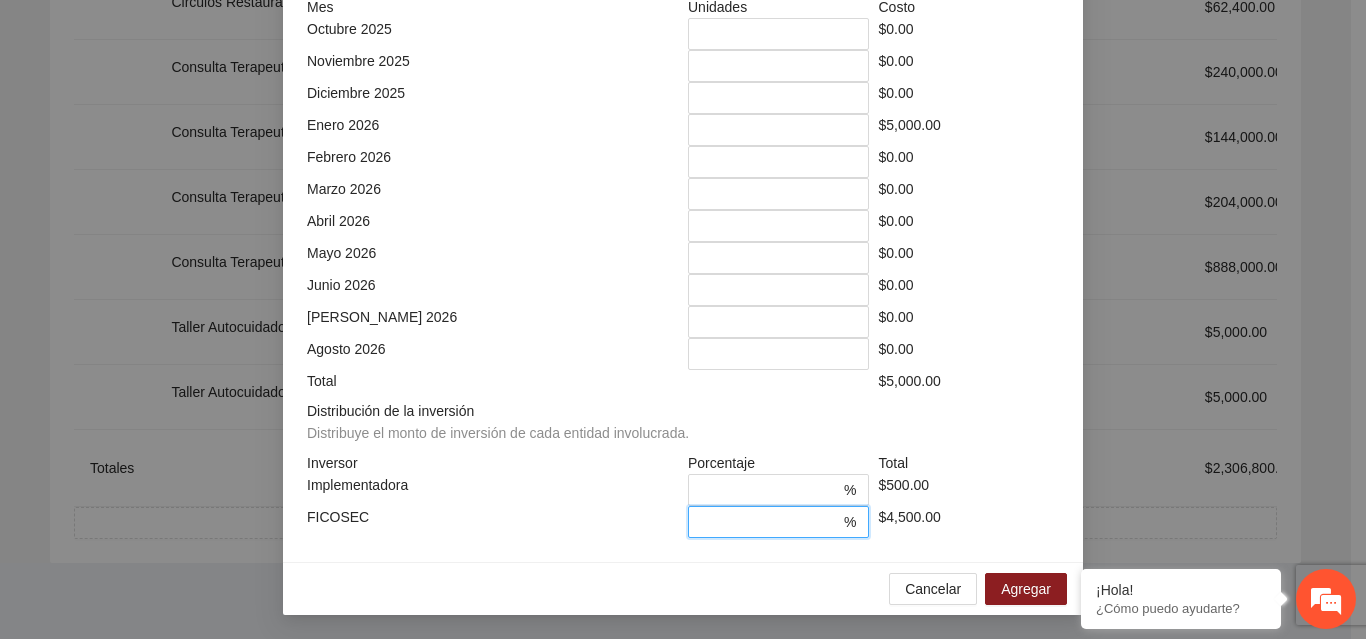 scroll, scrollTop: 539, scrollLeft: 0, axis: vertical 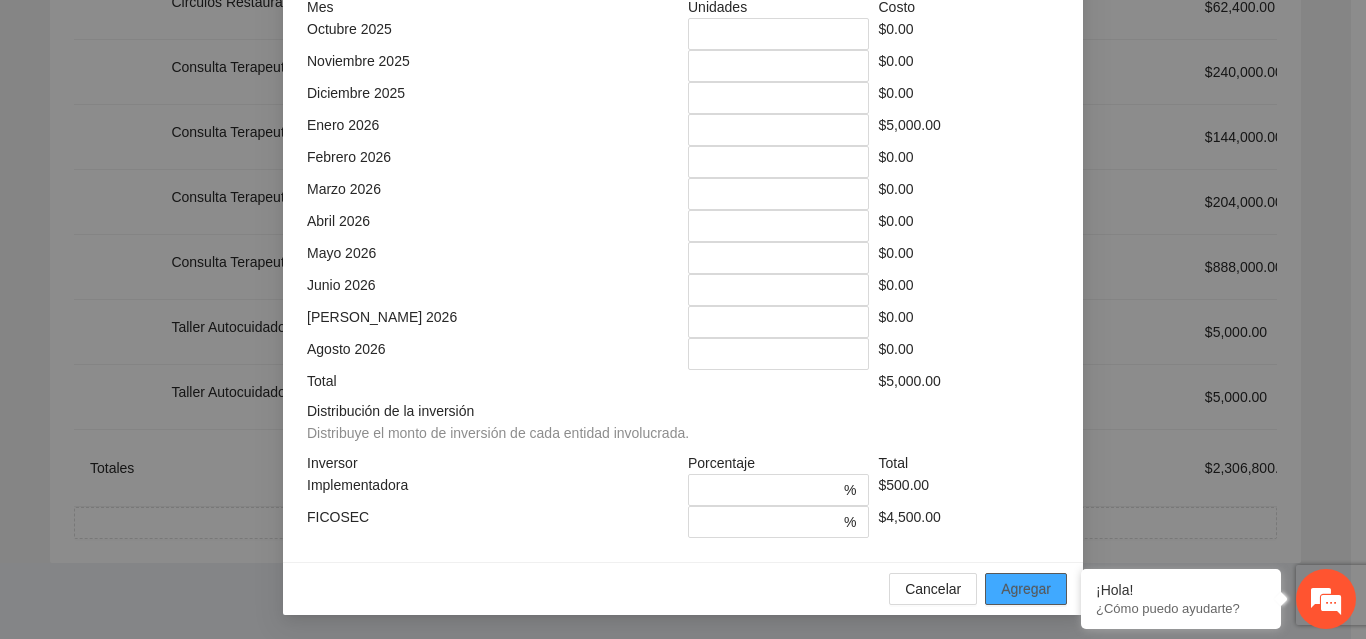 click on "Agregar" at bounding box center [1026, 589] 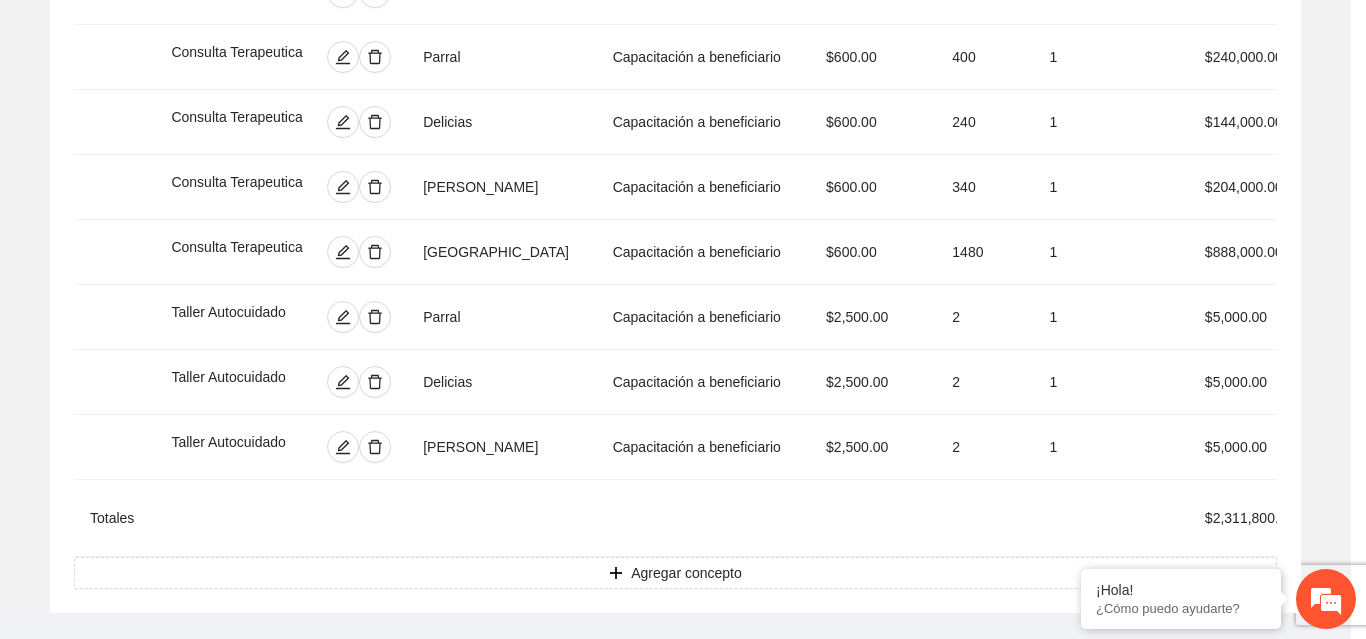 scroll, scrollTop: 439, scrollLeft: 0, axis: vertical 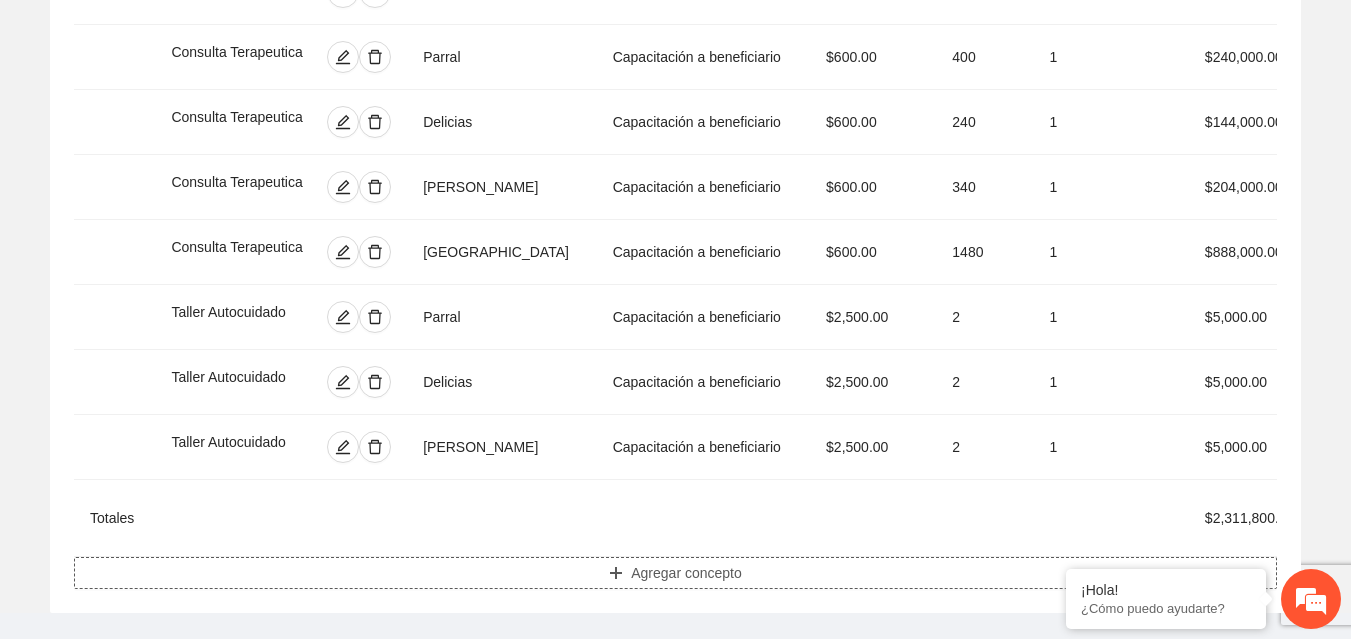 click on "Agregar concepto" at bounding box center [686, 573] 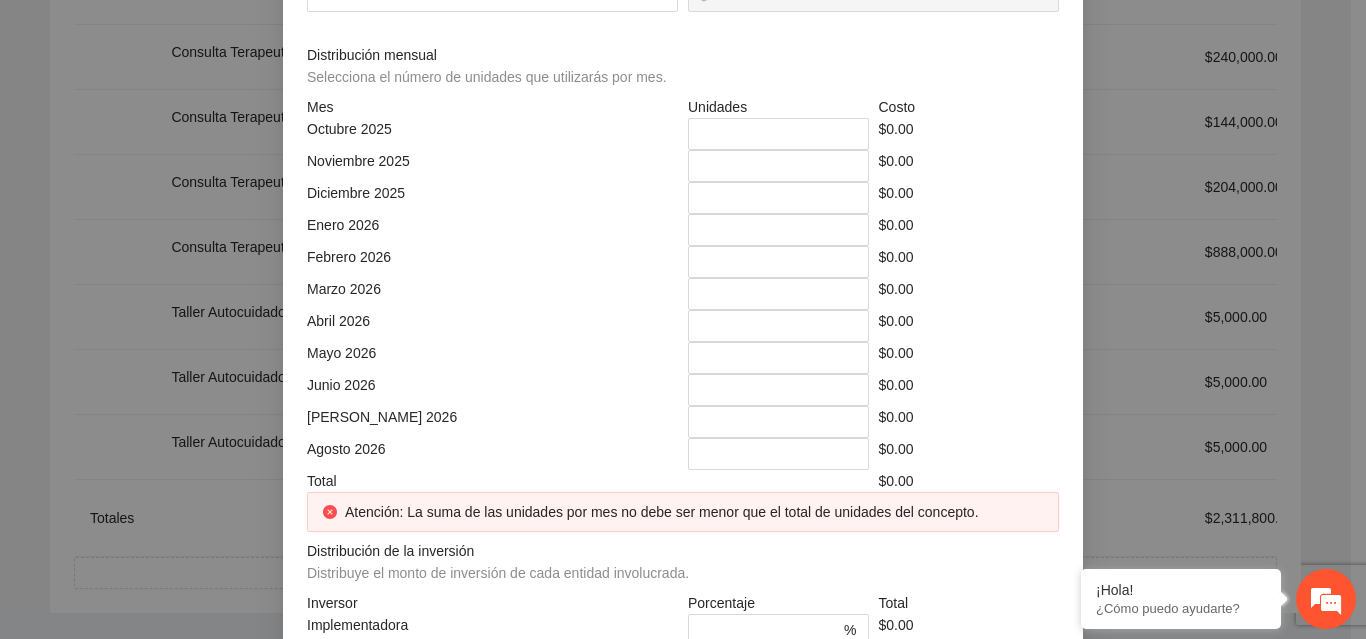 click at bounding box center [683, -214] 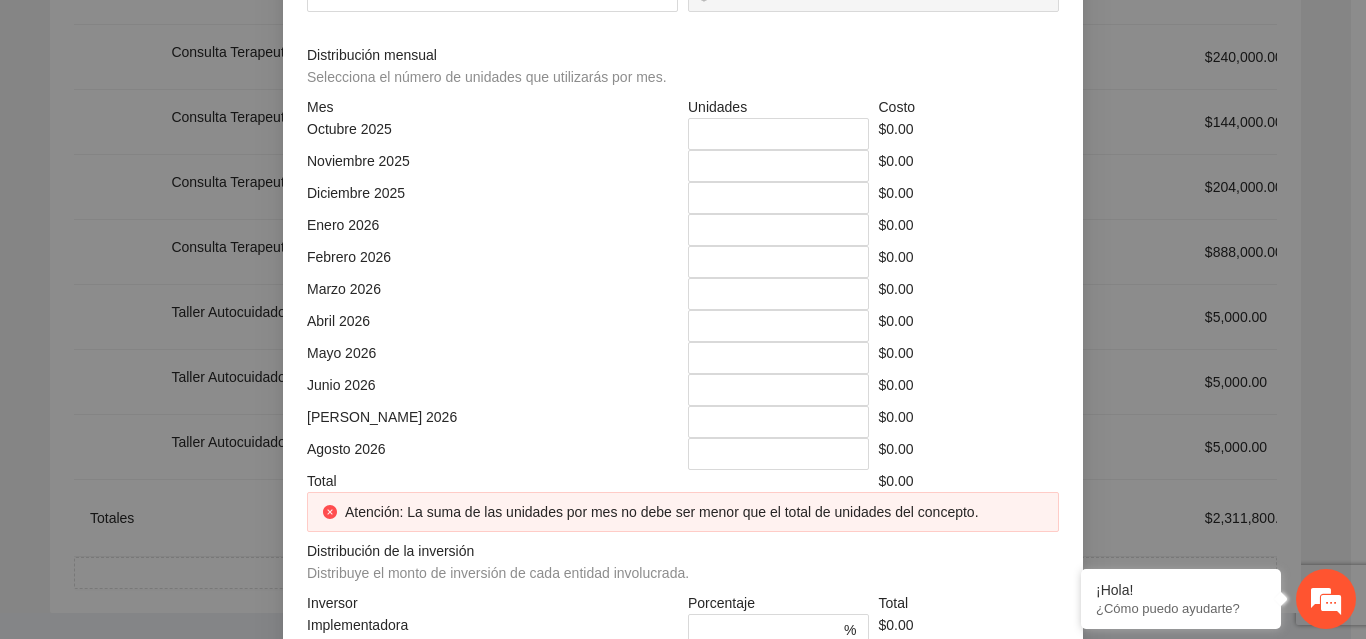 click at bounding box center (485, -144) 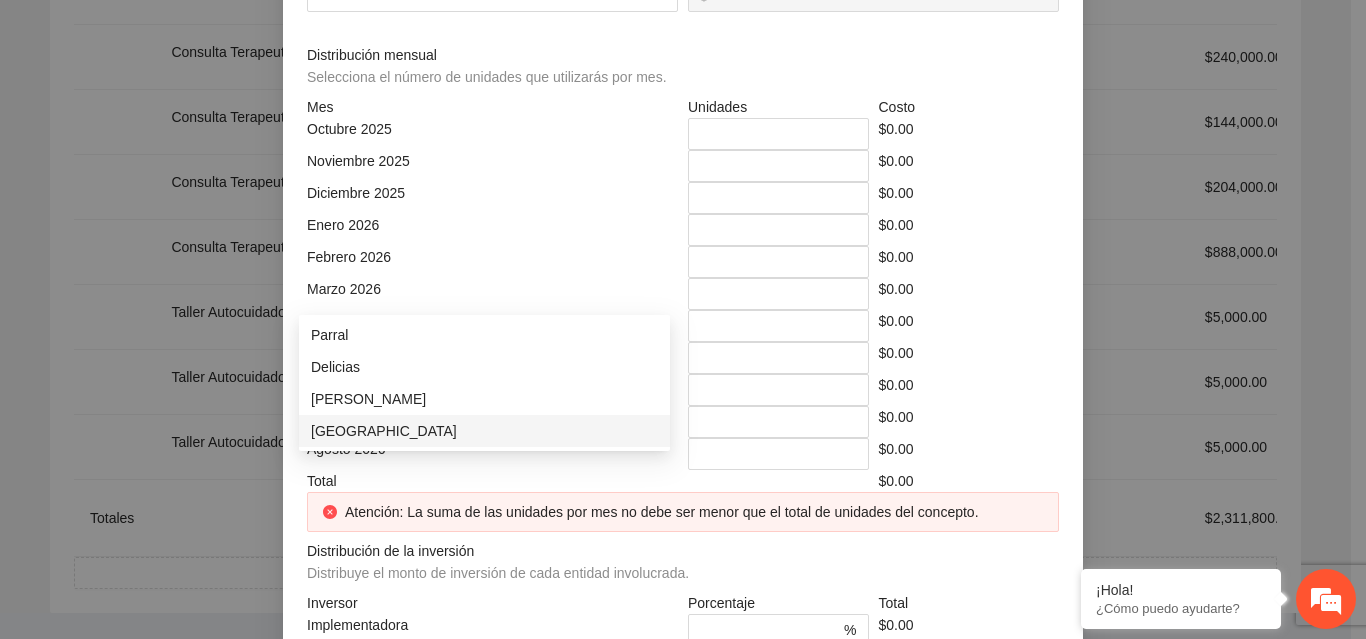 click on "[GEOGRAPHIC_DATA]" at bounding box center (484, 431) 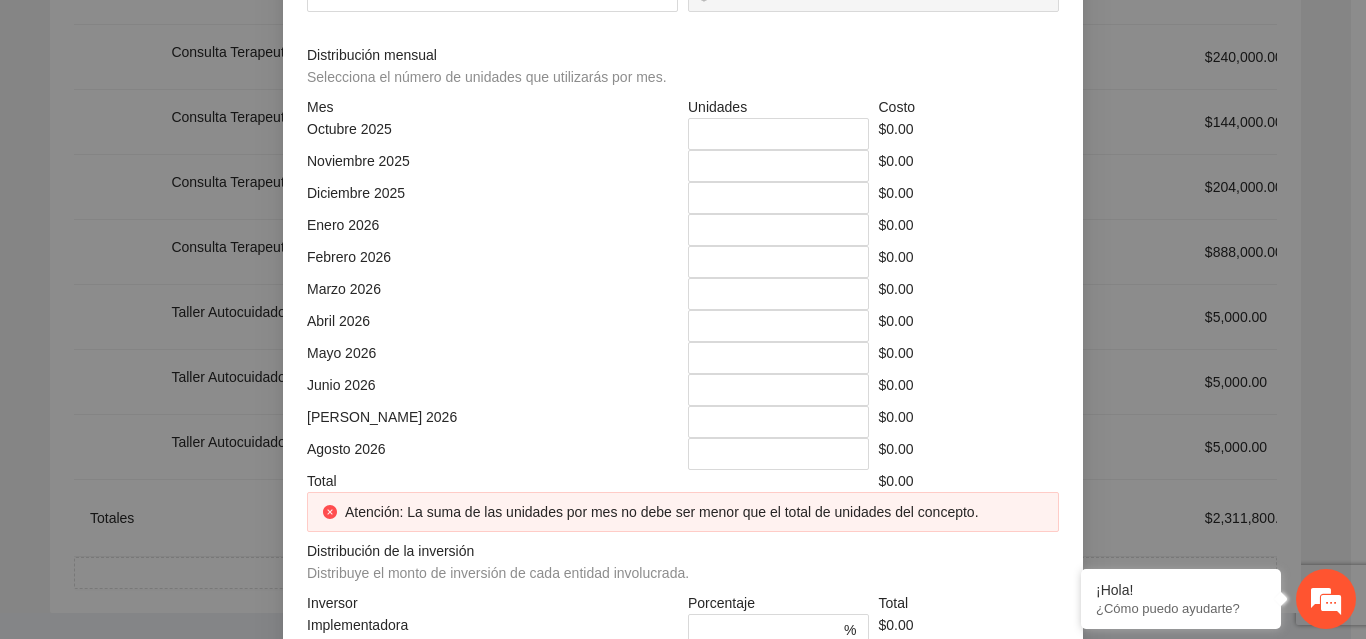 click at bounding box center [866, -144] 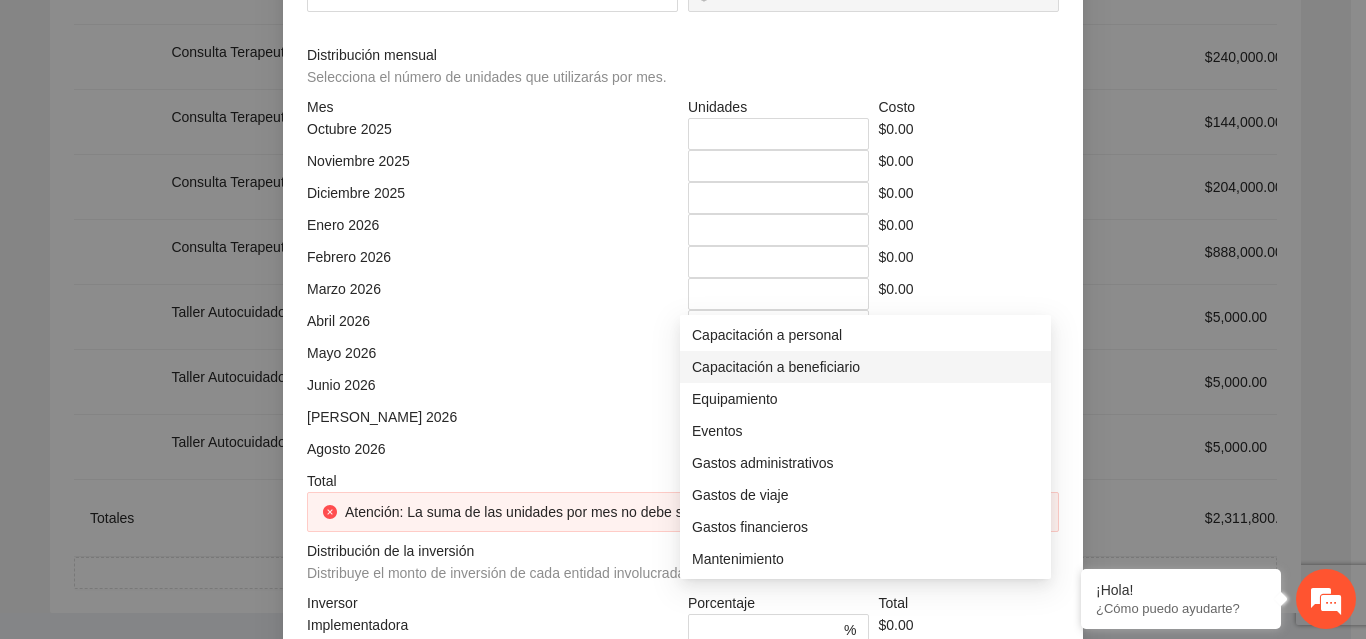 click on "Capacitación a beneficiario" at bounding box center (865, 367) 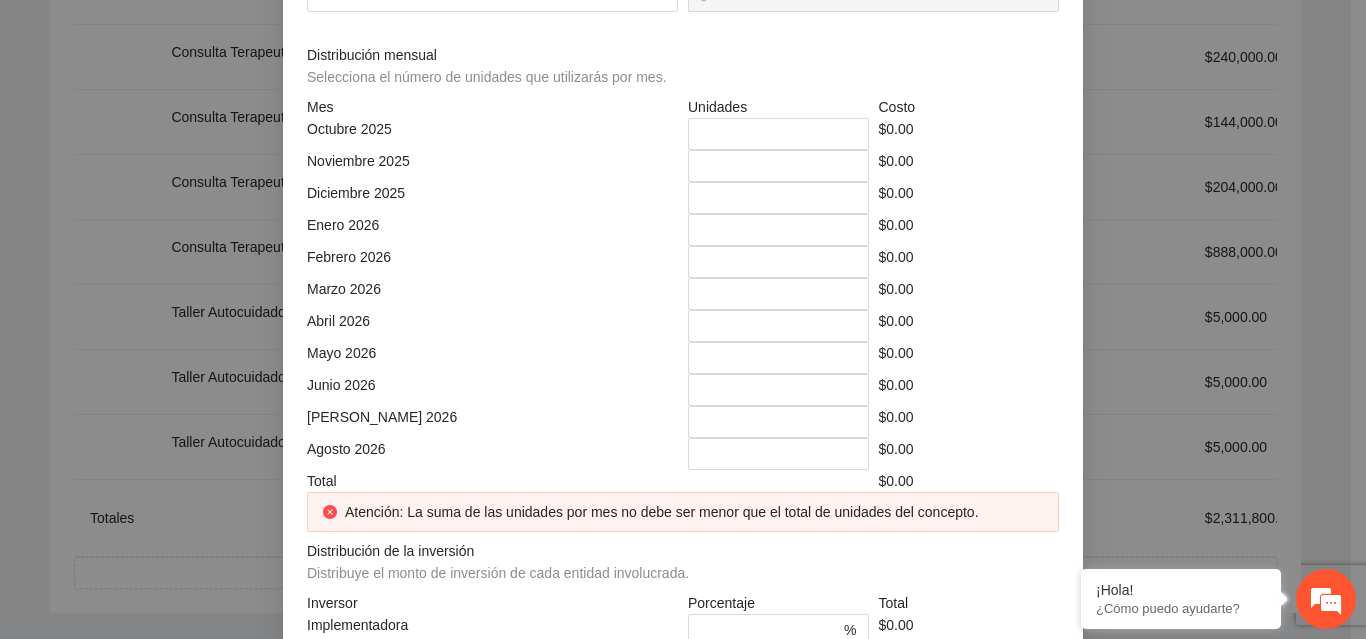 click at bounding box center (492, -74) 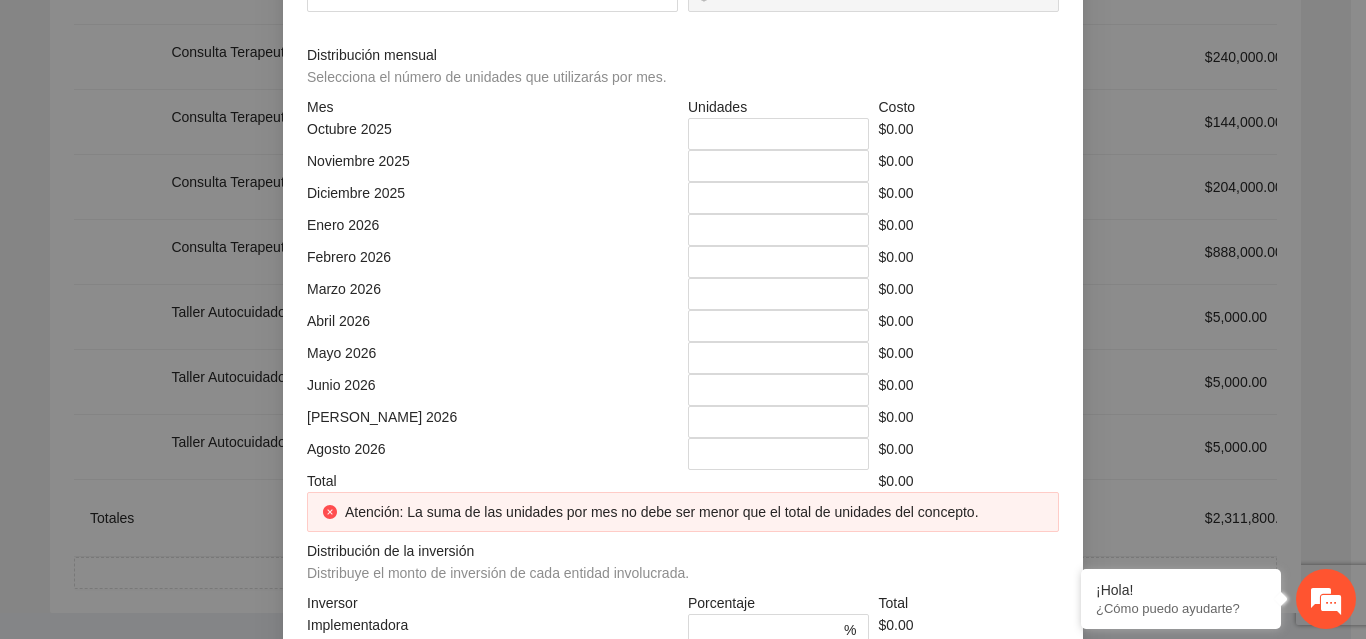 click at bounding box center (879, -74) 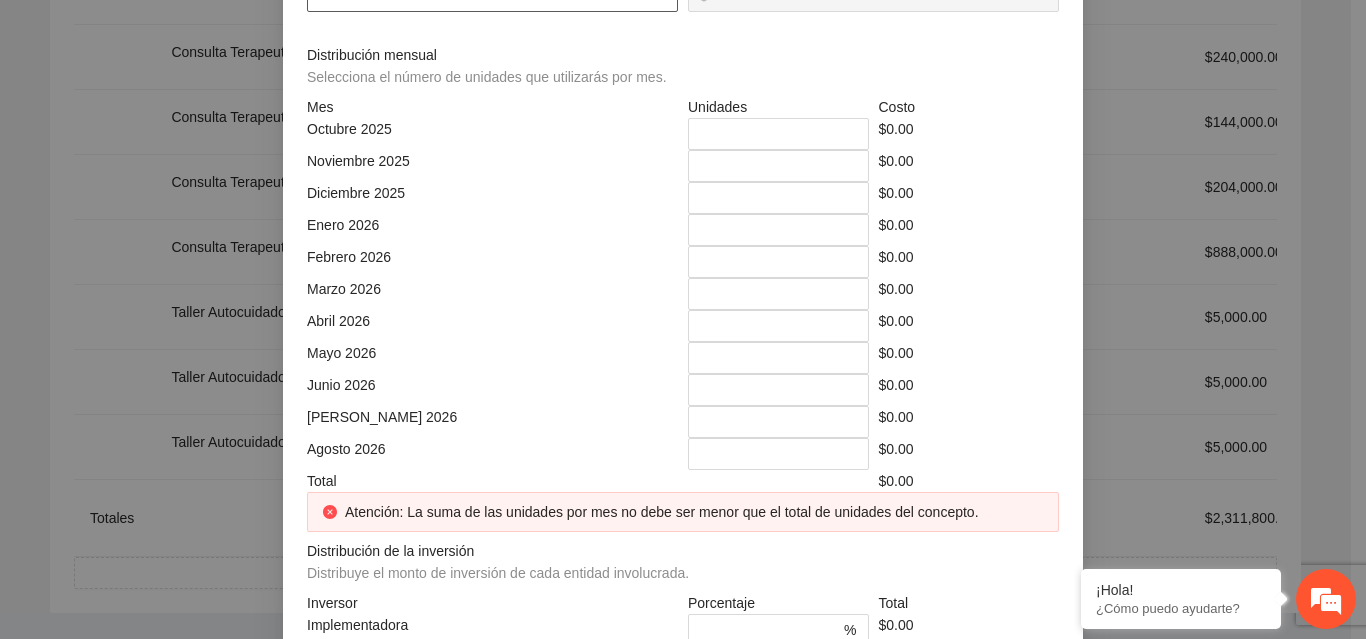 click at bounding box center [492, -4] 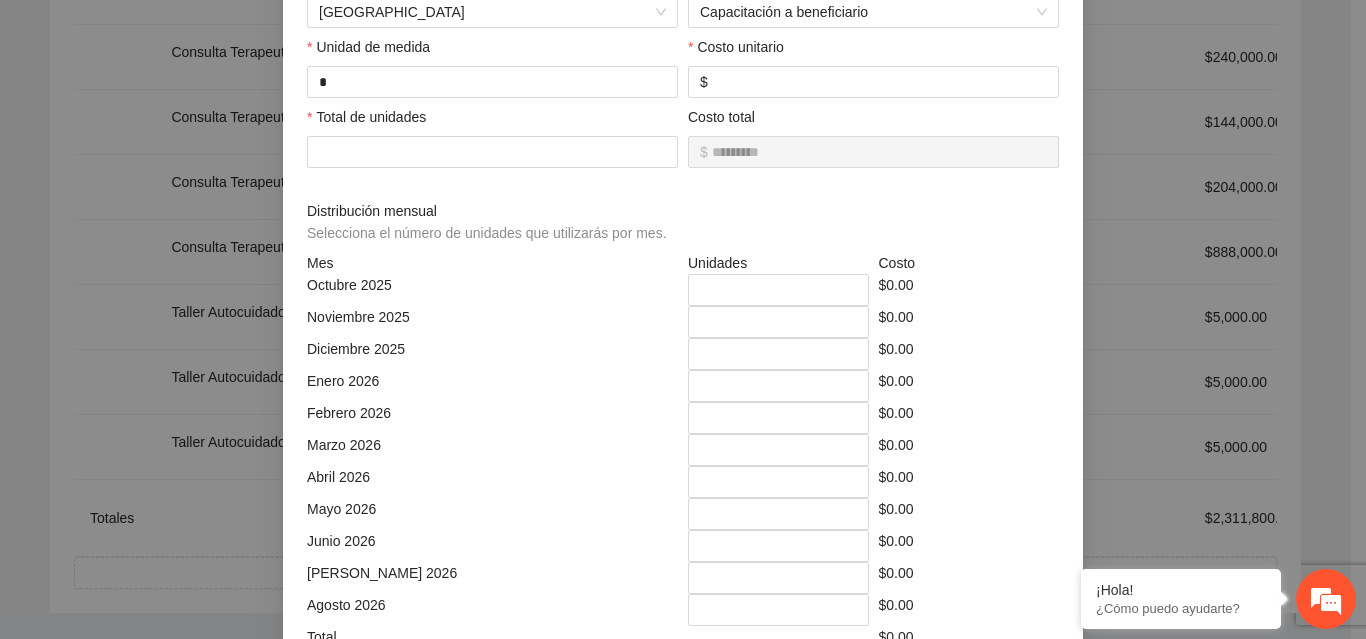 scroll, scrollTop: 288, scrollLeft: 0, axis: vertical 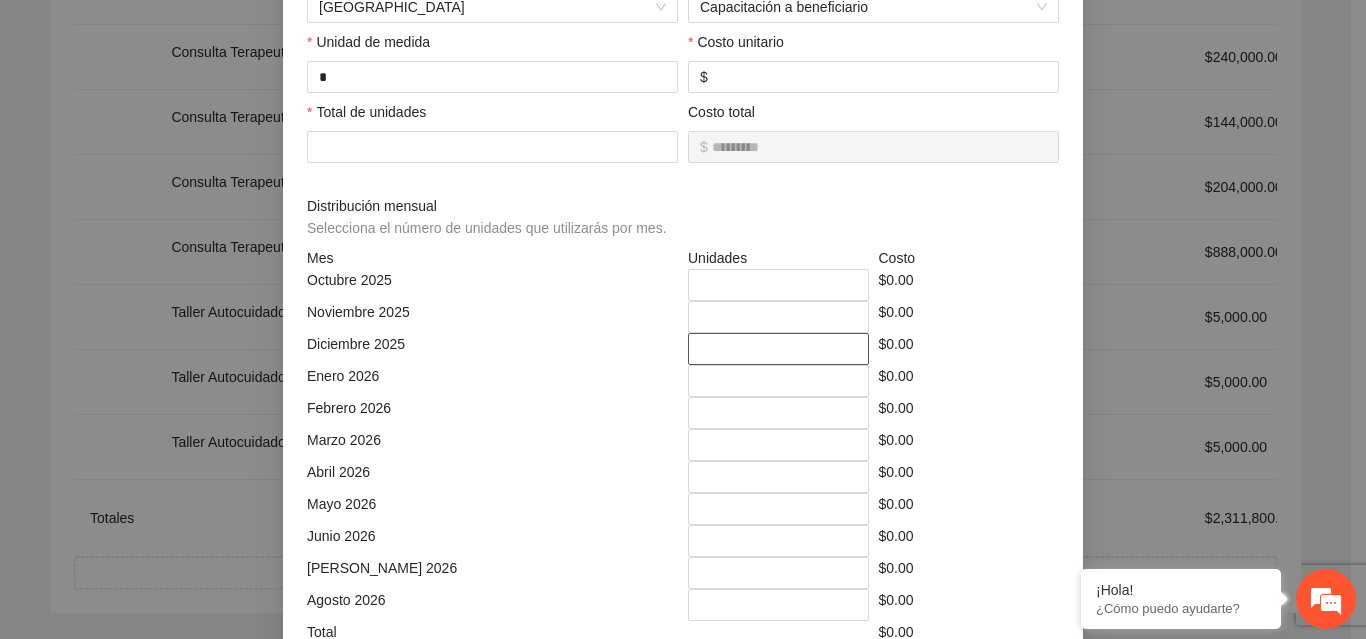 click on "*" at bounding box center (778, 349) 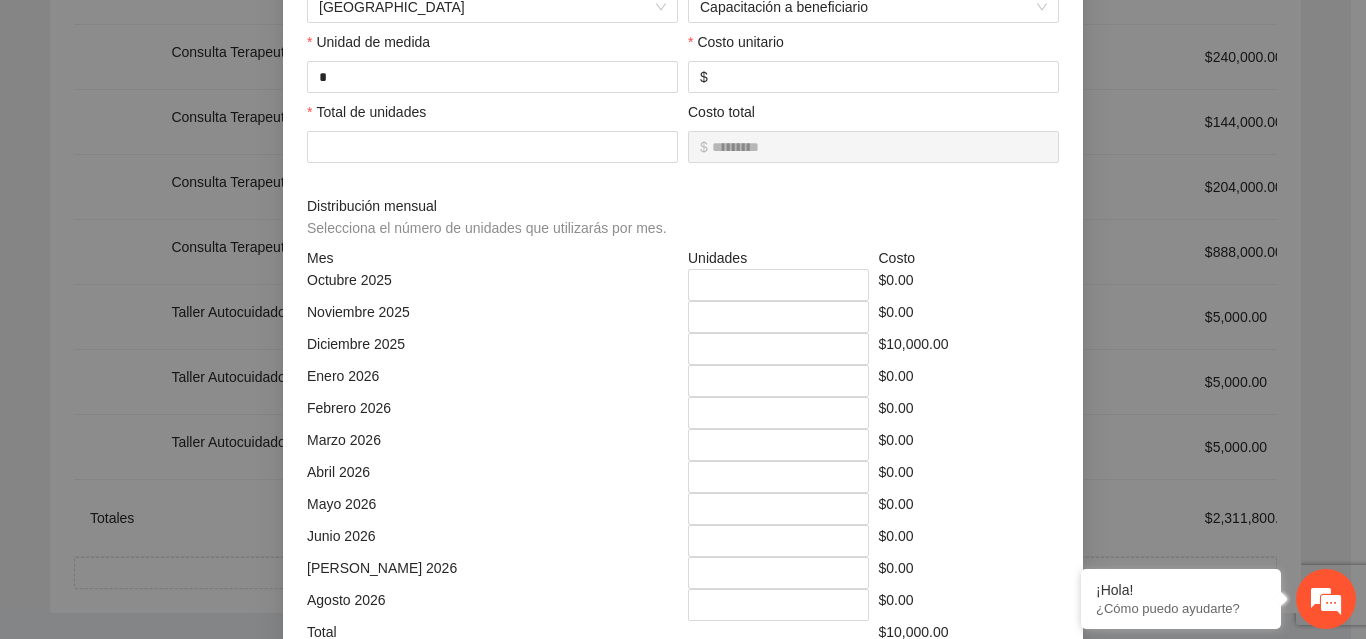 scroll, scrollTop: 579, scrollLeft: 0, axis: vertical 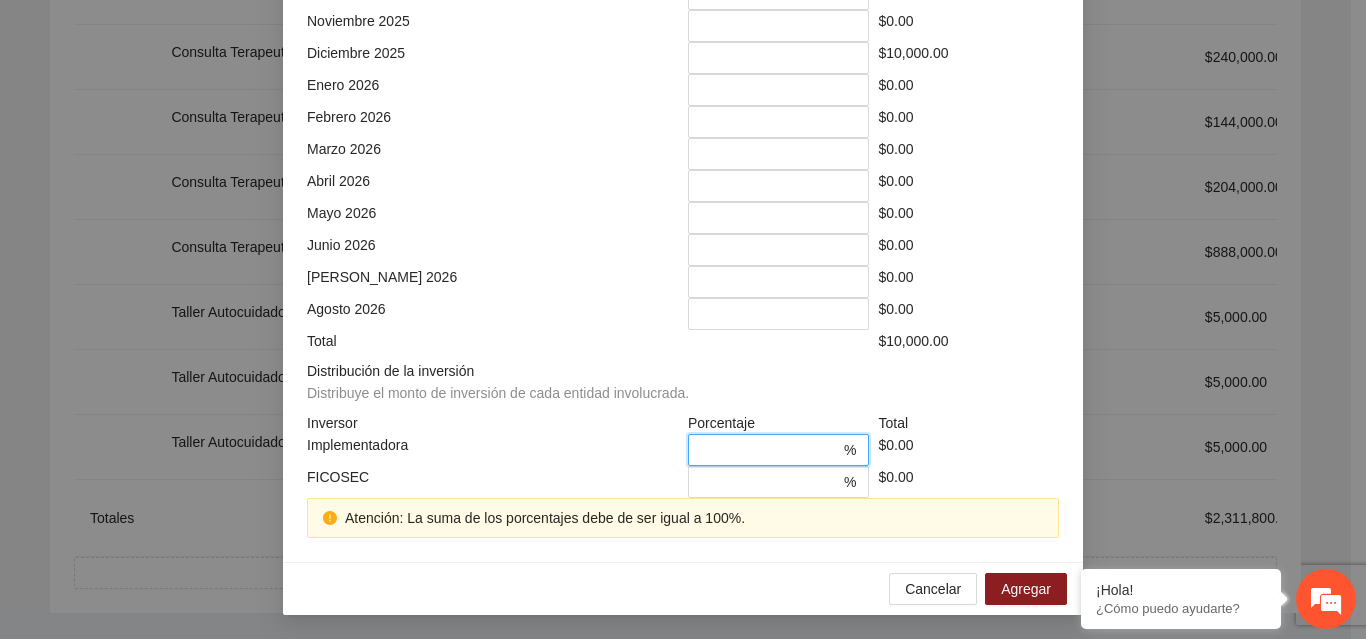 click on "*" at bounding box center [770, 450] 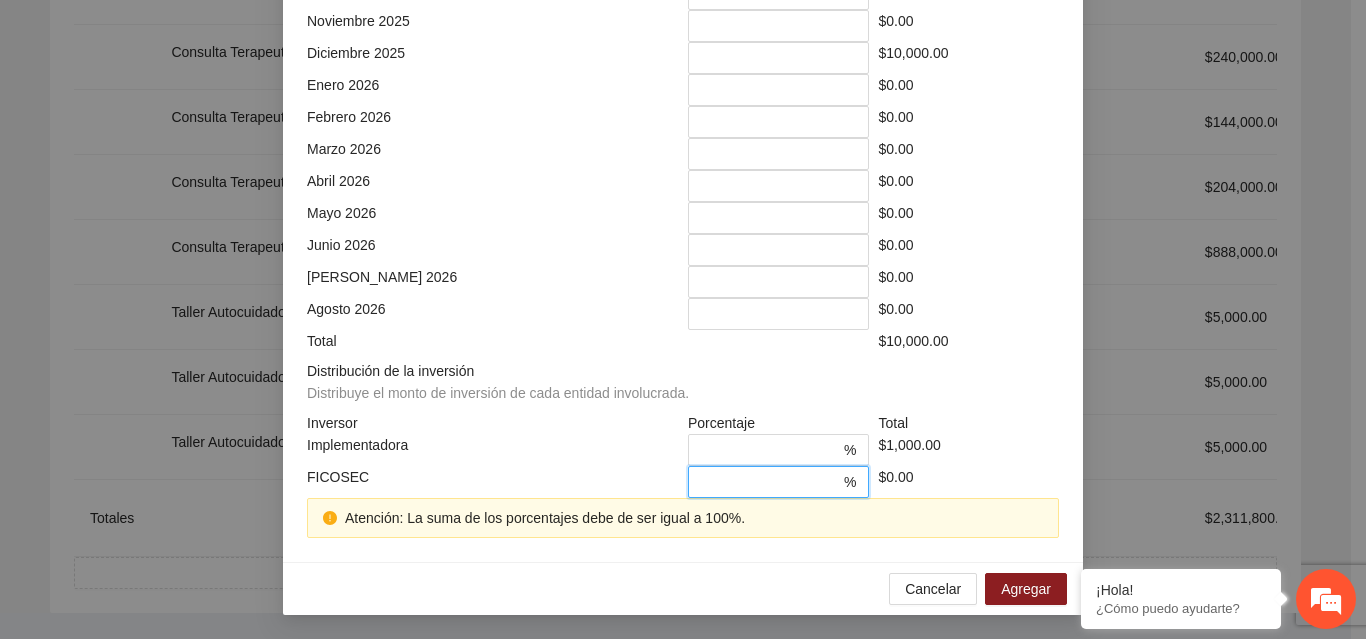 click on "*" at bounding box center (770, 482) 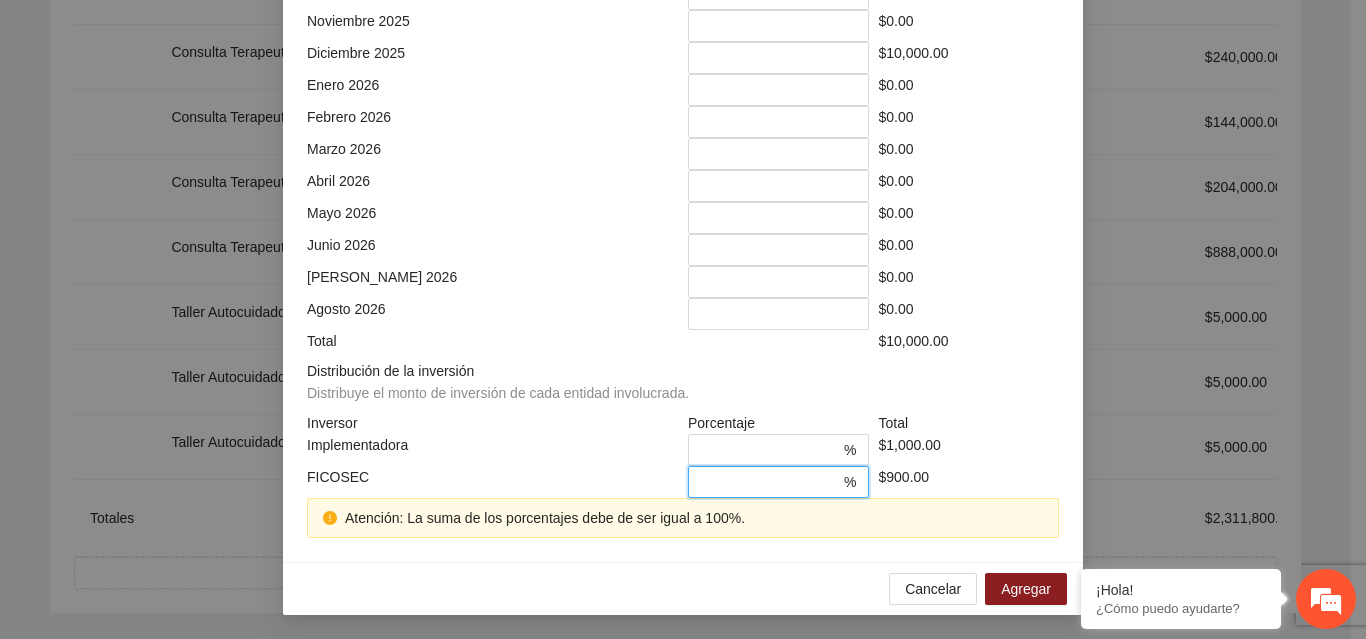 scroll, scrollTop: 539, scrollLeft: 0, axis: vertical 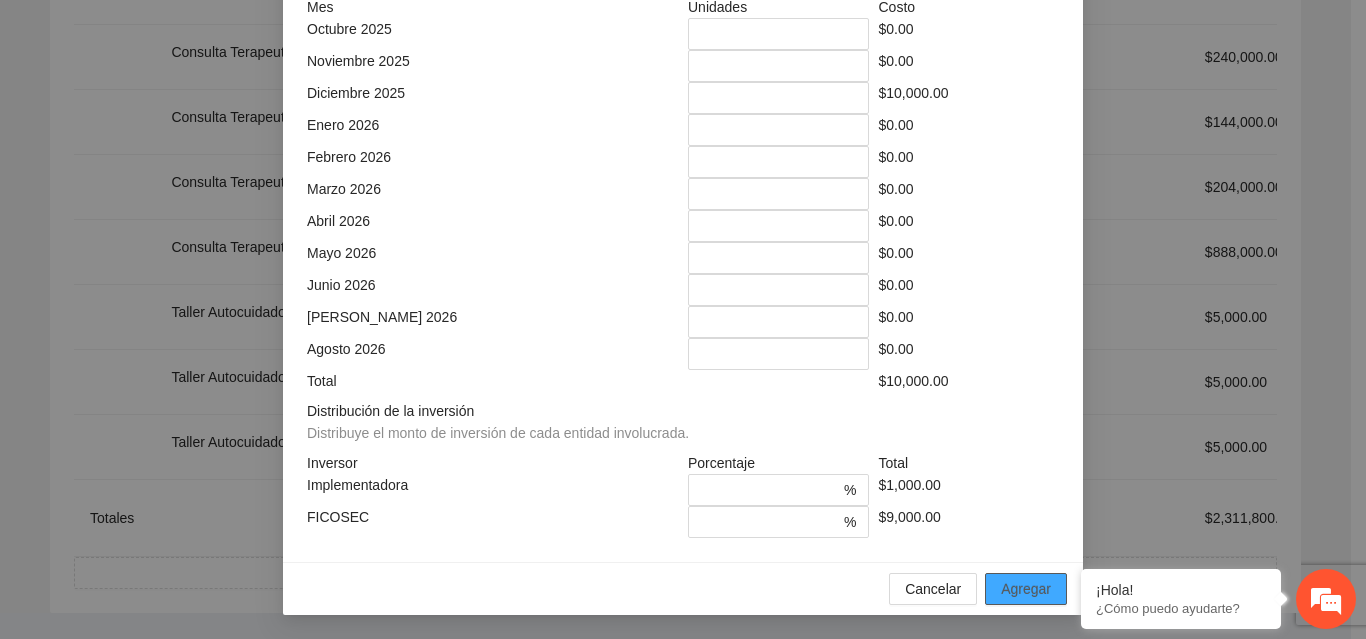 click on "Agregar" at bounding box center [1026, 589] 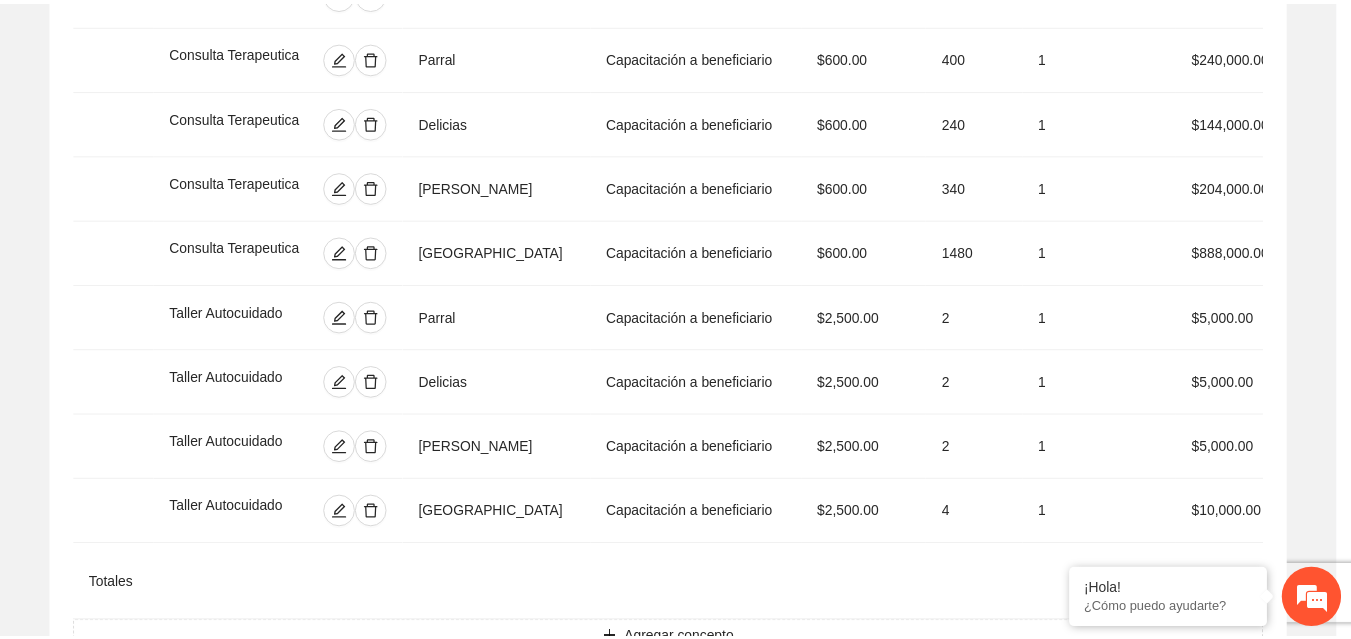 scroll, scrollTop: 439, scrollLeft: 0, axis: vertical 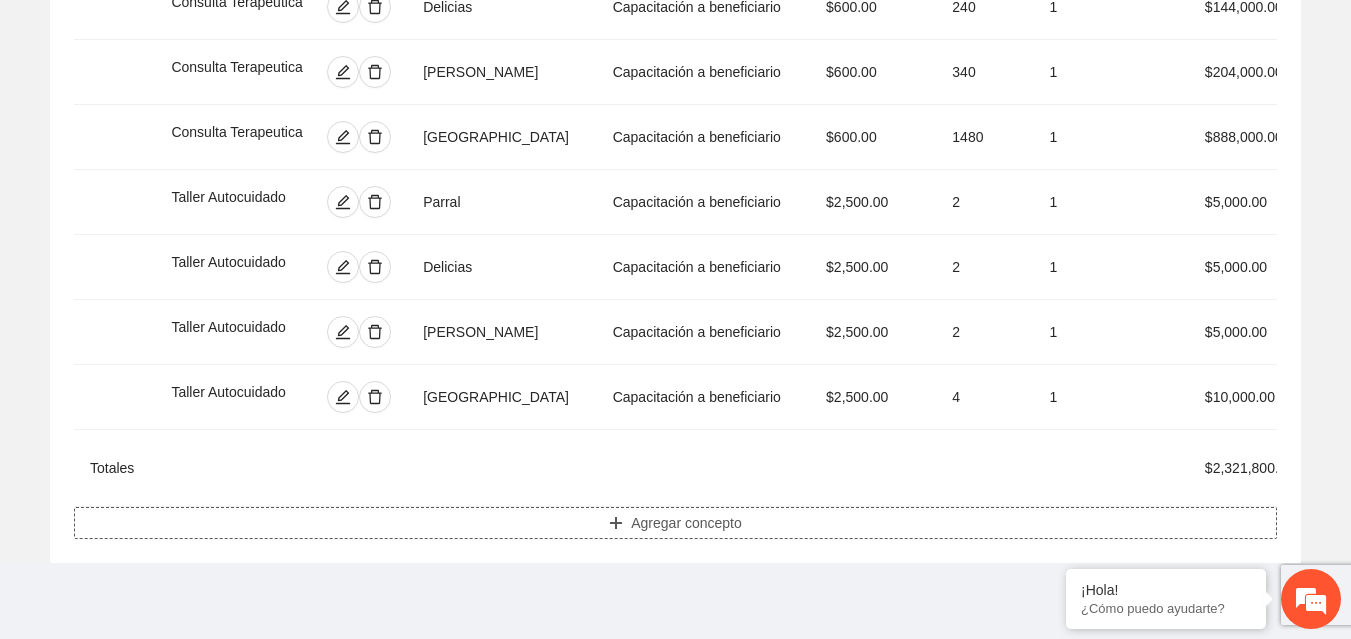click on "Agregar concepto" at bounding box center [686, 523] 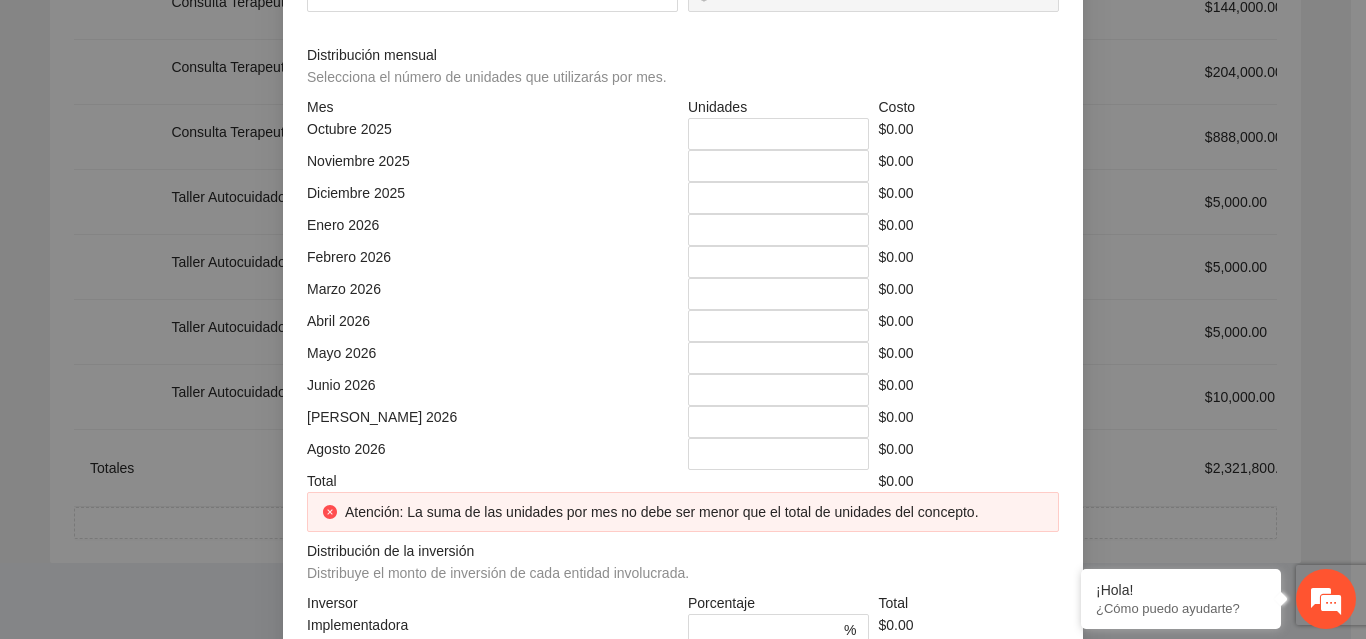 click at bounding box center [683, -214] 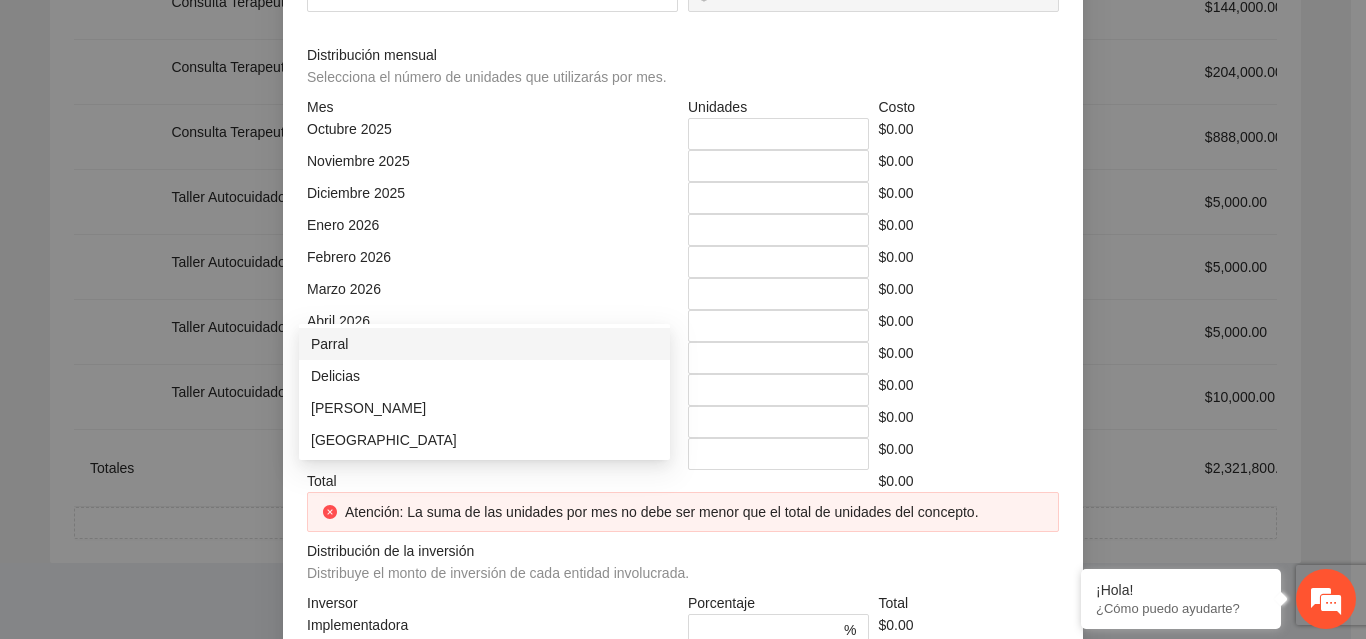 click on "Parral" at bounding box center (484, 344) 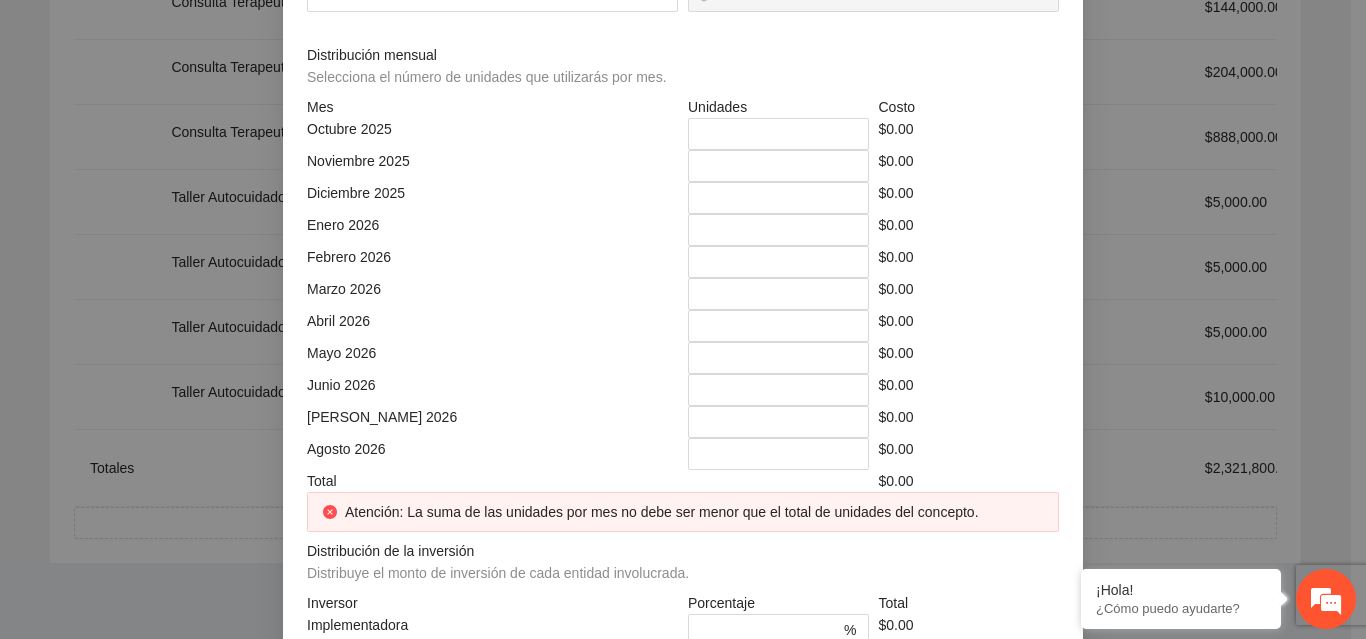 click at bounding box center [866, -144] 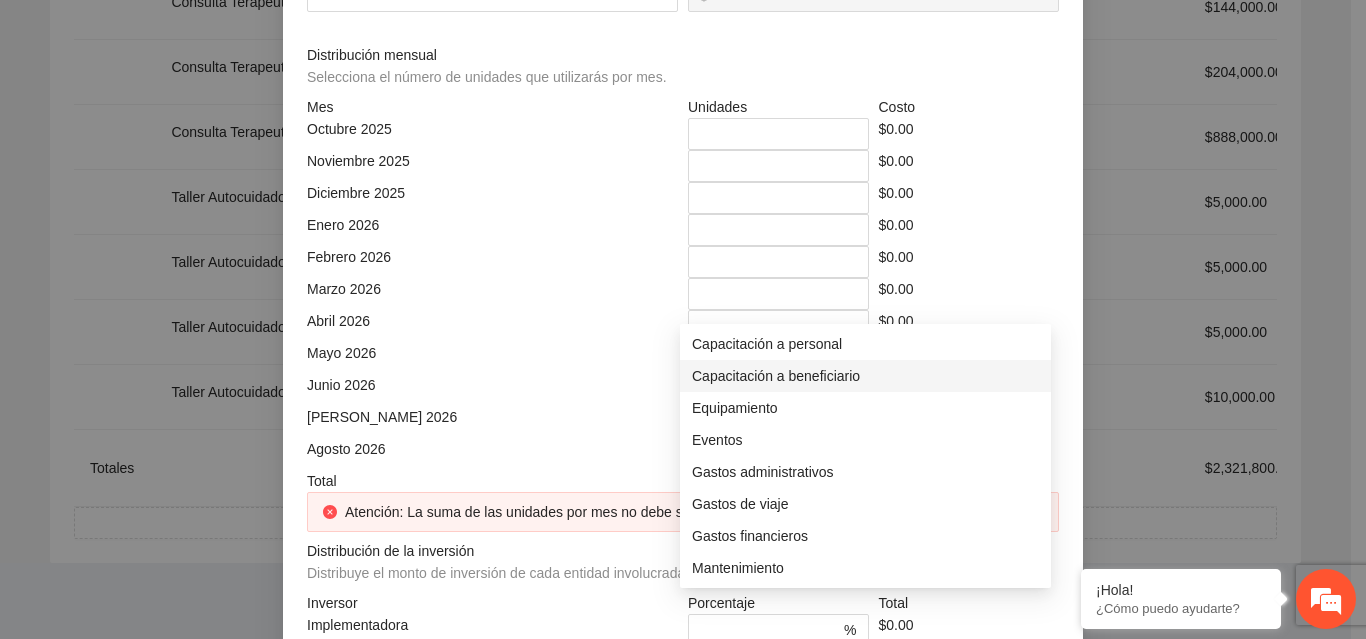 click on "Capacitación a beneficiario" at bounding box center [865, 376] 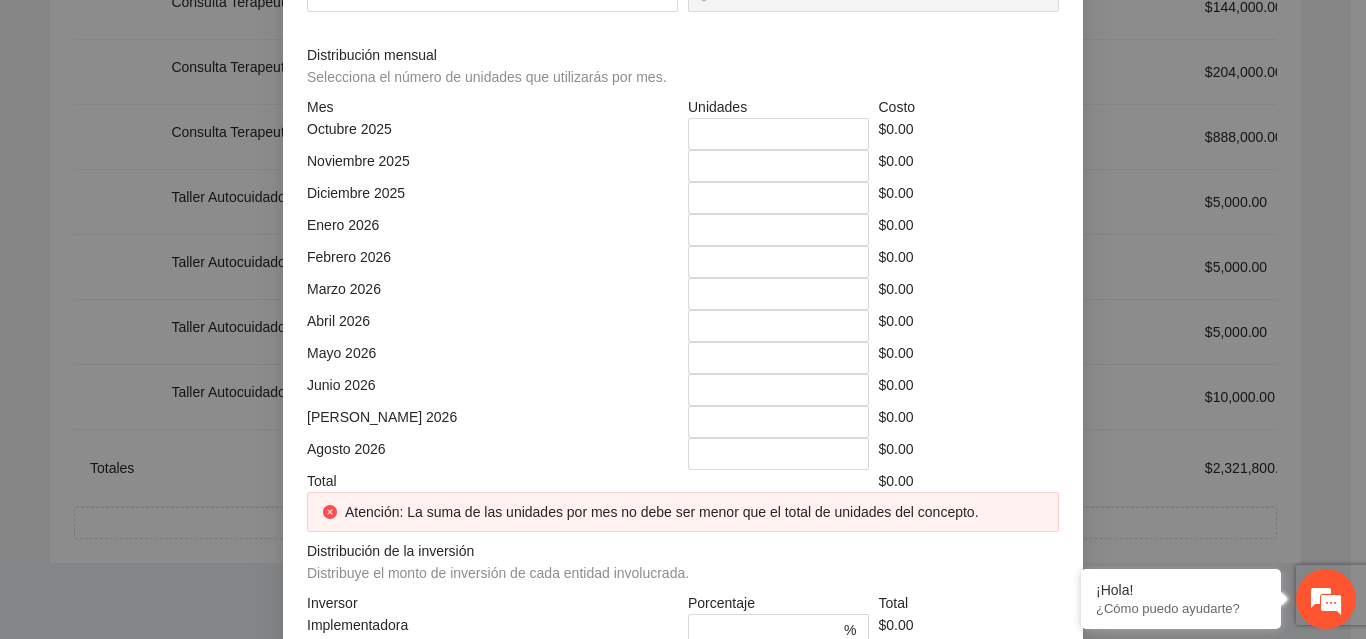 click at bounding box center [492, -74] 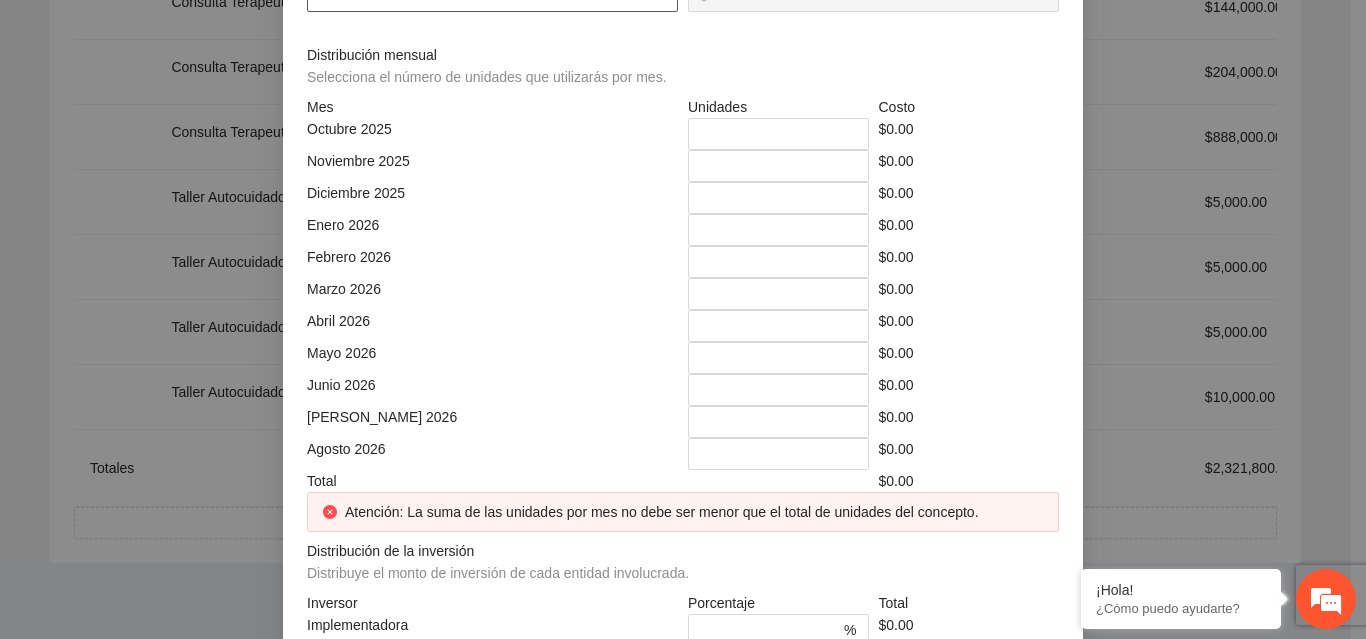 click at bounding box center (492, -4) 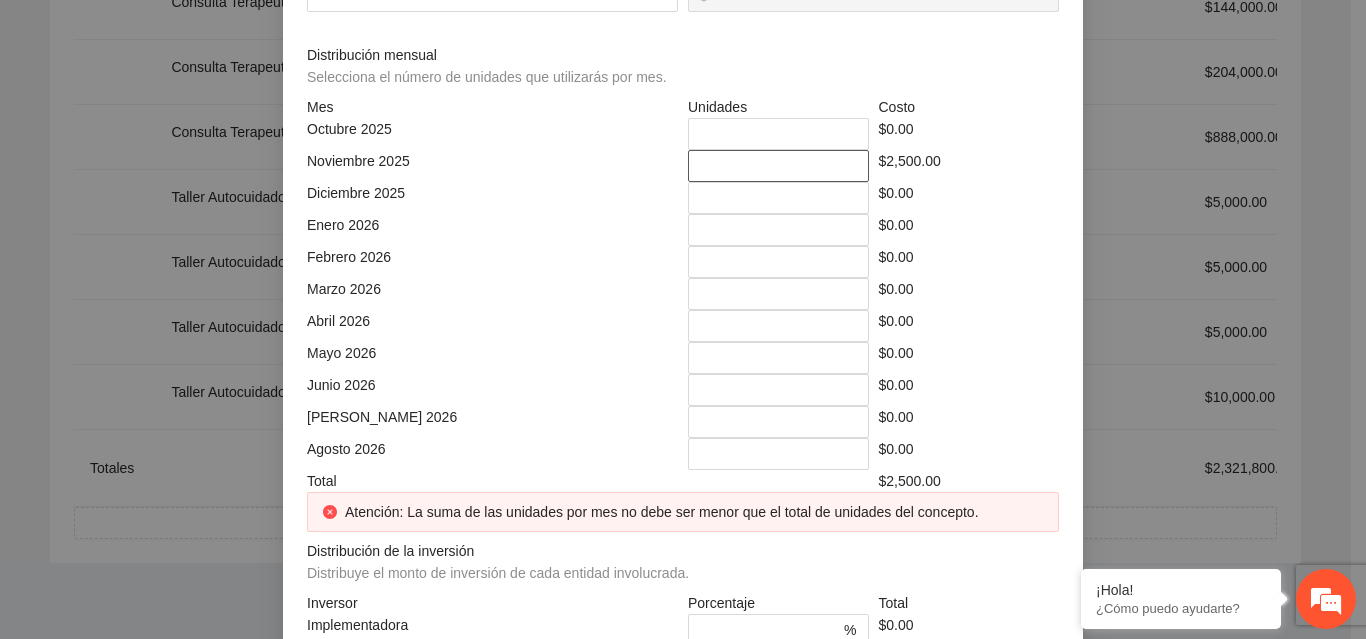 click on "*" at bounding box center [778, 166] 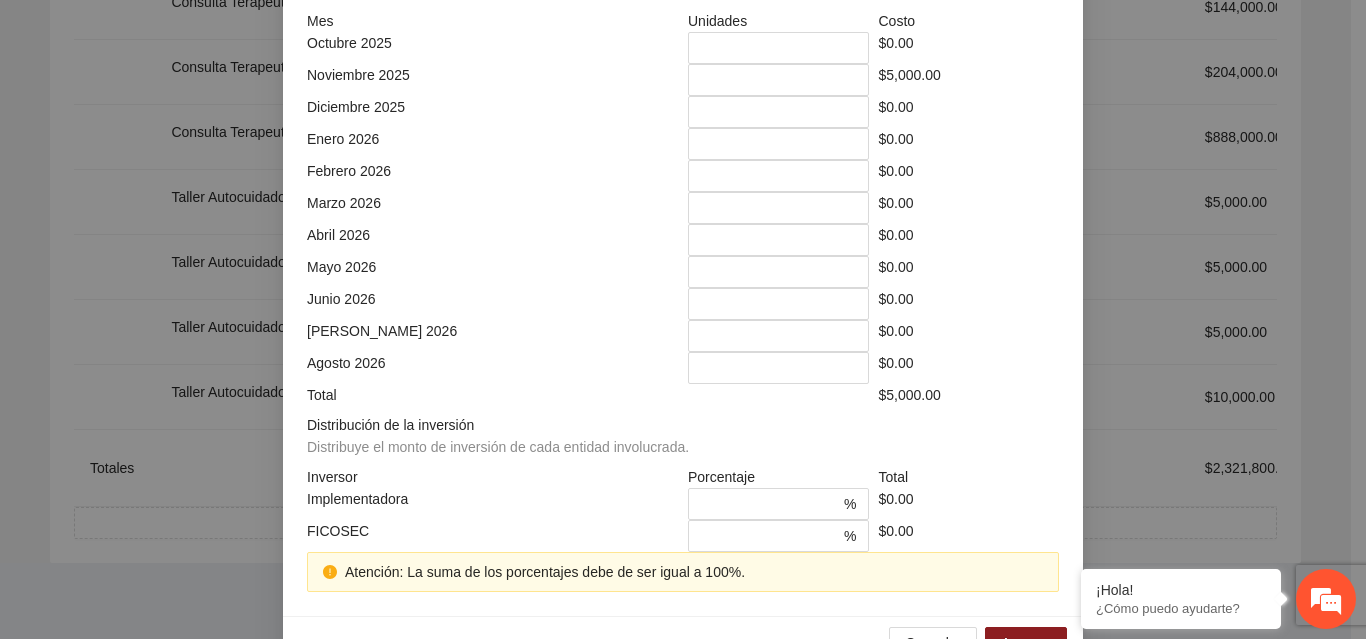 scroll, scrollTop: 531, scrollLeft: 0, axis: vertical 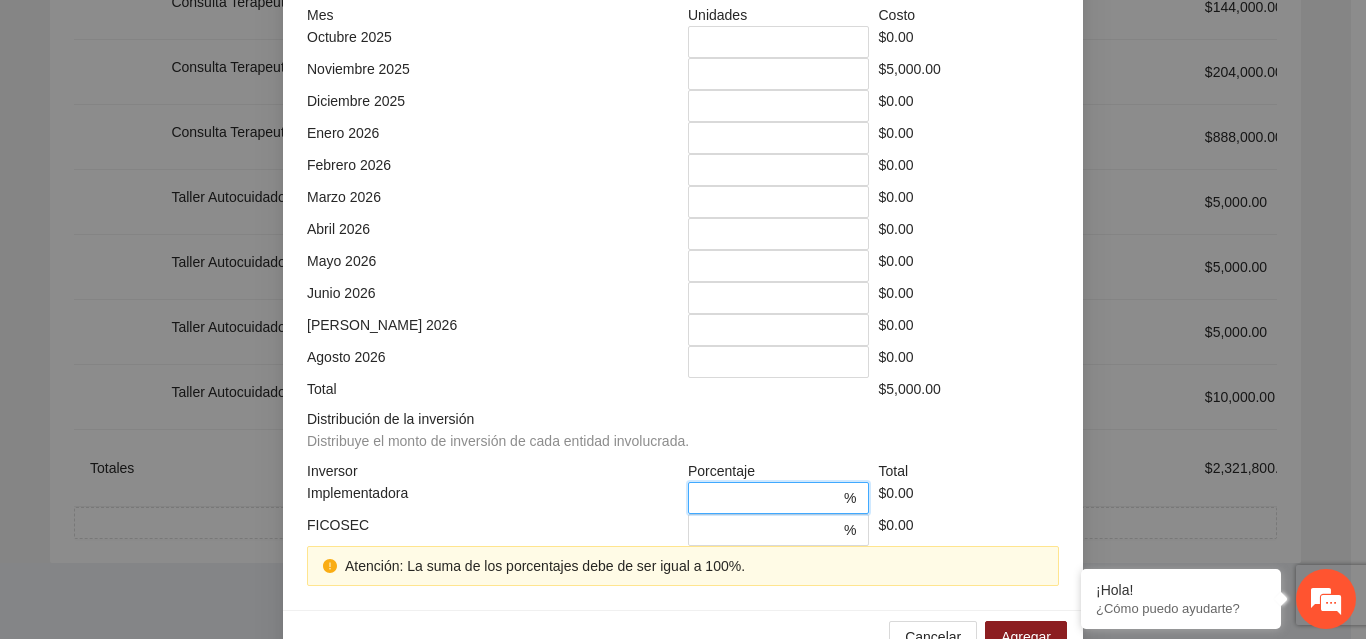click on "*" at bounding box center (770, 498) 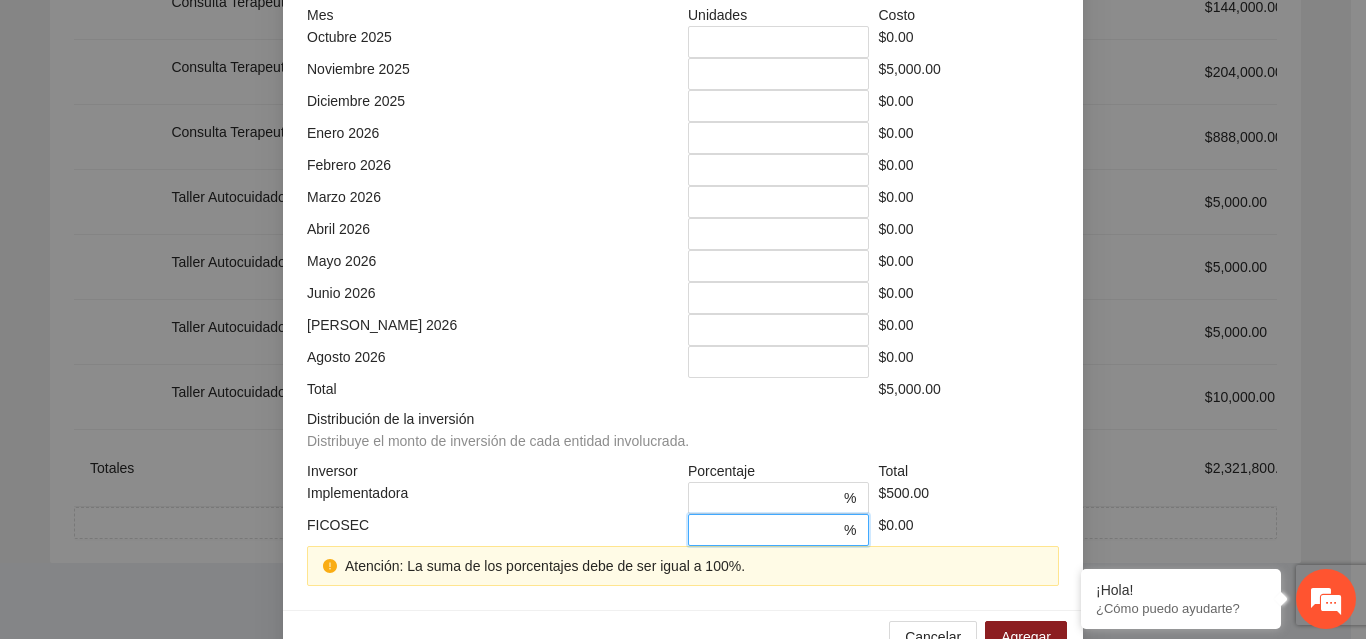 click on "*" at bounding box center [770, 530] 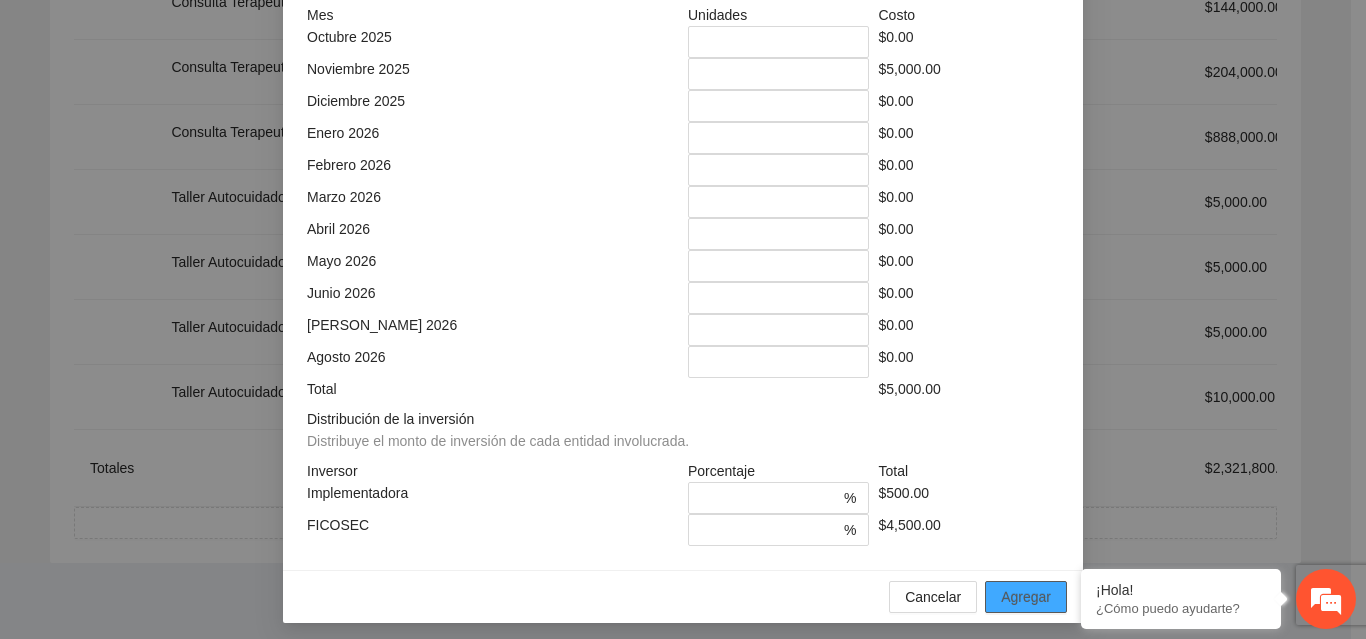 click on "Agregar" at bounding box center [1026, 597] 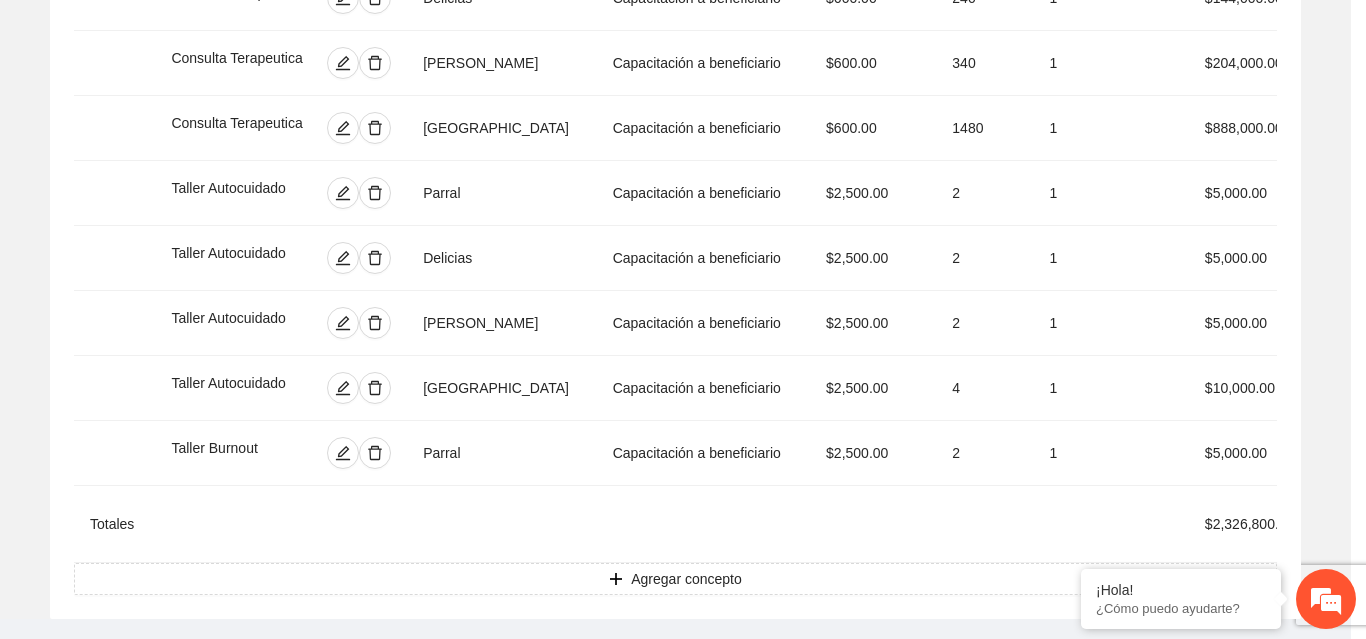 scroll, scrollTop: 439, scrollLeft: 0, axis: vertical 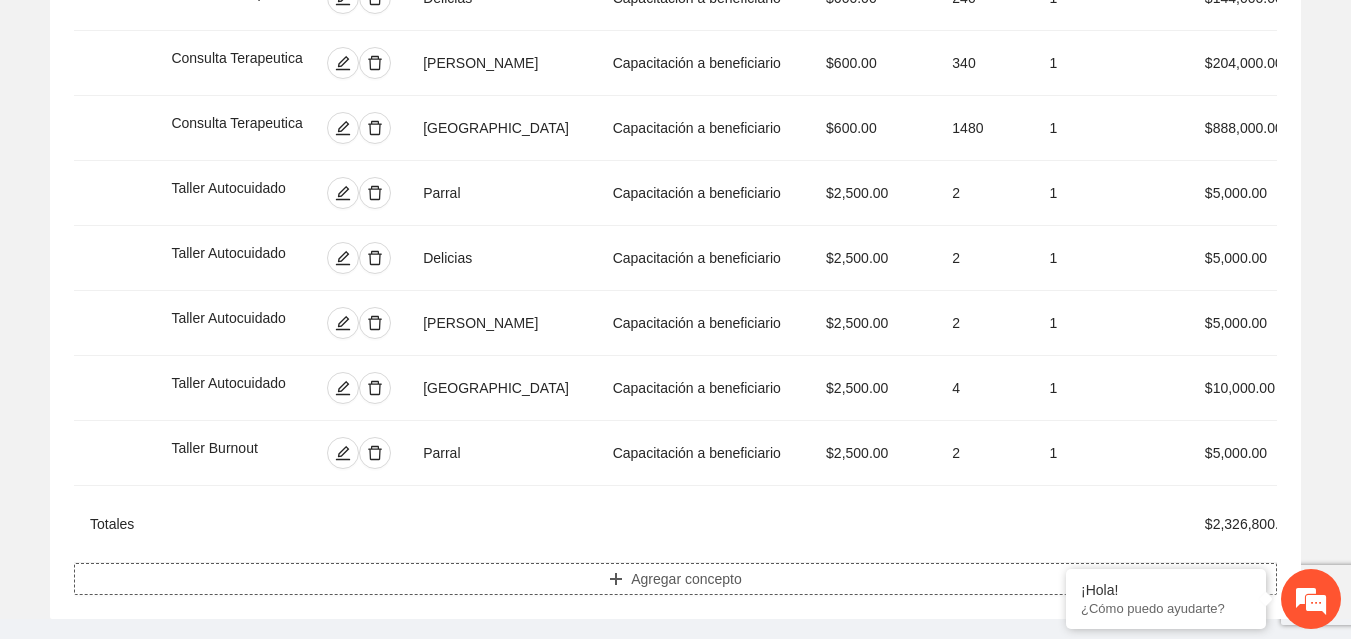 click on "Agregar concepto" at bounding box center [675, 579] 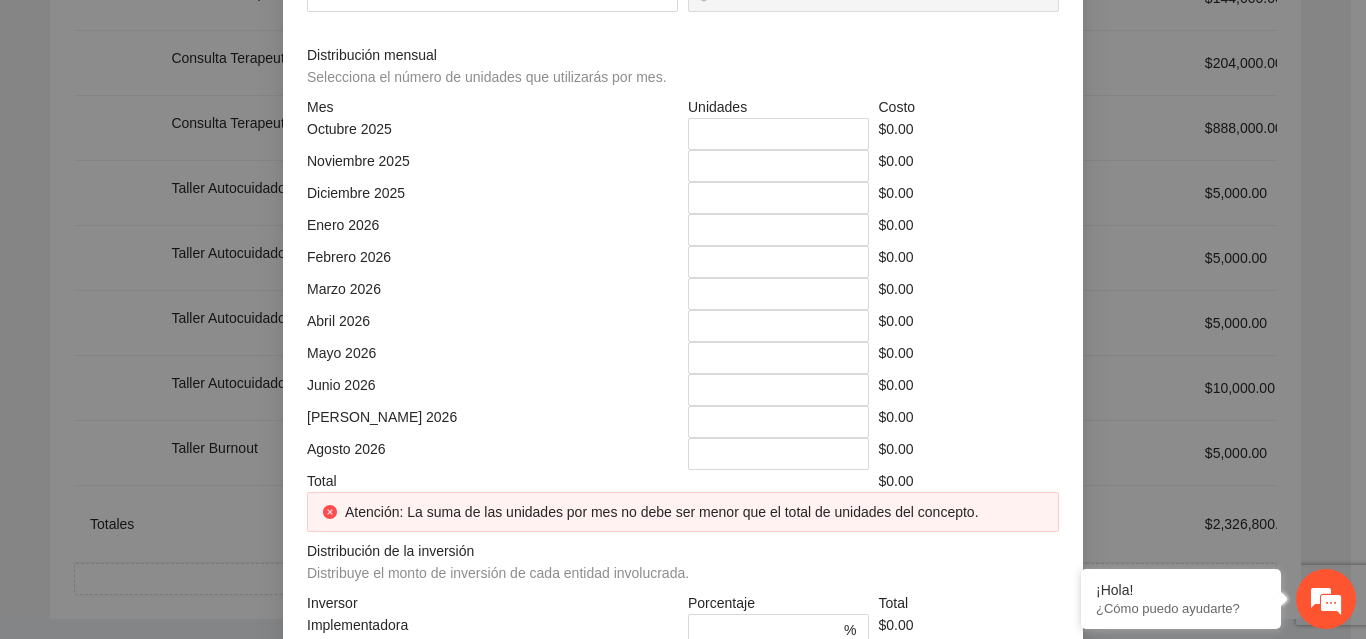 click at bounding box center [683, -214] 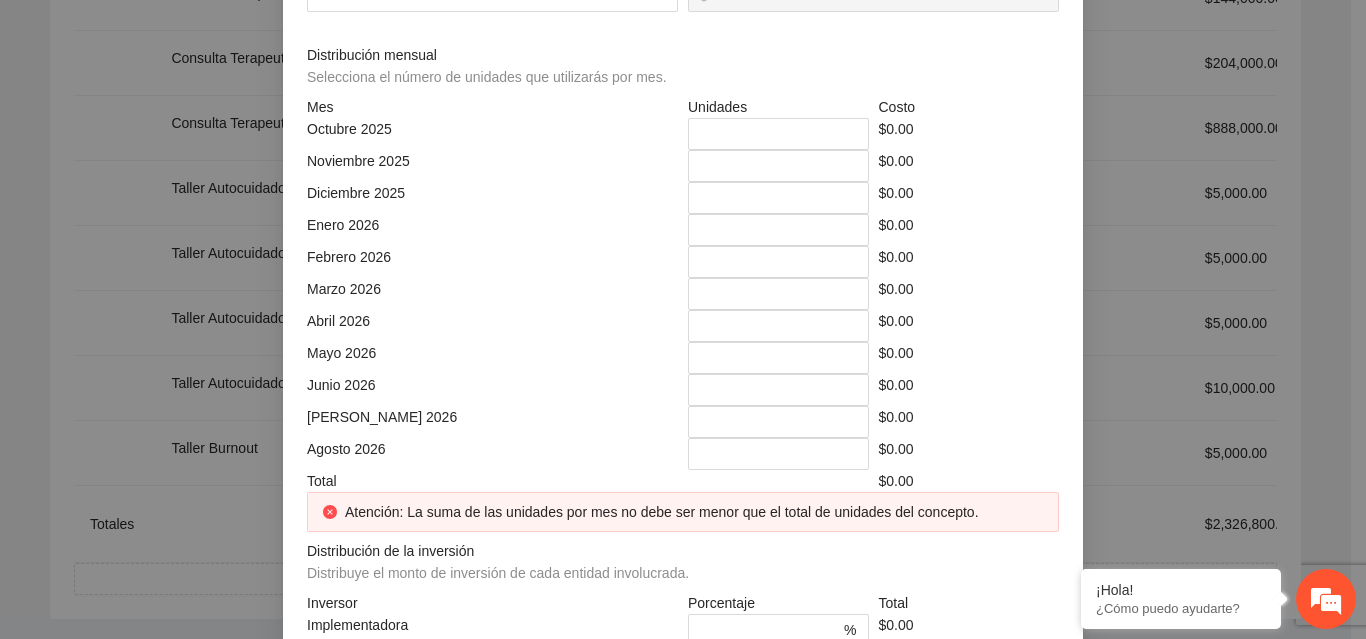 click at bounding box center [485, -144] 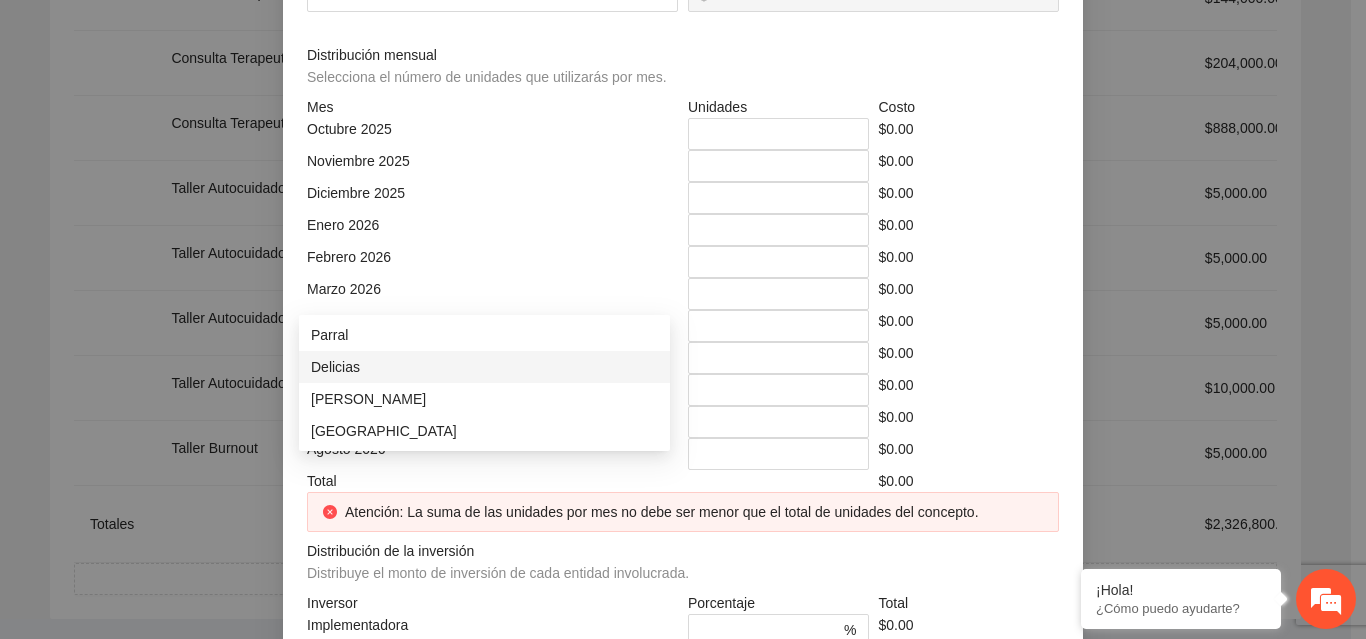 click on "Delicias" at bounding box center [484, 367] 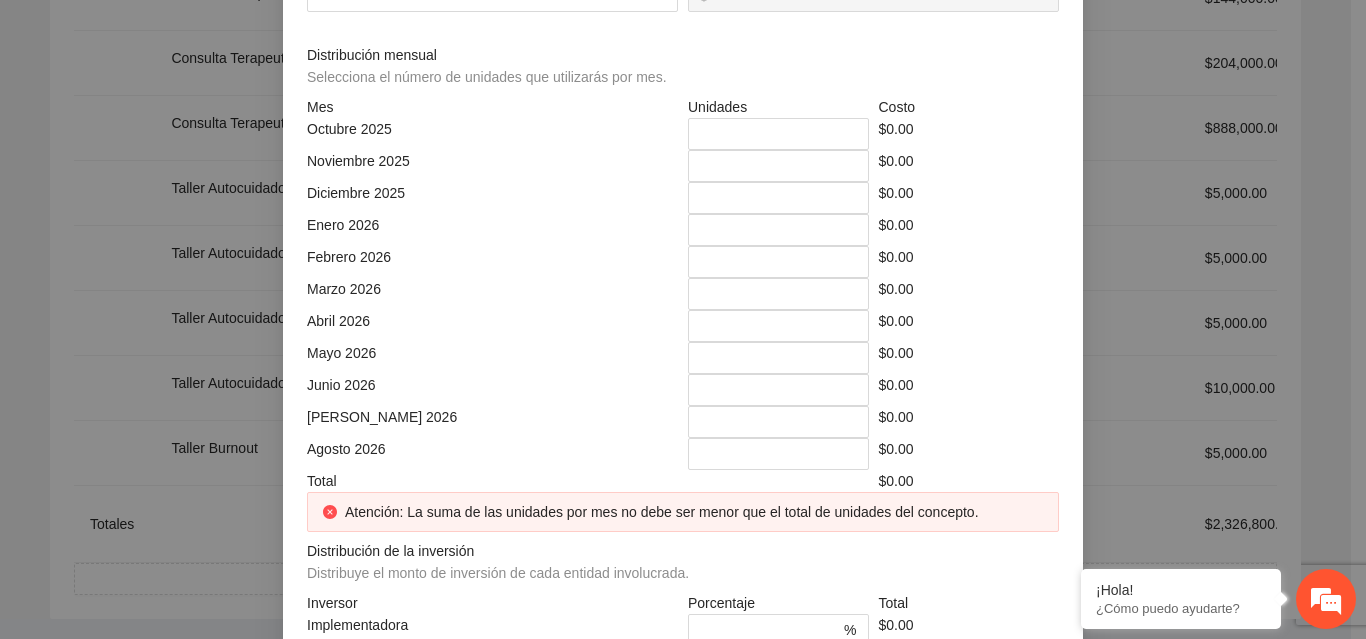 click at bounding box center (866, -144) 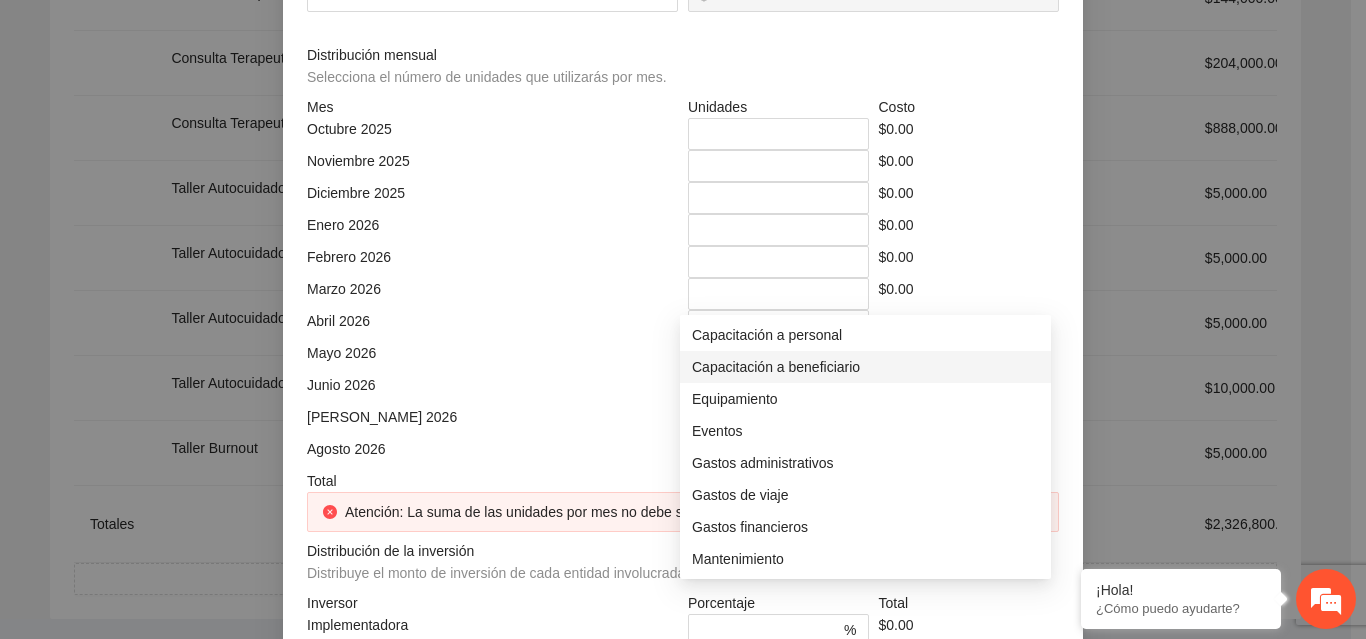click on "Capacitación a beneficiario" at bounding box center (865, 367) 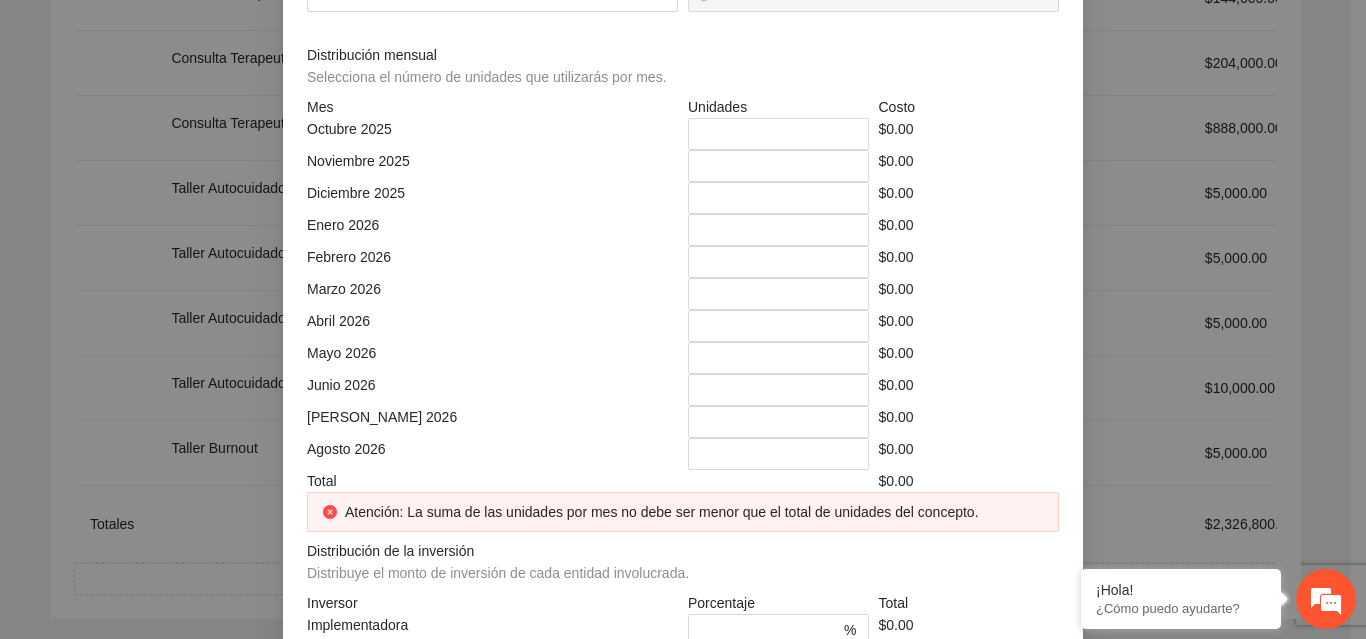 click at bounding box center (492, -74) 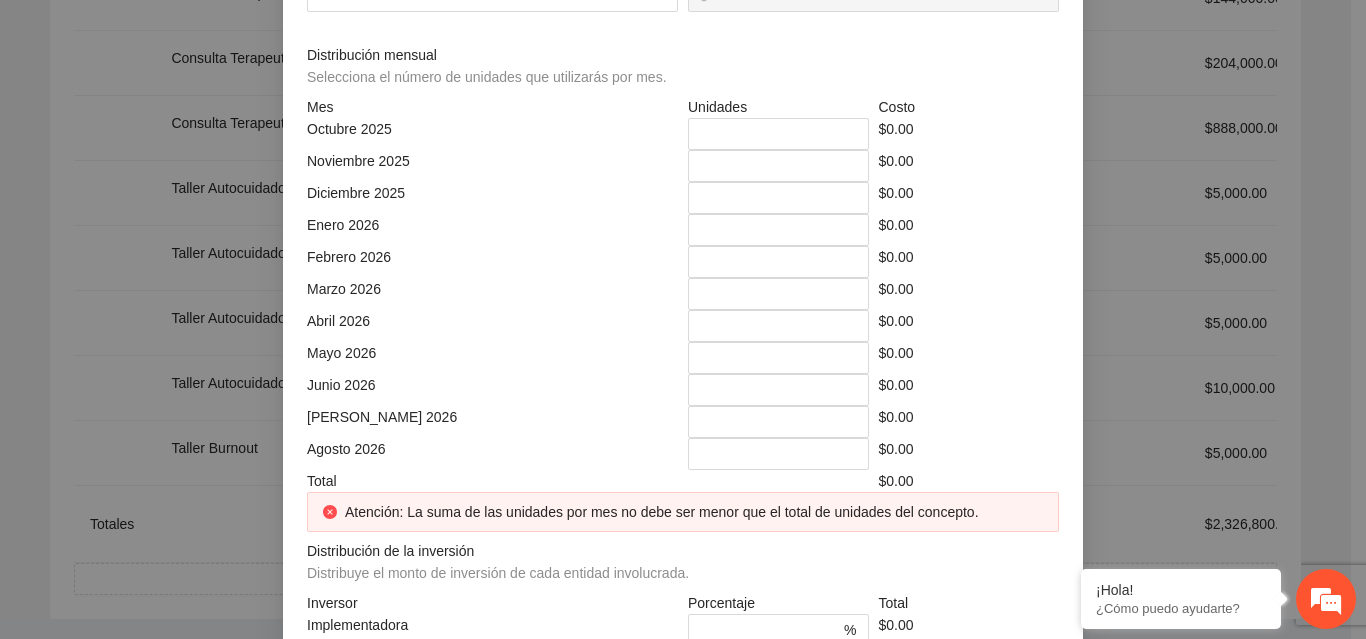 click at bounding box center [879, -74] 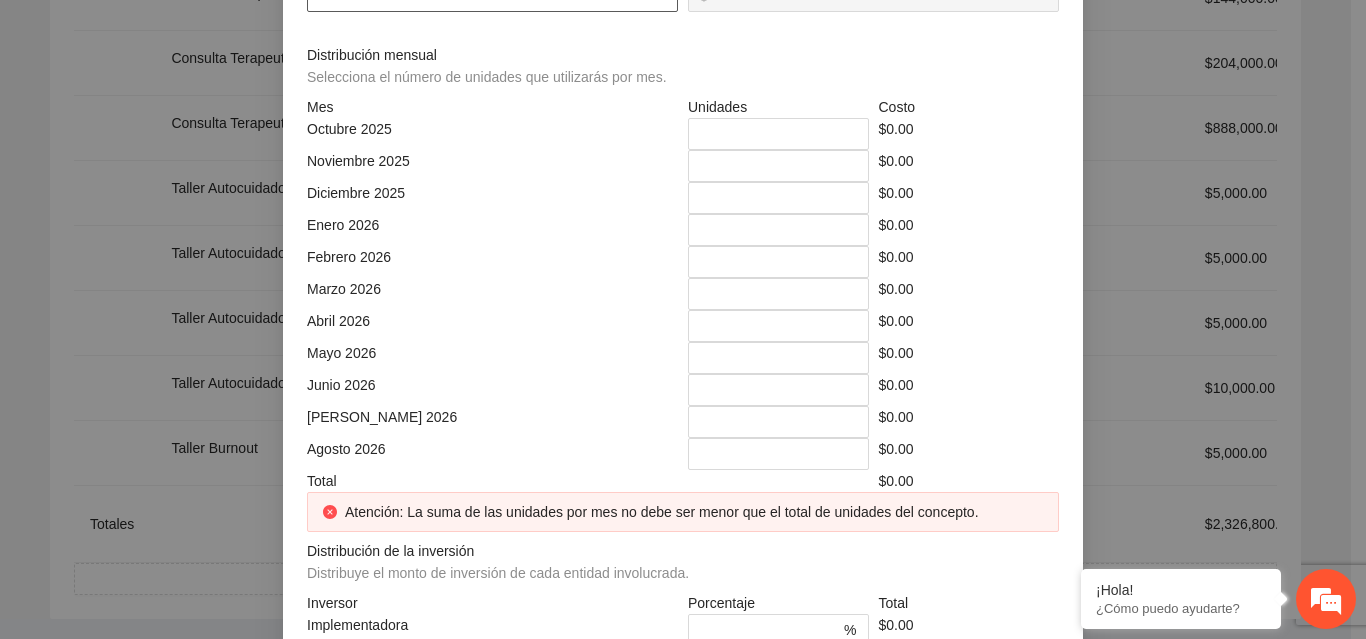 click at bounding box center (492, -4) 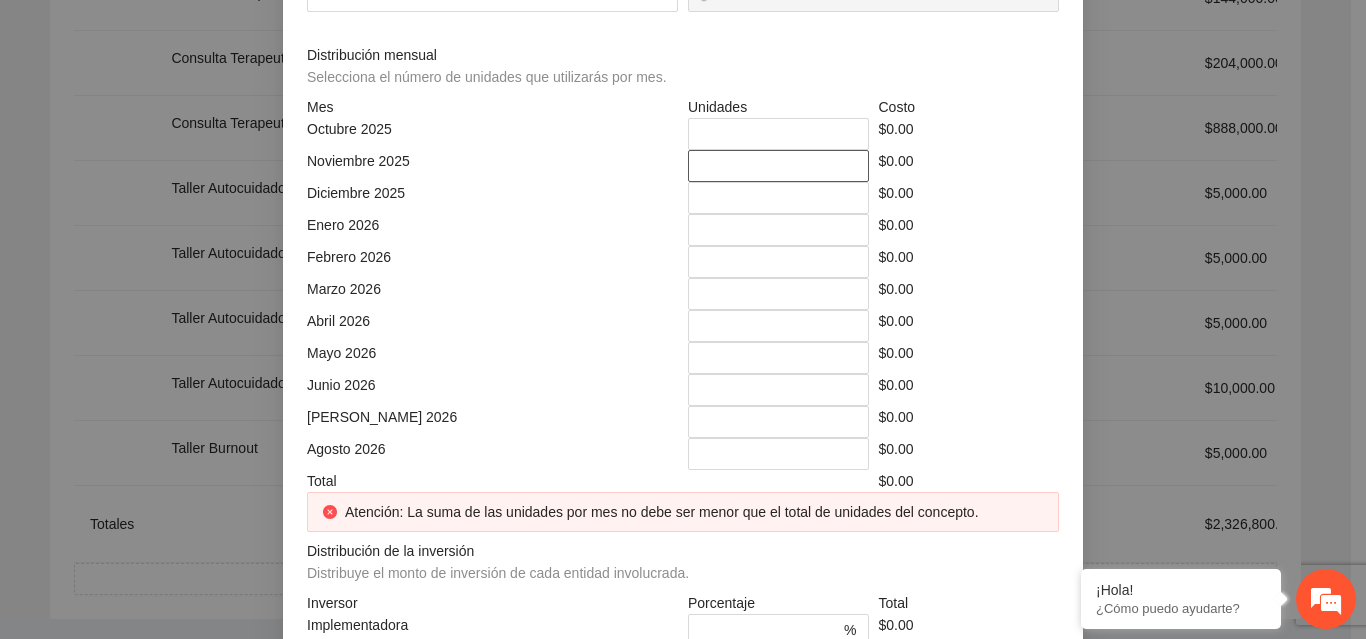 click on "*" at bounding box center (778, 166) 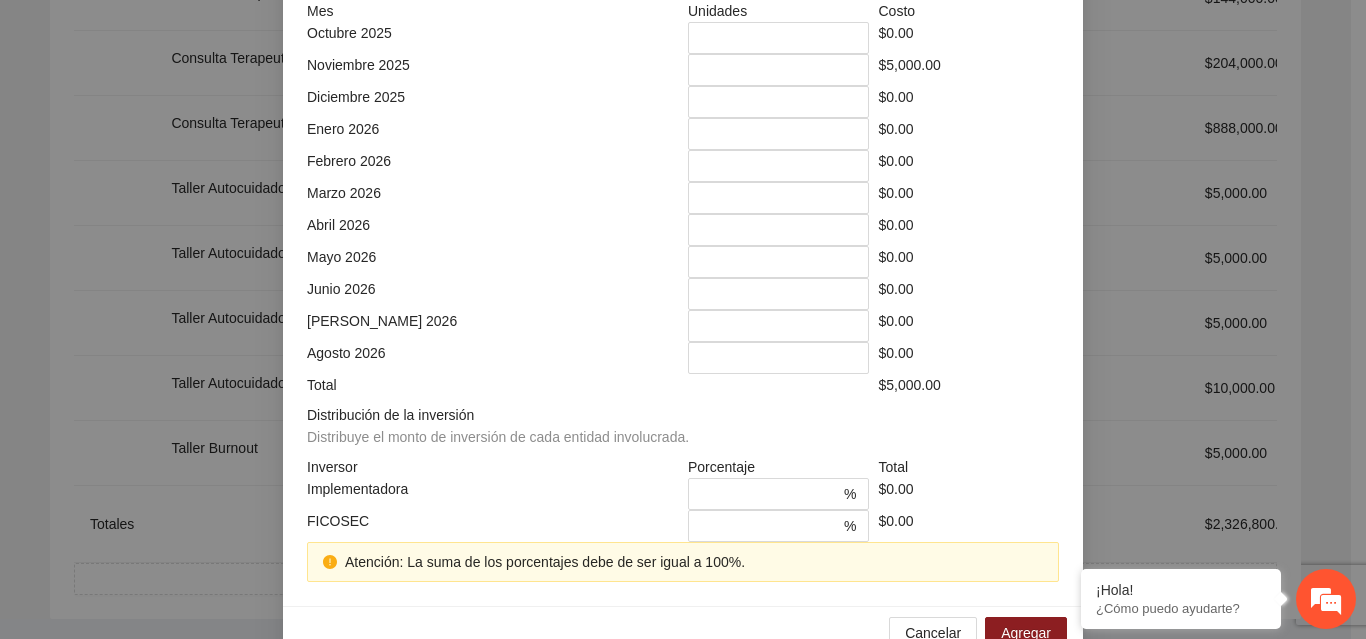 scroll, scrollTop: 579, scrollLeft: 0, axis: vertical 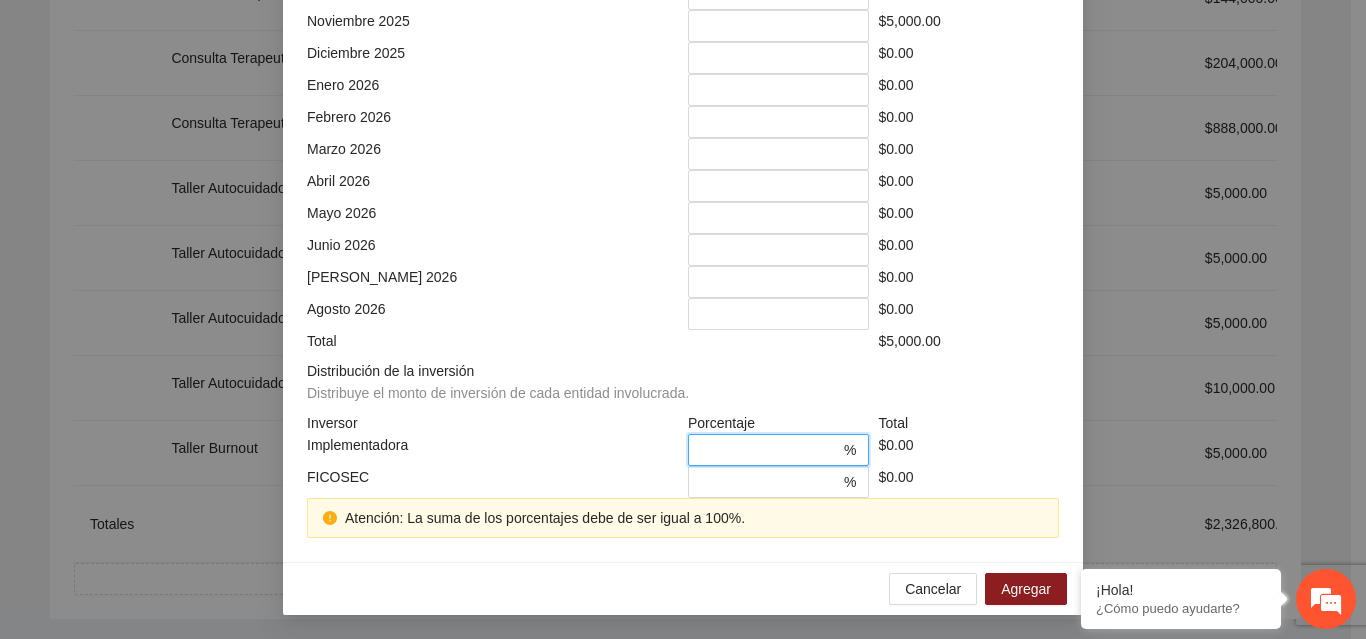 click on "*" at bounding box center [770, 450] 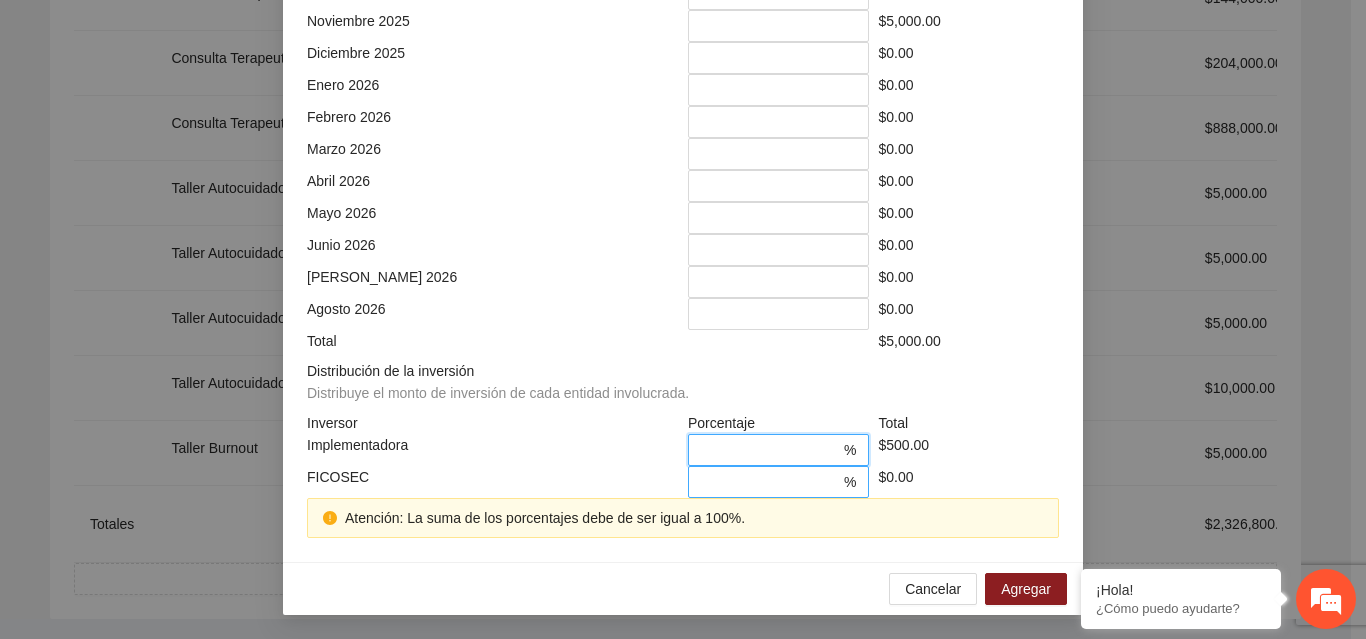 click on "*" at bounding box center (770, 482) 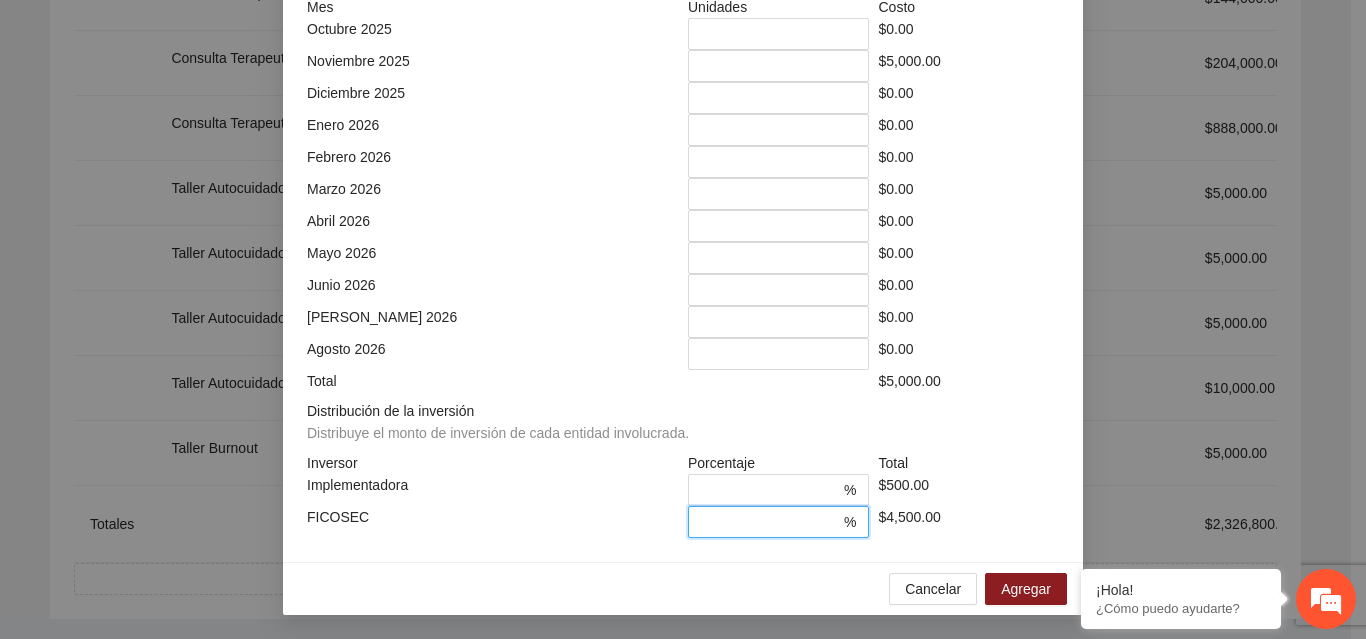 scroll, scrollTop: 539, scrollLeft: 0, axis: vertical 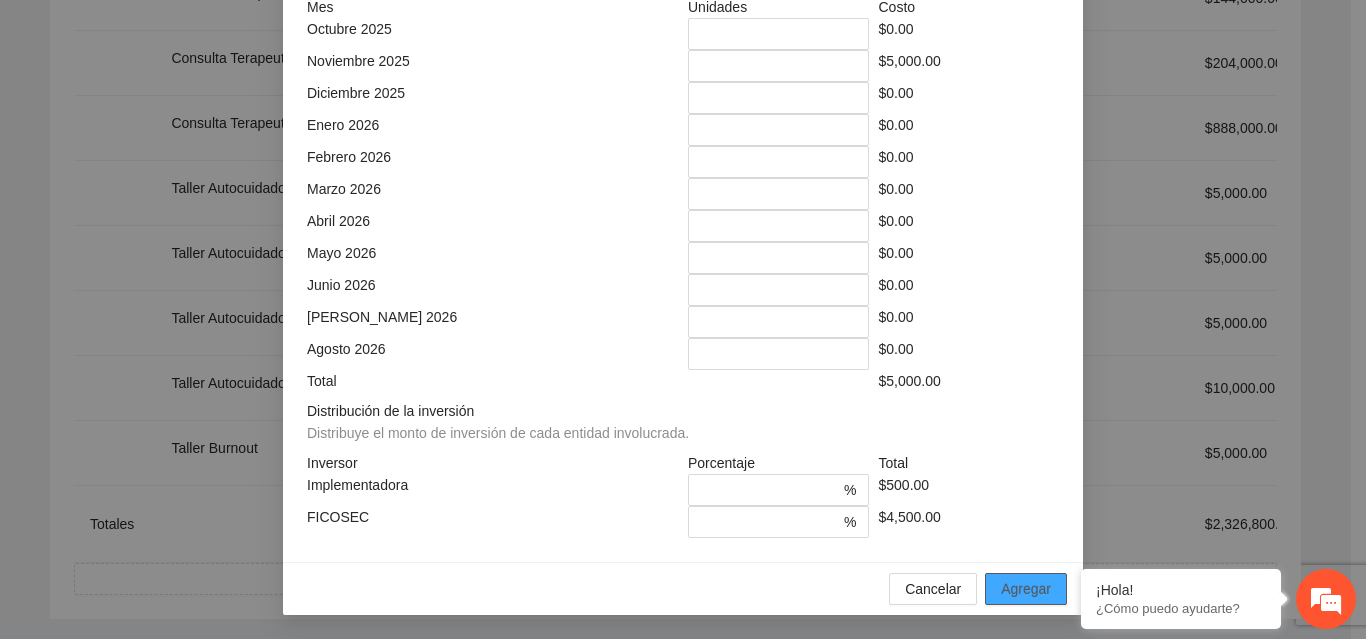 click on "Agregar" at bounding box center (1026, 589) 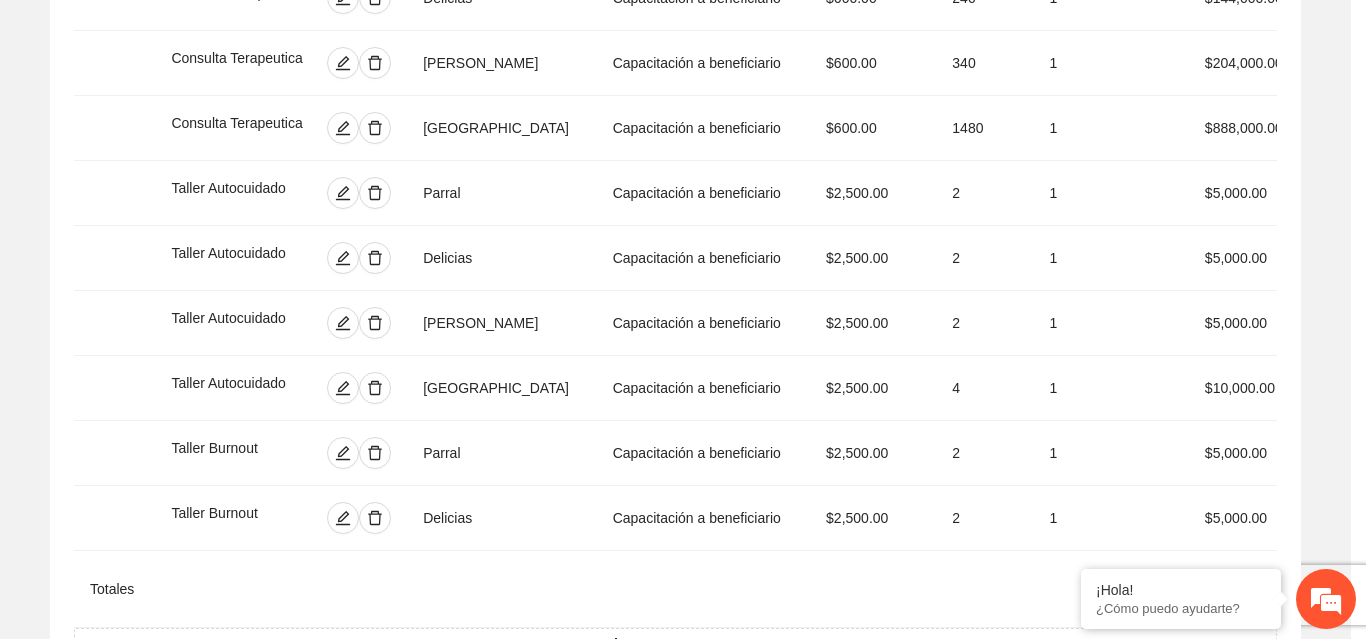 scroll, scrollTop: 539, scrollLeft: 0, axis: vertical 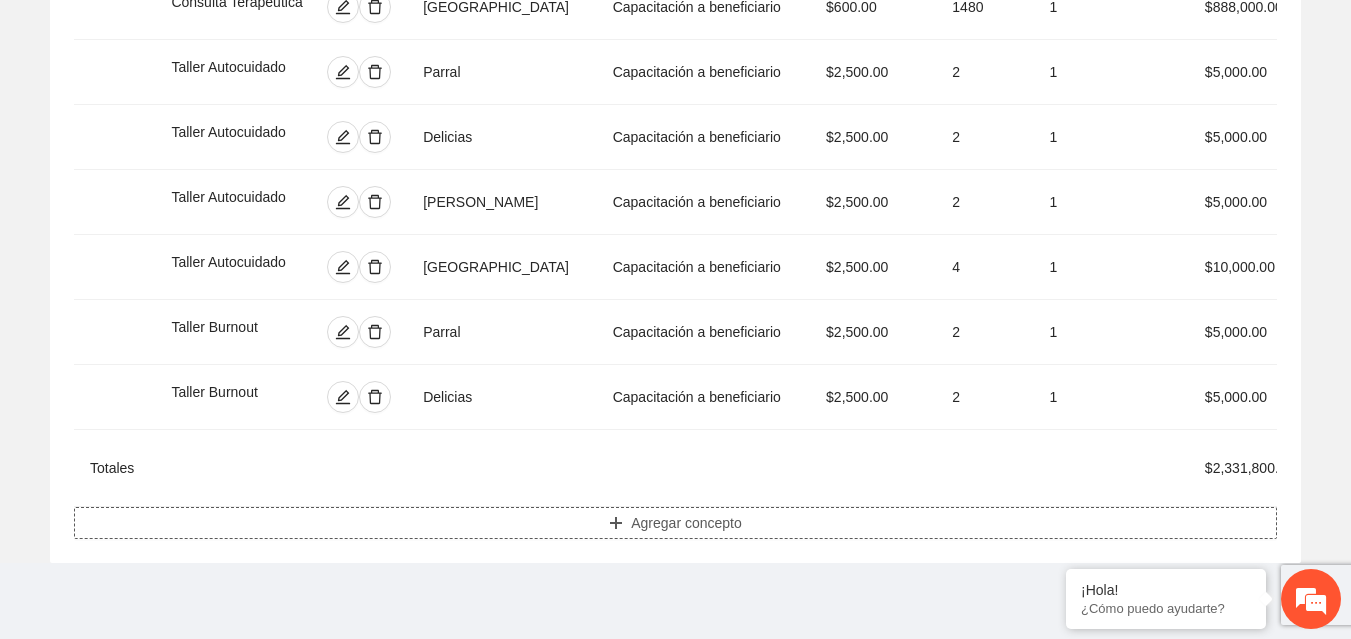 click on "Agregar concepto" at bounding box center [686, 523] 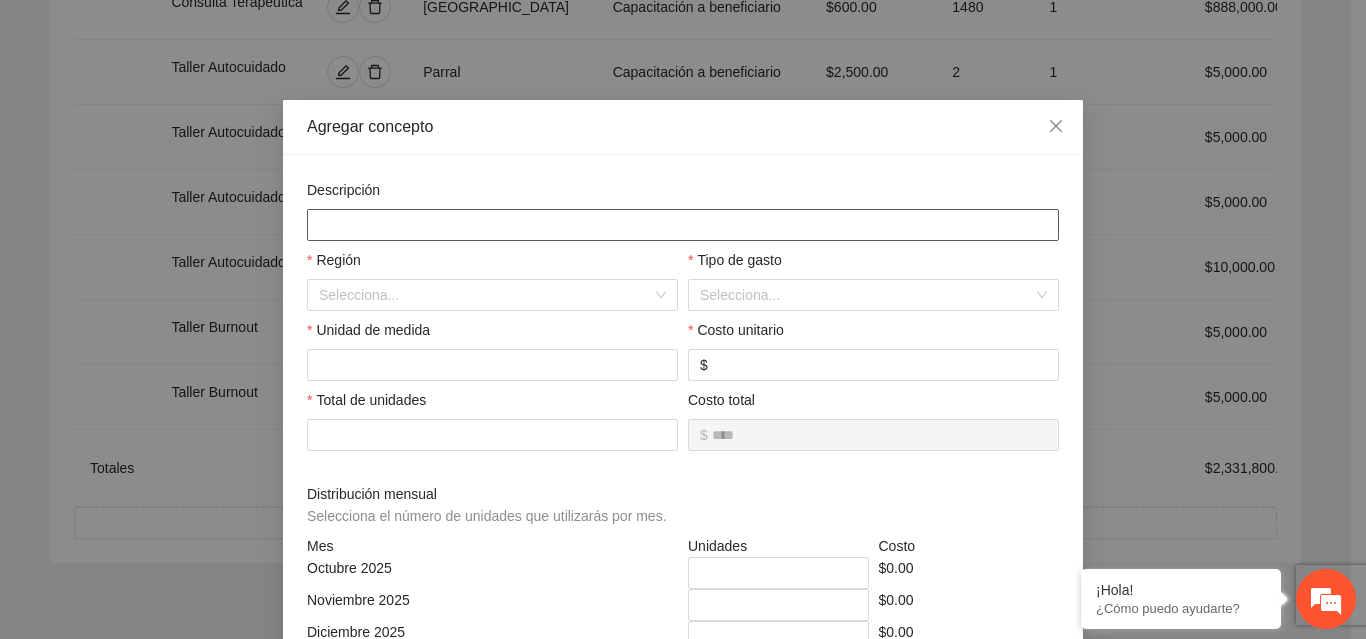 click at bounding box center (683, 225) 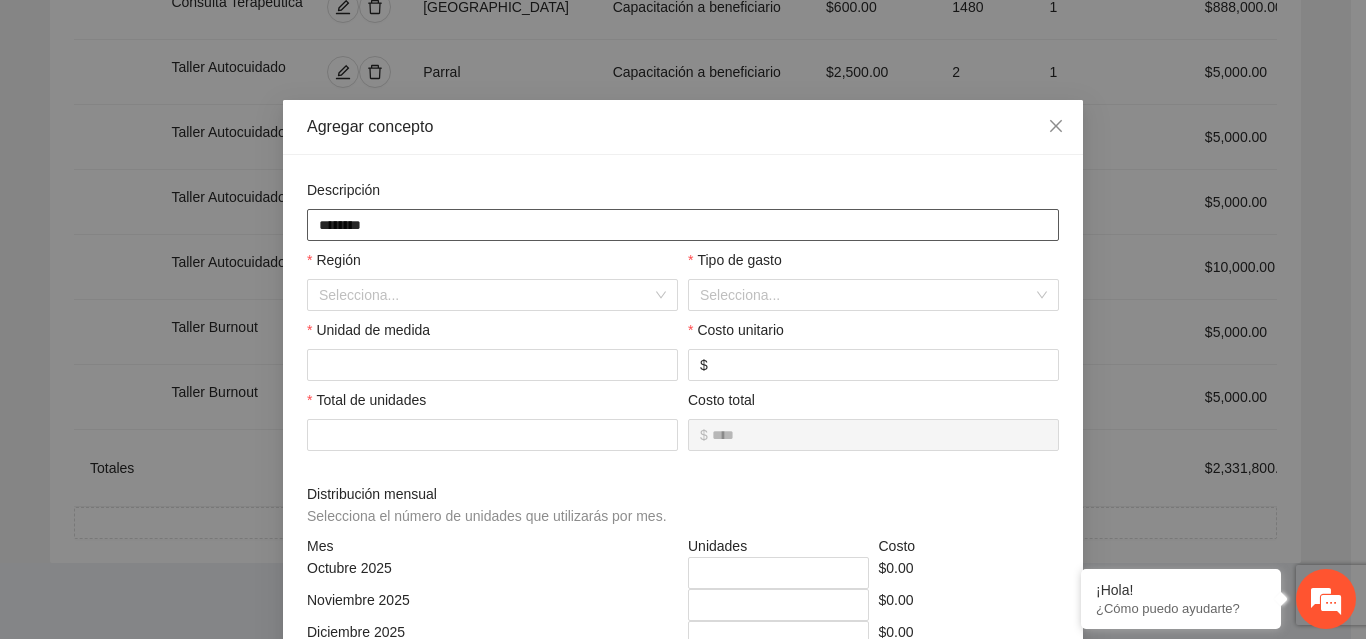 click on "******" at bounding box center (683, 225) 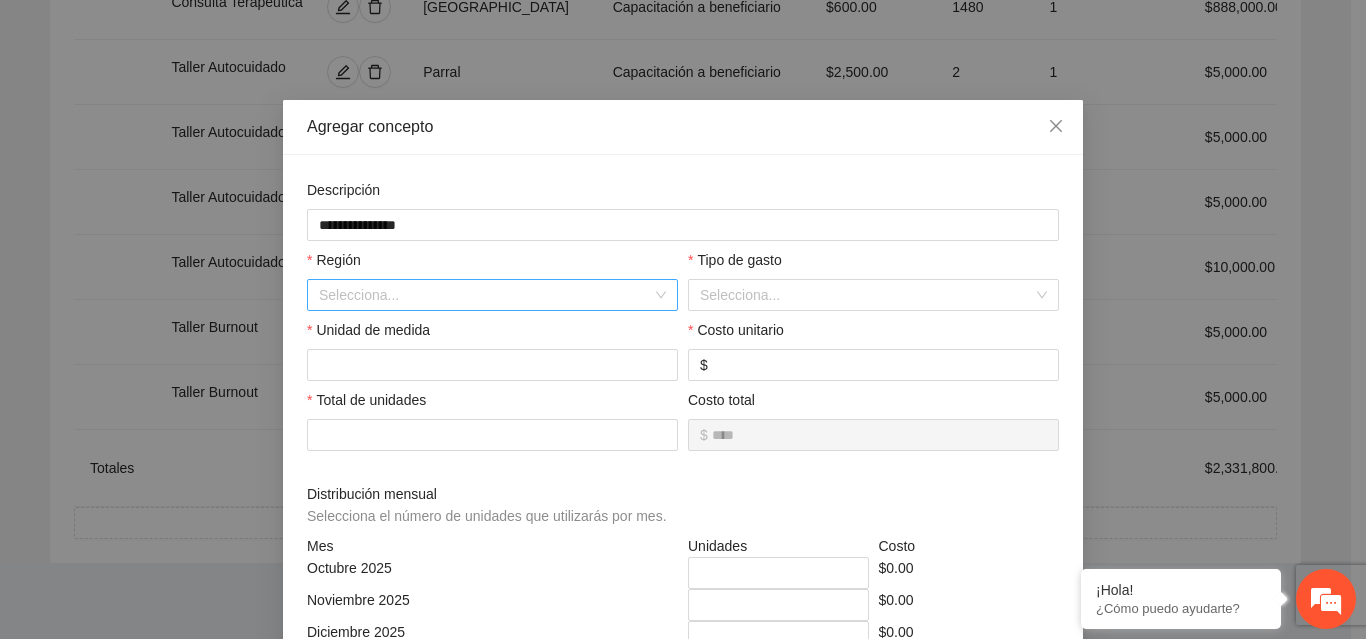 click at bounding box center (485, 295) 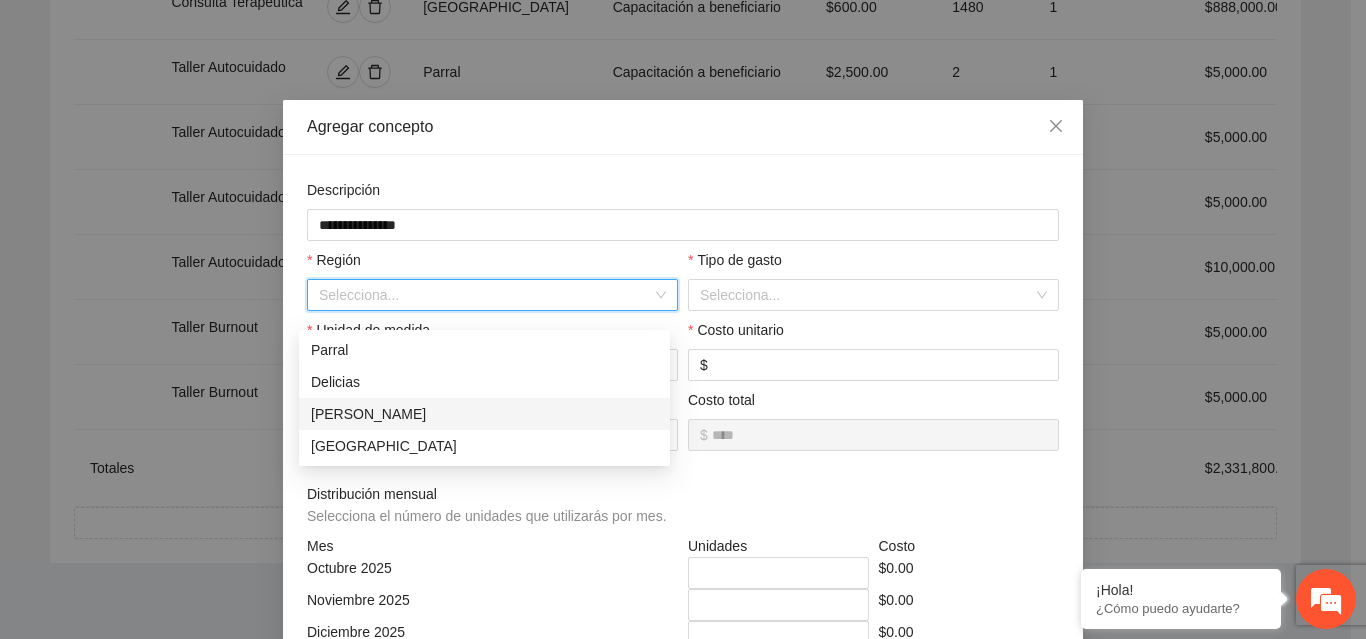 click on "[PERSON_NAME]" at bounding box center (484, 414) 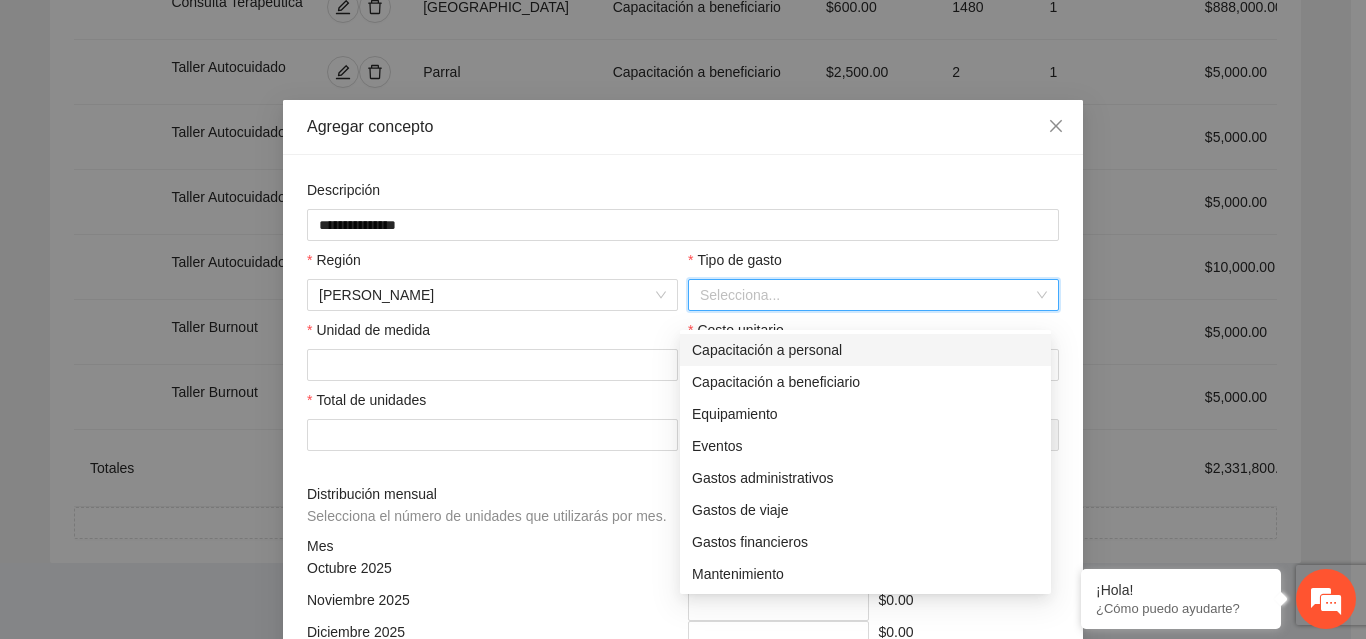 click at bounding box center (866, 295) 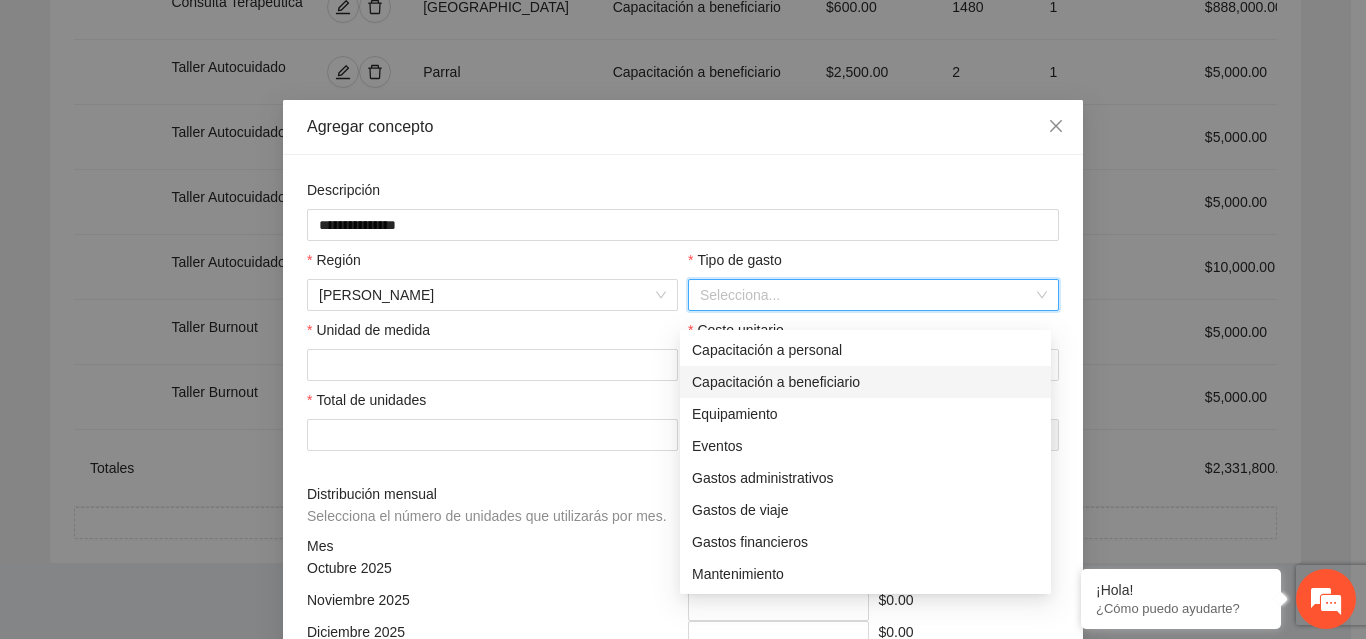 click on "Capacitación a beneficiario" at bounding box center [865, 382] 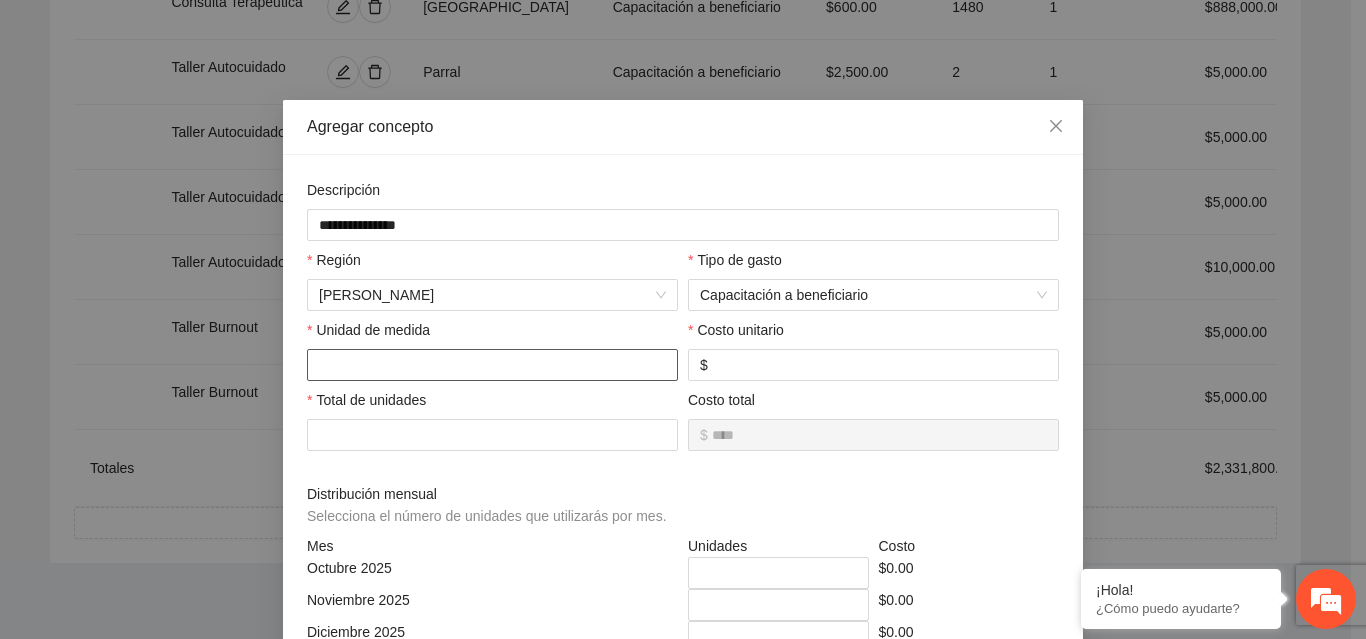 click at bounding box center [492, 365] 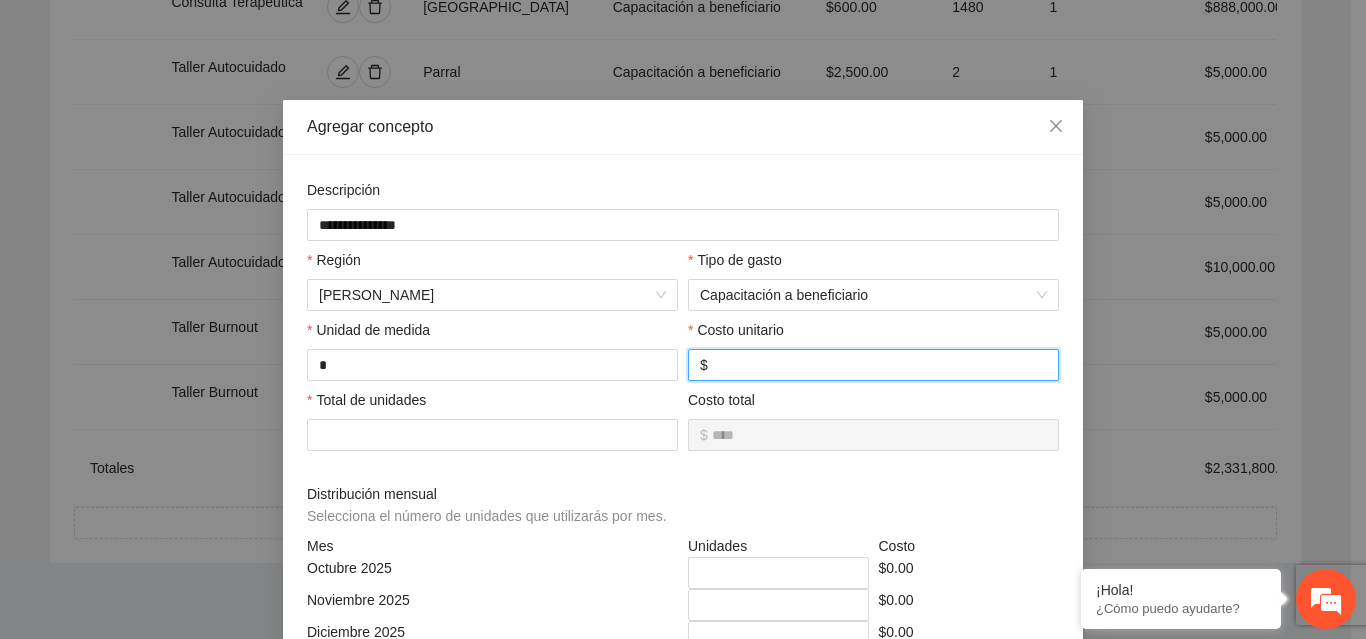 click at bounding box center [879, 365] 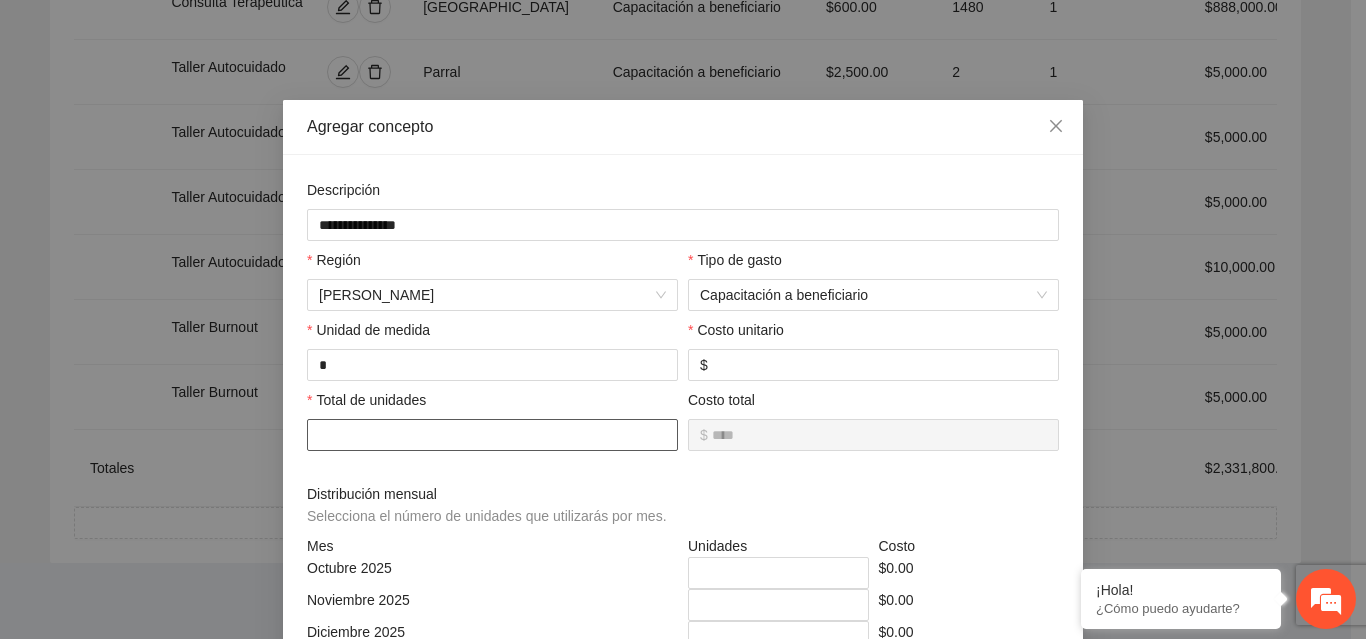 click at bounding box center [492, 435] 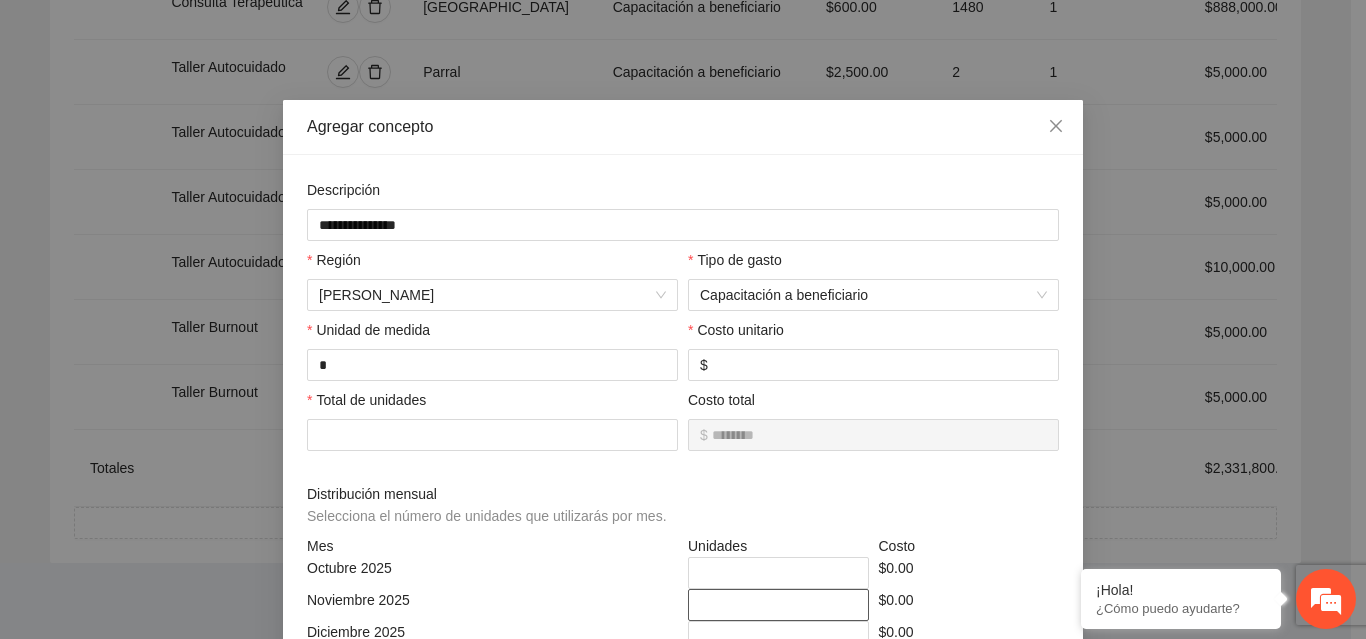click on "*" at bounding box center (778, 605) 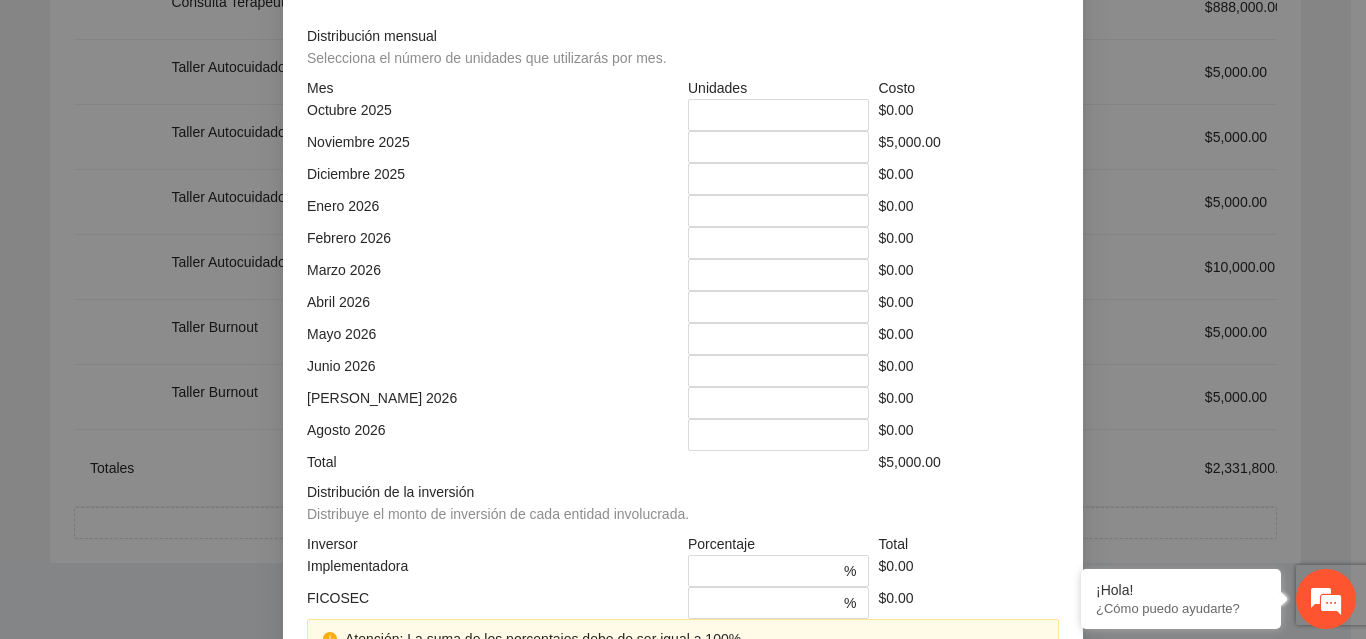 scroll, scrollTop: 579, scrollLeft: 0, axis: vertical 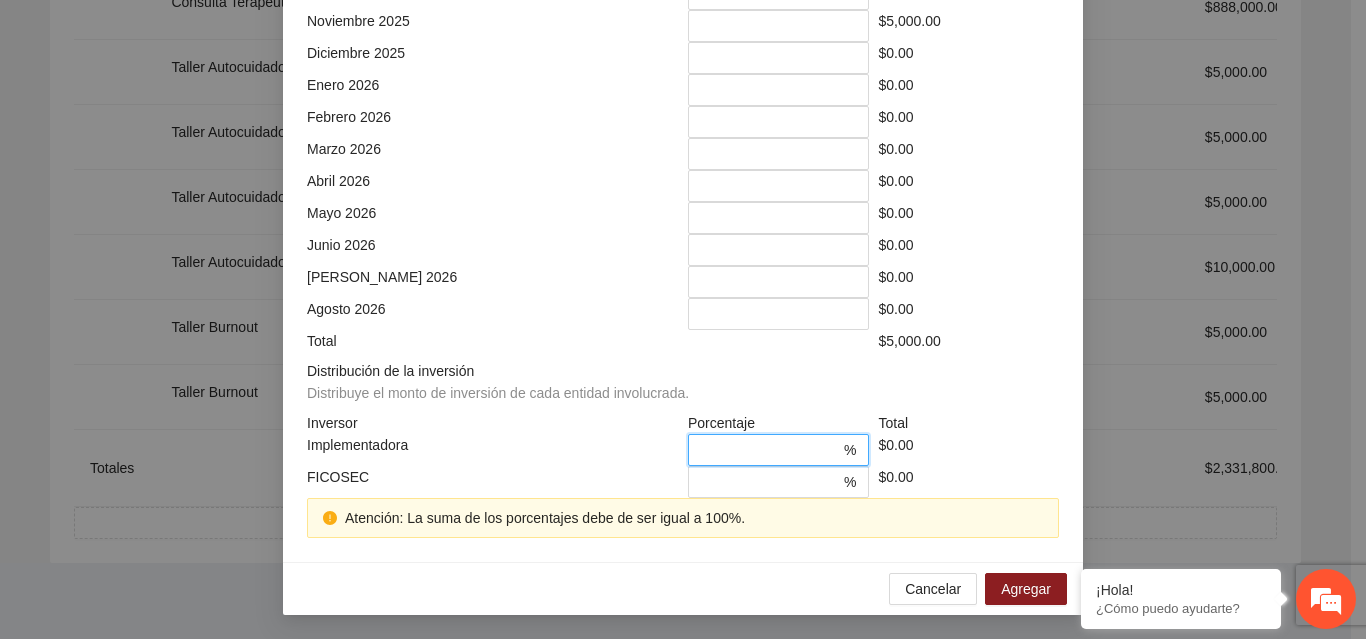 click on "*" at bounding box center (770, 450) 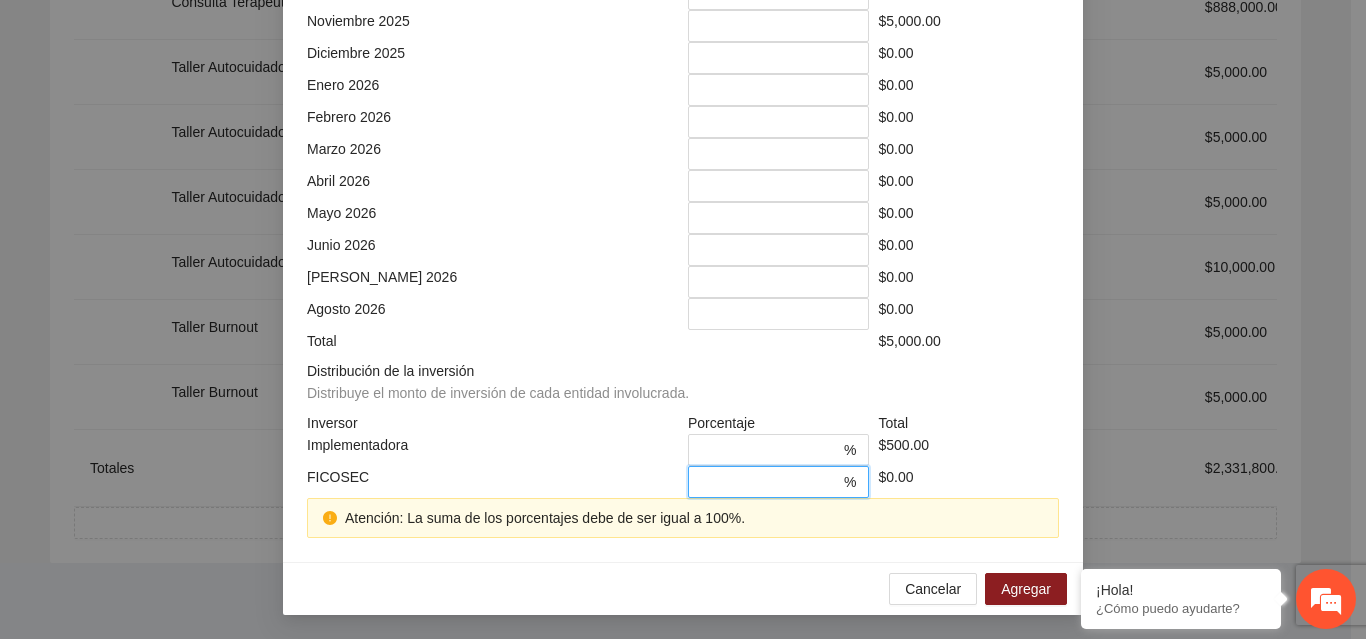 click on "*" at bounding box center [770, 482] 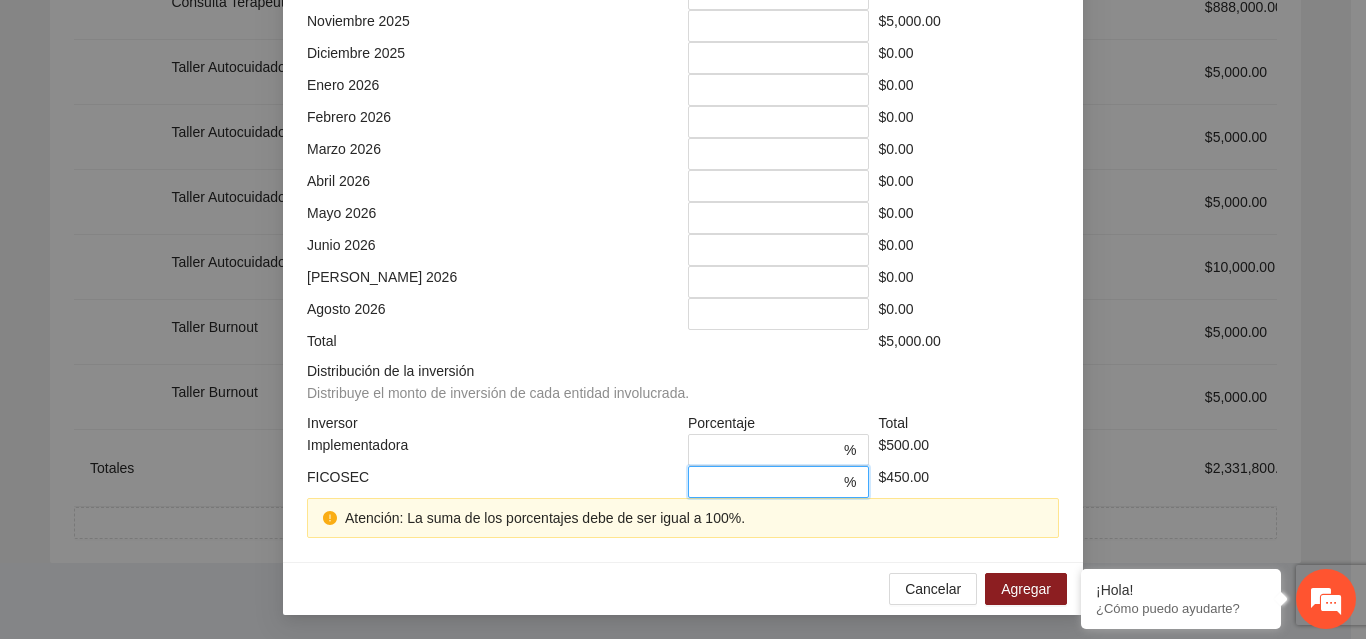 scroll, scrollTop: 539, scrollLeft: 0, axis: vertical 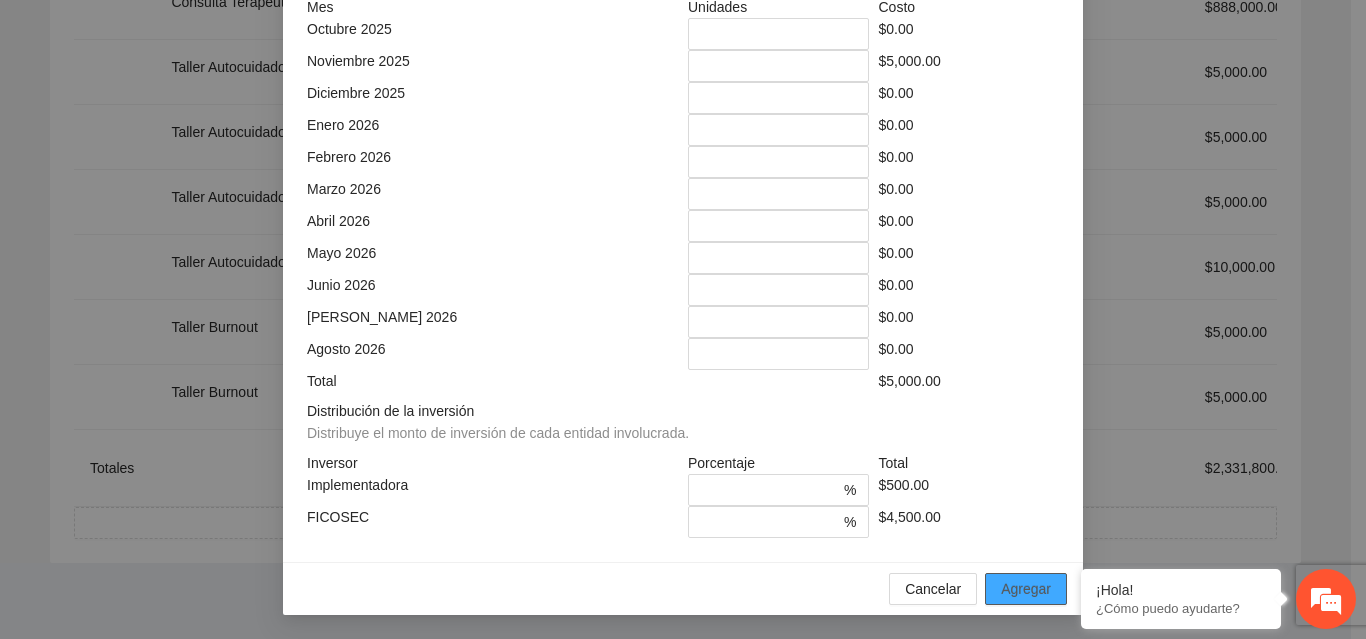 click on "Agregar" at bounding box center [1026, 589] 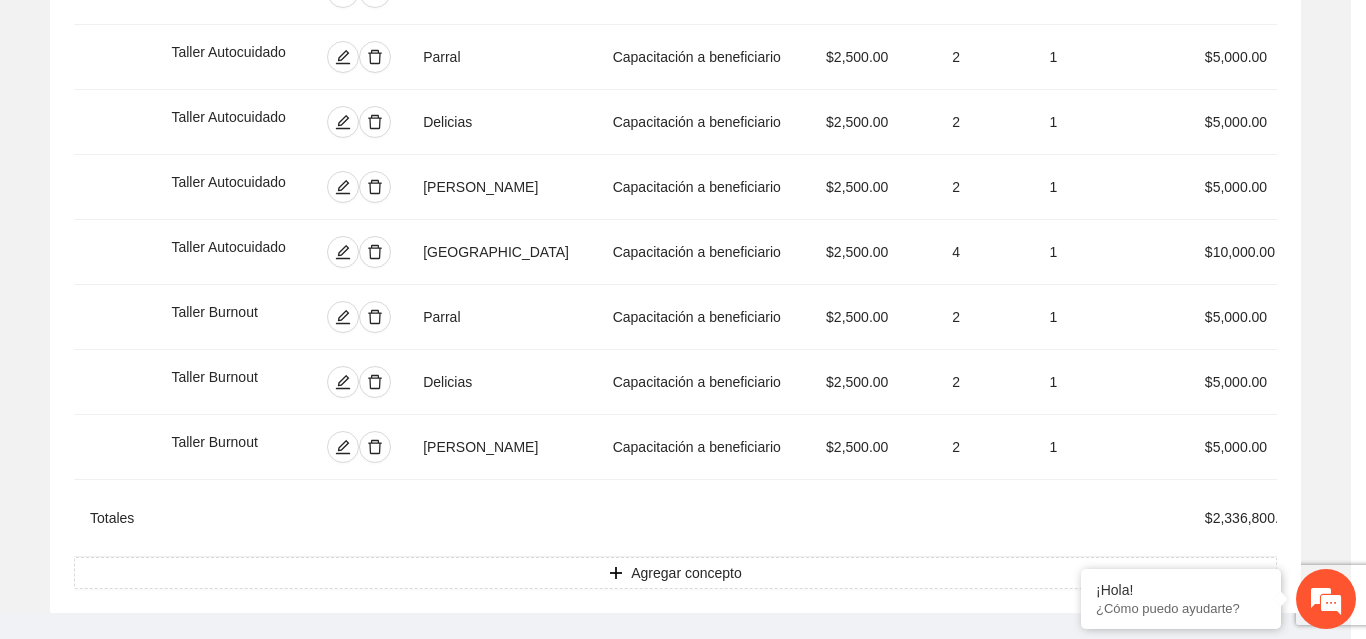 scroll, scrollTop: 439, scrollLeft: 0, axis: vertical 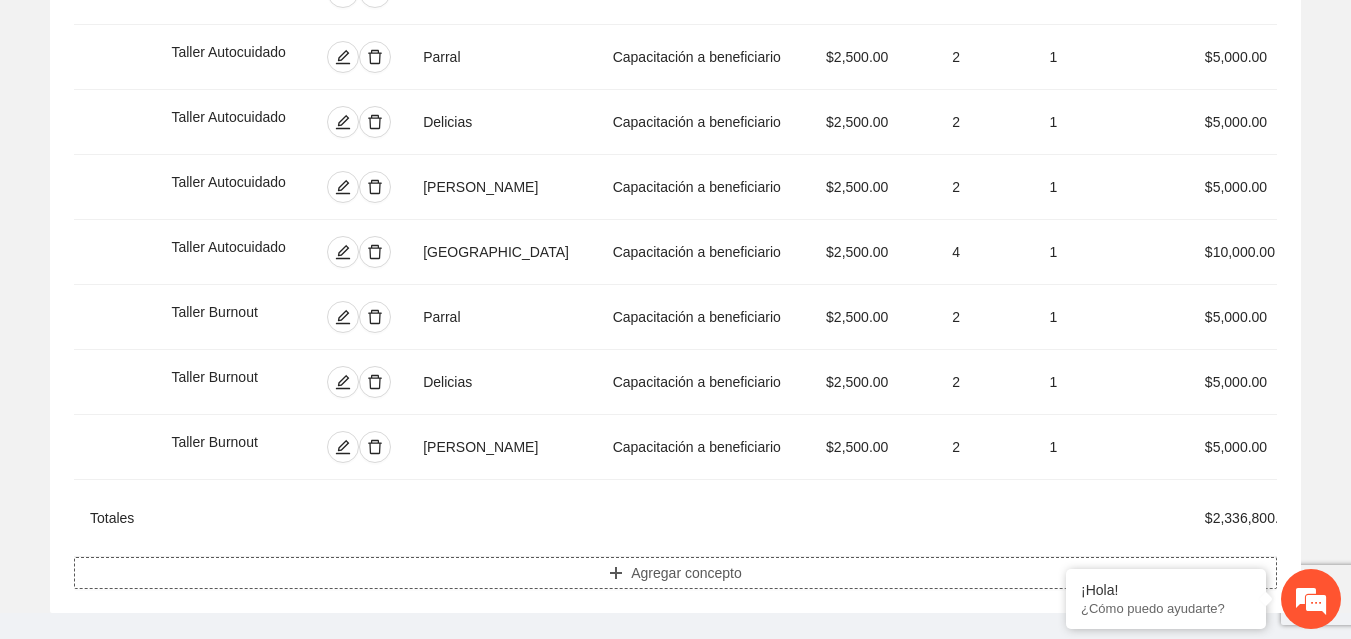click on "Agregar concepto" at bounding box center [686, 573] 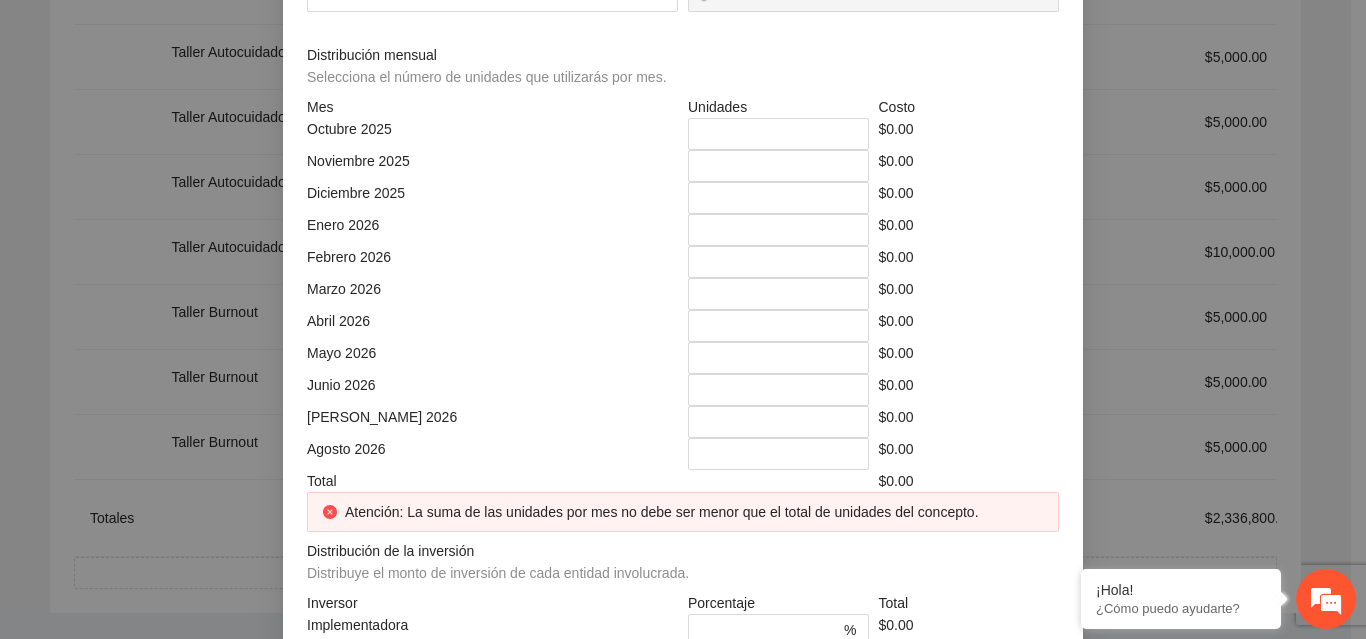 click at bounding box center (683, -214) 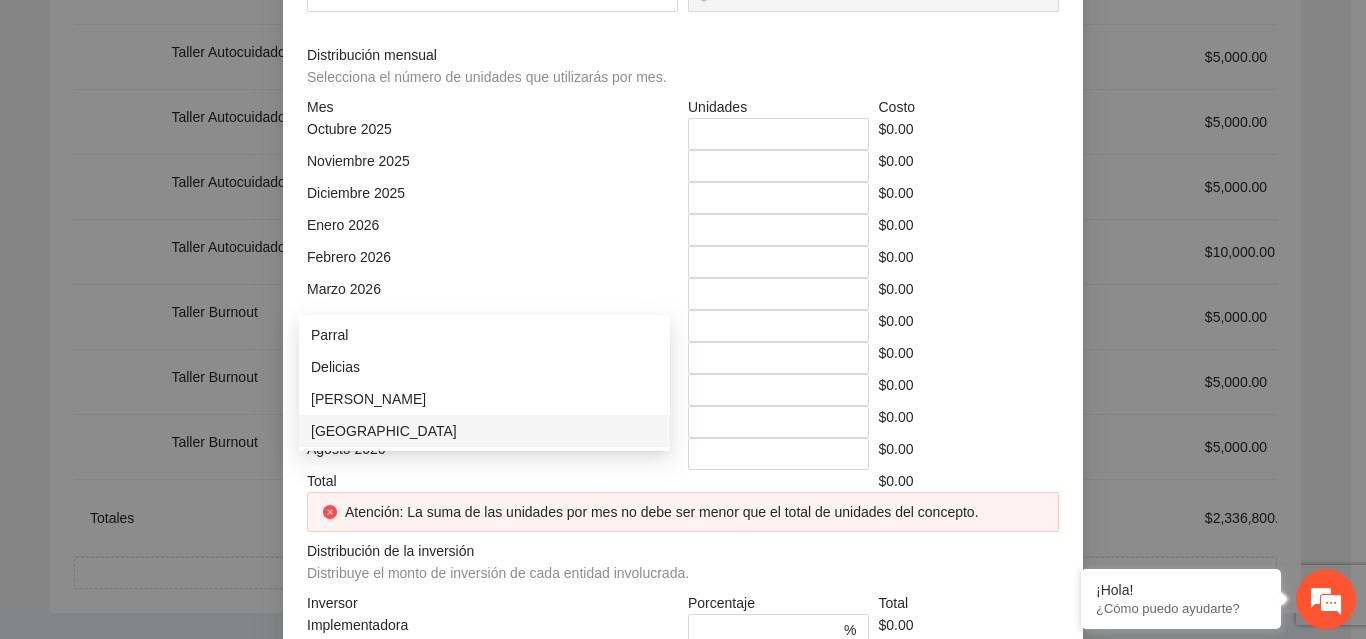 click on "[GEOGRAPHIC_DATA]" at bounding box center (484, 431) 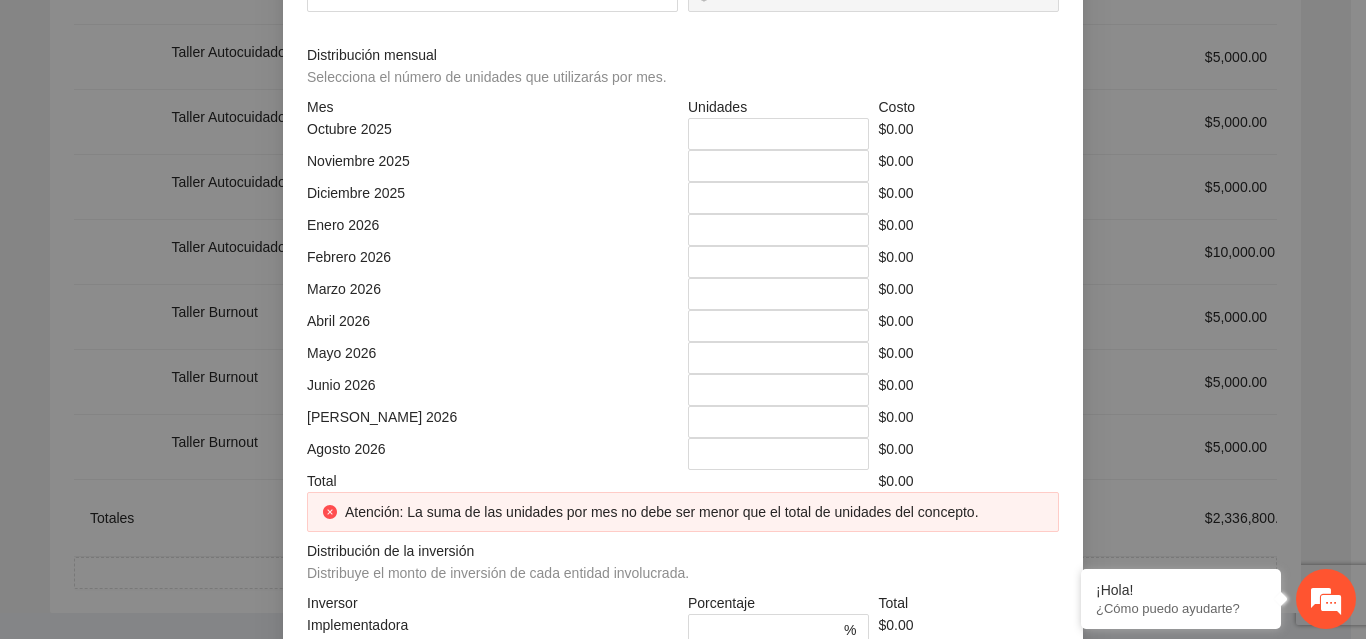 click at bounding box center [866, -144] 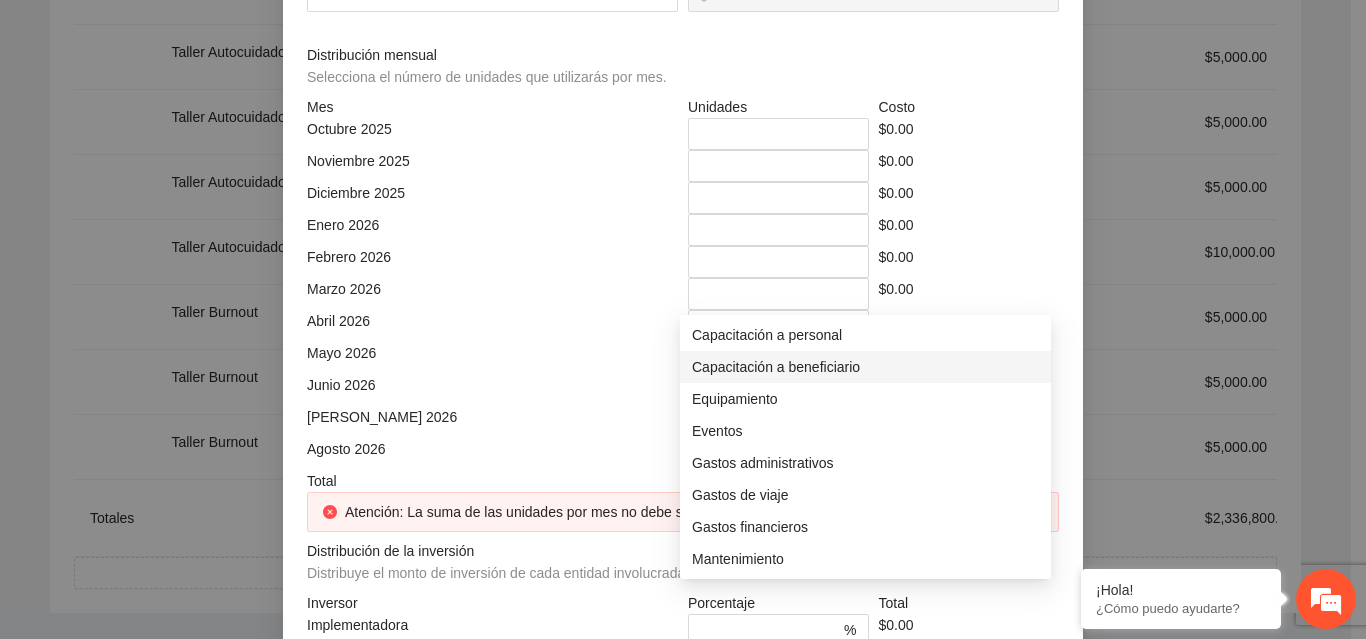 click on "Capacitación a beneficiario" at bounding box center (865, 367) 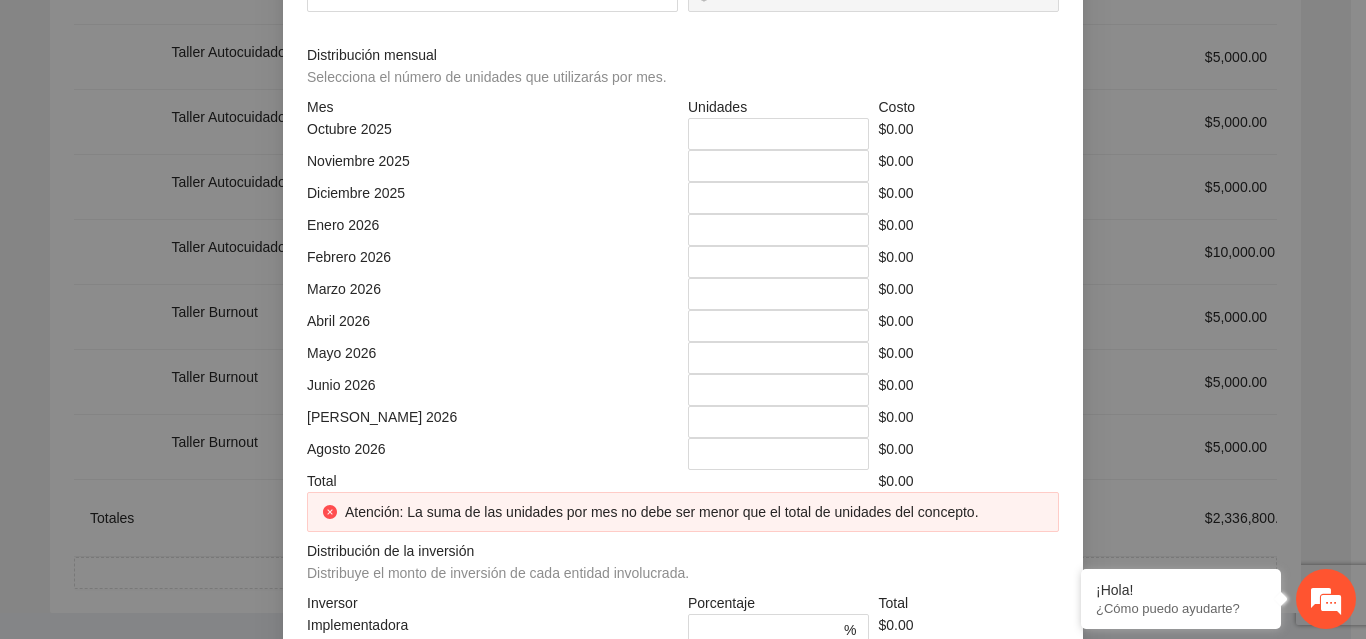 click at bounding box center (492, -74) 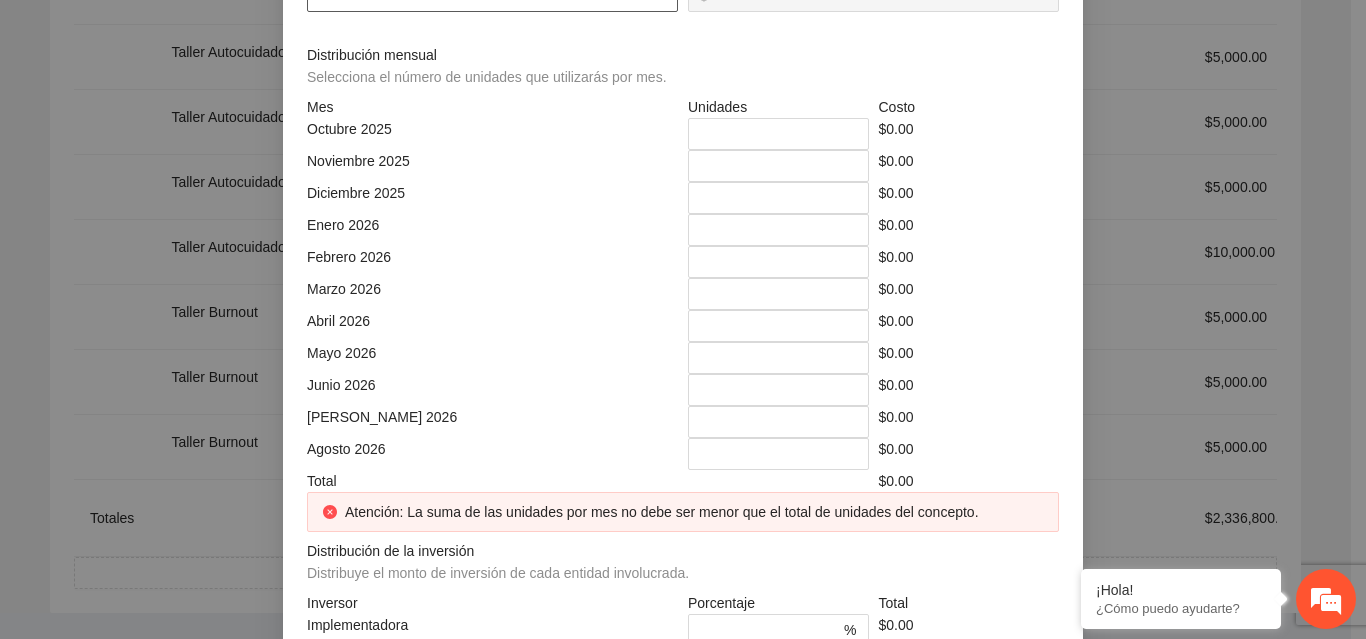 click at bounding box center [492, -4] 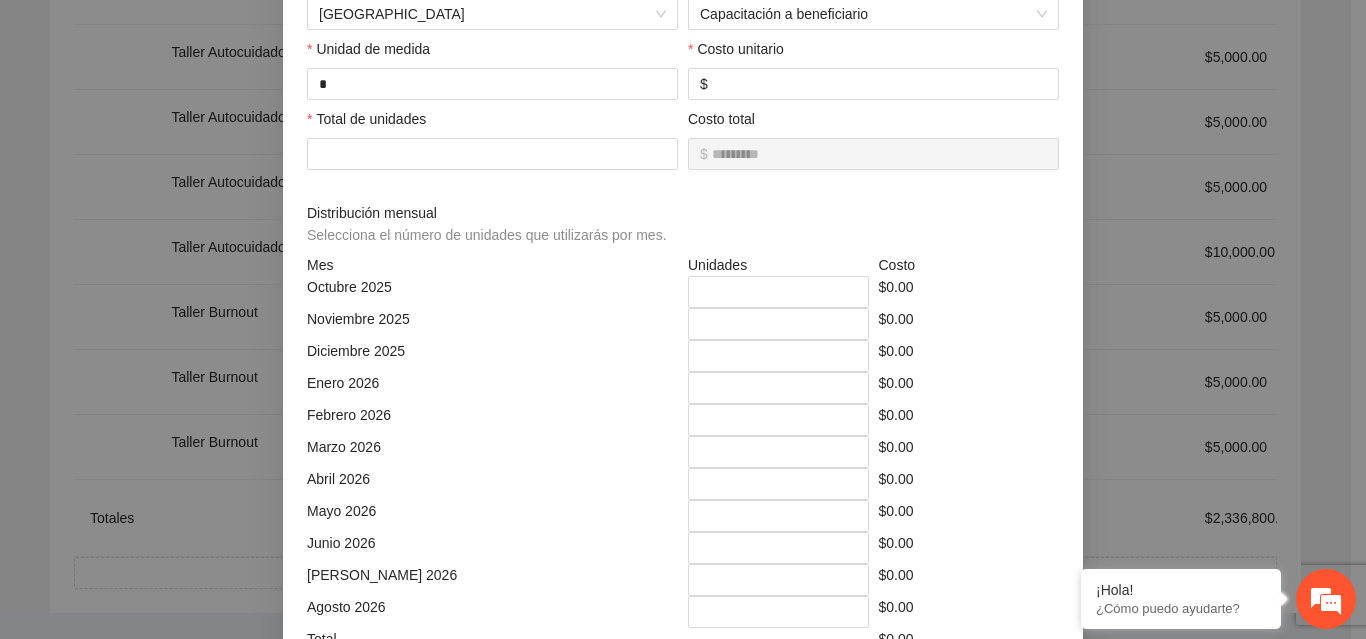 scroll, scrollTop: 292, scrollLeft: 0, axis: vertical 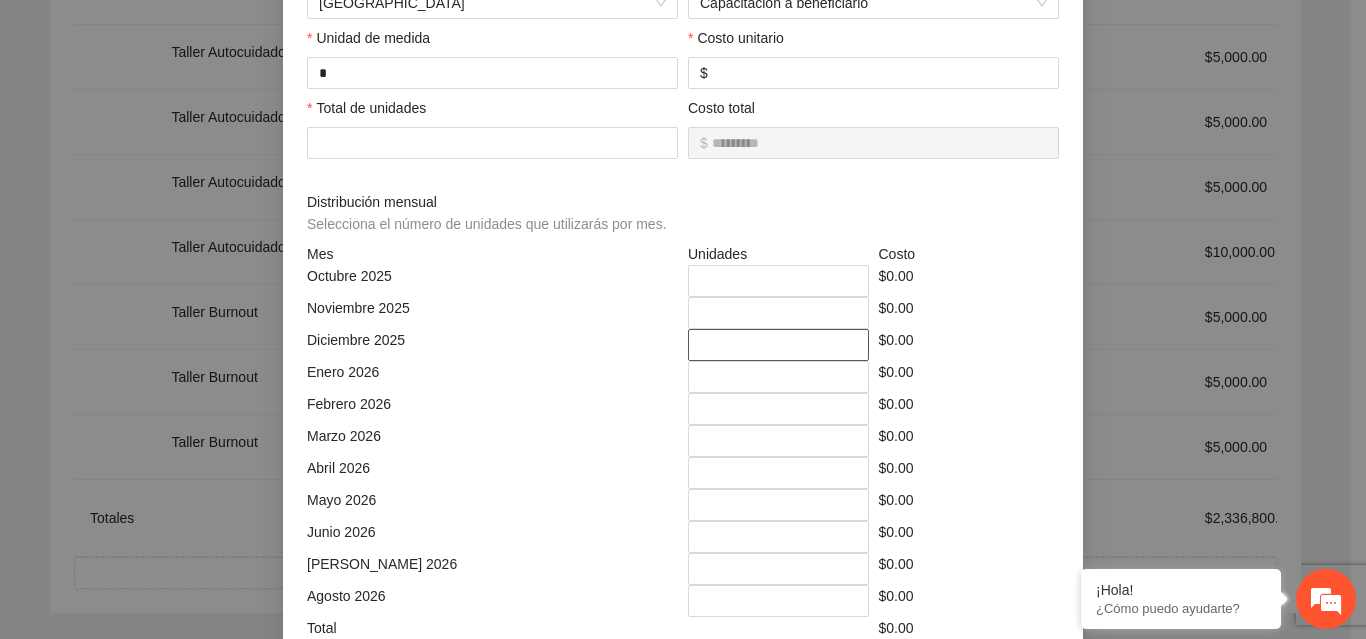 click on "*" at bounding box center [778, 345] 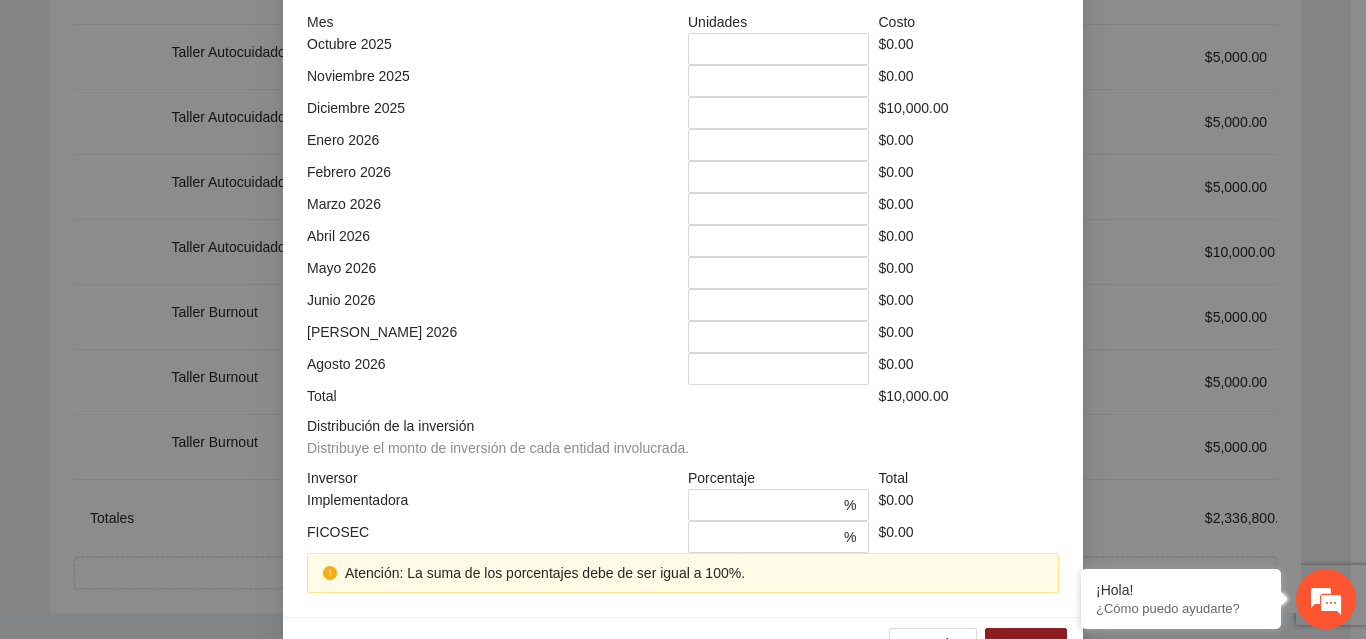 scroll, scrollTop: 579, scrollLeft: 0, axis: vertical 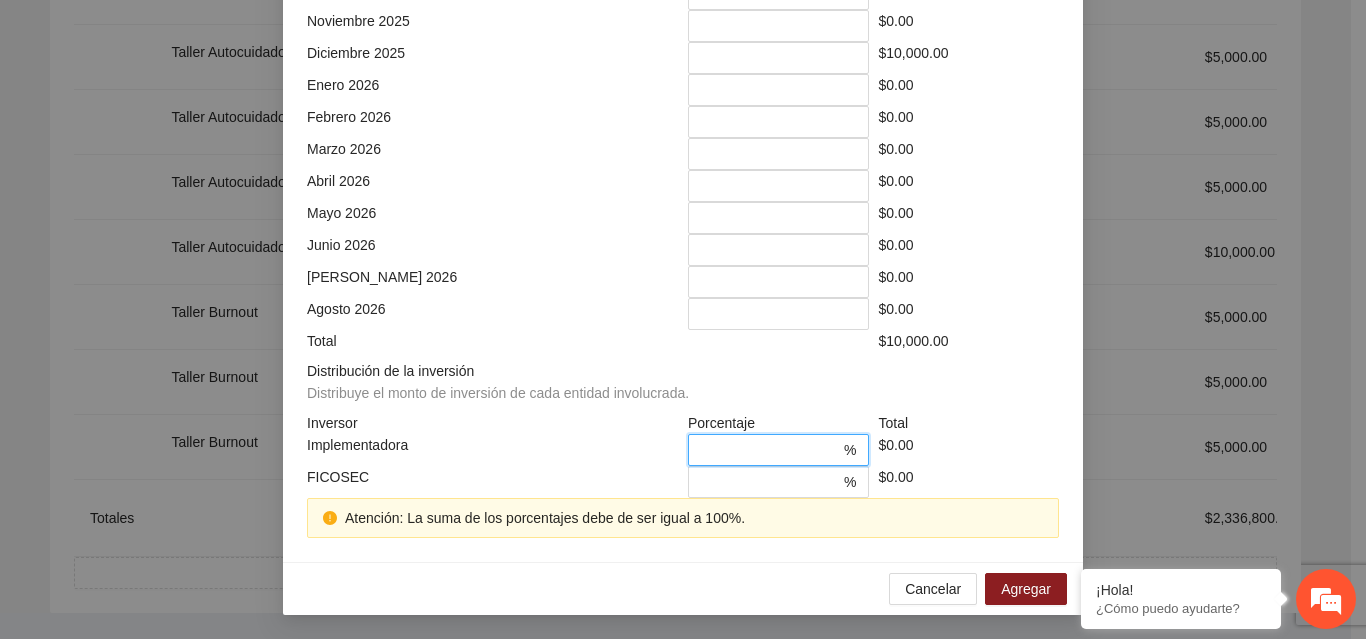 click on "*" at bounding box center [770, 450] 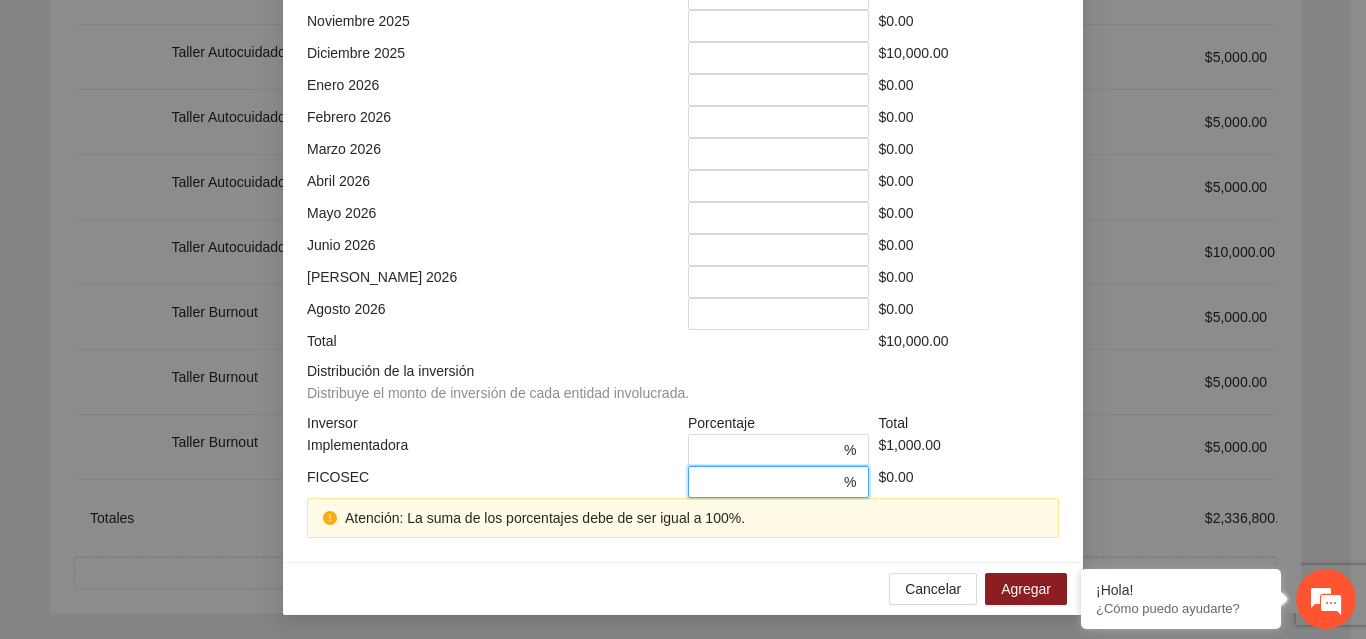 click on "*" at bounding box center [770, 482] 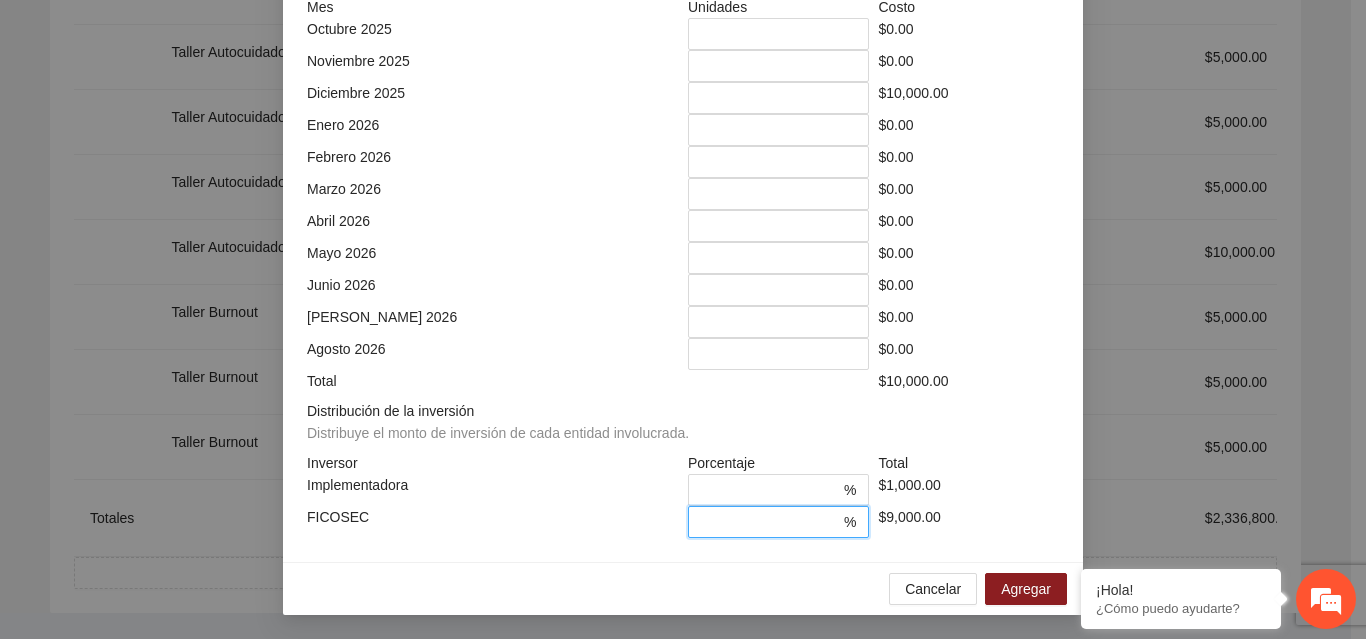 scroll, scrollTop: 539, scrollLeft: 0, axis: vertical 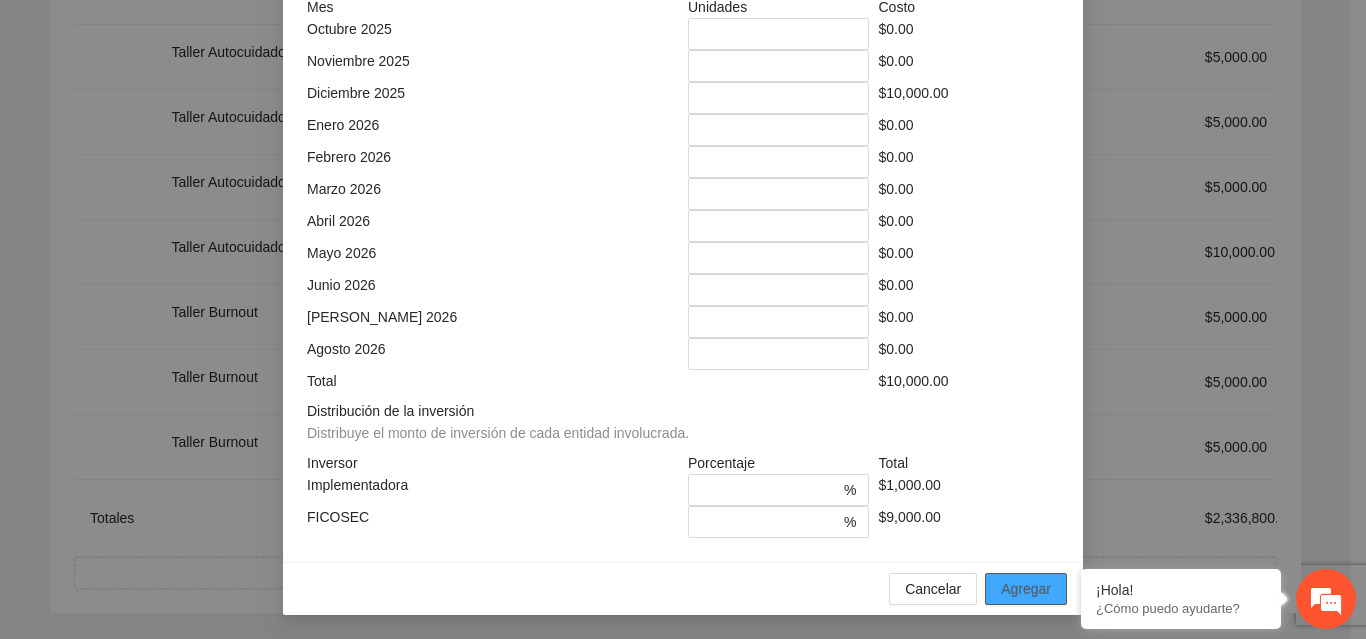 click on "Agregar" at bounding box center (1026, 589) 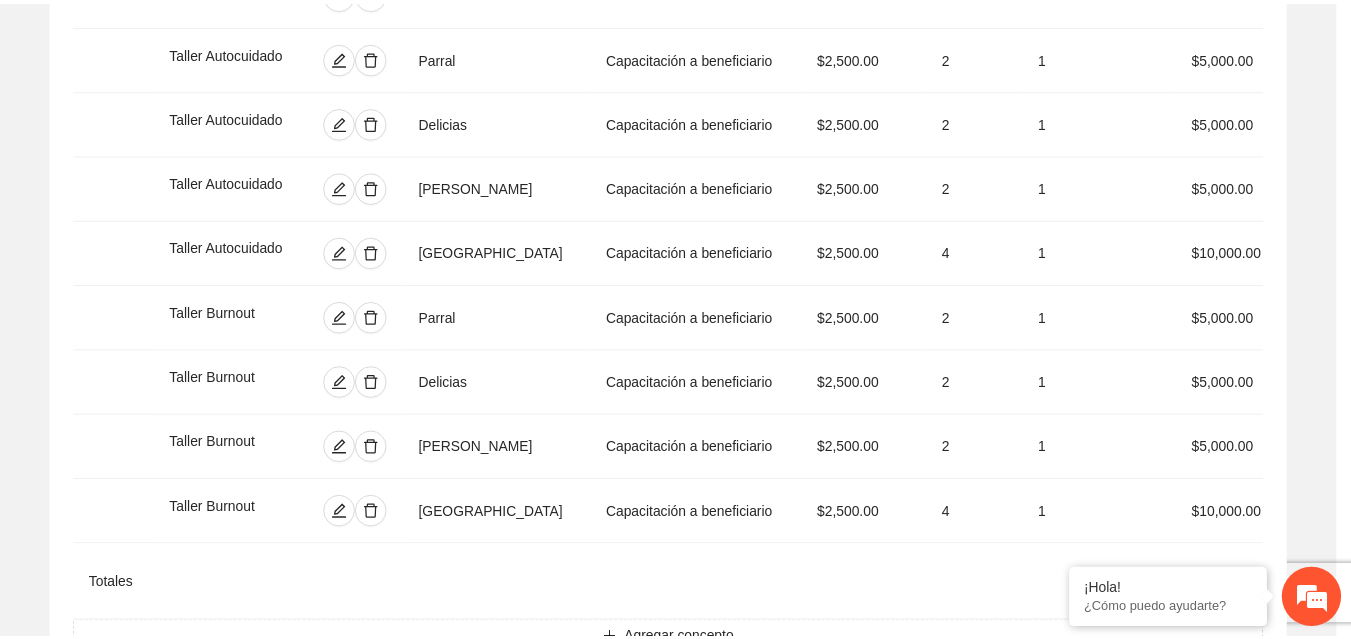 scroll, scrollTop: 439, scrollLeft: 0, axis: vertical 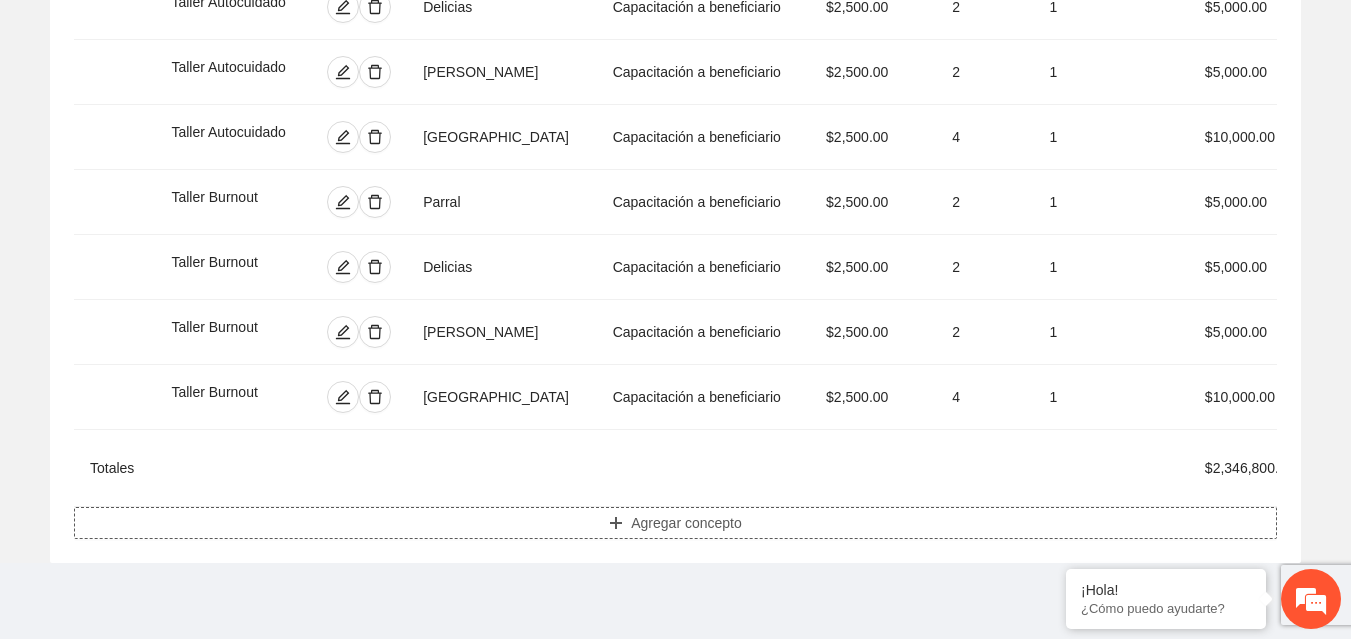 click on "Agregar concepto" at bounding box center [686, 523] 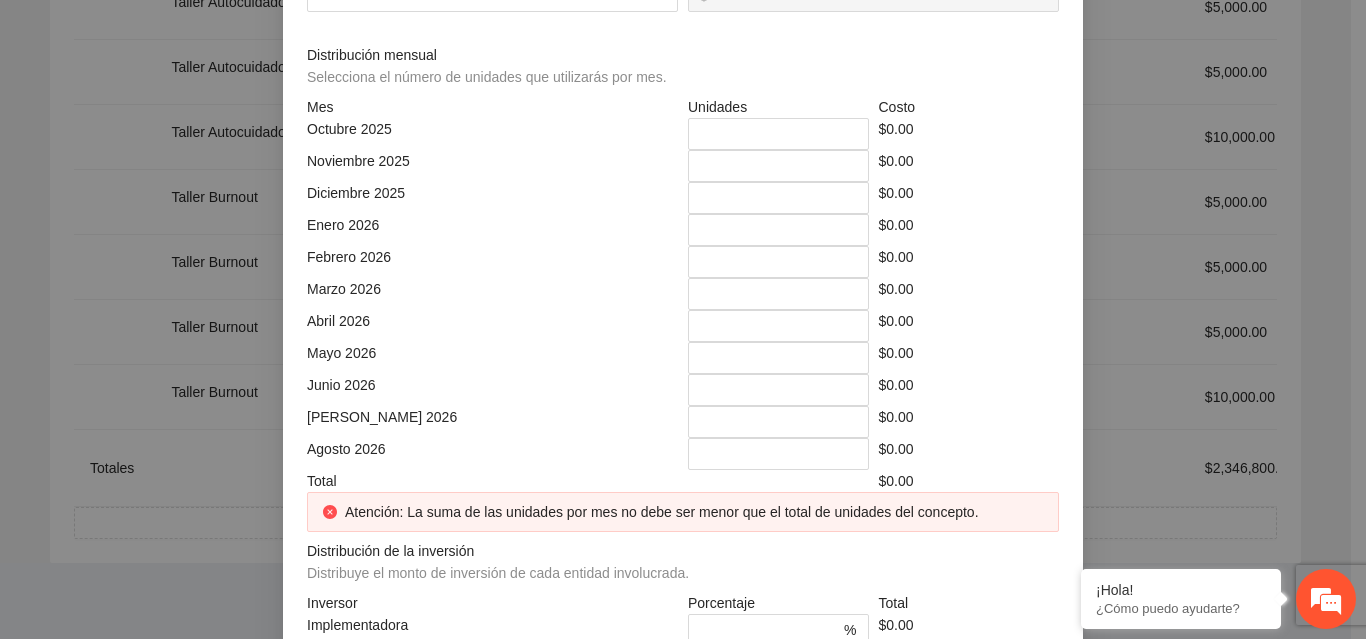 click at bounding box center (683, -214) 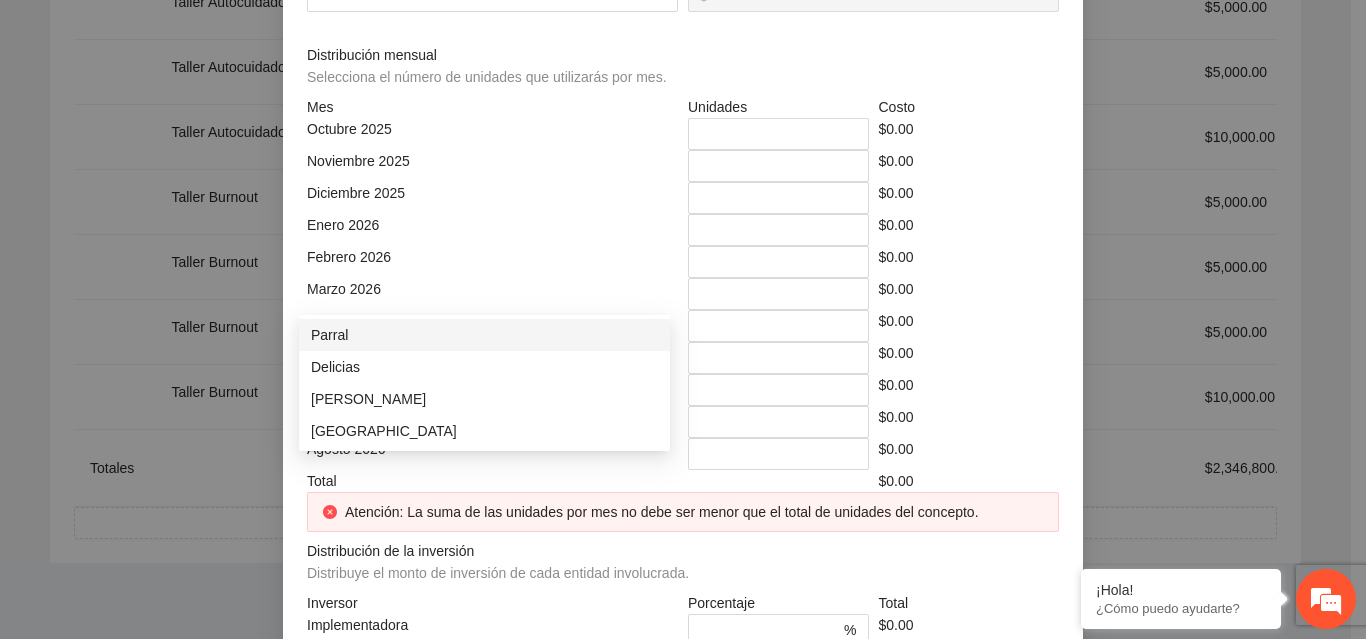 click on "Parral" at bounding box center [484, 335] 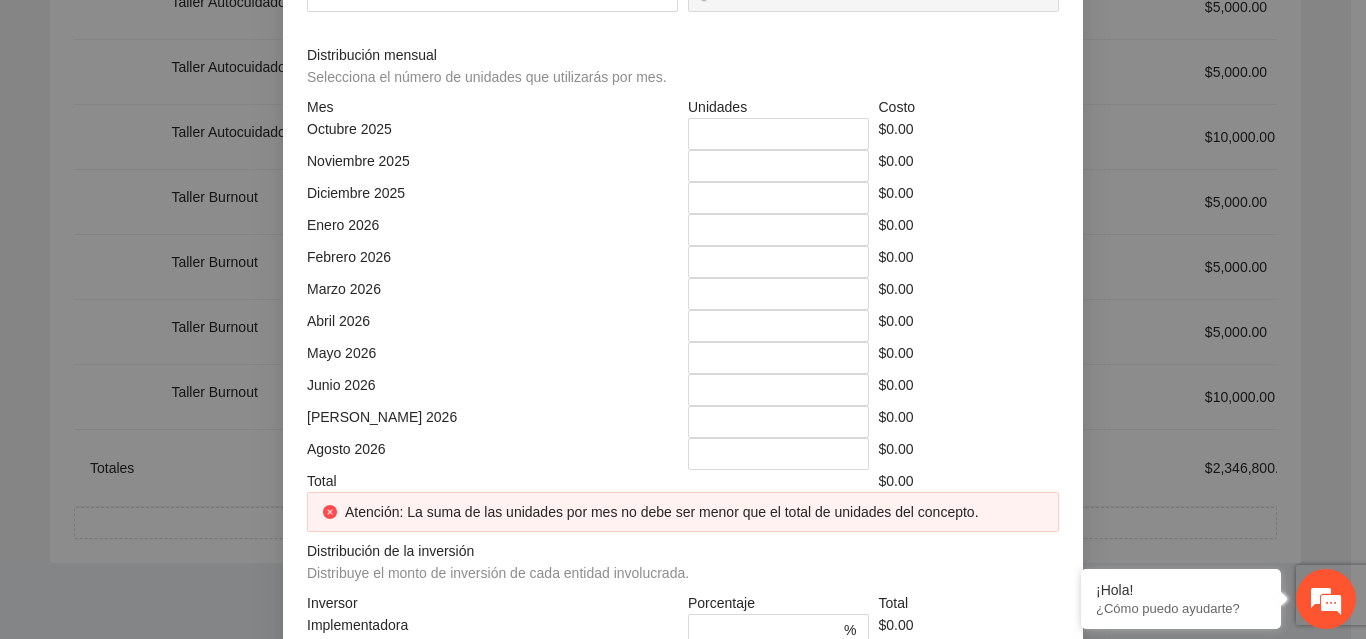 click at bounding box center [866, -144] 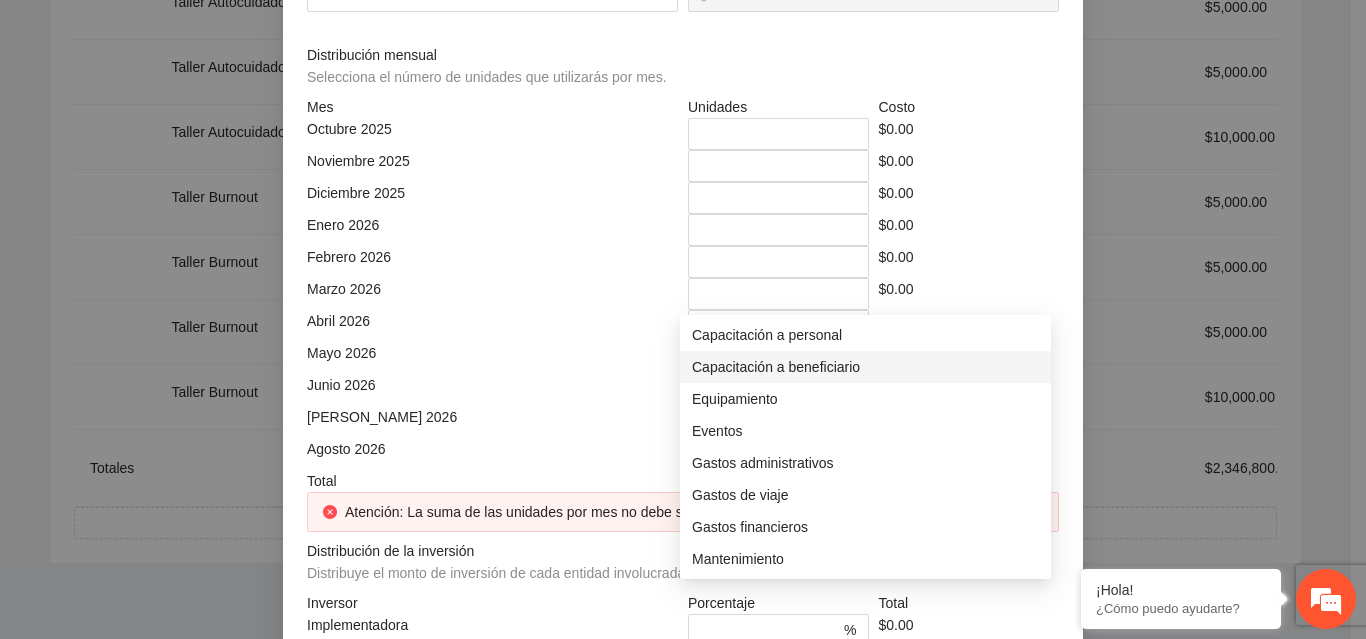 click on "Capacitación a beneficiario" at bounding box center [865, 367] 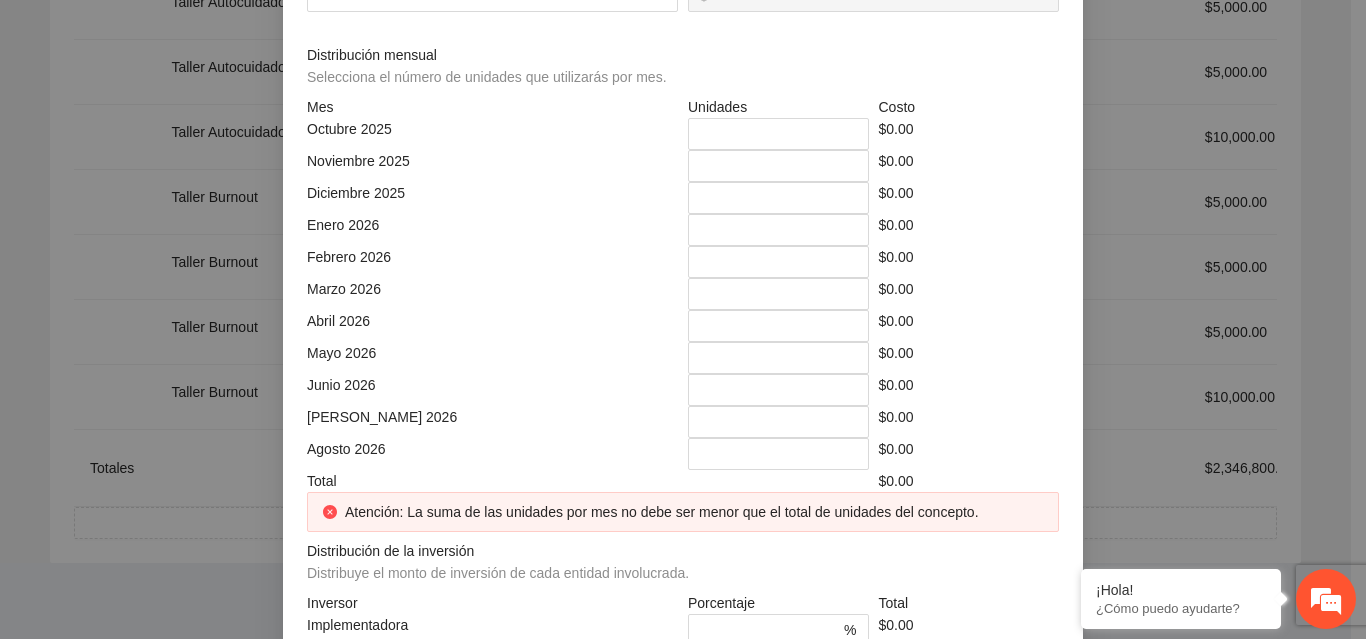 click at bounding box center (492, -74) 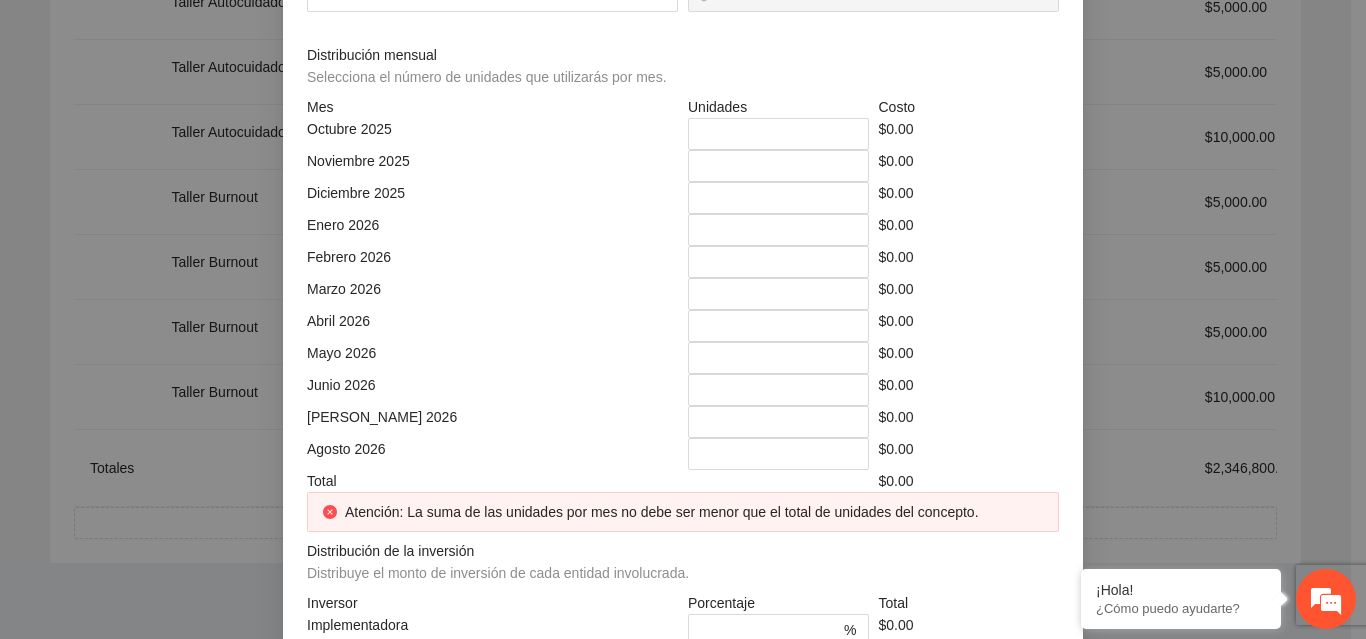 click at bounding box center (879, -74) 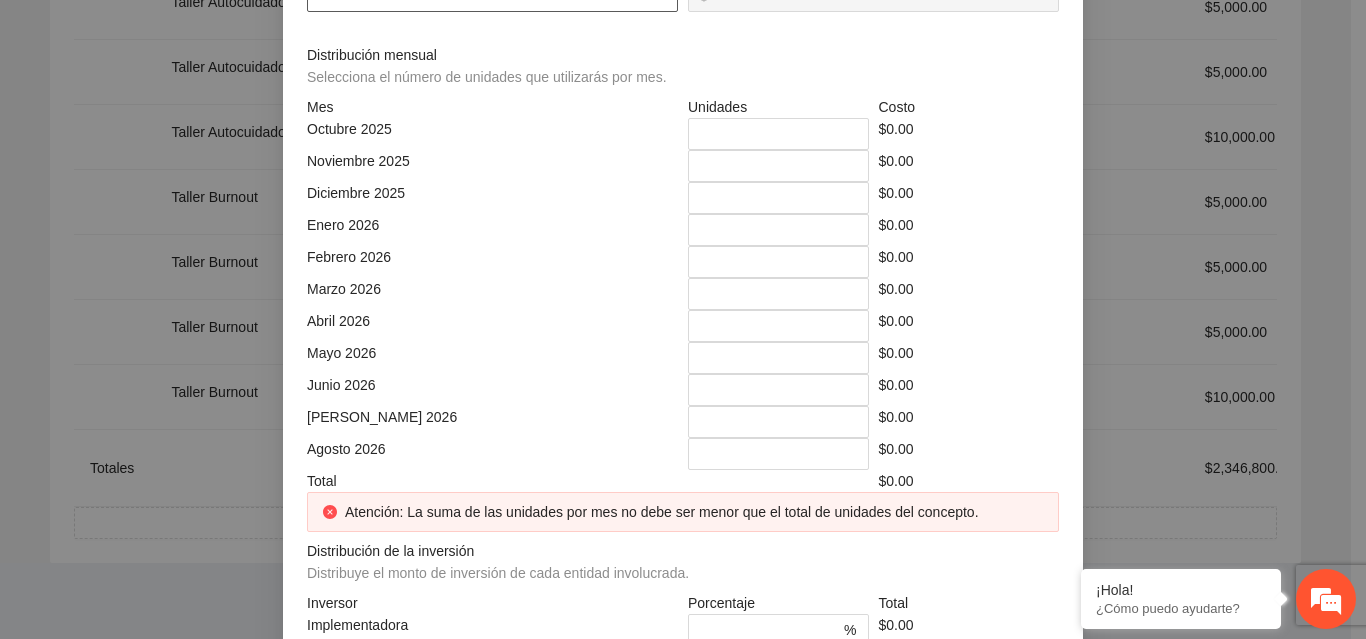 click at bounding box center [492, -4] 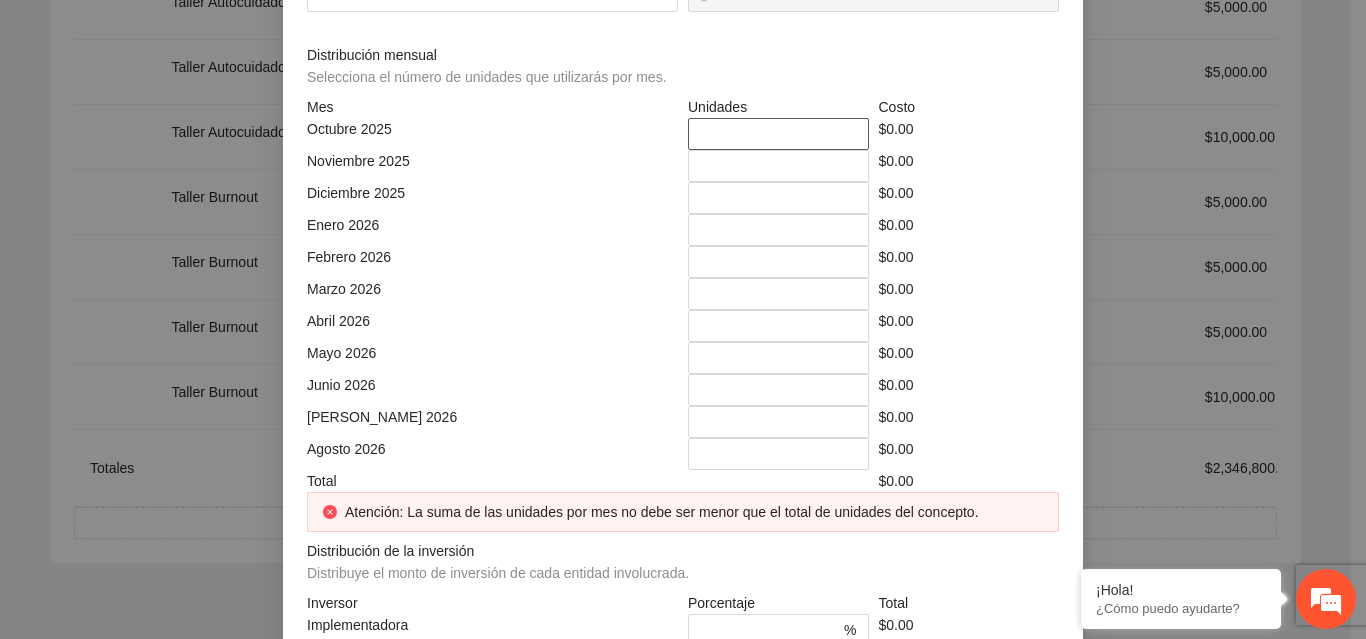 click on "*" at bounding box center [778, 134] 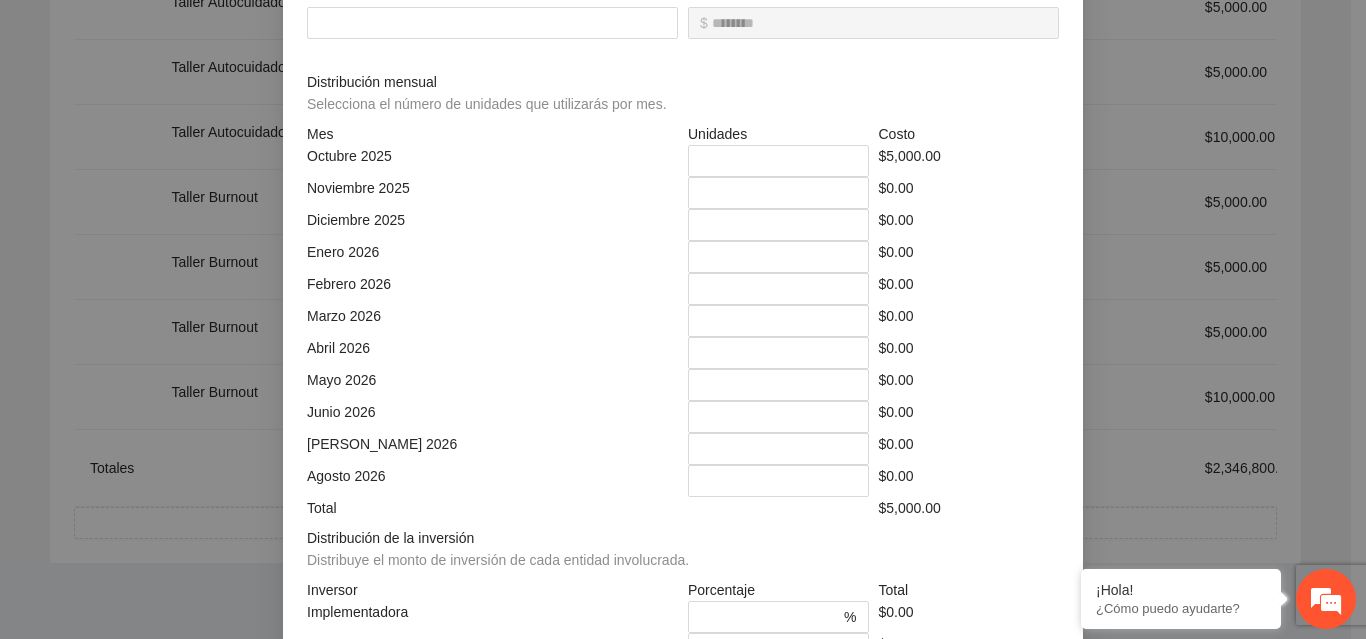 scroll, scrollTop: 579, scrollLeft: 0, axis: vertical 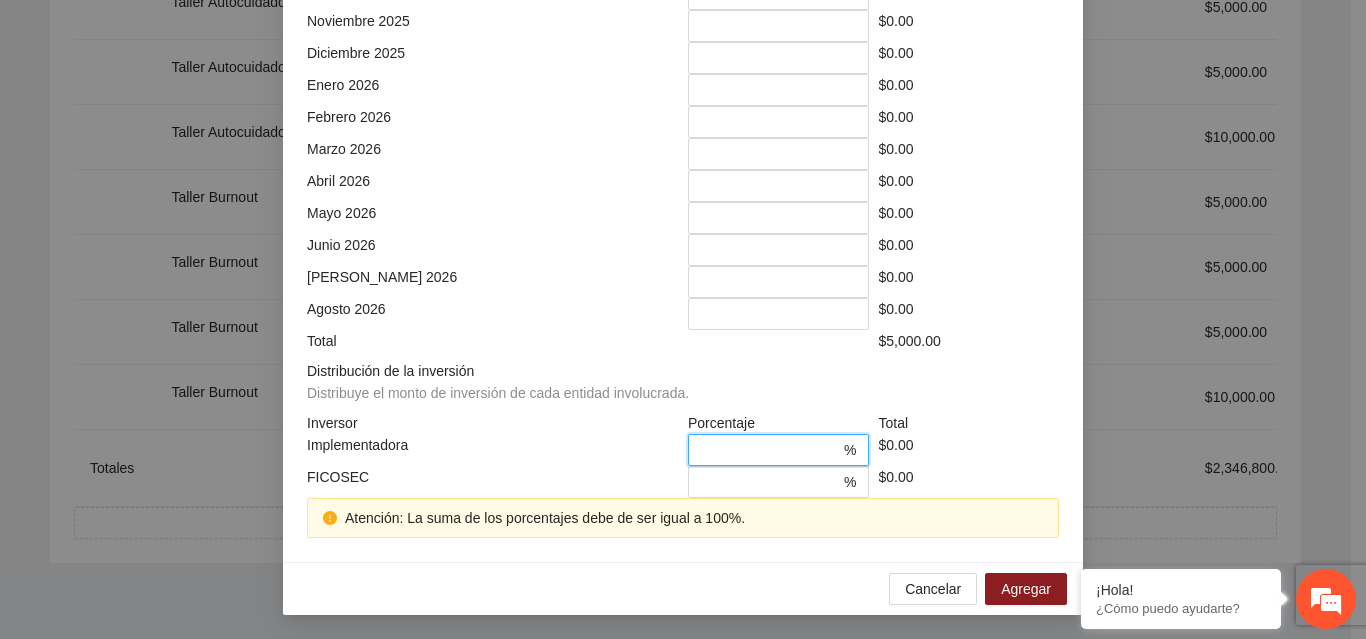 click on "*" at bounding box center (770, 450) 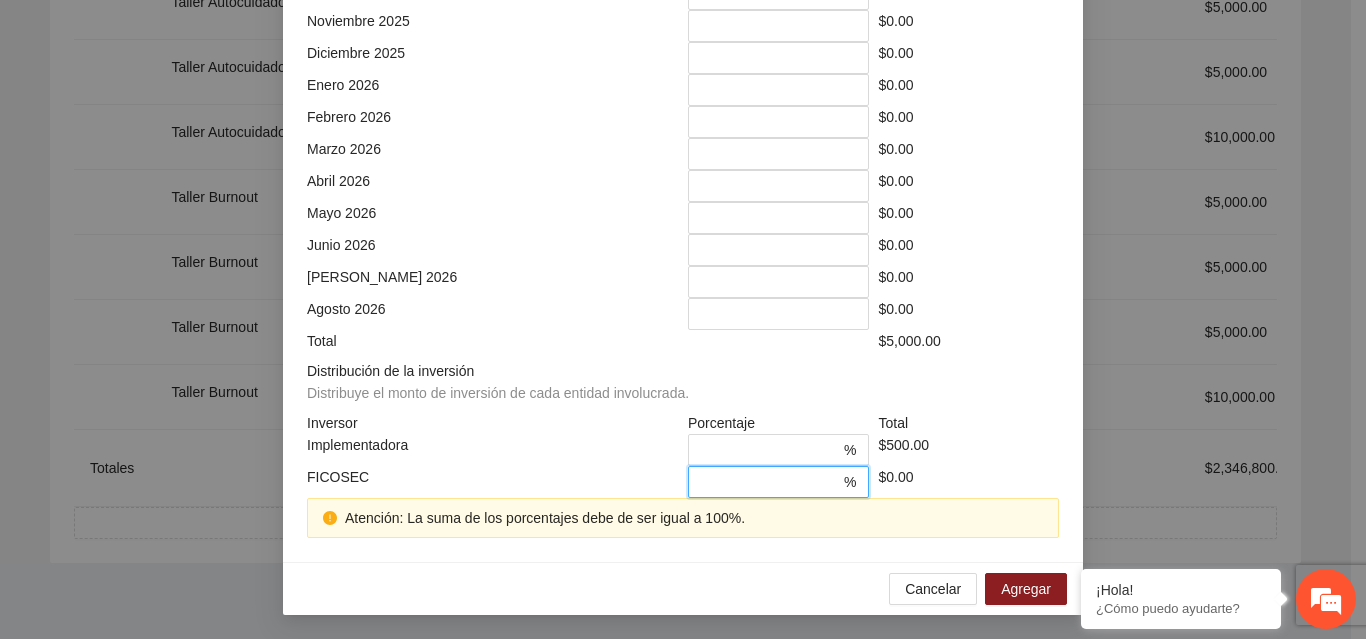 click on "*" at bounding box center (770, 482) 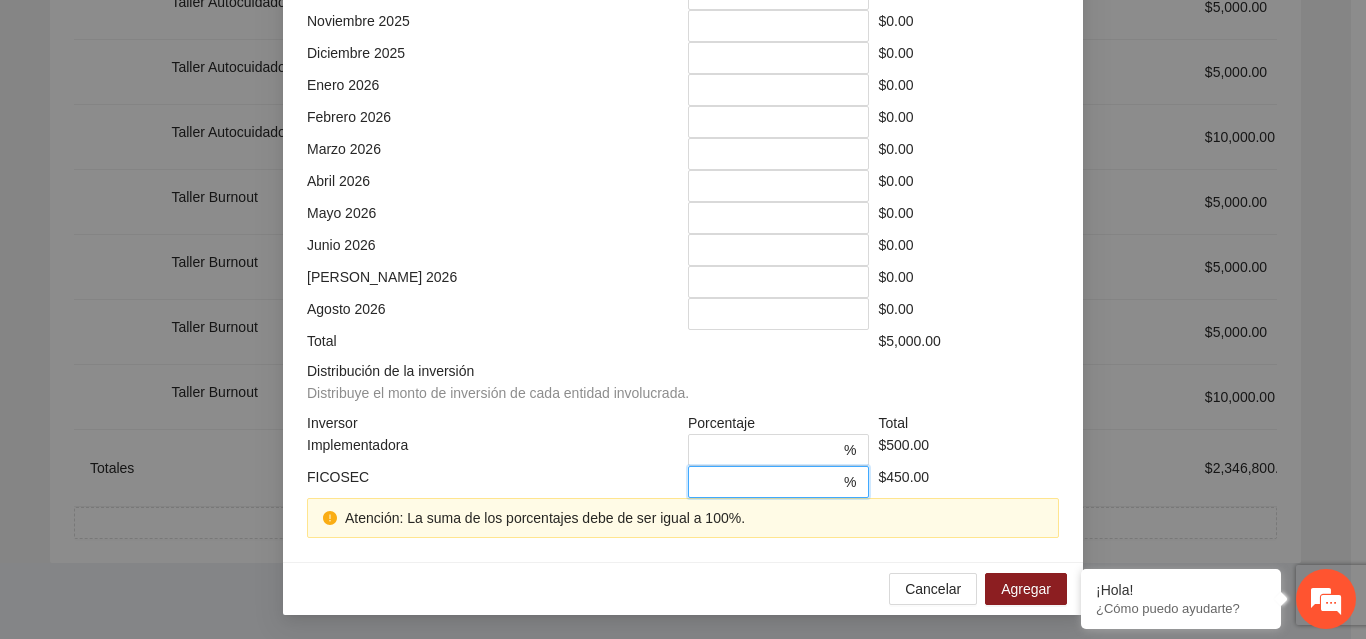 scroll, scrollTop: 539, scrollLeft: 0, axis: vertical 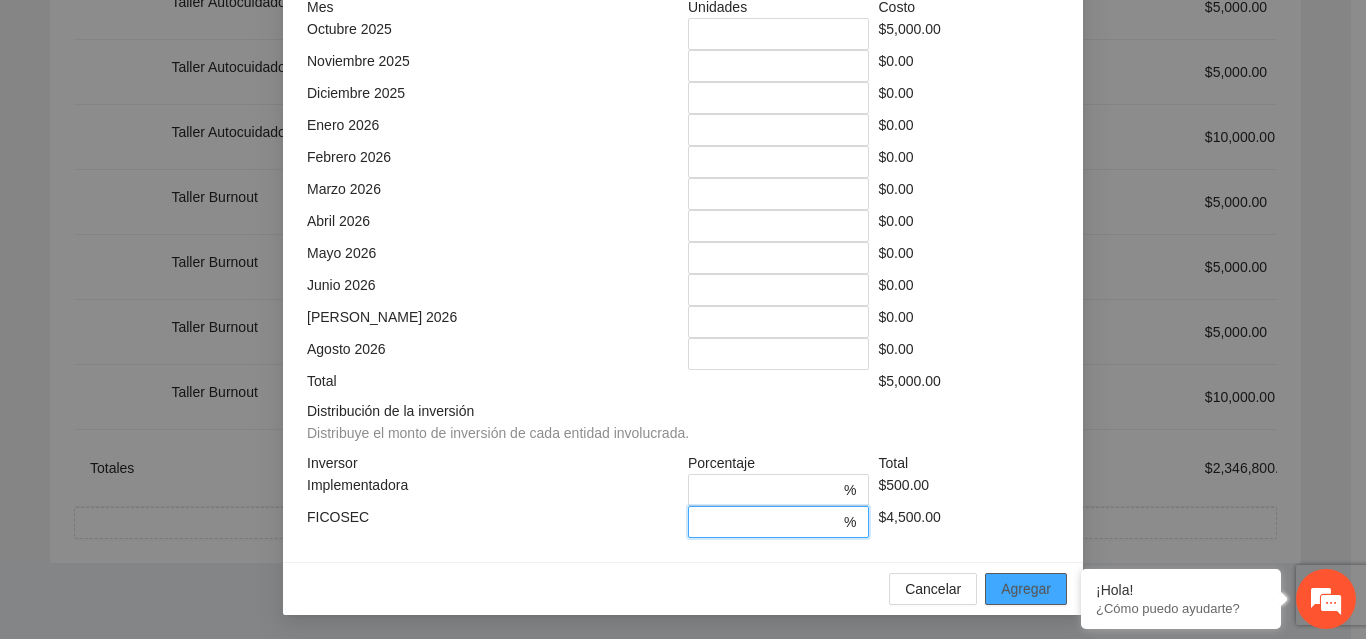 click on "Agregar" at bounding box center [1026, 589] 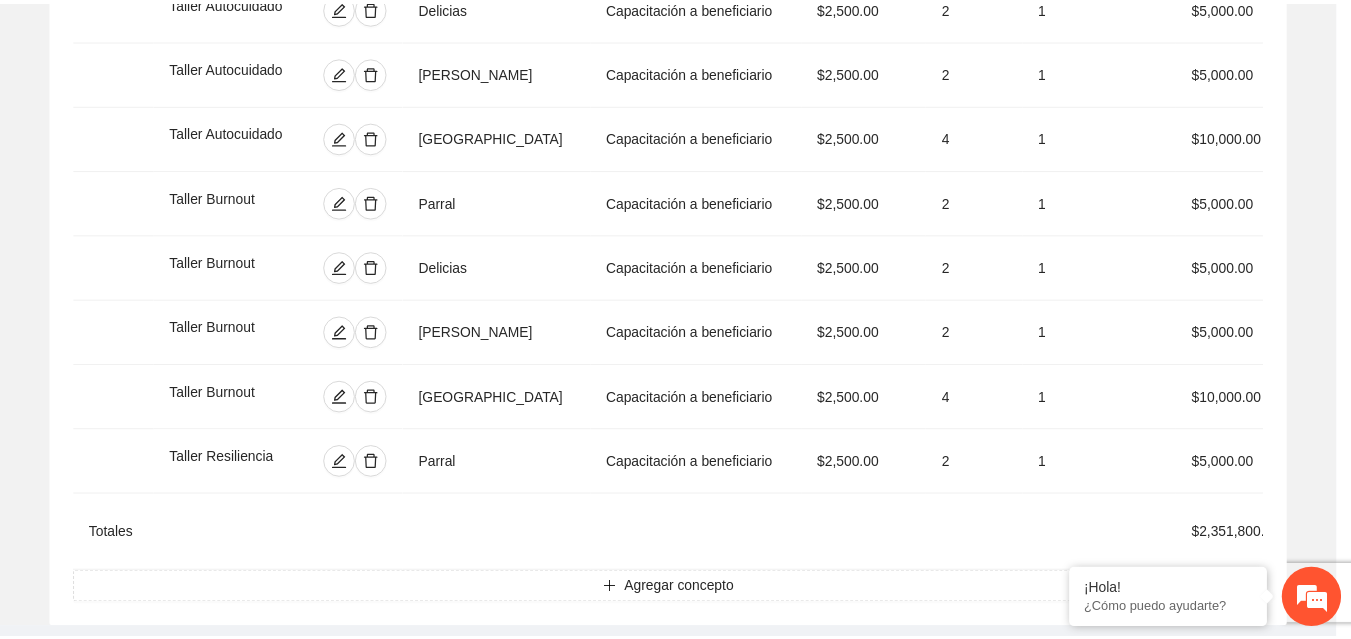 scroll, scrollTop: 439, scrollLeft: 0, axis: vertical 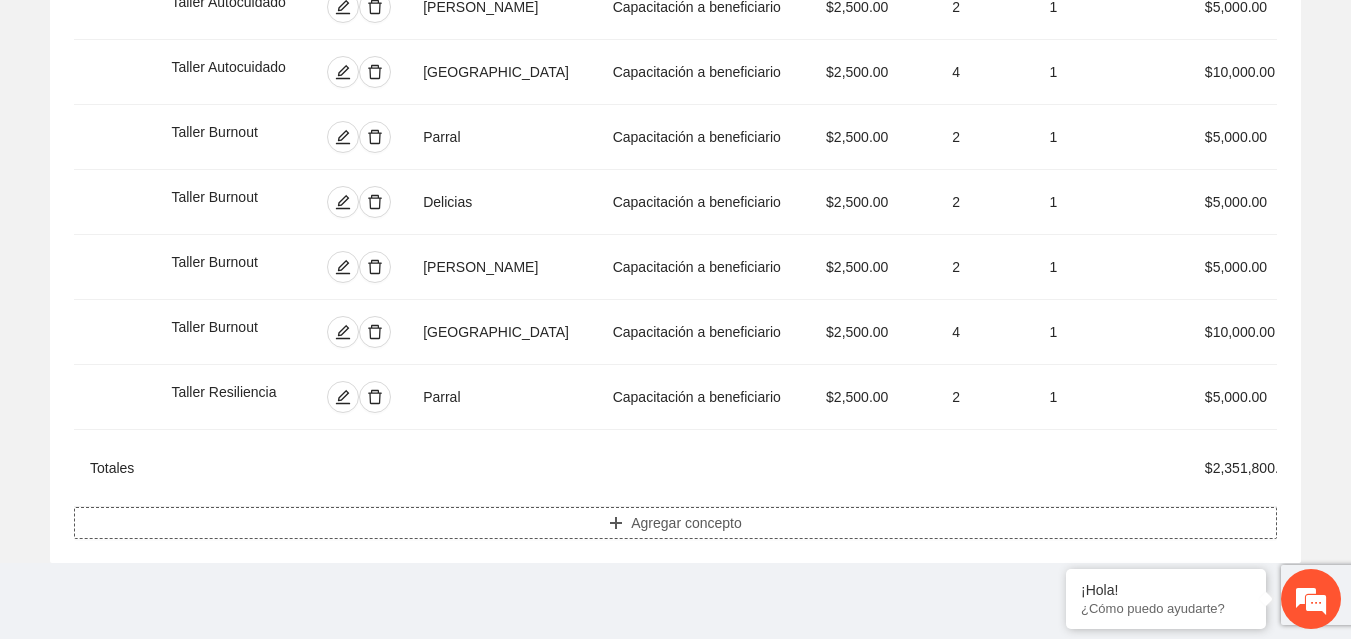 click on "Agregar concepto" at bounding box center (686, 523) 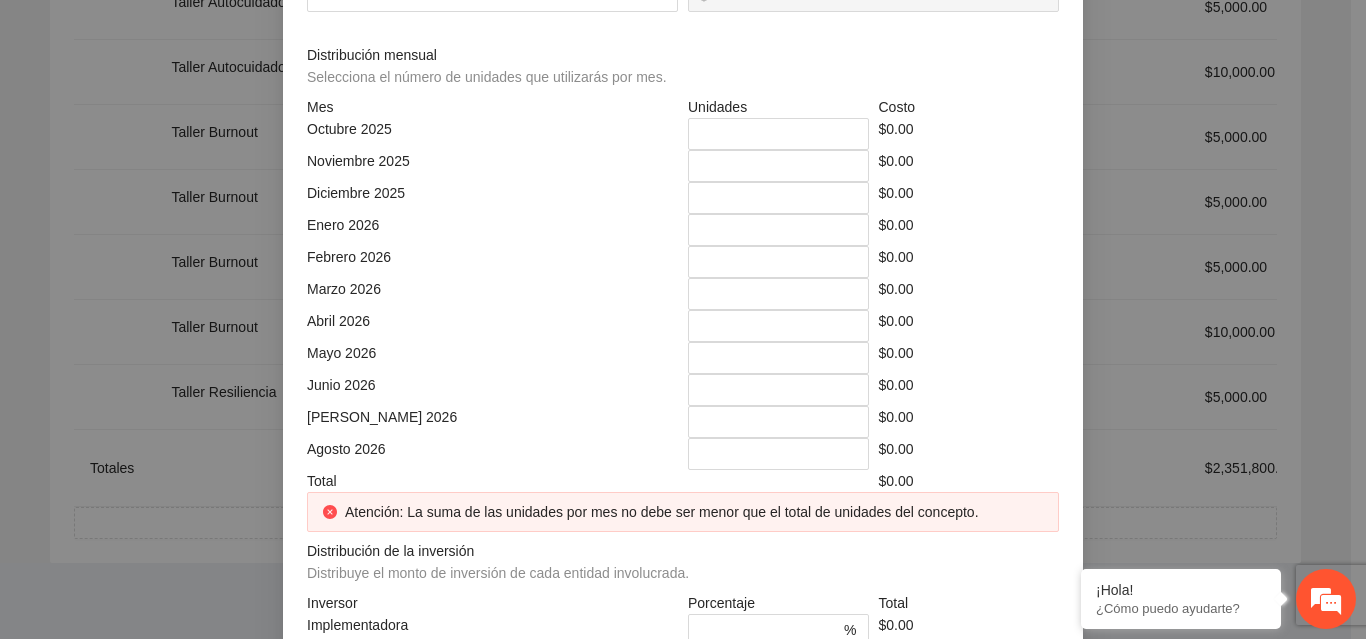 click at bounding box center [683, -214] 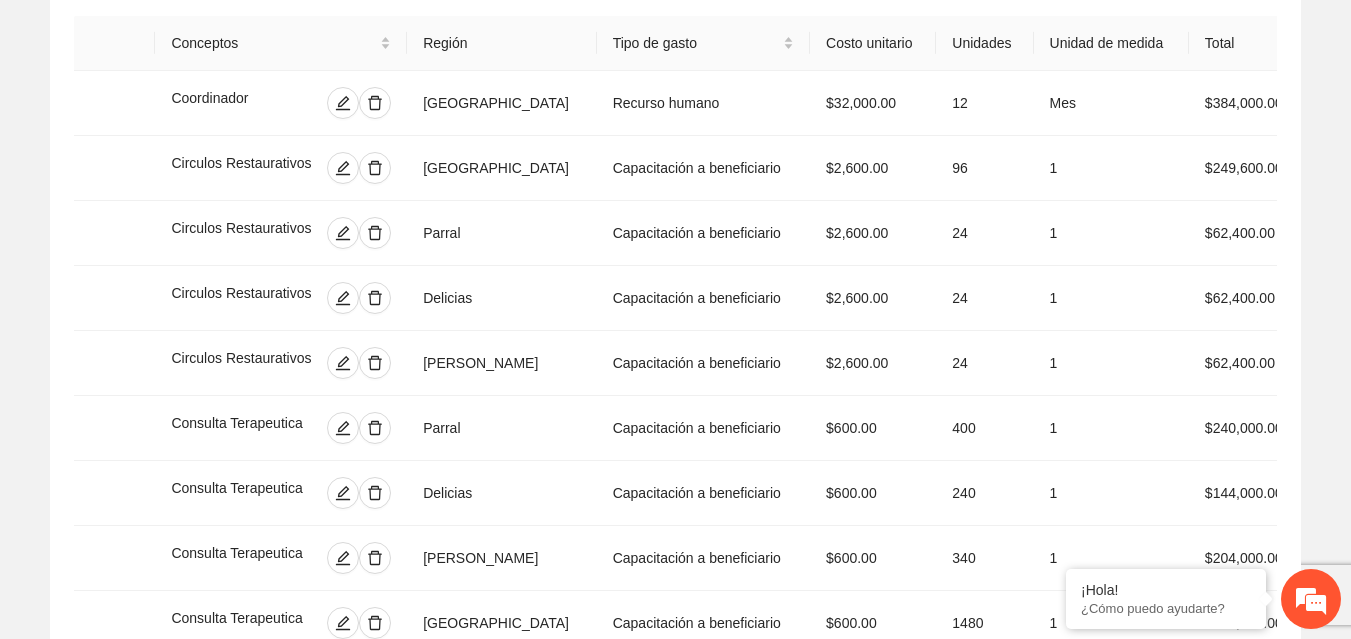 scroll, scrollTop: 250, scrollLeft: 0, axis: vertical 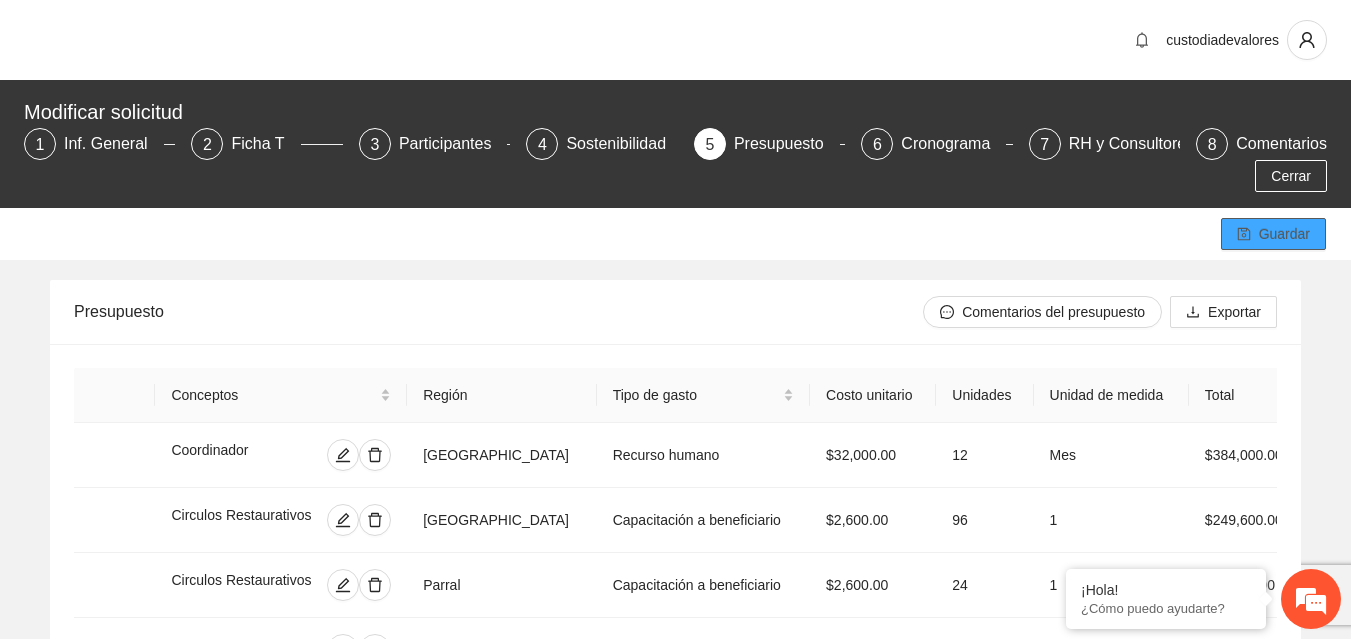 click on "Guardar" at bounding box center [1284, 234] 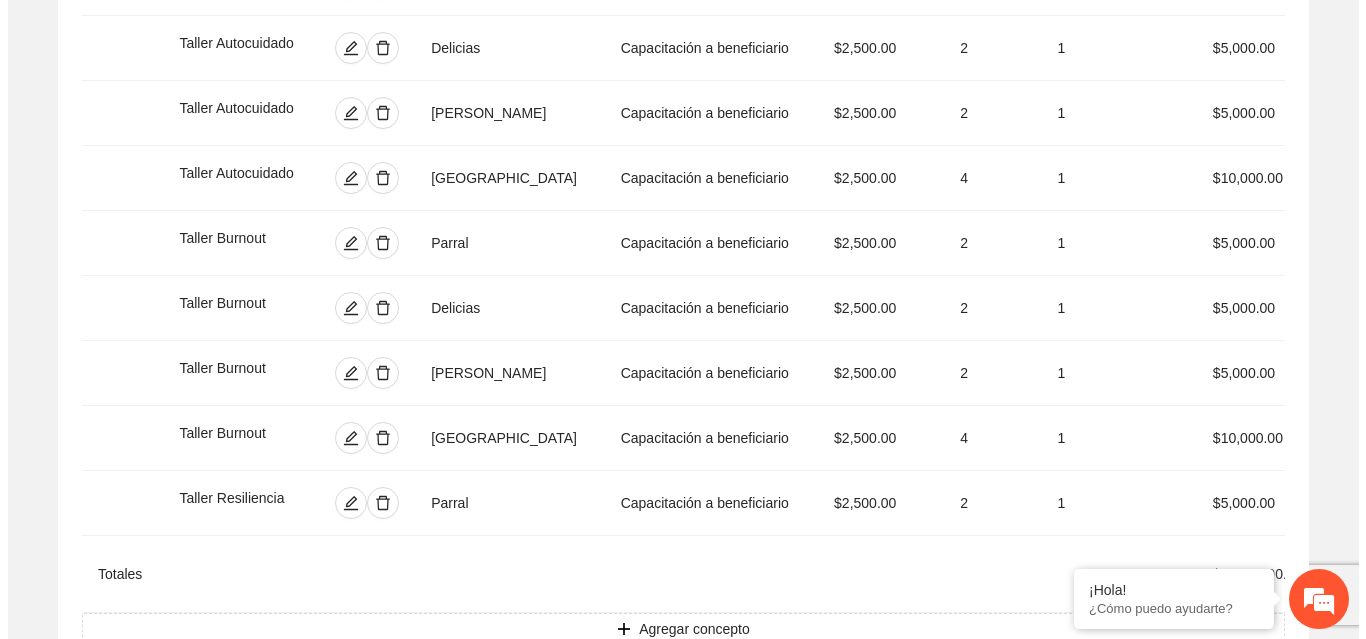 scroll, scrollTop: 1178, scrollLeft: 0, axis: vertical 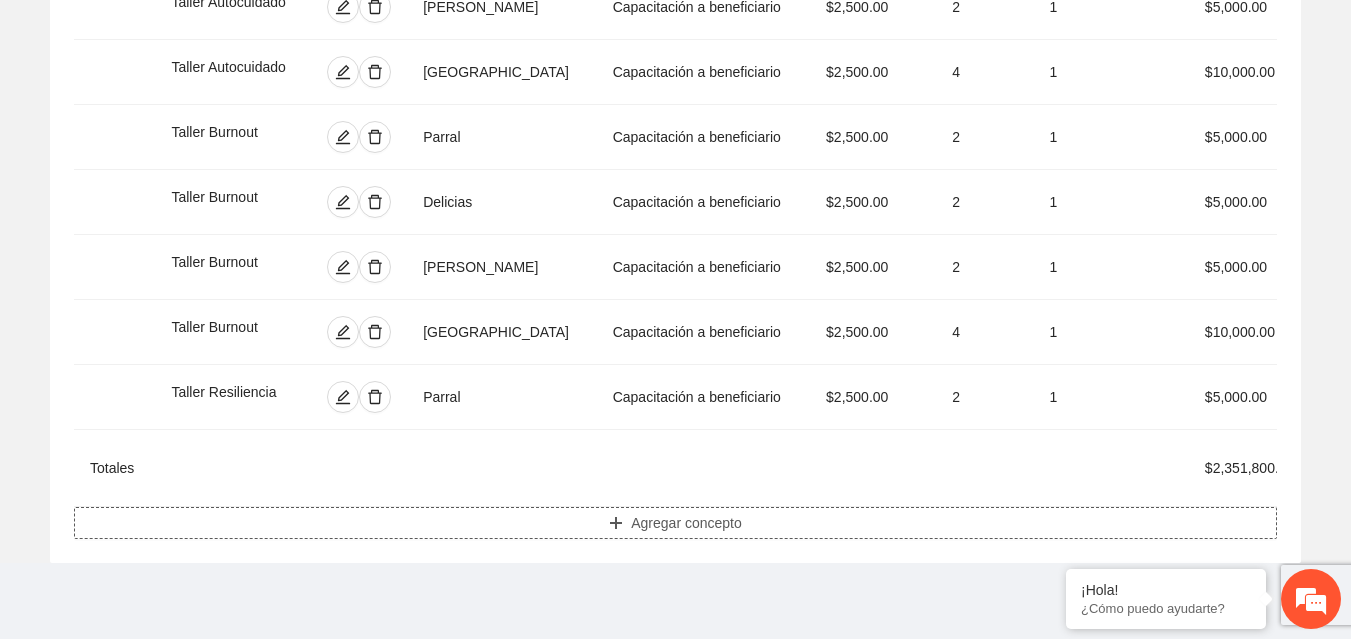 click on "Agregar concepto" at bounding box center [675, 523] 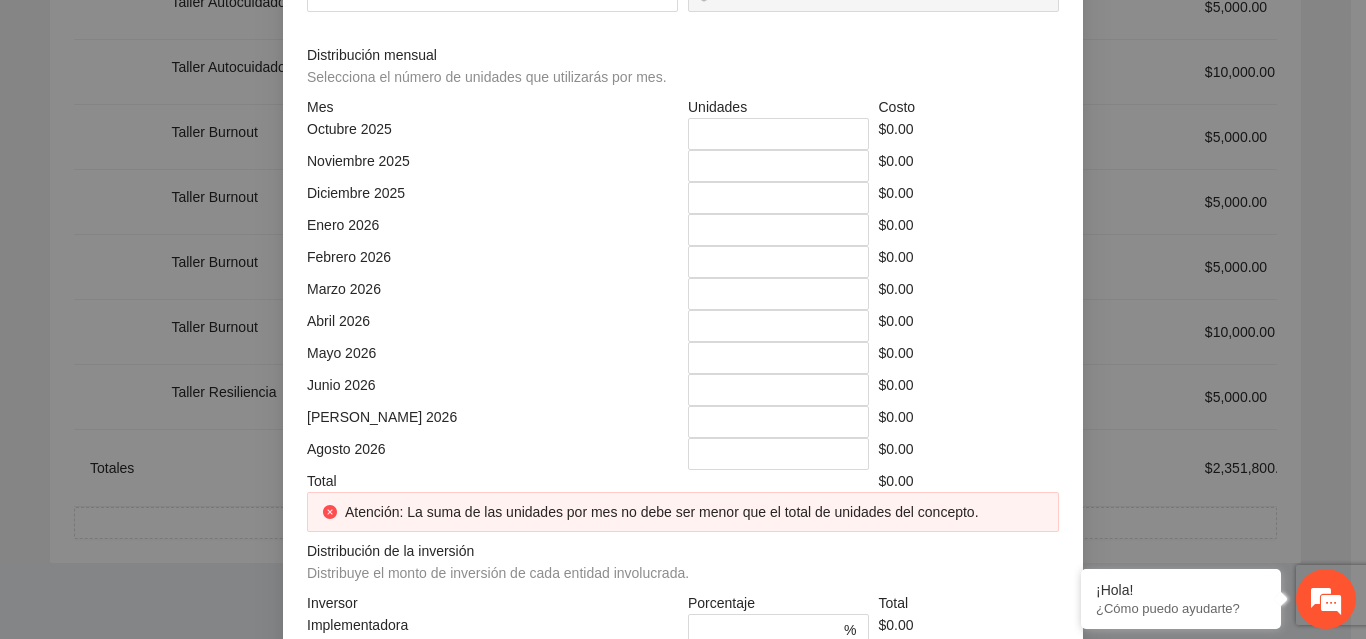 click at bounding box center [683, -214] 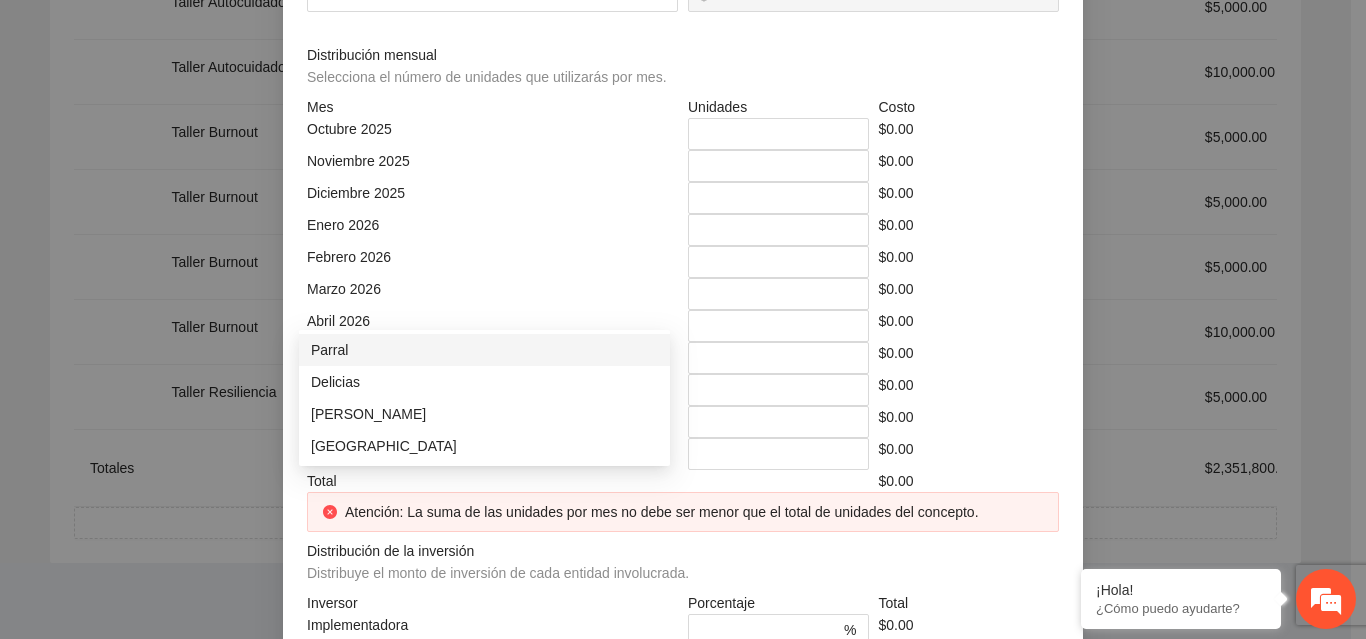 click at bounding box center (485, -144) 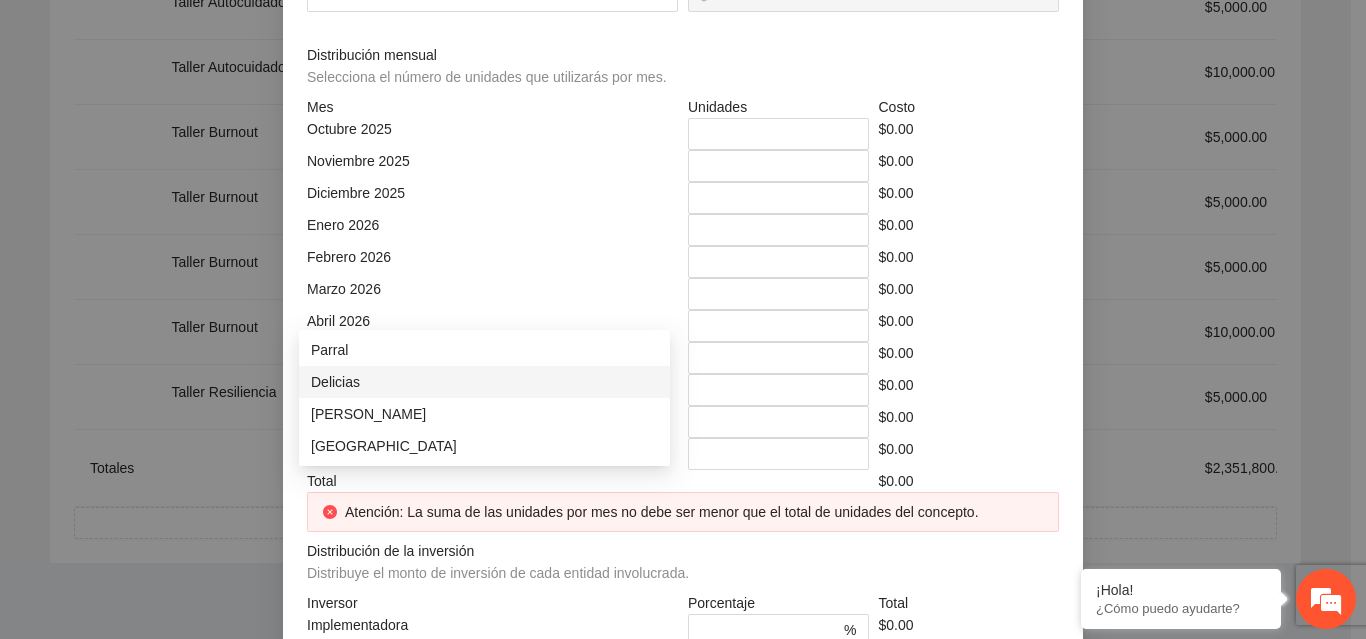 click on "Delicias" at bounding box center [484, 382] 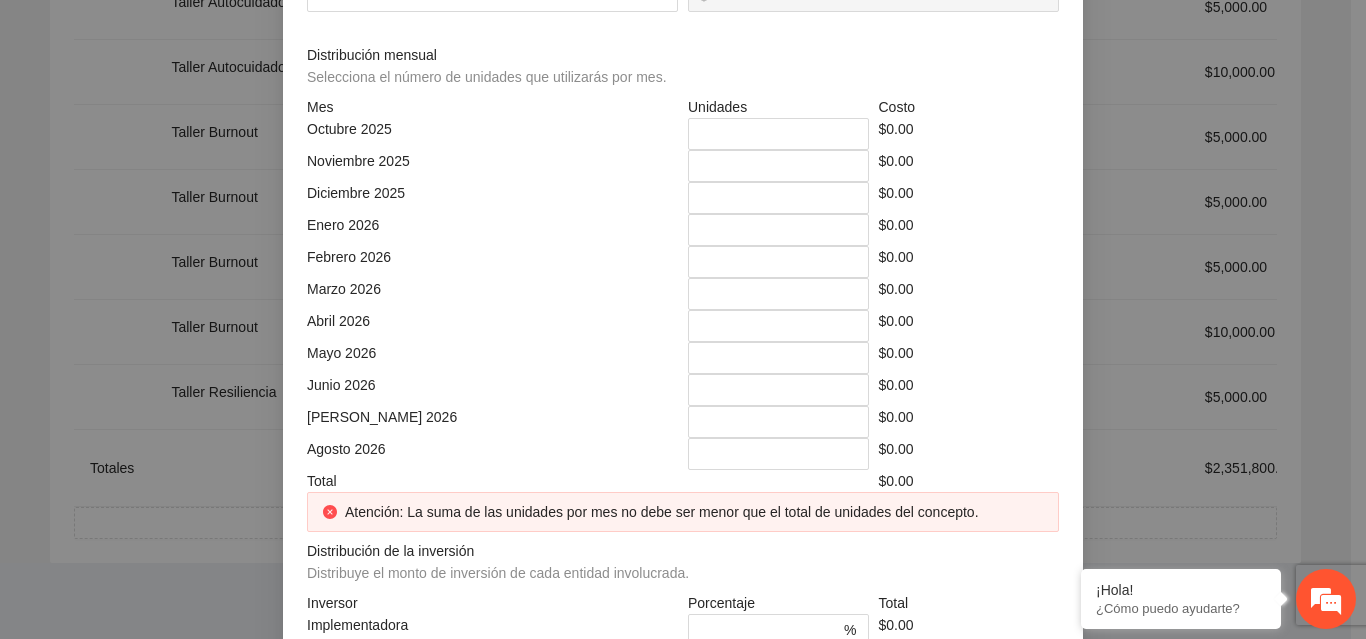 click at bounding box center [866, -144] 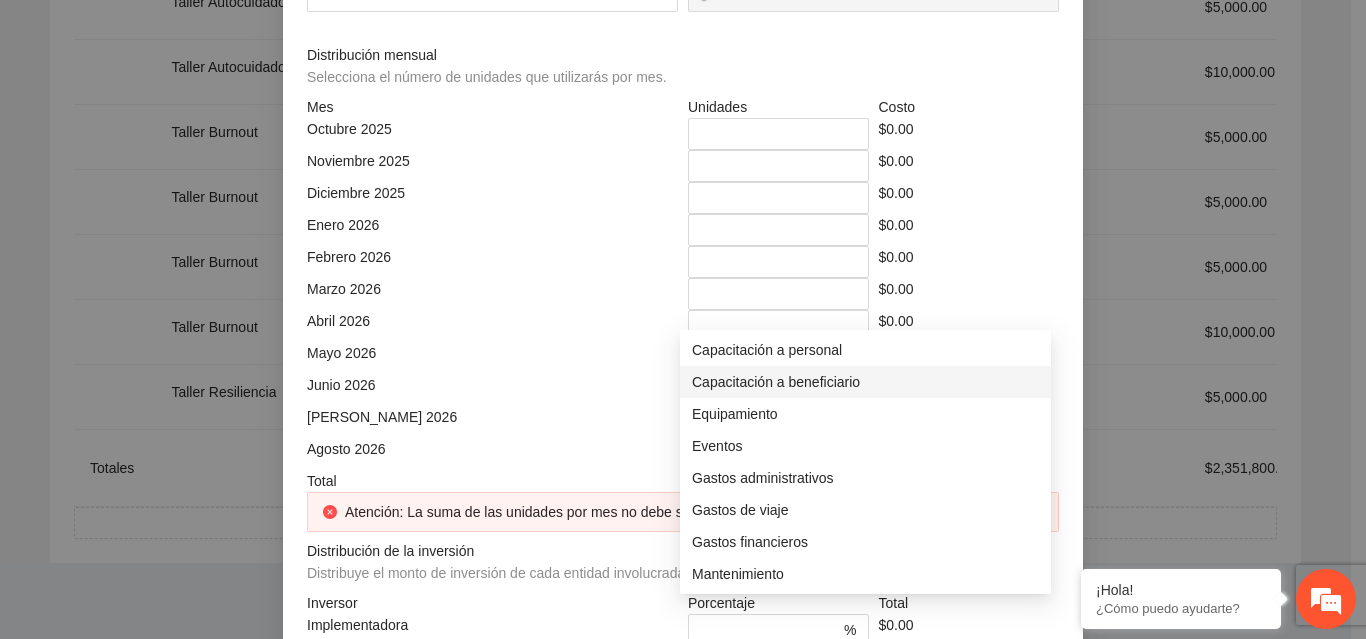 click on "Capacitación a beneficiario" at bounding box center (865, 382) 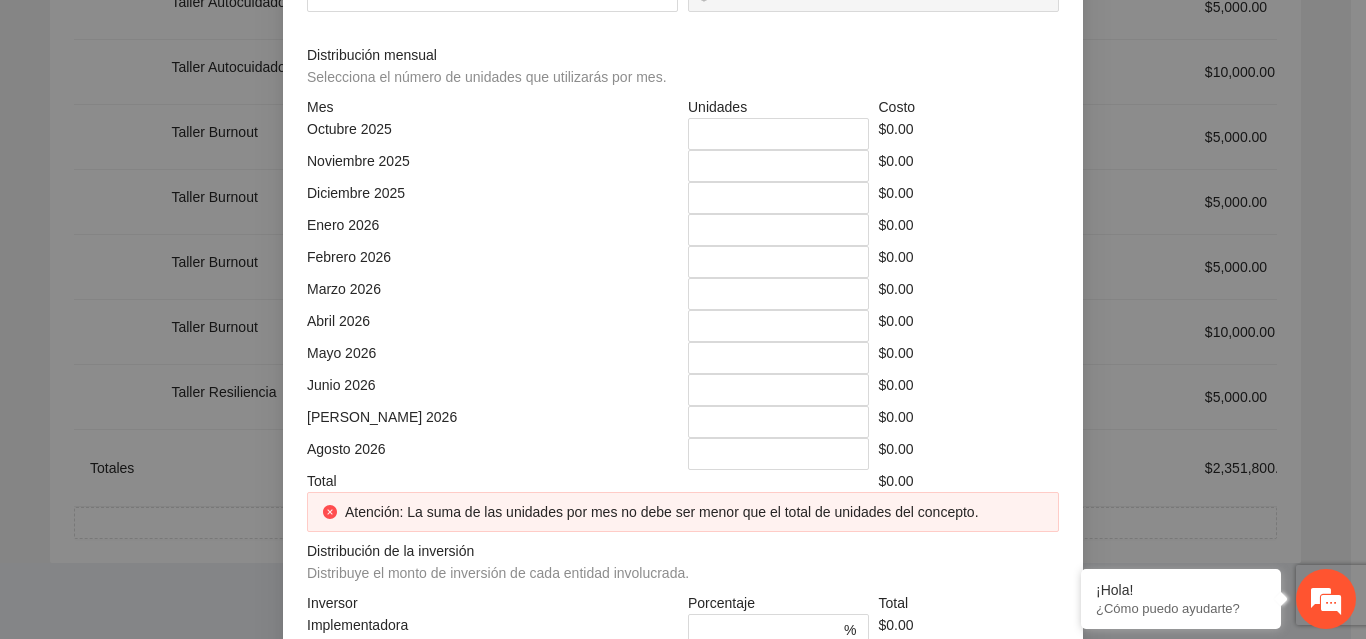 click at bounding box center [492, -74] 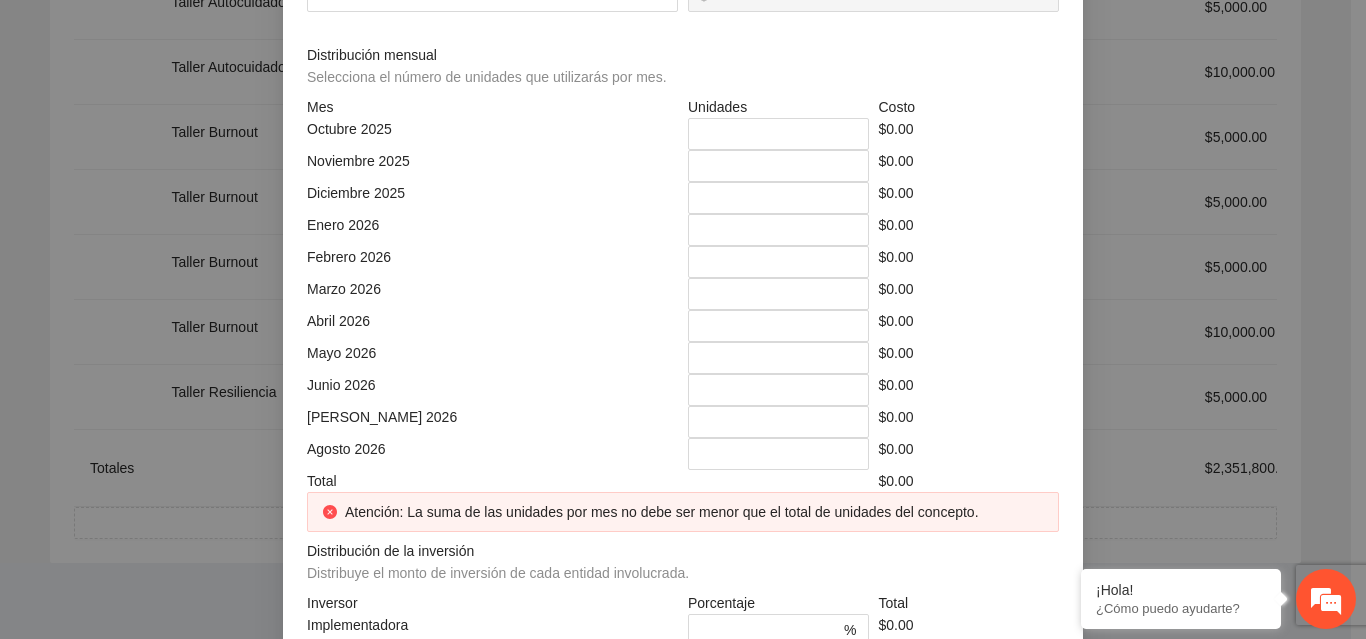 click at bounding box center (879, -74) 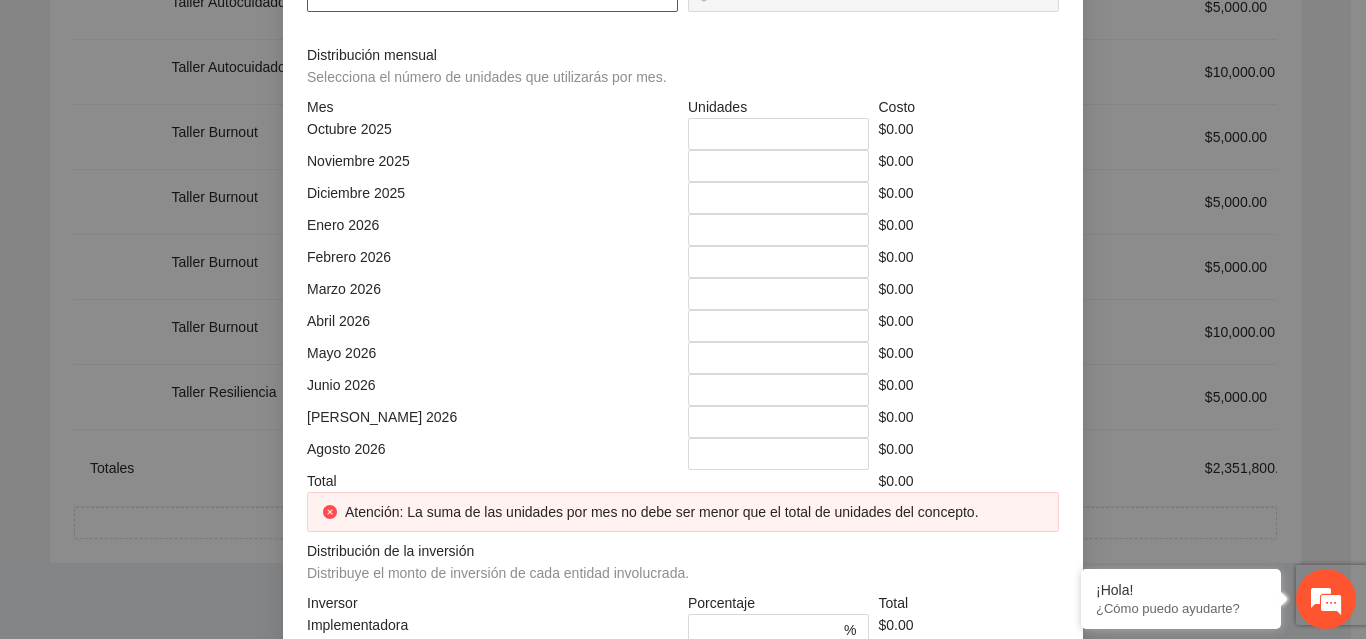click at bounding box center (492, -4) 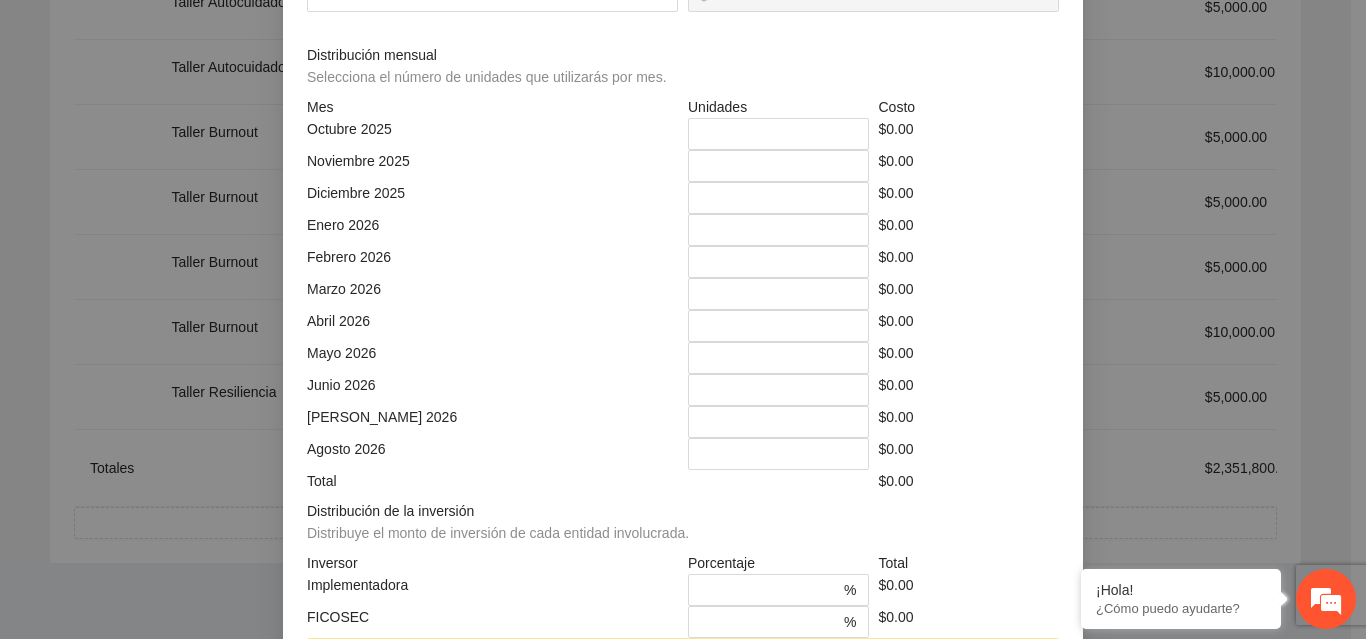 click on "*" at bounding box center (492, -74) 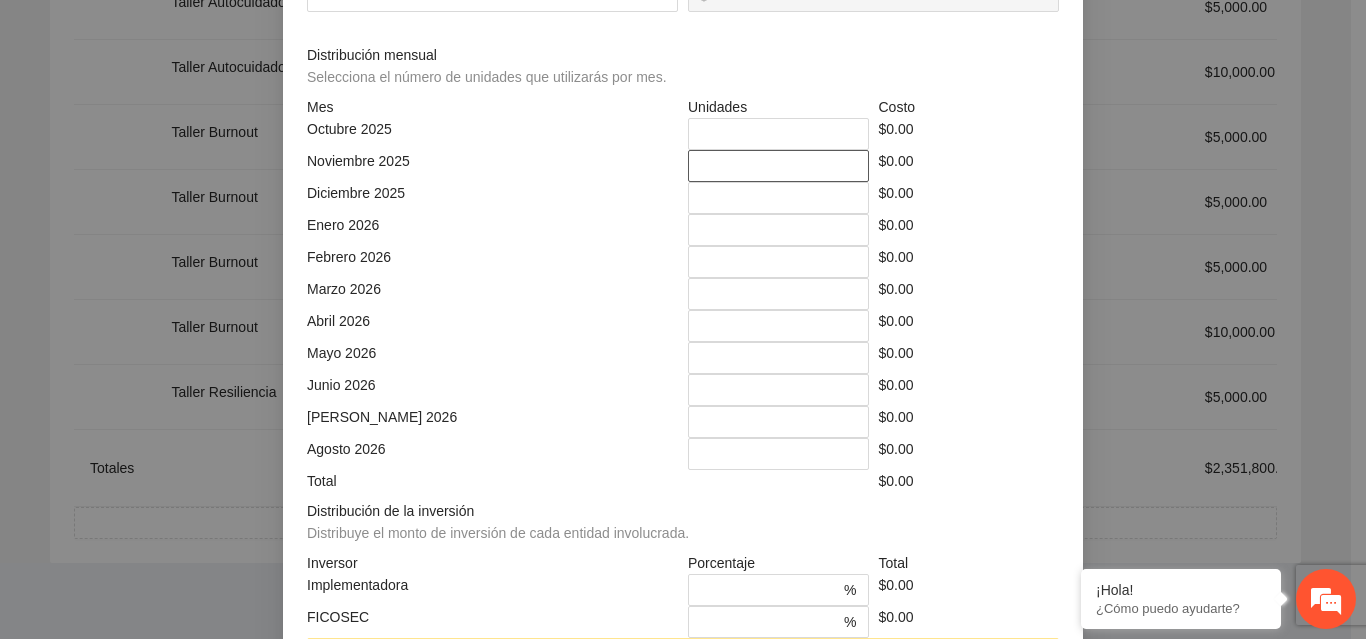 click on "*" at bounding box center [778, 166] 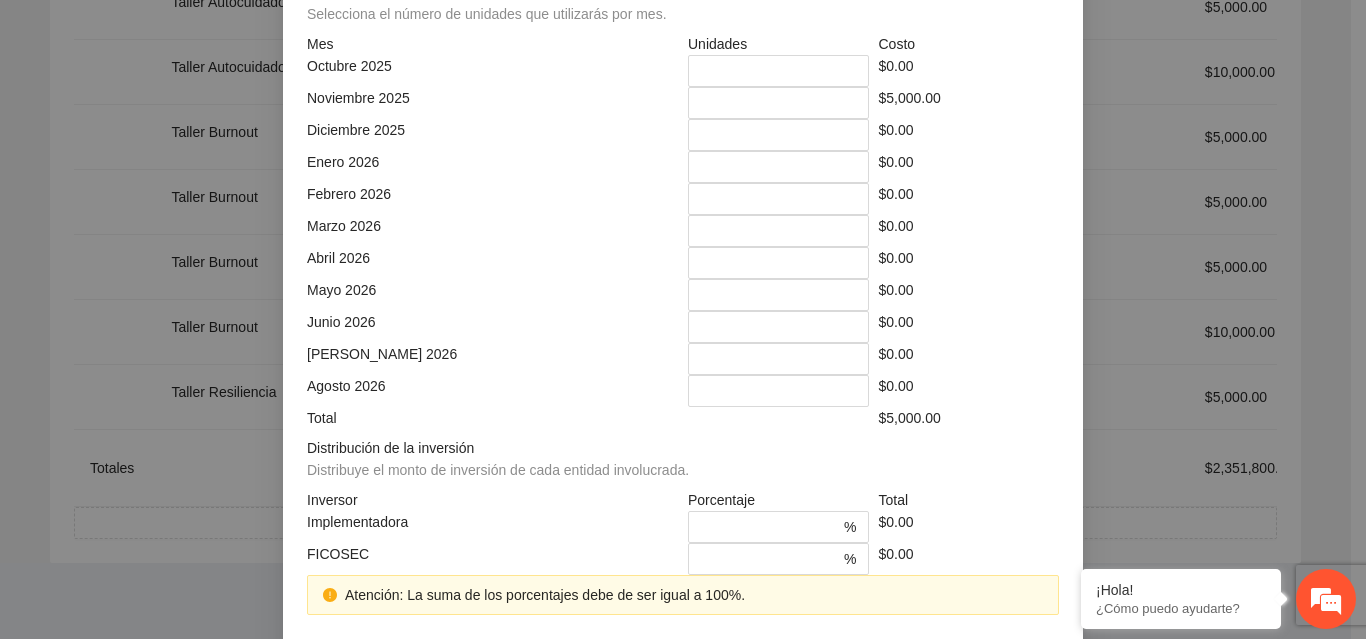 scroll, scrollTop: 512, scrollLeft: 0, axis: vertical 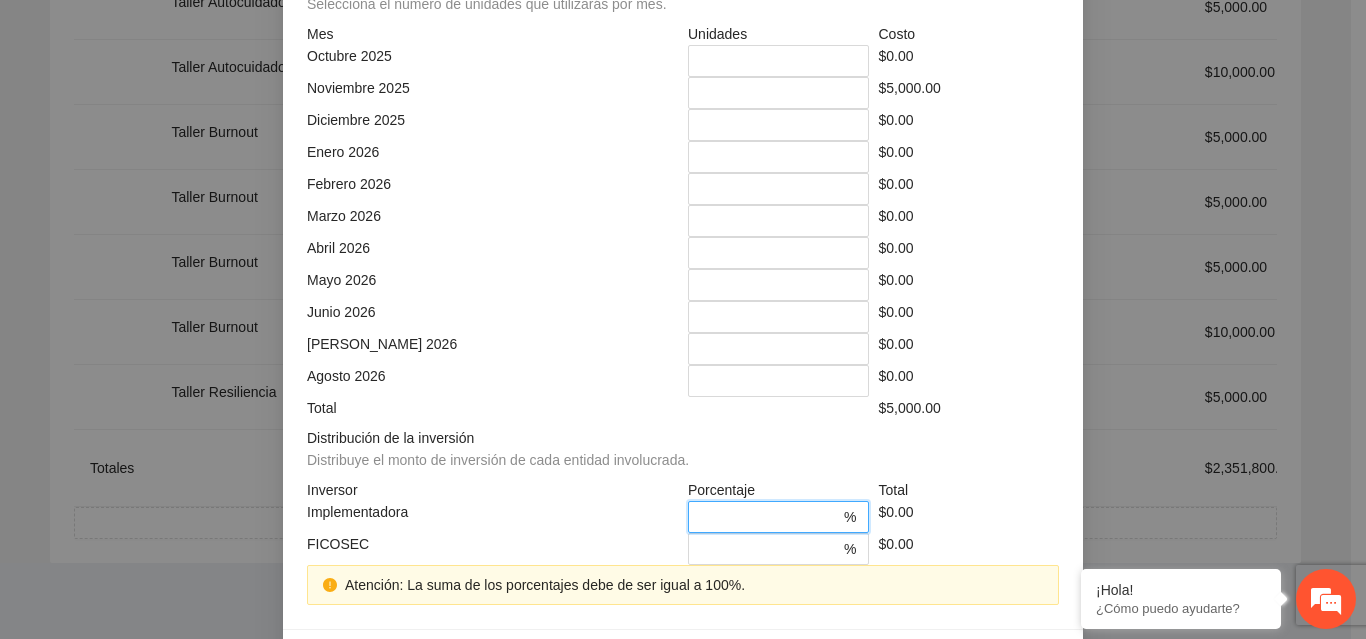 click on "*" at bounding box center (770, 517) 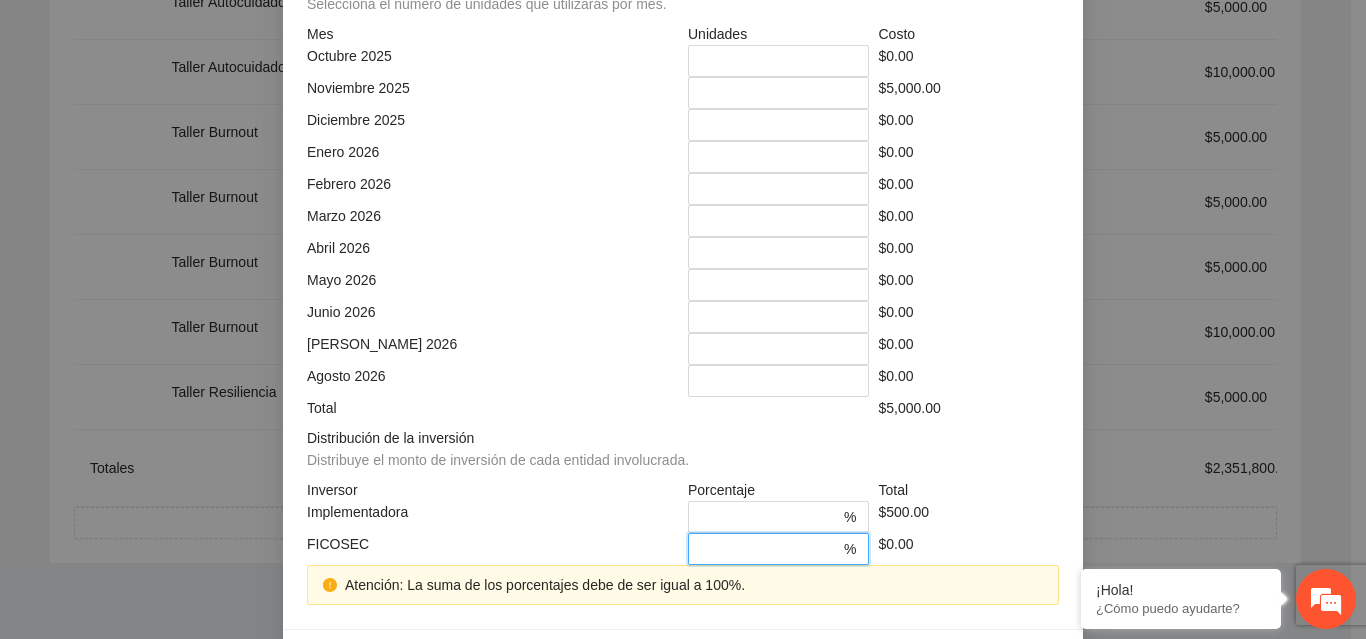 click on "*" at bounding box center (770, 549) 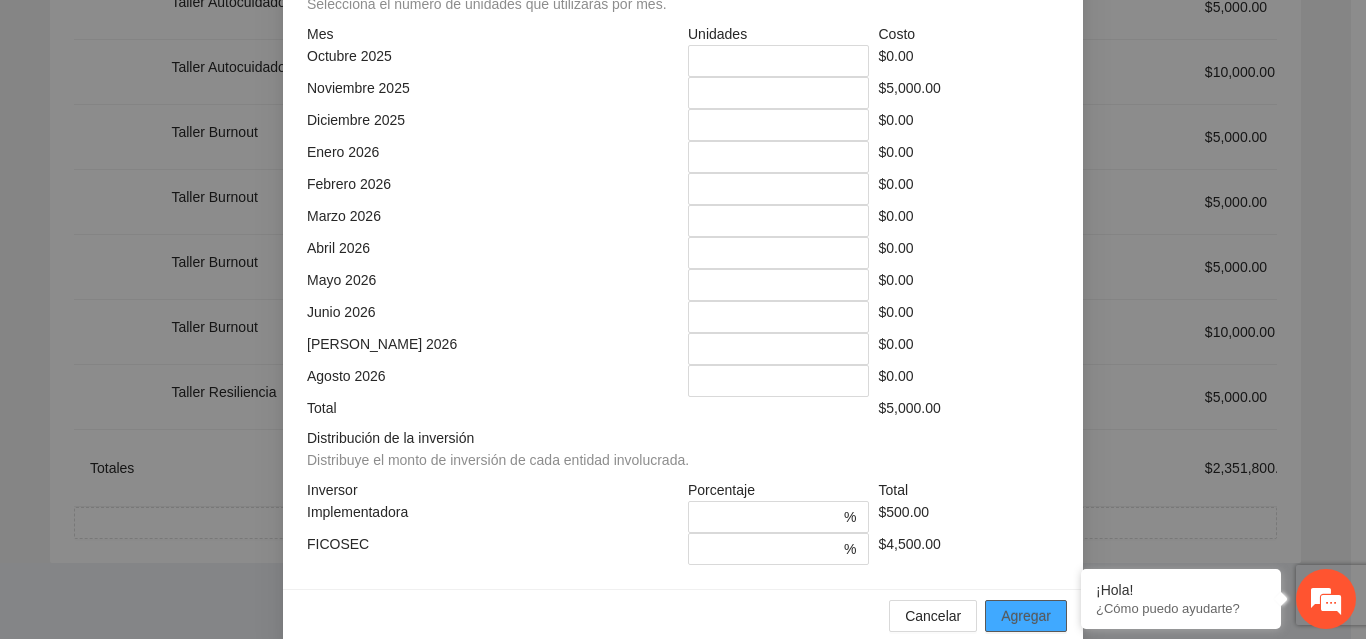 click on "Agregar" at bounding box center (1026, 616) 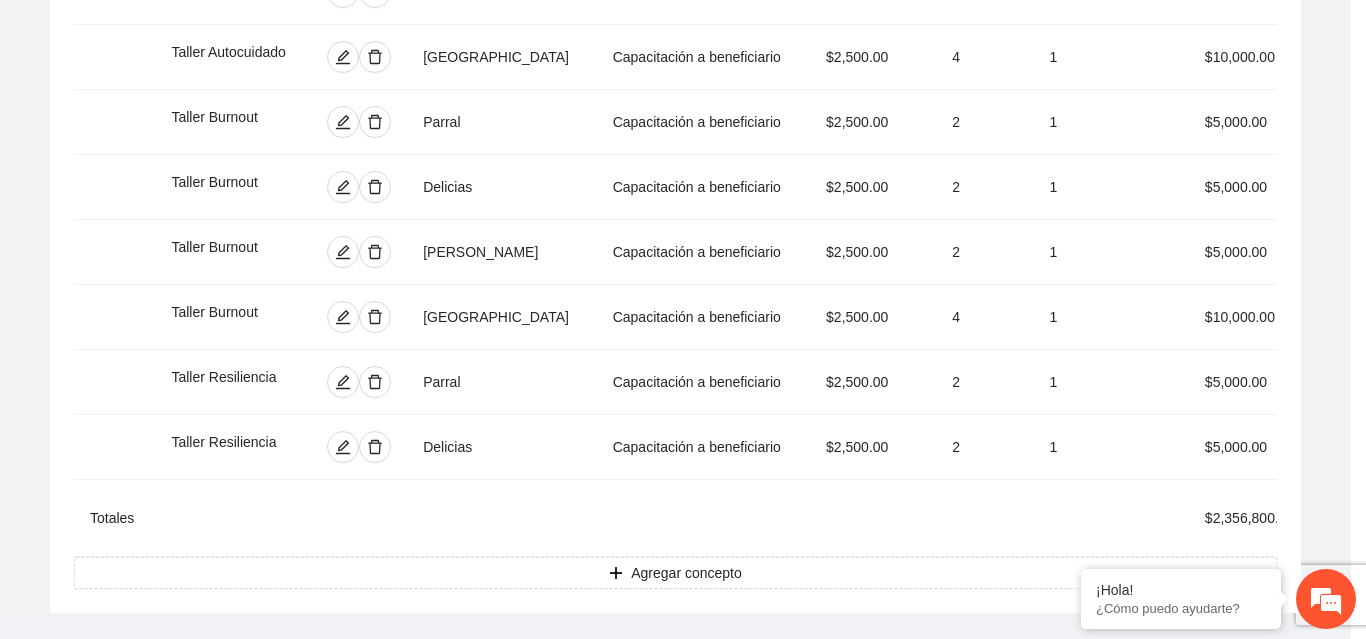 scroll, scrollTop: 439, scrollLeft: 0, axis: vertical 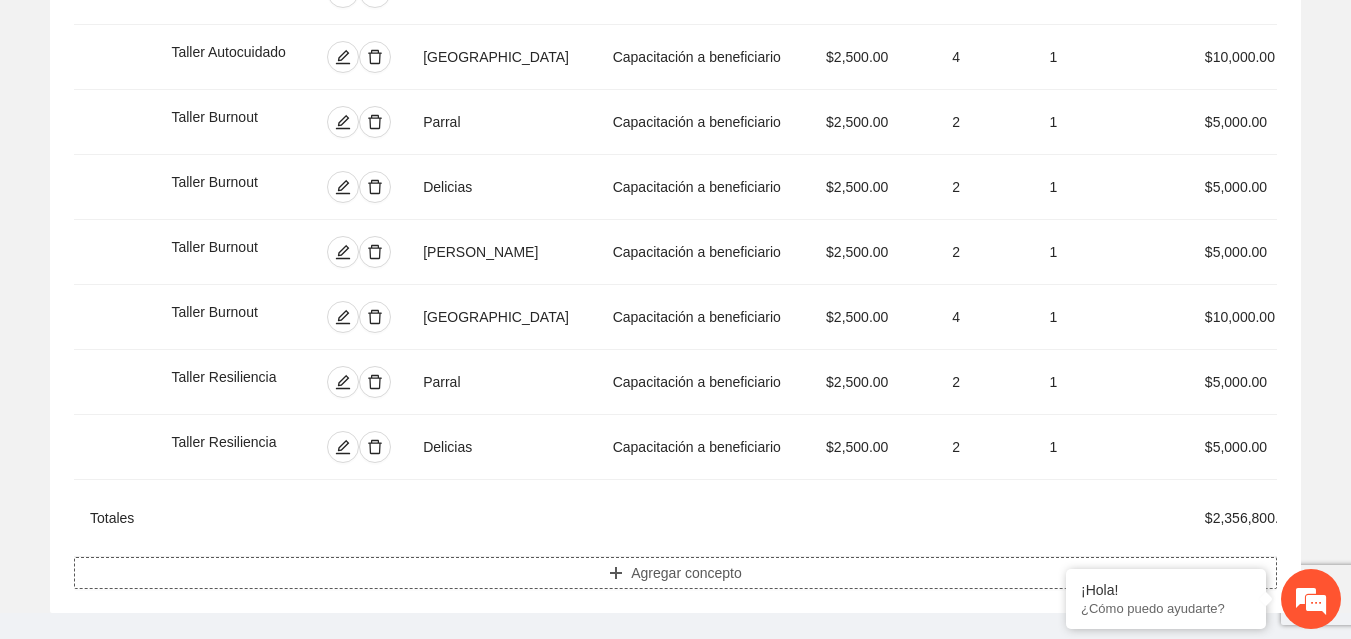click on "Agregar concepto" at bounding box center (686, 573) 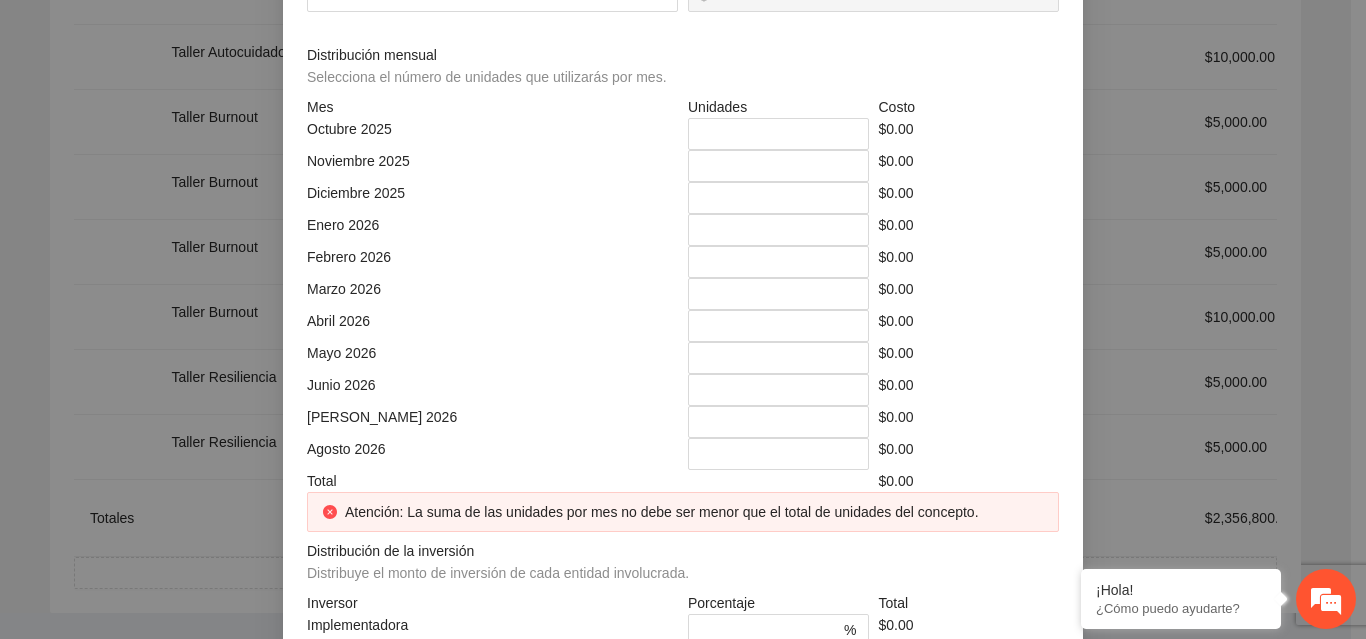 click at bounding box center [683, -214] 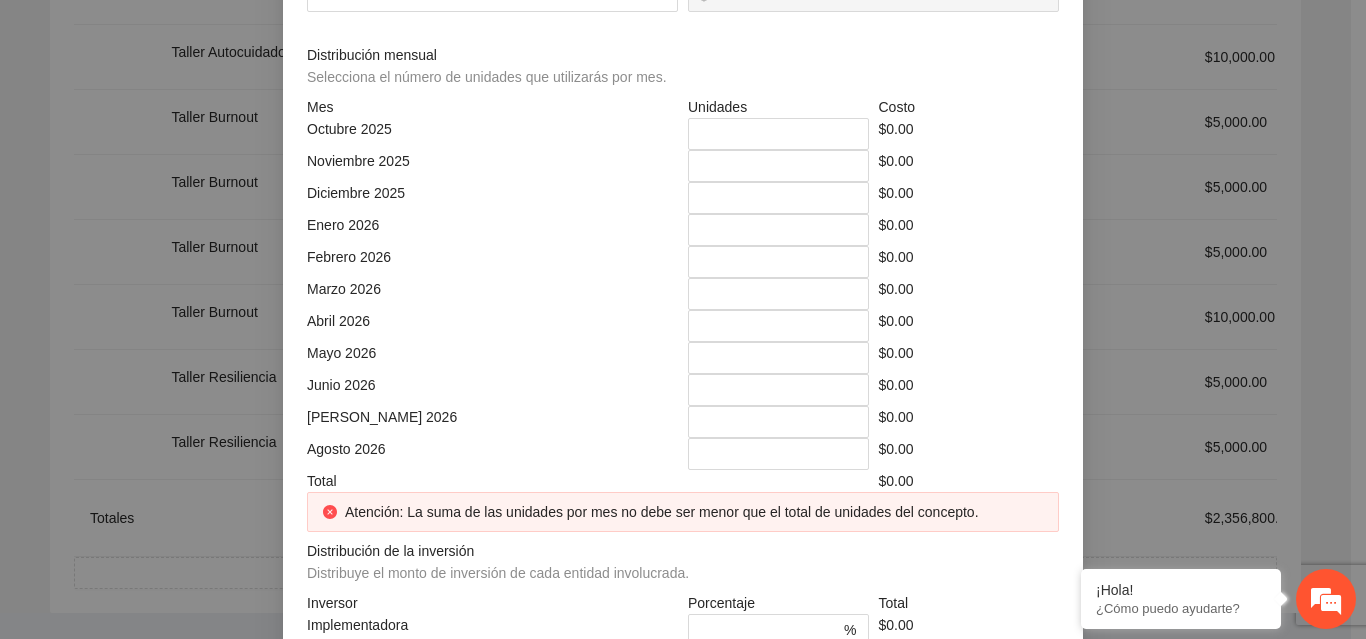 click on "******" at bounding box center [683, -214] 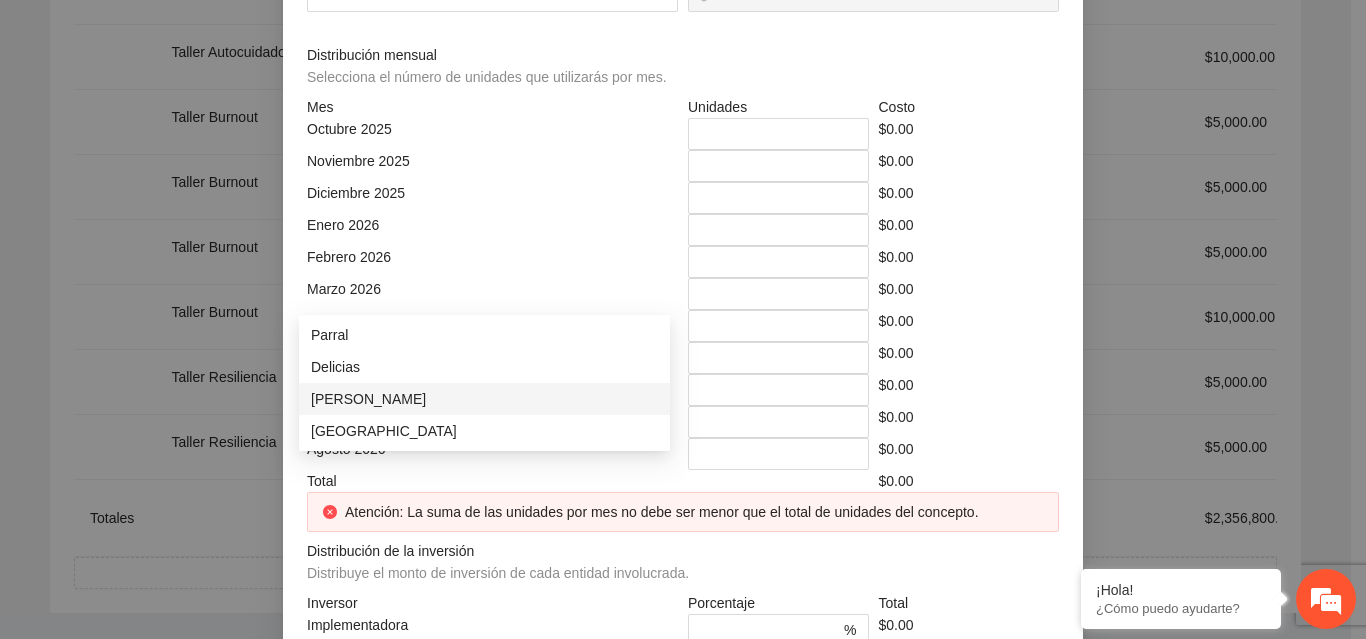 click on "[PERSON_NAME]" at bounding box center [484, 399] 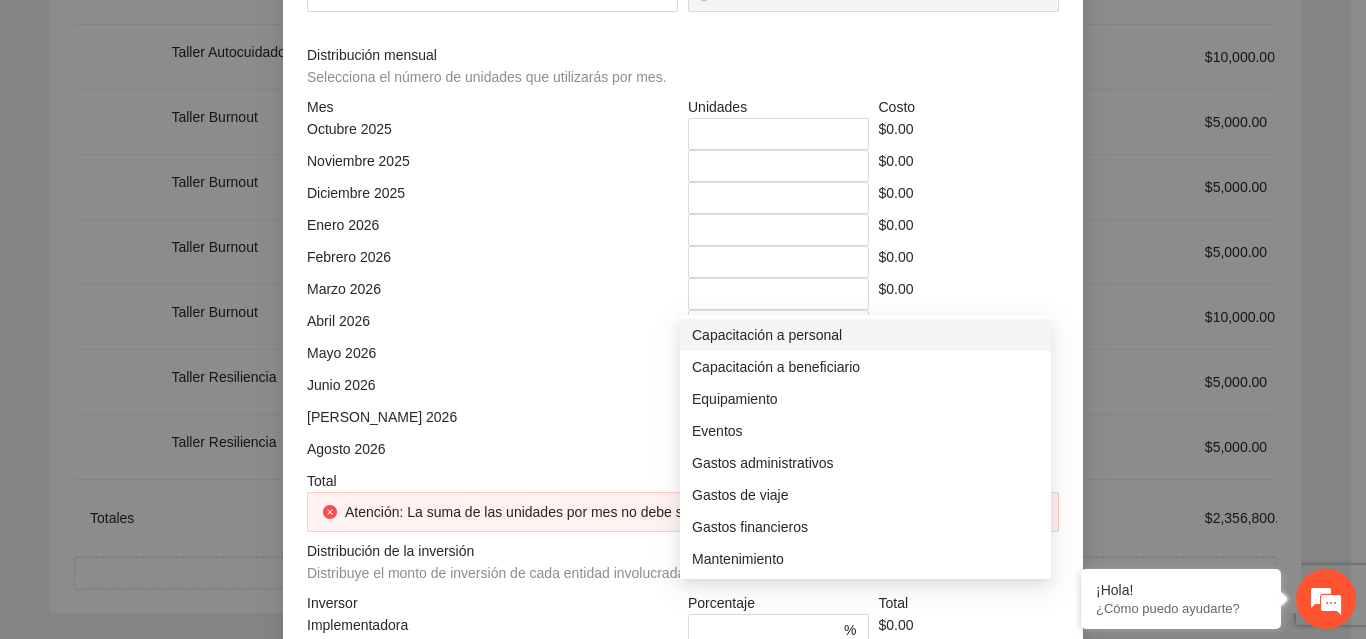 click at bounding box center (866, -144) 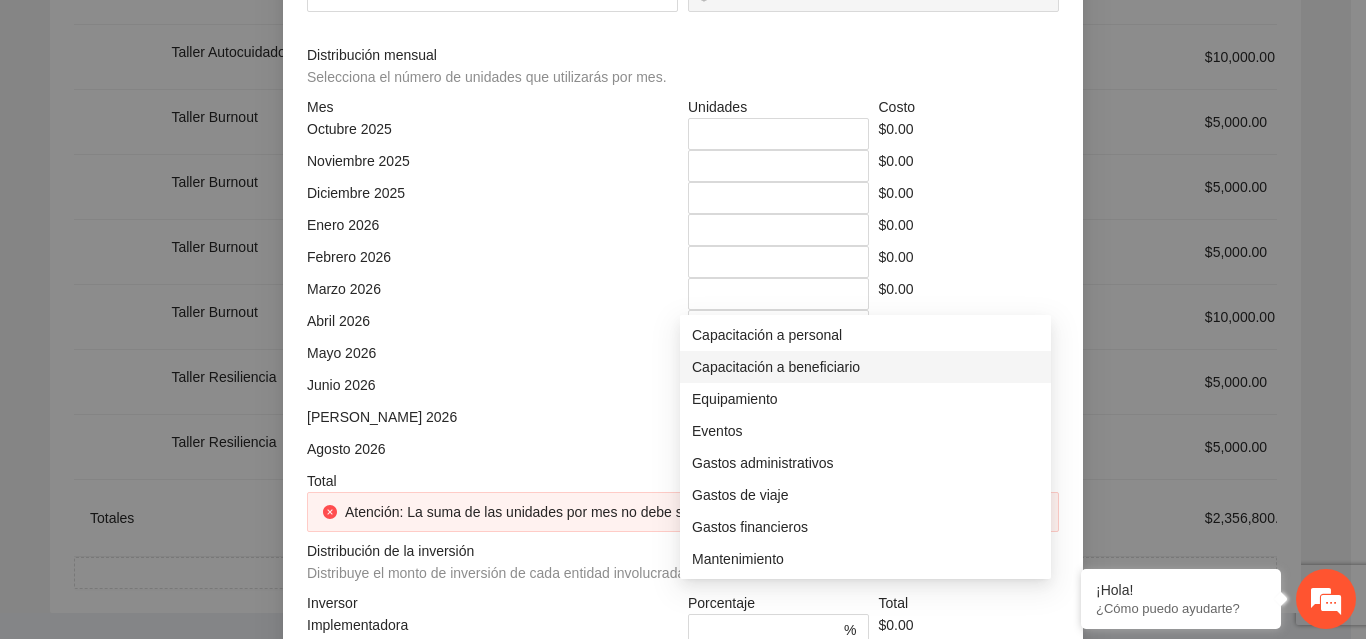 click on "Capacitación a beneficiario" at bounding box center (865, 367) 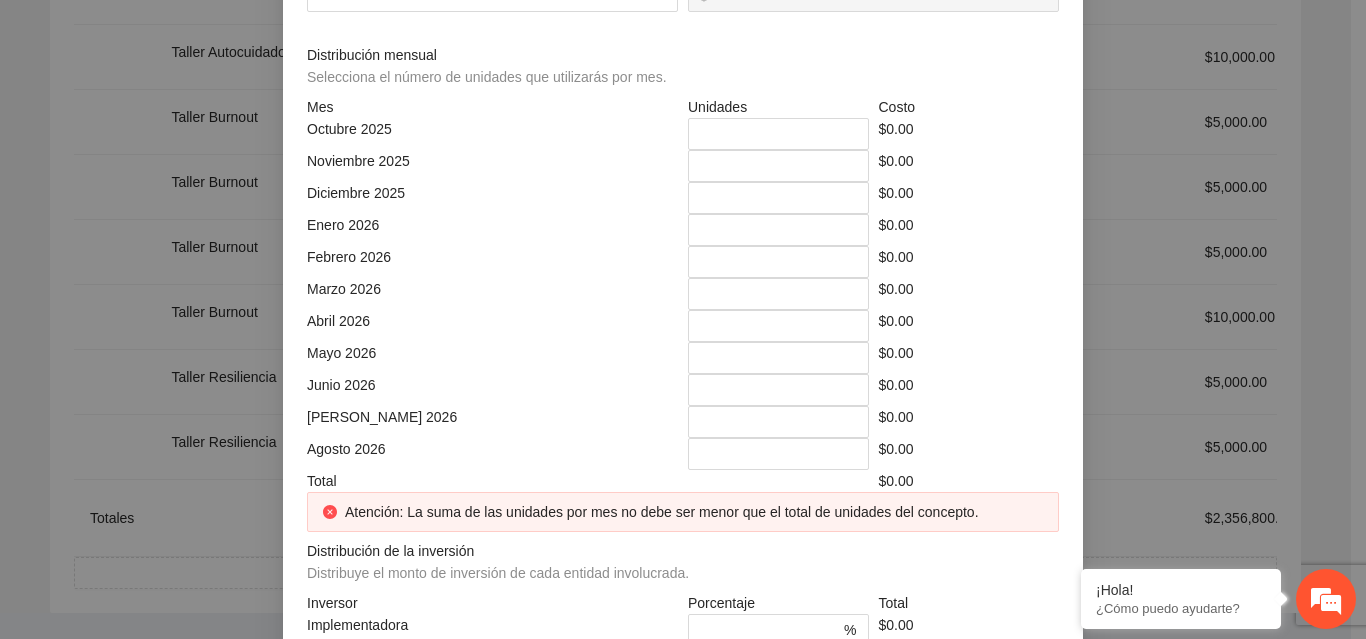 click at bounding box center (492, -74) 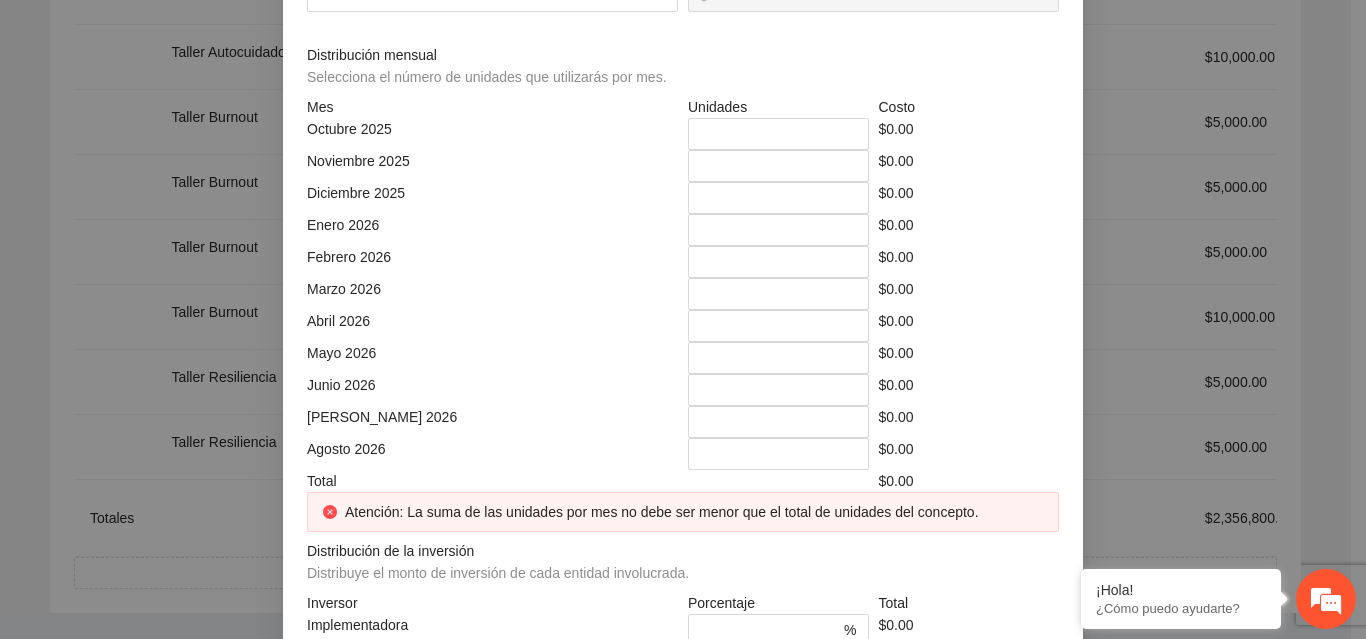 click at bounding box center (879, -74) 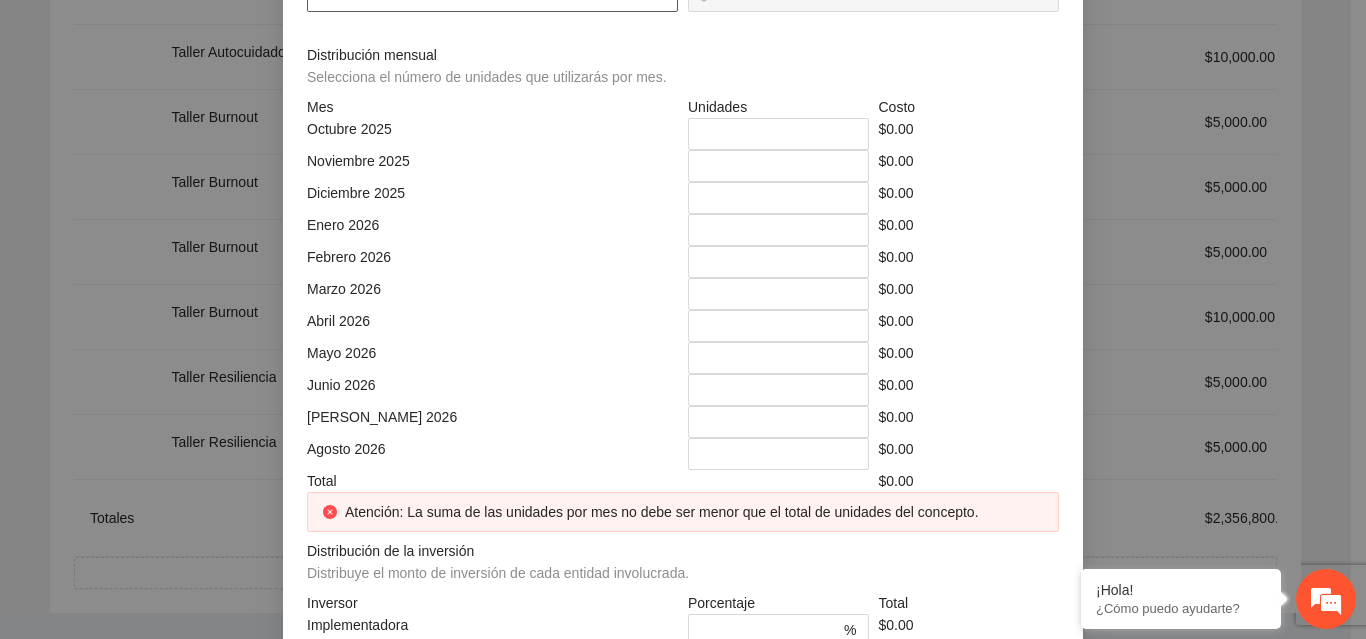 click at bounding box center [492, -4] 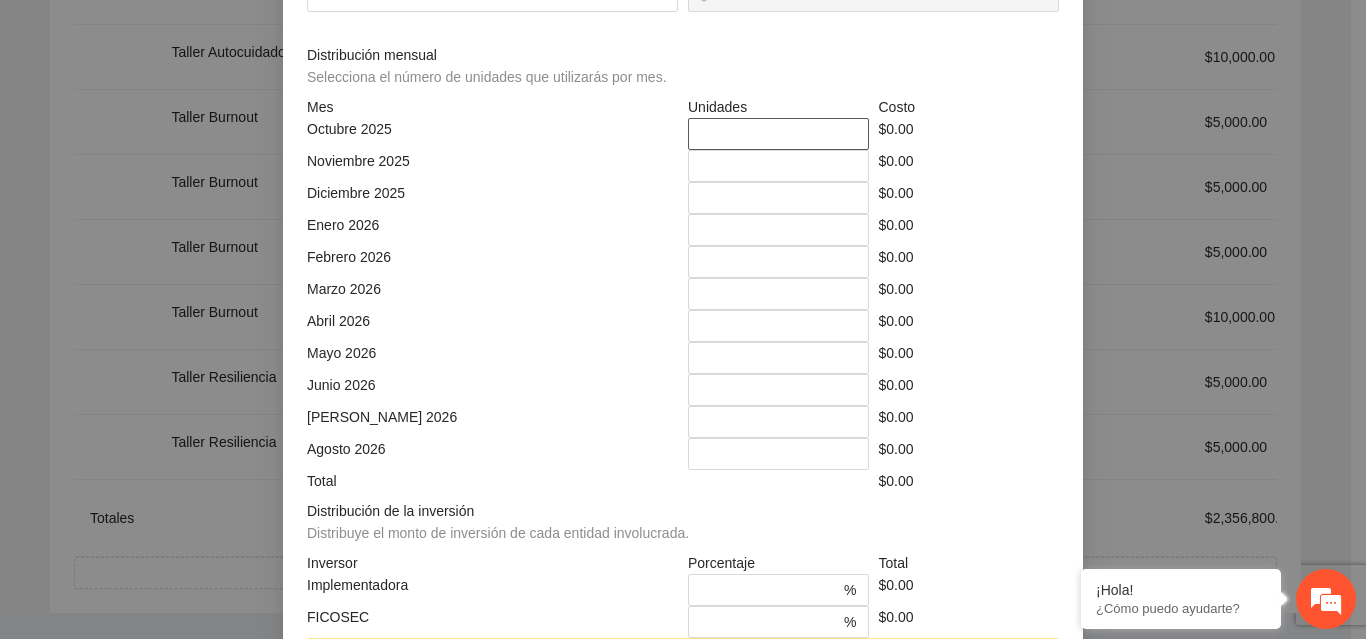 click on "*" at bounding box center (778, 134) 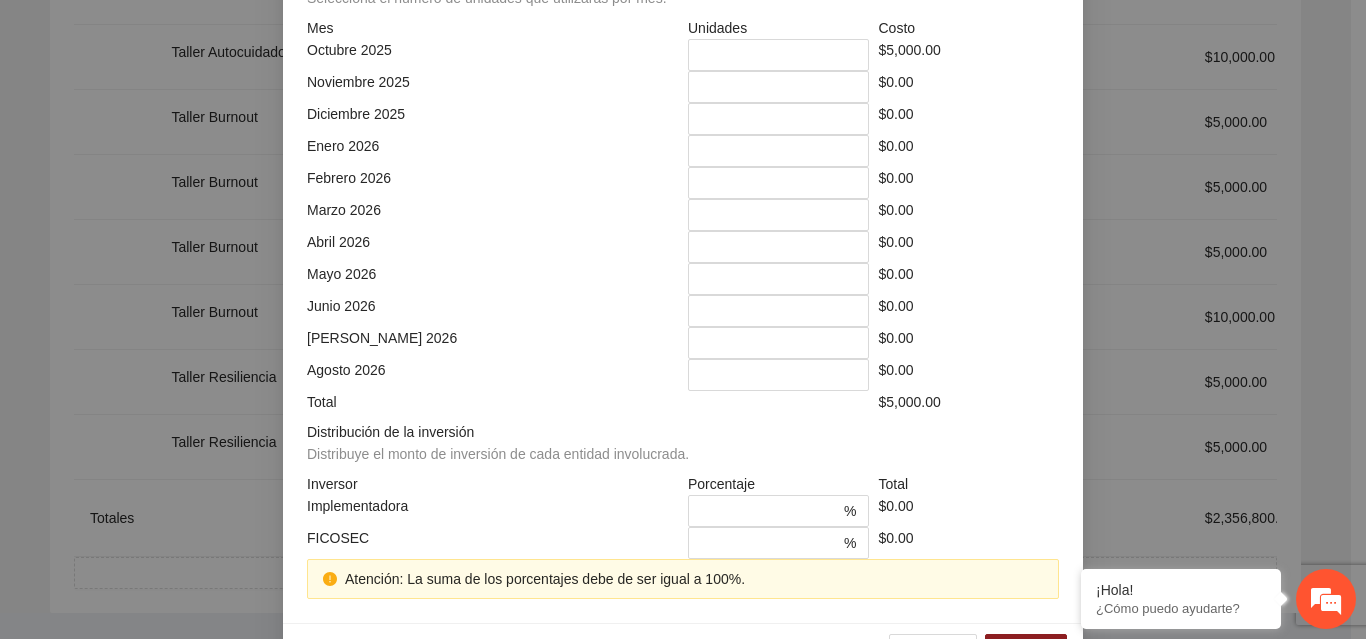 scroll, scrollTop: 512, scrollLeft: 0, axis: vertical 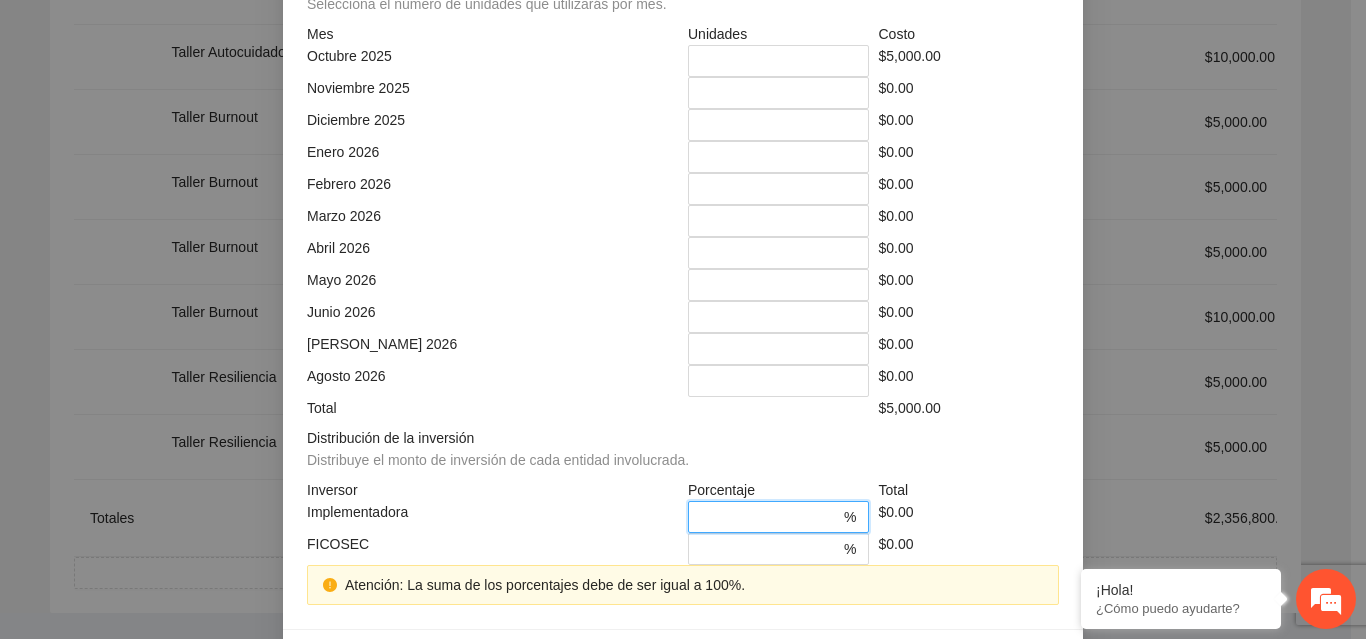 click on "*" at bounding box center [770, 517] 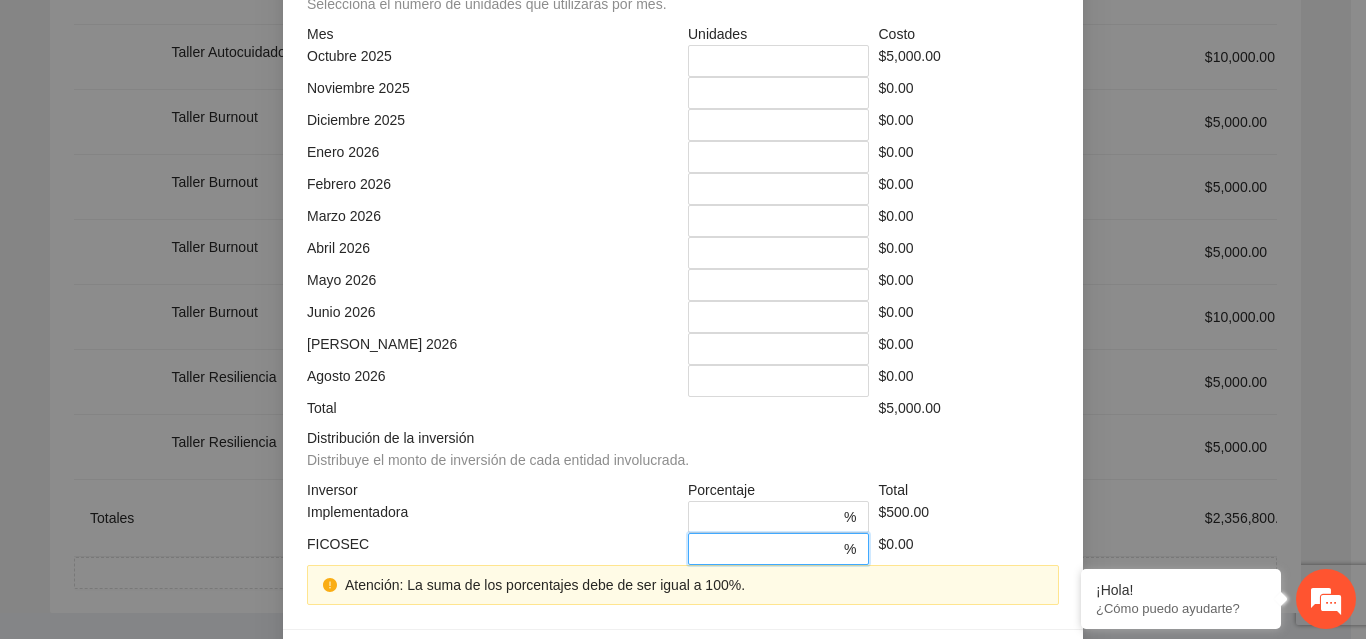 click on "*" at bounding box center [770, 549] 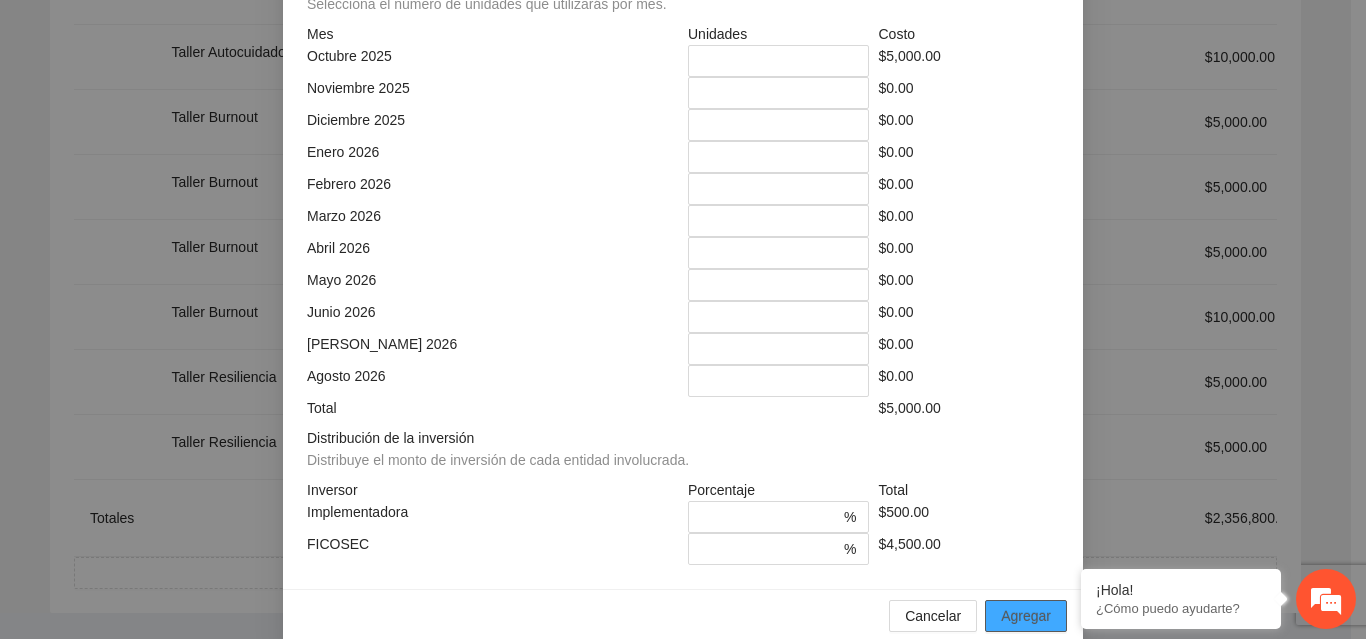 click on "Agregar" at bounding box center [1026, 616] 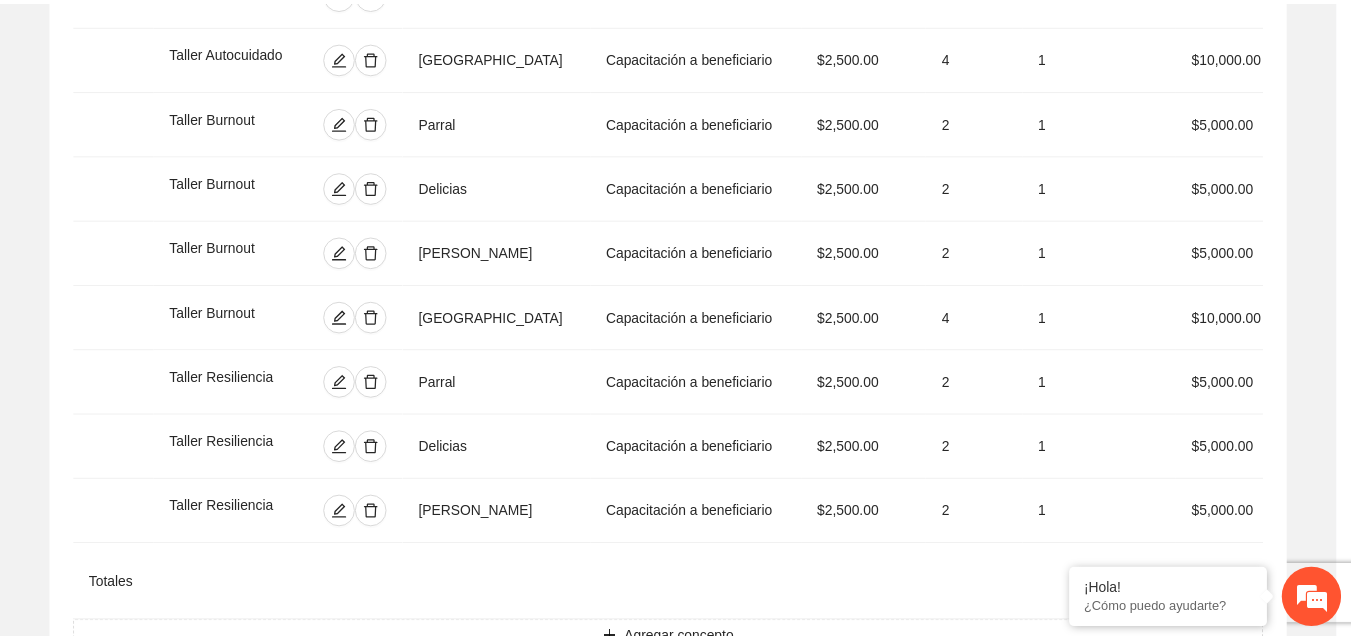 scroll, scrollTop: 439, scrollLeft: 0, axis: vertical 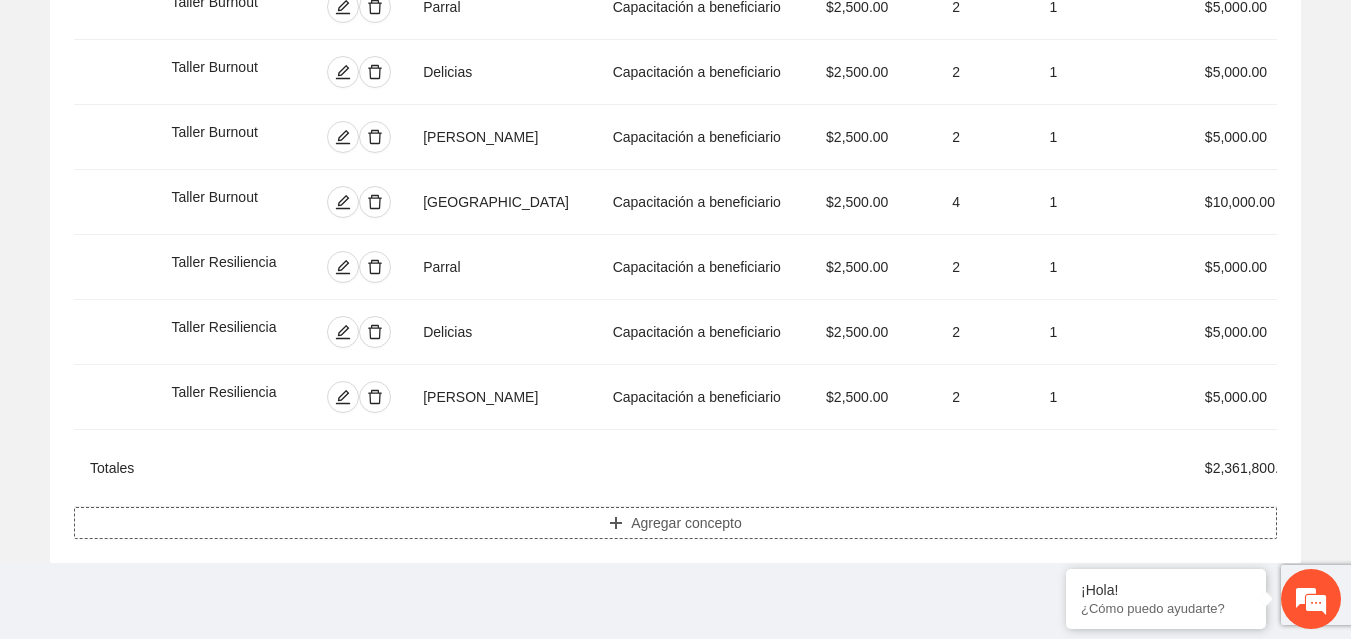 click on "Agregar concepto" at bounding box center (686, 523) 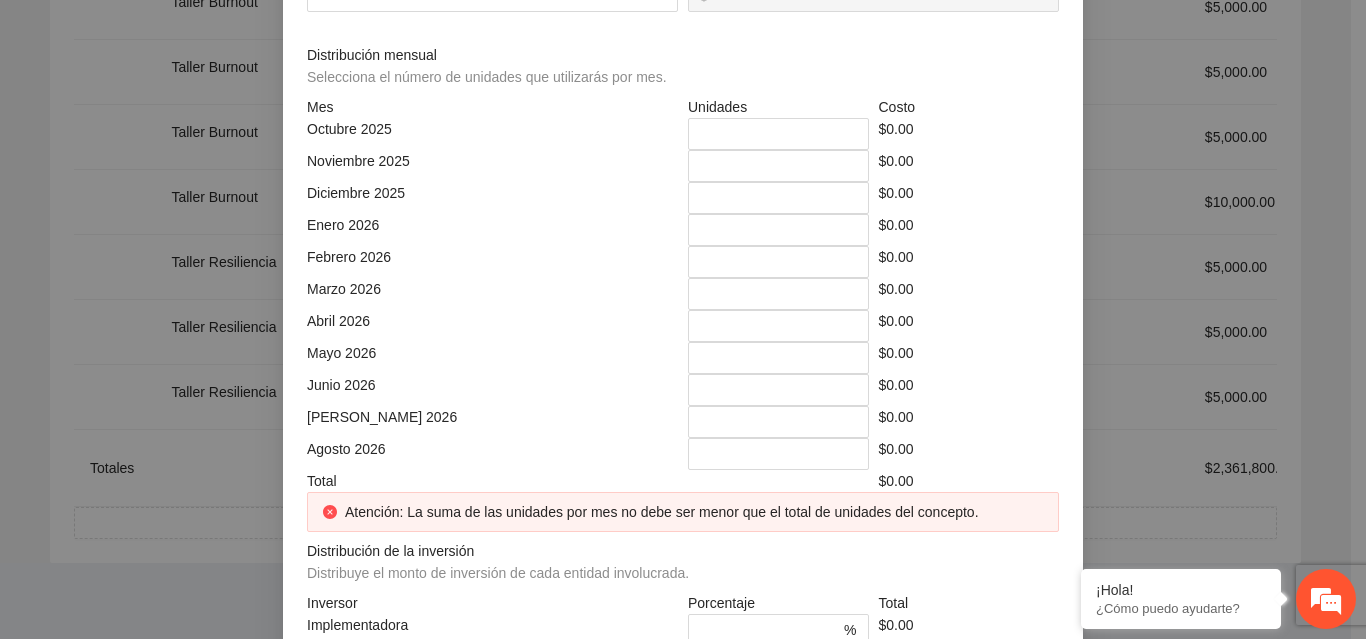 click at bounding box center [683, -214] 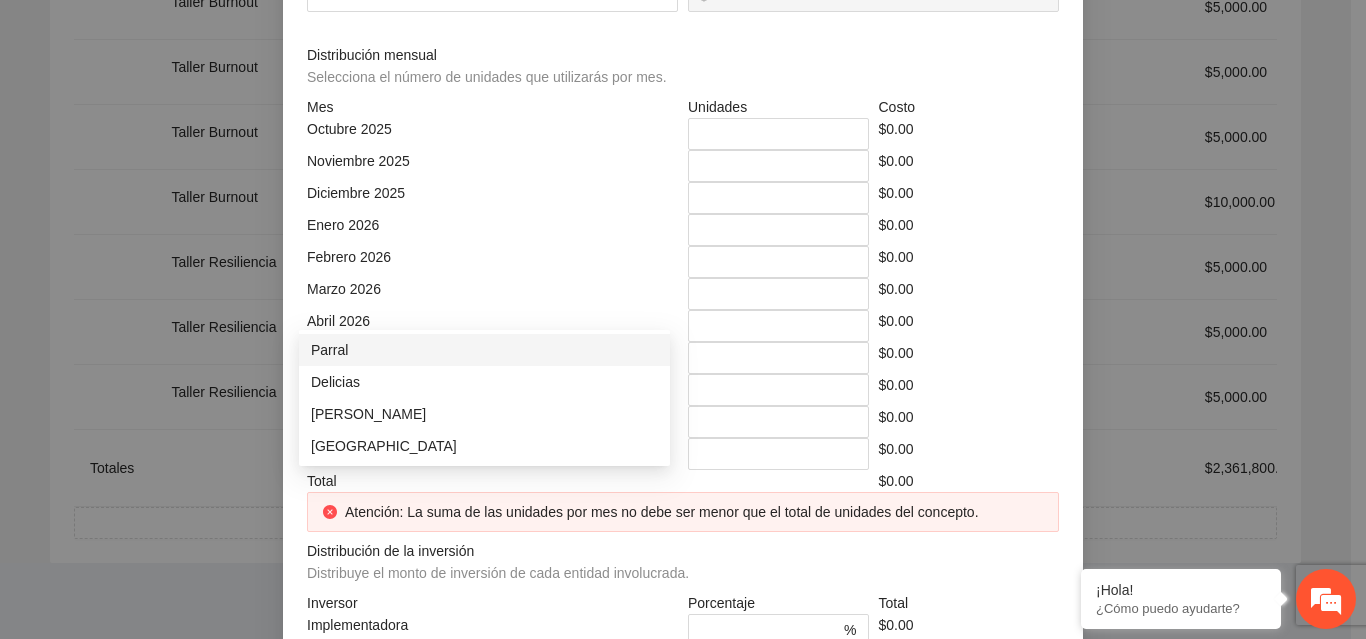 click at bounding box center (485, -144) 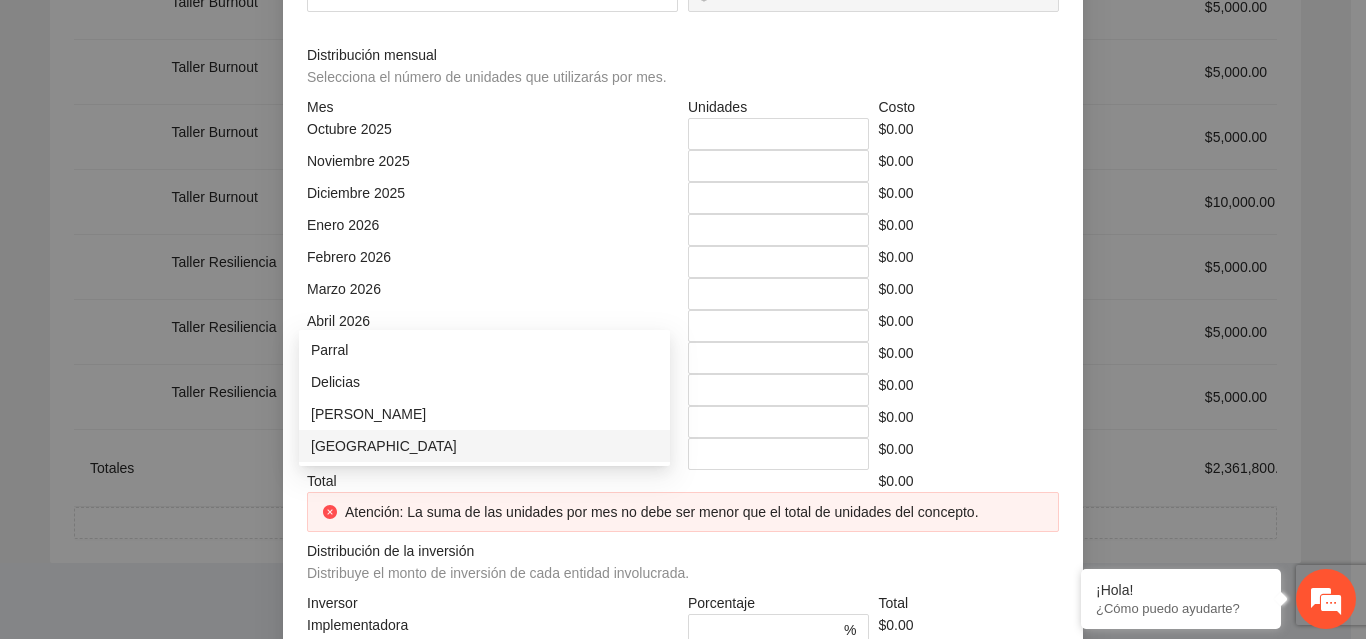click on "[GEOGRAPHIC_DATA]" at bounding box center [484, 446] 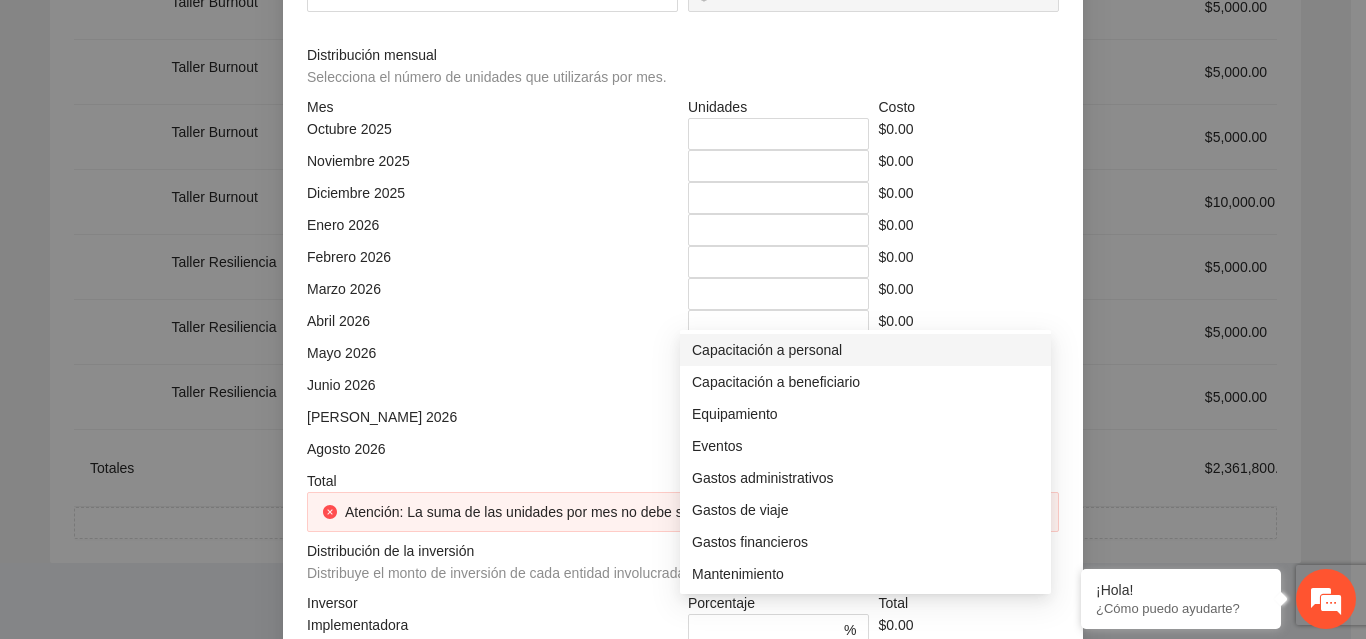 click at bounding box center (866, -144) 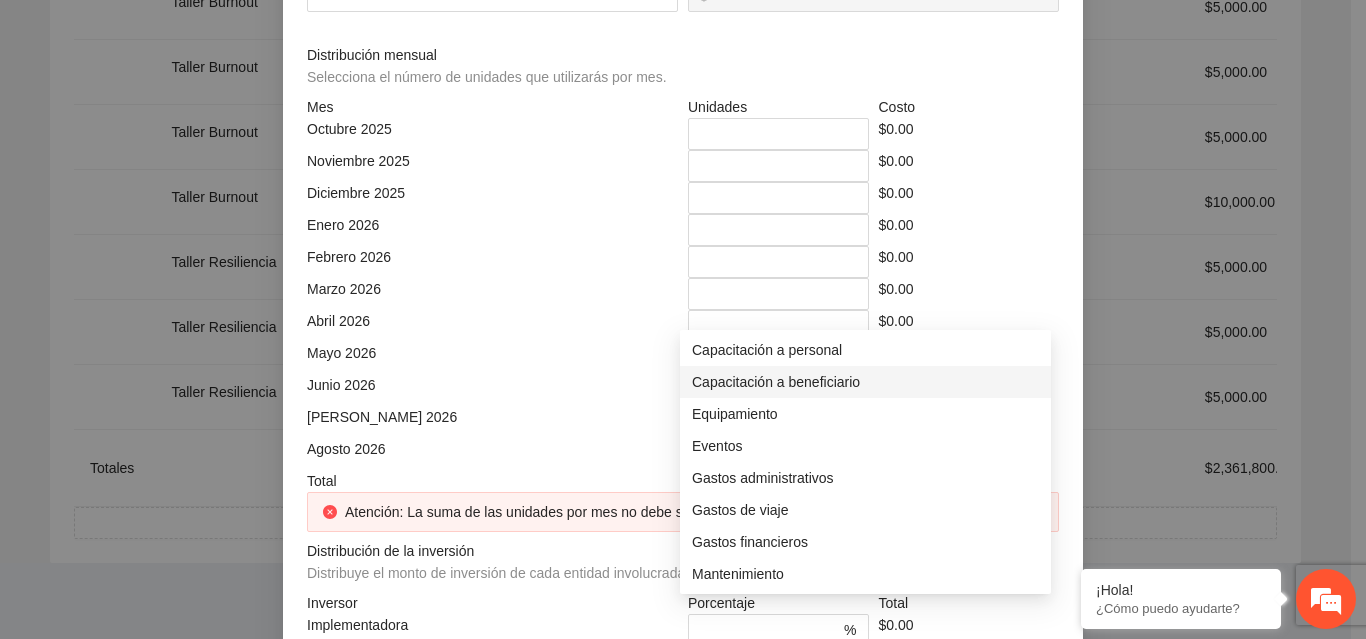 click on "Capacitación a beneficiario" at bounding box center (865, 382) 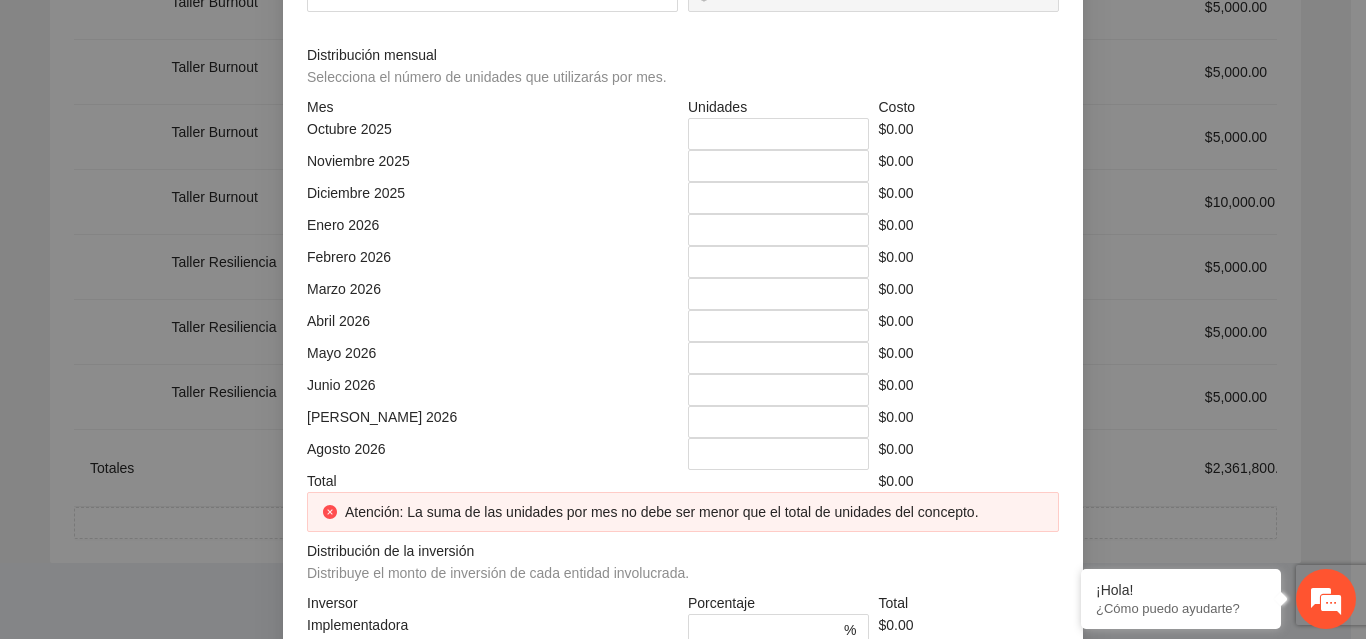 click at bounding box center (492, -74) 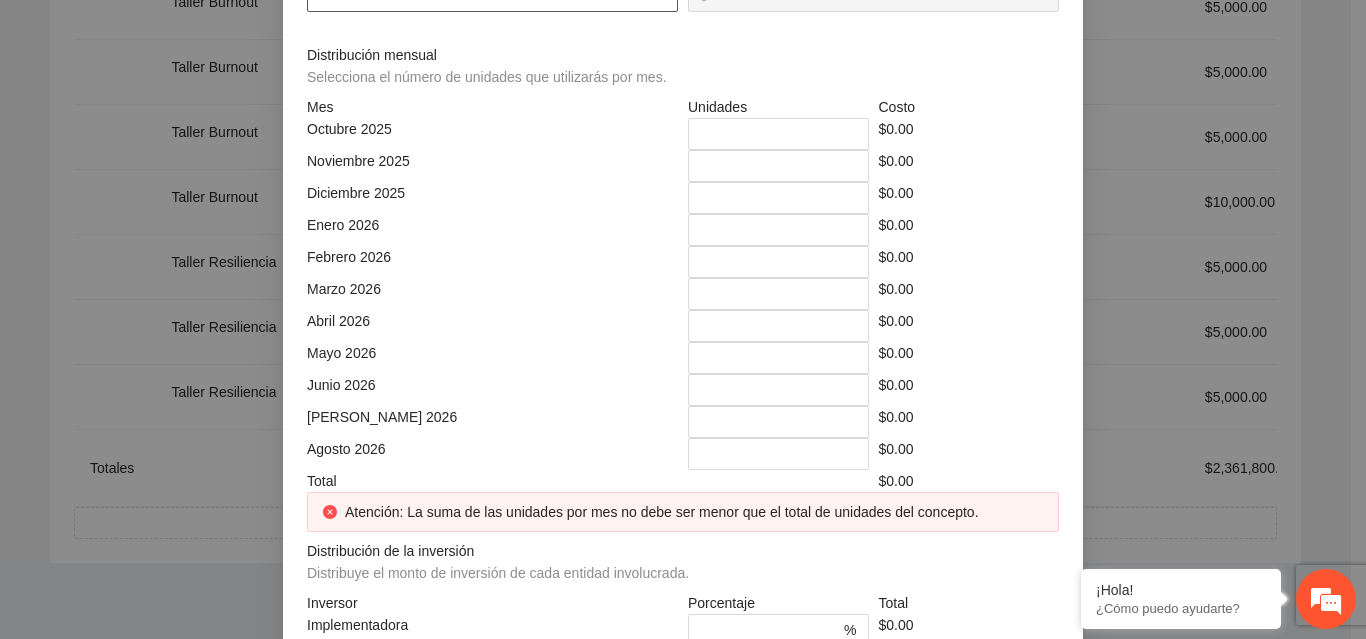 click at bounding box center (492, -4) 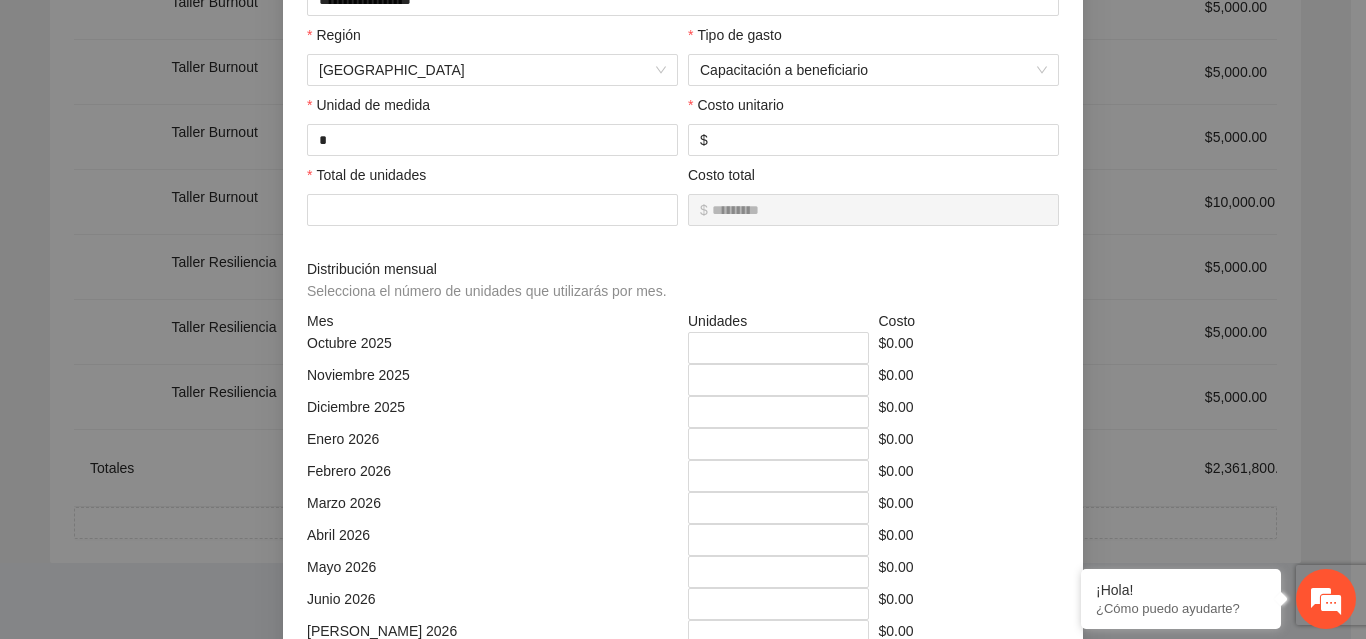 scroll, scrollTop: 273, scrollLeft: 0, axis: vertical 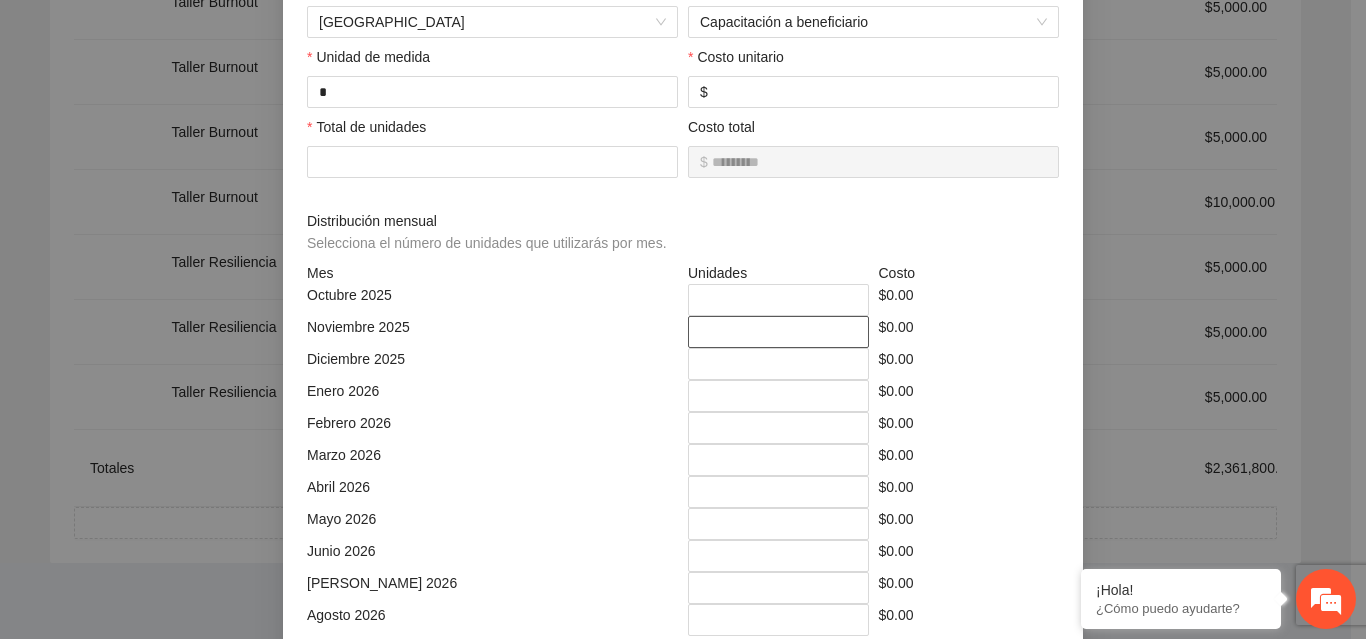 click on "*" at bounding box center [778, 332] 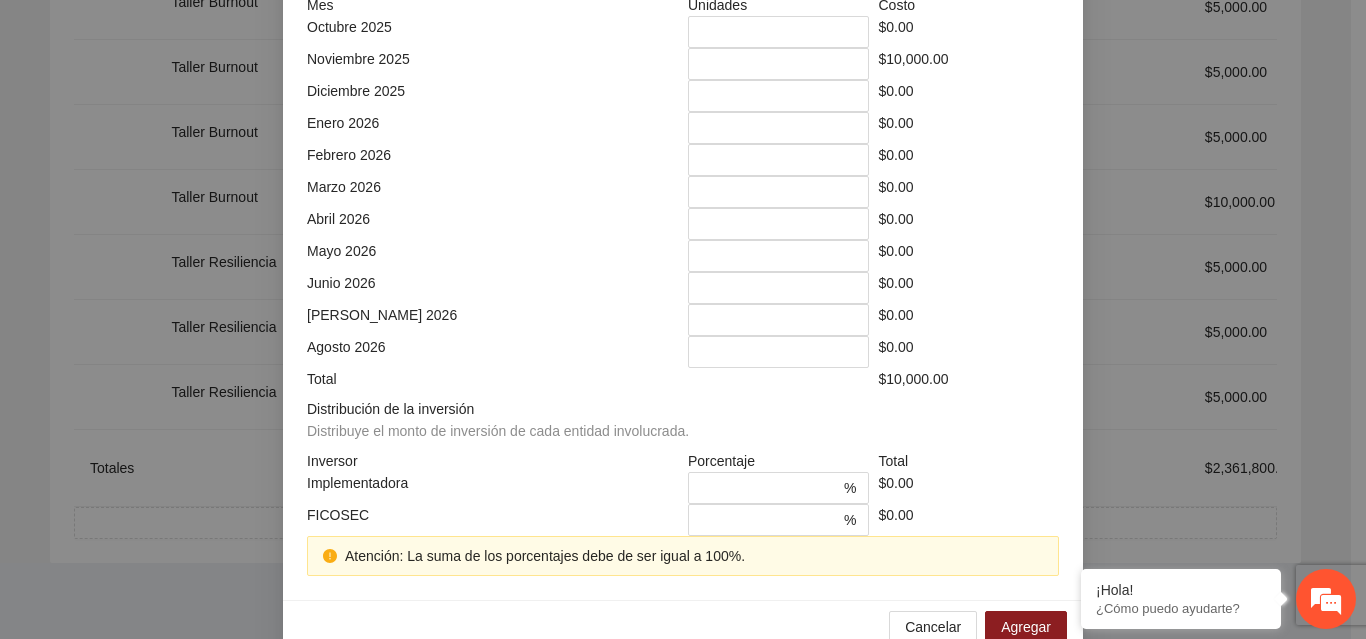 scroll, scrollTop: 579, scrollLeft: 0, axis: vertical 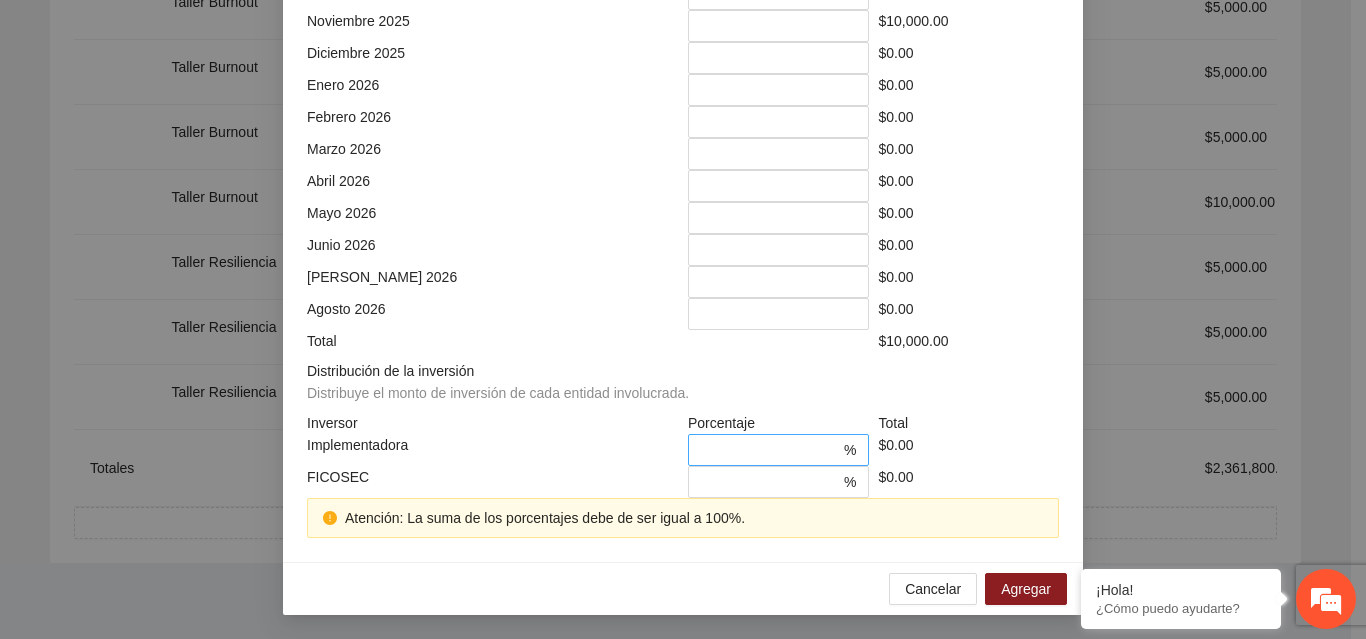 click on "*" at bounding box center (770, 450) 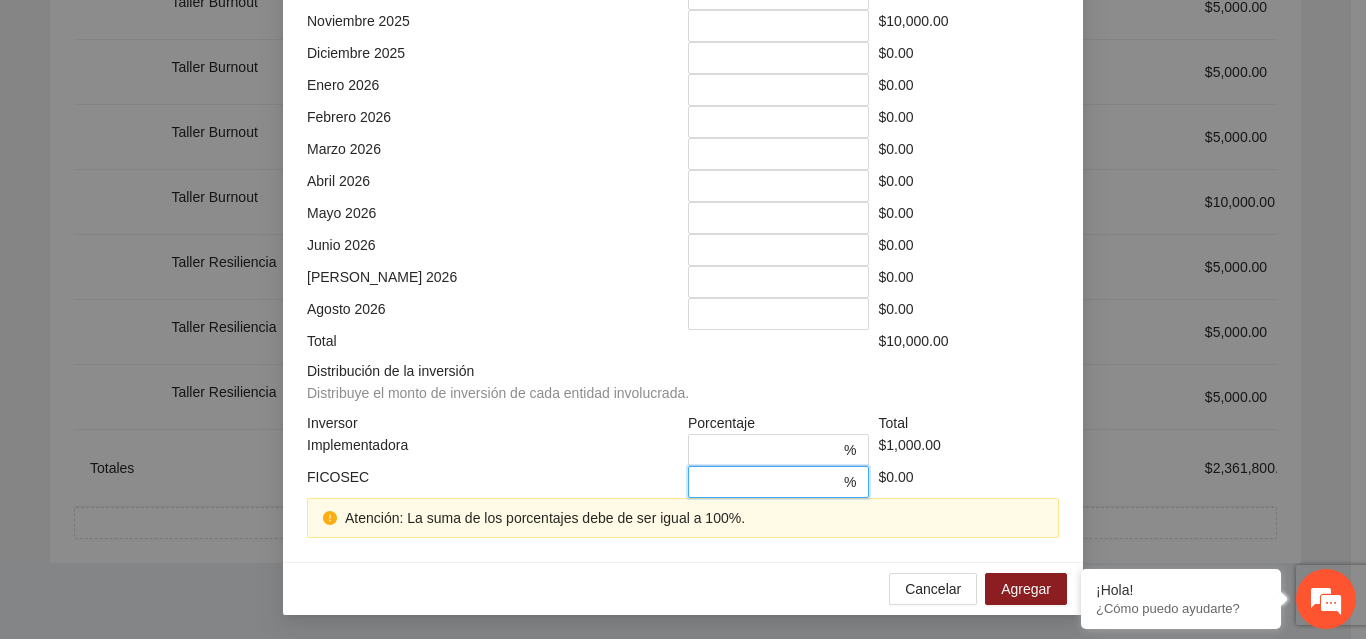 click on "*" at bounding box center [770, 482] 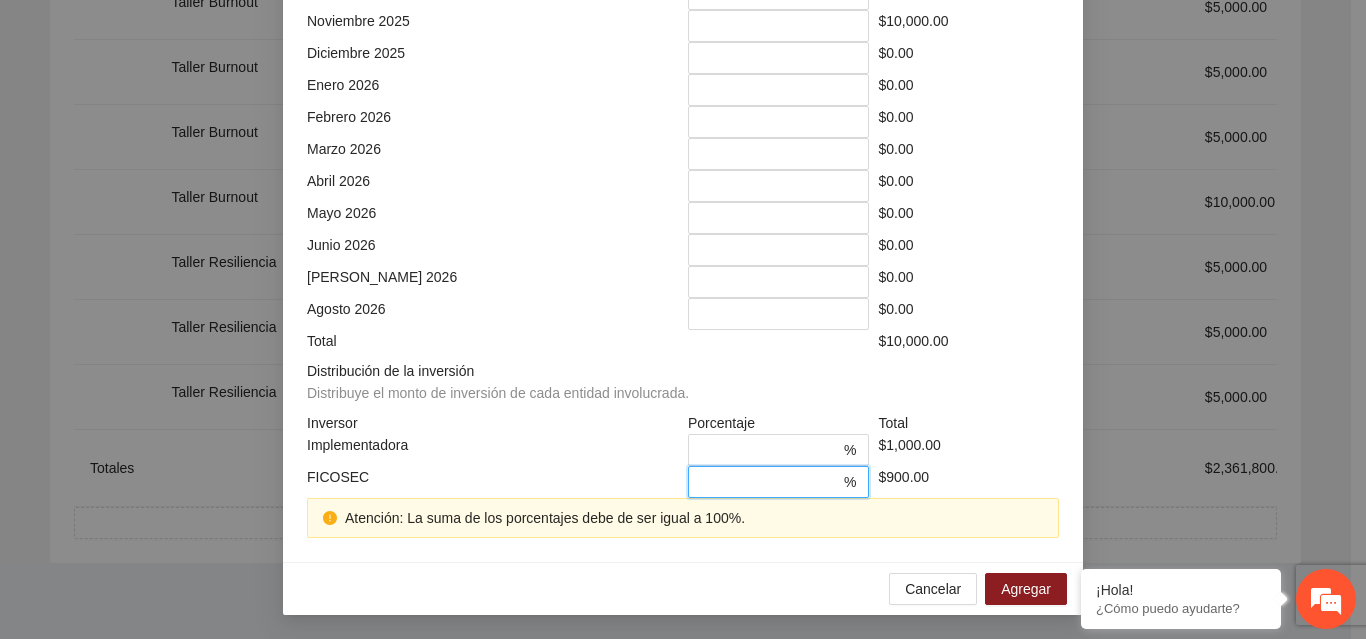 scroll, scrollTop: 539, scrollLeft: 0, axis: vertical 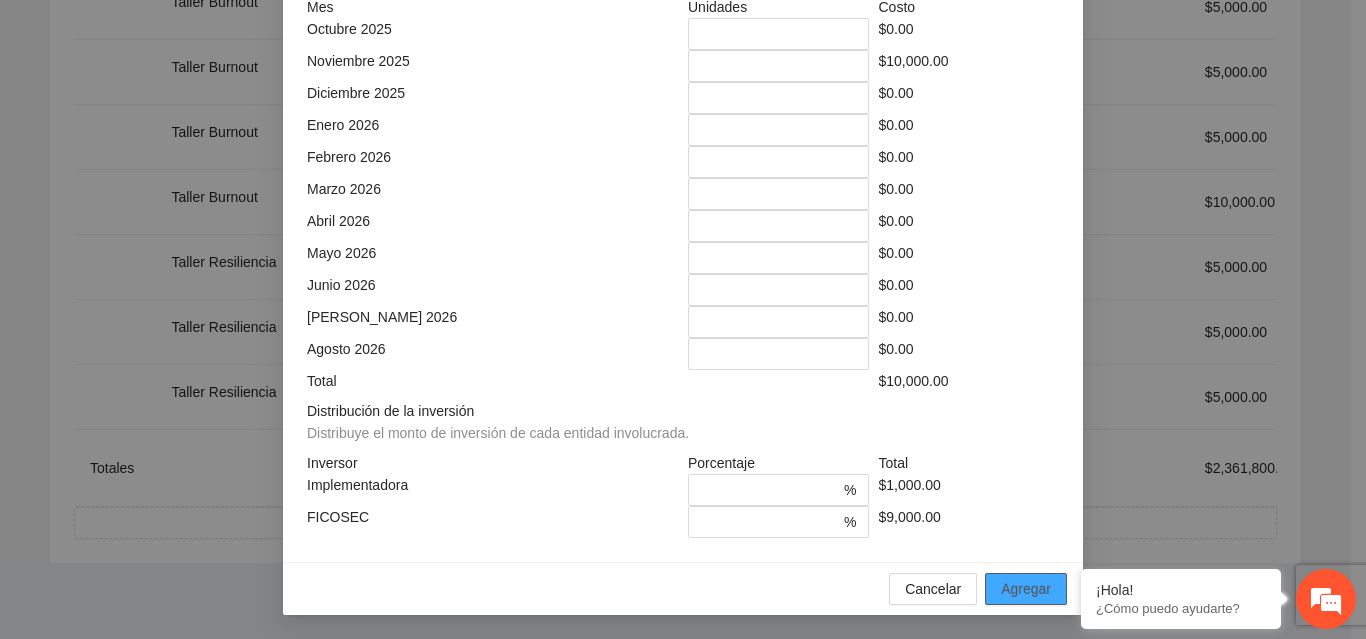 click on "Agregar" at bounding box center (1026, 589) 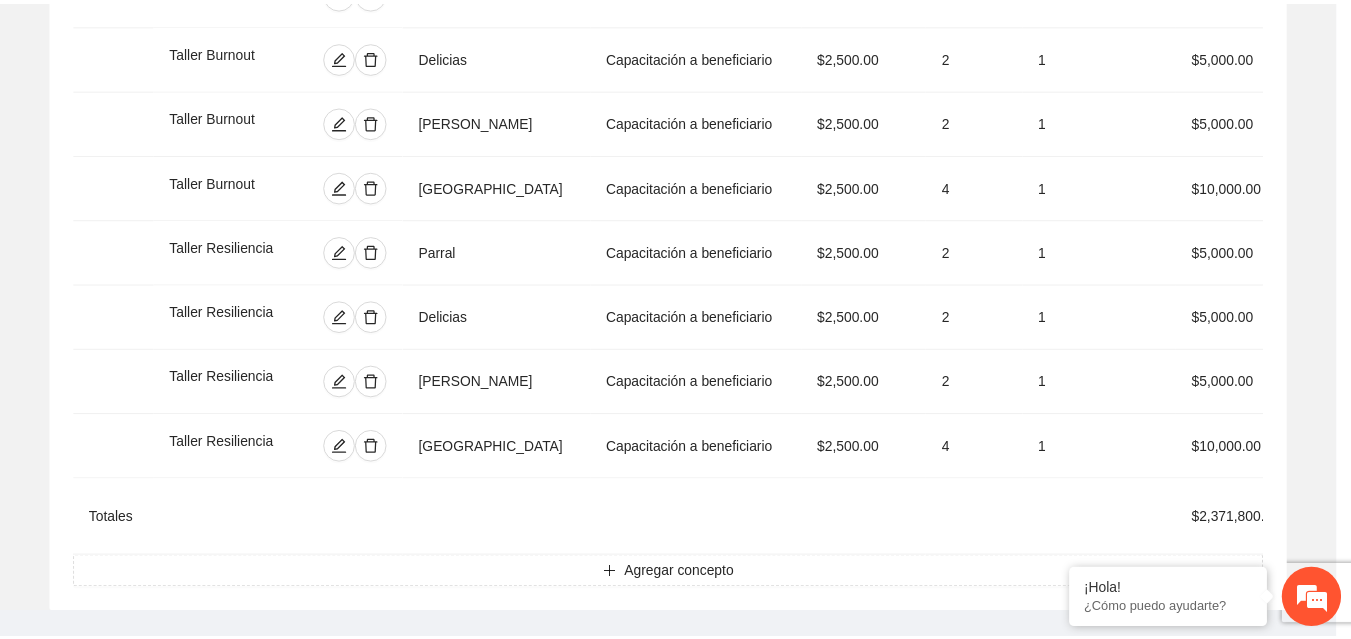 scroll, scrollTop: 439, scrollLeft: 0, axis: vertical 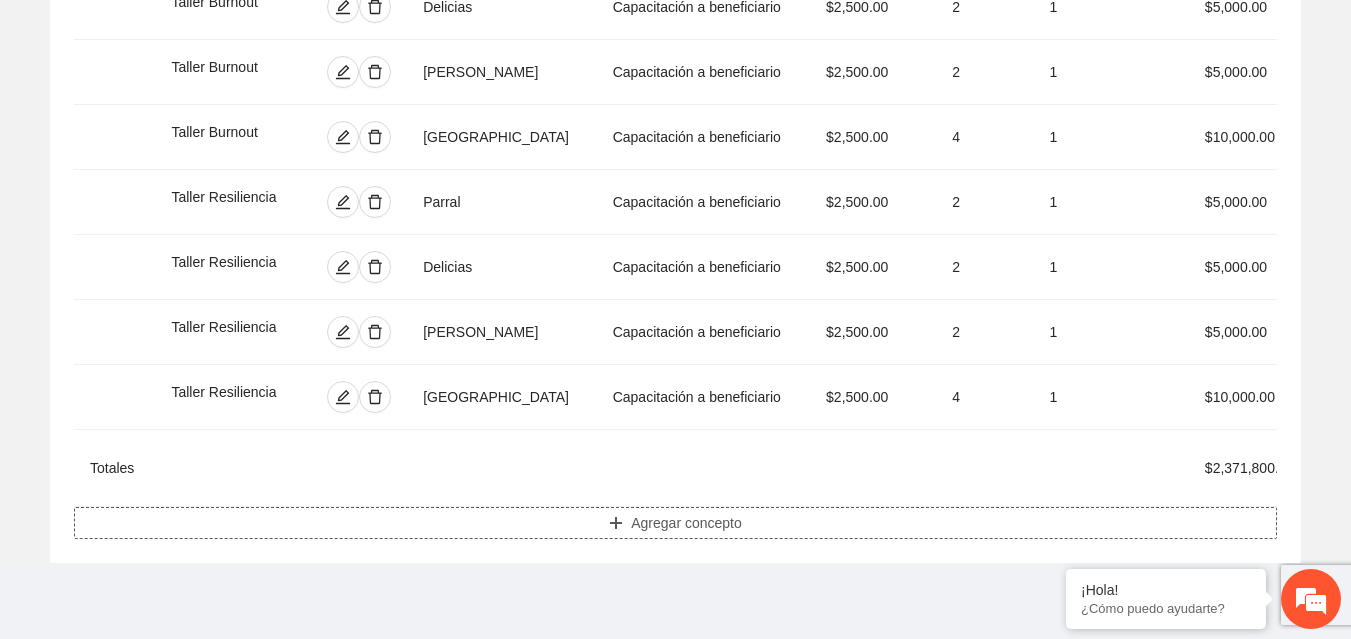 click on "Agregar concepto" at bounding box center (686, 523) 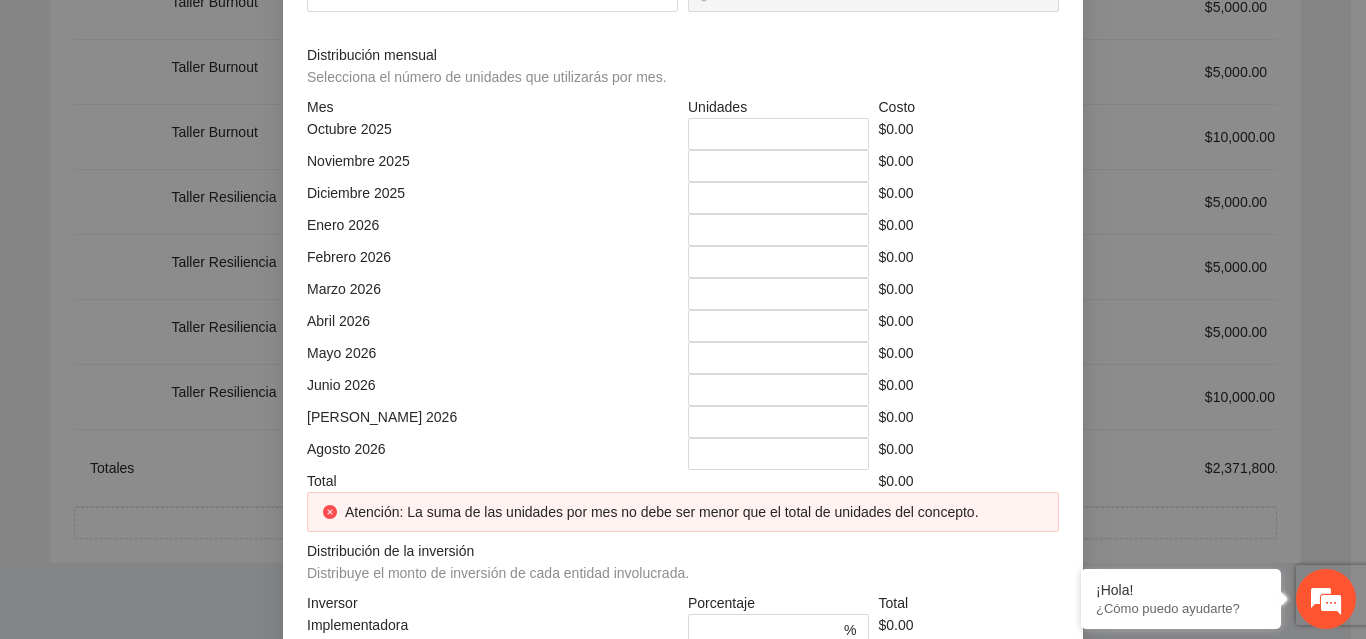 click at bounding box center (683, -214) 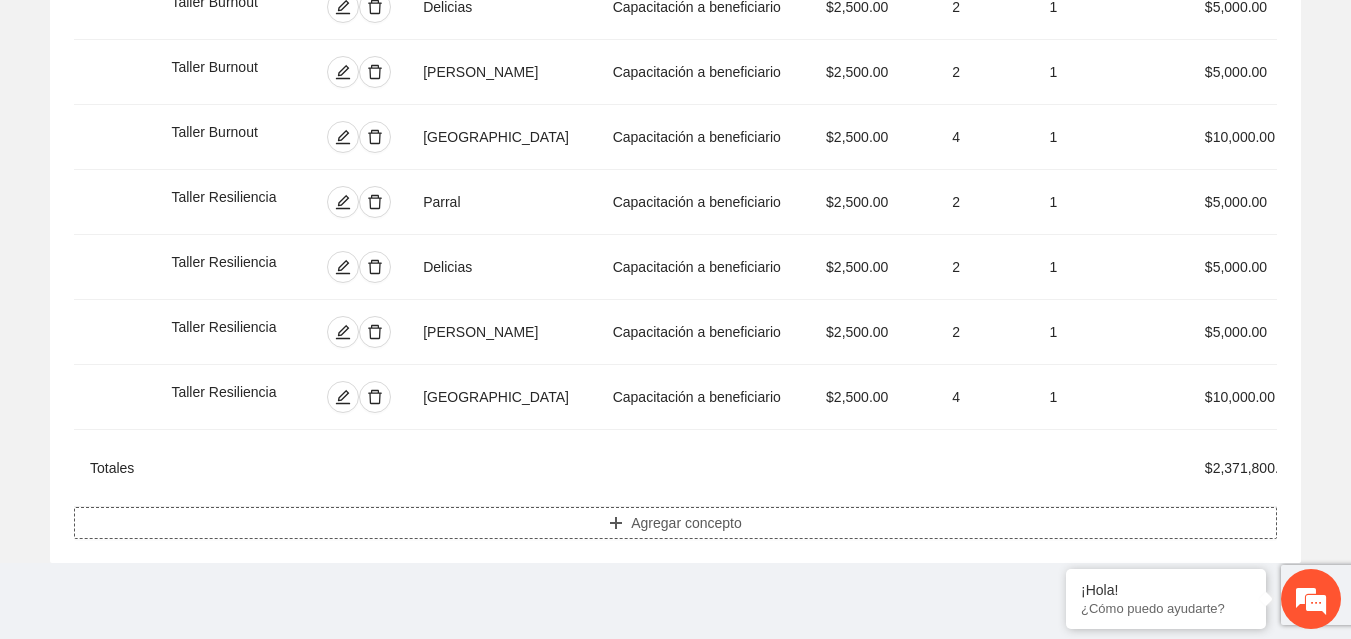 click on "Agregar concepto" at bounding box center (686, 523) 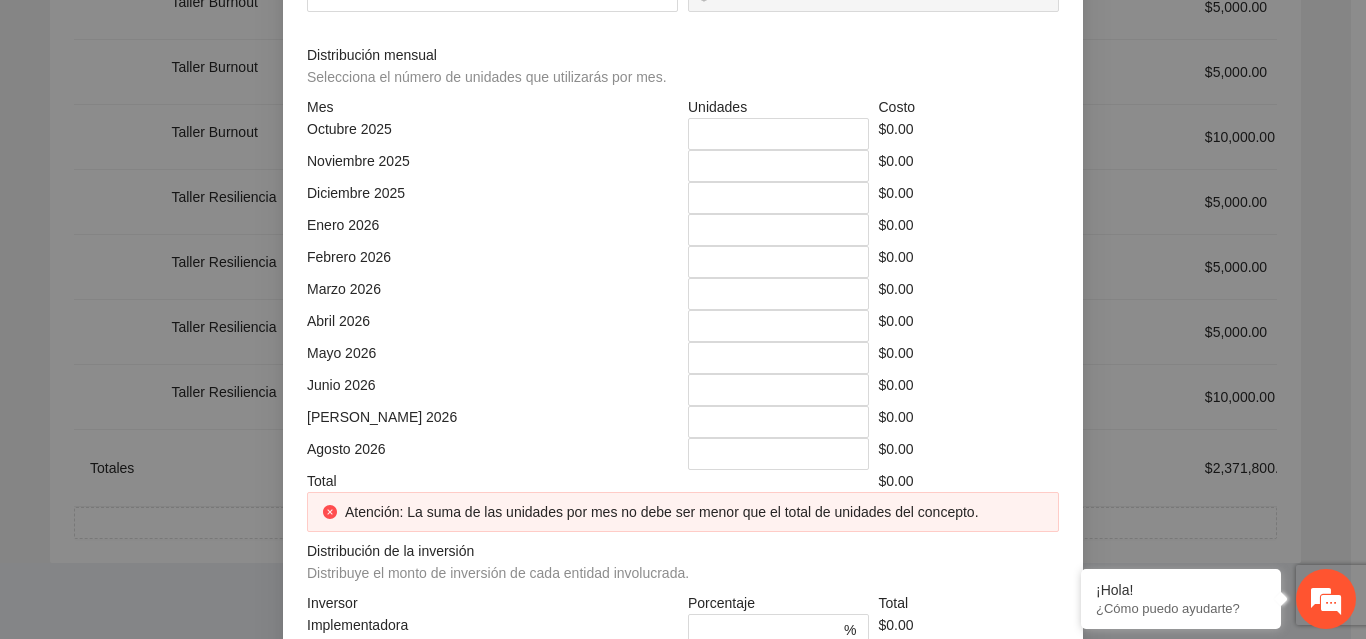 click at bounding box center [683, -214] 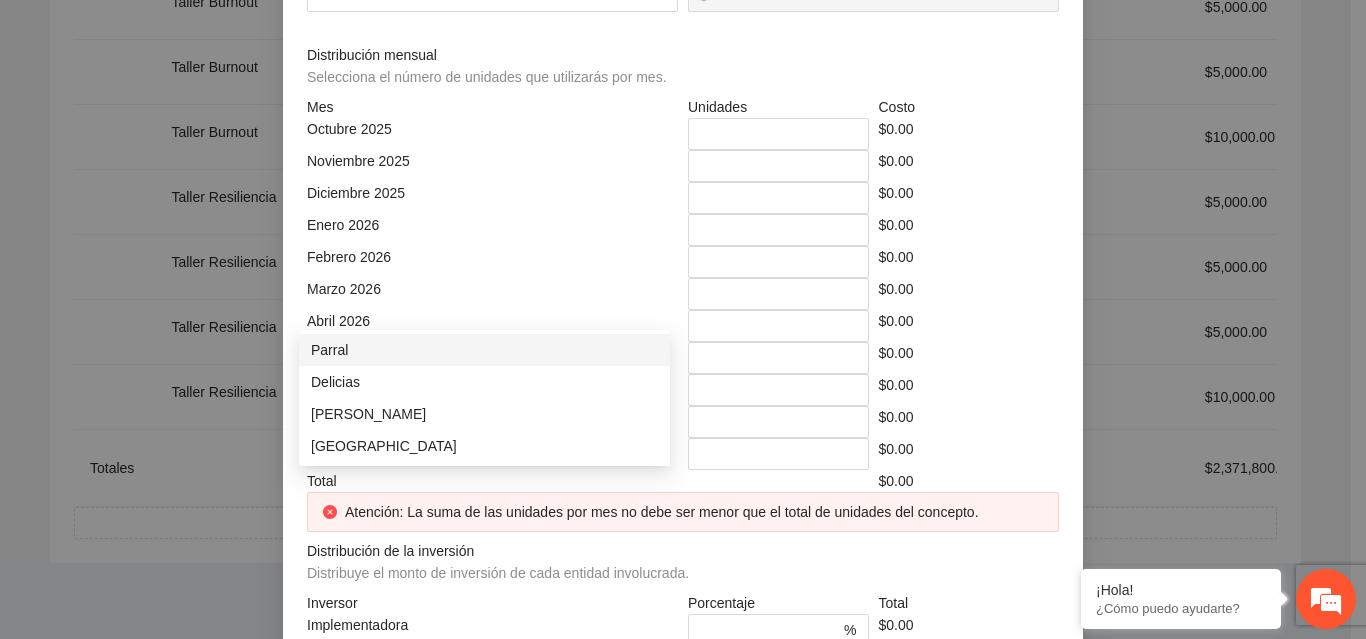 click at bounding box center [485, -144] 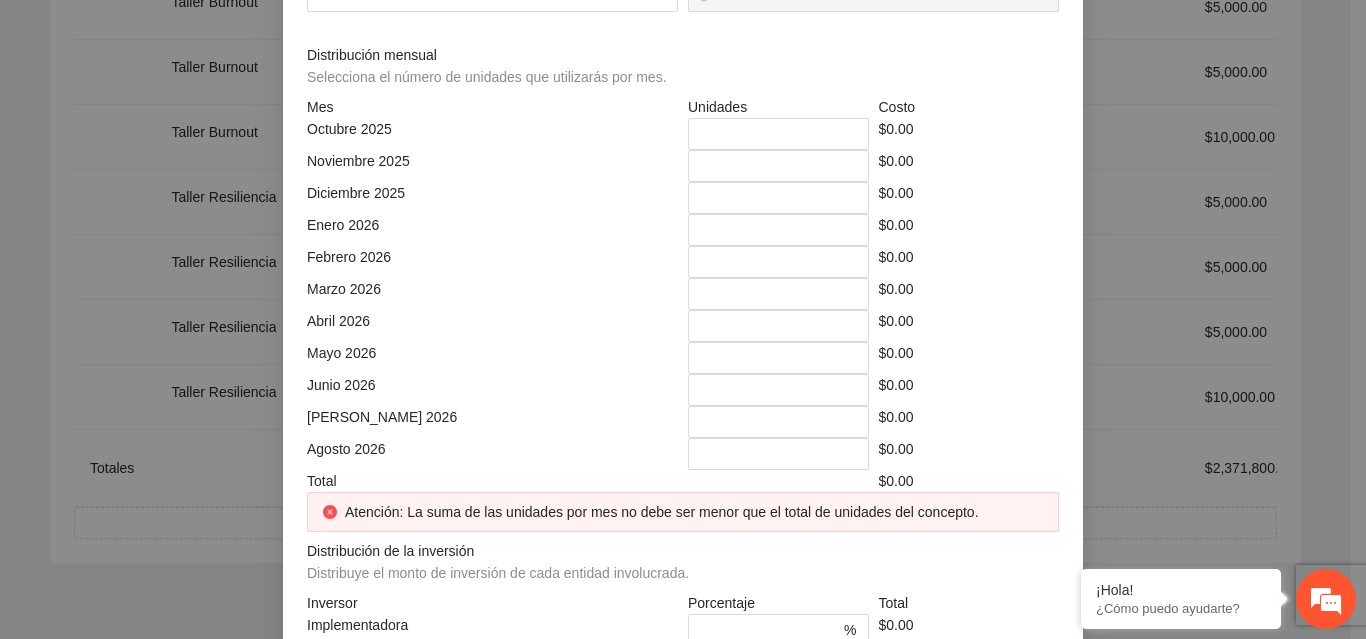 click at bounding box center (866, -144) 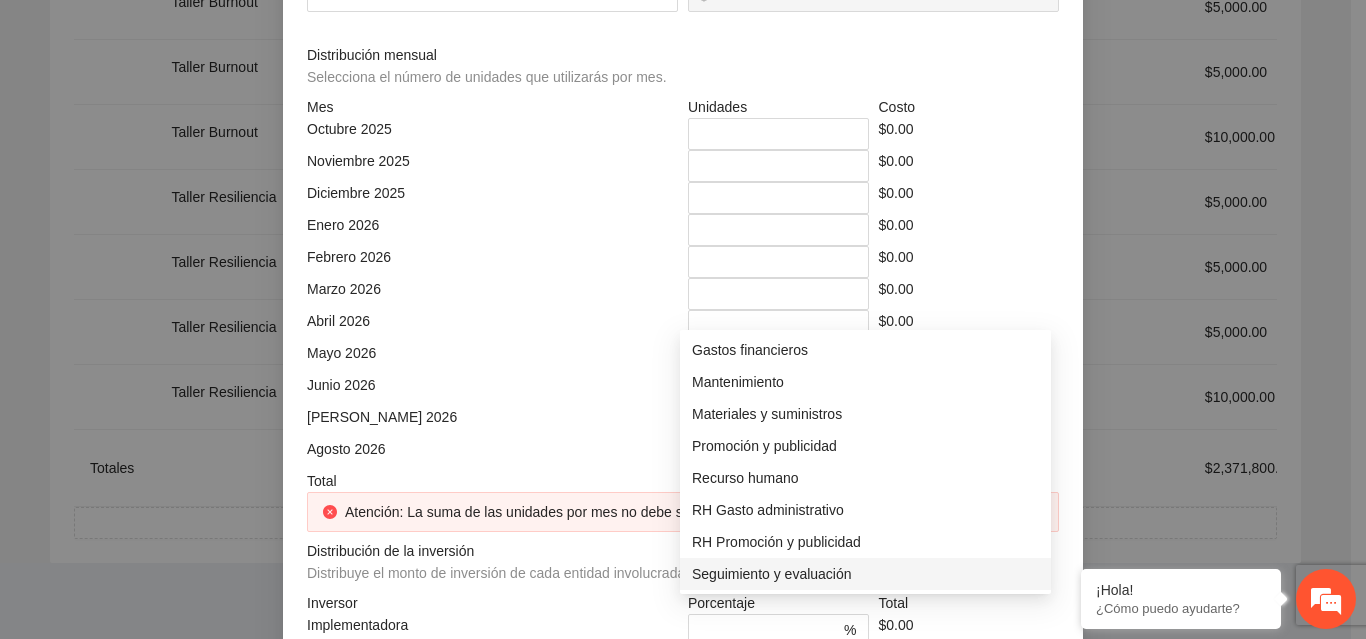 scroll, scrollTop: 0, scrollLeft: 0, axis: both 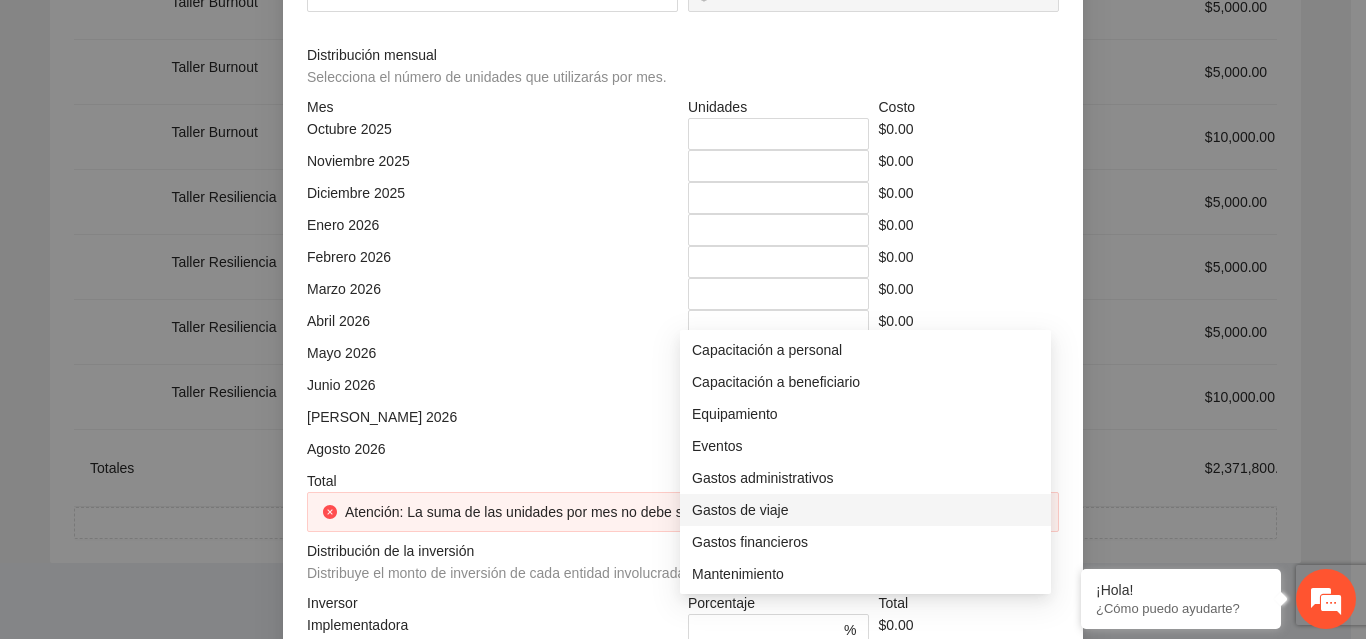 click on "Gastos de viaje" at bounding box center [865, 510] 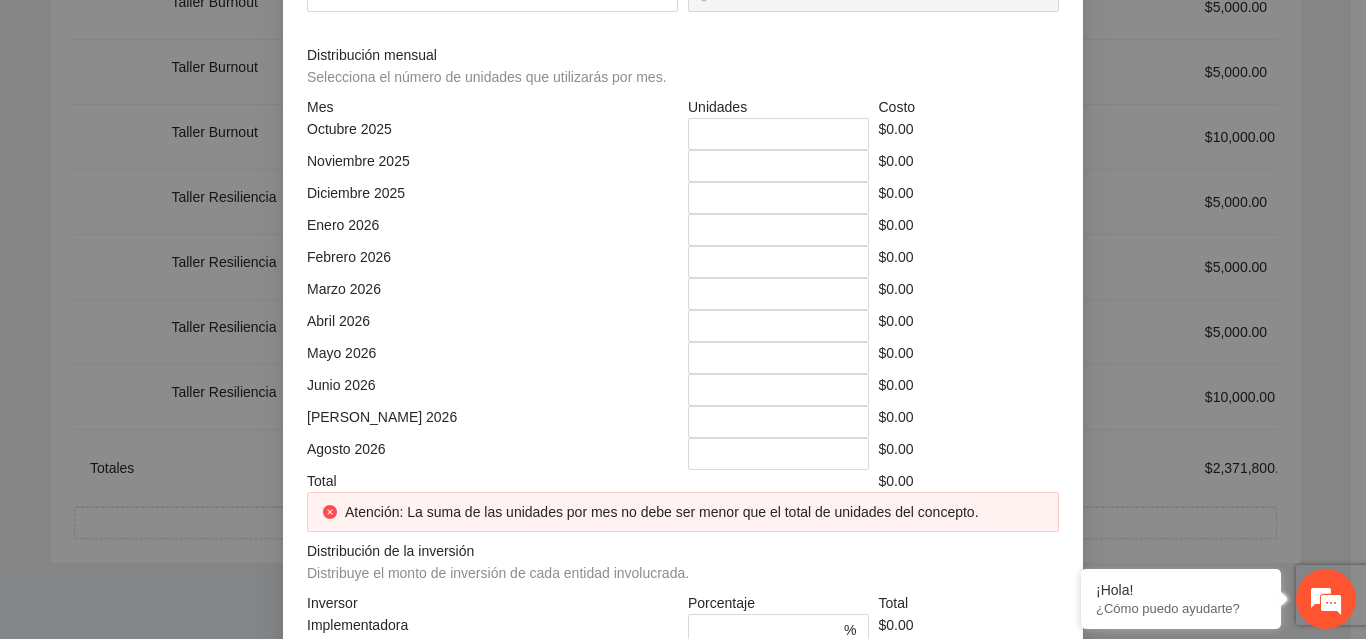 click at bounding box center (492, -74) 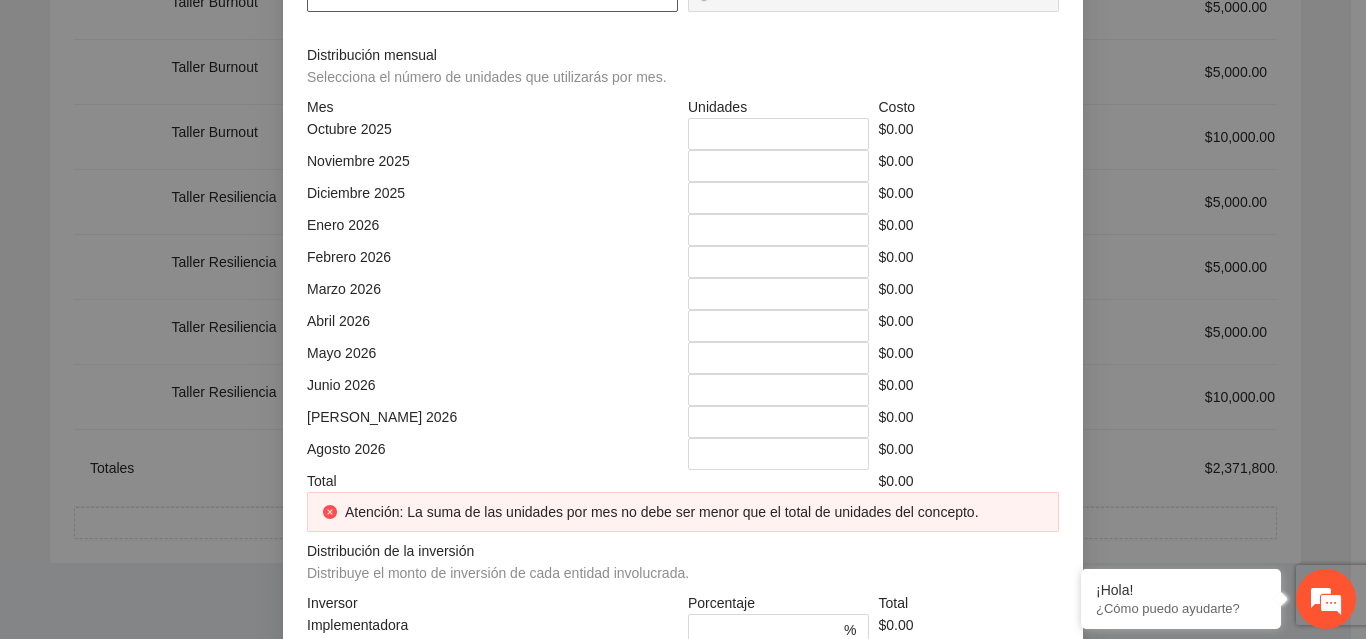 click at bounding box center [492, -4] 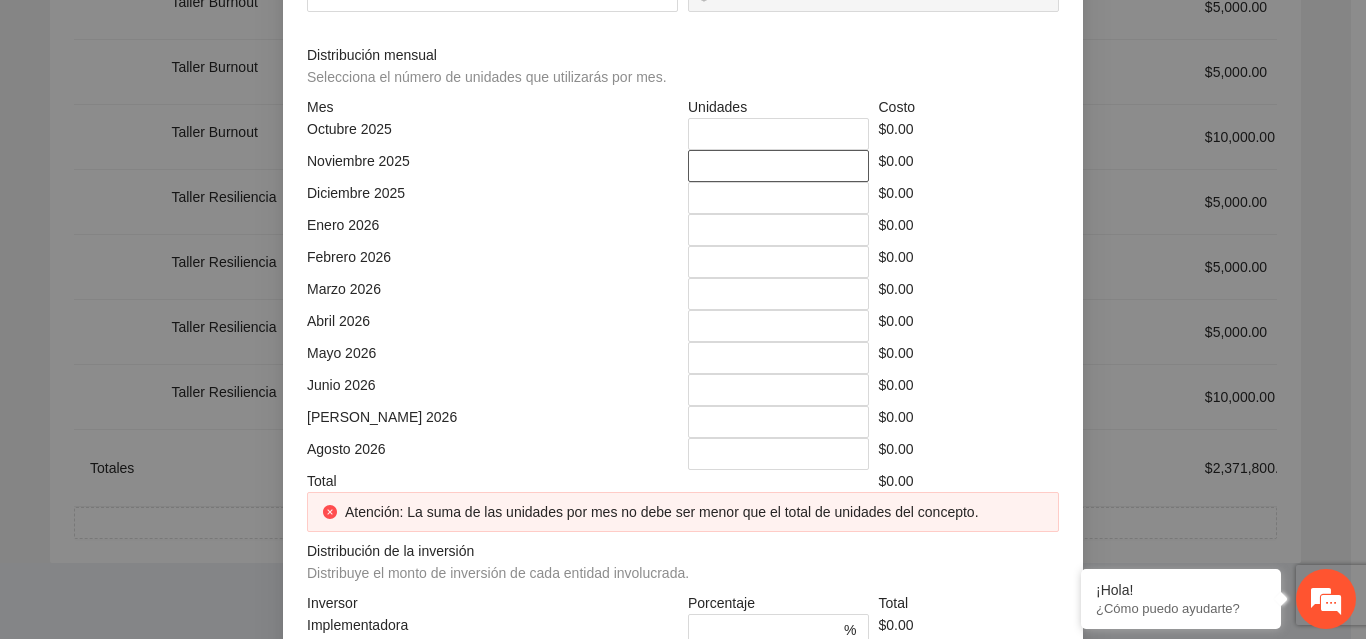 click on "*" at bounding box center [778, 166] 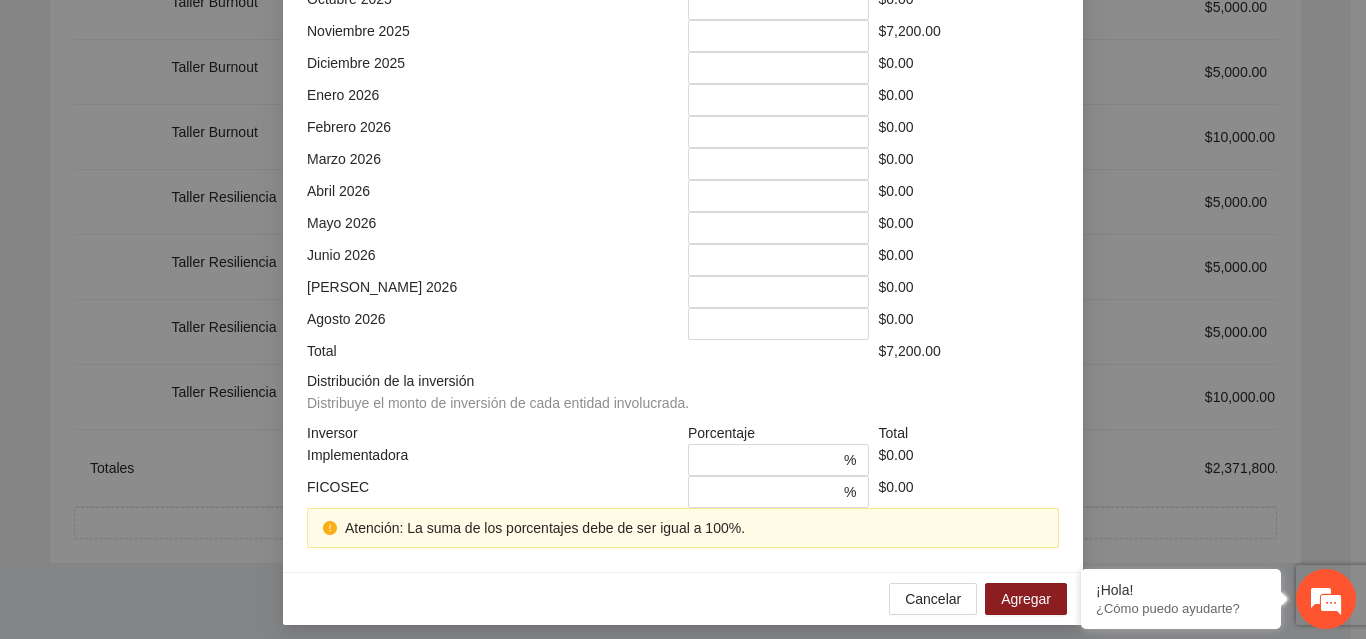 scroll, scrollTop: 571, scrollLeft: 0, axis: vertical 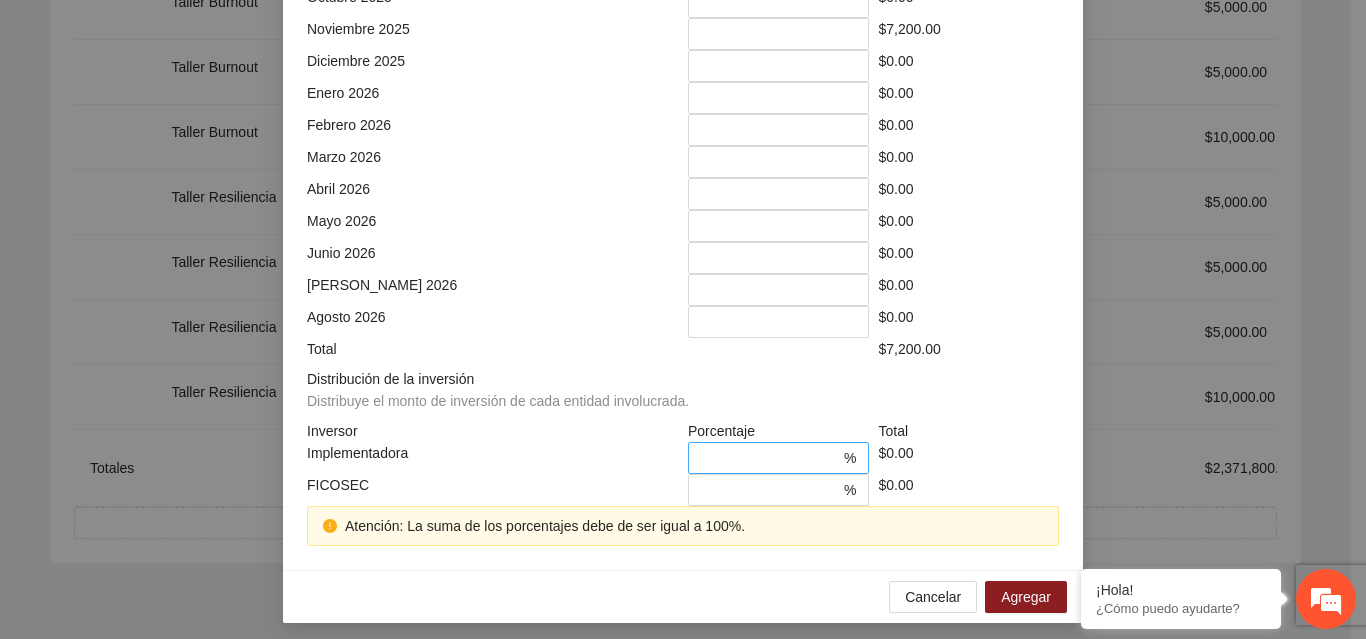 click on "* %" at bounding box center [778, 458] 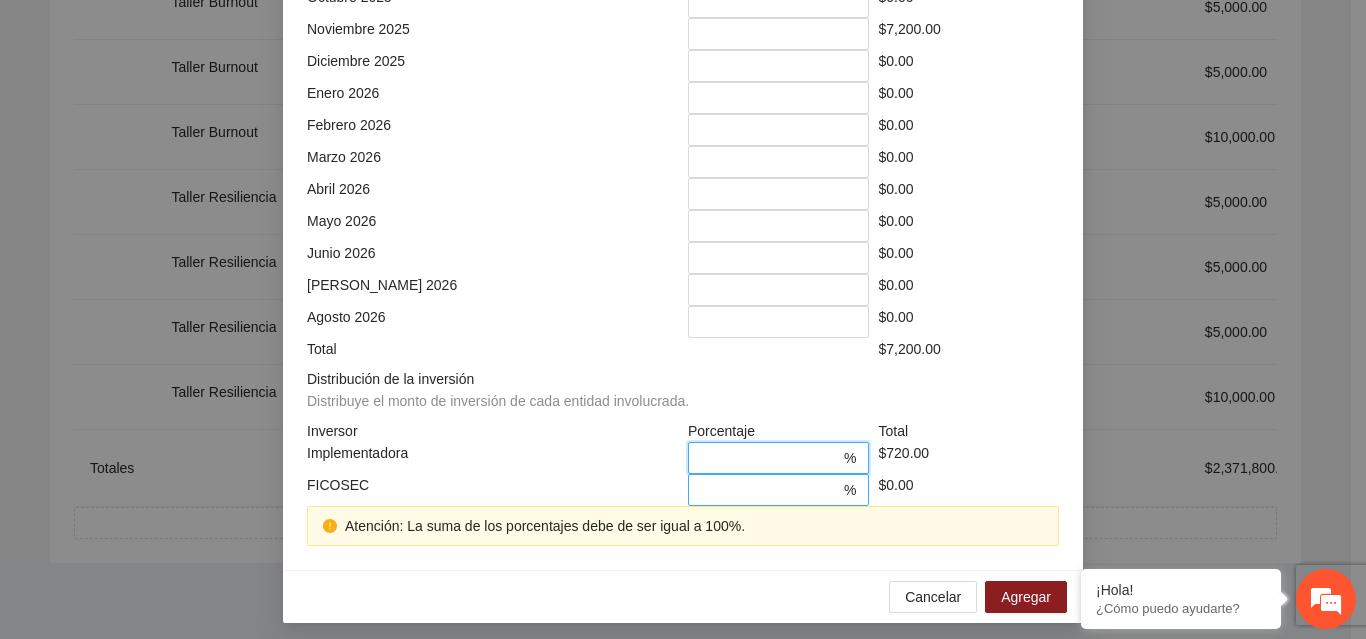 click on "*" at bounding box center [770, 490] 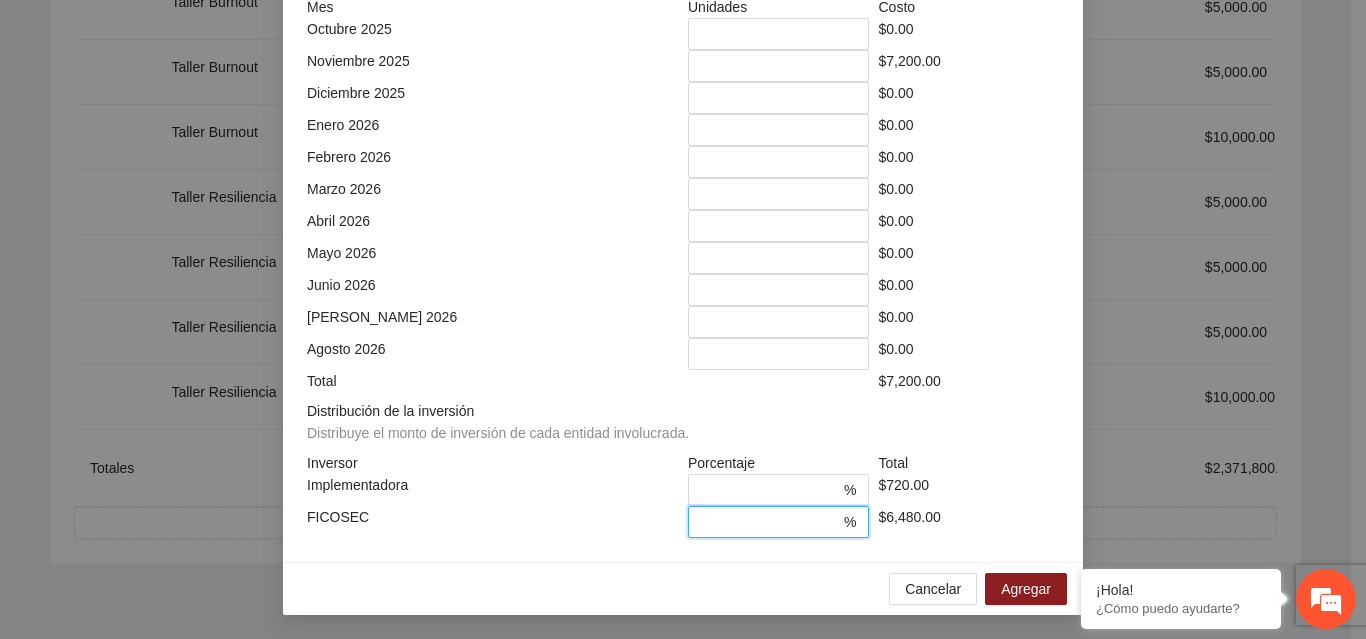 scroll, scrollTop: 539, scrollLeft: 0, axis: vertical 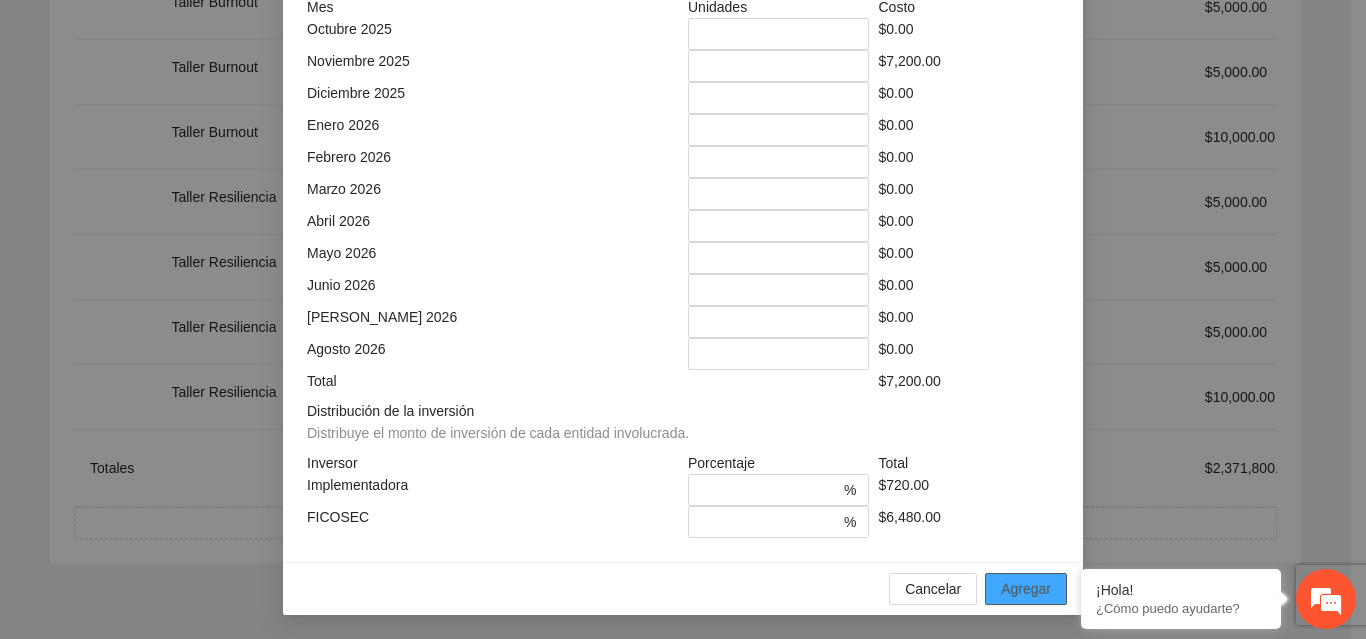 click on "Agregar" at bounding box center (1026, 589) 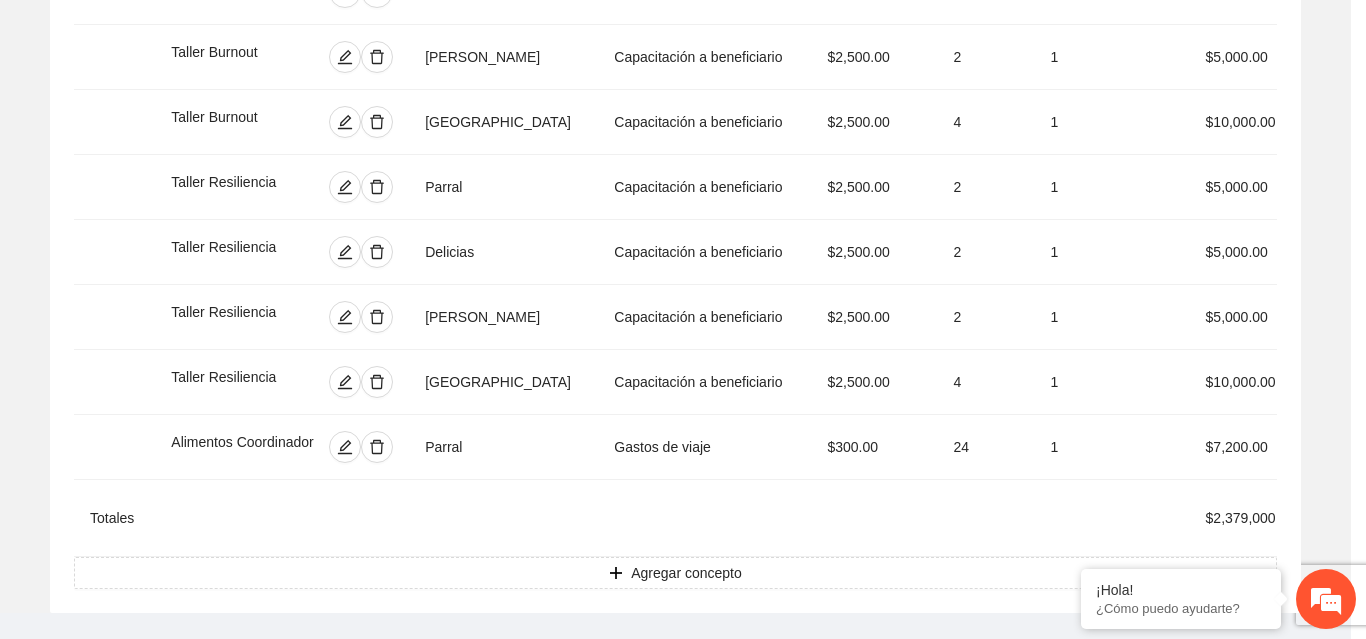 scroll, scrollTop: 439, scrollLeft: 0, axis: vertical 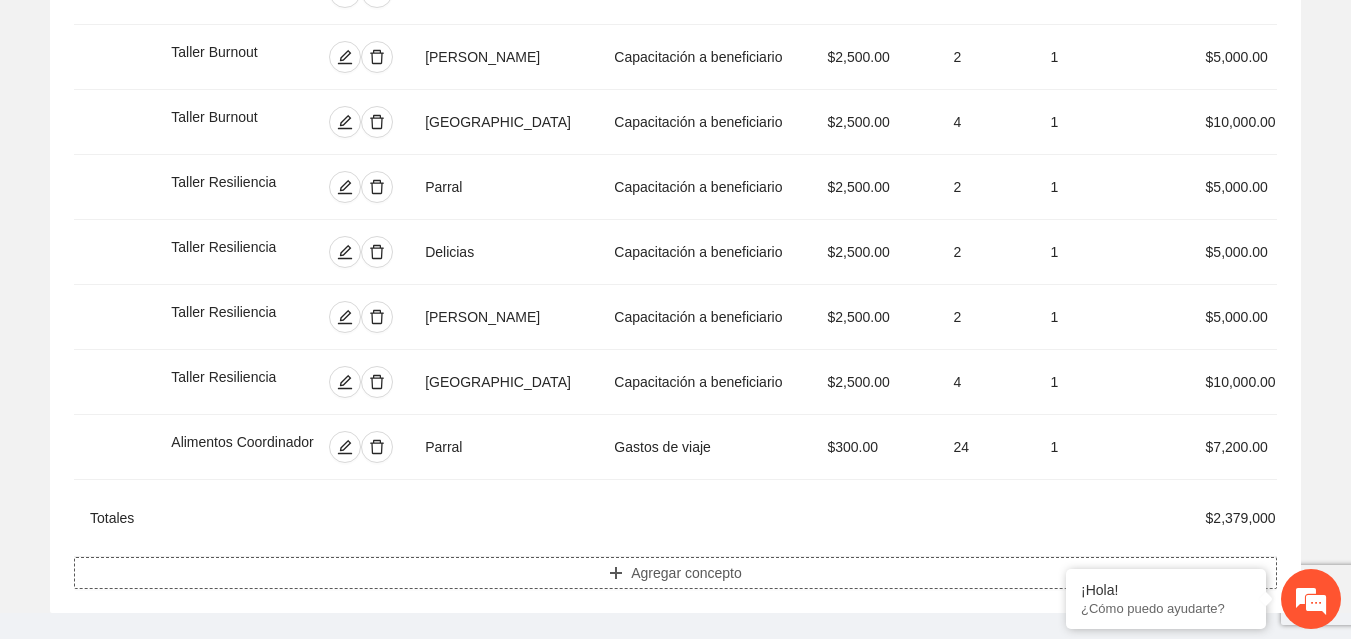 click on "Agregar concepto" at bounding box center [686, 573] 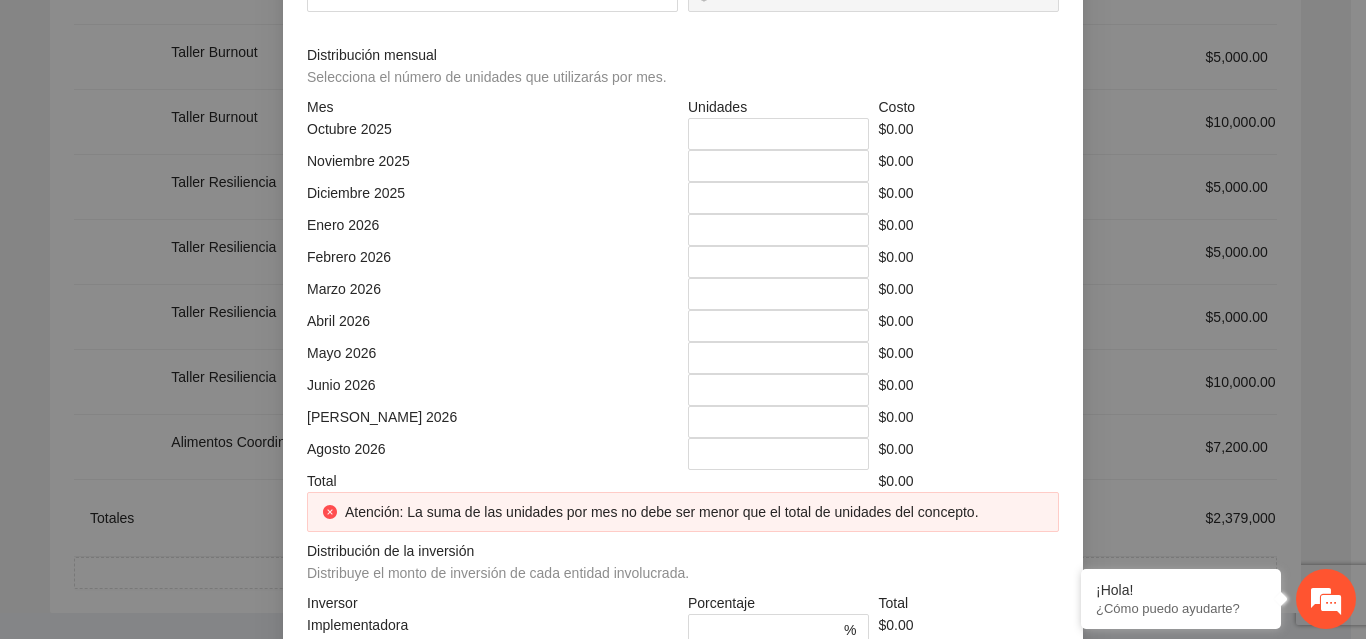 click at bounding box center (683, -214) 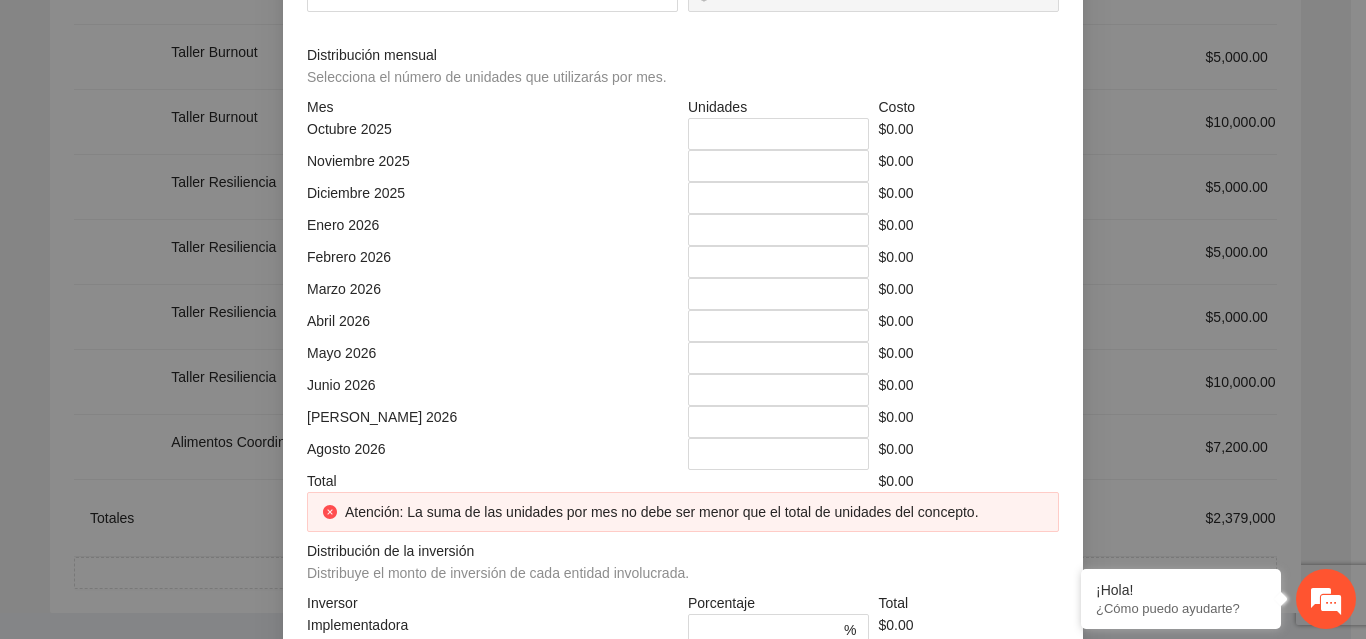 click at bounding box center (485, -144) 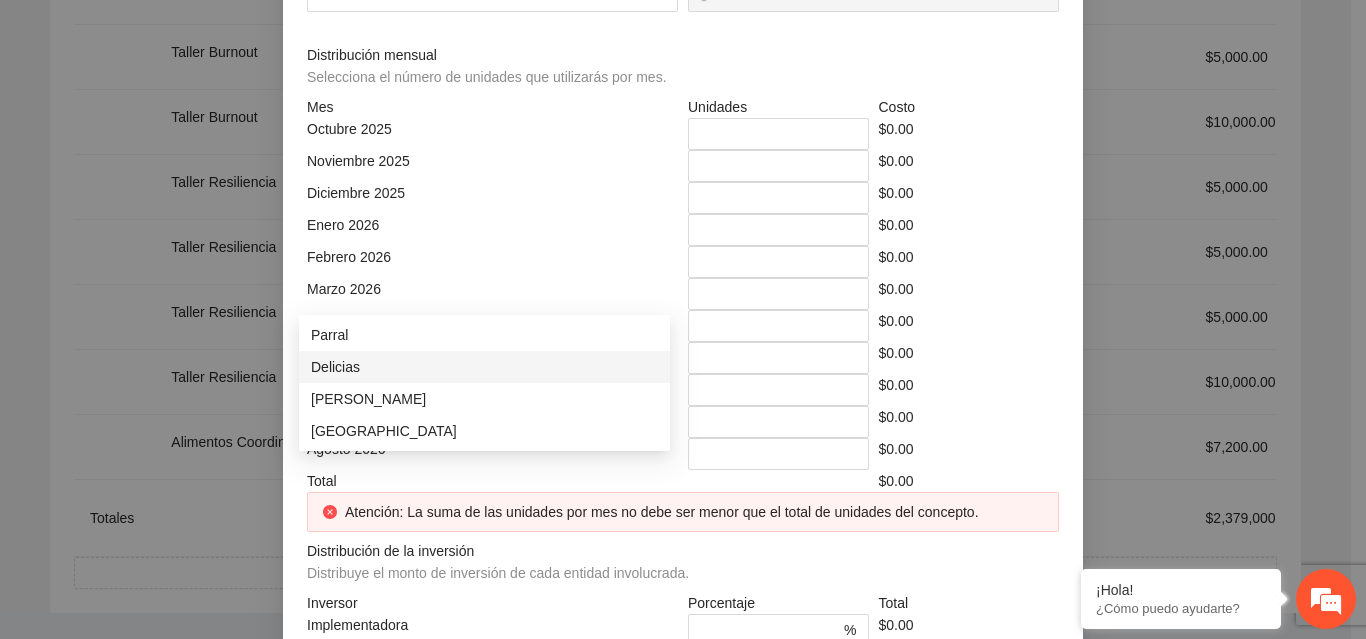 click on "Delicias" at bounding box center (484, 367) 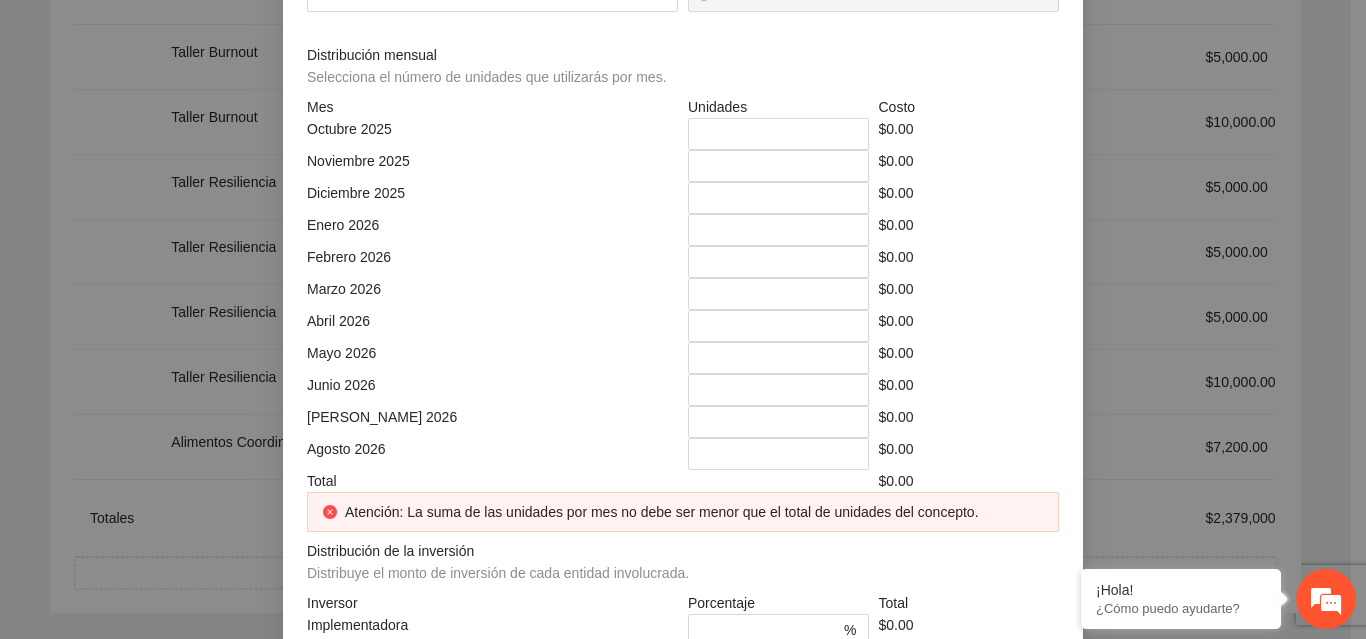 click at bounding box center [866, -144] 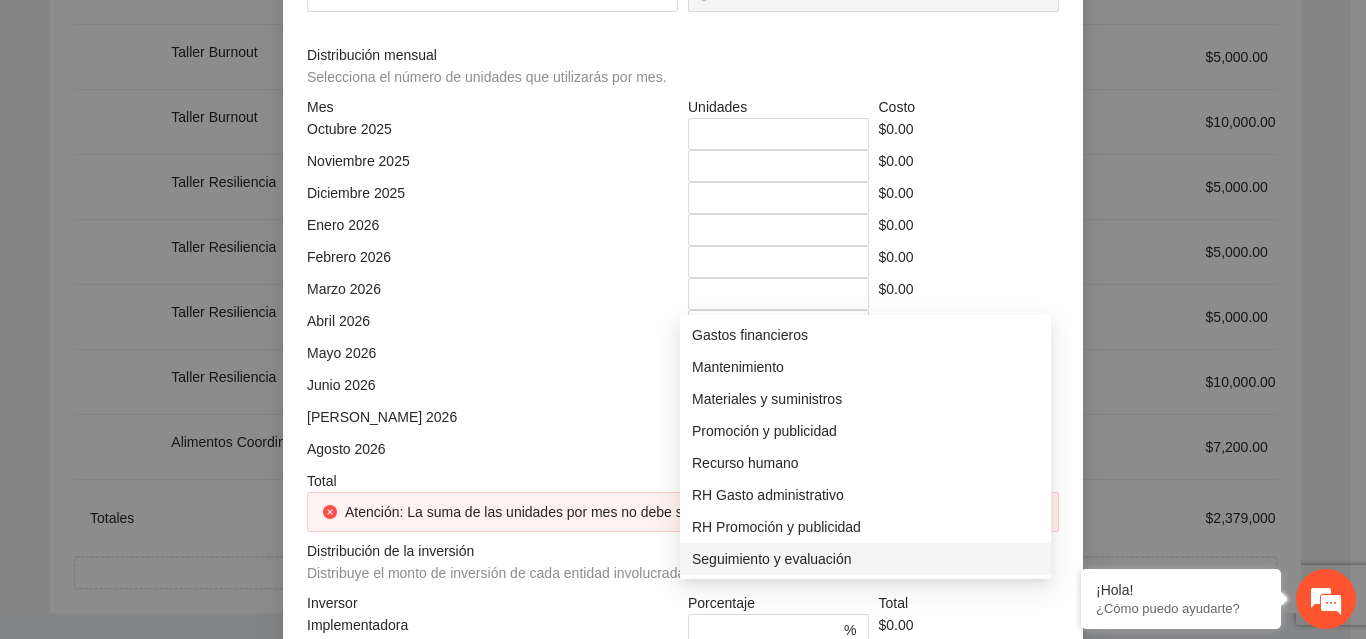 scroll, scrollTop: 0, scrollLeft: 0, axis: both 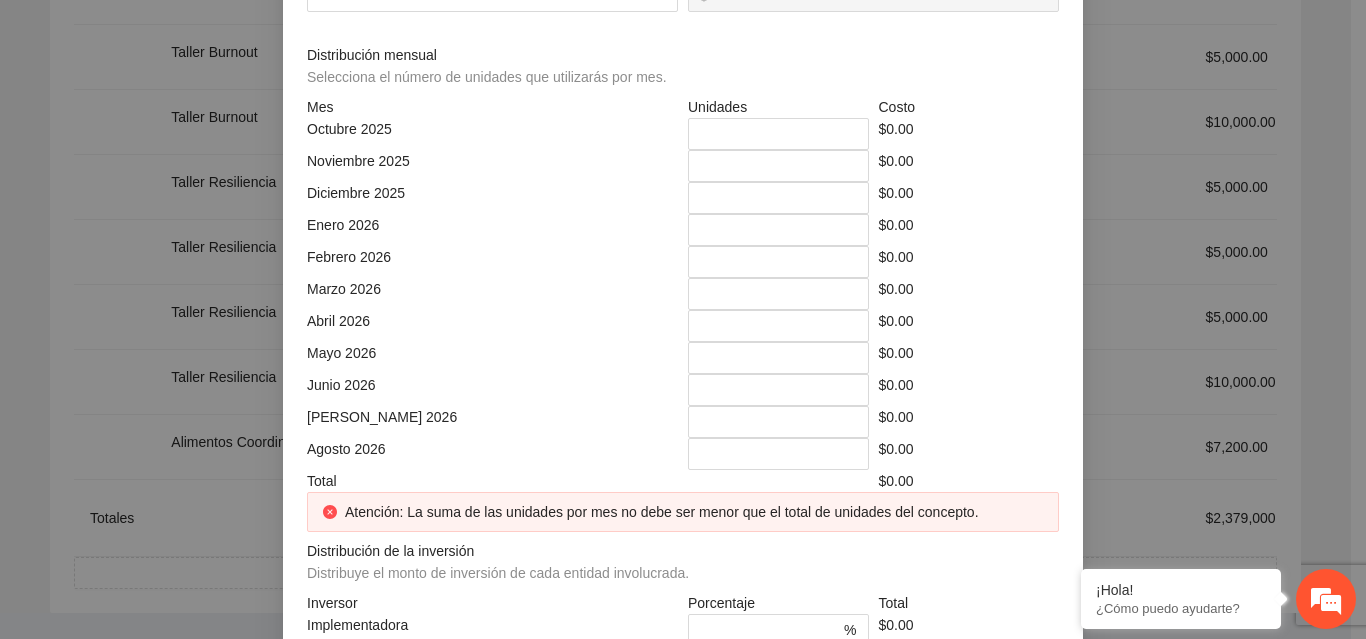 click at bounding box center (492, -74) 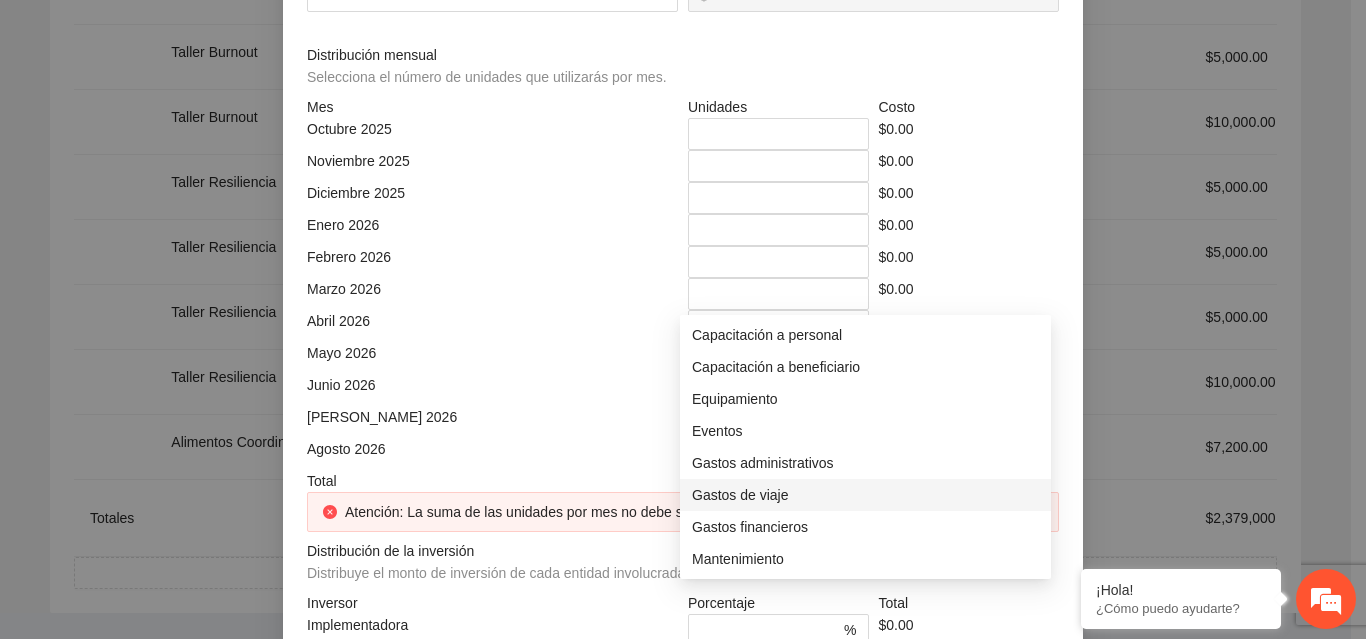 click on "Gastos de viaje" at bounding box center (865, 495) 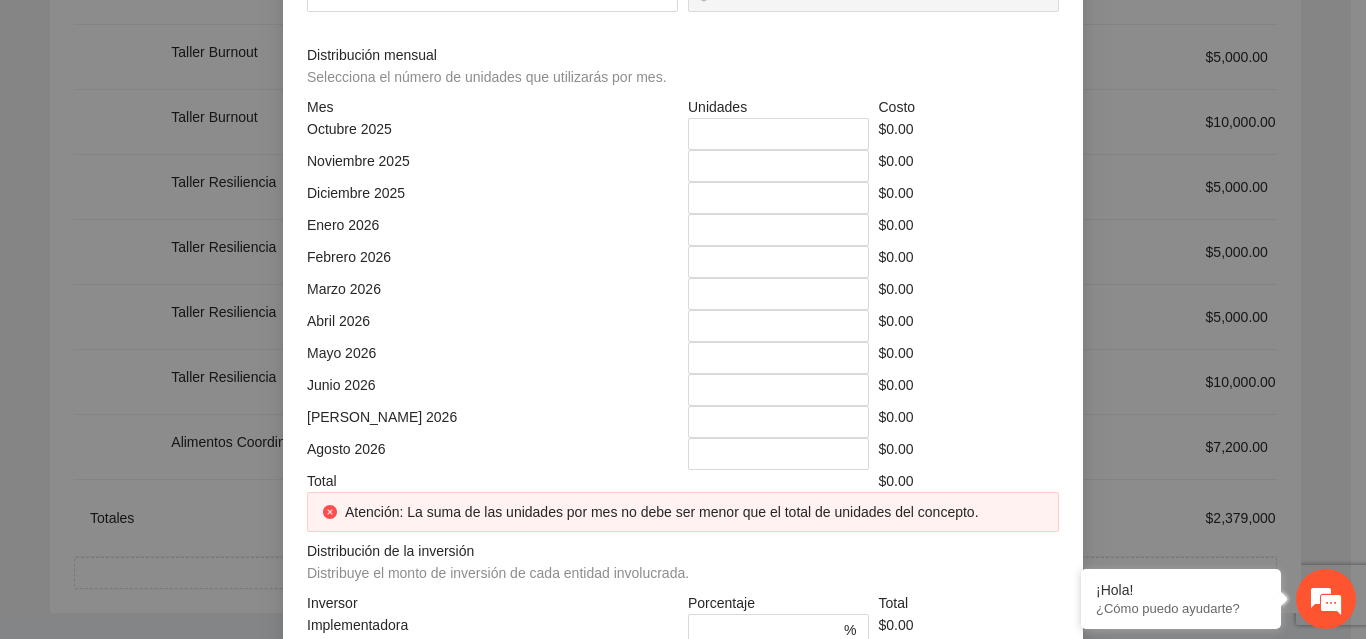 click at bounding box center (492, -74) 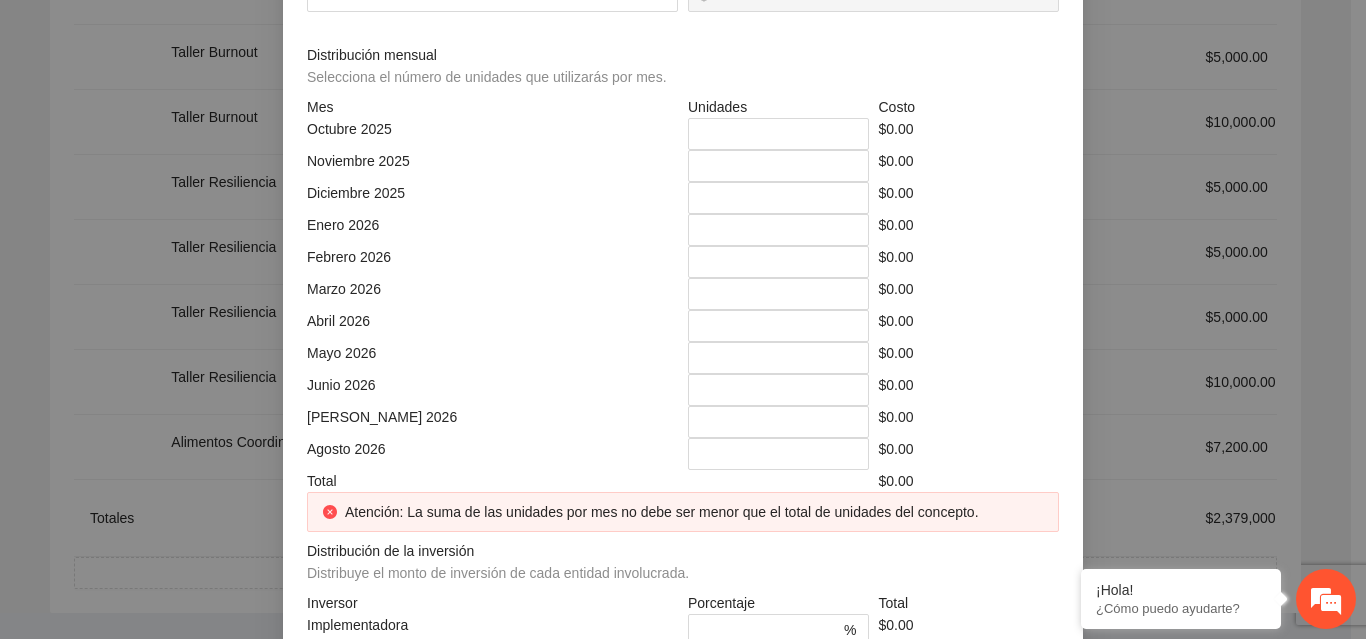 click on "$" at bounding box center [873, -74] 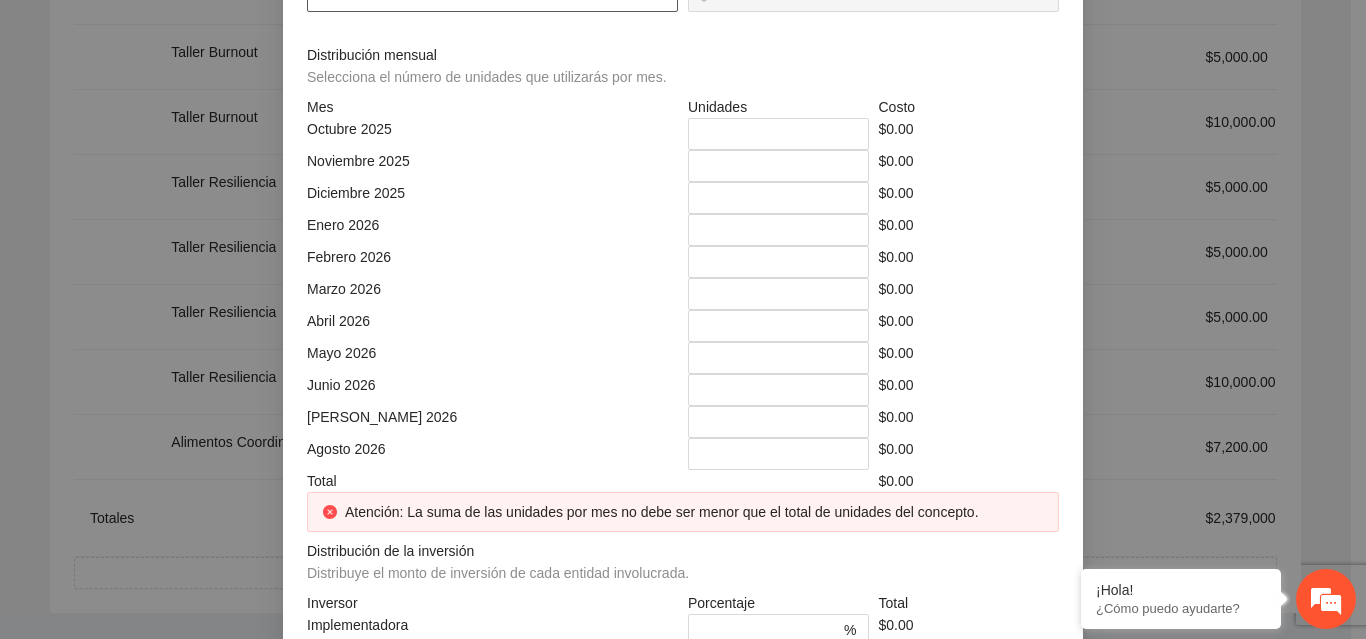 click at bounding box center (492, -4) 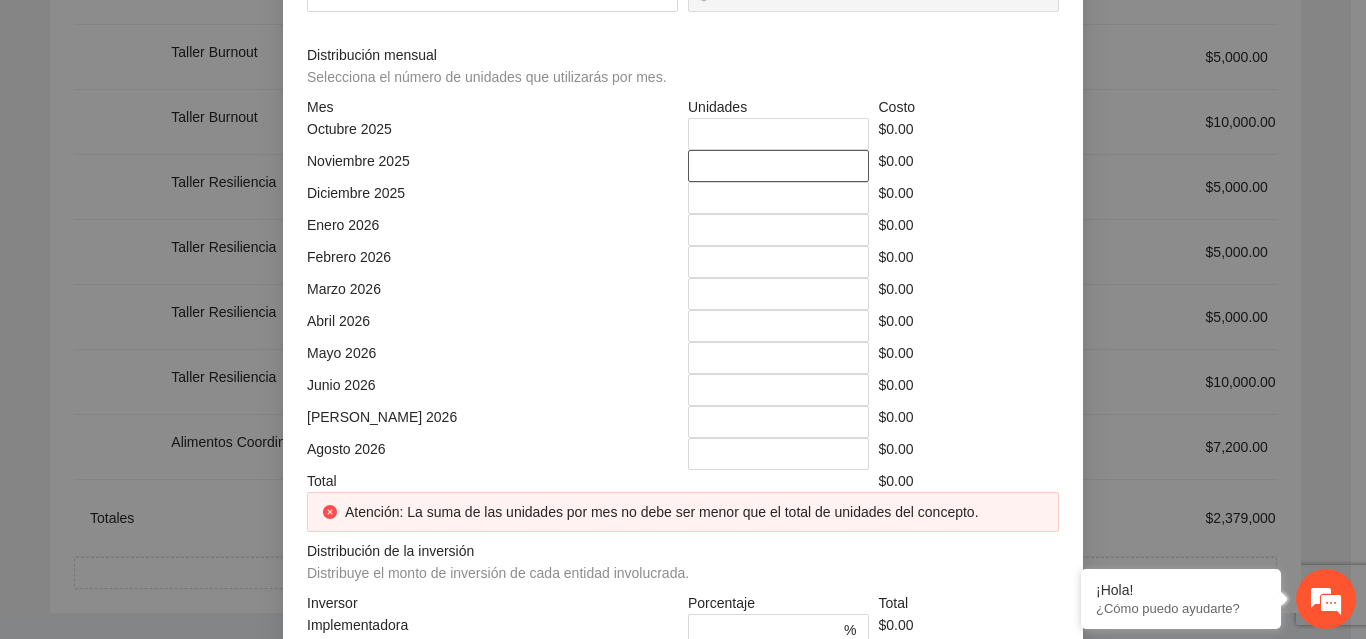 click on "*" at bounding box center (778, 166) 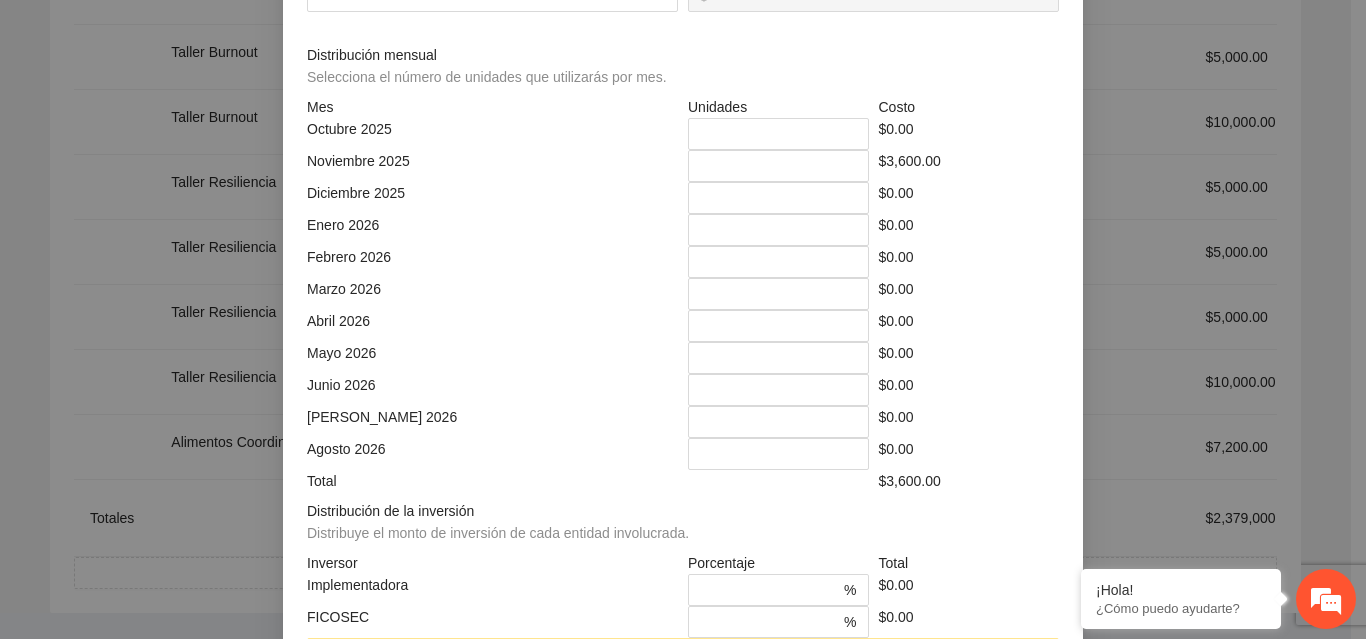scroll, scrollTop: 579, scrollLeft: 0, axis: vertical 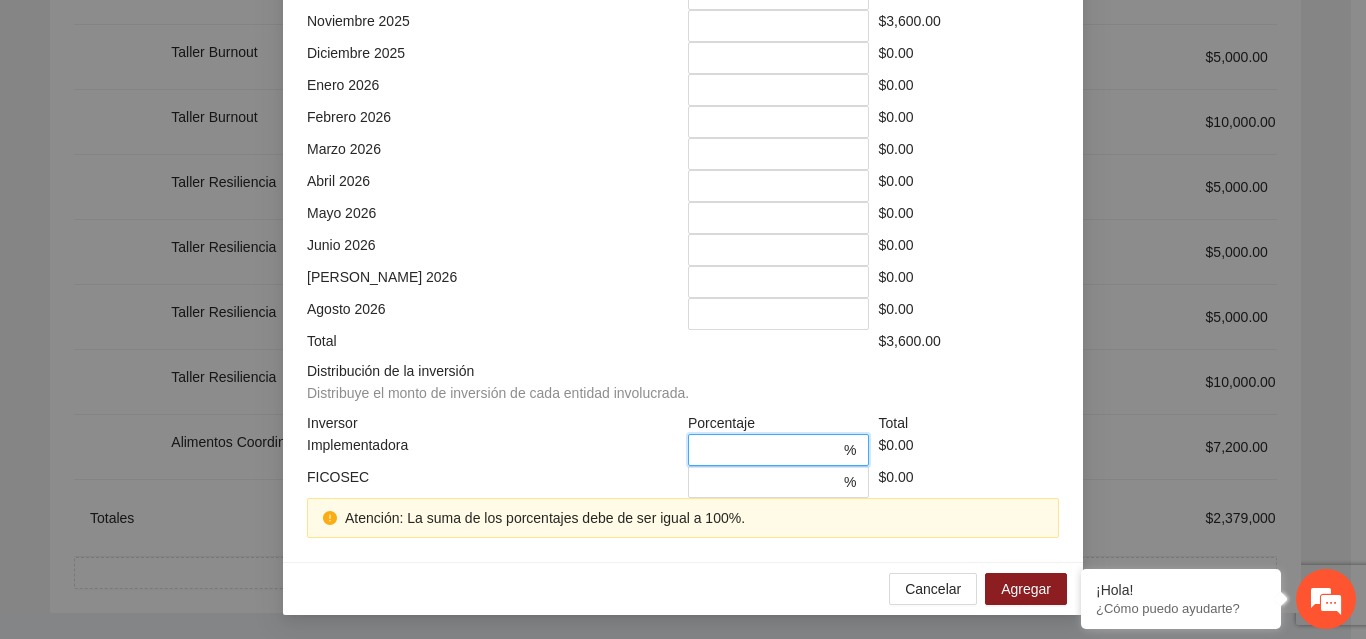 click on "*" at bounding box center [770, 450] 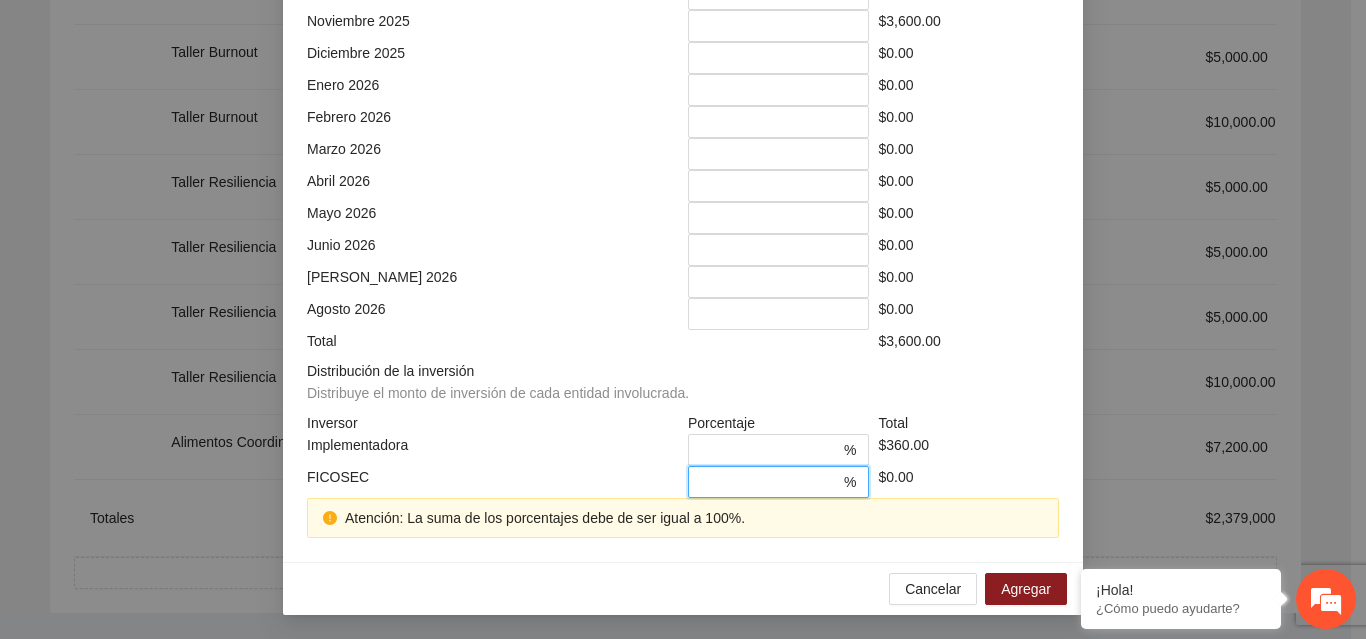 click on "*" at bounding box center (770, 482) 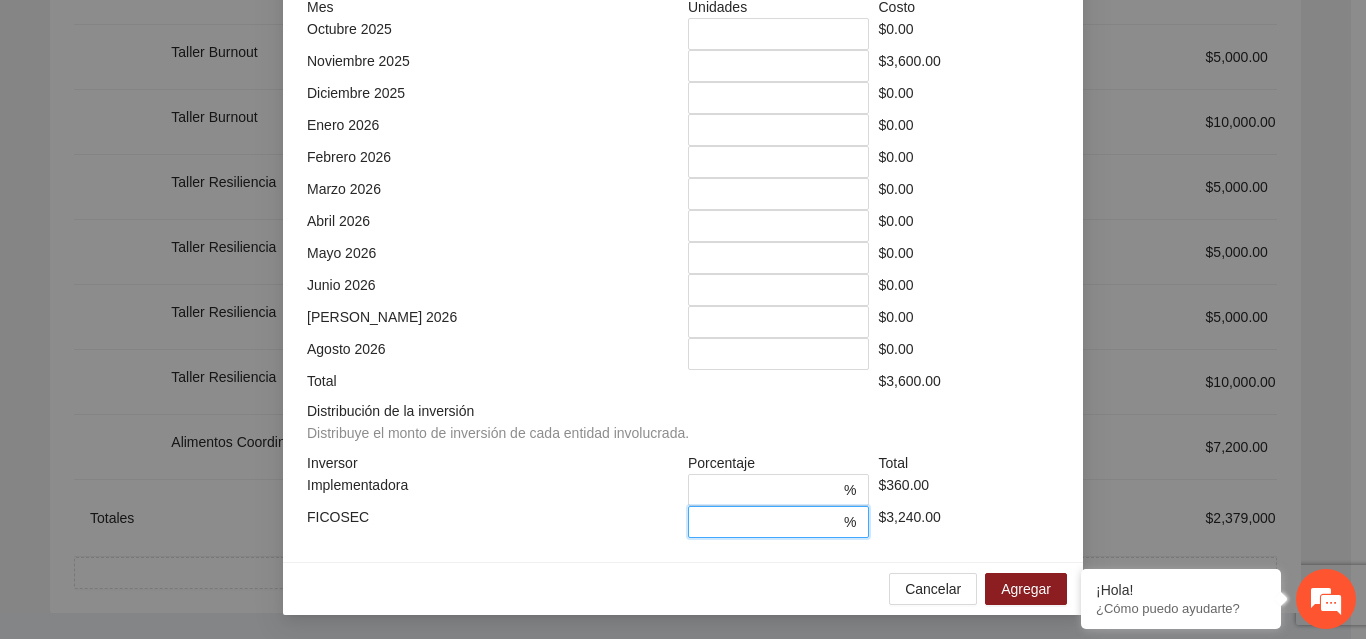 scroll, scrollTop: 539, scrollLeft: 0, axis: vertical 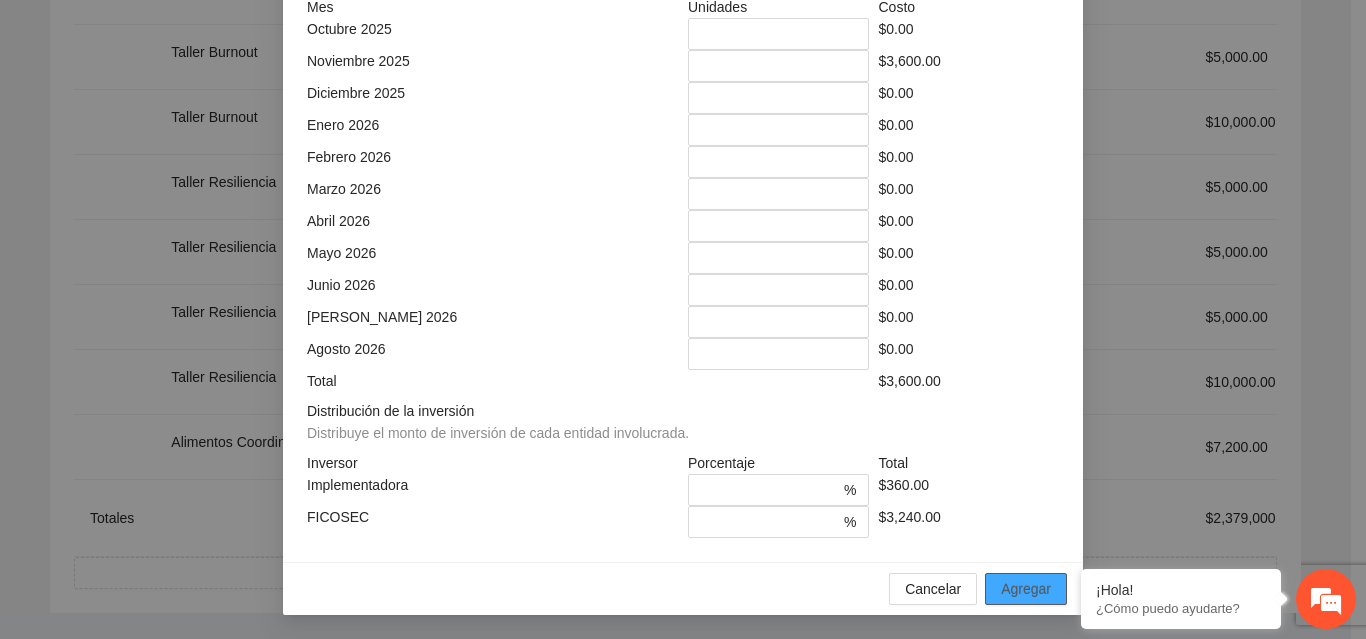 click on "Agregar" at bounding box center (1026, 589) 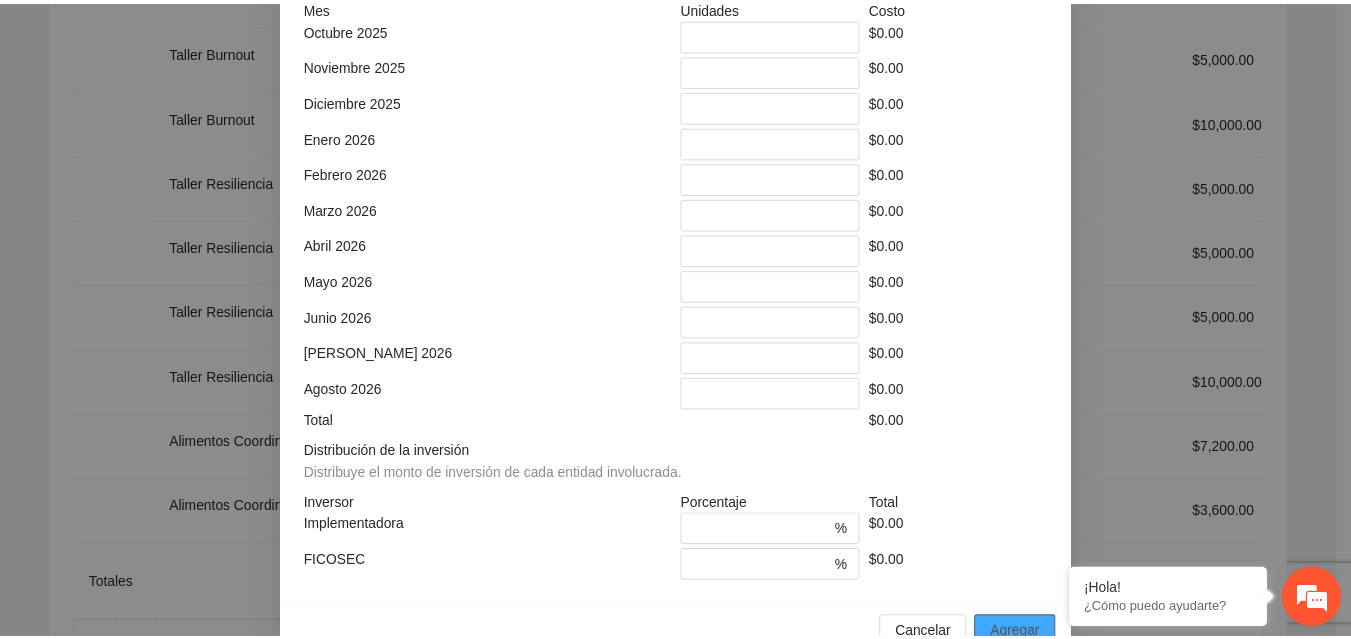 scroll, scrollTop: 439, scrollLeft: 0, axis: vertical 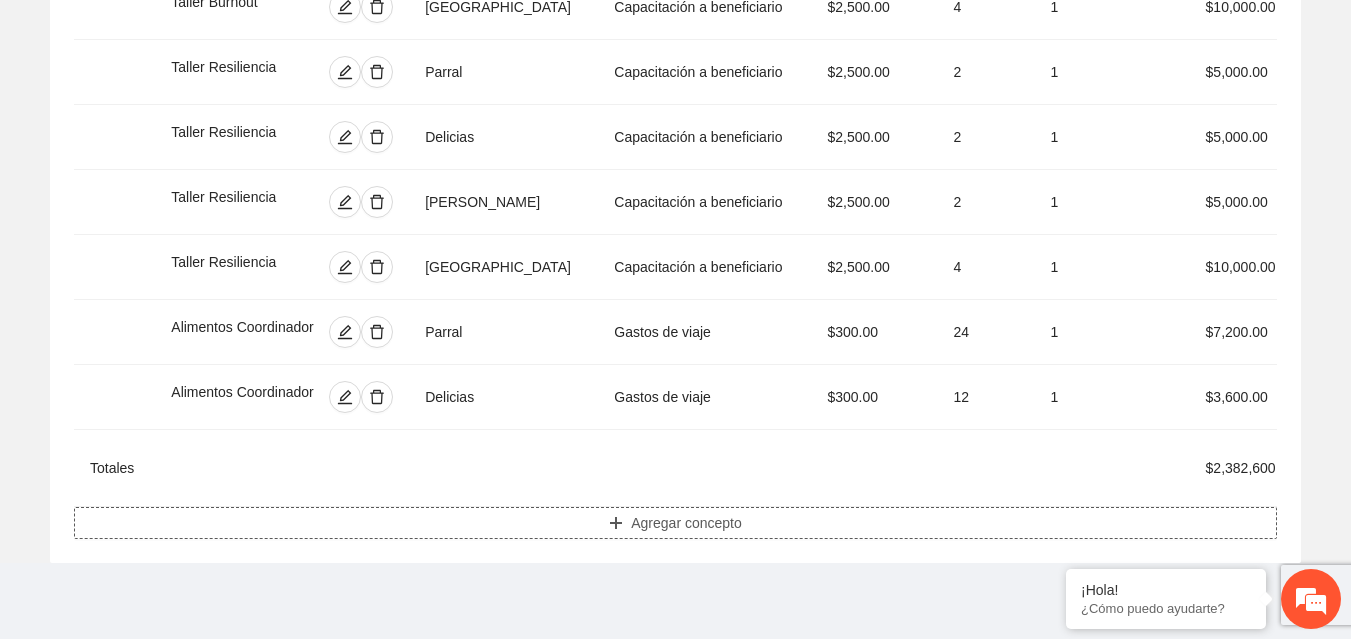 click on "Agregar concepto" at bounding box center [675, 523] 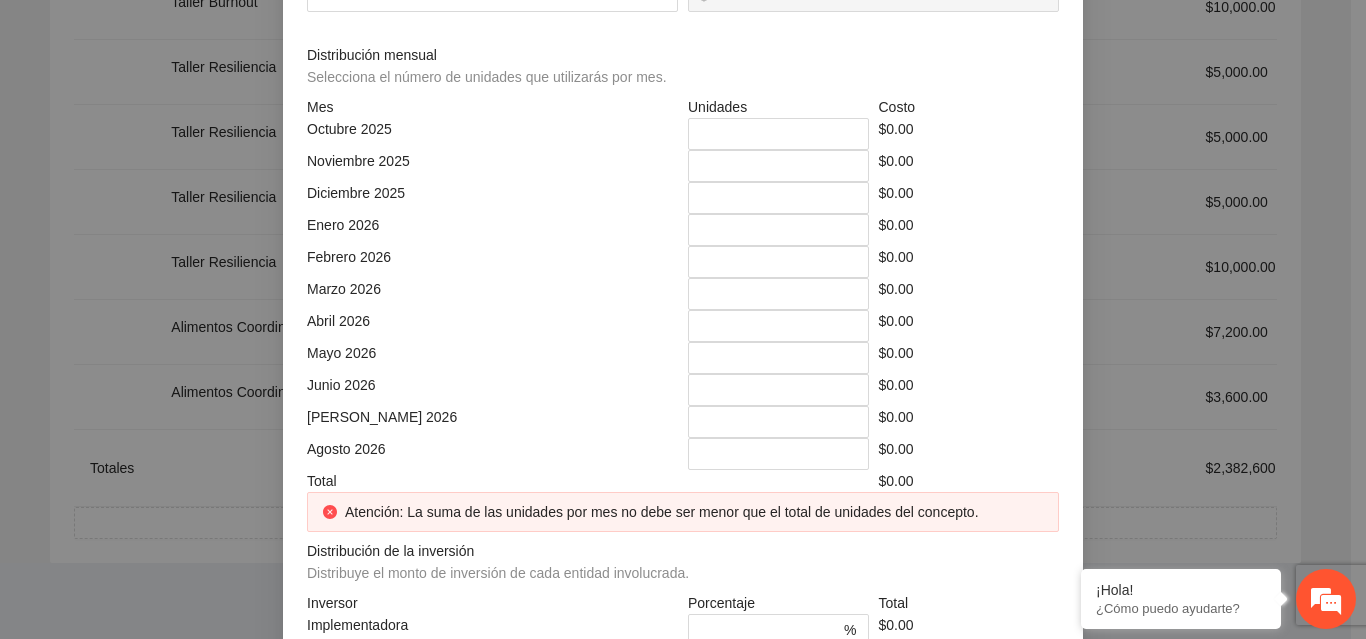click at bounding box center [683, -214] 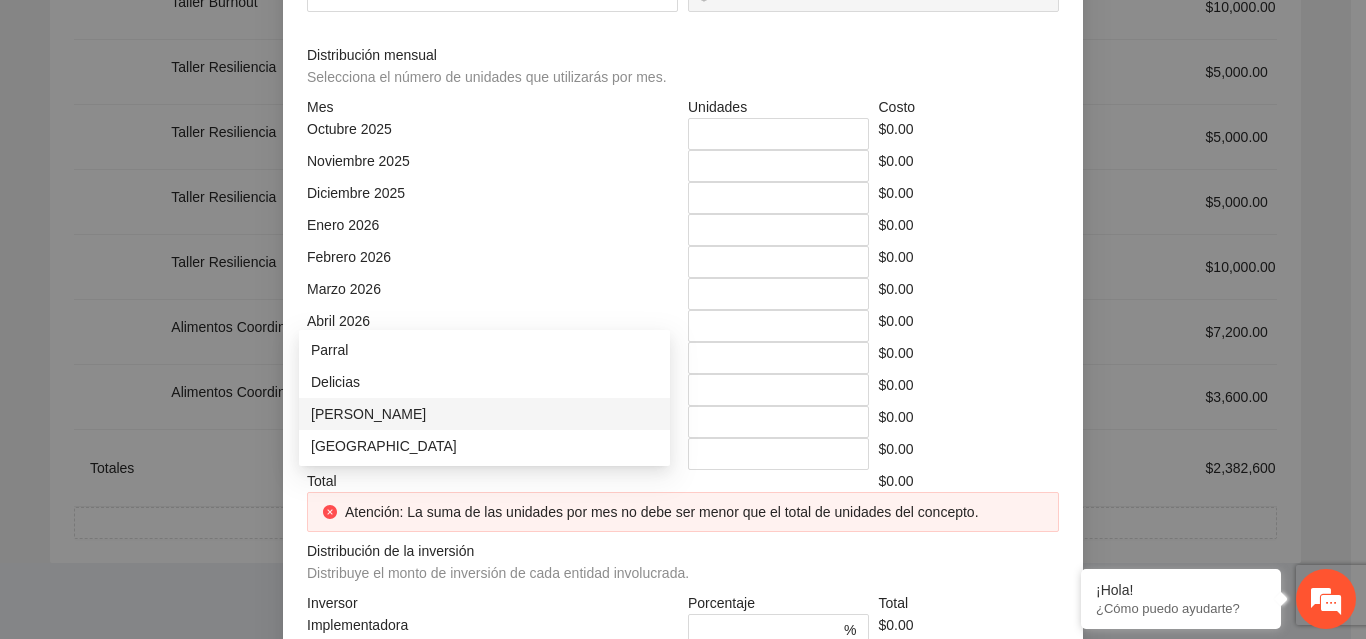 click on "[PERSON_NAME]" at bounding box center (484, 414) 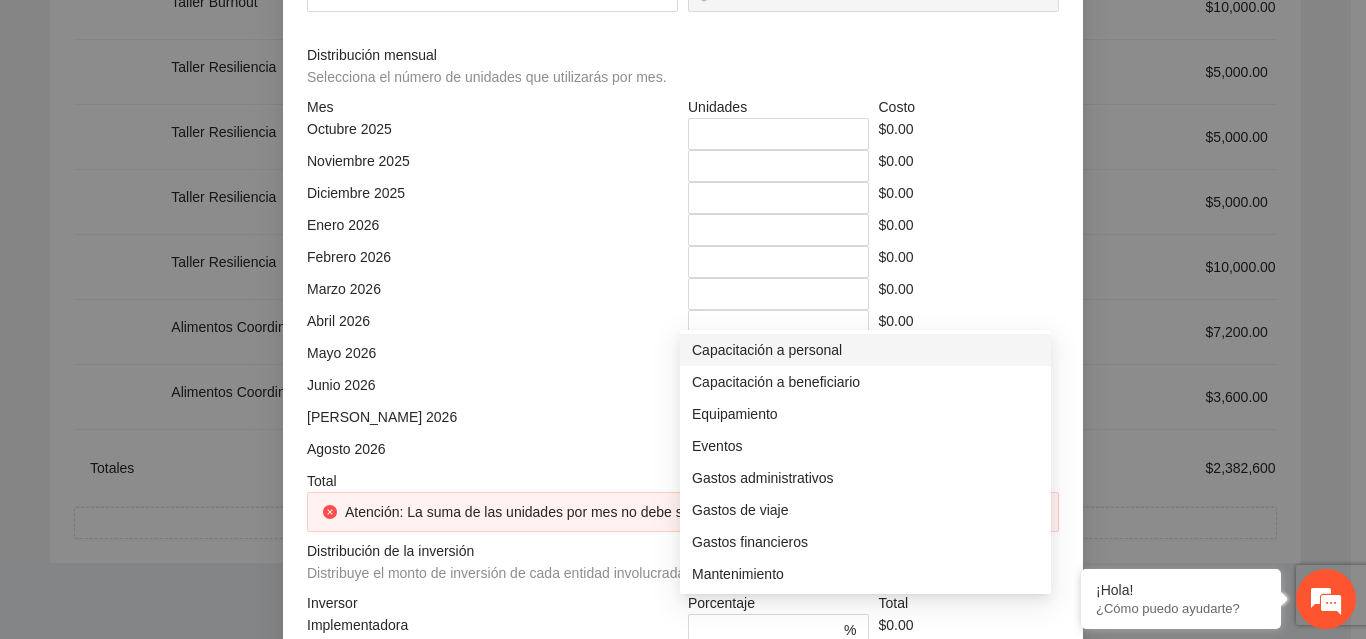 click at bounding box center (866, -144) 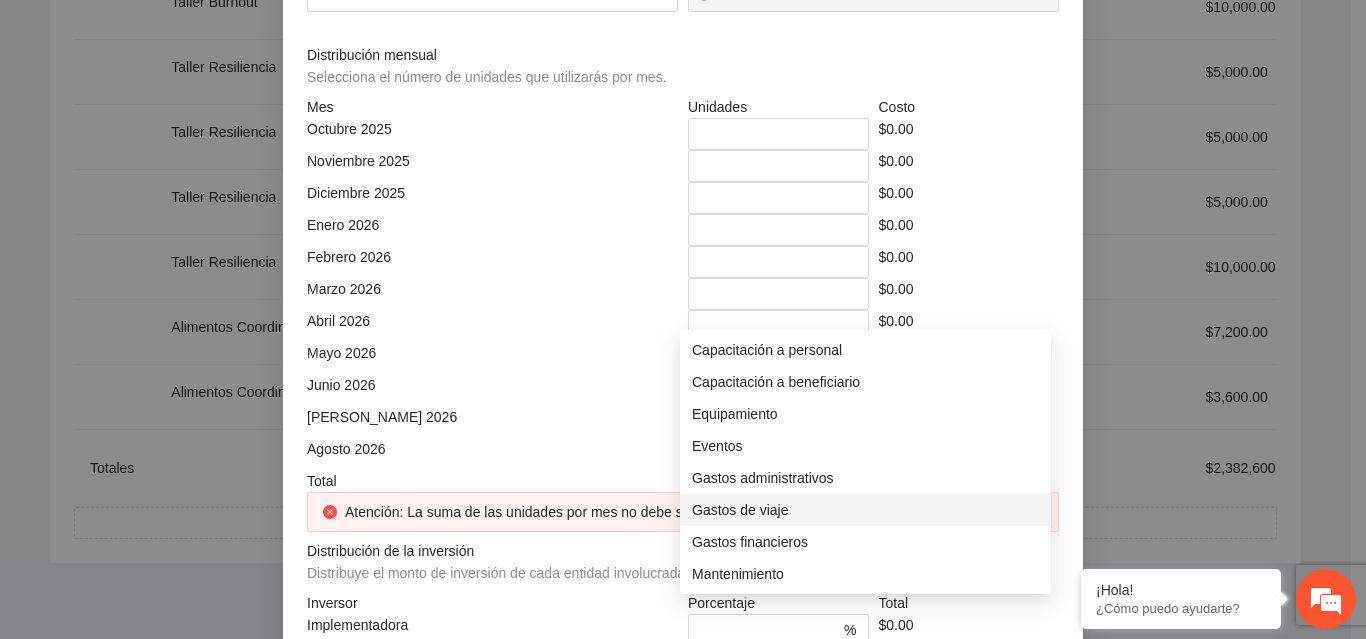 click on "Gastos de viaje" at bounding box center [865, 510] 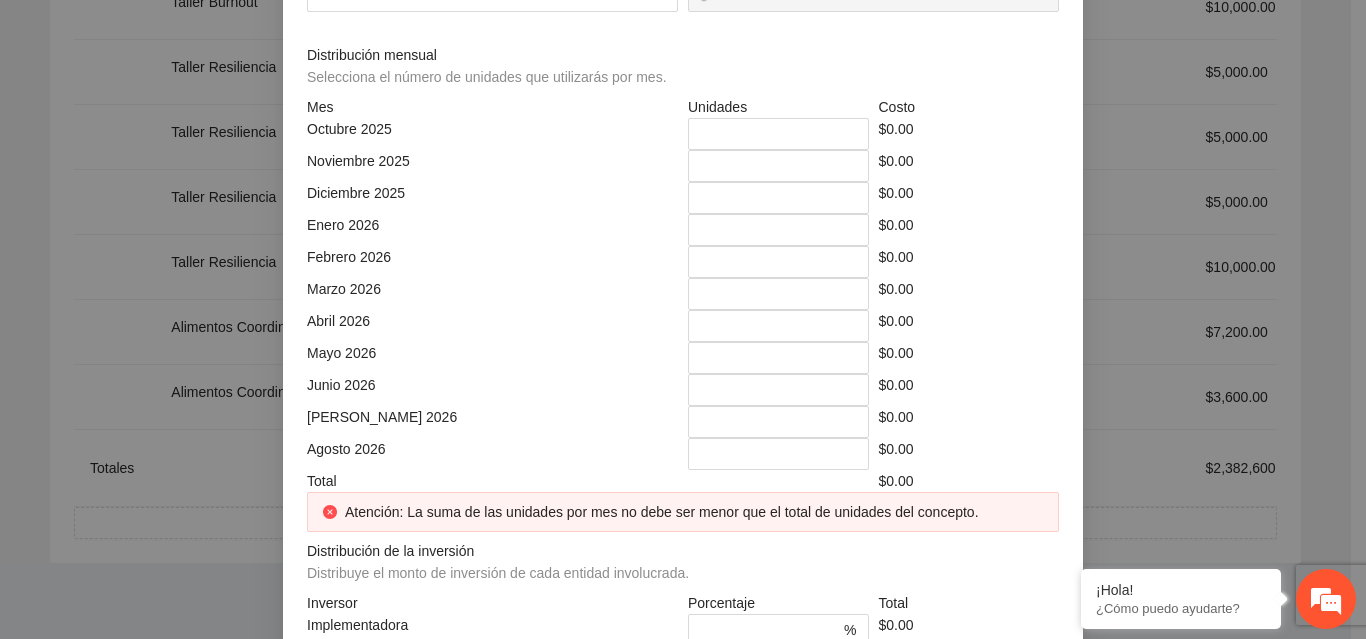 click at bounding box center (492, -74) 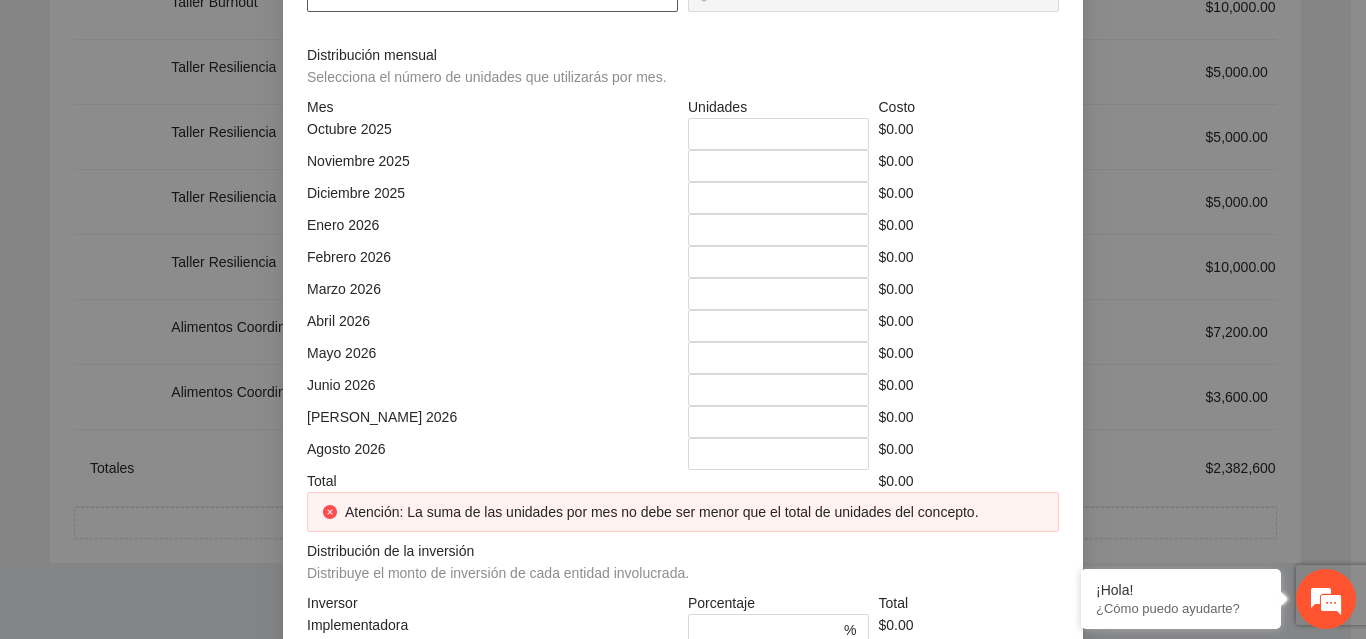 click at bounding box center (492, -4) 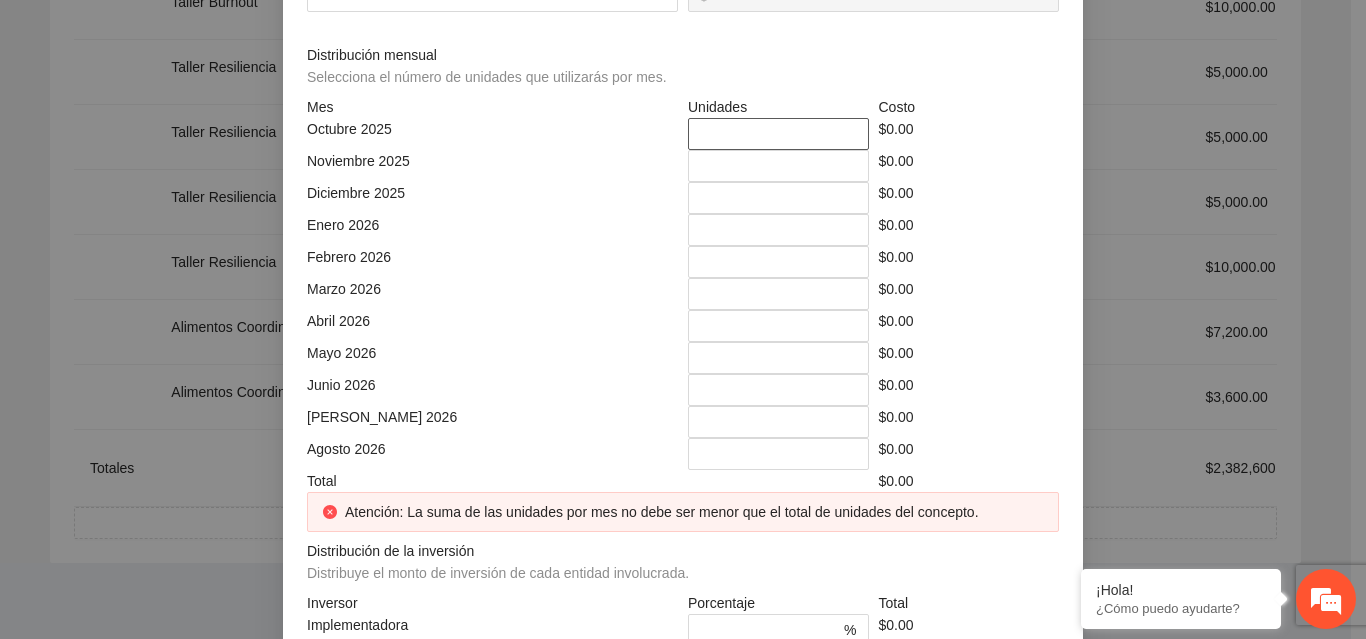 click on "*" at bounding box center (778, 134) 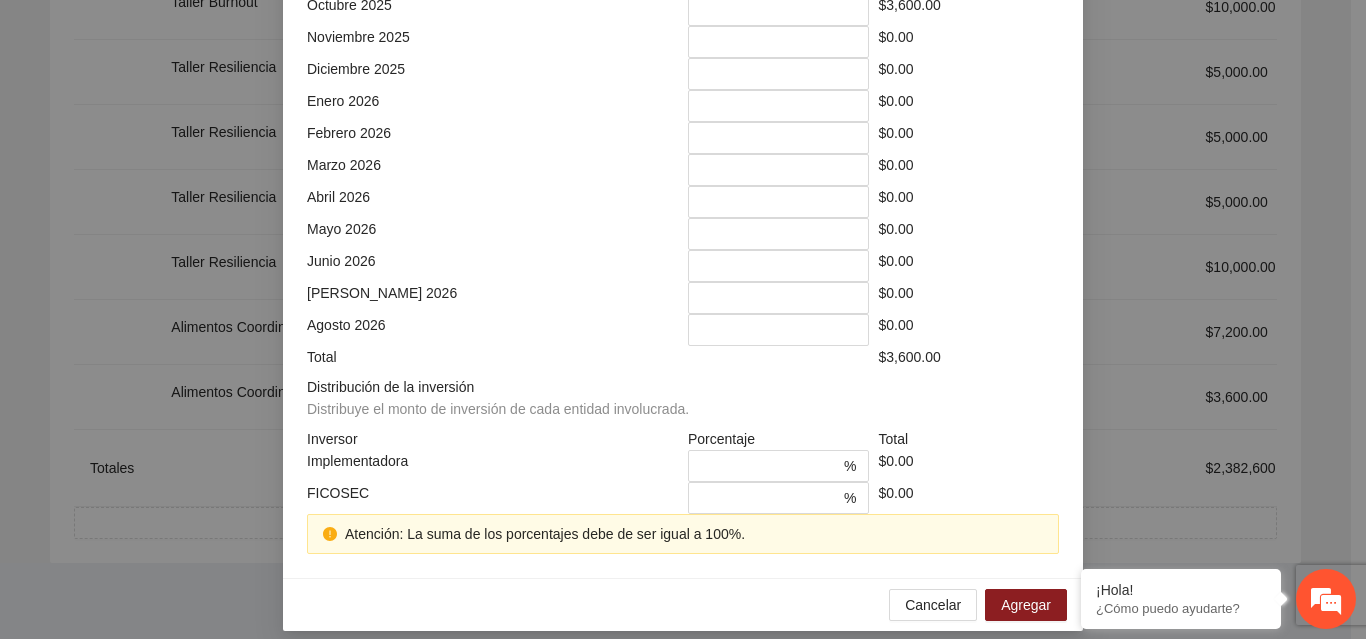scroll, scrollTop: 575, scrollLeft: 0, axis: vertical 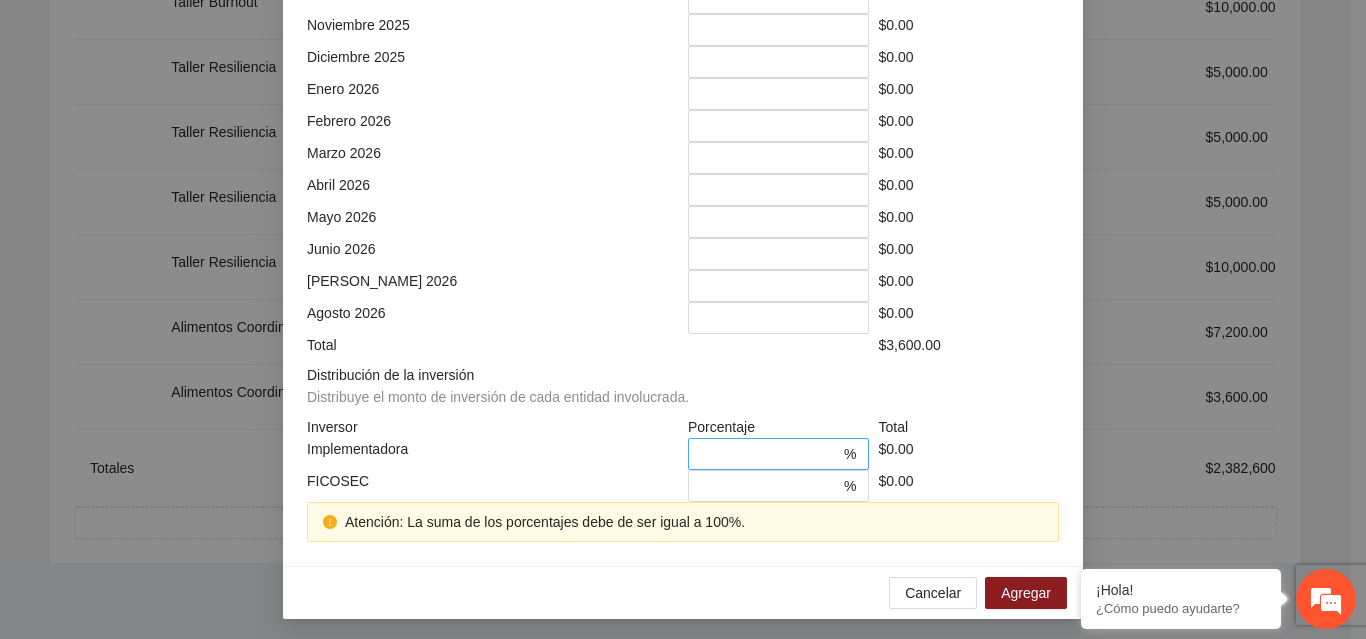 click on "*" at bounding box center (770, 454) 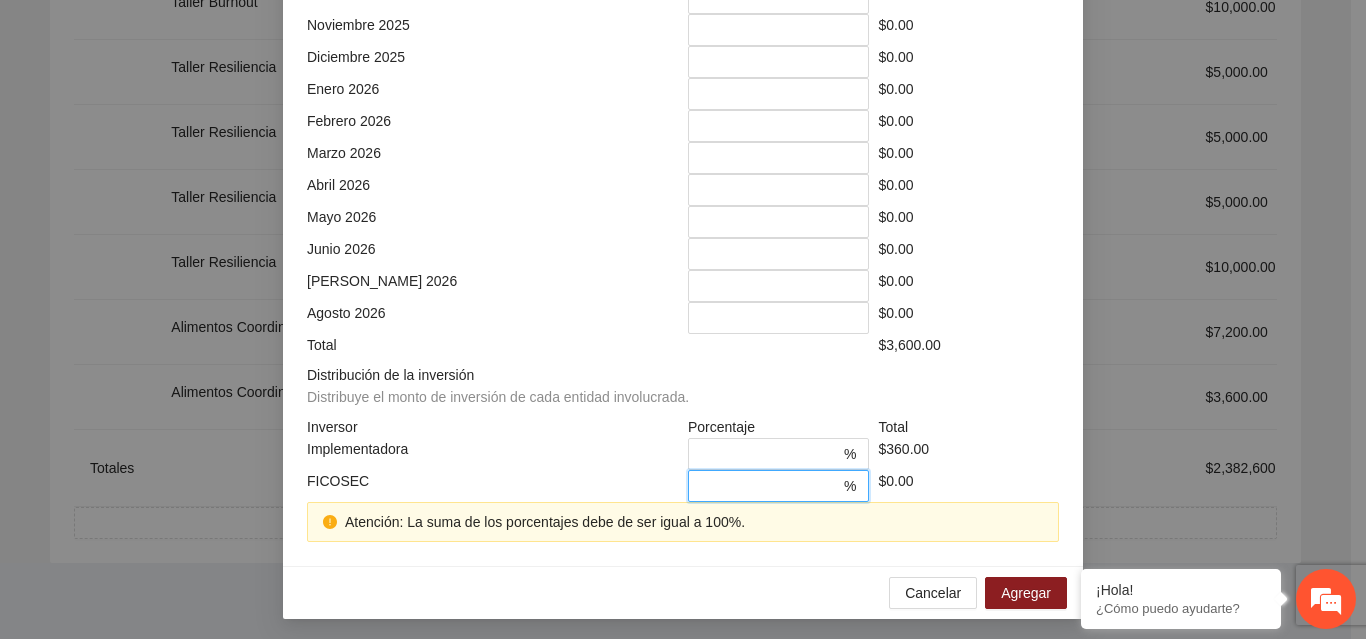 click on "*" at bounding box center [770, 486] 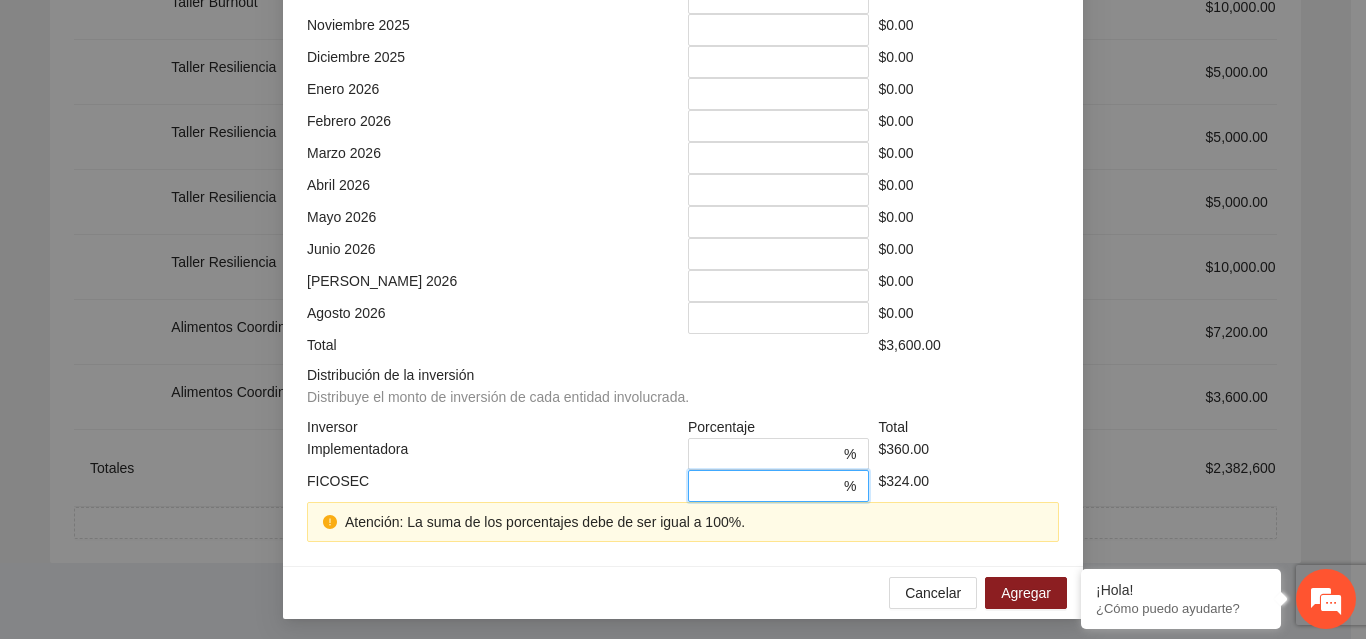 scroll, scrollTop: 539, scrollLeft: 0, axis: vertical 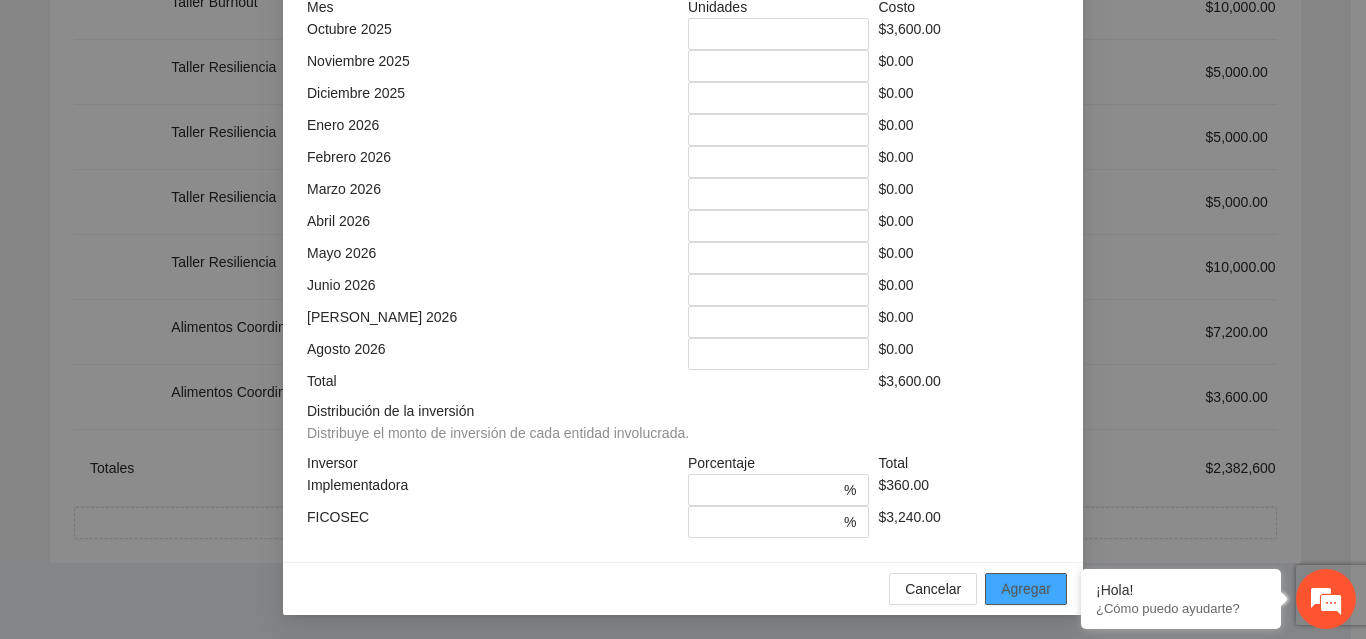 click on "Agregar" at bounding box center (1026, 589) 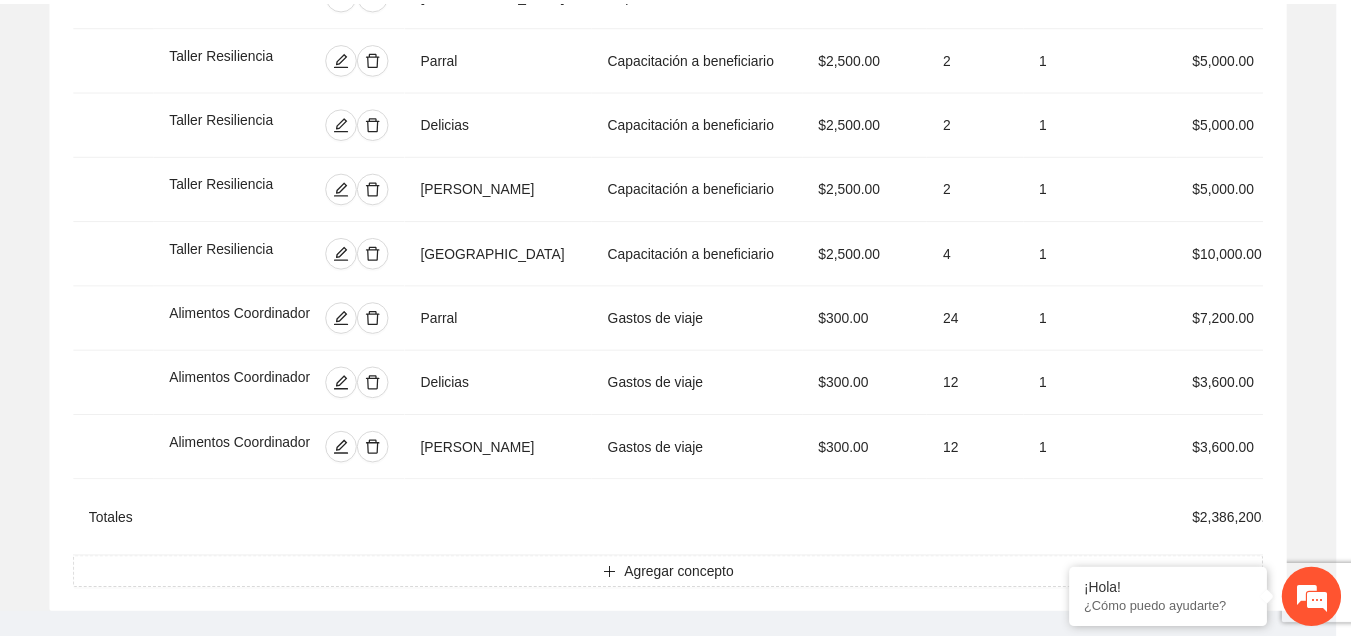 scroll, scrollTop: 439, scrollLeft: 0, axis: vertical 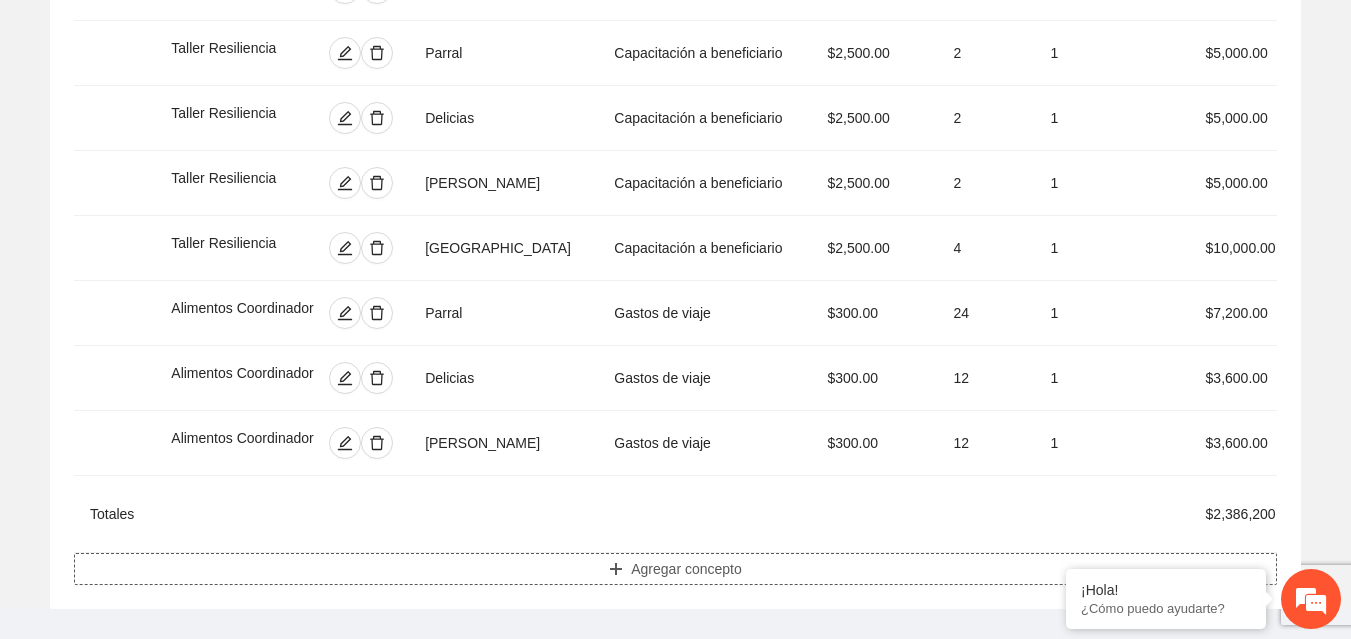 click on "Agregar concepto" at bounding box center [686, 569] 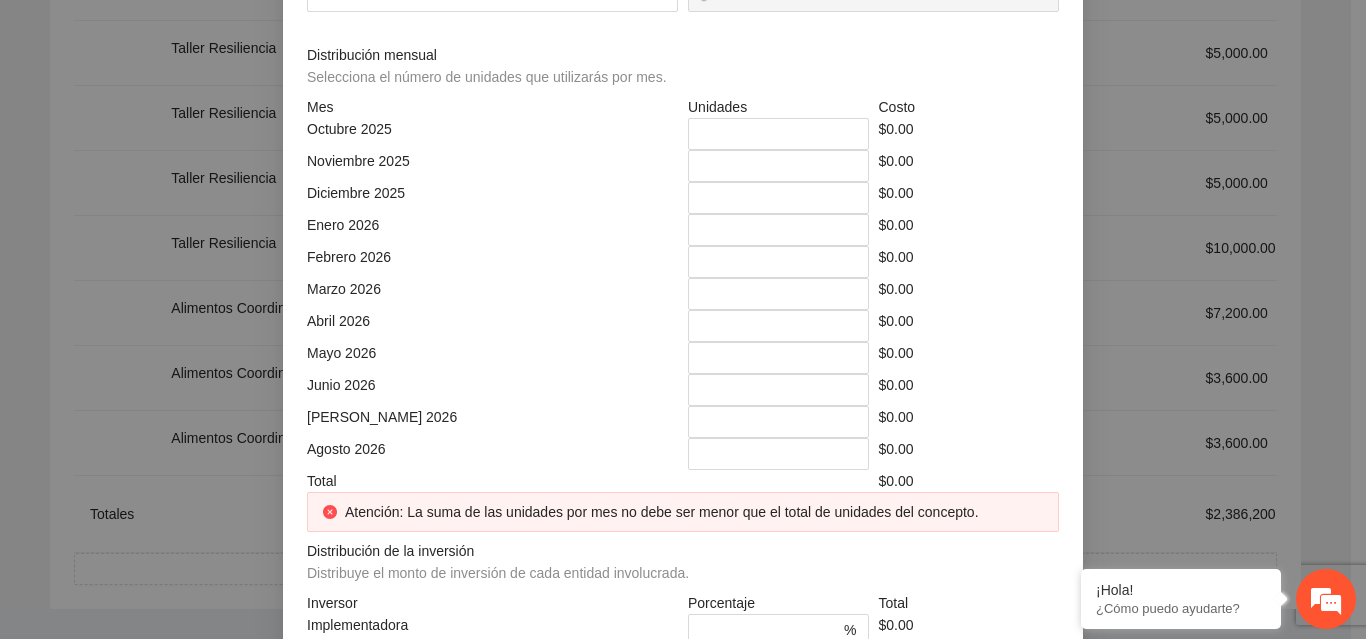 click at bounding box center [683, -214] 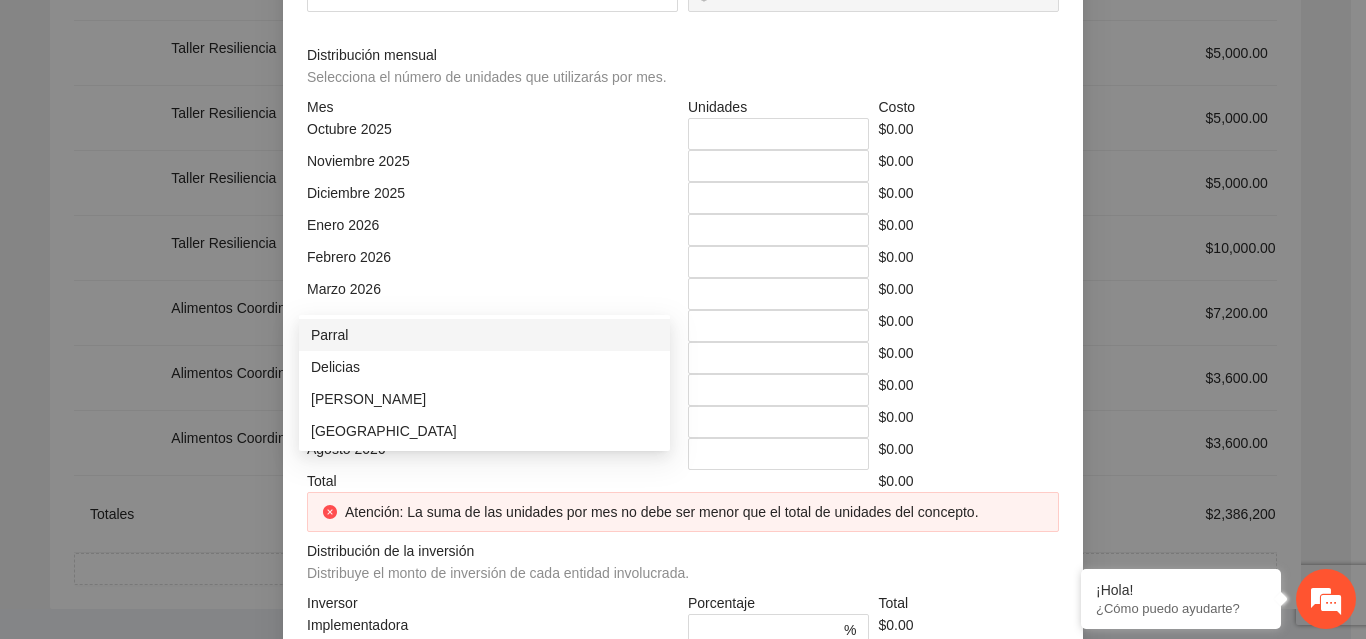 click on "Parral" at bounding box center (484, 335) 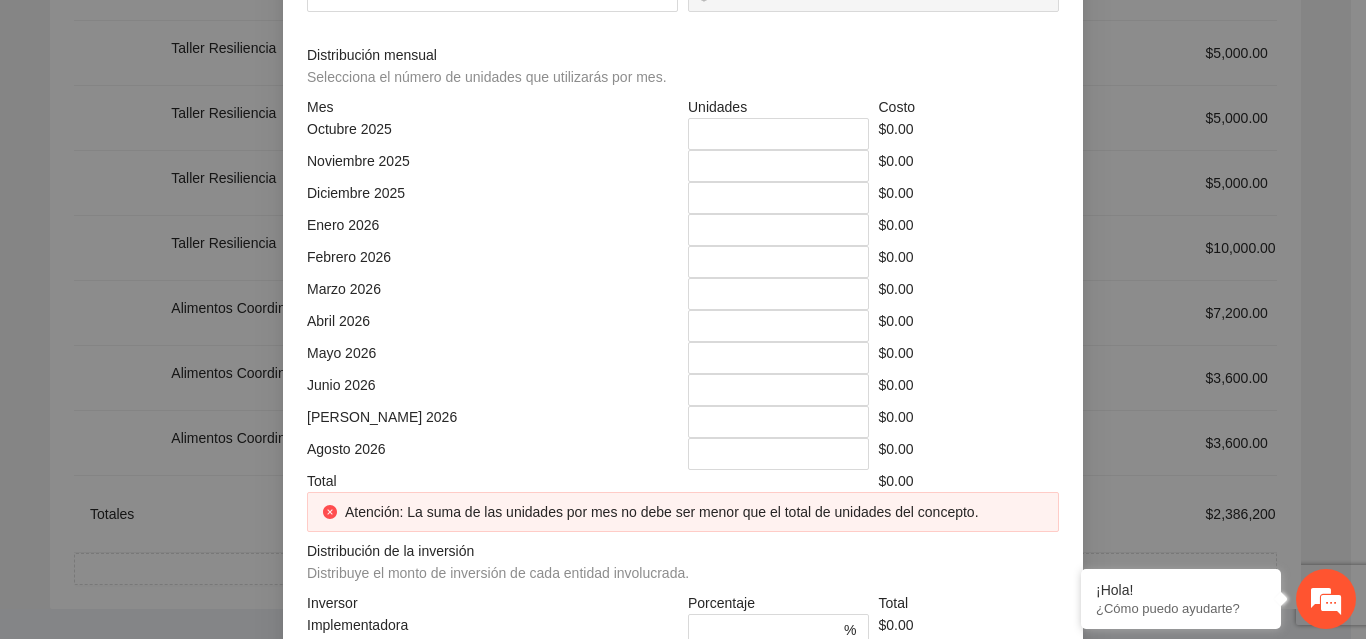 click at bounding box center (866, -144) 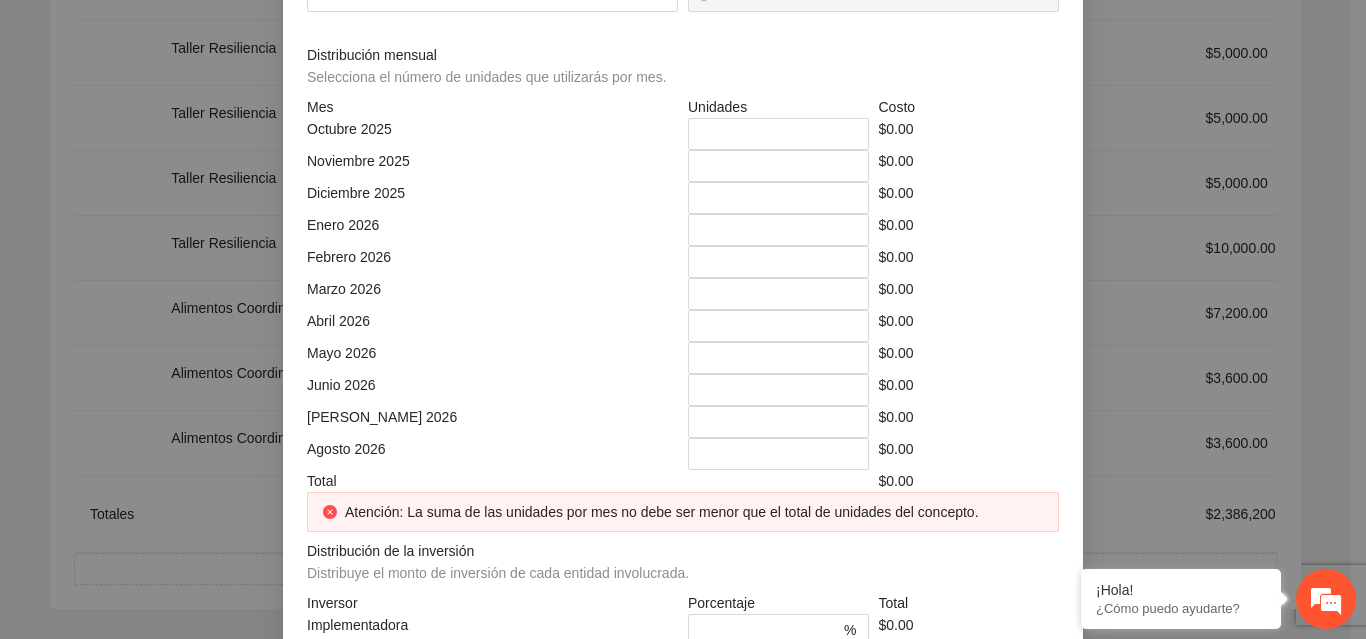click at bounding box center (866, -144) 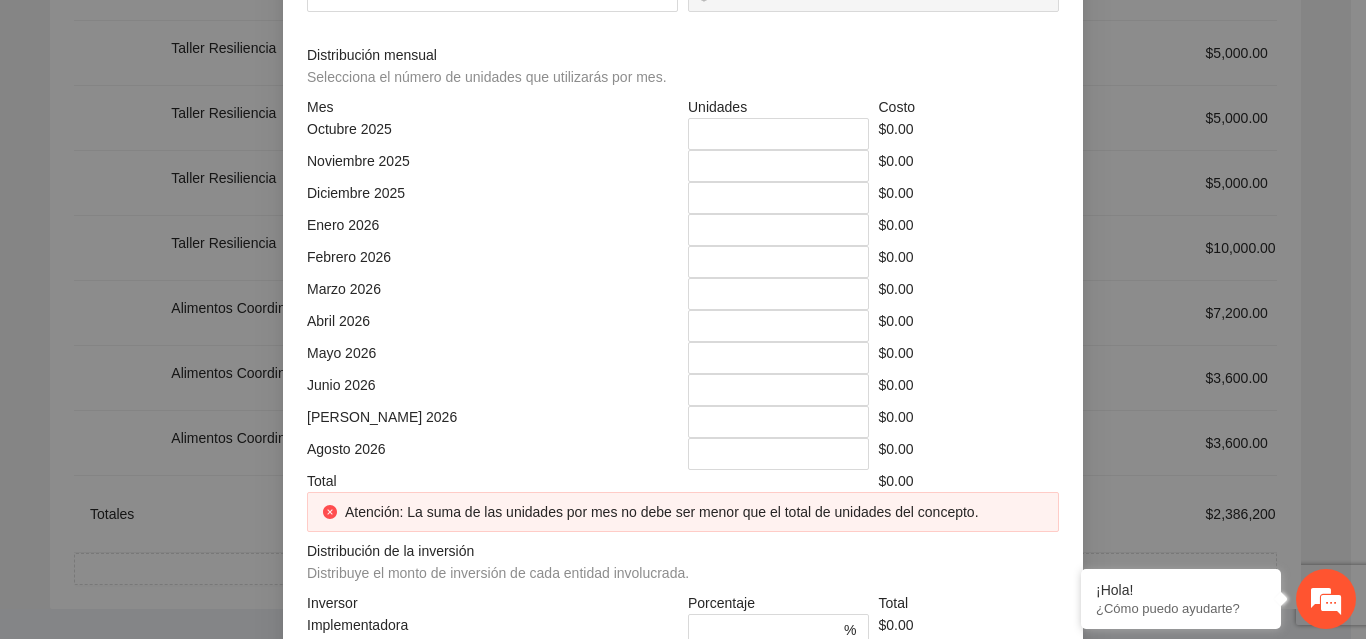 drag, startPoint x: 1052, startPoint y: 338, endPoint x: 1052, endPoint y: 383, distance: 45 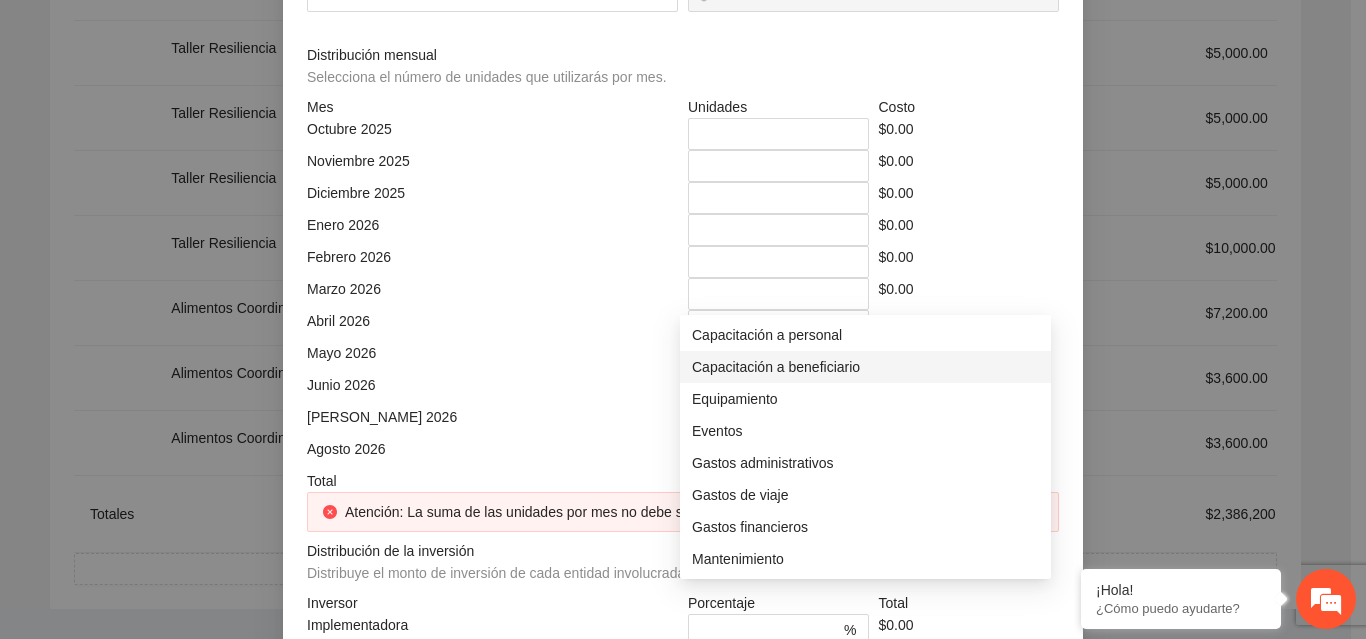 click at bounding box center [866, -144] 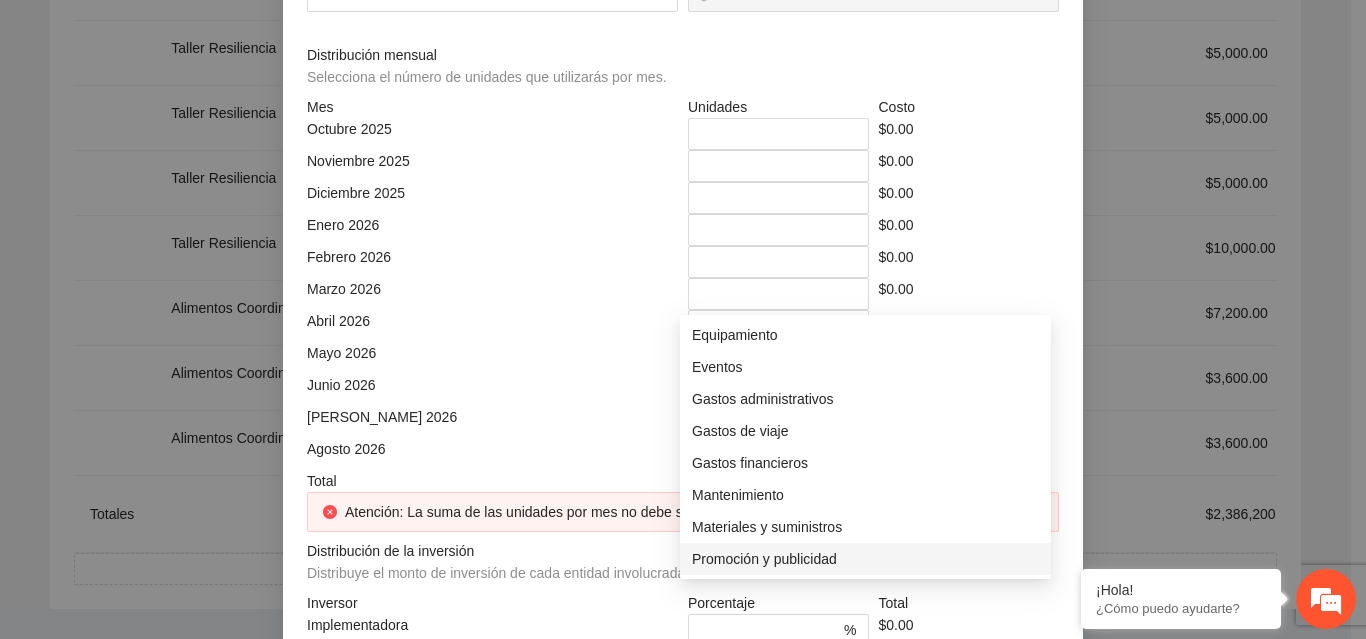 scroll, scrollTop: 96, scrollLeft: 0, axis: vertical 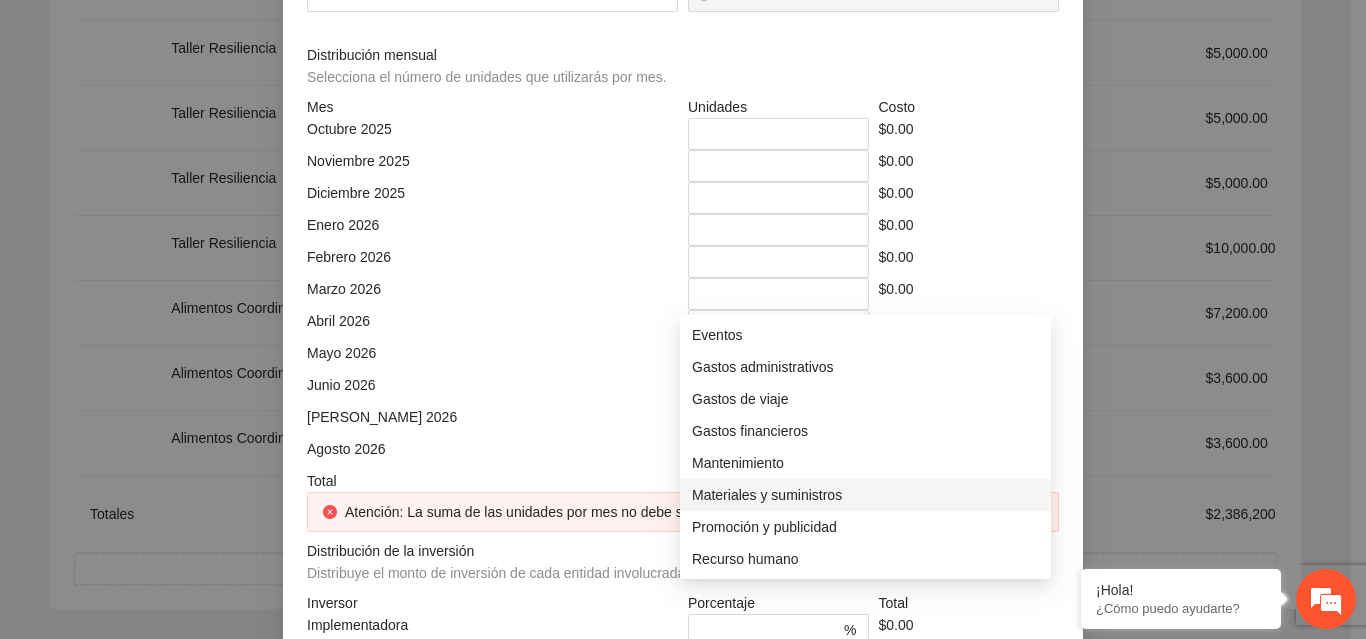 click on "Materiales y suministros" at bounding box center [865, 495] 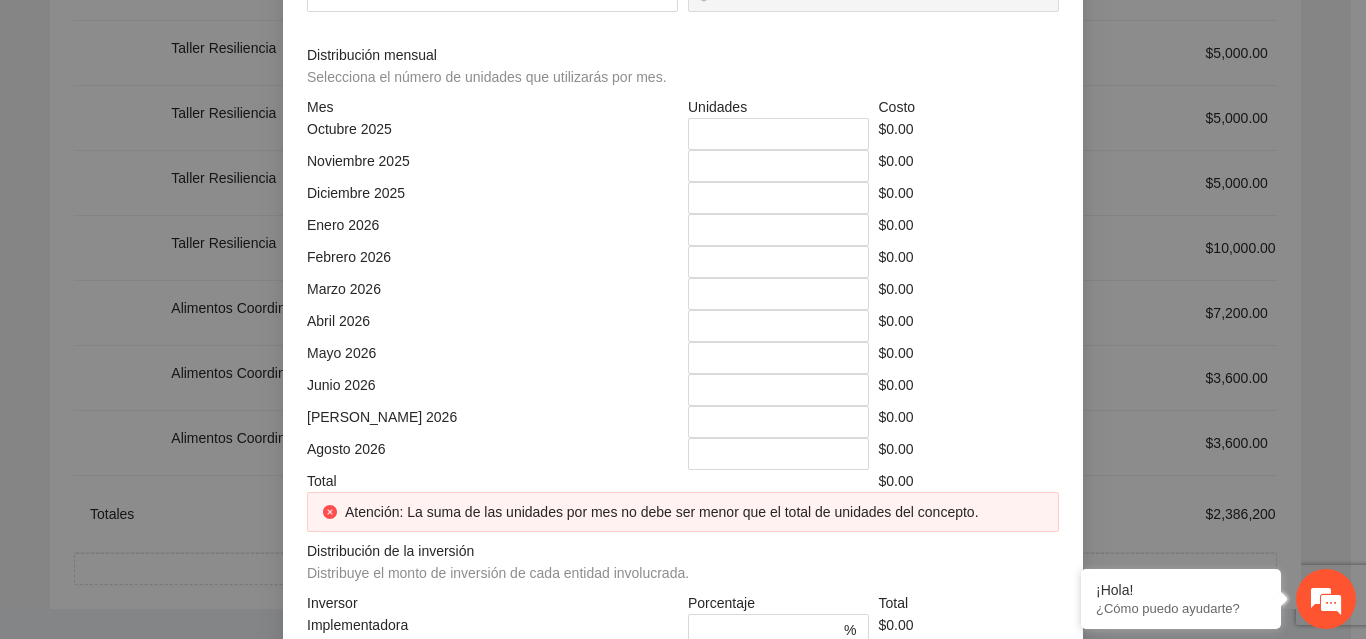 click at bounding box center (492, -74) 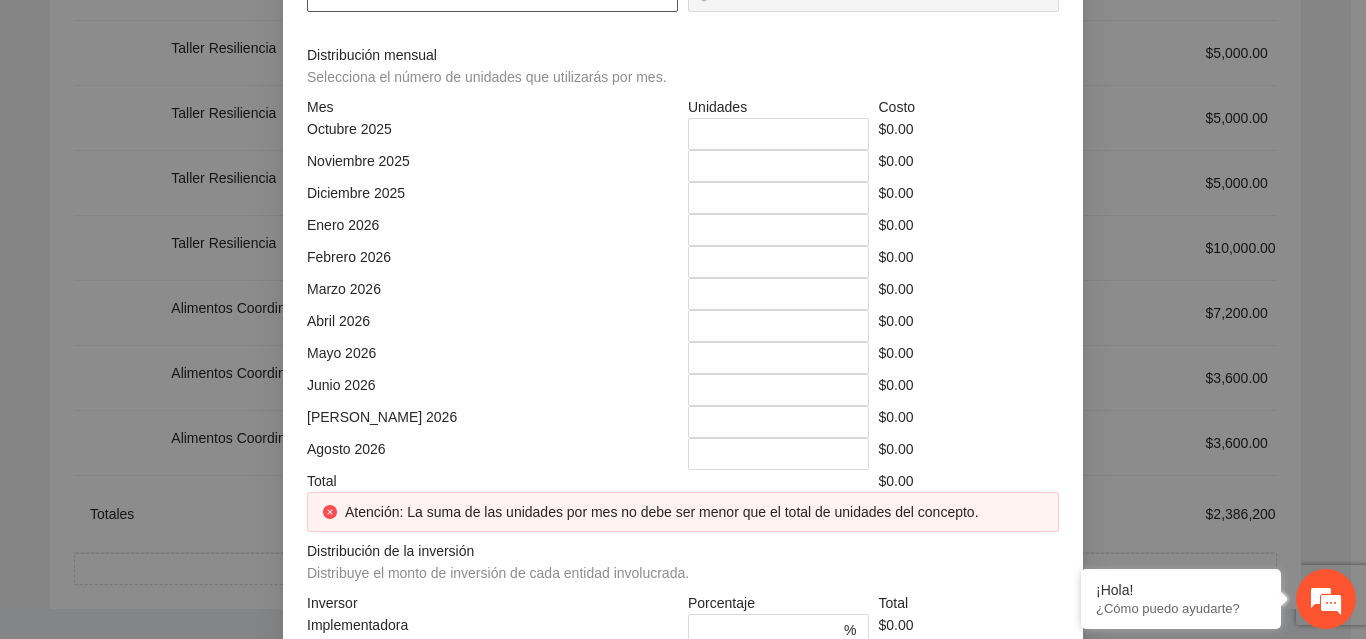 click at bounding box center [492, -4] 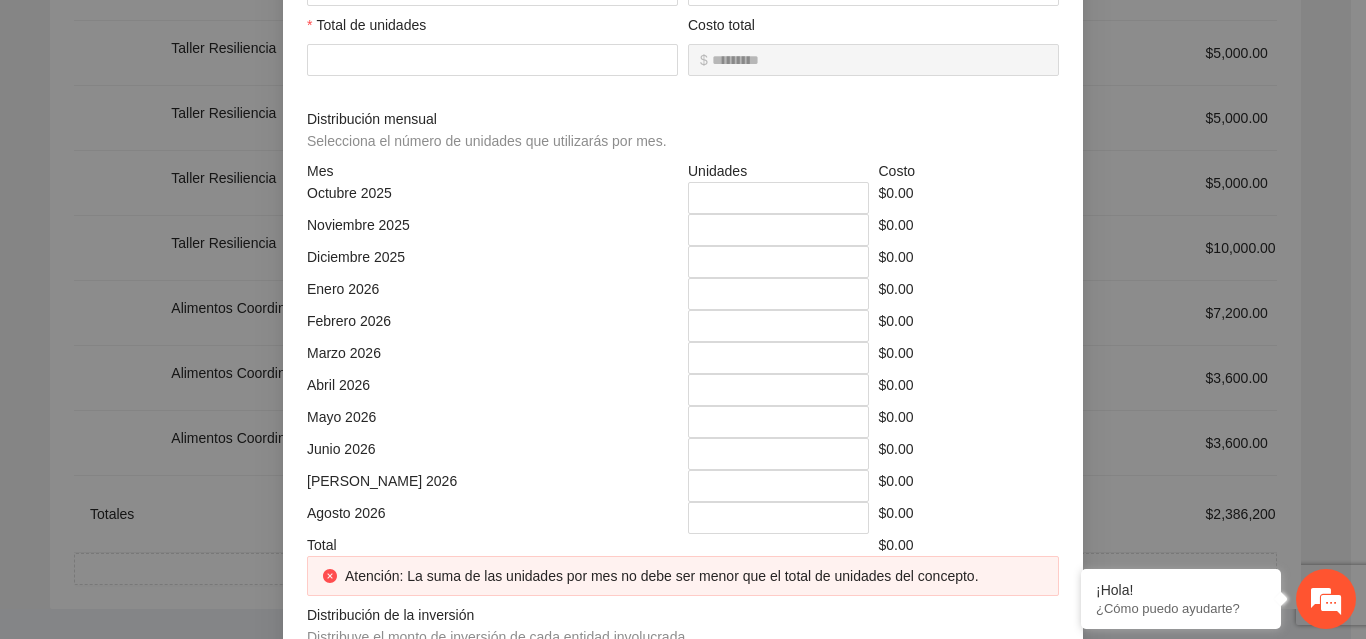 scroll, scrollTop: 377, scrollLeft: 0, axis: vertical 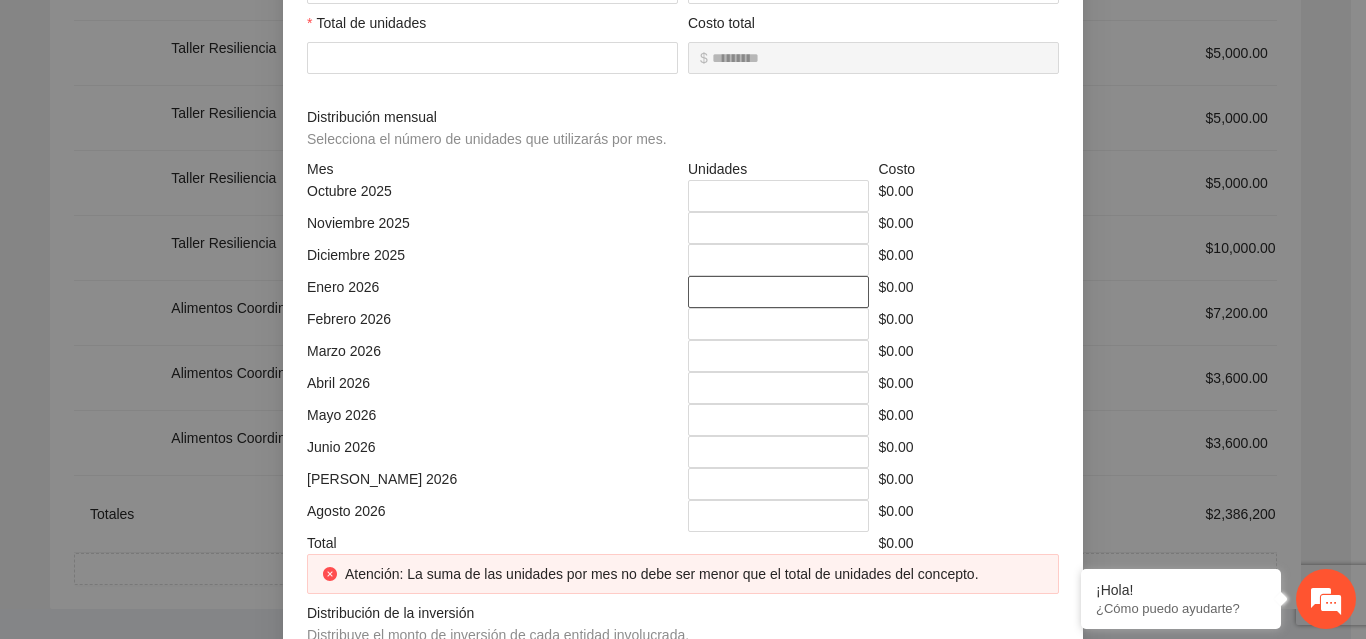 click on "*" at bounding box center [778, 292] 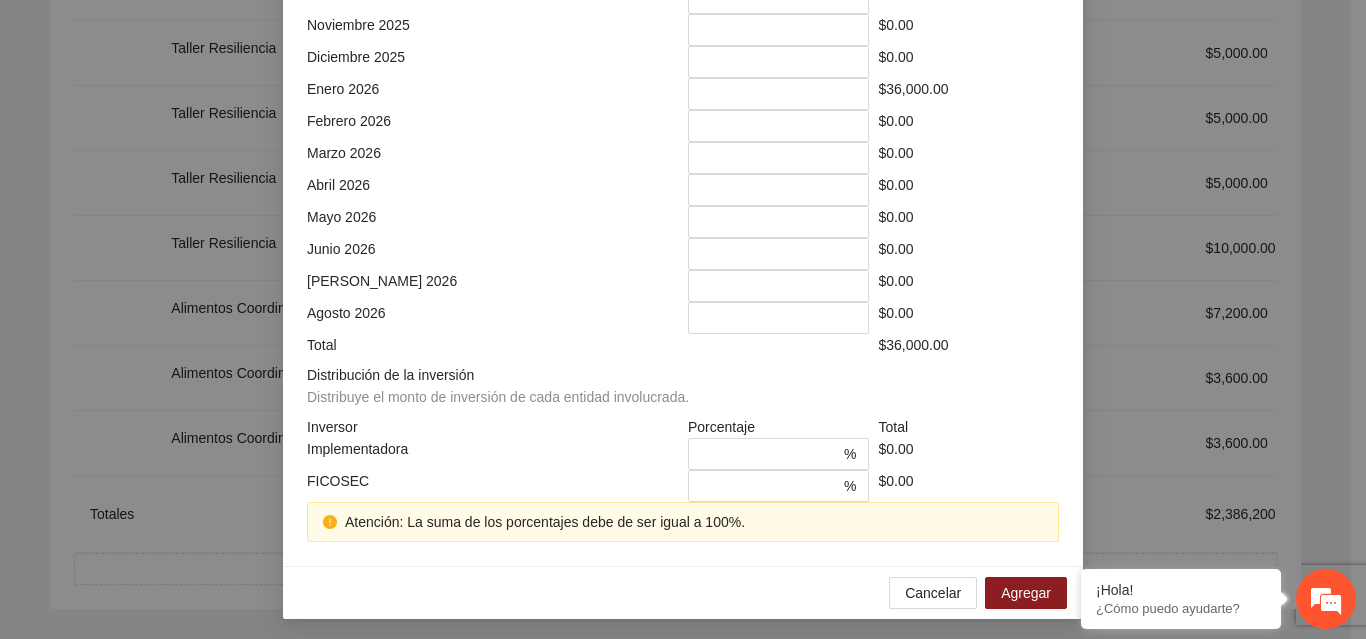 scroll, scrollTop: 579, scrollLeft: 0, axis: vertical 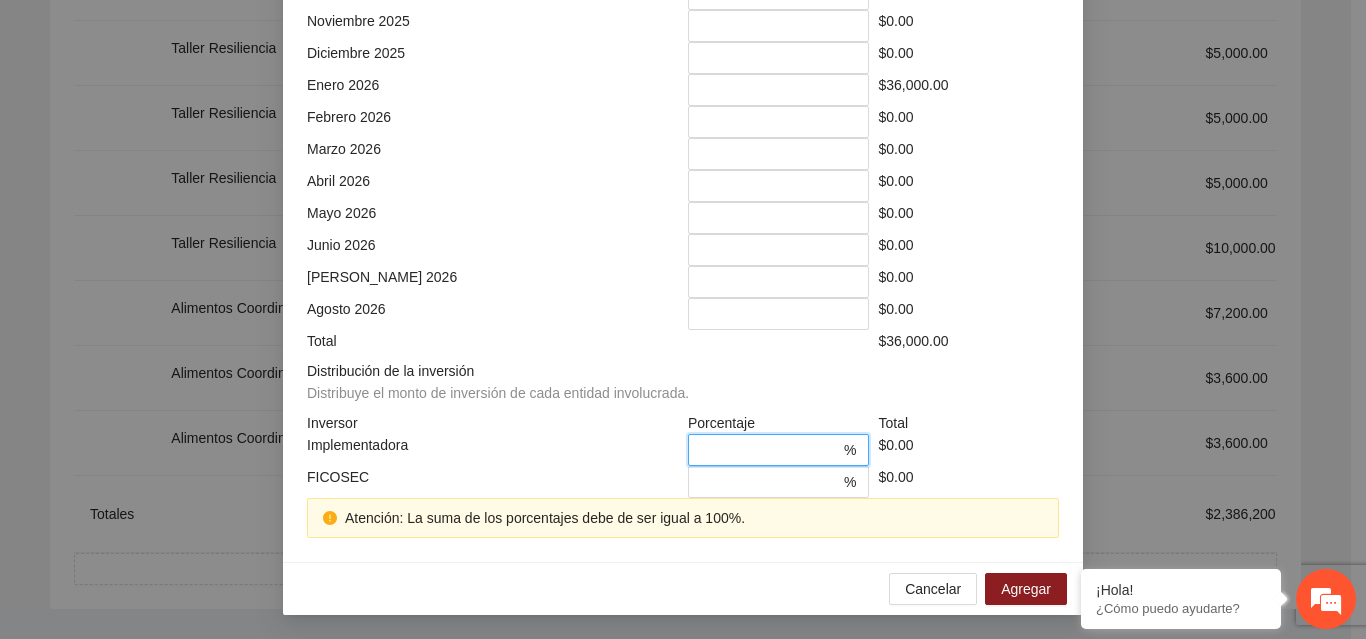 click on "*" at bounding box center (770, 450) 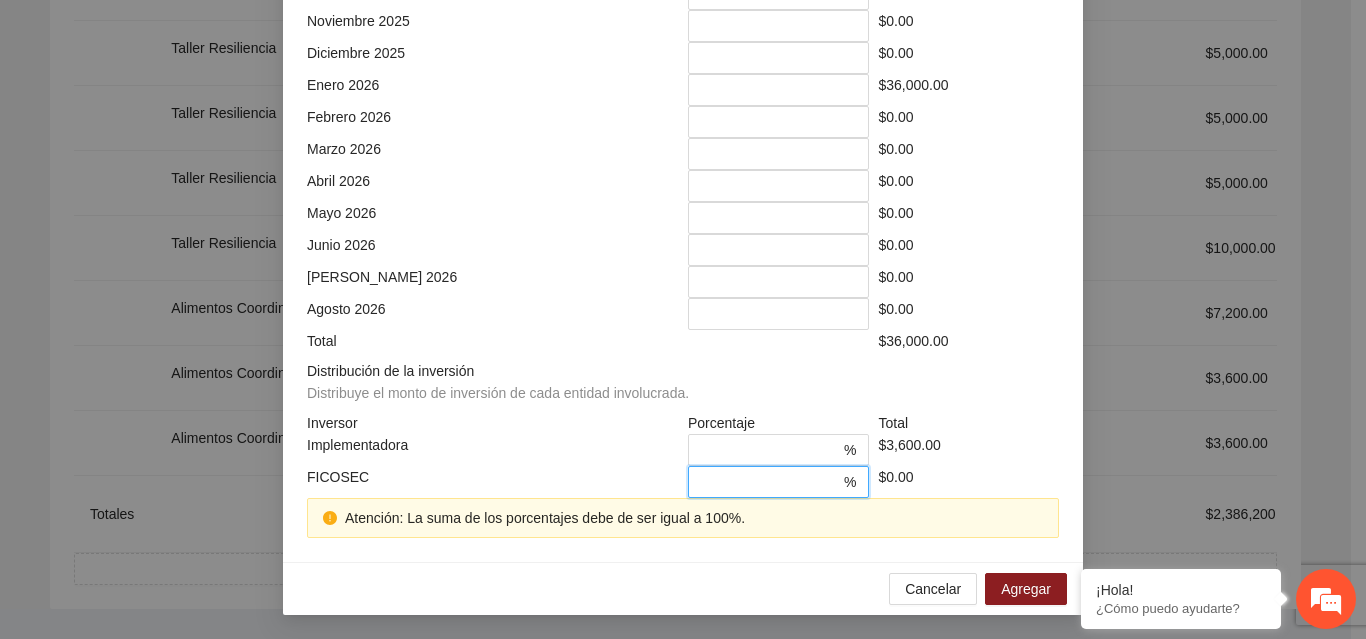 click on "*" at bounding box center (770, 482) 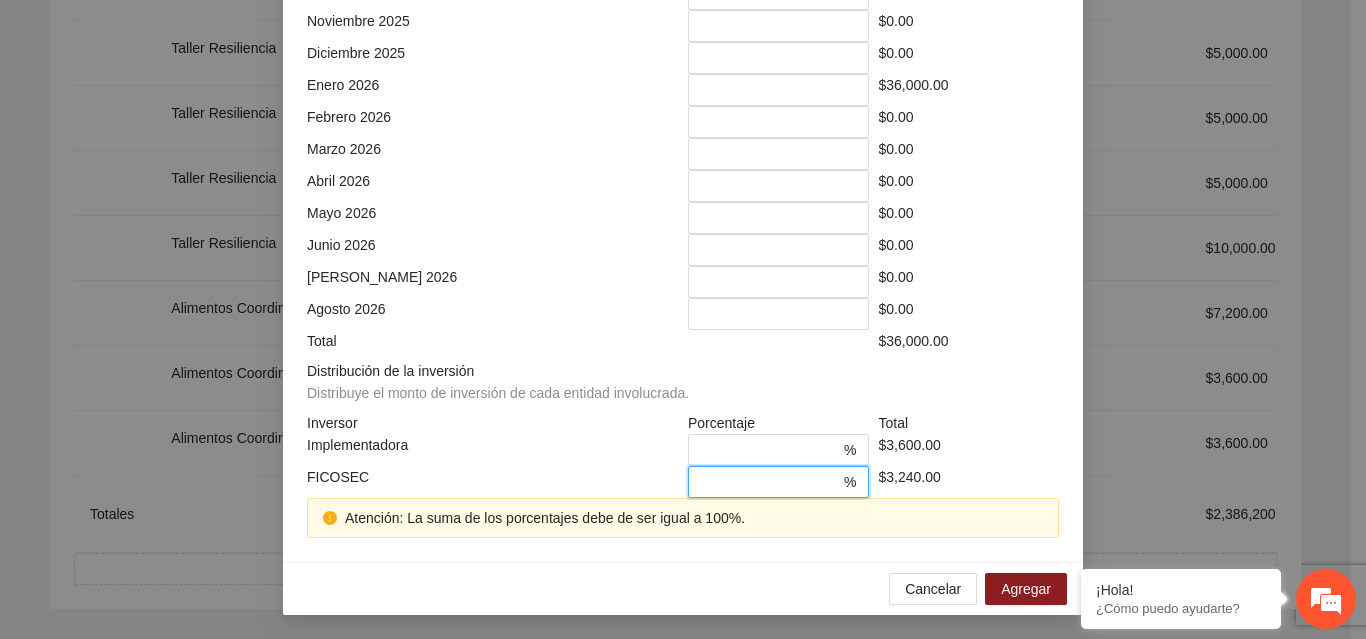 scroll, scrollTop: 539, scrollLeft: 0, axis: vertical 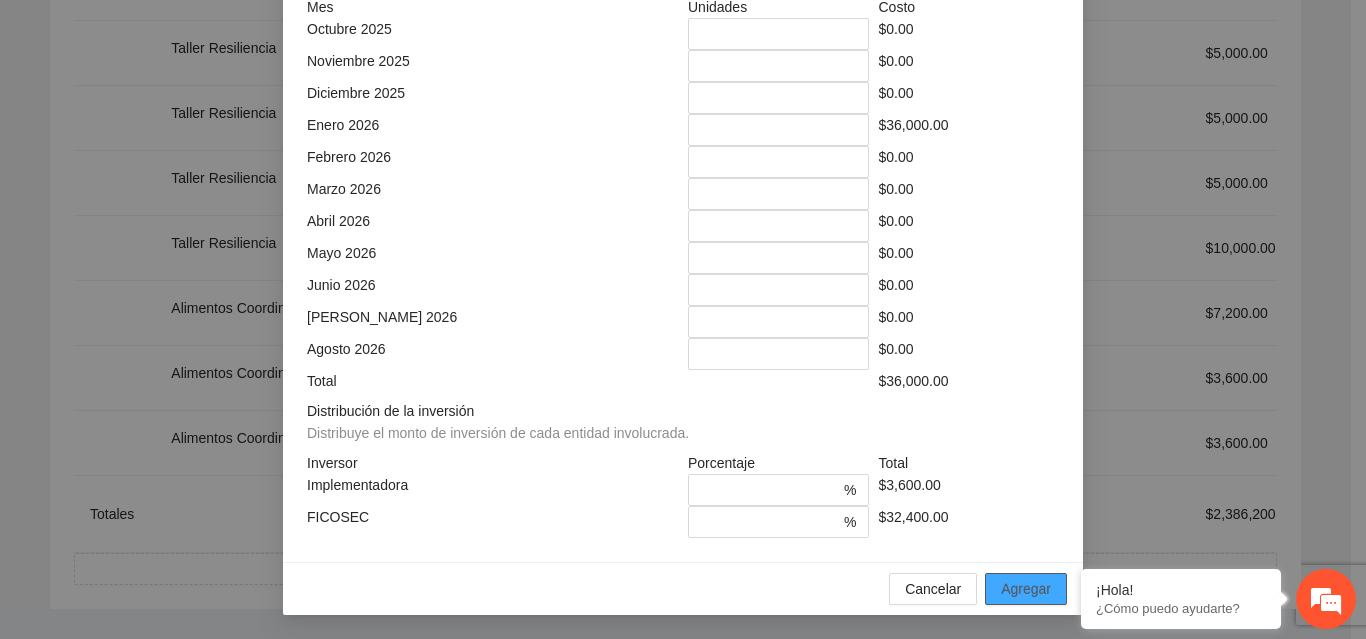 click on "Agregar" at bounding box center (1026, 589) 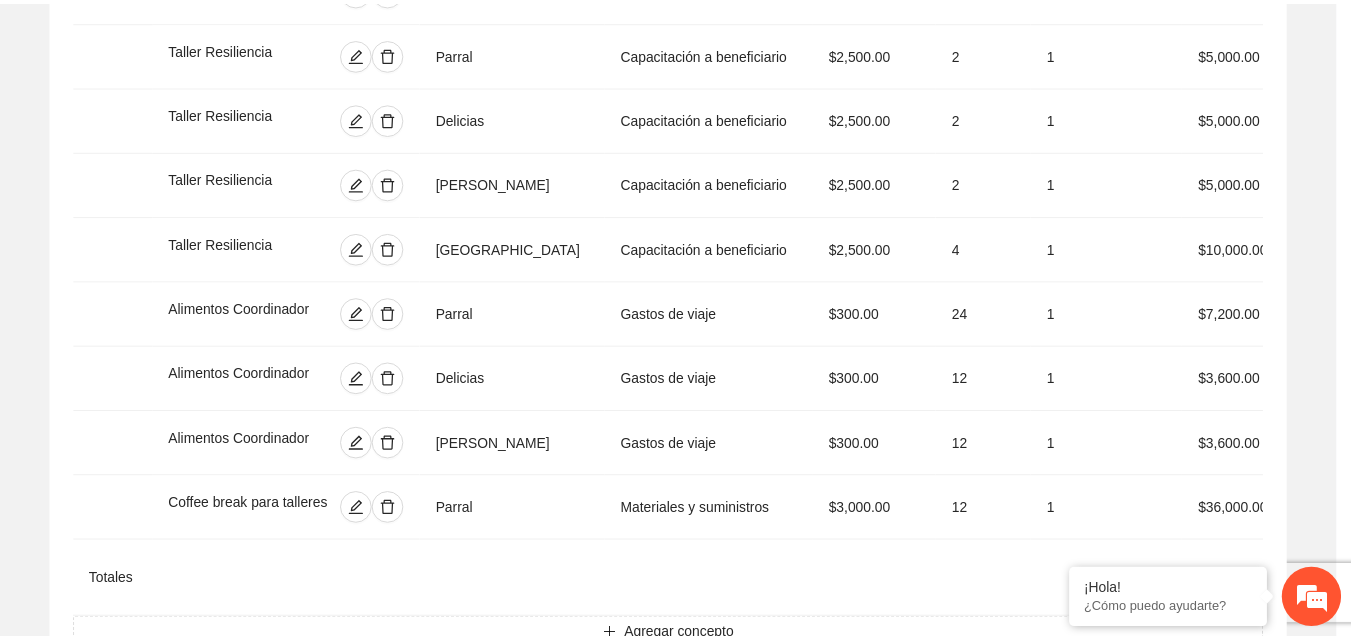 scroll, scrollTop: 439, scrollLeft: 0, axis: vertical 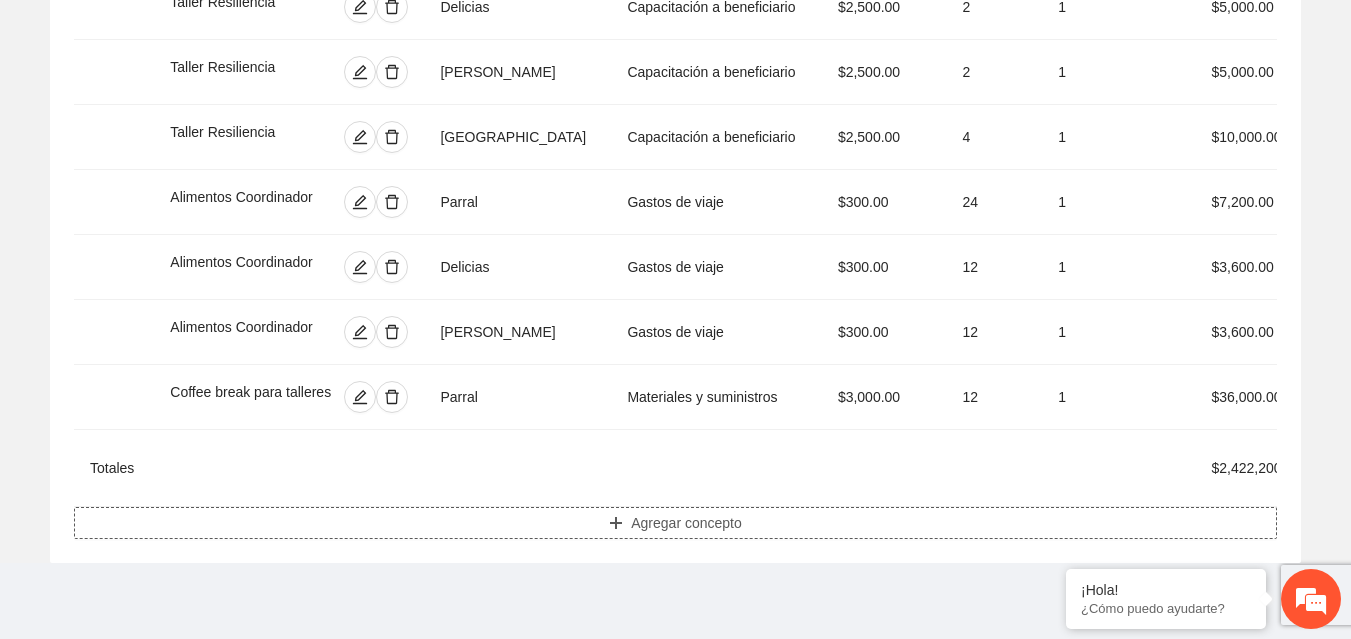 click on "Agregar concepto" at bounding box center (686, 523) 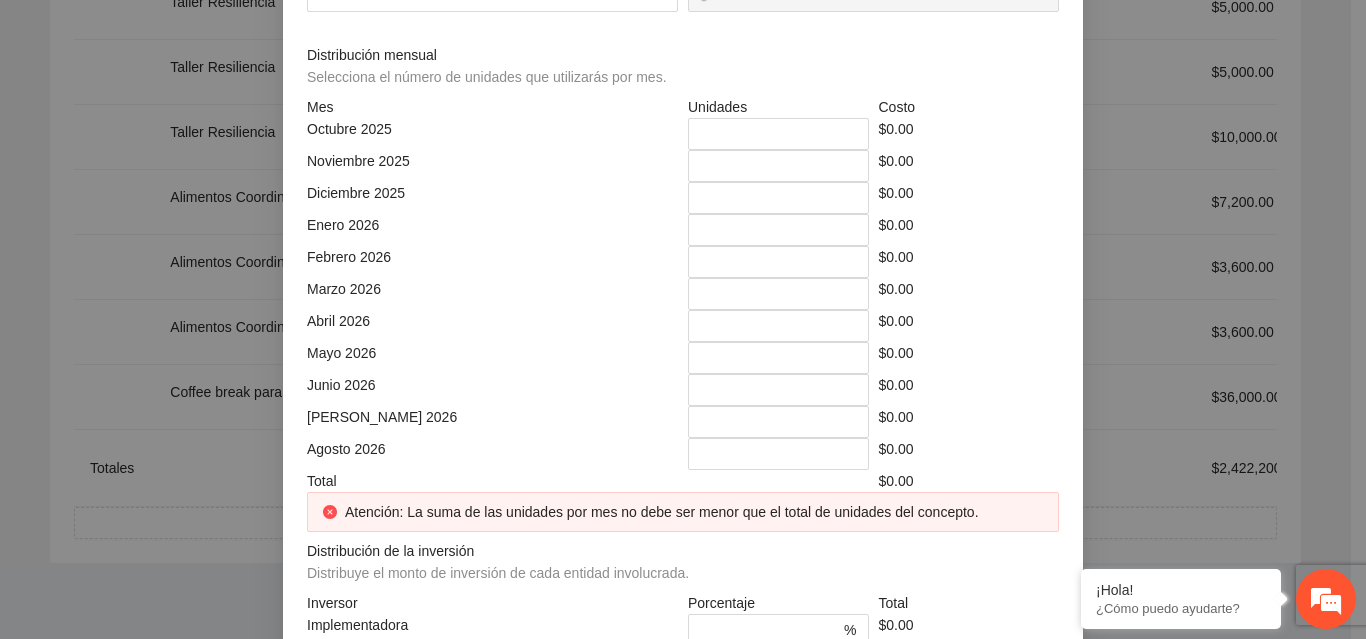 click at bounding box center (683, -214) 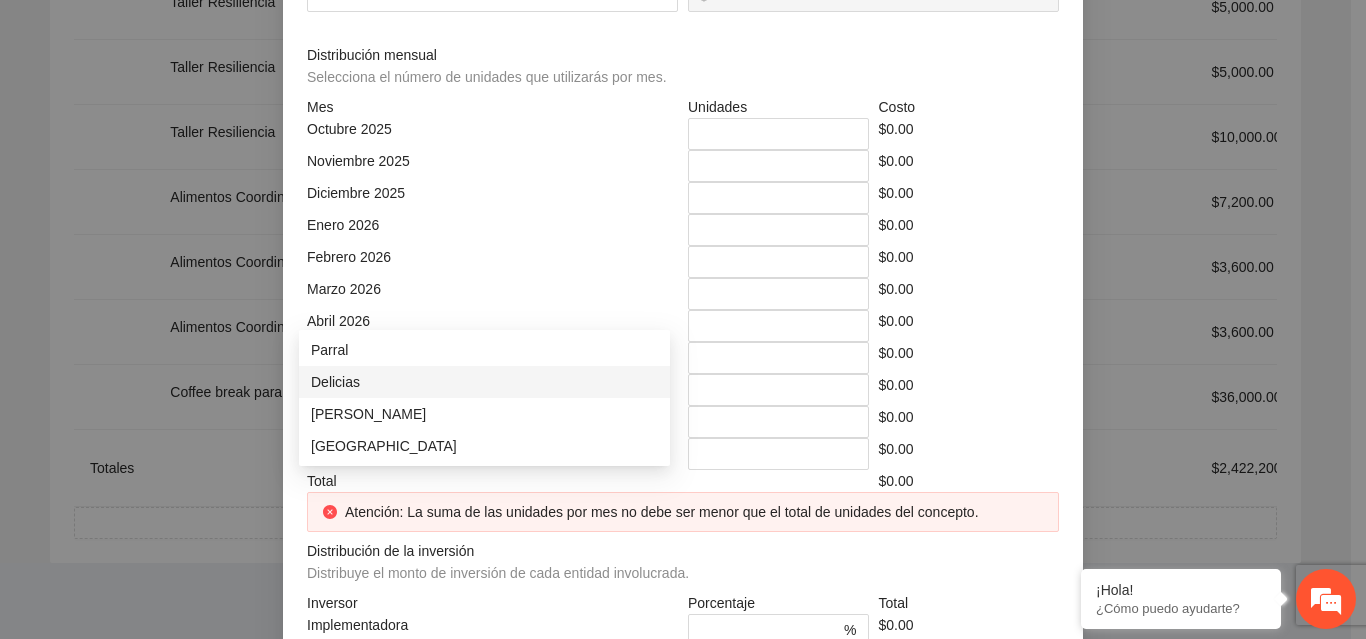 click on "Delicias" at bounding box center [484, 382] 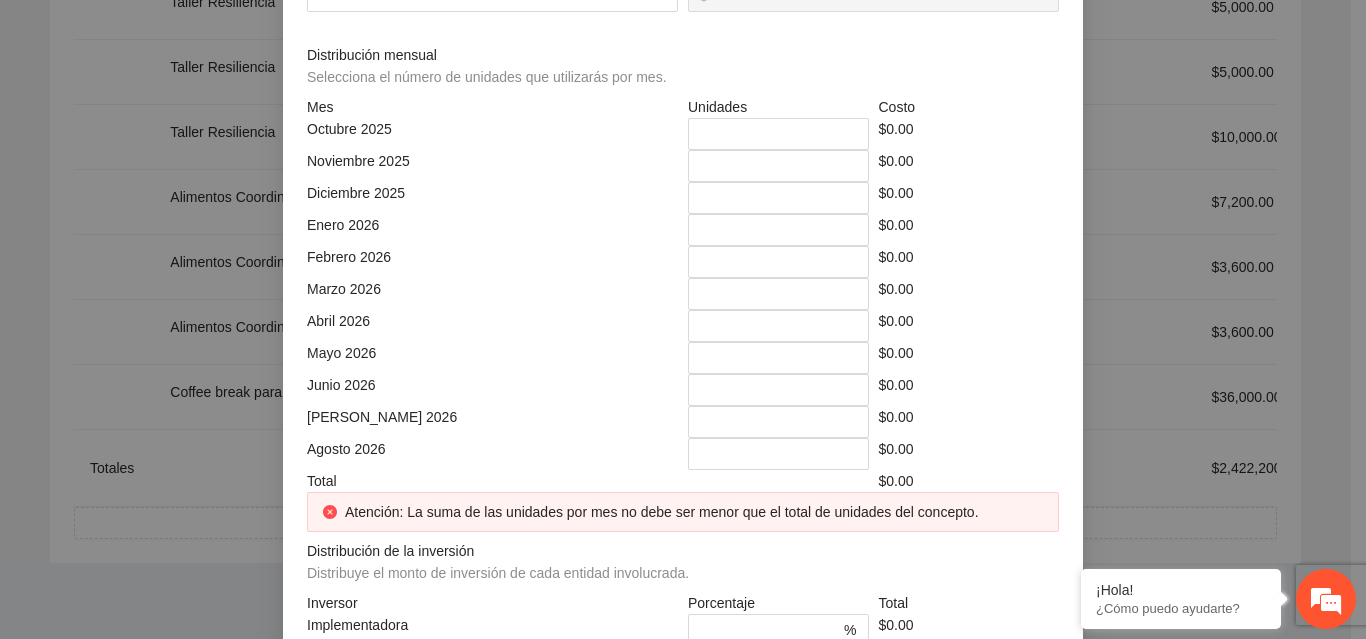 click at bounding box center (866, -144) 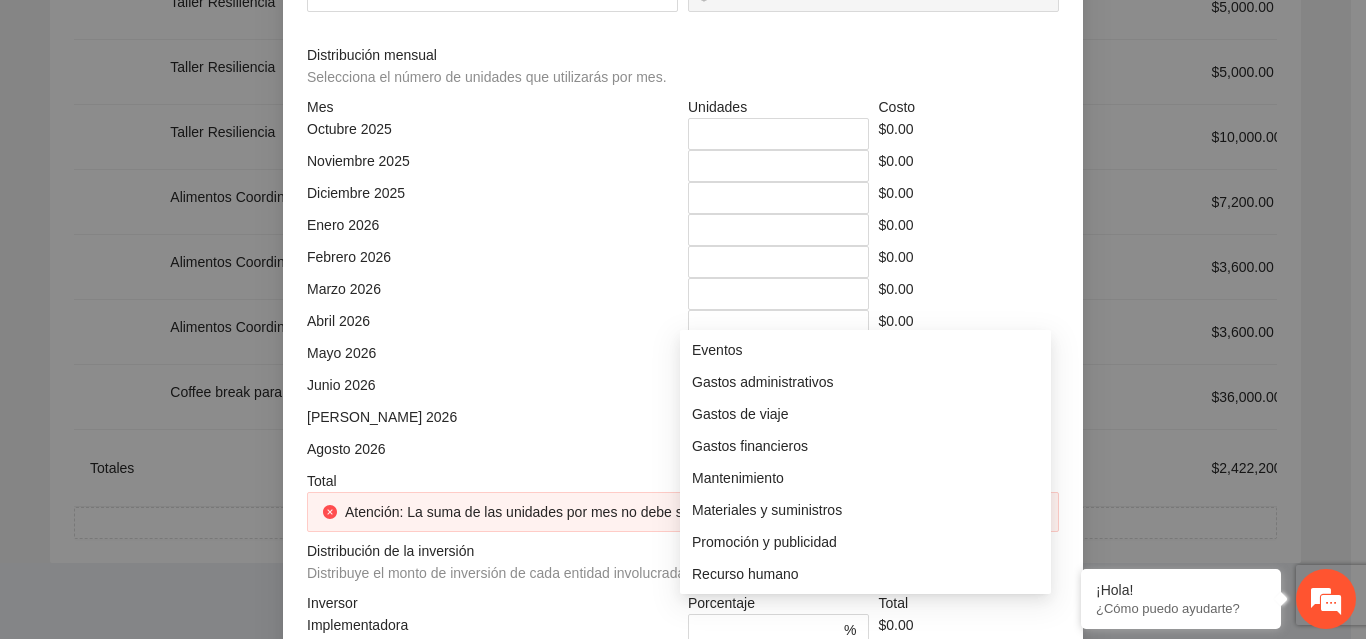 scroll, scrollTop: 128, scrollLeft: 0, axis: vertical 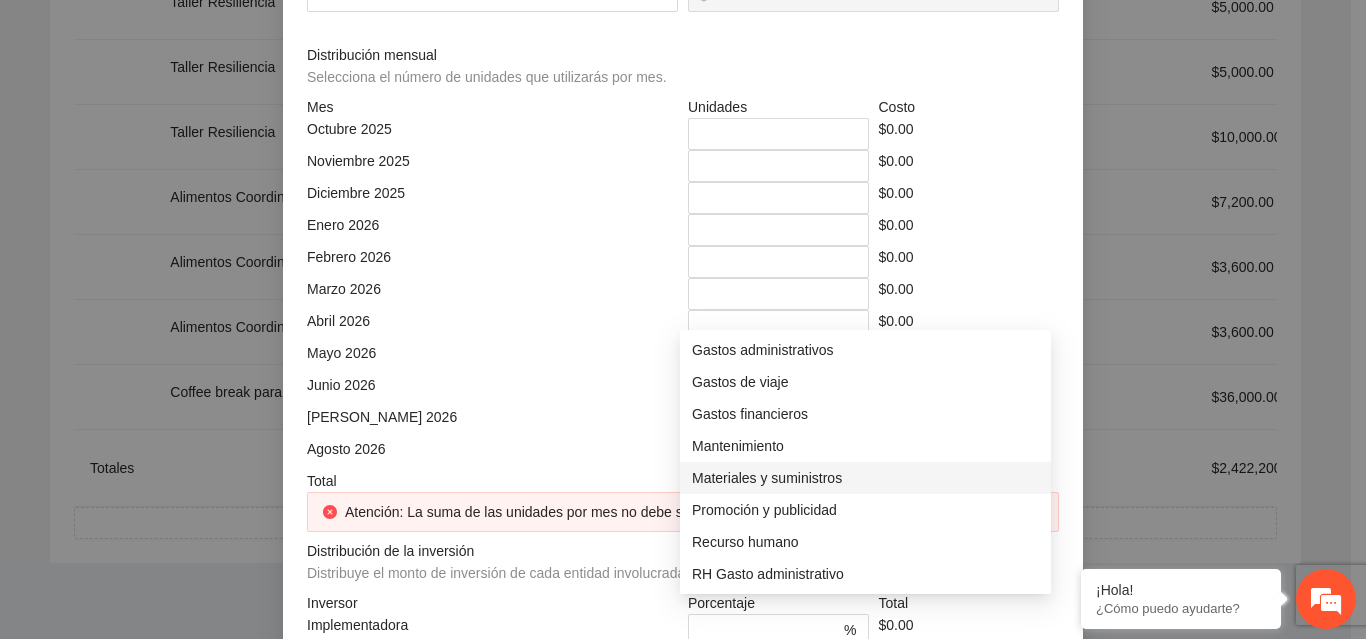 click on "Materiales y suministros" at bounding box center [865, 478] 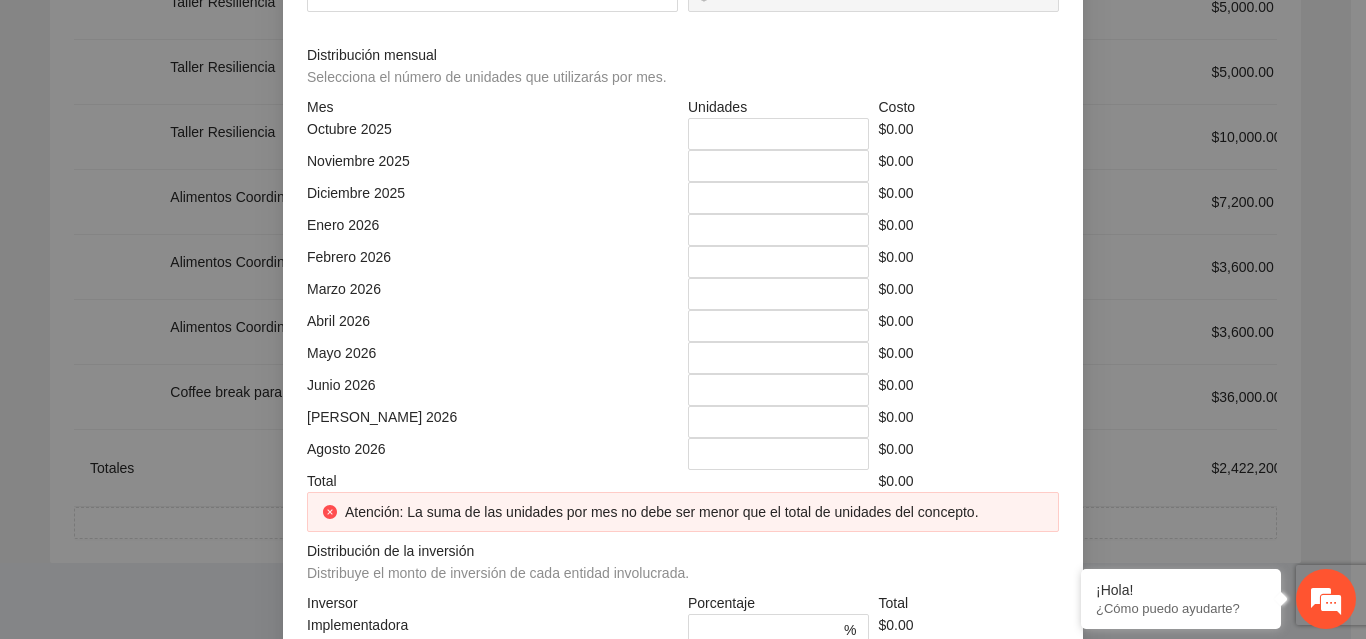 click at bounding box center (492, -74) 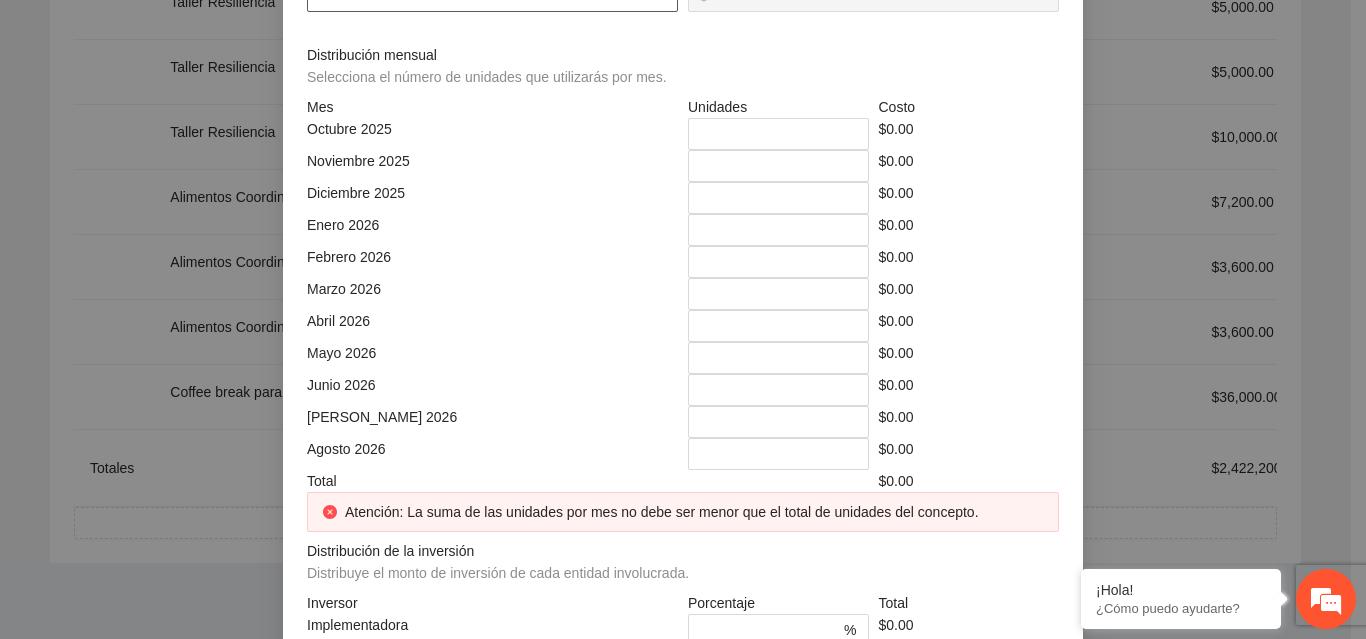 click at bounding box center [492, -4] 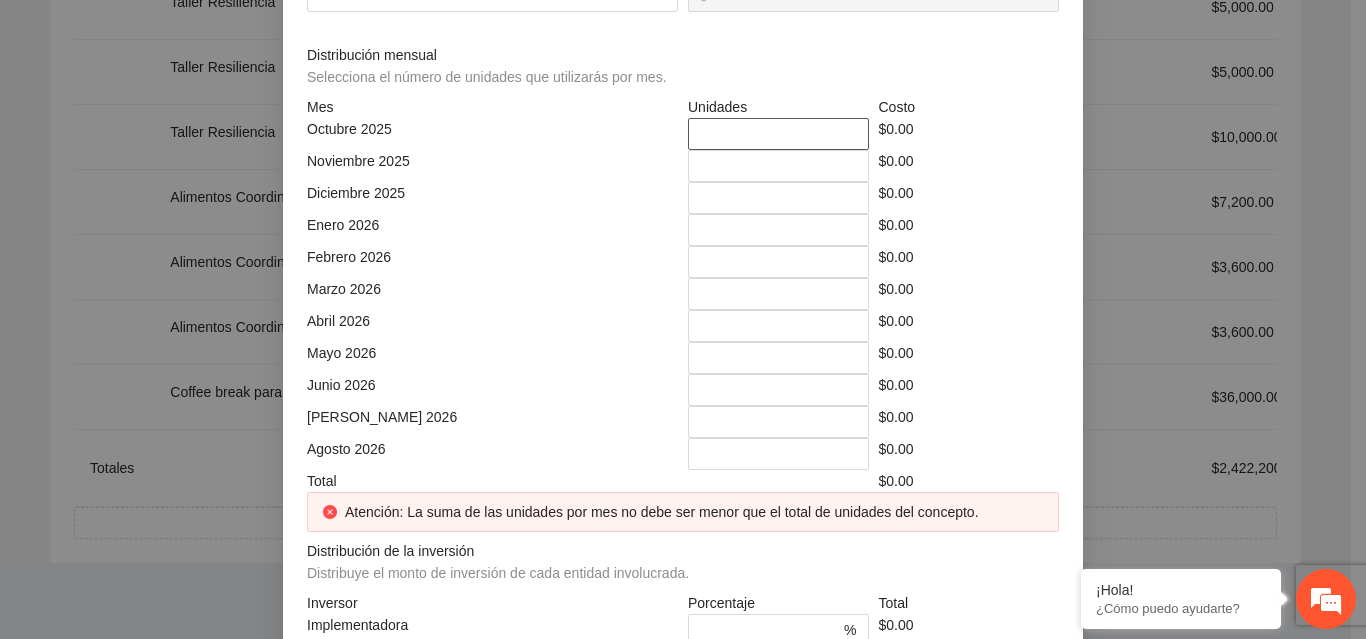 click on "*" at bounding box center [778, 134] 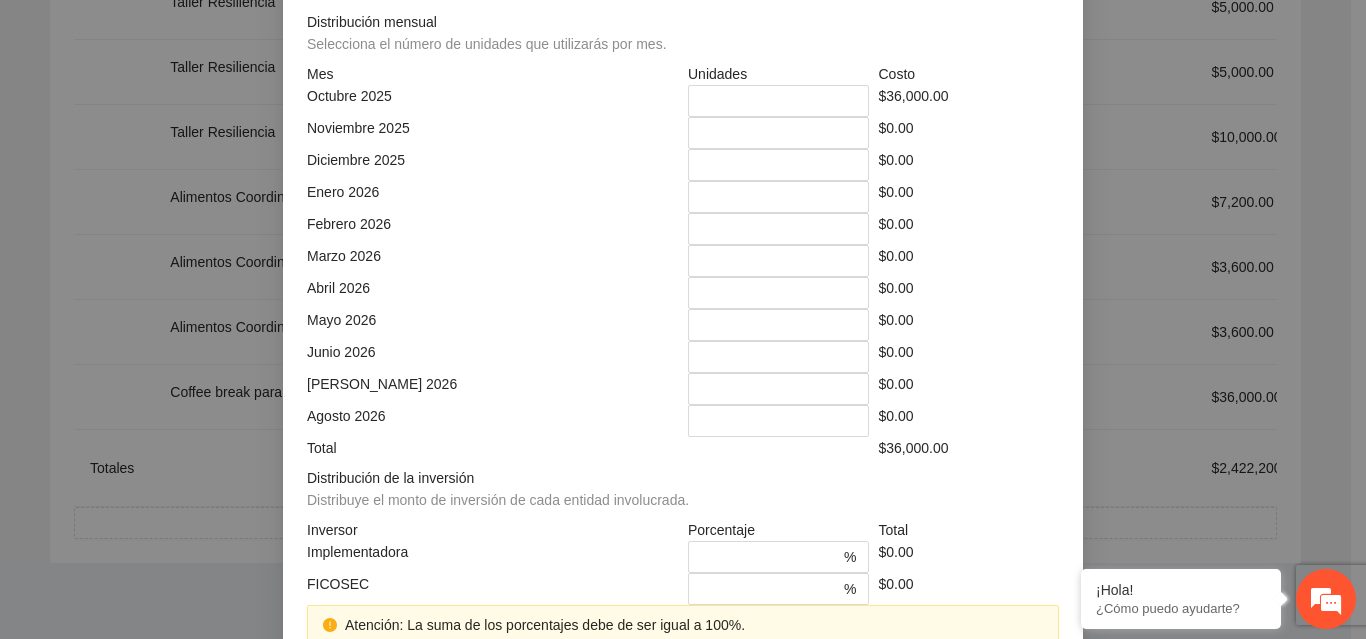 scroll, scrollTop: 579, scrollLeft: 0, axis: vertical 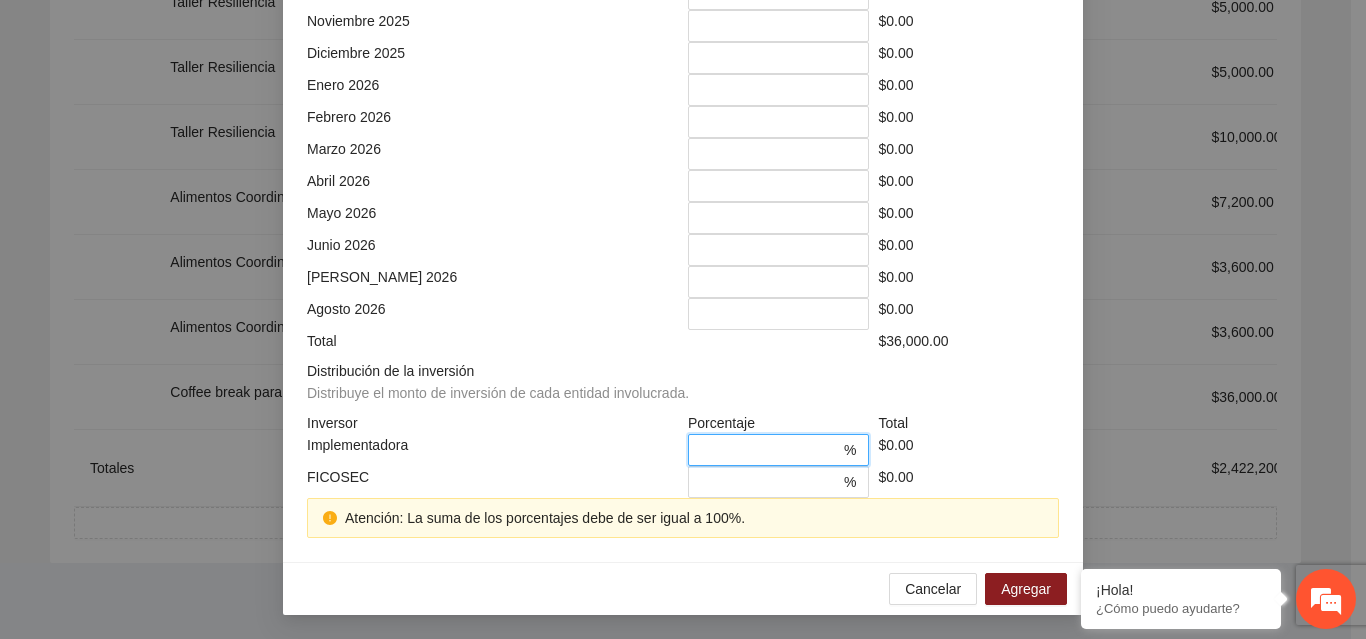 click on "*" at bounding box center [770, 450] 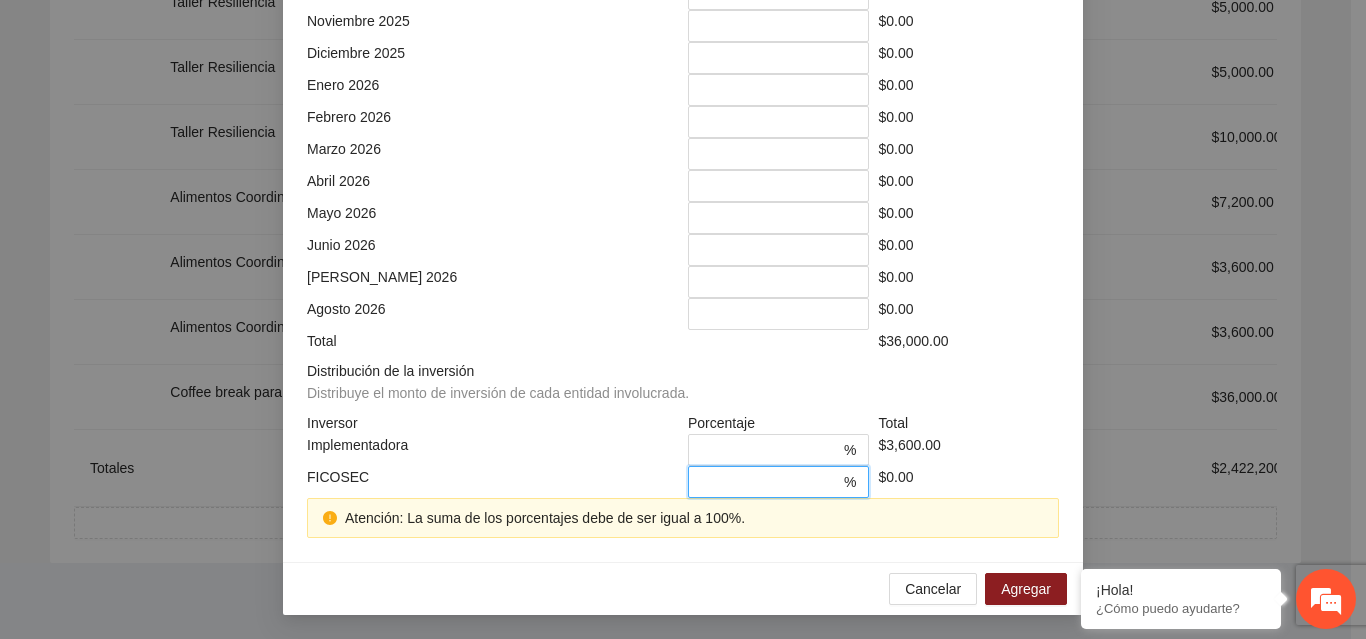 click on "*" at bounding box center (770, 482) 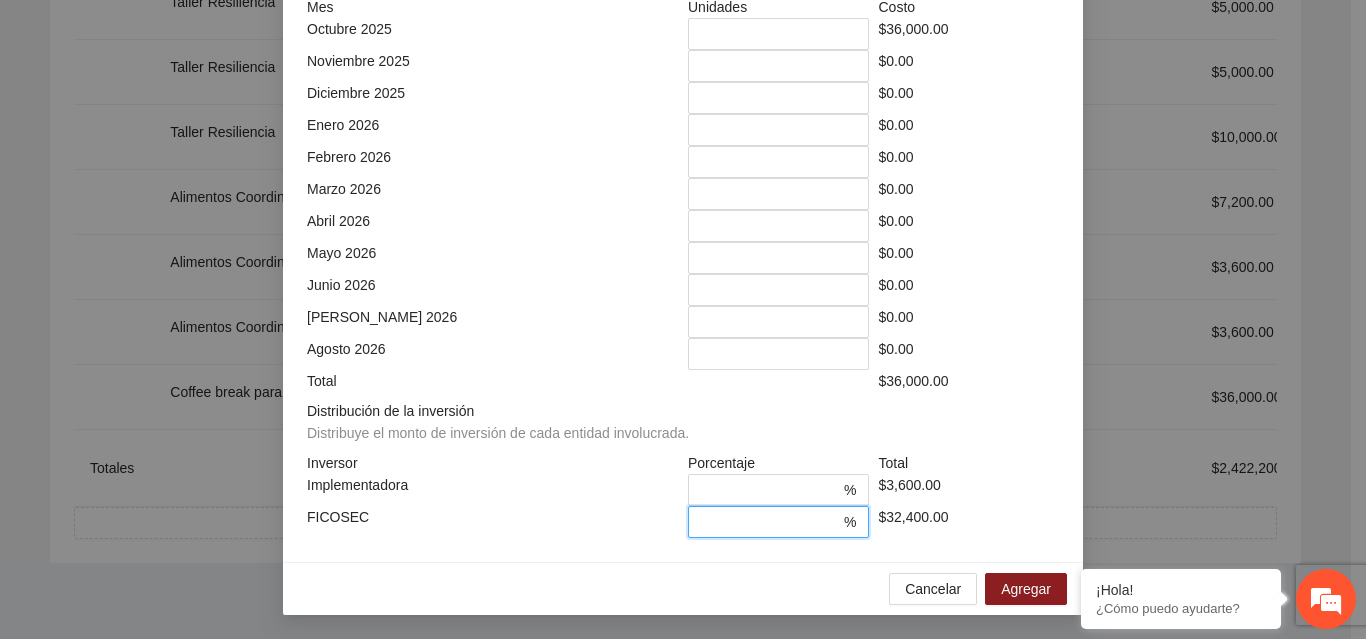 scroll, scrollTop: 539, scrollLeft: 0, axis: vertical 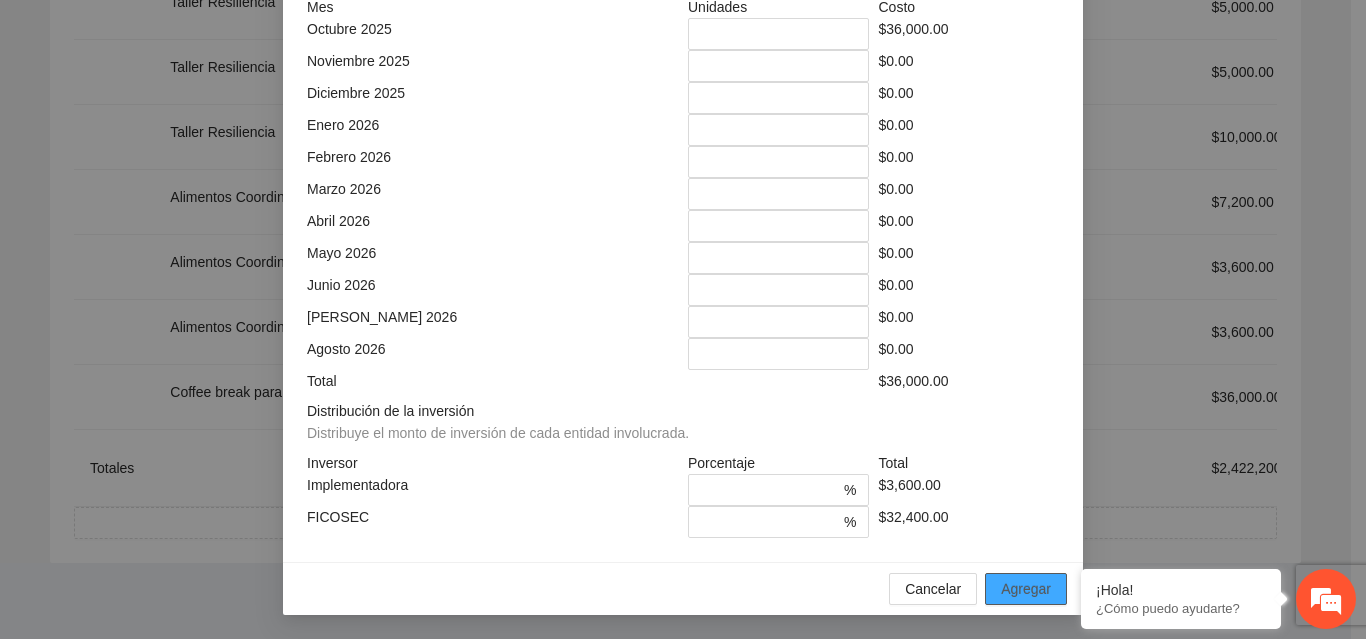 click on "Agregar" at bounding box center (1026, 589) 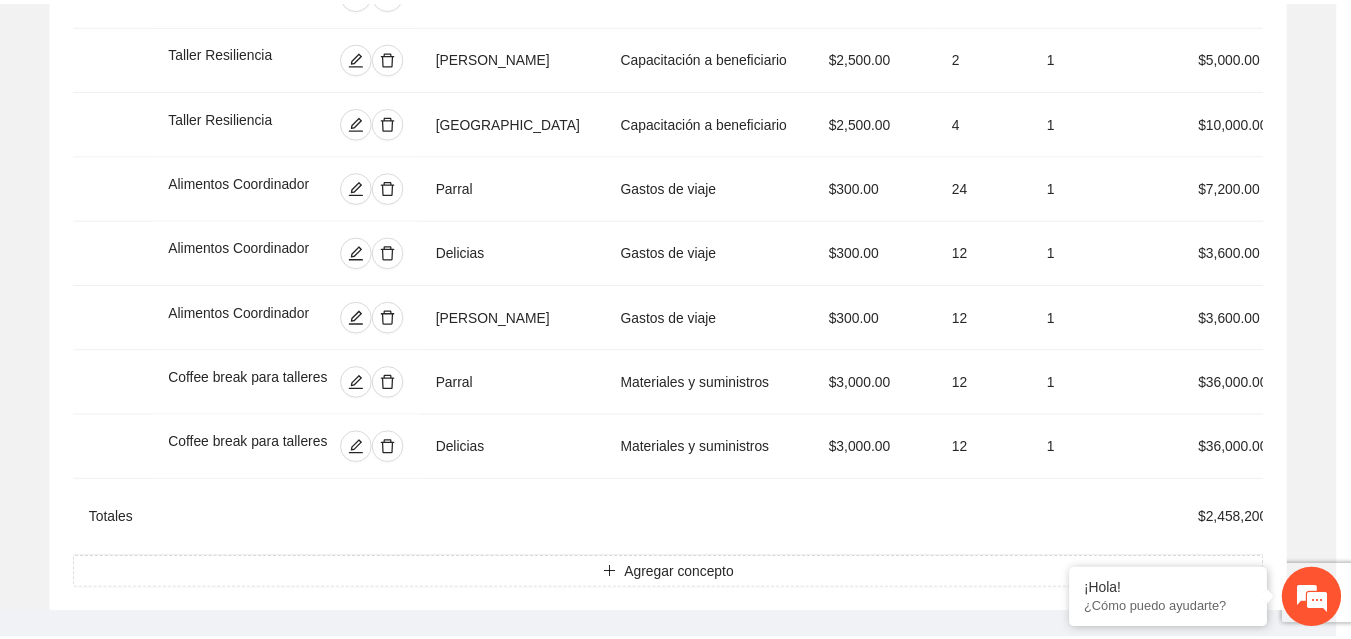 scroll, scrollTop: 439, scrollLeft: 0, axis: vertical 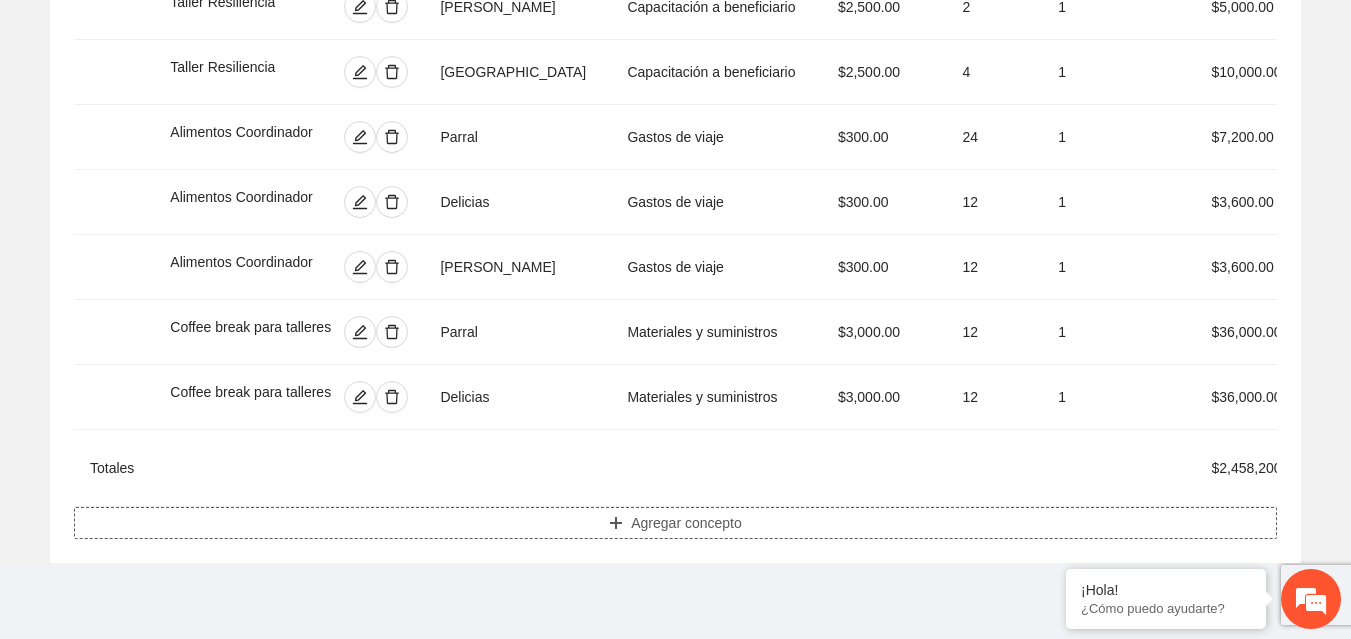 click on "Agregar concepto" at bounding box center (686, 523) 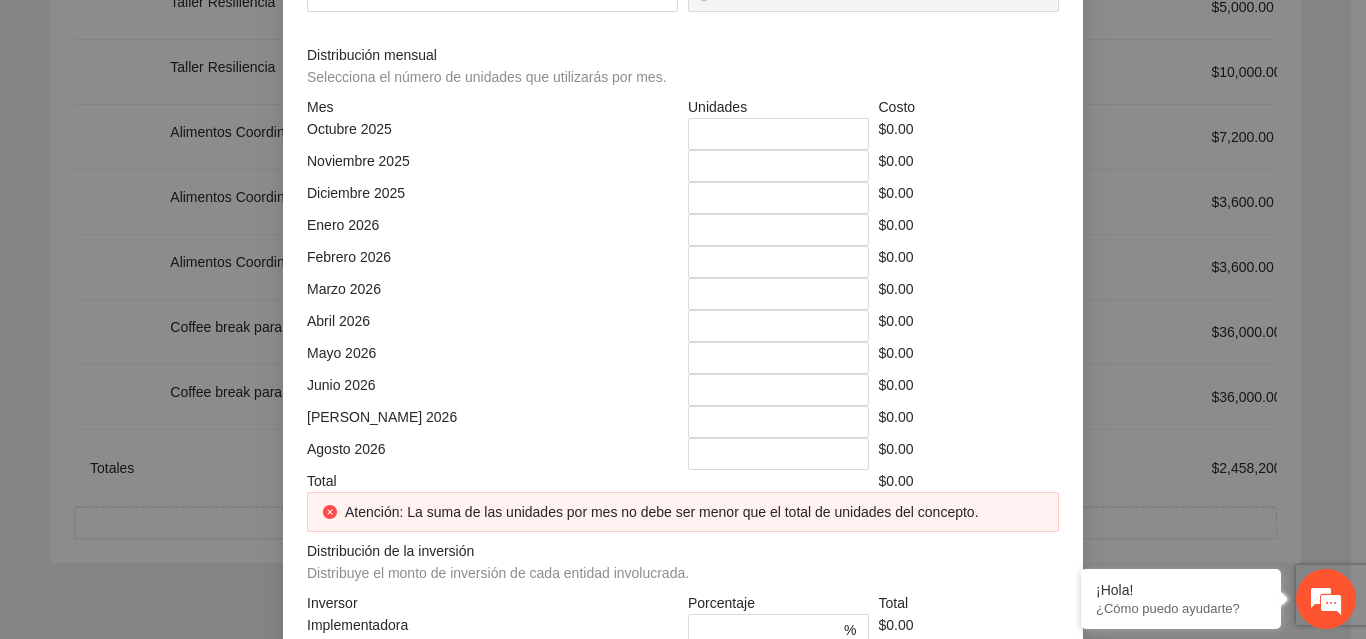 click at bounding box center [683, -214] 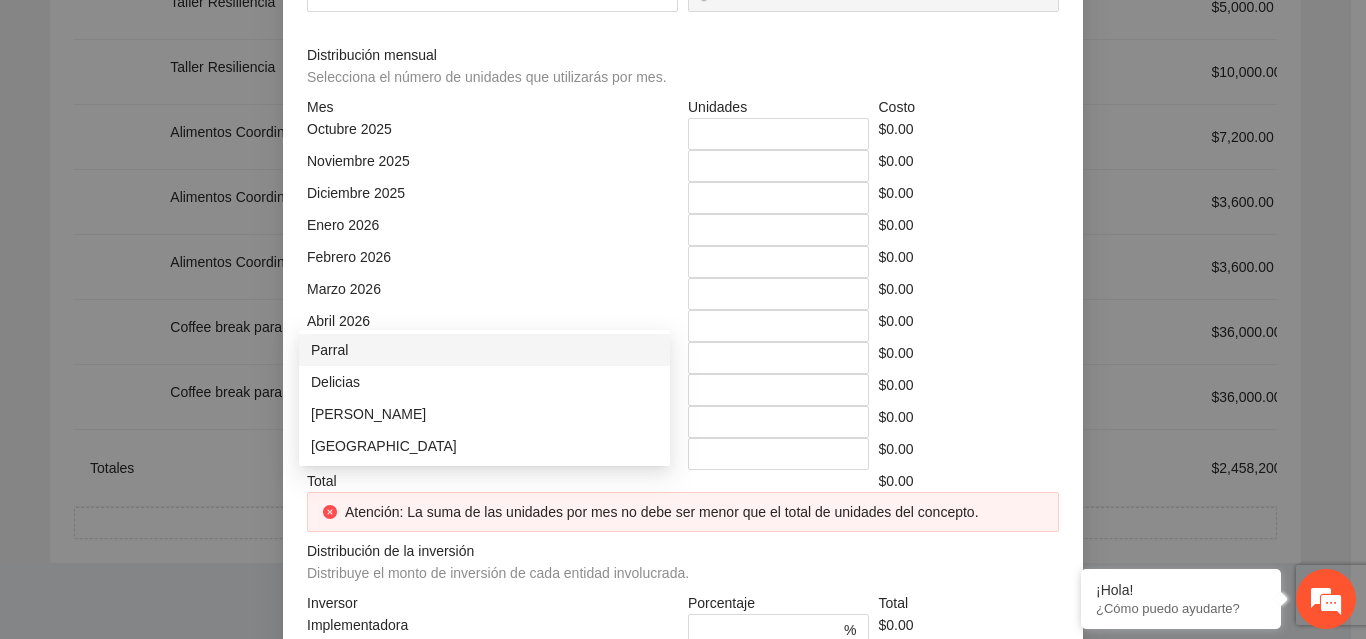 click at bounding box center [485, -144] 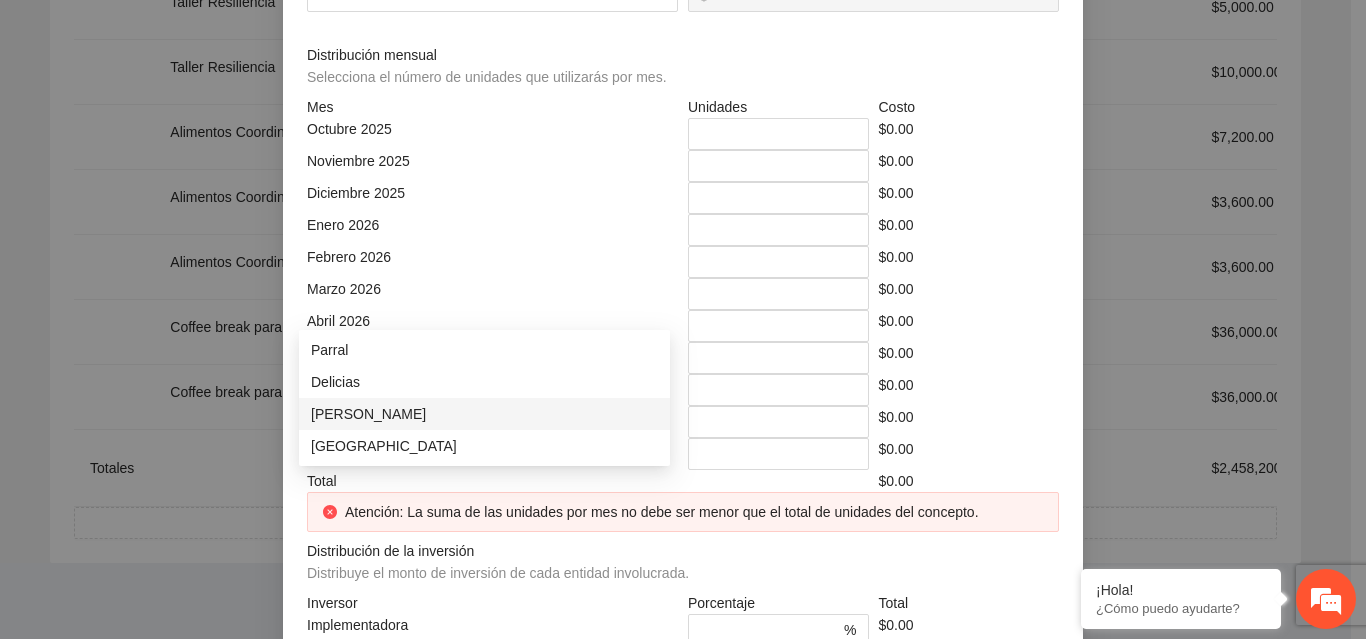 click on "[PERSON_NAME]" at bounding box center [484, 414] 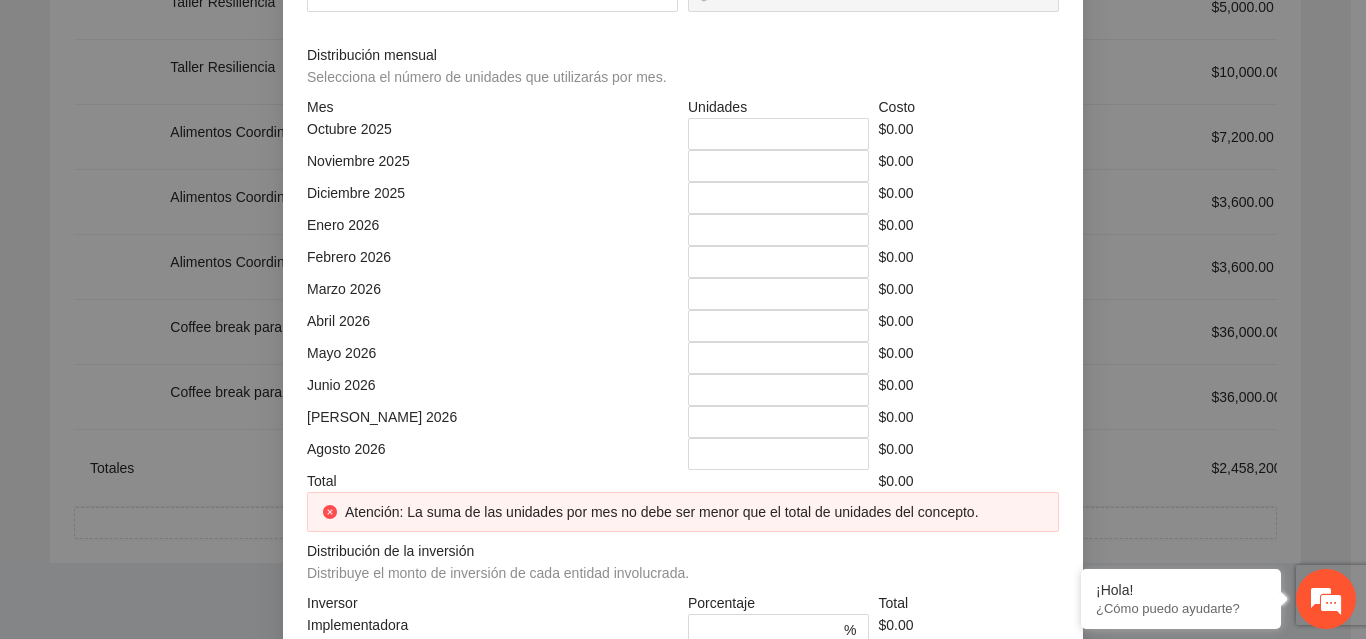 click at bounding box center [866, -144] 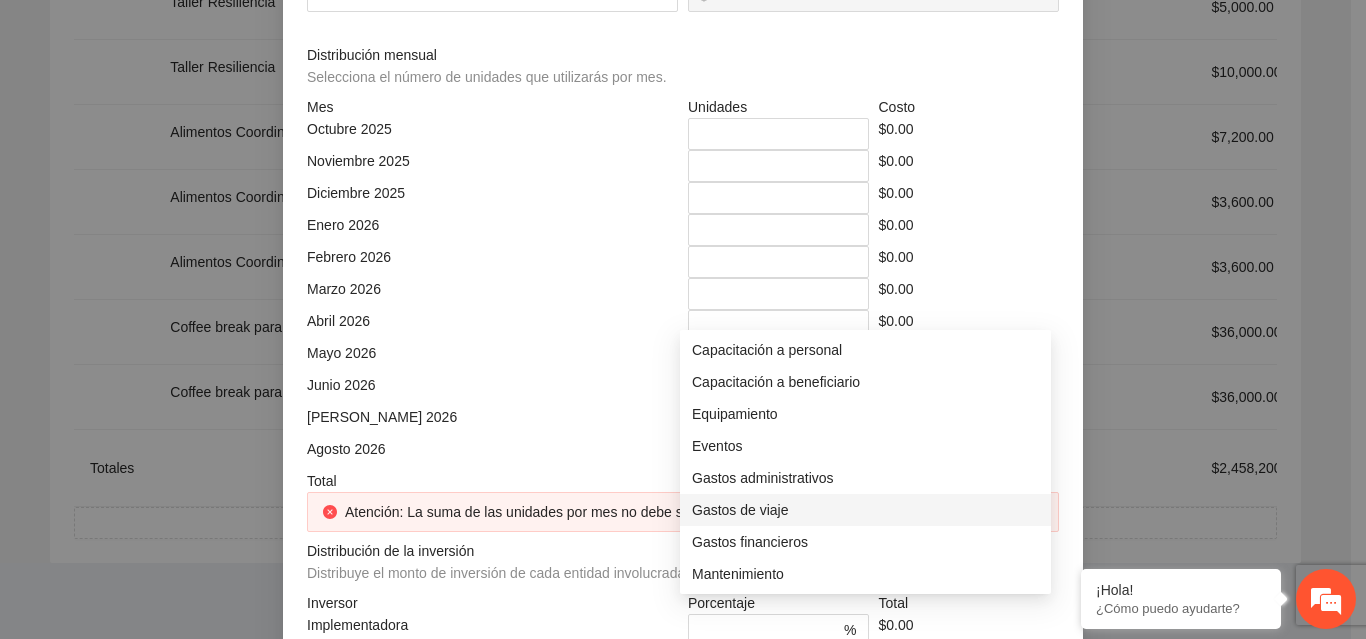 click on "Gastos de viaje" at bounding box center [865, 510] 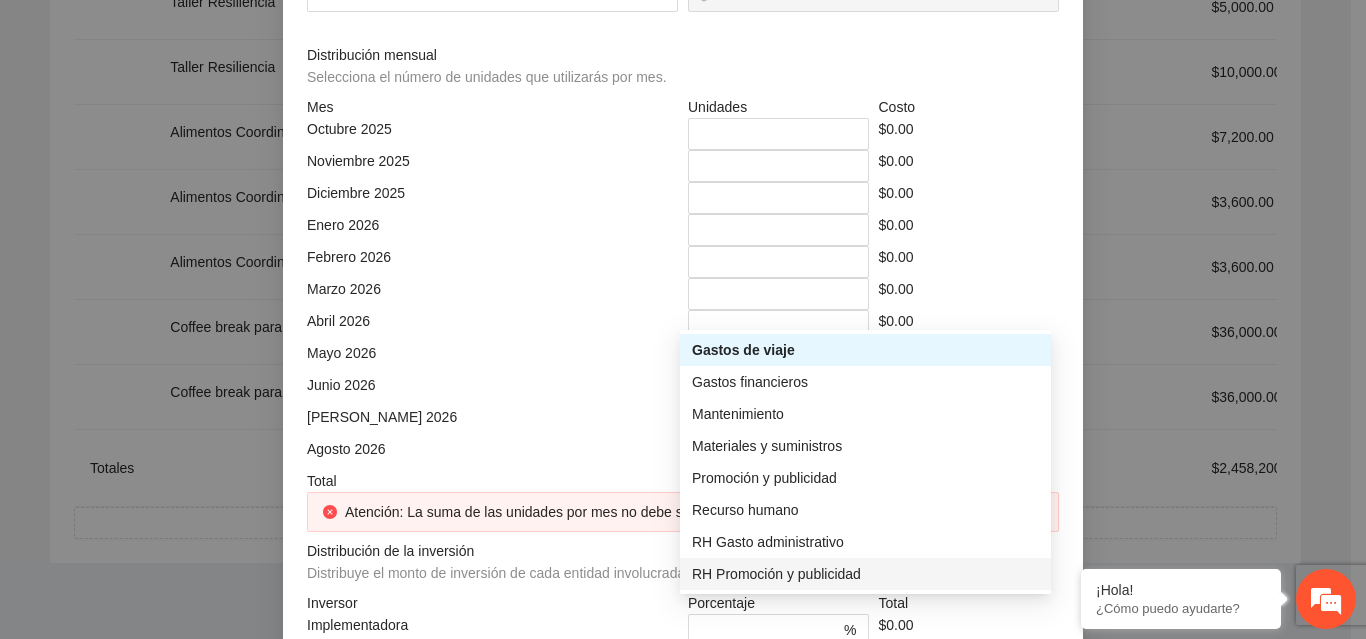 scroll, scrollTop: 192, scrollLeft: 0, axis: vertical 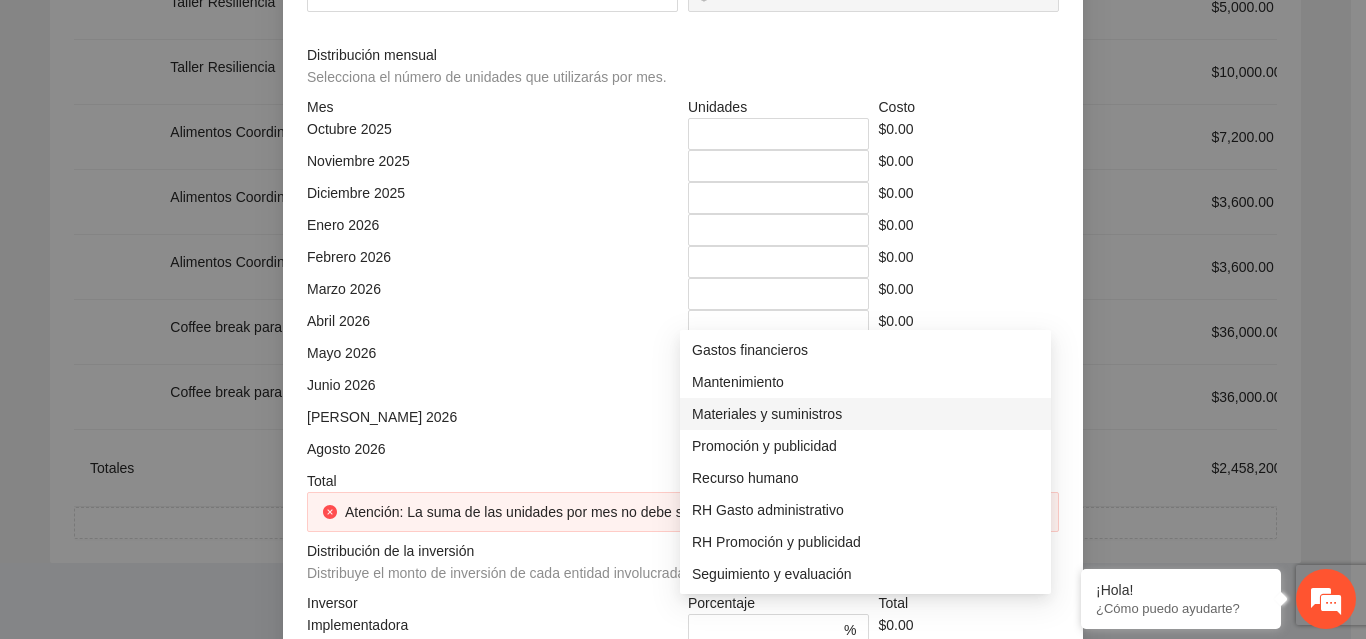 click on "Materiales y suministros" at bounding box center (865, 414) 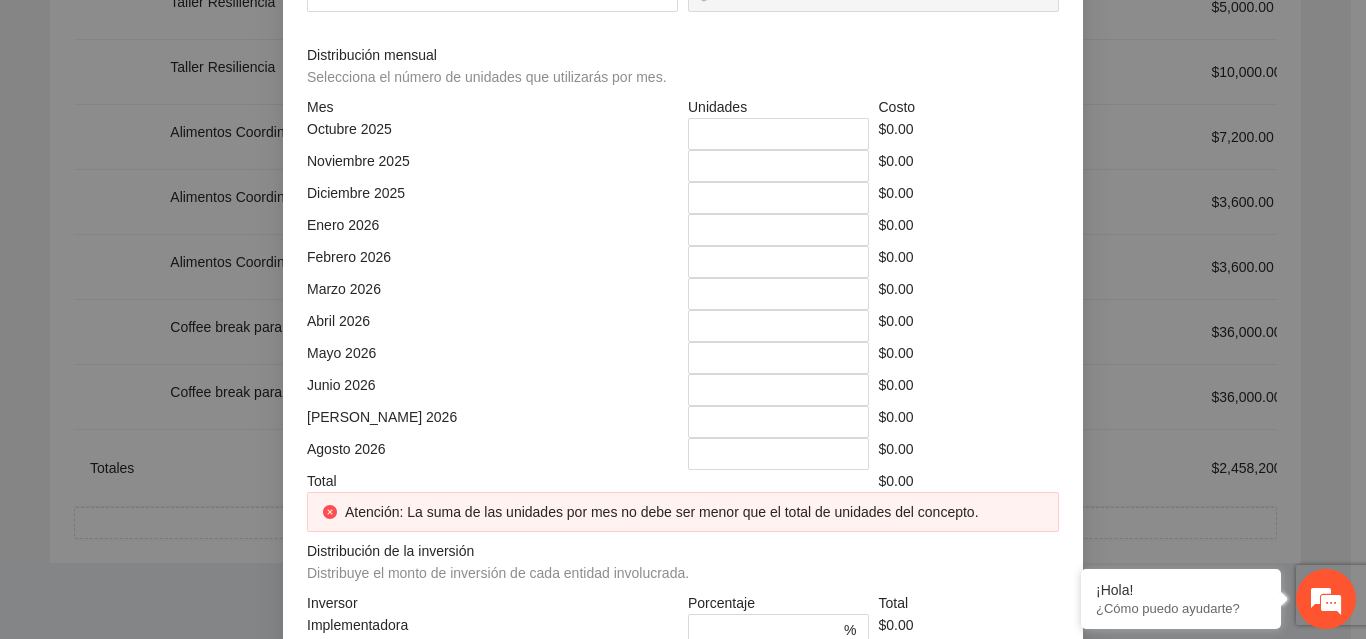click at bounding box center (492, -74) 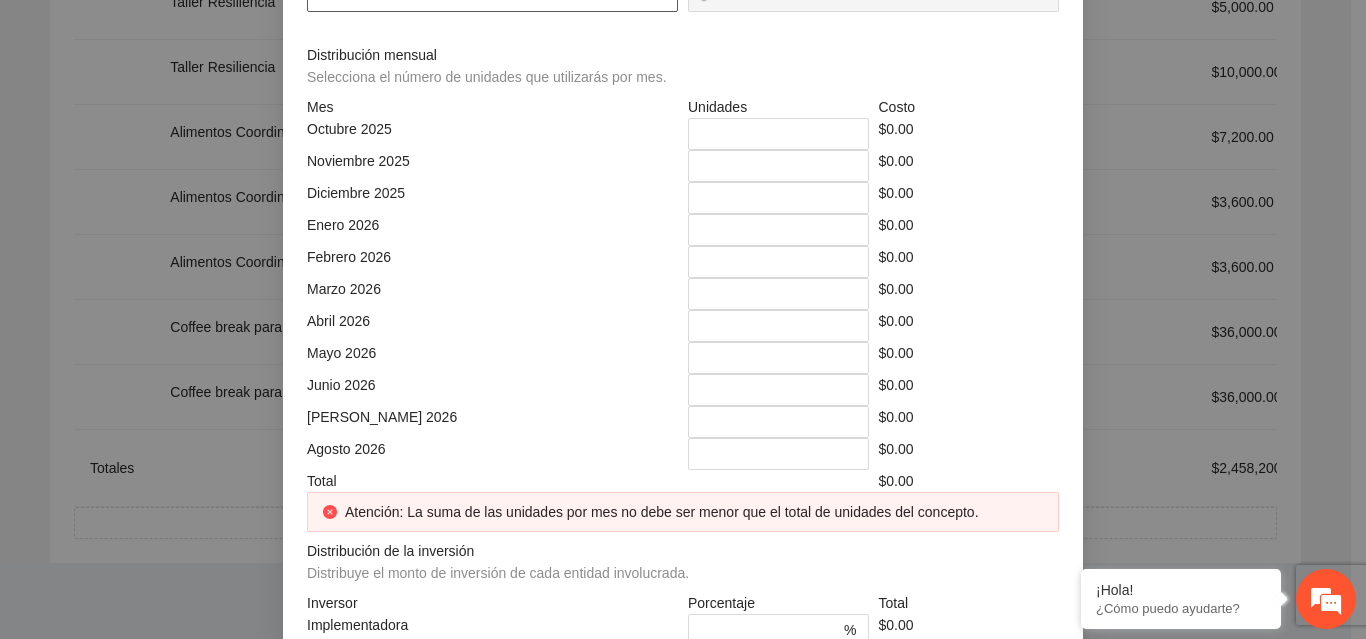 click at bounding box center (492, -4) 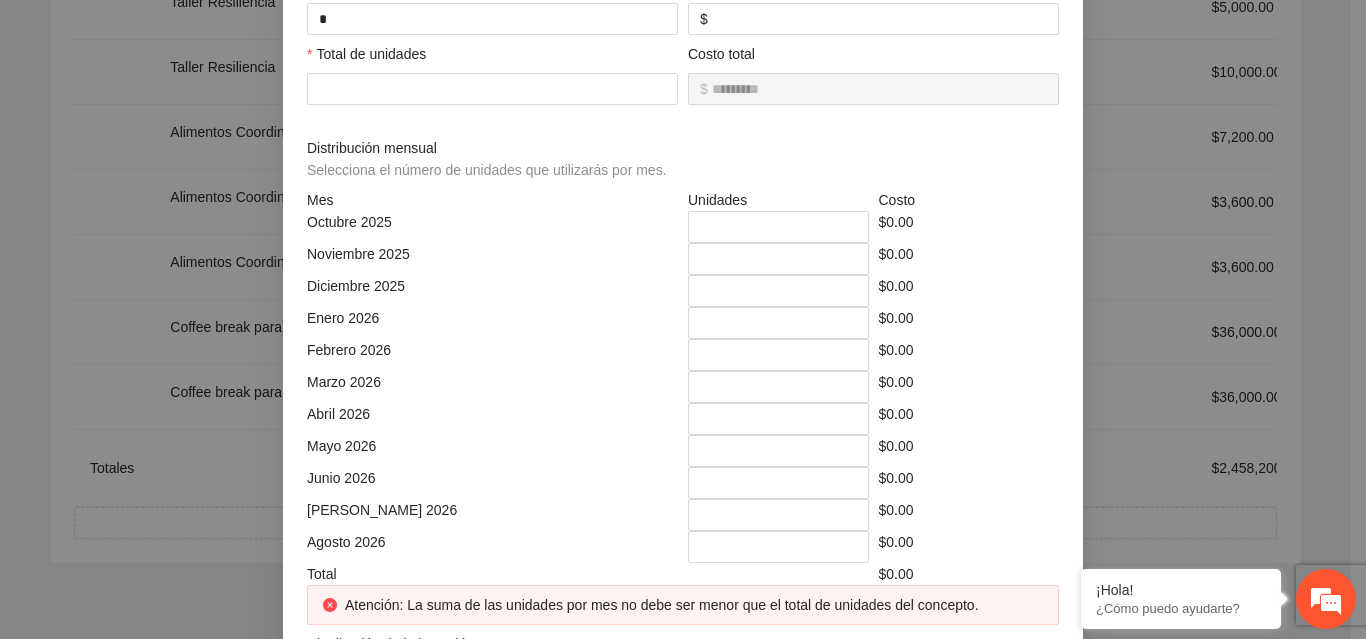 scroll, scrollTop: 348, scrollLeft: 0, axis: vertical 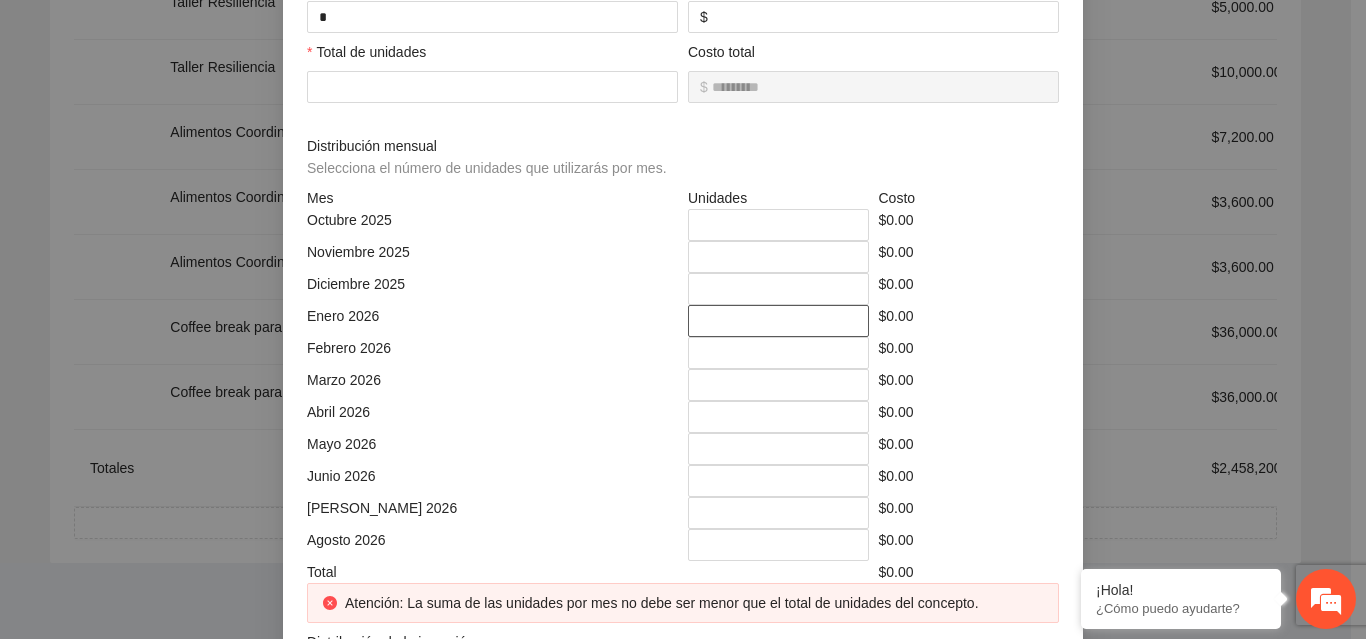 click on "*" at bounding box center (778, 321) 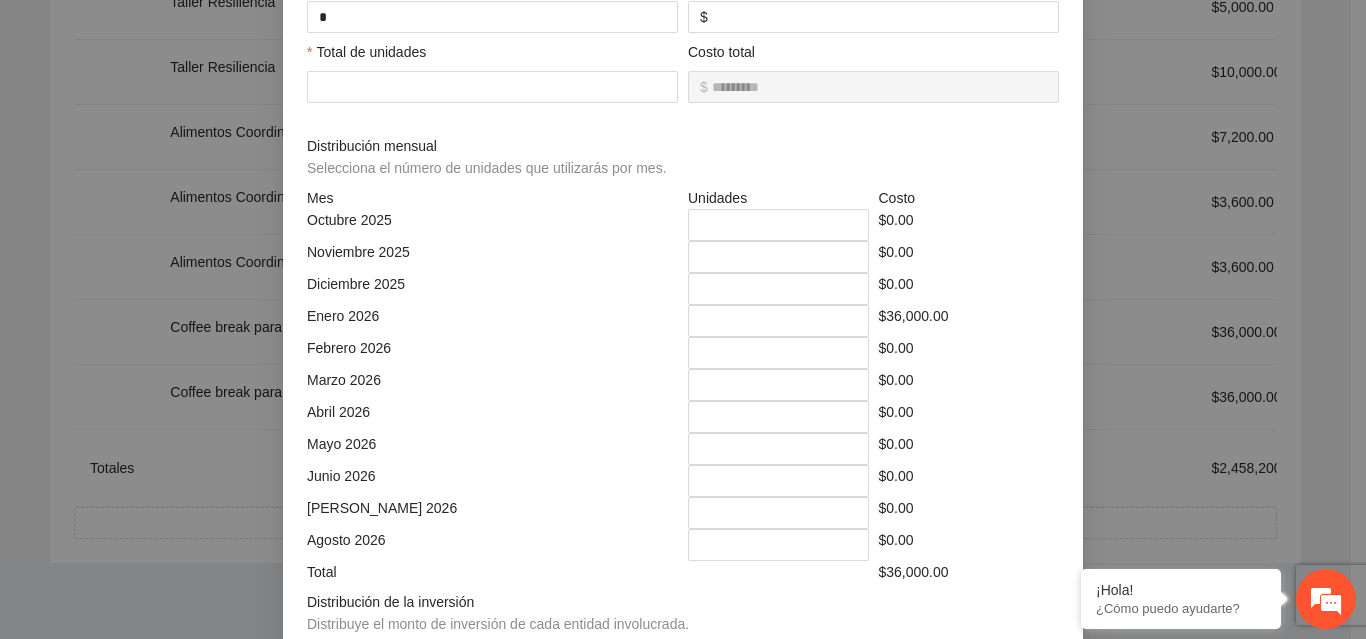scroll, scrollTop: 579, scrollLeft: 0, axis: vertical 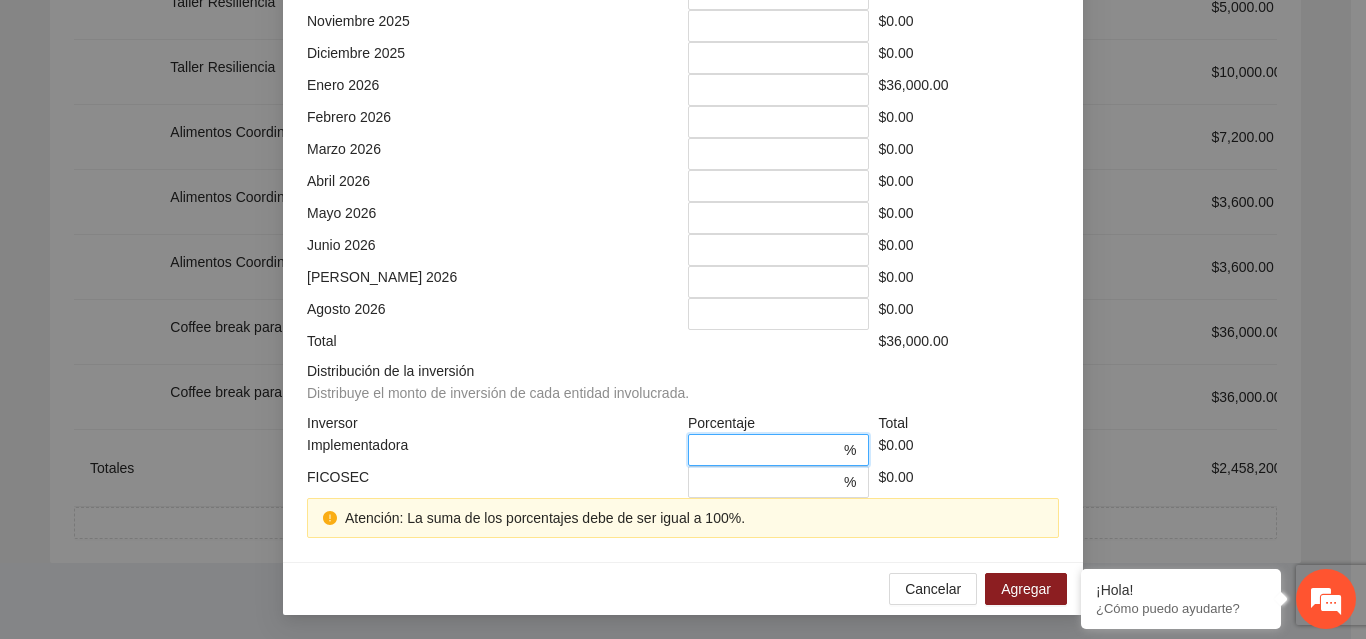 click on "*" at bounding box center (770, 450) 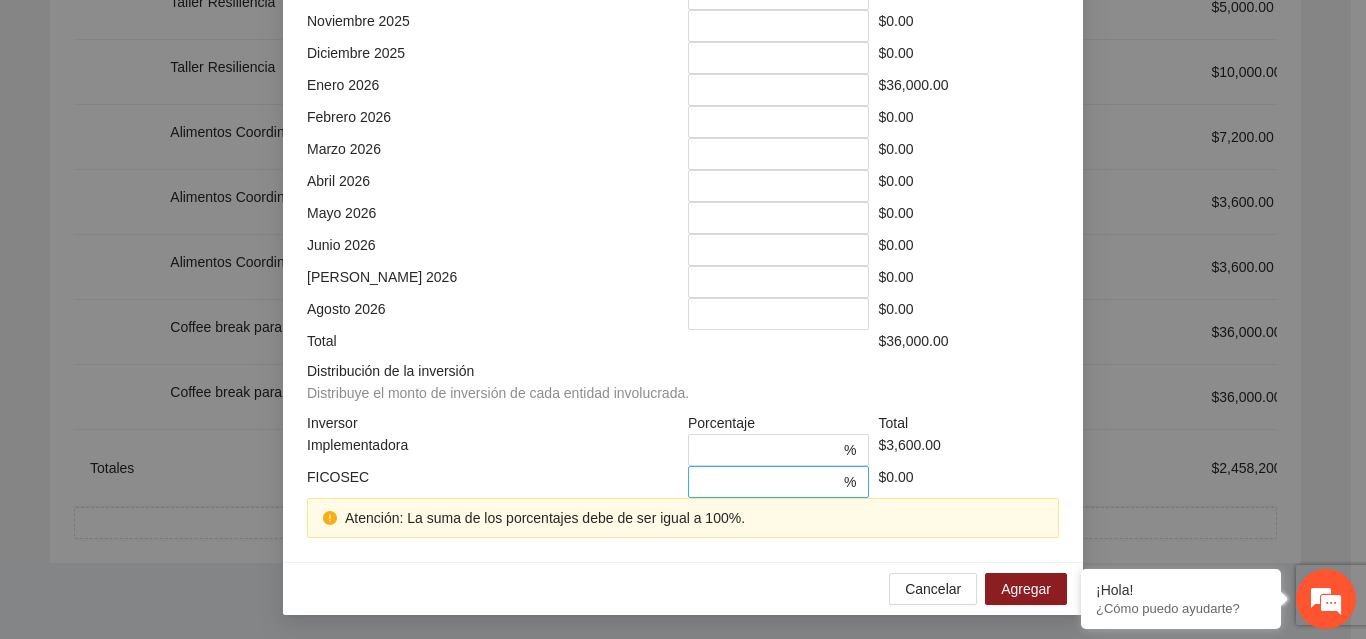 click on "* %" at bounding box center (778, 482) 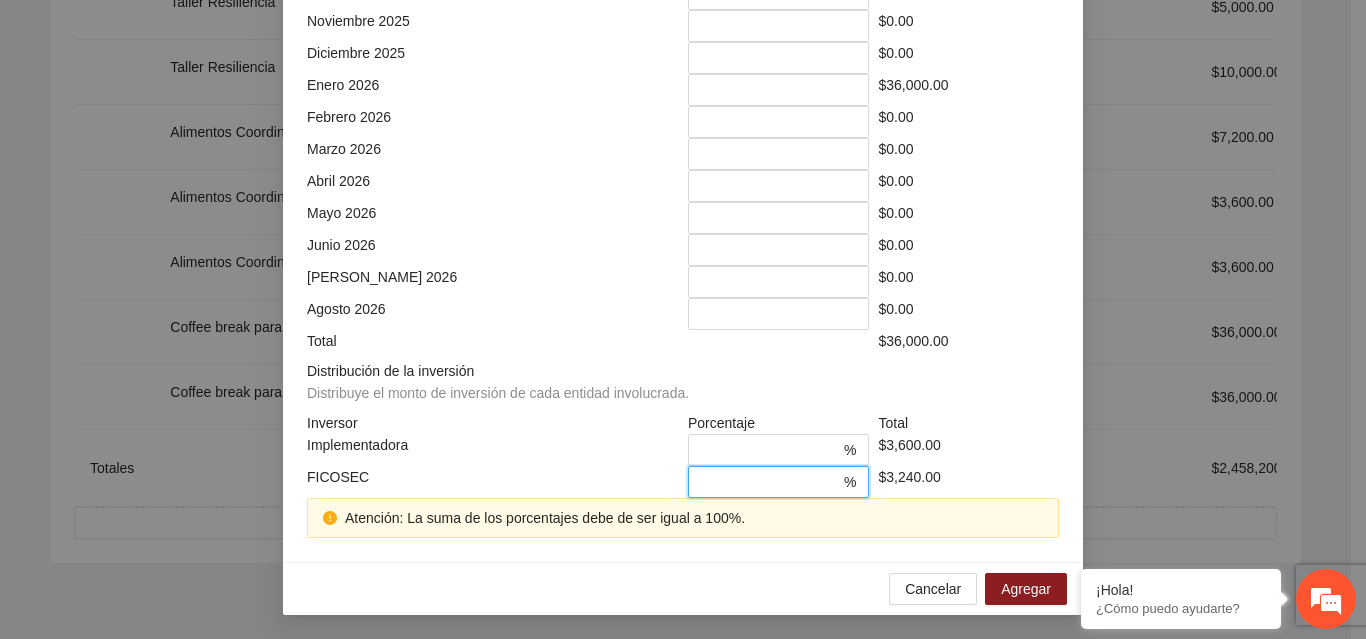 scroll, scrollTop: 539, scrollLeft: 0, axis: vertical 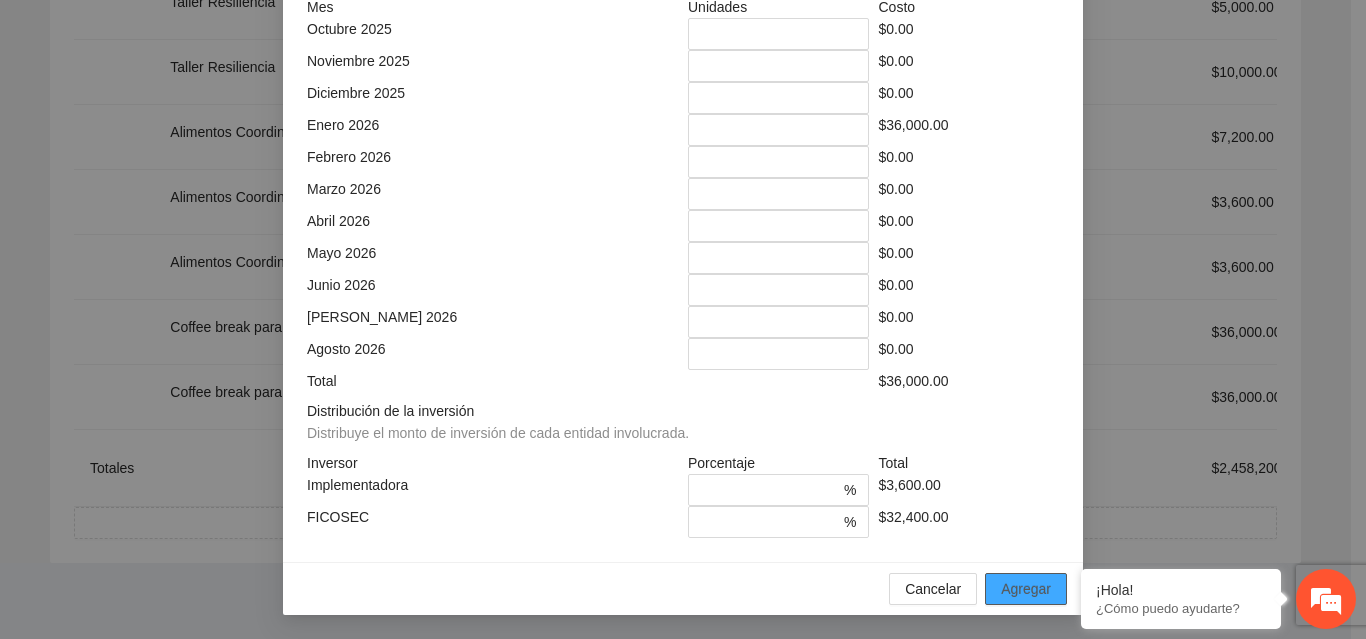 click on "Agregar" at bounding box center (1026, 589) 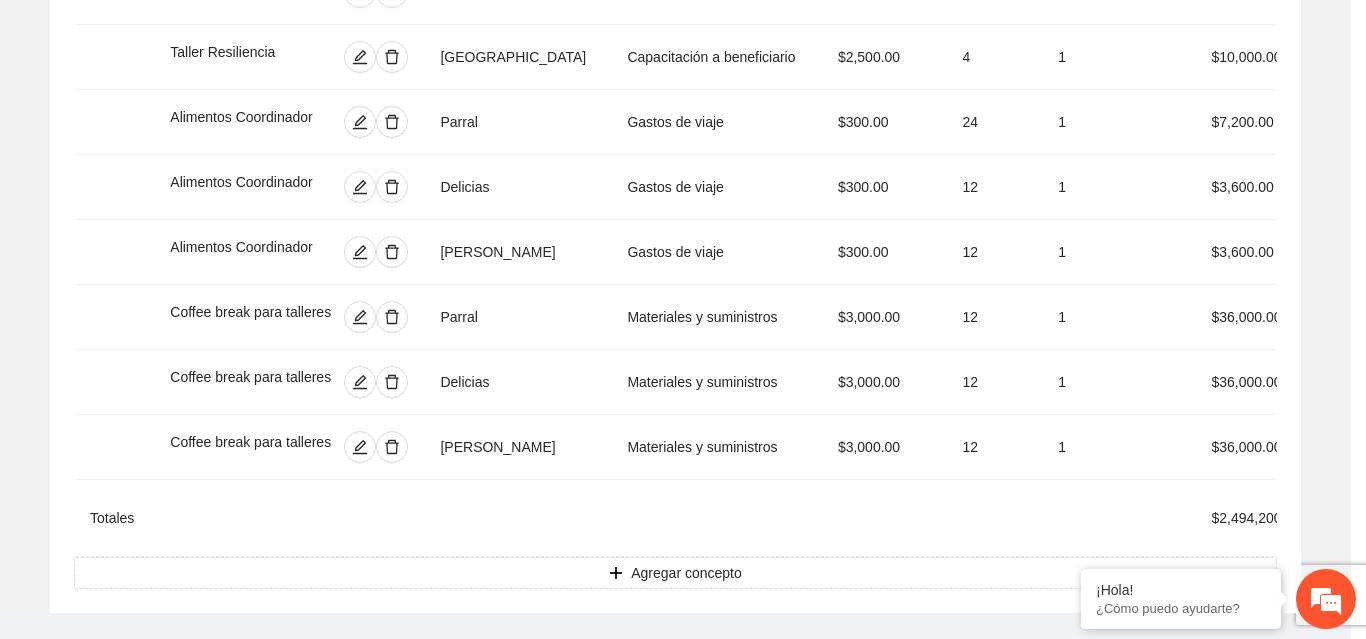 scroll, scrollTop: 439, scrollLeft: 0, axis: vertical 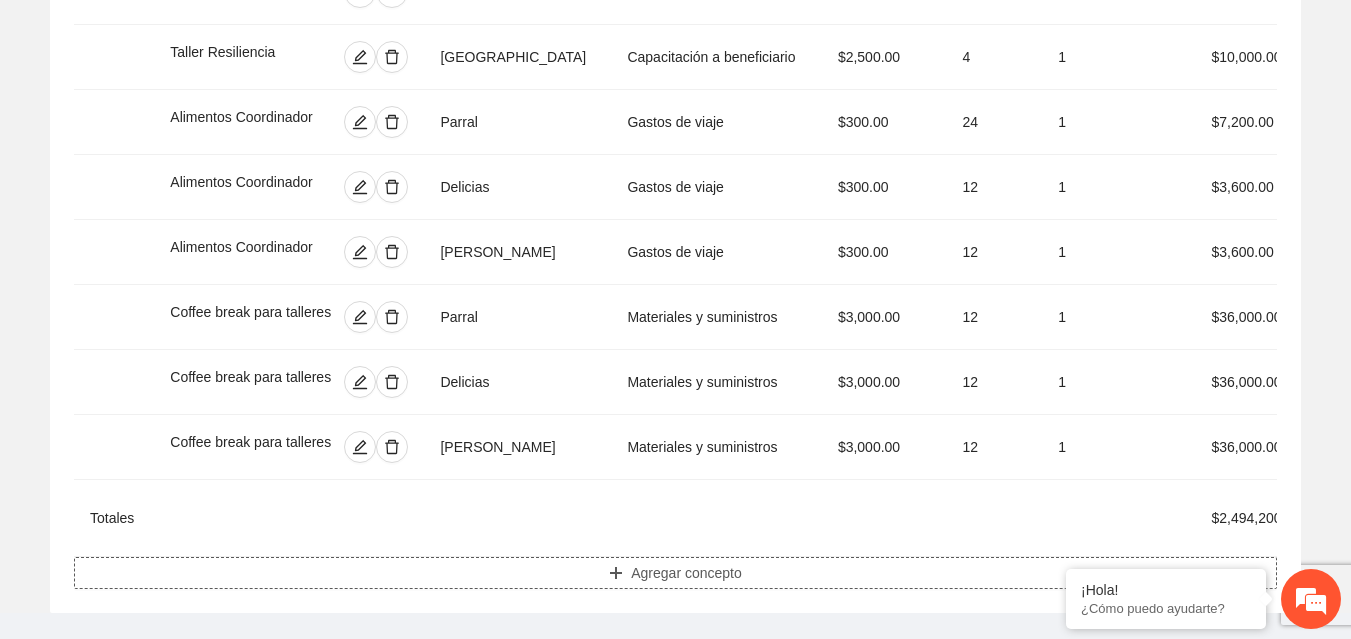 click on "Agregar concepto" at bounding box center [686, 573] 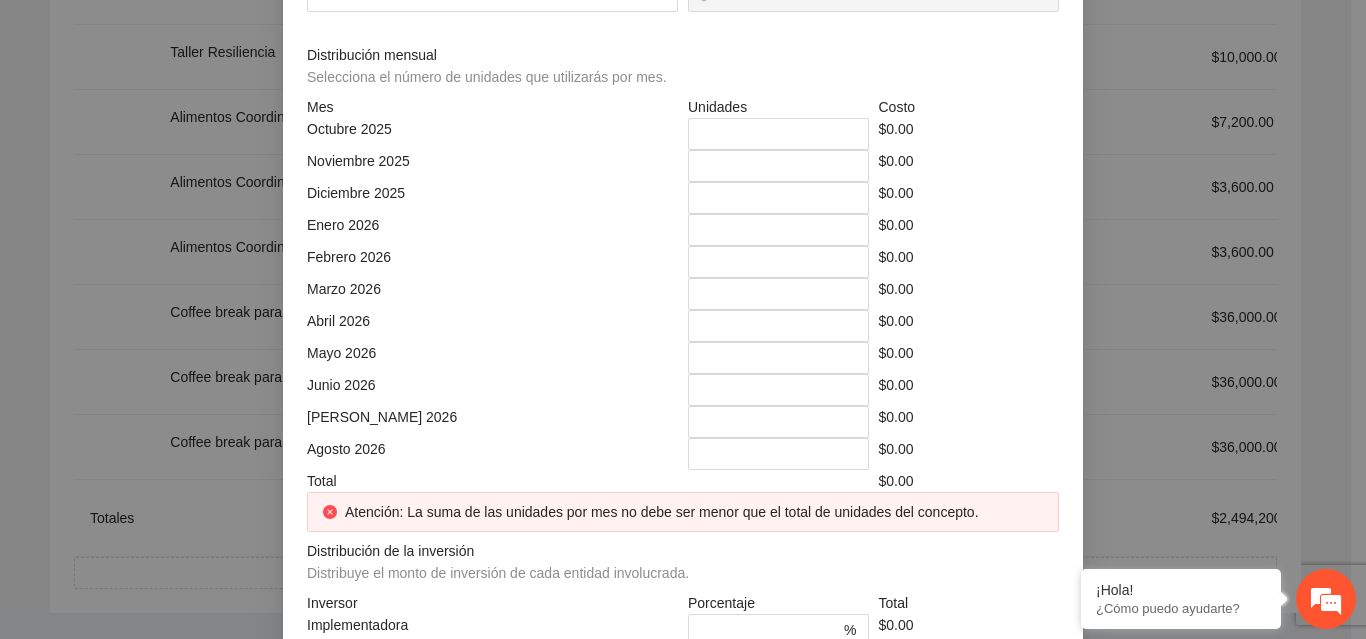 click at bounding box center [683, -214] 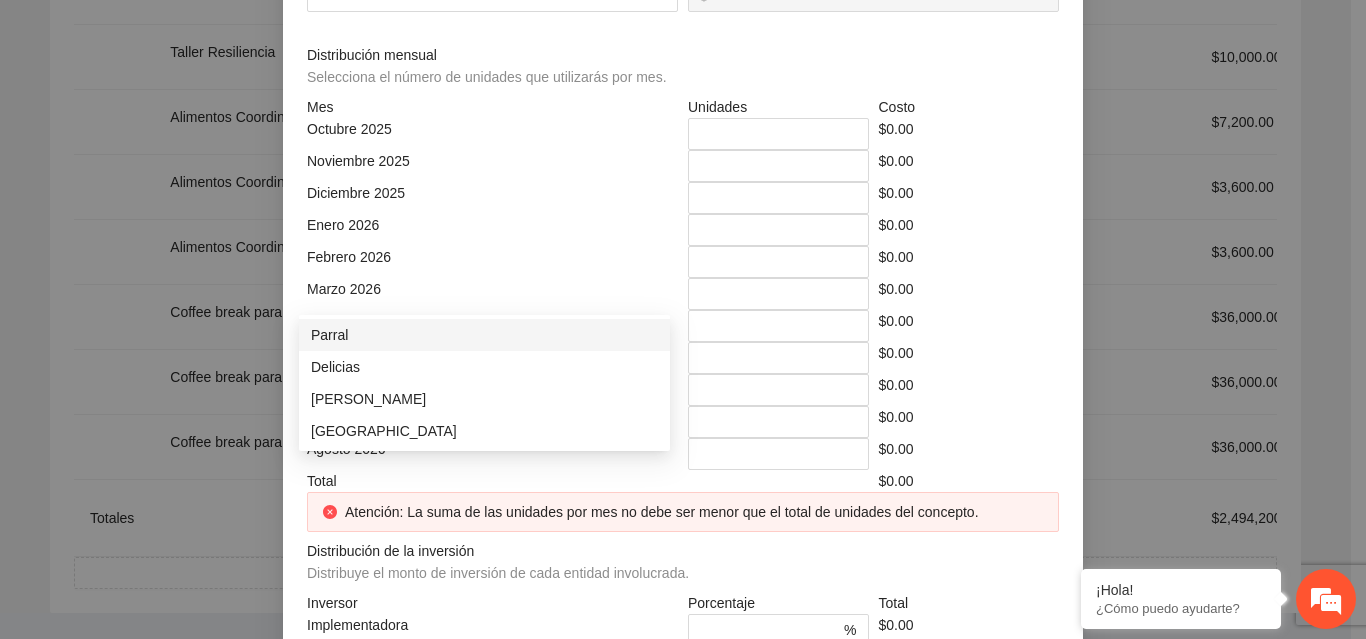 click at bounding box center (485, -144) 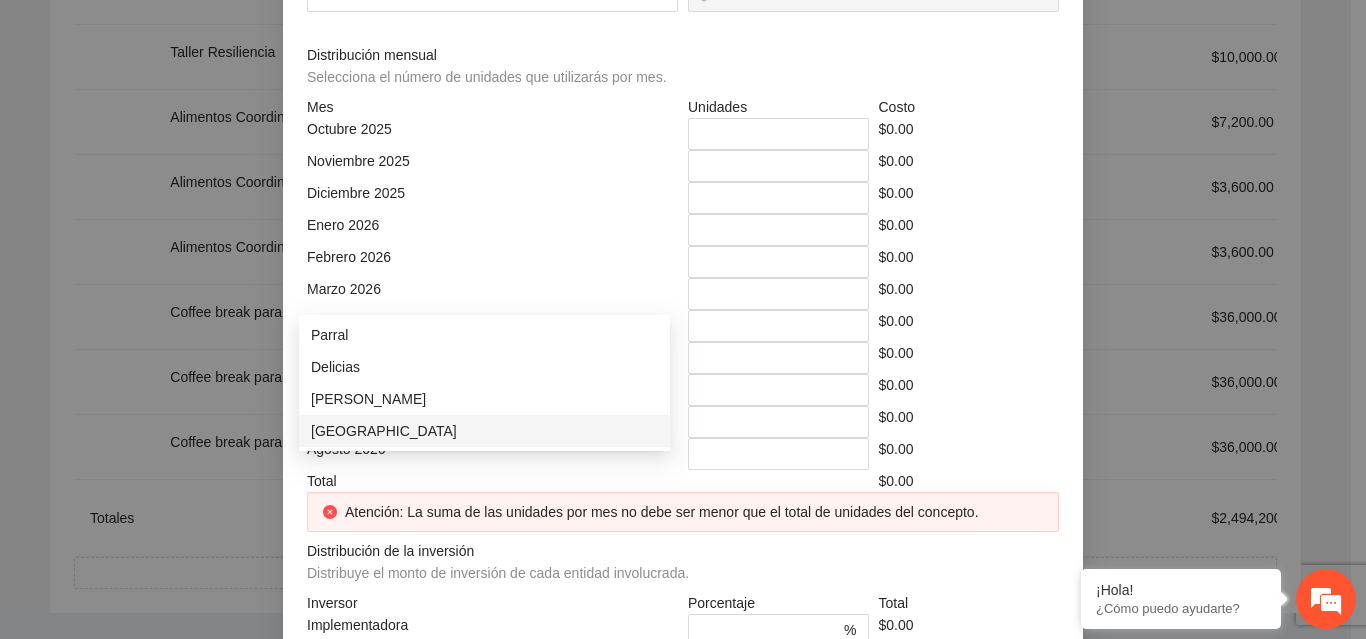 click on "[GEOGRAPHIC_DATA]" at bounding box center [484, 431] 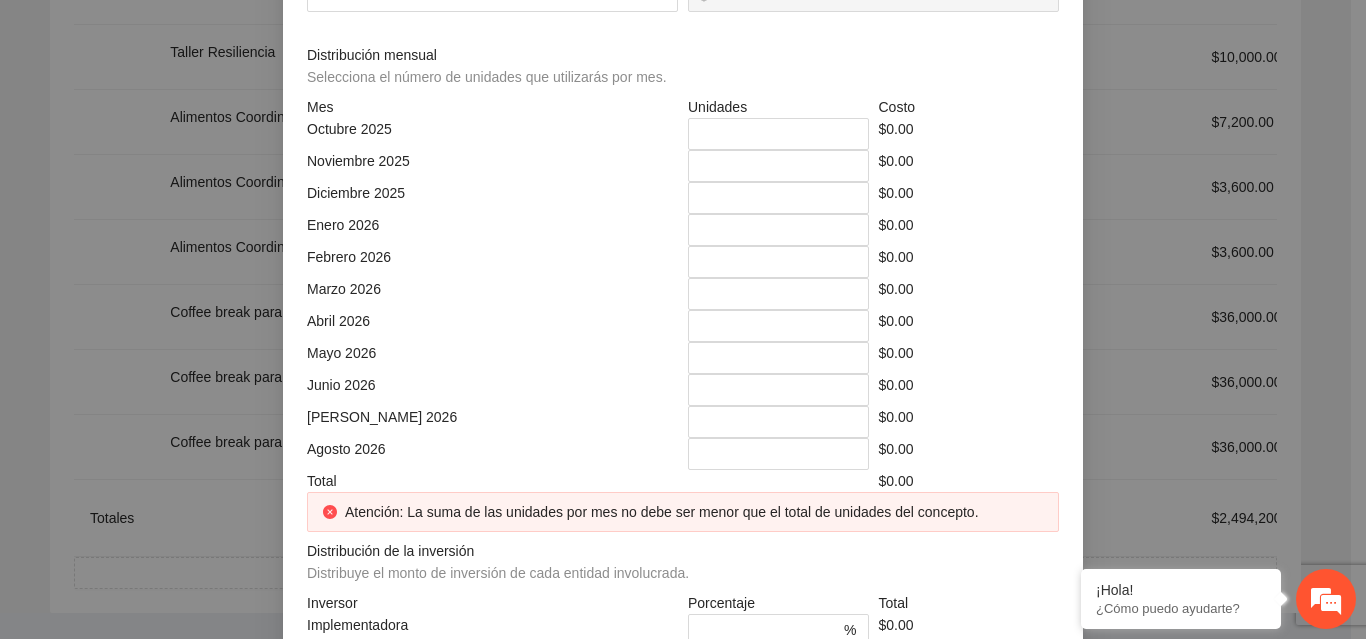 click at bounding box center [866, -144] 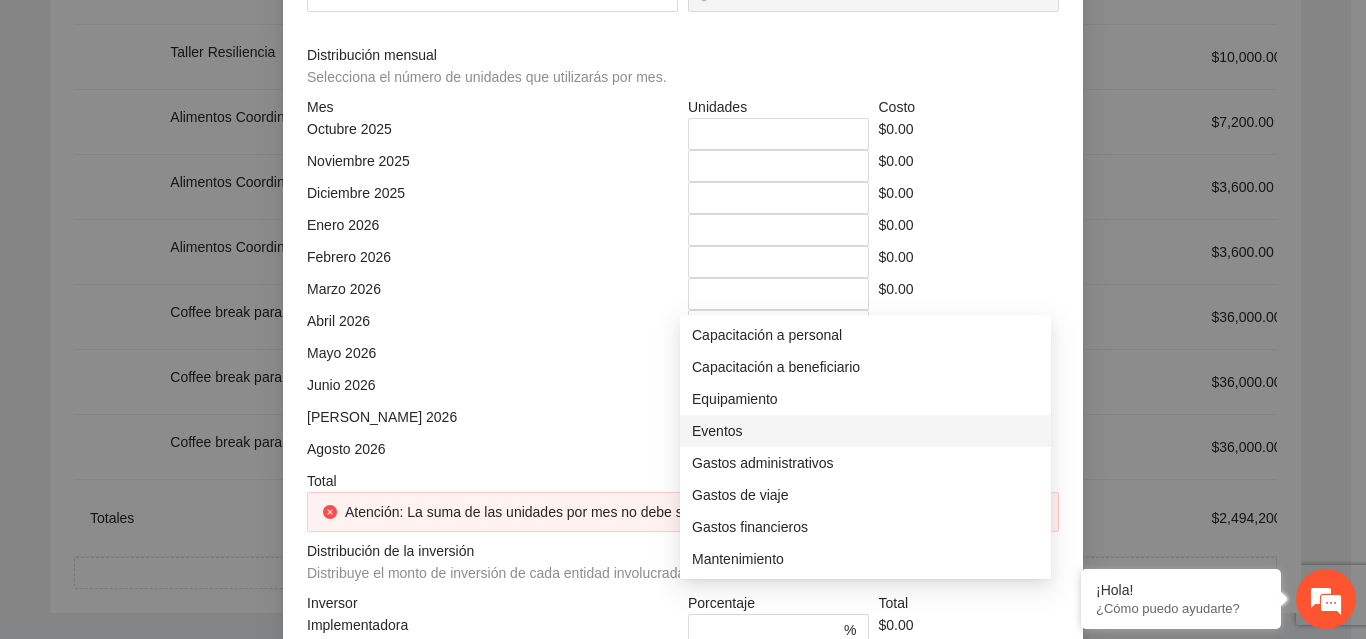 click on "Eventos" at bounding box center (865, 431) 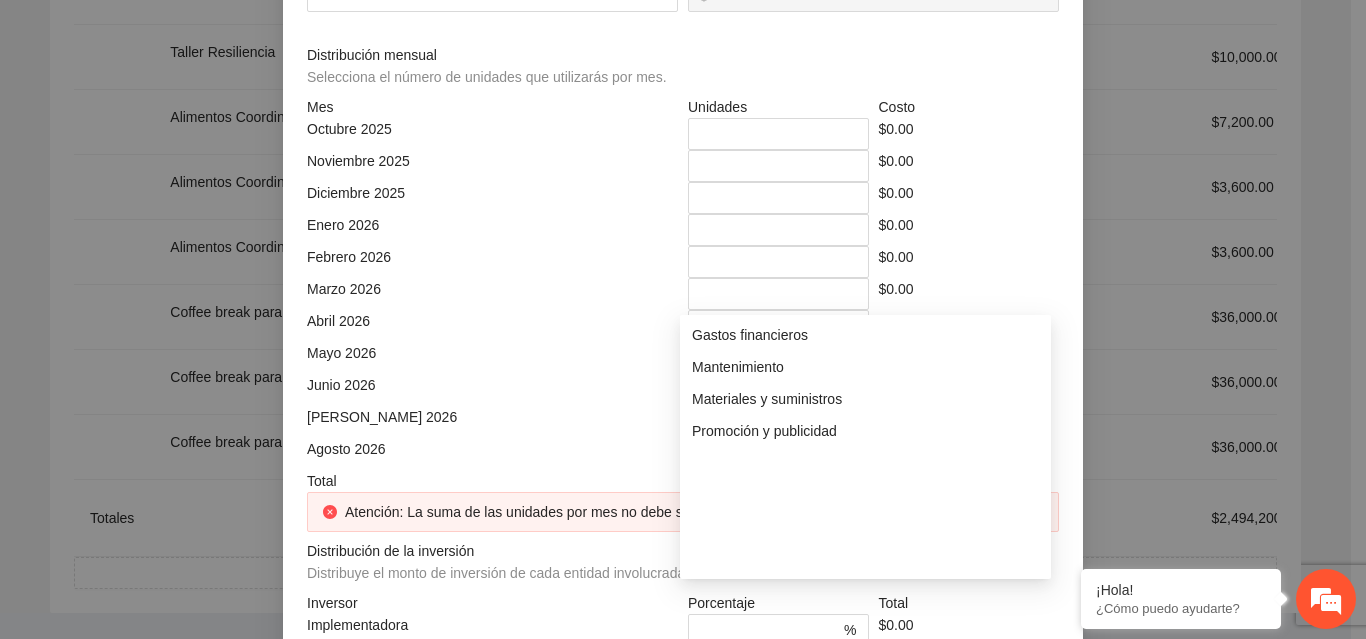 scroll, scrollTop: 0, scrollLeft: 0, axis: both 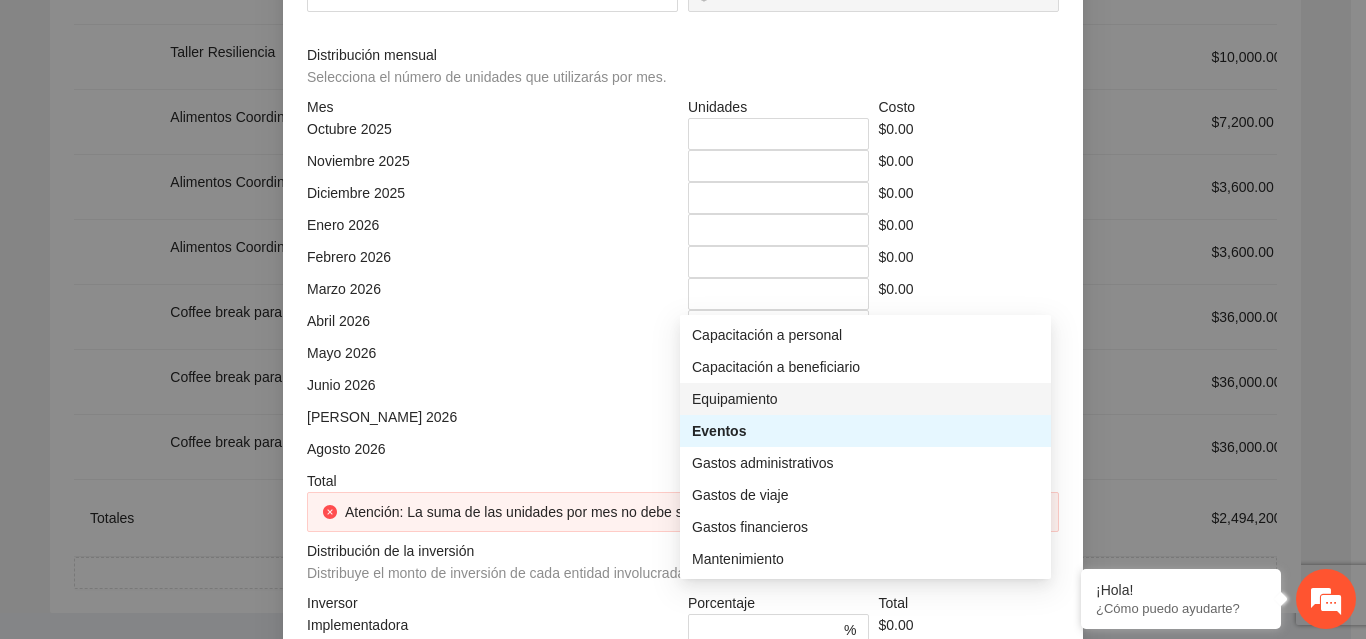 click on "Equipamiento" at bounding box center (865, 399) 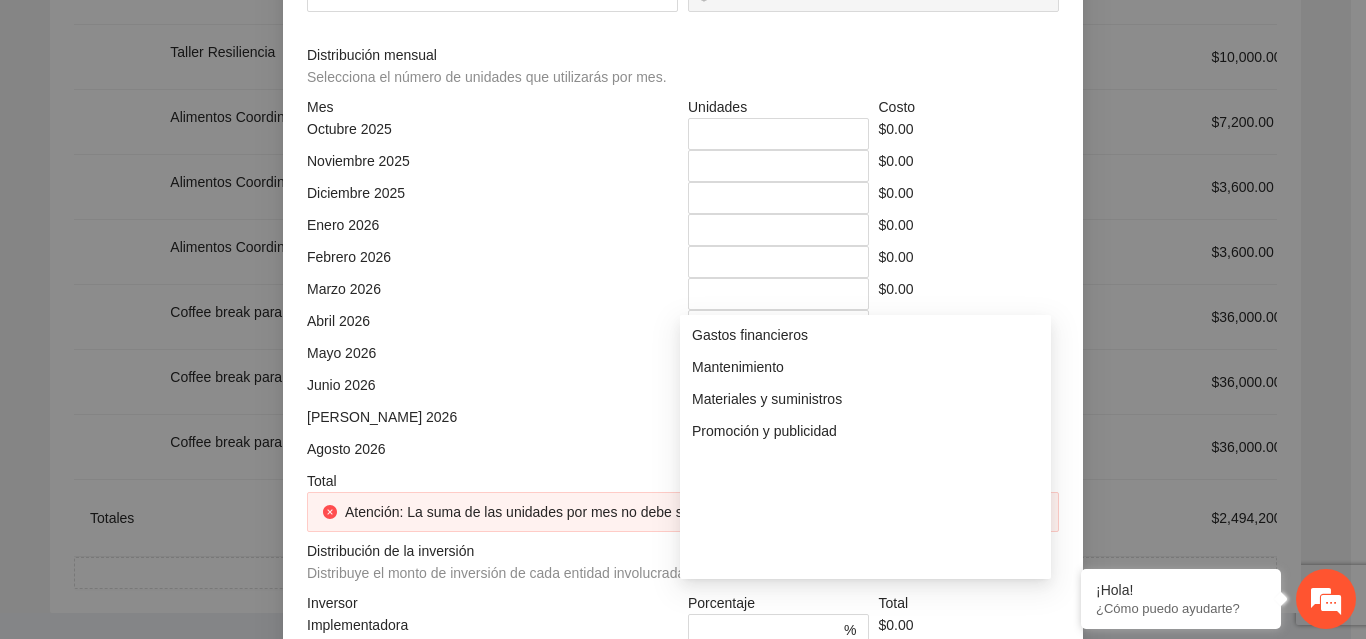 scroll, scrollTop: 0, scrollLeft: 0, axis: both 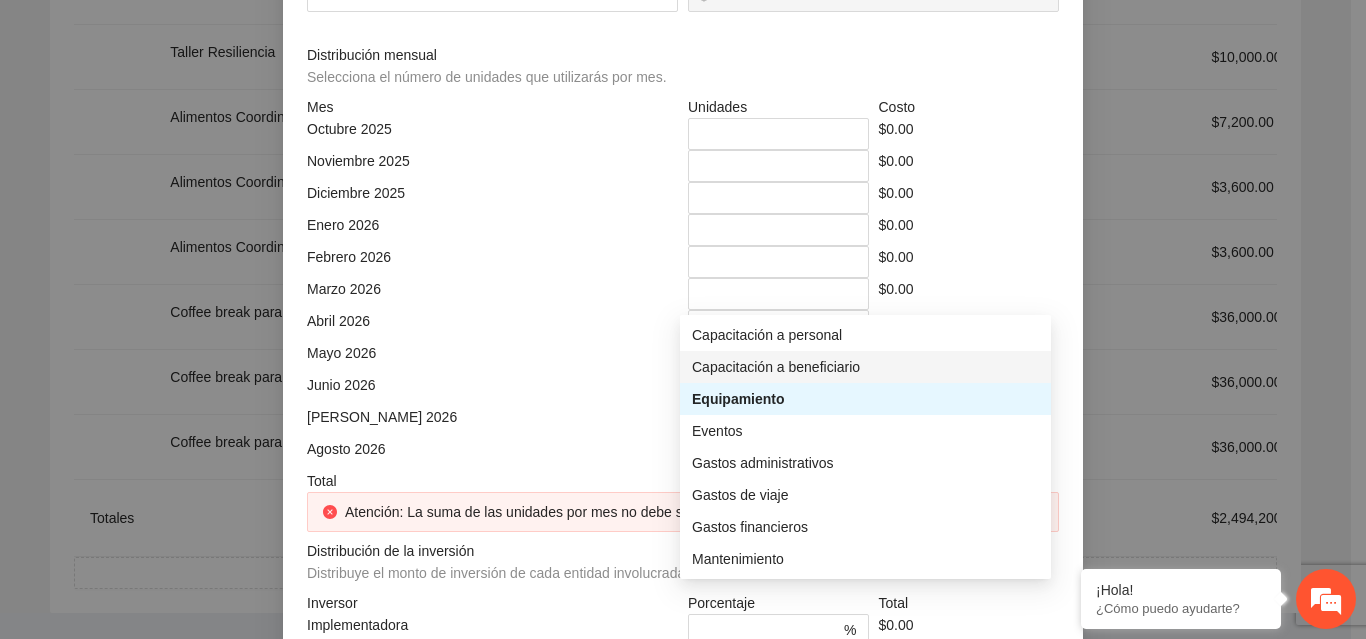click on "Capacitación a beneficiario" at bounding box center [865, 367] 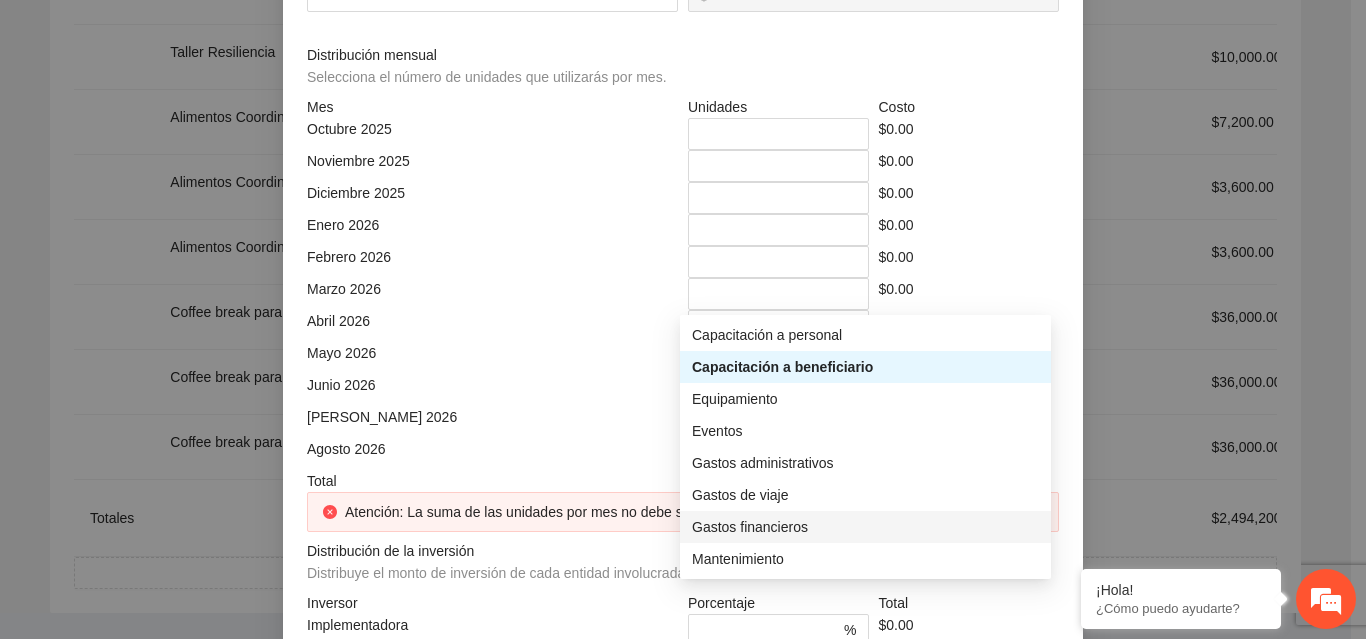 click on "Gastos financieros" at bounding box center (865, 527) 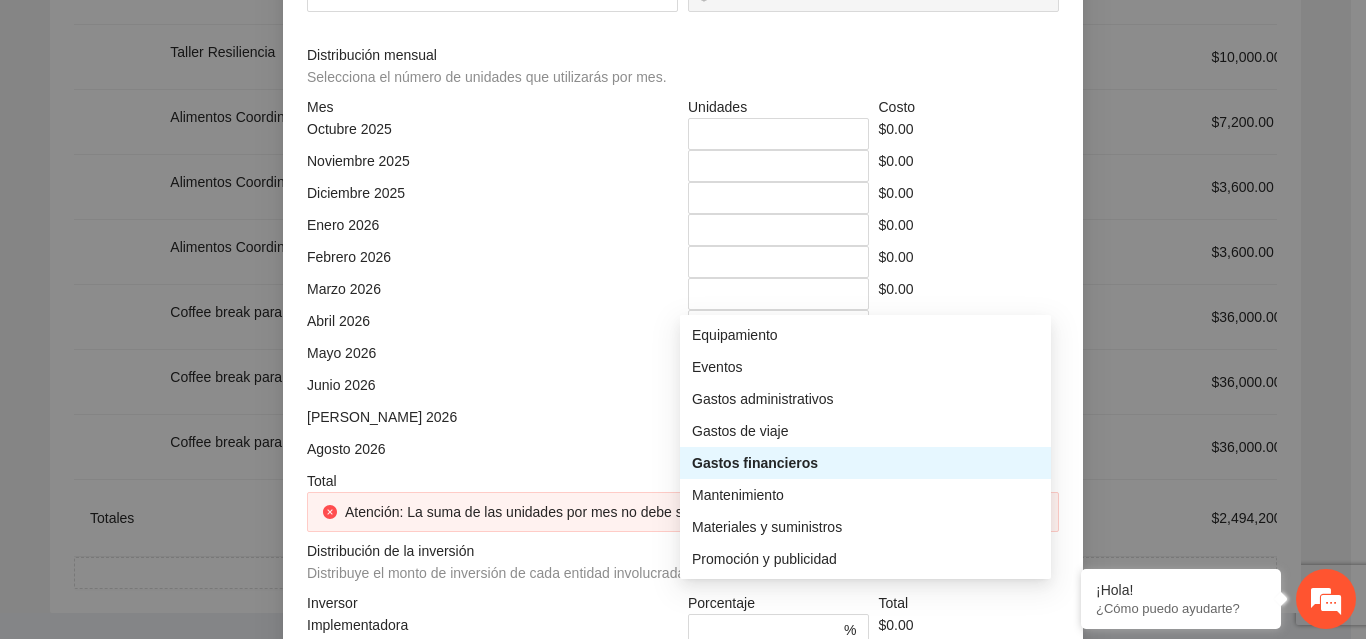 scroll, scrollTop: 96, scrollLeft: 0, axis: vertical 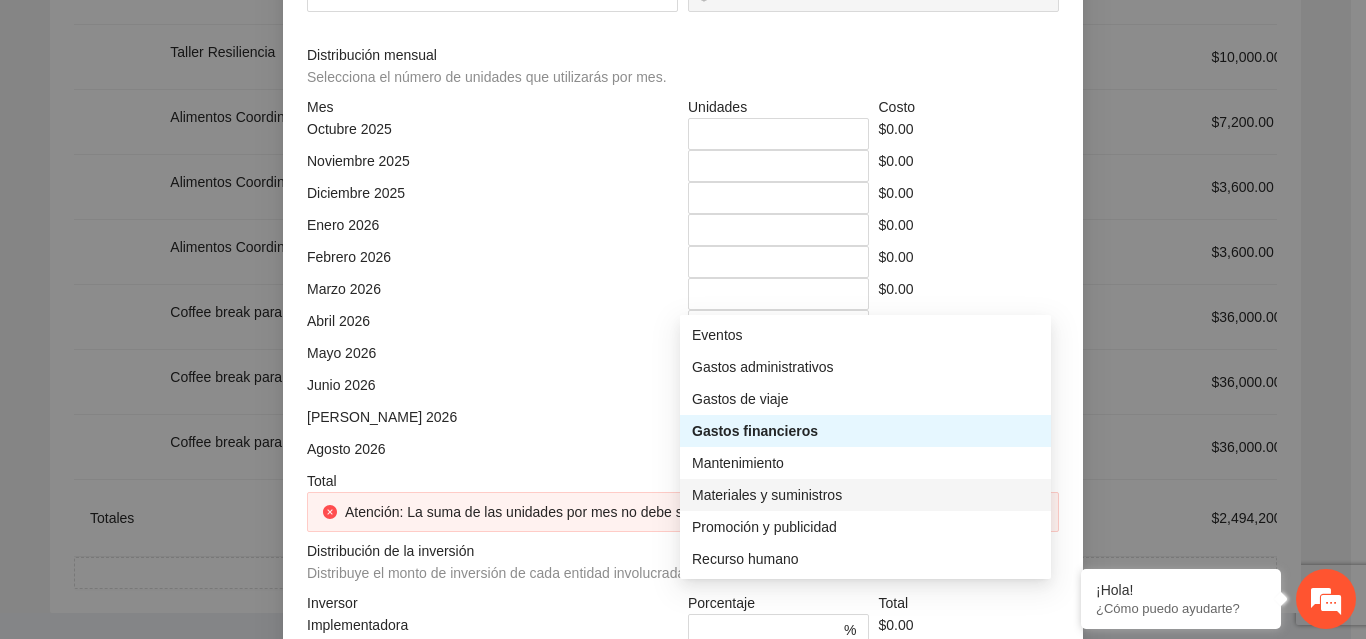 click on "Materiales y suministros" at bounding box center [865, 495] 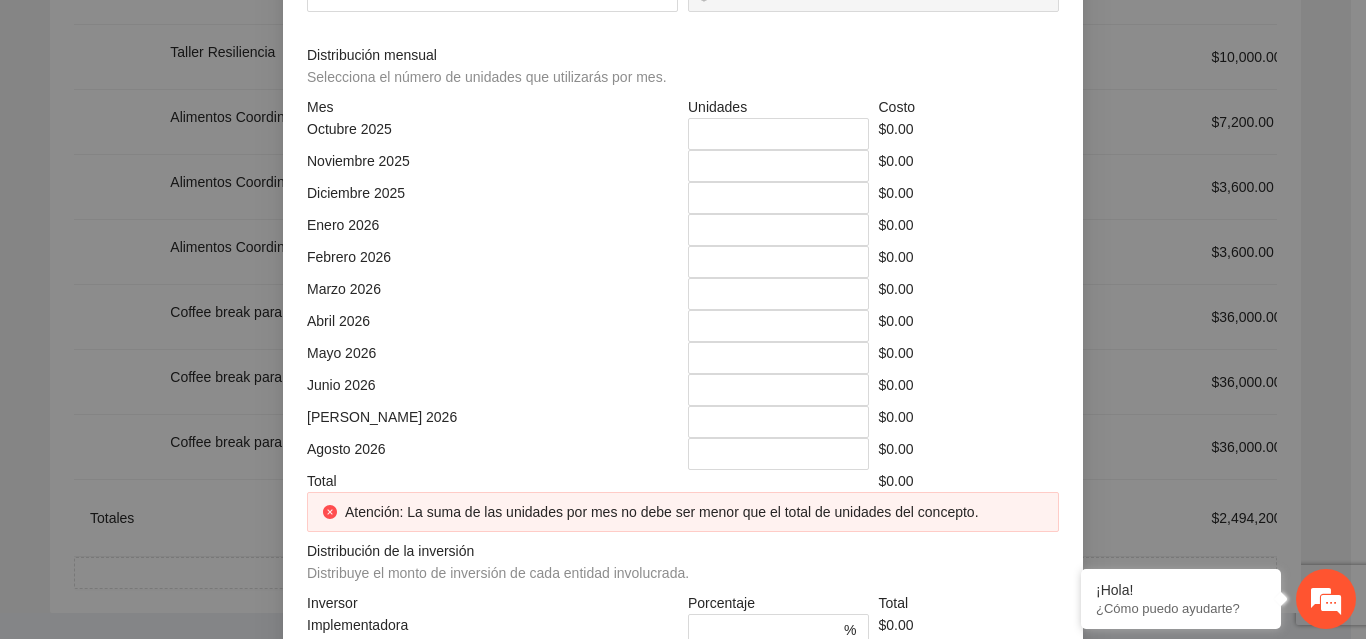 click at bounding box center (492, -74) 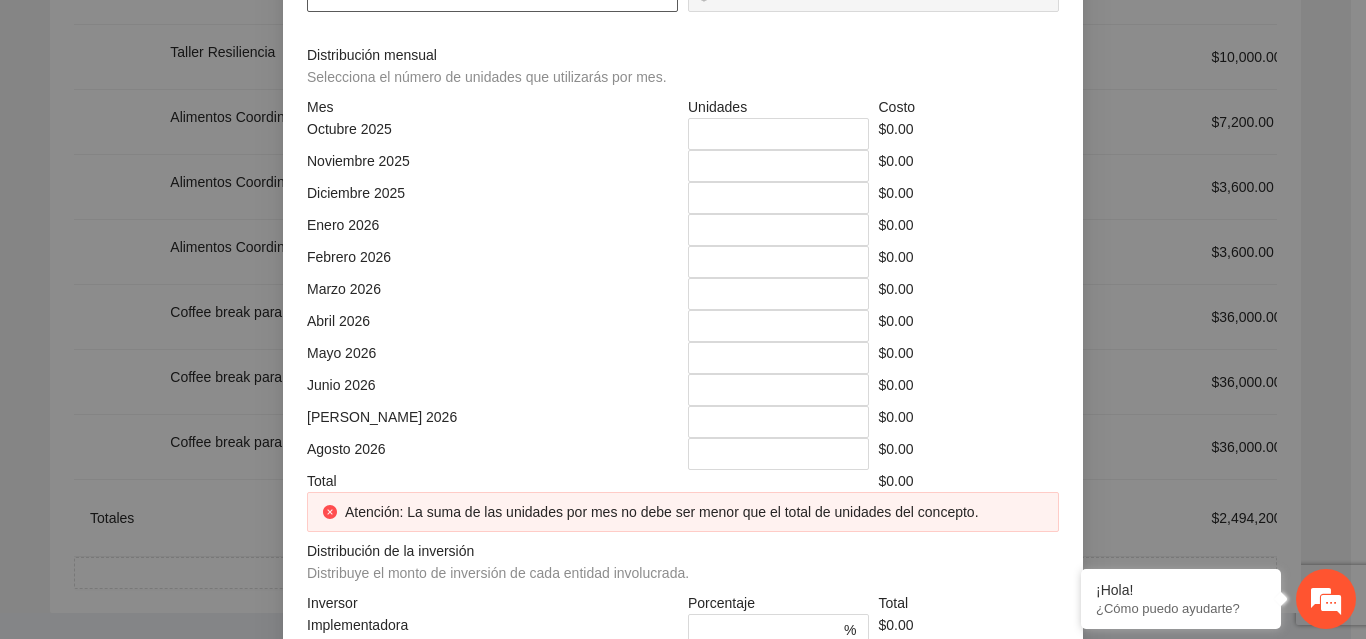 click at bounding box center [492, -4] 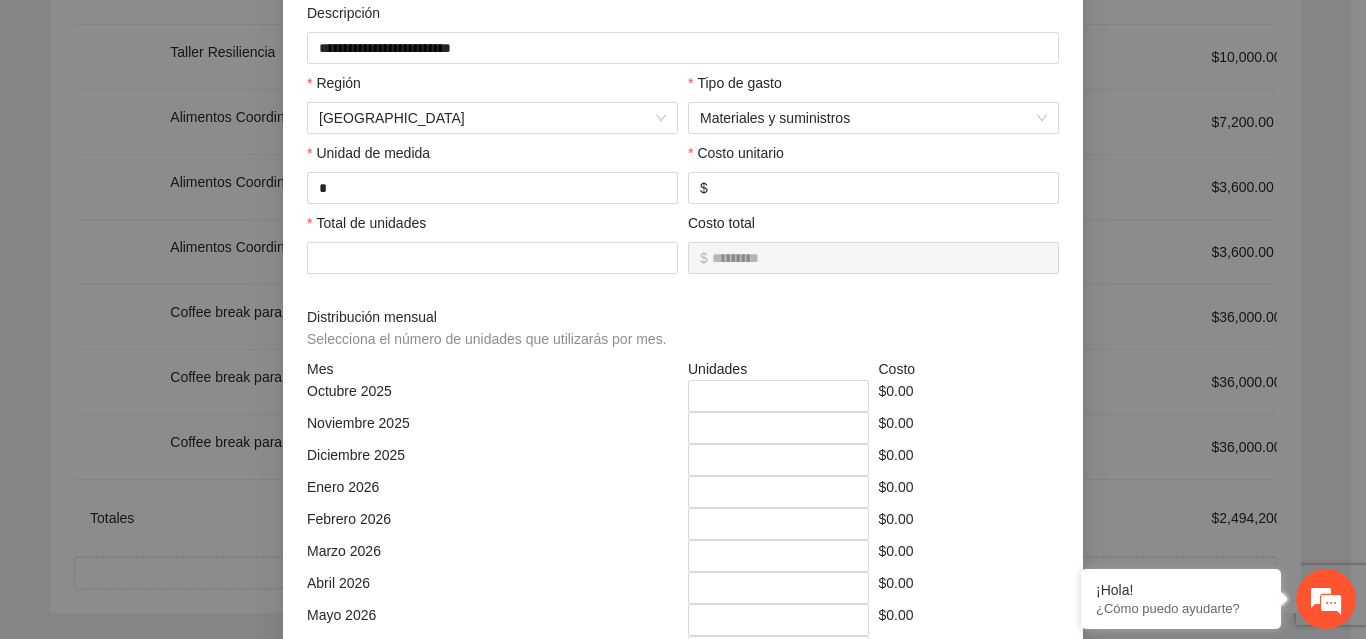 scroll, scrollTop: 211, scrollLeft: 0, axis: vertical 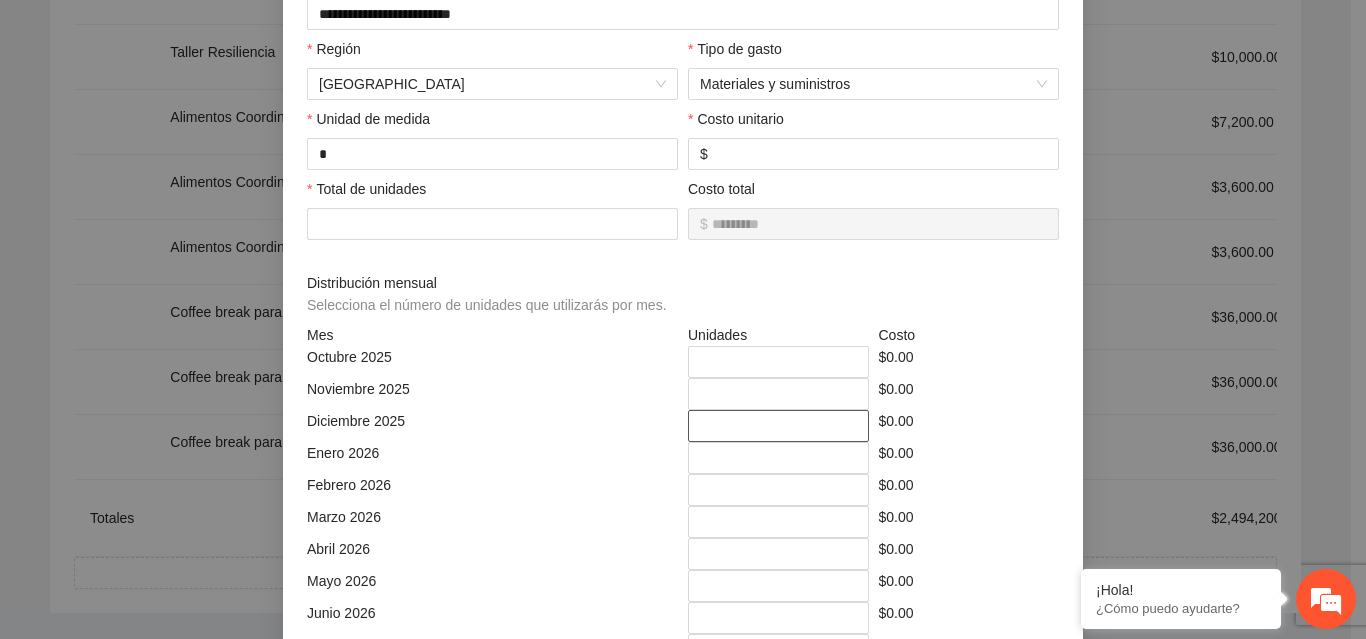click on "*" at bounding box center [778, 426] 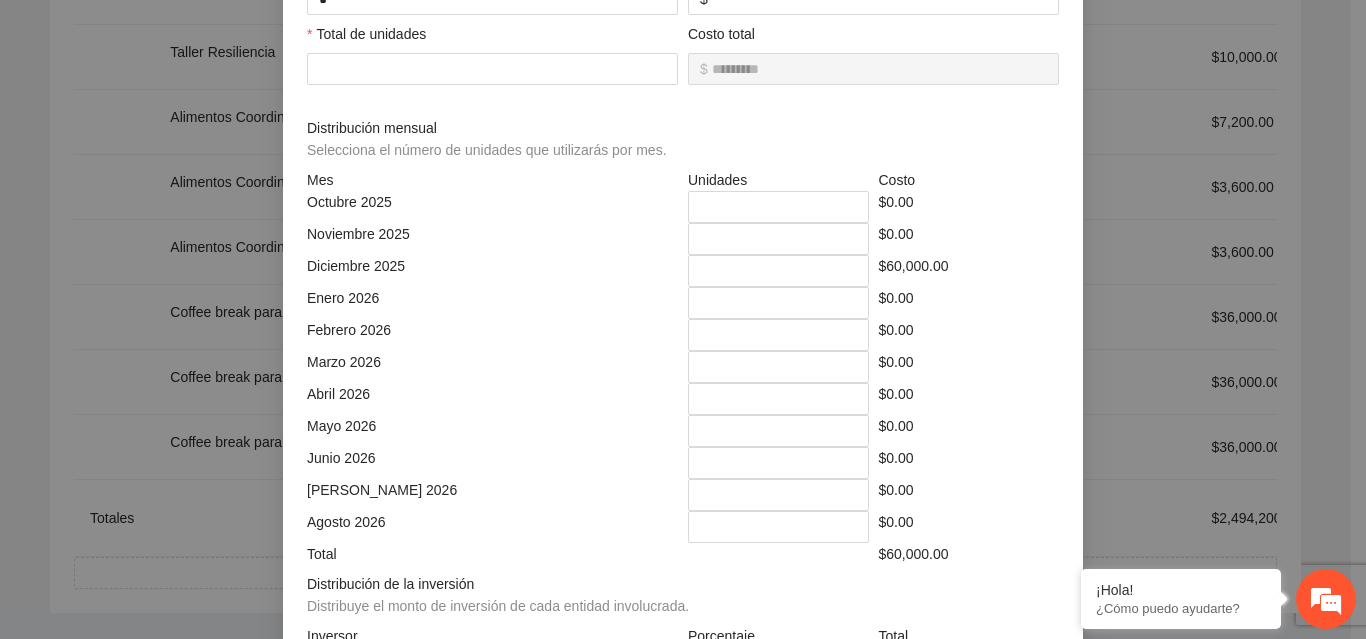 scroll, scrollTop: 579, scrollLeft: 0, axis: vertical 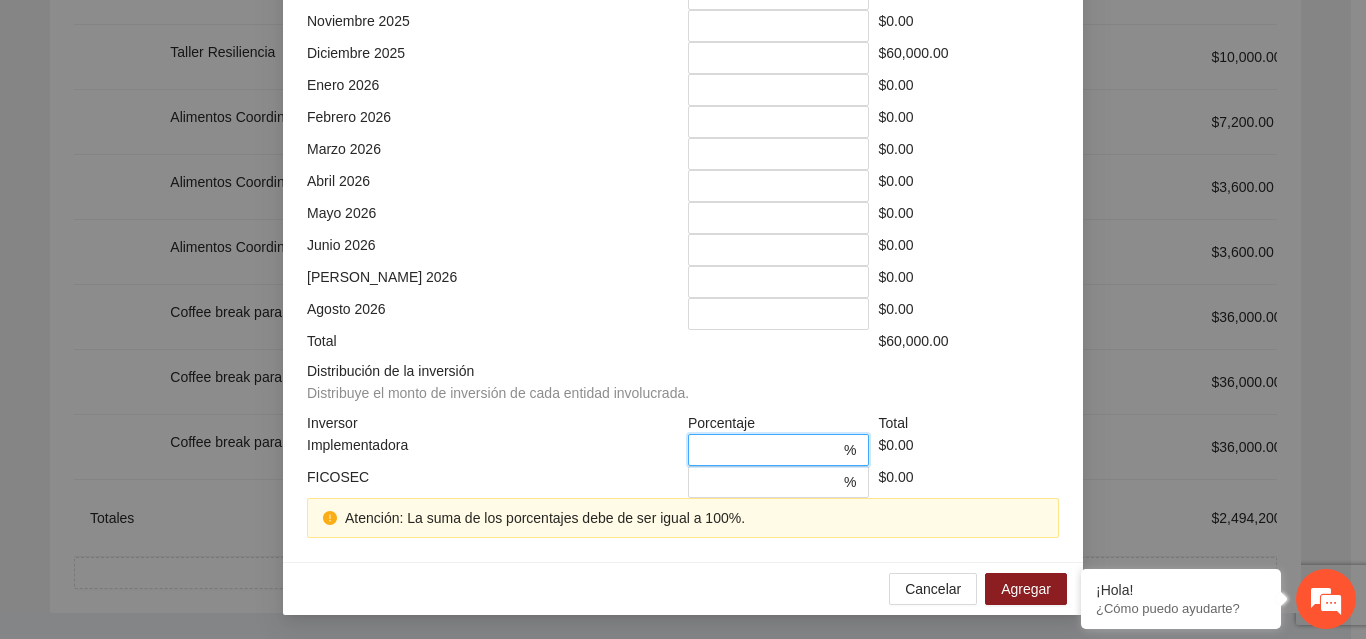 click on "*" at bounding box center [770, 450] 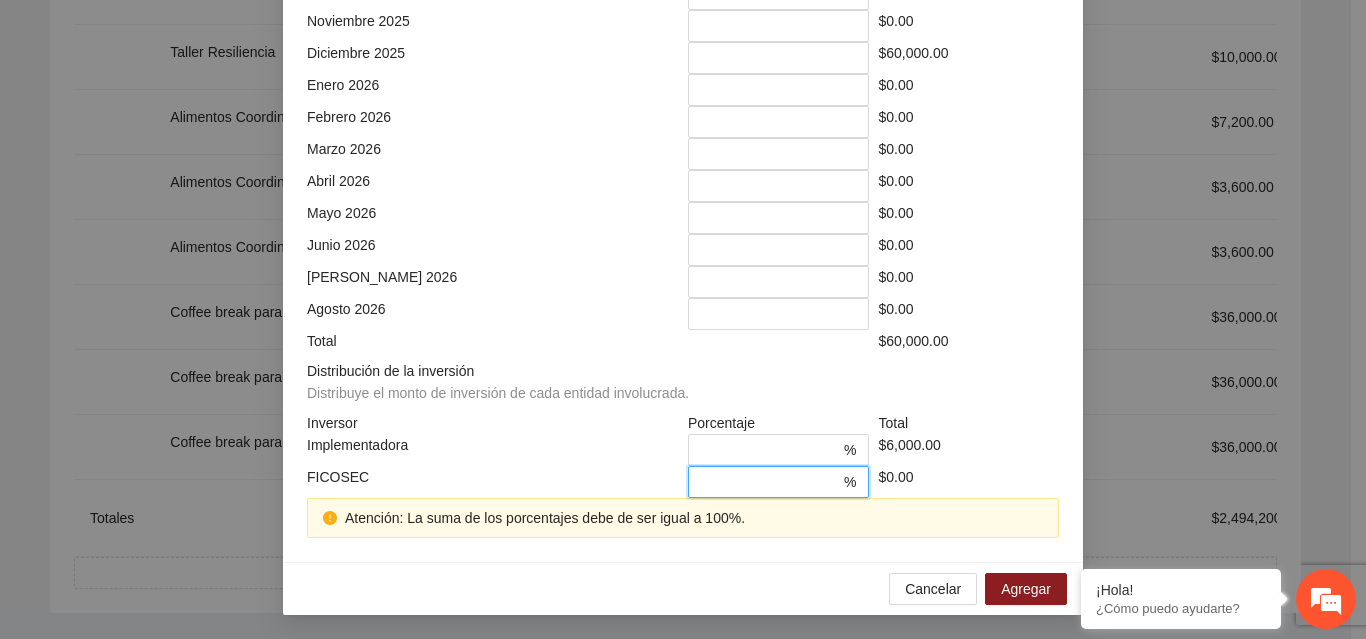 click on "*" at bounding box center (770, 482) 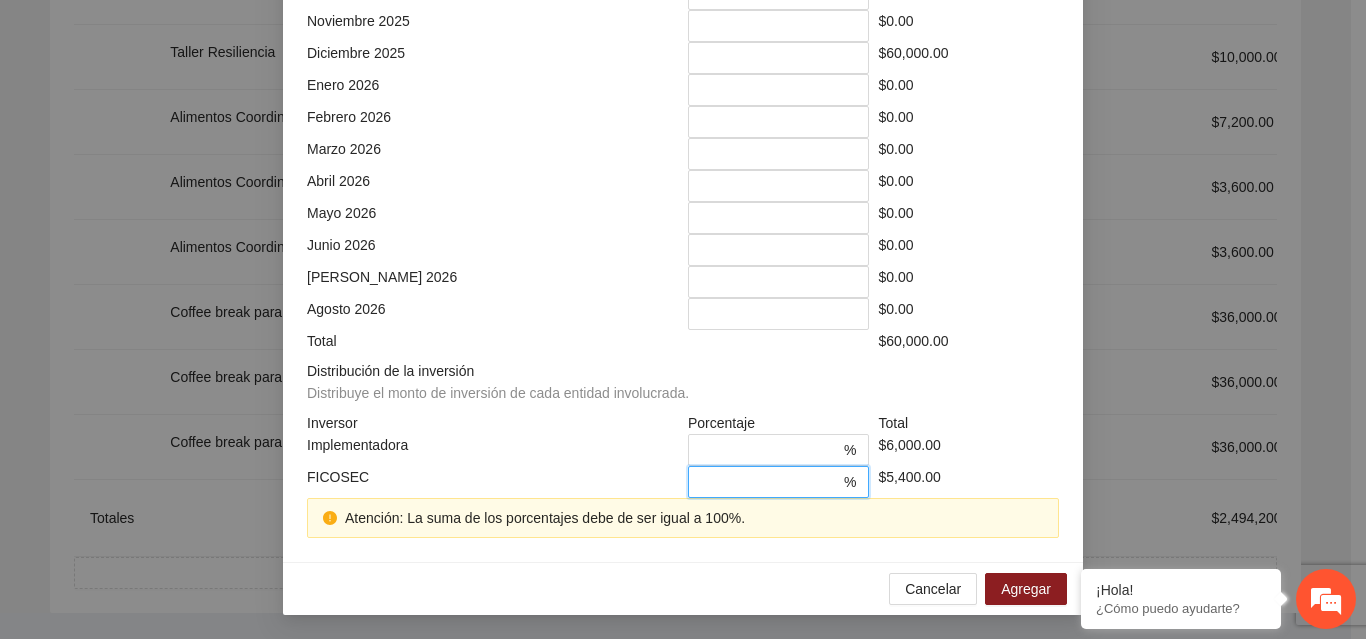 scroll, scrollTop: 539, scrollLeft: 0, axis: vertical 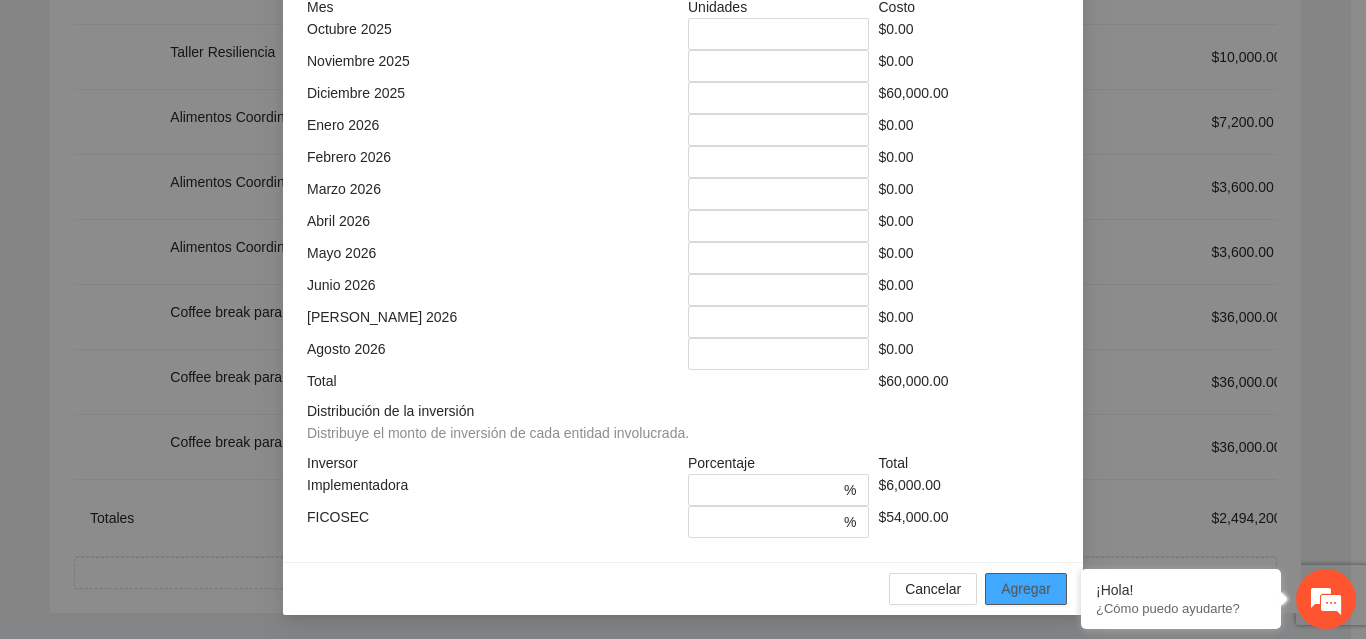 click on "Agregar" at bounding box center [1026, 589] 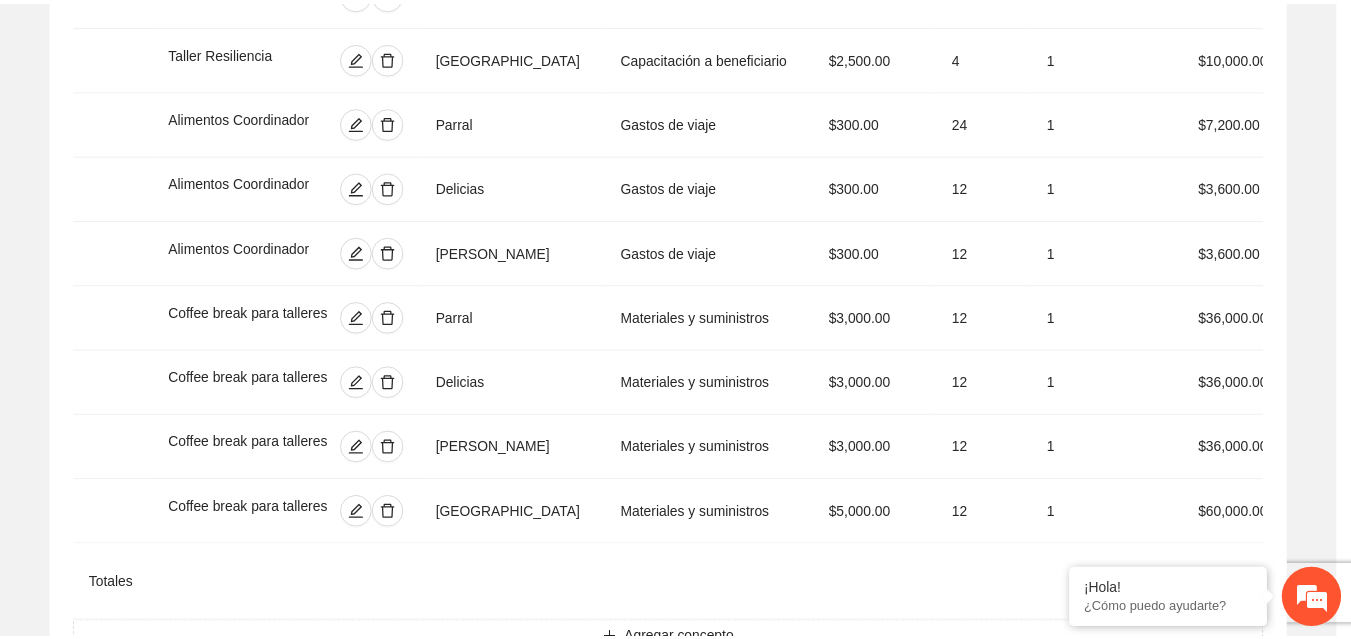 scroll, scrollTop: 439, scrollLeft: 0, axis: vertical 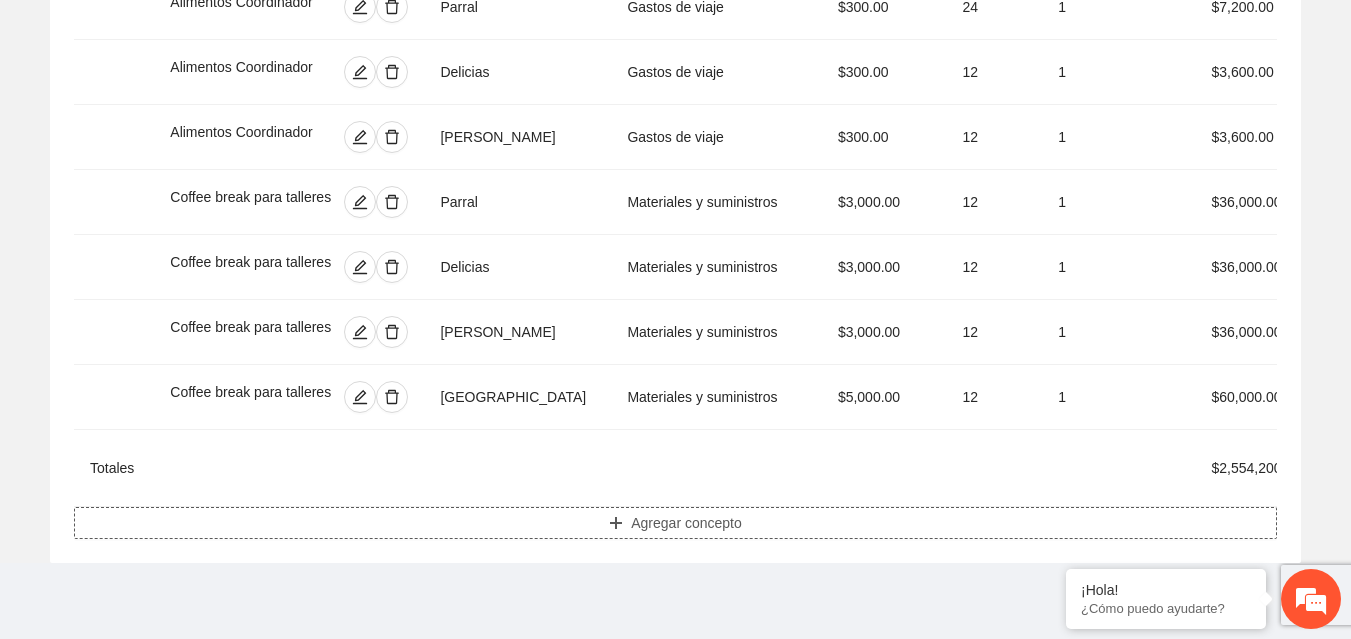 click on "Agregar concepto" at bounding box center (686, 523) 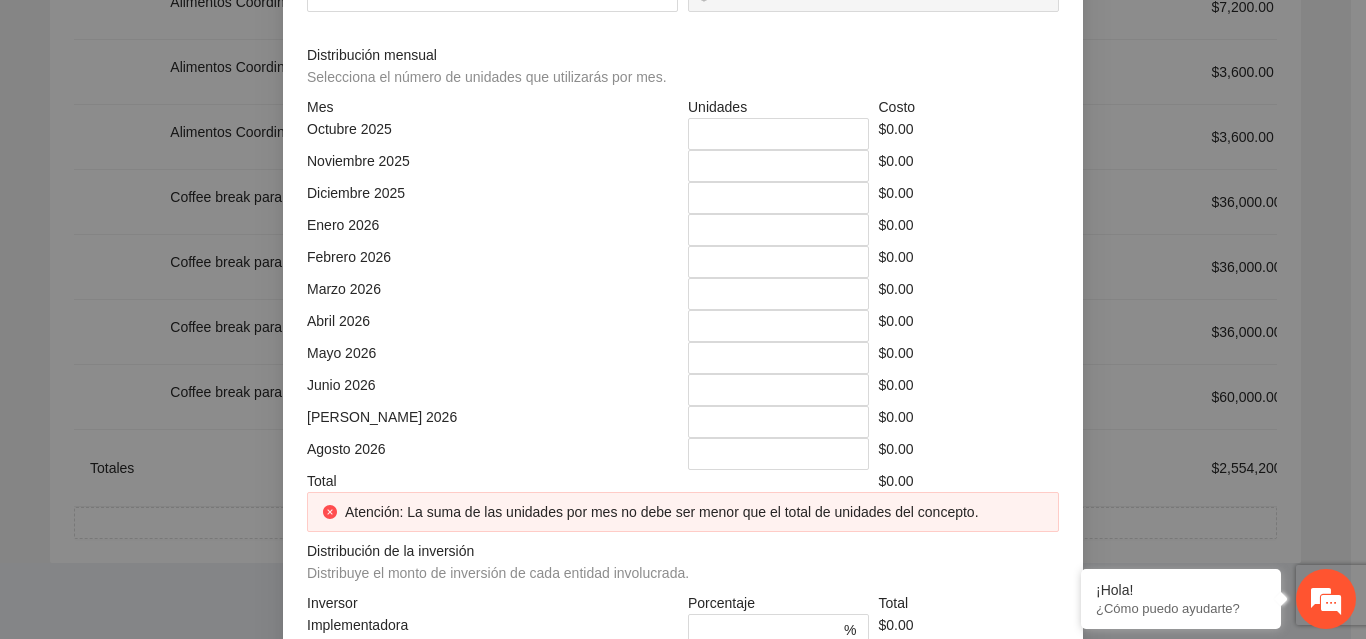 click at bounding box center (683, -214) 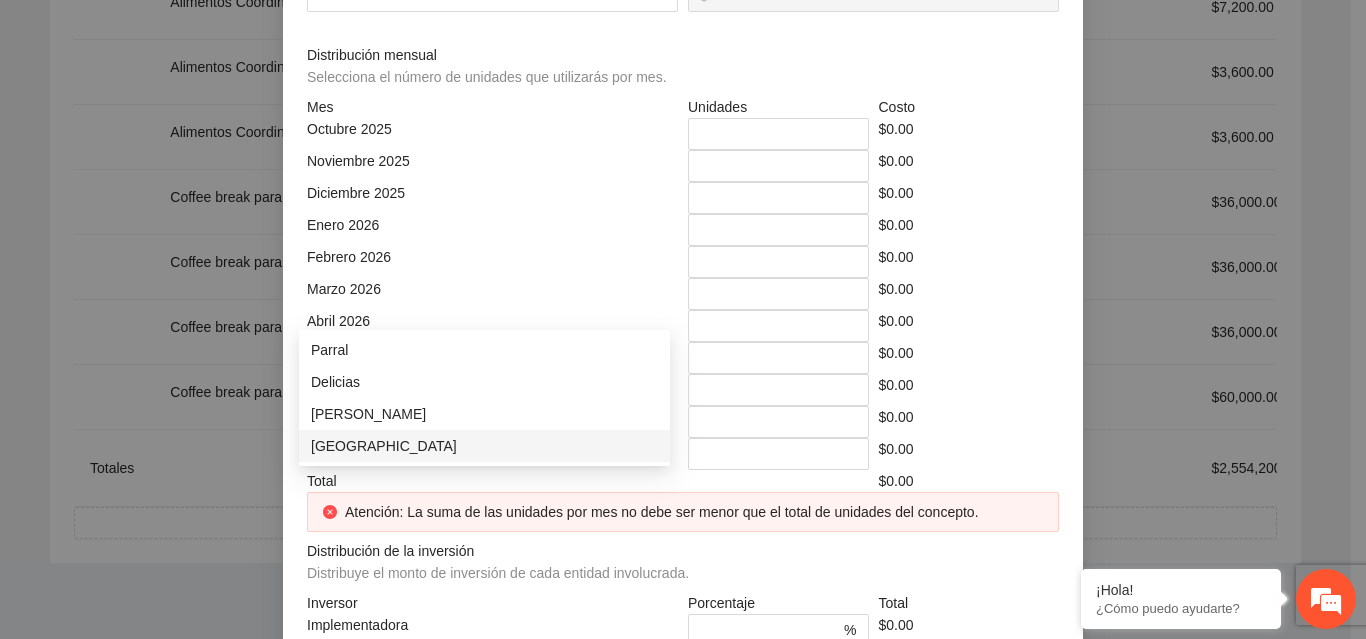click on "[GEOGRAPHIC_DATA]" at bounding box center [484, 446] 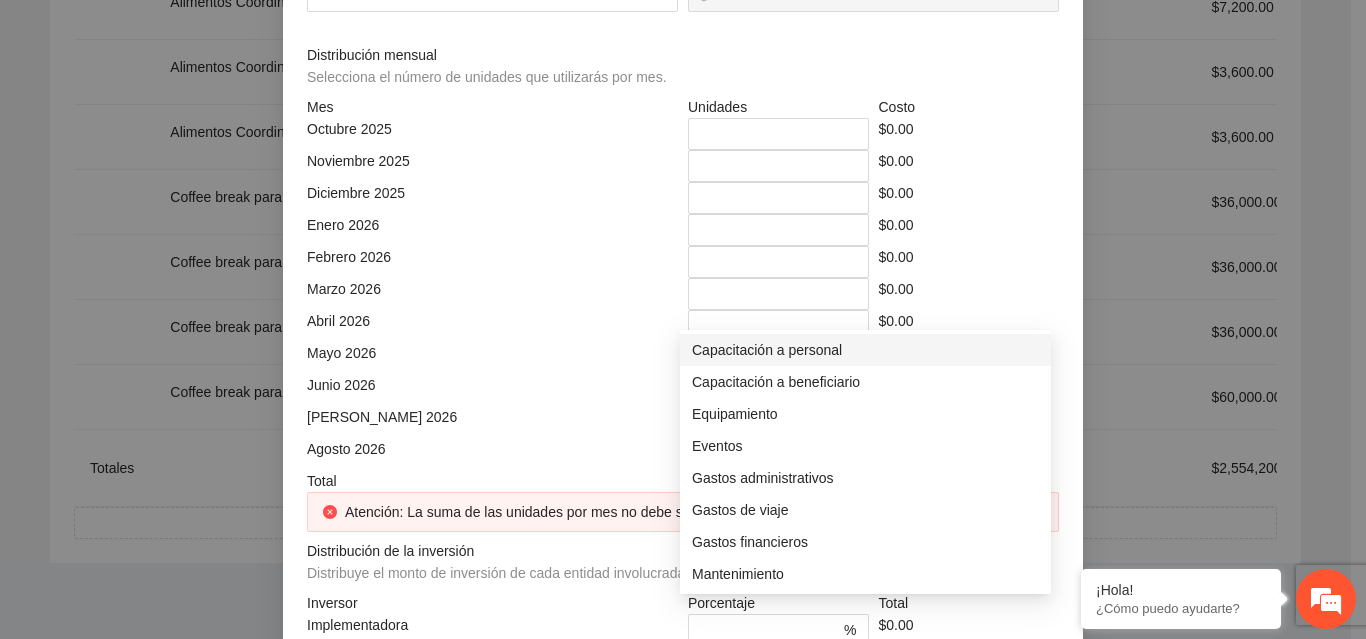 click at bounding box center (866, -144) 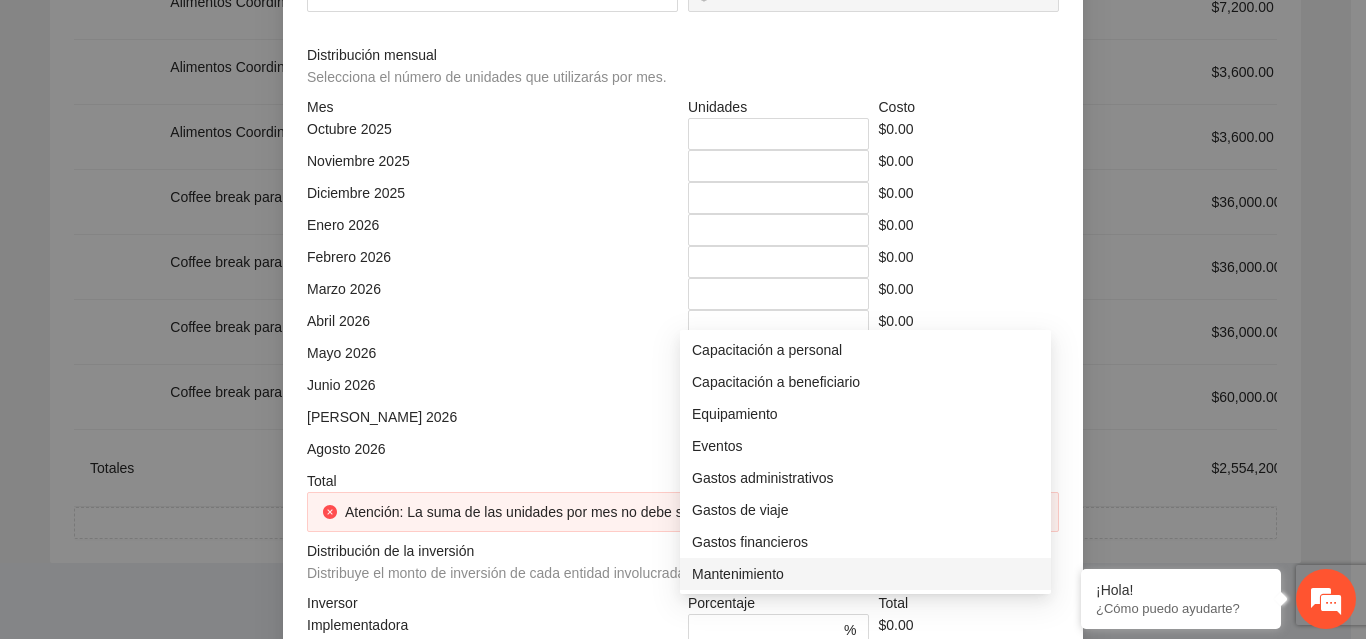 scroll, scrollTop: 32, scrollLeft: 0, axis: vertical 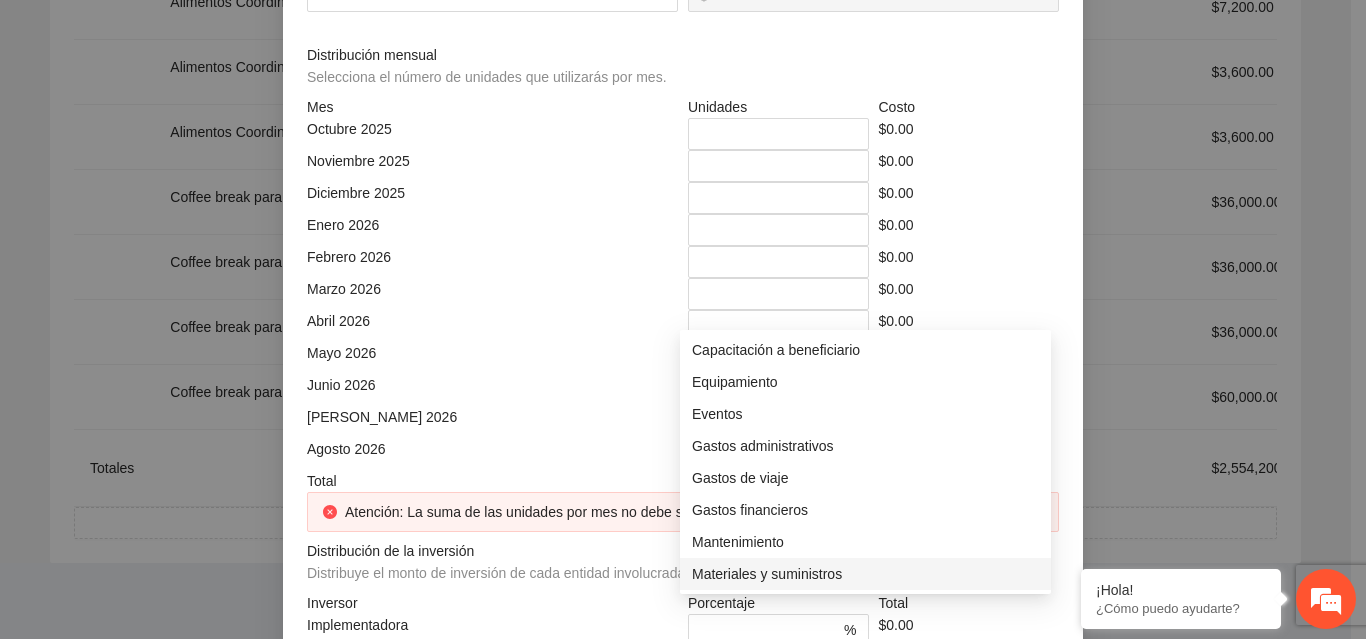 click on "Gastos de viaje" at bounding box center [865, 478] 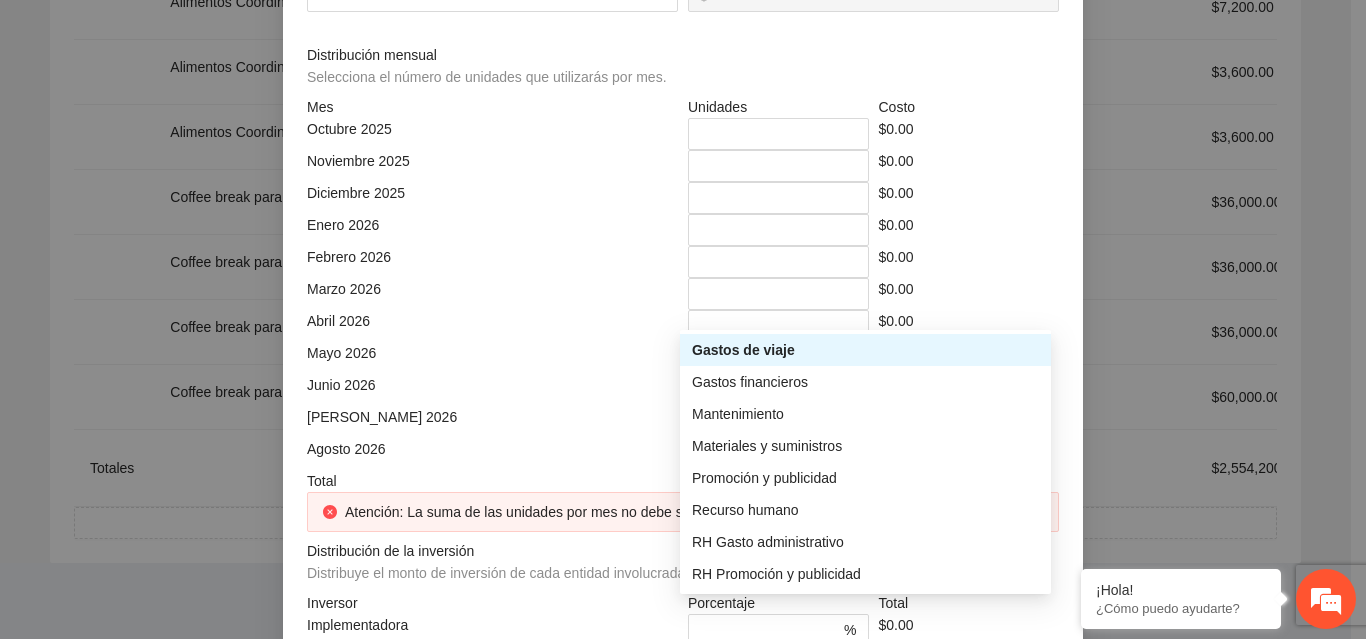 scroll, scrollTop: 192, scrollLeft: 0, axis: vertical 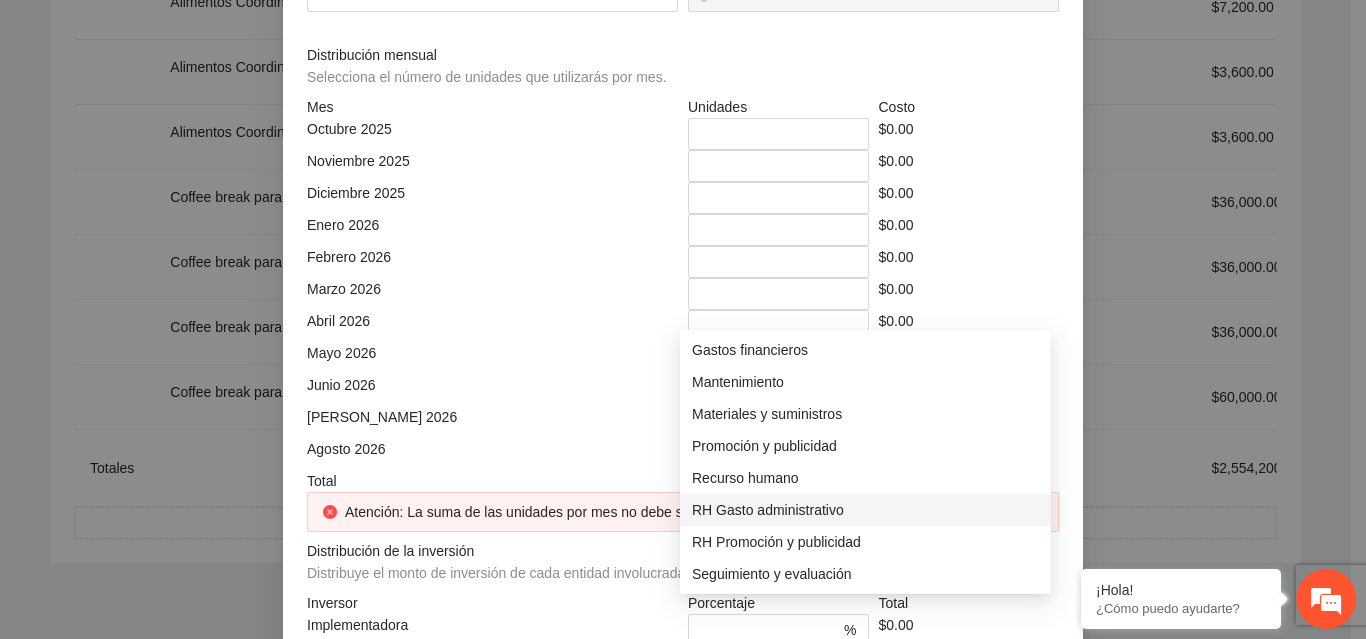 click on "RH Gasto administrativo" at bounding box center [865, 510] 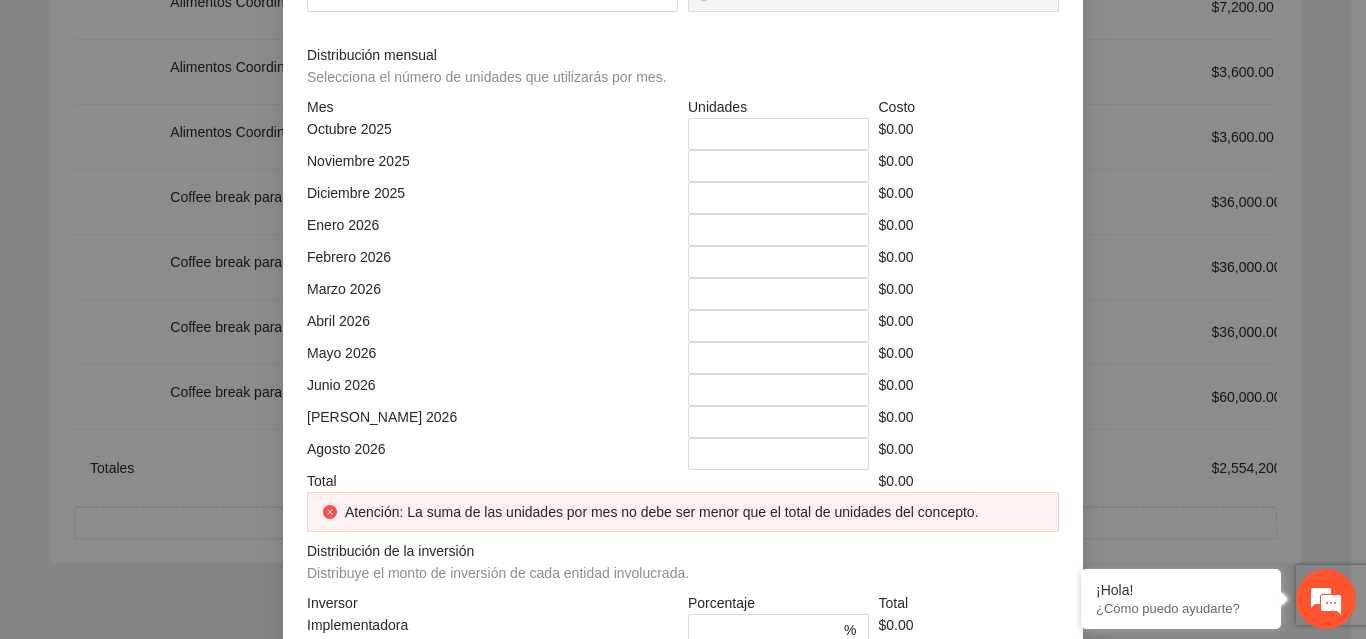 click at bounding box center [879, -74] 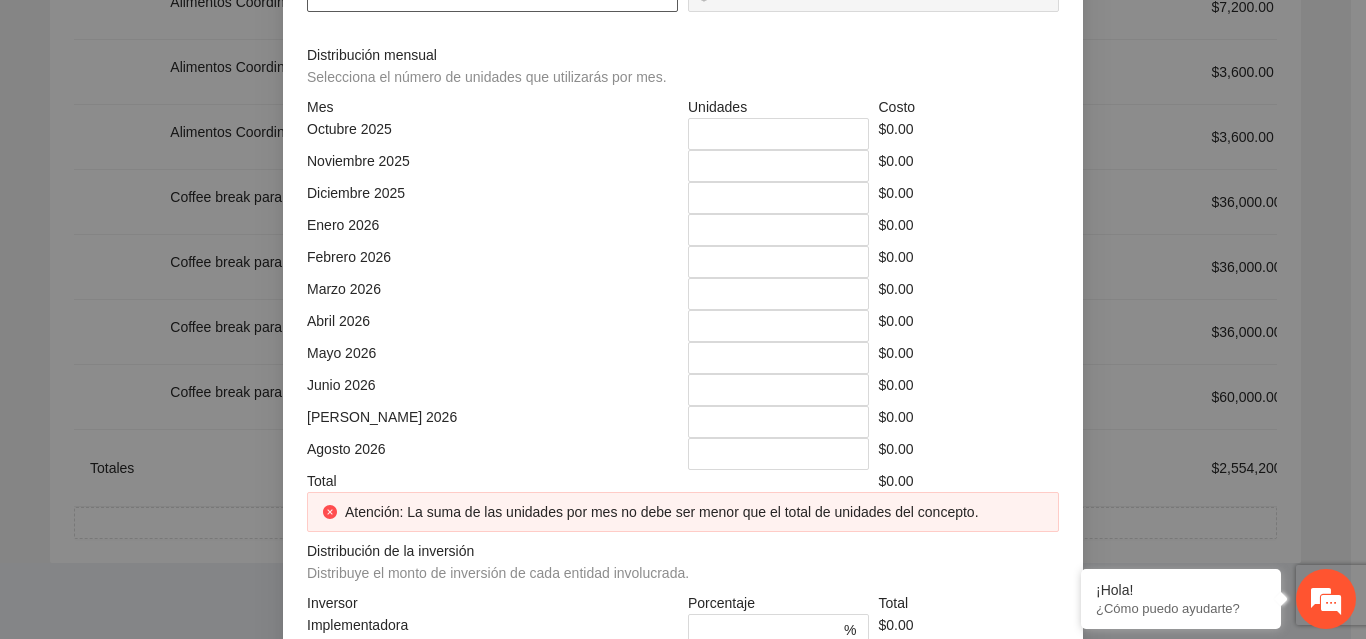 click at bounding box center (492, -4) 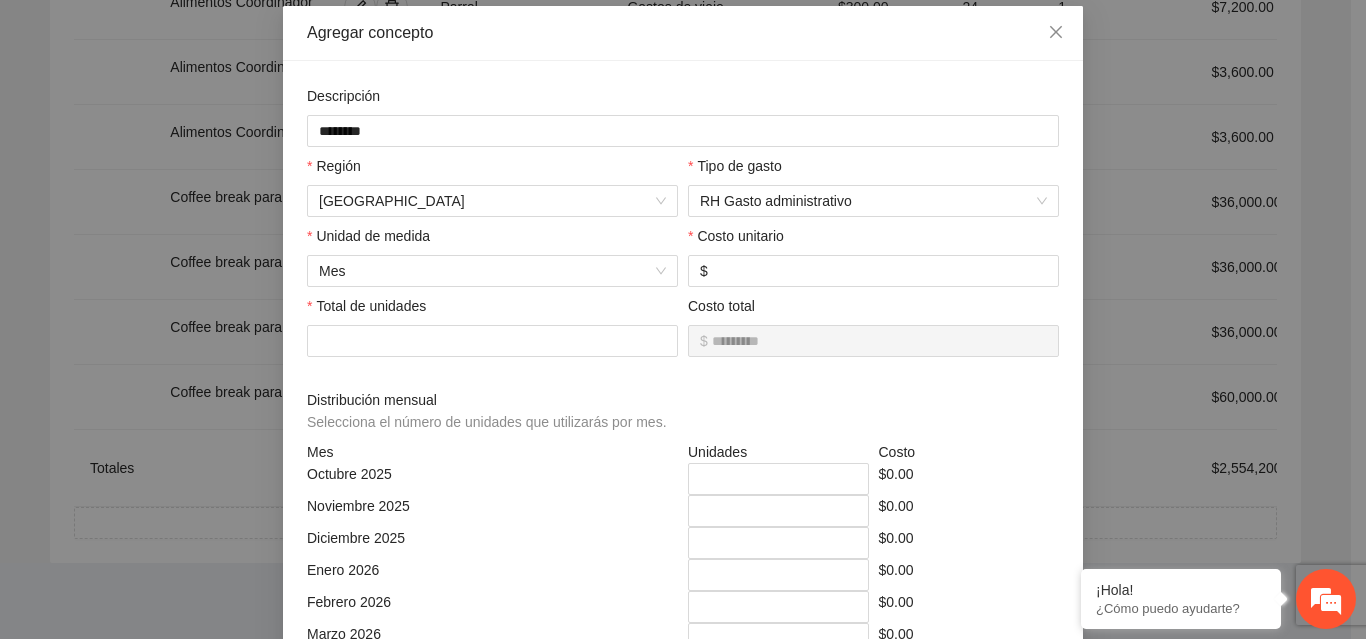 scroll, scrollTop: 96, scrollLeft: 0, axis: vertical 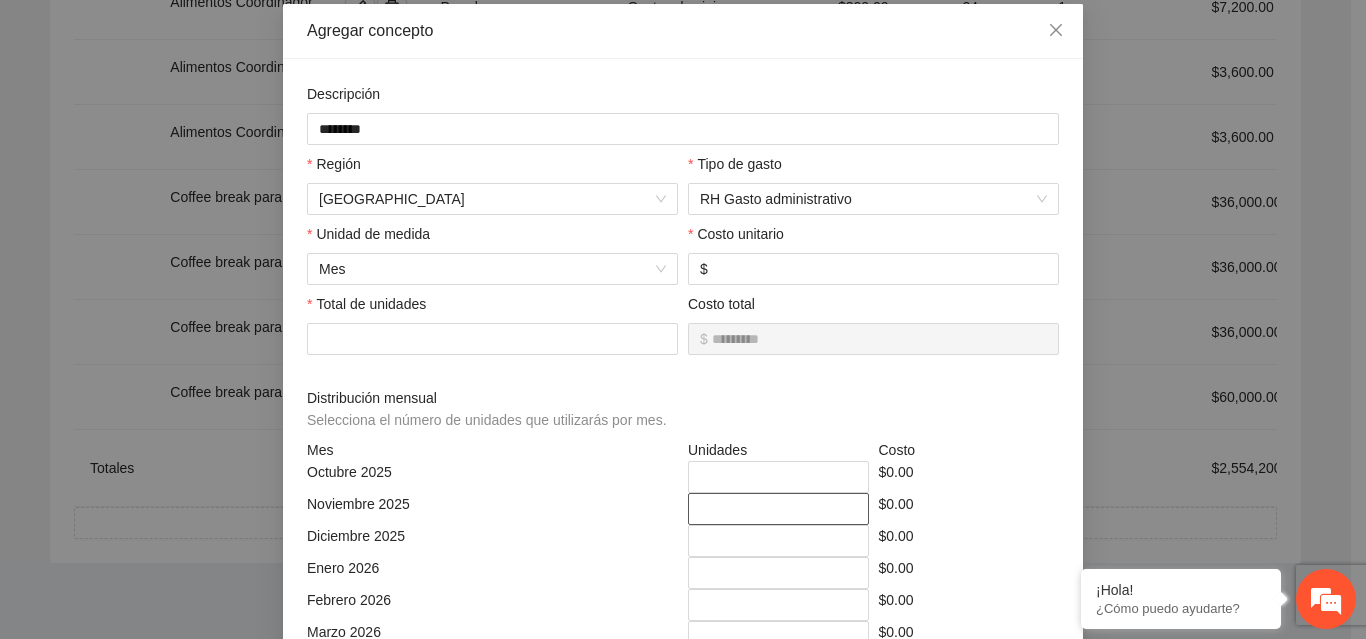 click on "*" at bounding box center (778, 509) 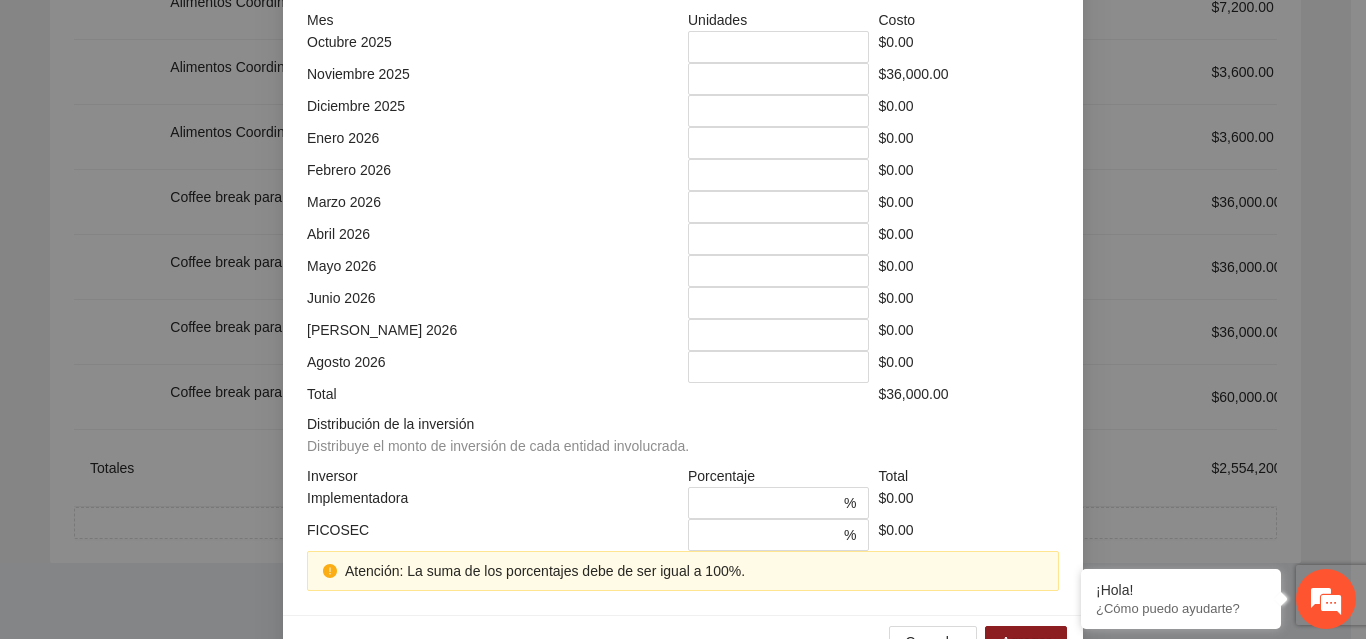 scroll, scrollTop: 579, scrollLeft: 0, axis: vertical 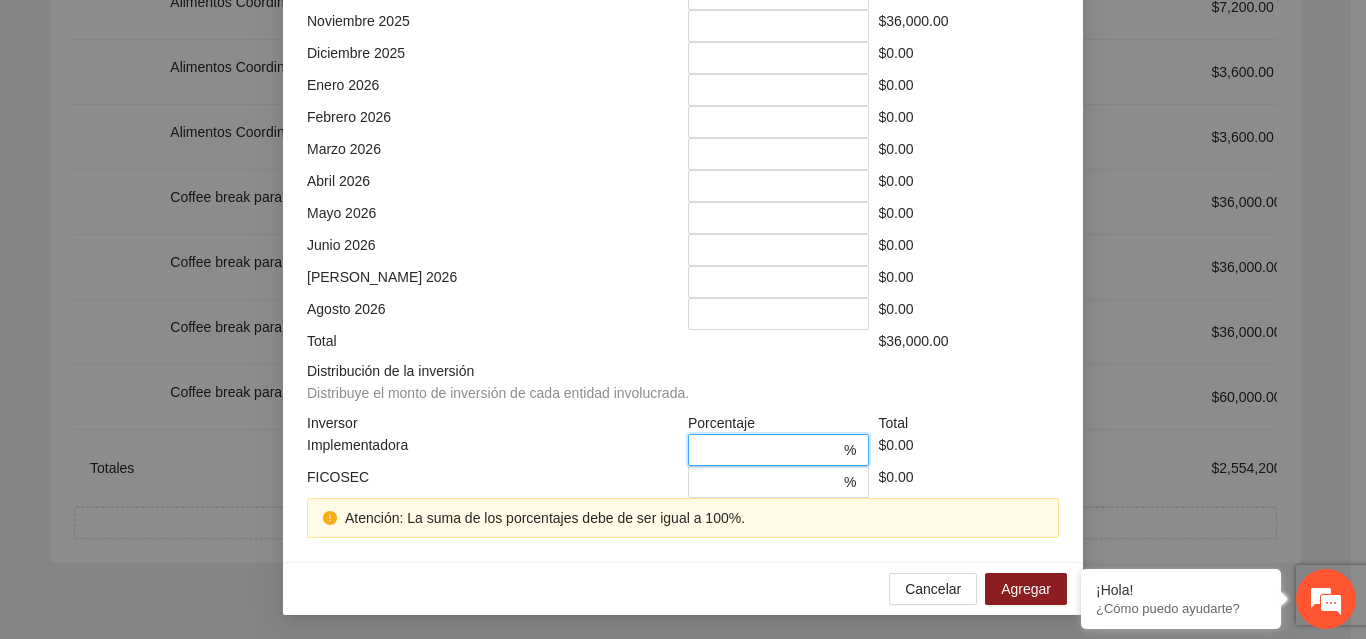 click on "*" at bounding box center [770, 450] 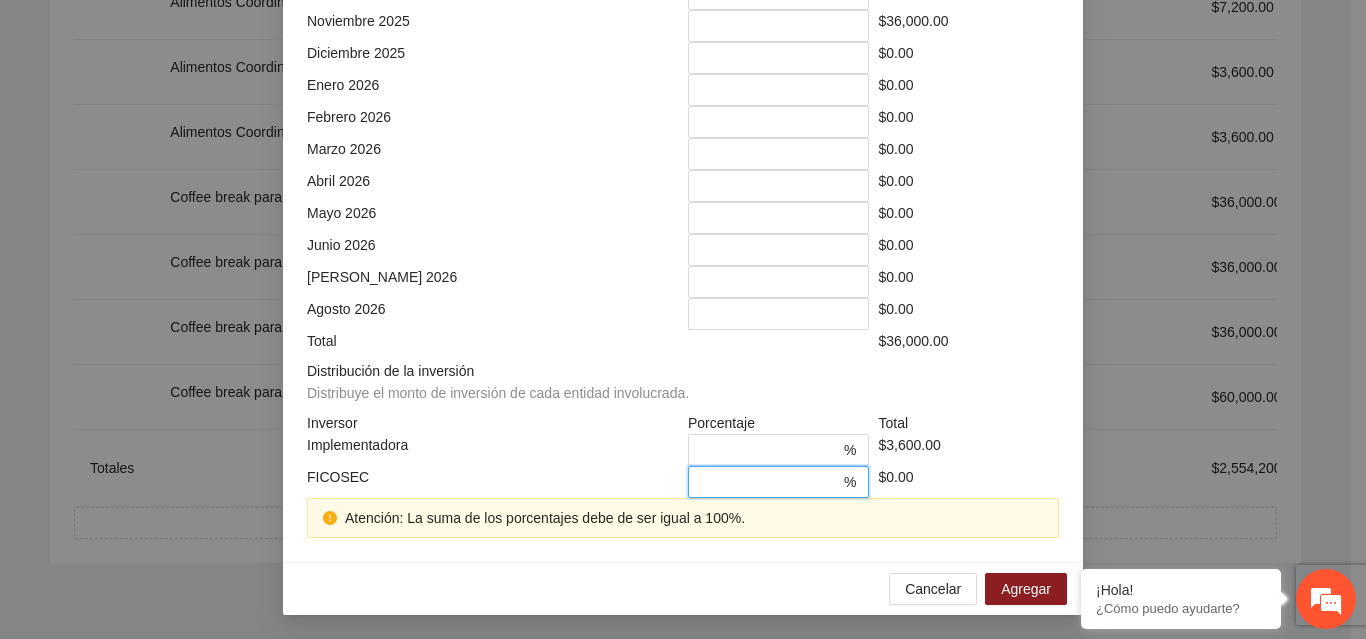 click on "*" at bounding box center (770, 482) 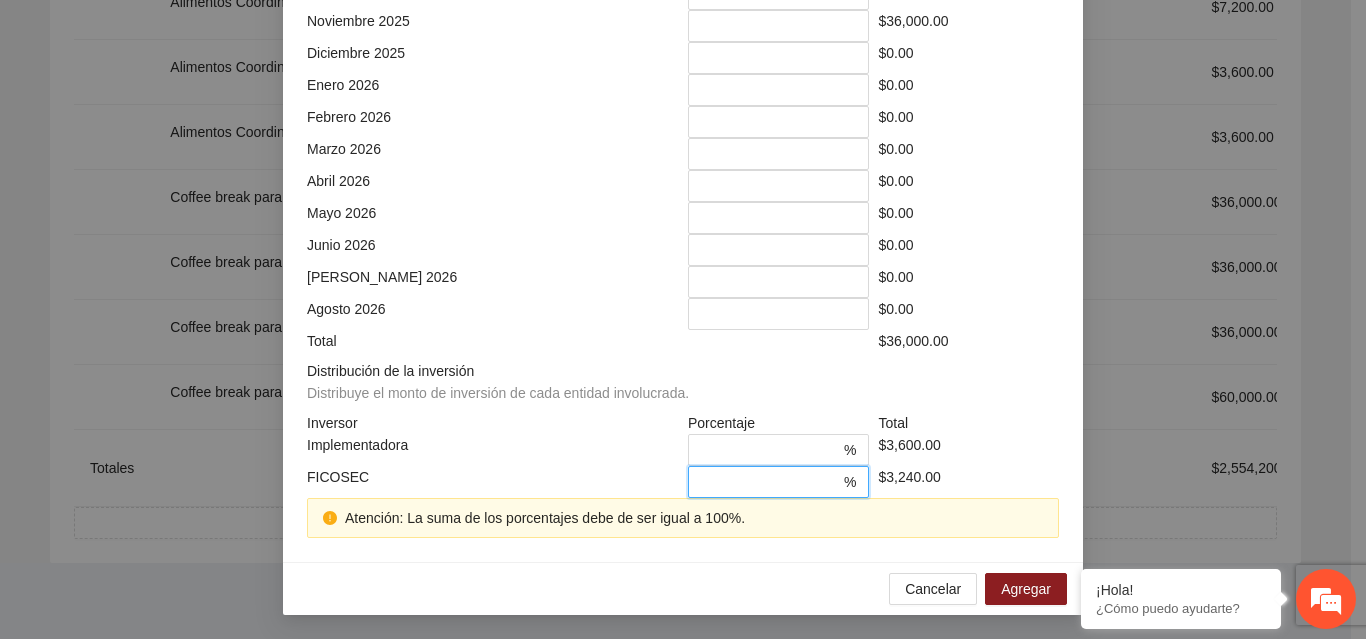 scroll, scrollTop: 539, scrollLeft: 0, axis: vertical 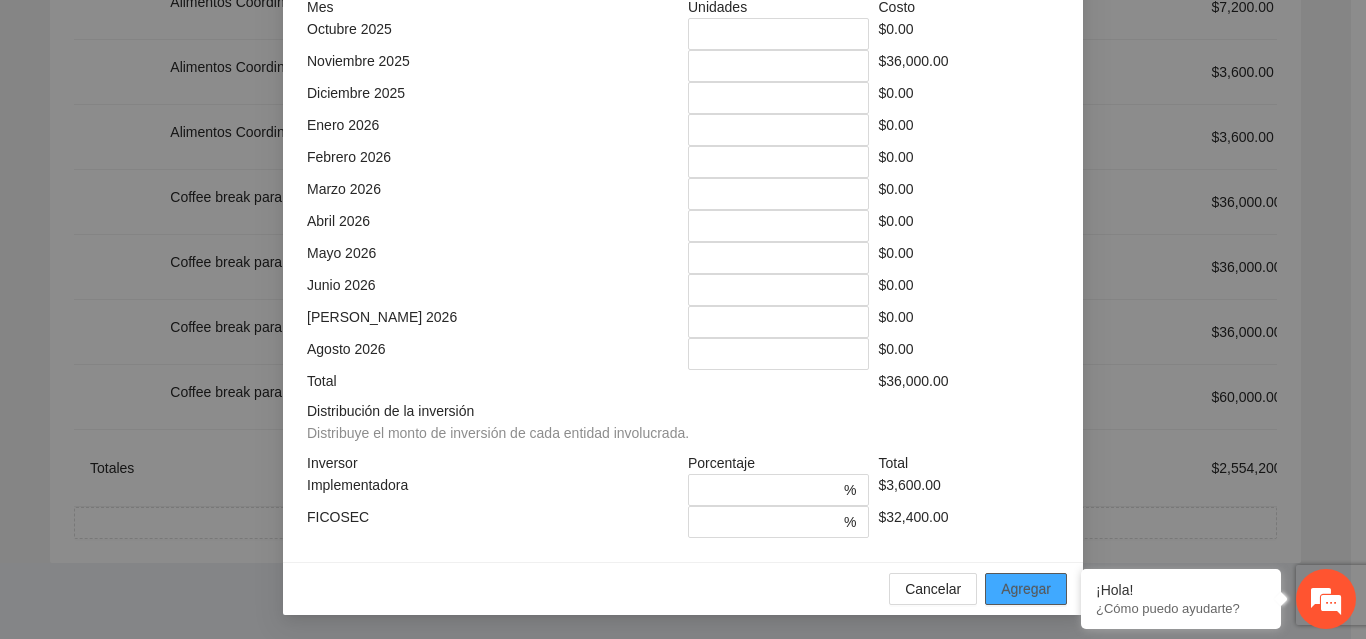 click on "Agregar" at bounding box center (1026, 589) 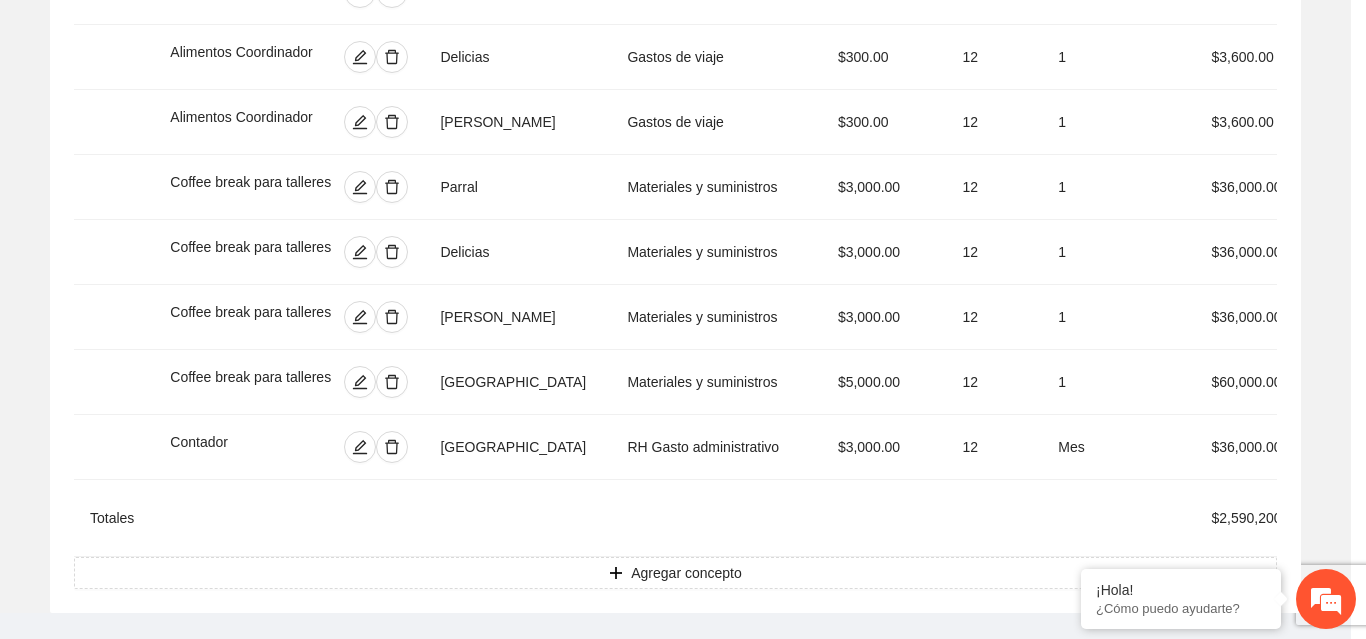scroll, scrollTop: 439, scrollLeft: 0, axis: vertical 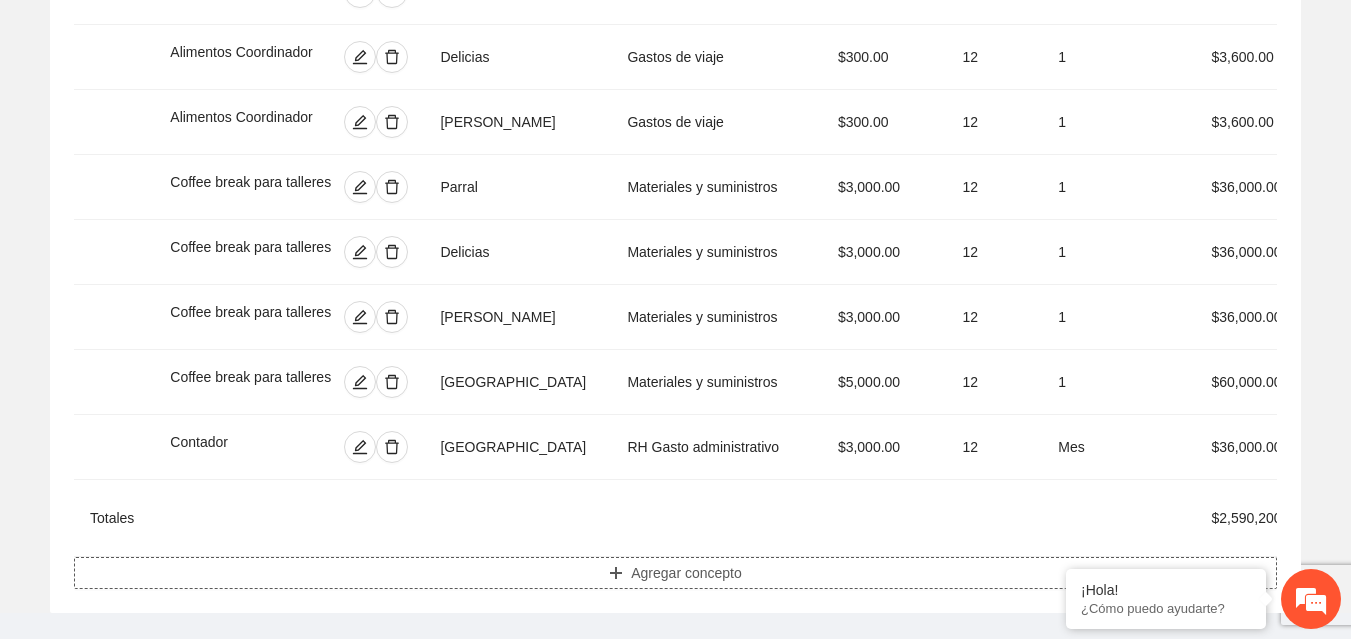 click on "Agregar concepto" at bounding box center [686, 573] 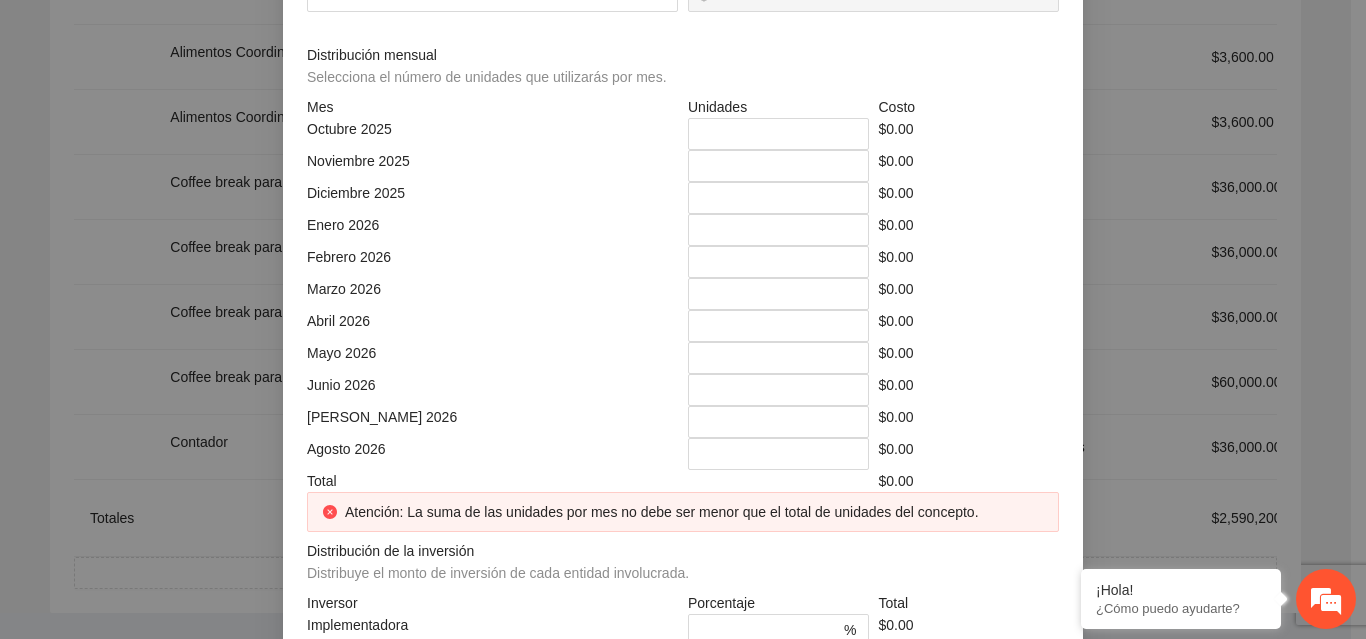click at bounding box center [683, -214] 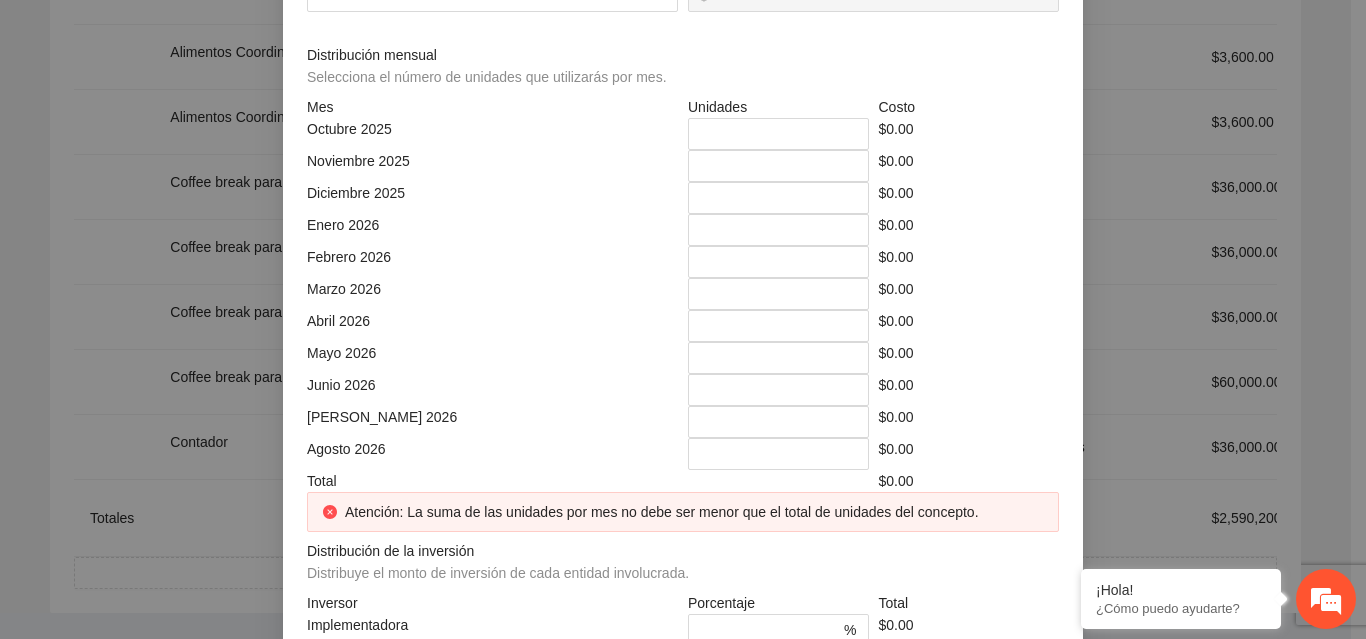 click at bounding box center (485, -144) 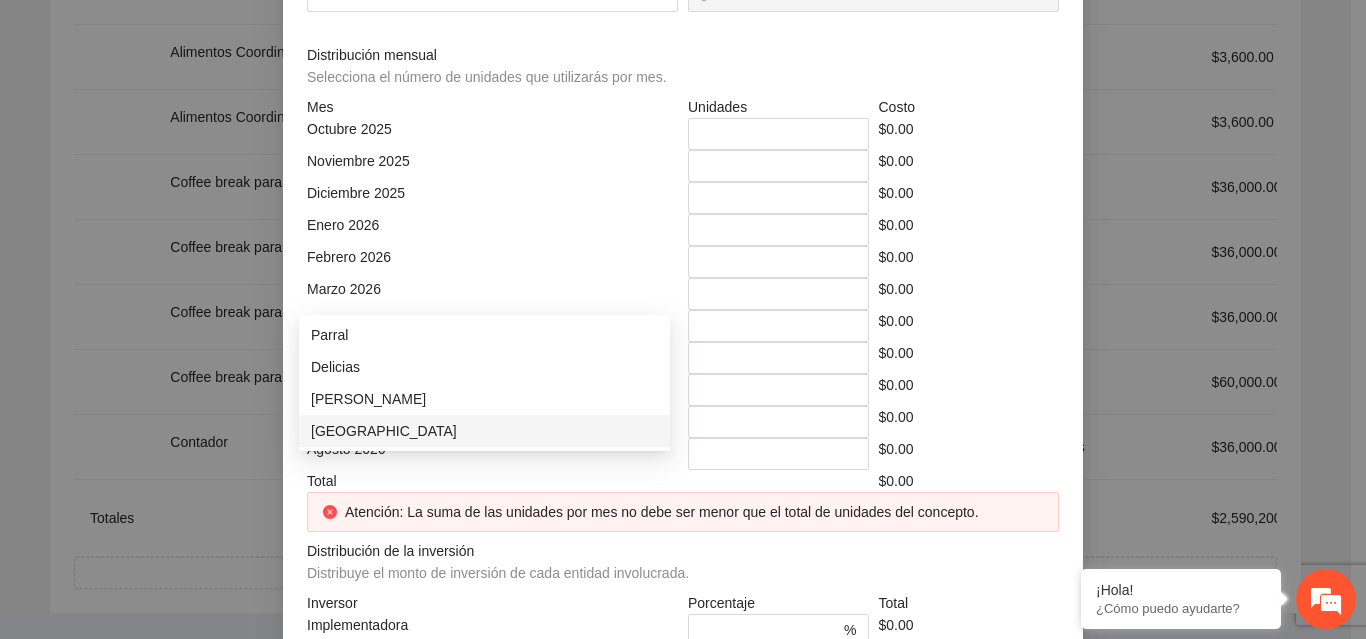 click on "[GEOGRAPHIC_DATA]" at bounding box center (484, 431) 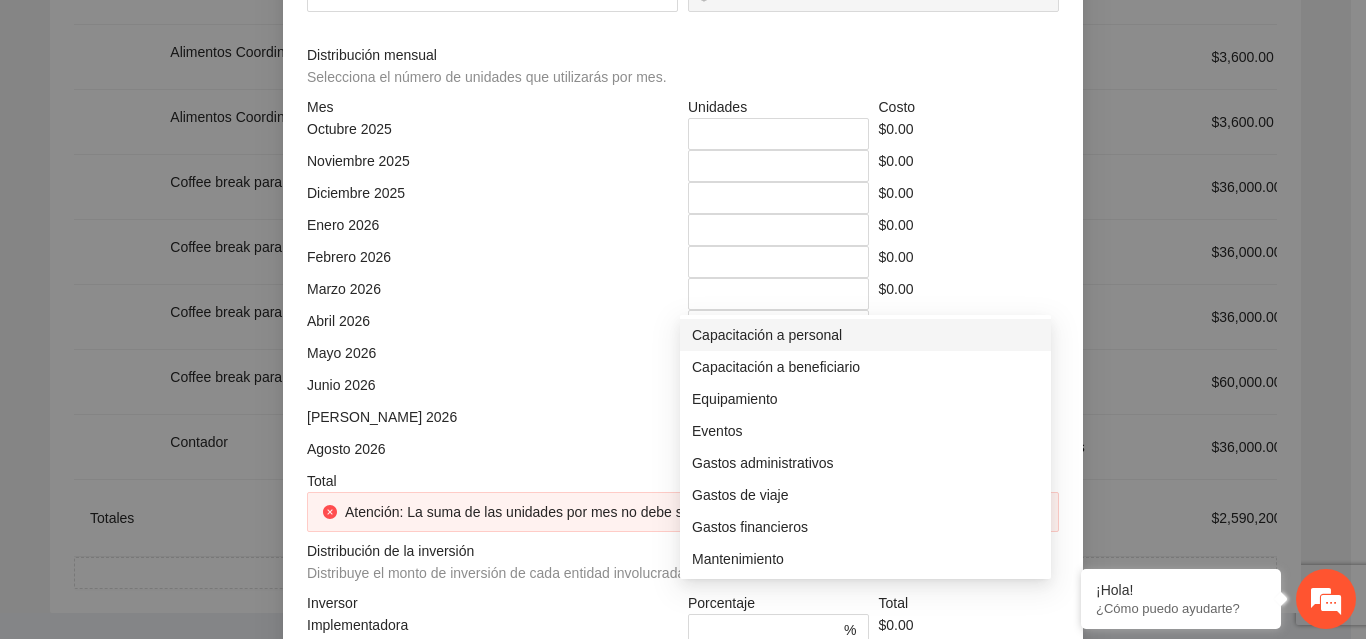 click at bounding box center [866, -144] 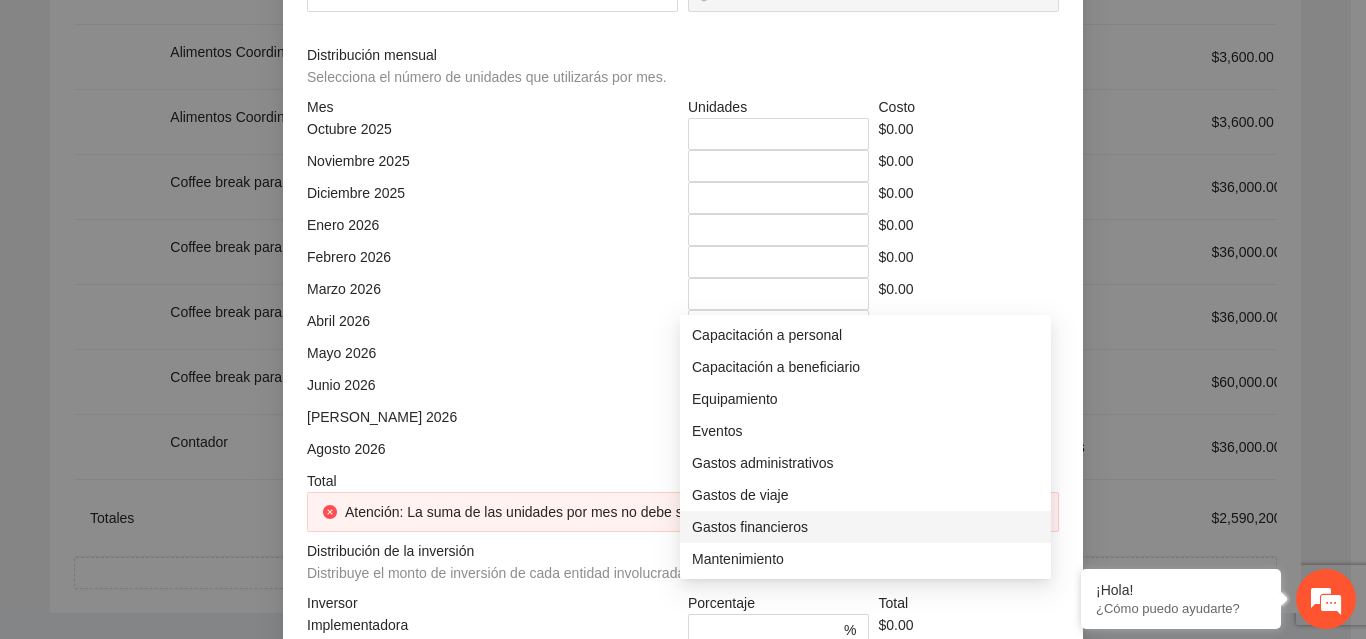click on "Gastos financieros" at bounding box center (865, 527) 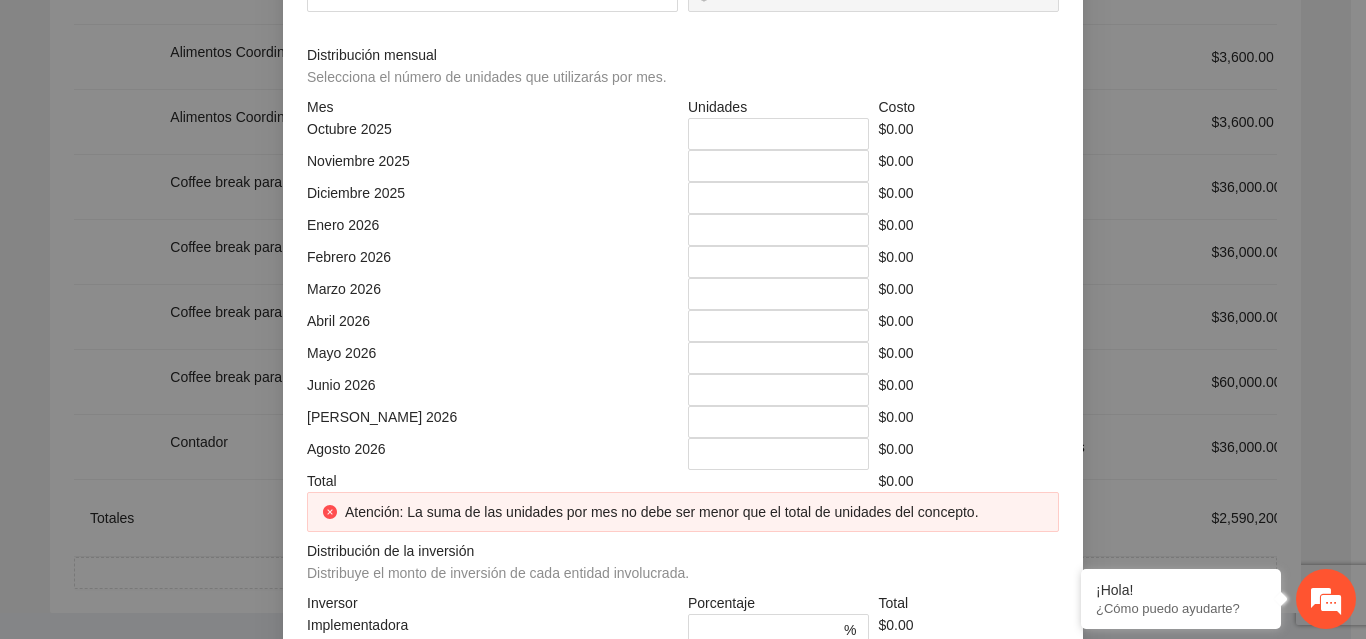 click on "*" at bounding box center [492, -74] 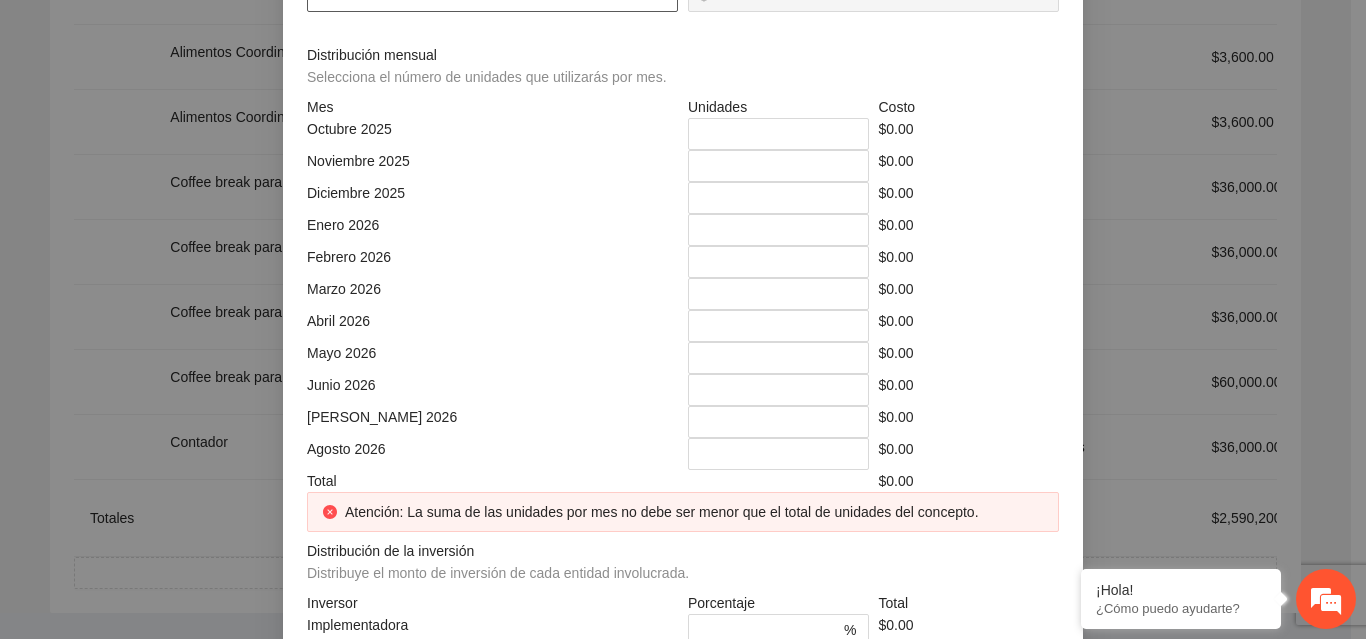 click at bounding box center (492, -4) 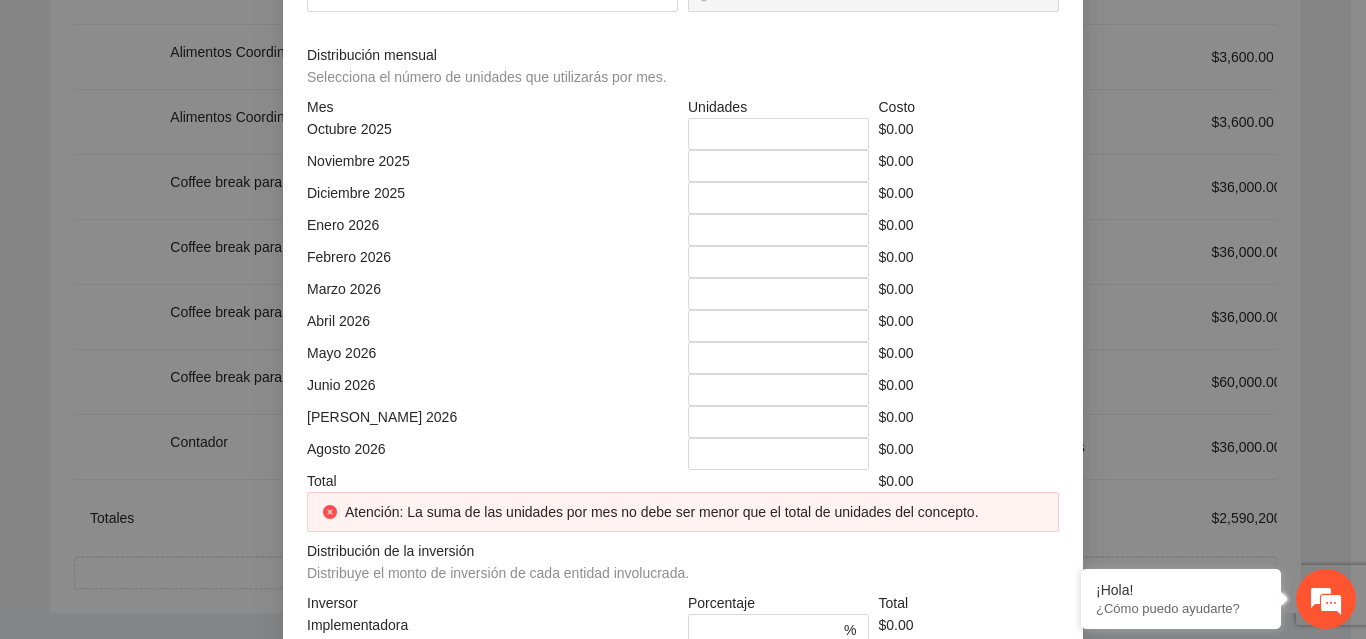 drag, startPoint x: 769, startPoint y: 369, endPoint x: 703, endPoint y: 363, distance: 66.27216 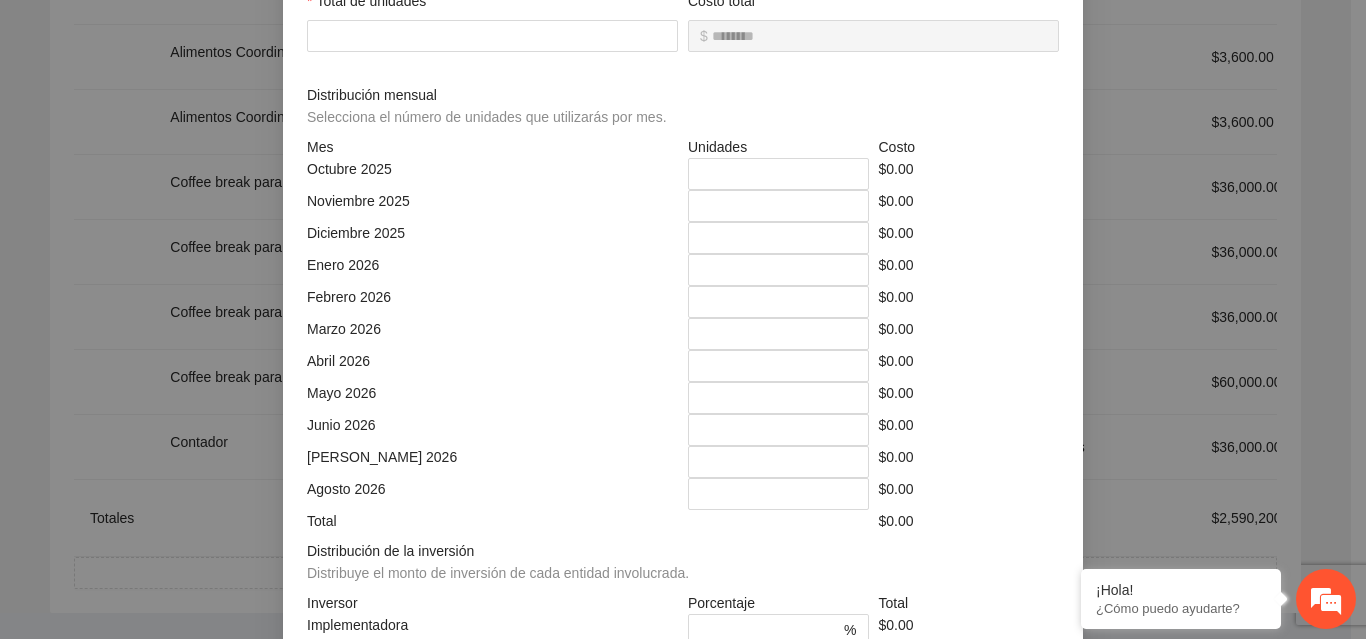 scroll, scrollTop: 406, scrollLeft: 0, axis: vertical 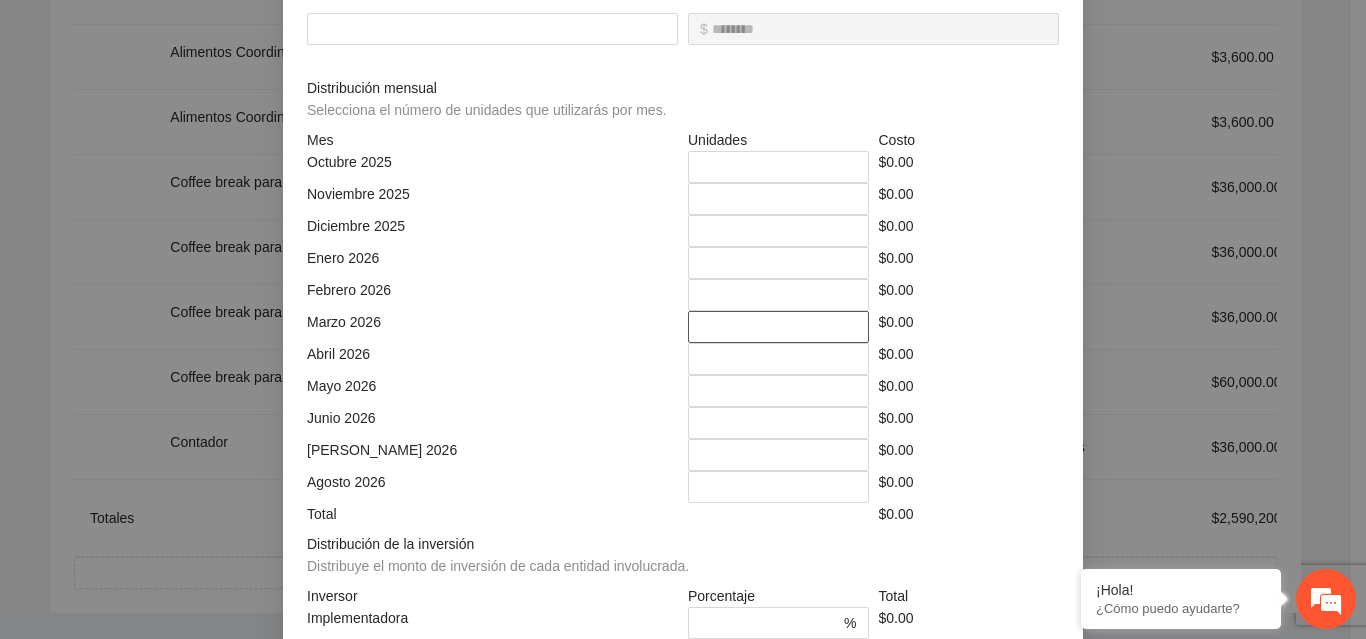 click on "*" at bounding box center (778, 327) 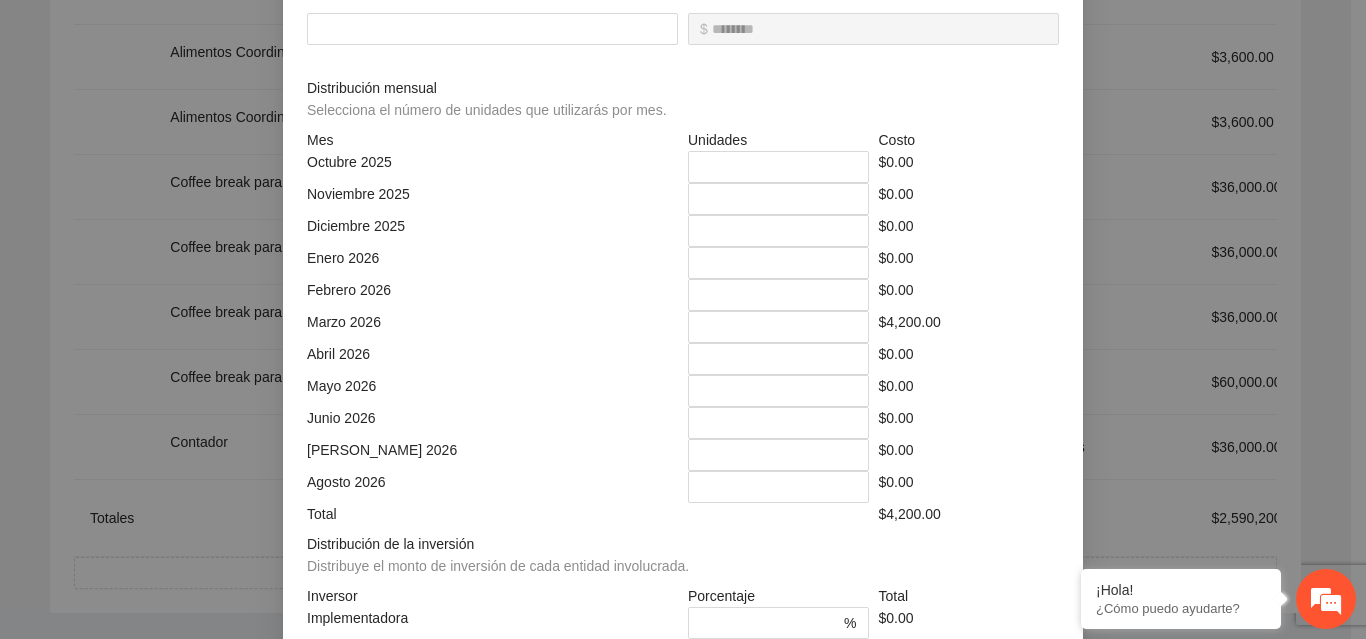 scroll, scrollTop: 579, scrollLeft: 0, axis: vertical 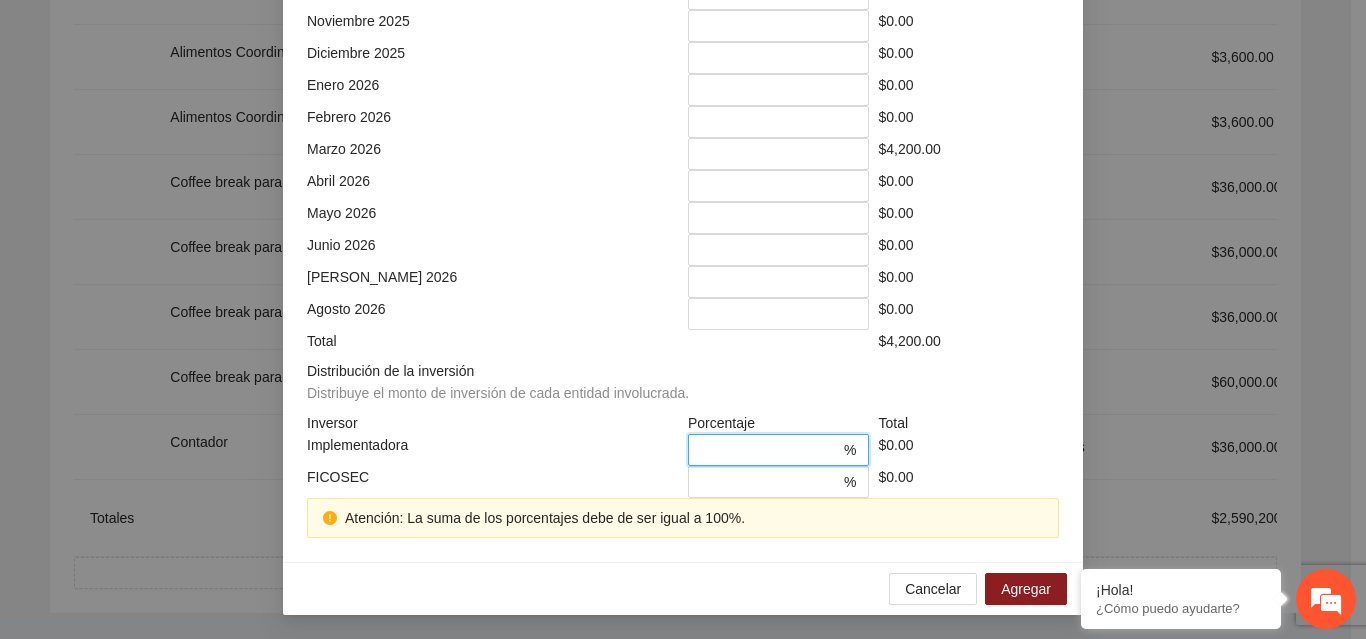 click on "*" at bounding box center (770, 450) 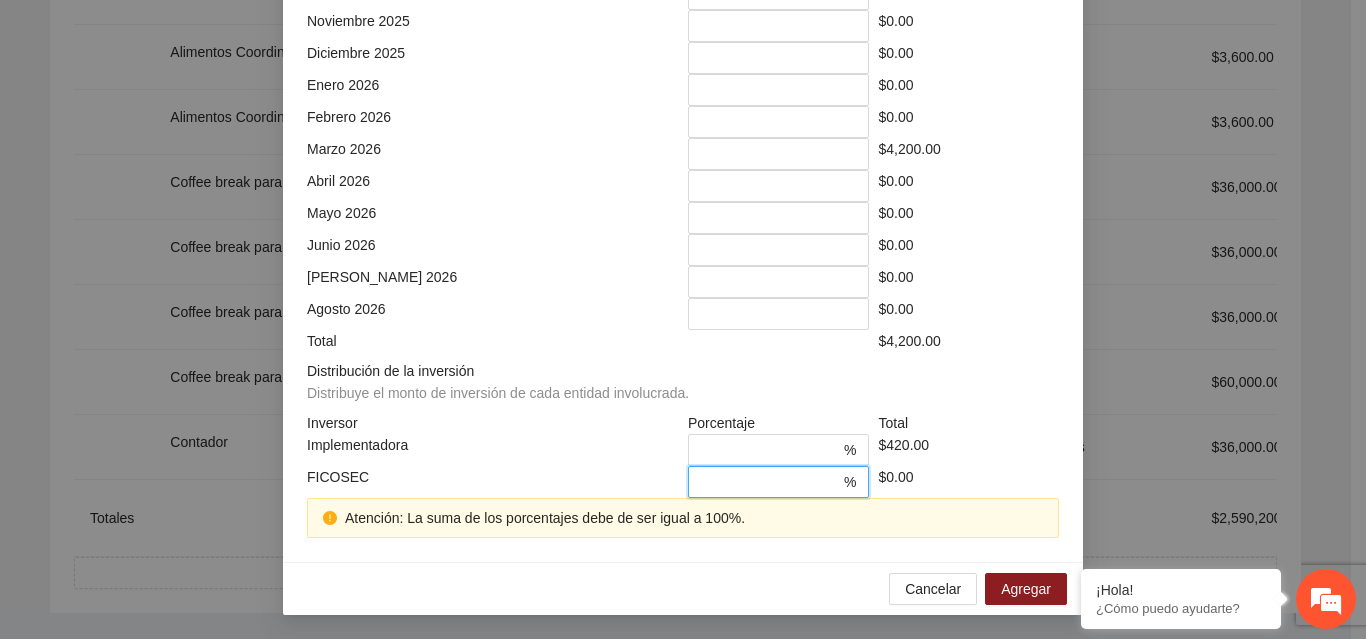 click on "*" at bounding box center (770, 482) 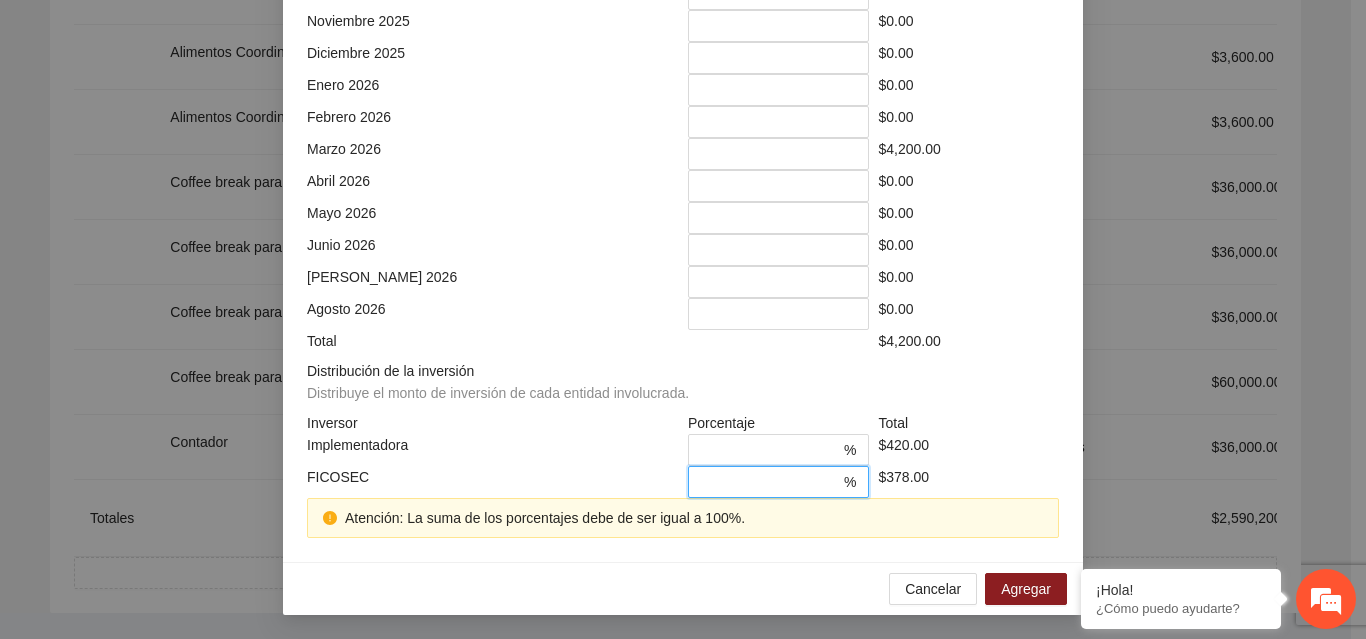 scroll, scrollTop: 539, scrollLeft: 0, axis: vertical 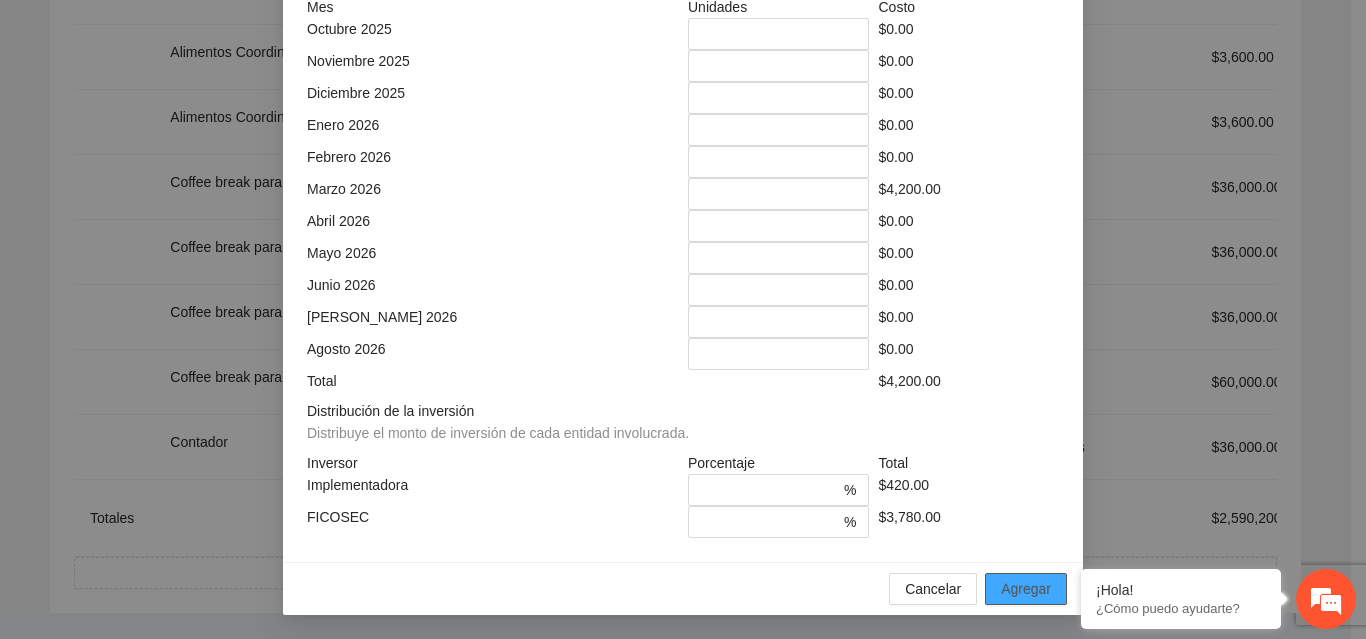 click on "Agregar" at bounding box center (1026, 589) 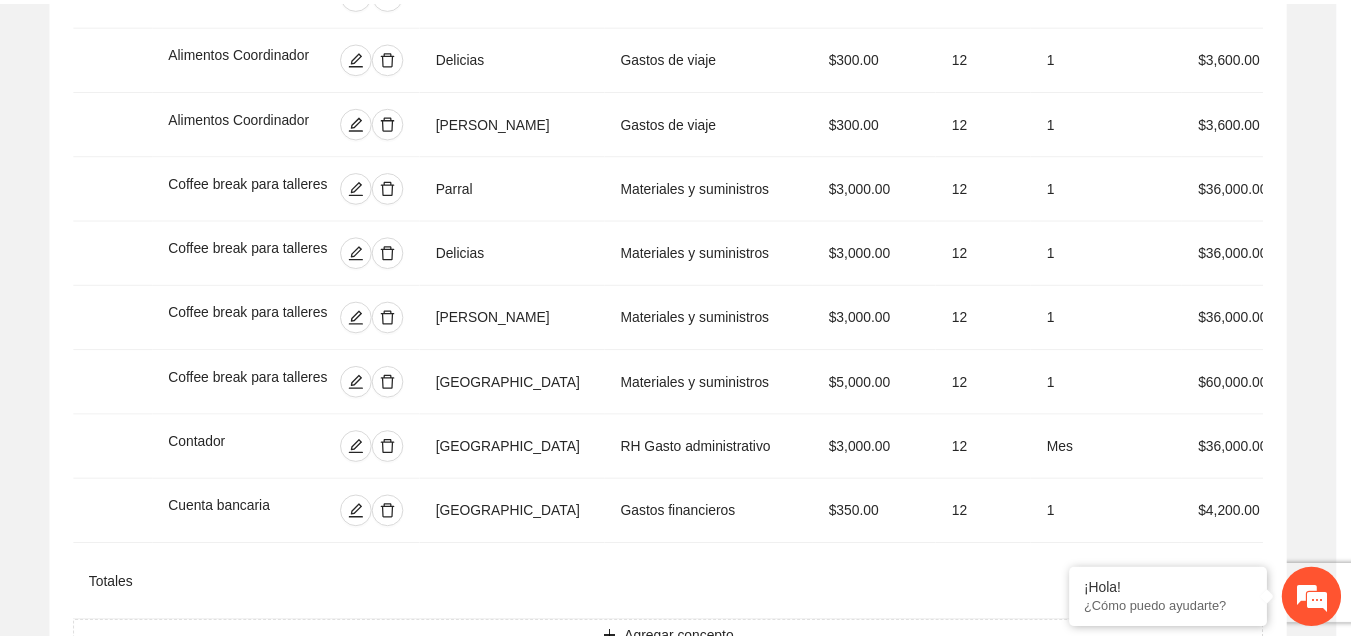 scroll, scrollTop: 439, scrollLeft: 0, axis: vertical 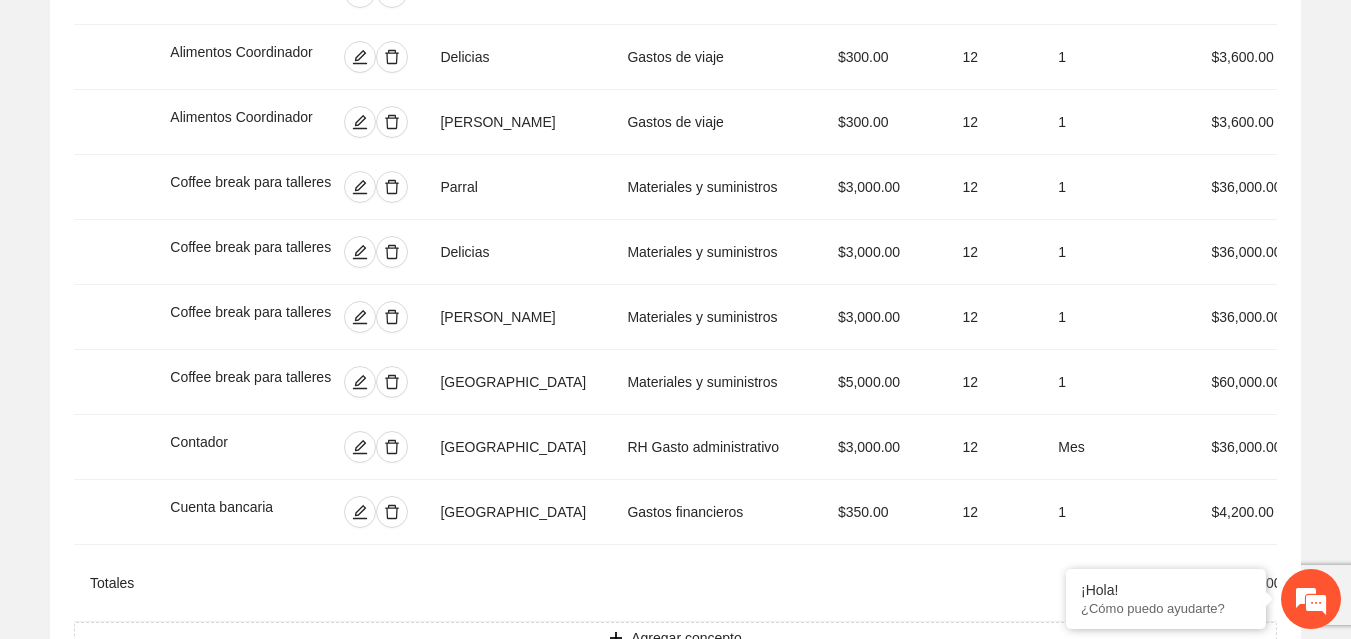 click at bounding box center (716, 583) 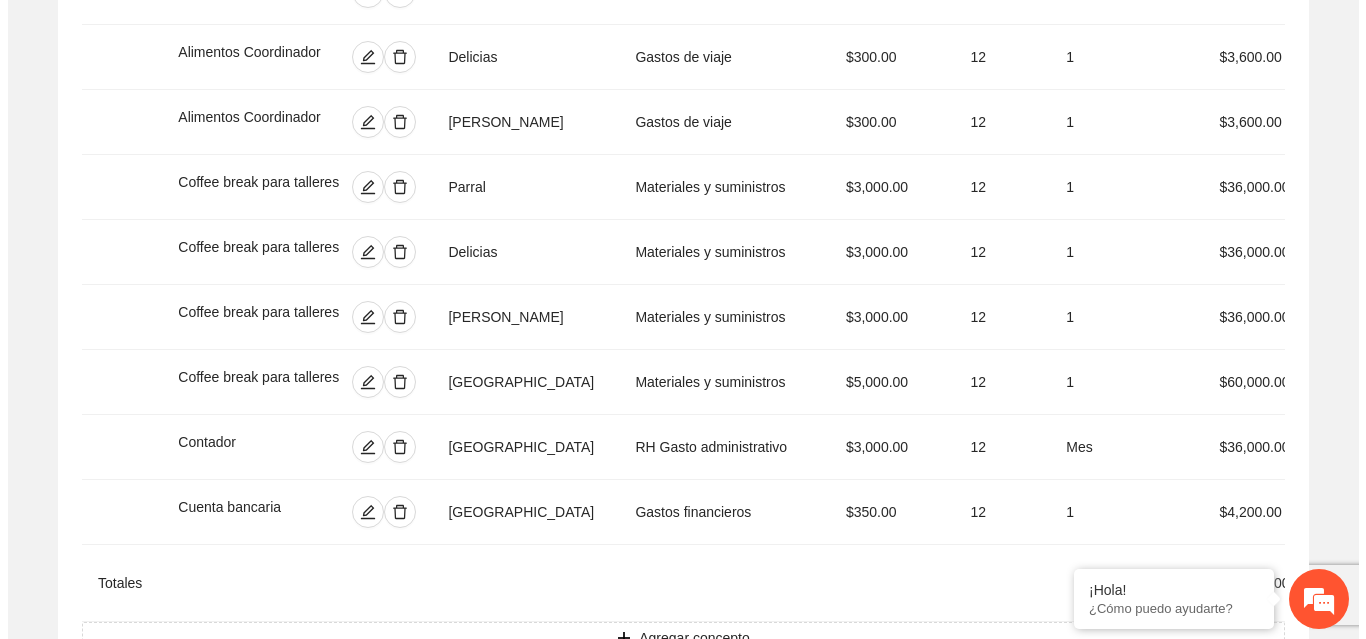 scroll, scrollTop: 1958, scrollLeft: 0, axis: vertical 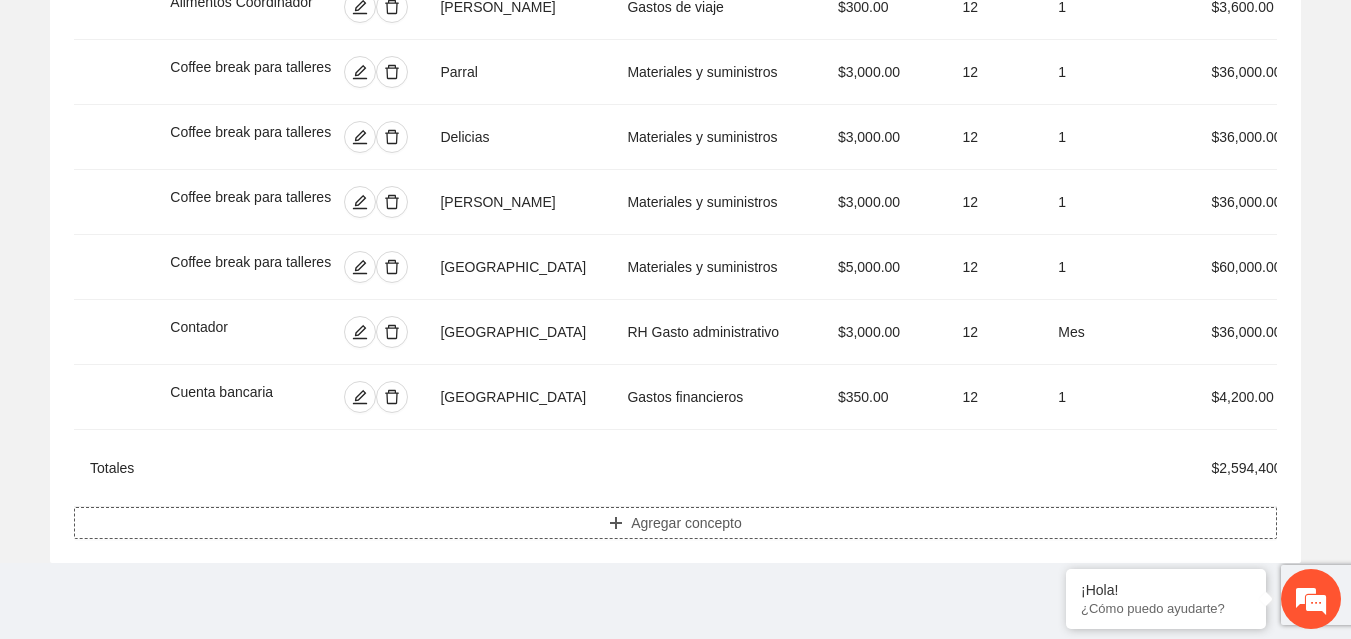 click on "Agregar concepto" at bounding box center (675, 523) 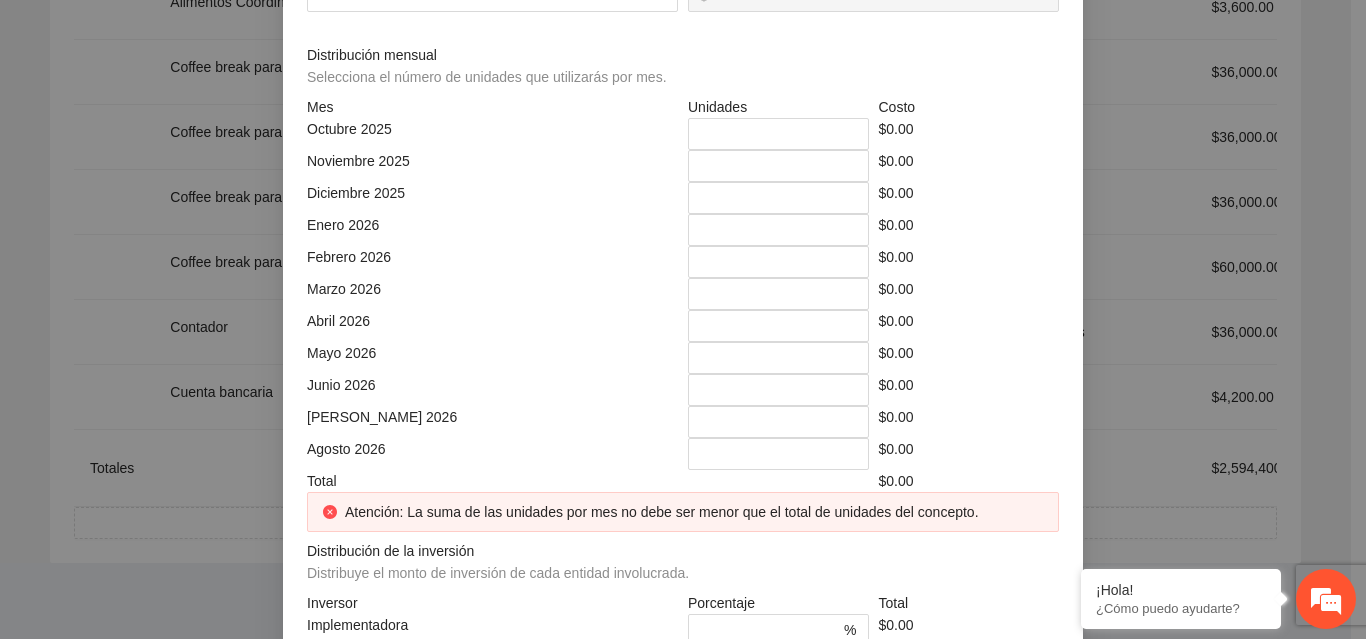 click at bounding box center [683, -214] 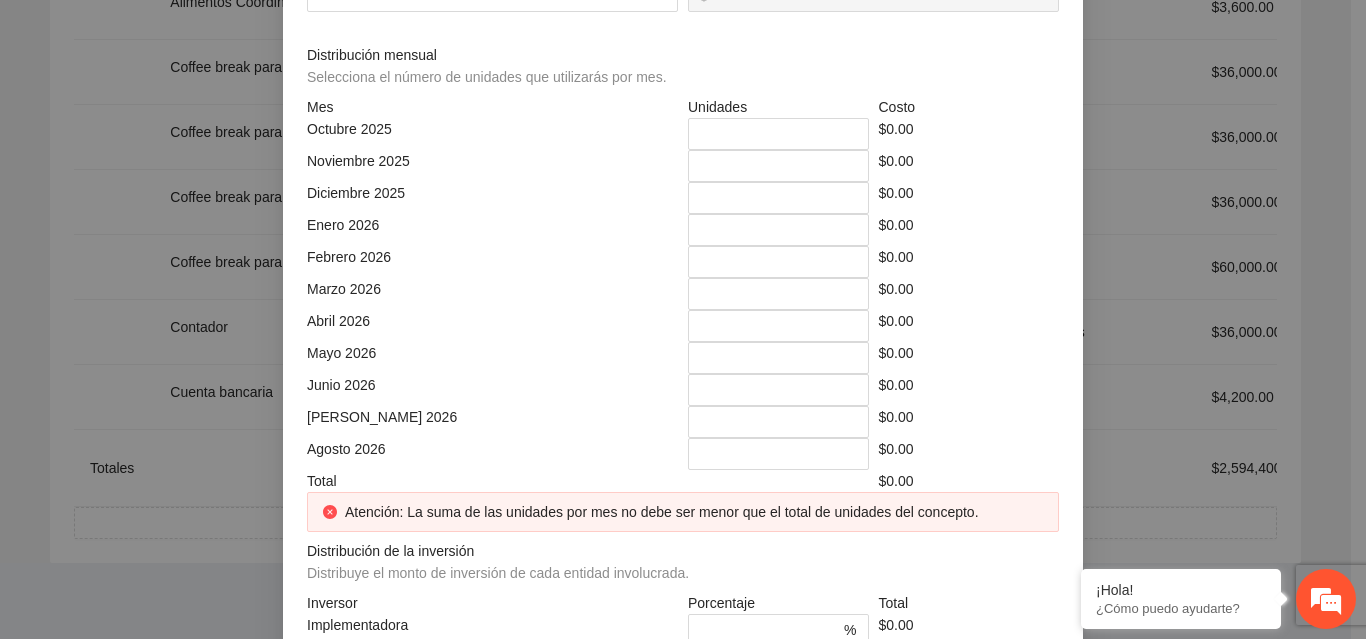 click at bounding box center (485, -144) 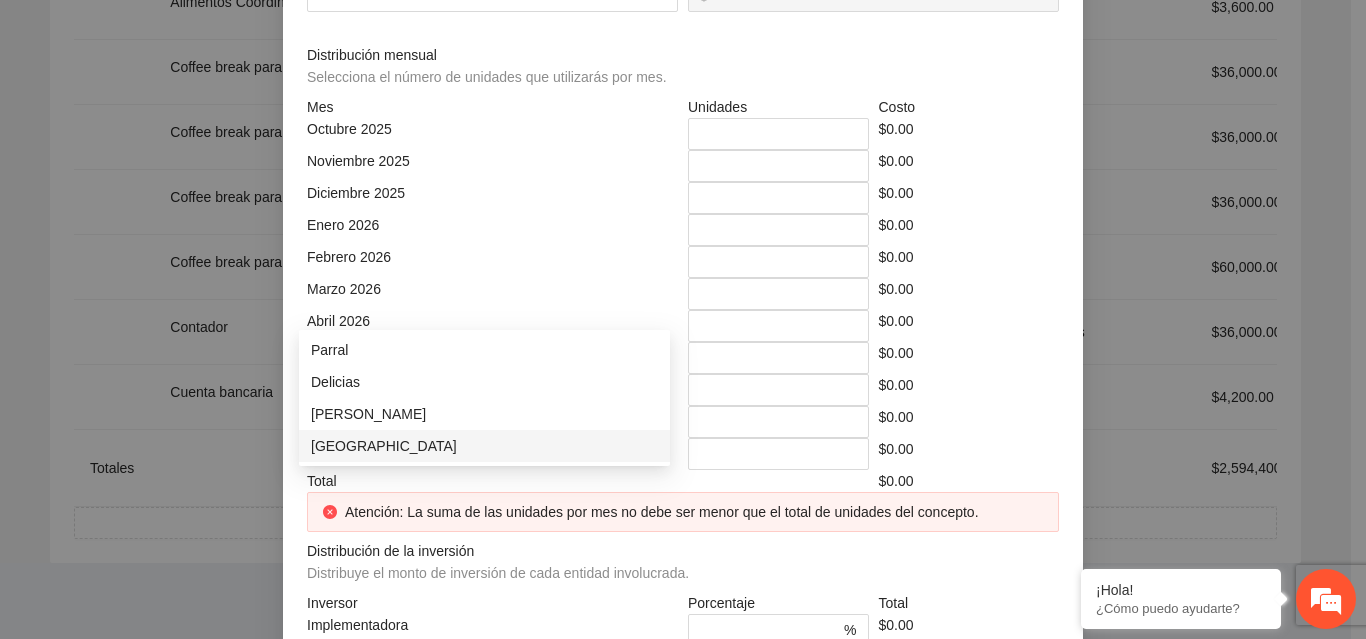 click on "[GEOGRAPHIC_DATA]" at bounding box center (484, 446) 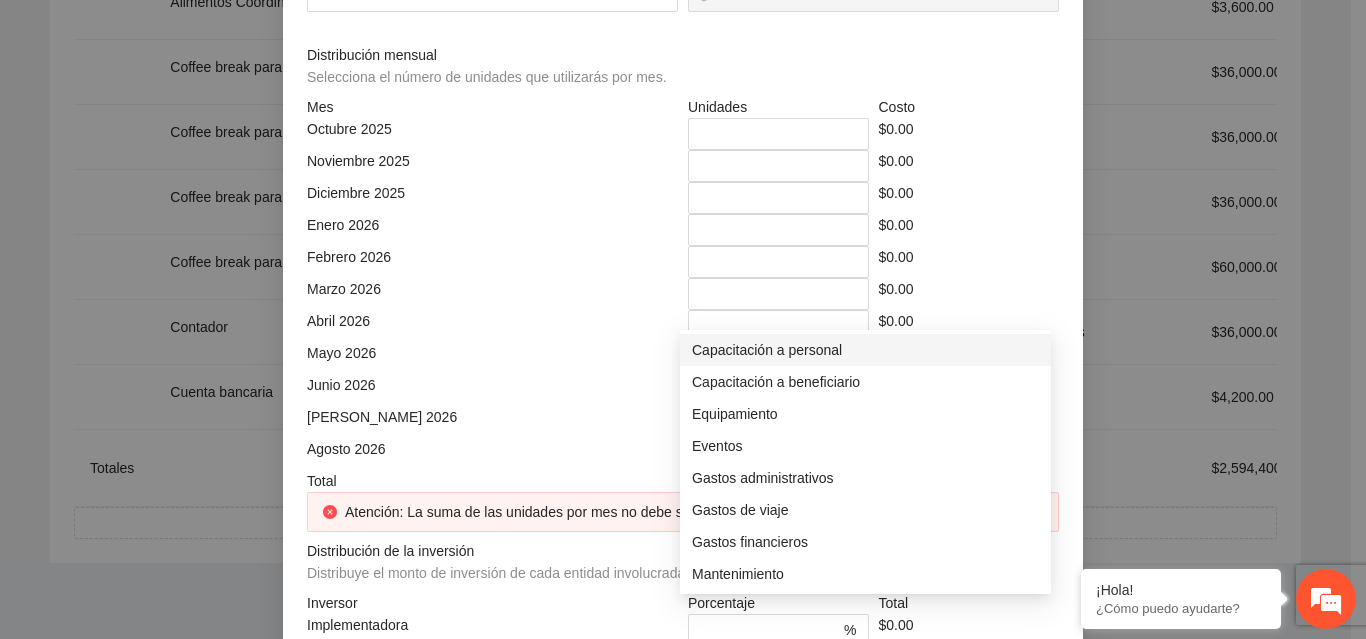 click at bounding box center (866, -144) 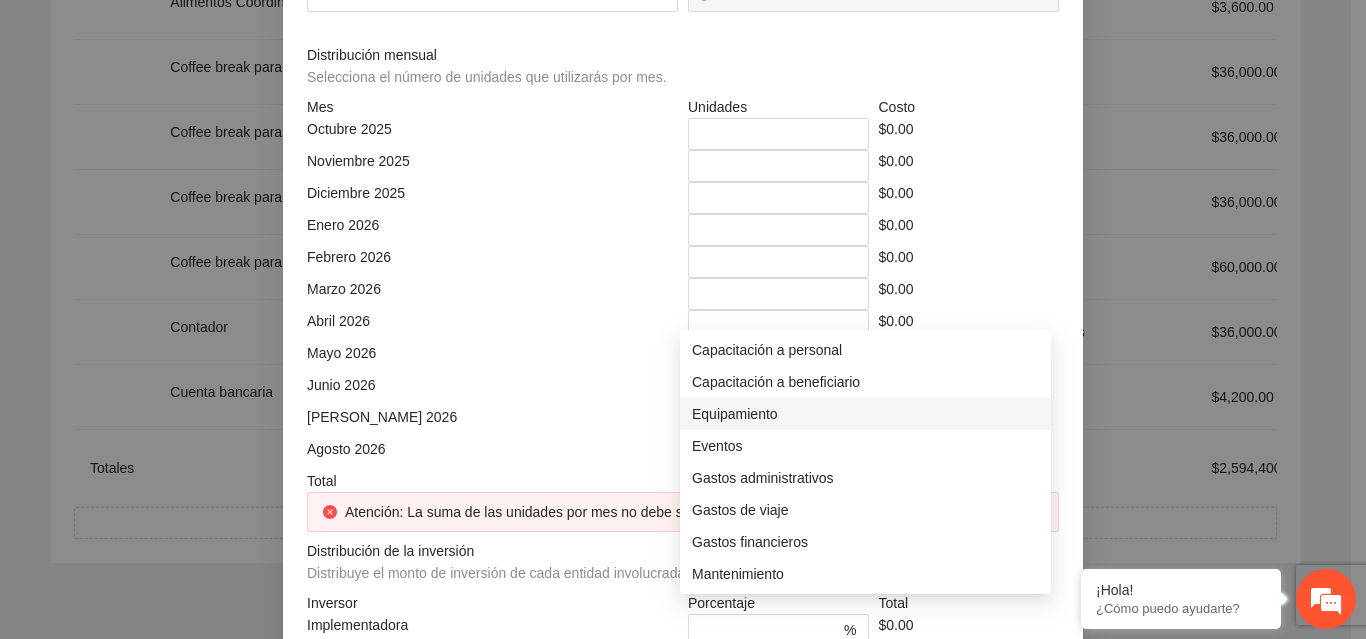 click on "Equipamiento" at bounding box center [865, 414] 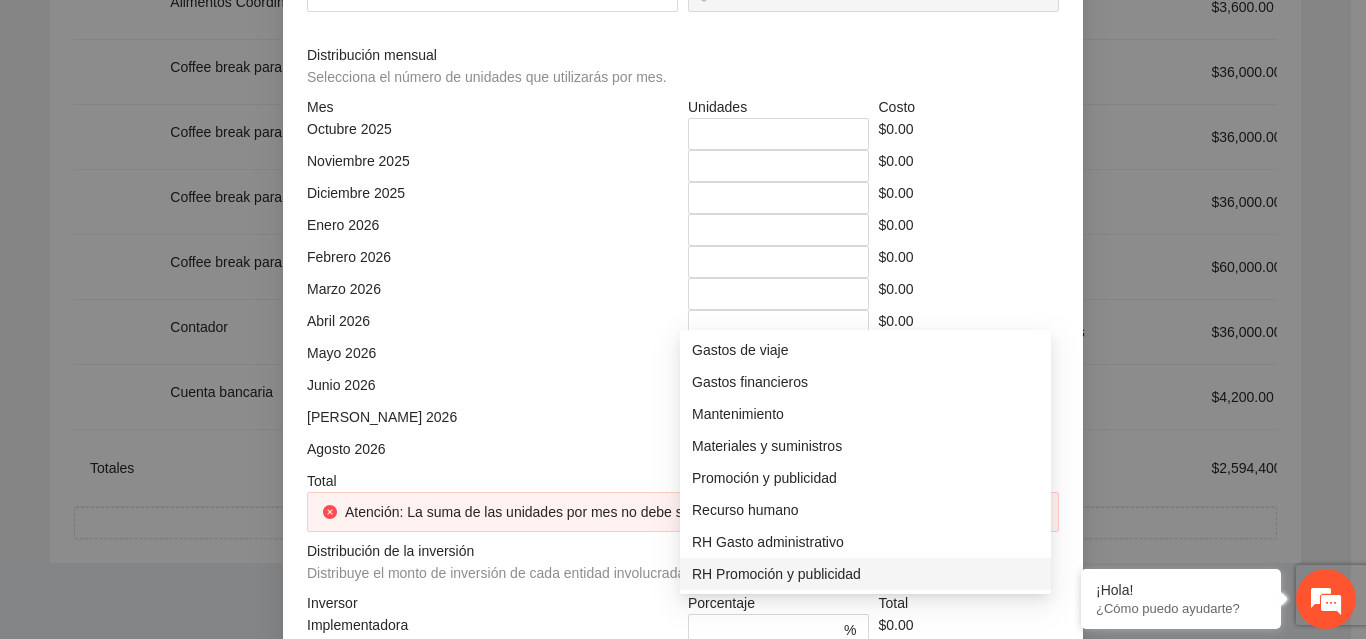 scroll, scrollTop: 192, scrollLeft: 0, axis: vertical 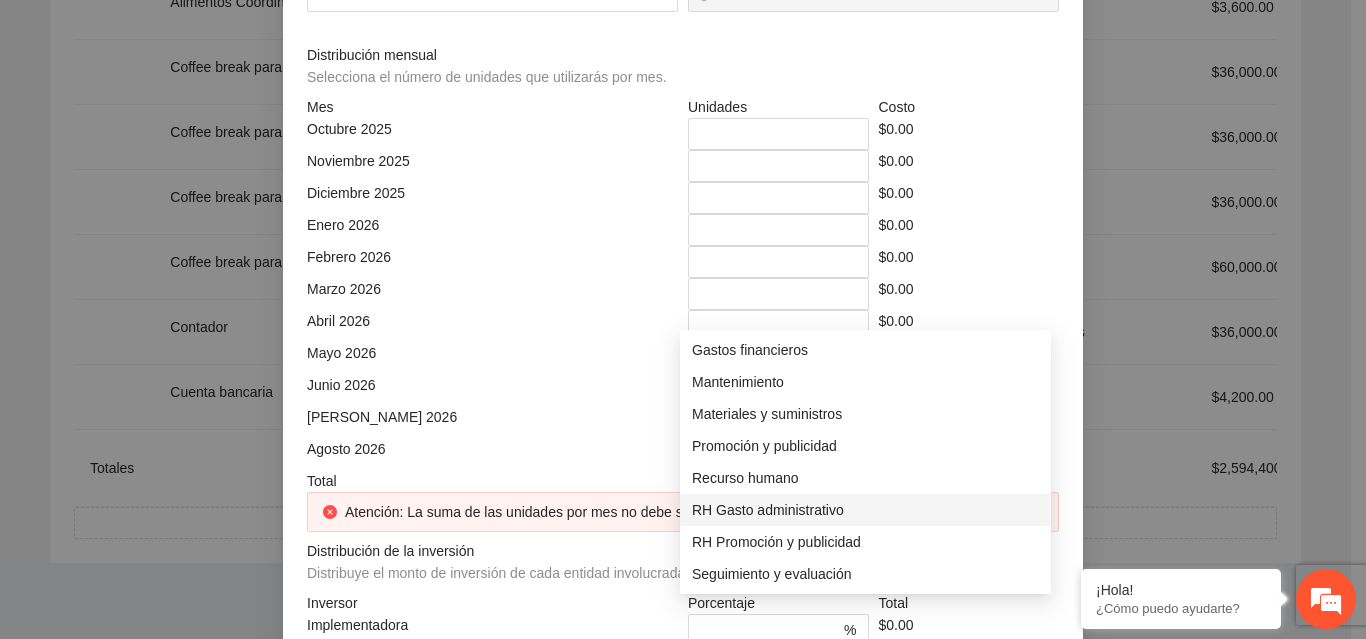 click on "RH Gasto administrativo" at bounding box center [865, 510] 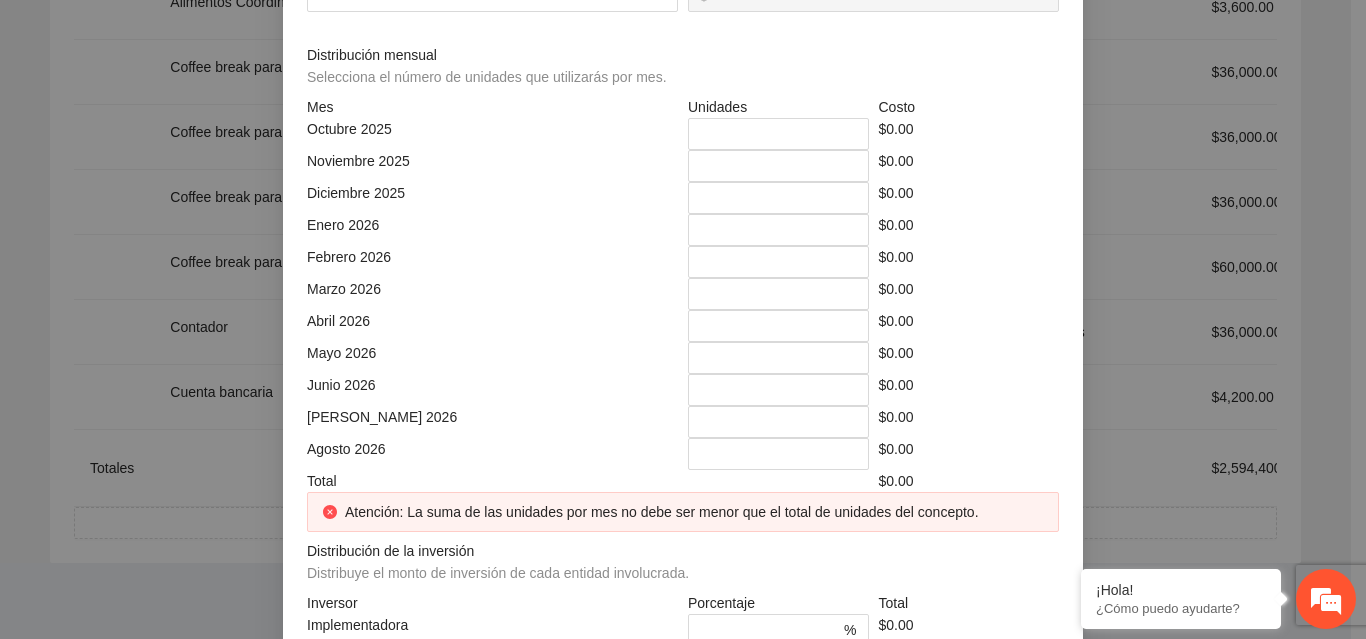 click at bounding box center (879, -74) 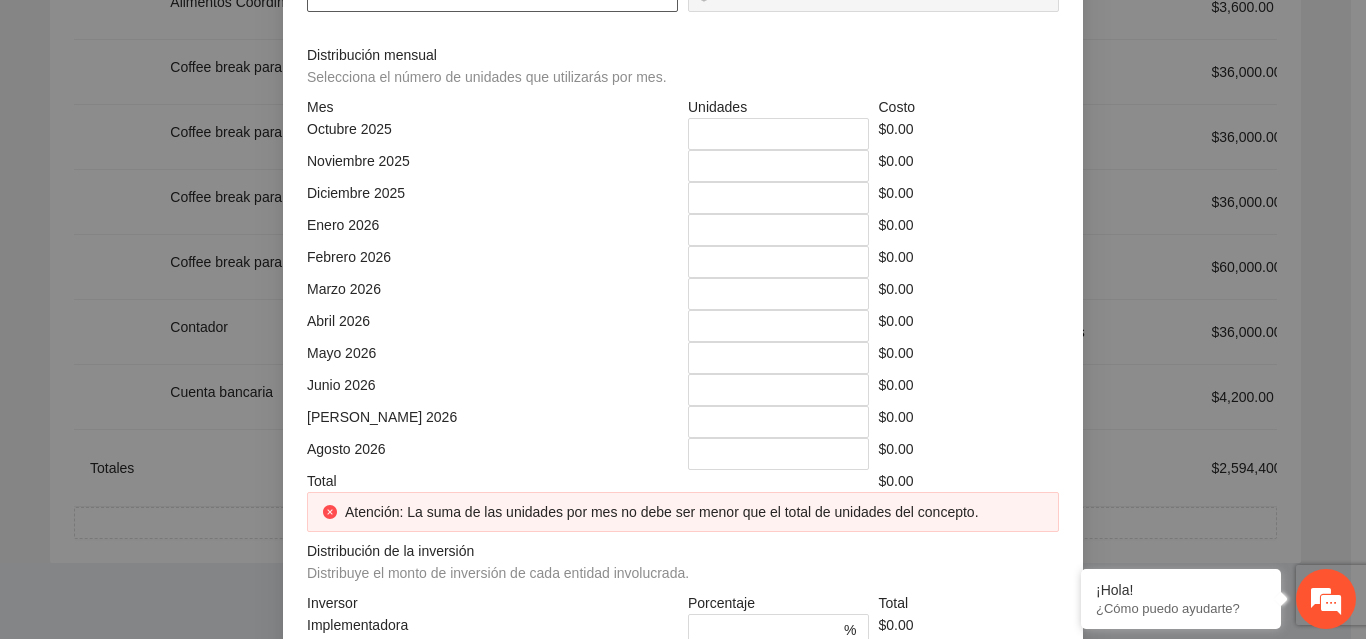click at bounding box center [492, -4] 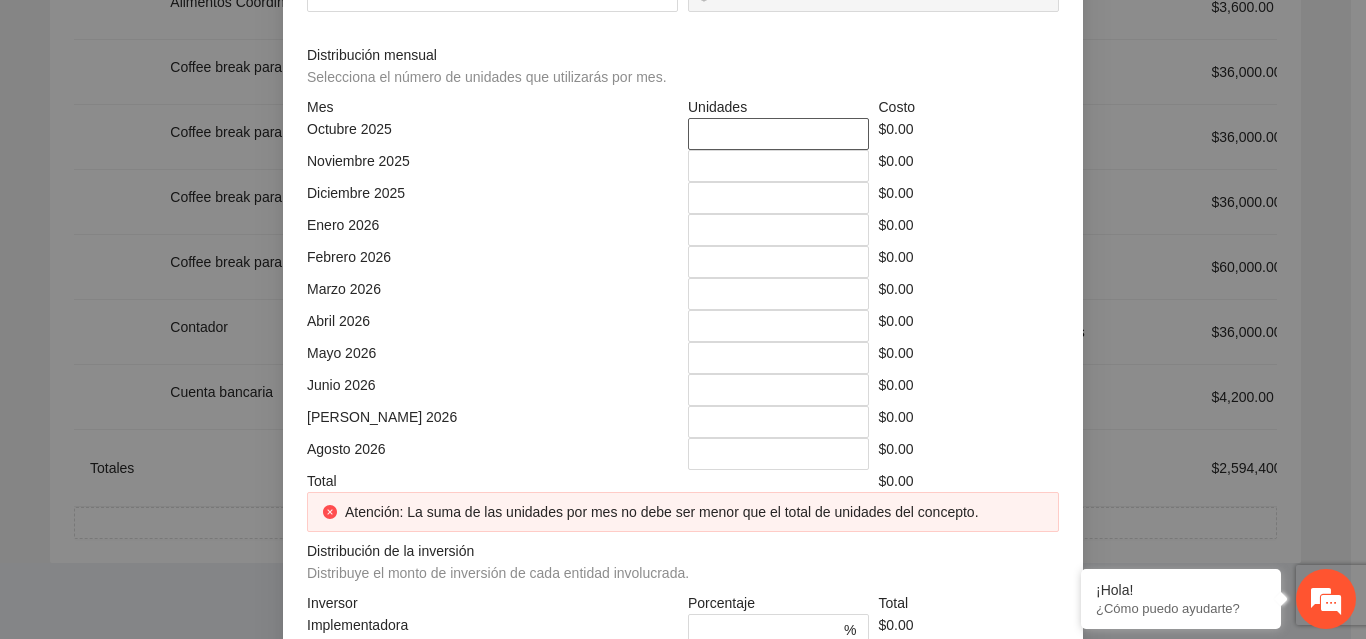 click on "*" at bounding box center [778, 134] 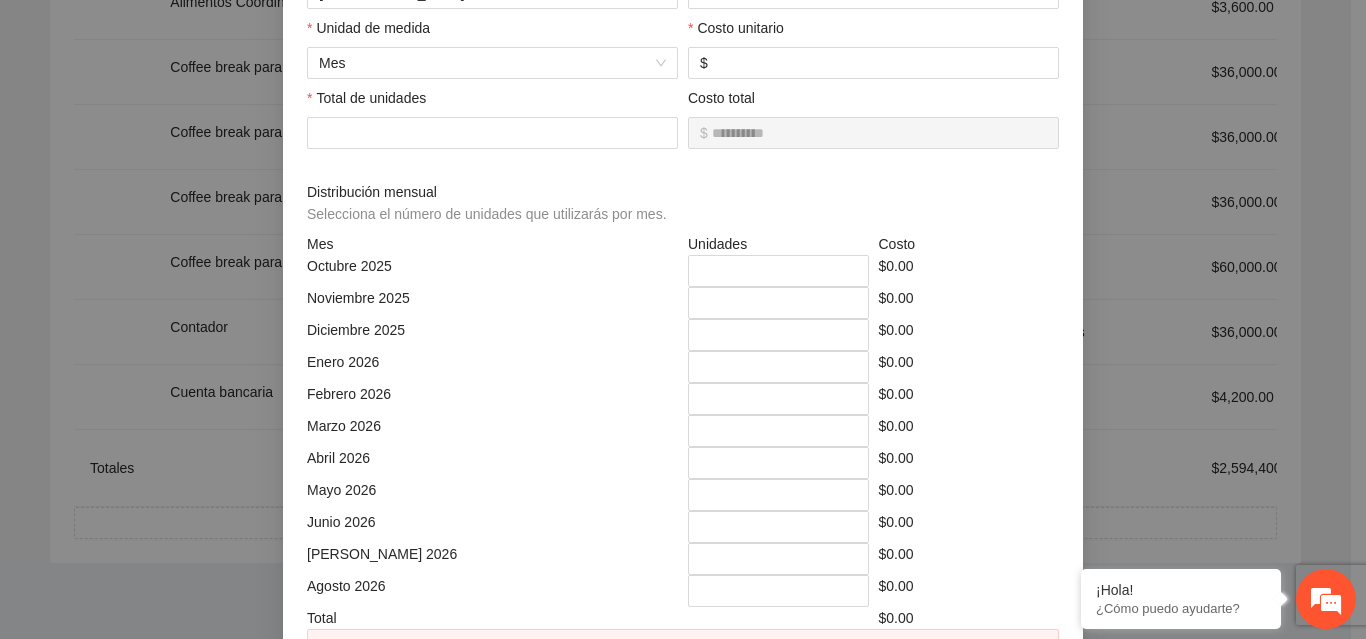 scroll, scrollTop: 308, scrollLeft: 0, axis: vertical 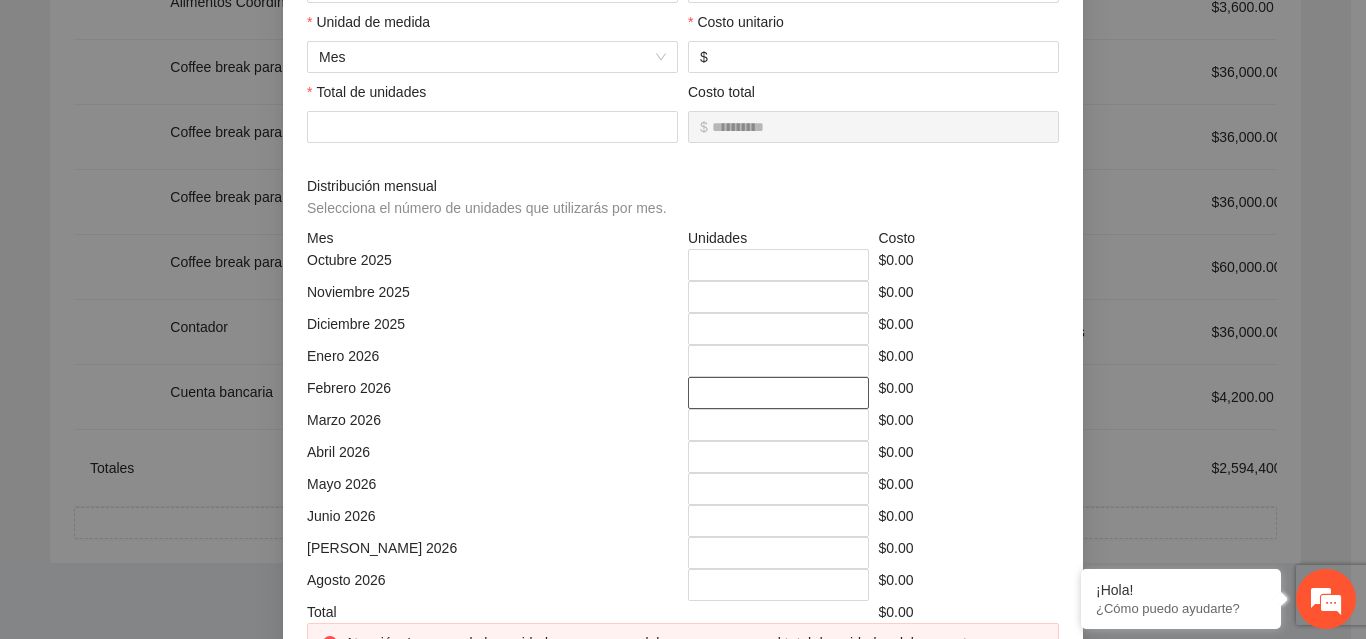 click on "*" at bounding box center [778, 393] 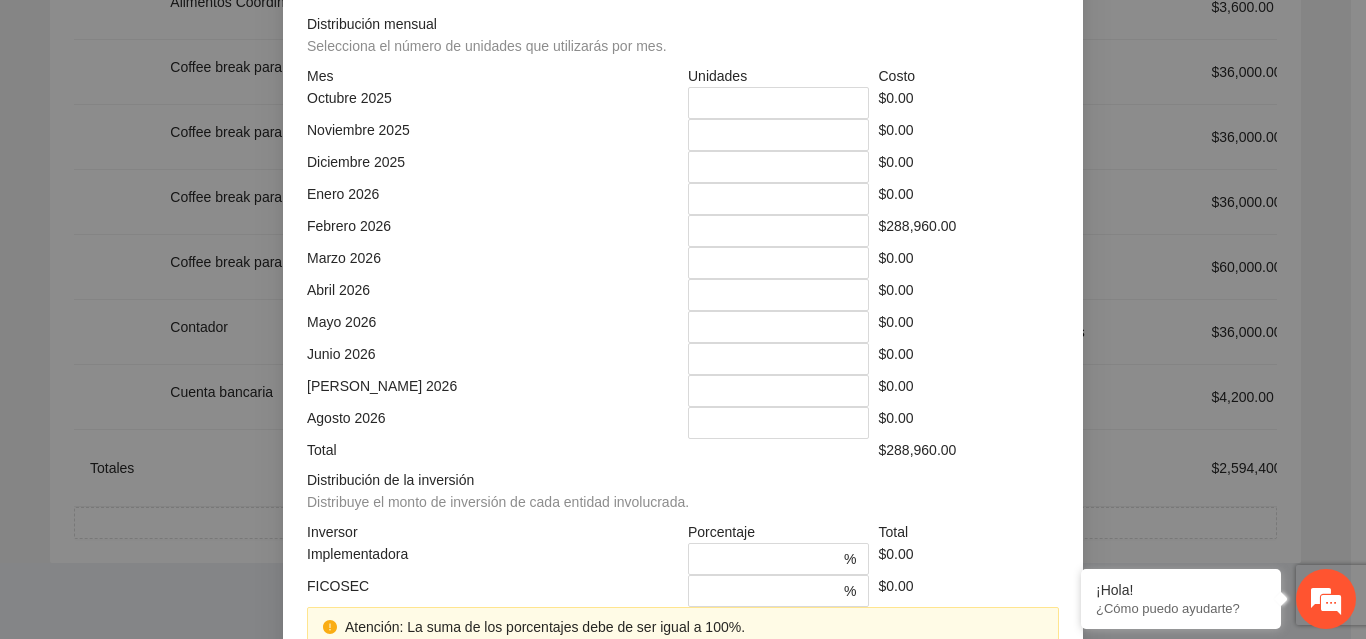 scroll, scrollTop: 579, scrollLeft: 0, axis: vertical 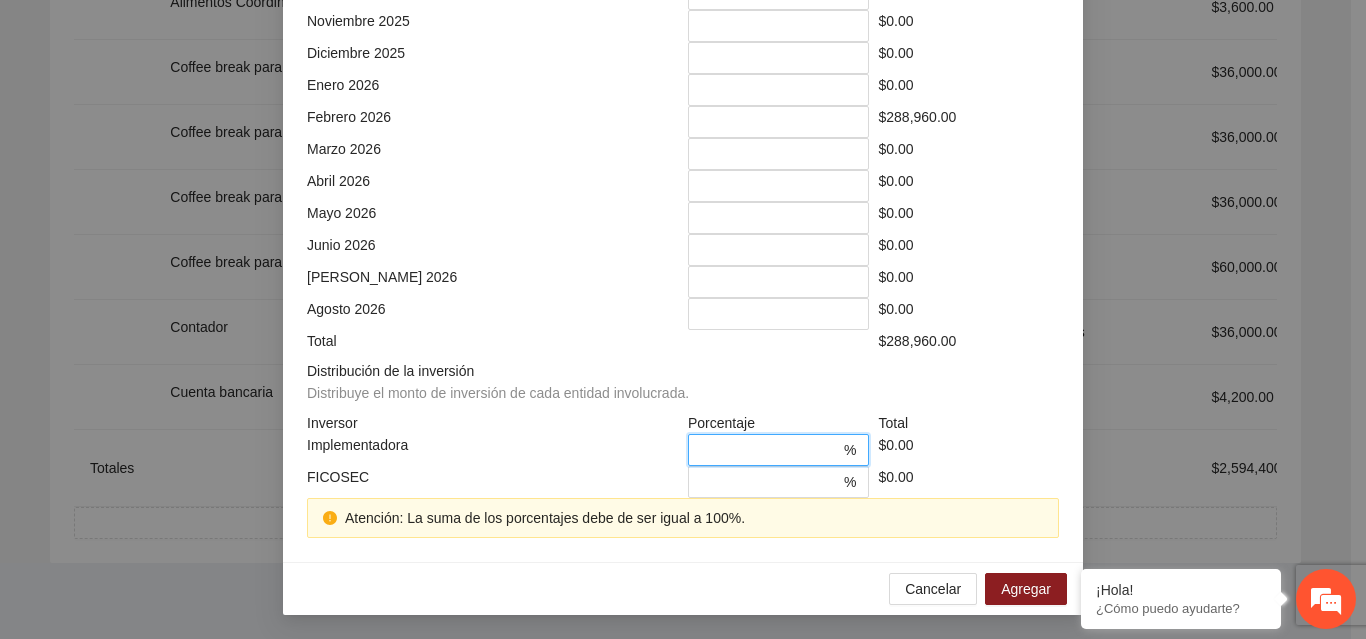 click on "*" at bounding box center [770, 450] 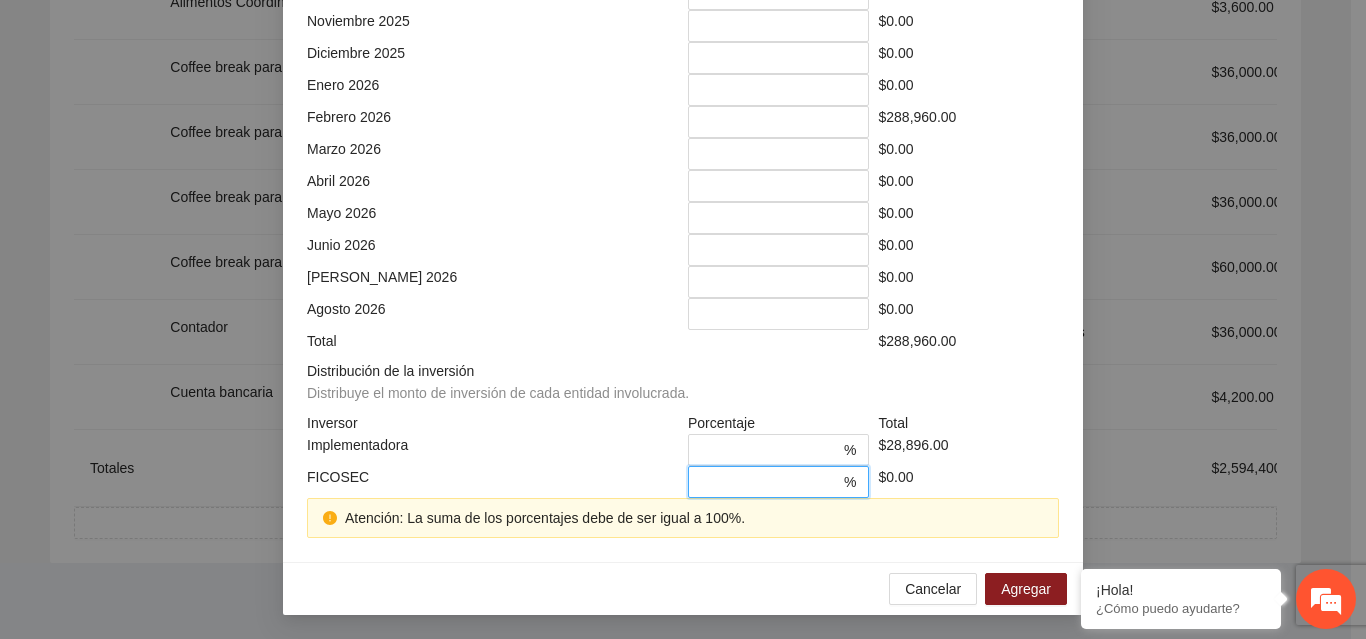 click on "*" at bounding box center (770, 482) 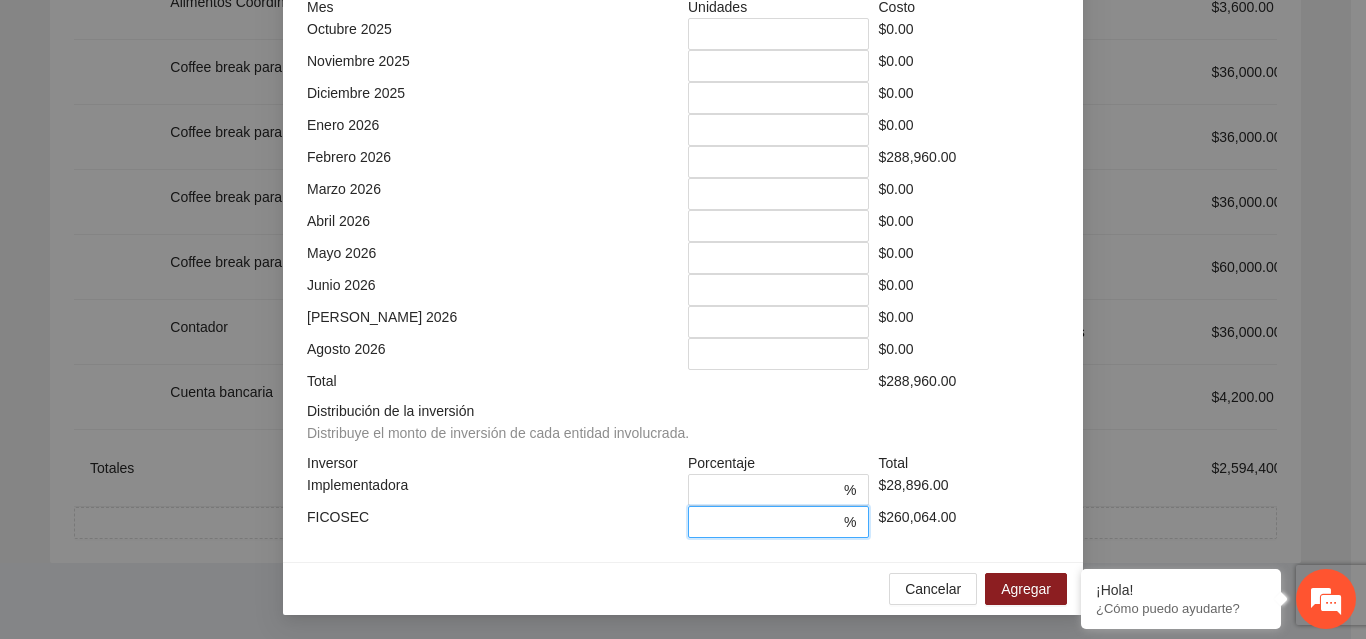 scroll, scrollTop: 539, scrollLeft: 0, axis: vertical 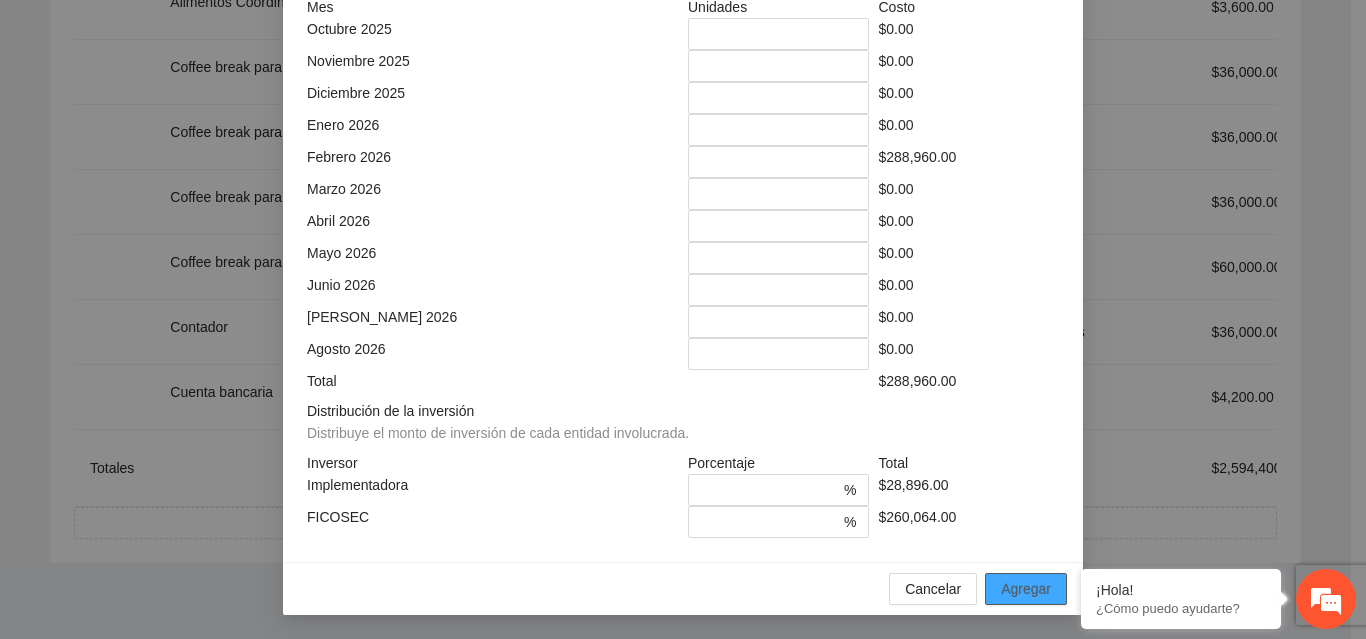 click on "Agregar" at bounding box center (1026, 589) 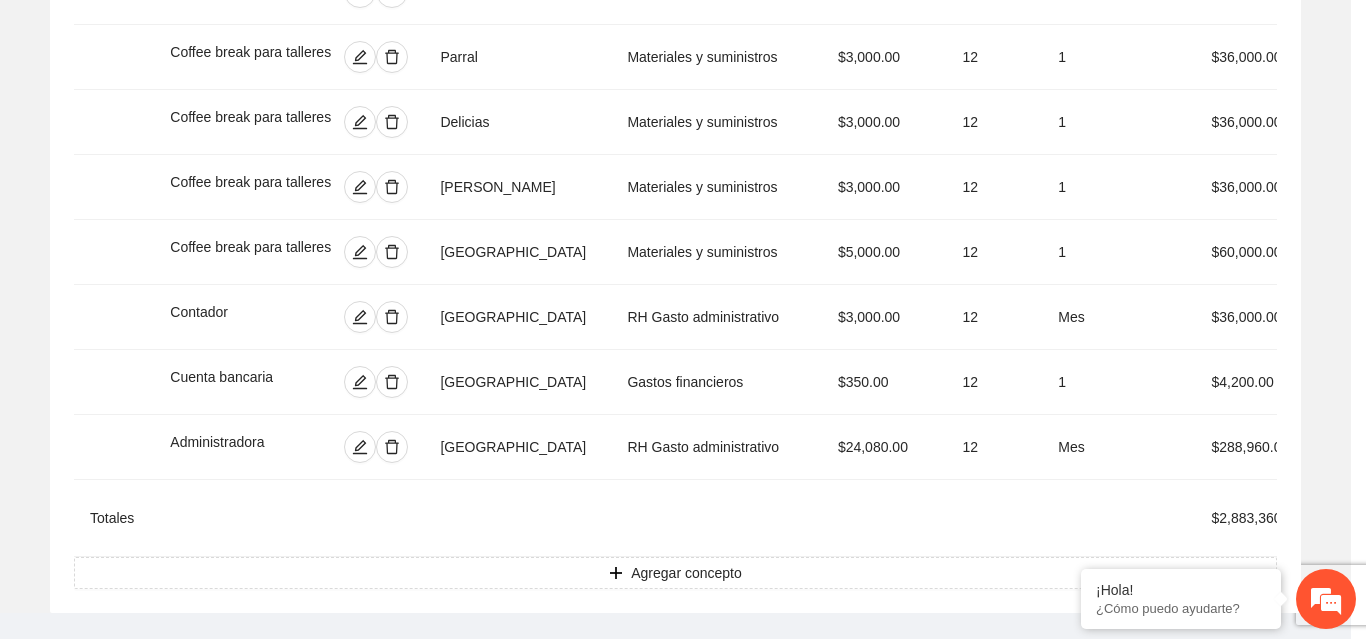 scroll, scrollTop: 439, scrollLeft: 0, axis: vertical 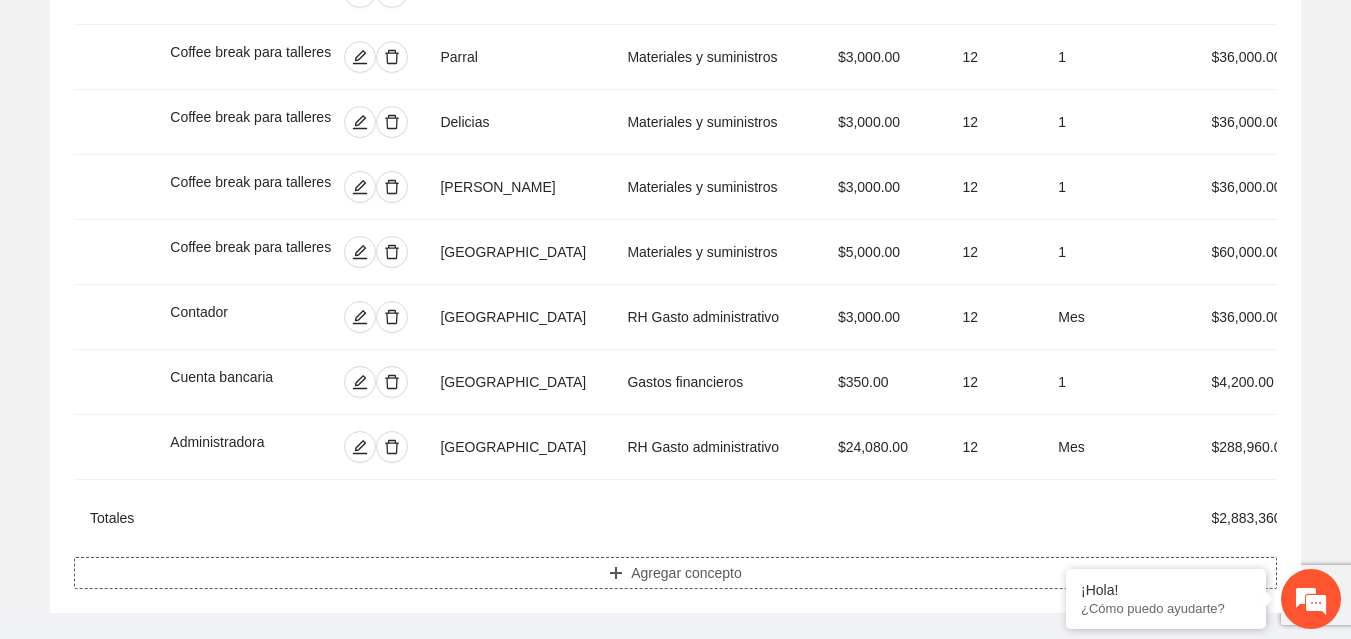 click on "Agregar concepto" at bounding box center [686, 573] 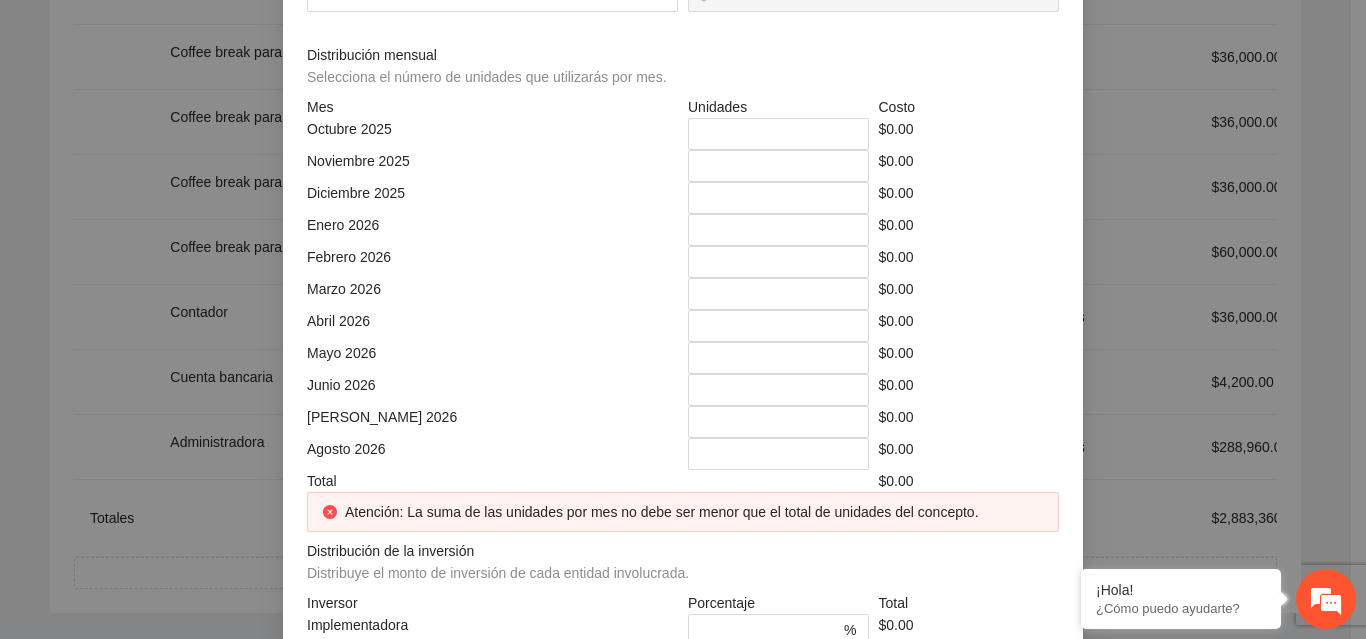 click at bounding box center [683, -214] 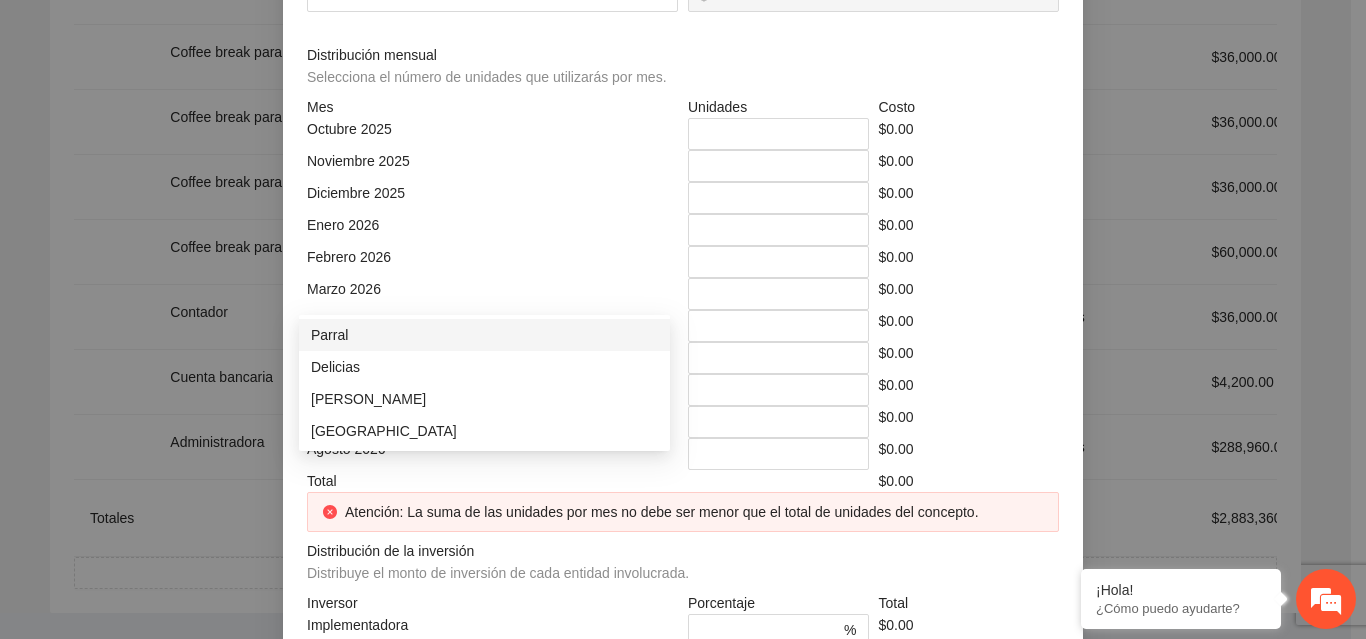 click at bounding box center (485, -144) 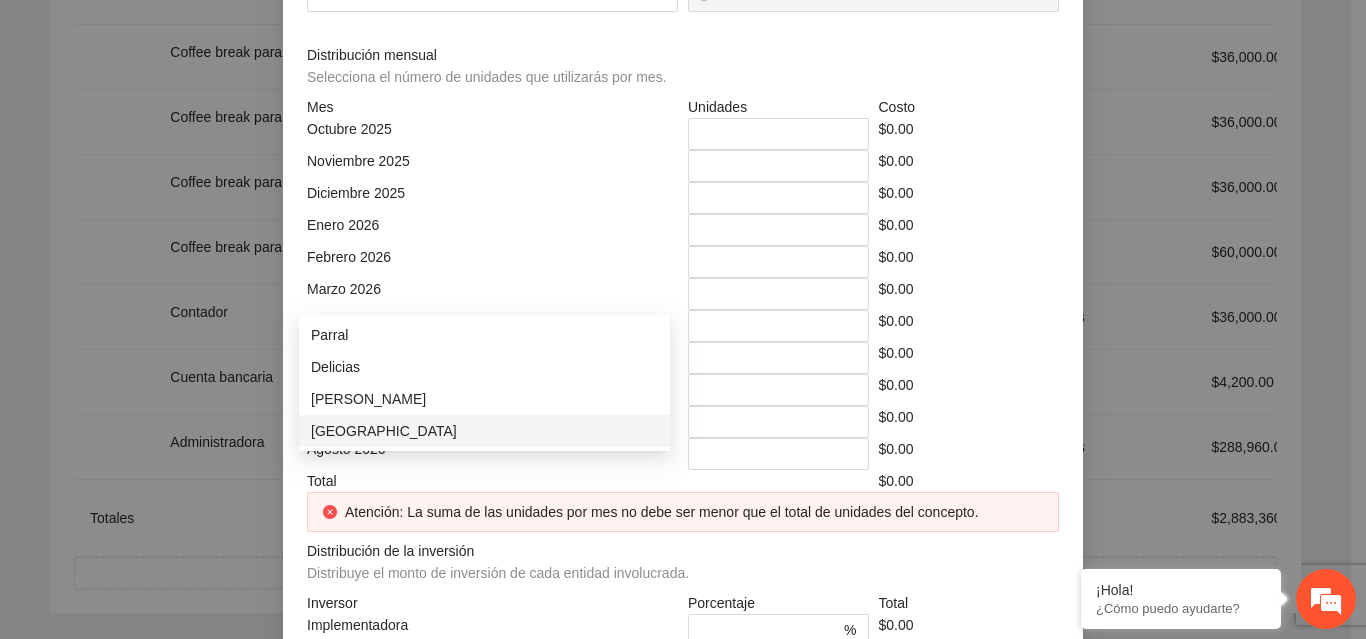click on "[GEOGRAPHIC_DATA]" at bounding box center [484, 431] 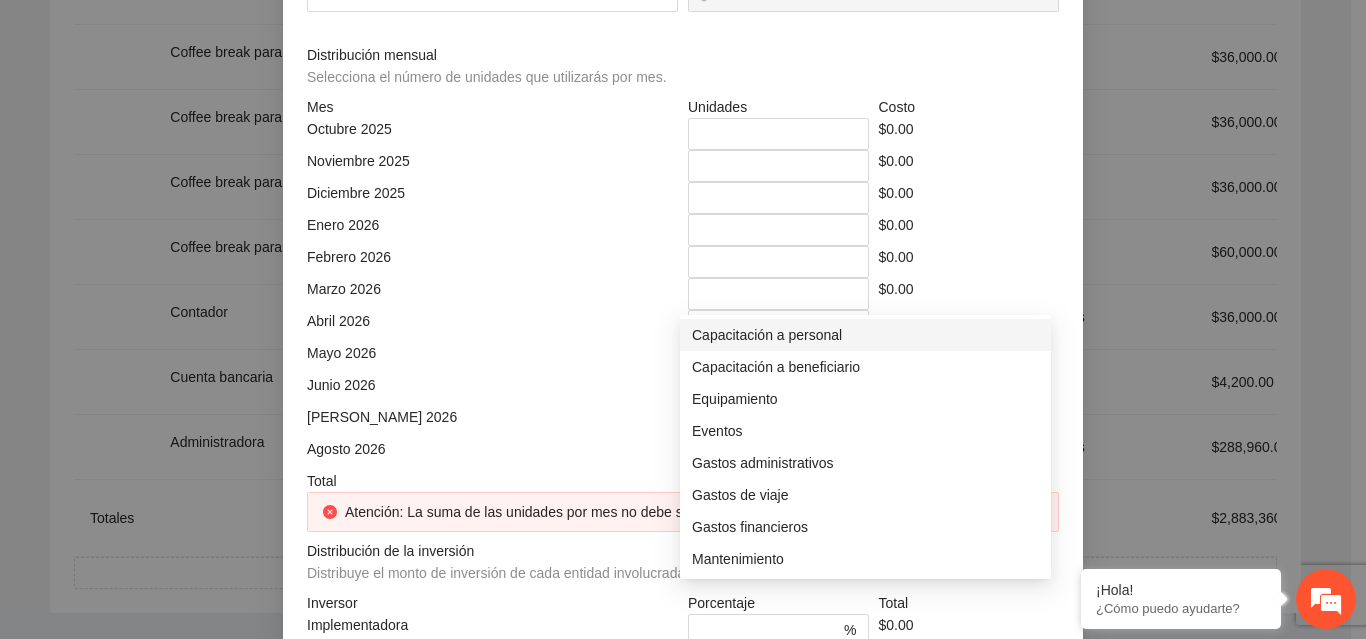 click at bounding box center (866, -144) 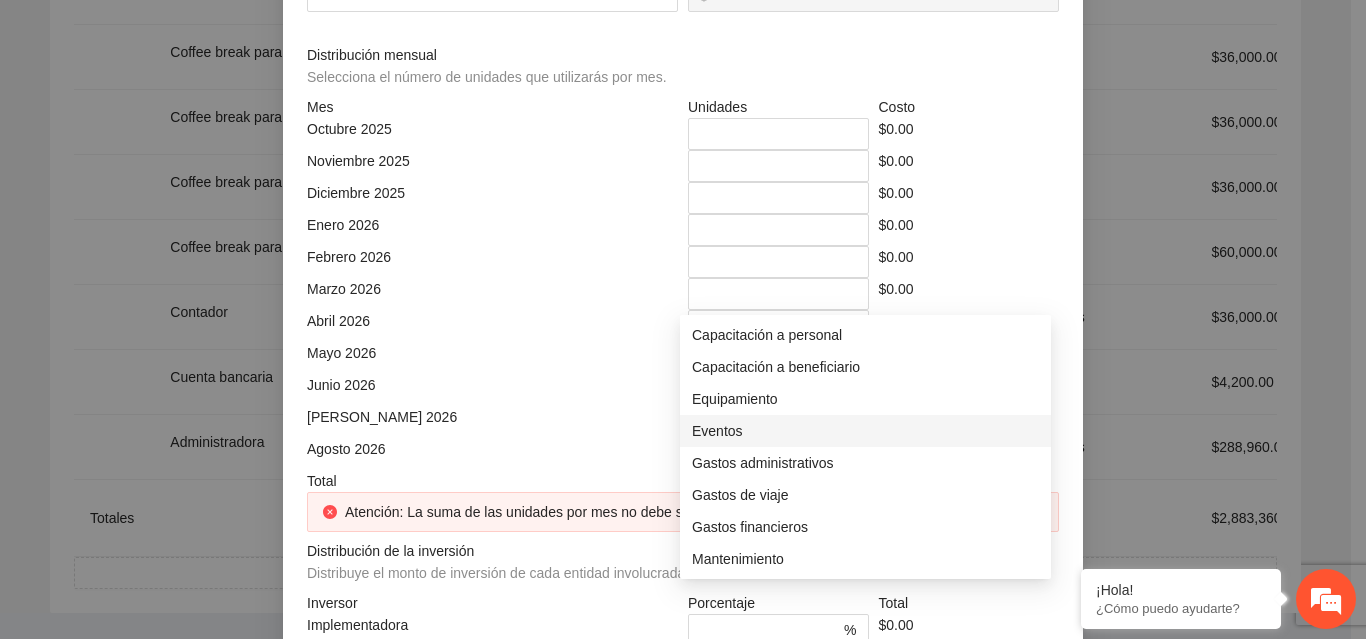 click on "Eventos" at bounding box center (865, 431) 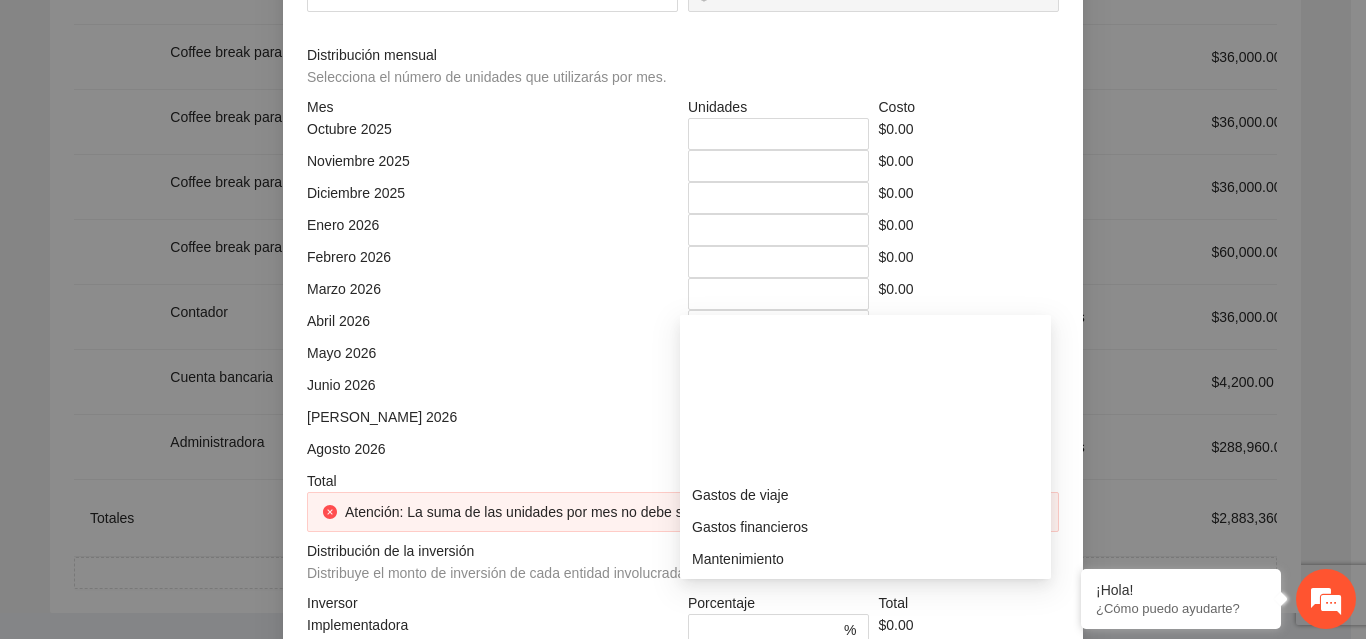 scroll, scrollTop: 192, scrollLeft: 0, axis: vertical 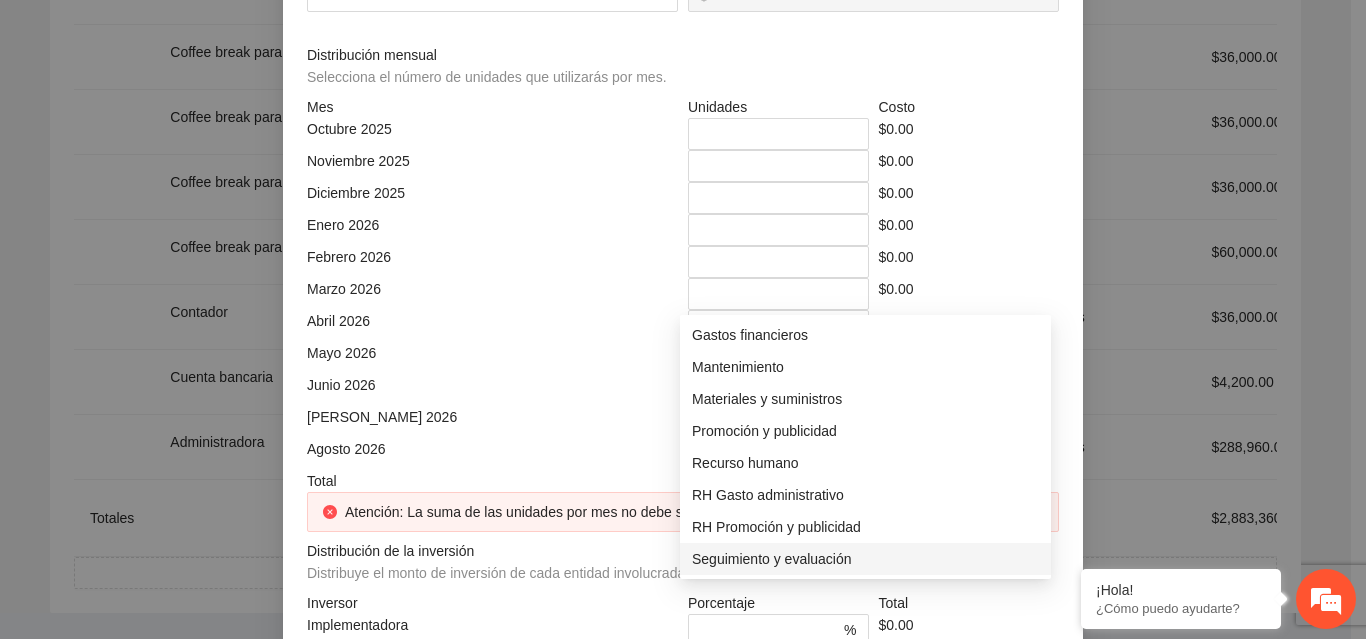 click on "Seguimiento y evaluación" at bounding box center (865, 559) 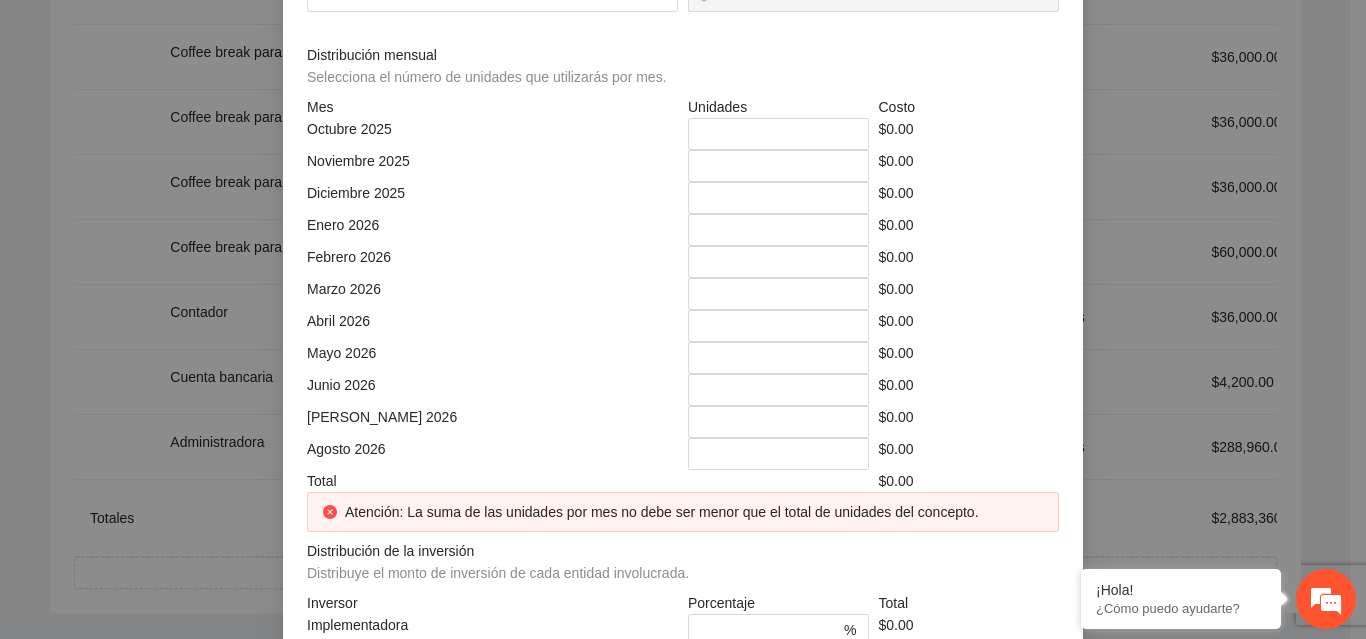 click at bounding box center (492, -74) 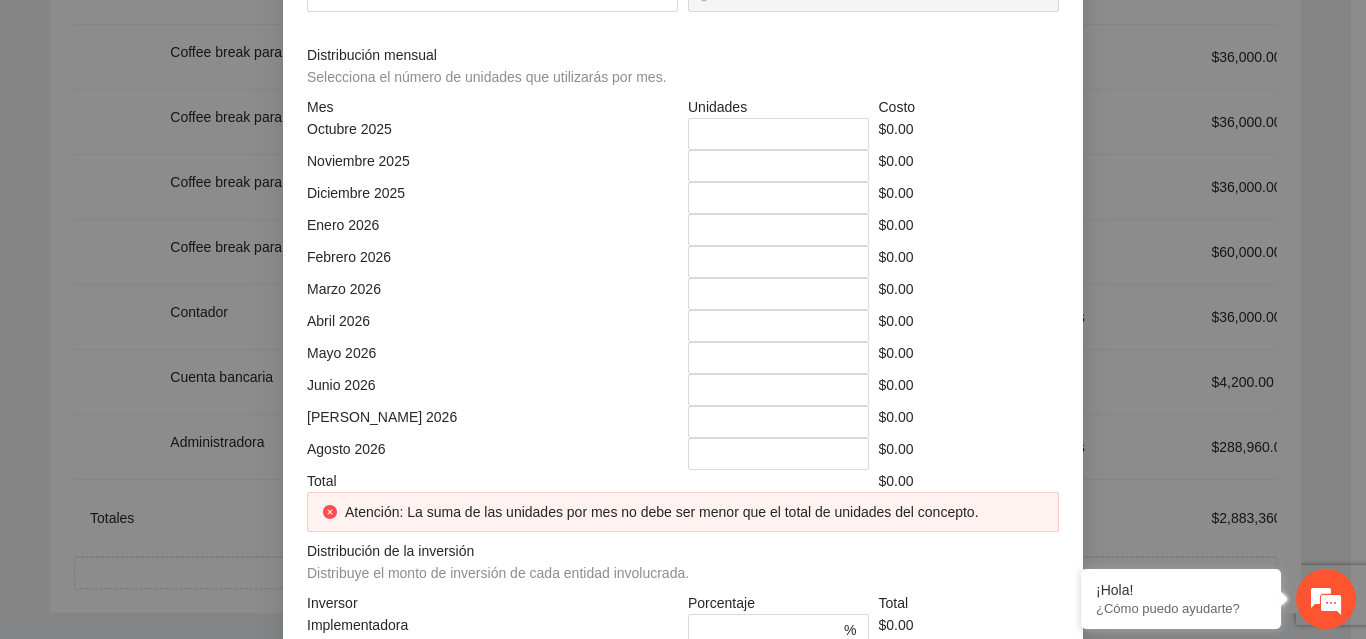 click at bounding box center [879, -74] 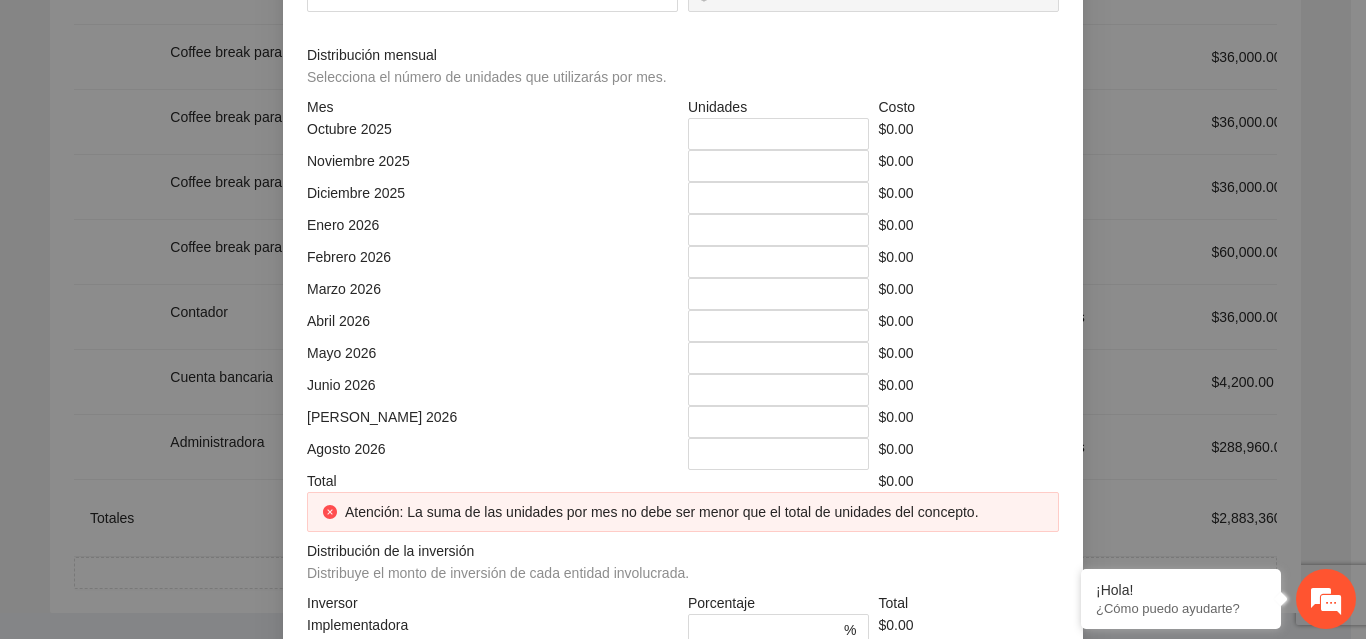 click on "******" at bounding box center [879, -74] 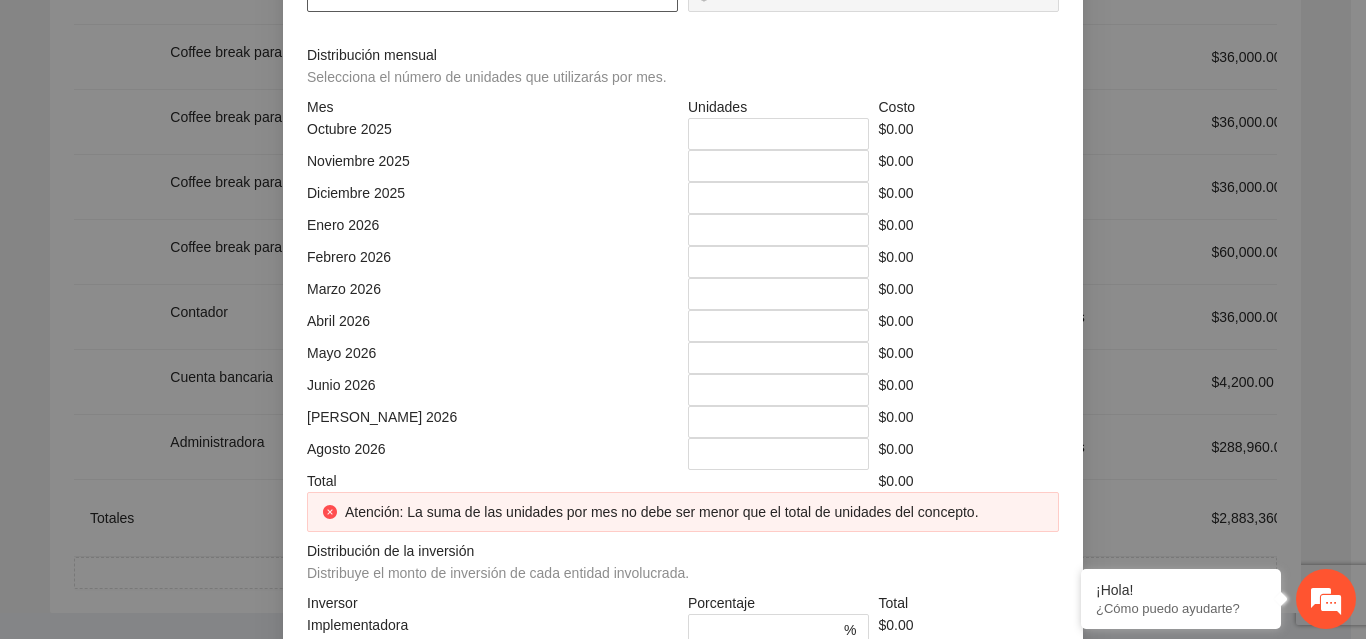 click at bounding box center (492, -4) 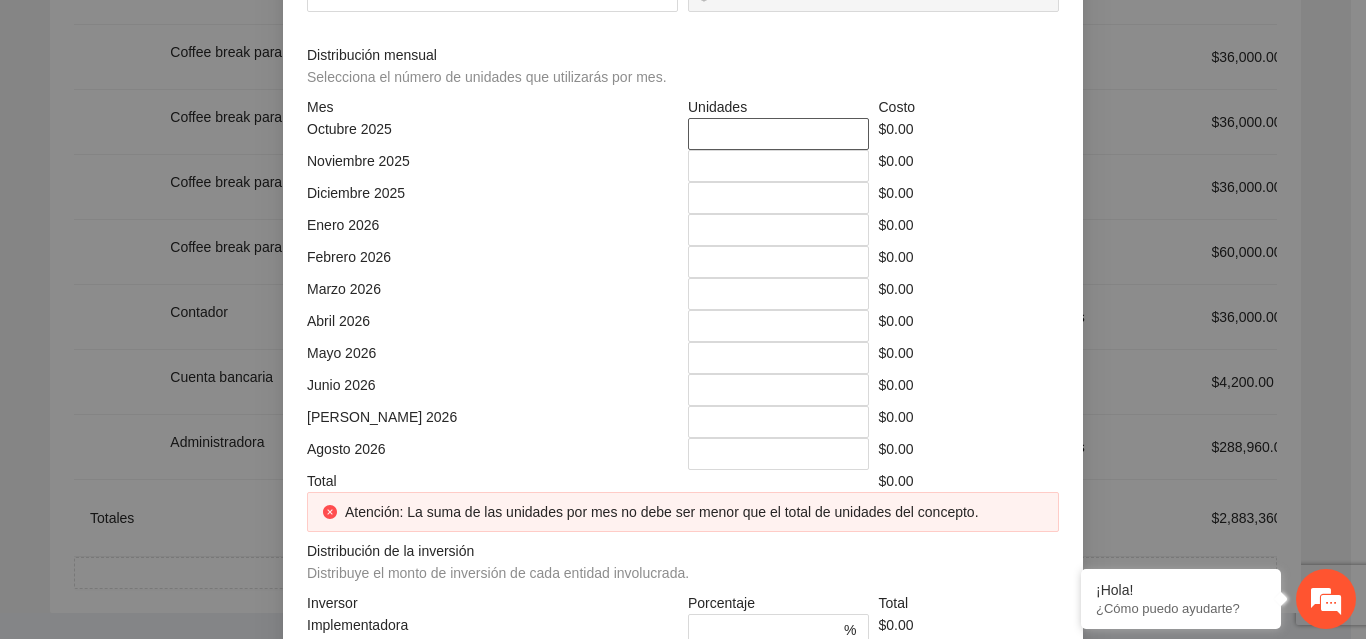click on "*" at bounding box center [778, 134] 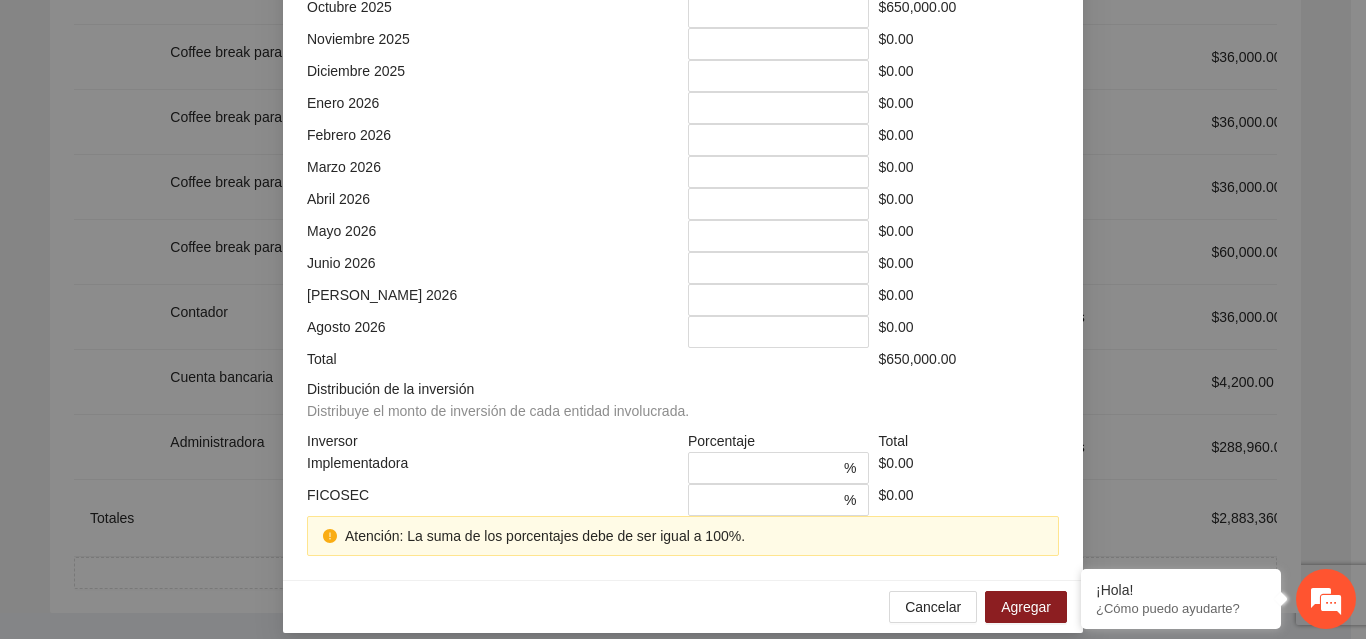 scroll, scrollTop: 573, scrollLeft: 0, axis: vertical 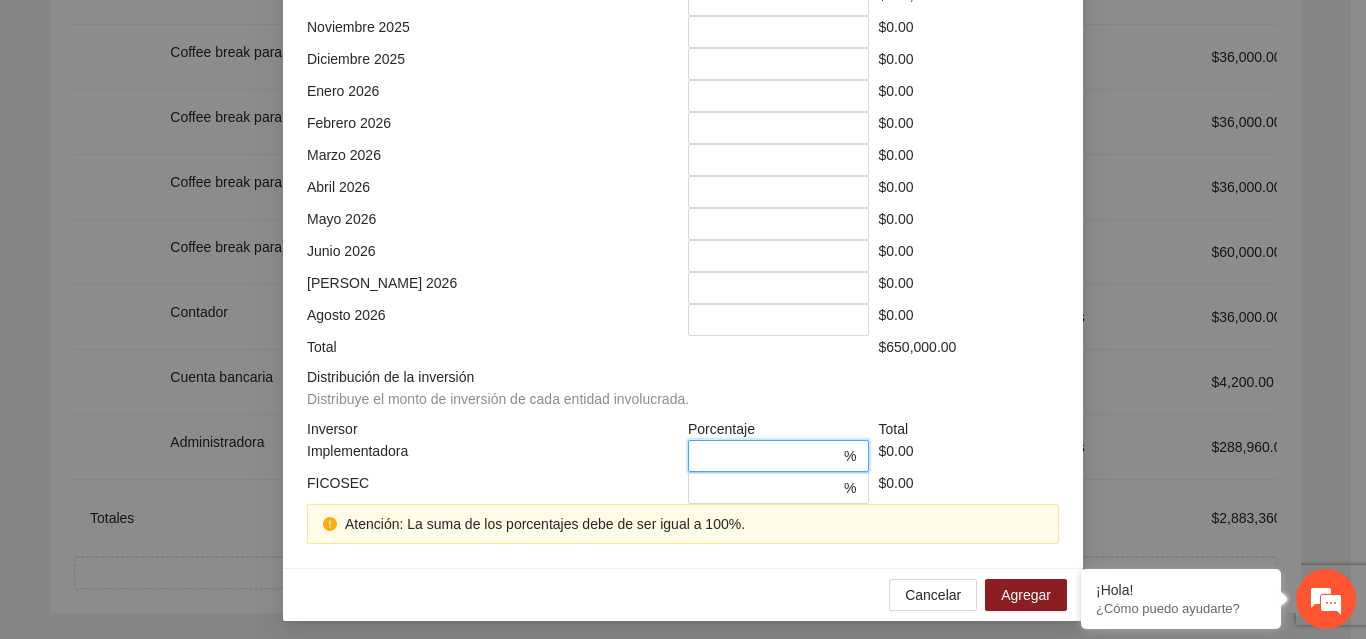 click on "*" at bounding box center [770, 456] 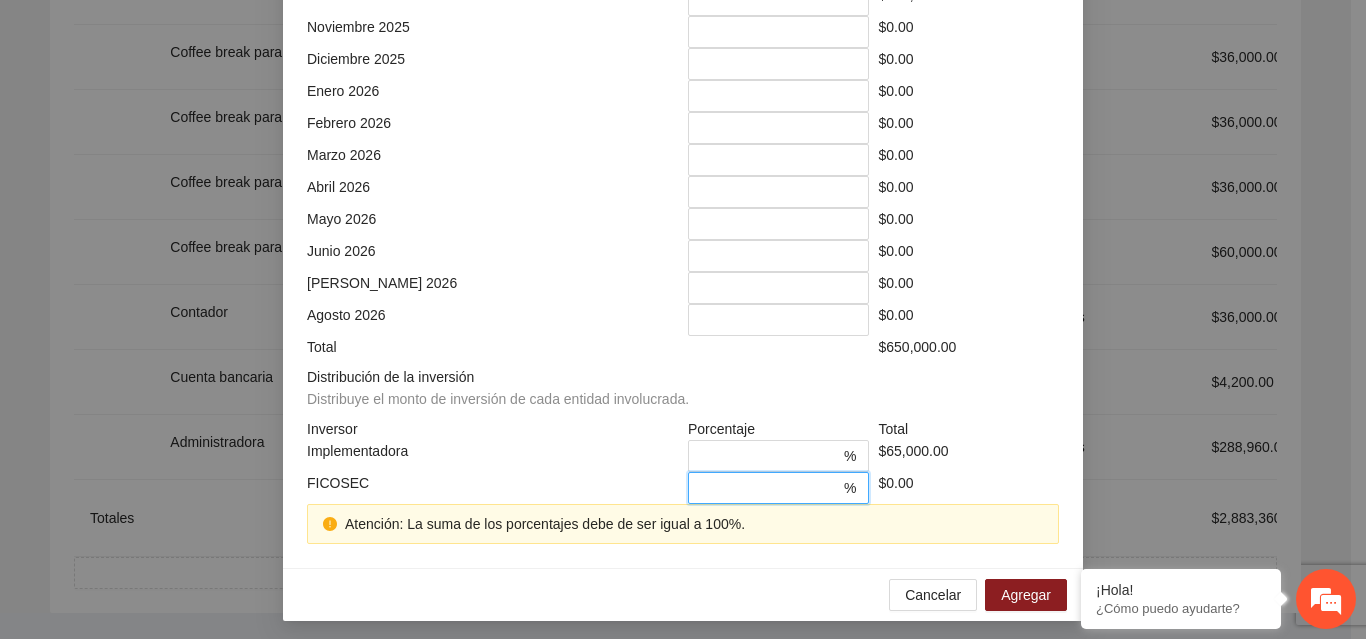click on "*" at bounding box center (770, 488) 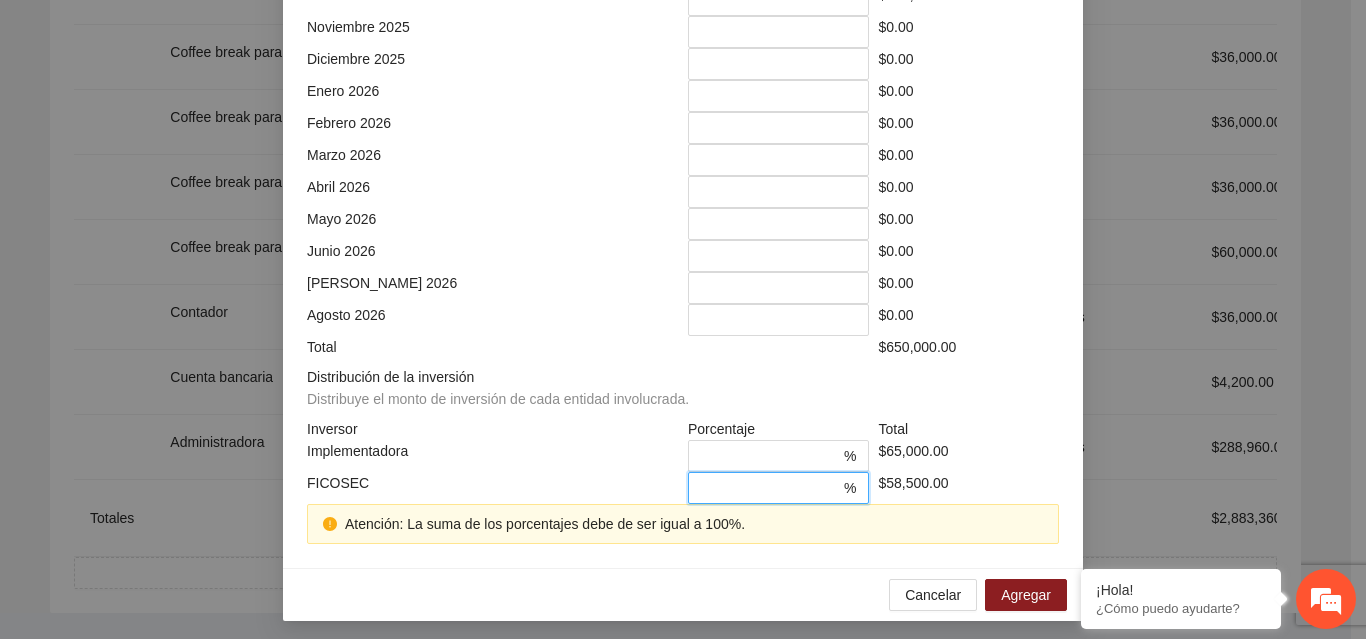 scroll, scrollTop: 539, scrollLeft: 0, axis: vertical 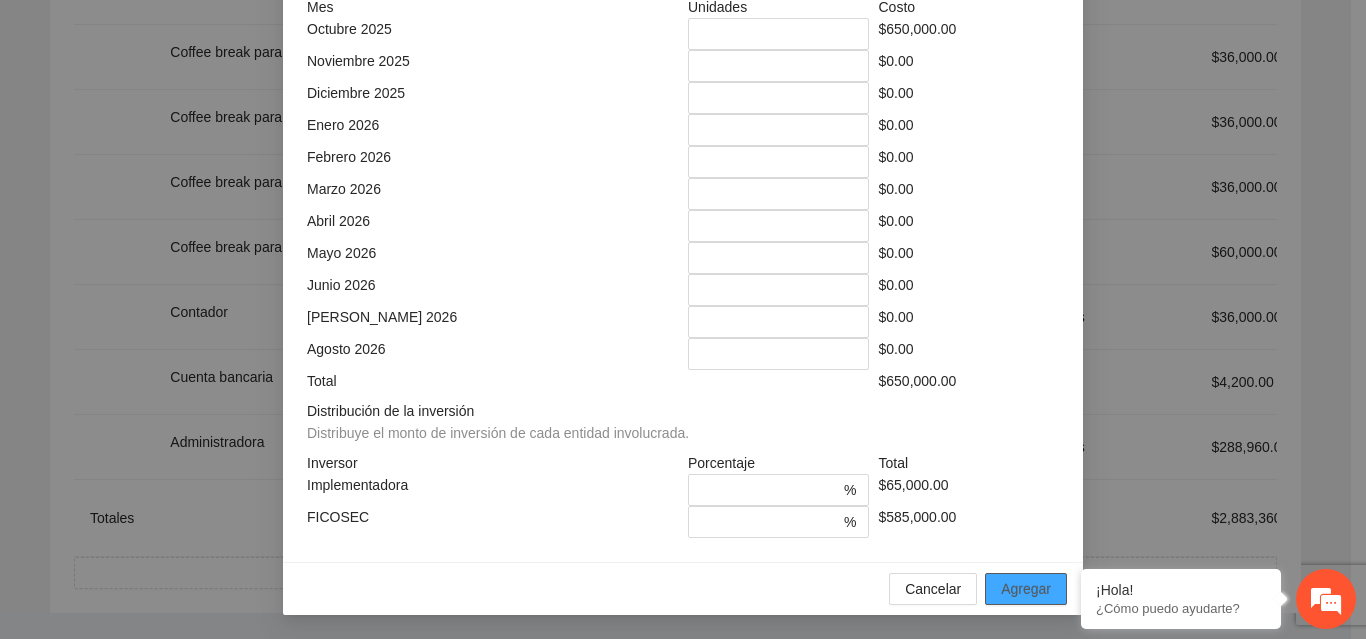 click on "Agregar" at bounding box center (1026, 589) 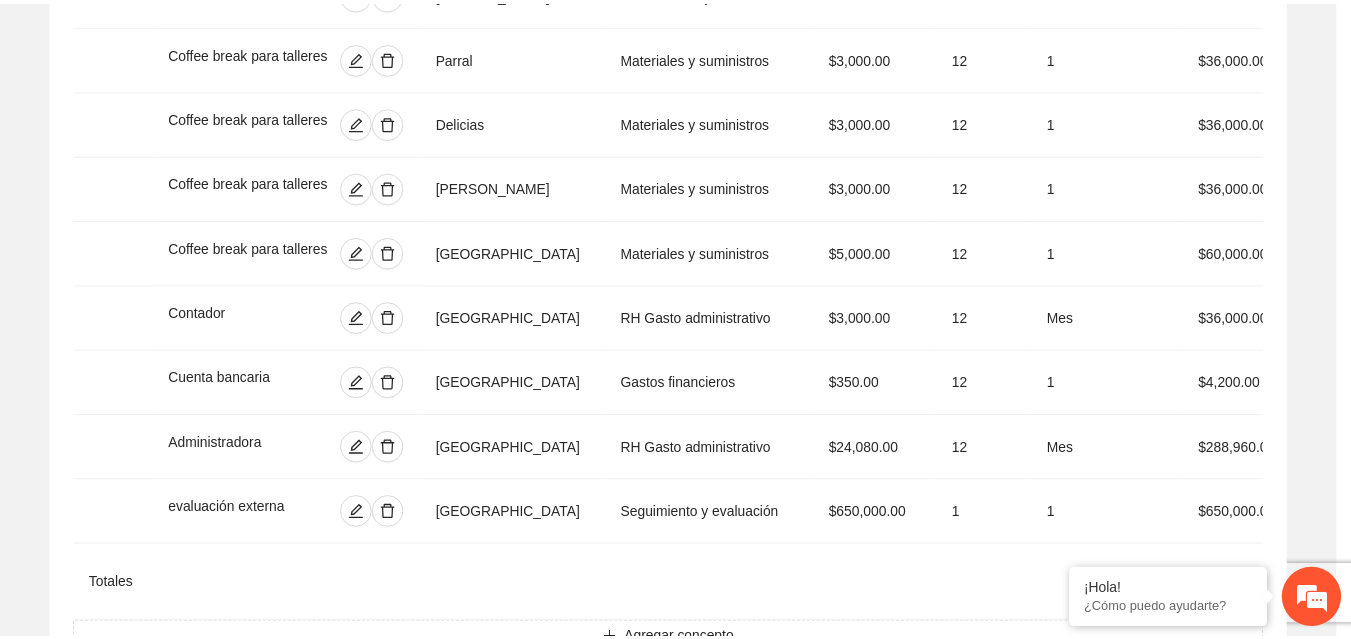 scroll, scrollTop: 439, scrollLeft: 0, axis: vertical 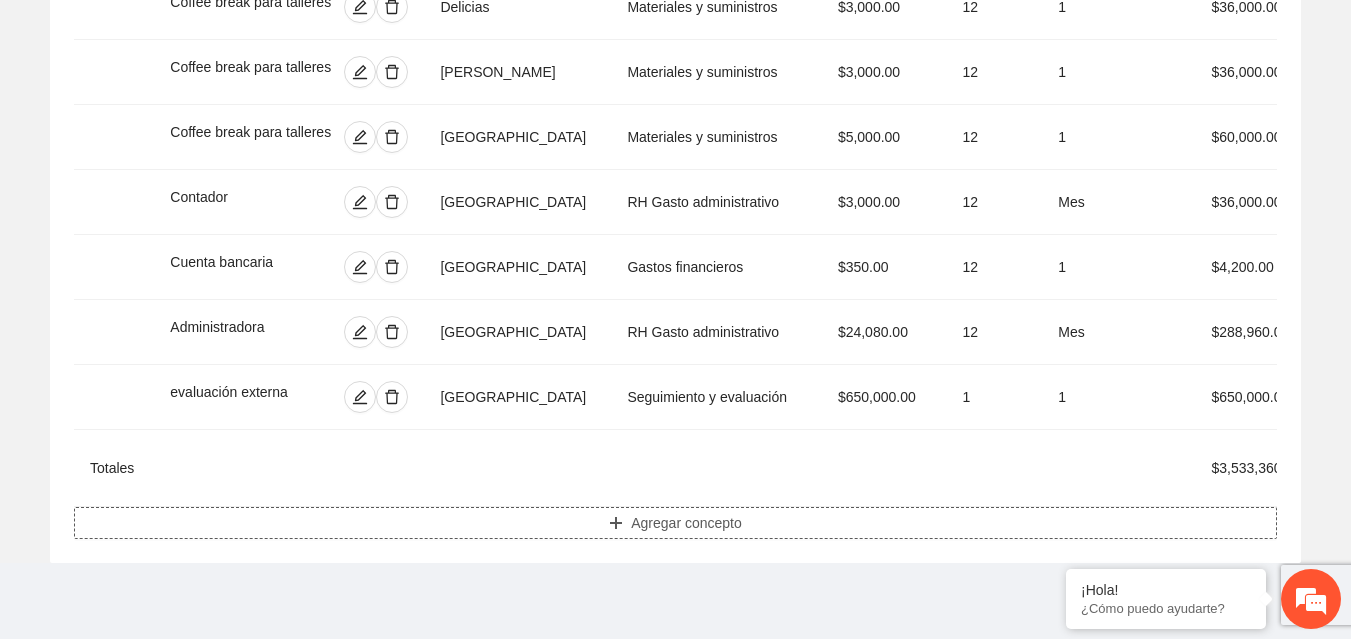 click on "Agregar concepto" at bounding box center (686, 523) 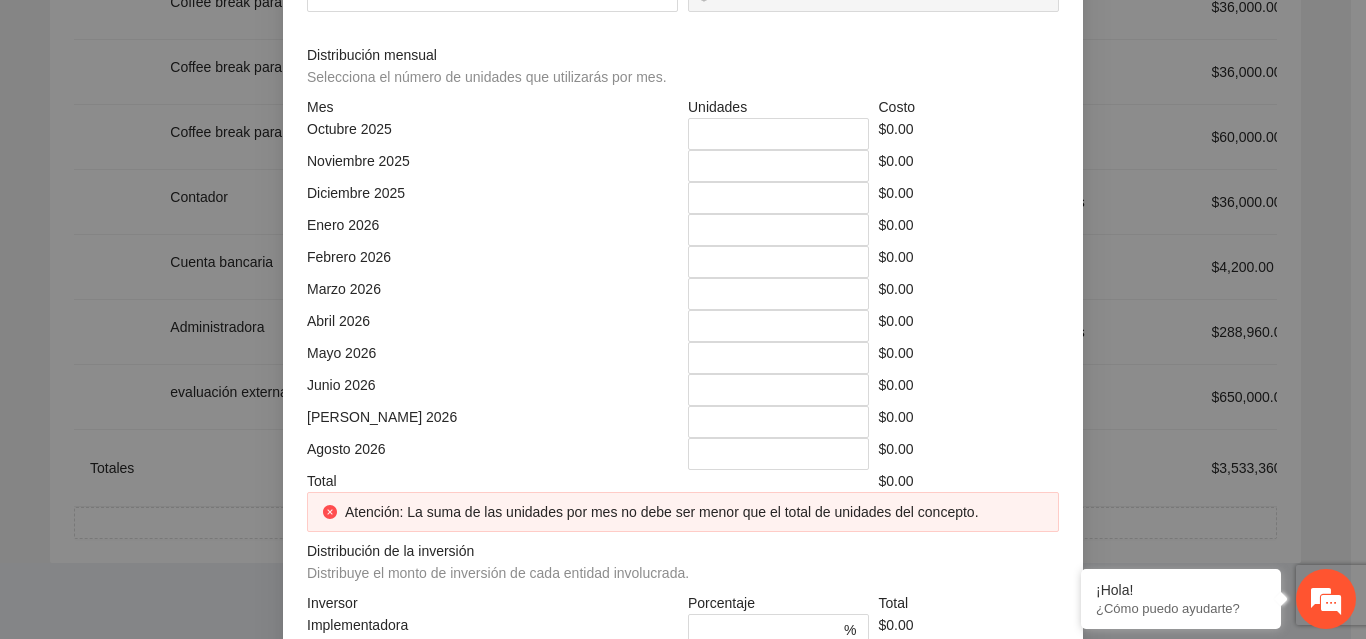 click at bounding box center [683, -214] 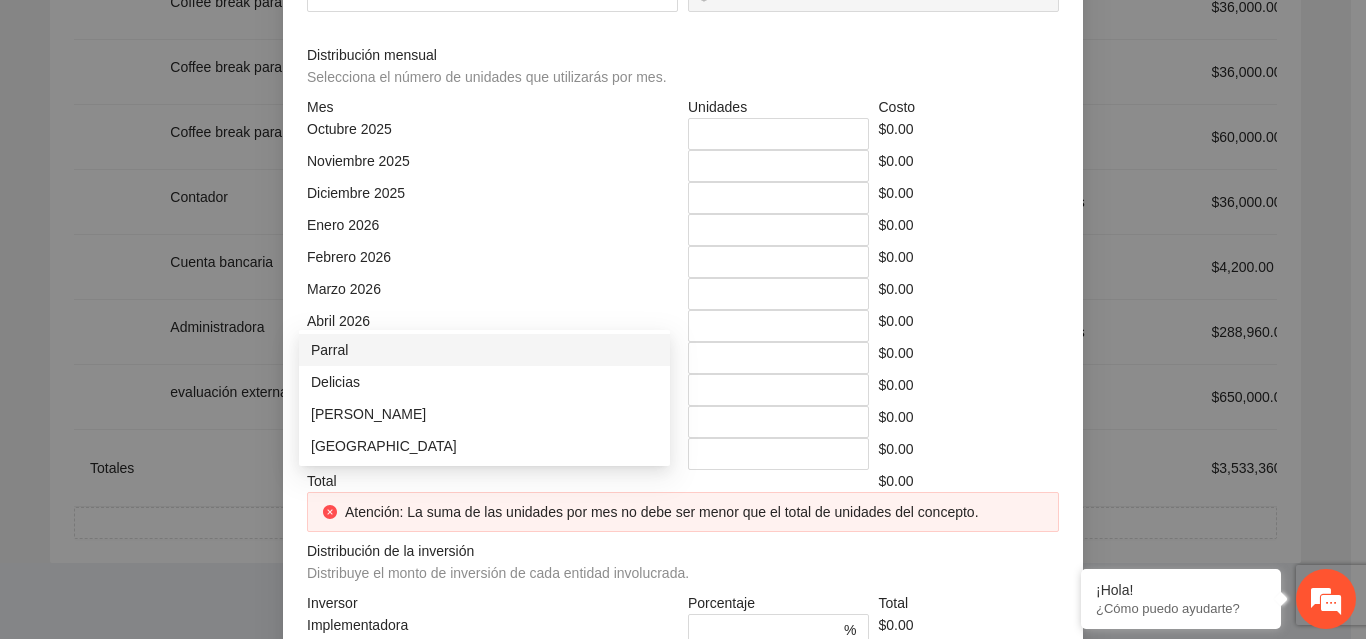 click at bounding box center (485, -144) 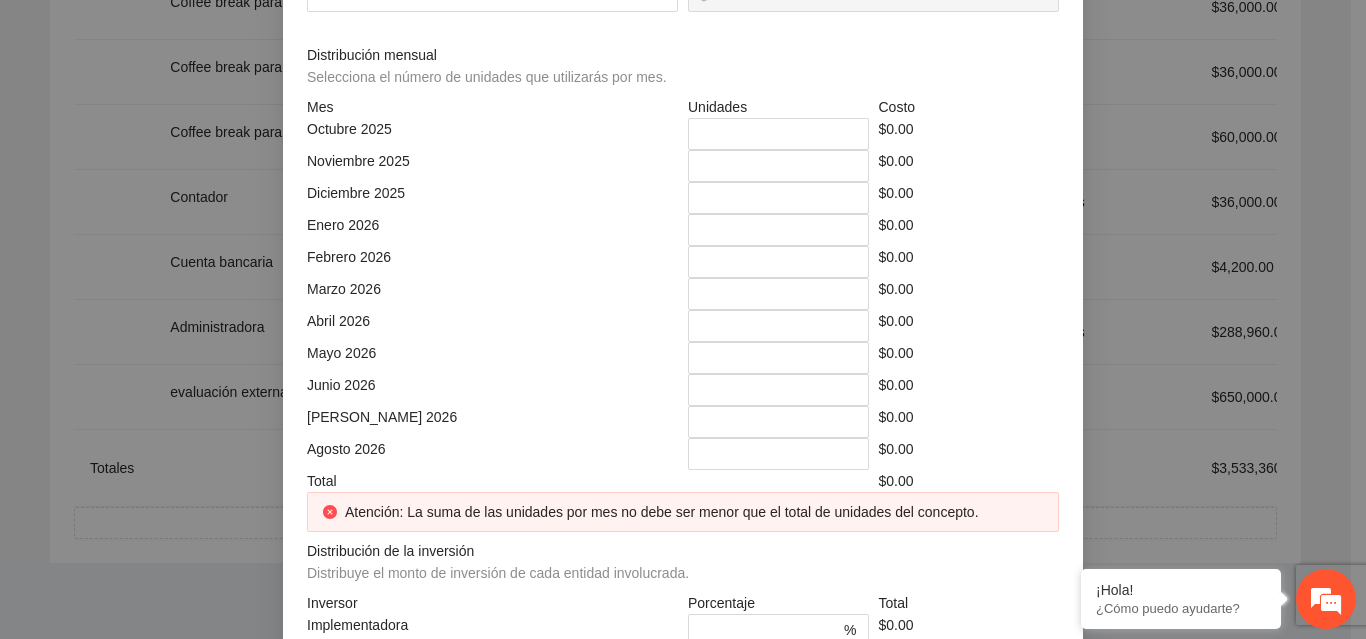 click at bounding box center [866, -144] 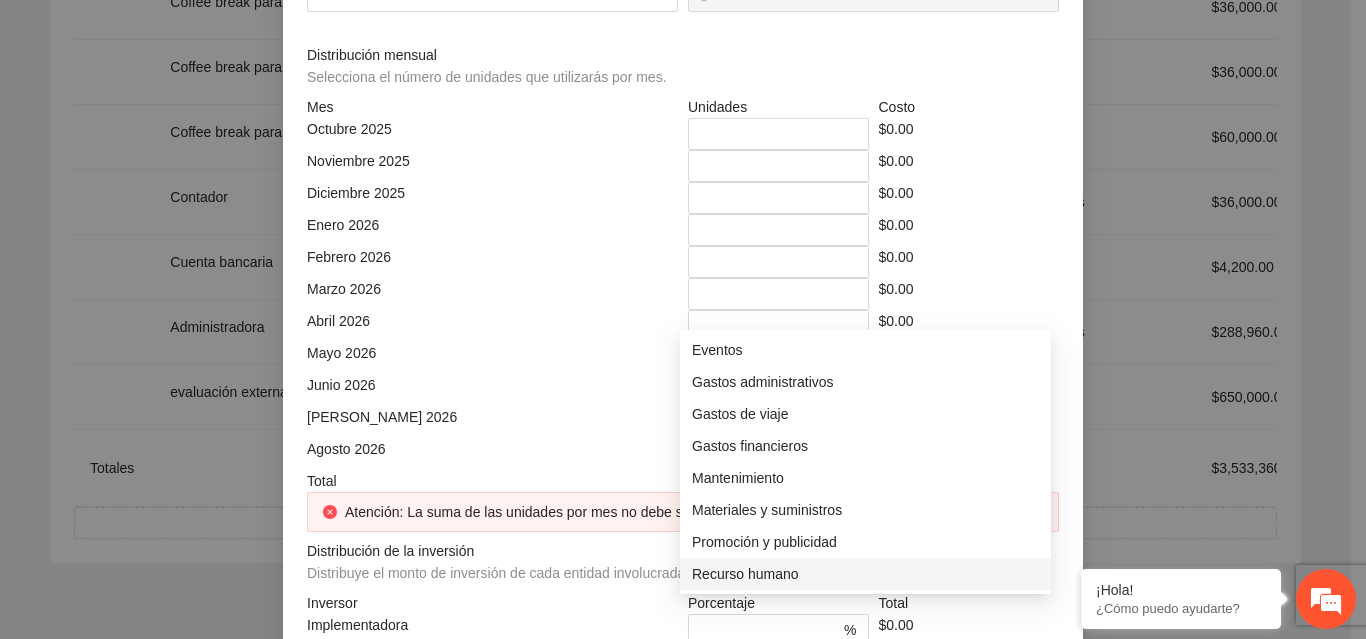 scroll, scrollTop: 128, scrollLeft: 0, axis: vertical 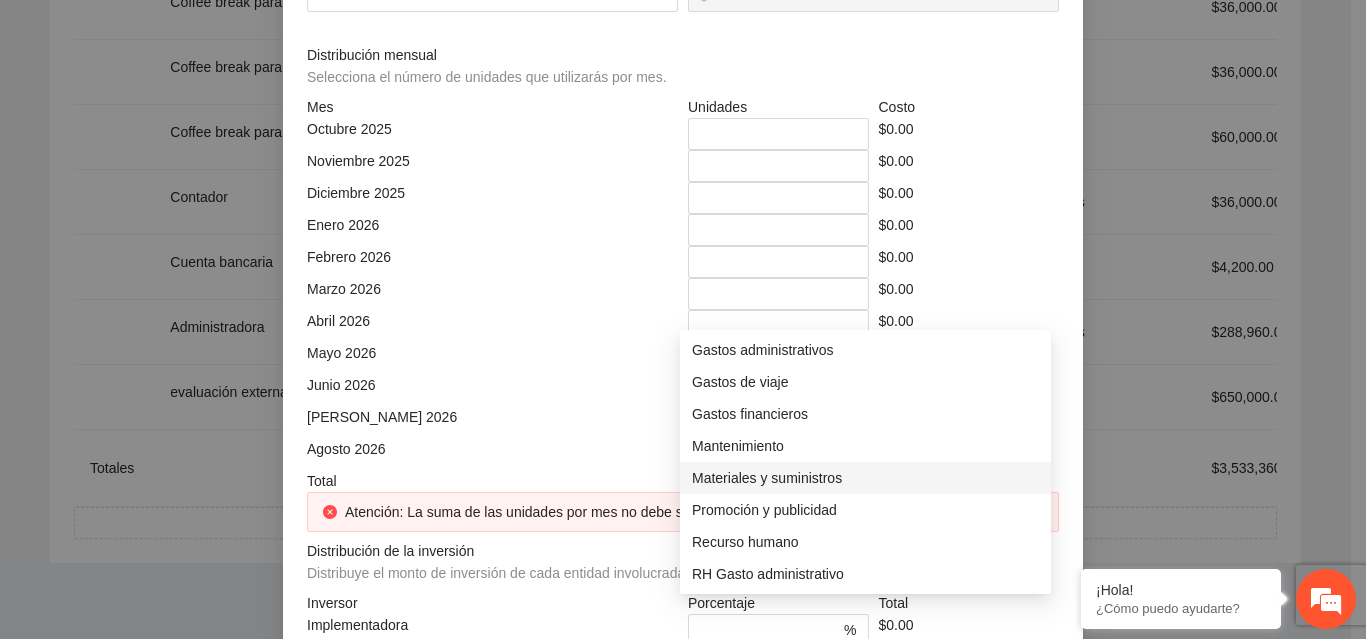 click on "Materiales y suministros" at bounding box center [865, 478] 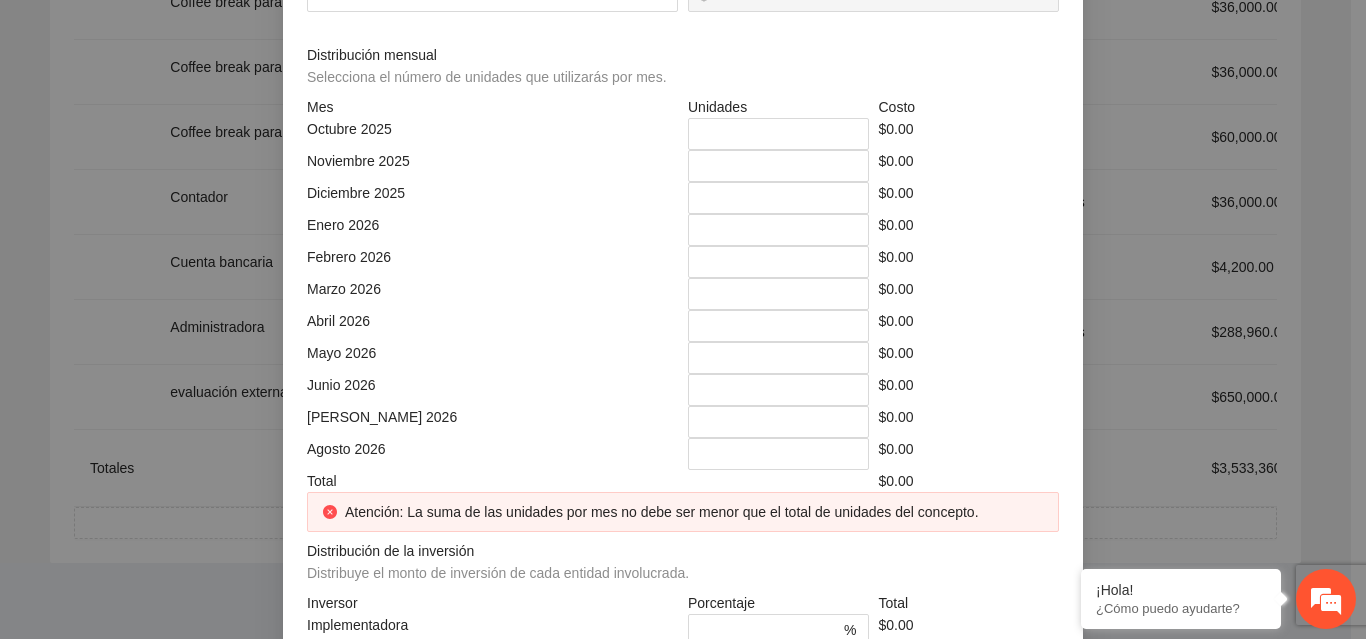 click at bounding box center [492, -74] 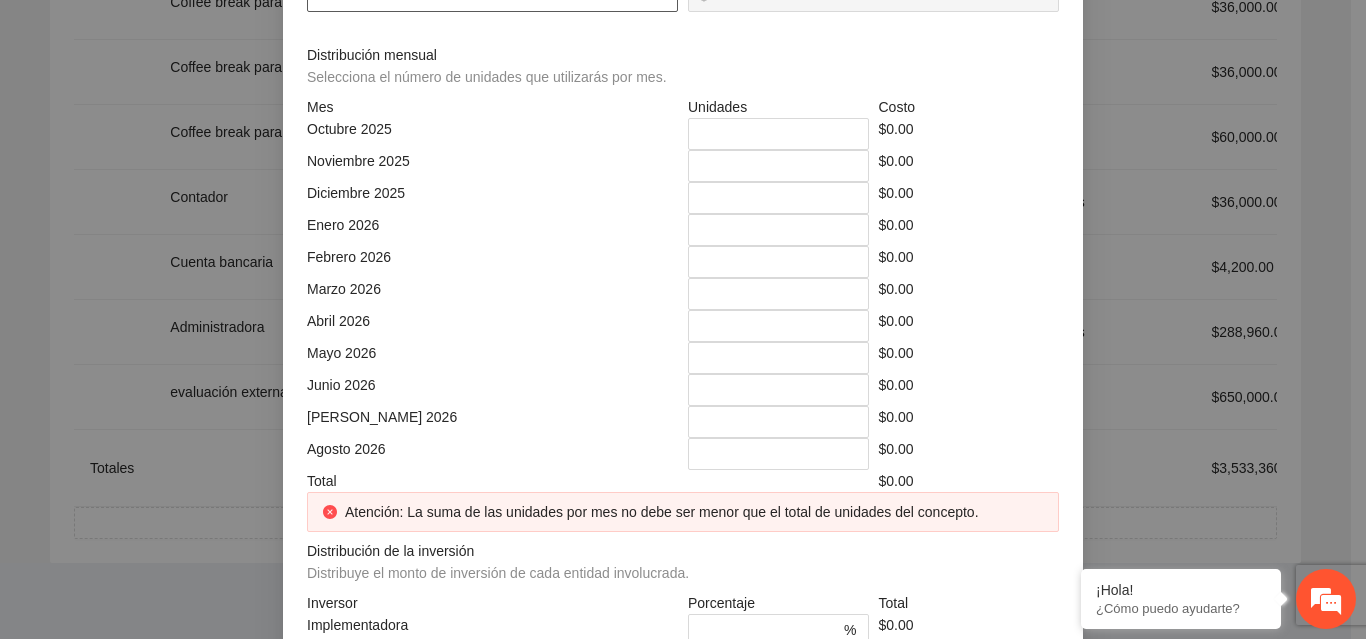 click at bounding box center [492, -4] 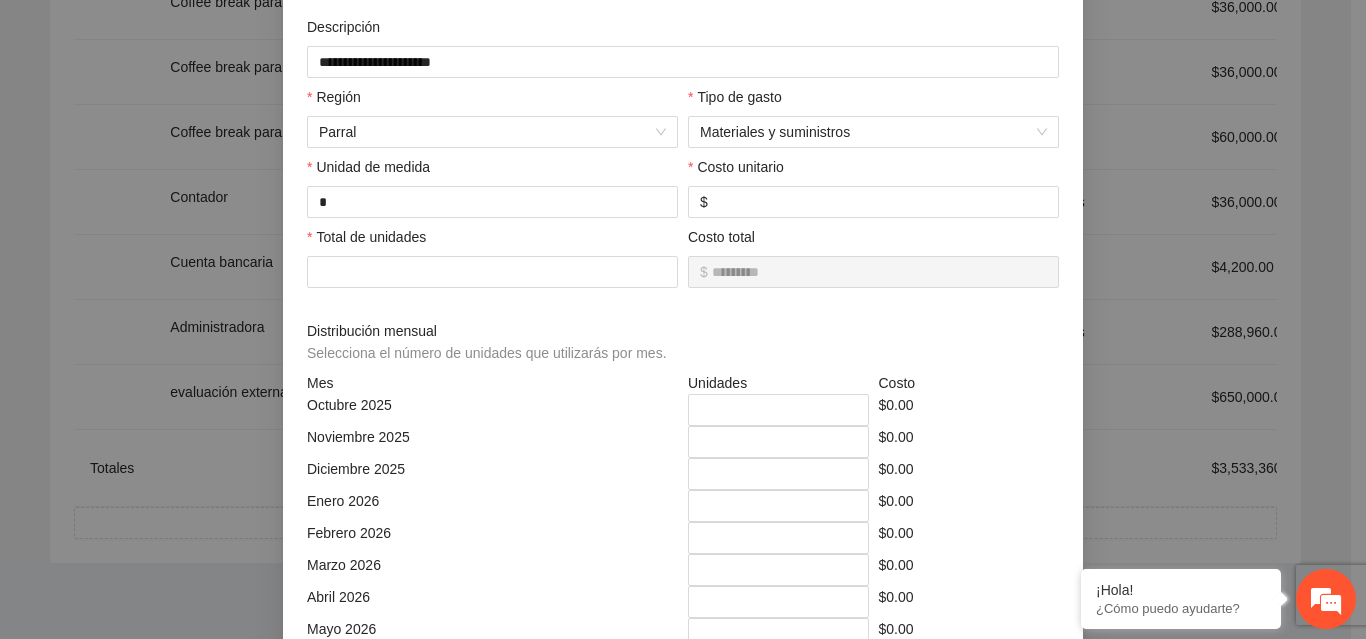 scroll, scrollTop: 198, scrollLeft: 0, axis: vertical 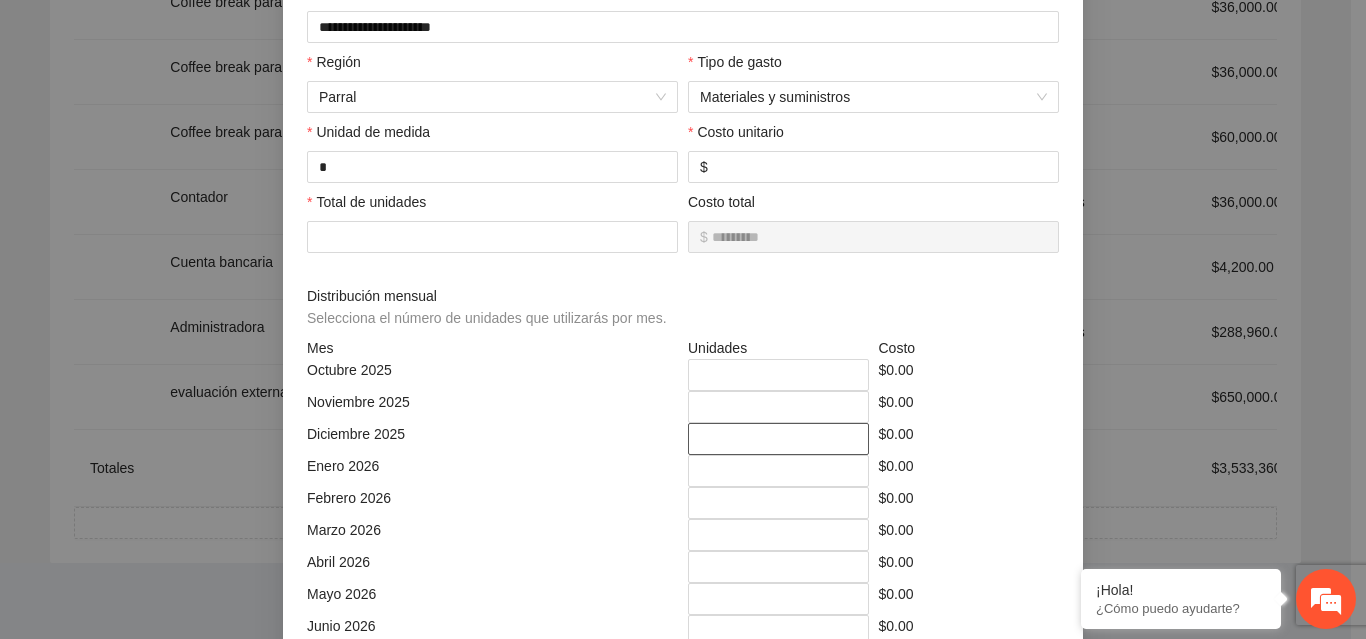 click on "*" at bounding box center (778, 439) 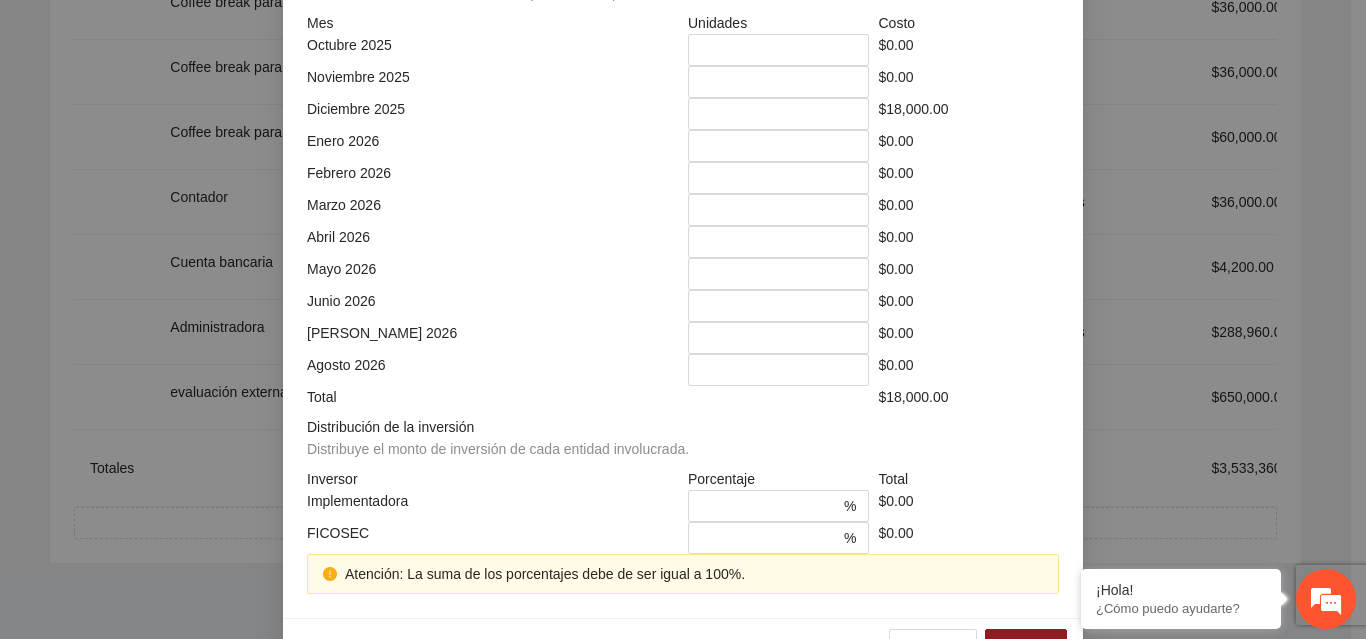 scroll, scrollTop: 579, scrollLeft: 0, axis: vertical 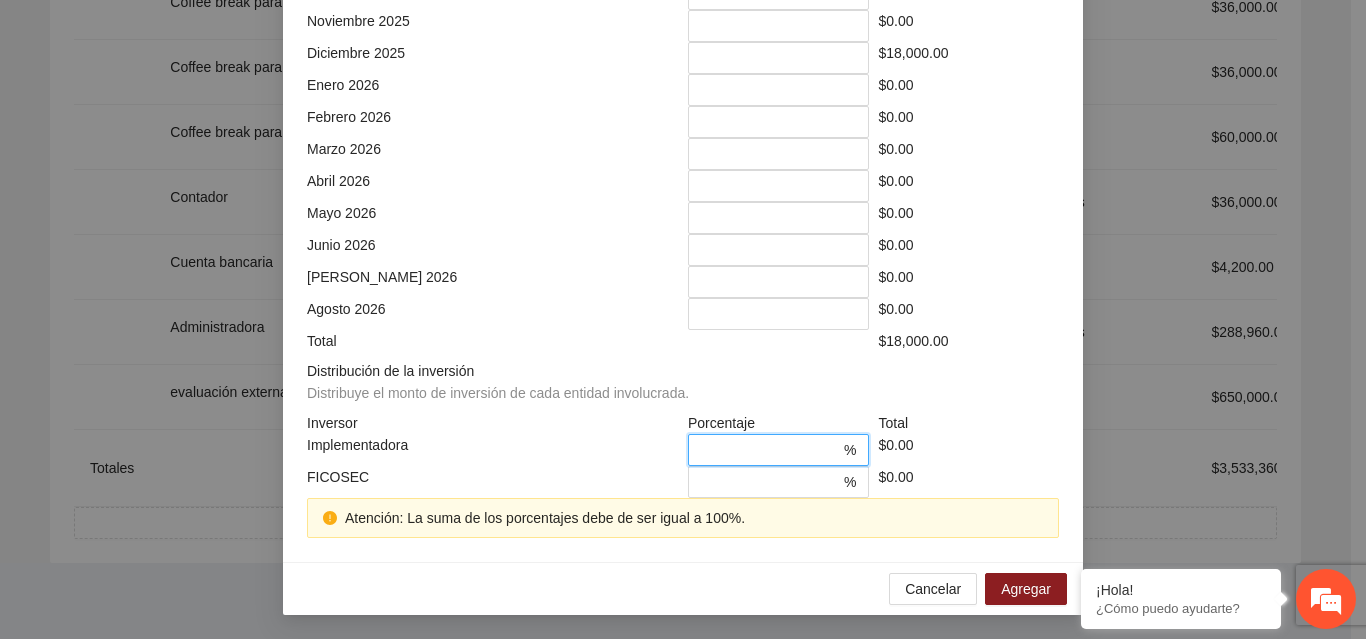 click on "*" at bounding box center [770, 450] 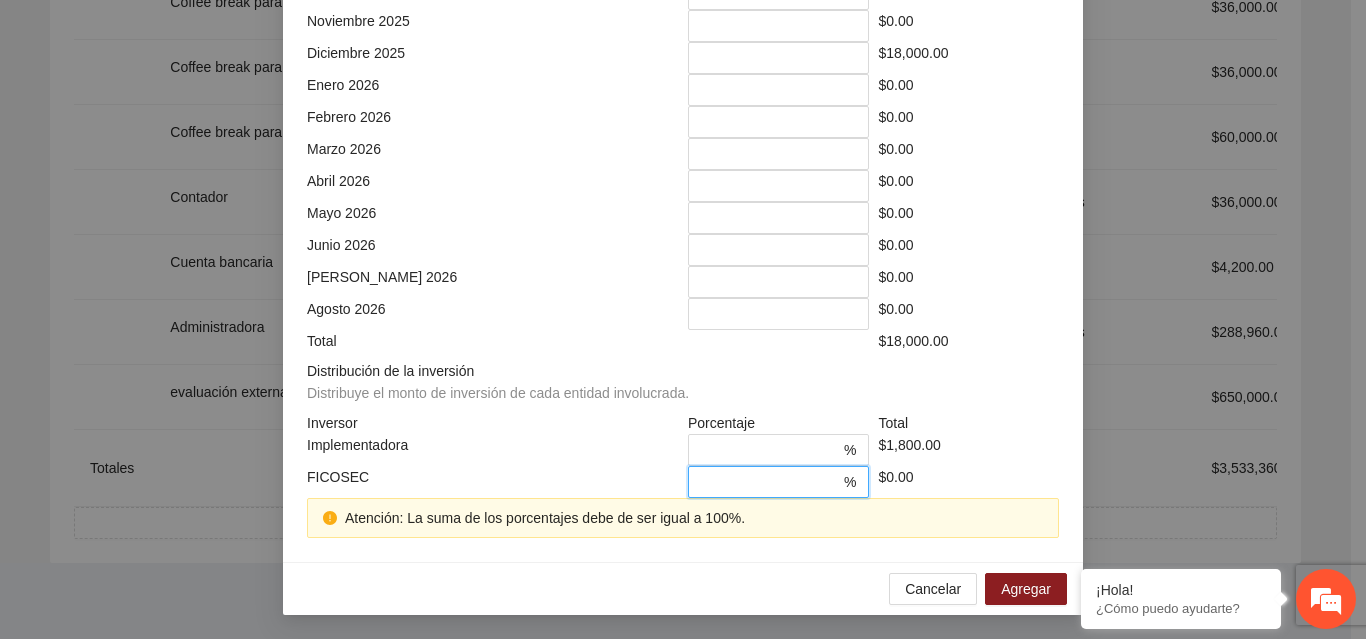 click on "*" at bounding box center [770, 482] 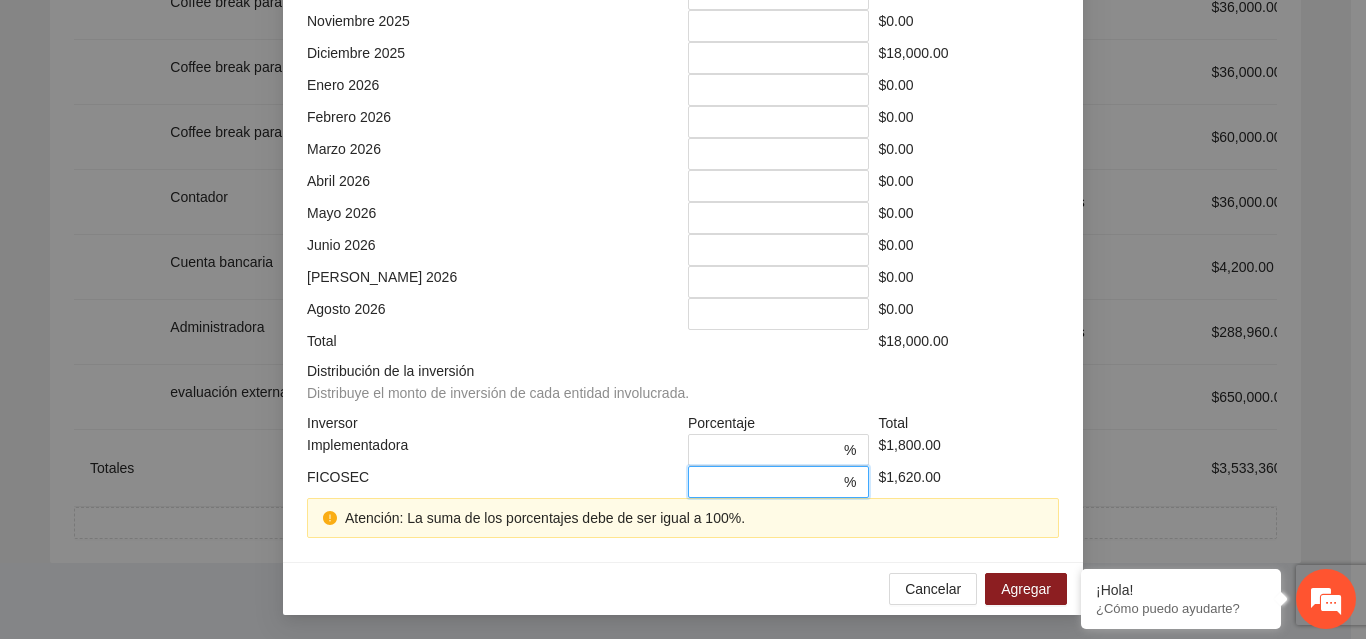 scroll, scrollTop: 539, scrollLeft: 0, axis: vertical 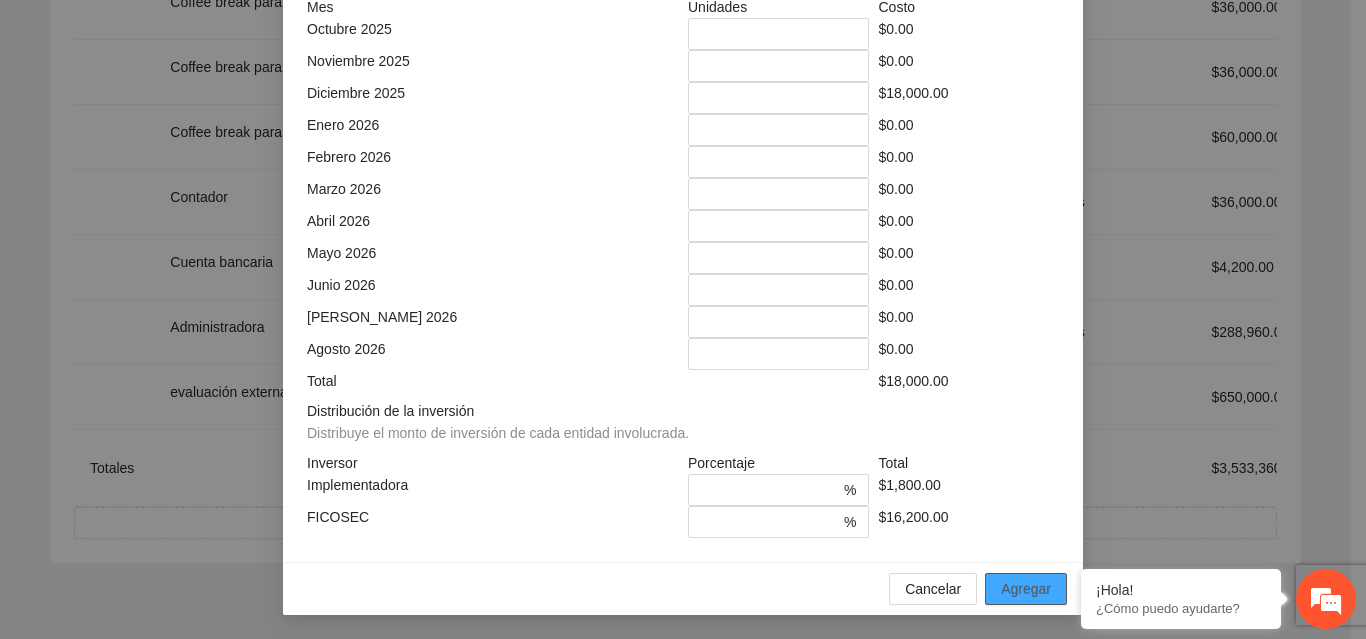 click on "Agregar" at bounding box center (1026, 589) 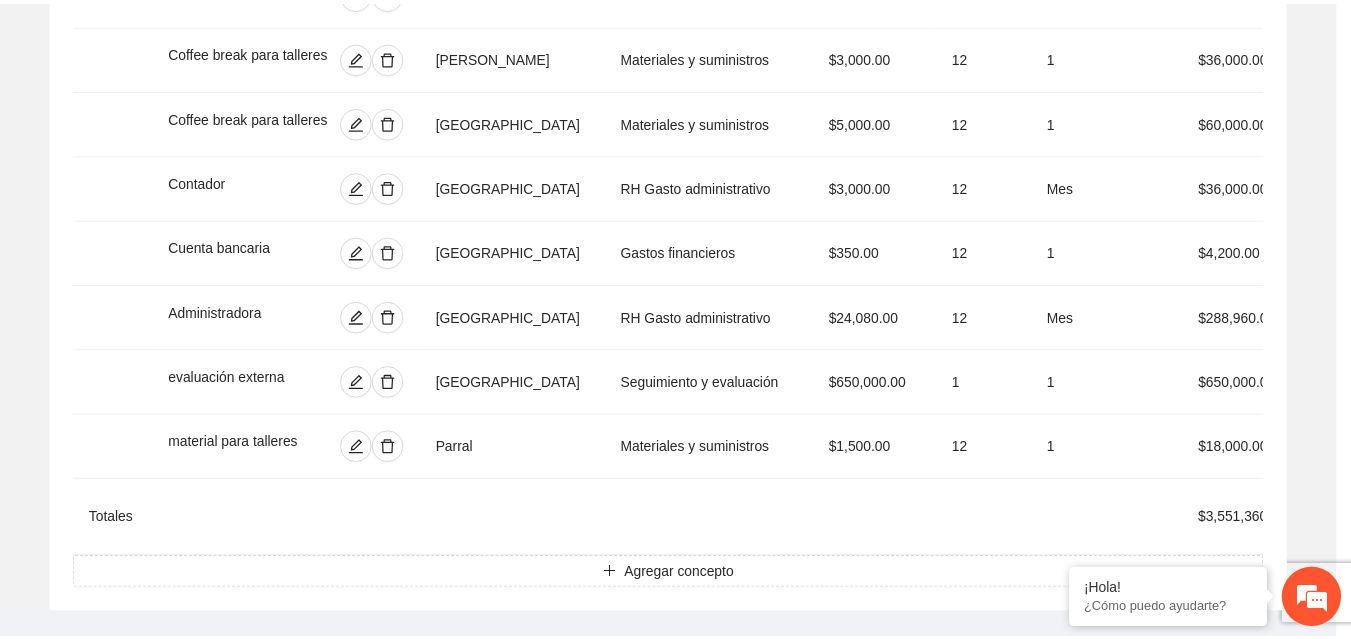 scroll, scrollTop: 439, scrollLeft: 0, axis: vertical 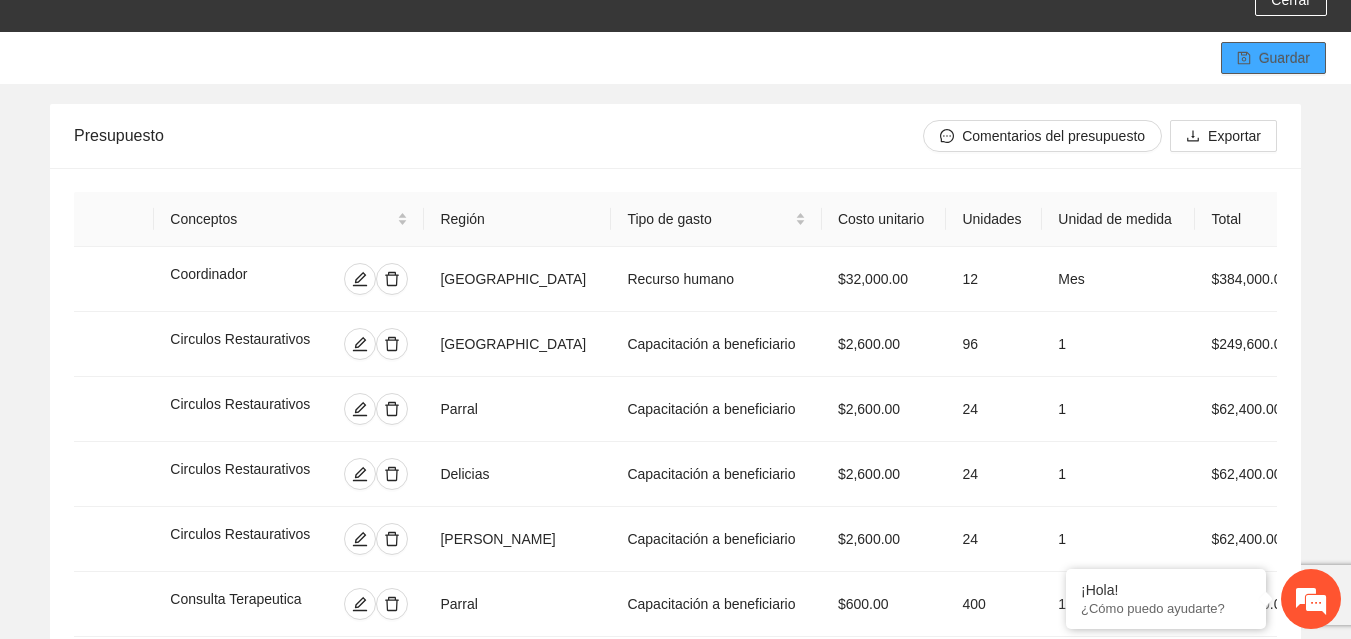 click on "Guardar" at bounding box center [1284, 58] 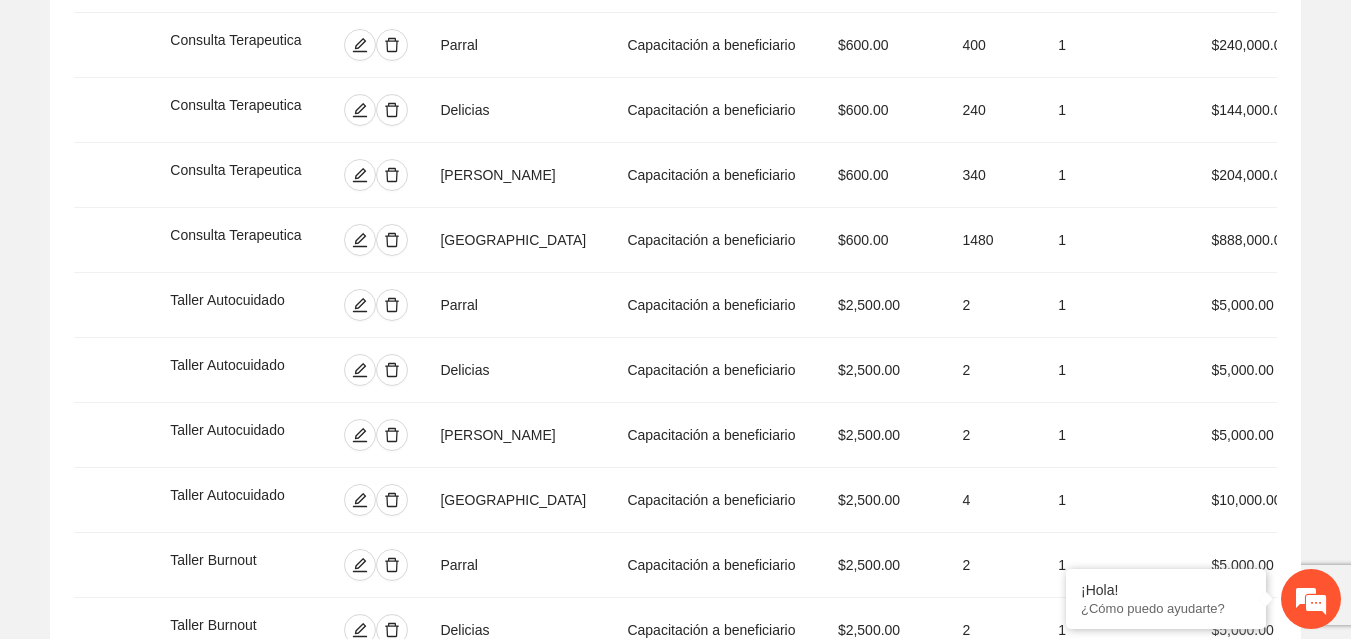 scroll, scrollTop: 1294, scrollLeft: 0, axis: vertical 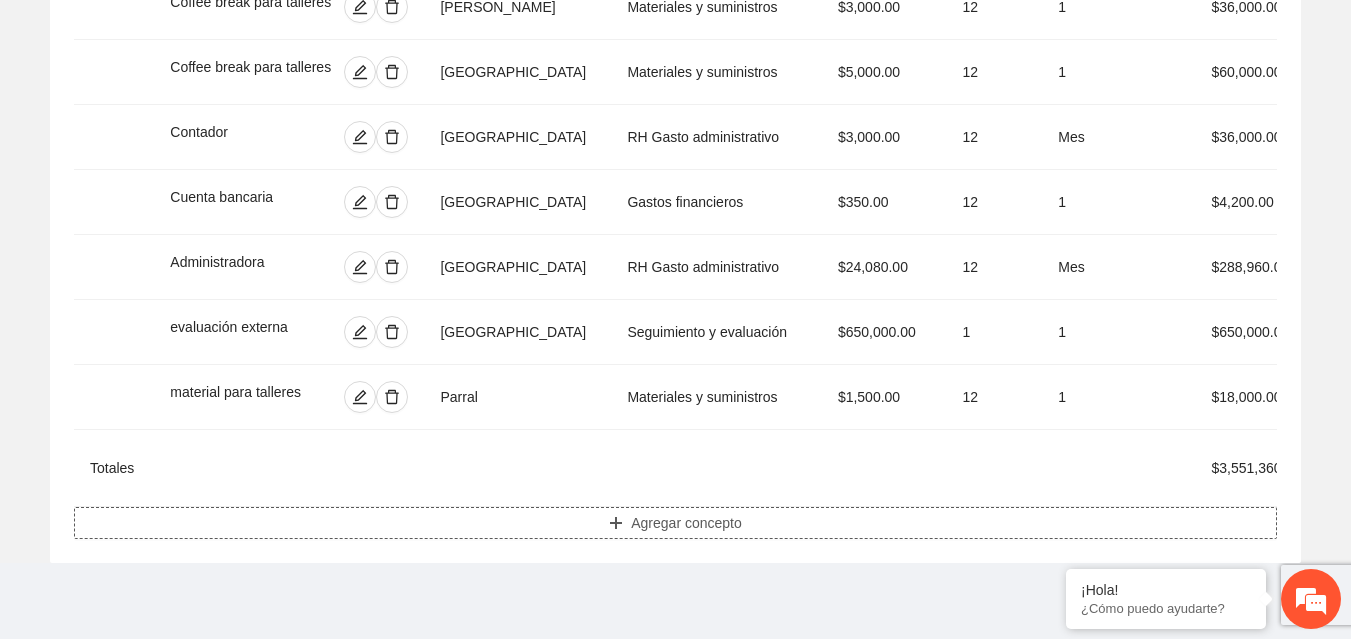 click on "Agregar concepto" at bounding box center [686, 523] 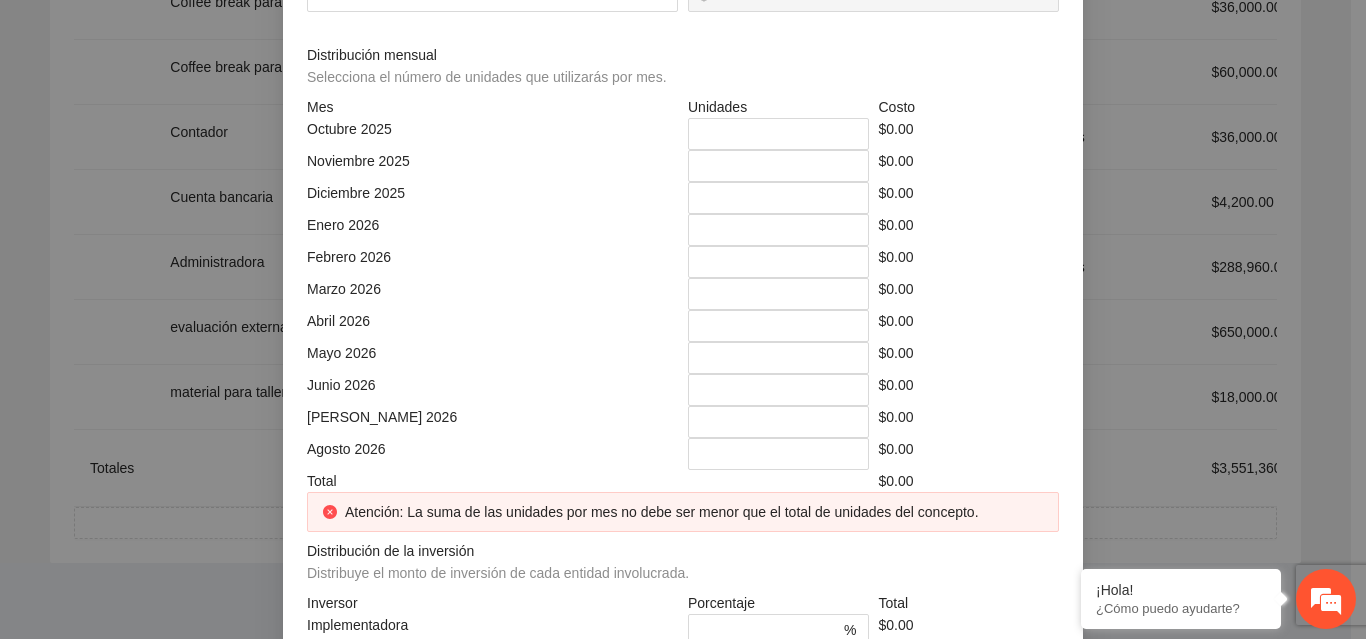 click at bounding box center (683, -214) 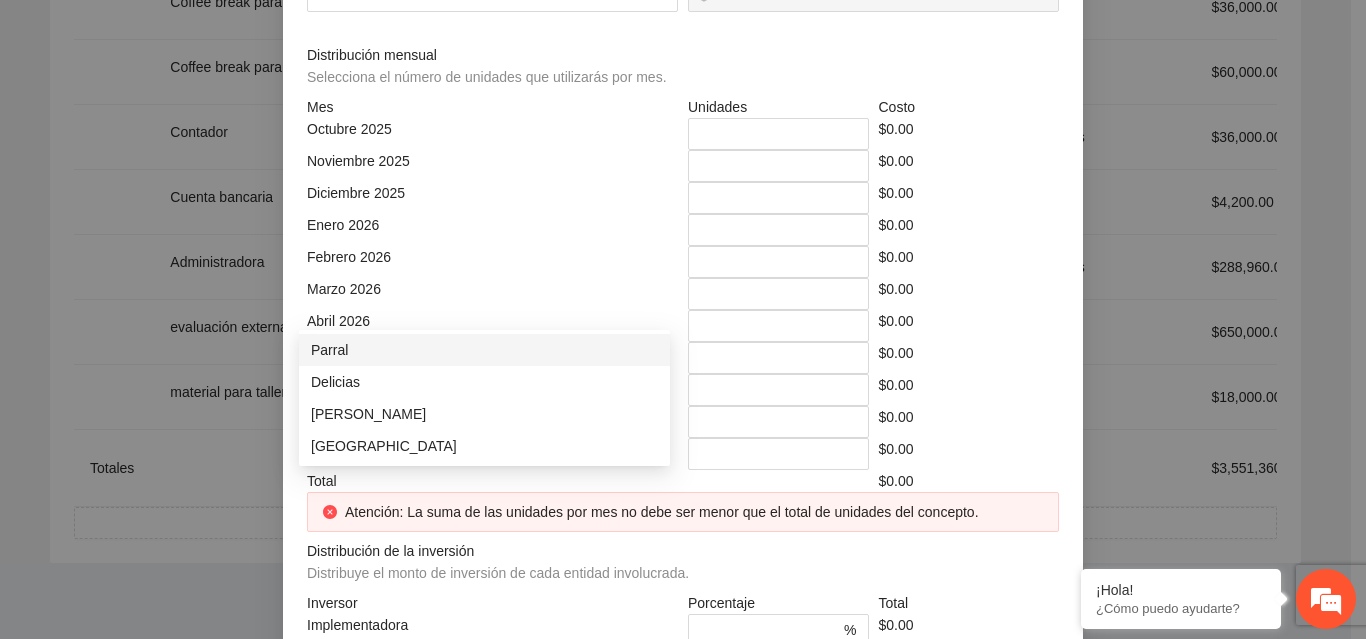 click at bounding box center [485, -144] 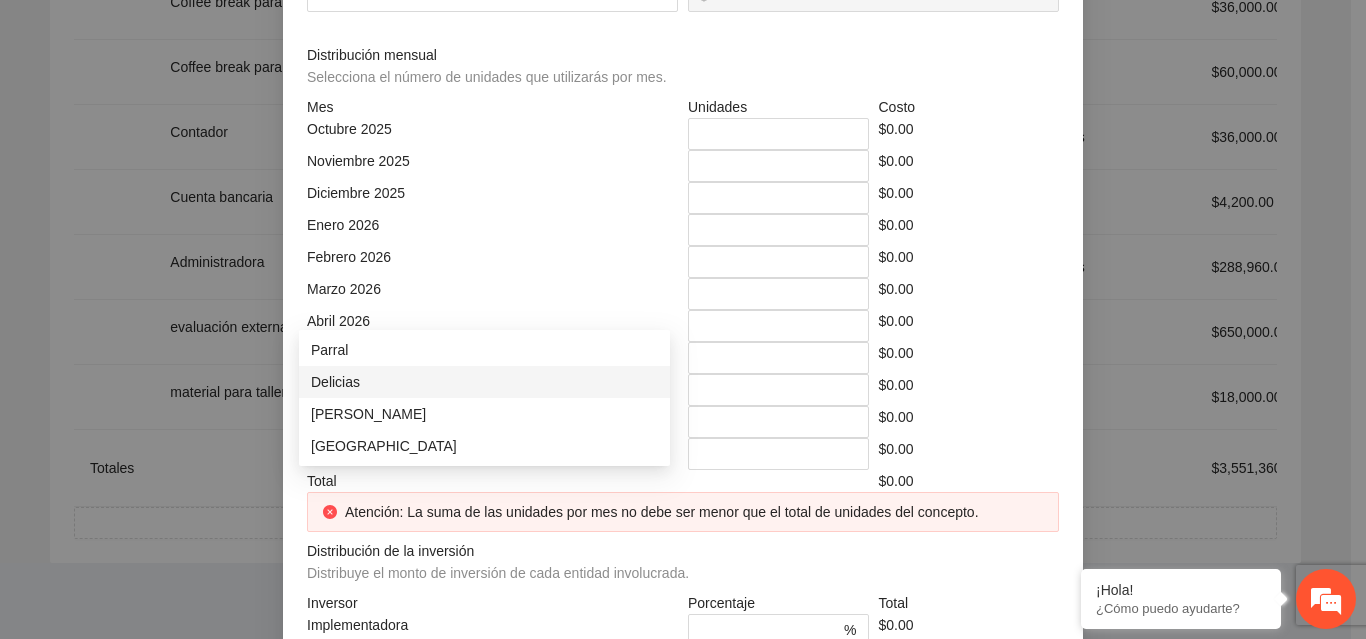 click on "Delicias" at bounding box center (484, 382) 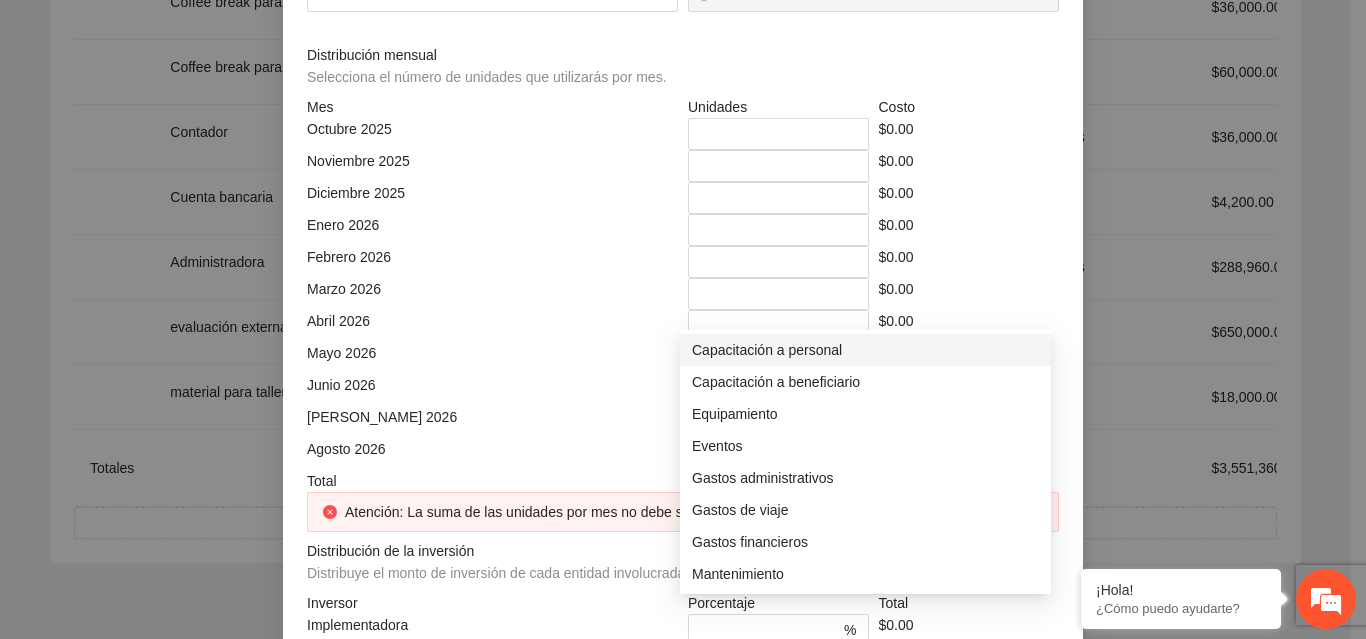 click at bounding box center [866, -144] 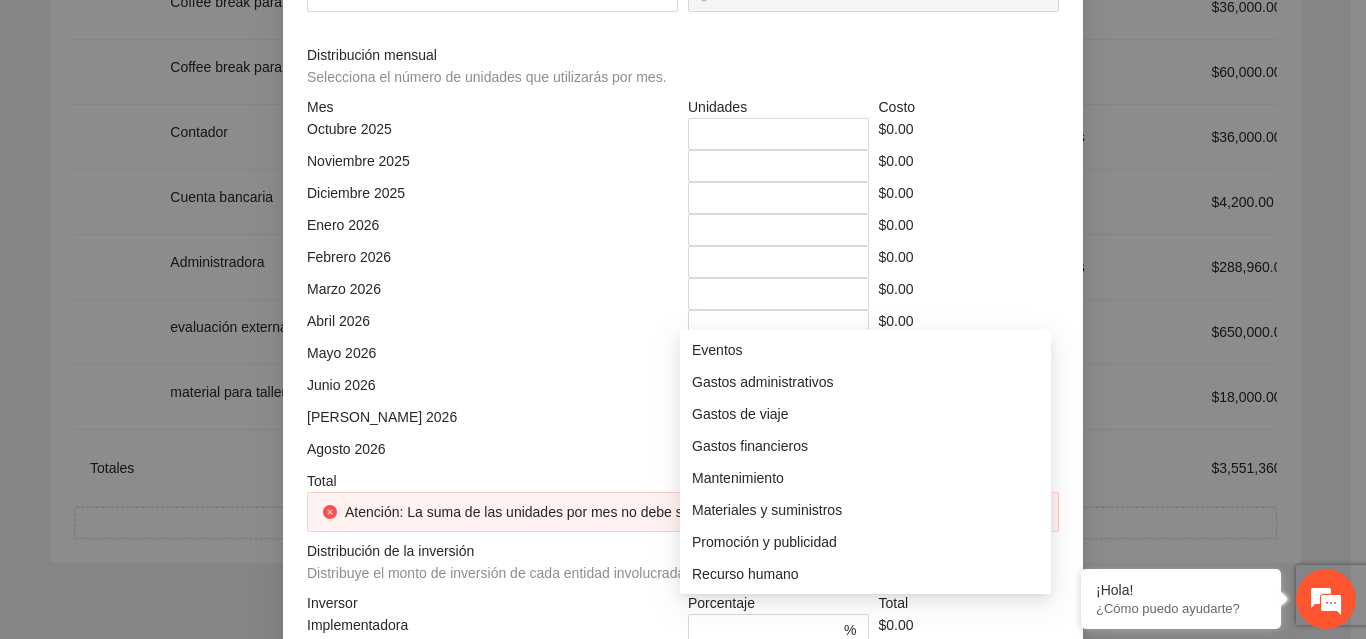 scroll, scrollTop: 128, scrollLeft: 0, axis: vertical 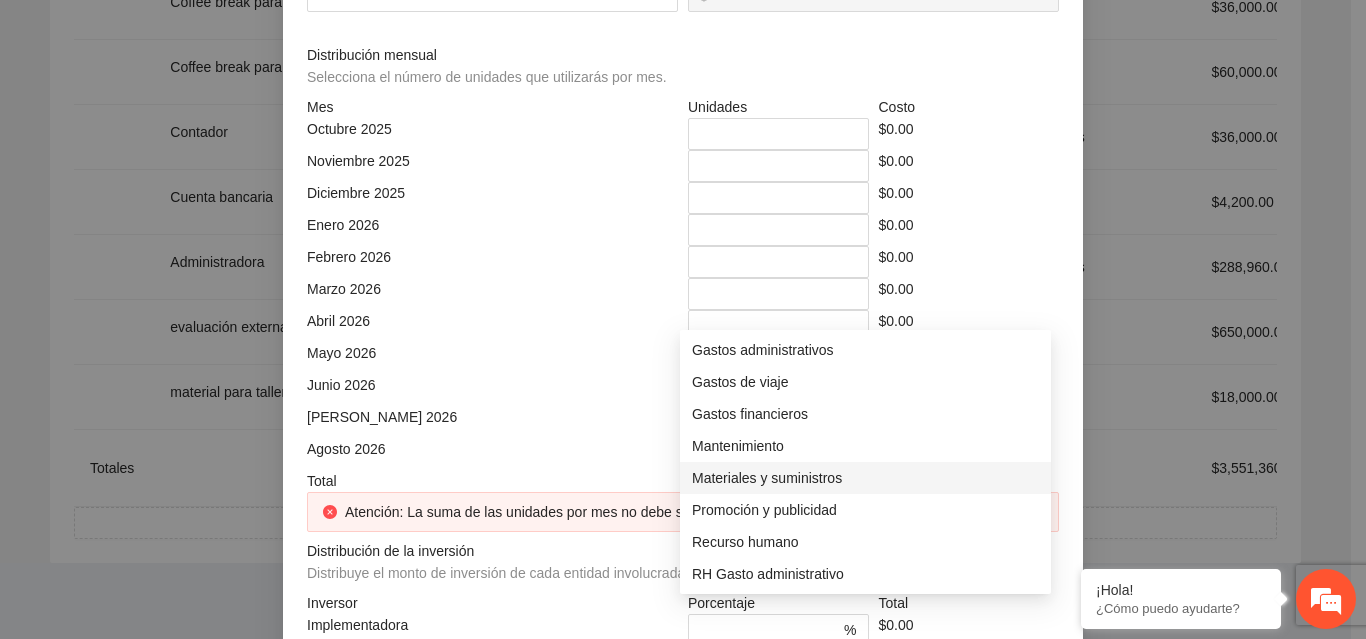 click on "Materiales y suministros" at bounding box center [865, 478] 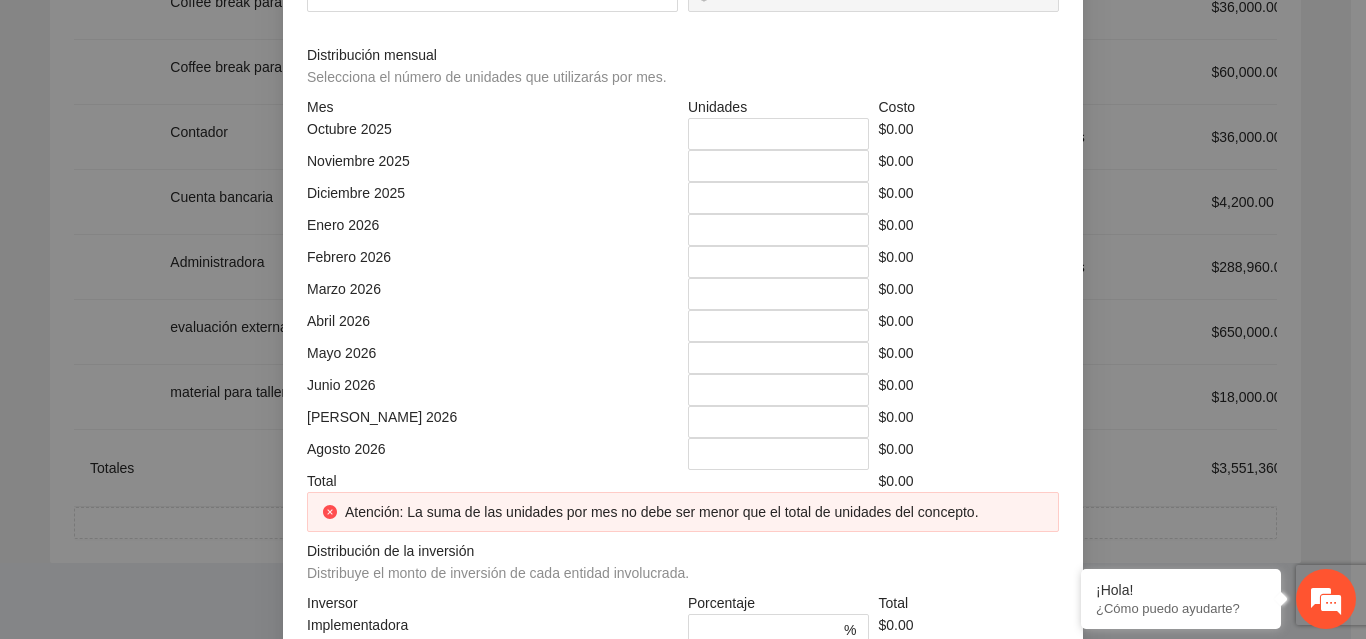 click at bounding box center (492, -74) 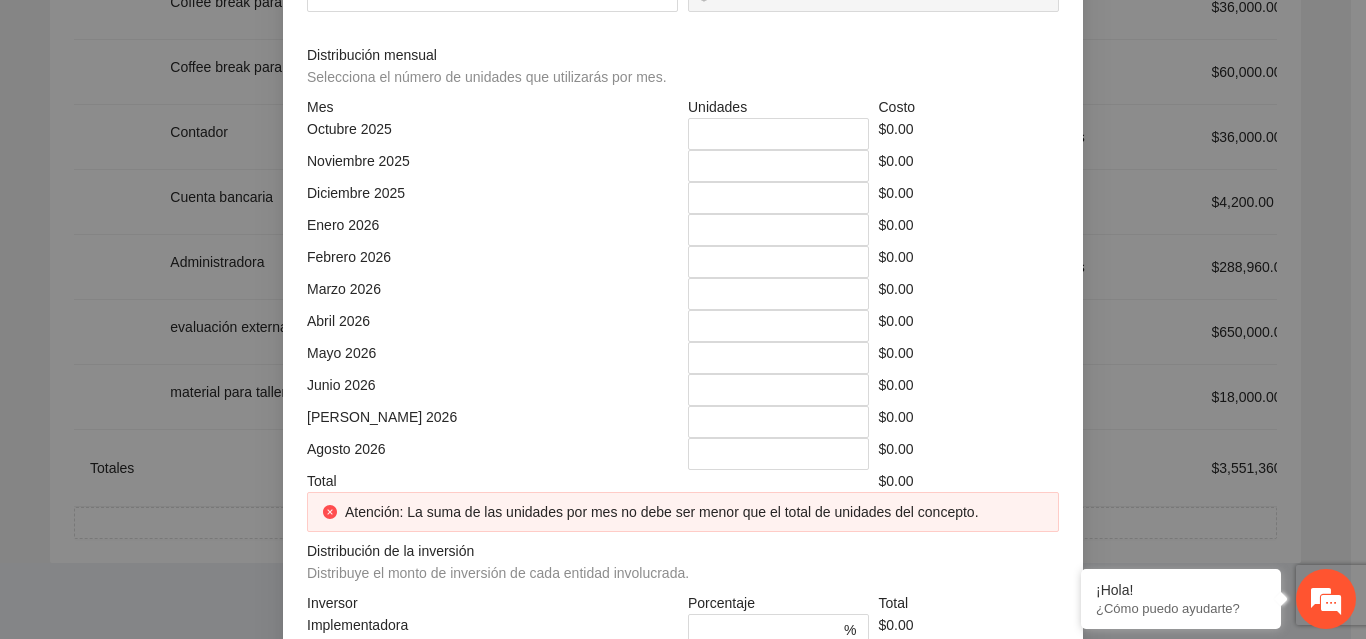 click at bounding box center (879, -74) 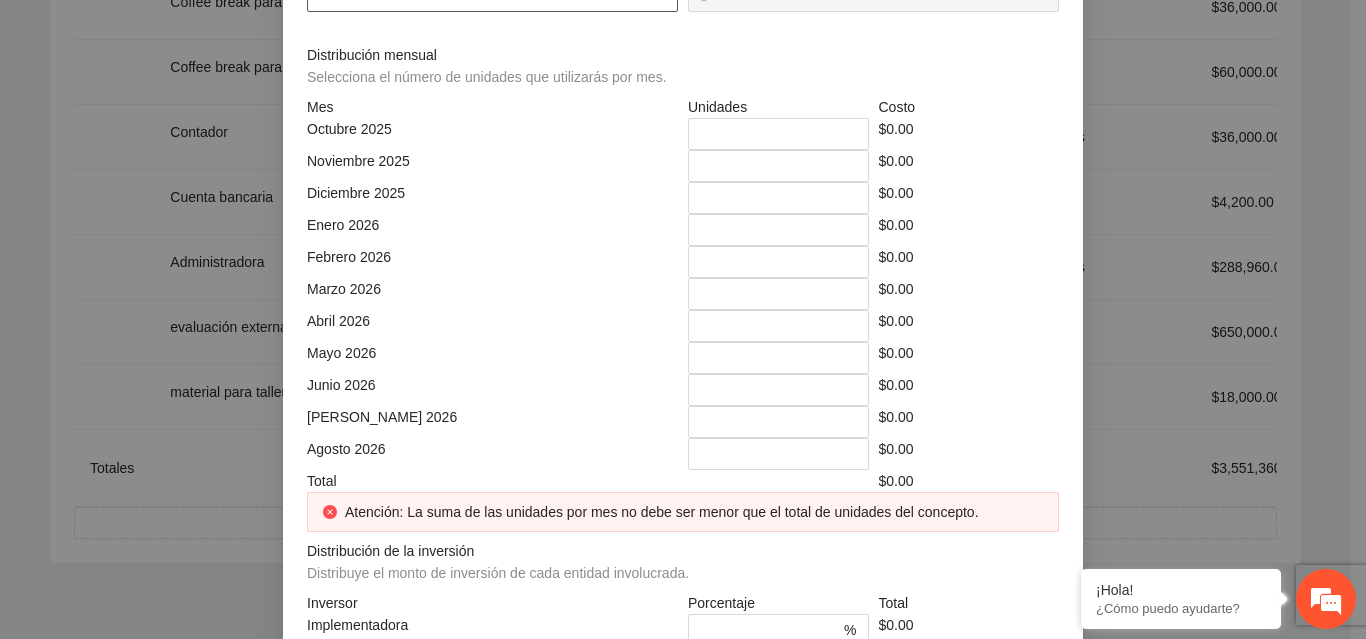 click at bounding box center [492, -4] 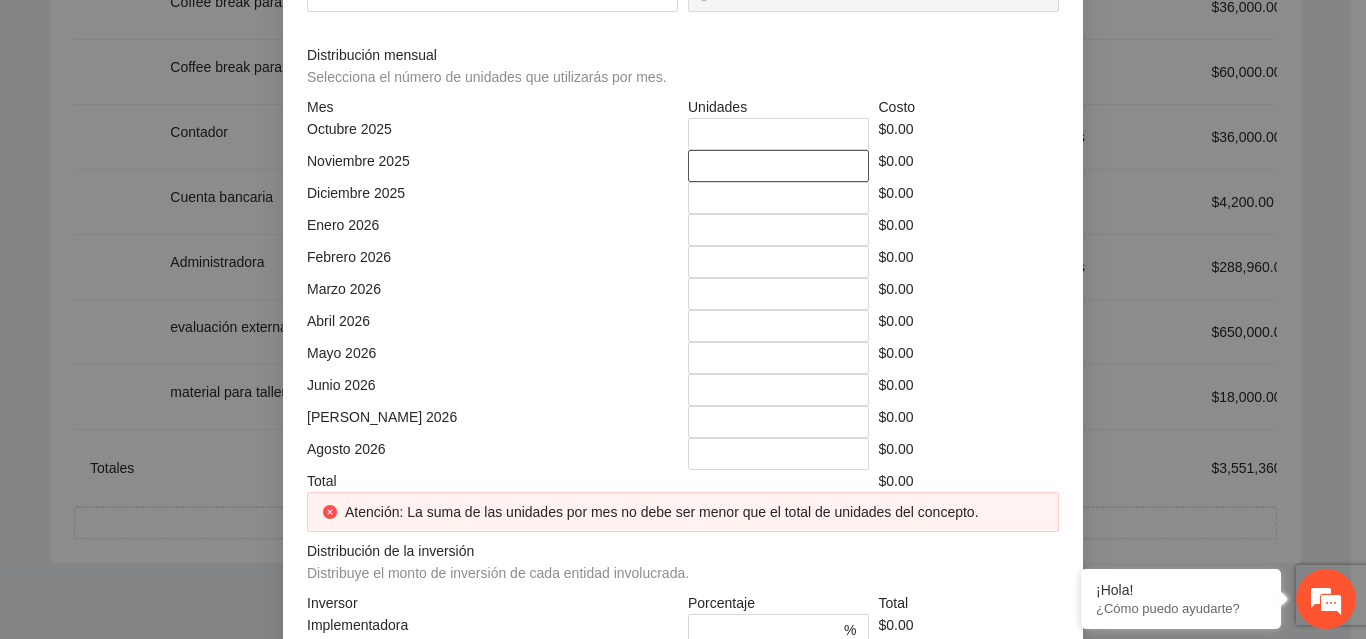 click on "*" at bounding box center [778, 166] 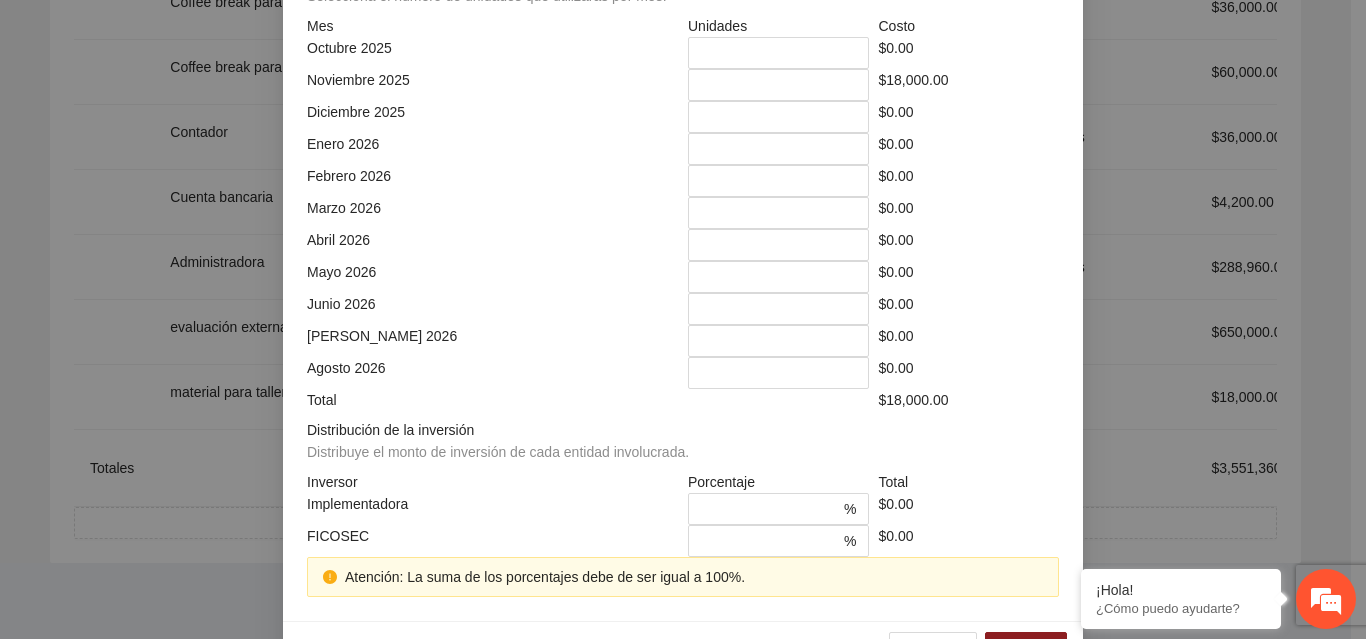 scroll, scrollTop: 579, scrollLeft: 0, axis: vertical 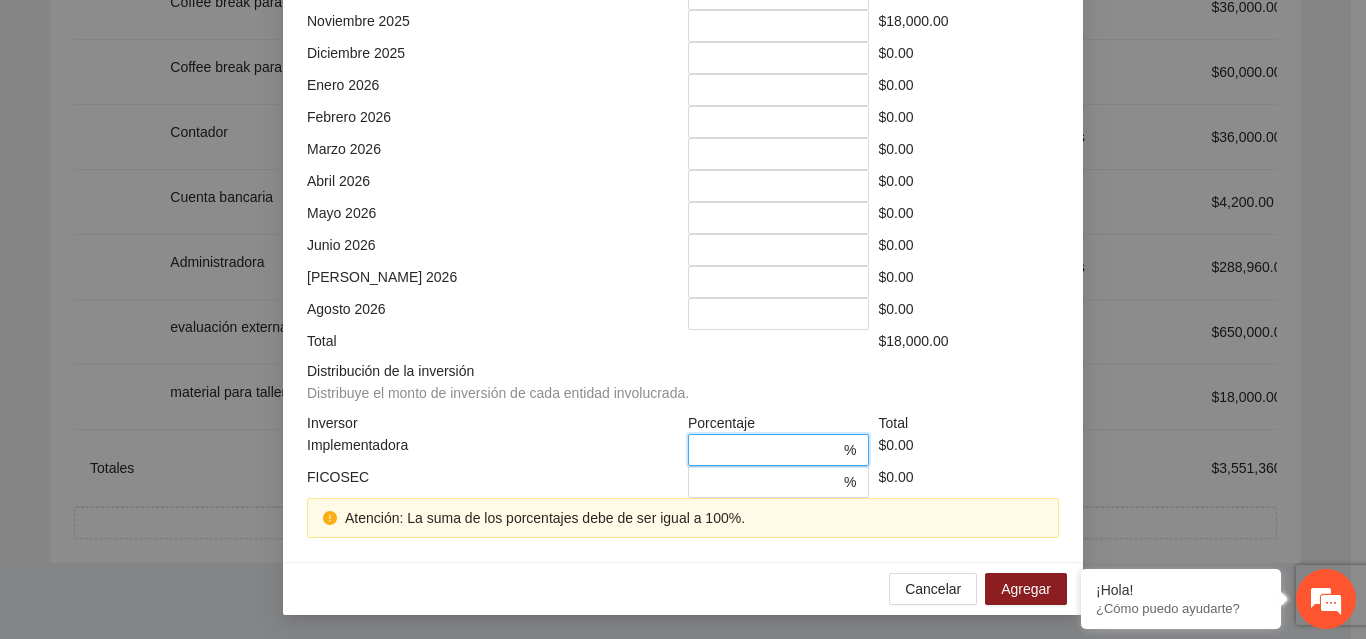 click on "*" at bounding box center [770, 450] 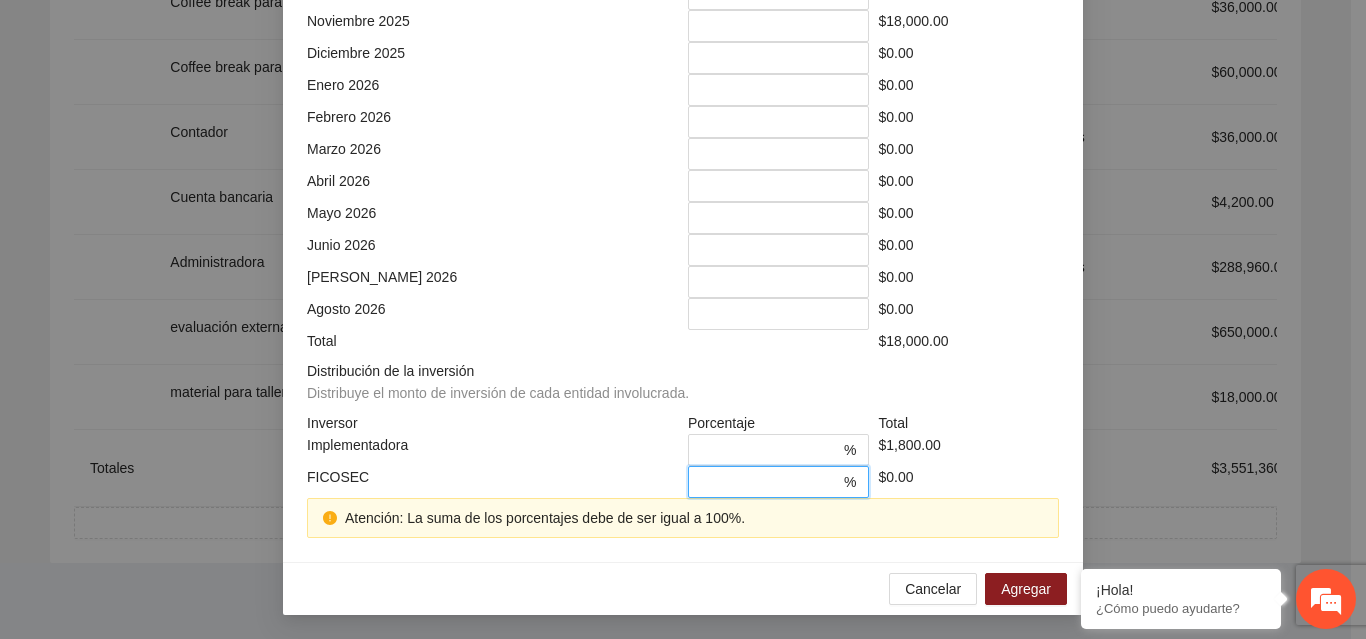 click on "*" at bounding box center [770, 482] 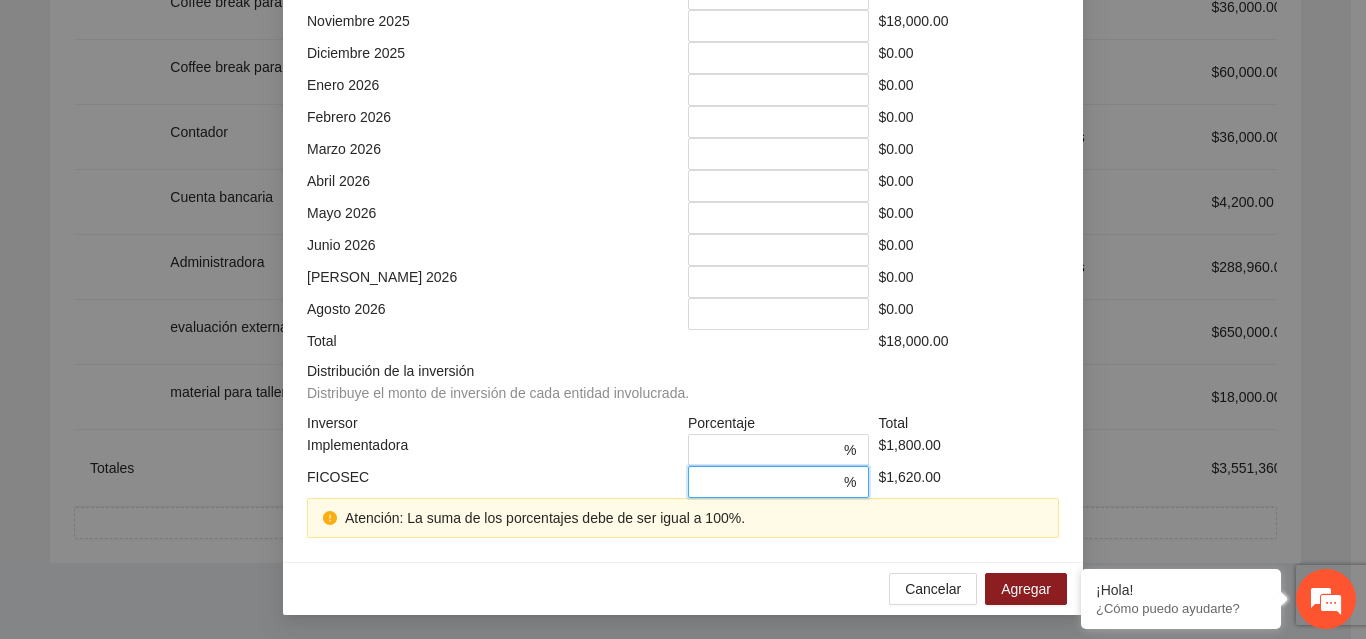 scroll, scrollTop: 539, scrollLeft: 0, axis: vertical 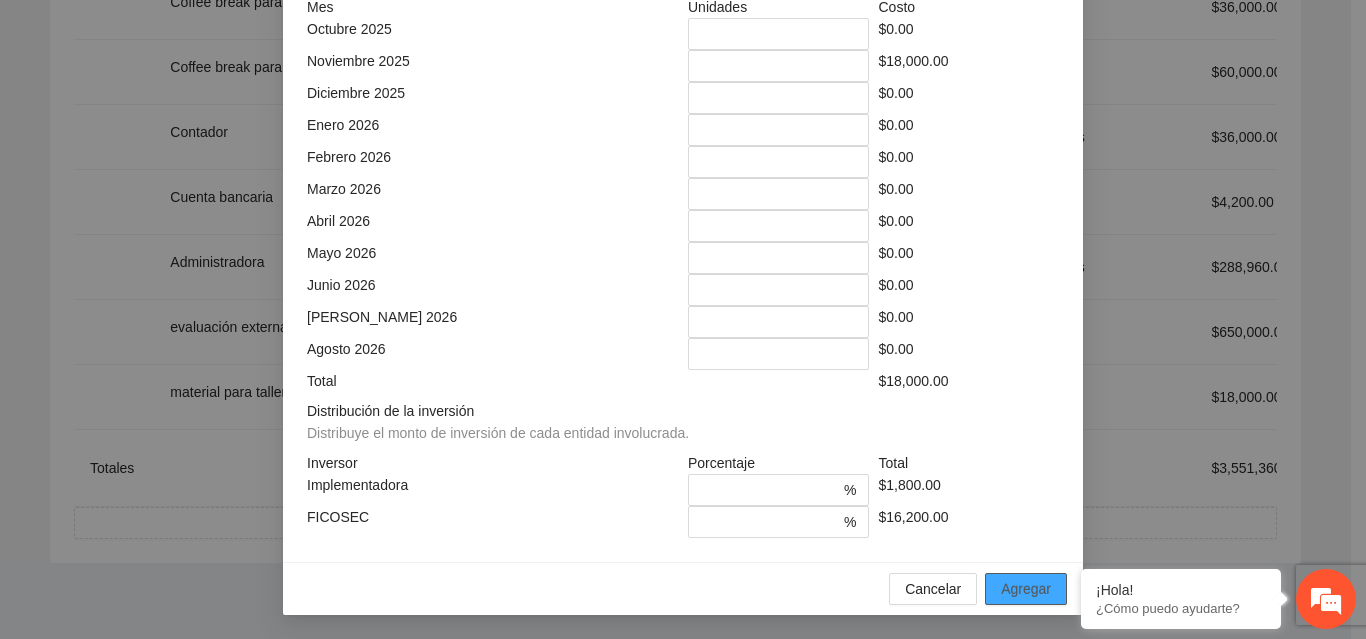 click on "Agregar" at bounding box center [1026, 589] 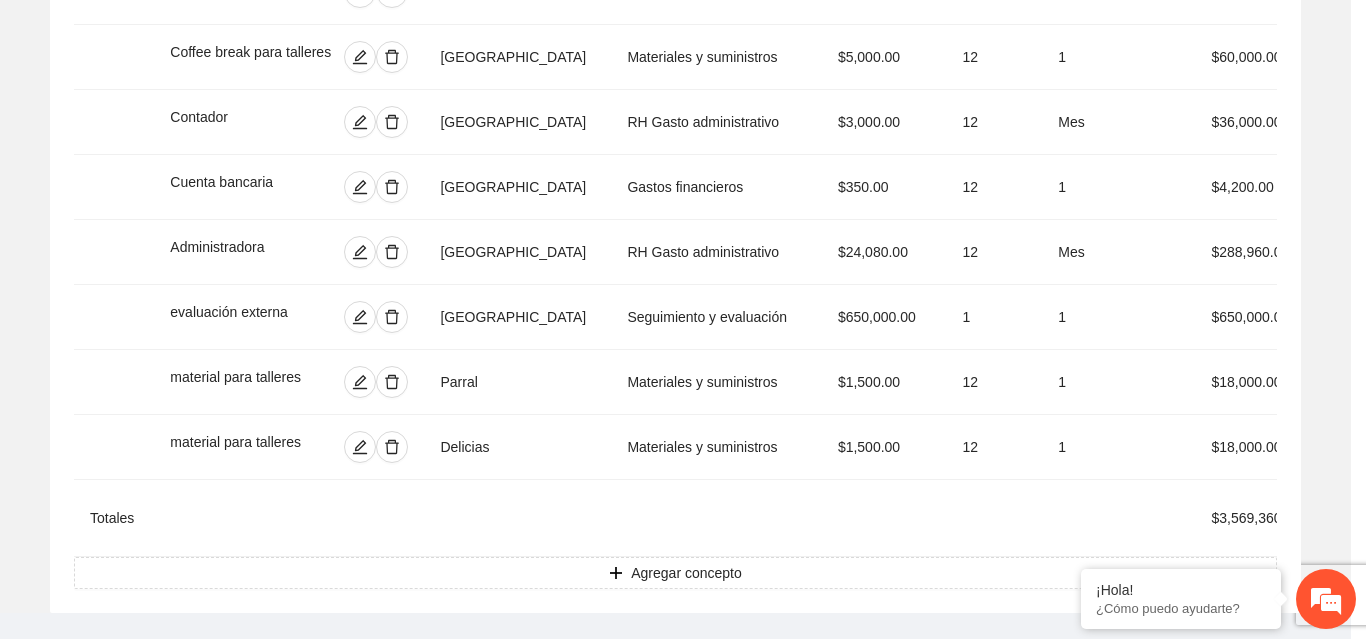 scroll, scrollTop: 439, scrollLeft: 0, axis: vertical 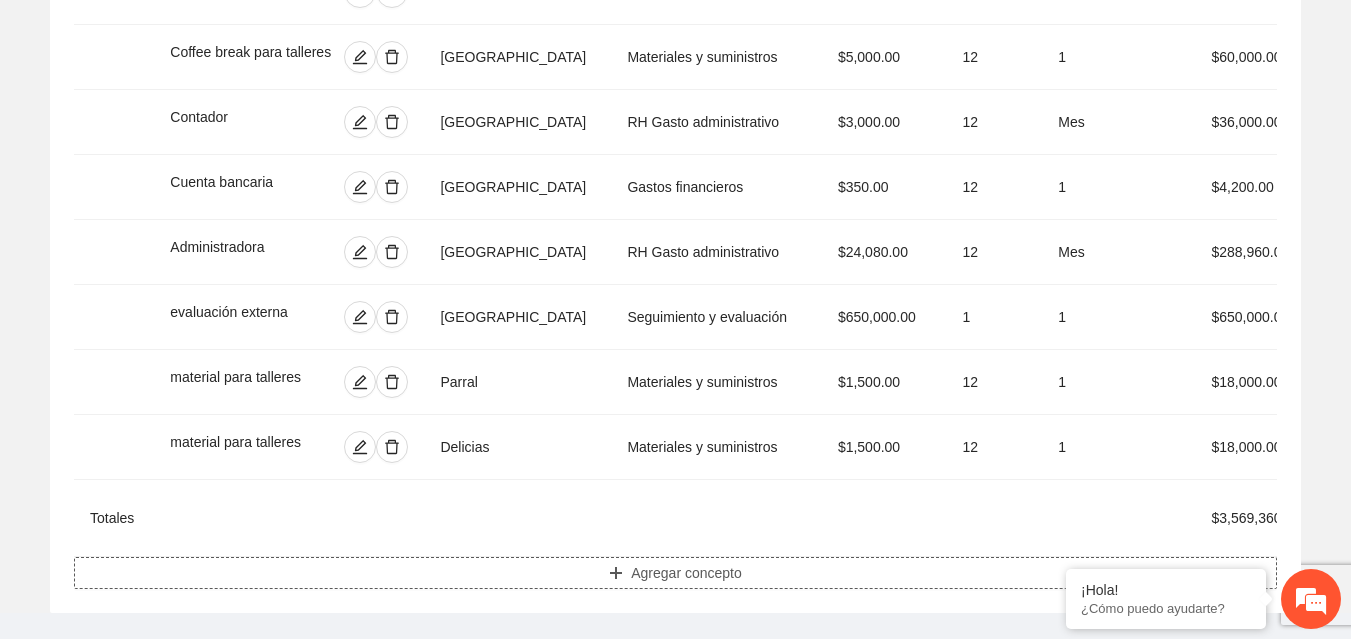 click on "Agregar concepto" at bounding box center (686, 573) 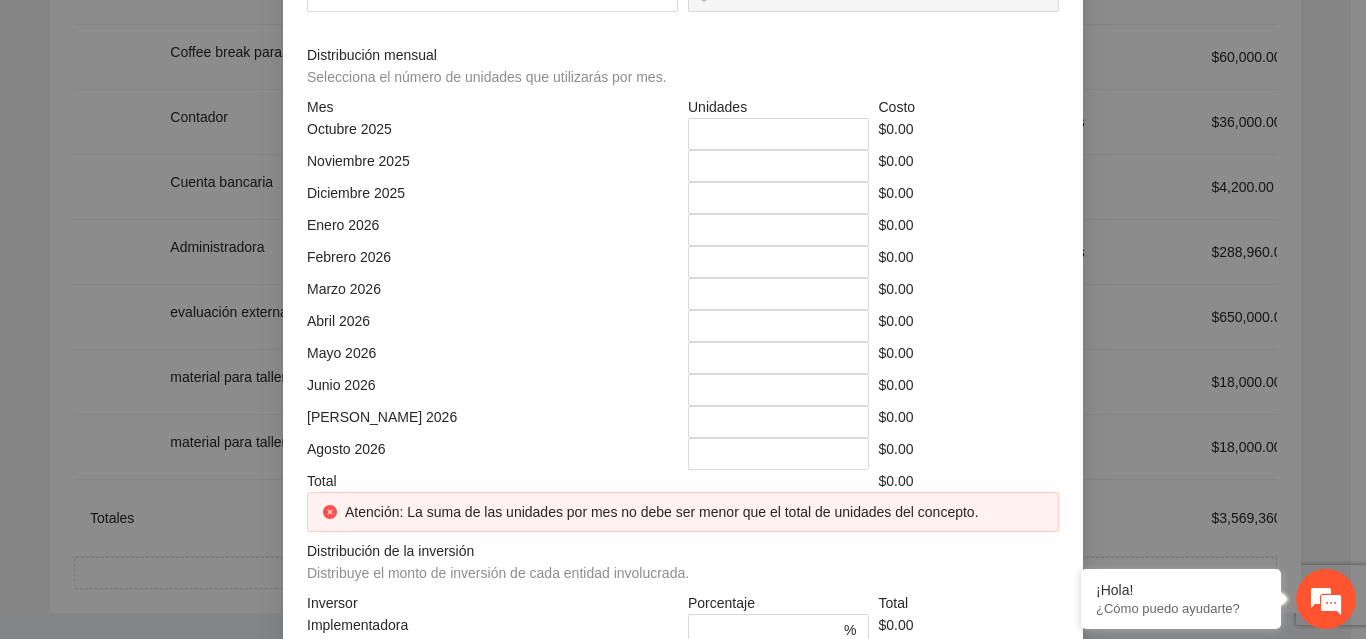 click at bounding box center (683, -214) 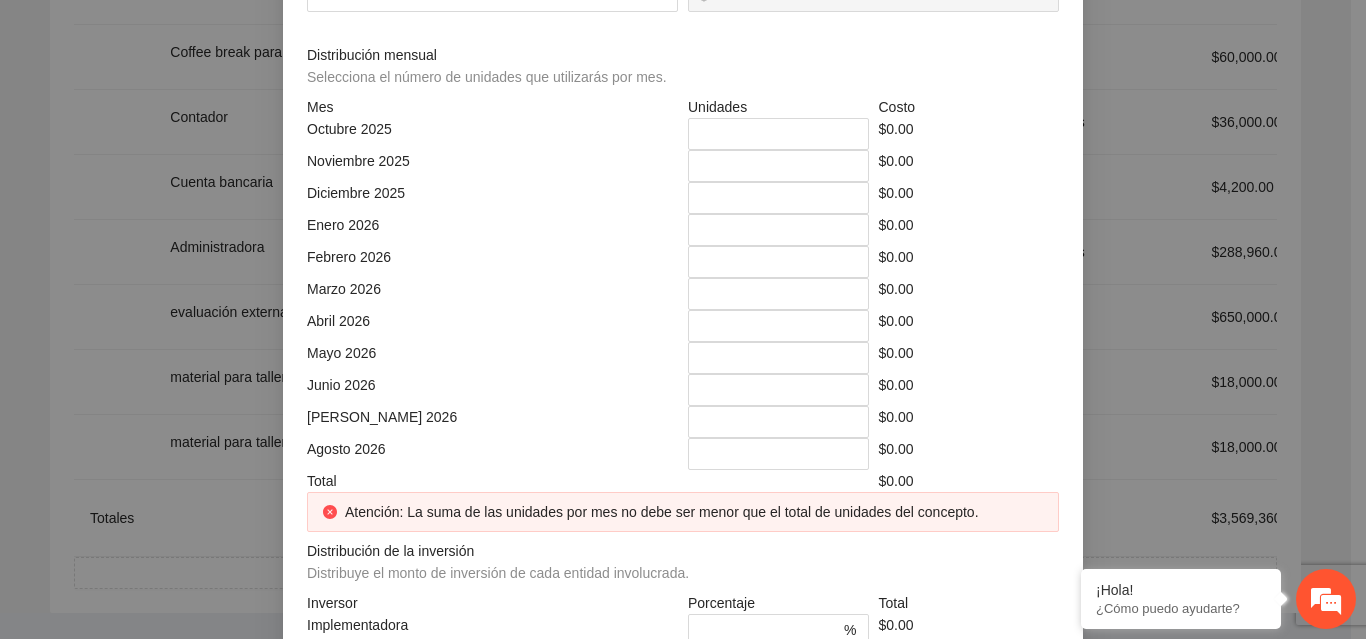 click at bounding box center (485, -144) 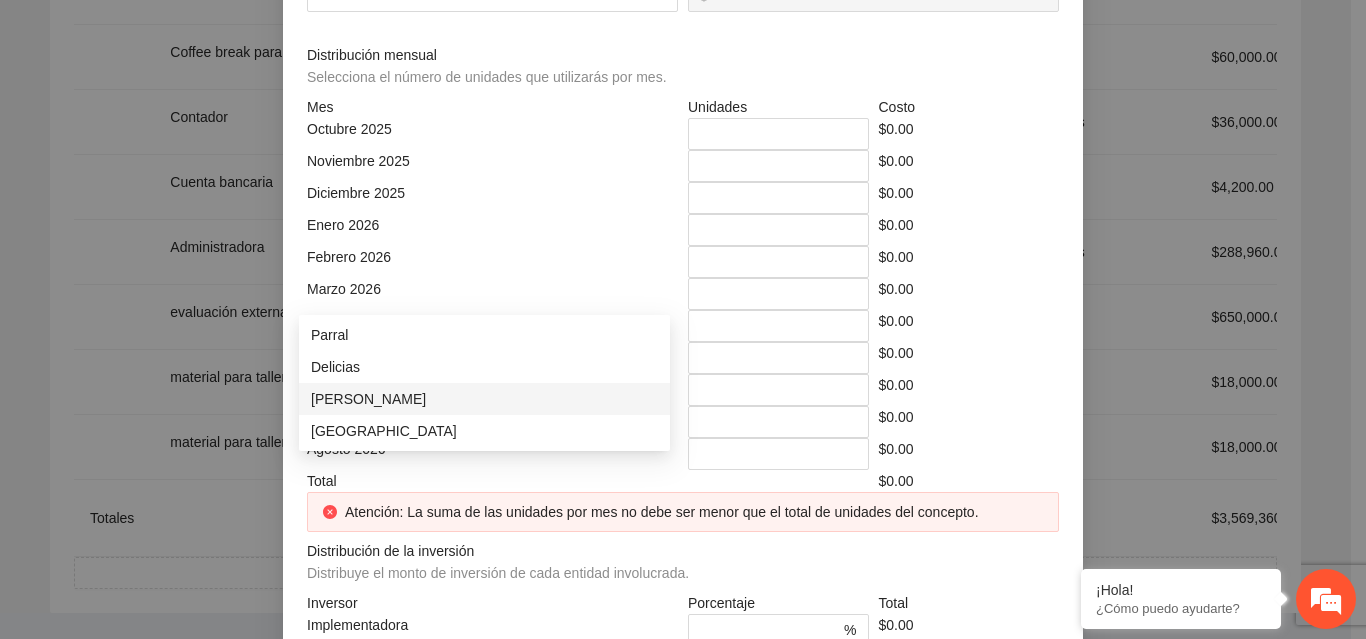 click on "[PERSON_NAME]" at bounding box center [484, 399] 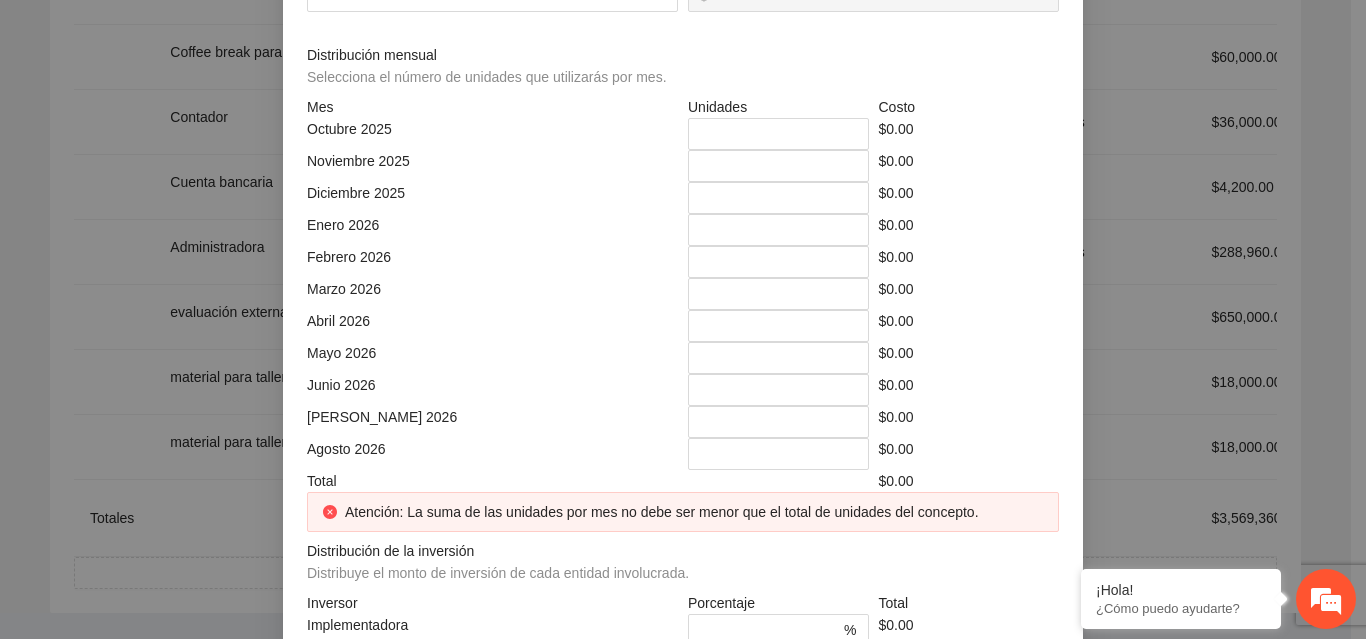 click at bounding box center (866, -144) 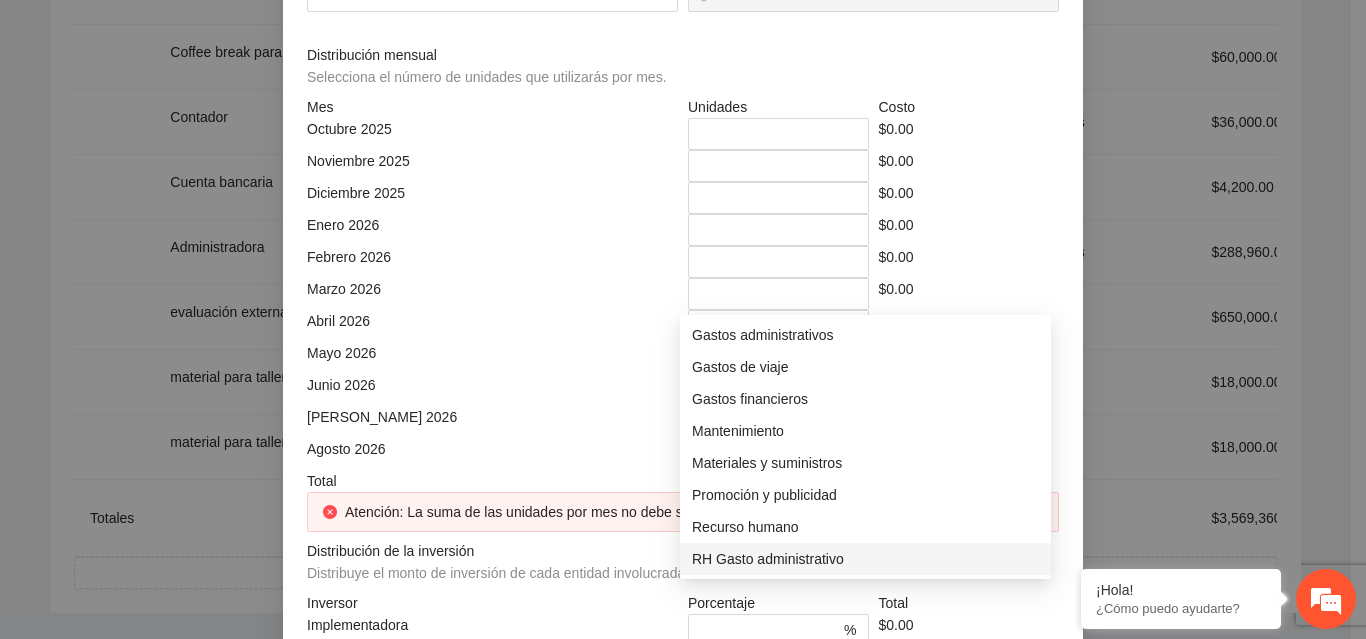 scroll, scrollTop: 160, scrollLeft: 0, axis: vertical 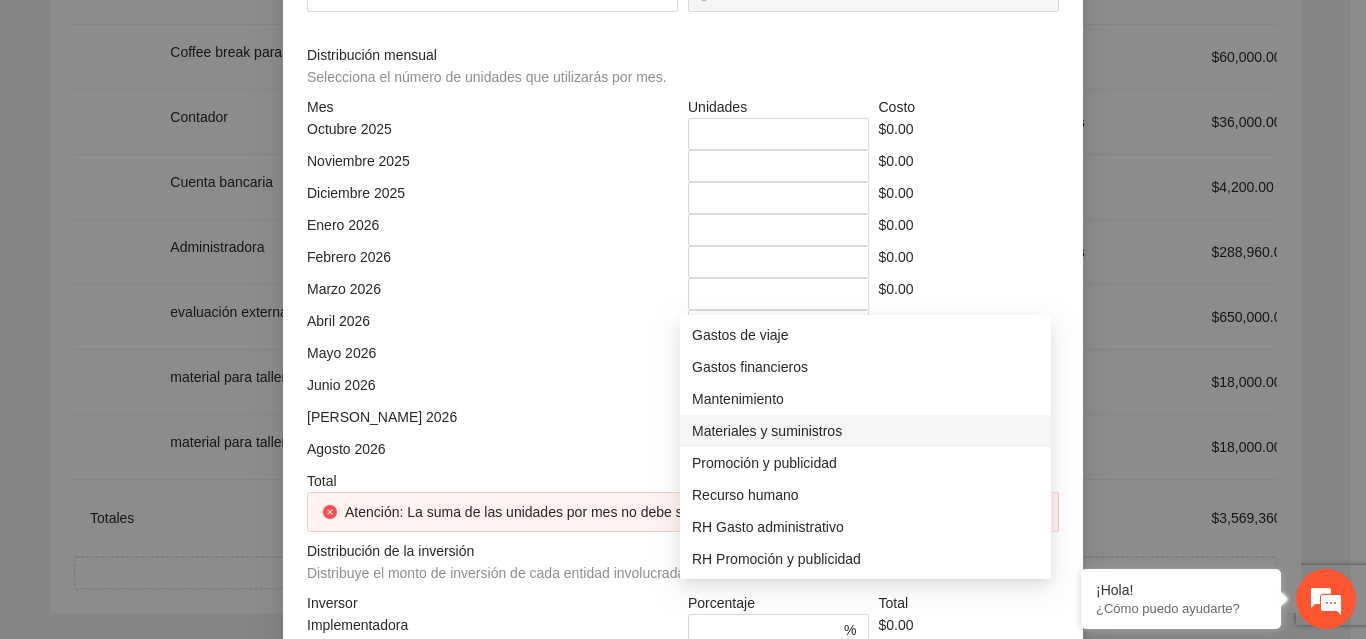click on "Materiales y suministros" at bounding box center [865, 431] 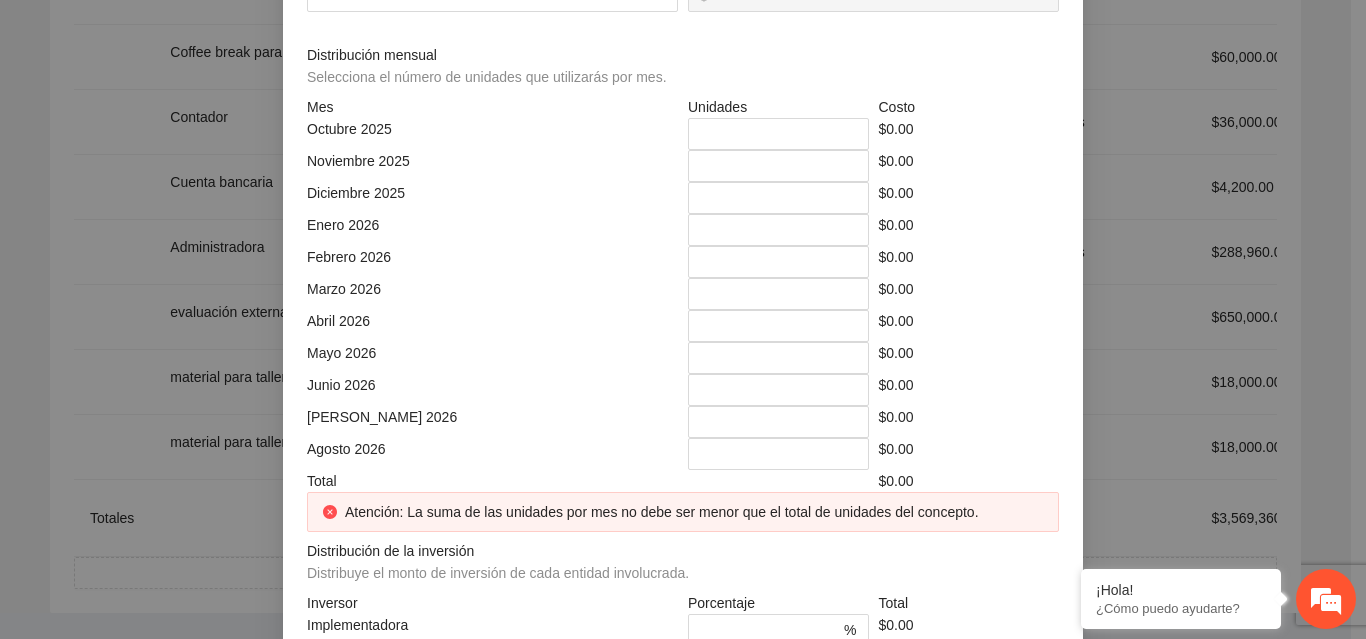 click at bounding box center [492, -74] 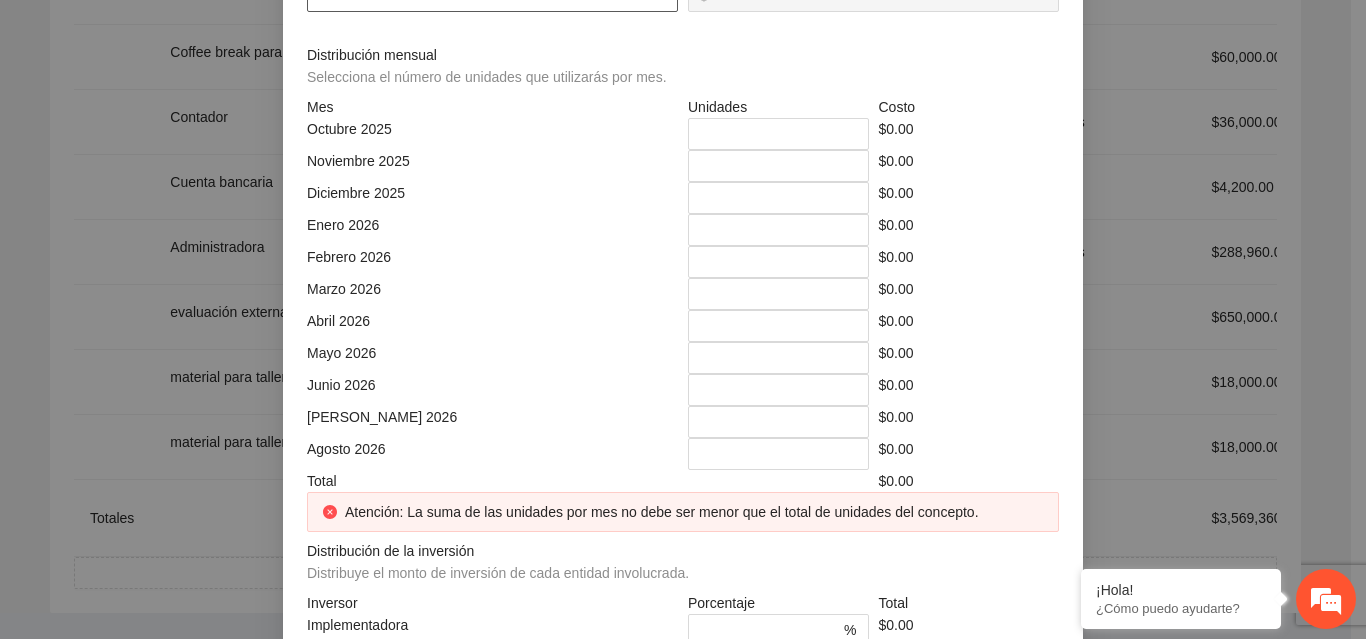 click at bounding box center [492, -4] 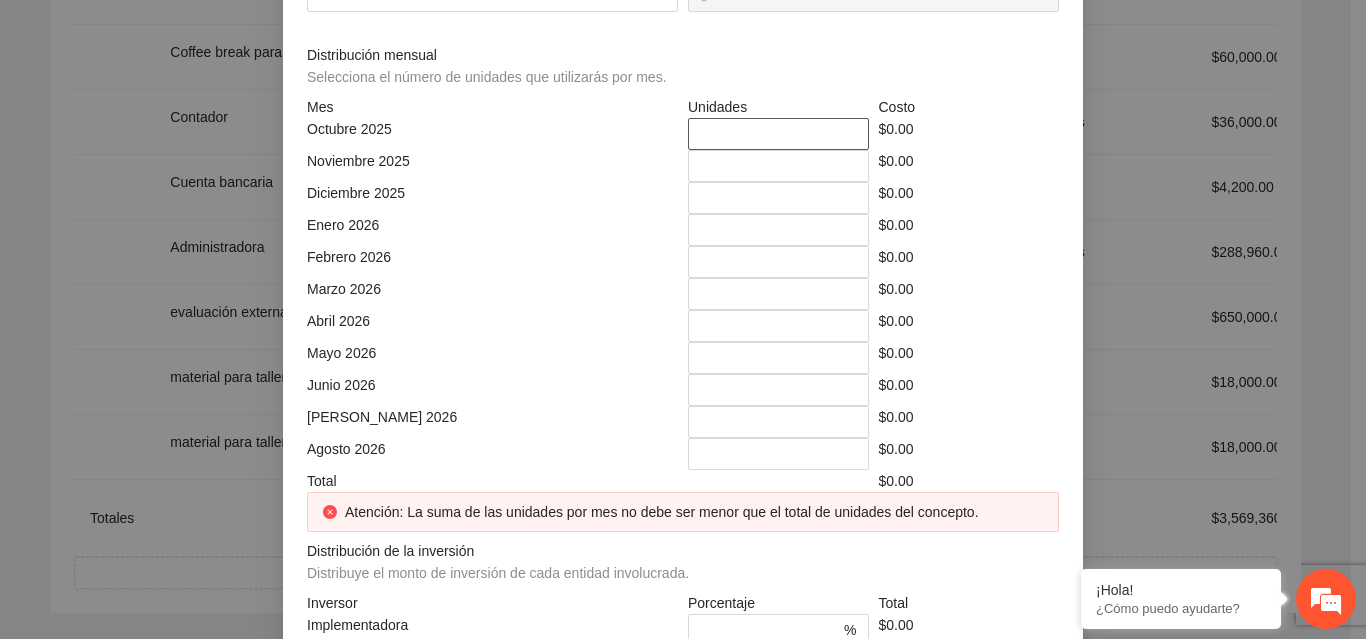 click on "*" at bounding box center [778, 134] 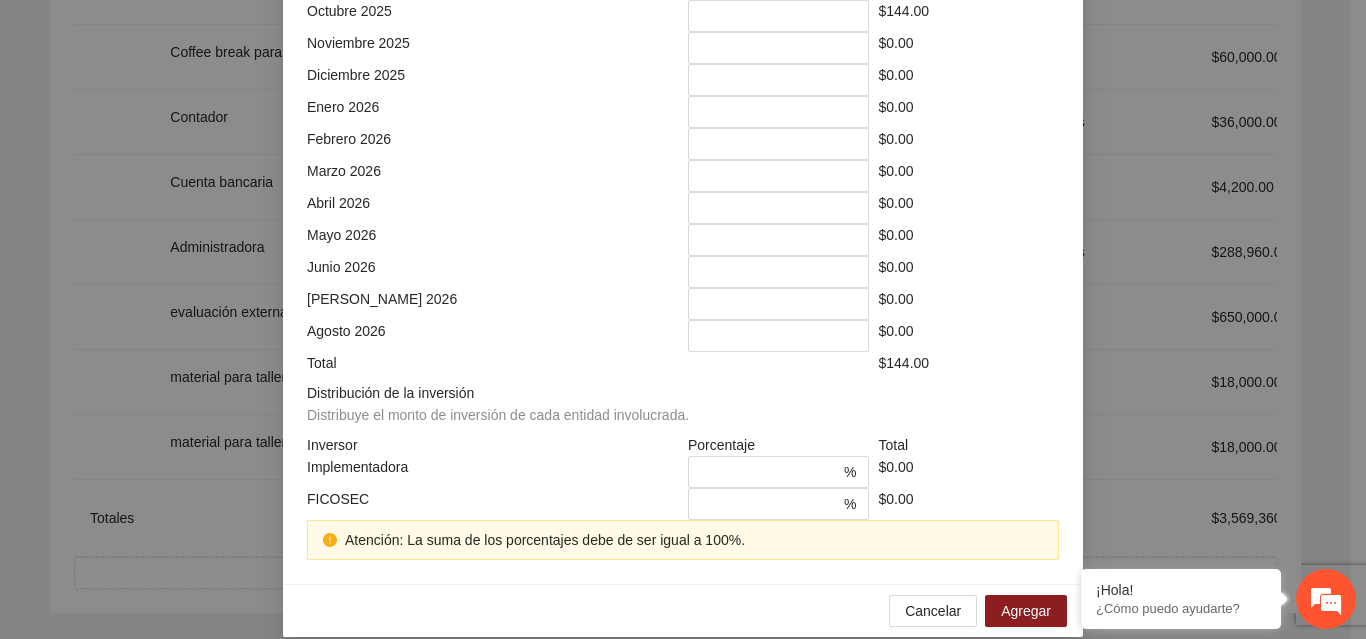 scroll, scrollTop: 561, scrollLeft: 0, axis: vertical 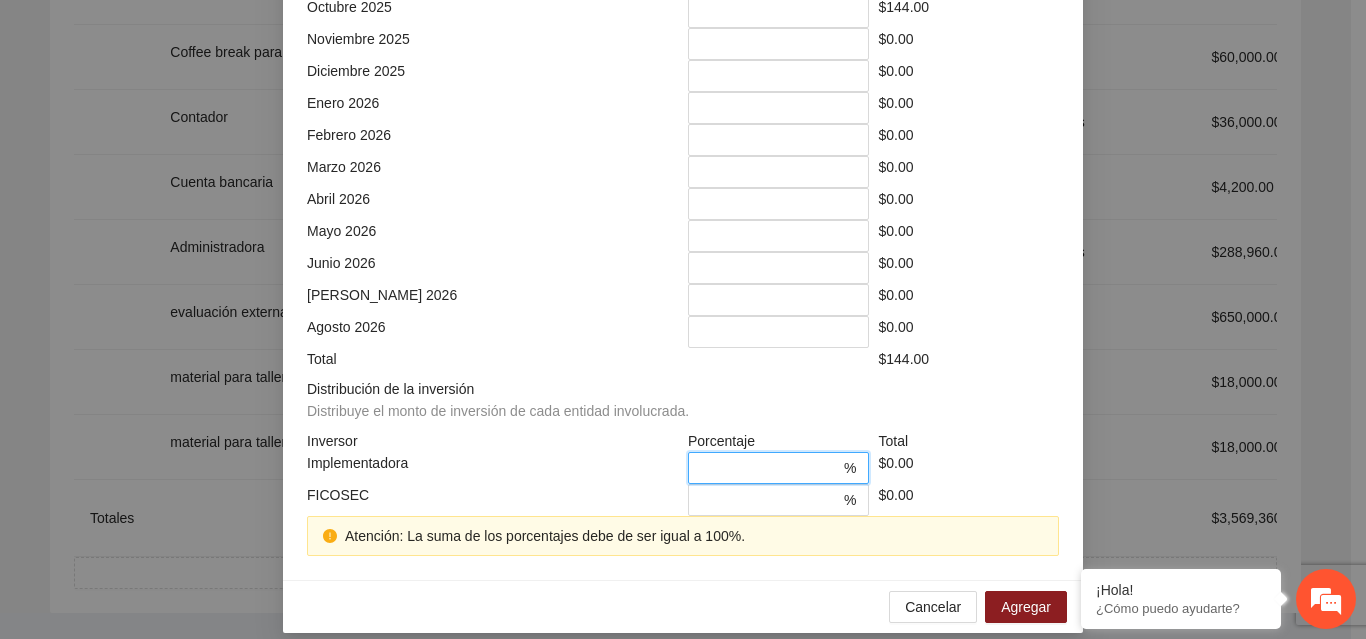 click on "*" at bounding box center (770, 468) 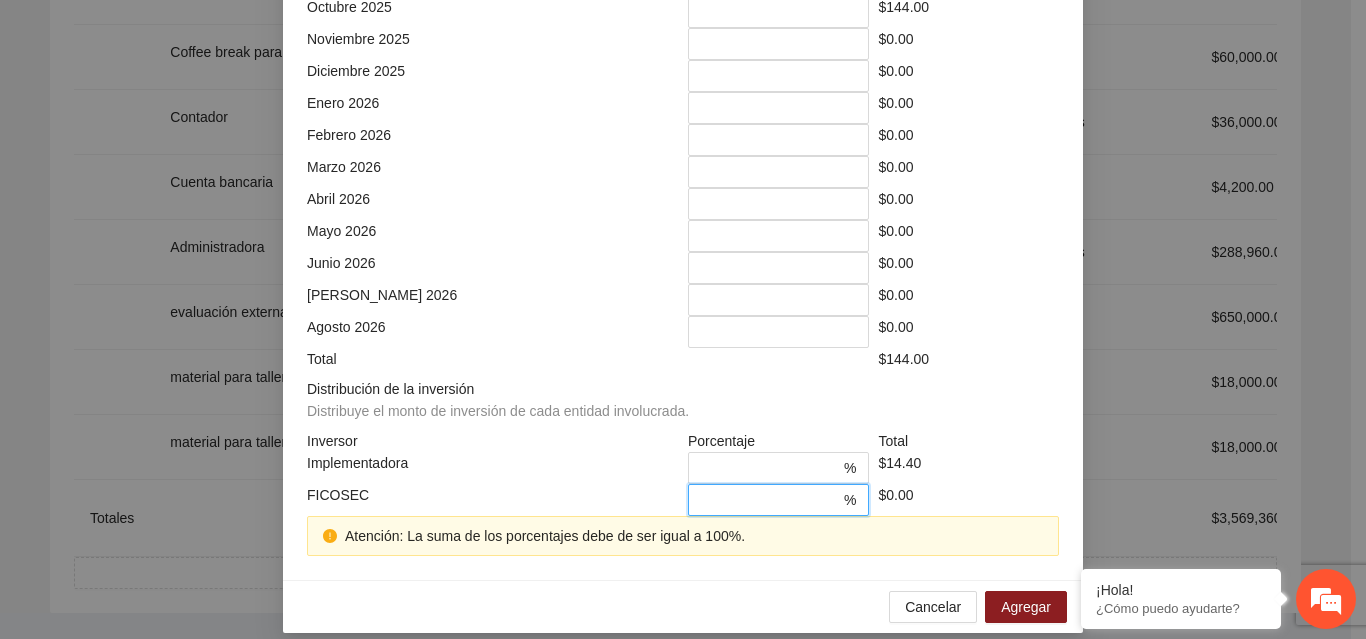 click on "*" at bounding box center (770, 500) 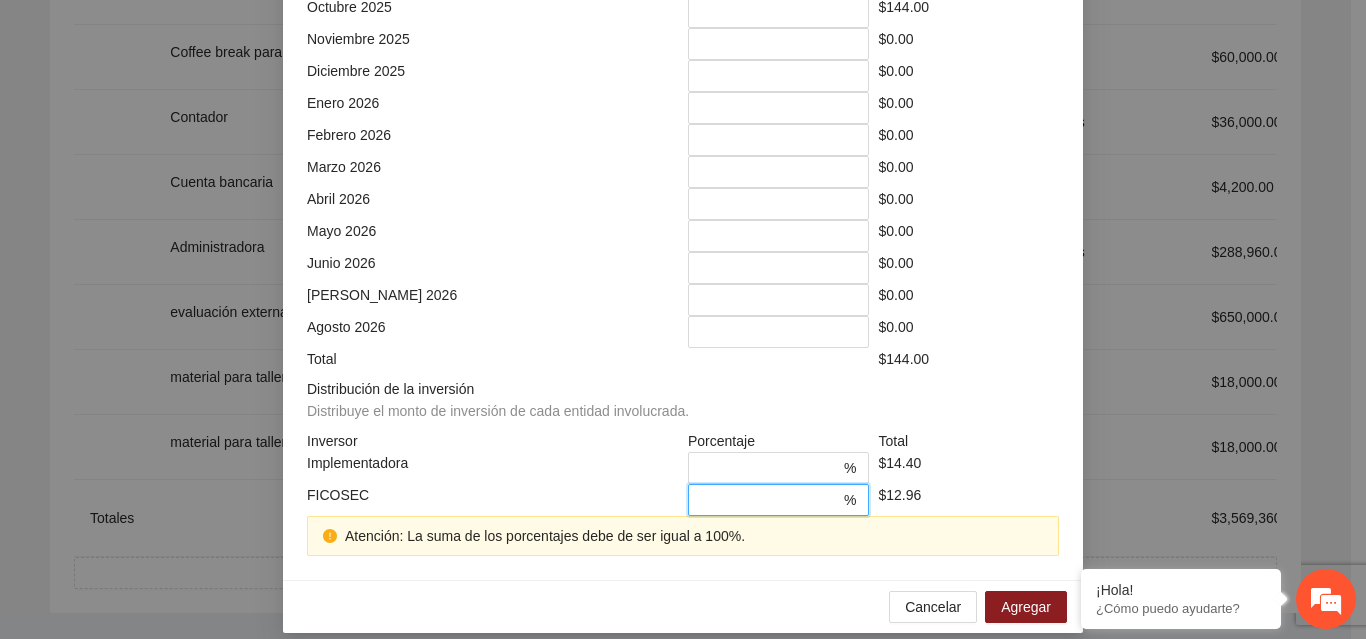 scroll, scrollTop: 539, scrollLeft: 0, axis: vertical 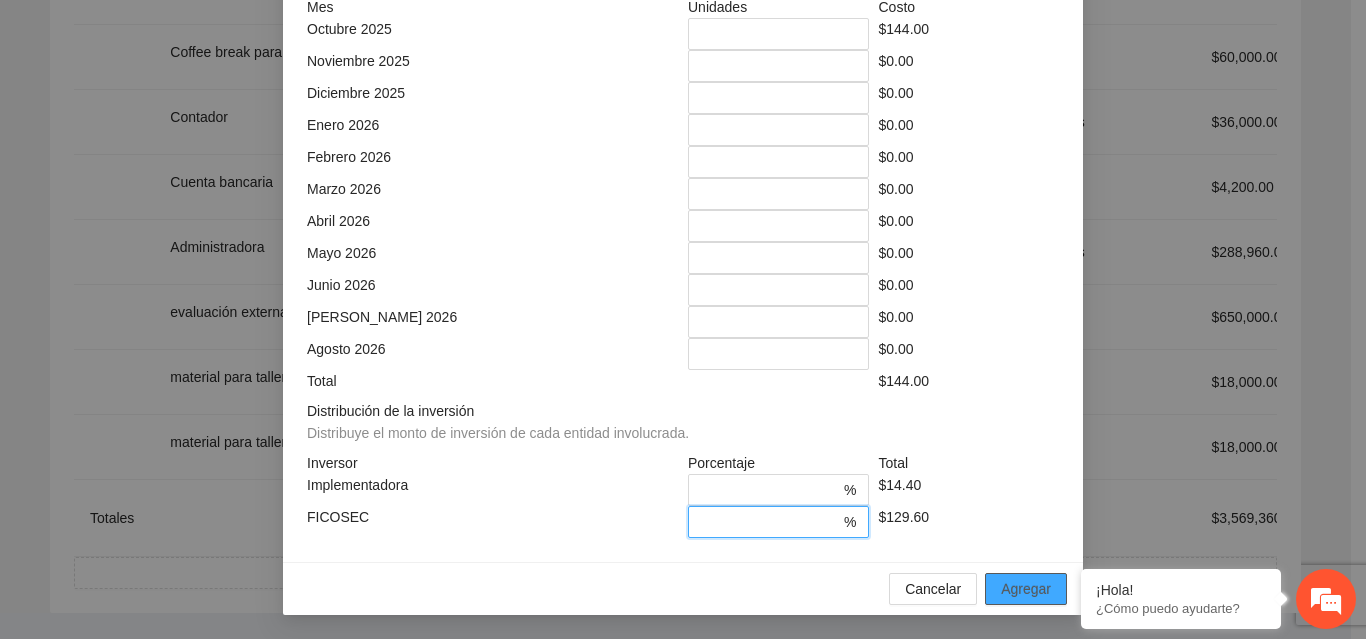 click on "Agregar" at bounding box center [1026, 589] 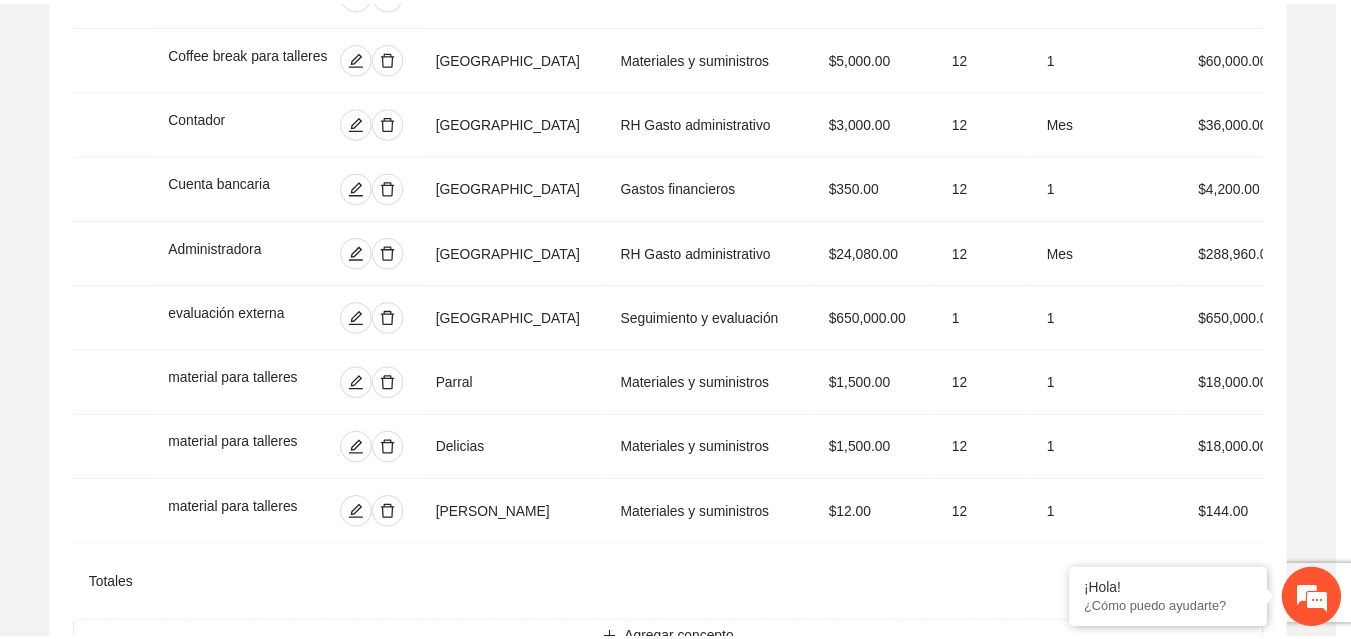 scroll, scrollTop: 439, scrollLeft: 0, axis: vertical 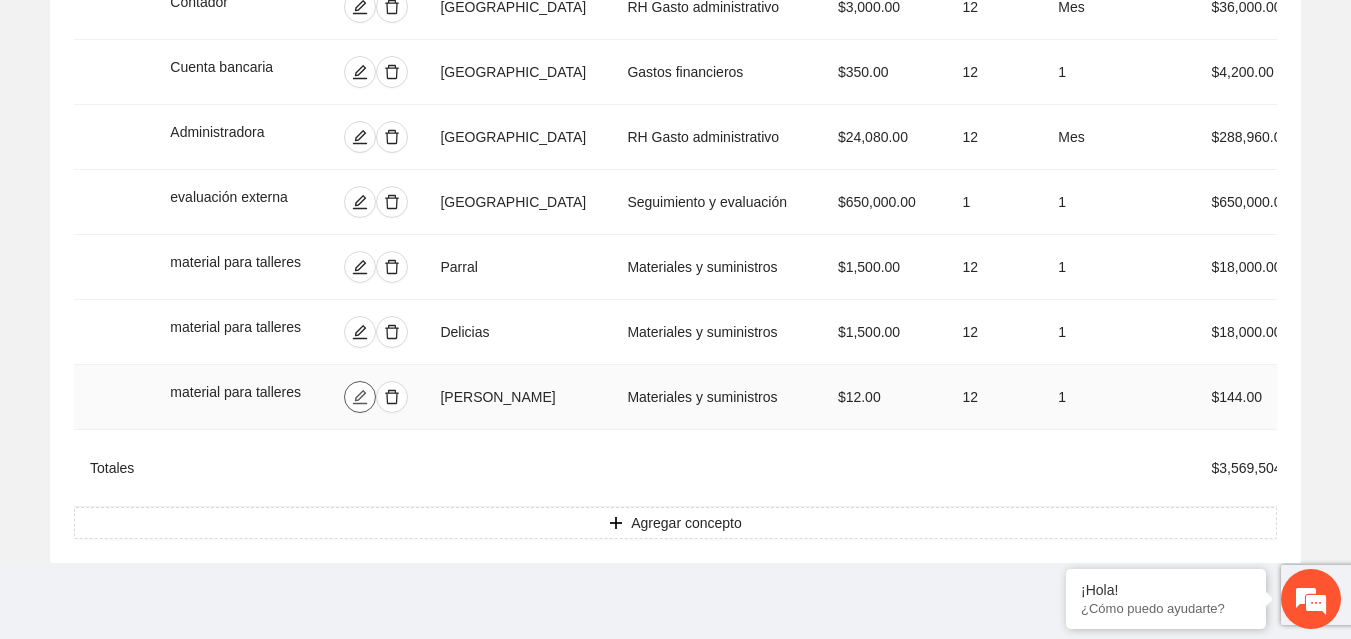 click 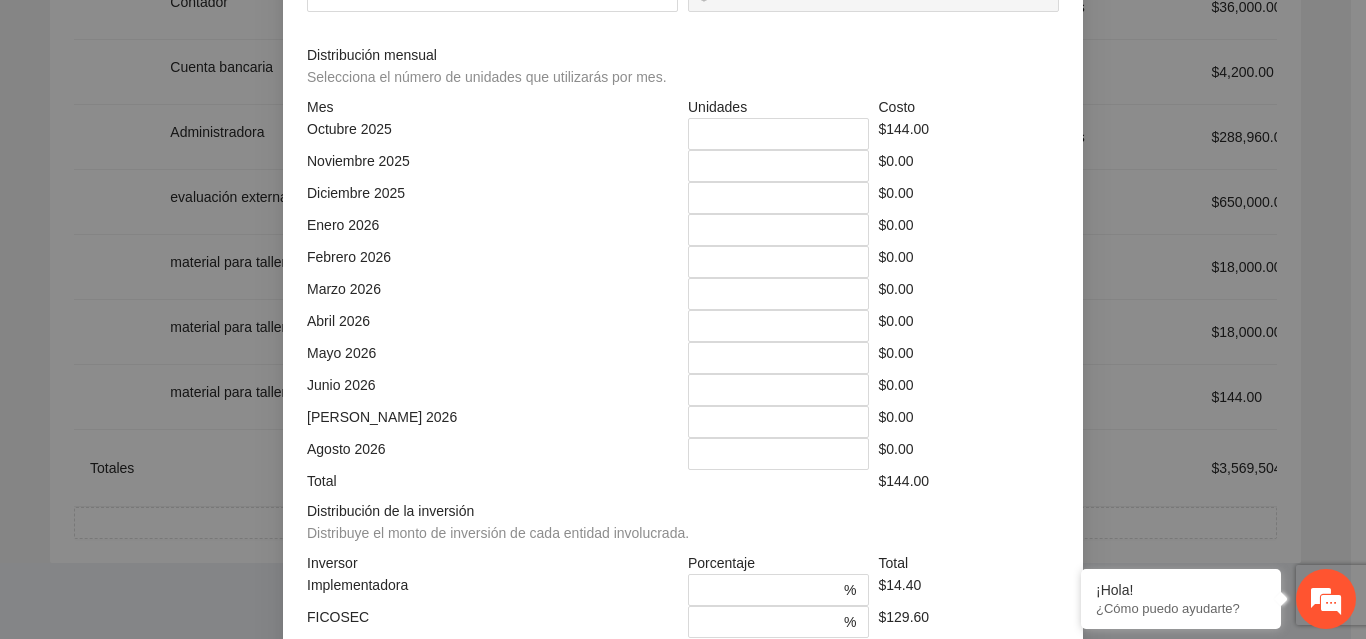 click on "**" at bounding box center [879, -74] 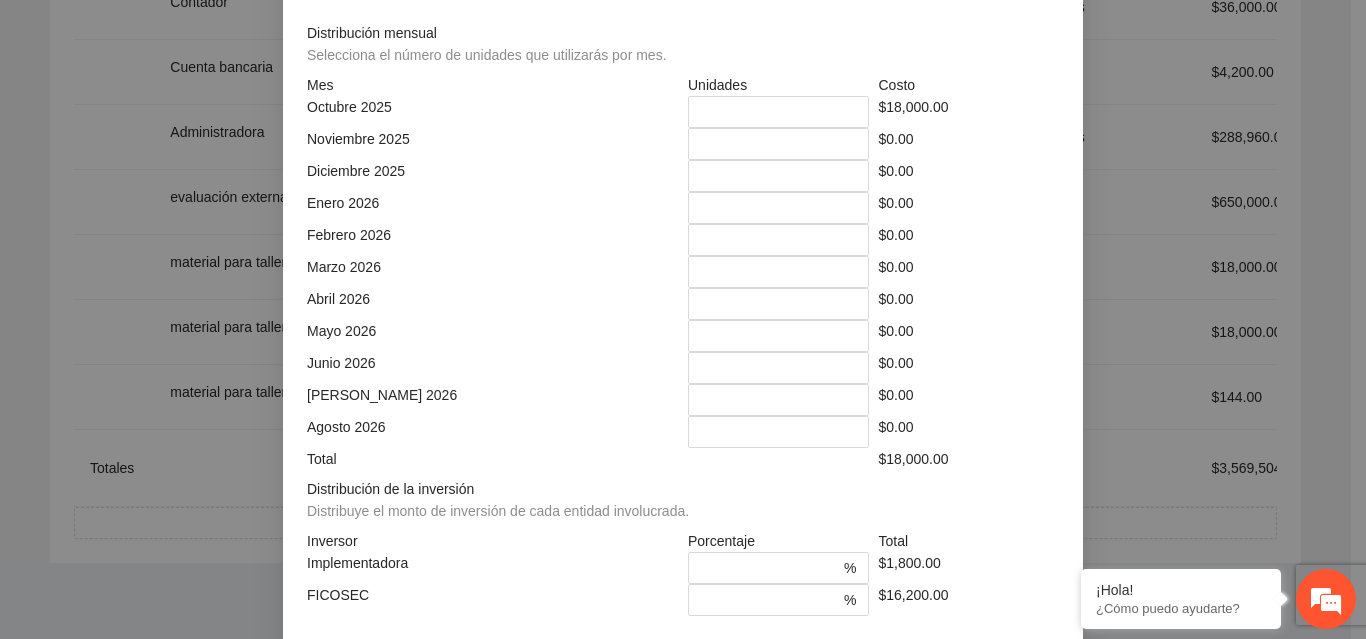 scroll, scrollTop: 539, scrollLeft: 0, axis: vertical 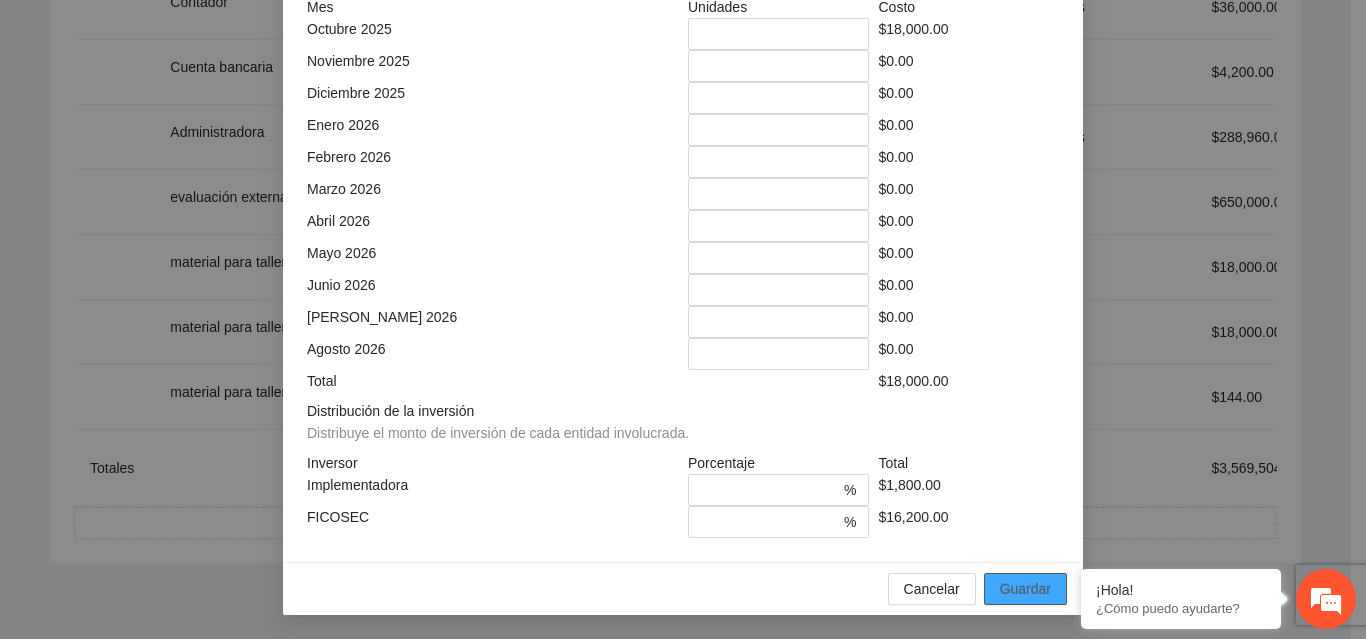 click on "Guardar" at bounding box center (1025, 589) 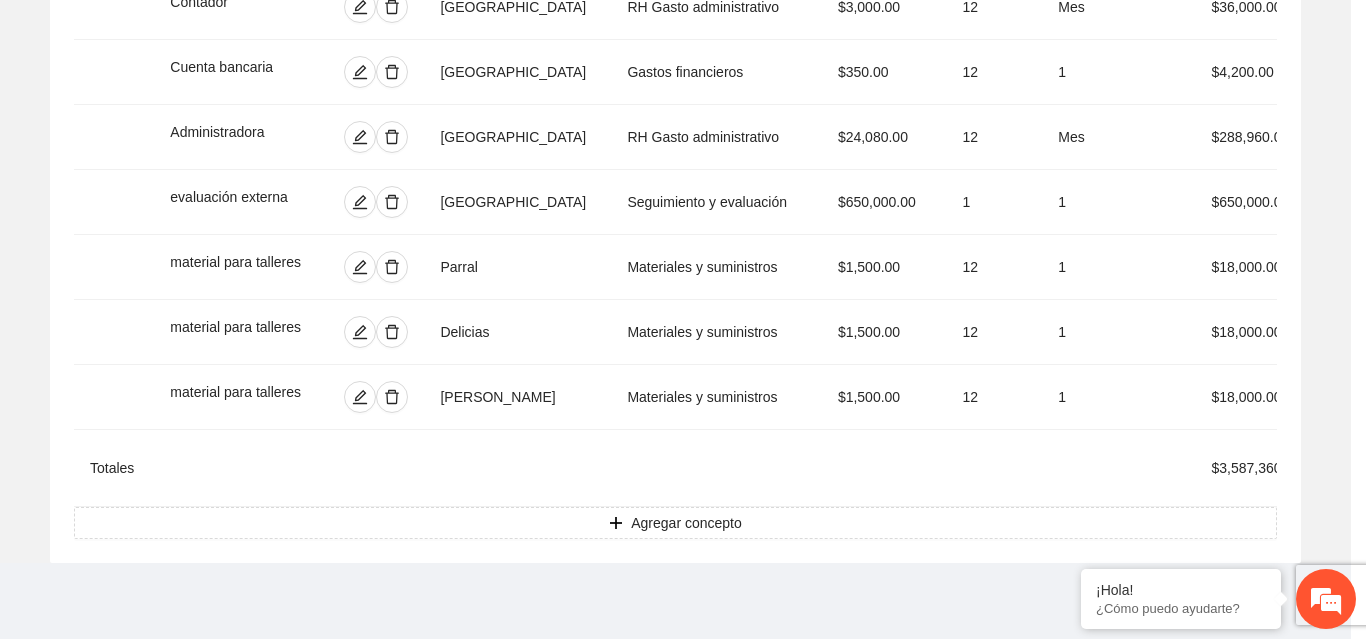 scroll, scrollTop: 439, scrollLeft: 0, axis: vertical 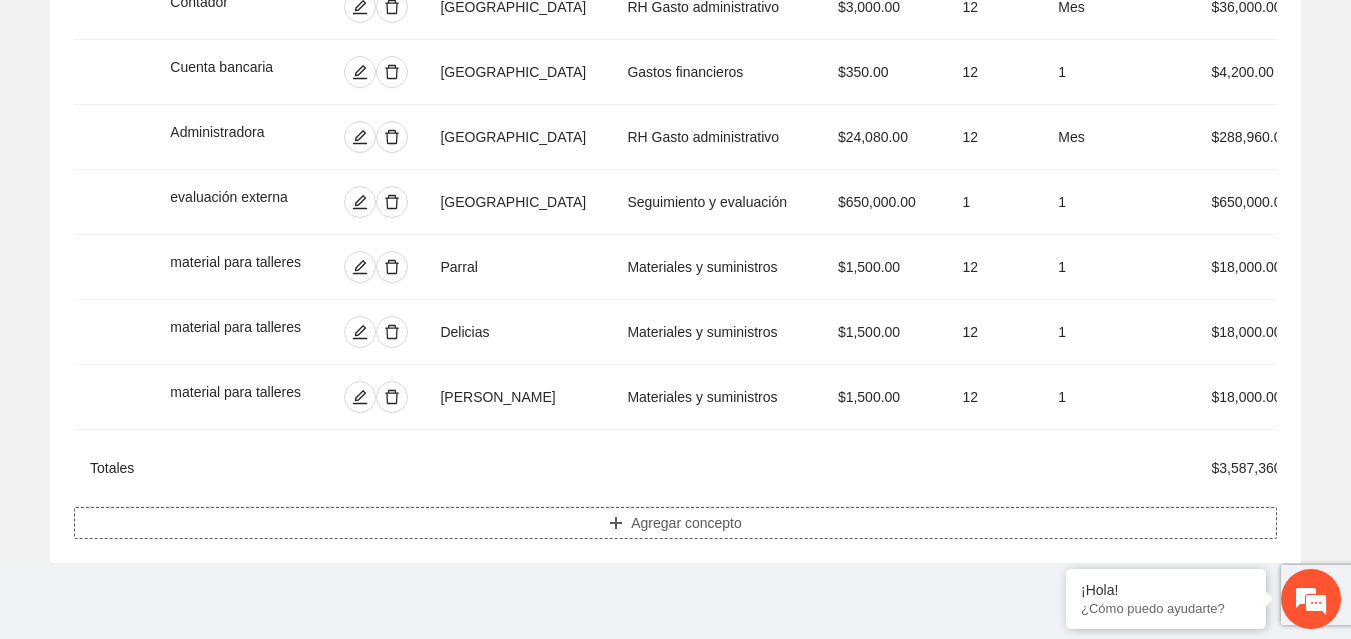 click on "Agregar concepto" at bounding box center (686, 523) 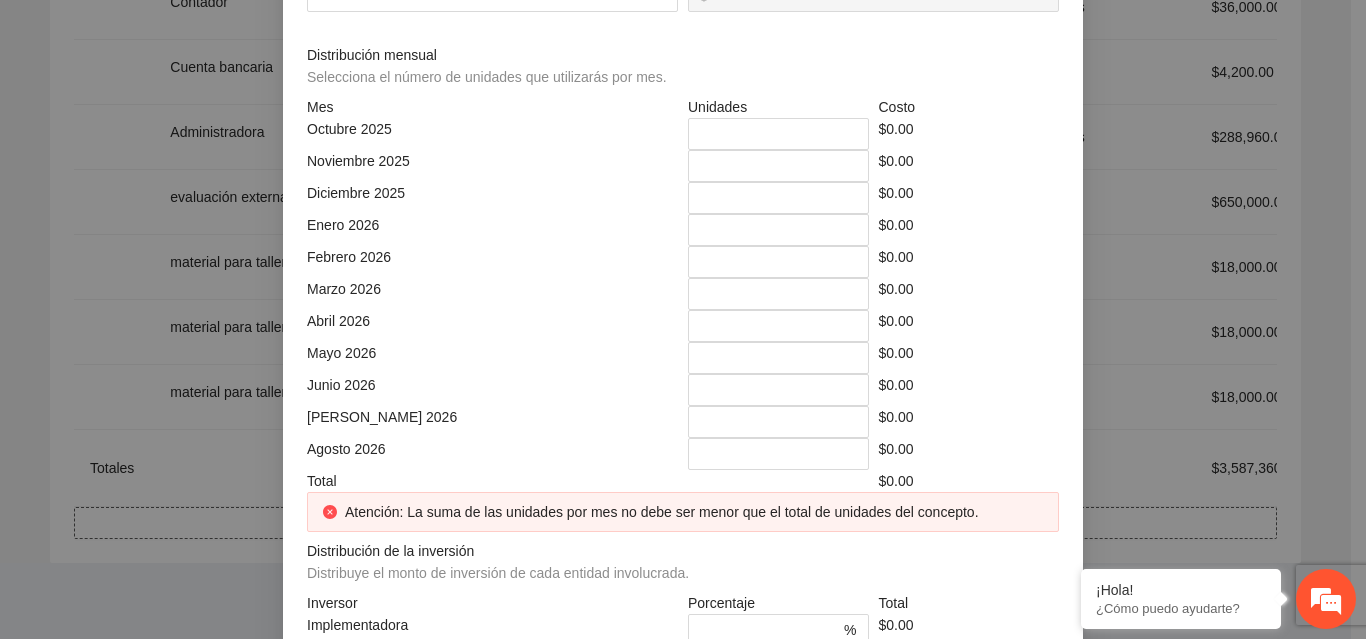 scroll, scrollTop: 0, scrollLeft: 0, axis: both 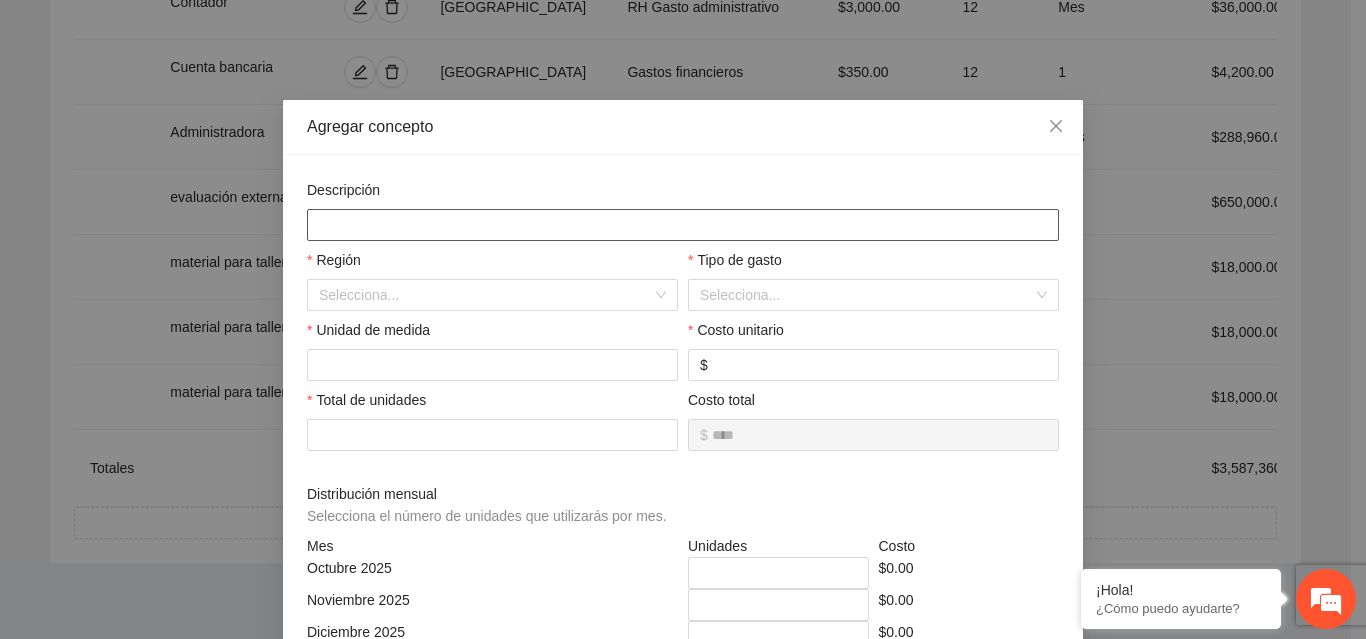 click at bounding box center [683, 225] 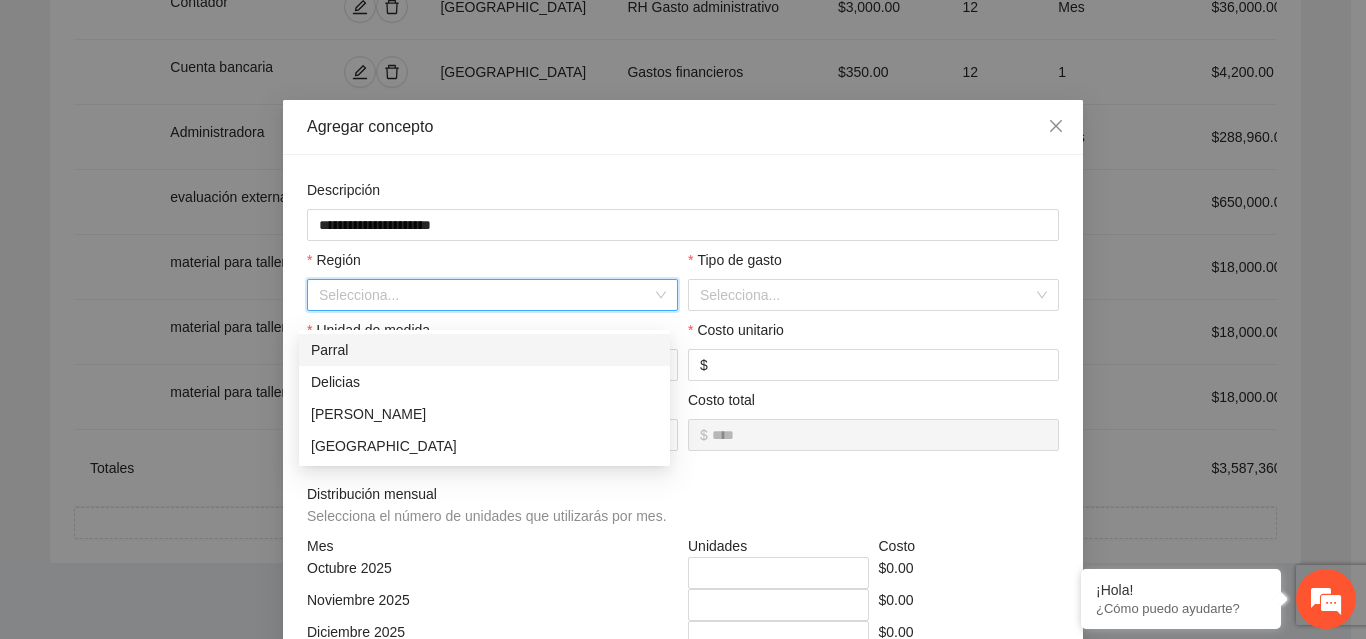click at bounding box center (485, 295) 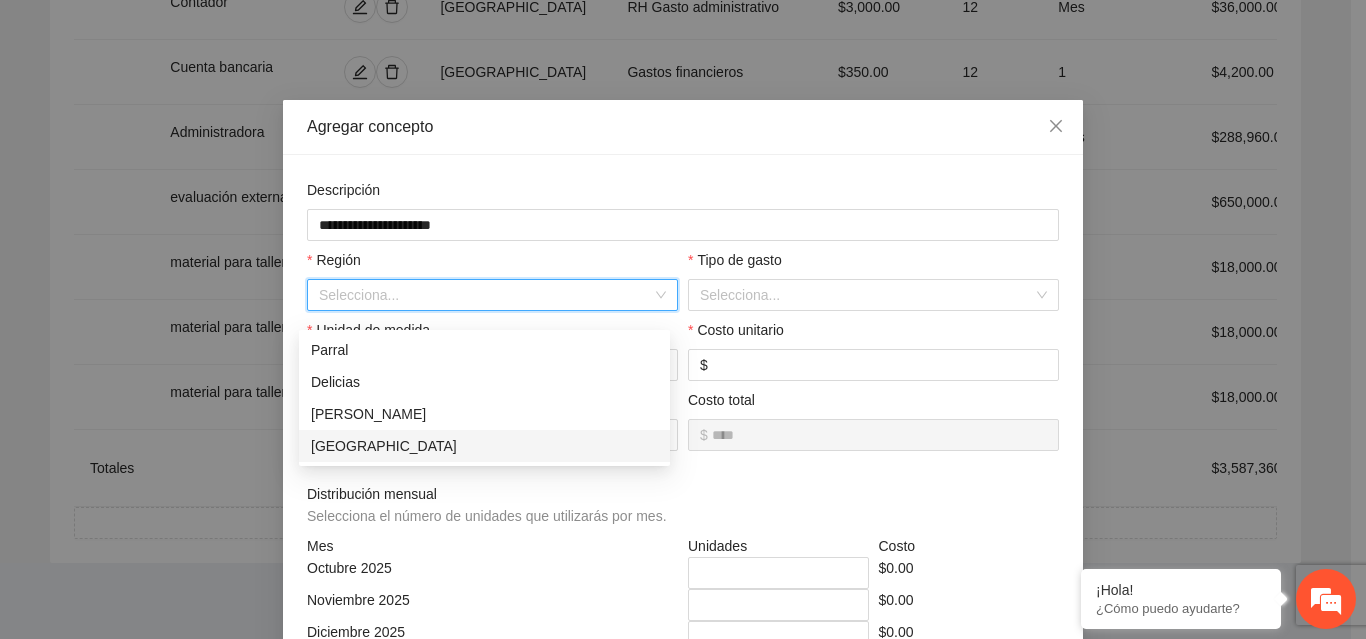 click on "[GEOGRAPHIC_DATA]" at bounding box center (484, 446) 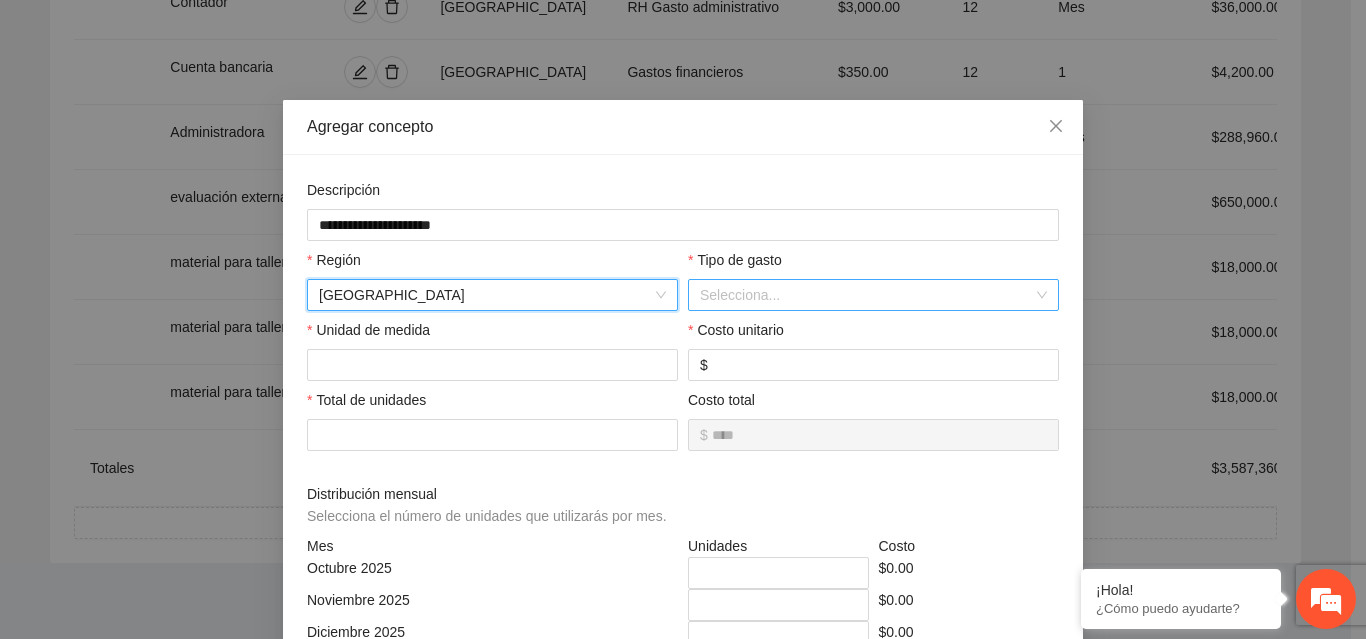 click at bounding box center (866, 295) 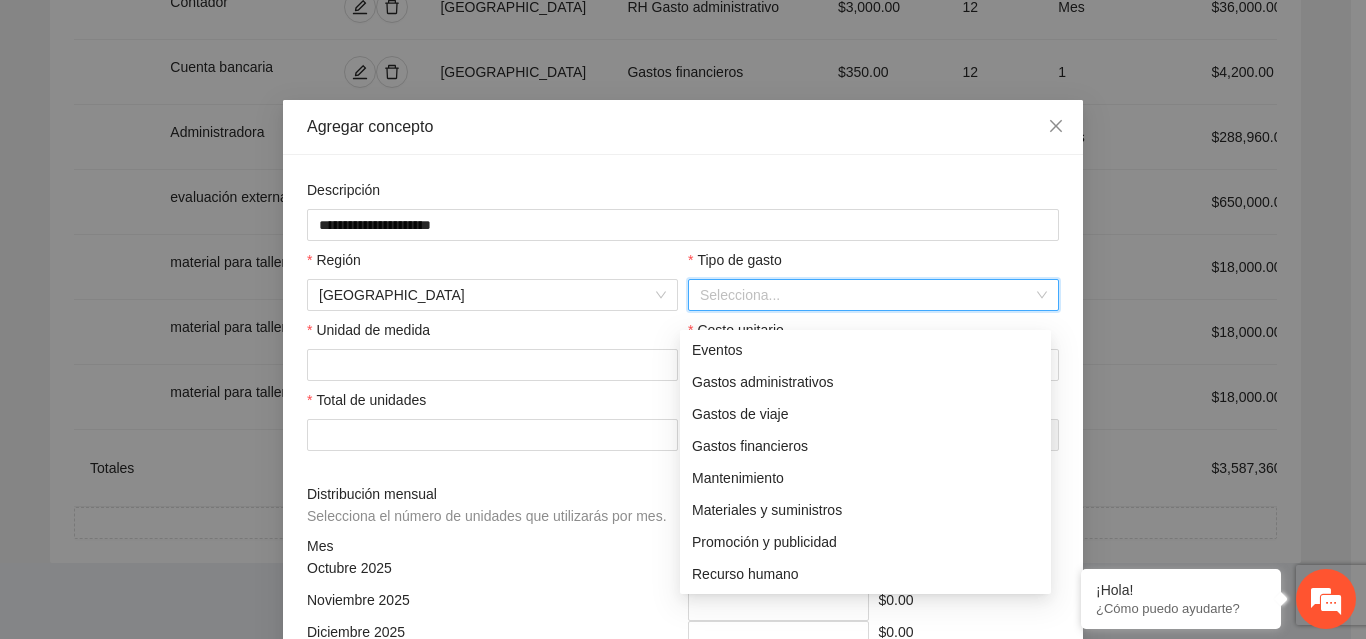 scroll, scrollTop: 128, scrollLeft: 0, axis: vertical 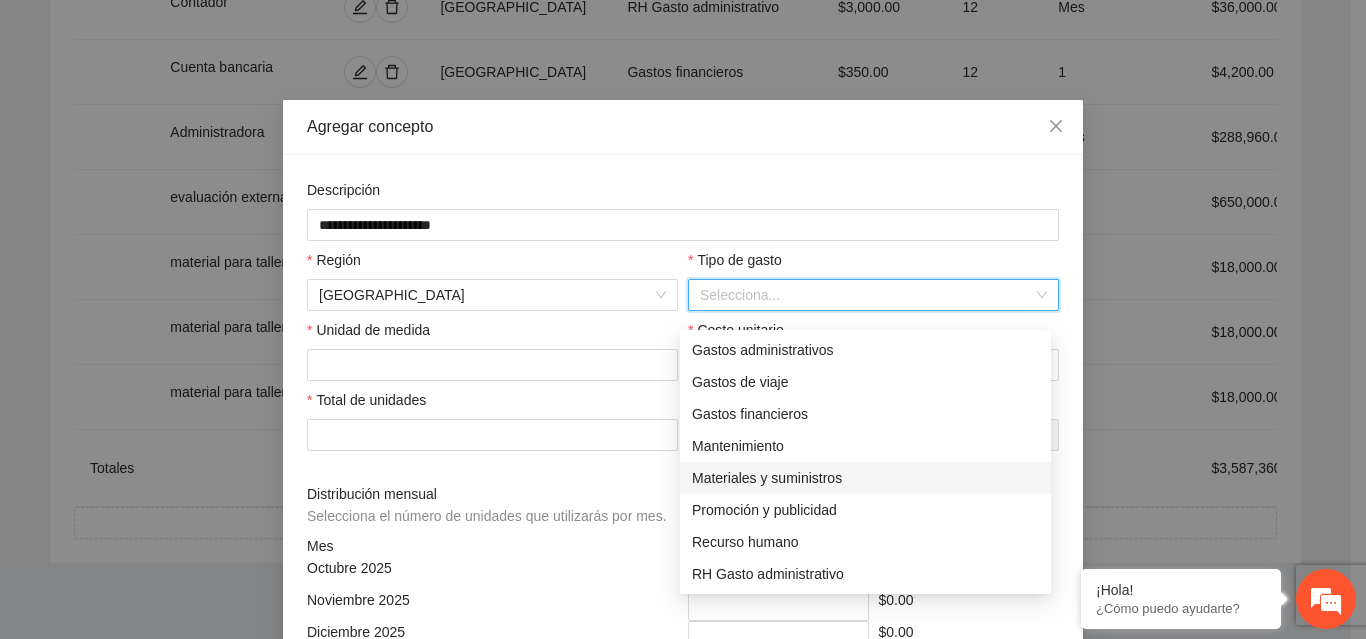 click on "Materiales y suministros" at bounding box center (865, 478) 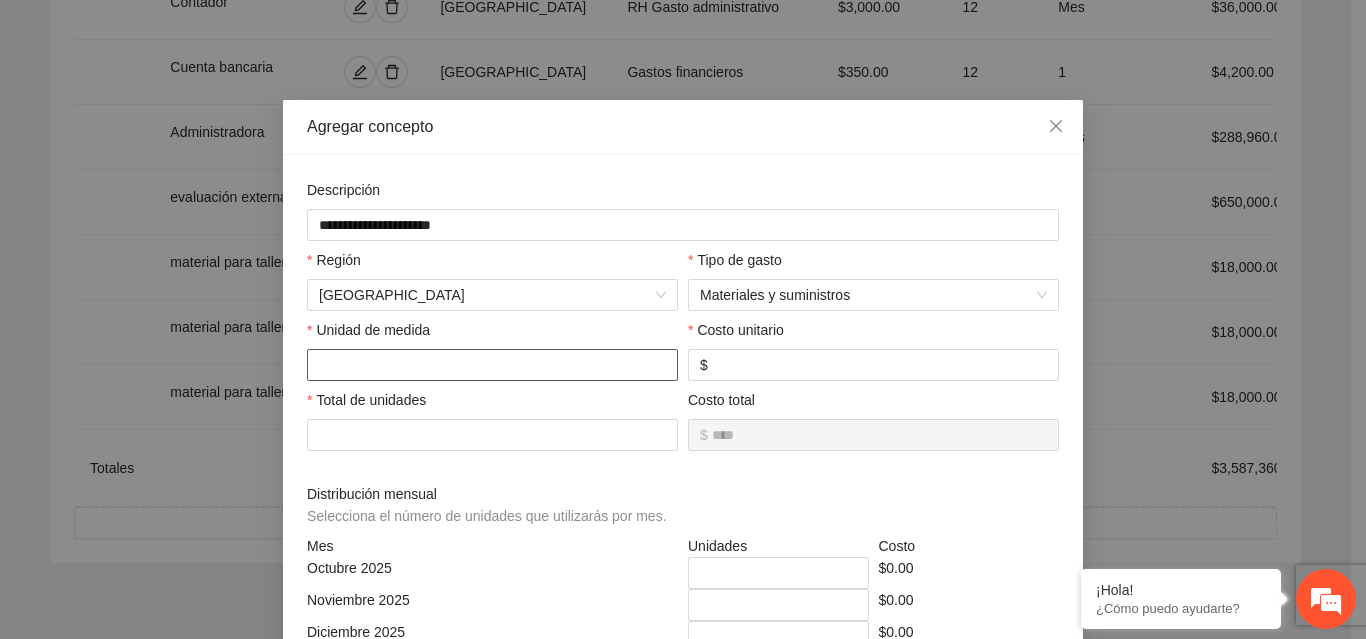 click at bounding box center [492, 365] 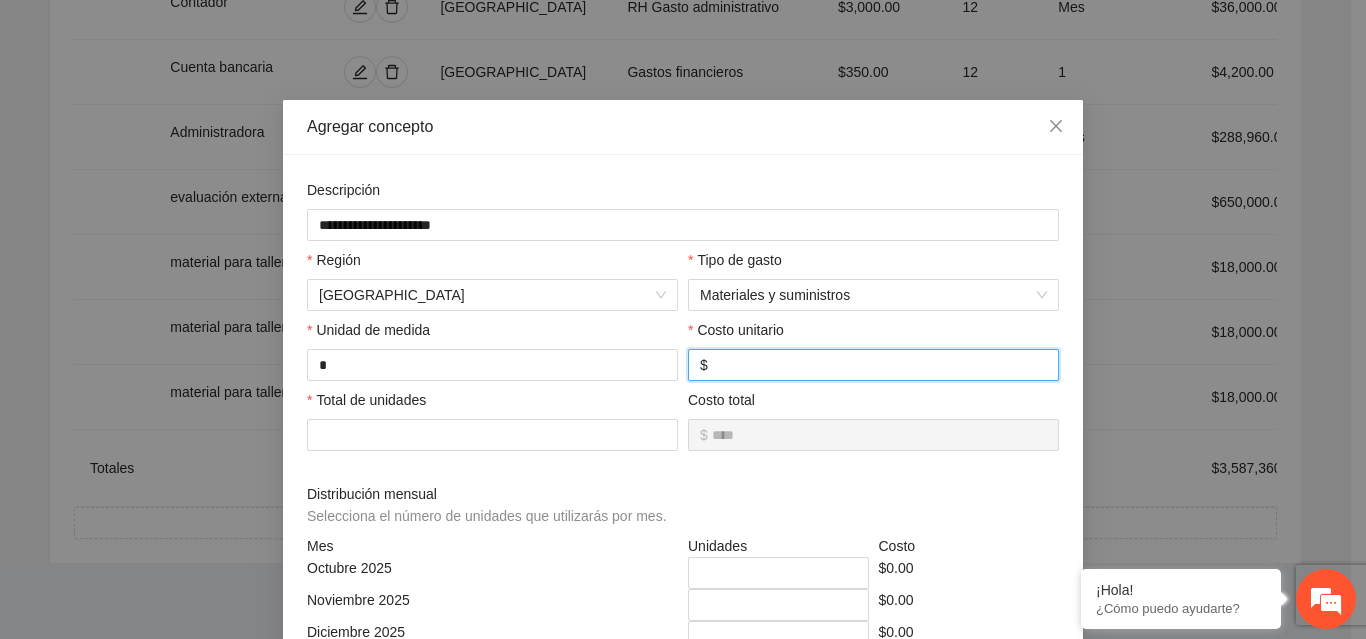 click at bounding box center (879, 365) 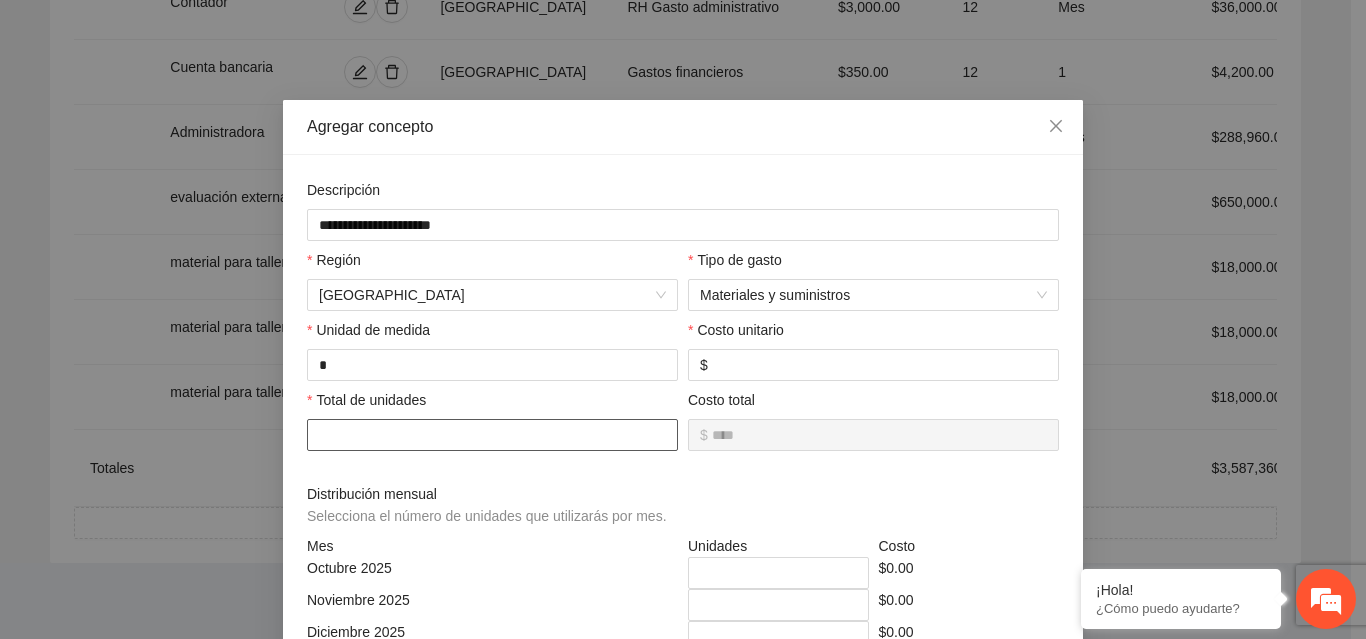 click at bounding box center (492, 435) 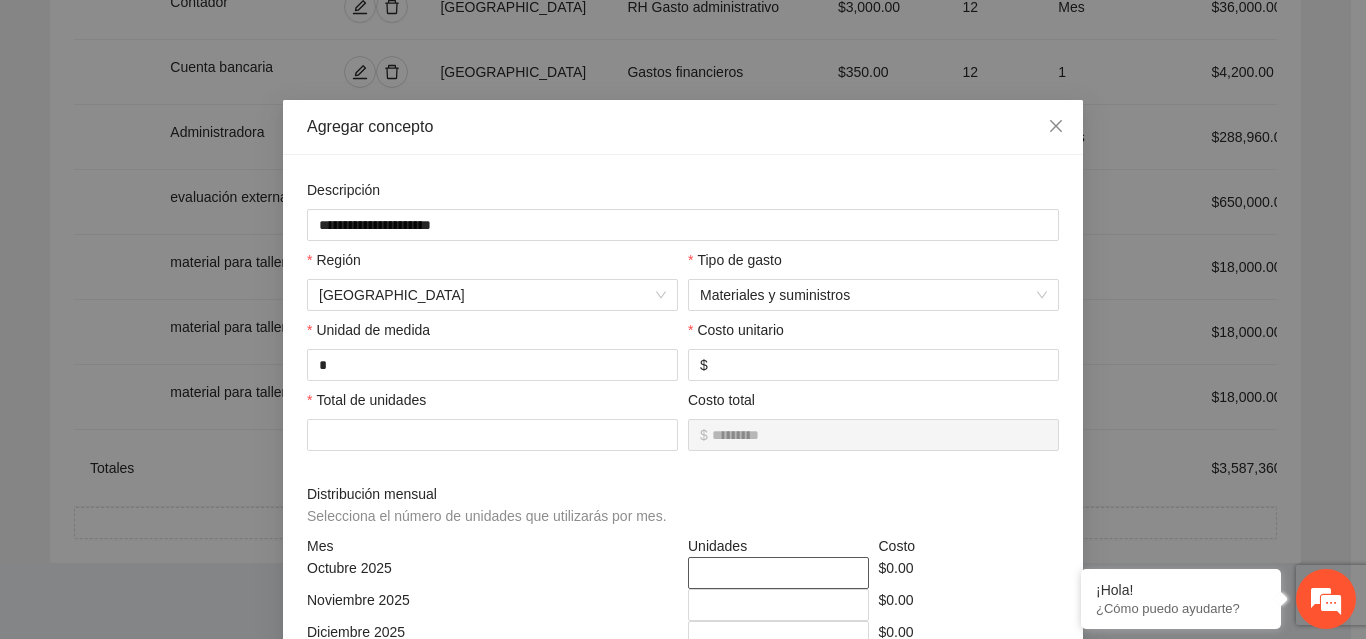 click on "*" at bounding box center [778, 573] 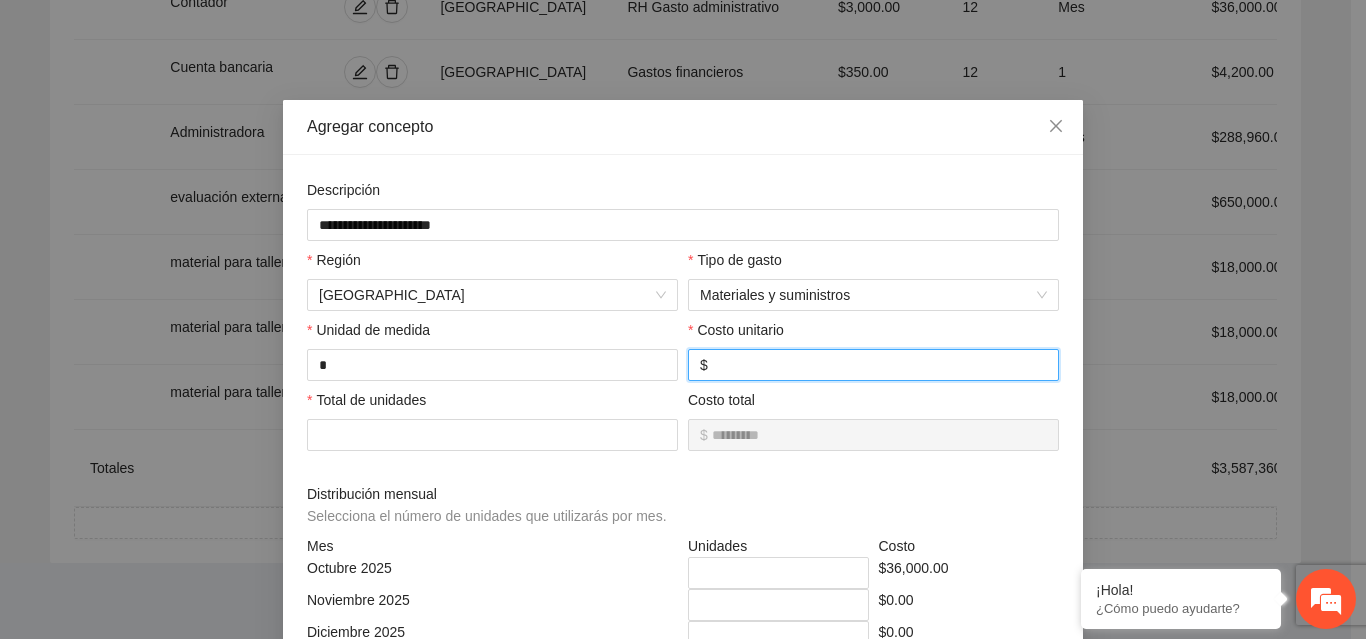 click on "****" at bounding box center [879, 365] 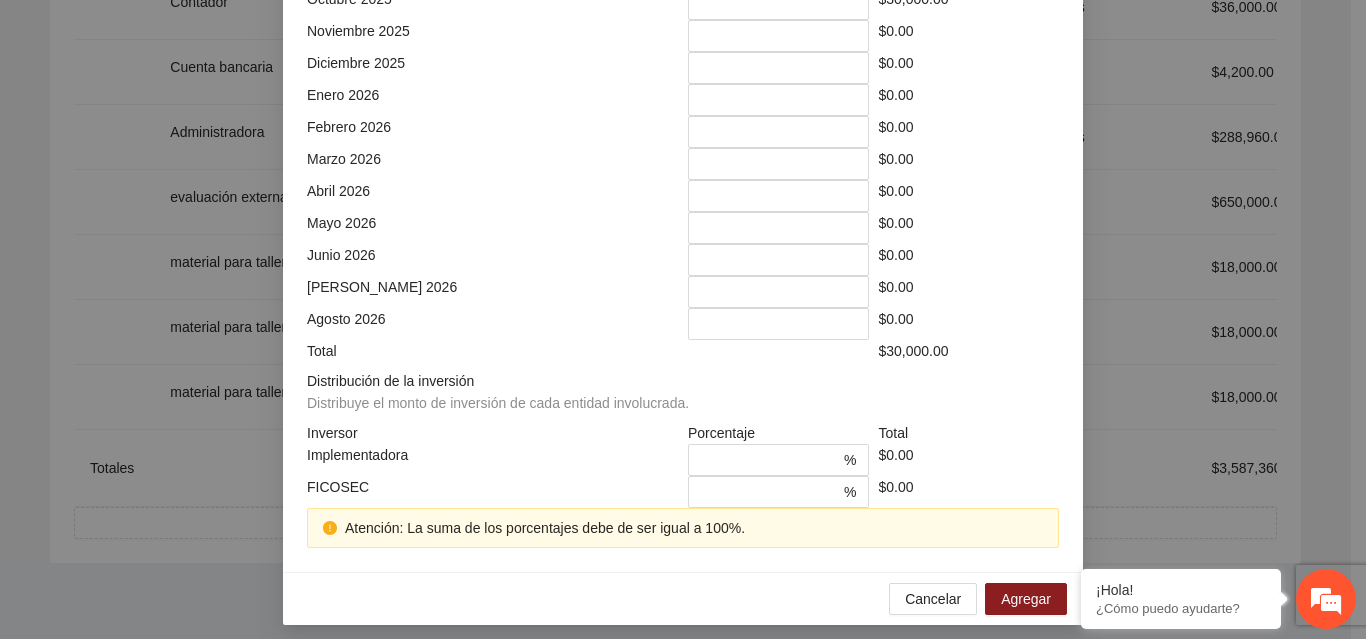scroll, scrollTop: 579, scrollLeft: 0, axis: vertical 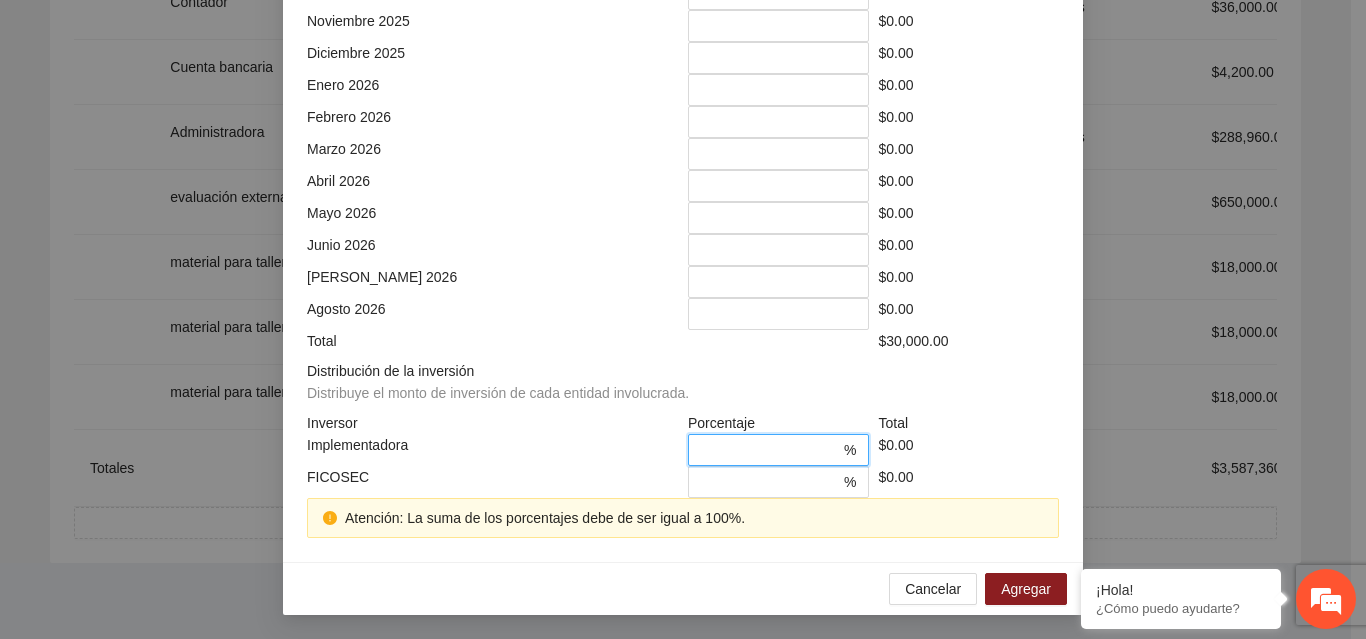 click at bounding box center (770, 450) 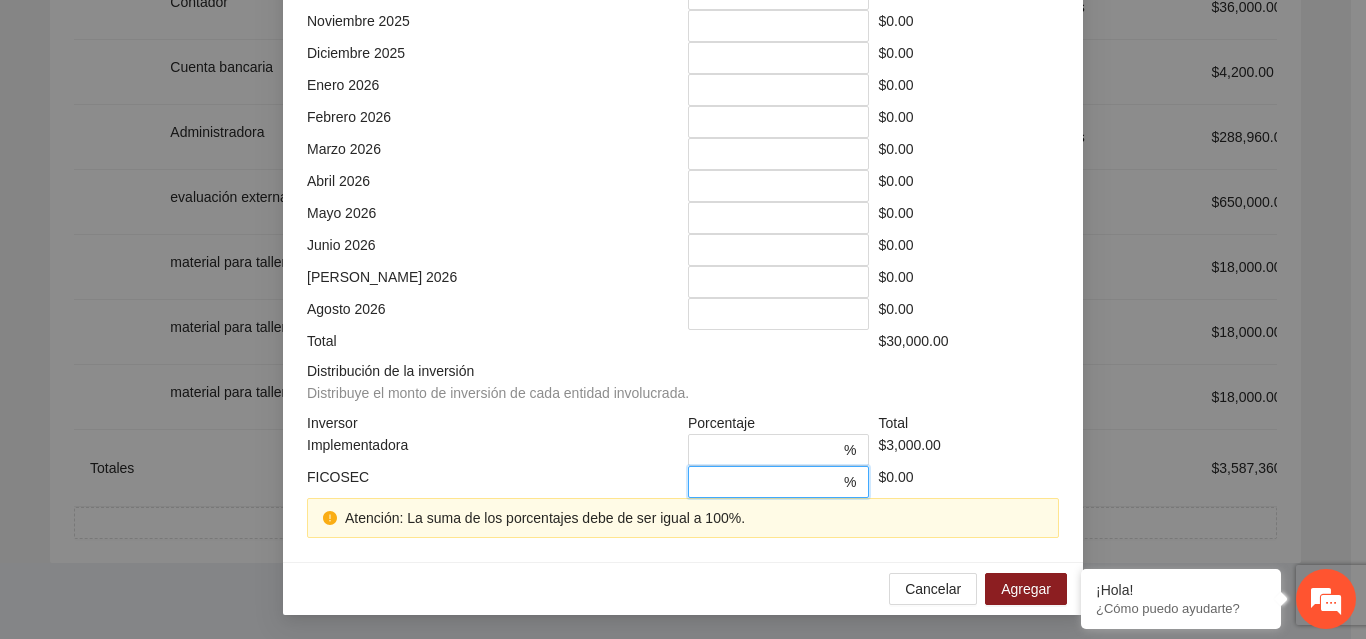 click on "*" at bounding box center [770, 482] 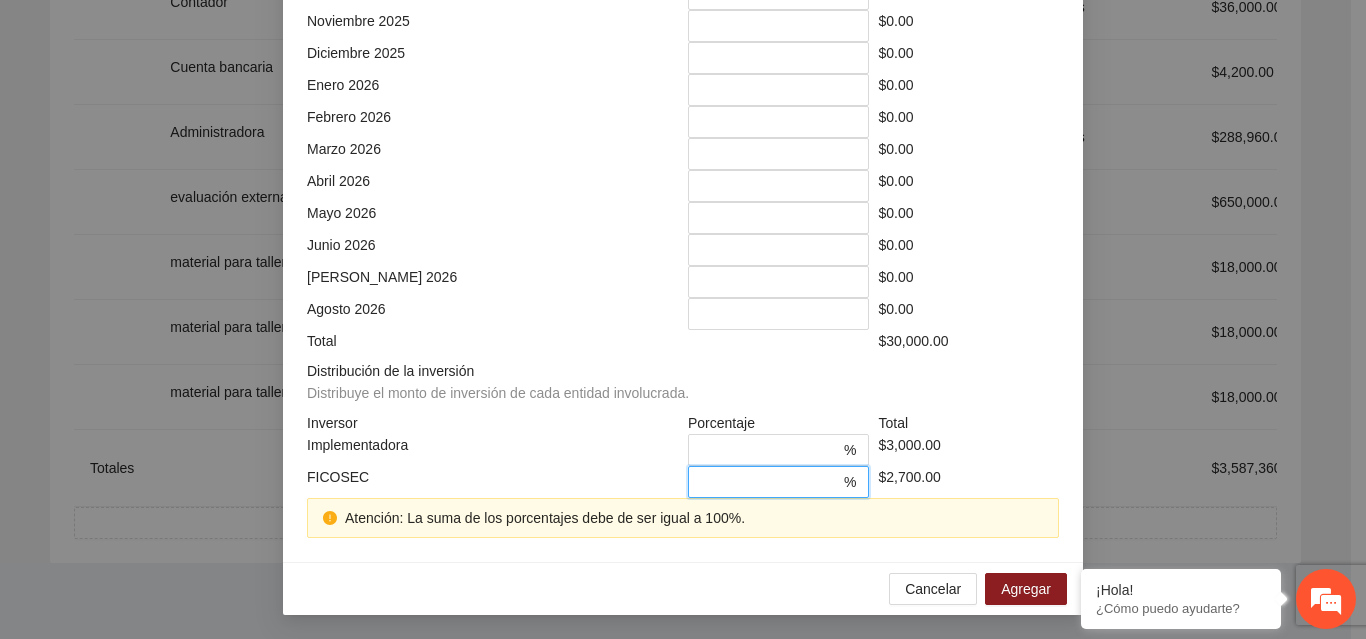 scroll, scrollTop: 539, scrollLeft: 0, axis: vertical 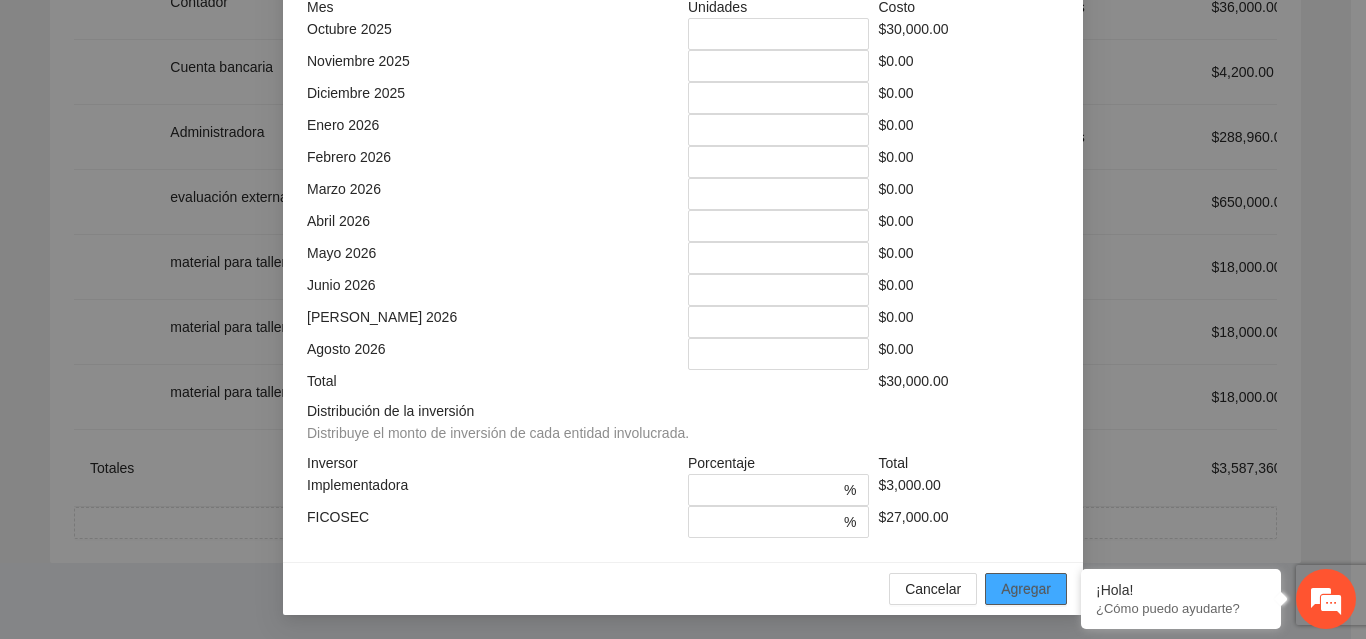 click on "Agregar" at bounding box center [1026, 589] 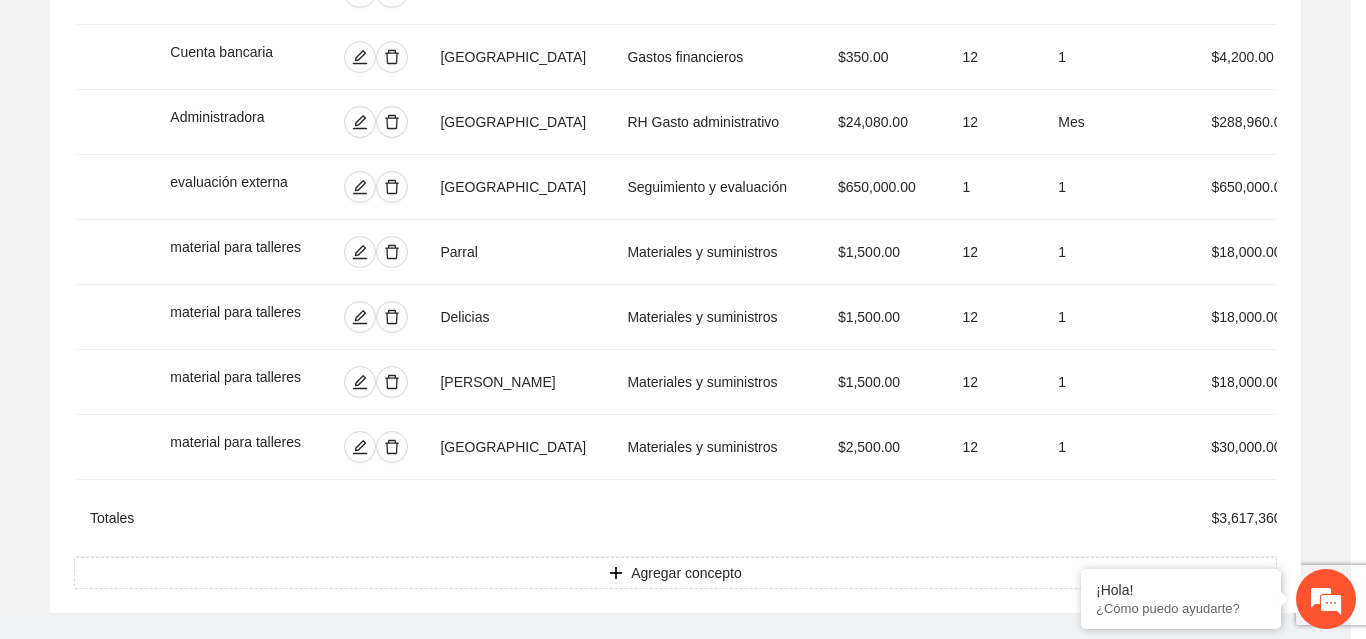 scroll, scrollTop: 439, scrollLeft: 0, axis: vertical 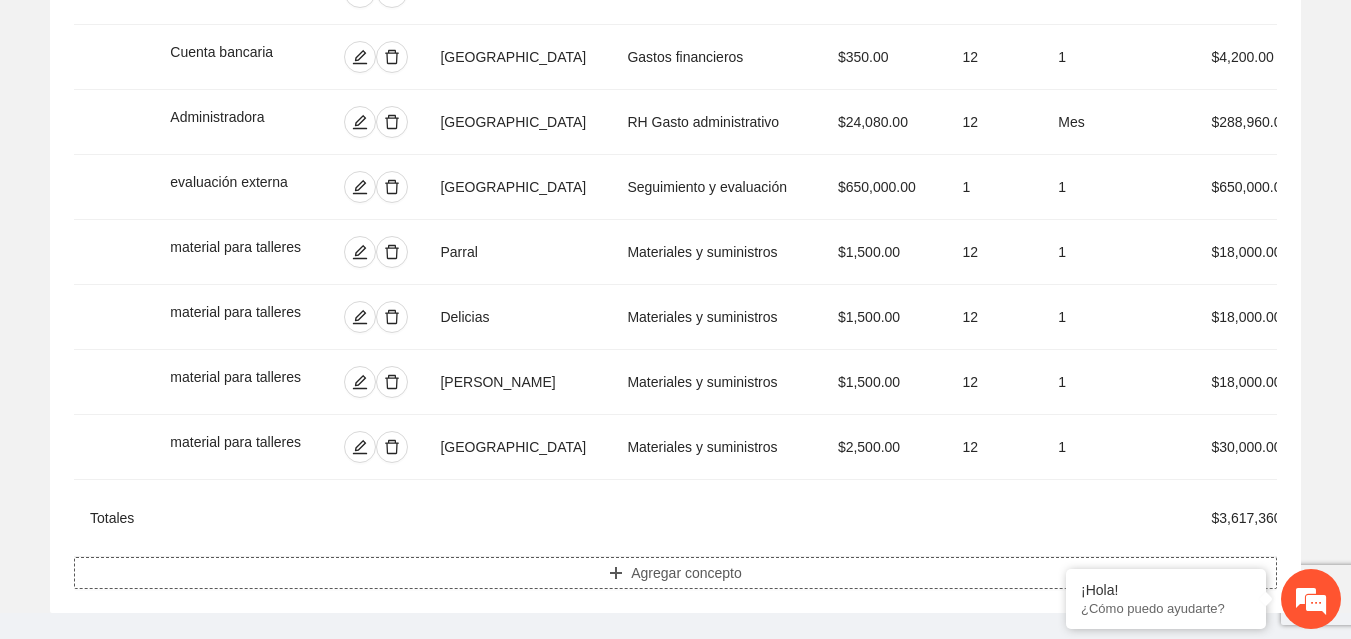 click on "Agregar concepto" at bounding box center (686, 573) 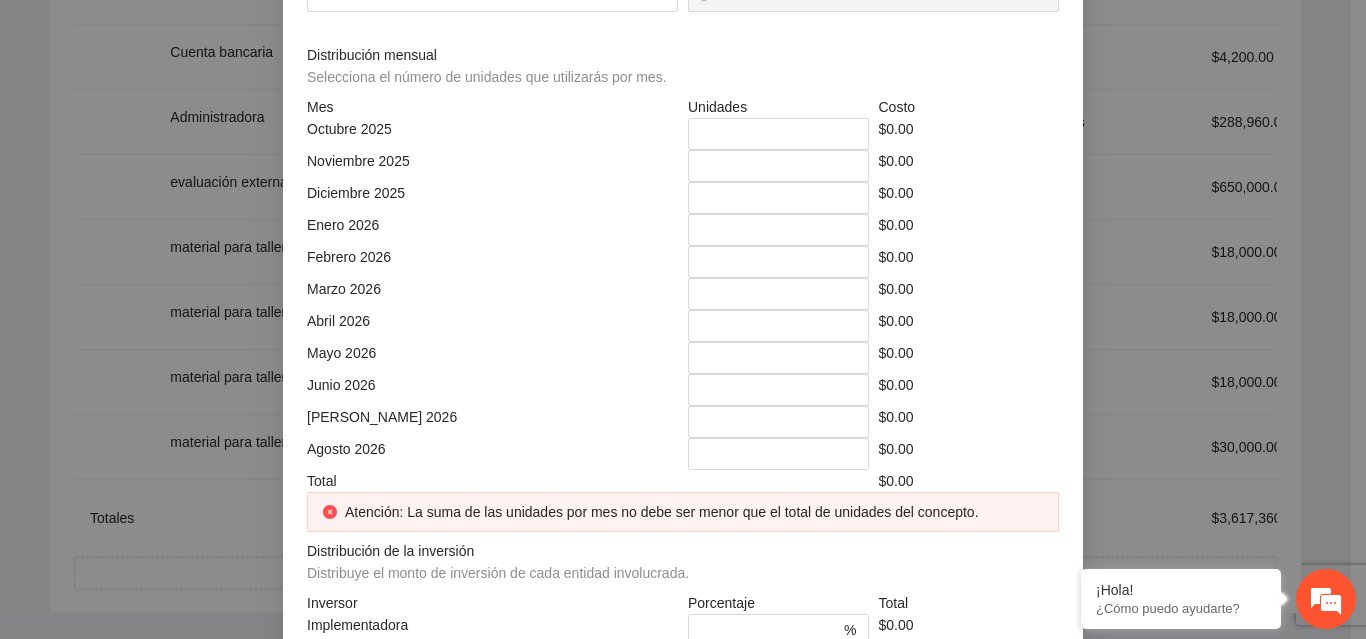 click at bounding box center [683, -214] 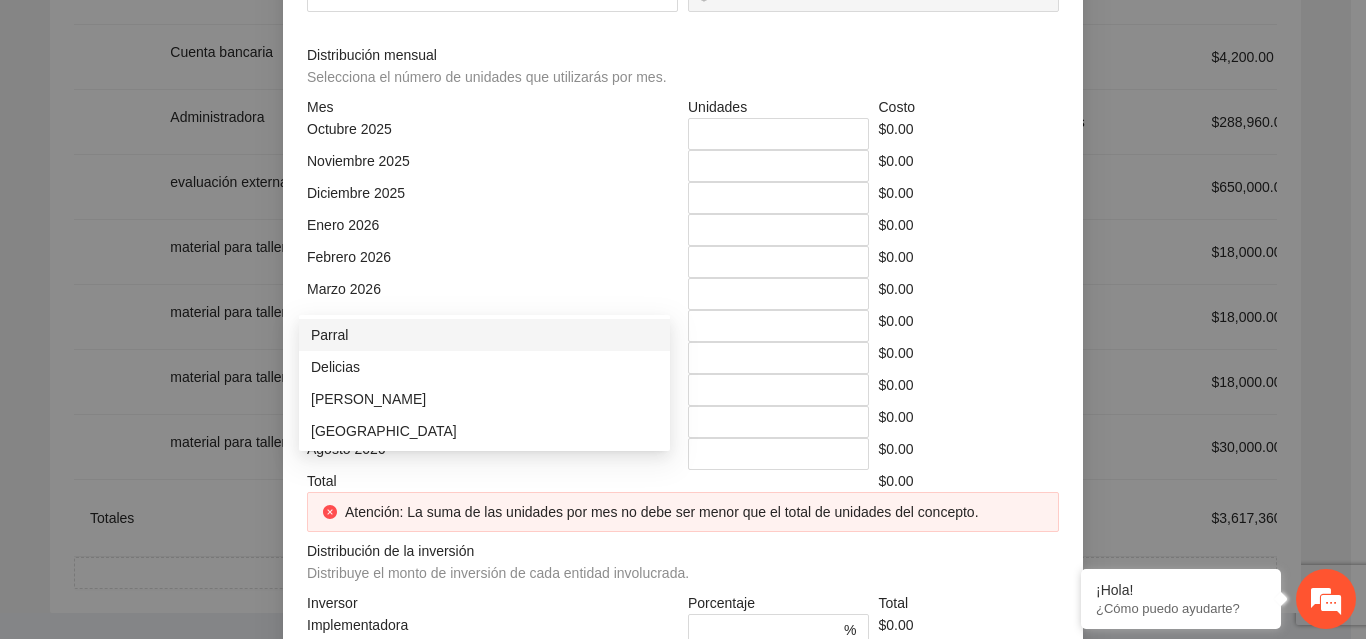 click on "Parral" at bounding box center [484, 335] 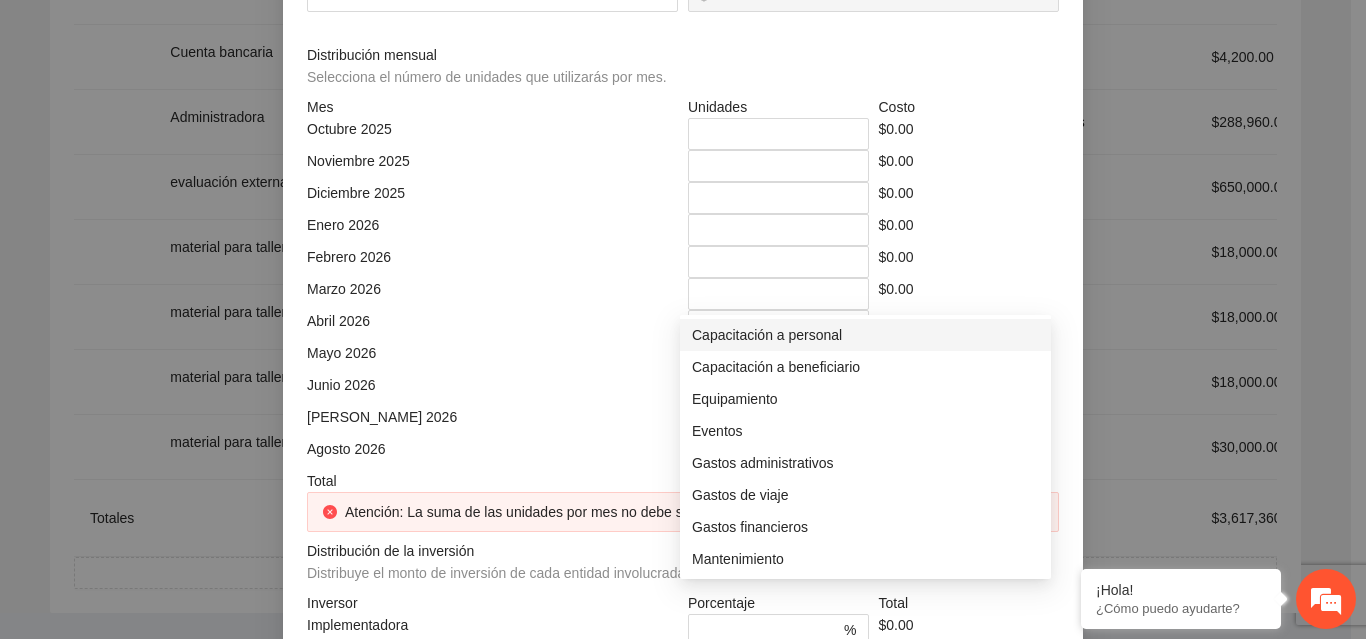 click at bounding box center (866, -144) 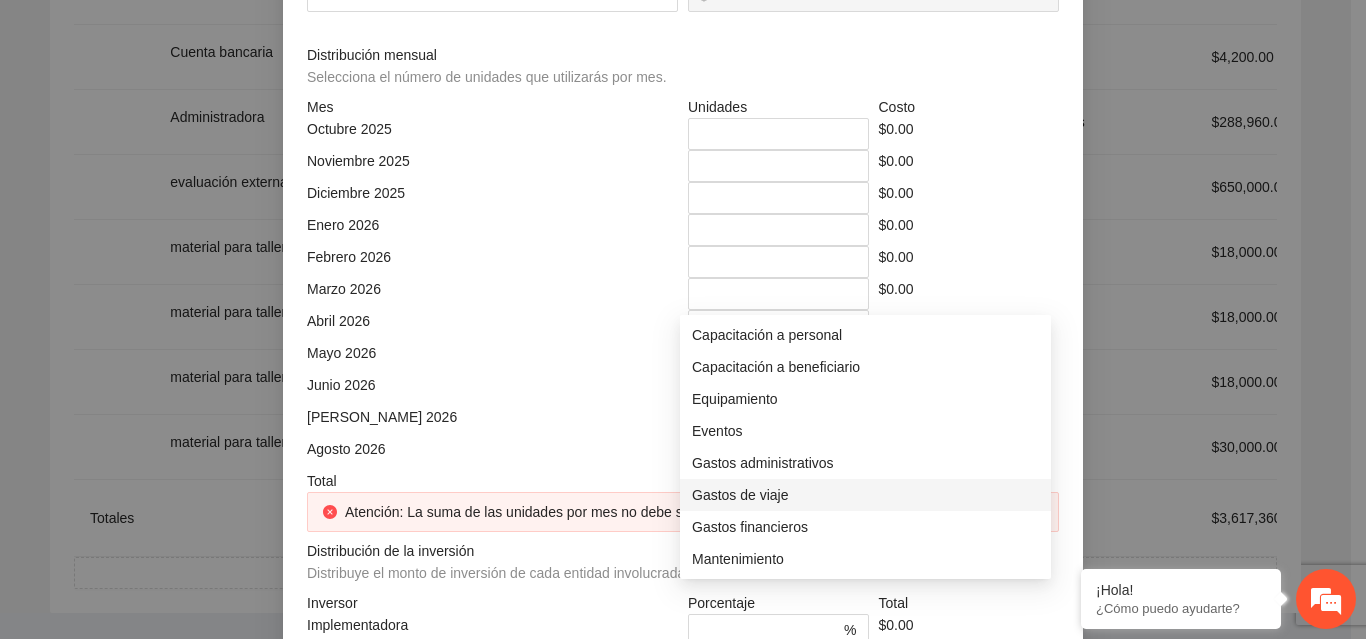 click on "Gastos de viaje" at bounding box center [865, 495] 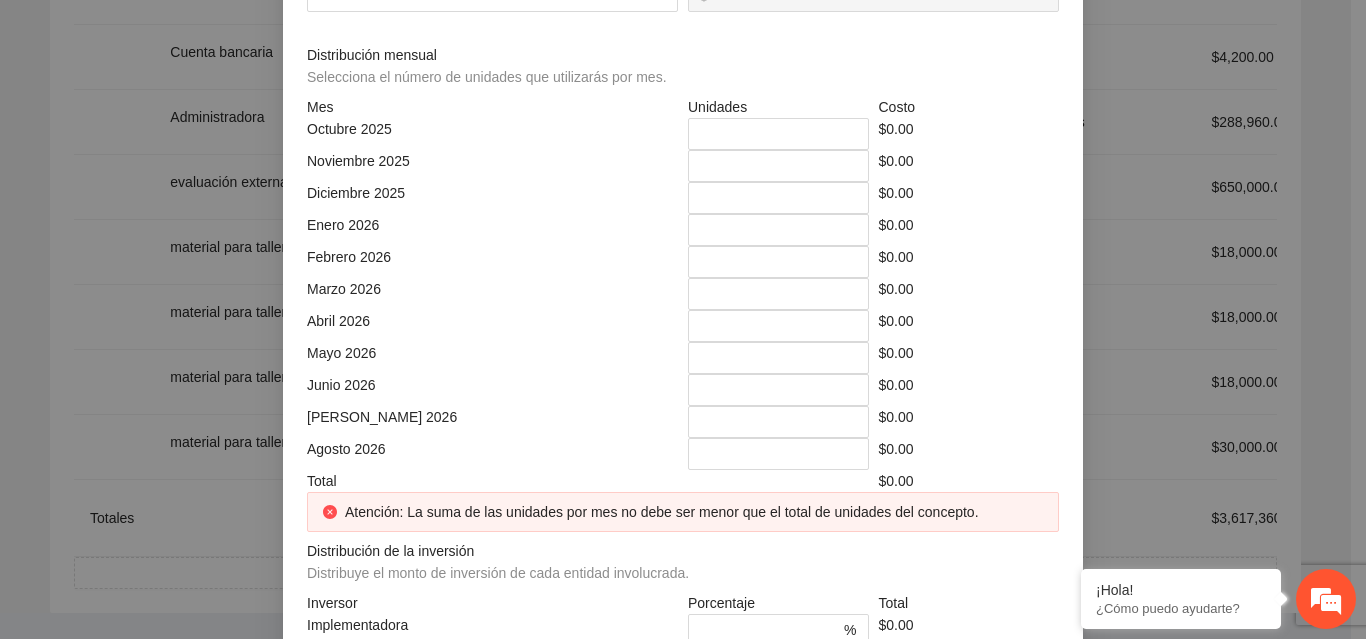 click at bounding box center (492, -74) 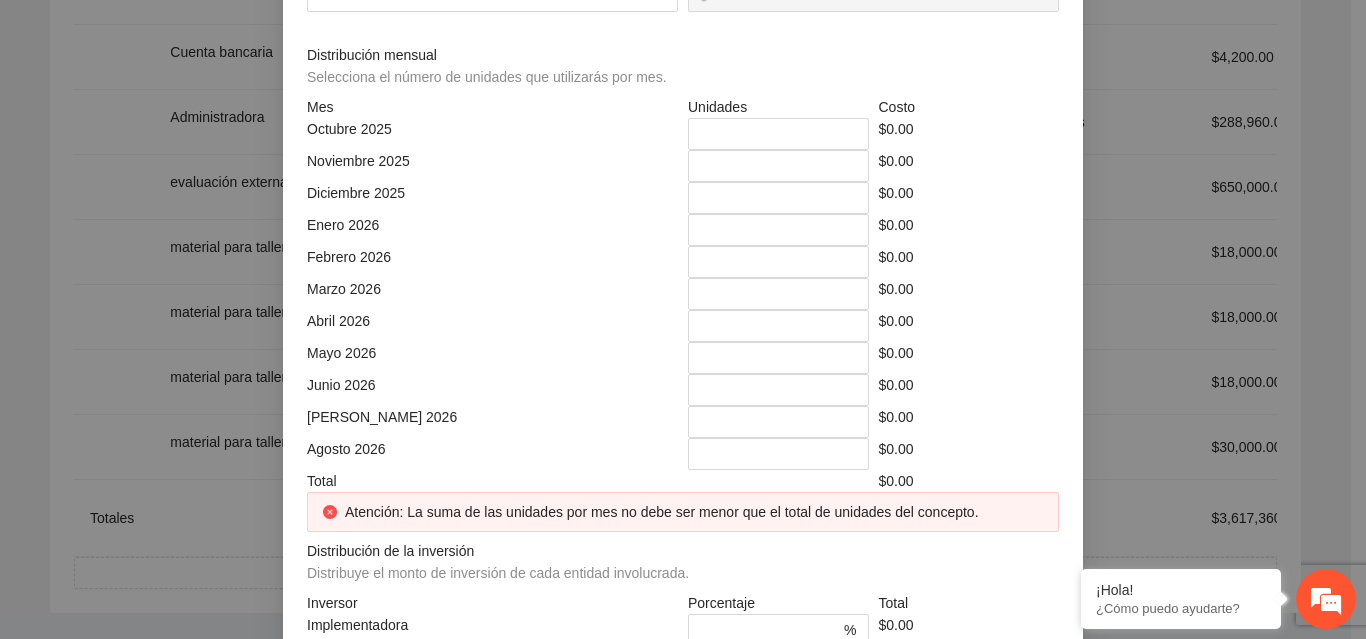 click at bounding box center (879, -74) 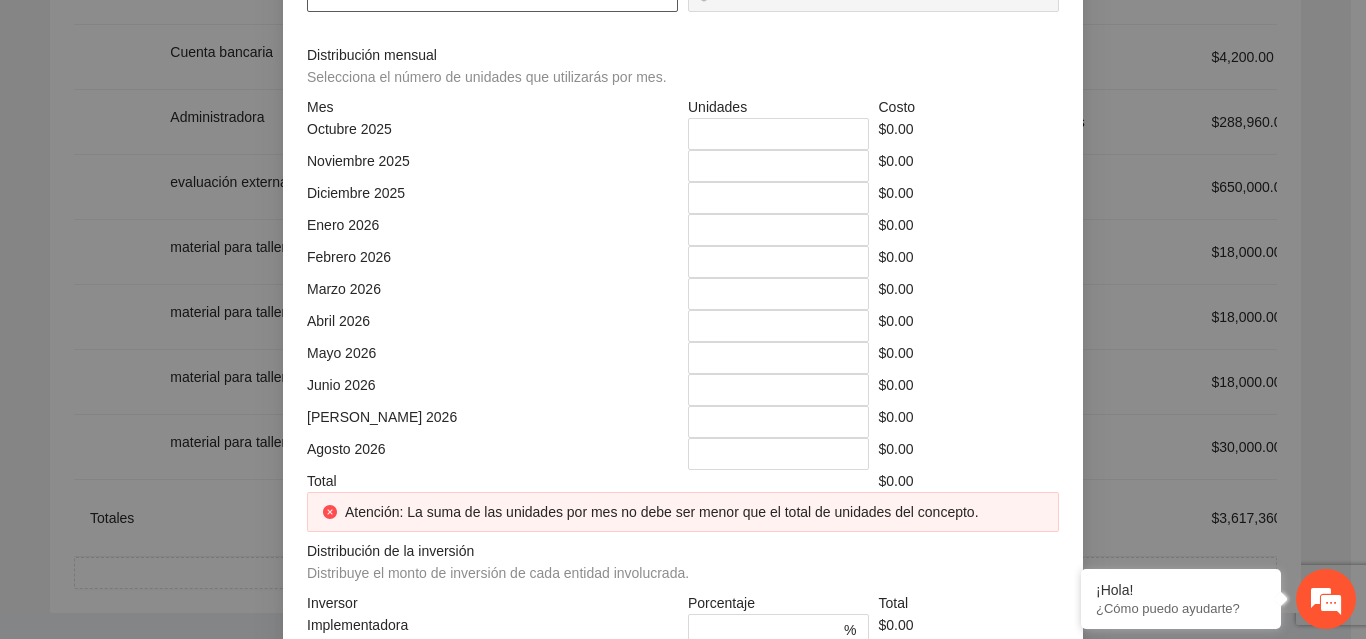 click at bounding box center [492, -4] 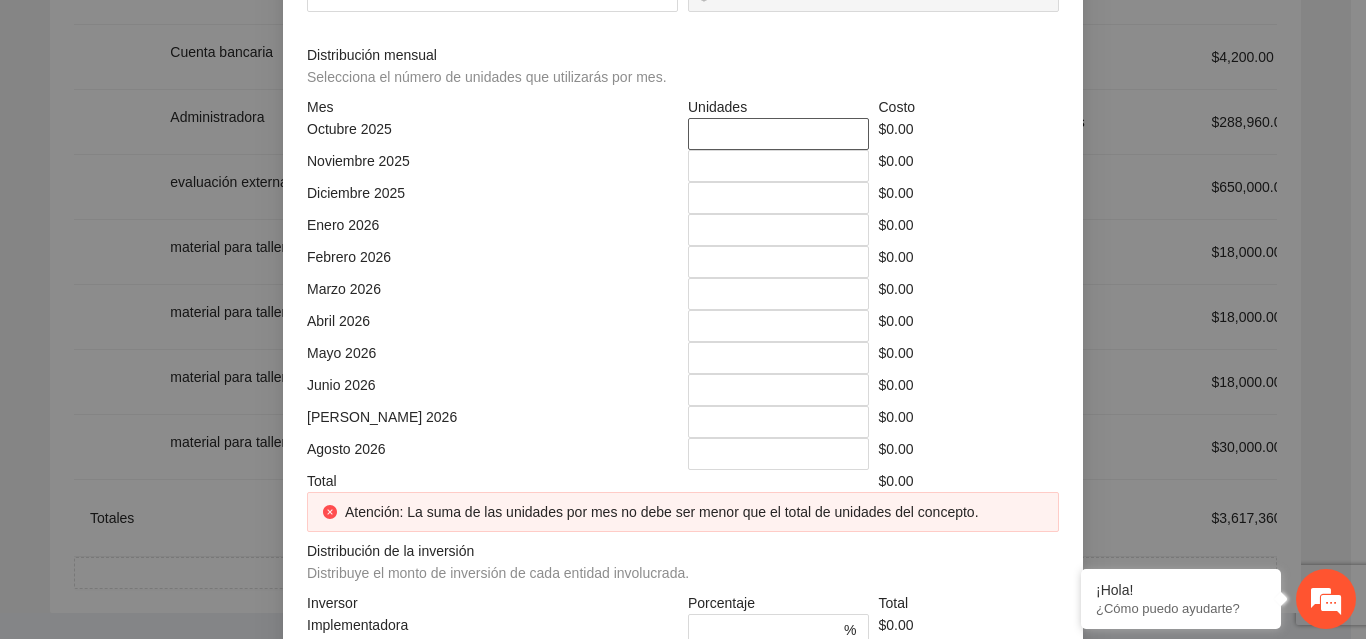 click on "*" at bounding box center (778, 134) 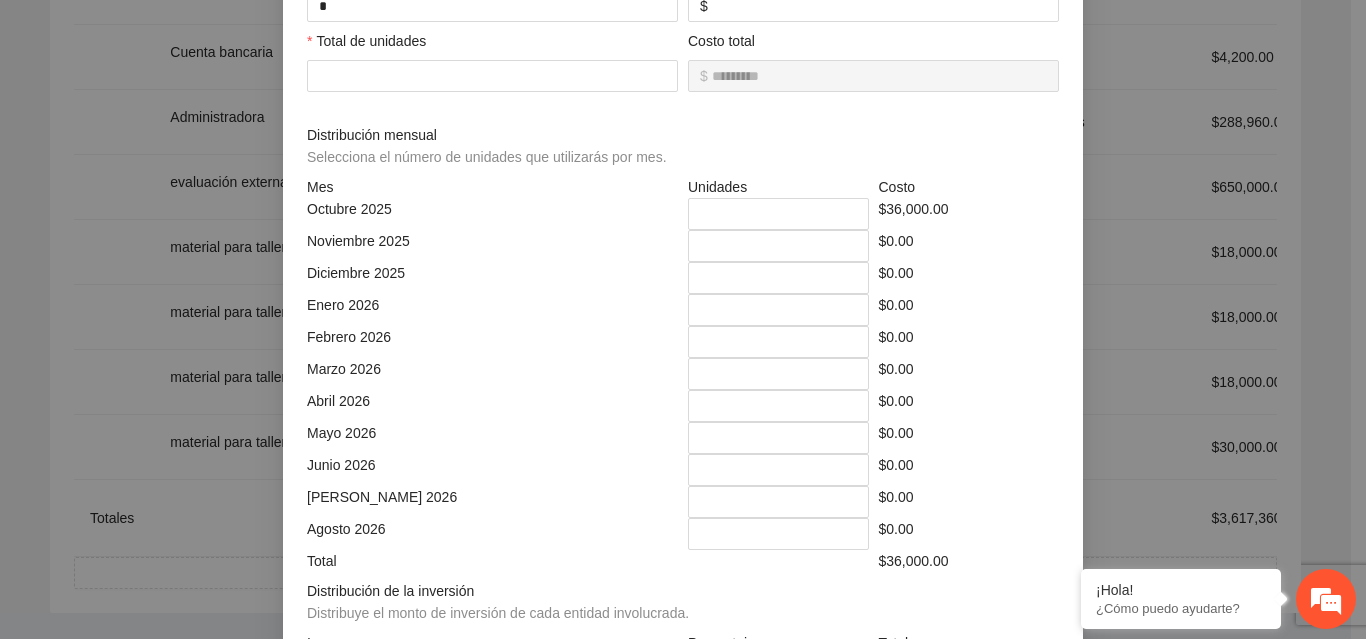scroll, scrollTop: 579, scrollLeft: 0, axis: vertical 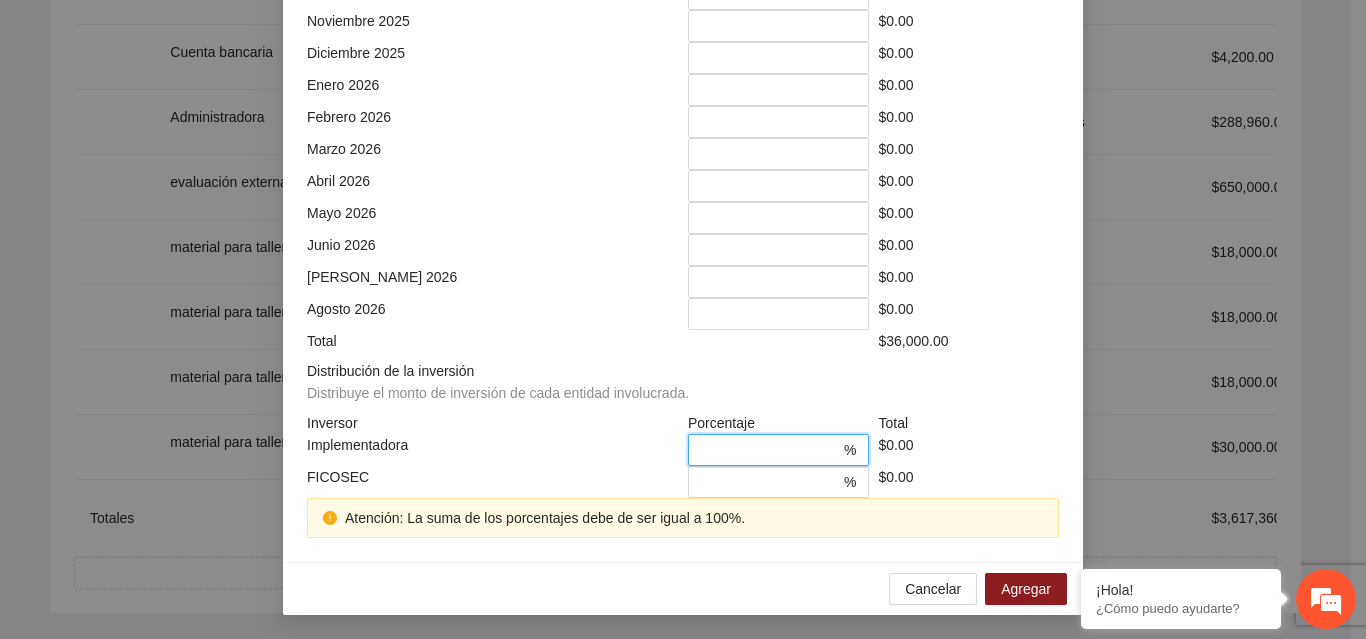 click on "*" at bounding box center (770, 450) 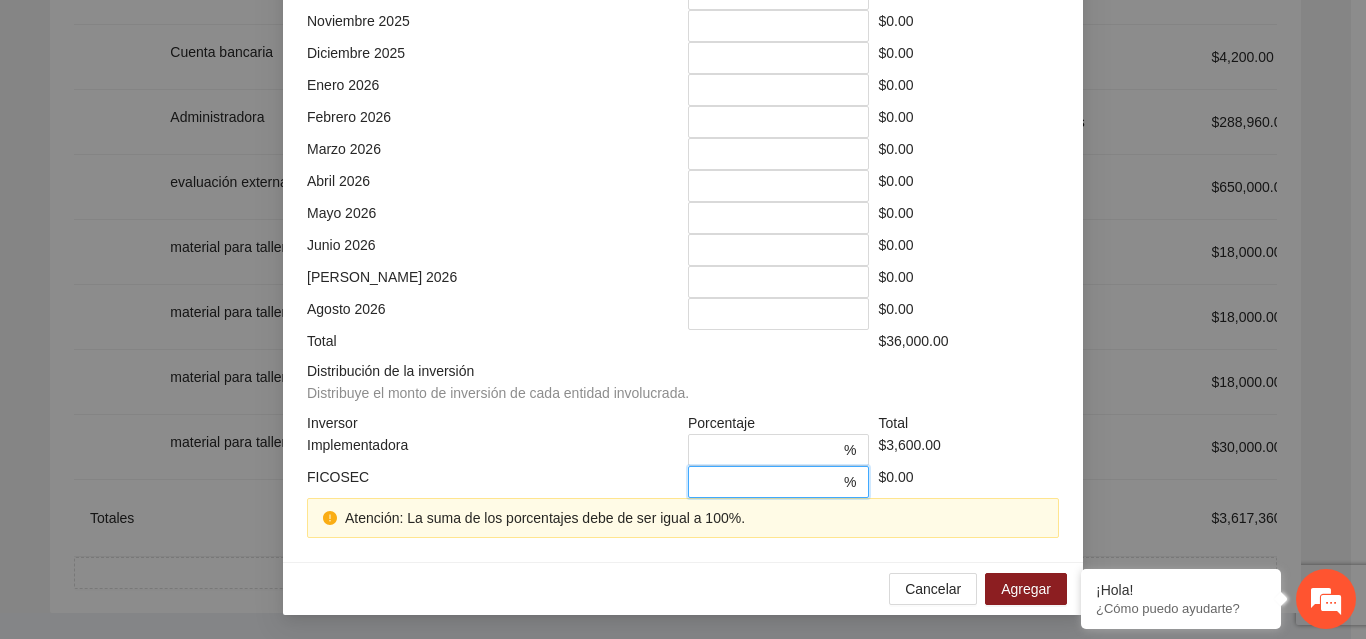 click on "*" at bounding box center (770, 482) 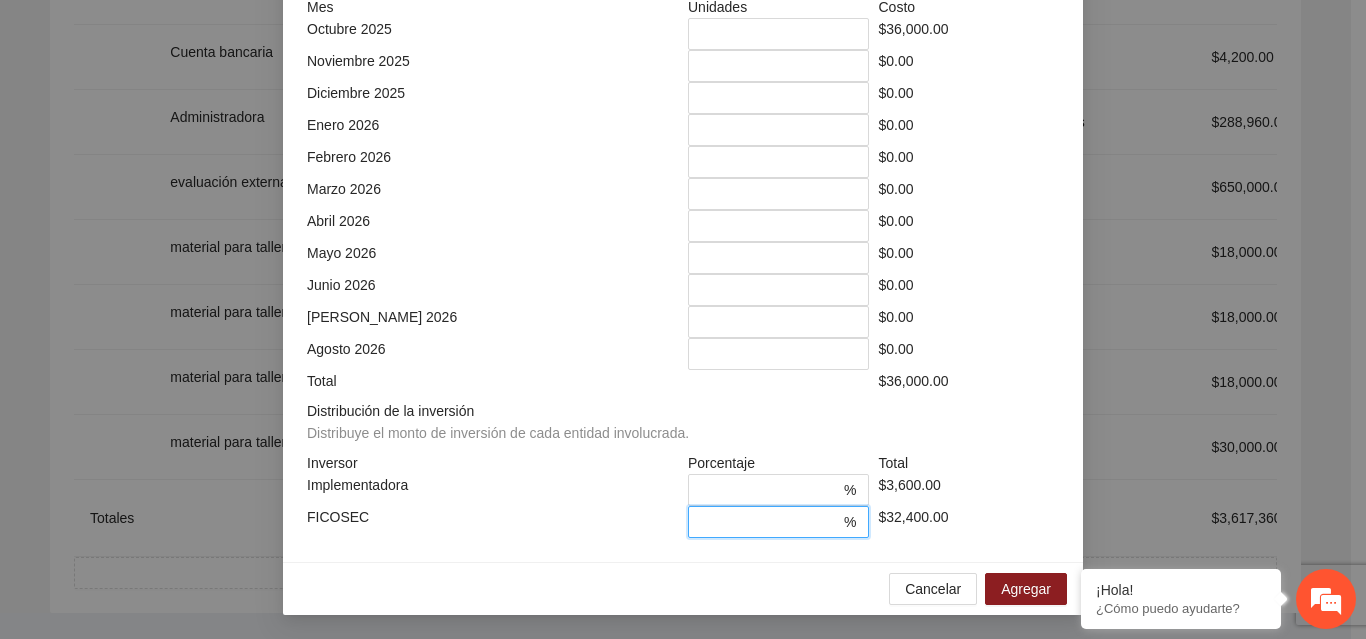 scroll, scrollTop: 539, scrollLeft: 0, axis: vertical 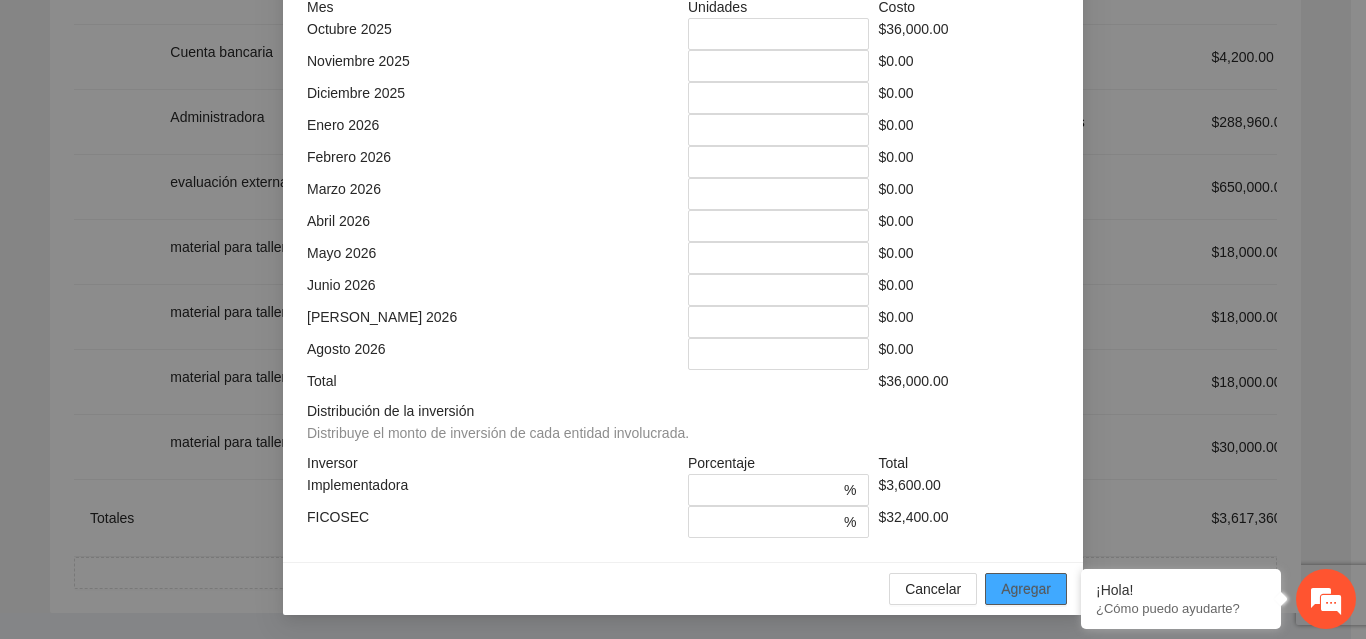 click on "Agregar" at bounding box center [1026, 589] 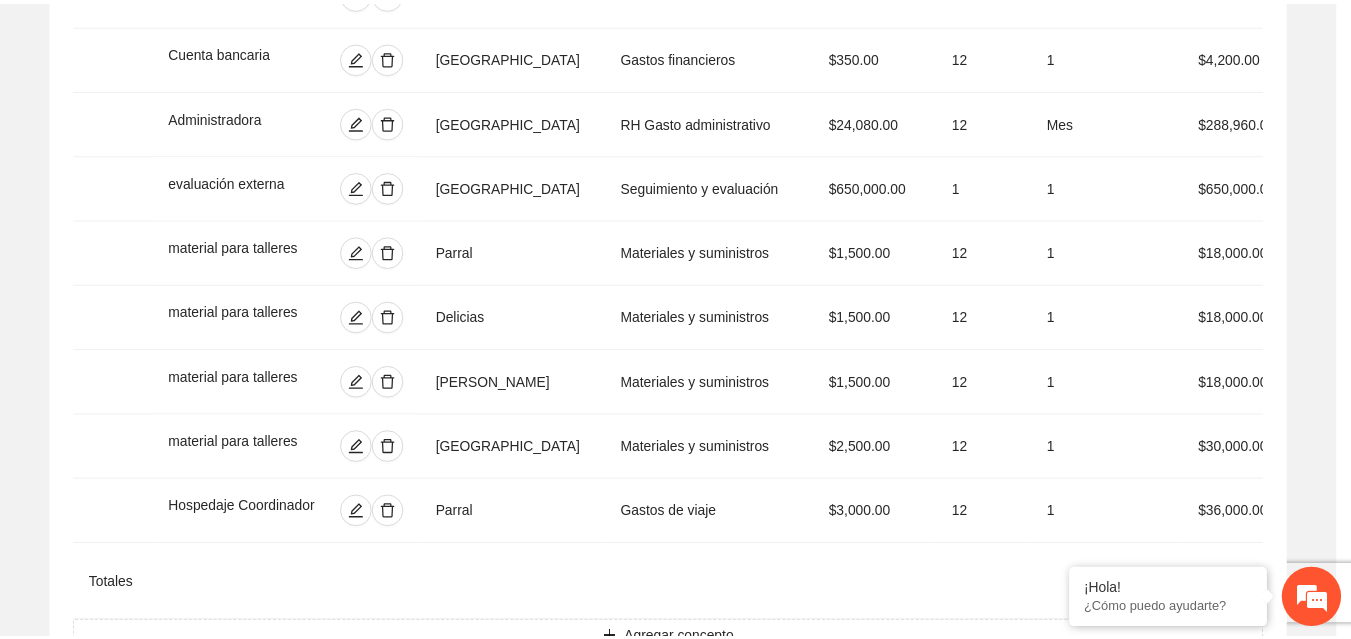 scroll, scrollTop: 439, scrollLeft: 0, axis: vertical 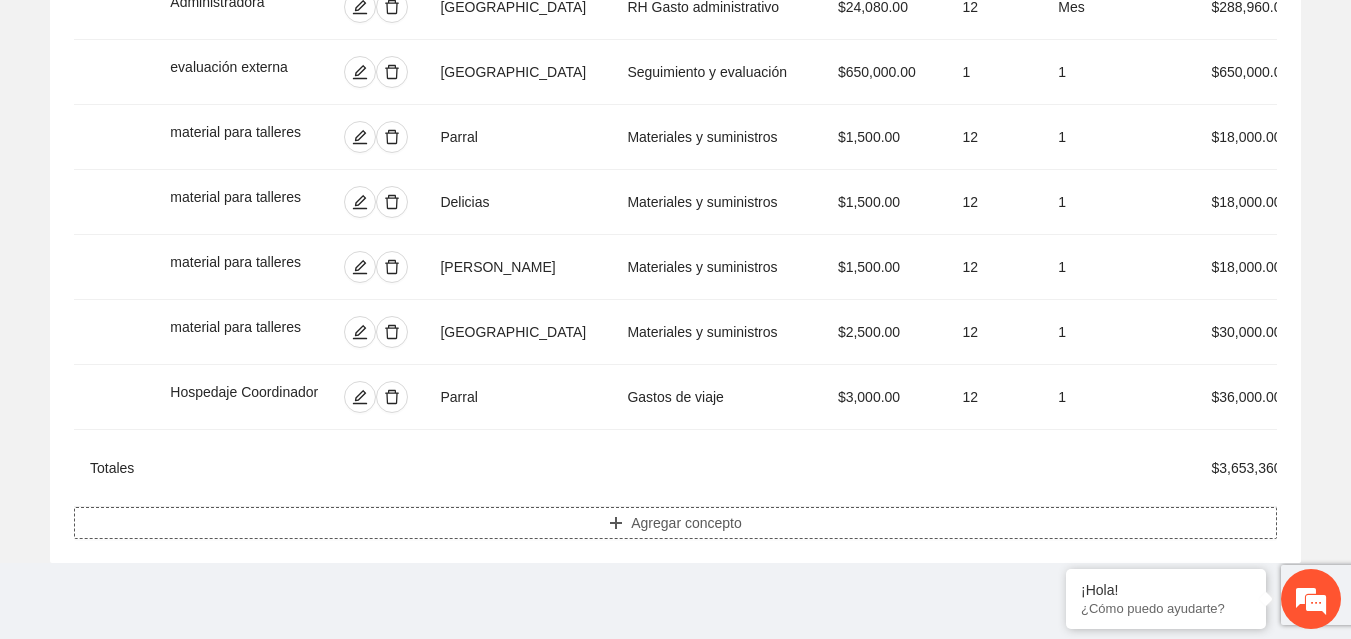 click on "Agregar concepto" at bounding box center (686, 523) 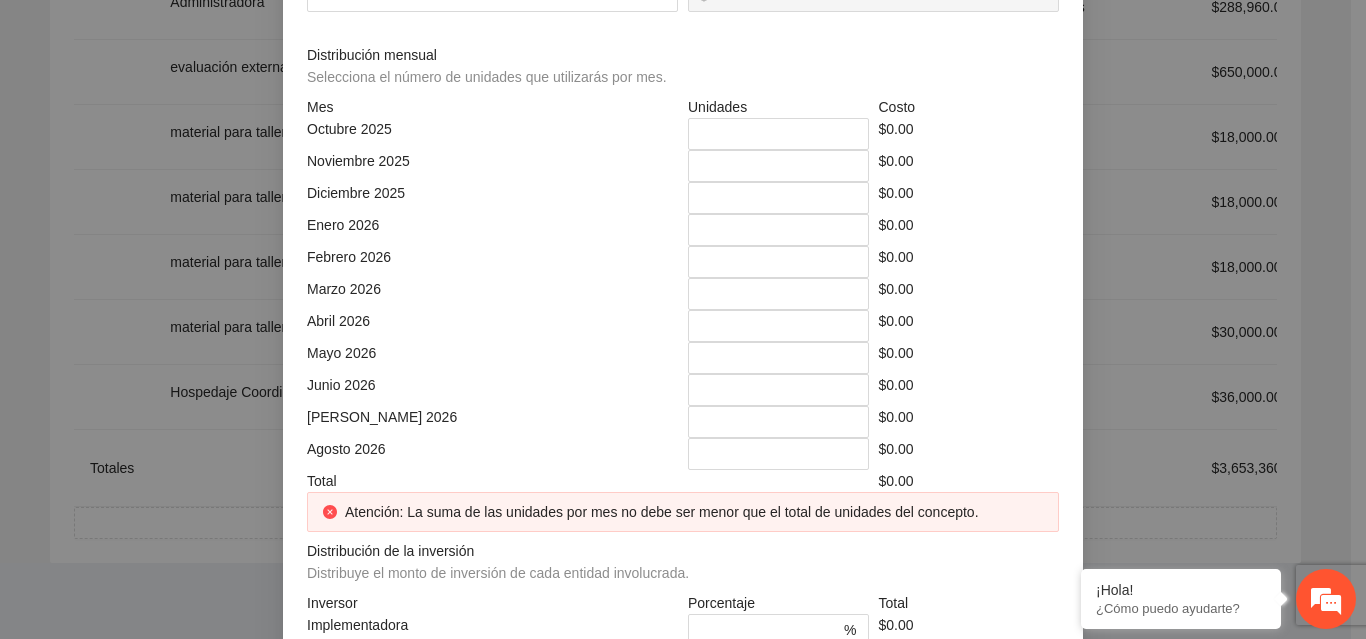 click at bounding box center [683, -214] 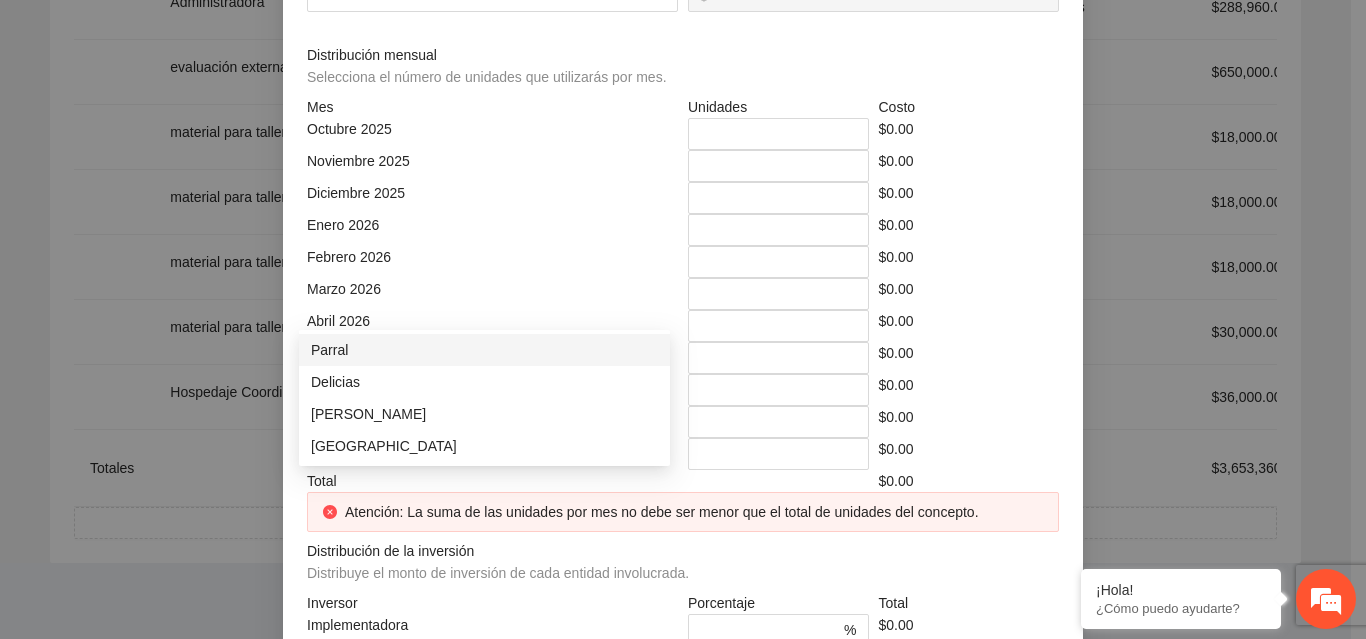 click at bounding box center (485, -144) 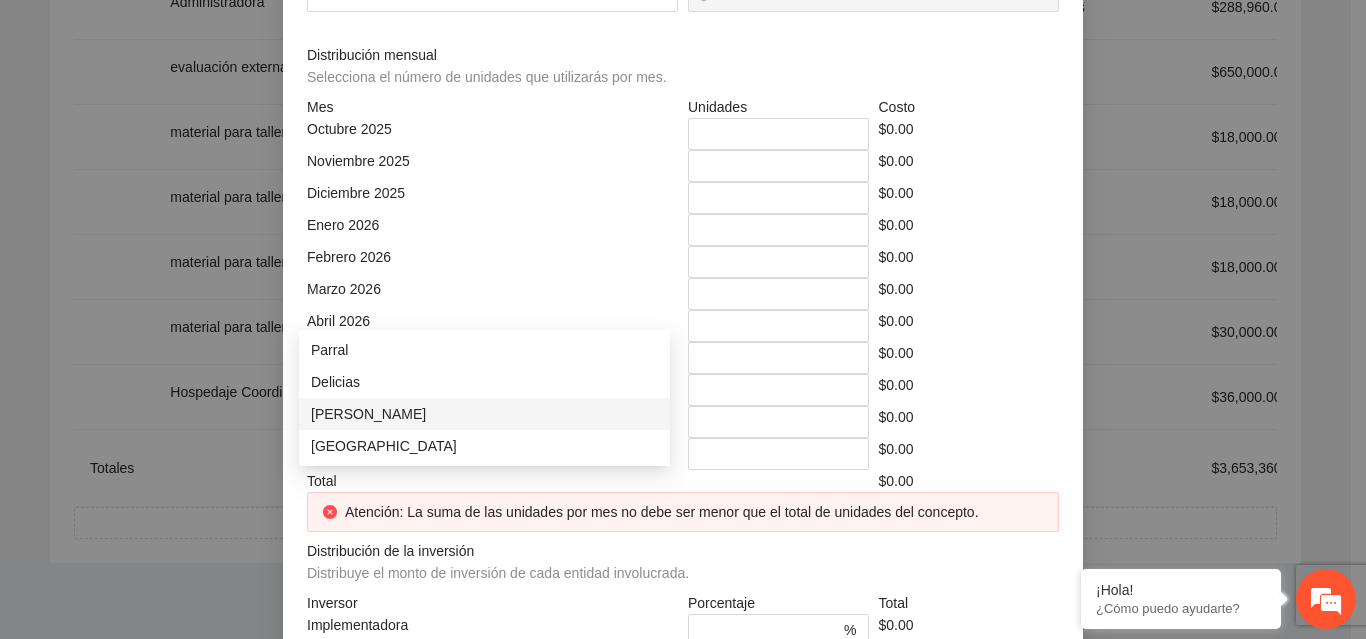 click on "[PERSON_NAME]" at bounding box center [484, 414] 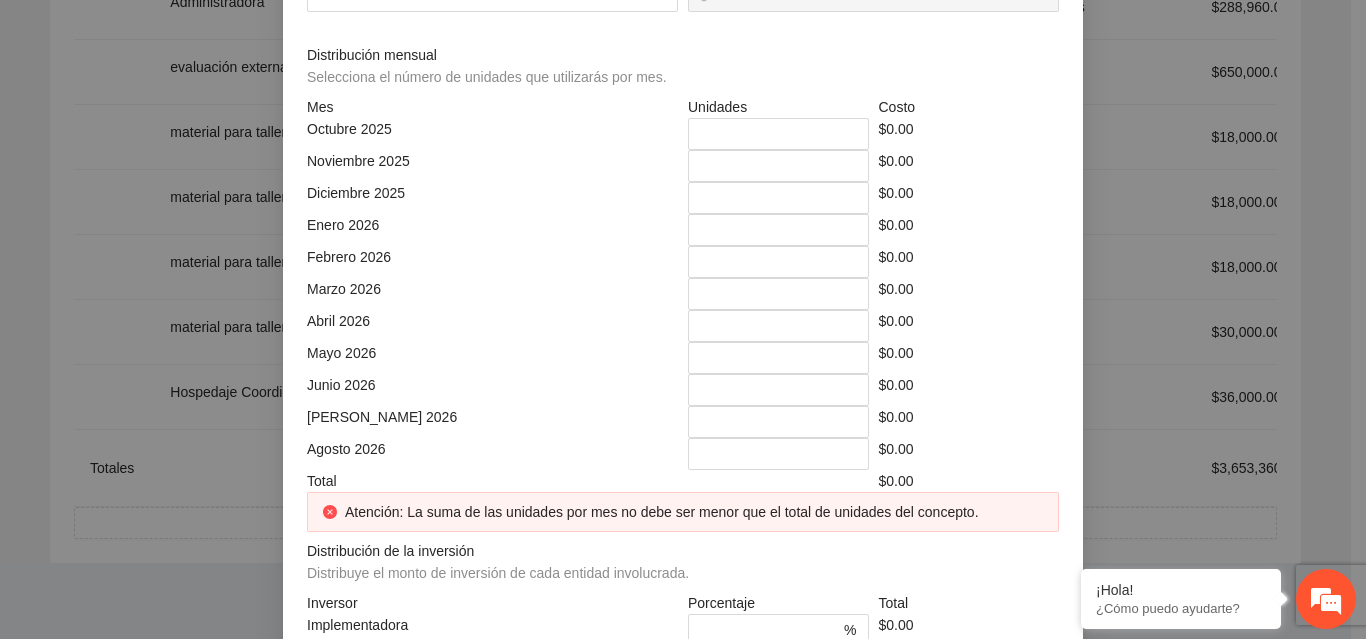 click on "[PERSON_NAME]" at bounding box center (492, -144) 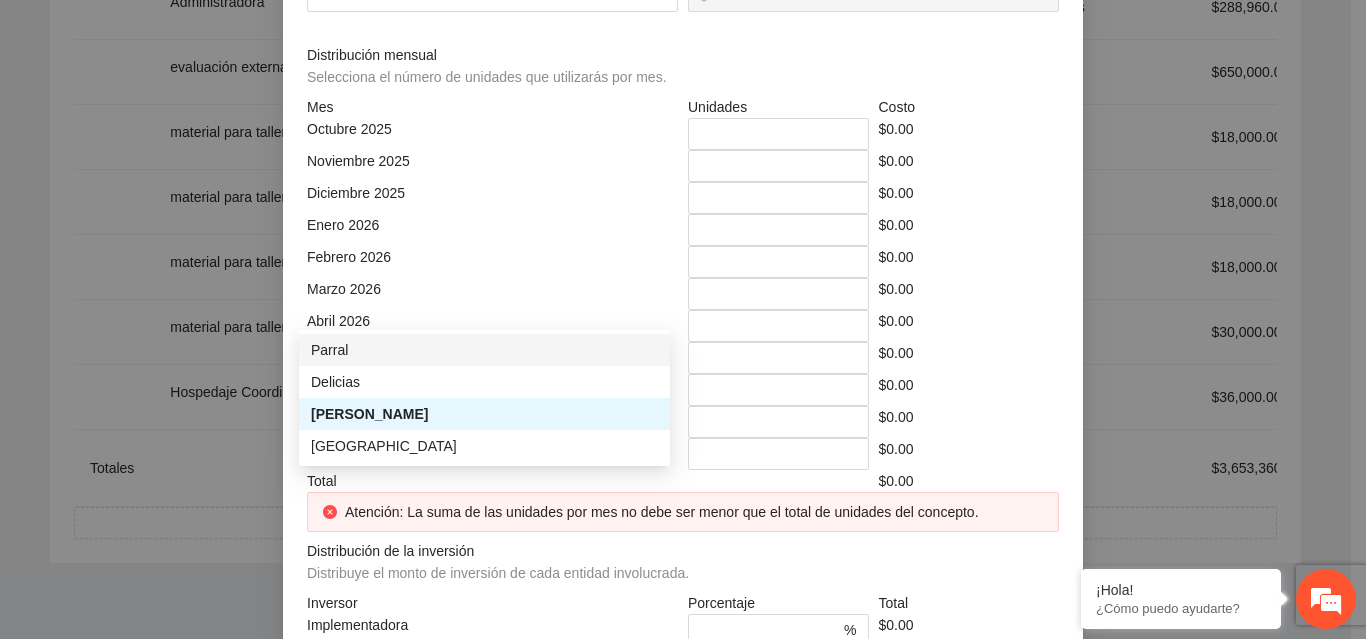 click on "Parral" at bounding box center (484, 350) 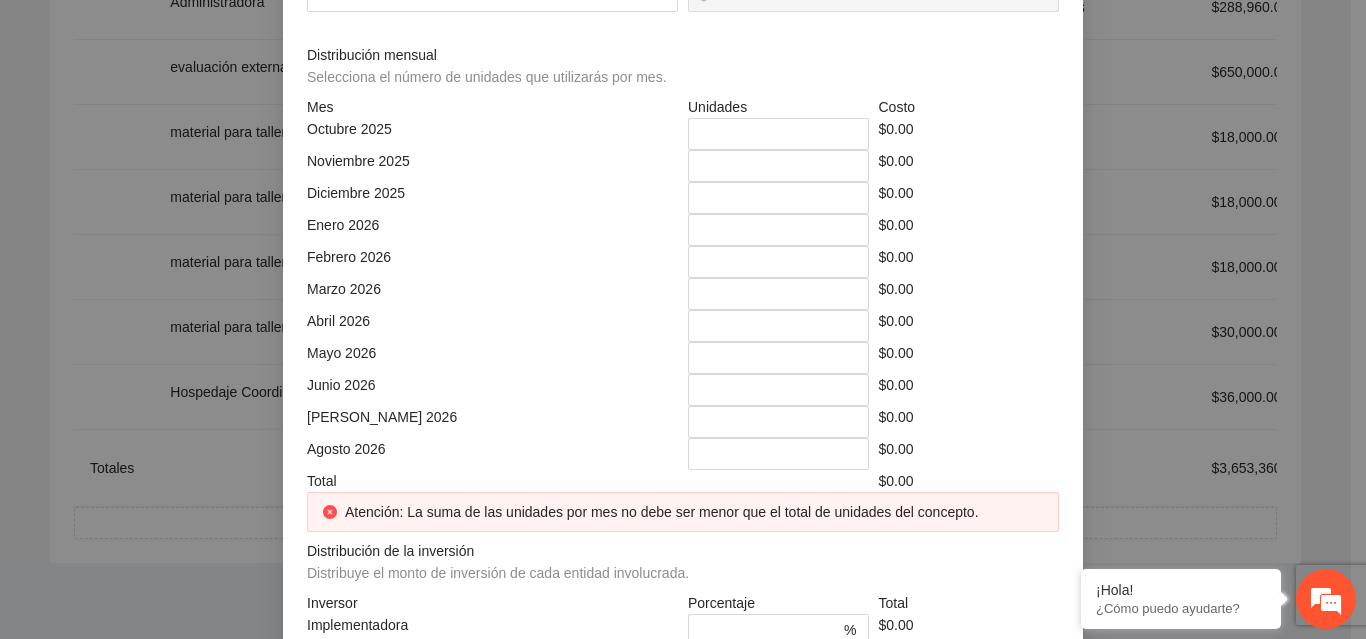 click at bounding box center [866, -144] 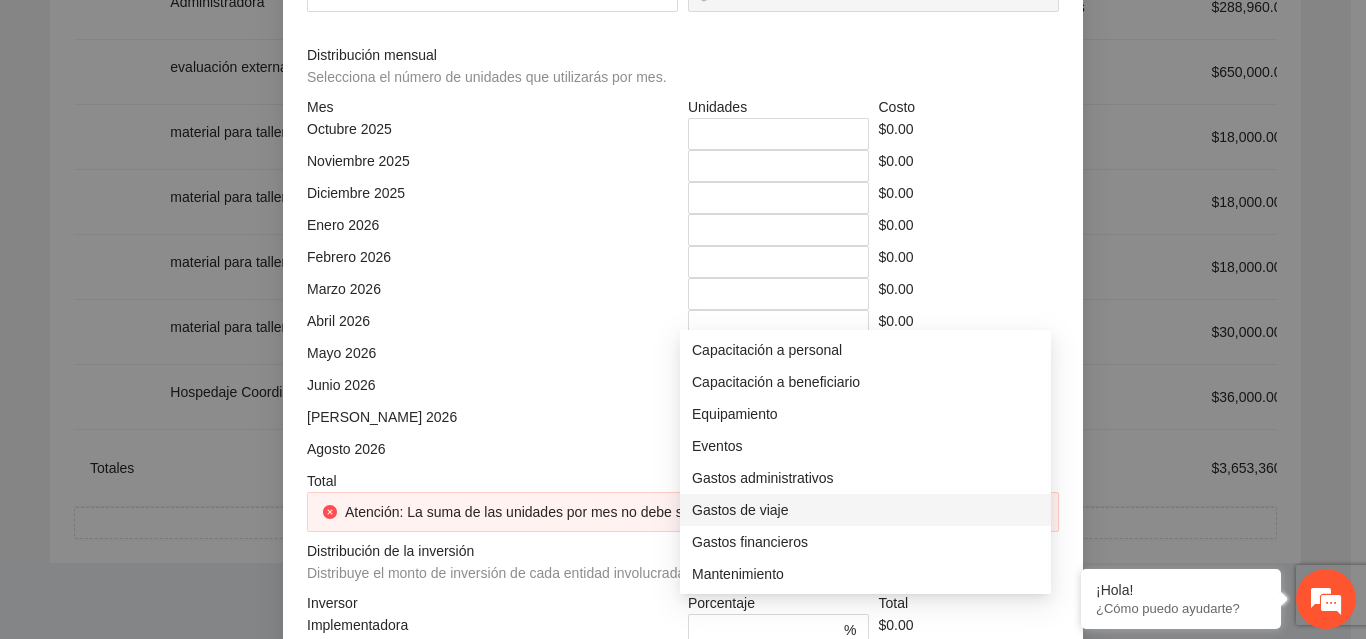click on "Gastos de viaje" at bounding box center (865, 510) 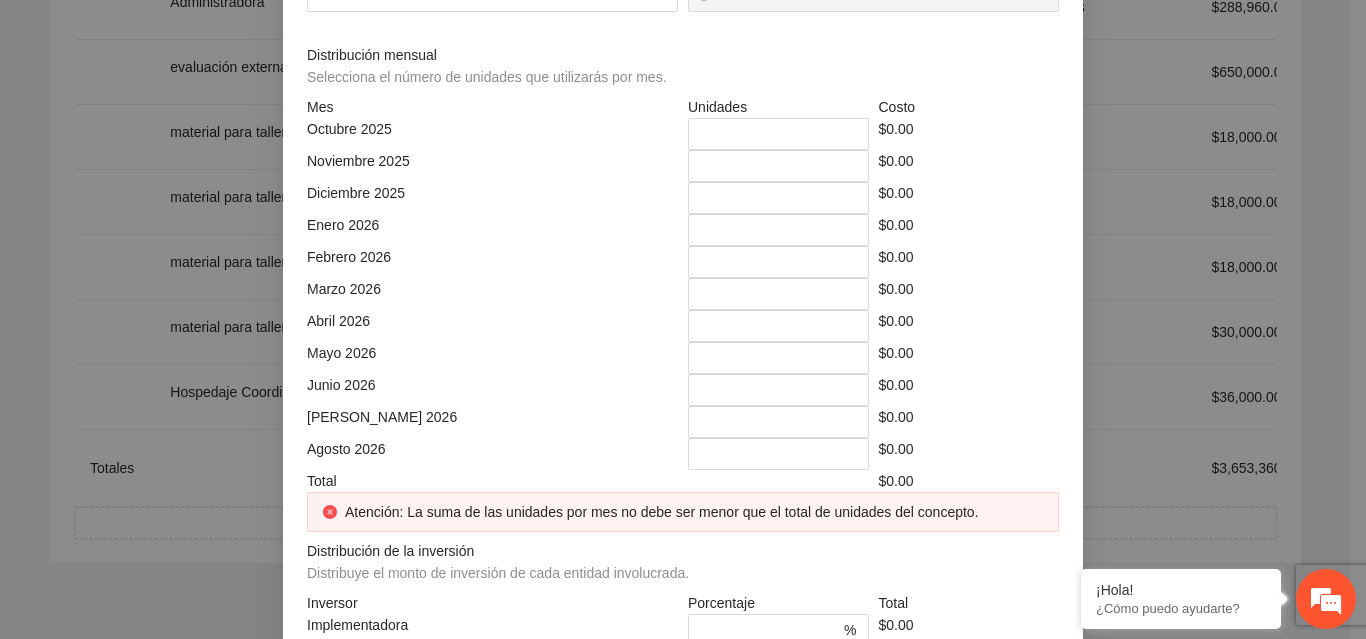 click at bounding box center [492, -74] 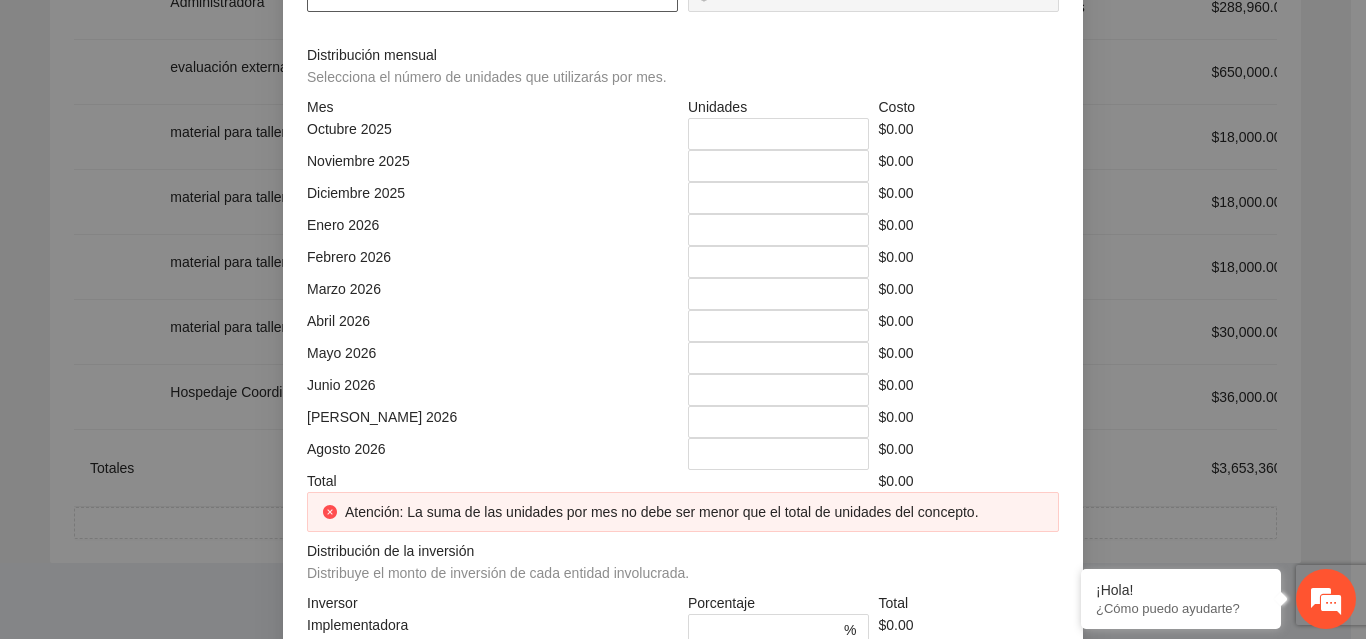click at bounding box center [492, -4] 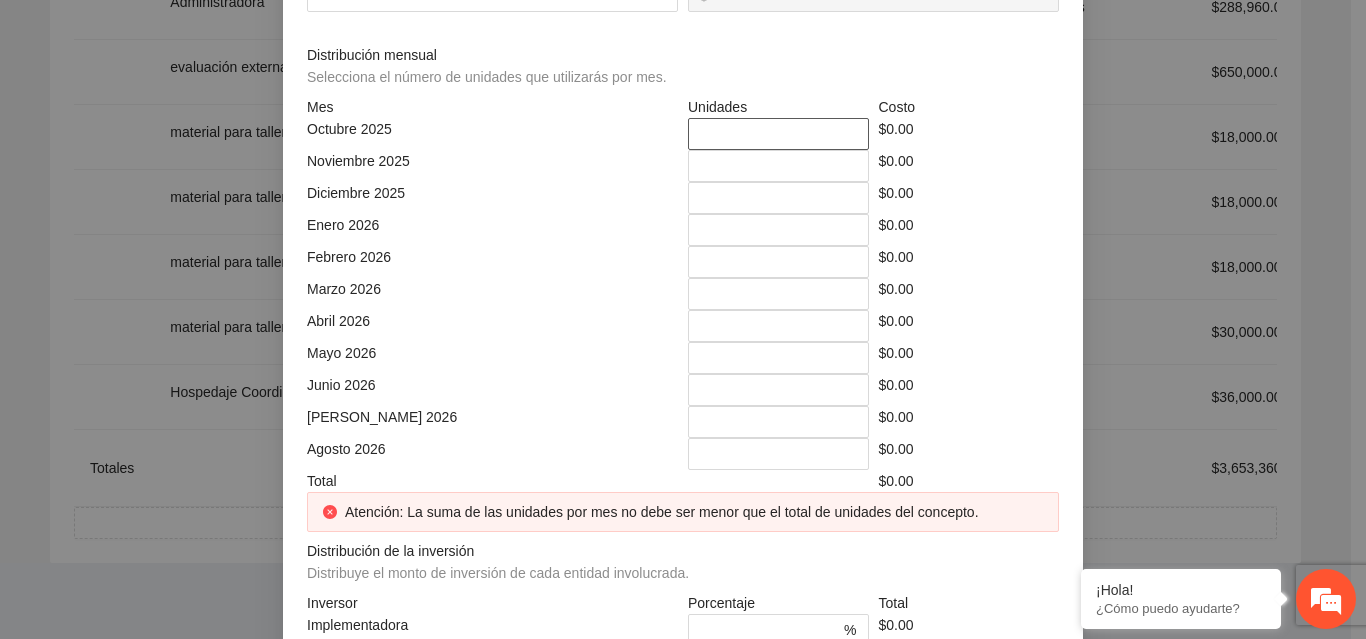 click on "*" at bounding box center (778, 134) 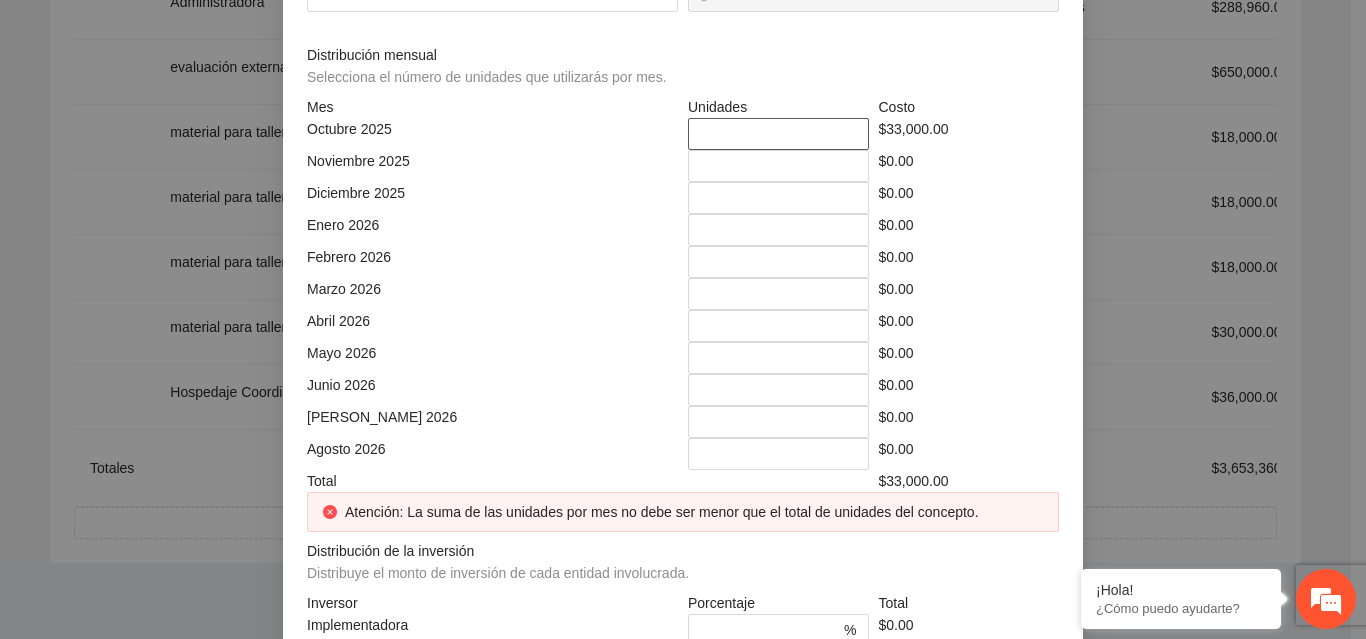 scroll, scrollTop: 186, scrollLeft: 0, axis: vertical 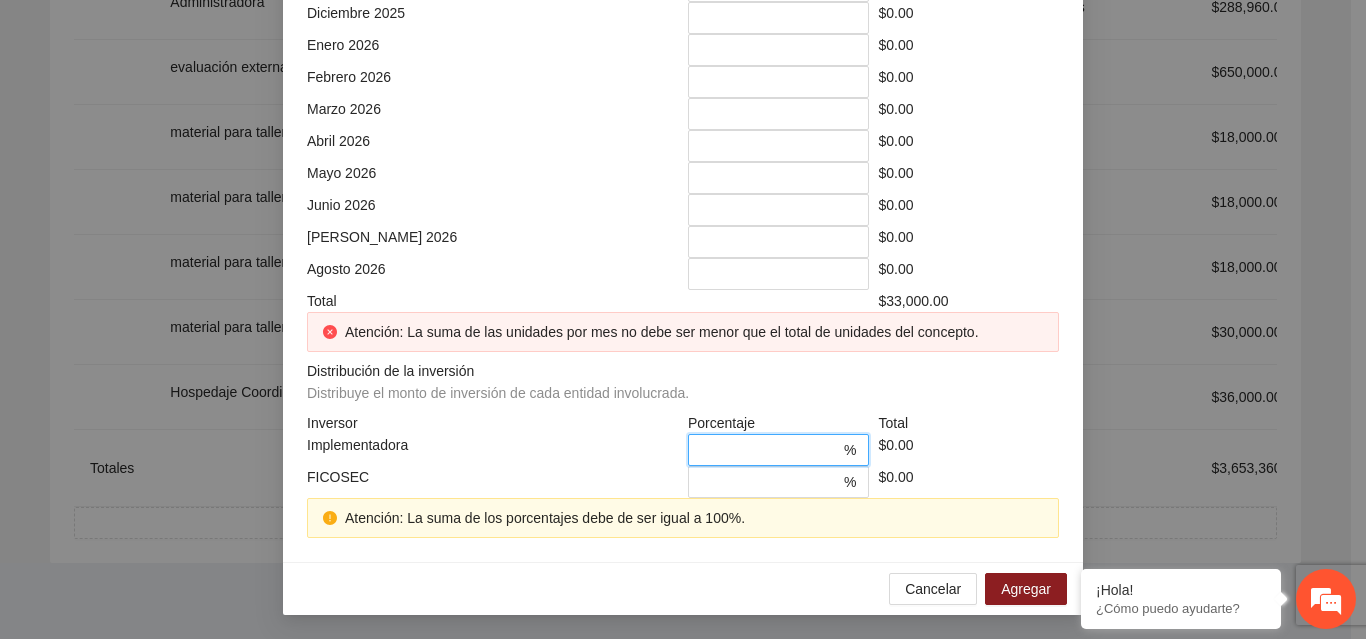 click on "*" at bounding box center (770, 450) 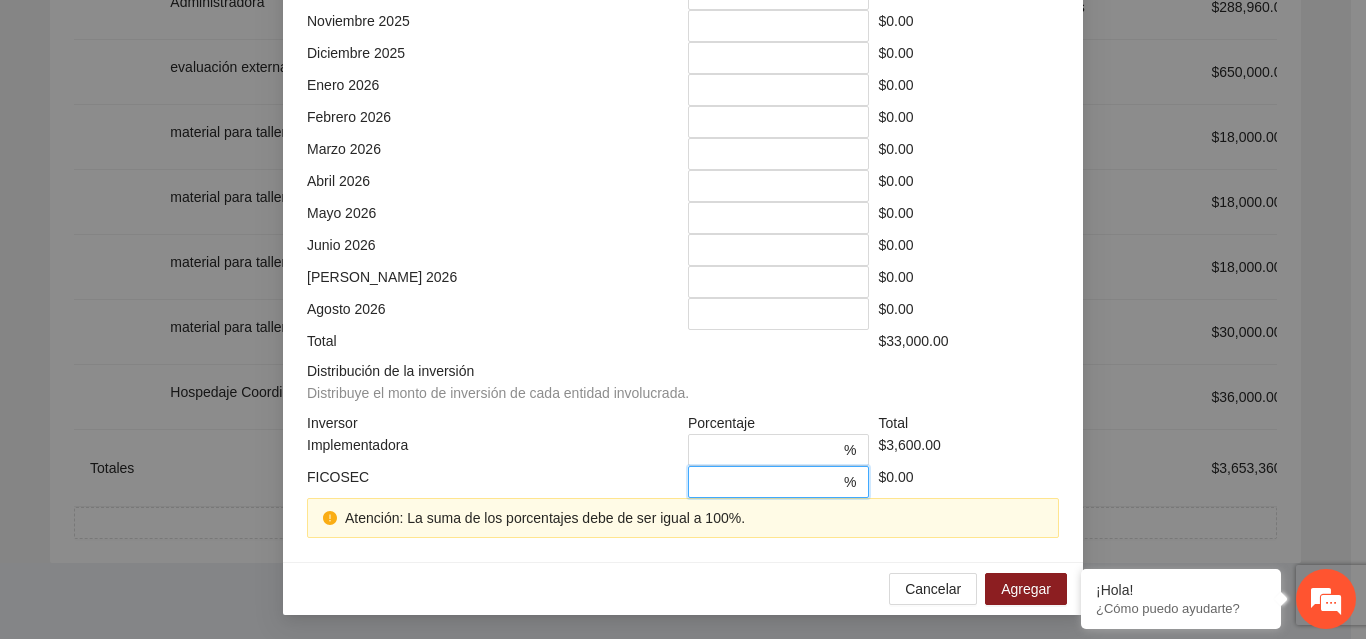 click on "*" at bounding box center [770, 482] 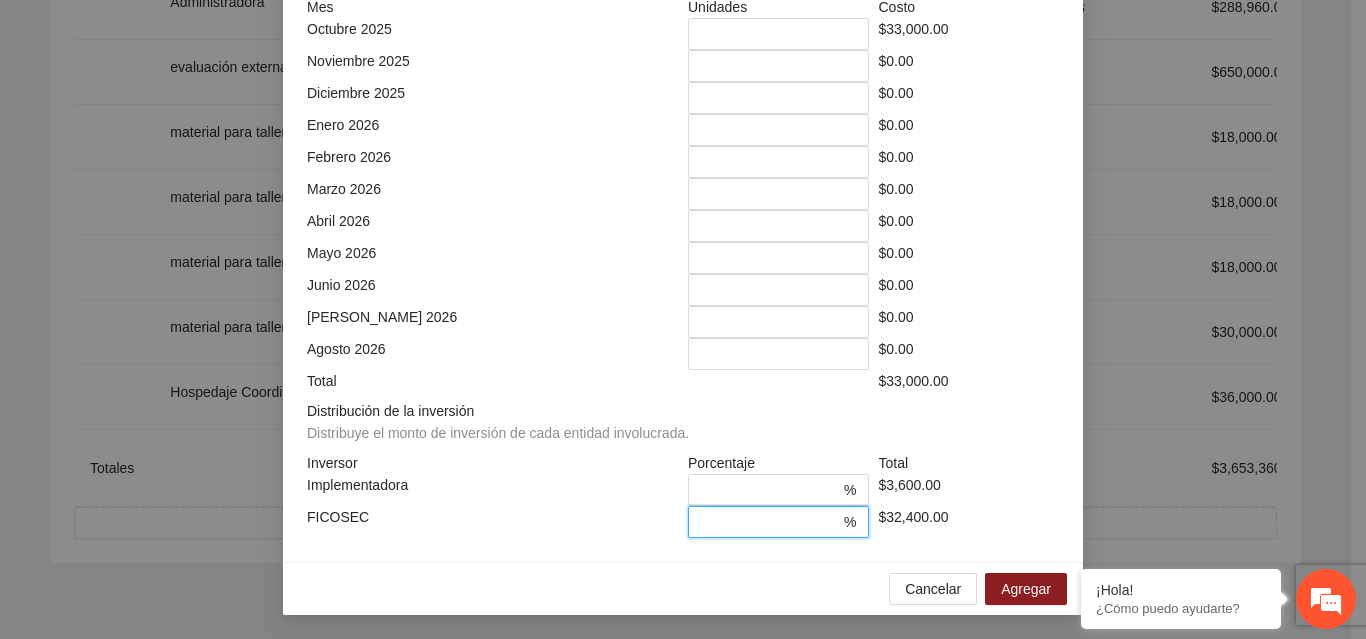 scroll, scrollTop: 539, scrollLeft: 0, axis: vertical 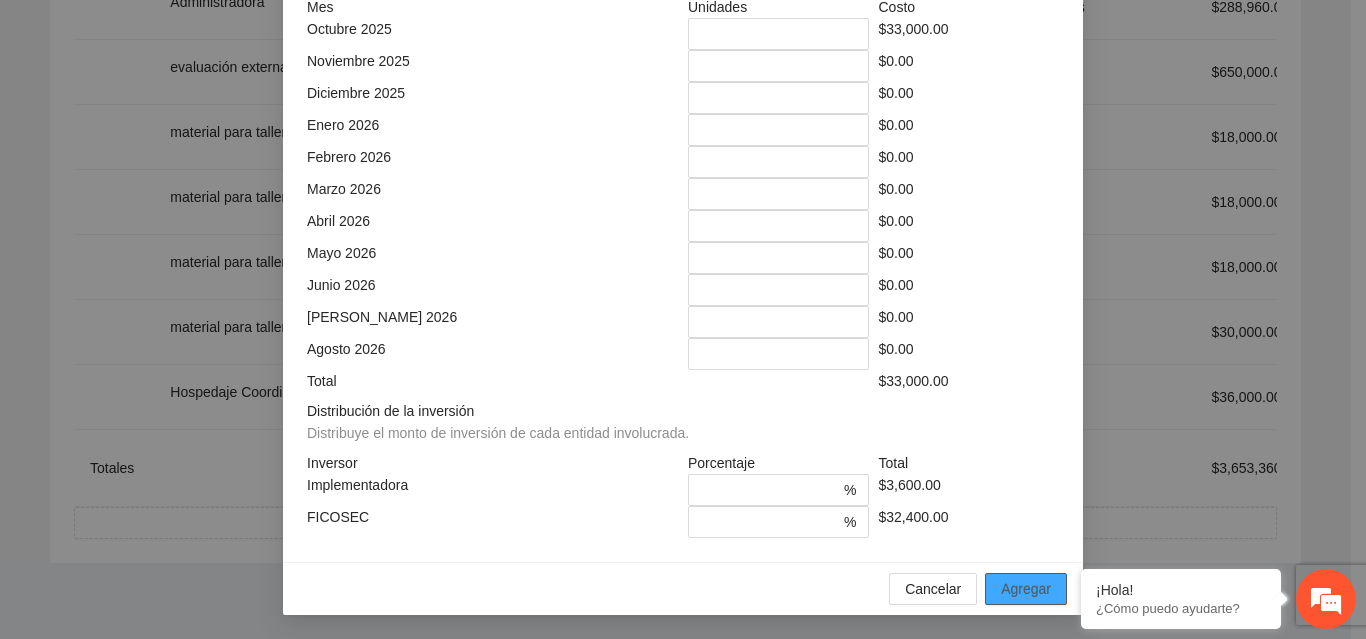 click on "Agregar" at bounding box center [1026, 589] 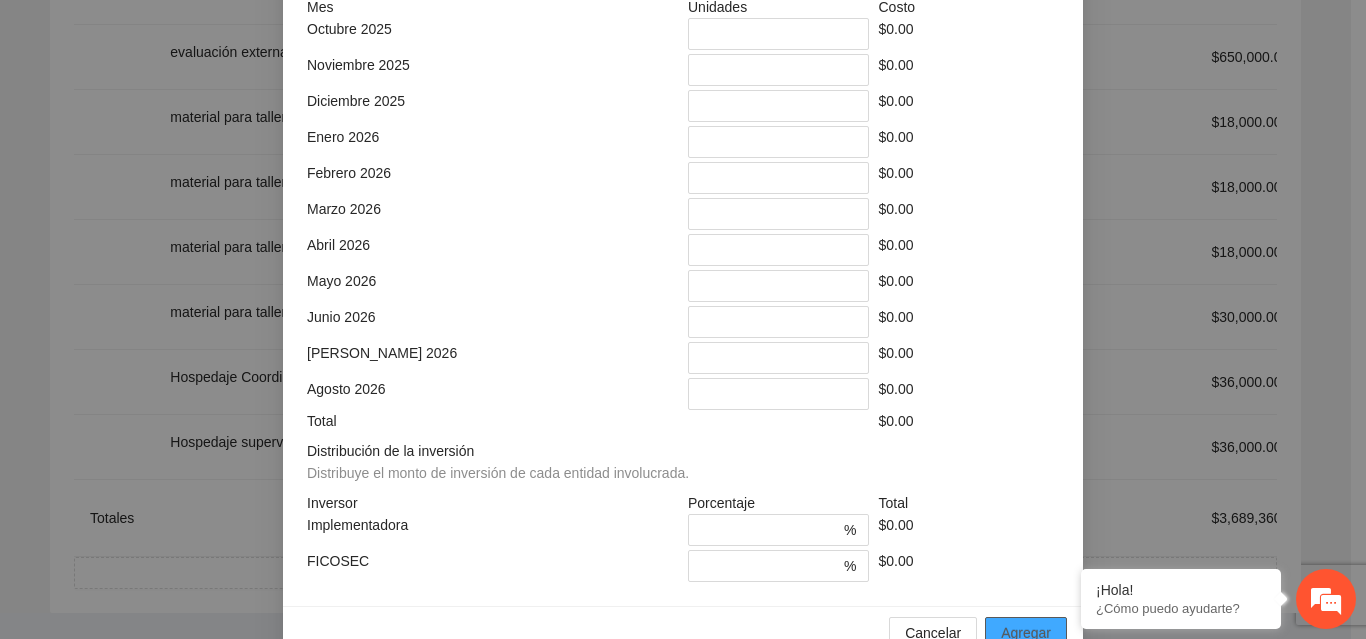 scroll, scrollTop: 439, scrollLeft: 0, axis: vertical 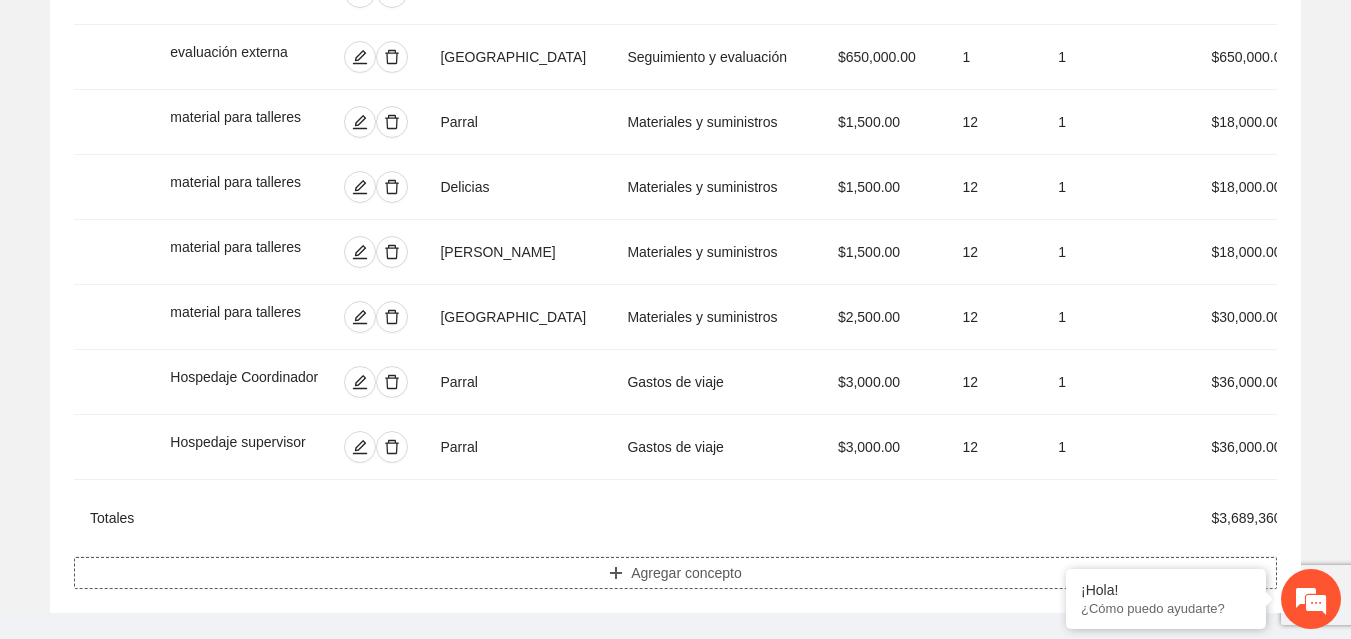 click on "Agregar concepto" at bounding box center [675, 573] 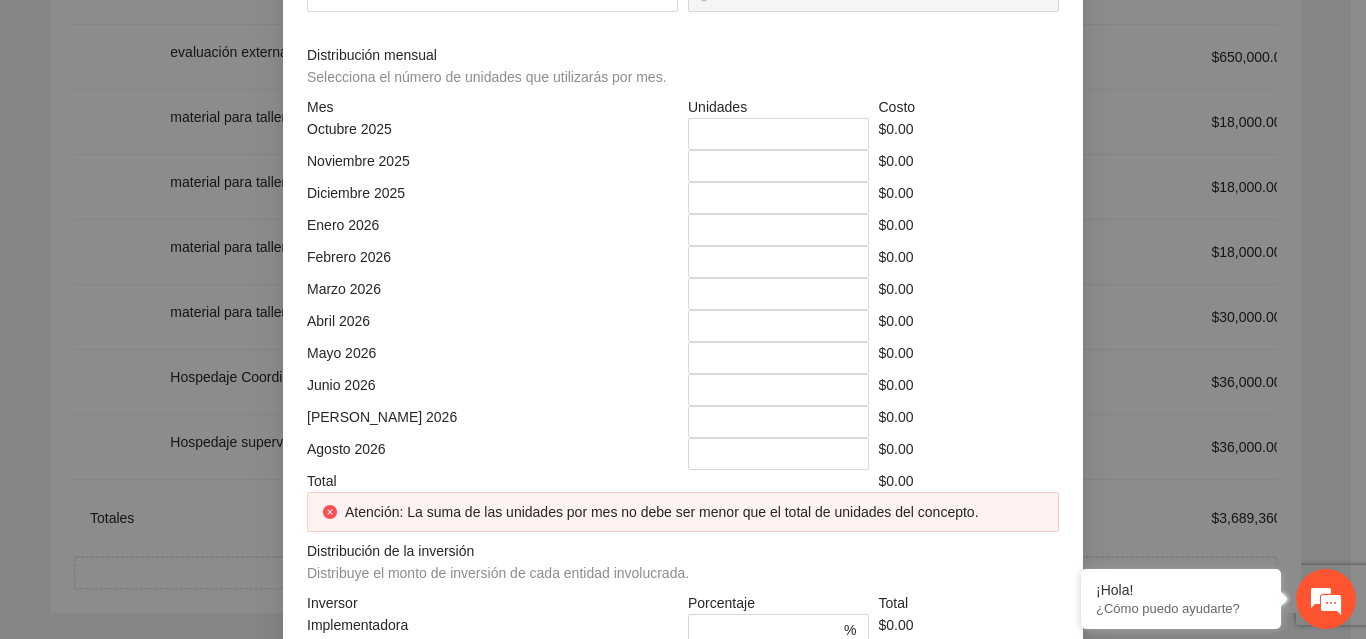 click at bounding box center (683, -214) 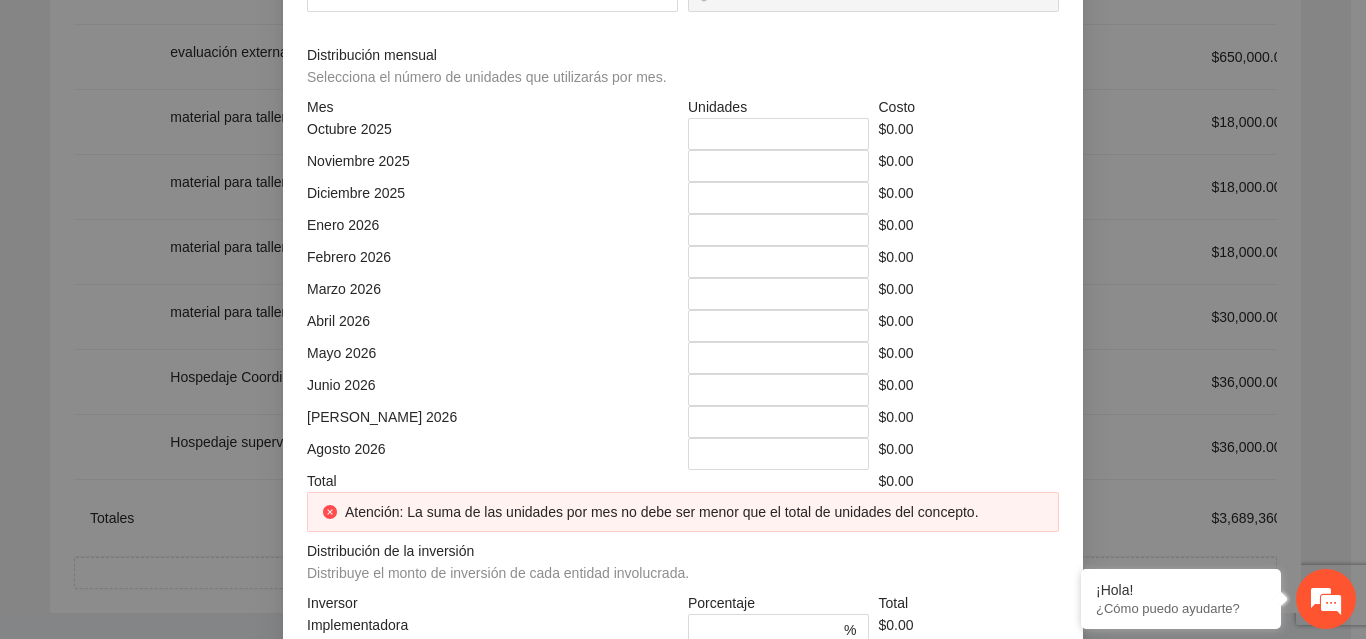 click at bounding box center (485, -144) 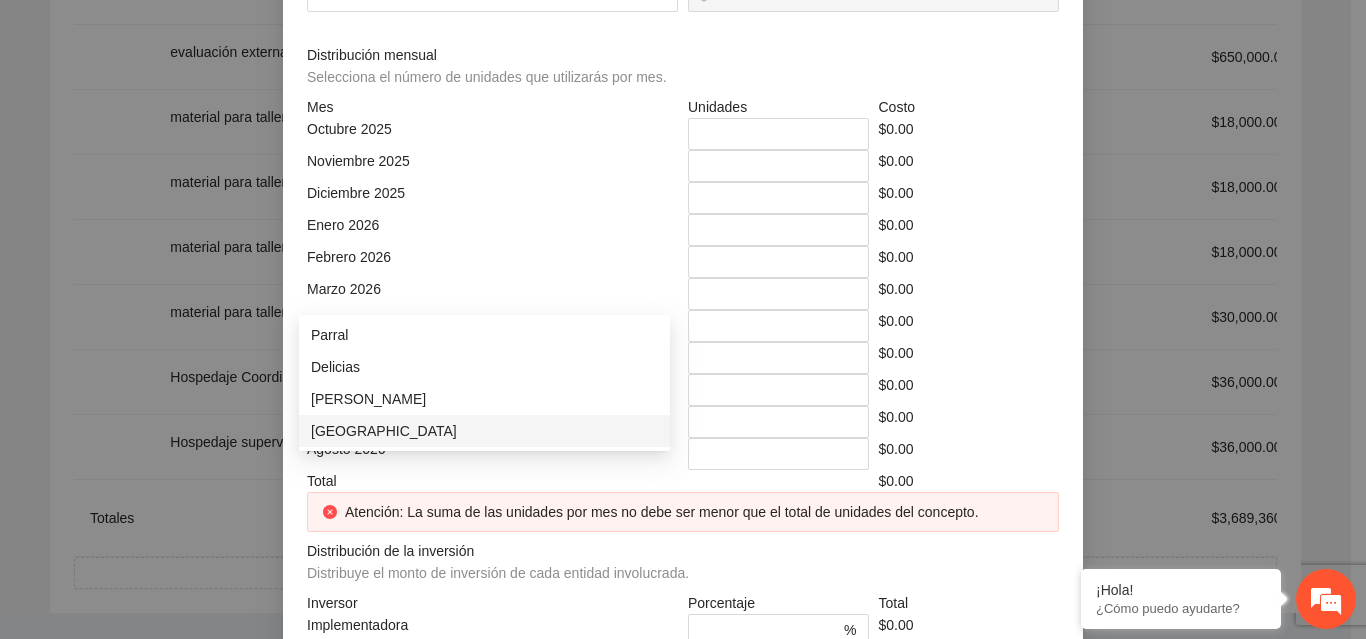 click on "[GEOGRAPHIC_DATA]" at bounding box center (484, 431) 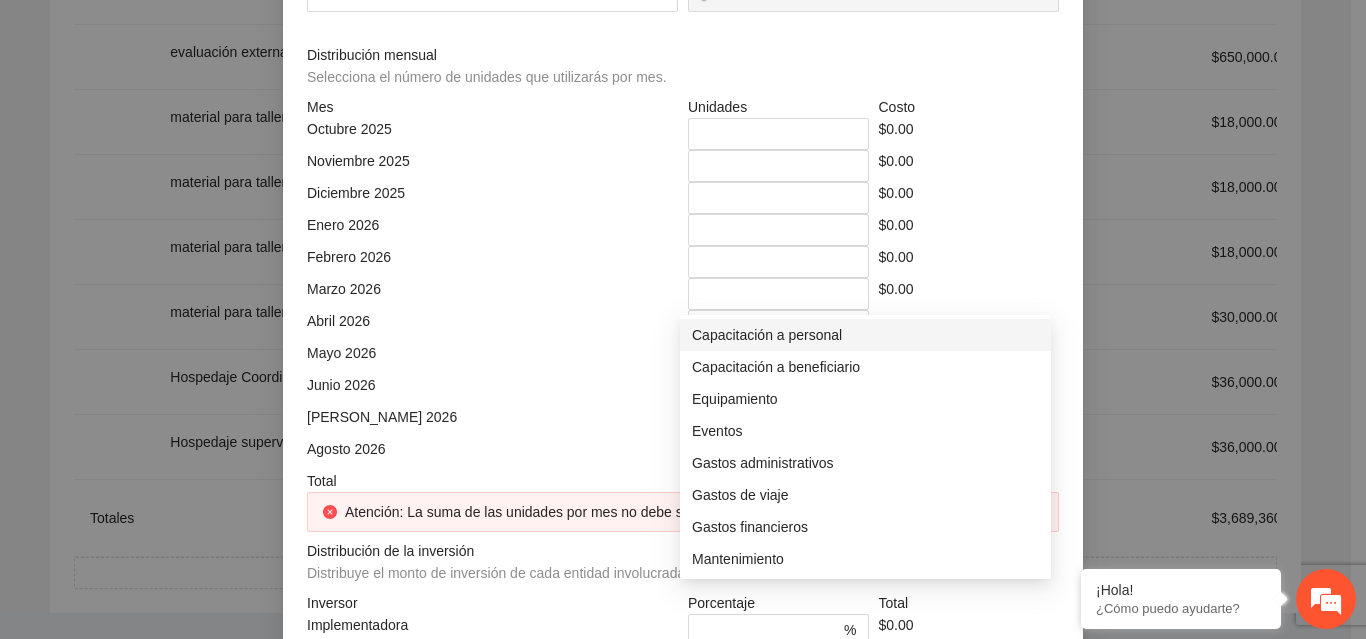 click at bounding box center (866, -144) 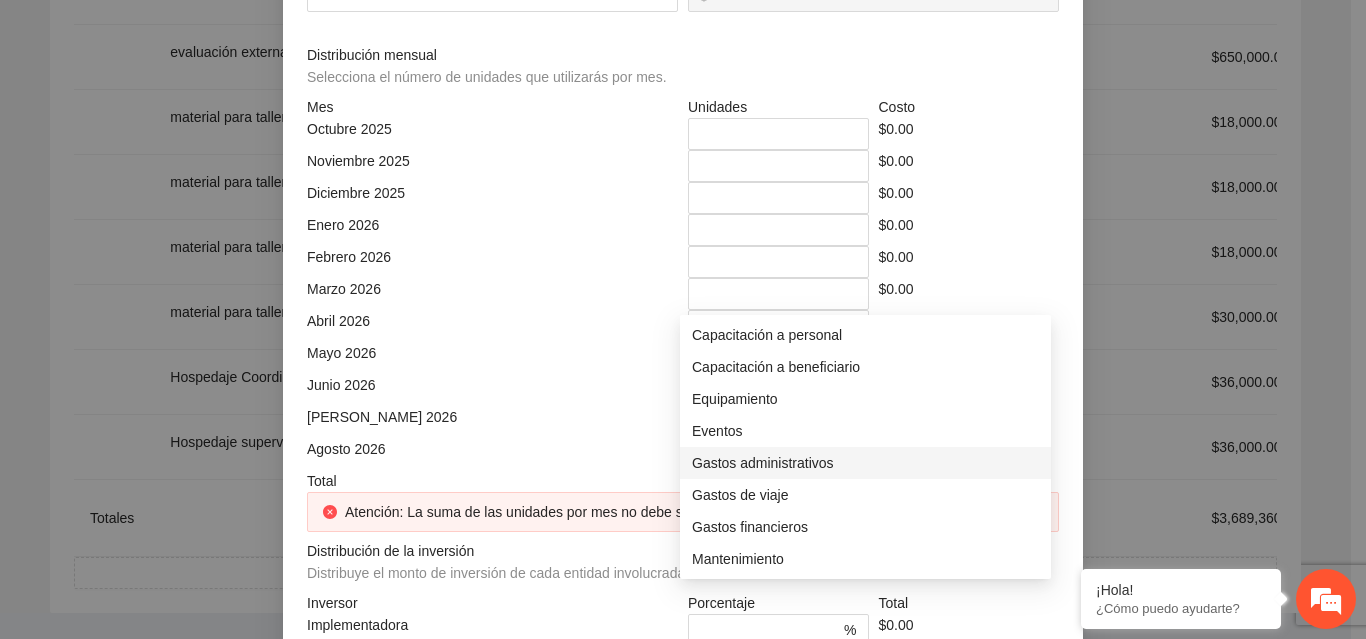 click on "Gastos administrativos" at bounding box center (865, 463) 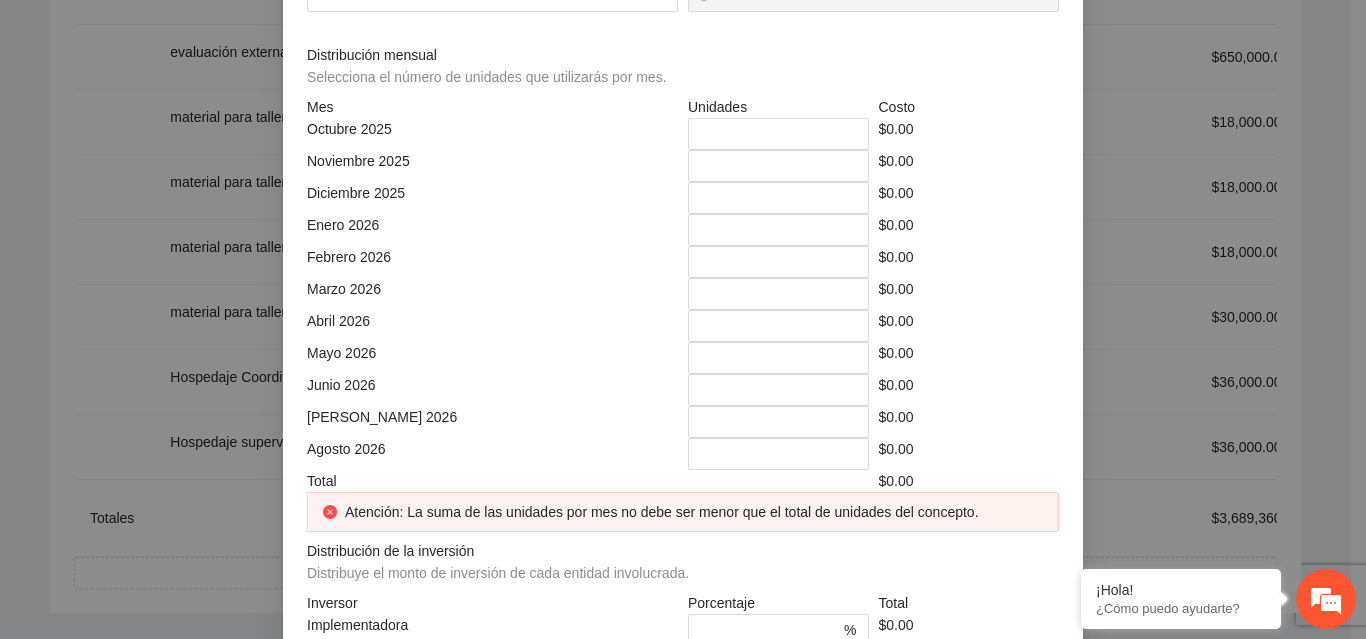 click at bounding box center (492, -74) 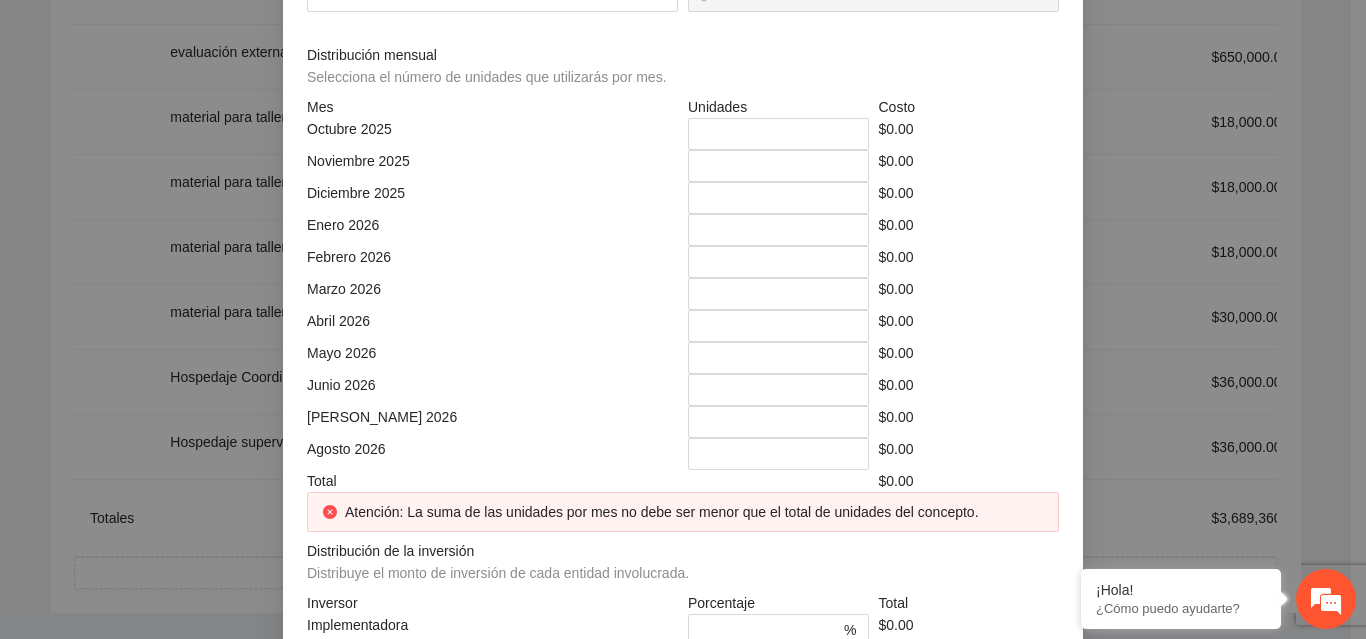 click at bounding box center (879, -74) 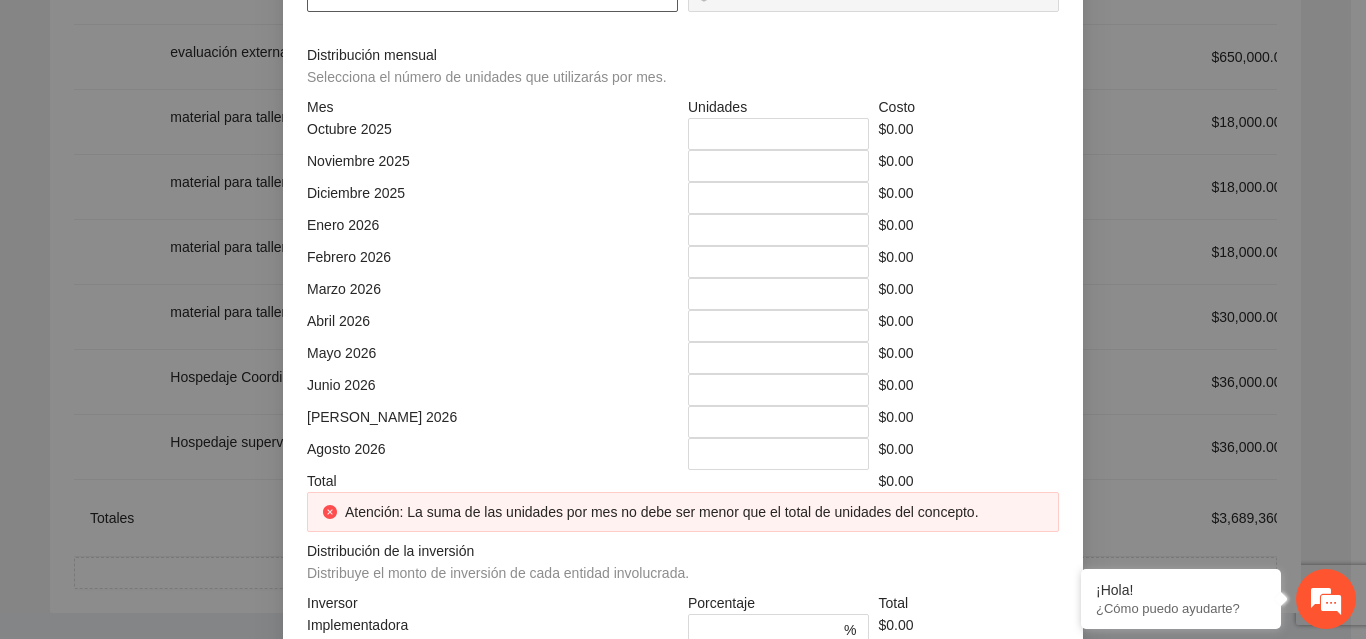 click at bounding box center [492, -4] 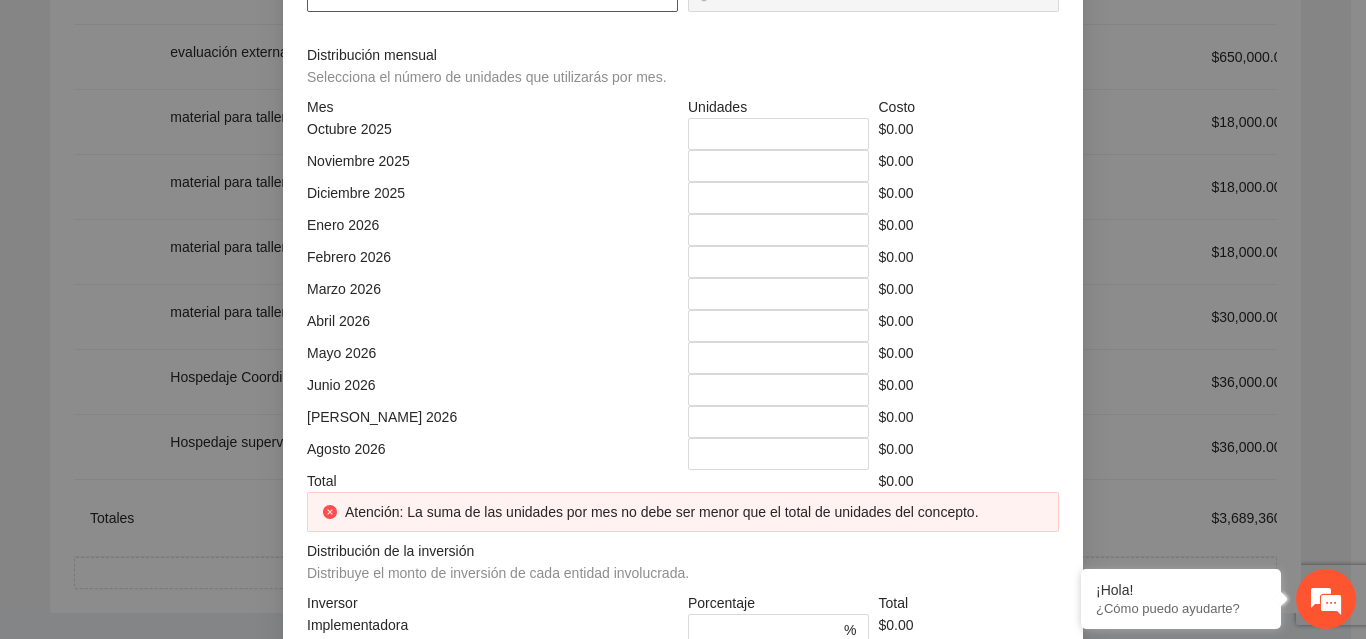 drag, startPoint x: 611, startPoint y: 430, endPoint x: 575, endPoint y: 433, distance: 36.124783 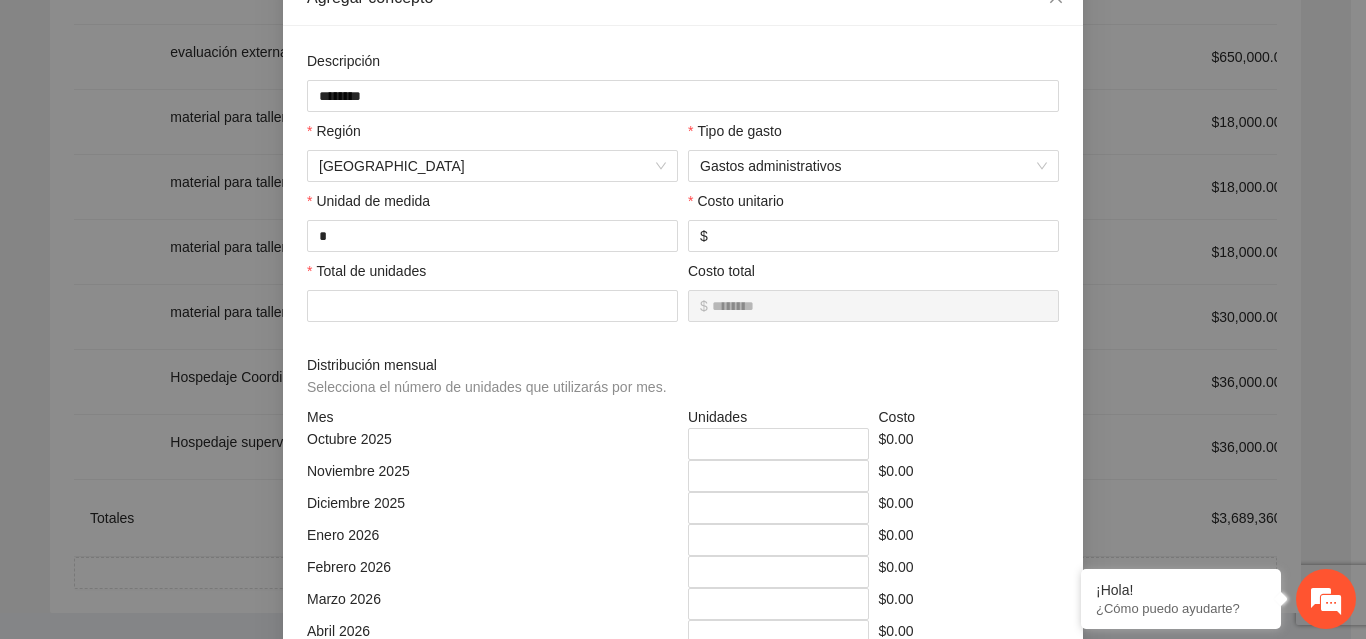 scroll, scrollTop: 131, scrollLeft: 0, axis: vertical 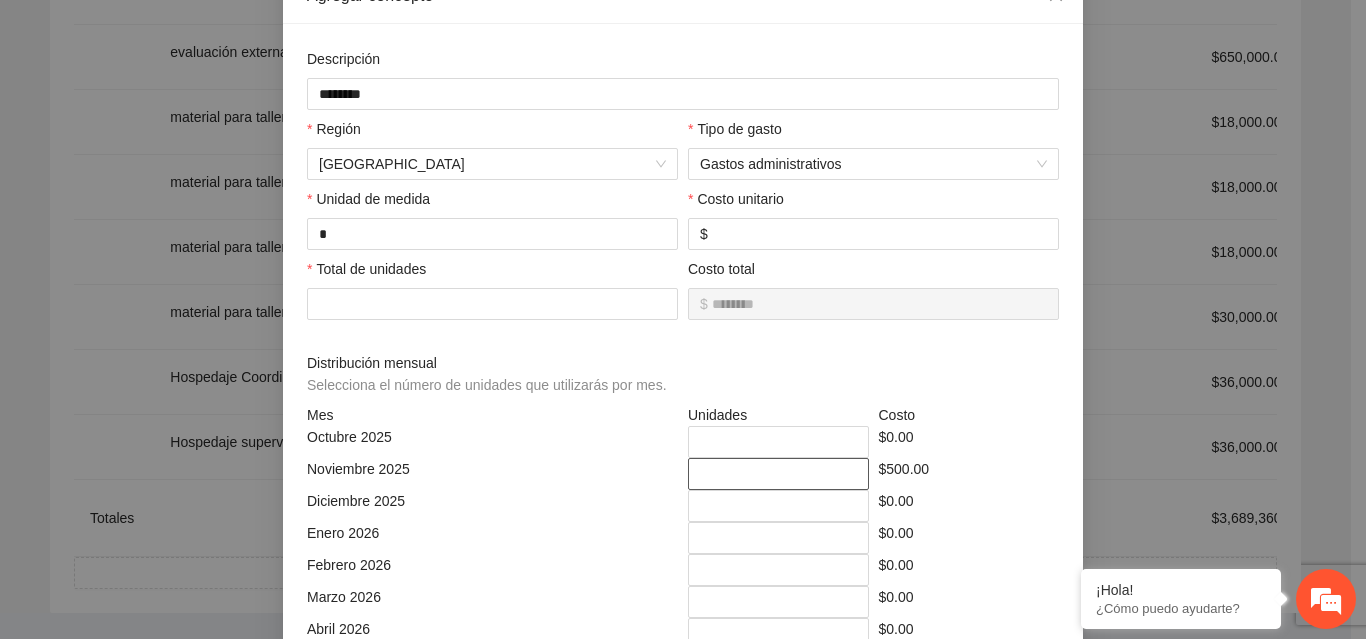 click on "*" at bounding box center (778, 474) 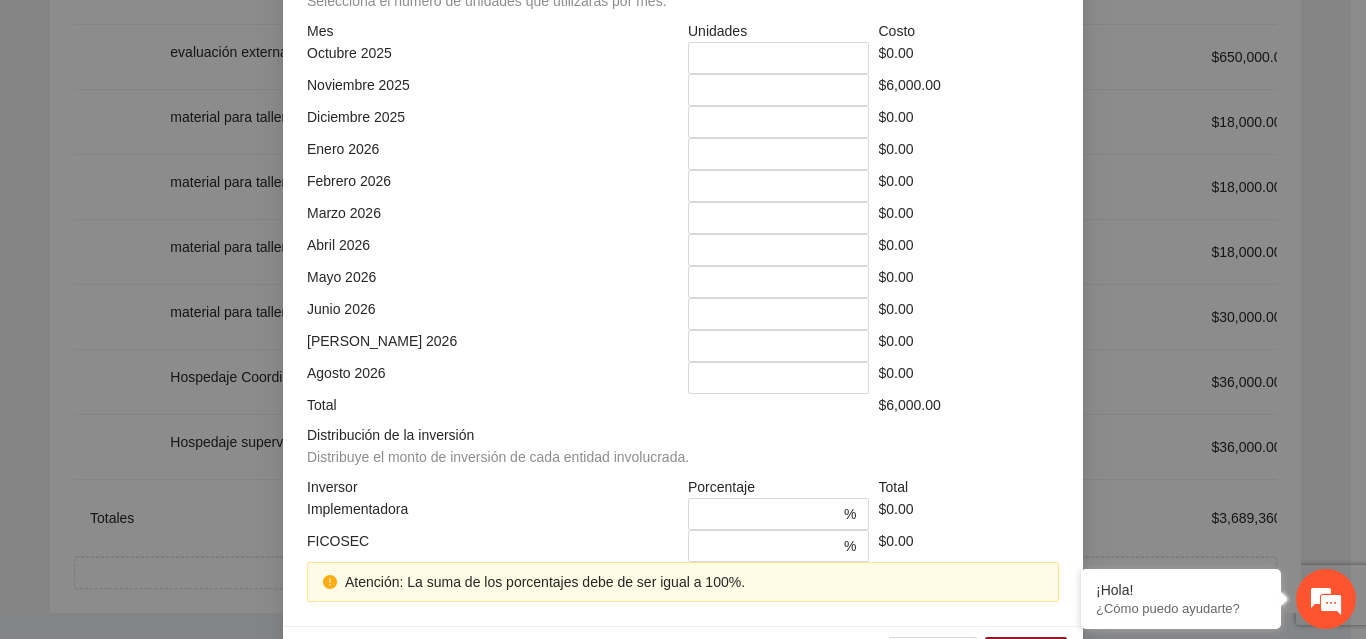 scroll, scrollTop: 525, scrollLeft: 0, axis: vertical 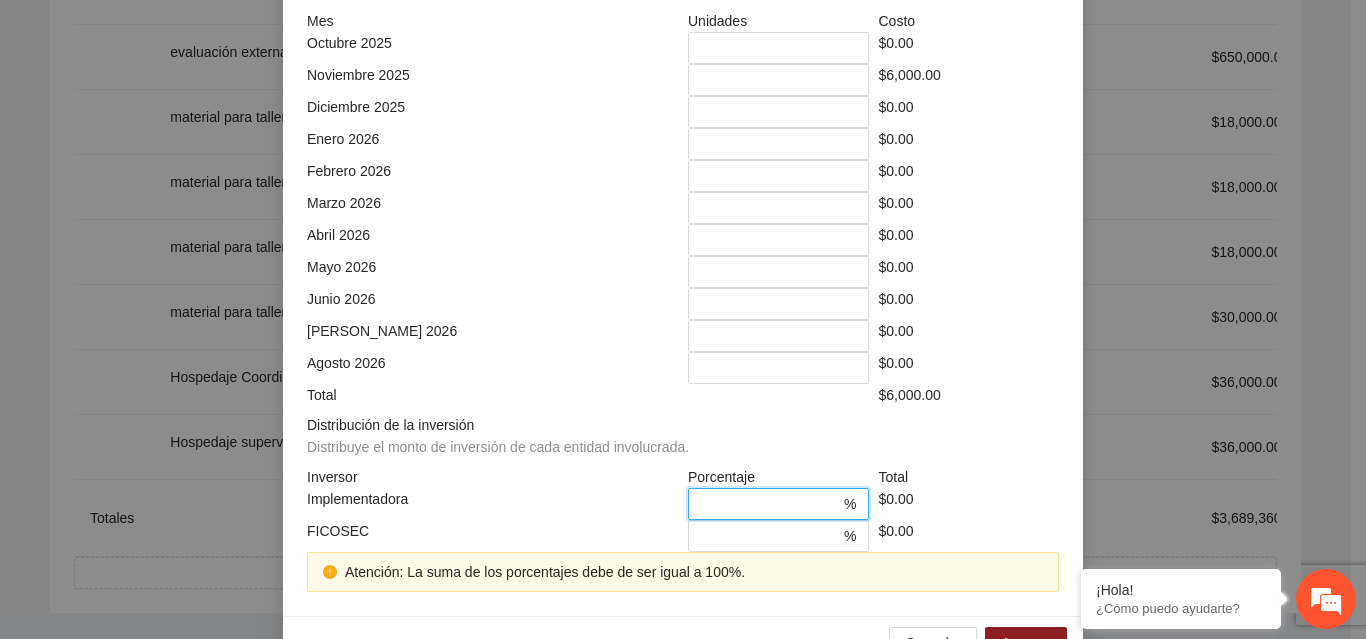 click on "*" at bounding box center [770, 504] 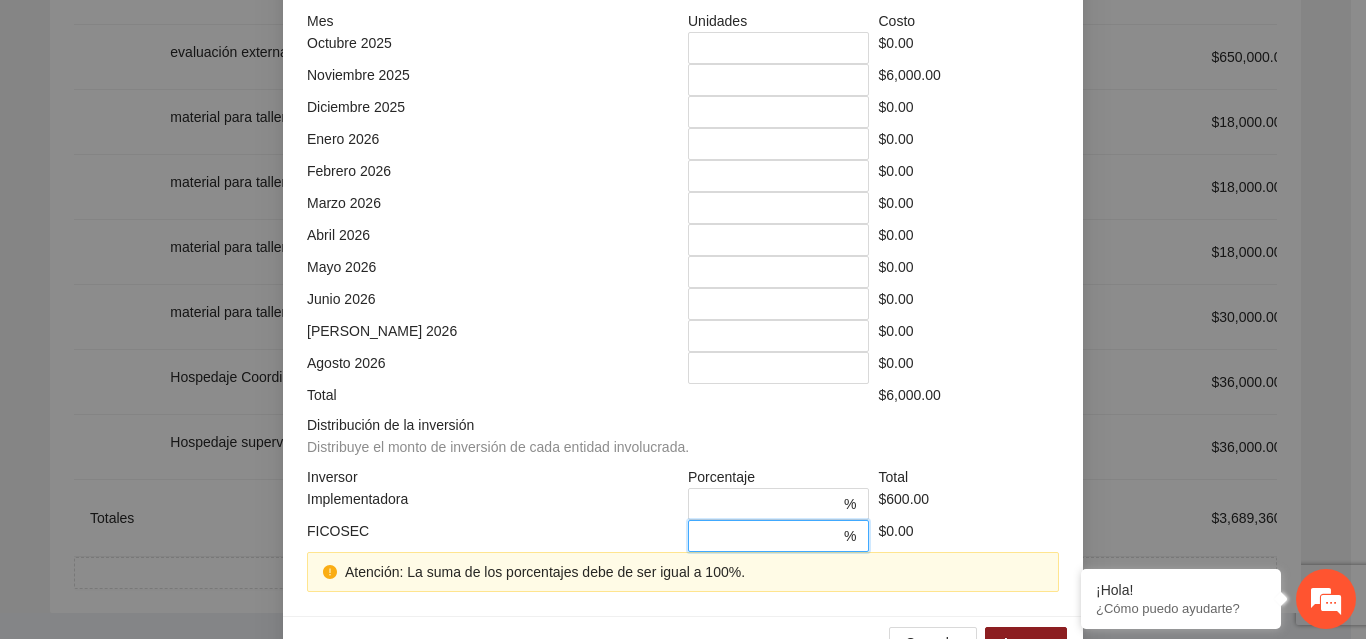 click on "*" at bounding box center (770, 536) 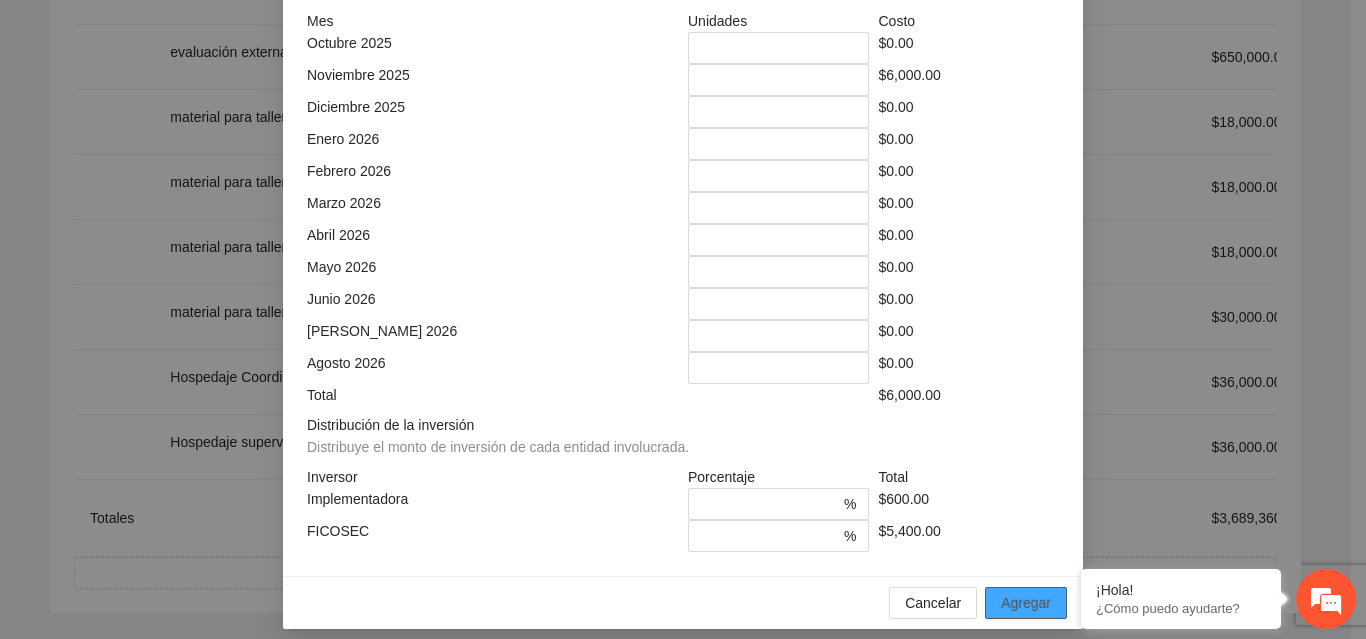 click on "Agregar" at bounding box center (1026, 603) 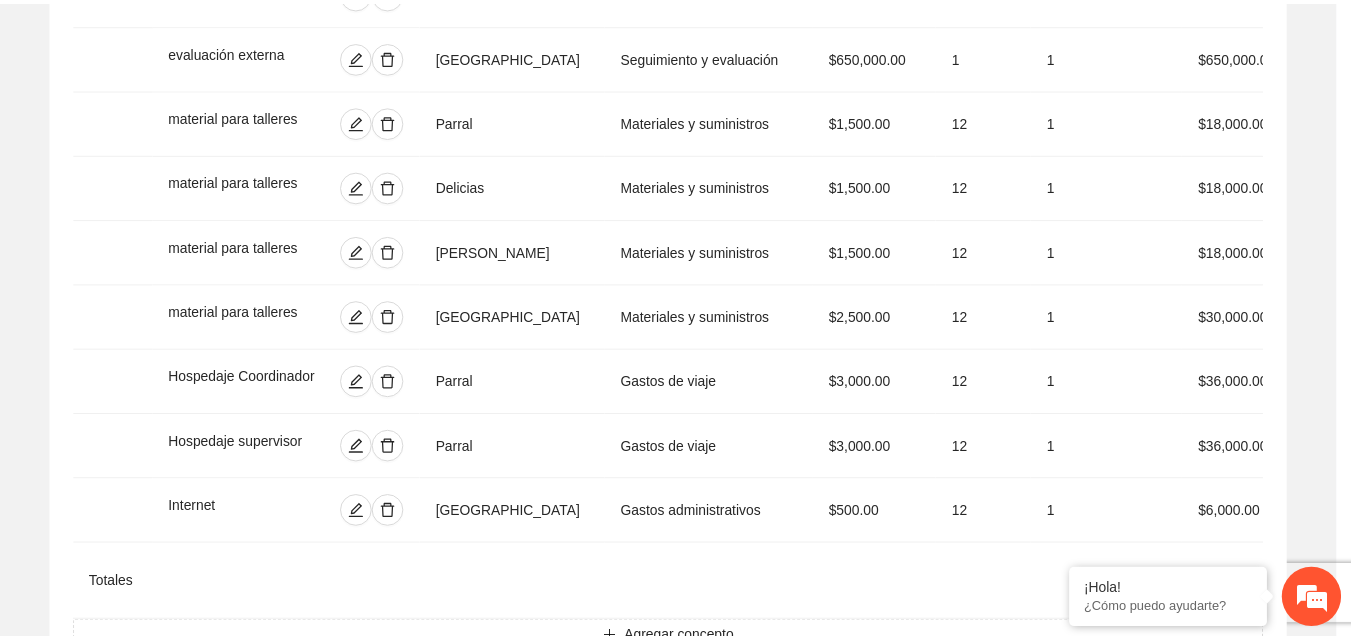 scroll, scrollTop: 439, scrollLeft: 0, axis: vertical 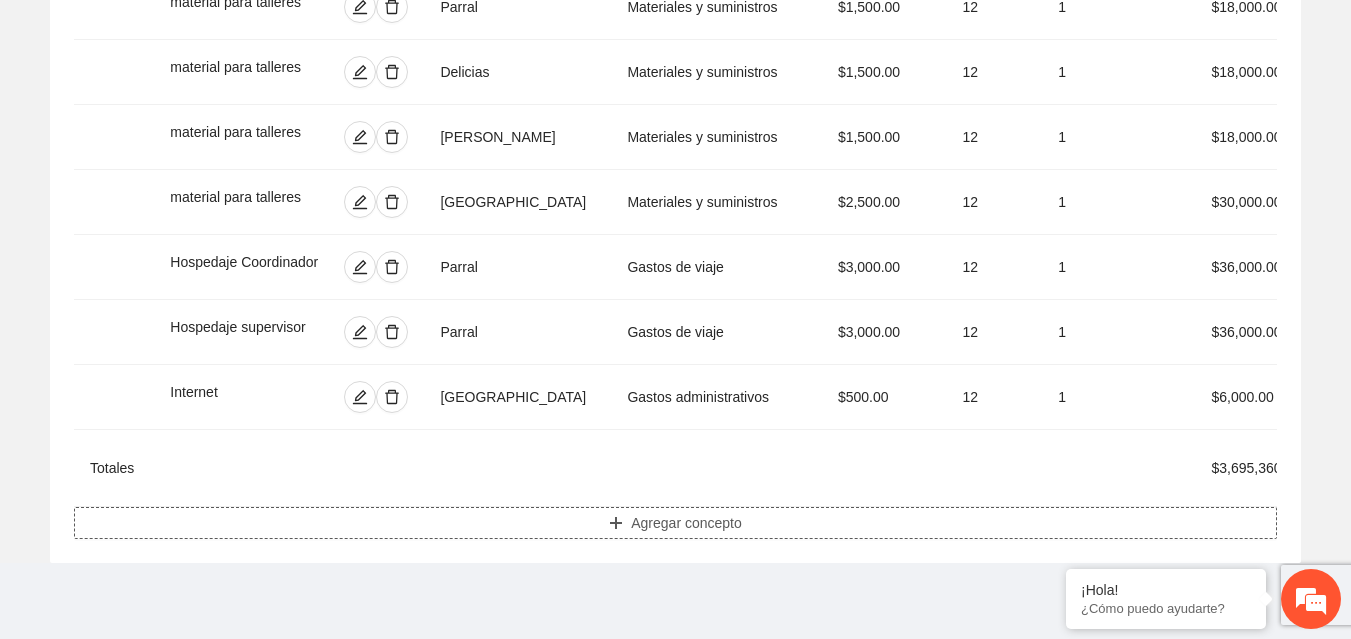 click on "Agregar concepto" at bounding box center [675, 523] 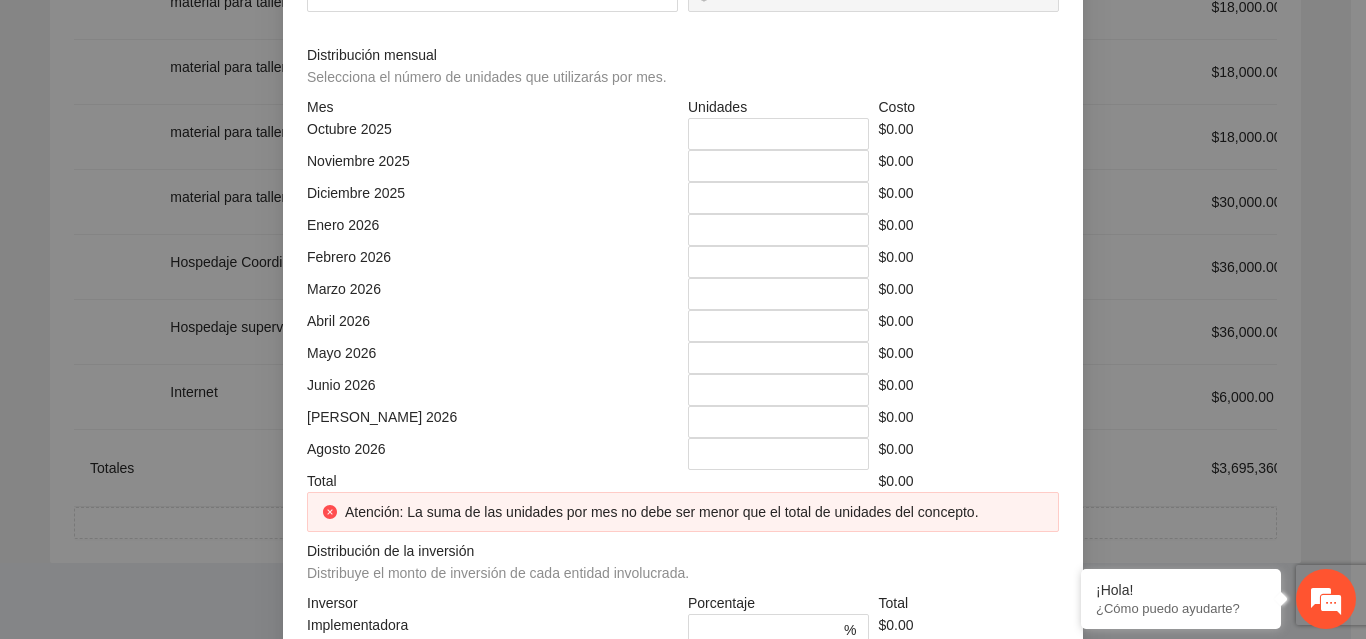 click at bounding box center (683, -214) 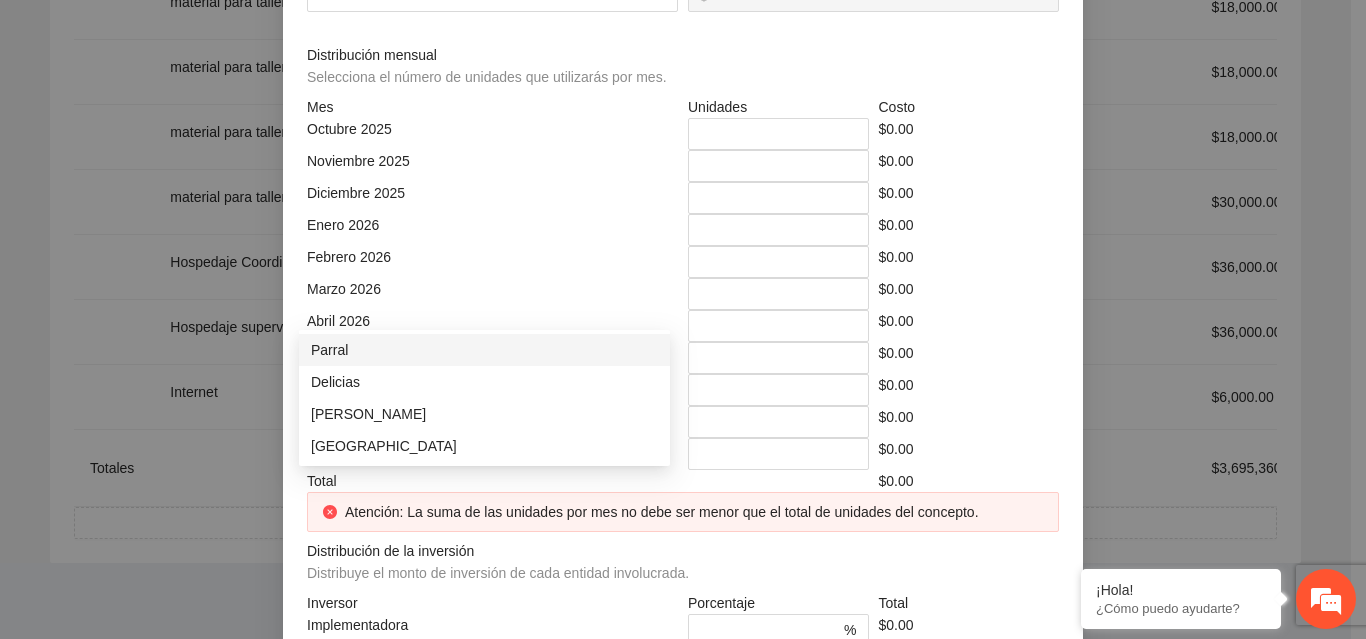 click on "Selecciona..." at bounding box center [492, -144] 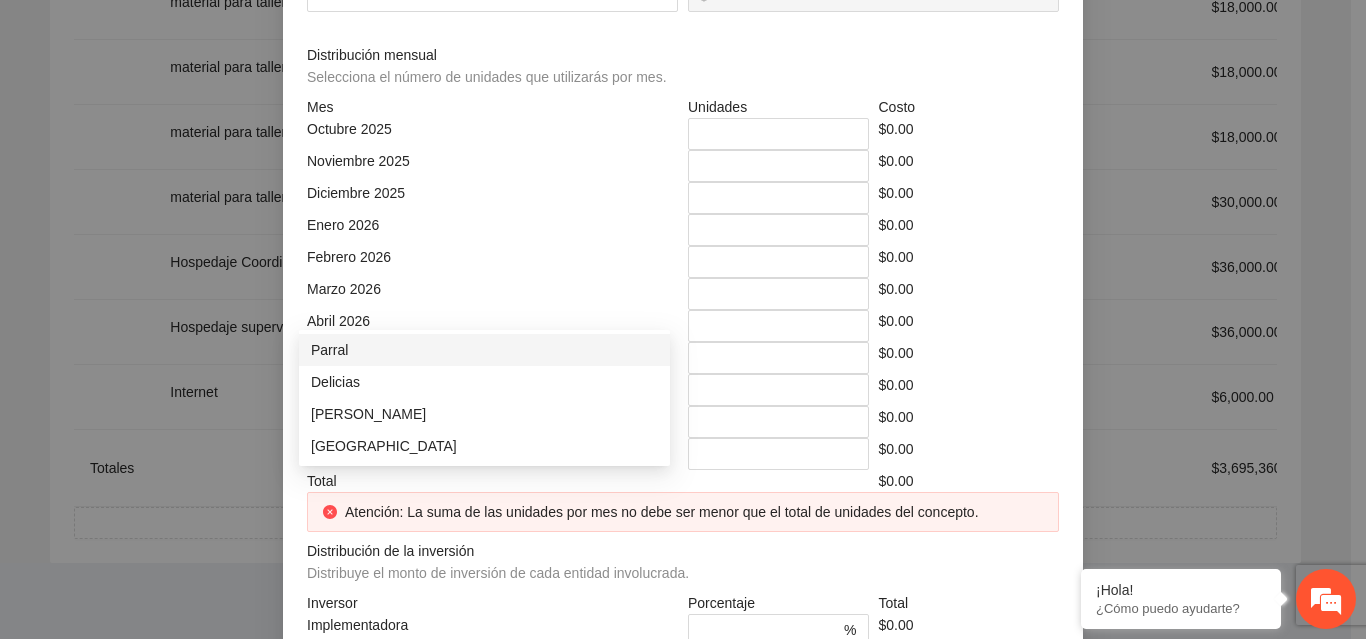 click on "Parral" at bounding box center [484, 350] 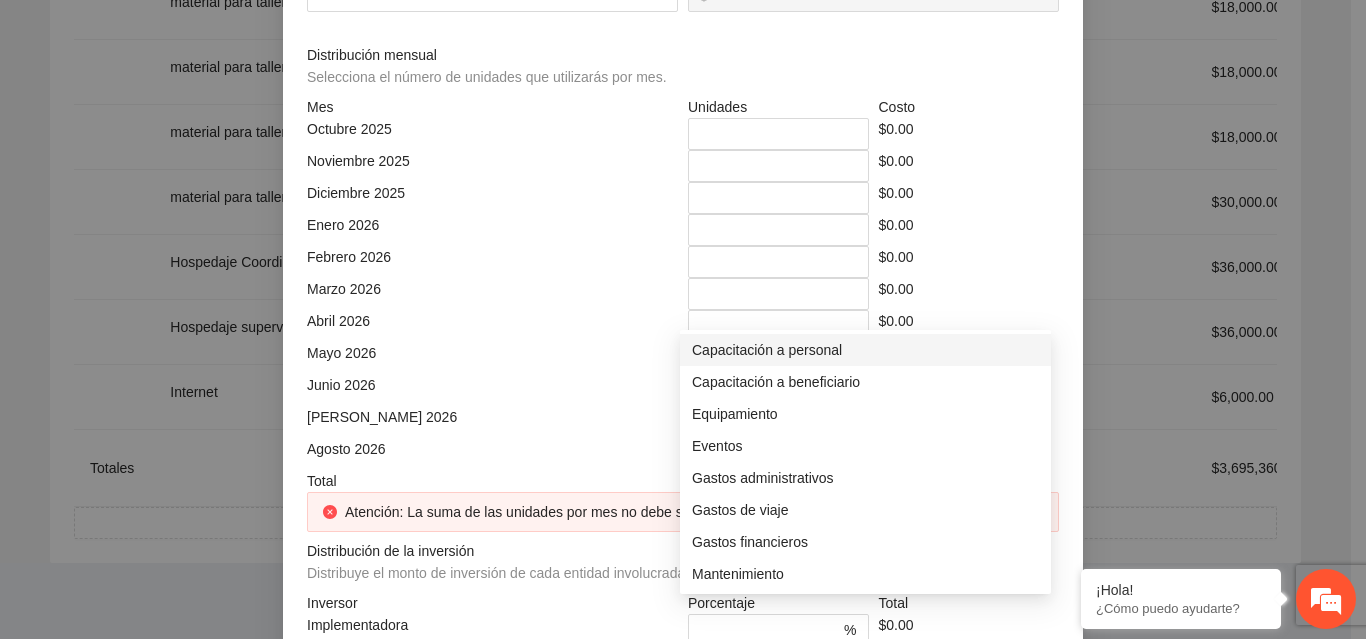 click at bounding box center (866, -144) 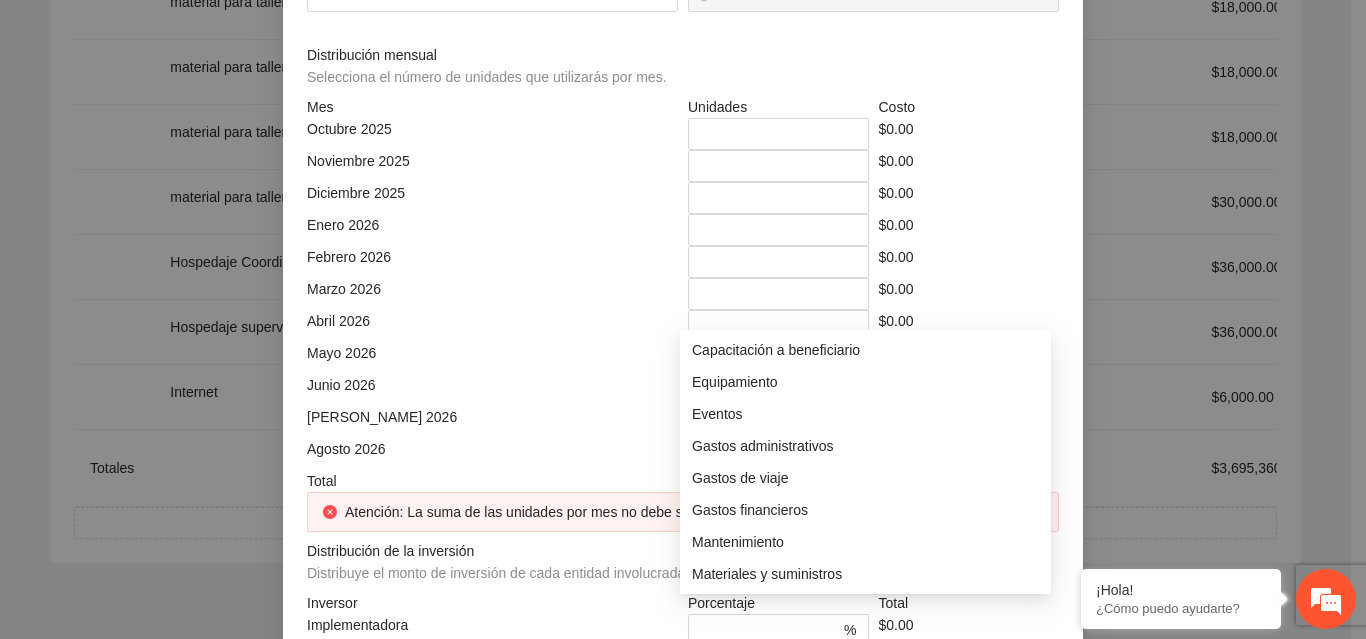 scroll, scrollTop: 64, scrollLeft: 0, axis: vertical 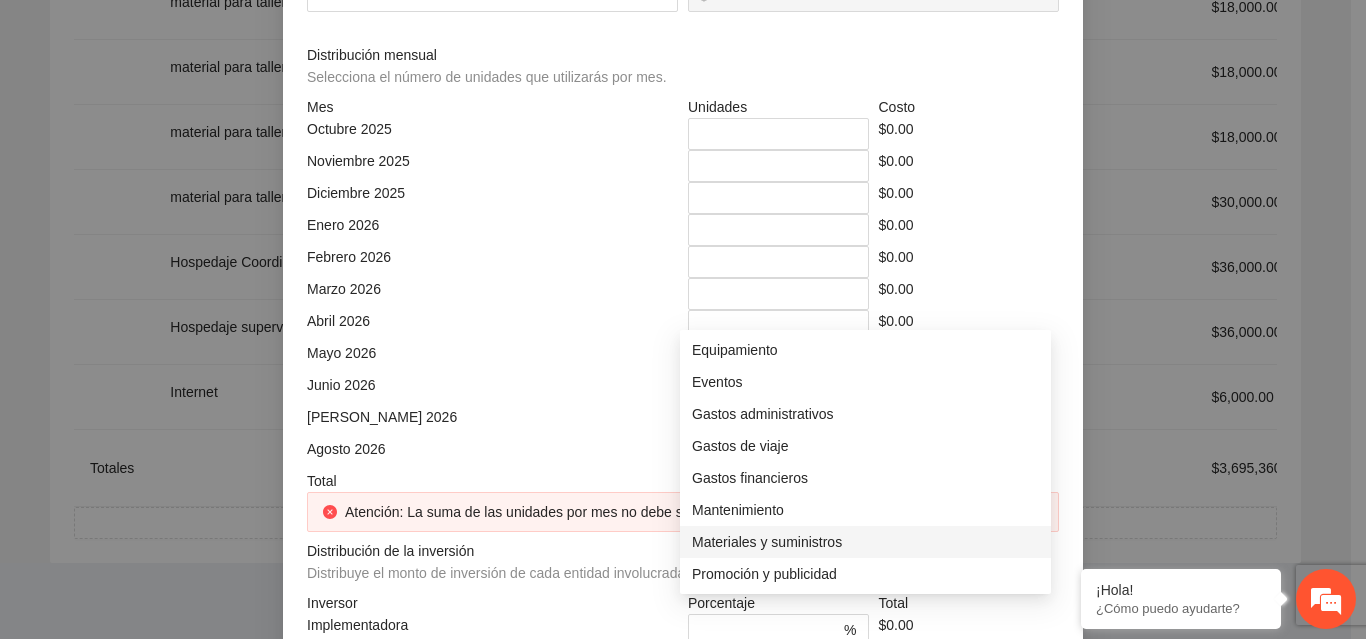 click on "Materiales y suministros" at bounding box center [865, 542] 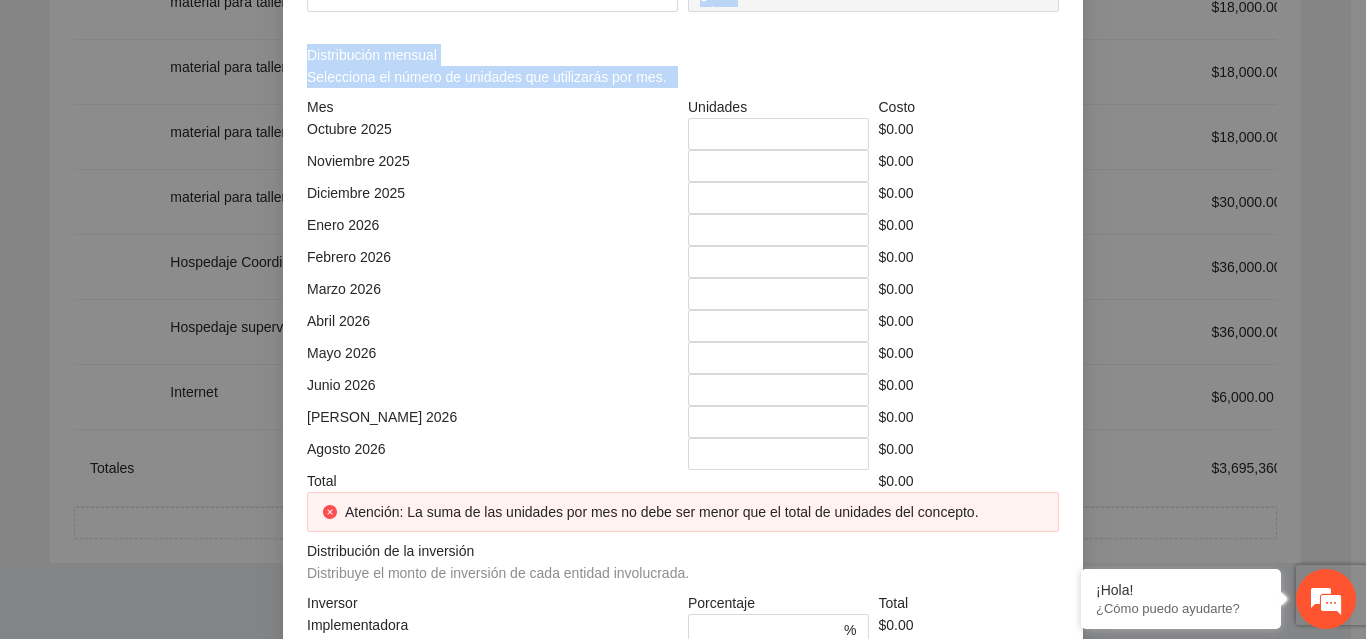 drag, startPoint x: 746, startPoint y: 529, endPoint x: 505, endPoint y: 363, distance: 292.638 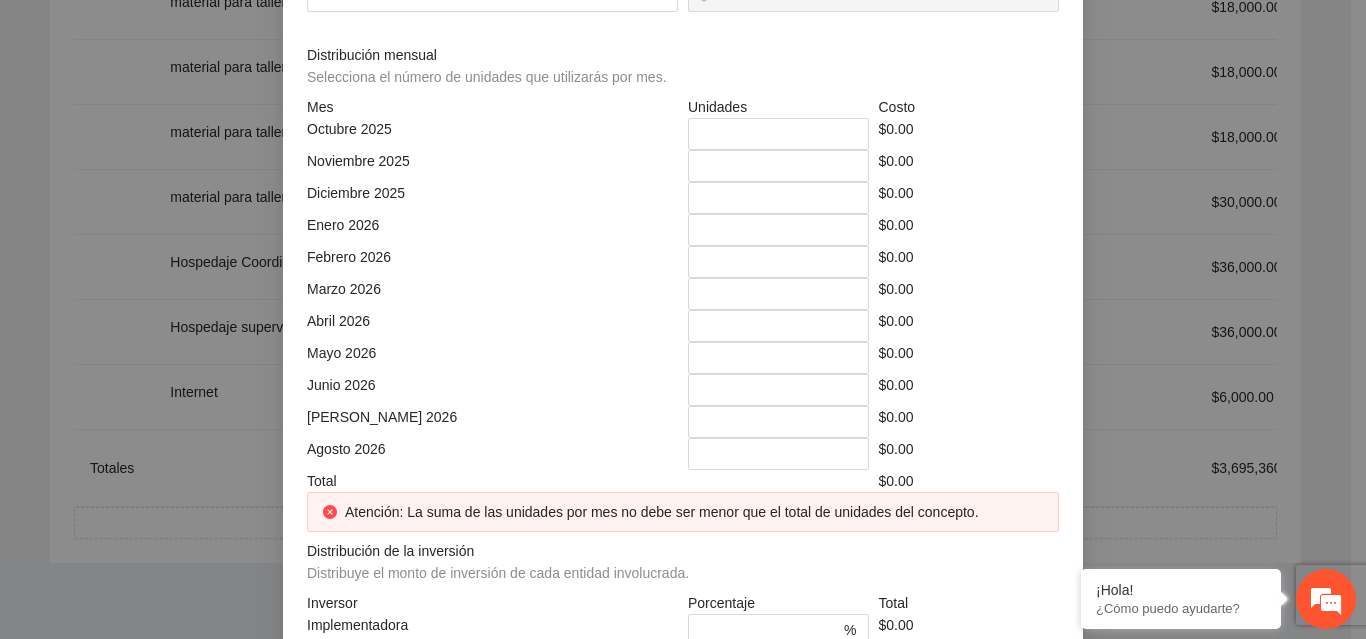 click at bounding box center [879, -74] 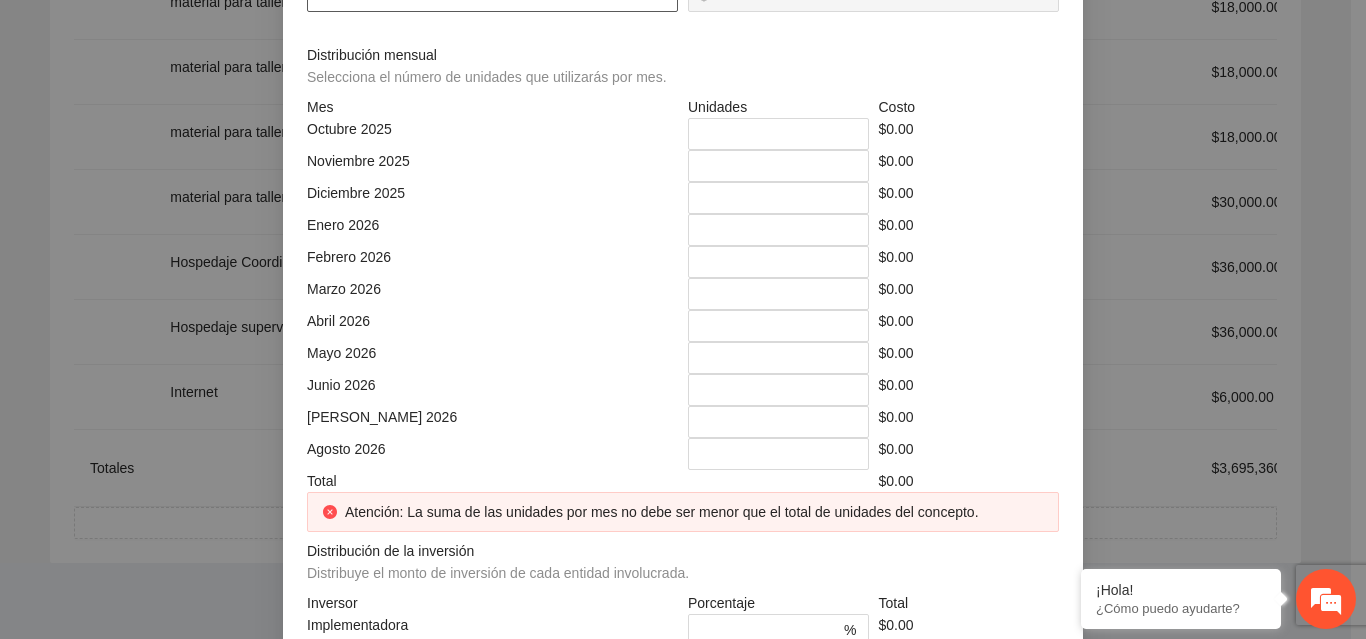 click at bounding box center (492, -4) 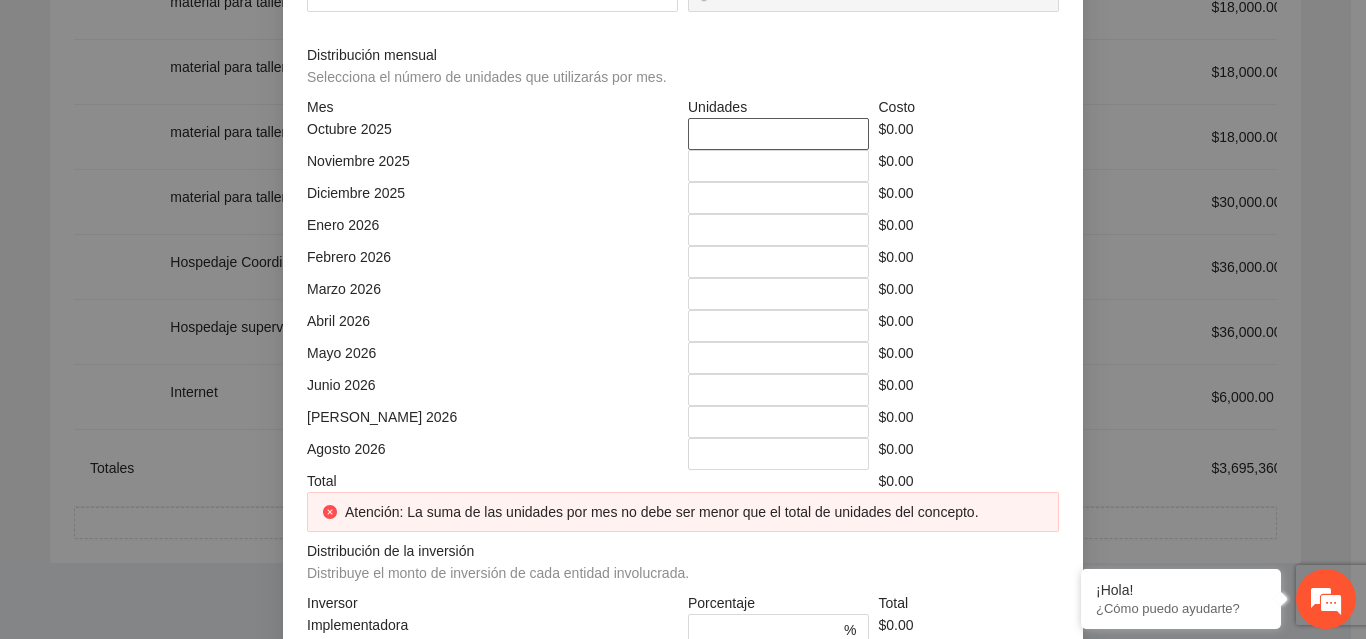 click on "*" at bounding box center [778, 134] 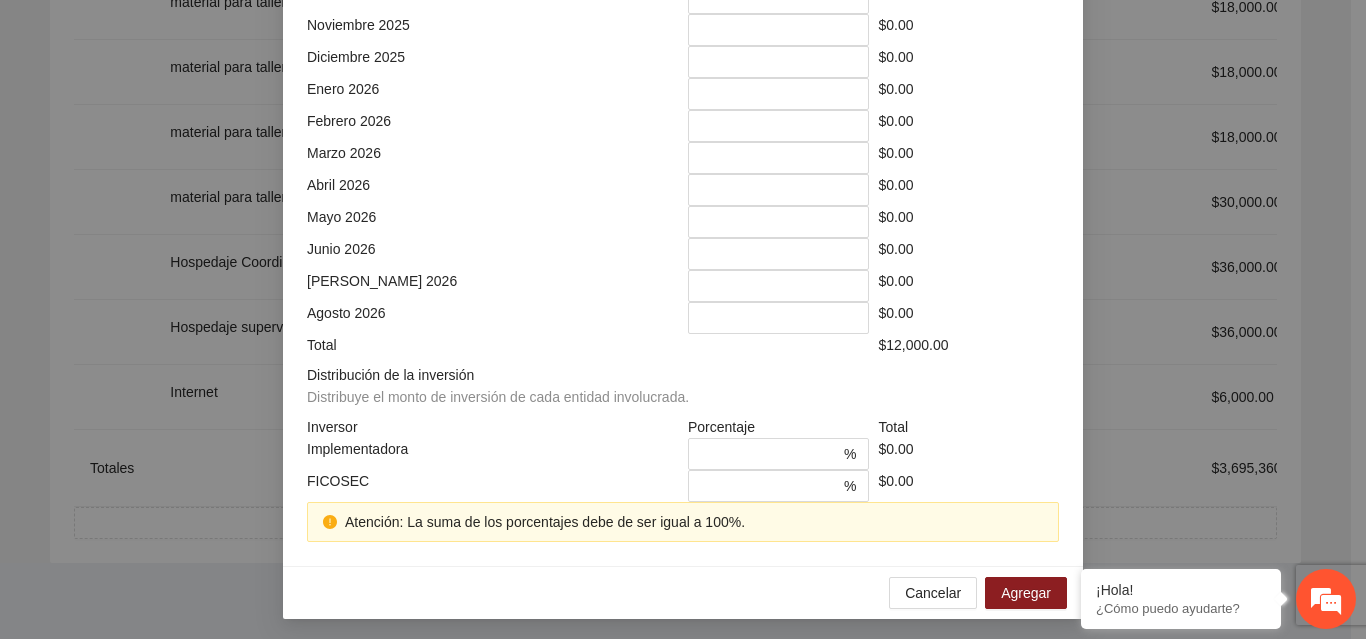scroll, scrollTop: 579, scrollLeft: 0, axis: vertical 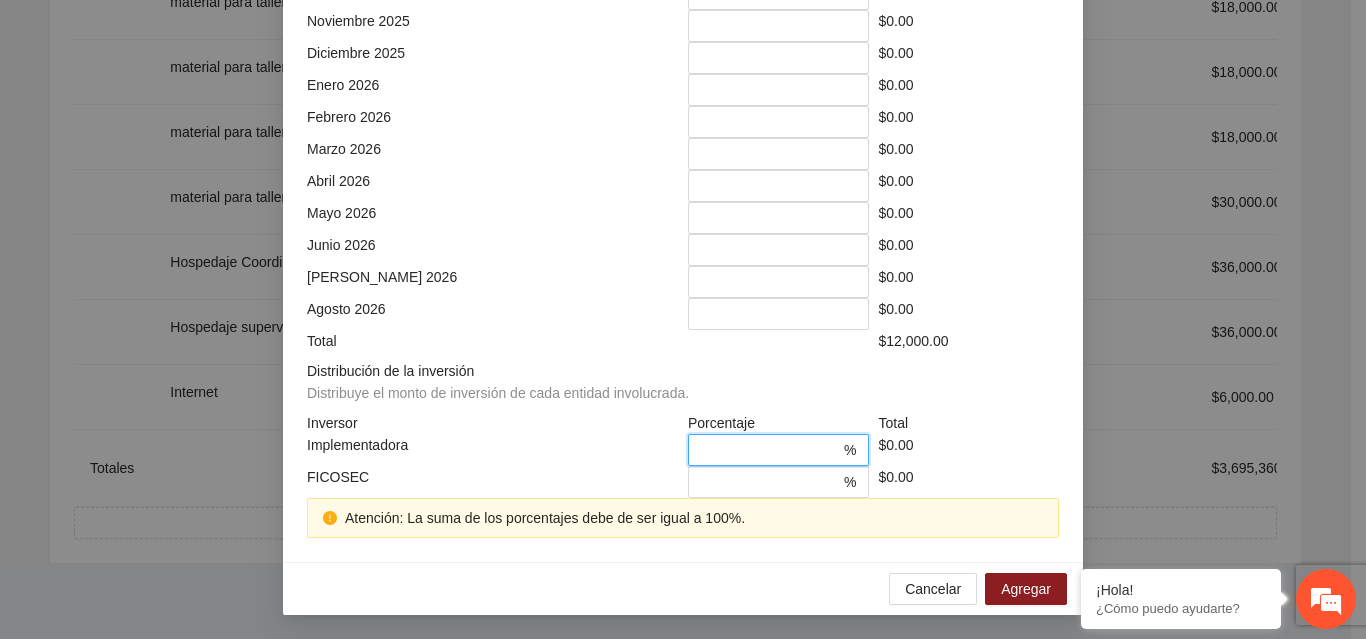 click on "*" at bounding box center [770, 450] 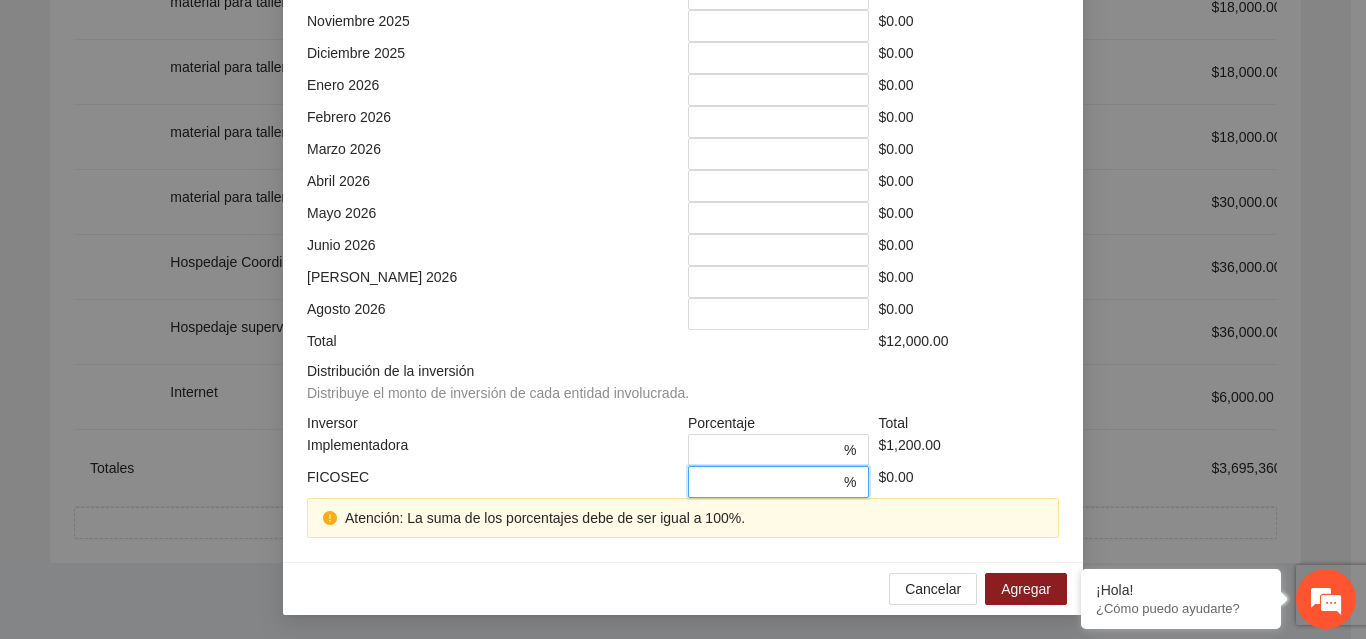 click on "*" at bounding box center (770, 482) 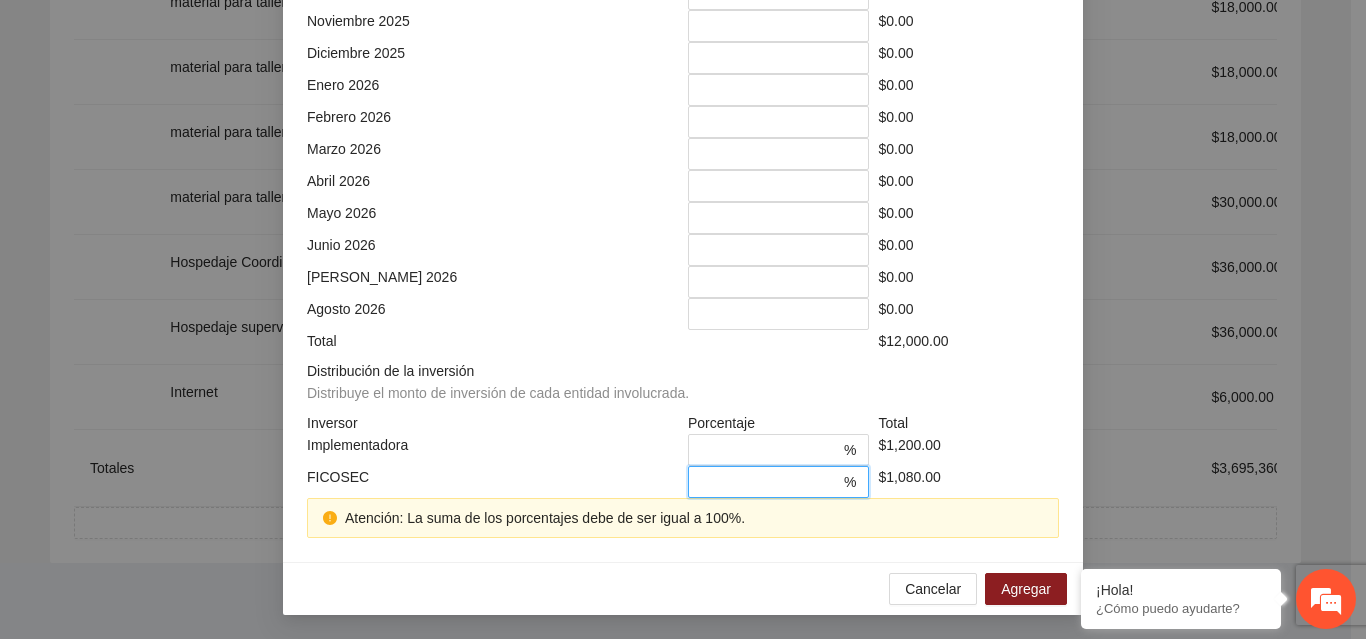 scroll, scrollTop: 539, scrollLeft: 0, axis: vertical 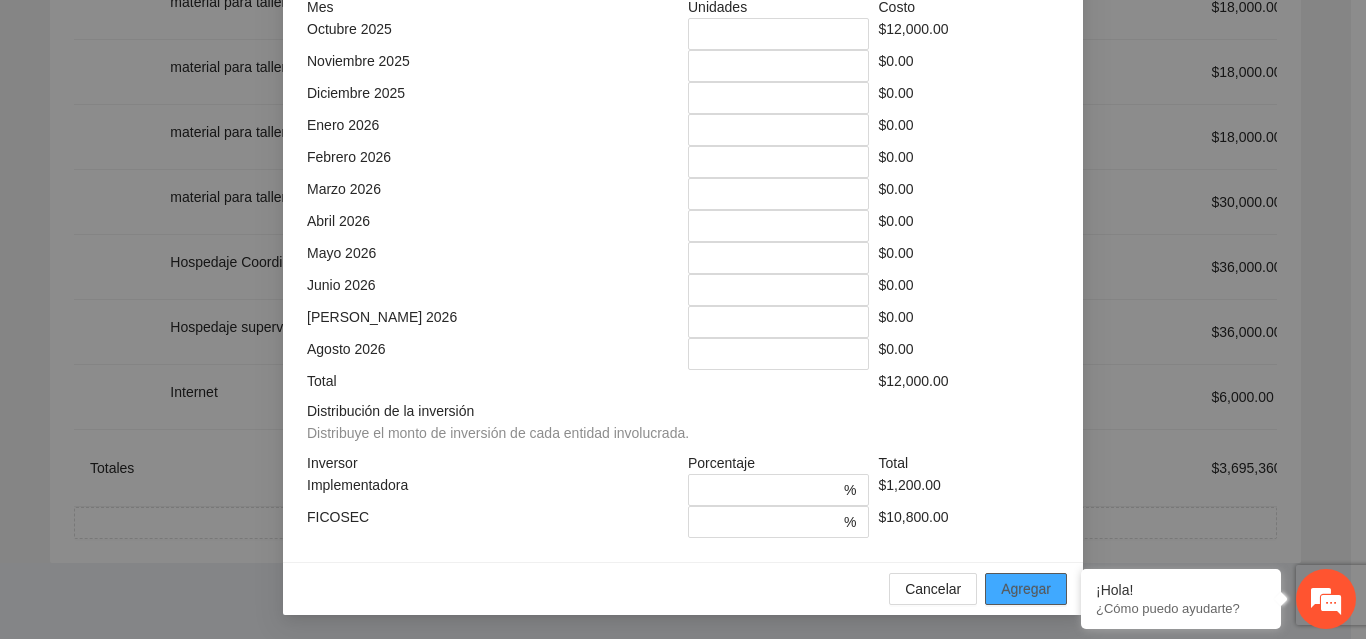 click on "Agregar" at bounding box center (1026, 589) 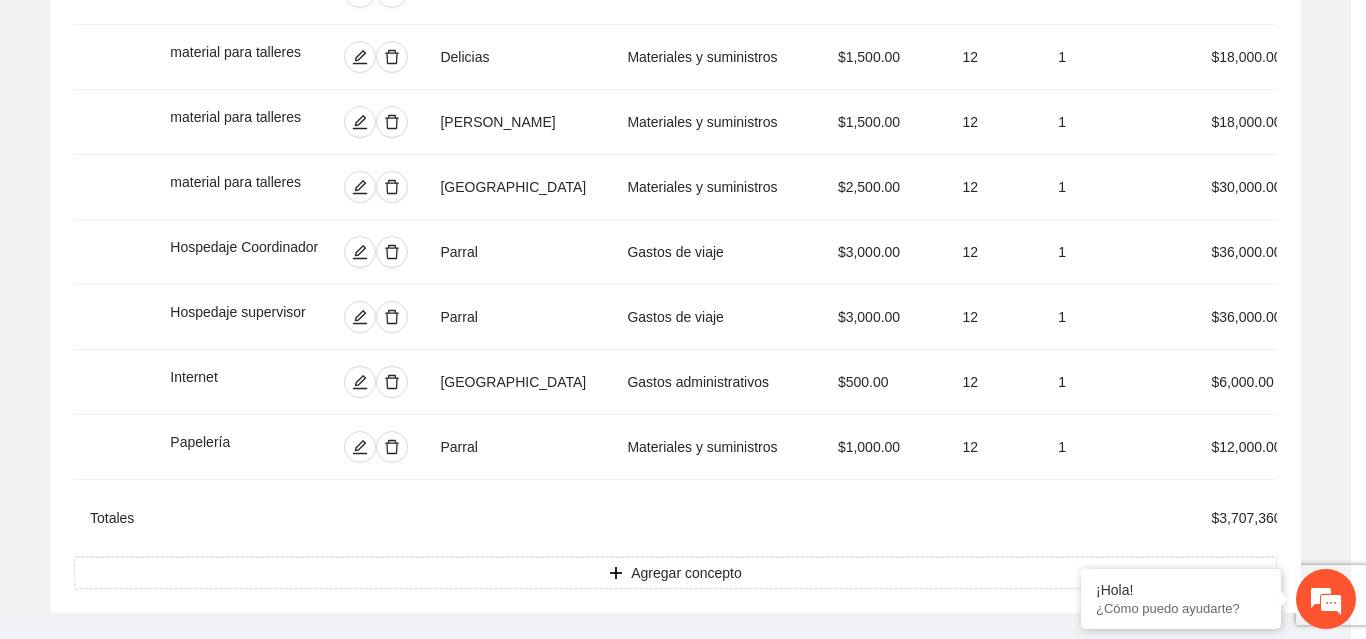 scroll, scrollTop: 439, scrollLeft: 0, axis: vertical 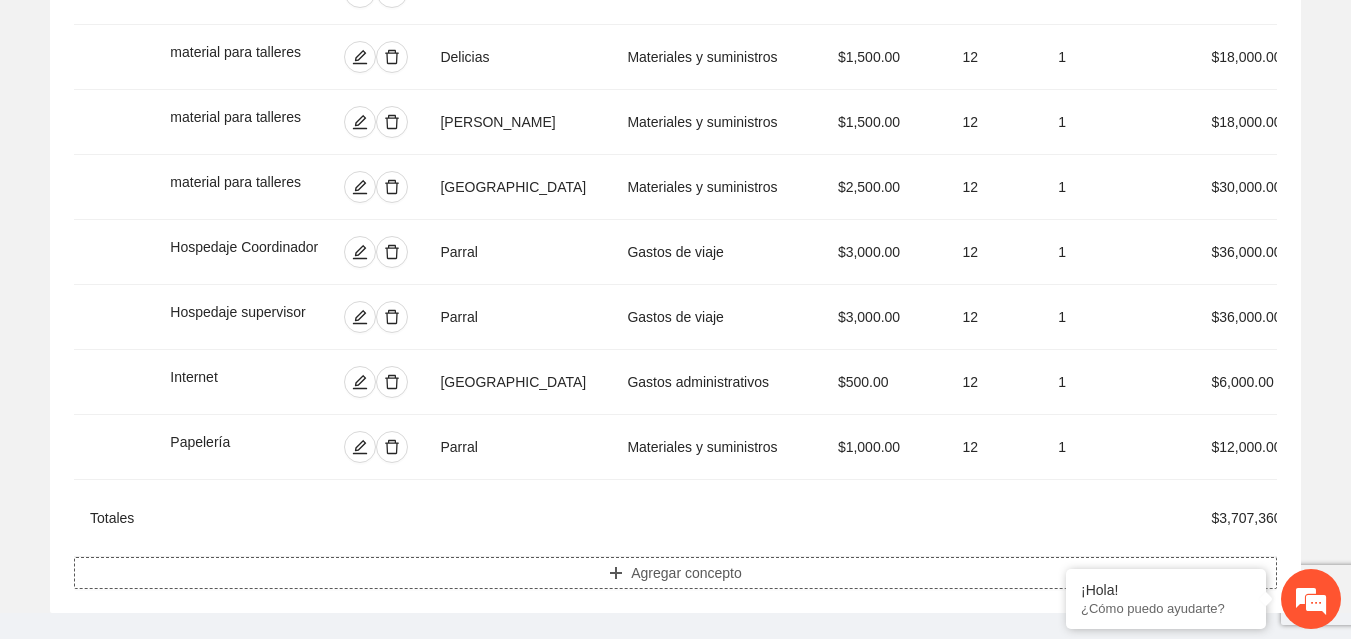 click on "Agregar concepto" at bounding box center [675, 573] 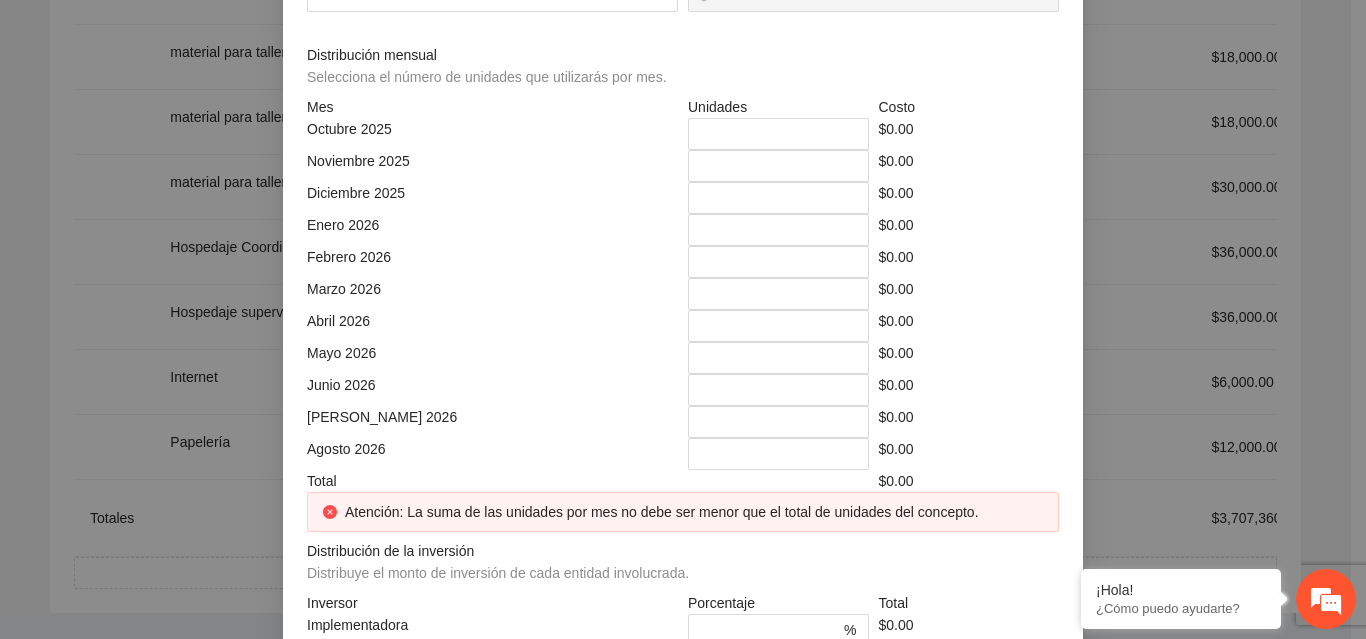 click at bounding box center [683, -214] 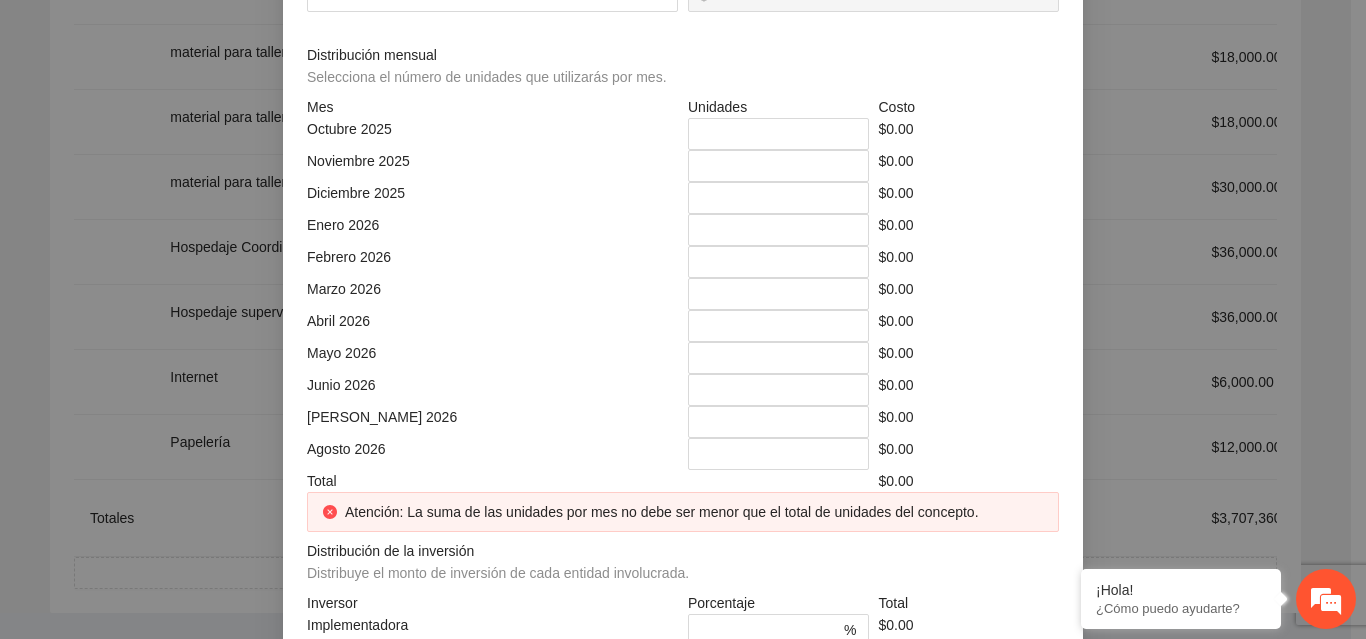 click at bounding box center [485, -144] 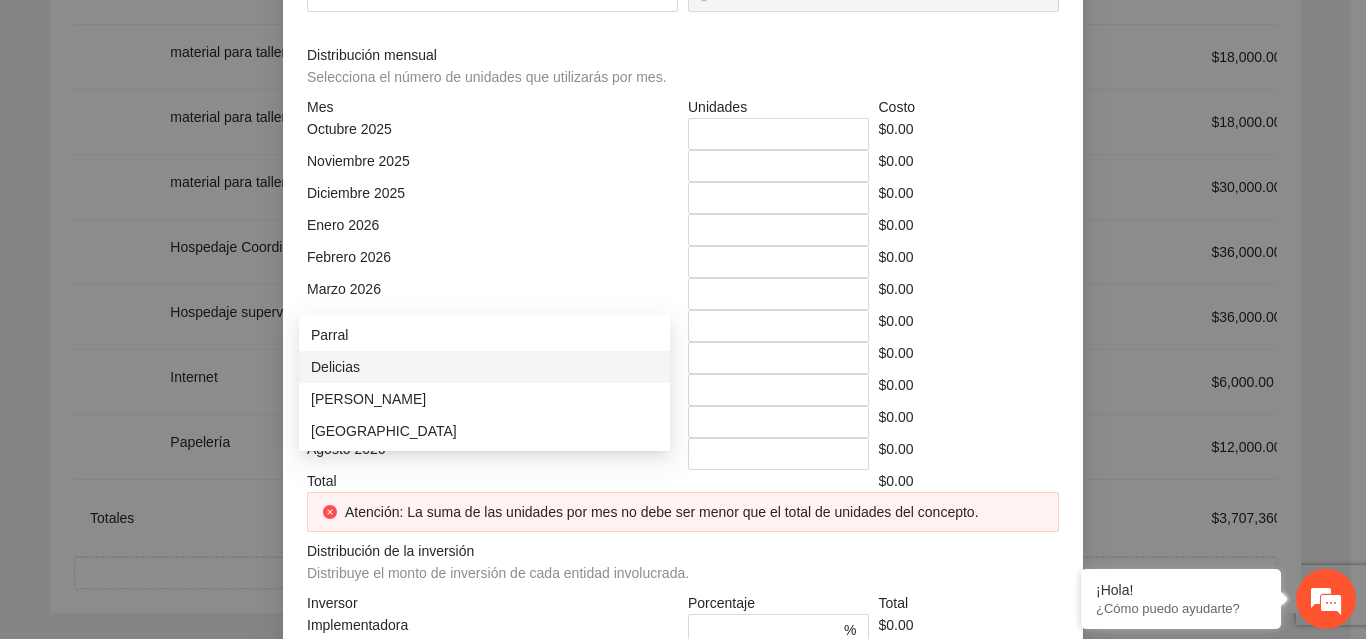 click on "Delicias" at bounding box center [484, 367] 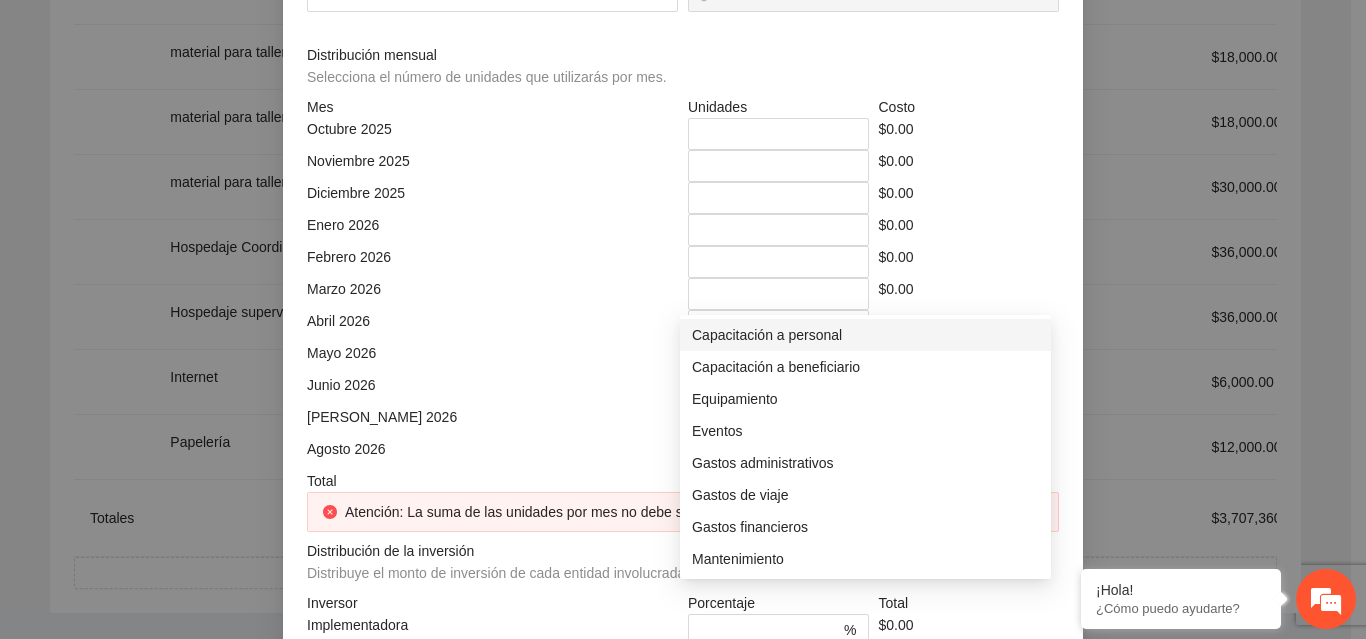click at bounding box center (866, -144) 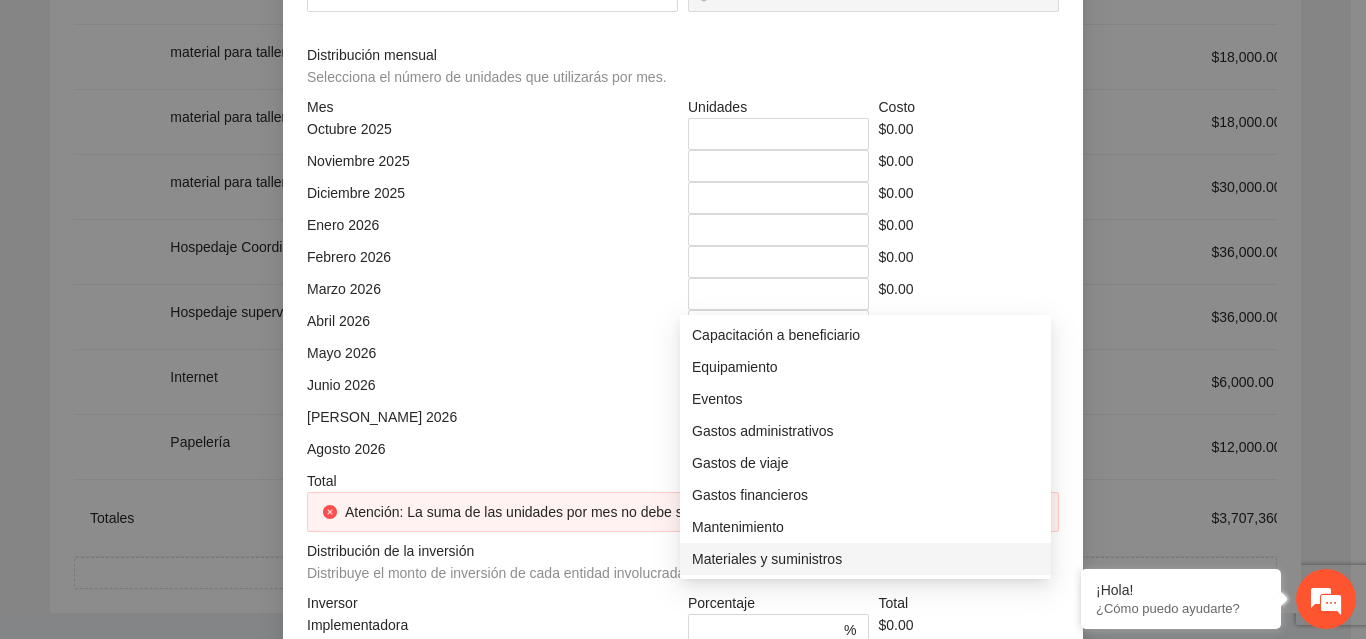 scroll, scrollTop: 64, scrollLeft: 0, axis: vertical 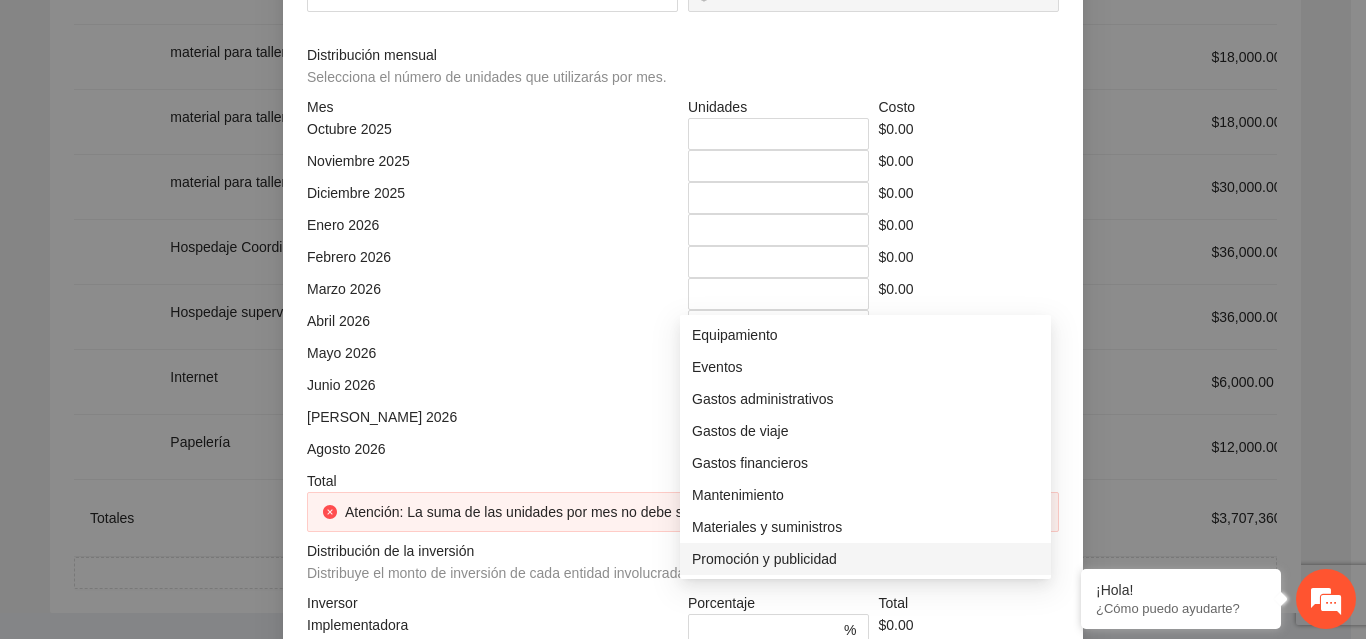 click on "Materiales y suministros" at bounding box center [865, 527] 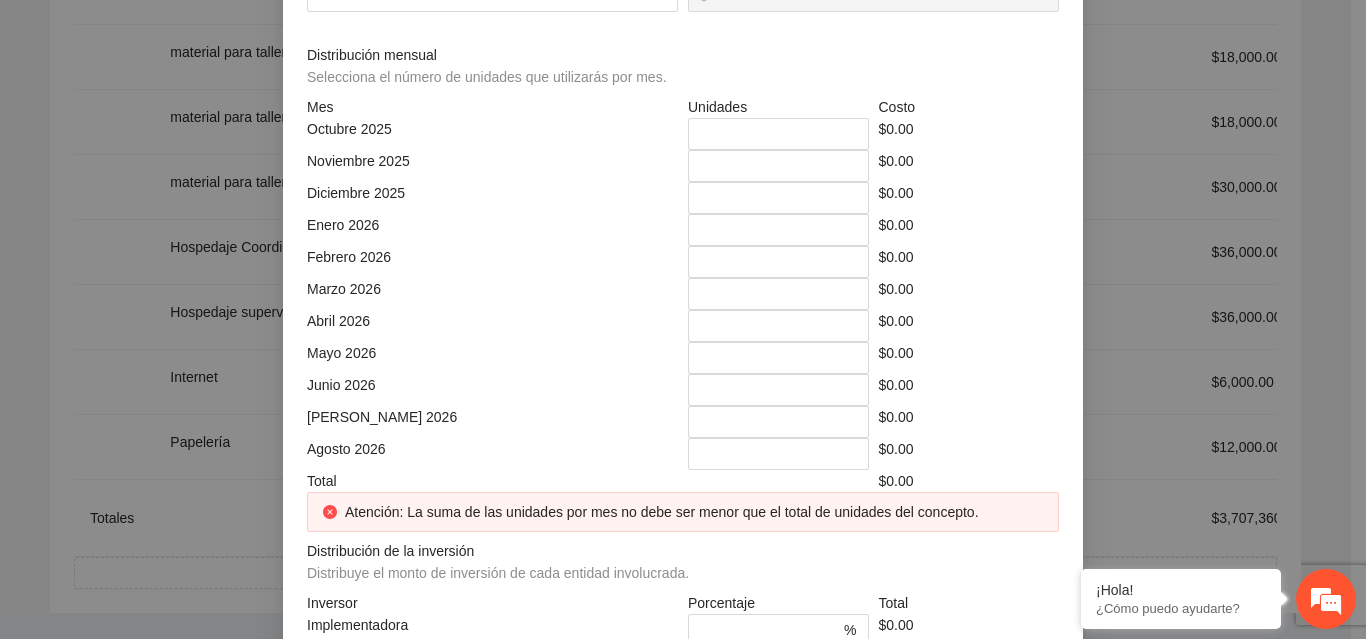 click at bounding box center [492, -74] 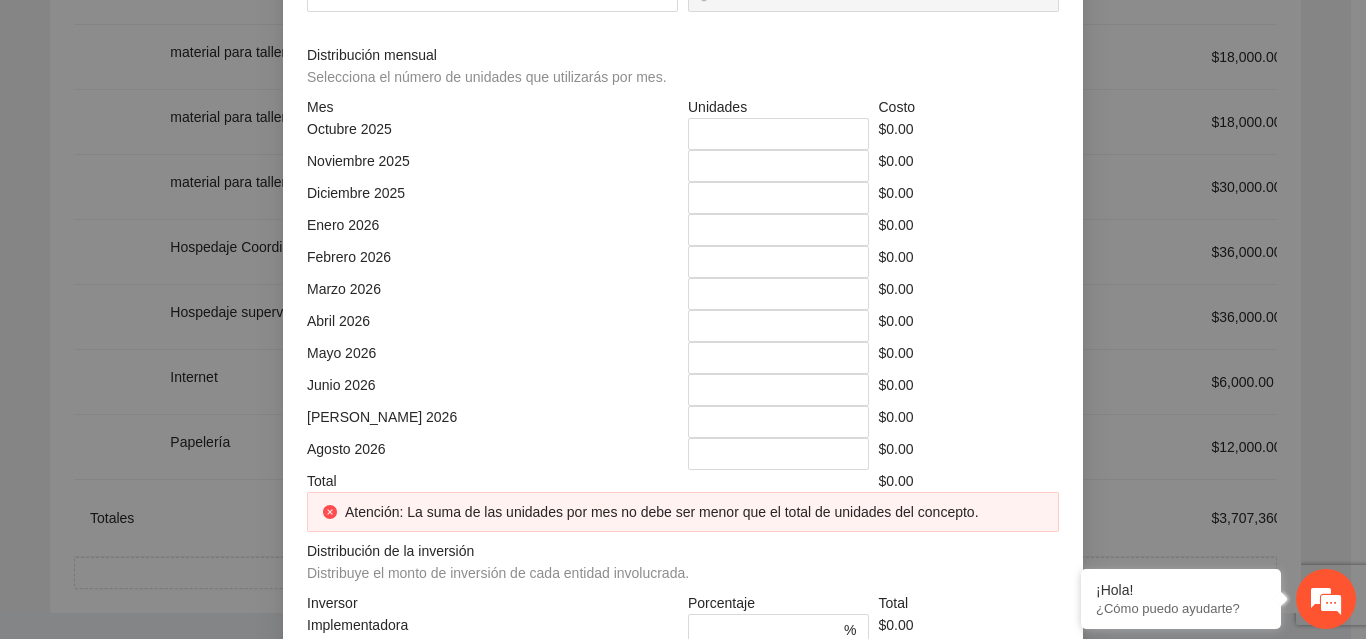 click at bounding box center [879, -74] 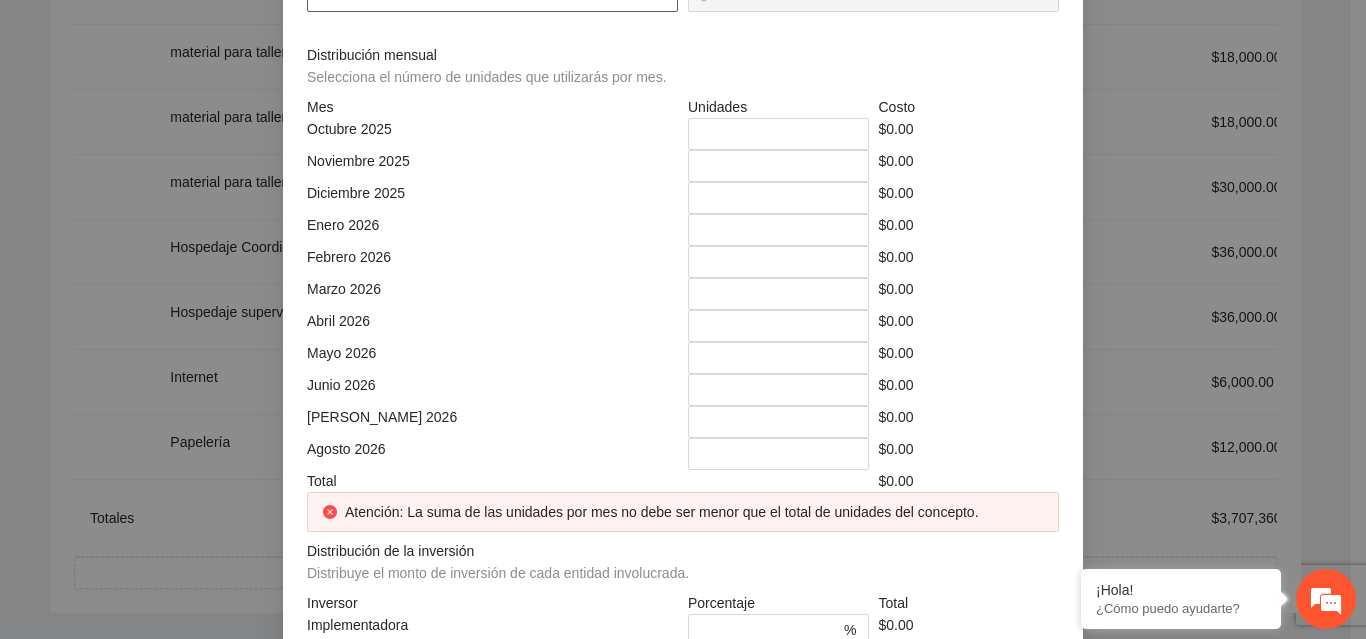click at bounding box center (492, -4) 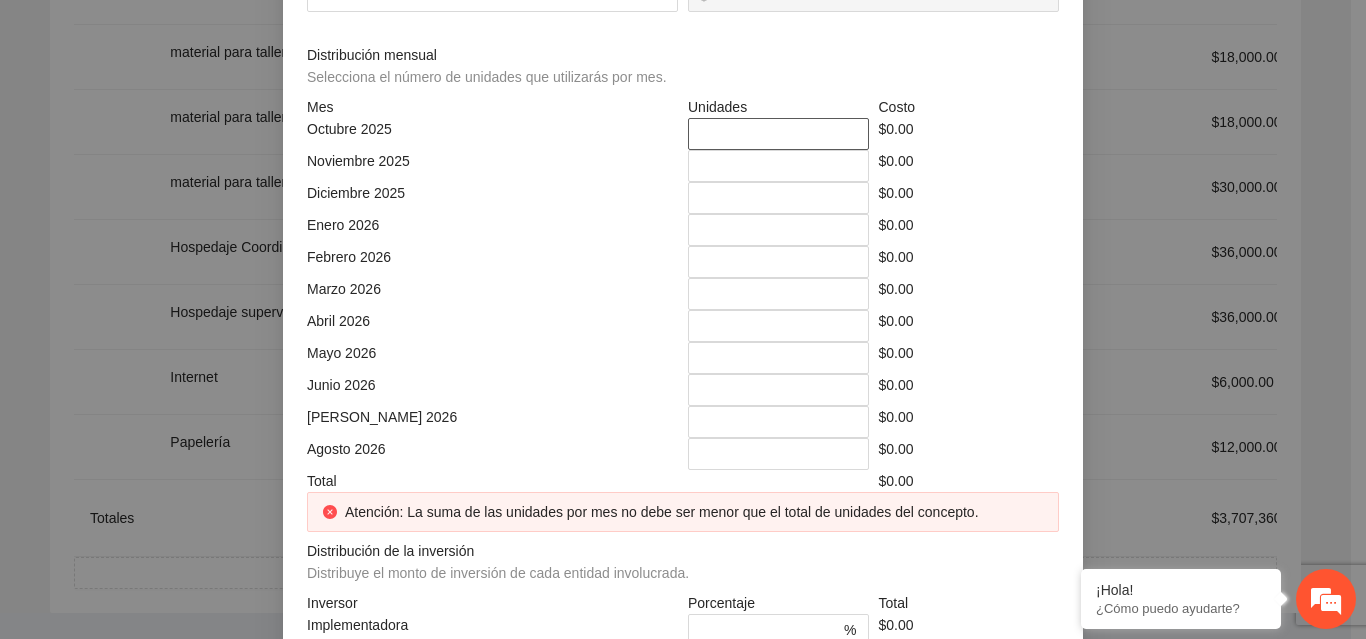 click on "*" at bounding box center (778, 134) 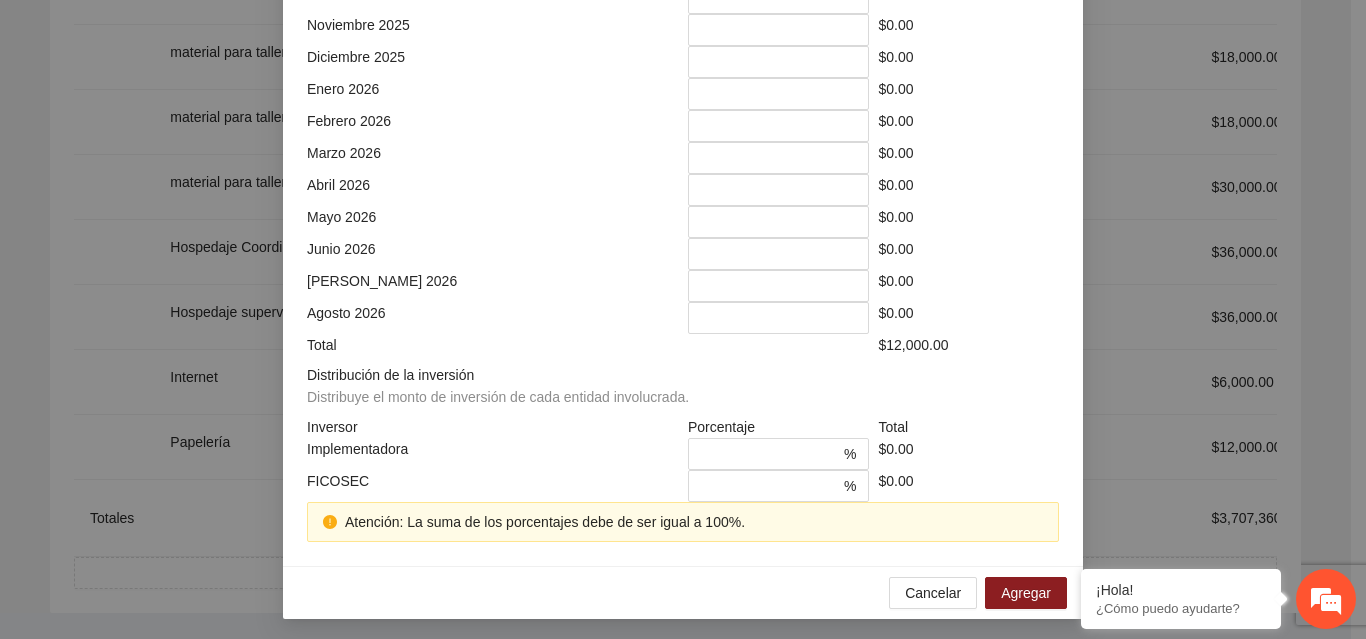 scroll, scrollTop: 579, scrollLeft: 0, axis: vertical 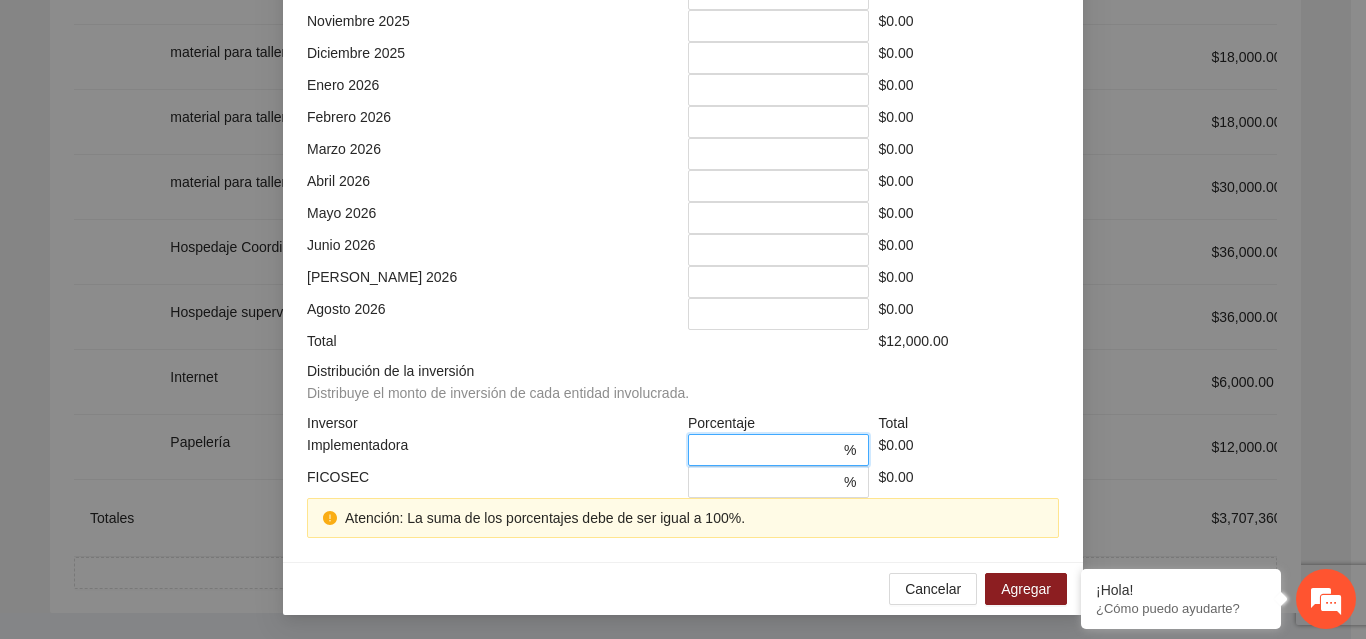click on "*" at bounding box center (770, 450) 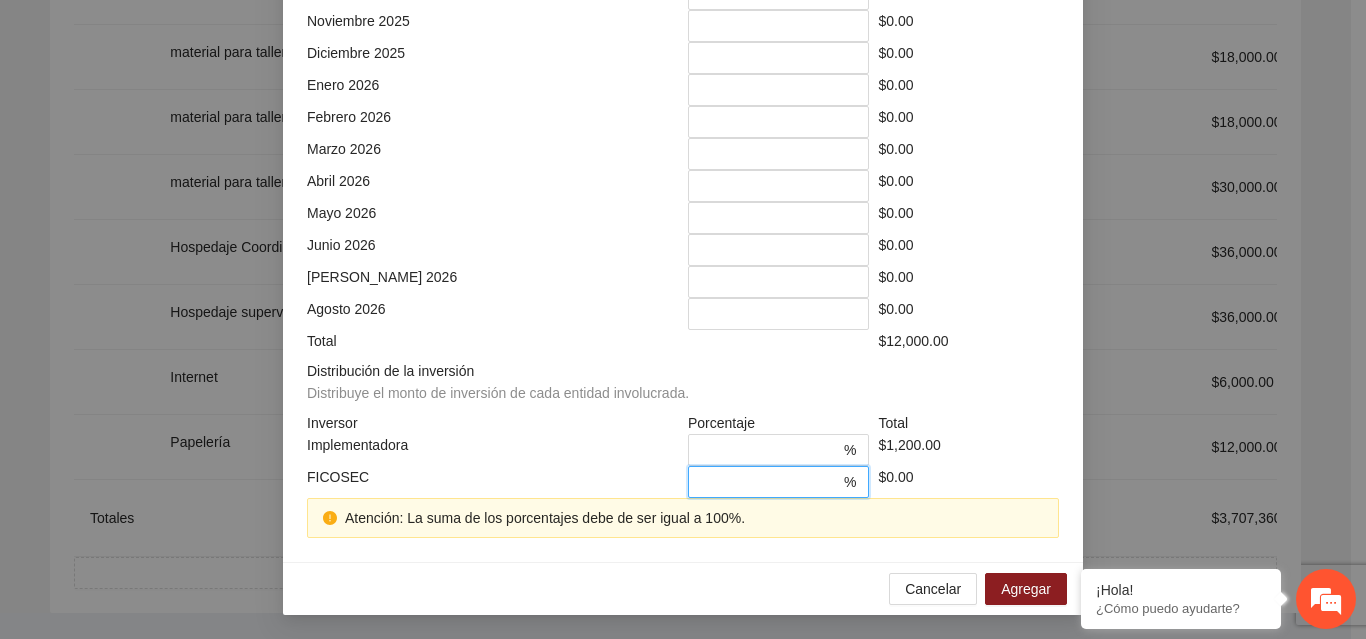 click on "*" at bounding box center (770, 482) 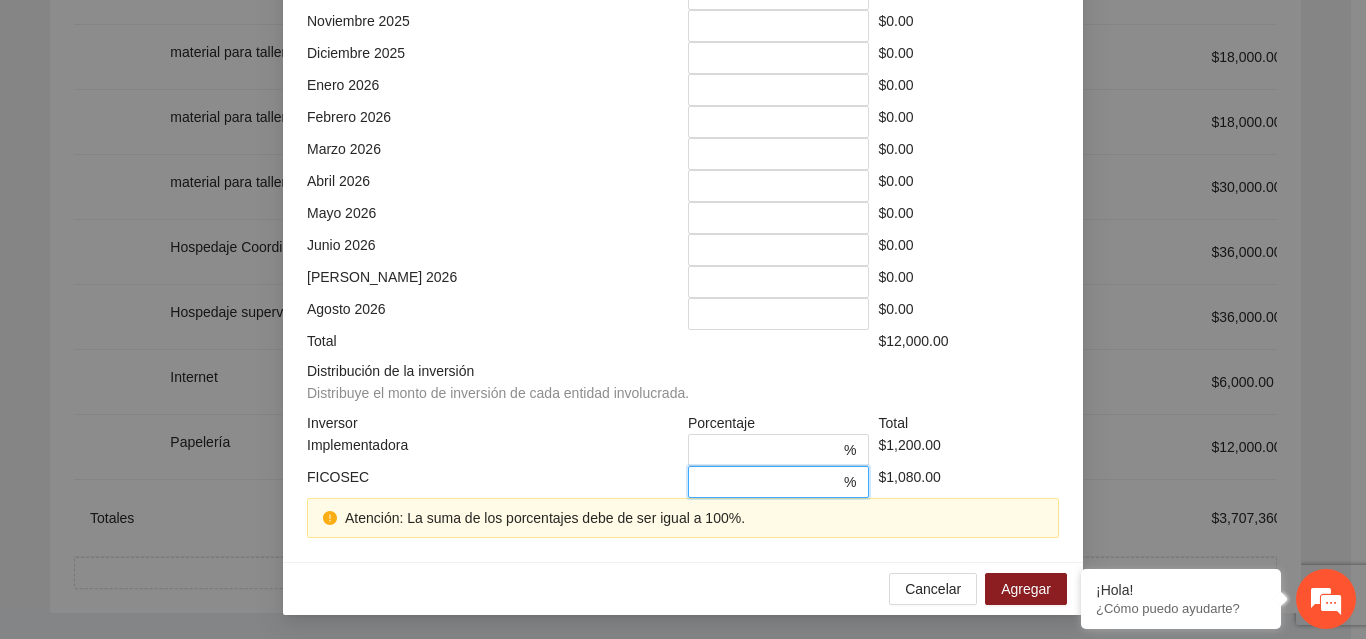 scroll, scrollTop: 539, scrollLeft: 0, axis: vertical 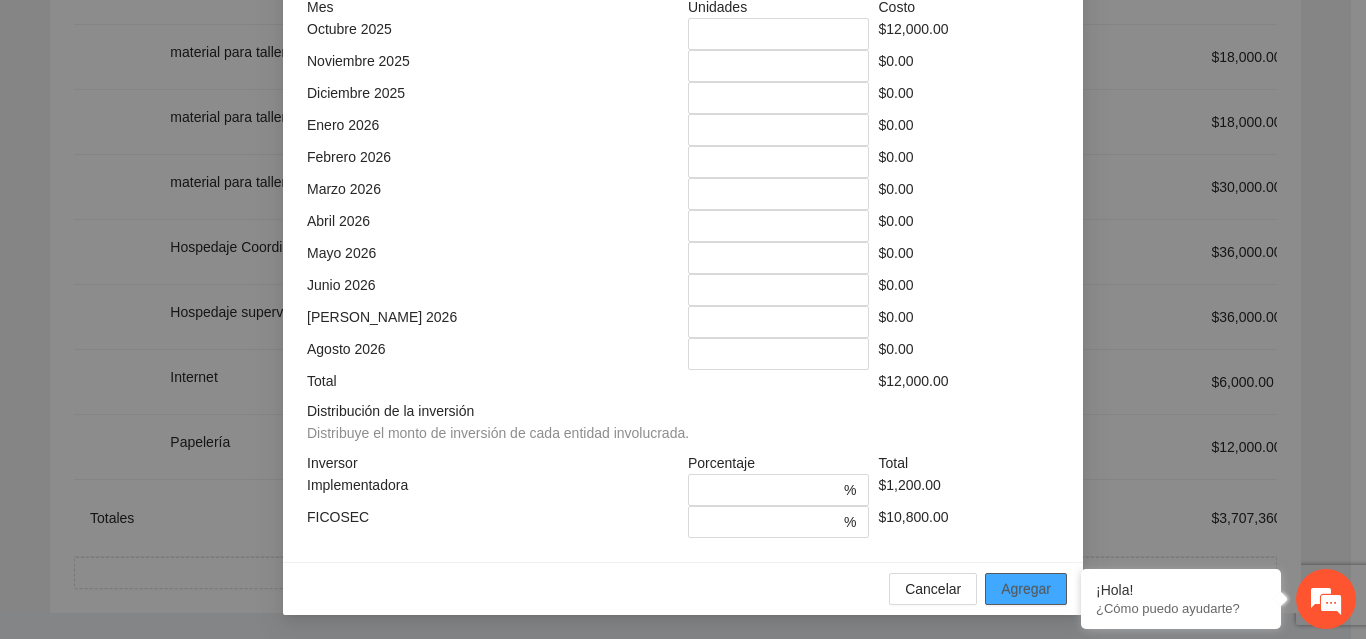 click on "Agregar" at bounding box center (1026, 589) 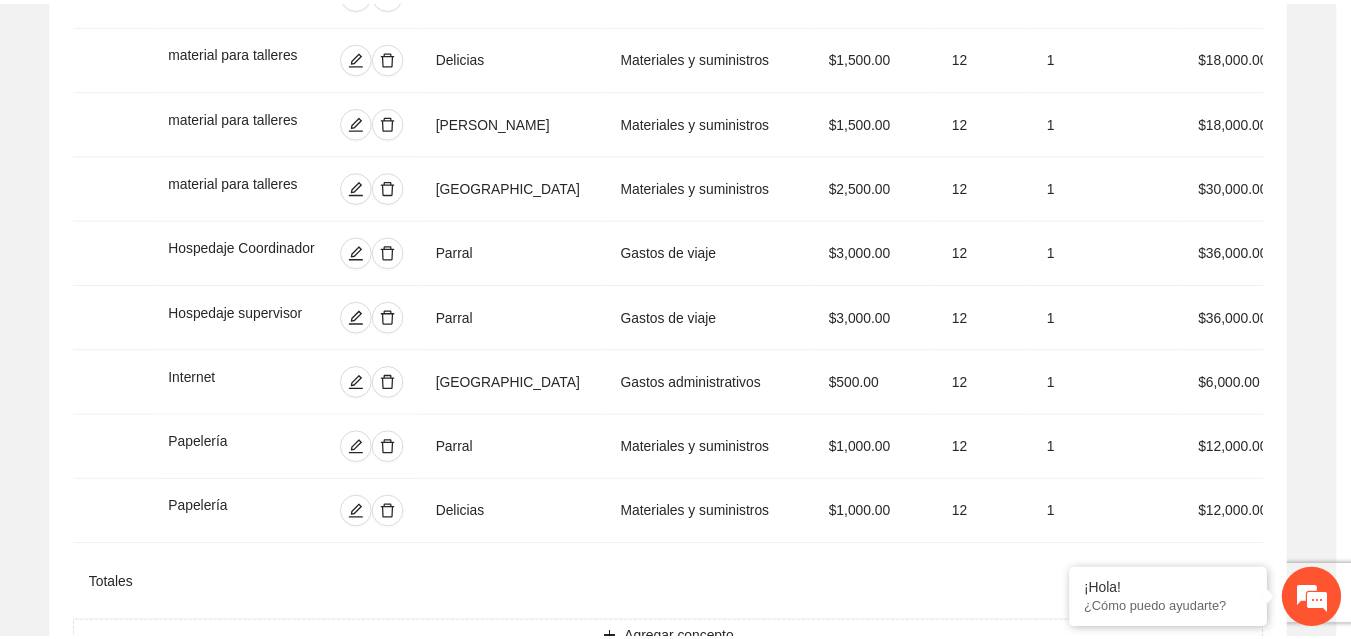 scroll, scrollTop: 439, scrollLeft: 0, axis: vertical 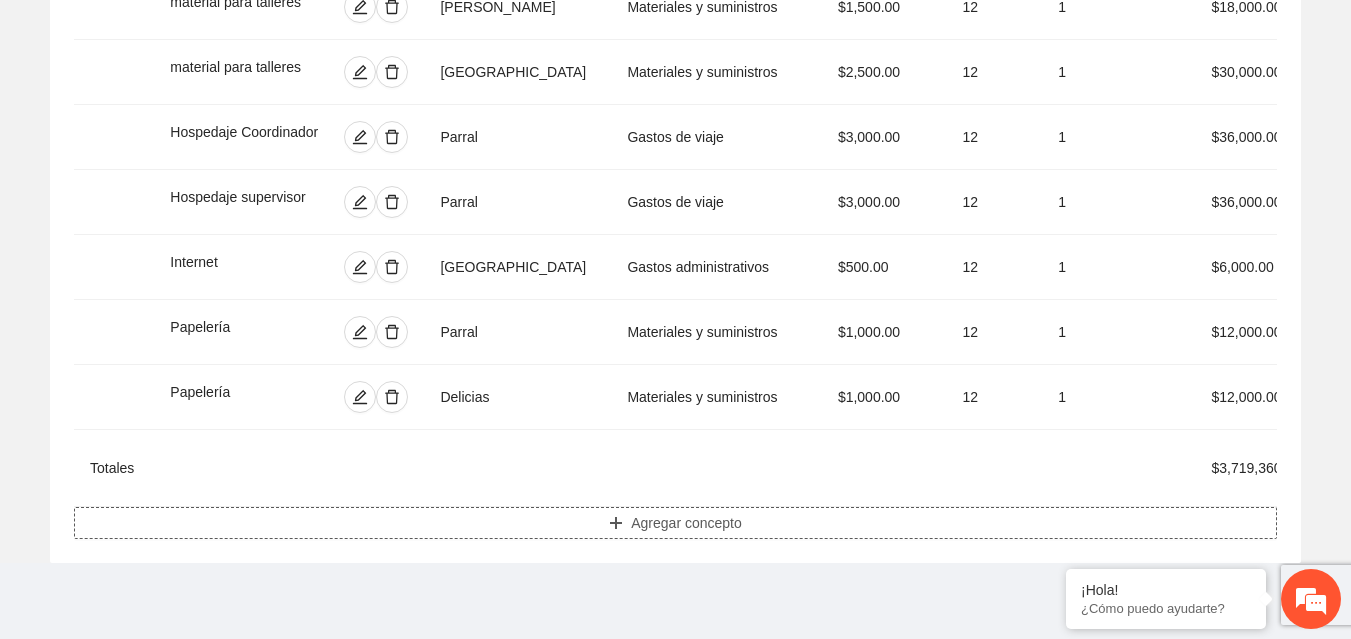 click on "Agregar concepto" at bounding box center (675, 523) 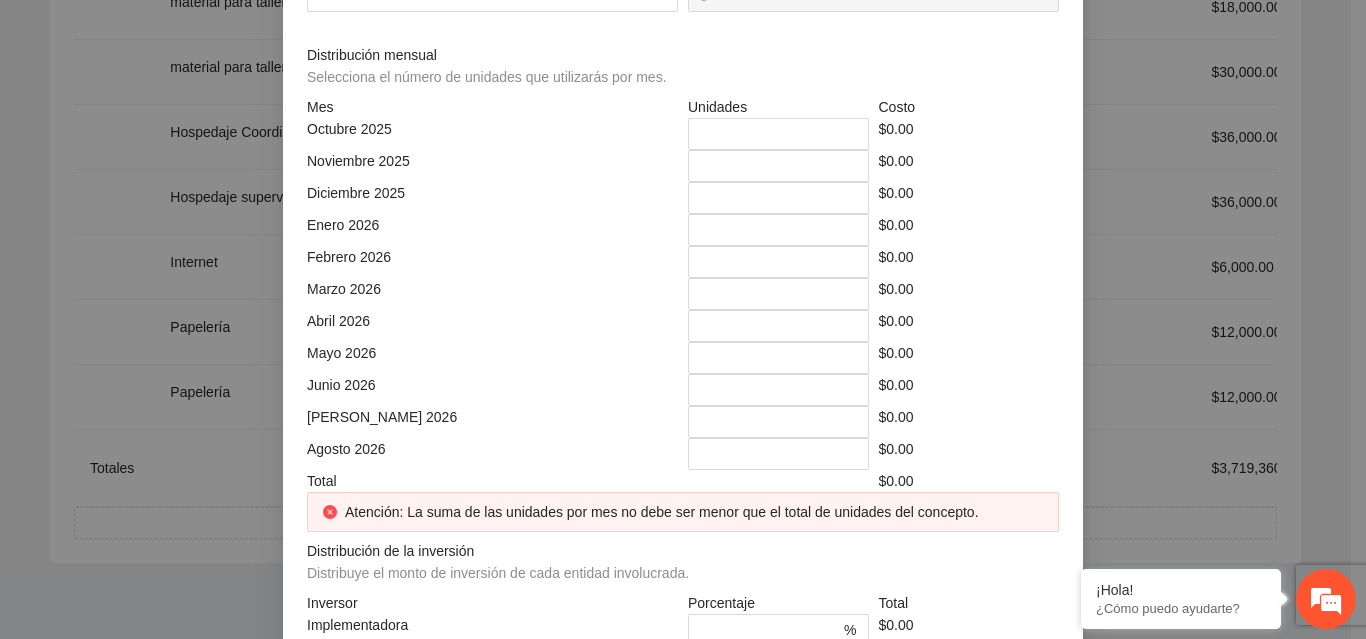 click at bounding box center (683, -214) 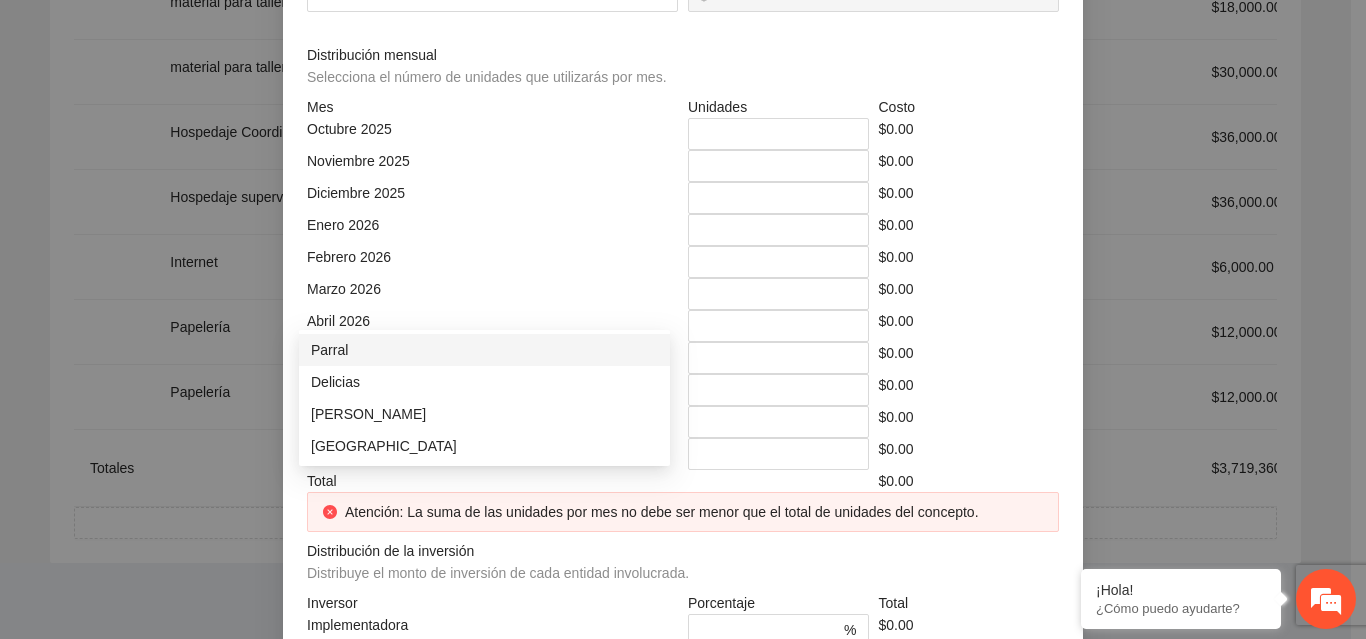 click at bounding box center [485, -144] 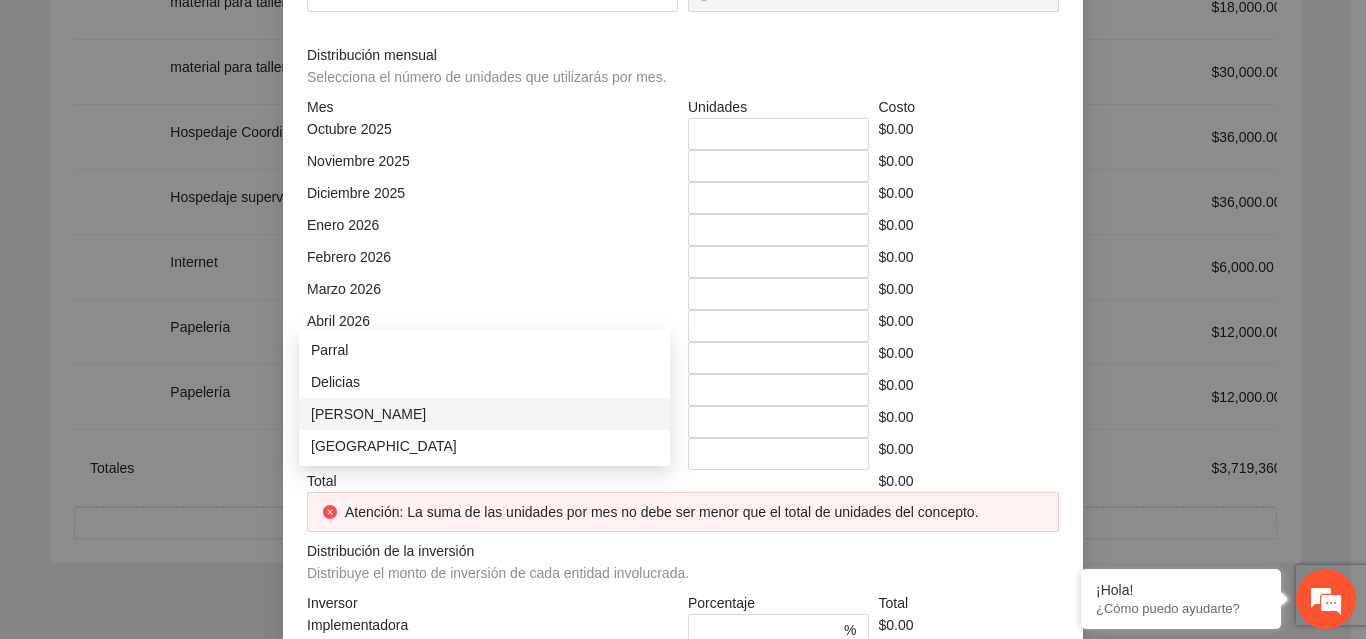click on "[PERSON_NAME]" at bounding box center (484, 414) 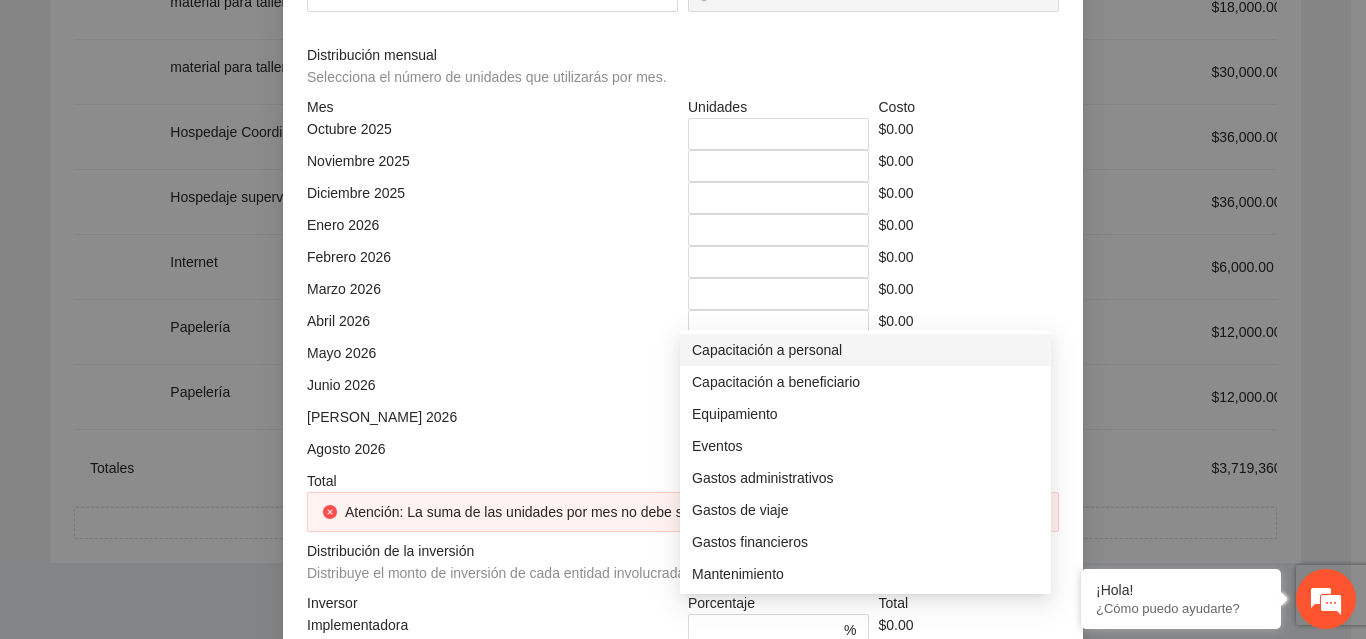 click at bounding box center [866, -144] 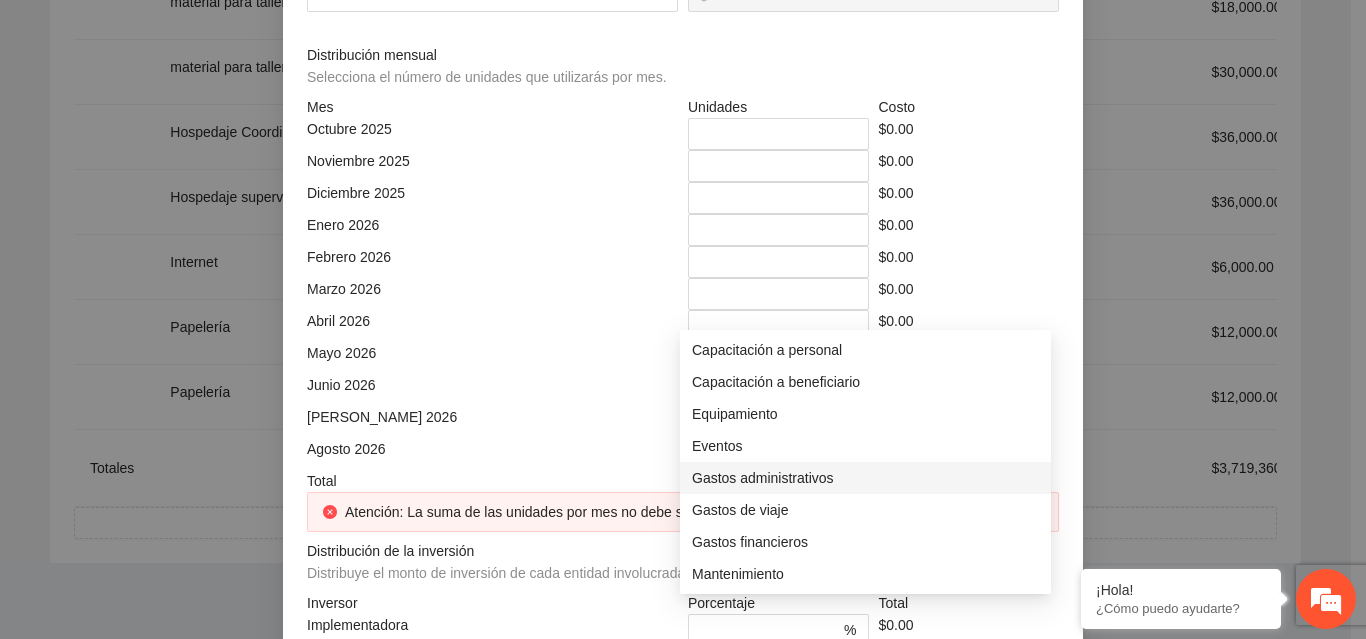 click on "Gastos administrativos" at bounding box center (865, 478) 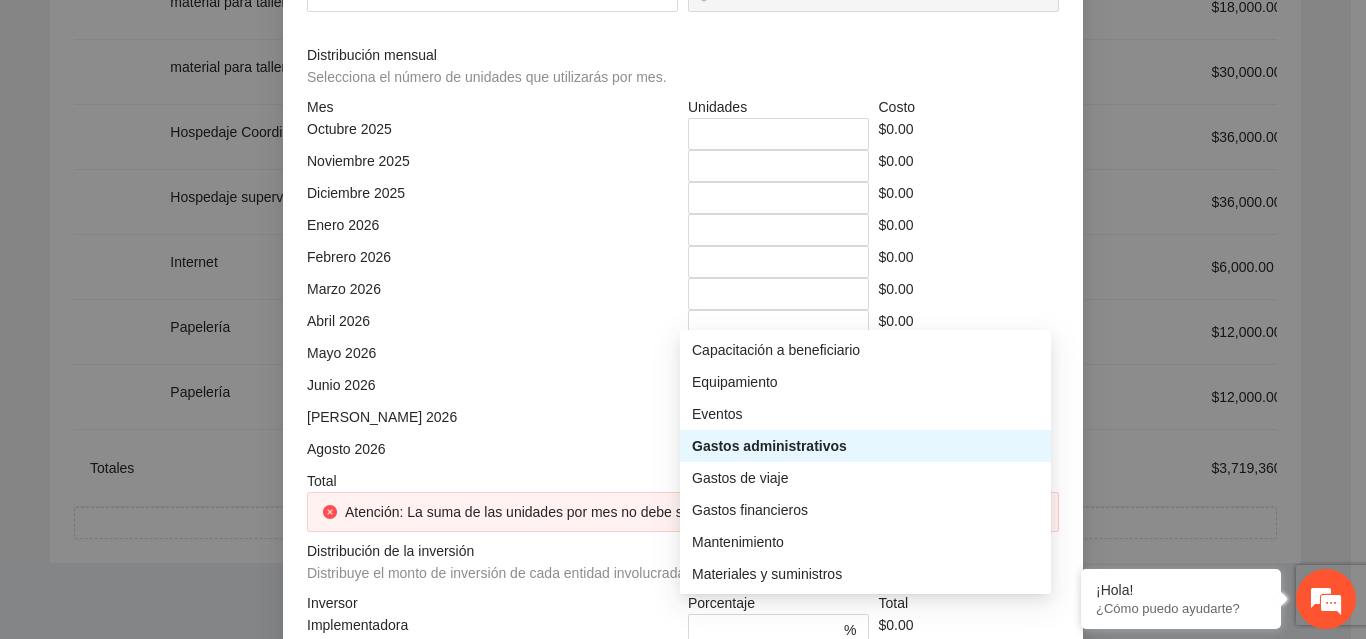 scroll, scrollTop: 64, scrollLeft: 0, axis: vertical 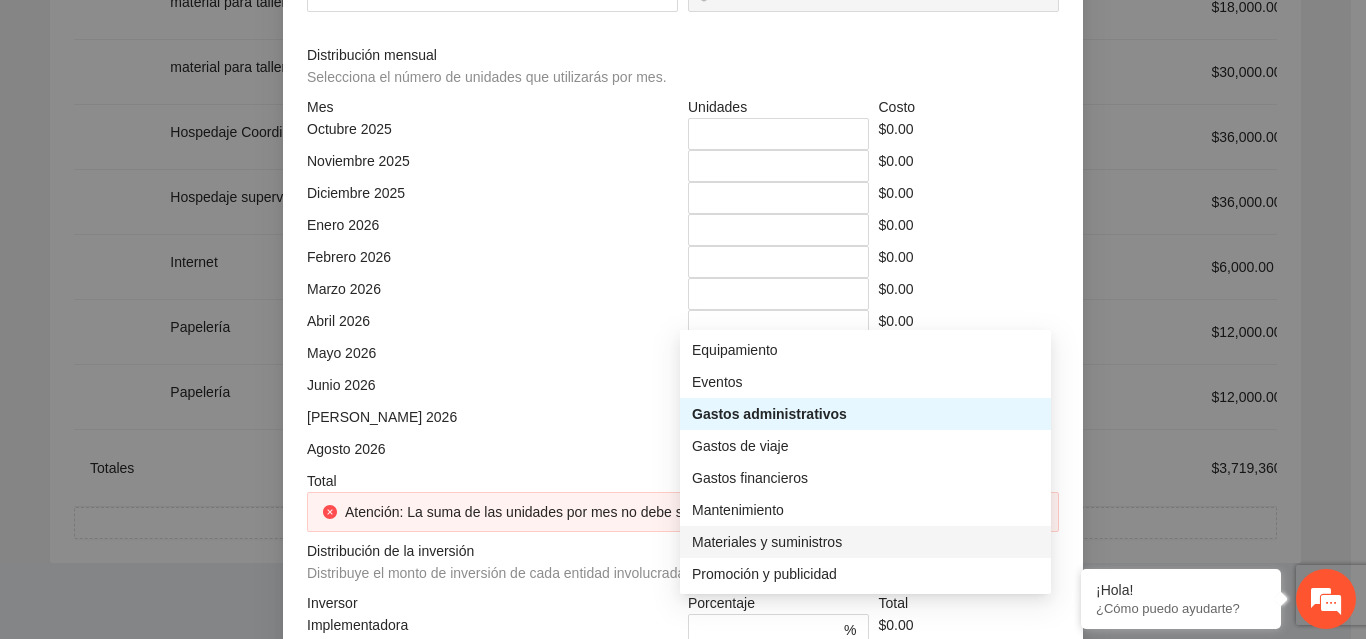 click on "Materiales y suministros" at bounding box center (865, 542) 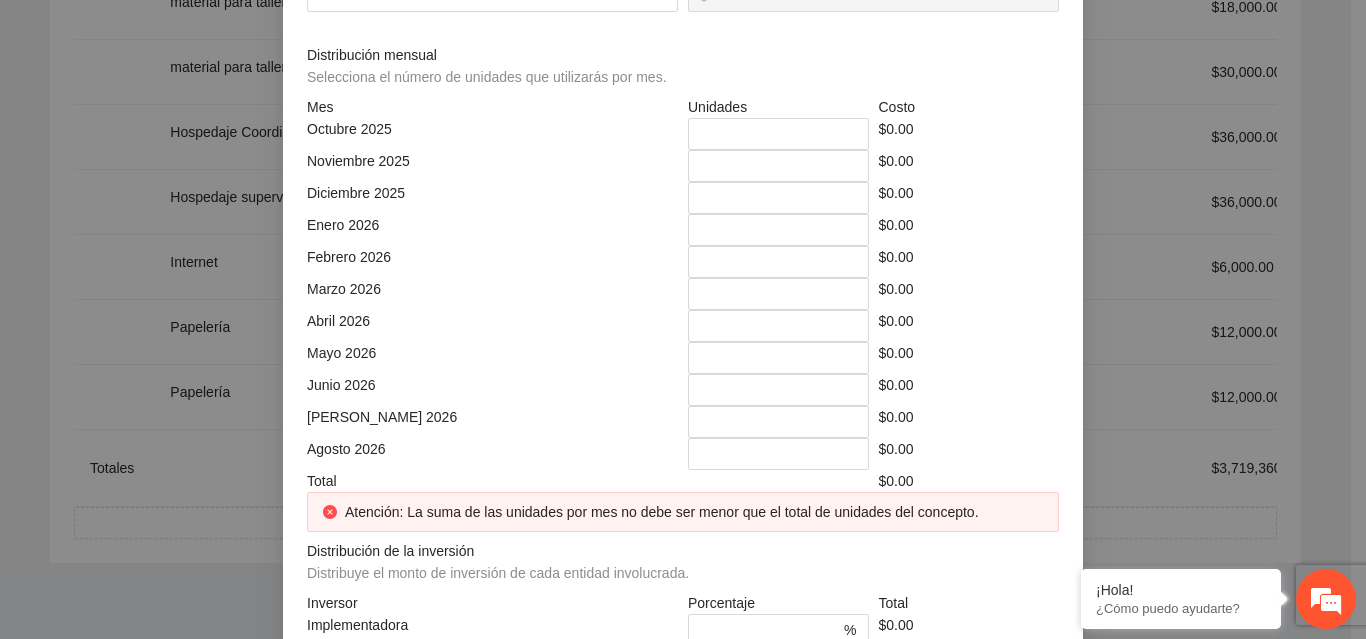 click at bounding box center [492, -74] 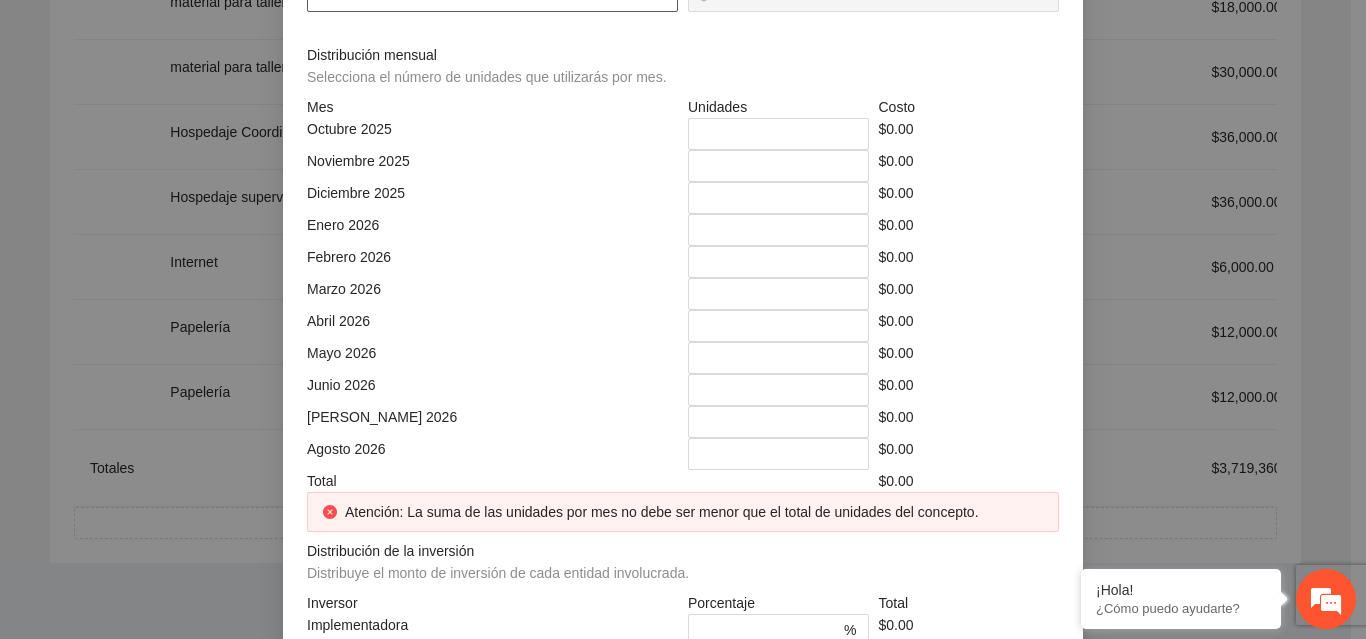 click at bounding box center [492, -4] 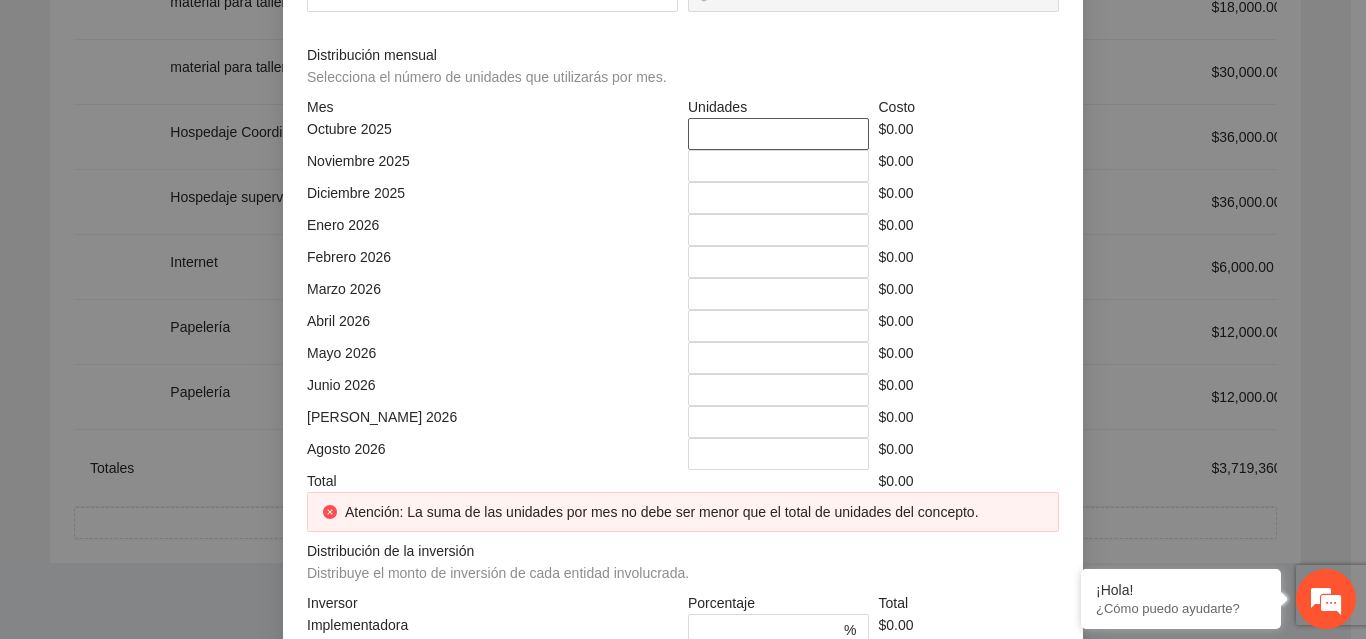 click on "*" at bounding box center [778, 134] 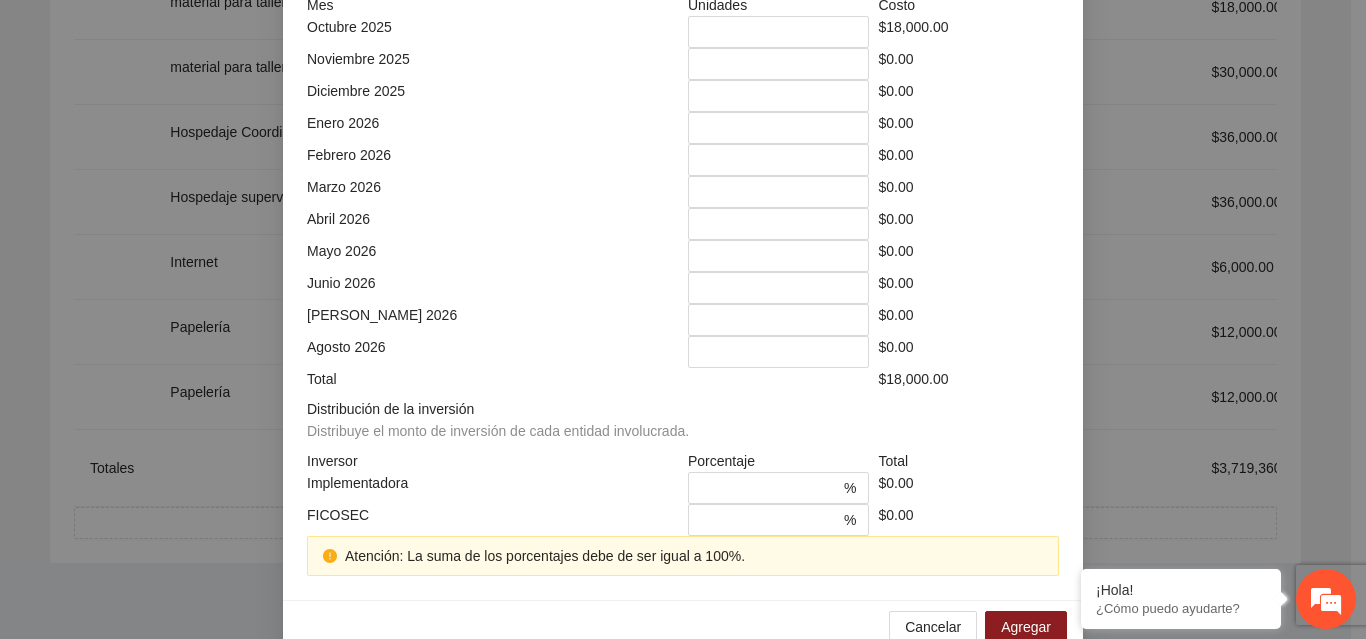 scroll, scrollTop: 569, scrollLeft: 0, axis: vertical 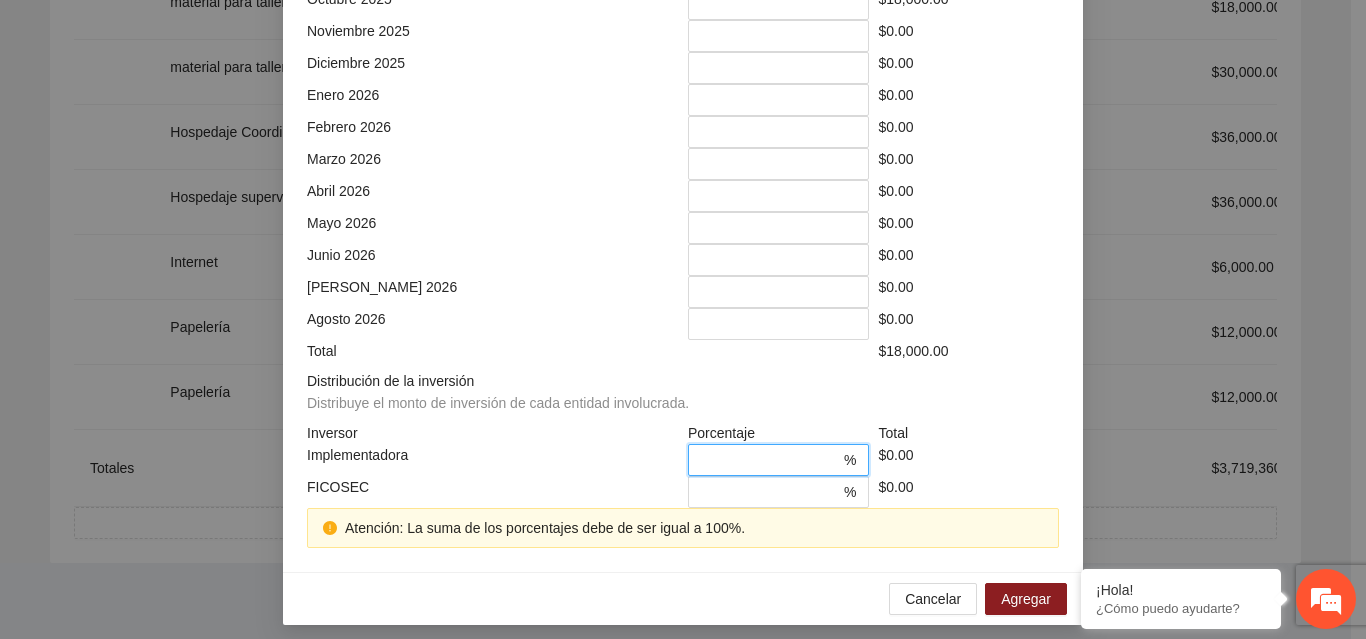 click on "*" at bounding box center (770, 460) 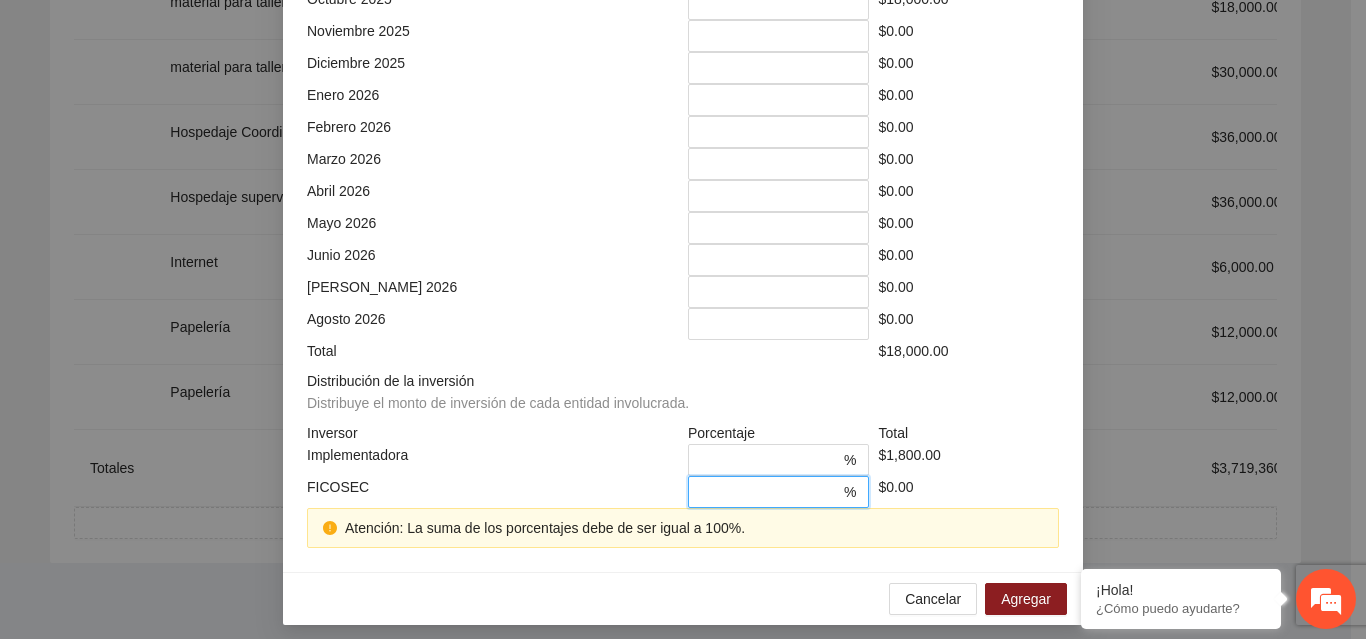 click on "*" at bounding box center (770, 492) 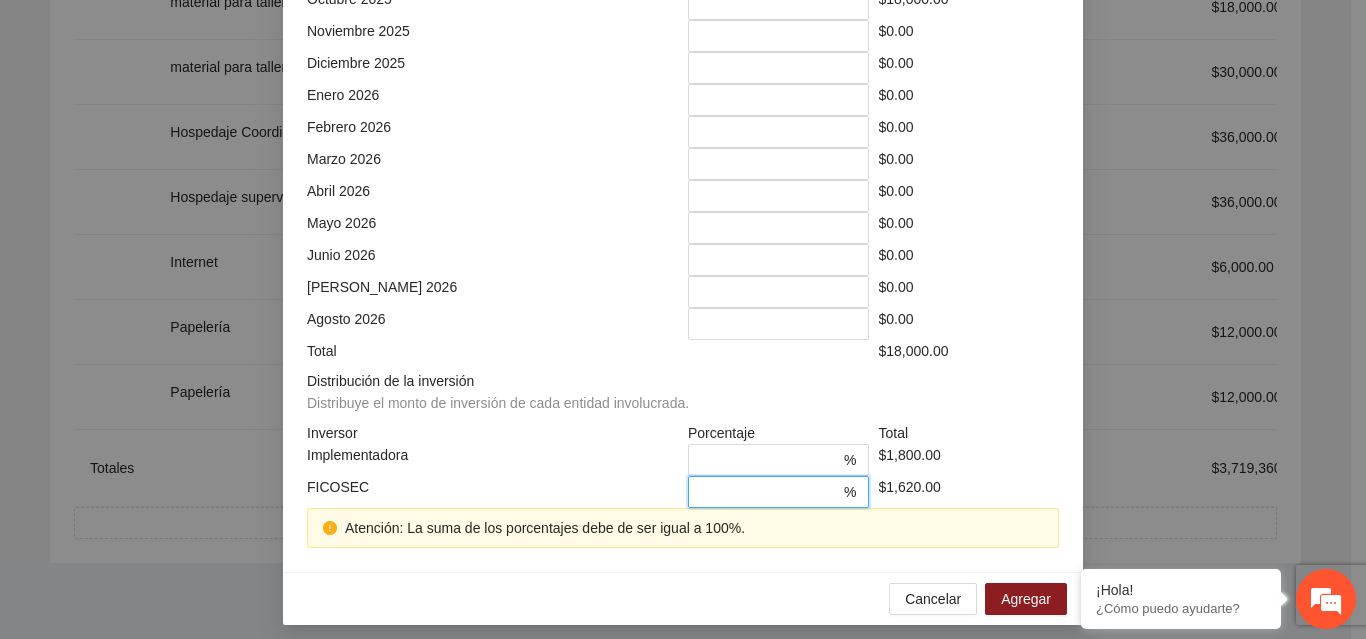 scroll, scrollTop: 539, scrollLeft: 0, axis: vertical 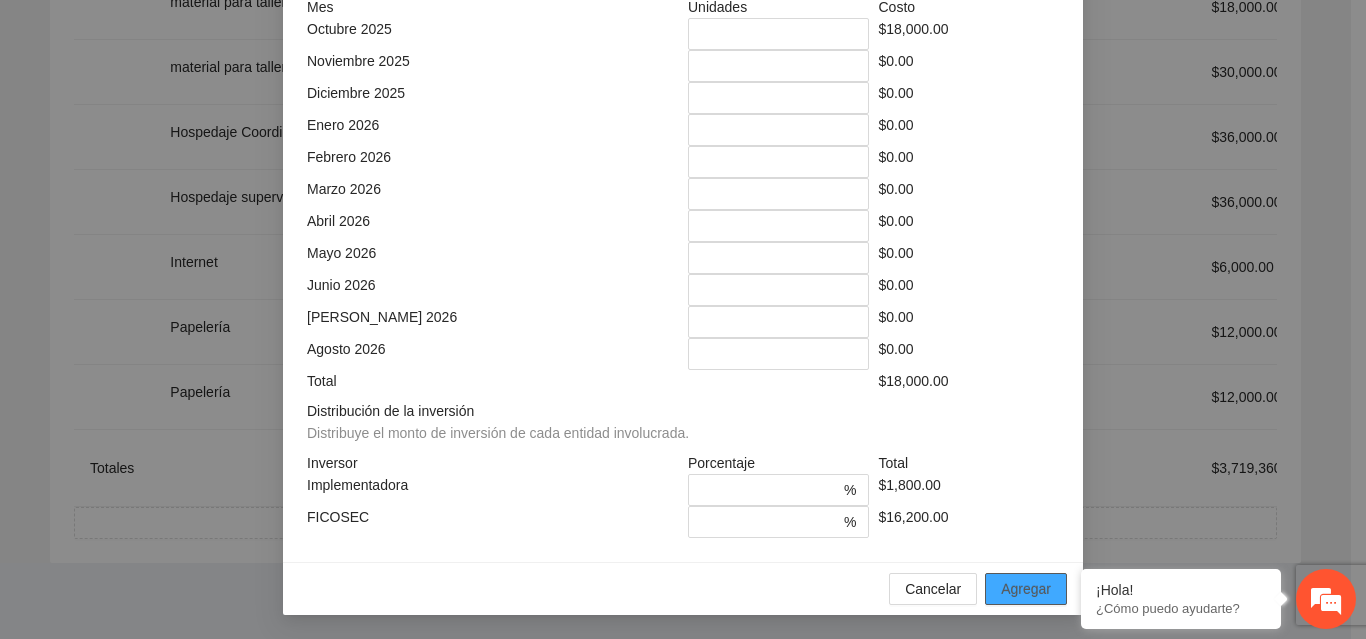 click on "Agregar" at bounding box center (1026, 589) 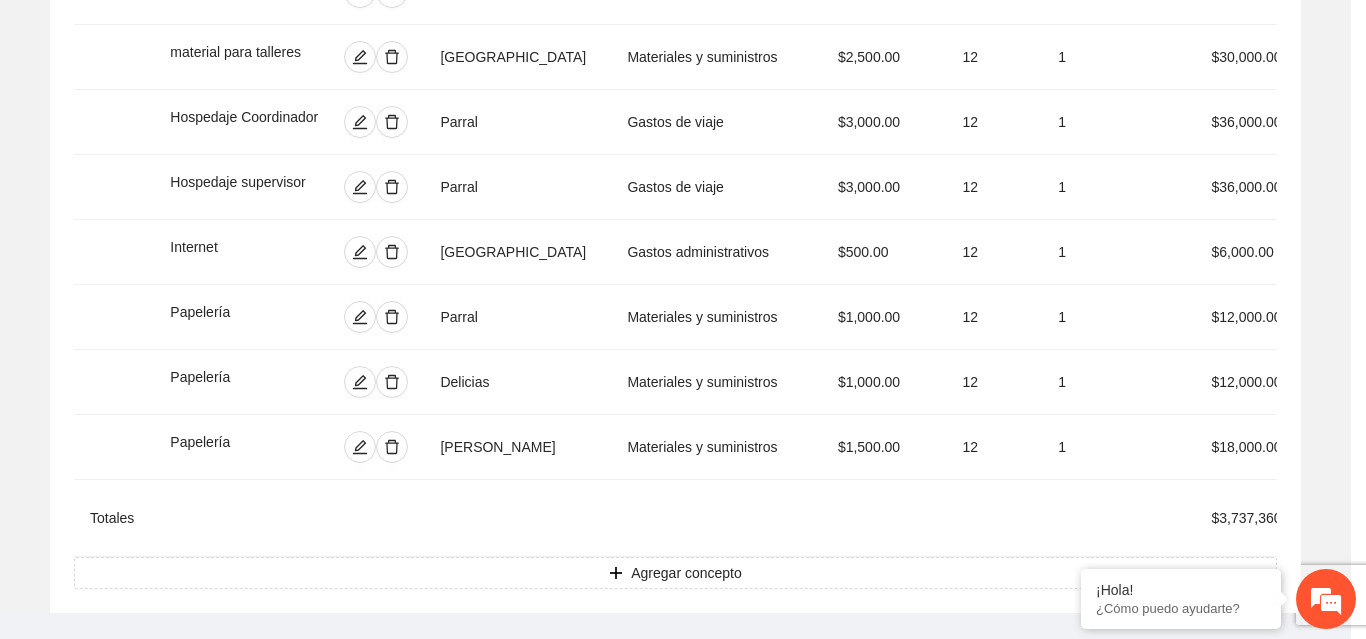 scroll, scrollTop: 439, scrollLeft: 0, axis: vertical 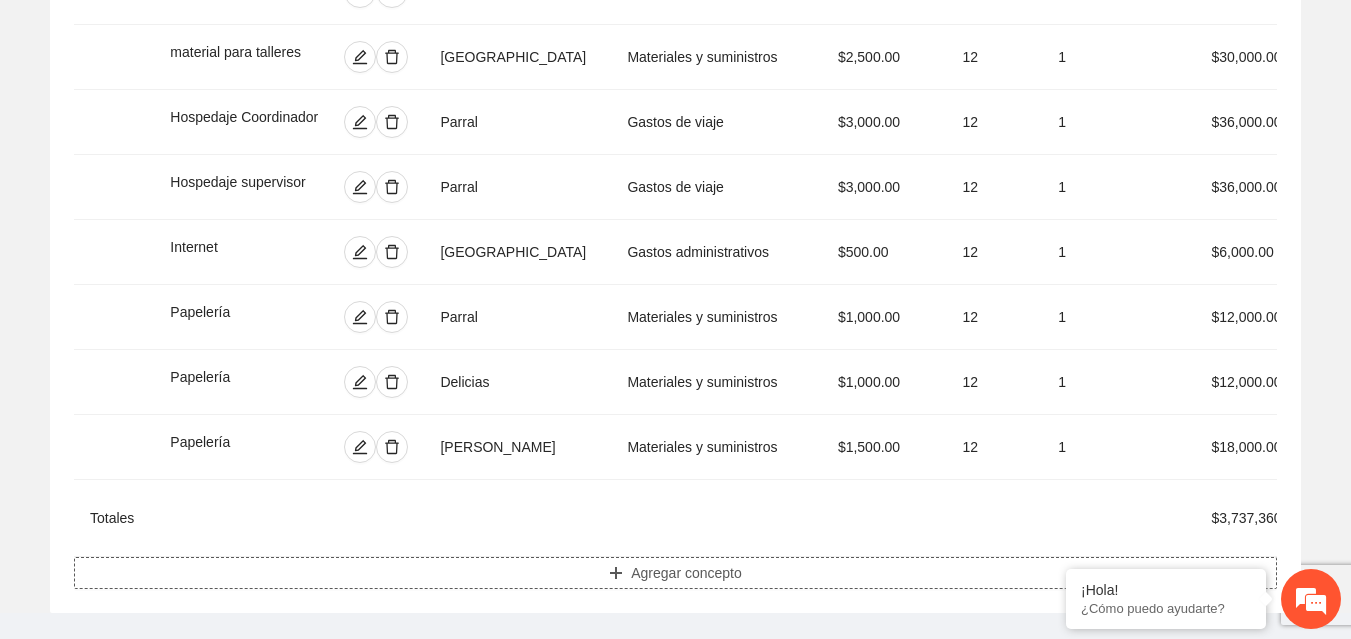 click on "Agregar concepto" at bounding box center [675, 573] 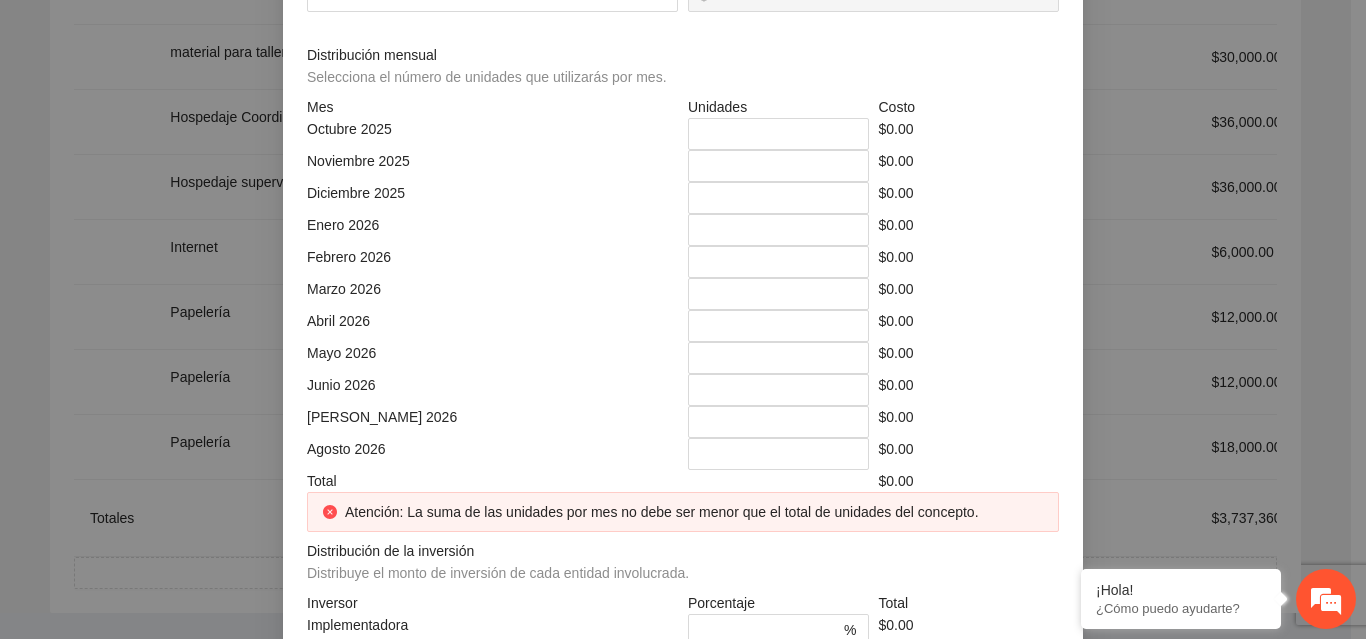 click at bounding box center [683, -214] 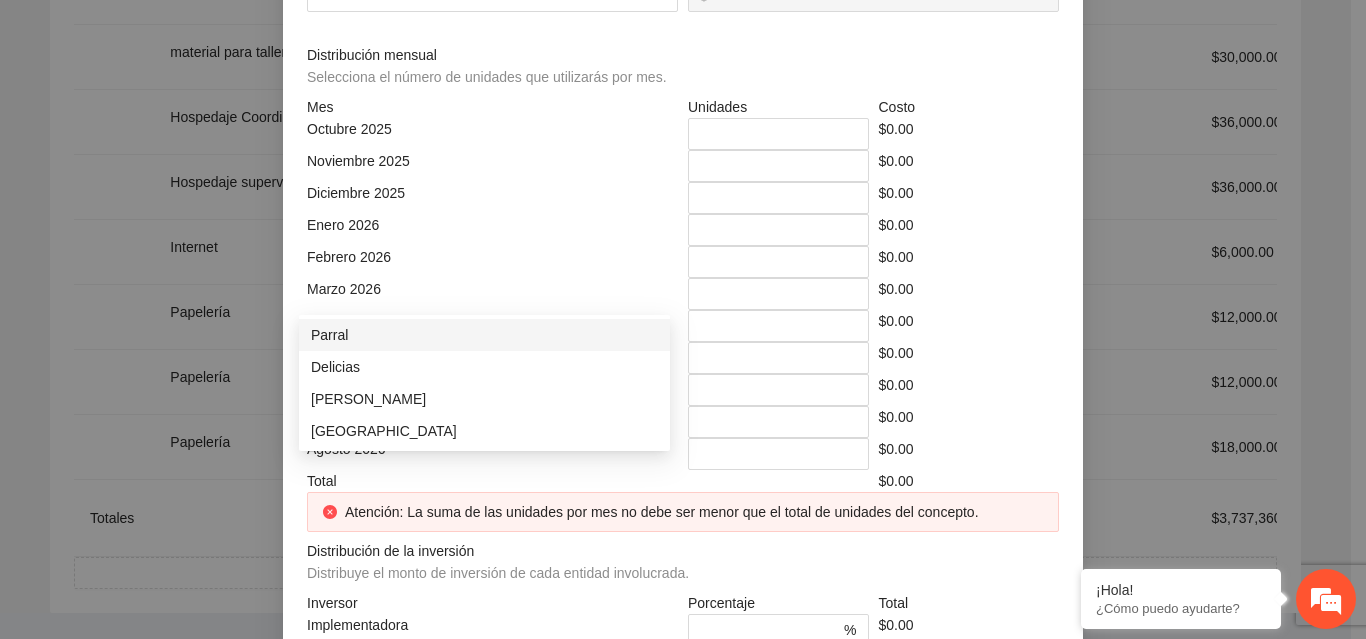 click at bounding box center (485, -144) 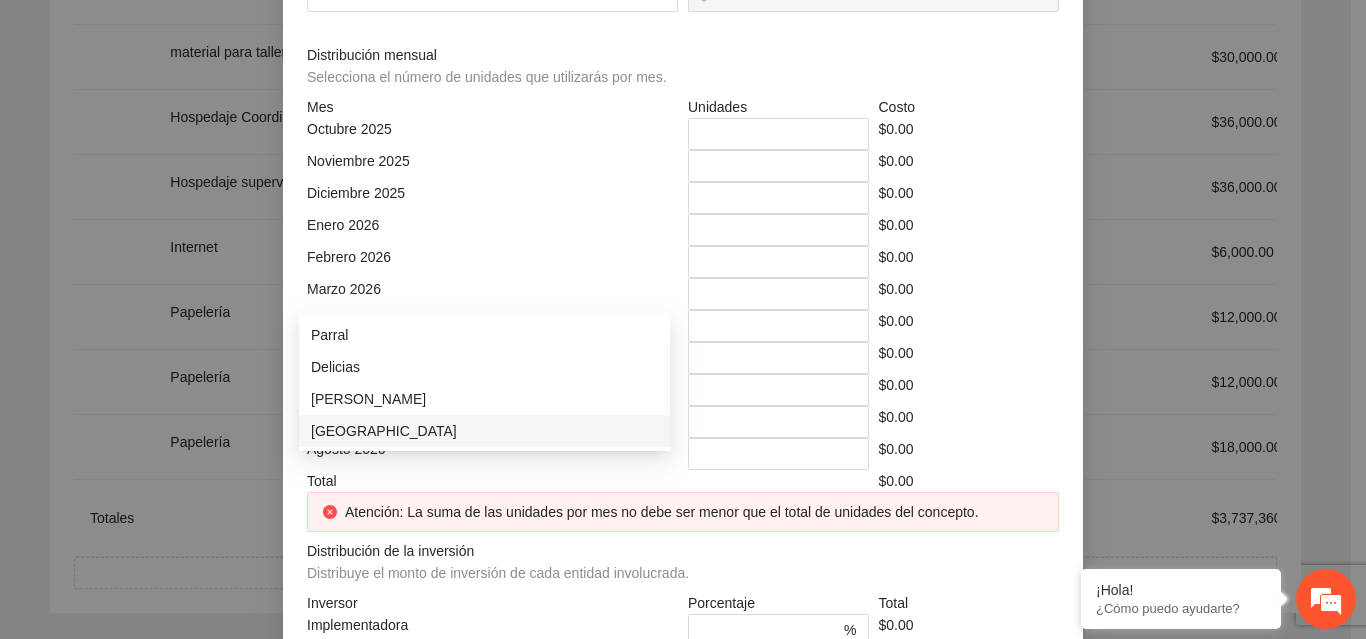 click on "[GEOGRAPHIC_DATA]" at bounding box center [484, 431] 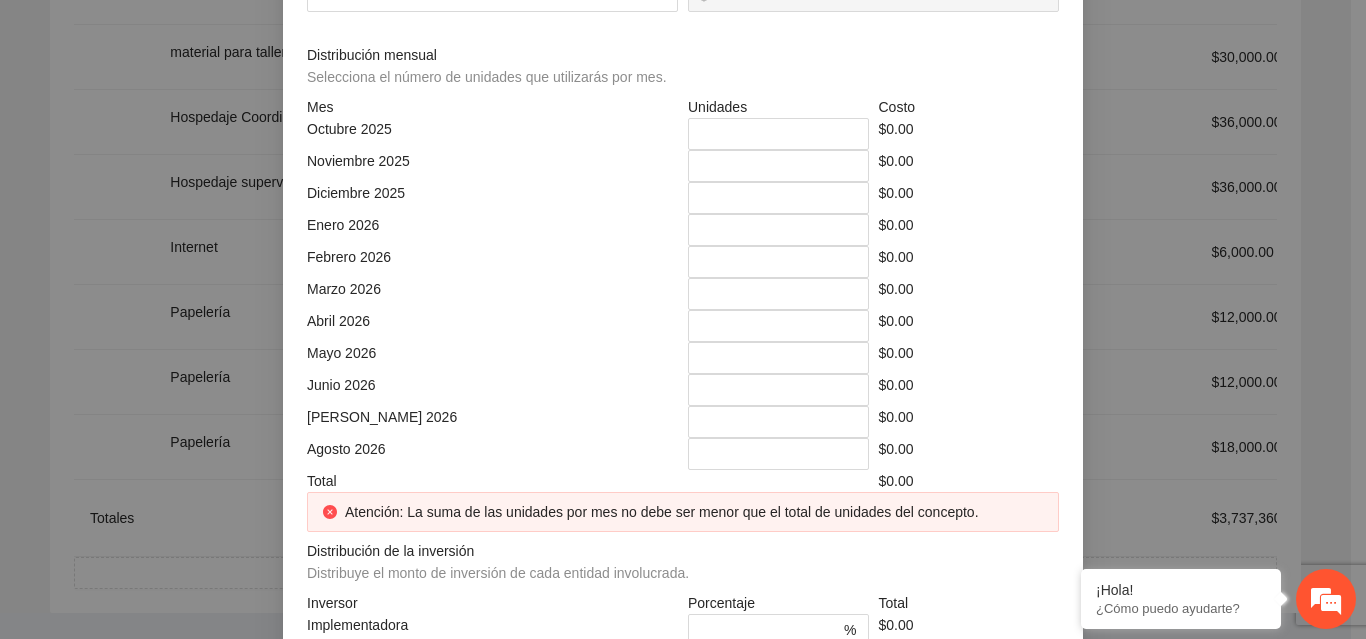 click at bounding box center [866, -144] 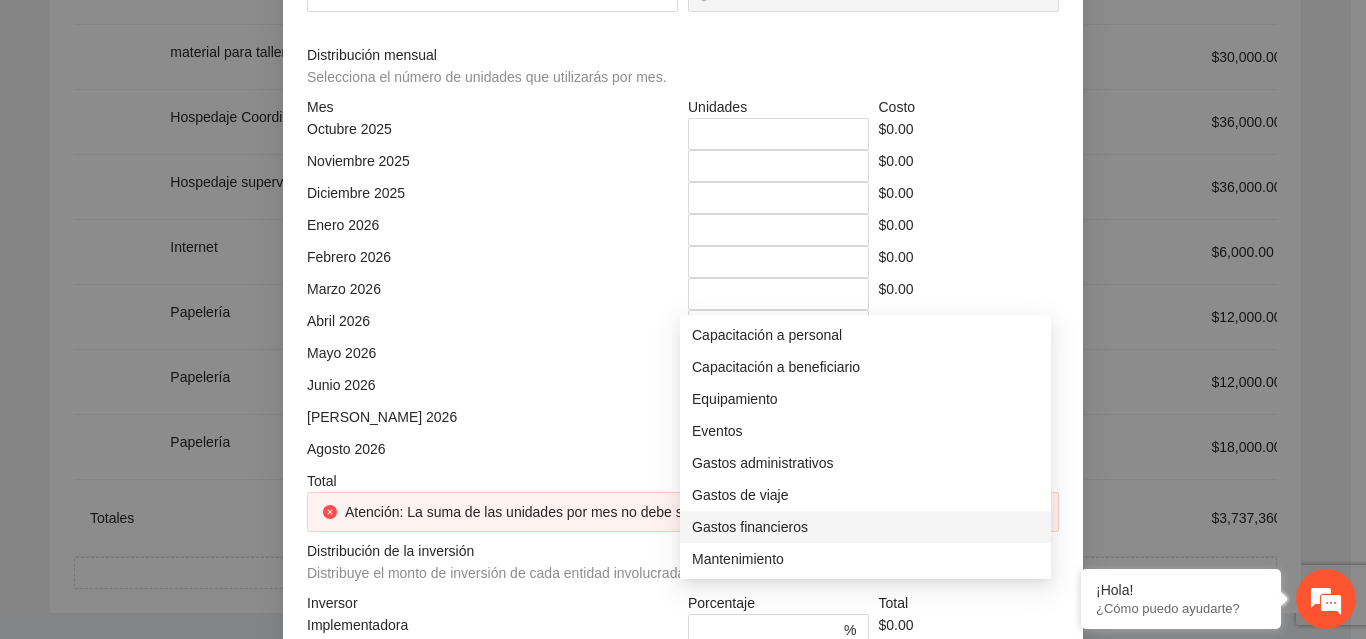 click on "Gastos financieros" at bounding box center (865, 527) 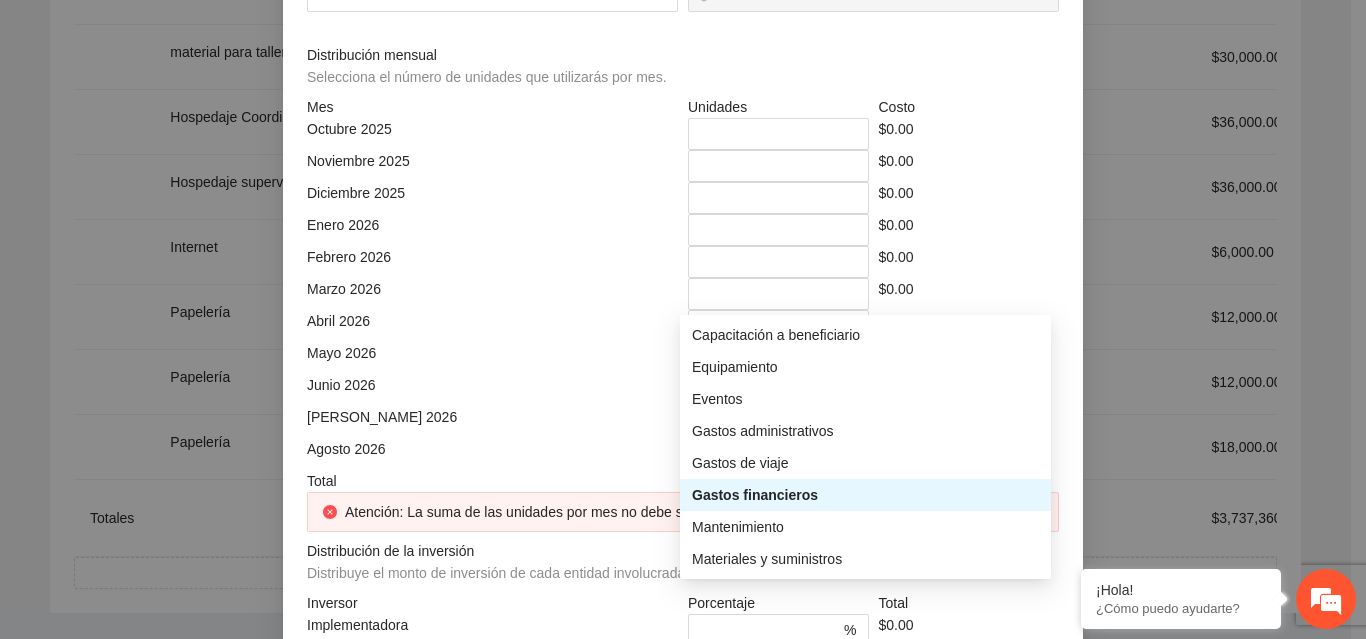 scroll, scrollTop: 64, scrollLeft: 0, axis: vertical 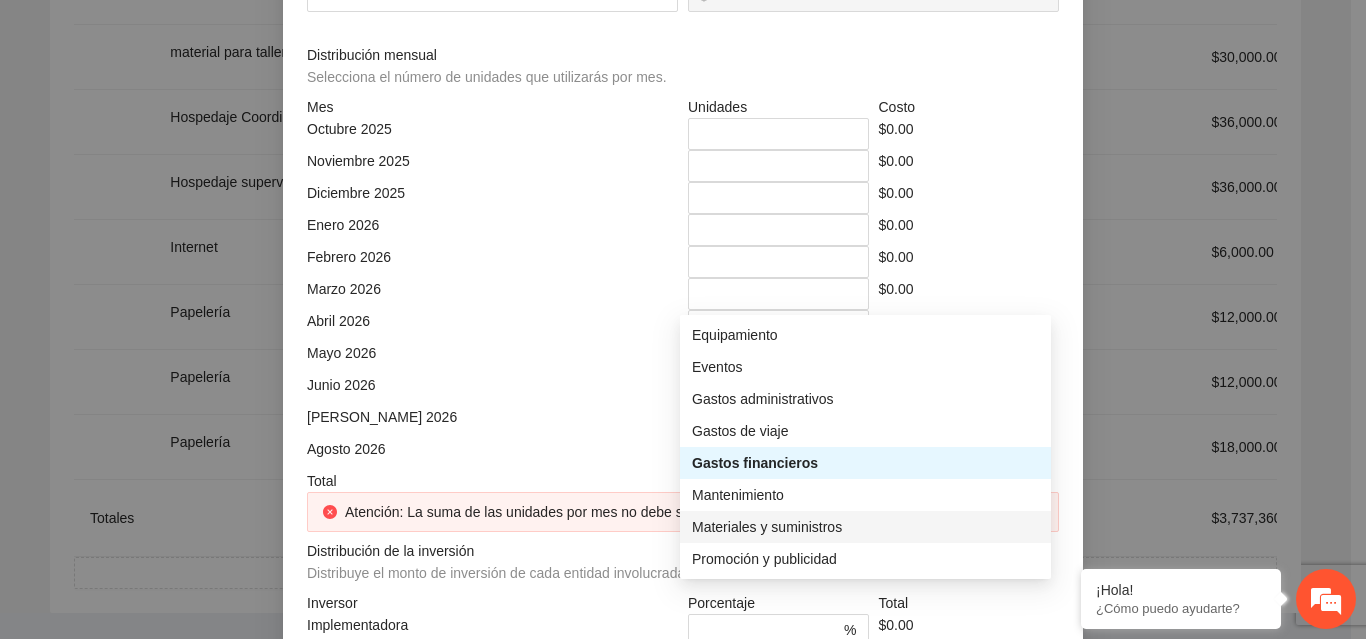 click on "Materiales y suministros" at bounding box center (865, 527) 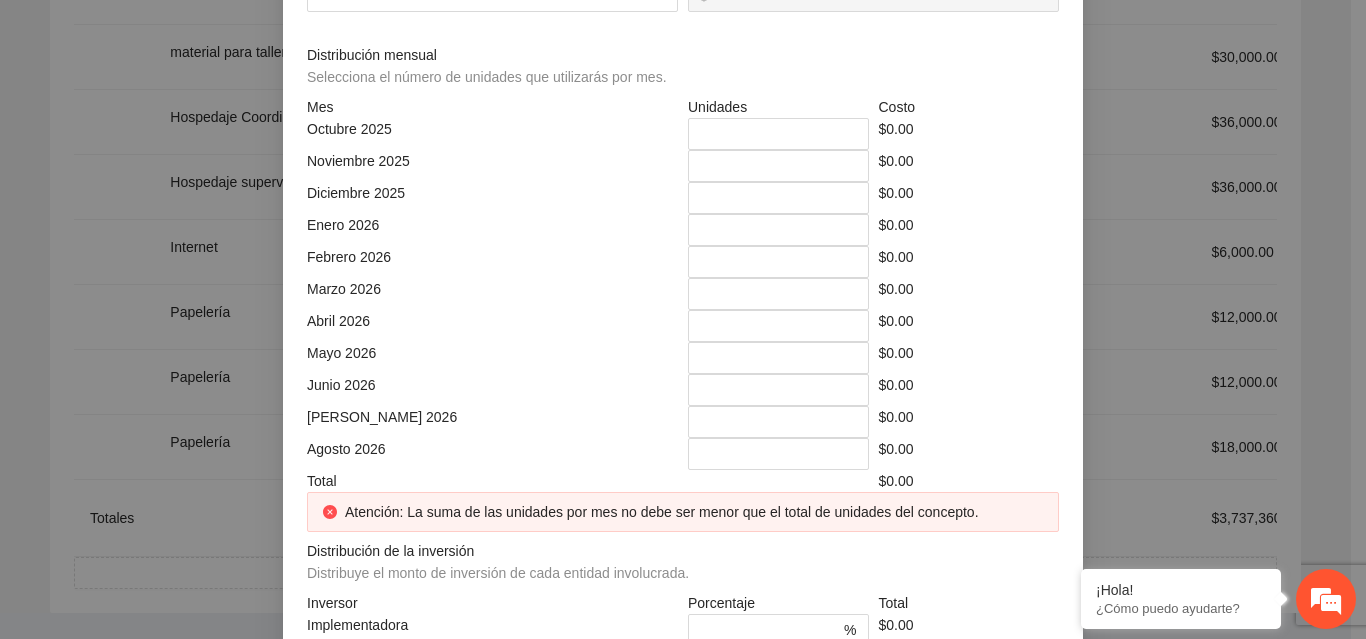 click at bounding box center [492, -74] 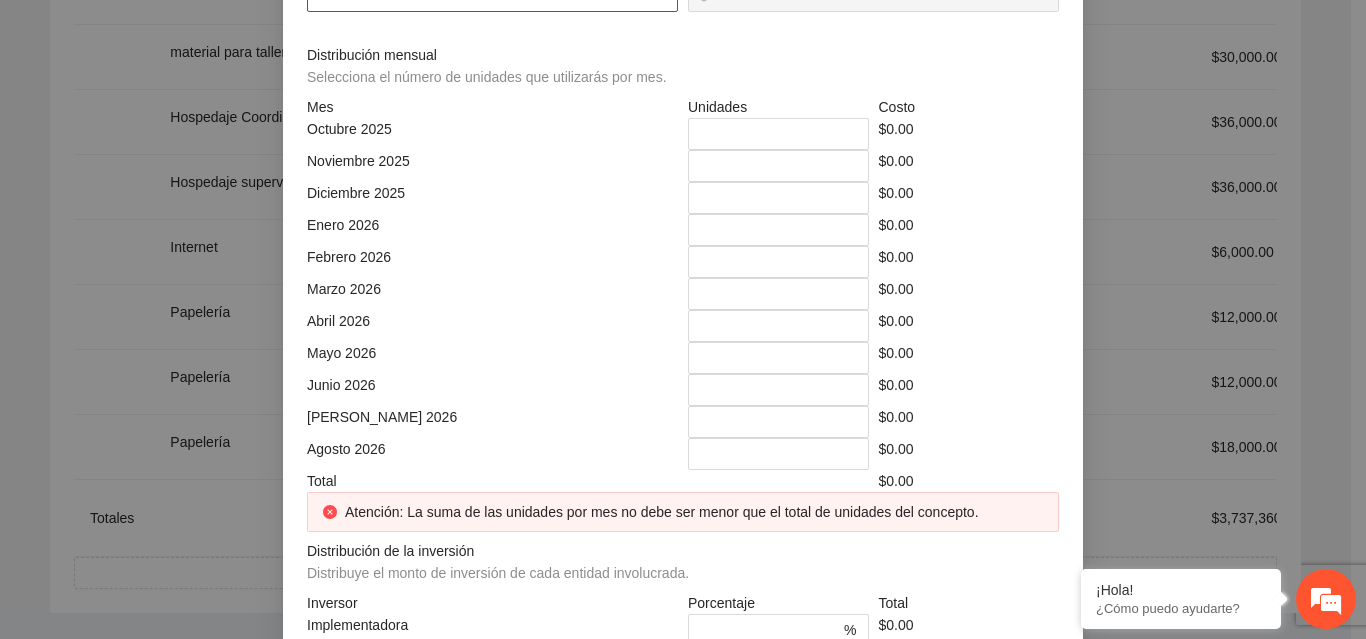 click at bounding box center [492, -4] 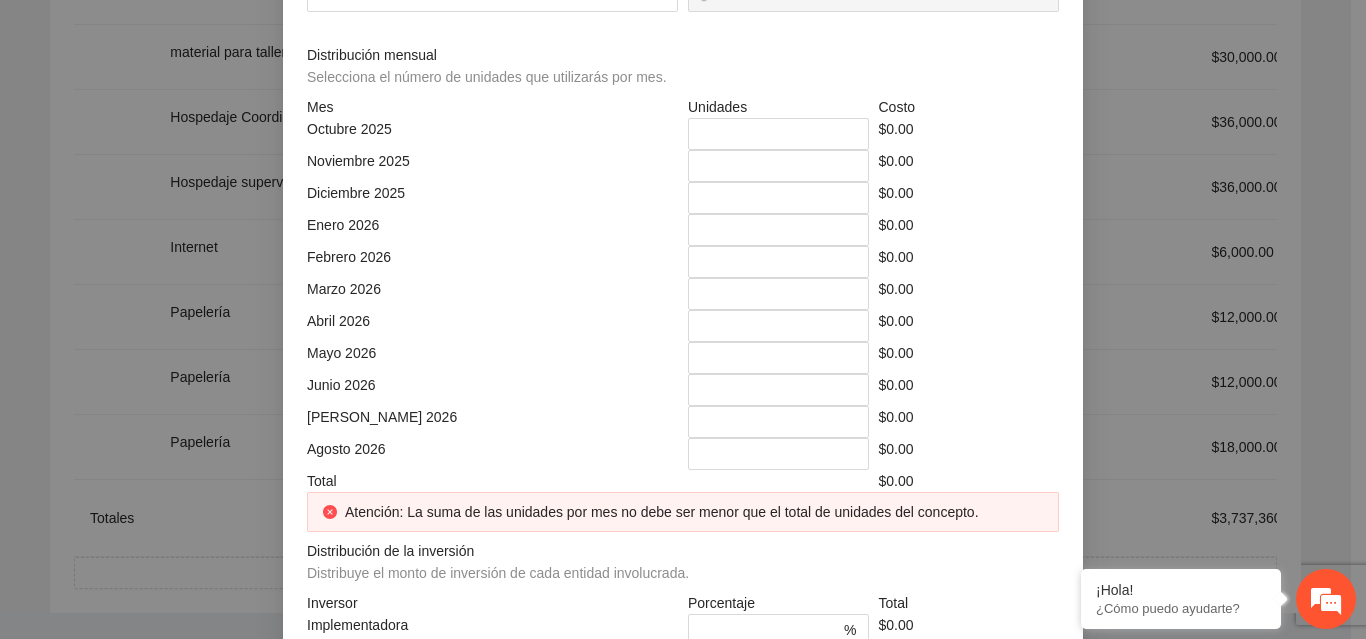click on "****" at bounding box center [879, -74] 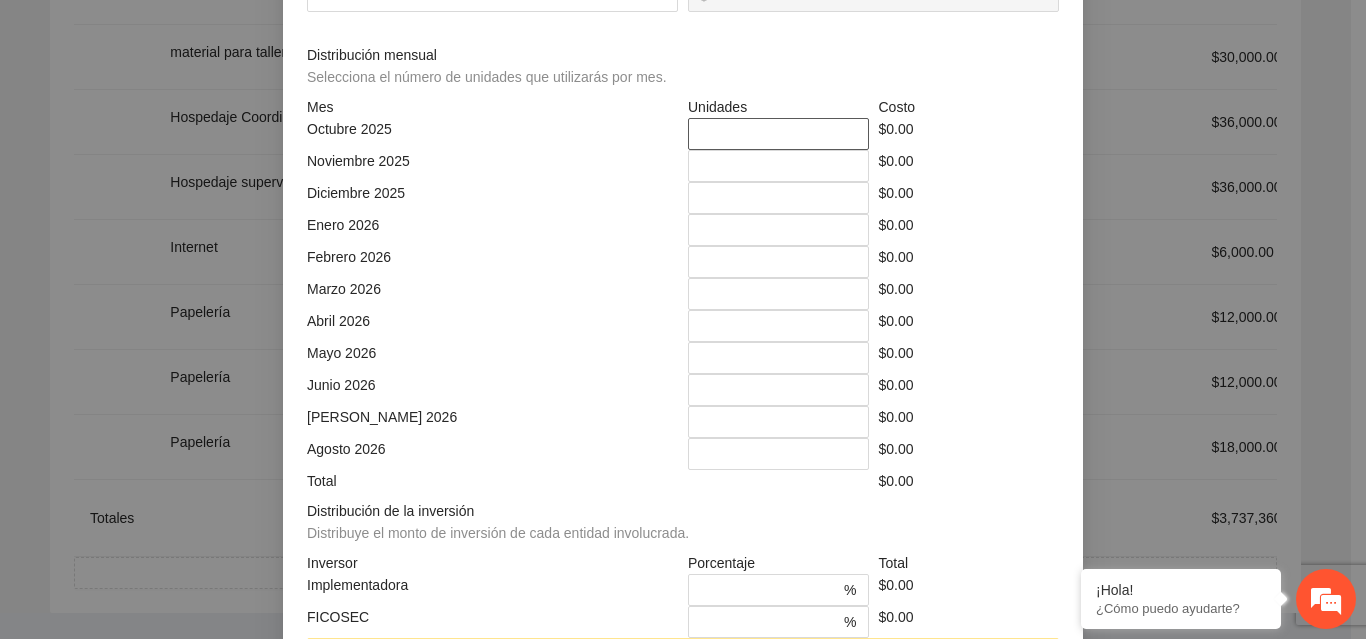 click on "*" at bounding box center (778, 134) 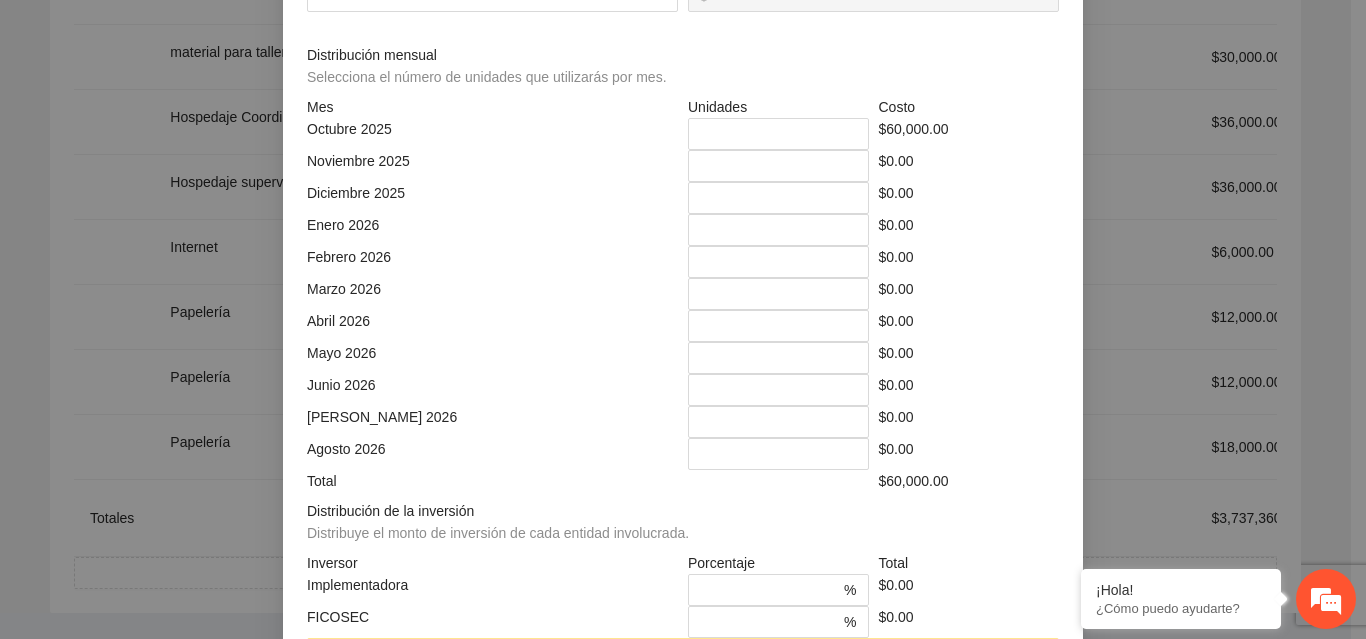 scroll, scrollTop: 20, scrollLeft: 0, axis: vertical 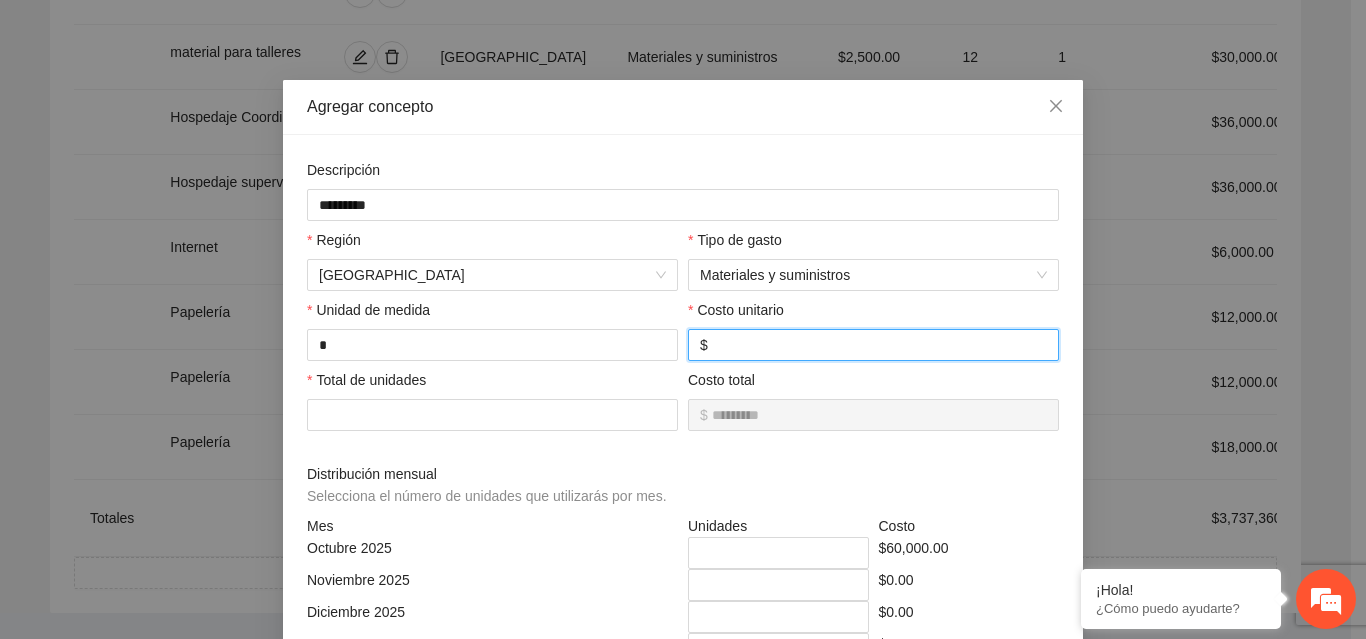 click on "****" at bounding box center [879, 345] 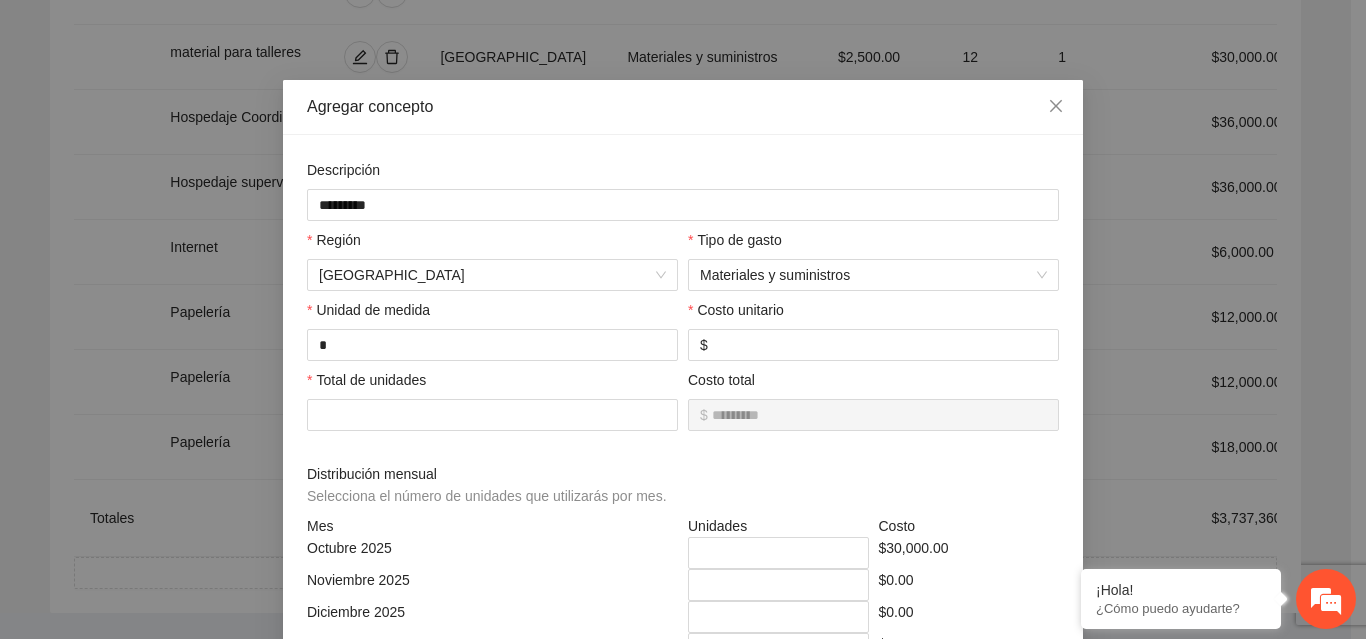 scroll, scrollTop: 579, scrollLeft: 0, axis: vertical 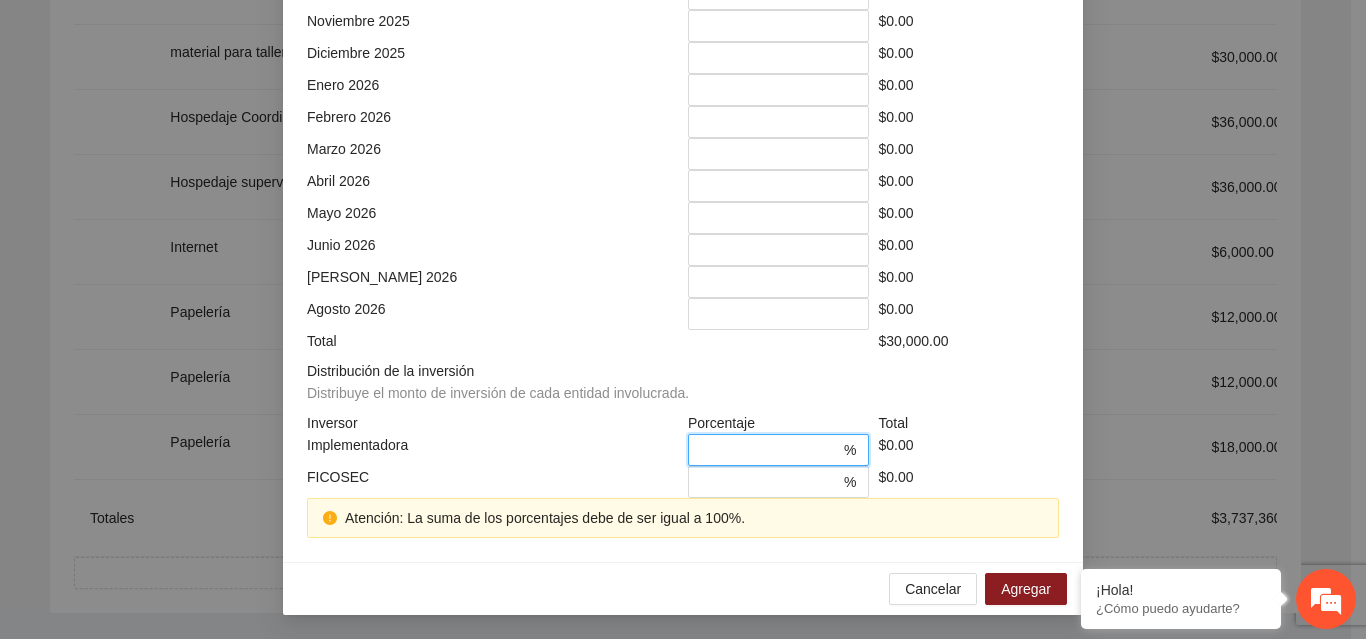 click on "*" at bounding box center [770, 450] 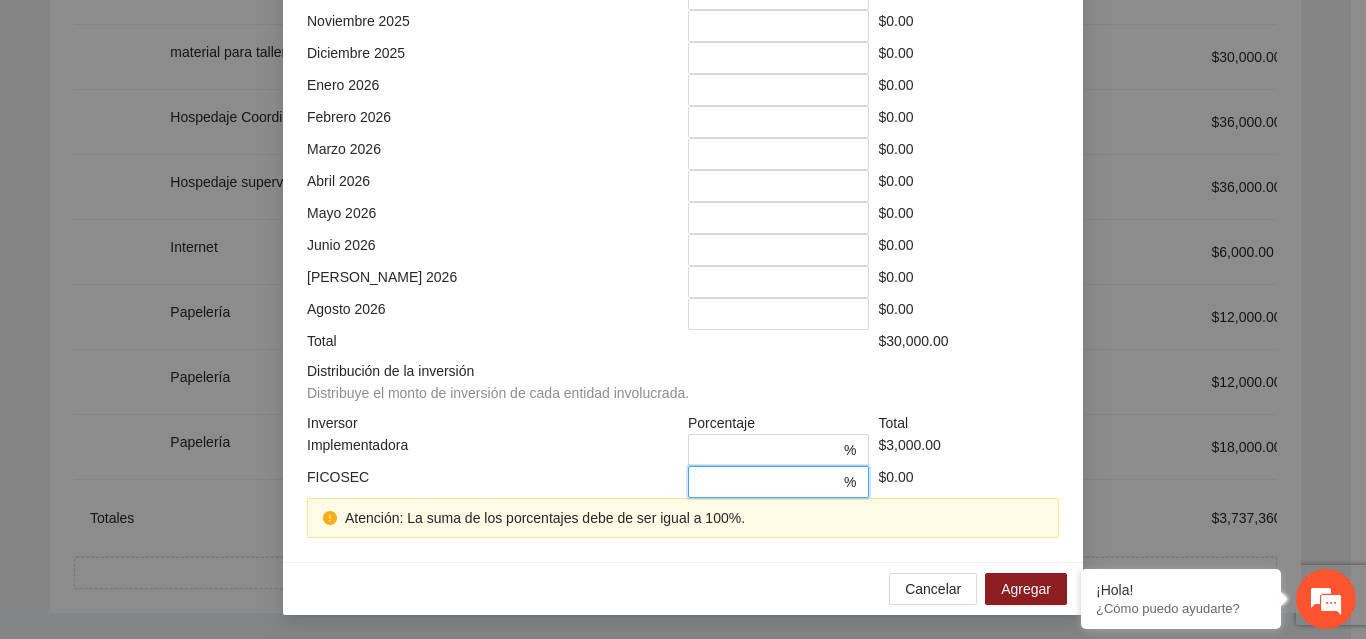 click on "*" at bounding box center [770, 482] 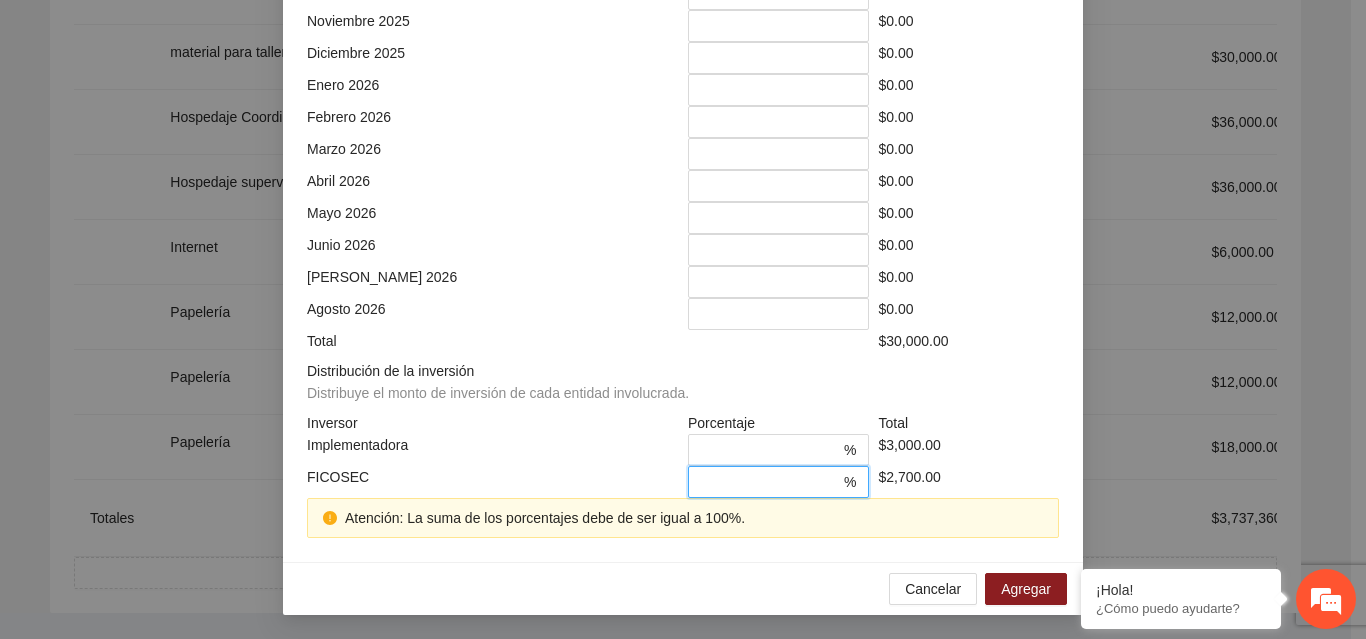scroll, scrollTop: 539, scrollLeft: 0, axis: vertical 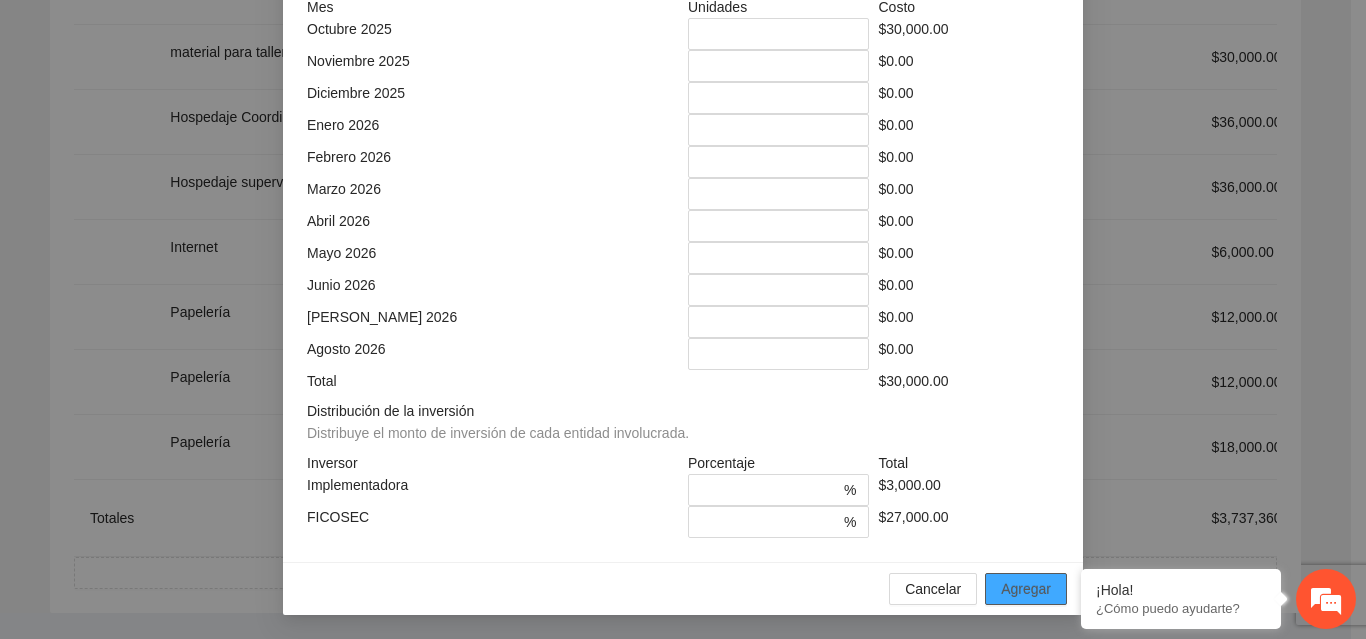 click on "Agregar" at bounding box center (1026, 589) 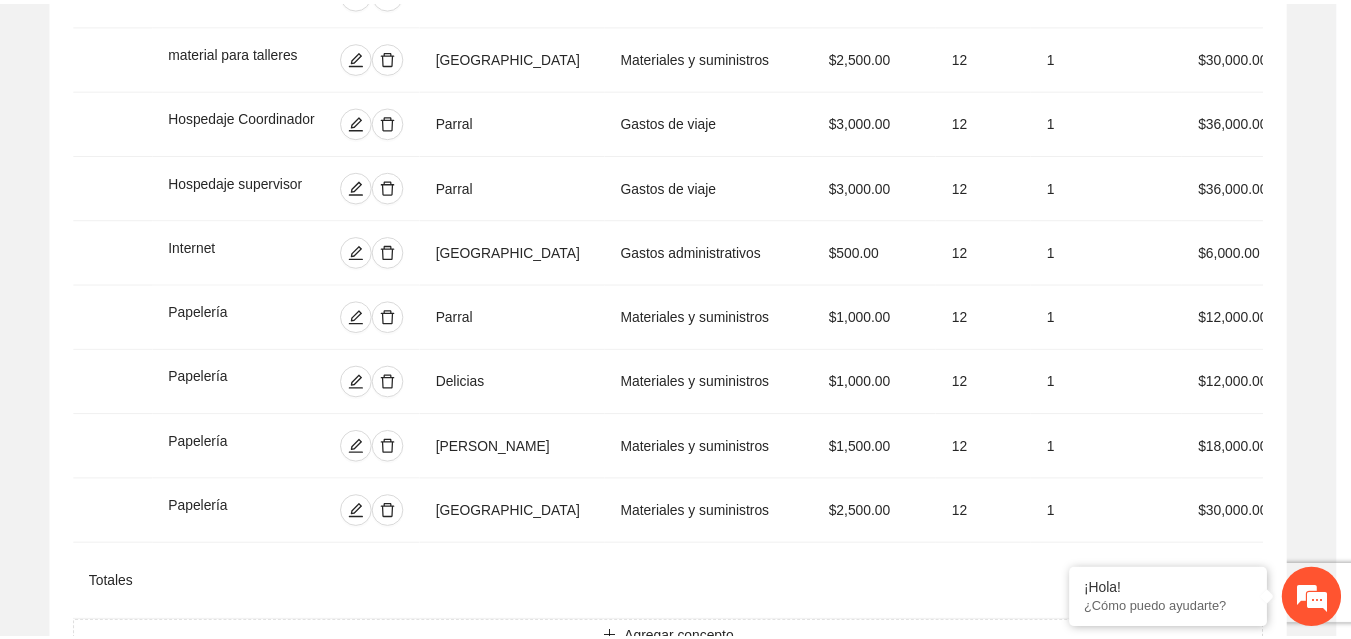scroll, scrollTop: 439, scrollLeft: 0, axis: vertical 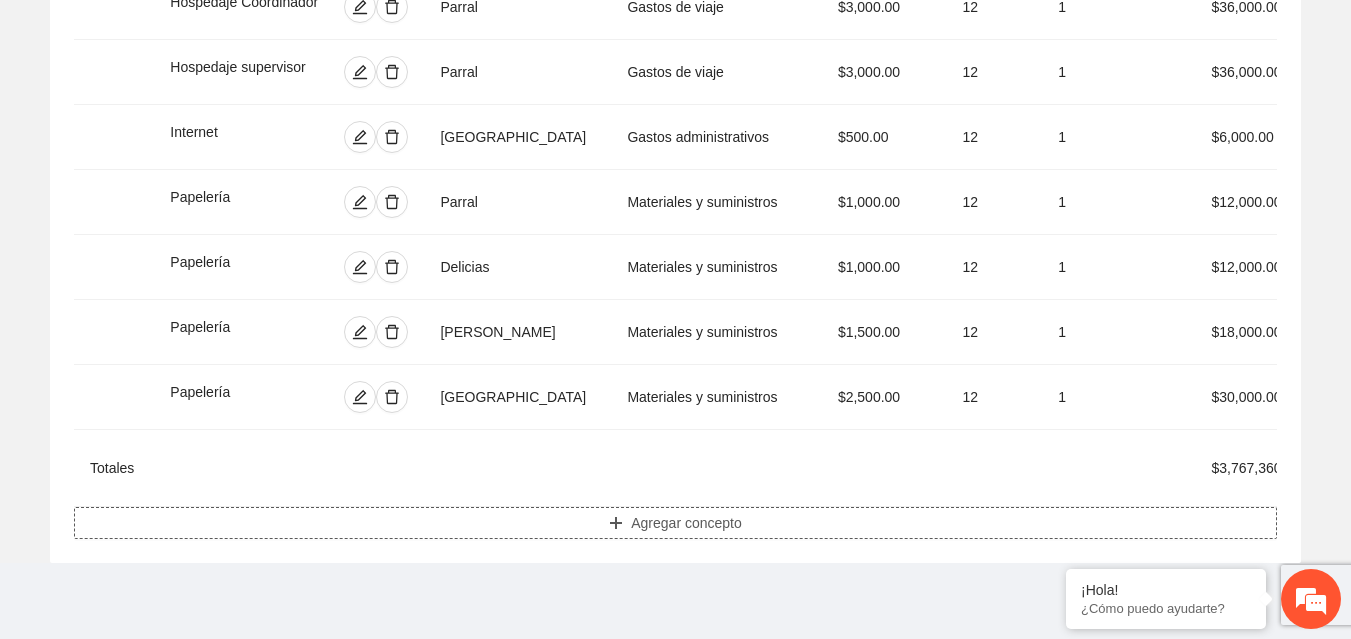 click on "Agregar concepto" at bounding box center [686, 523] 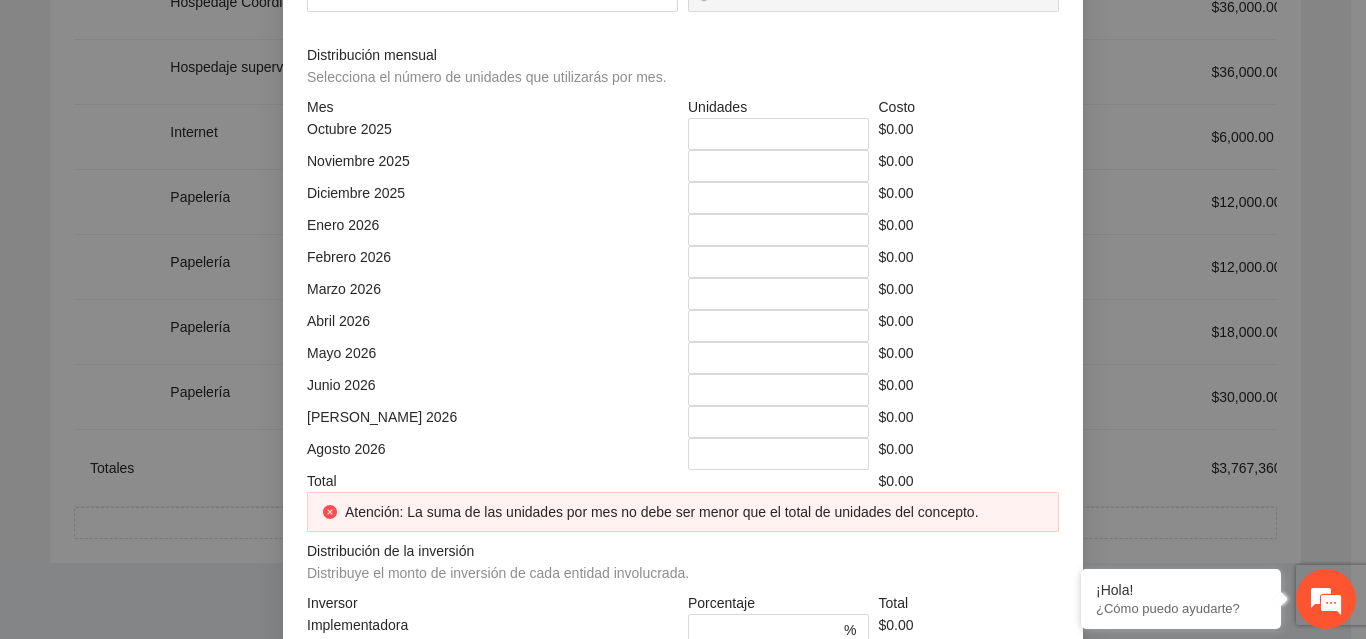 click at bounding box center (683, -214) 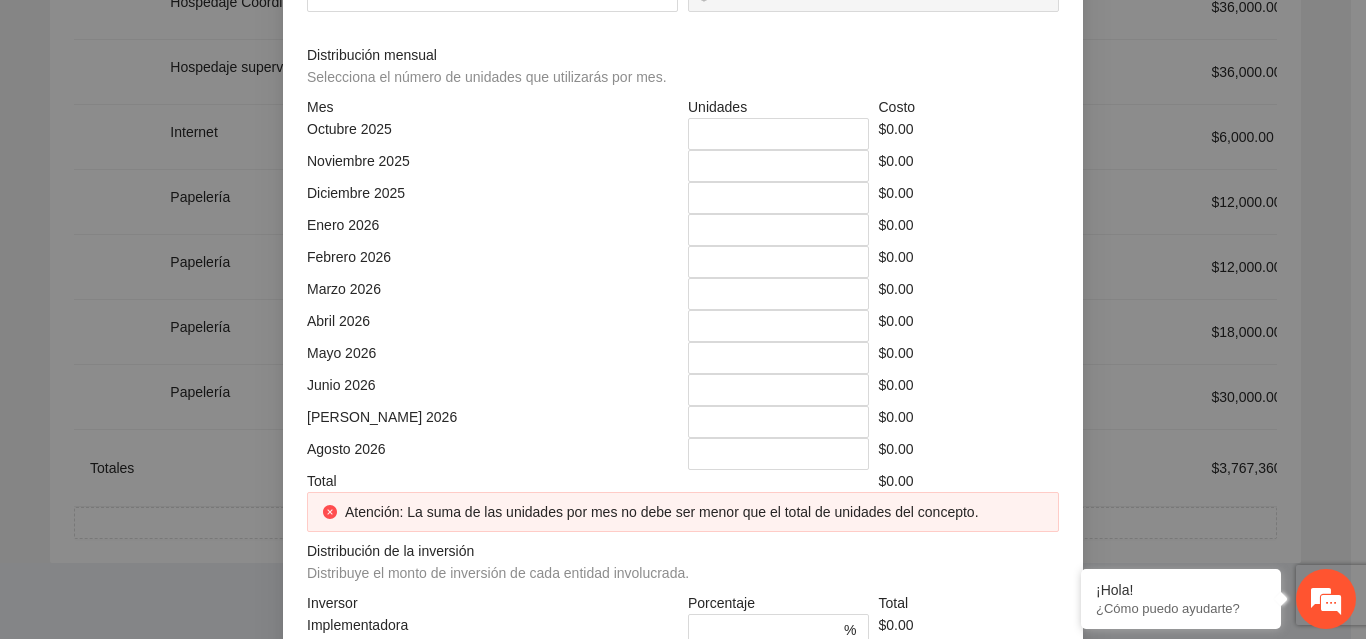 click at bounding box center (485, -144) 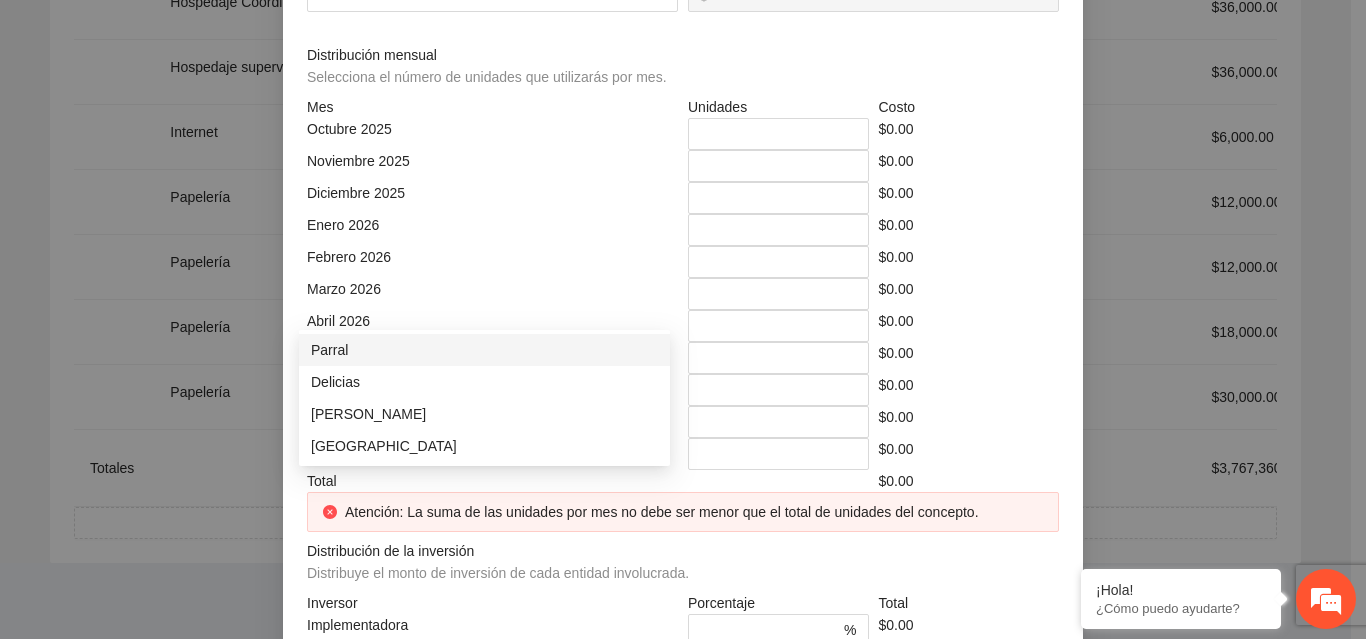 click on "Parral" at bounding box center (484, 350) 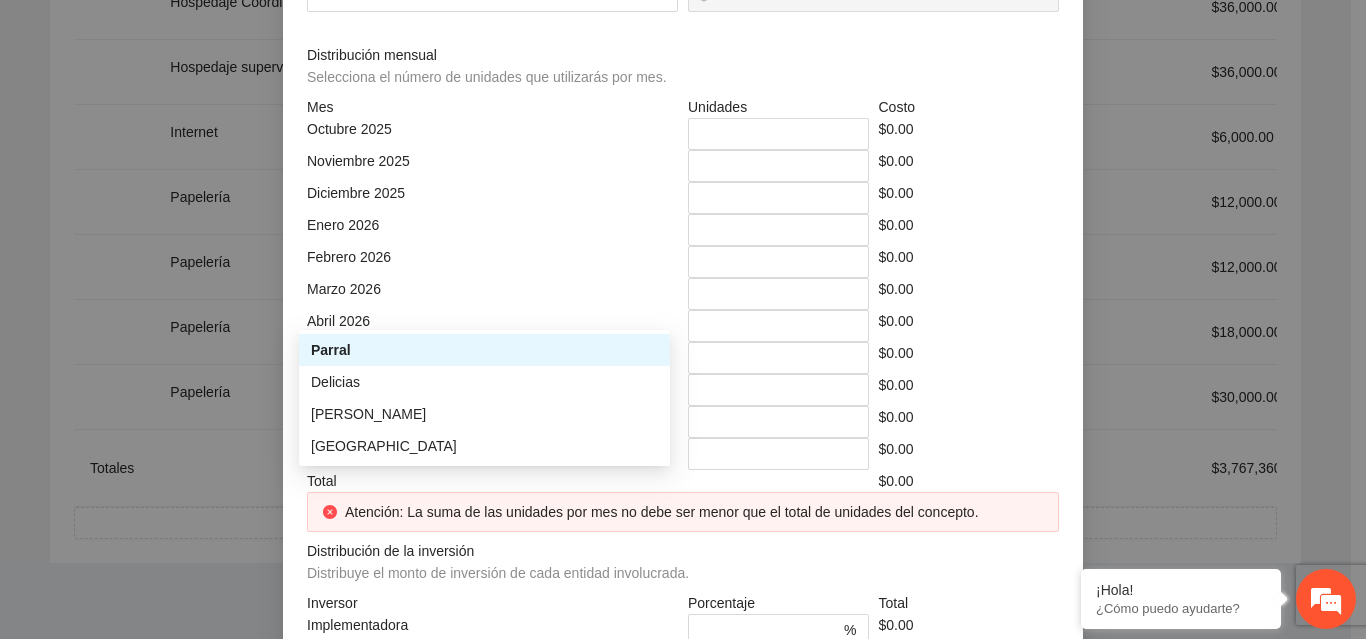 click on "Parral" at bounding box center [492, -144] 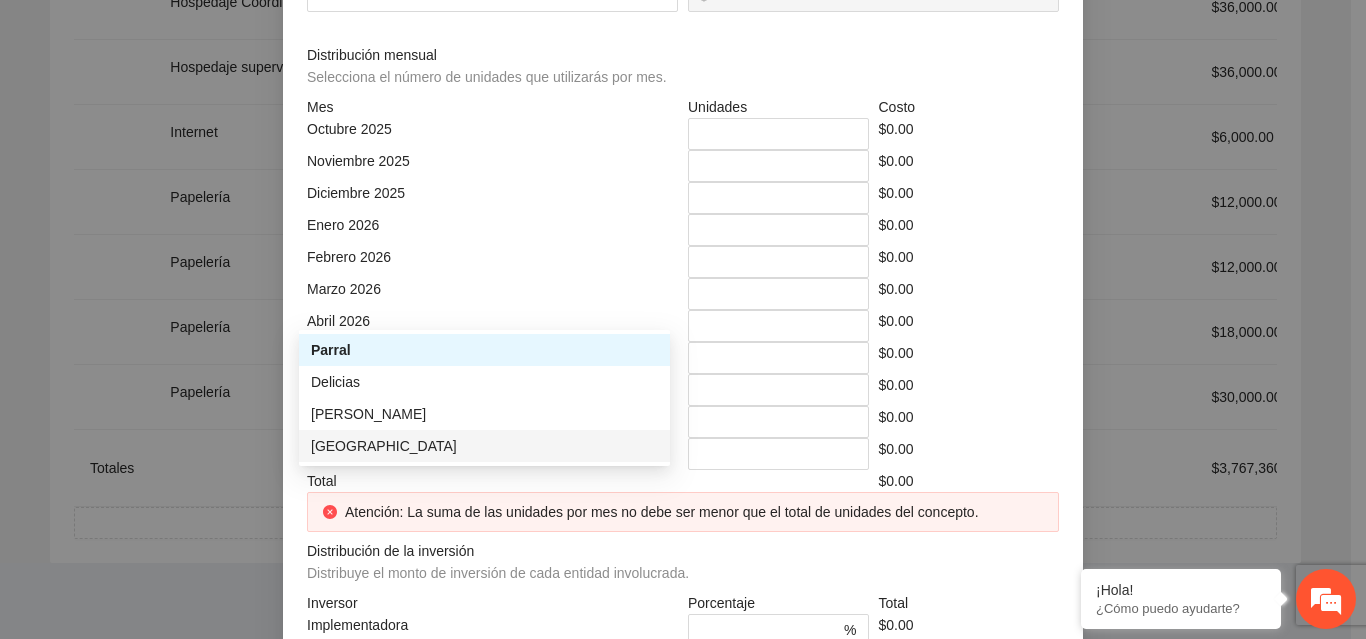 click on "[GEOGRAPHIC_DATA]" at bounding box center [484, 446] 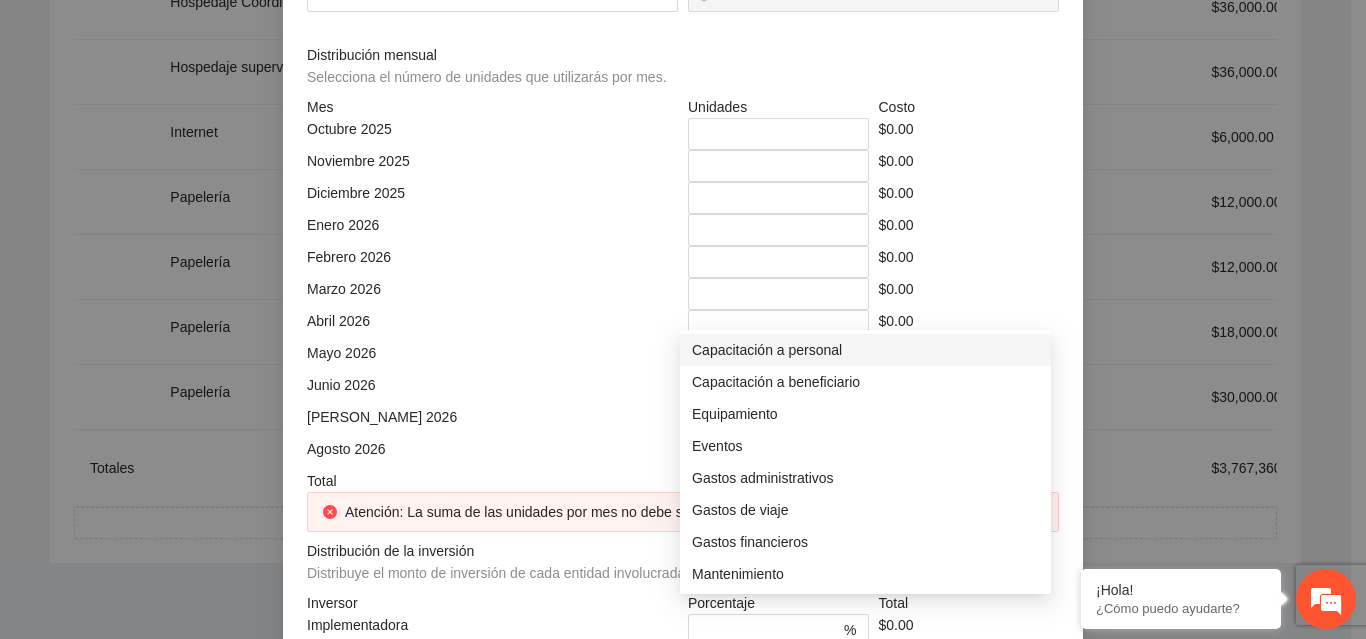 click at bounding box center (866, -144) 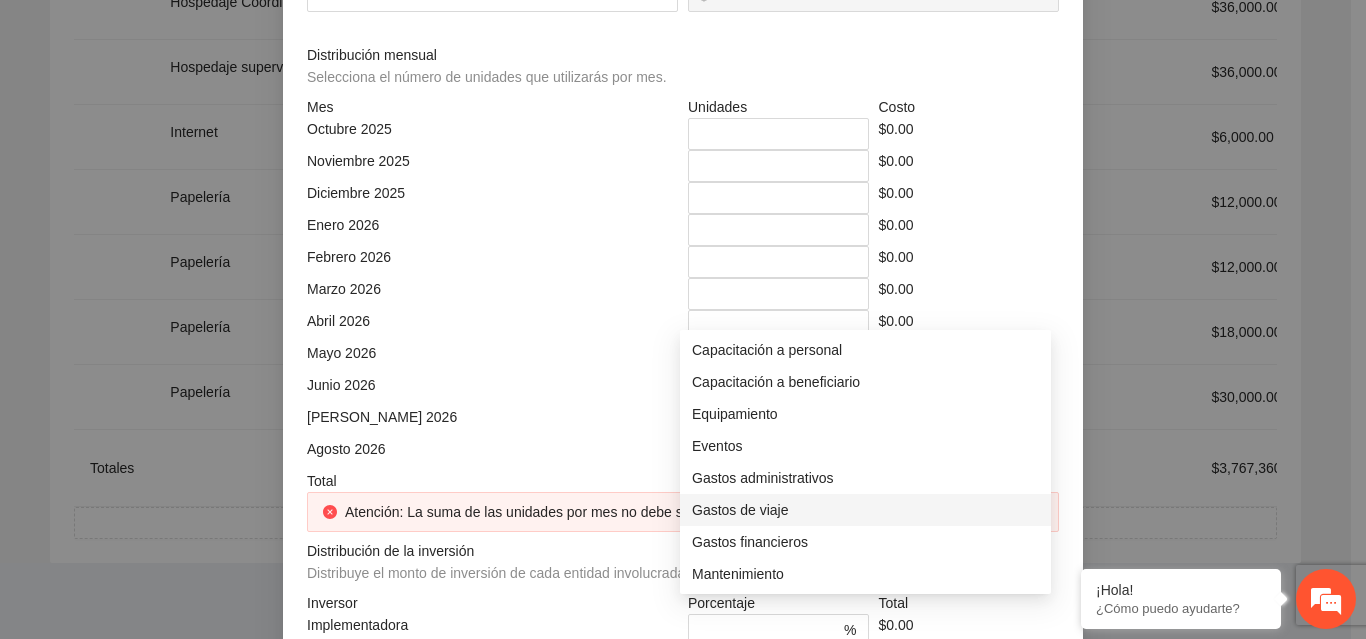 click on "Gastos de viaje" at bounding box center (865, 510) 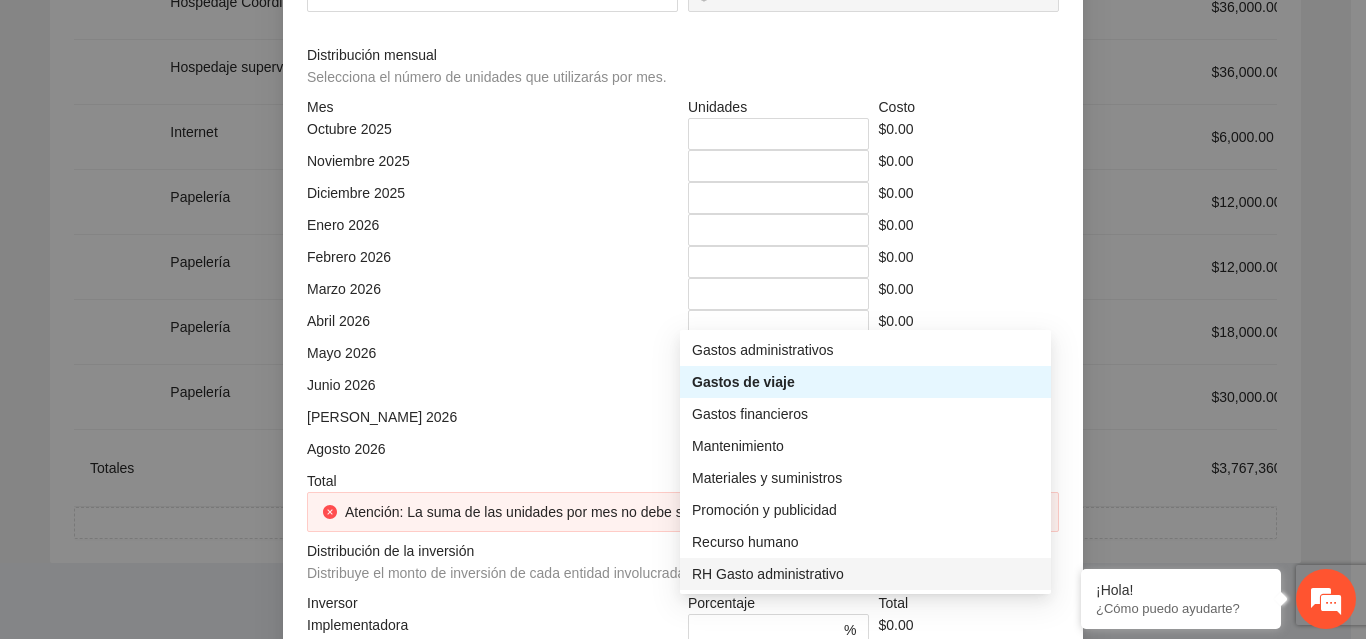 scroll, scrollTop: 160, scrollLeft: 0, axis: vertical 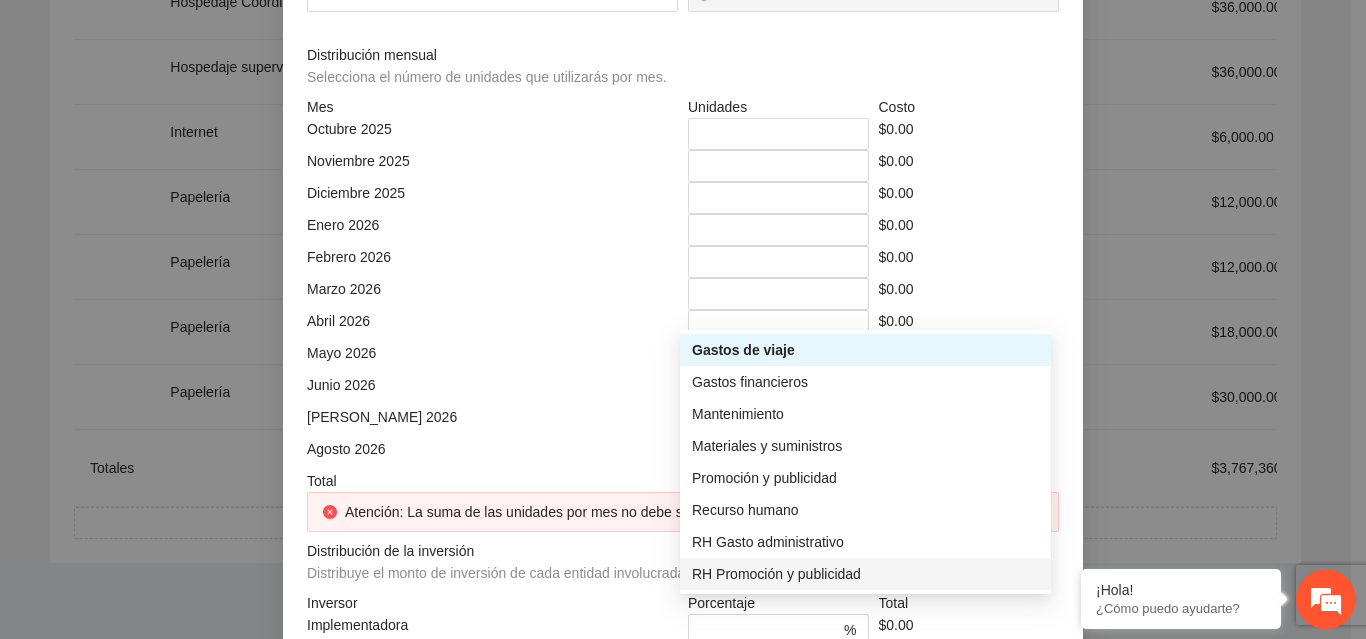 click on "RH Promoción y publicidad" at bounding box center [865, 574] 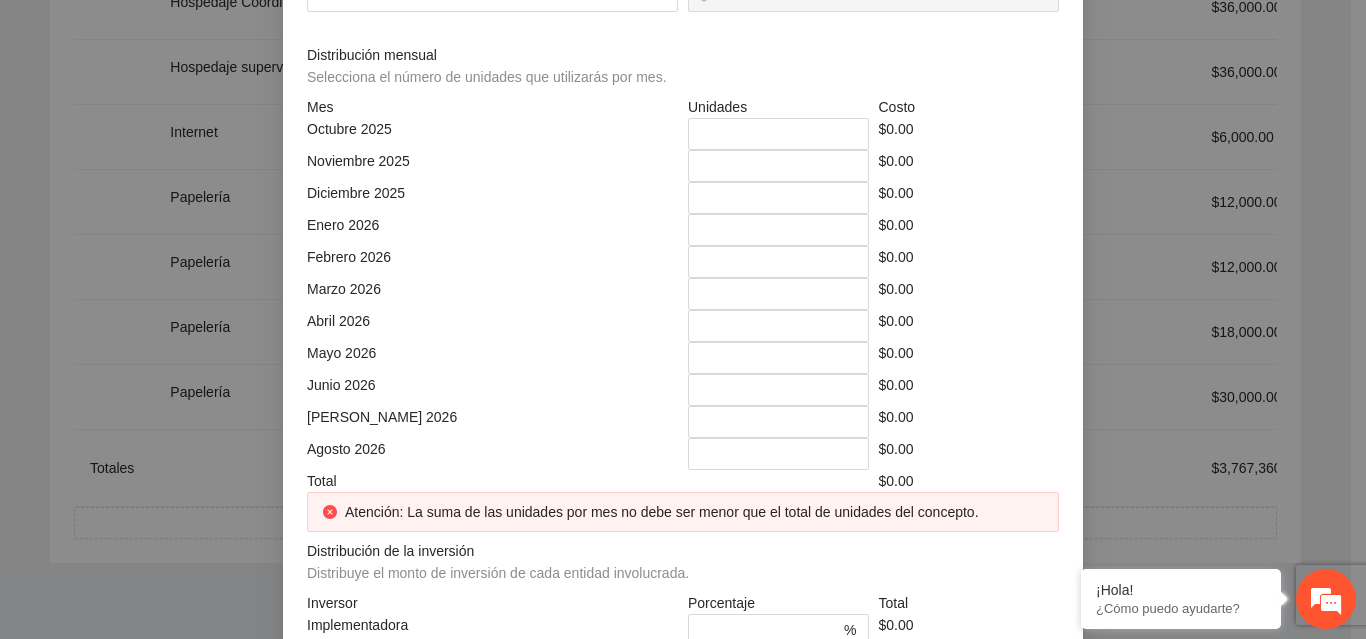 click at bounding box center [879, -74] 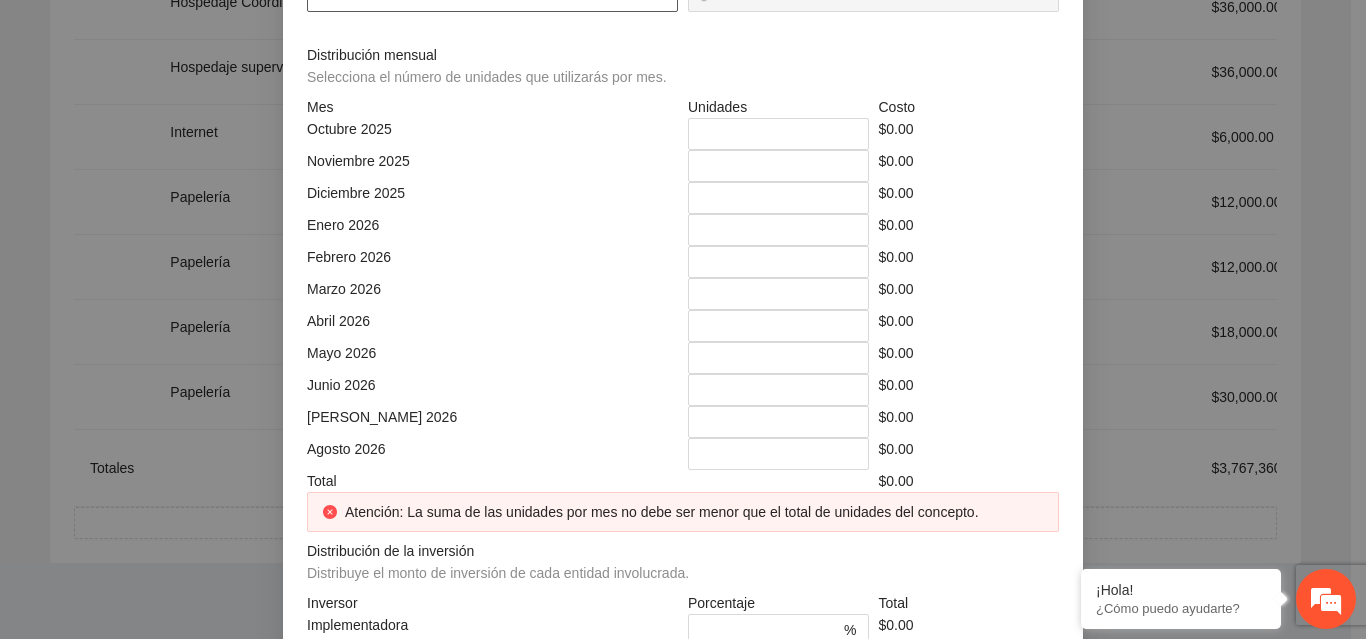 click at bounding box center [492, -4] 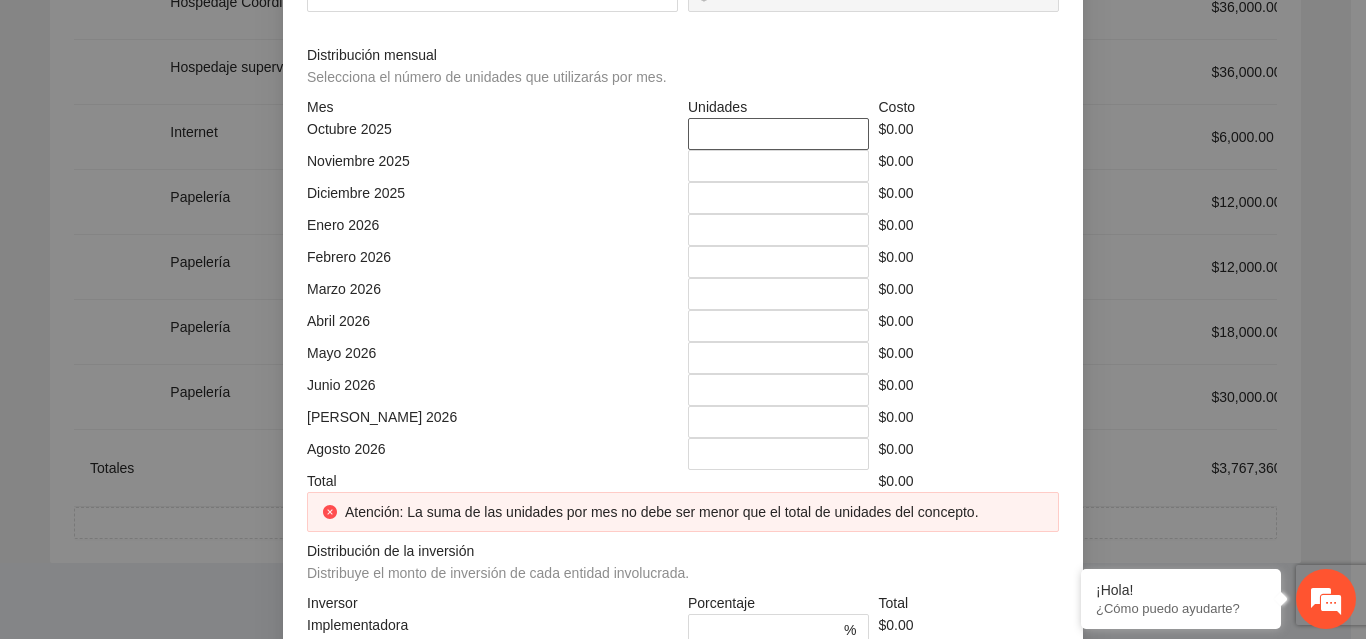 click on "*" at bounding box center (778, 134) 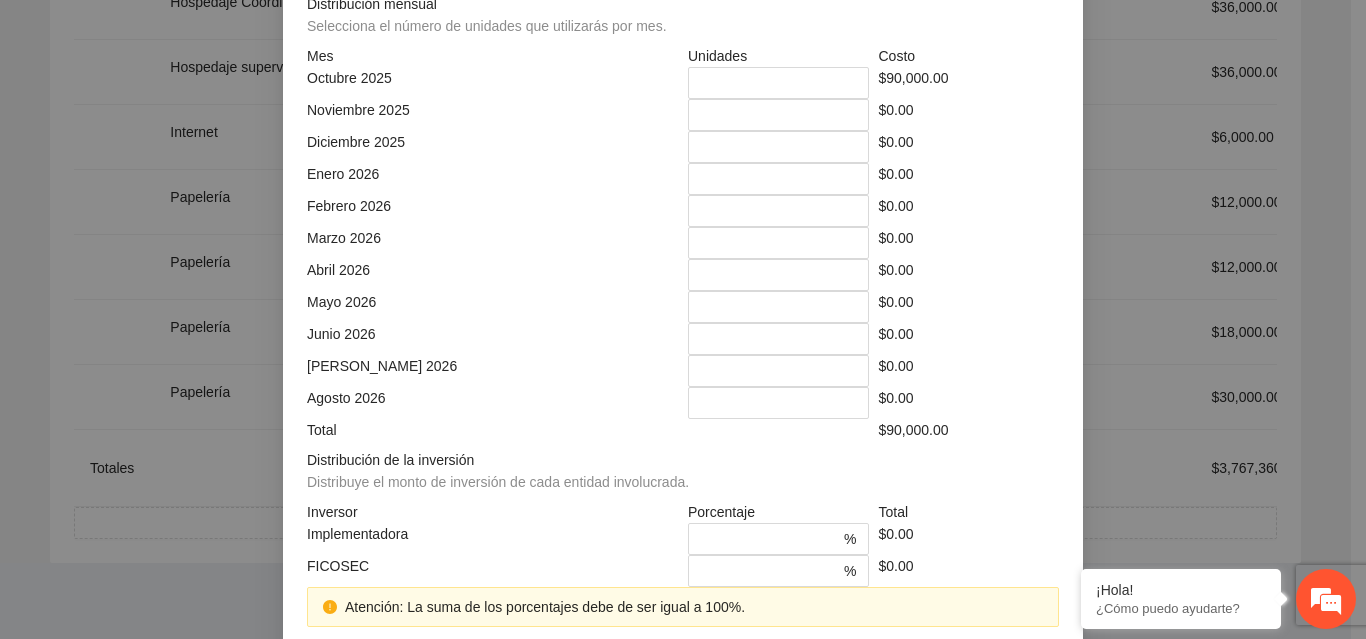 scroll, scrollTop: 579, scrollLeft: 0, axis: vertical 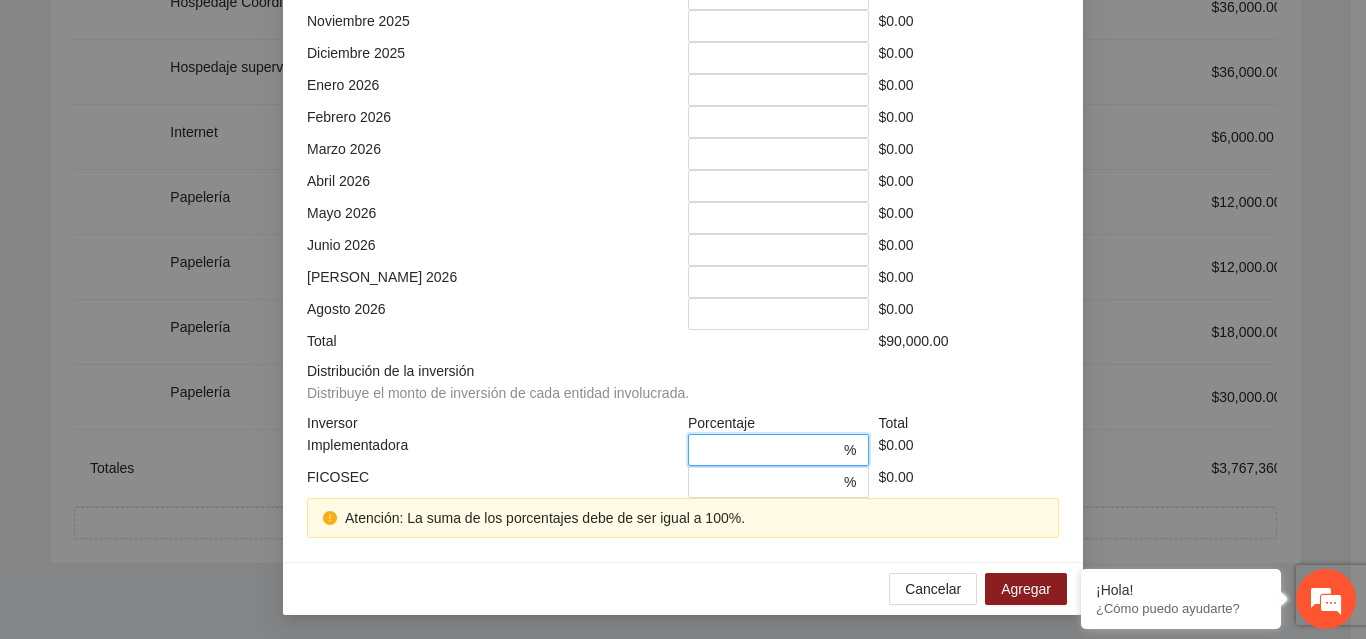 click on "*" at bounding box center [770, 450] 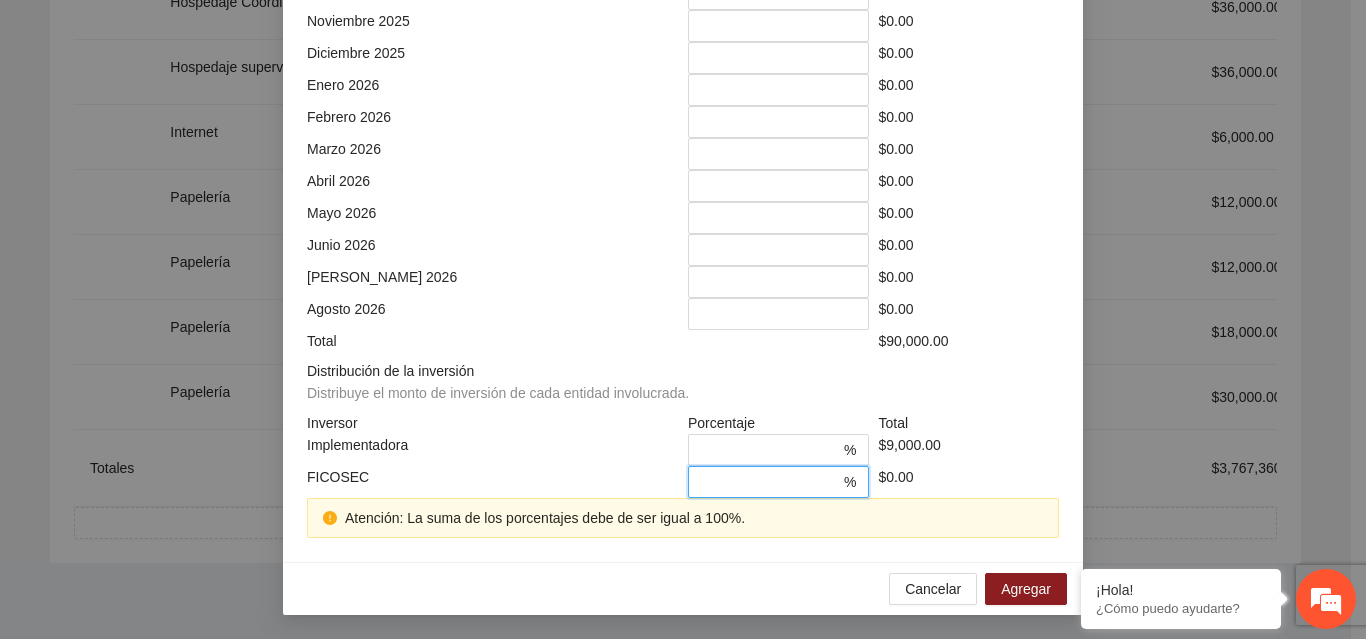click on "*" at bounding box center [770, 482] 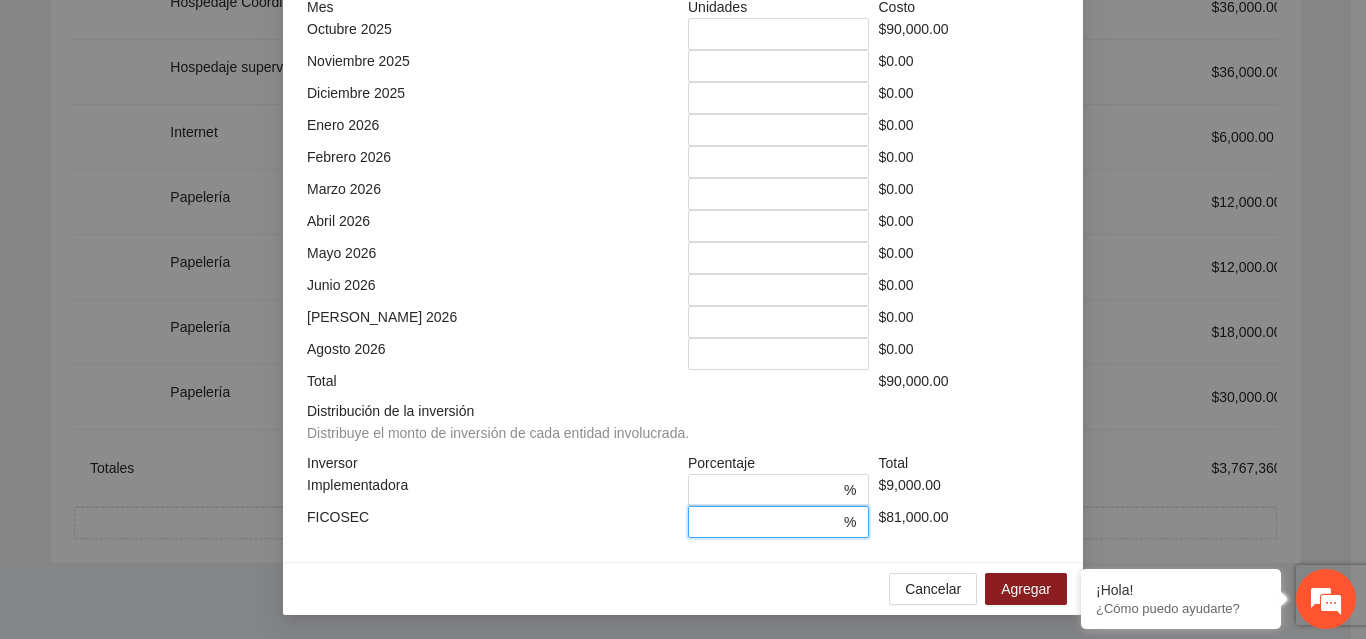 scroll, scrollTop: 539, scrollLeft: 0, axis: vertical 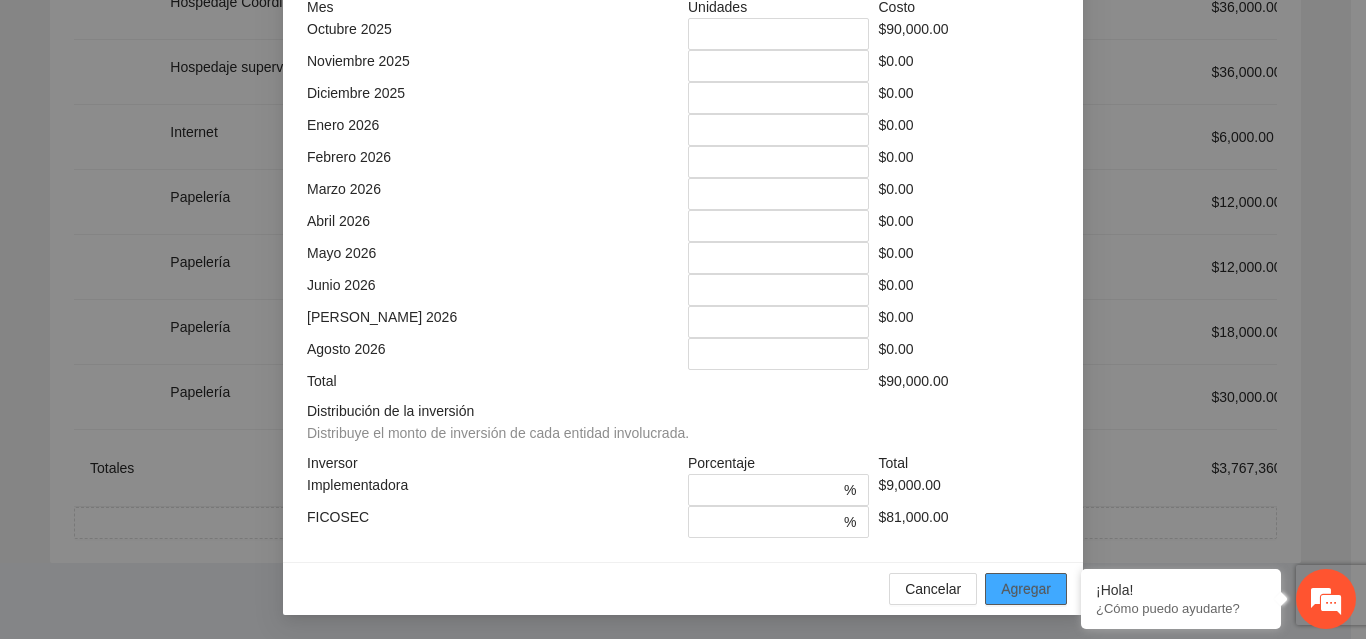 click on "Agregar" at bounding box center [1026, 589] 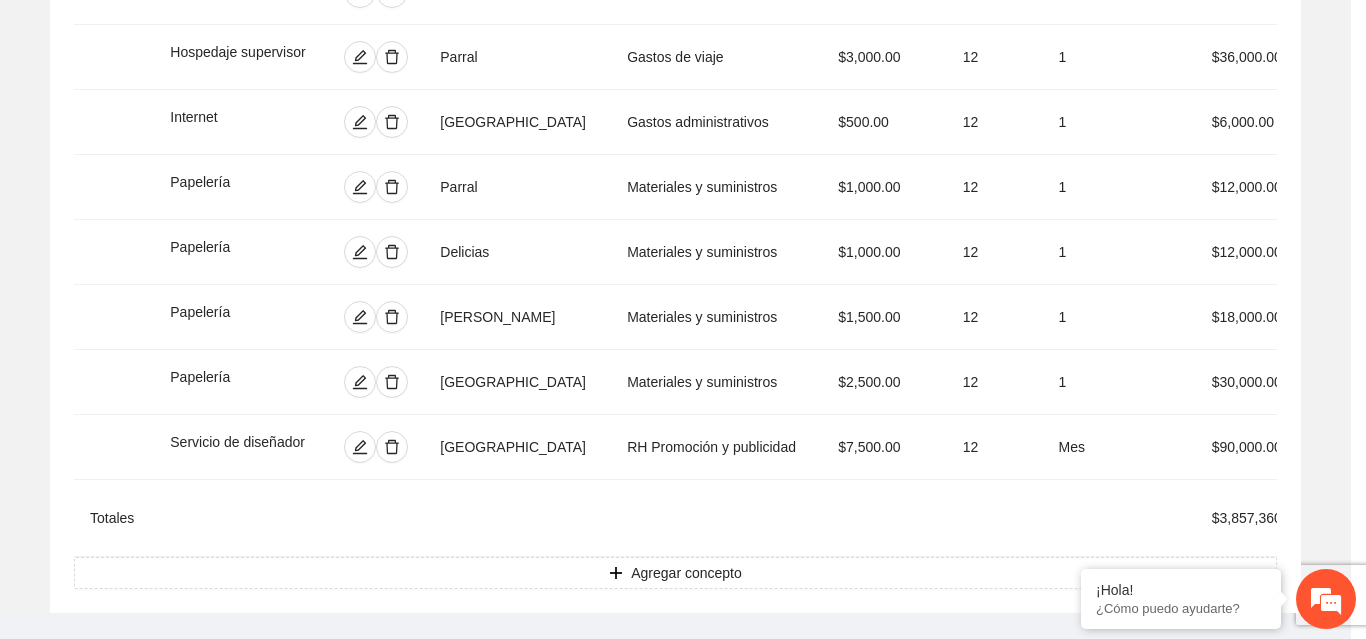scroll, scrollTop: 439, scrollLeft: 0, axis: vertical 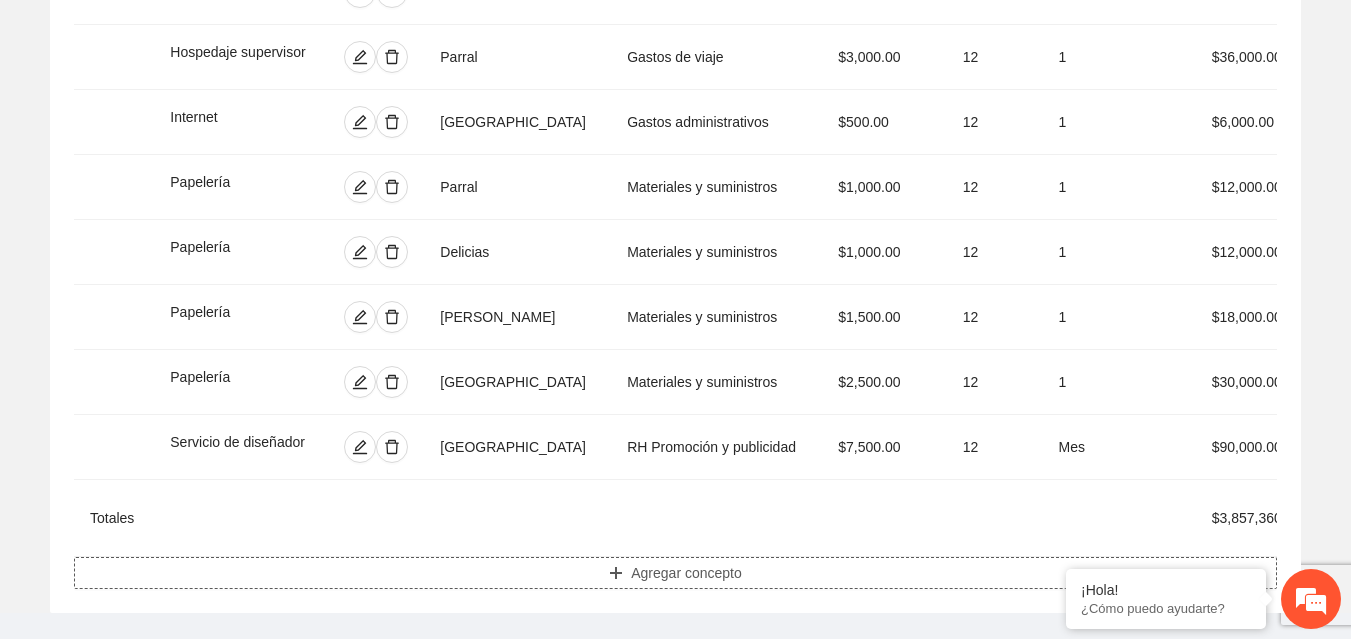 click on "Agregar concepto" at bounding box center (675, 573) 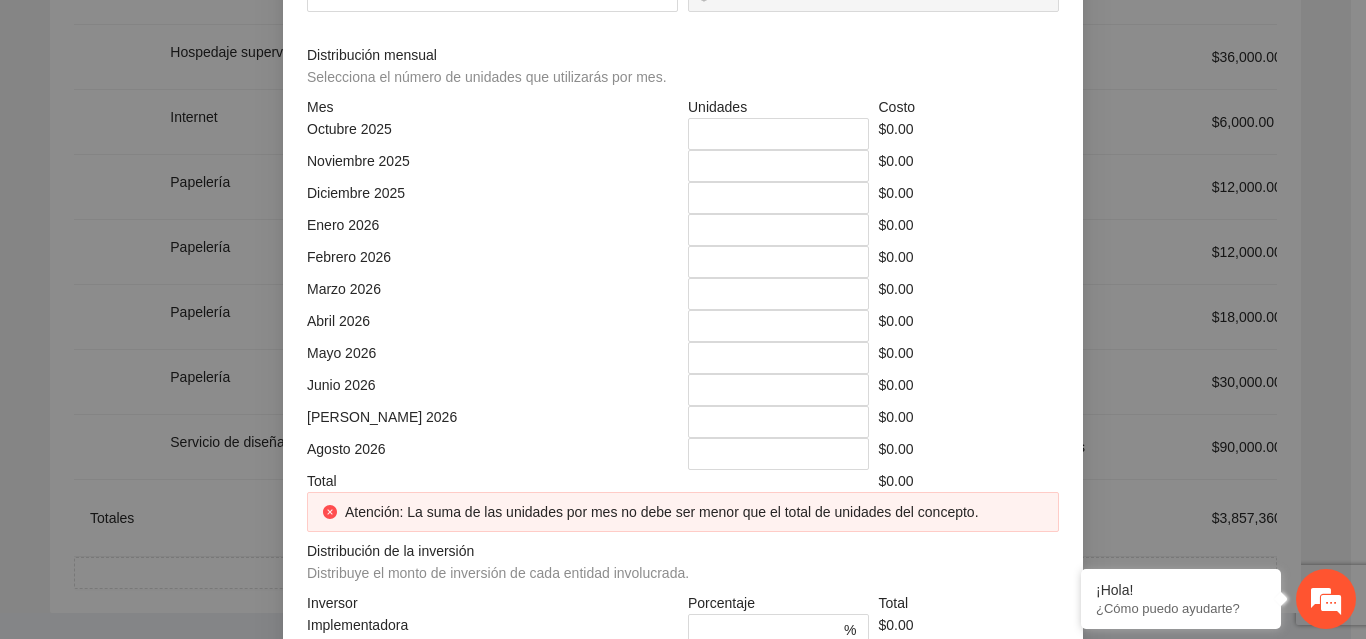 click at bounding box center [683, -214] 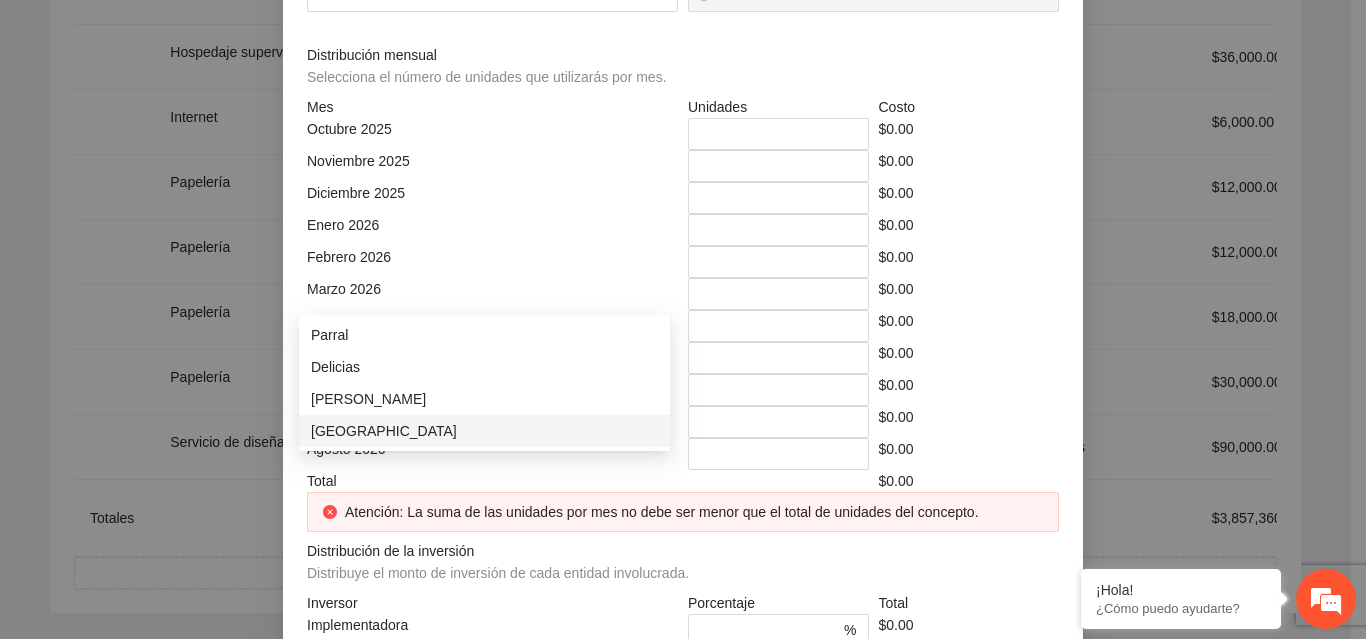 click on "[GEOGRAPHIC_DATA]" at bounding box center (484, 431) 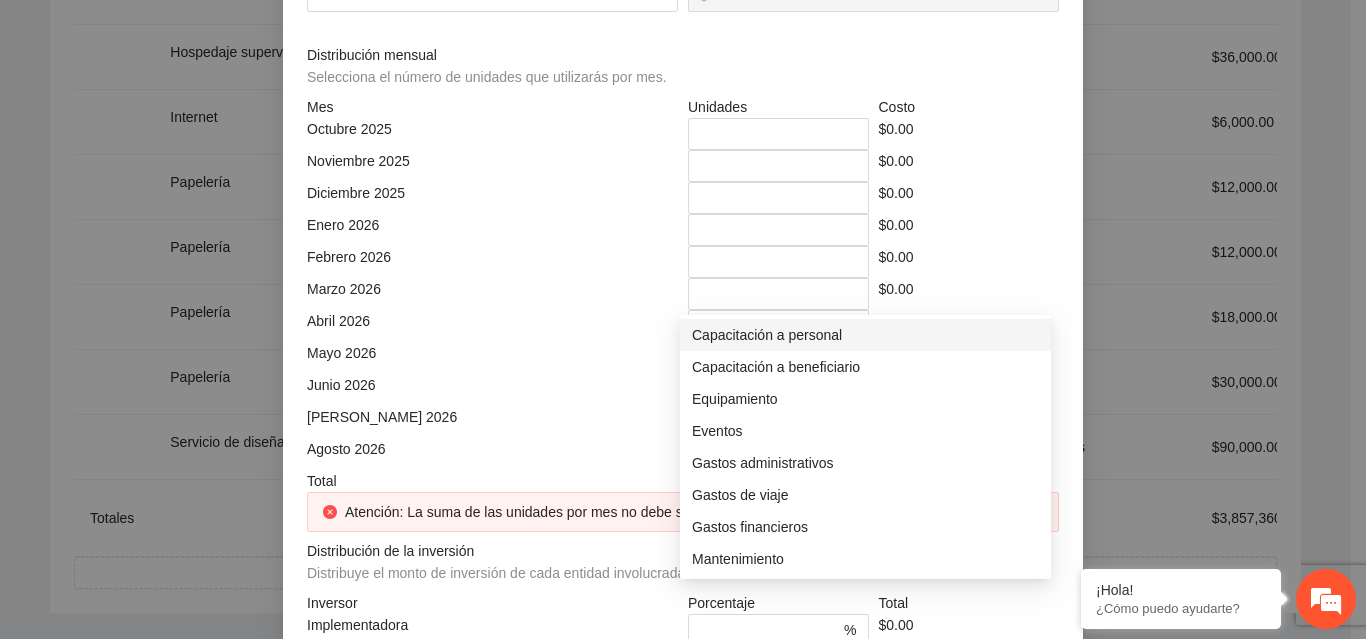 click at bounding box center (866, -144) 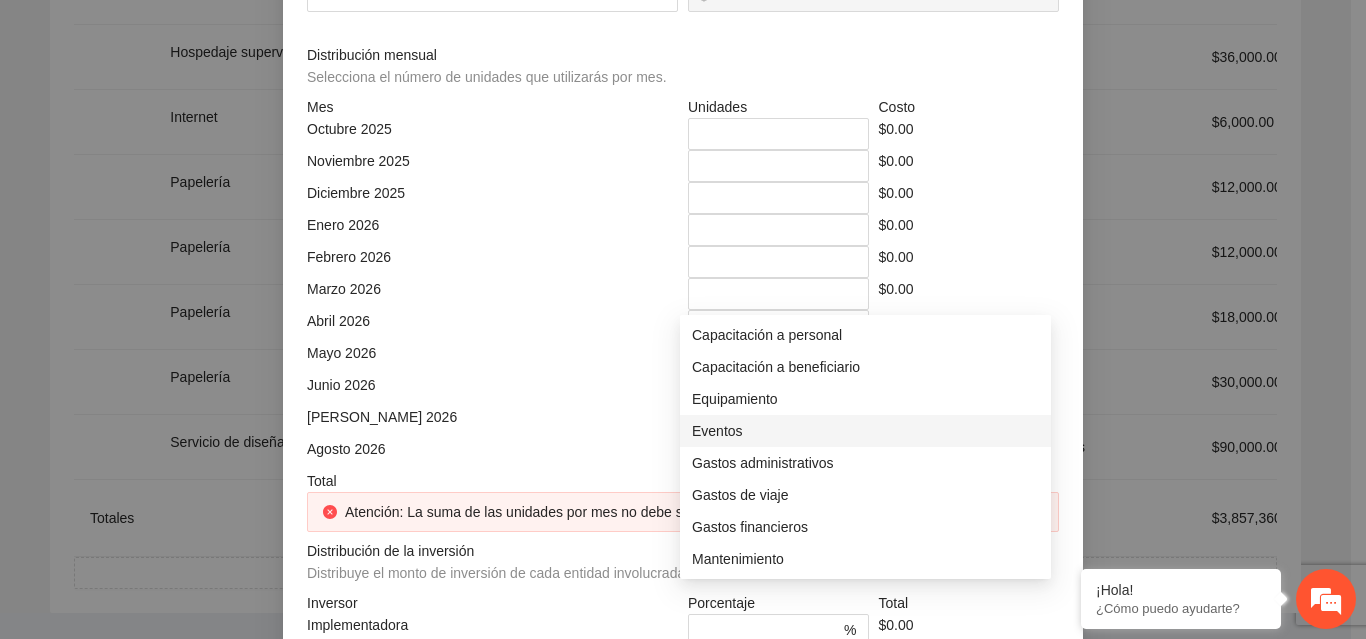 click on "Eventos" at bounding box center (865, 431) 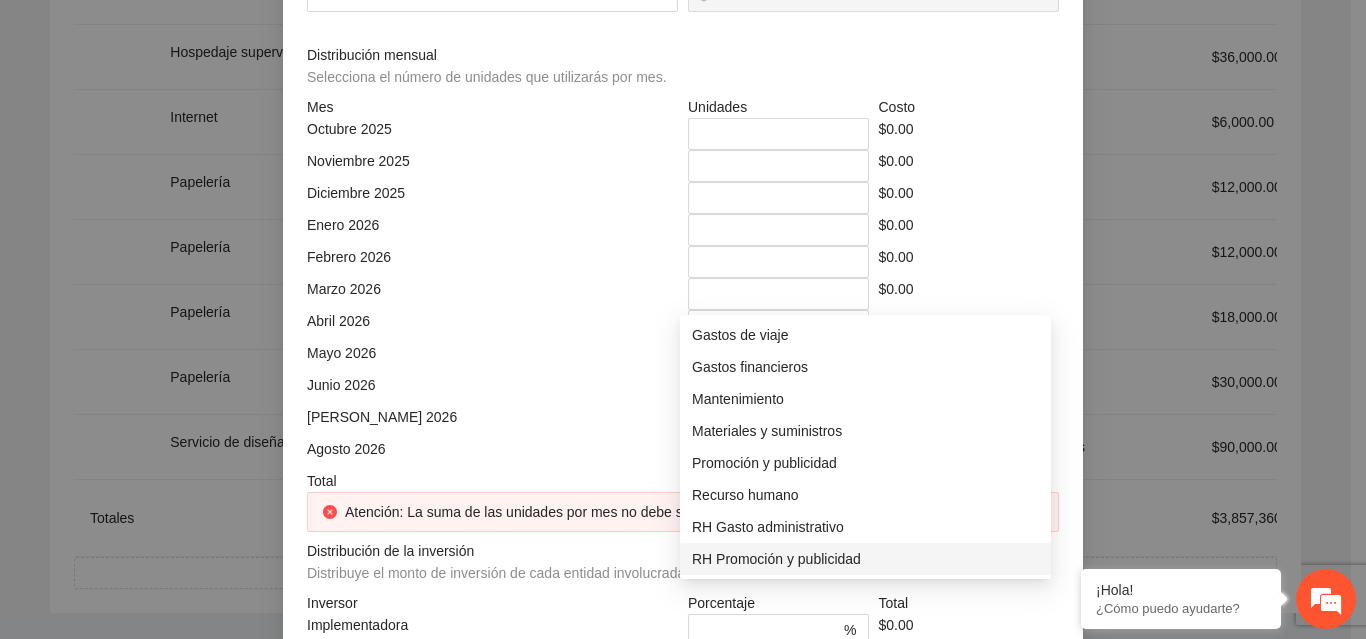 scroll, scrollTop: 192, scrollLeft: 0, axis: vertical 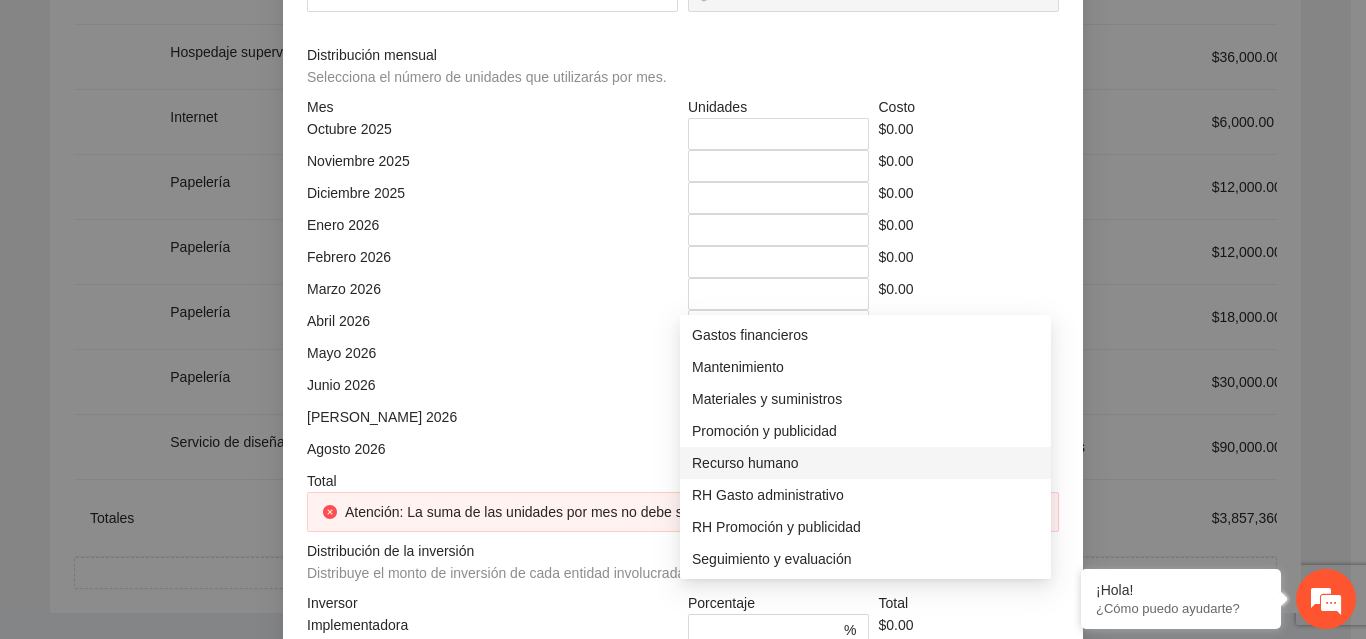 click on "Recurso humano" at bounding box center (865, 463) 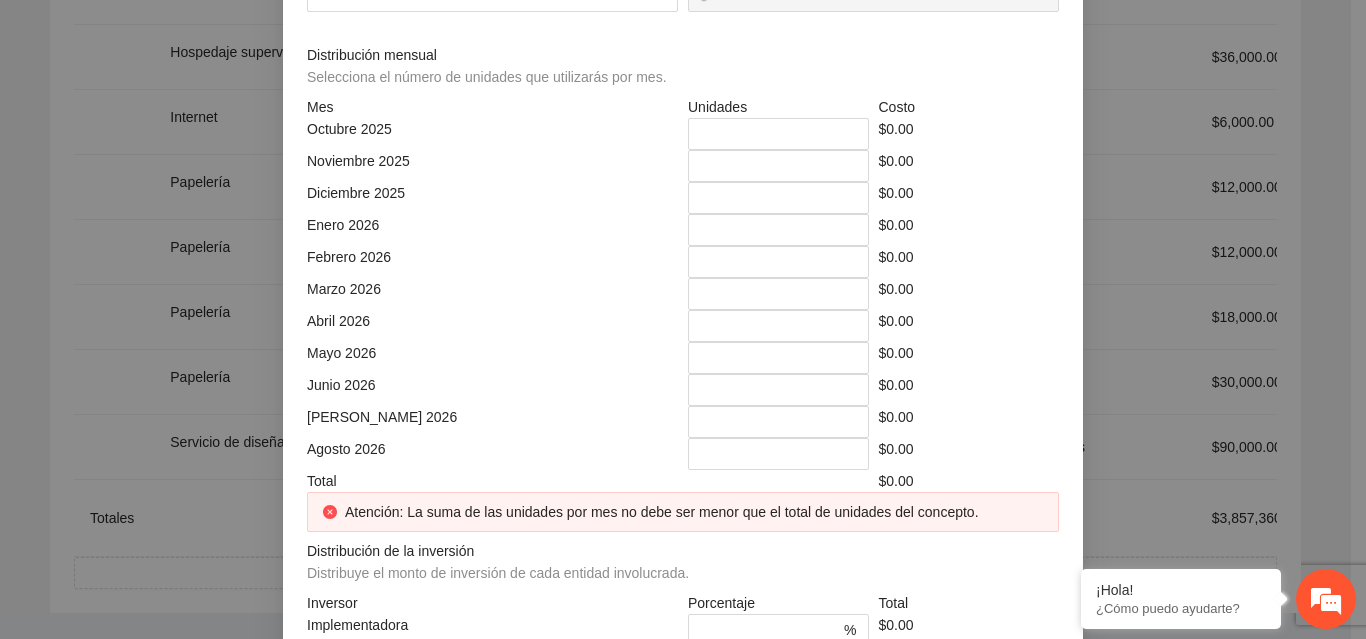 click at bounding box center (879, -74) 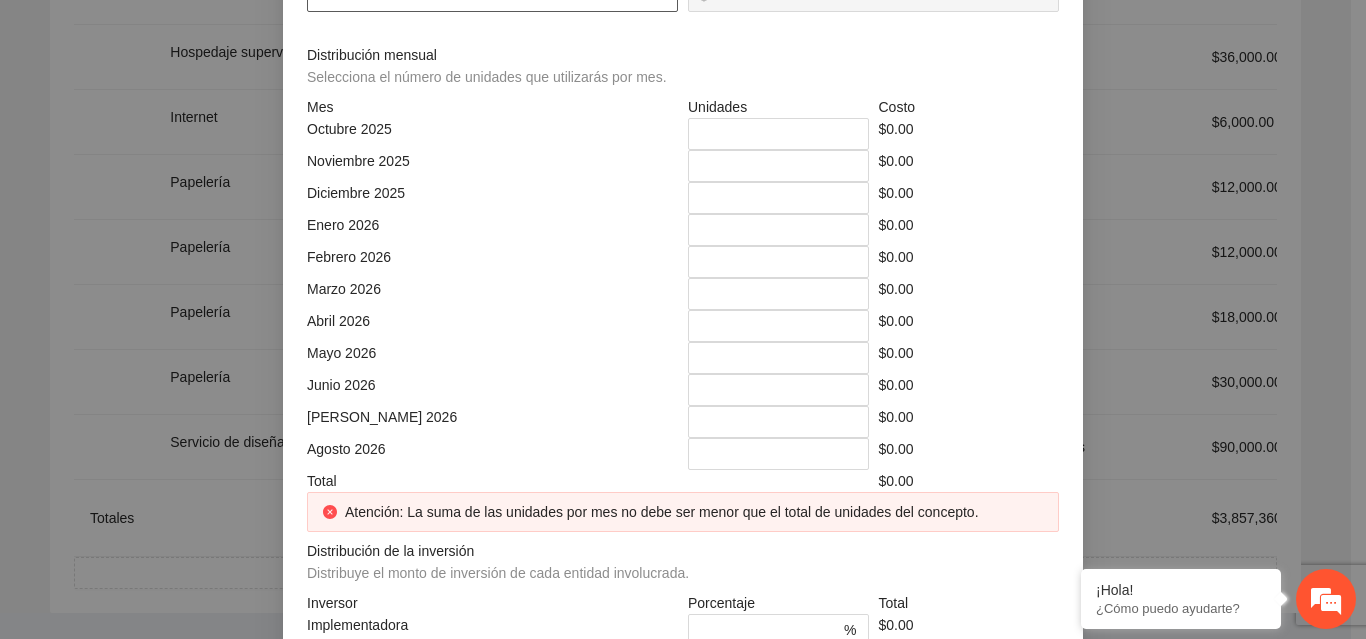 click at bounding box center (492, -4) 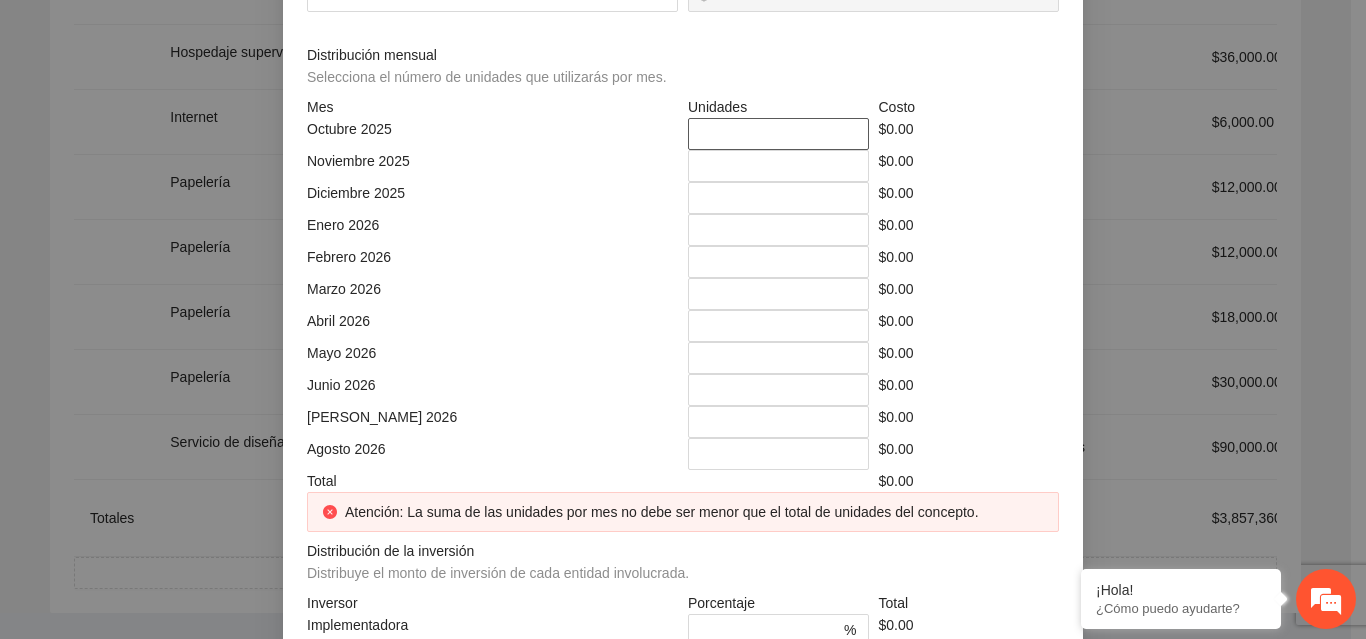 click on "*" at bounding box center [778, 134] 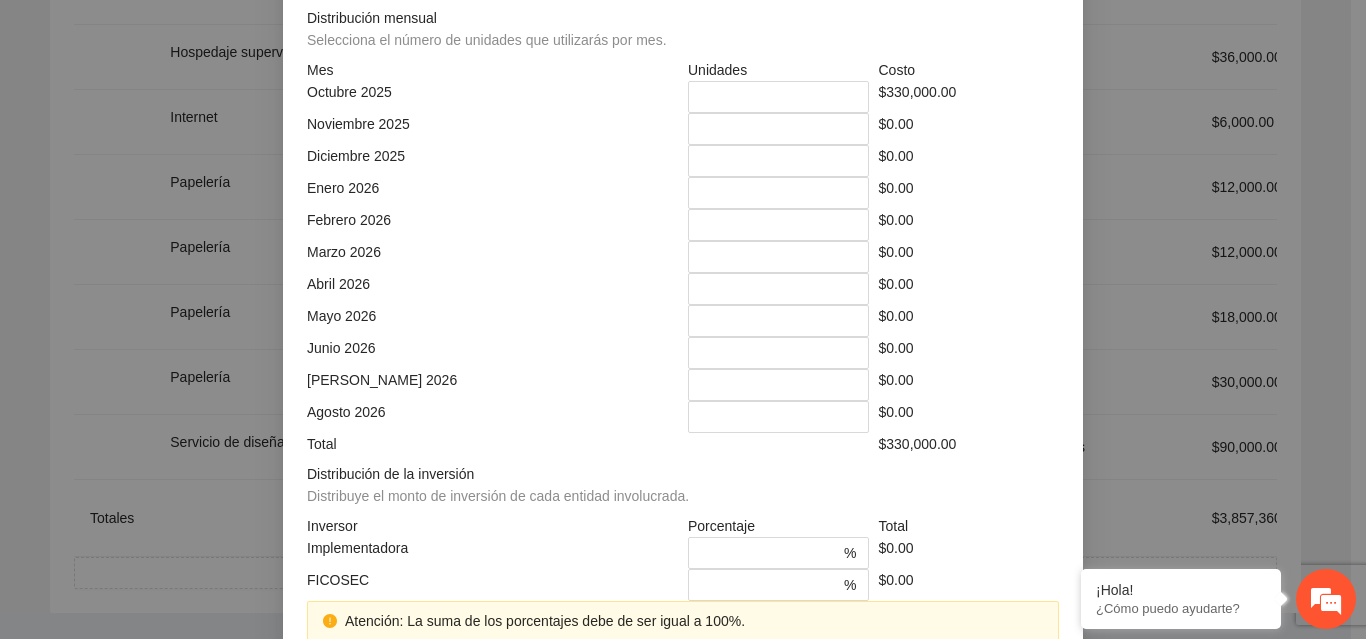 scroll, scrollTop: 484, scrollLeft: 0, axis: vertical 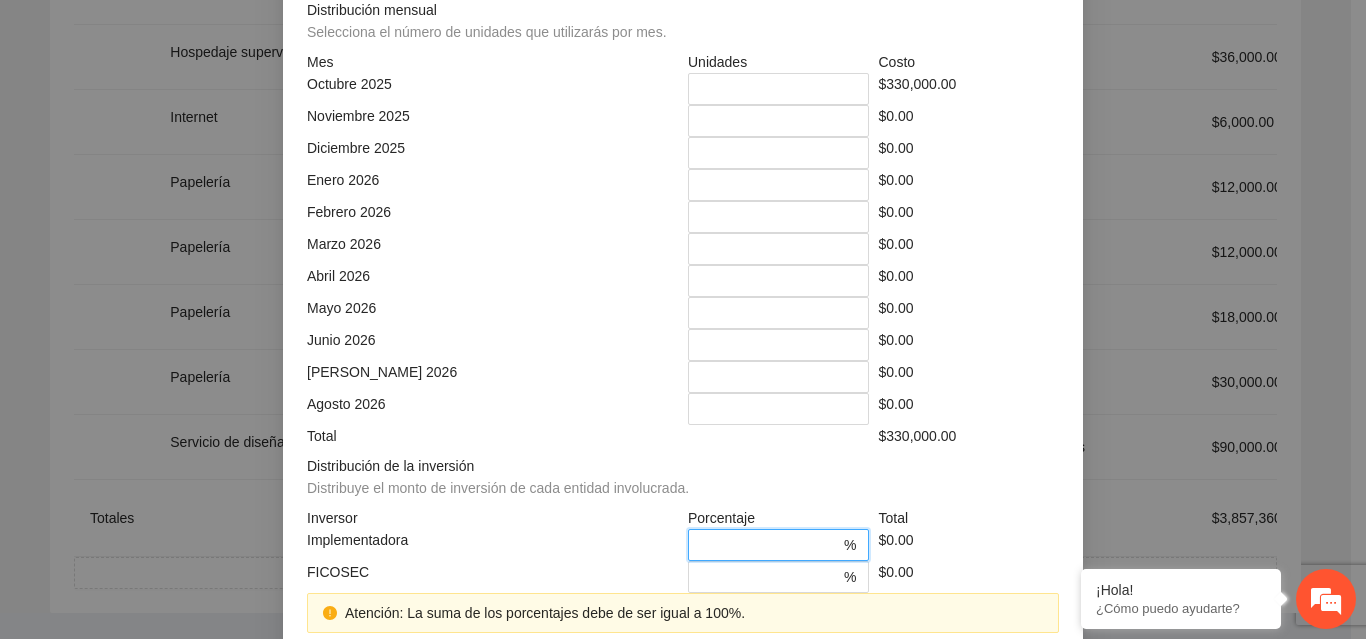 click on "*" at bounding box center [770, 545] 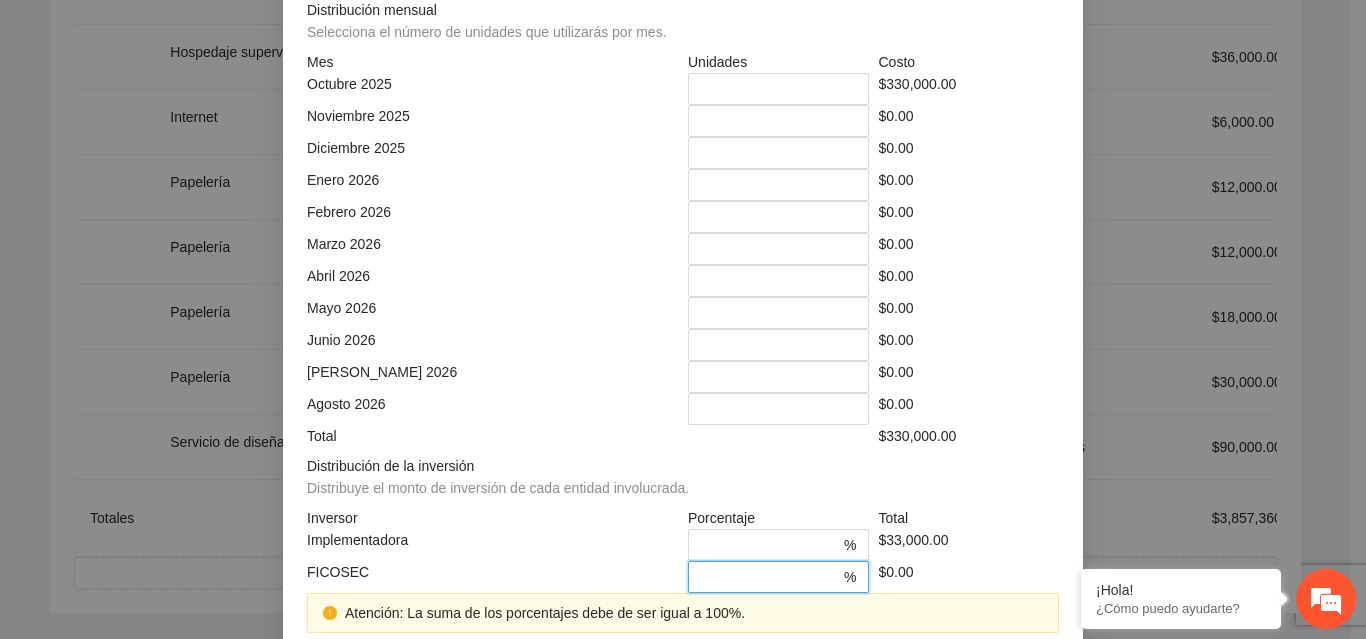 click on "*" at bounding box center [770, 577] 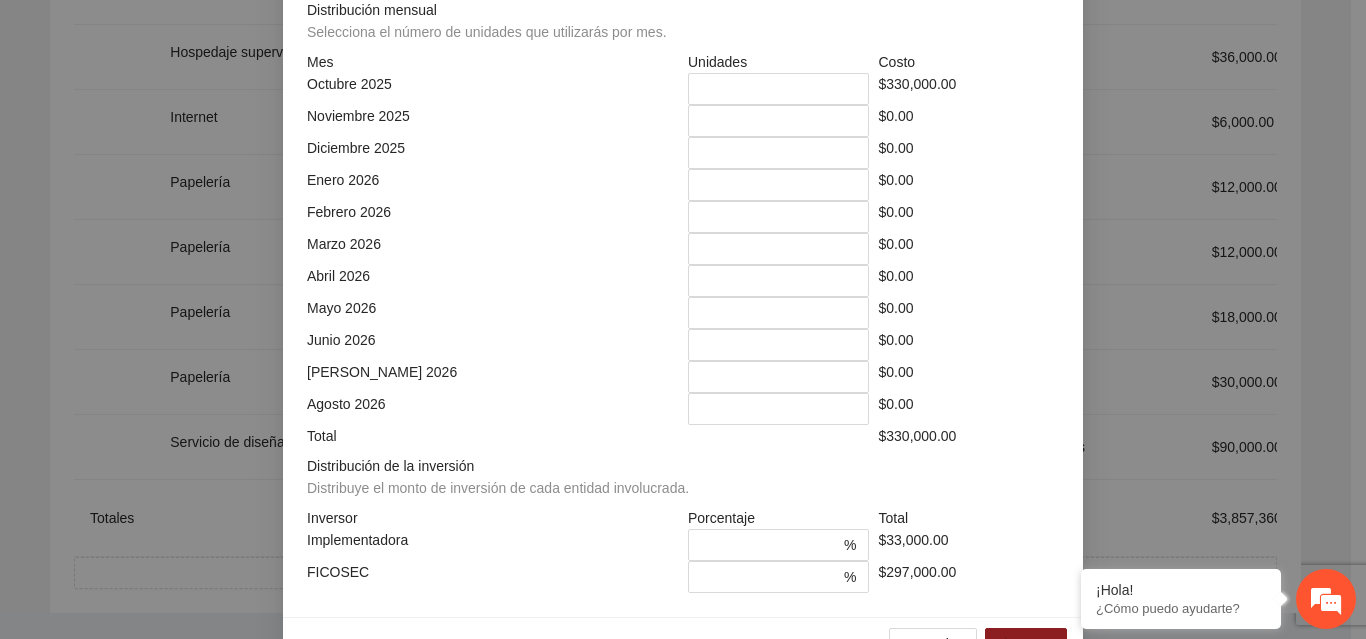 scroll, scrollTop: 539, scrollLeft: 0, axis: vertical 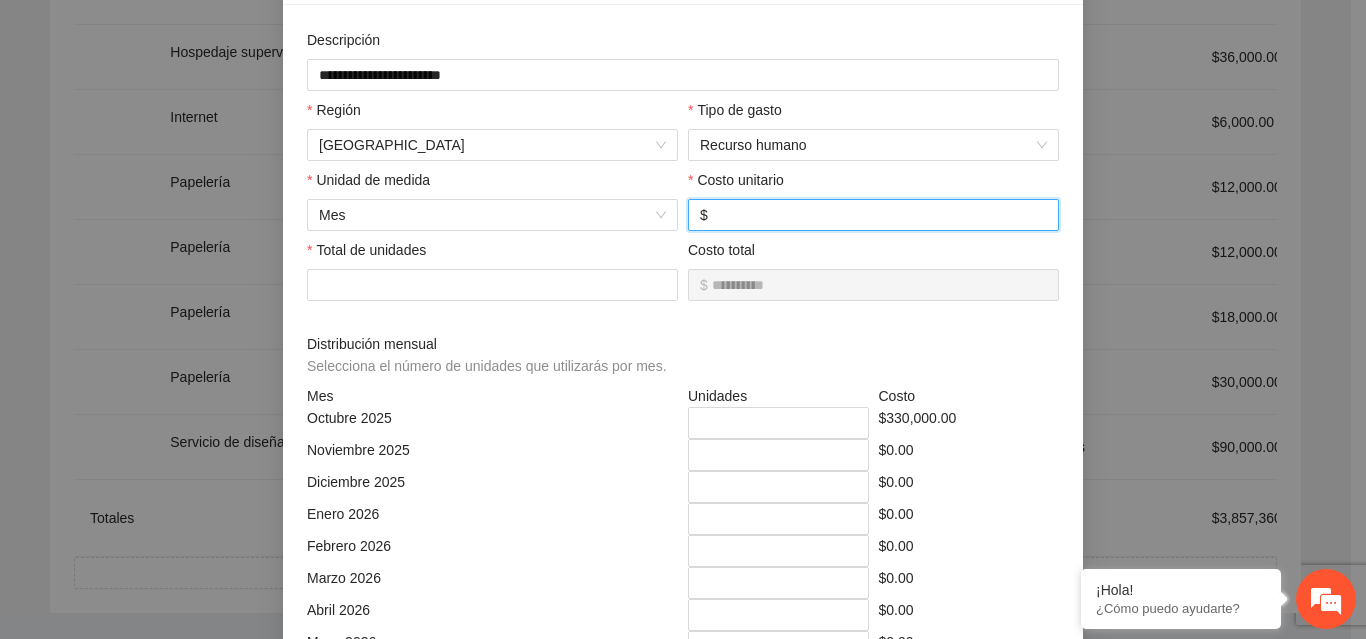 drag, startPoint x: 720, startPoint y: 216, endPoint x: 710, endPoint y: 217, distance: 10.049875 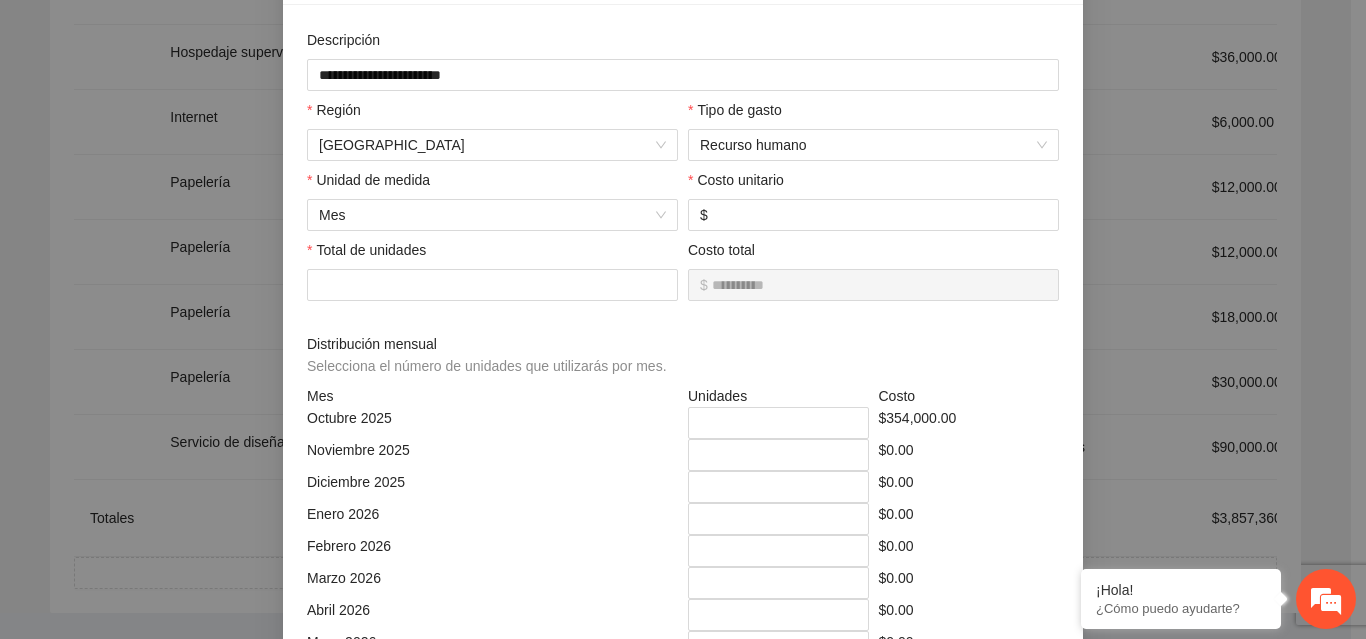 scroll, scrollTop: 539, scrollLeft: 0, axis: vertical 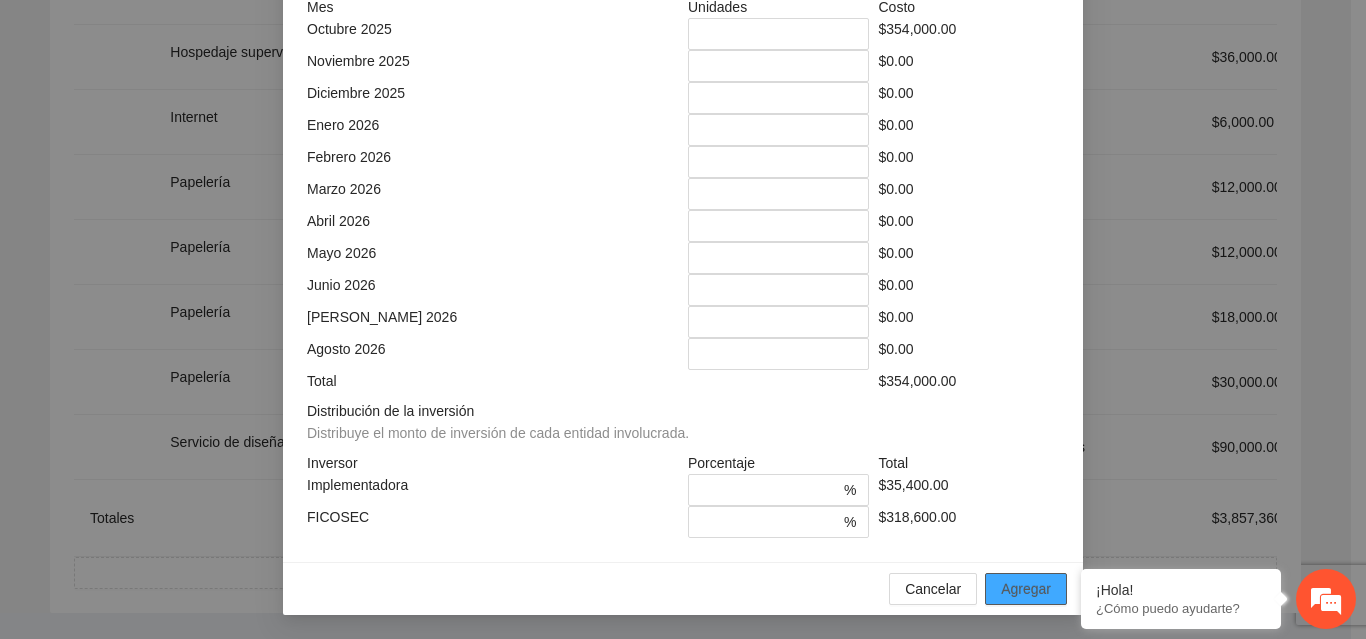 click on "Agregar" at bounding box center (1026, 589) 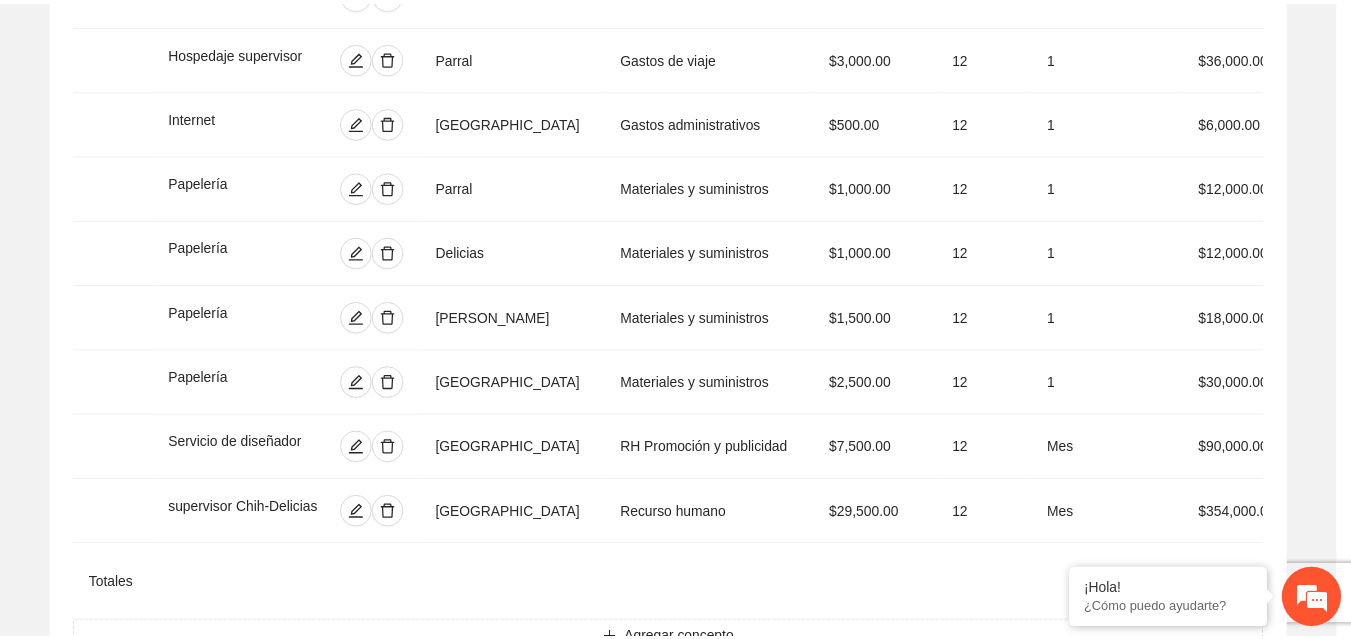 scroll, scrollTop: 439, scrollLeft: 0, axis: vertical 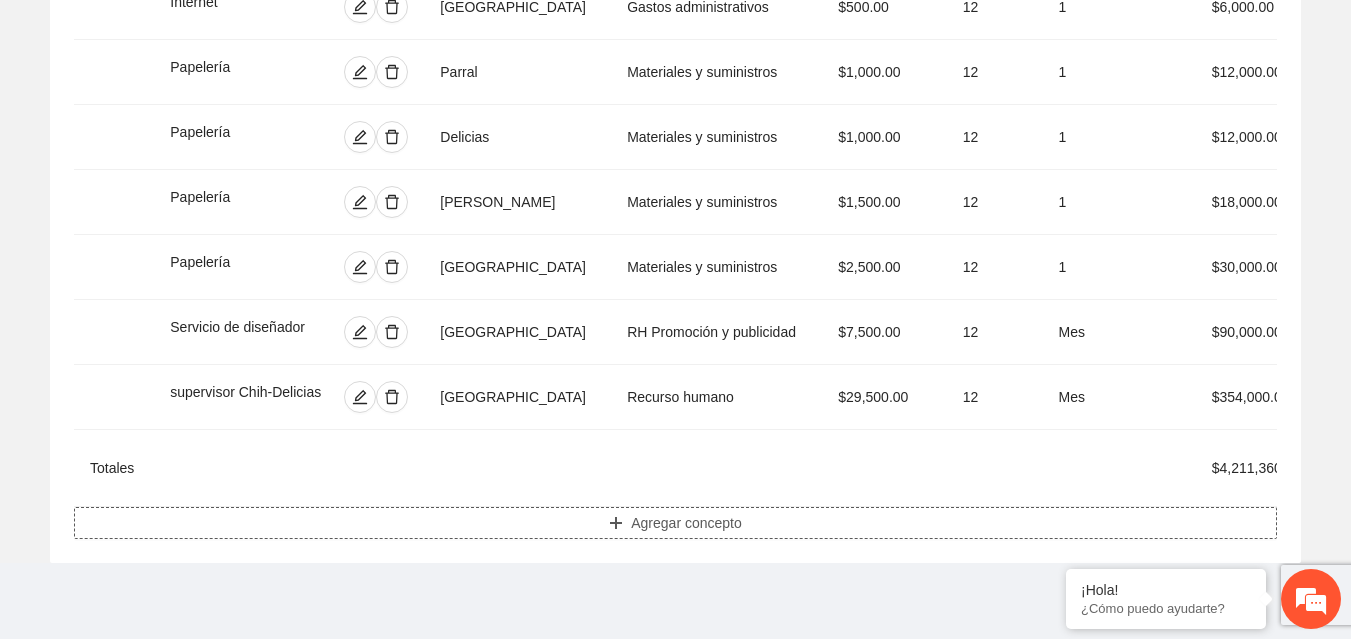 click on "Agregar concepto" at bounding box center [686, 523] 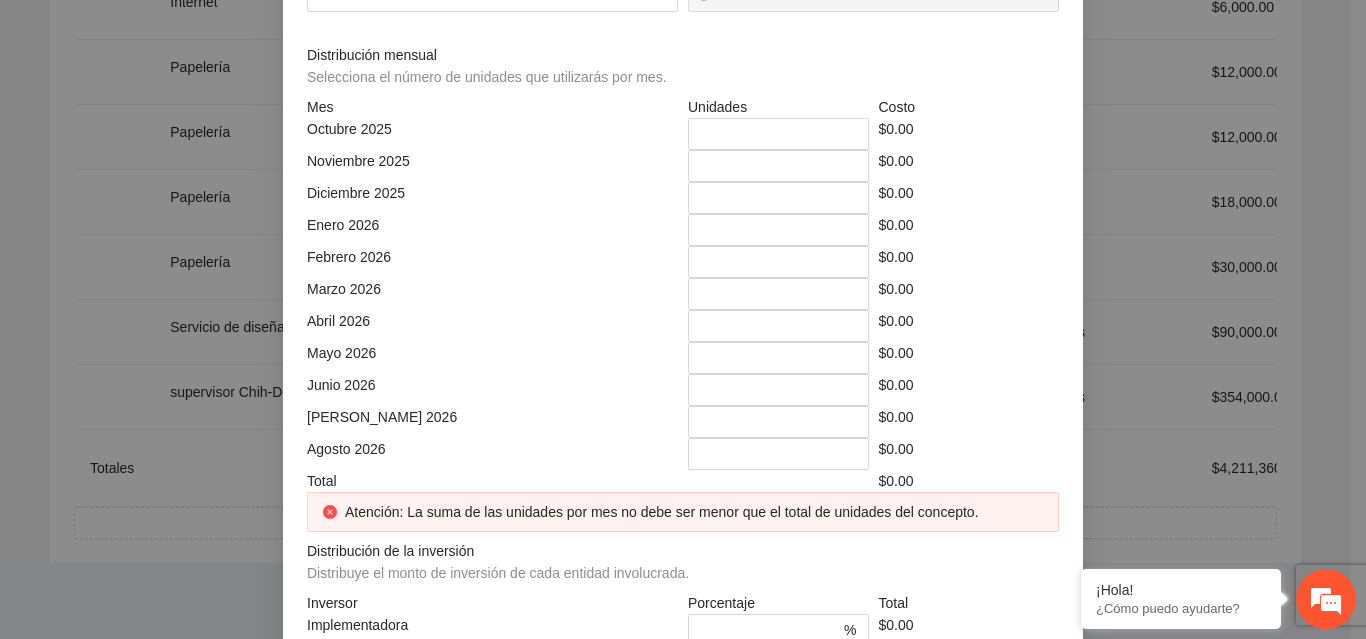 click at bounding box center [683, -214] 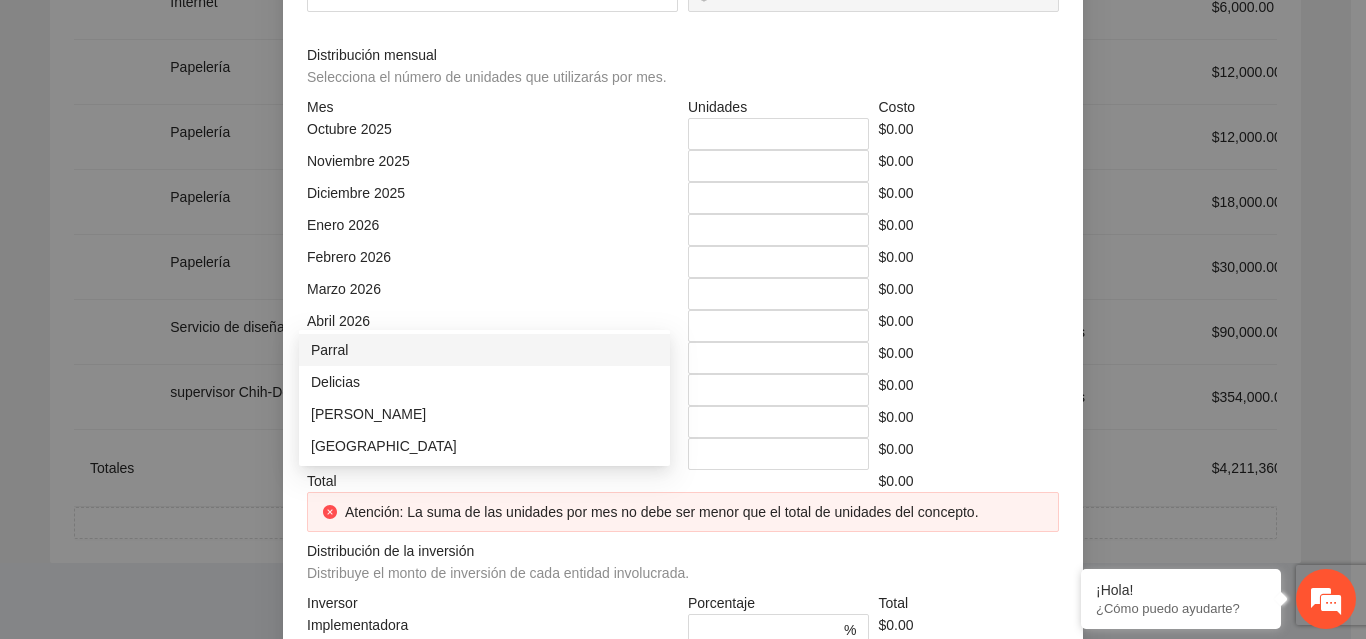 click at bounding box center (485, -144) 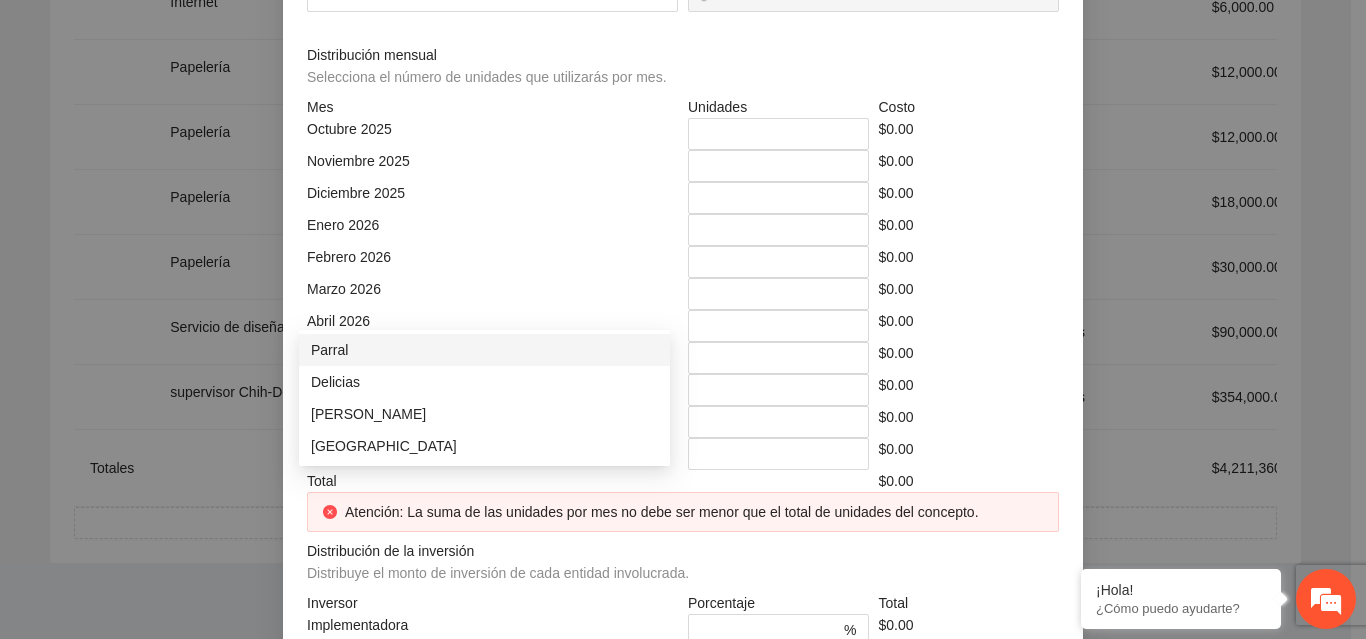 click on "Parral" at bounding box center (484, 350) 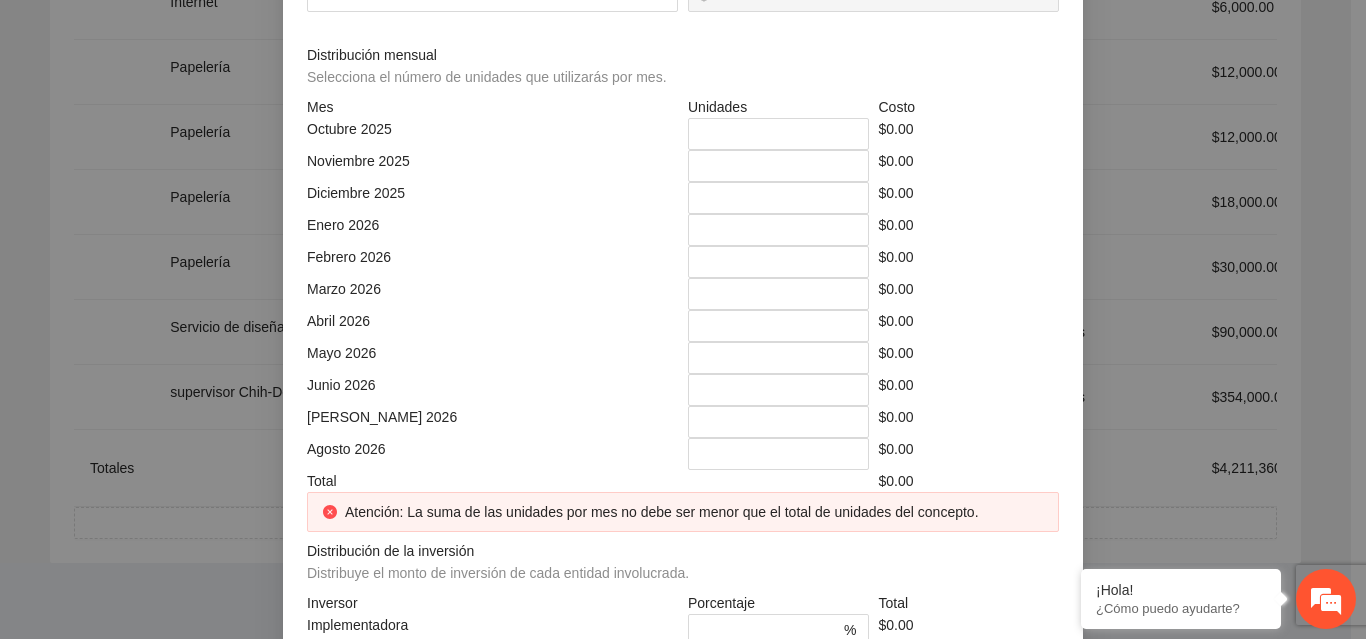 click at bounding box center [866, -144] 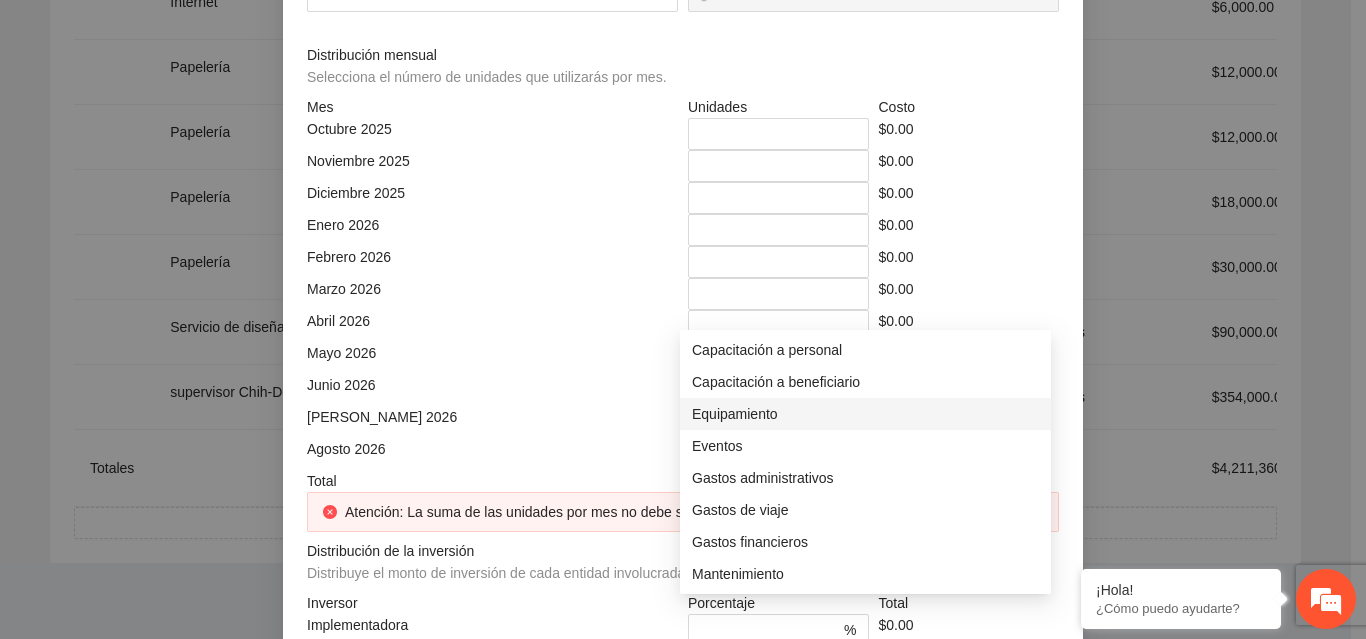 click on "Equipamiento" at bounding box center [865, 414] 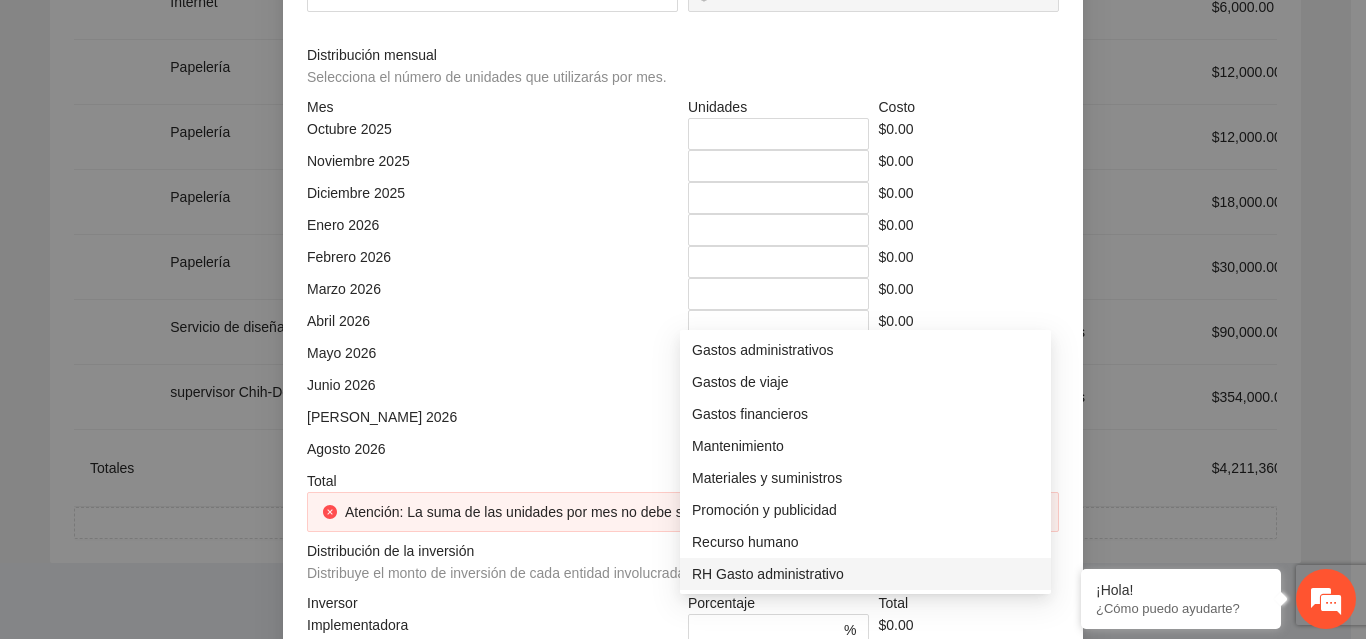 scroll, scrollTop: 160, scrollLeft: 0, axis: vertical 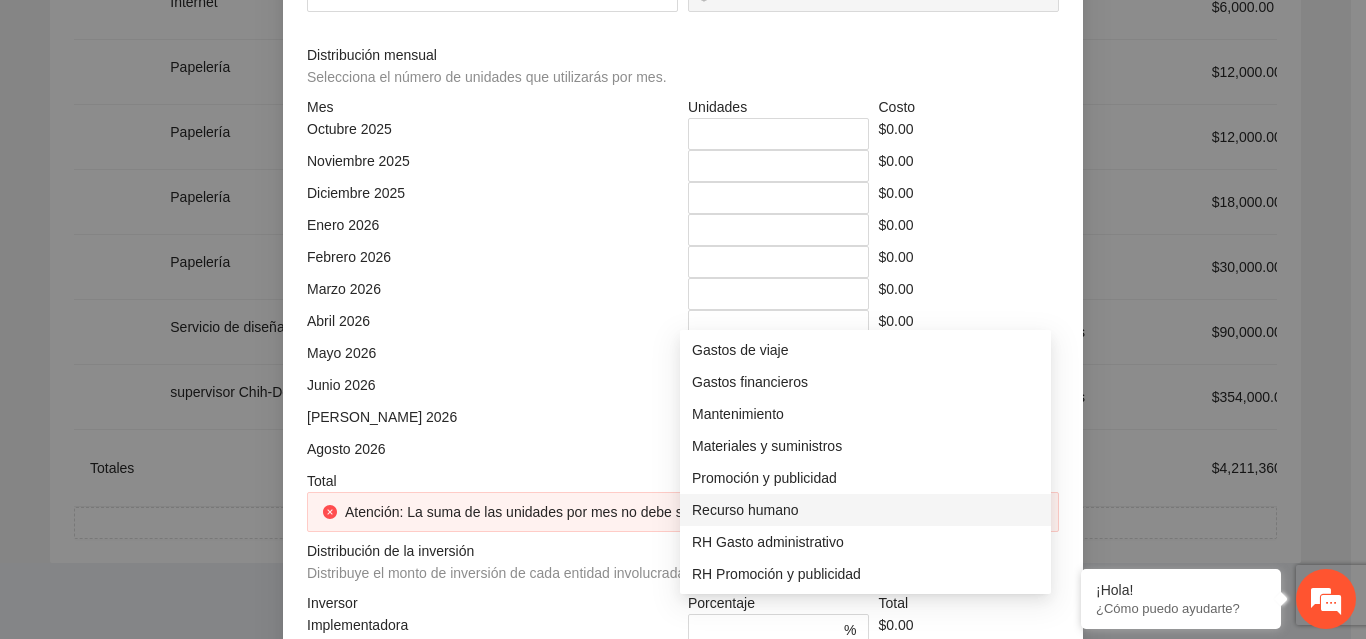 click on "Recurso humano" at bounding box center (865, 510) 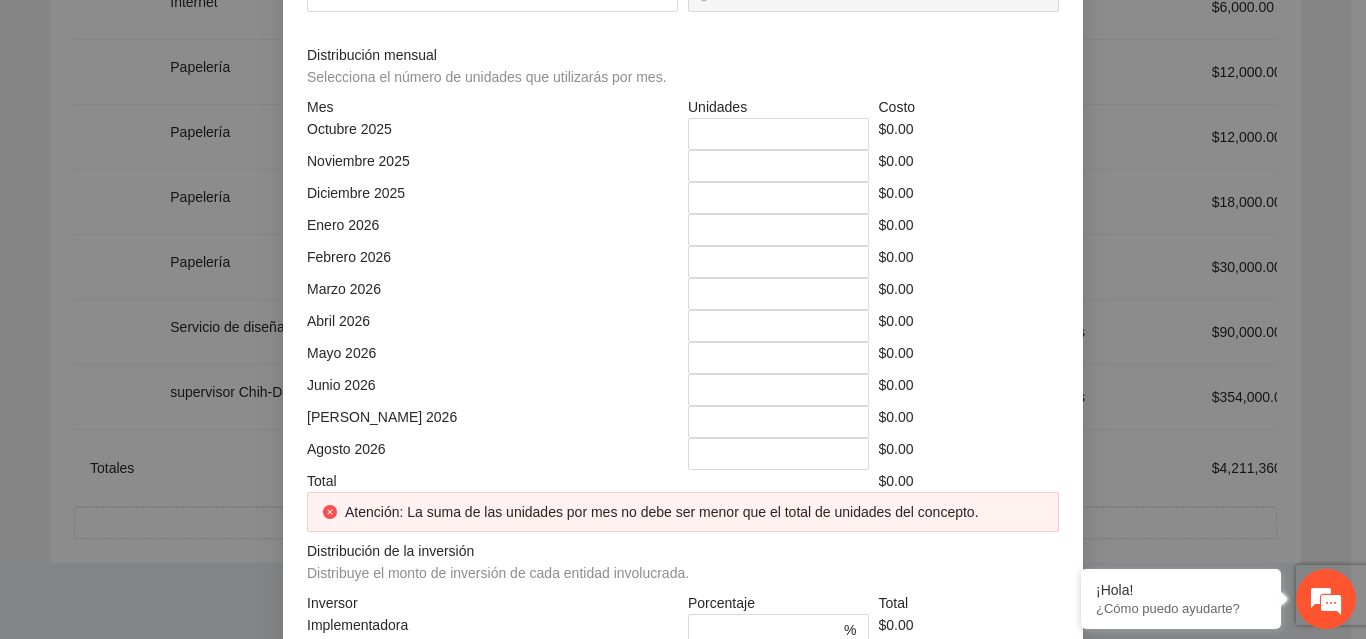 click at bounding box center [879, -74] 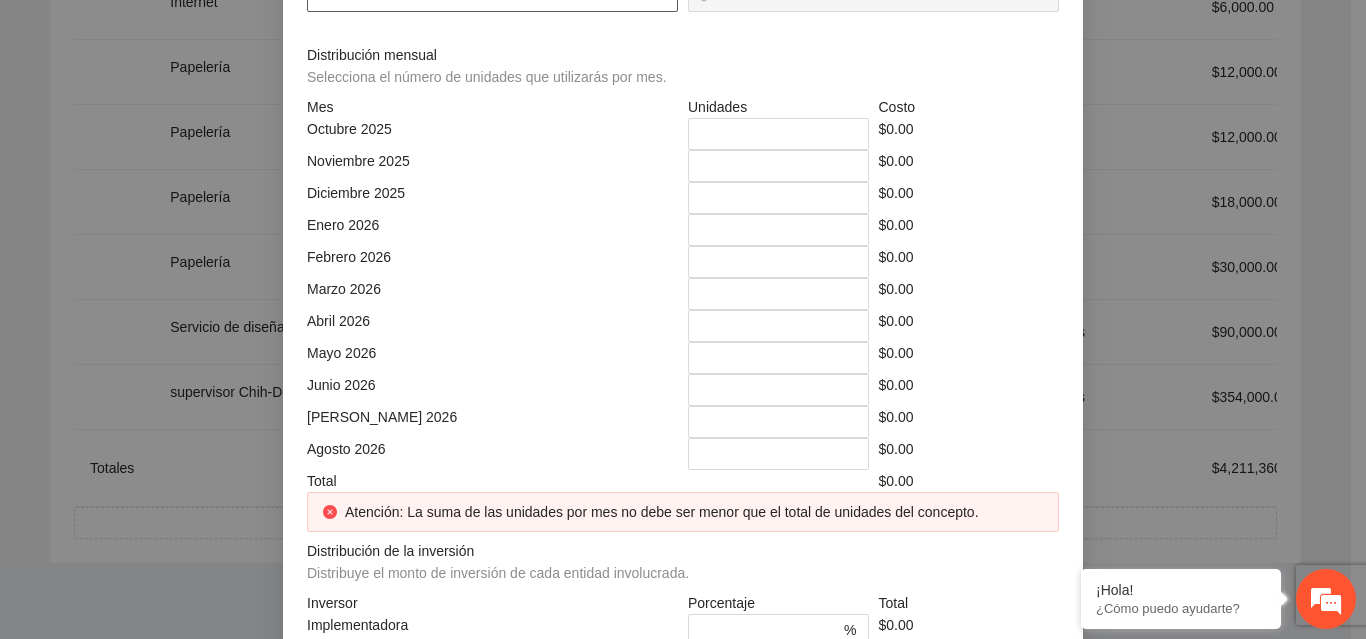 click at bounding box center [492, -4] 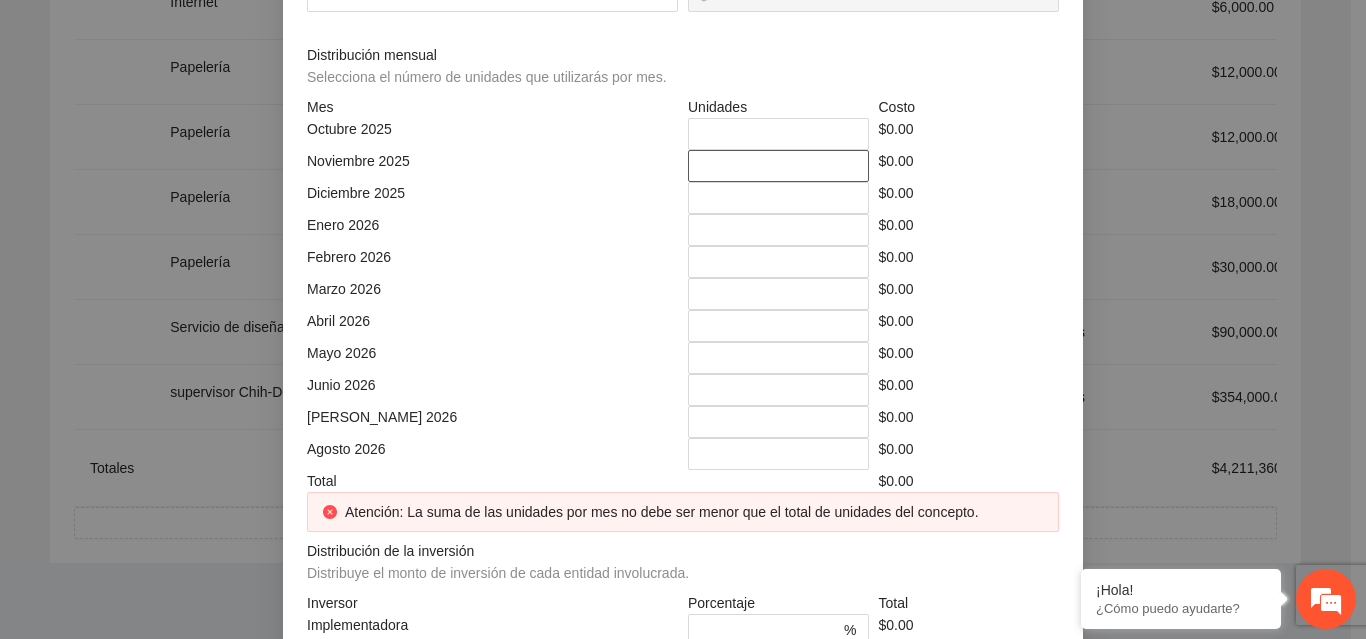 click on "*" at bounding box center (778, 166) 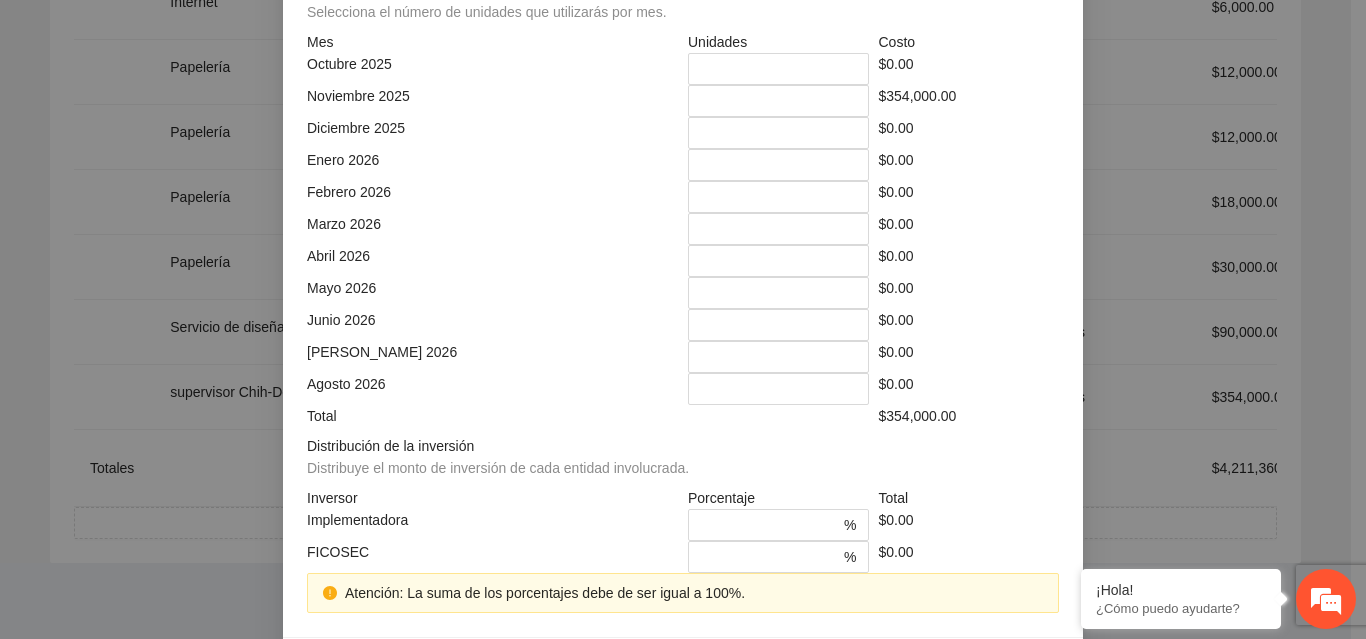 scroll, scrollTop: 520, scrollLeft: 0, axis: vertical 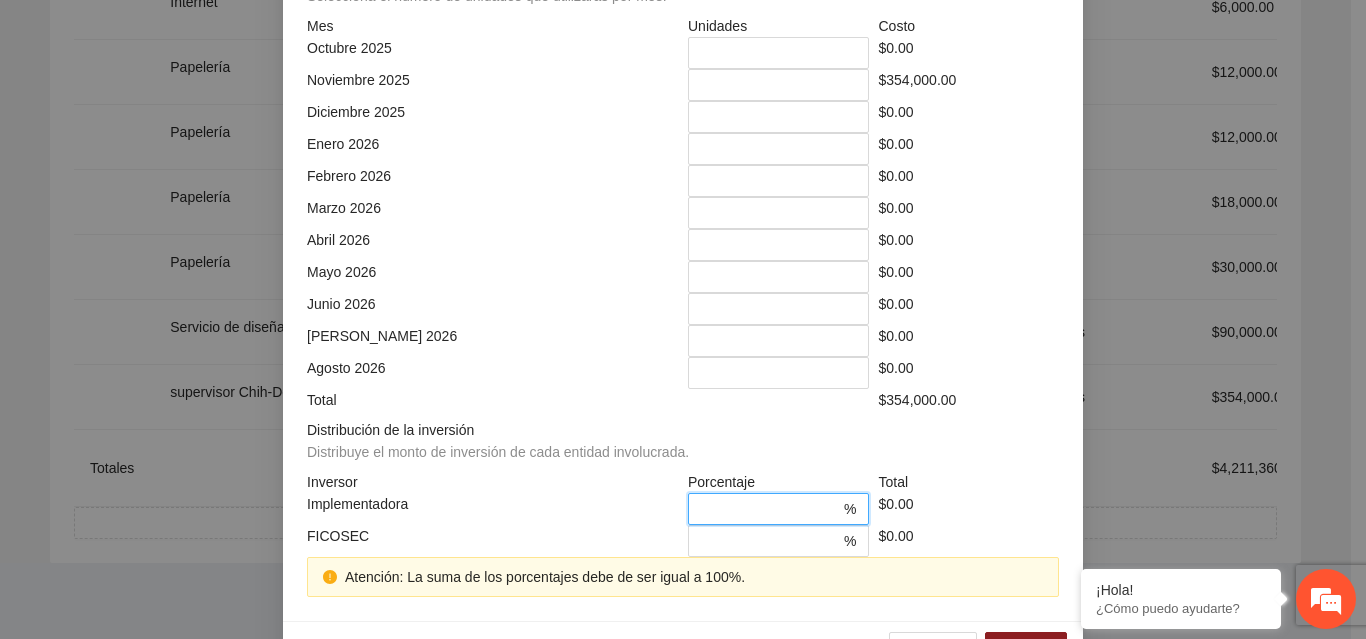 click on "*" at bounding box center (770, 509) 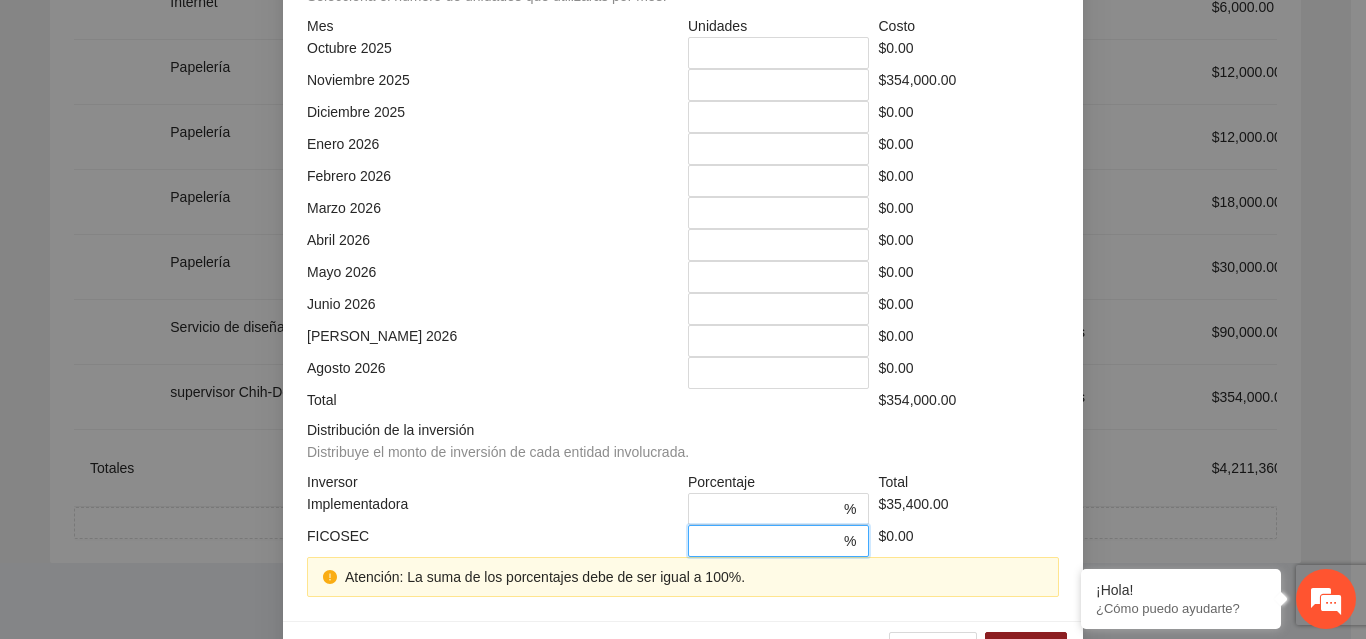 click on "*" at bounding box center (770, 541) 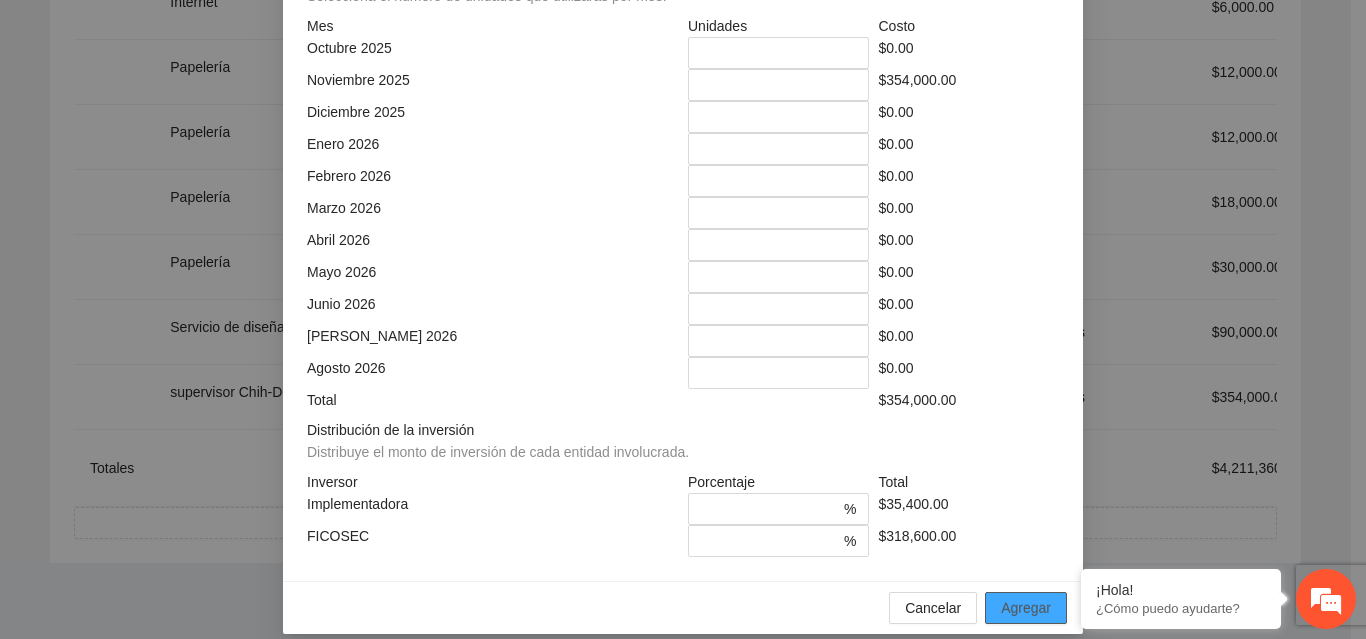 click on "Agregar" at bounding box center [1026, 608] 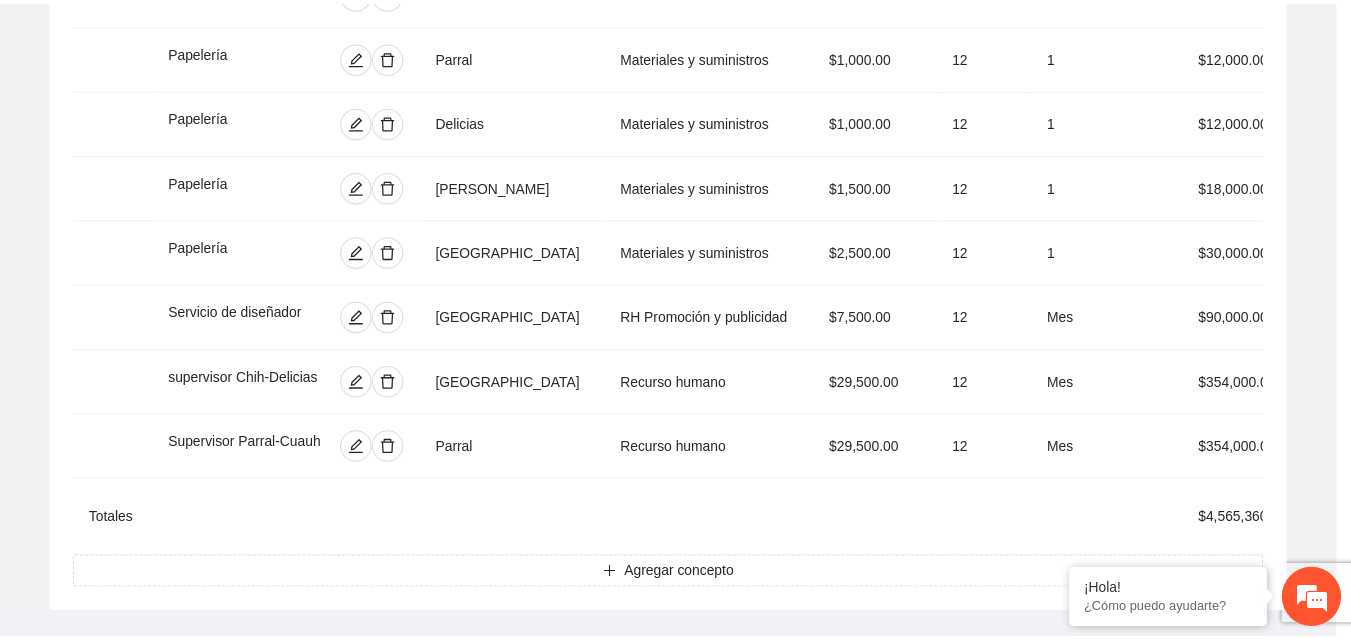 scroll, scrollTop: 439, scrollLeft: 0, axis: vertical 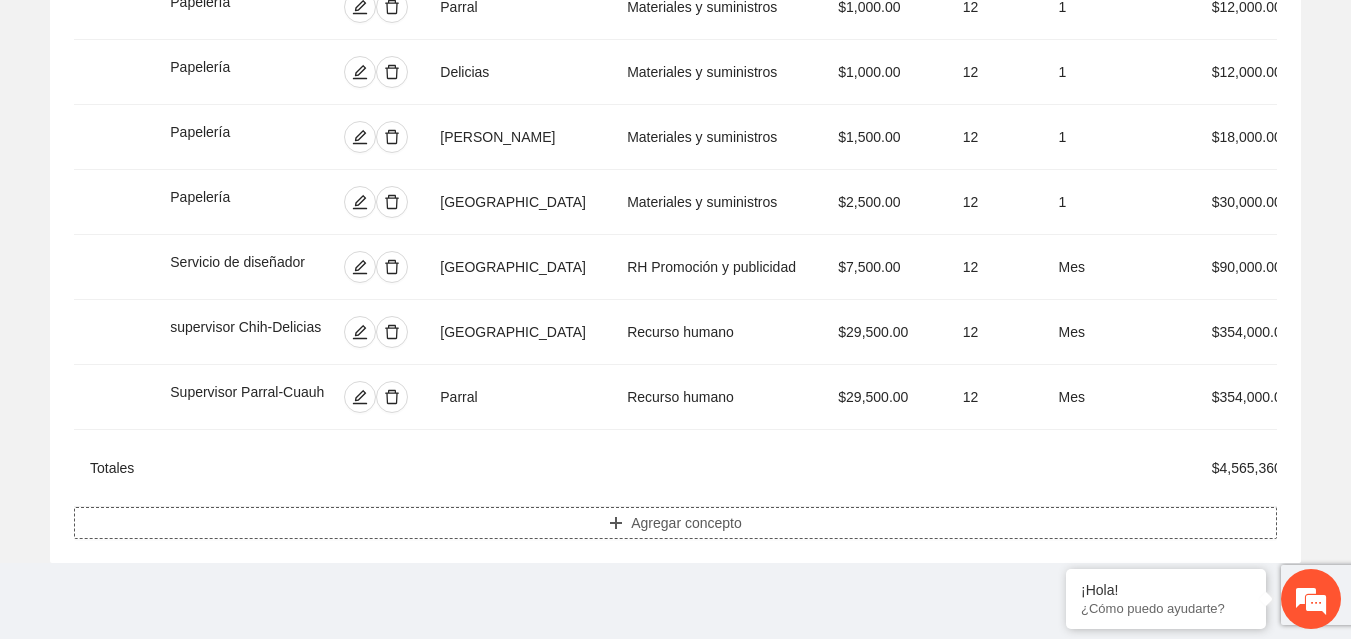 click on "Agregar concepto" at bounding box center (686, 523) 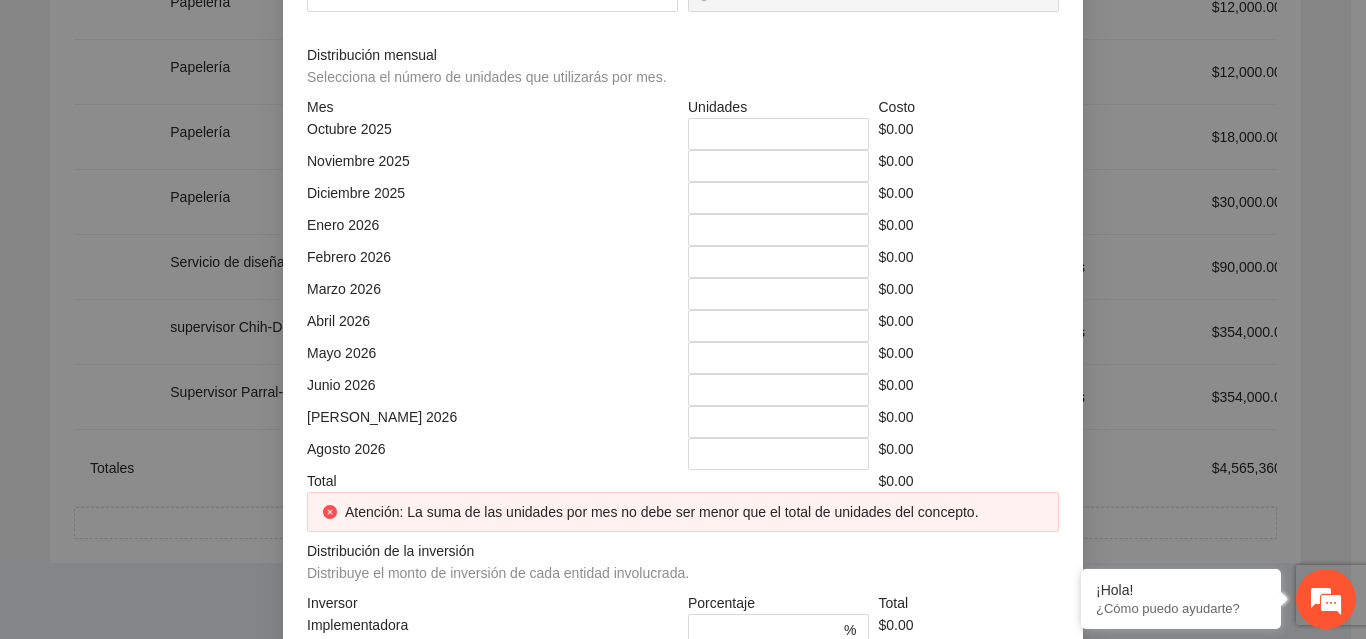 click at bounding box center (683, -214) 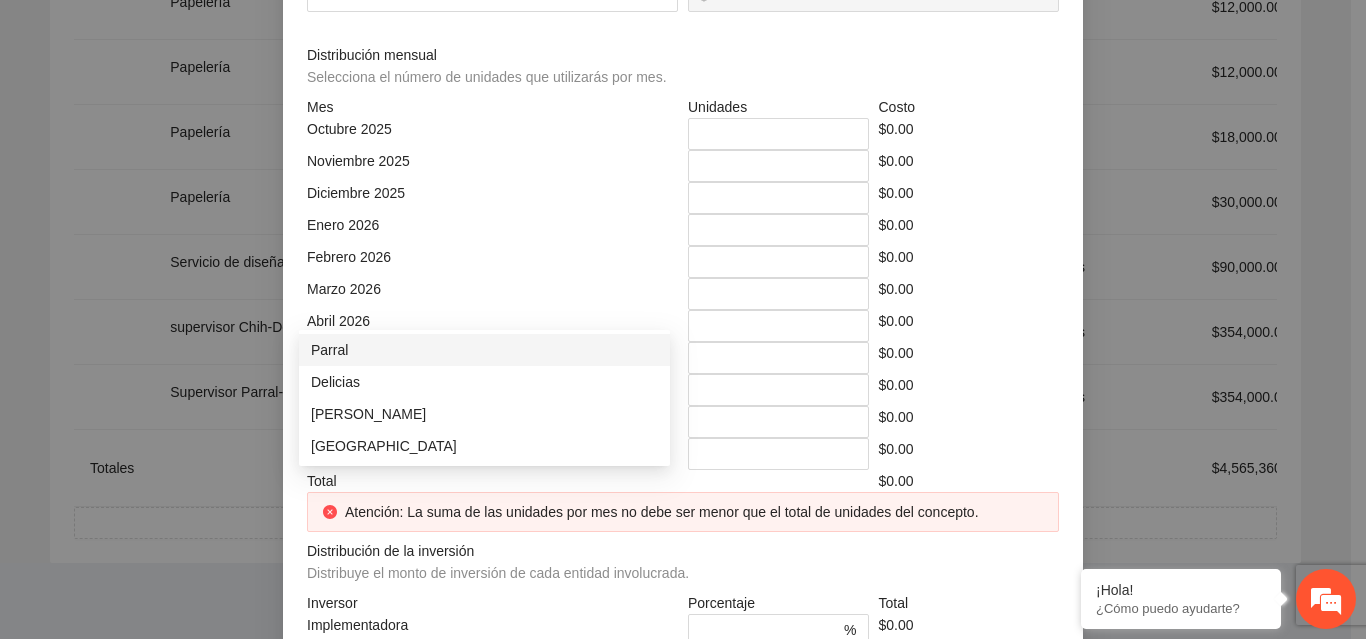 click at bounding box center [485, -144] 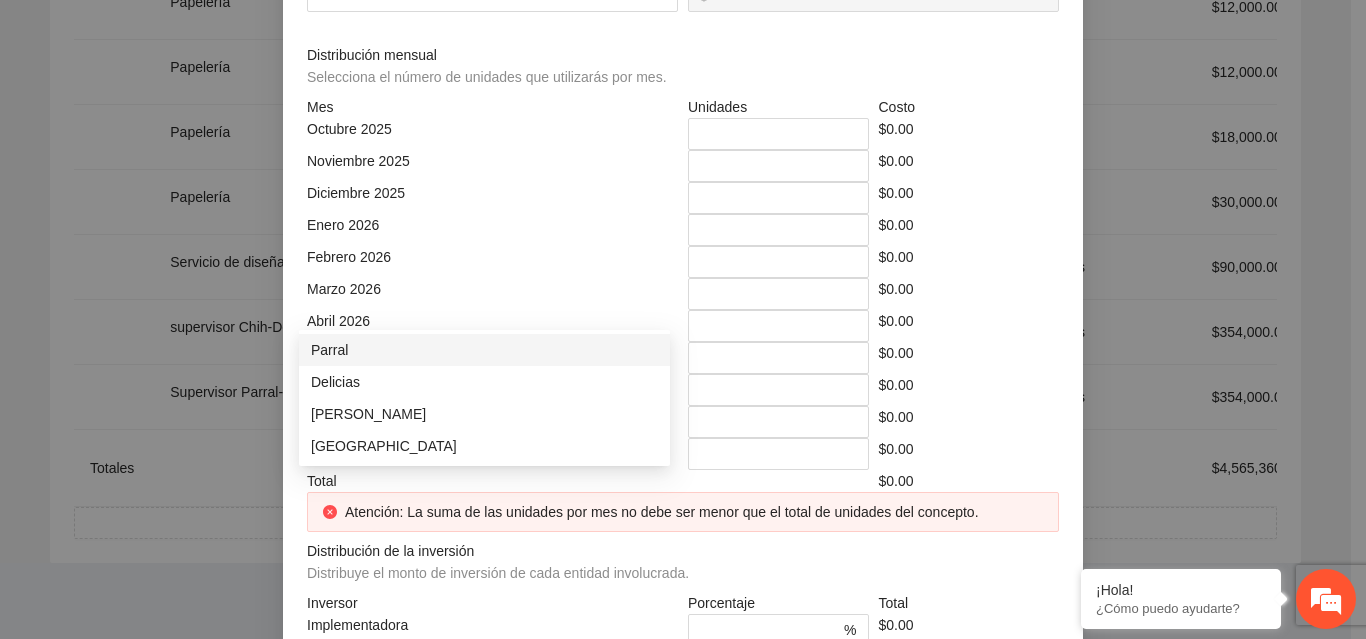 click on "Parral" at bounding box center [484, 350] 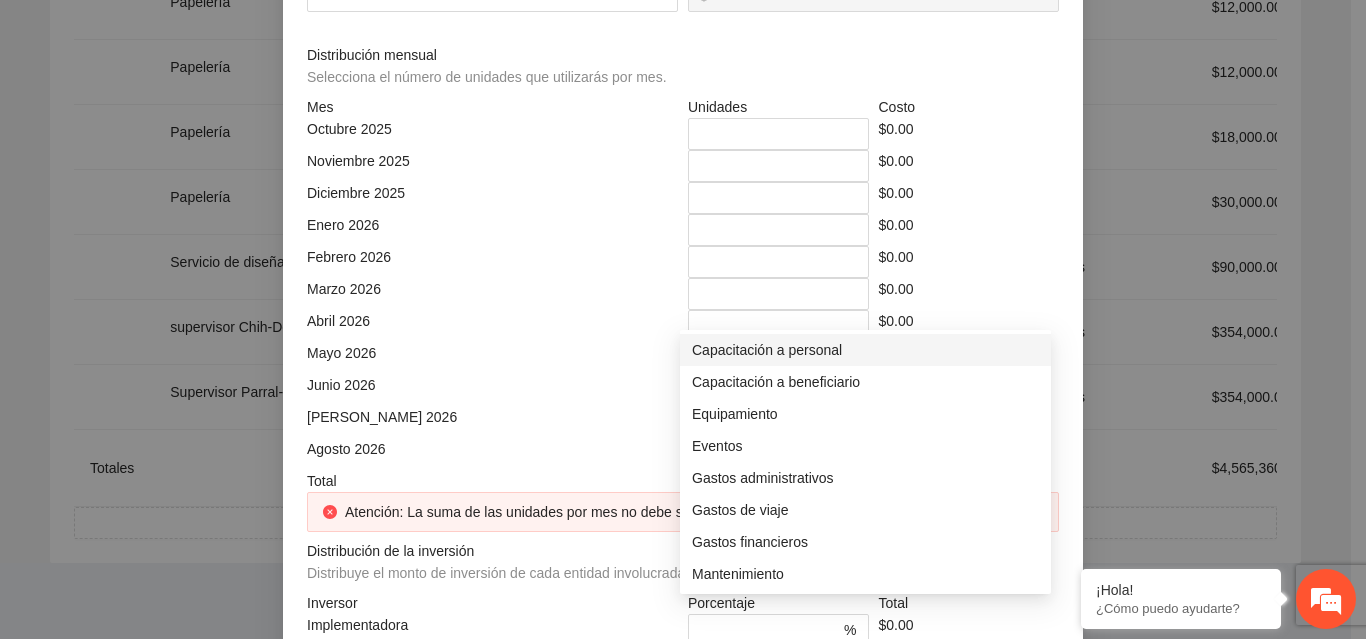 click at bounding box center (866, -144) 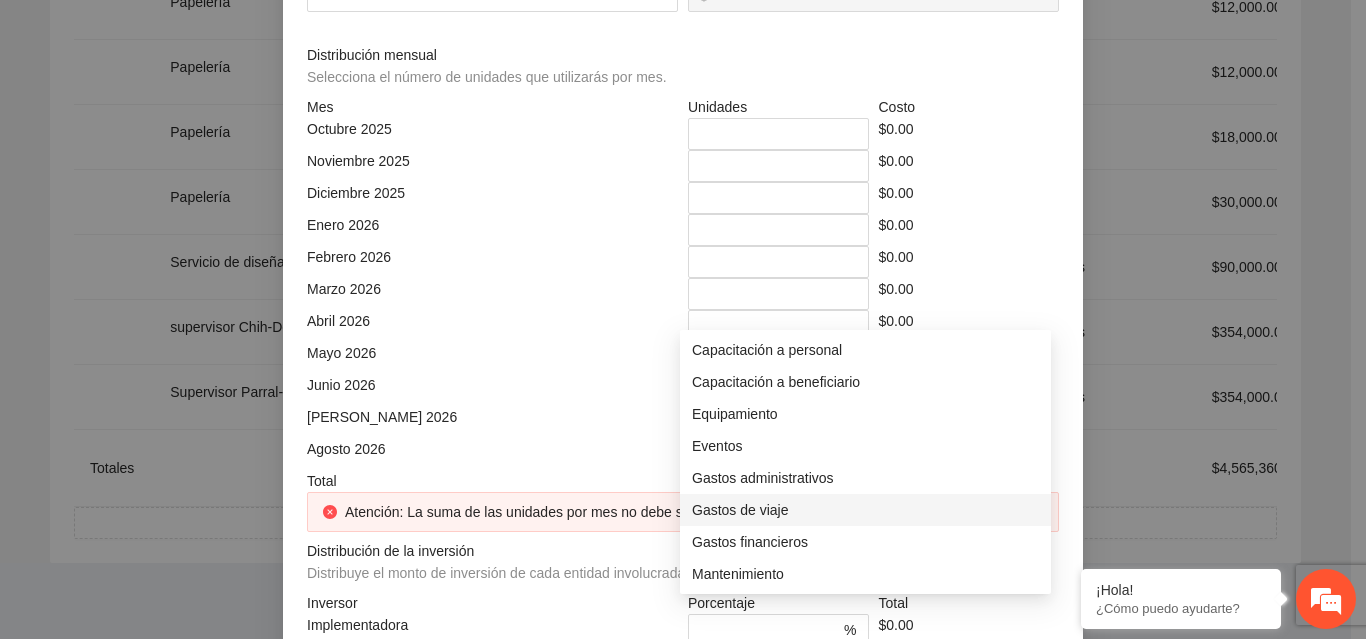 click on "Gastos de viaje" at bounding box center [865, 510] 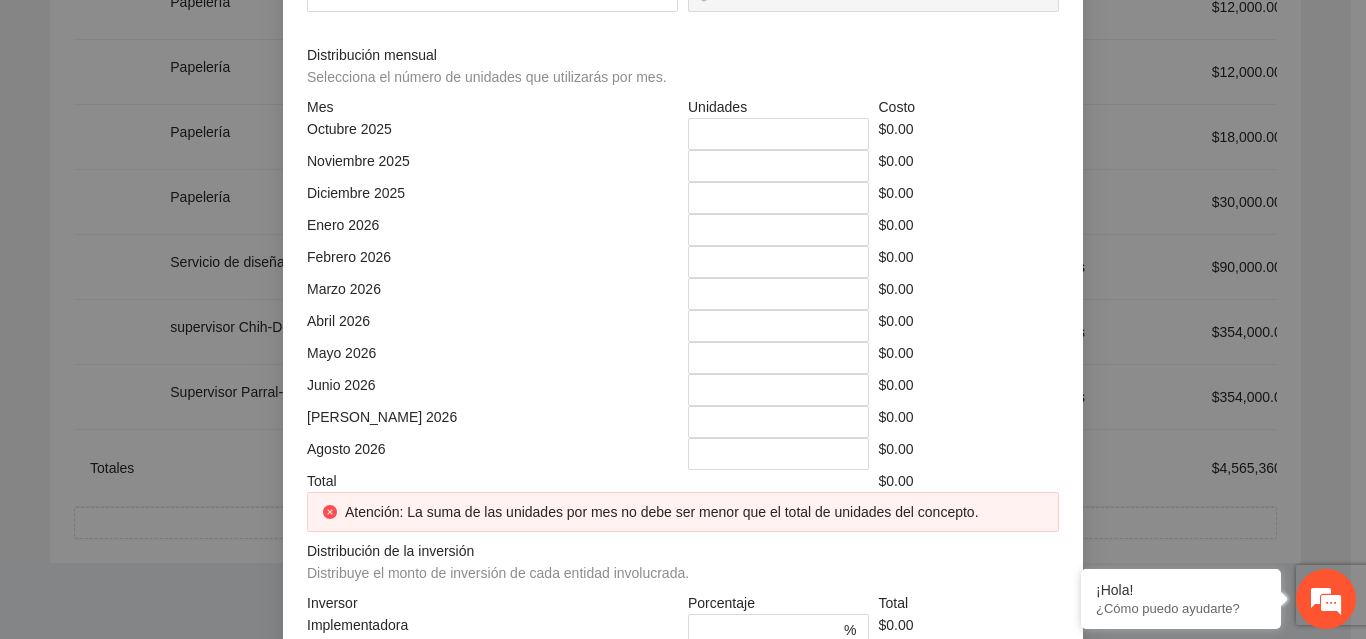 click at bounding box center (492, -74) 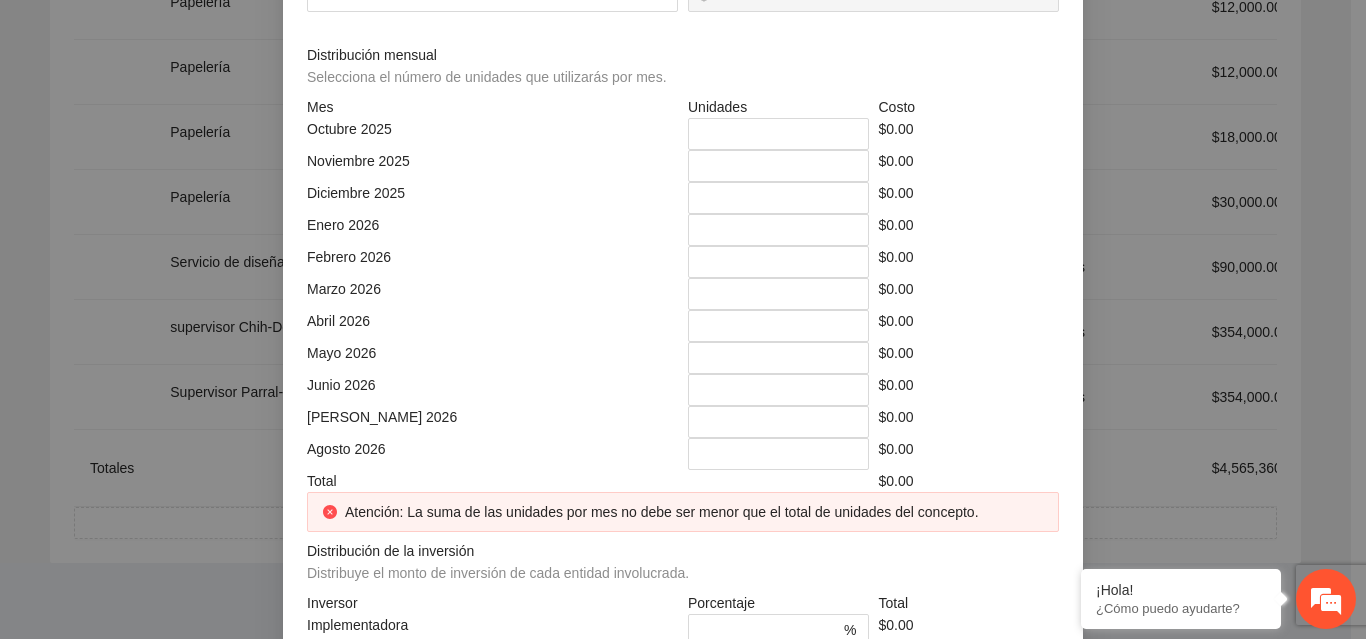 click at bounding box center (879, -74) 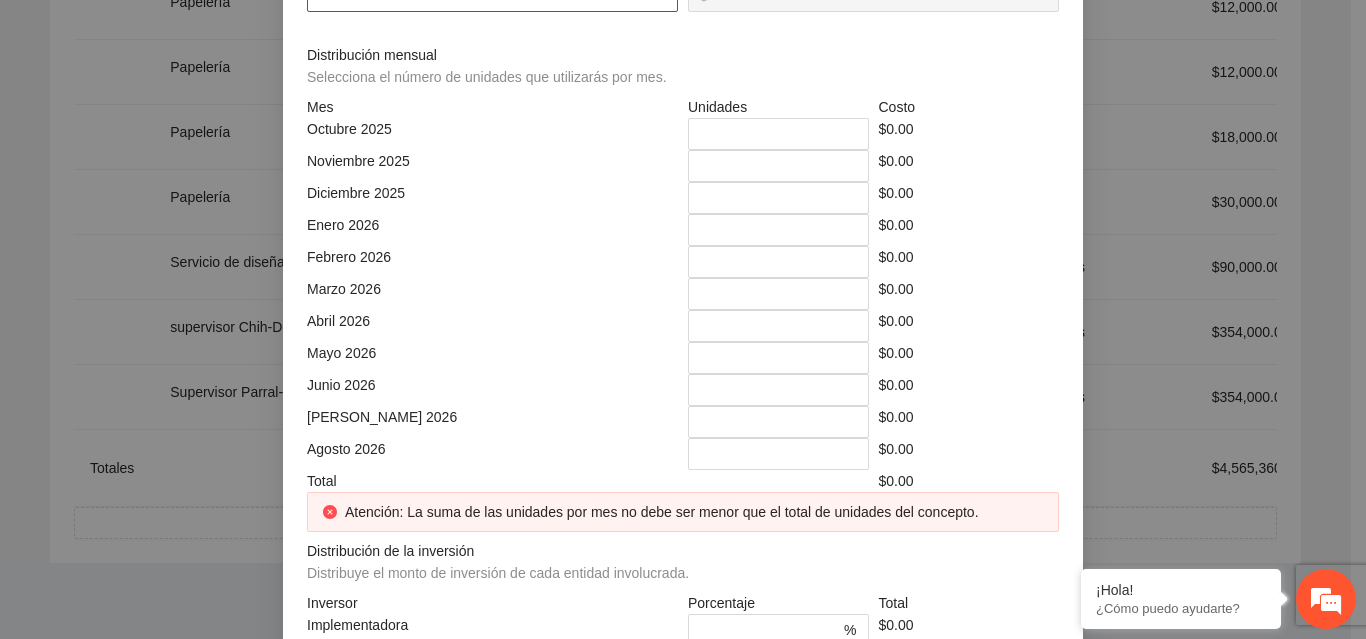 click at bounding box center (492, -4) 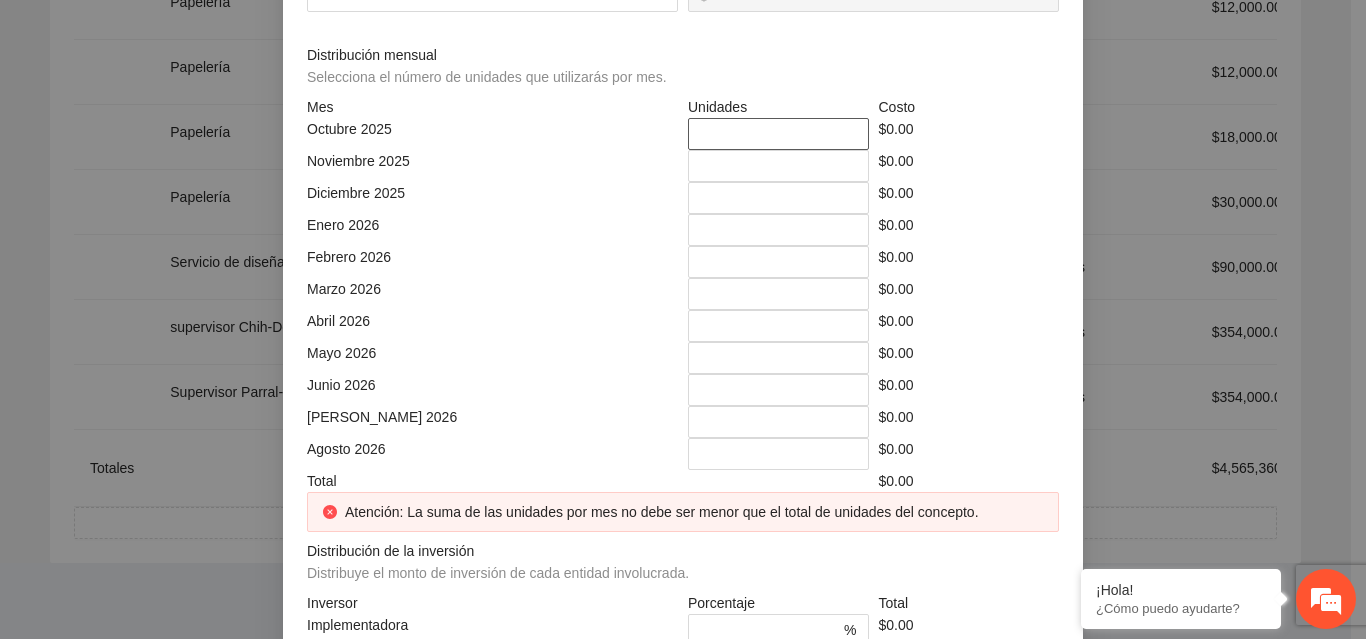 click on "*" at bounding box center (778, 134) 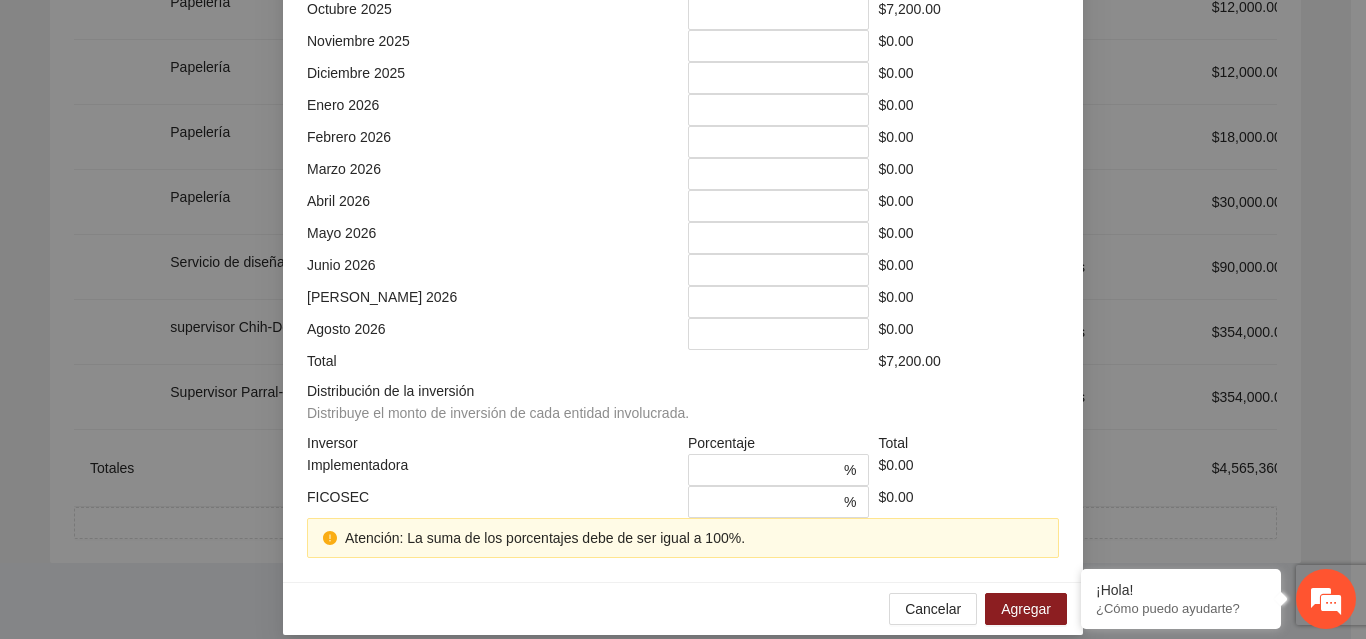 scroll, scrollTop: 579, scrollLeft: 0, axis: vertical 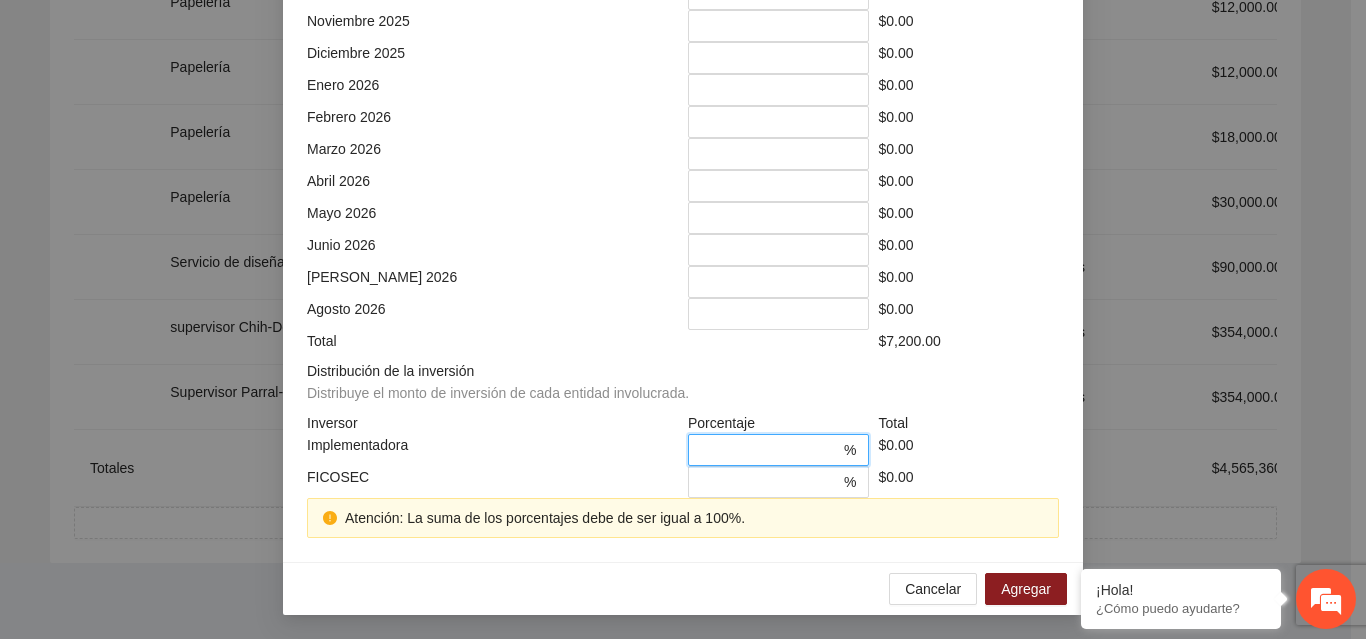 click on "*" at bounding box center [770, 450] 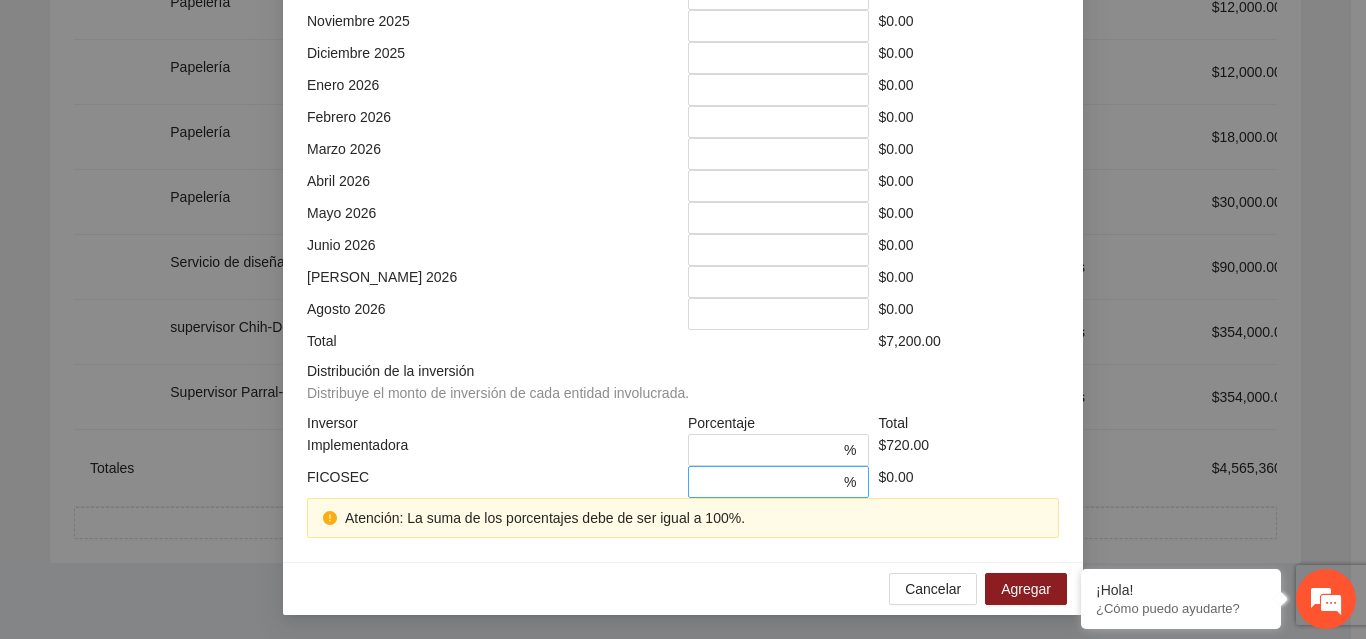 click on "* %" at bounding box center (778, 482) 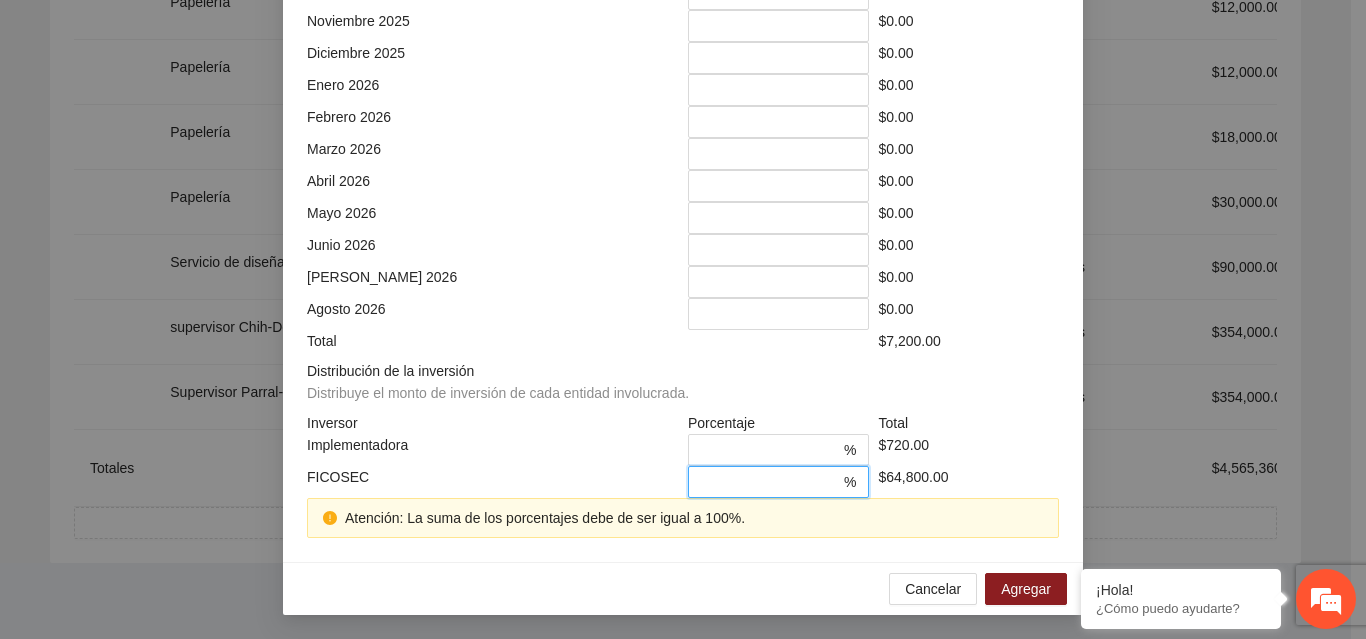 scroll, scrollTop: 539, scrollLeft: 0, axis: vertical 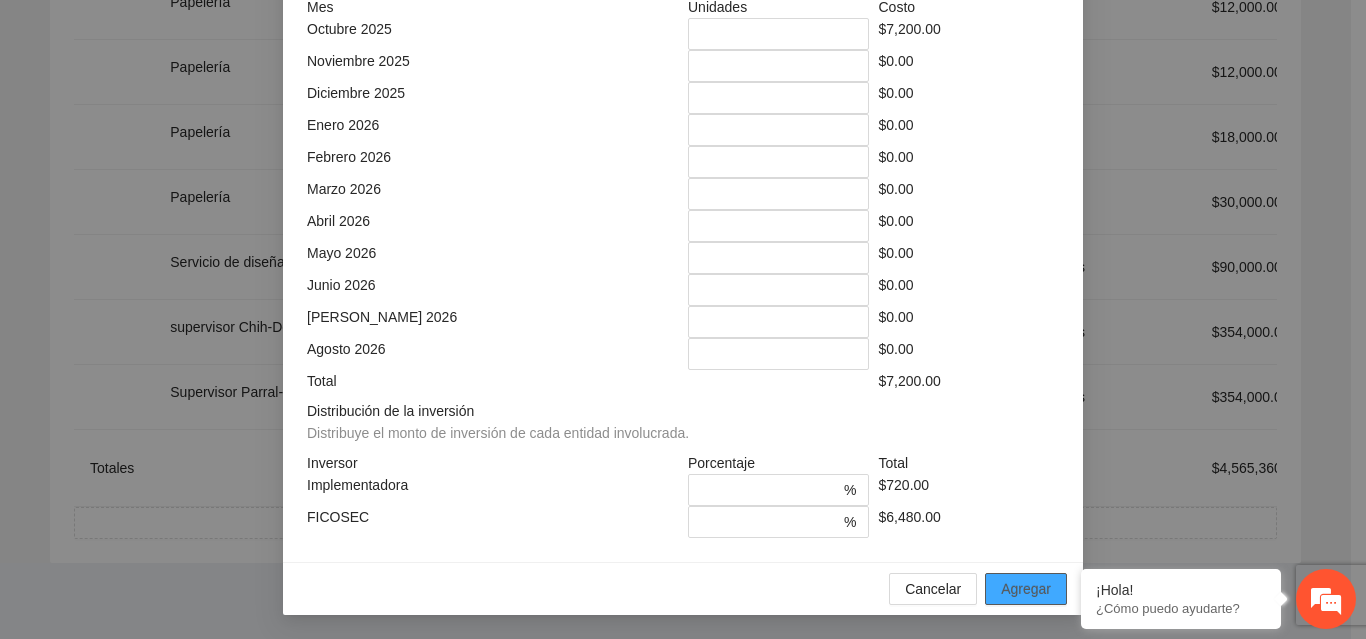 click on "Agregar" at bounding box center (1026, 589) 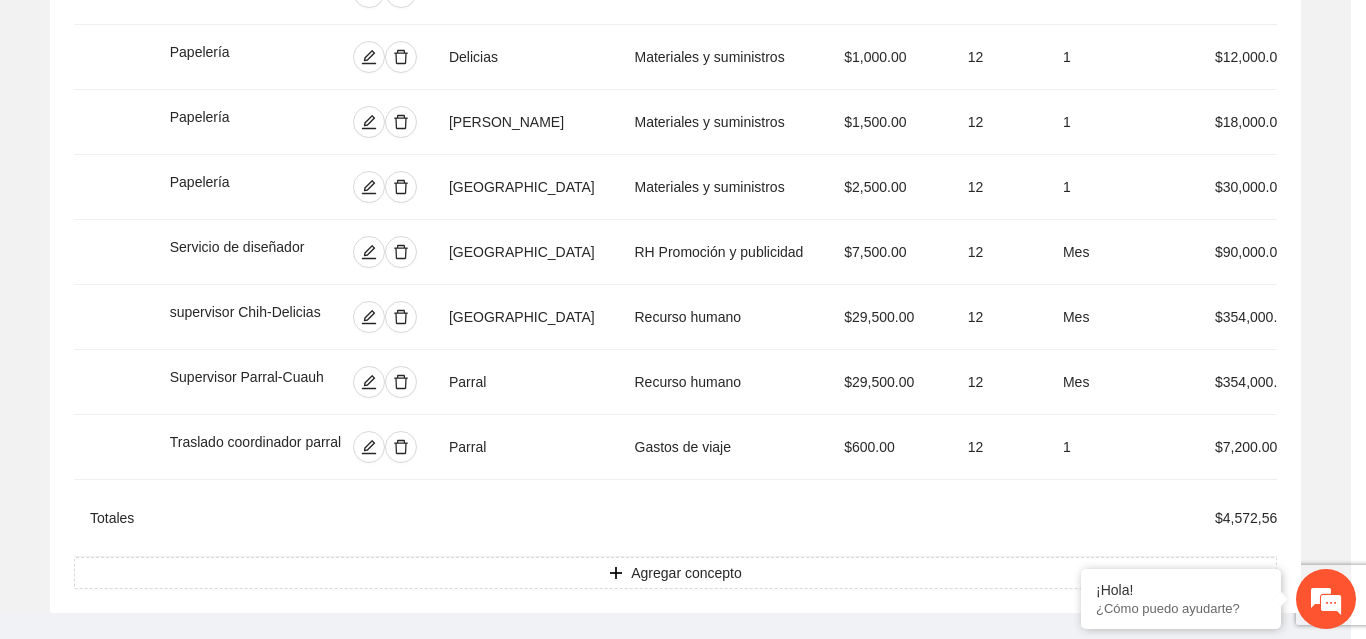 scroll, scrollTop: 439, scrollLeft: 0, axis: vertical 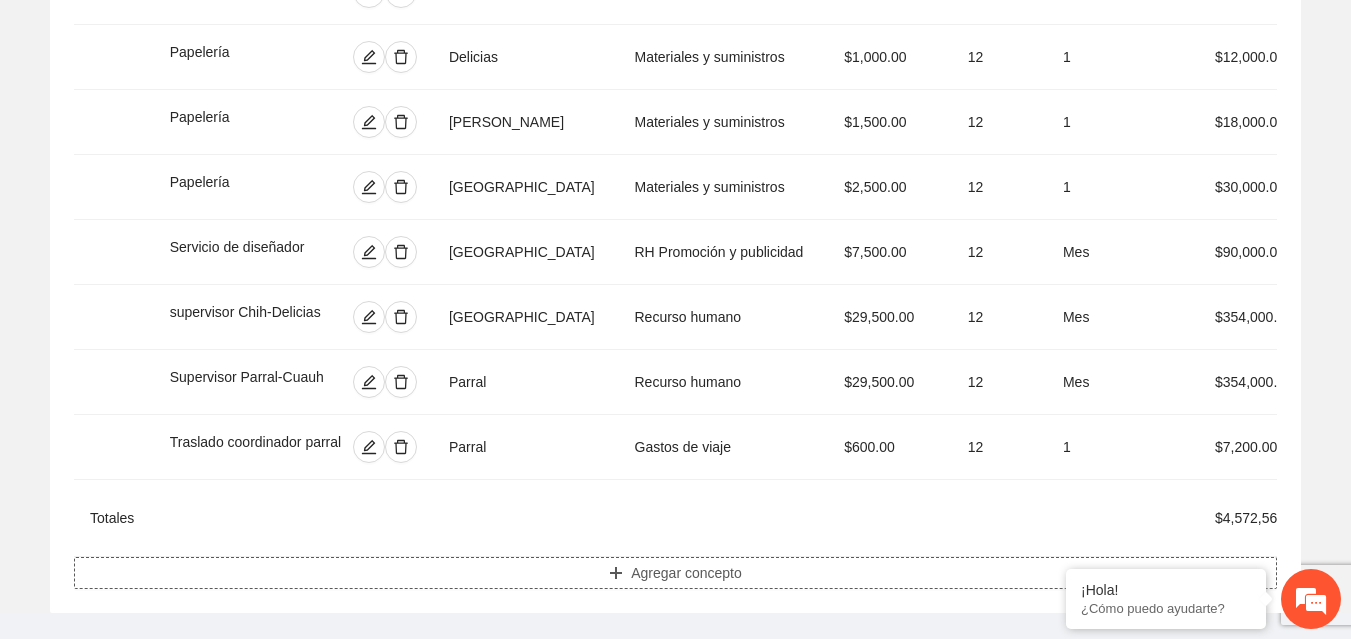 click on "Agregar concepto" at bounding box center [675, 573] 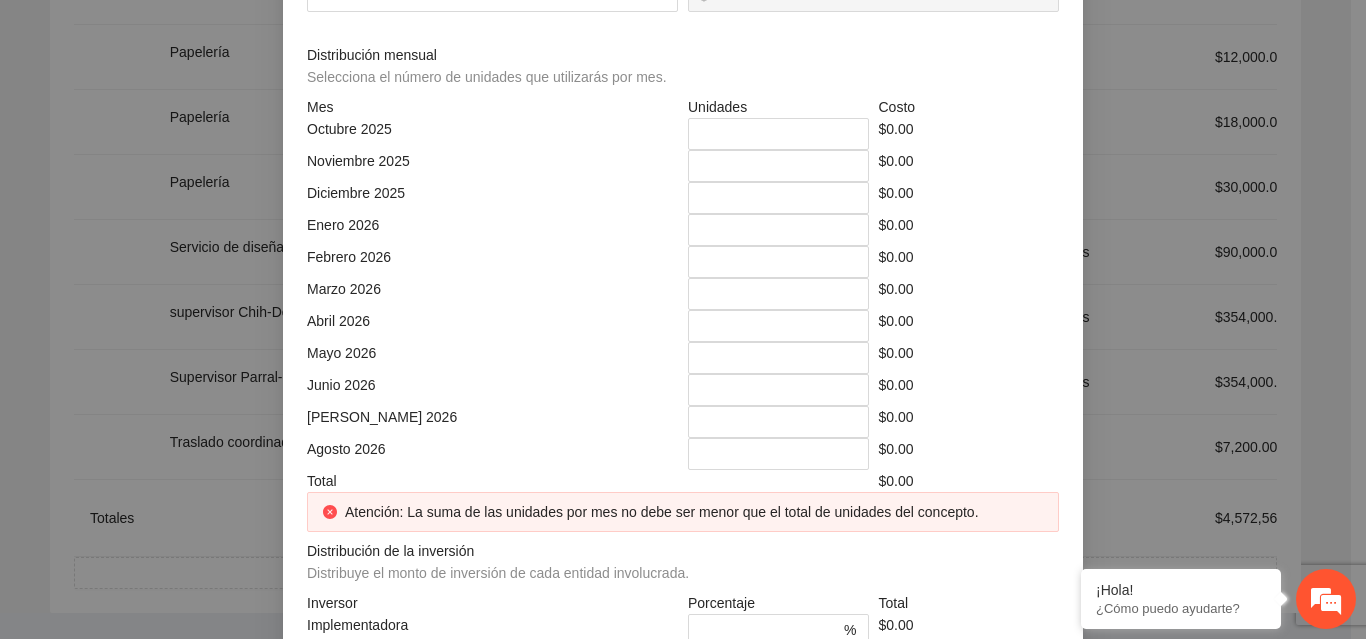 click at bounding box center (683, -214) 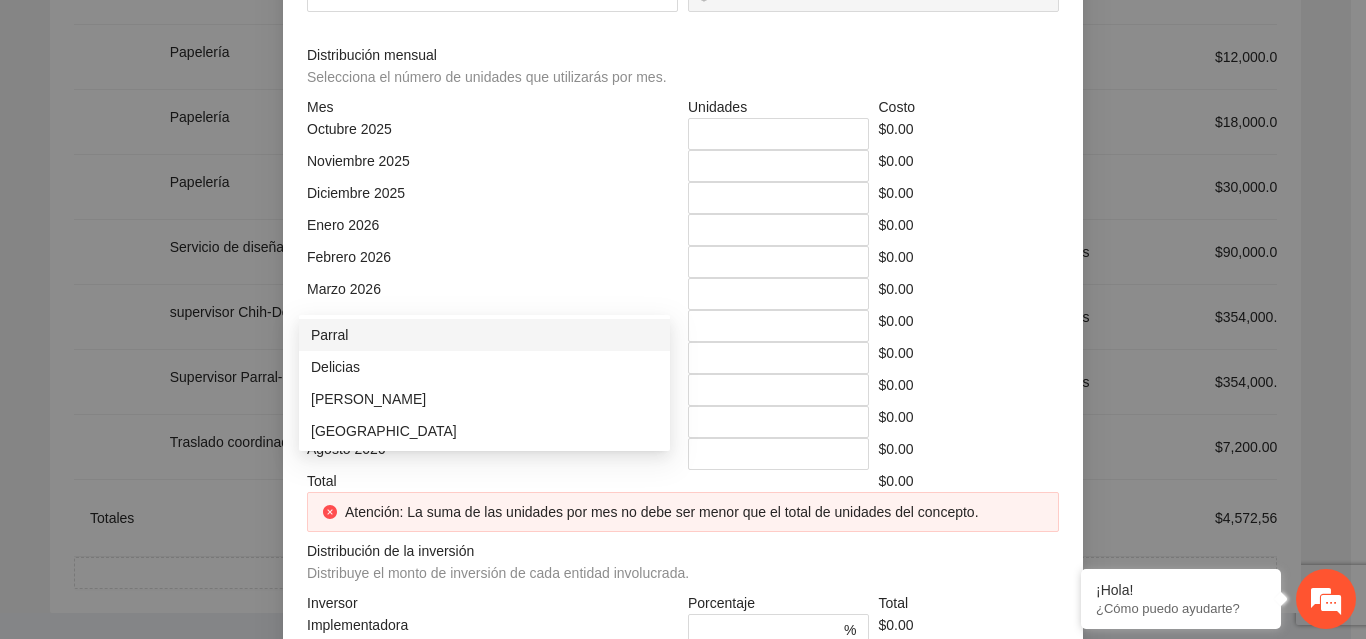 click at bounding box center [485, -144] 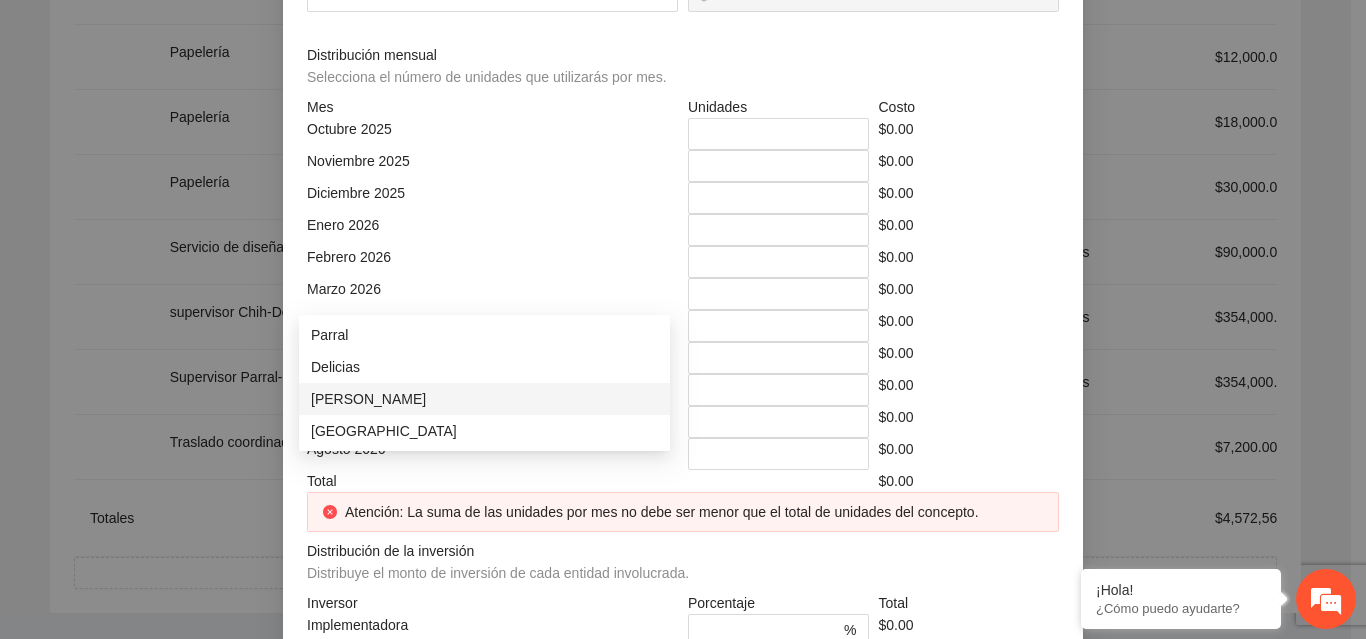 click on "[PERSON_NAME]" at bounding box center [484, 399] 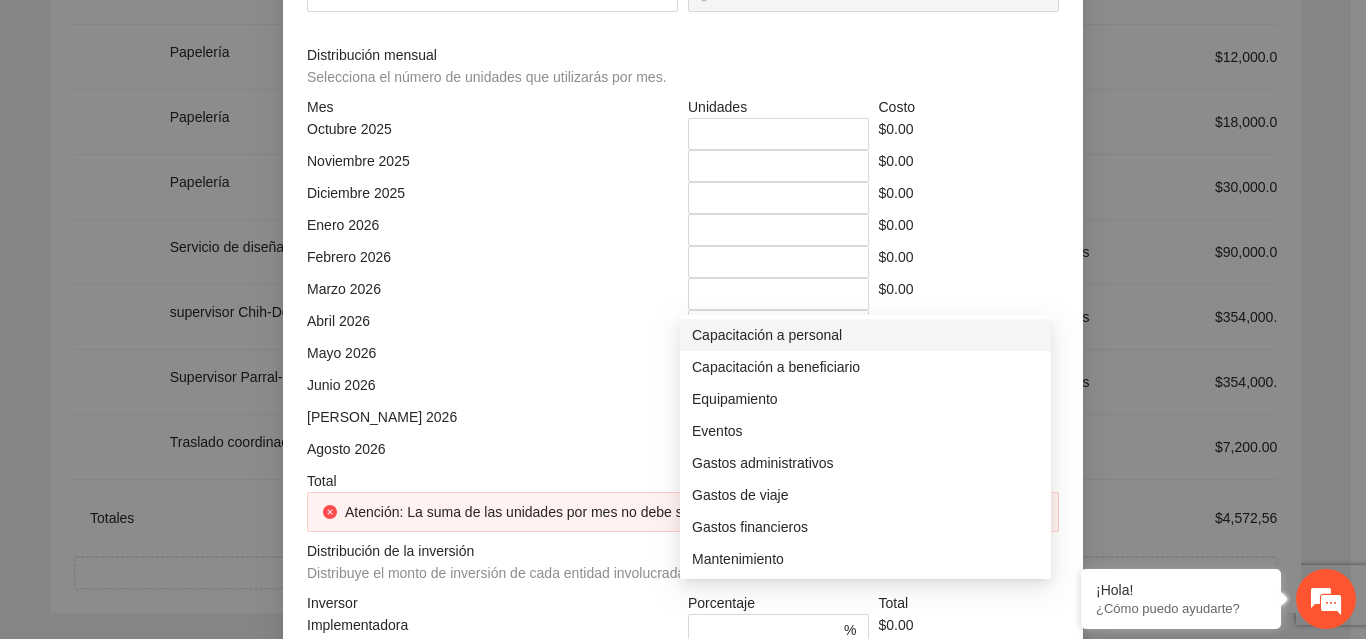click at bounding box center [866, -144] 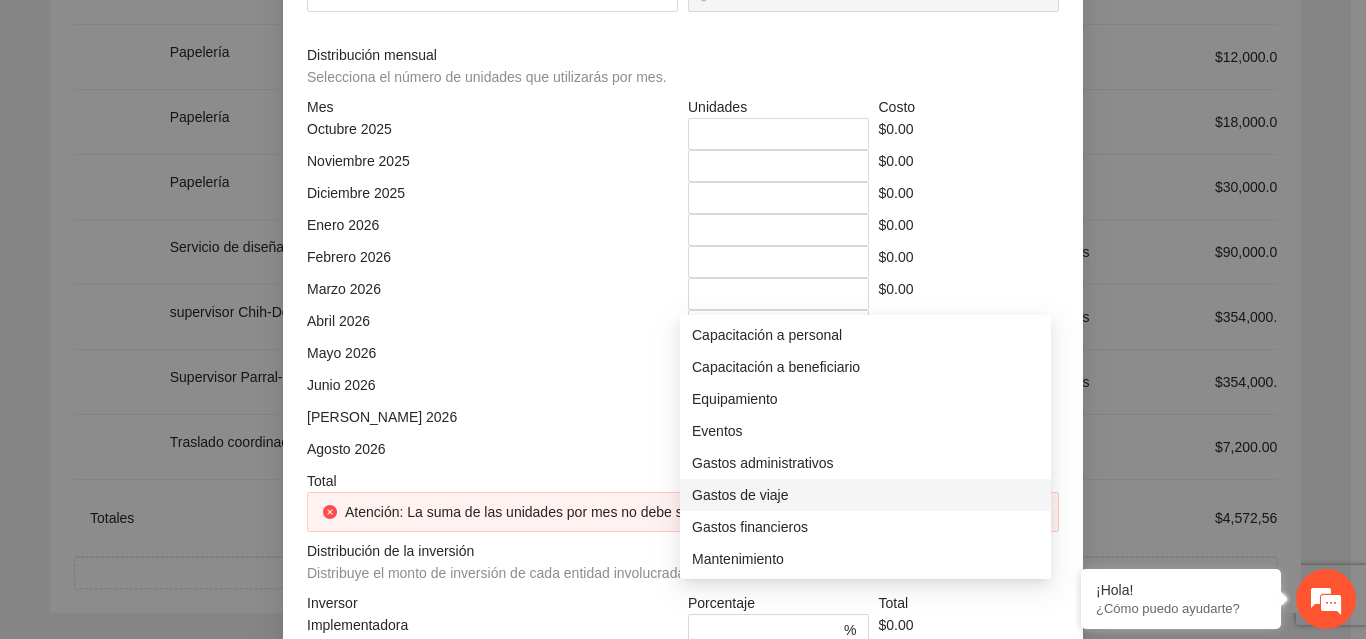 click on "Gastos de viaje" at bounding box center (865, 495) 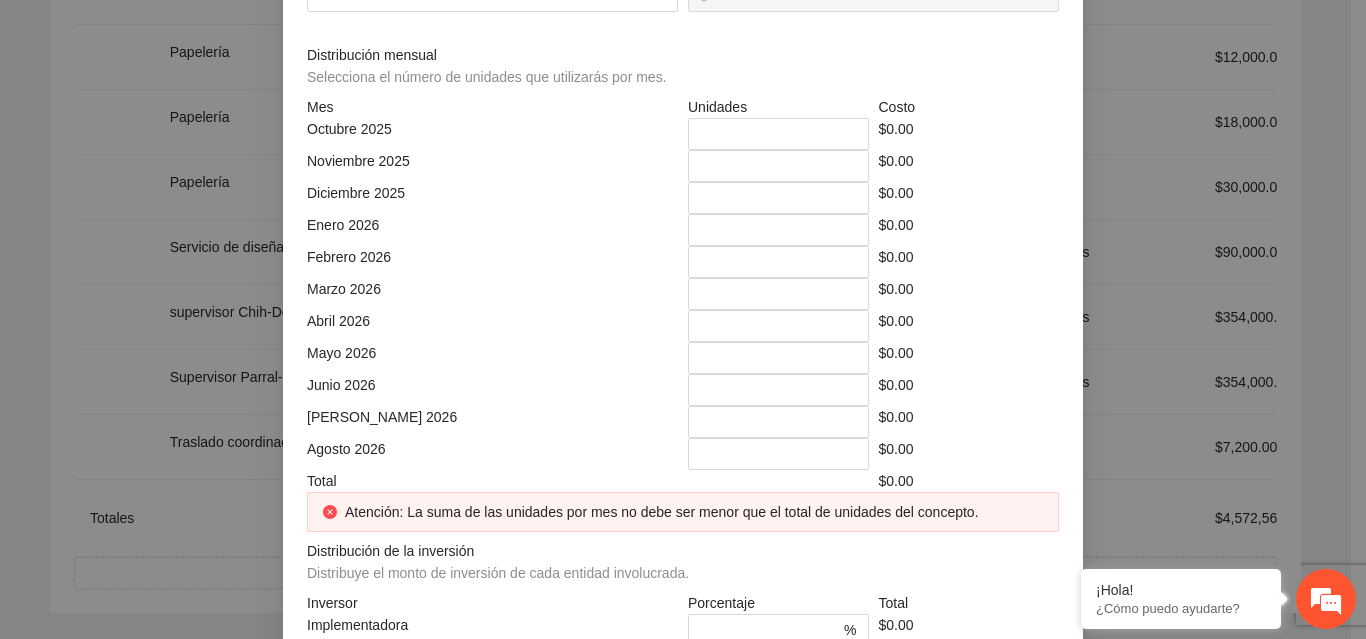 click at bounding box center (492, -74) 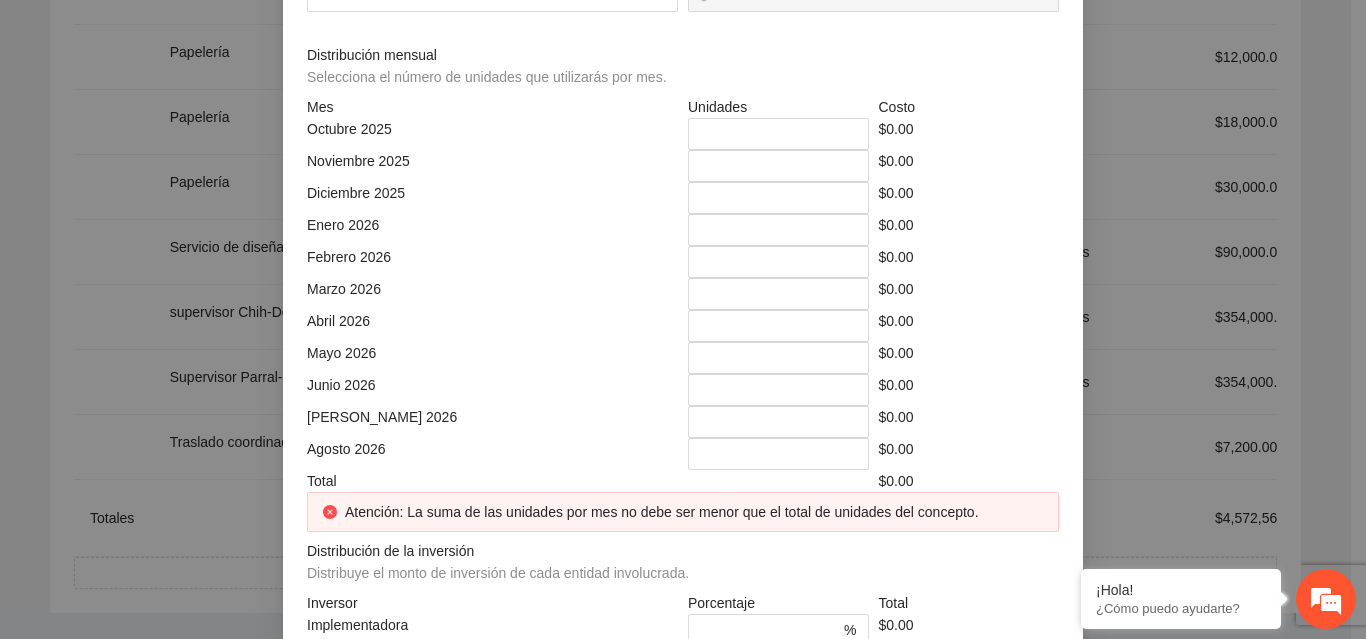 click at bounding box center [879, -74] 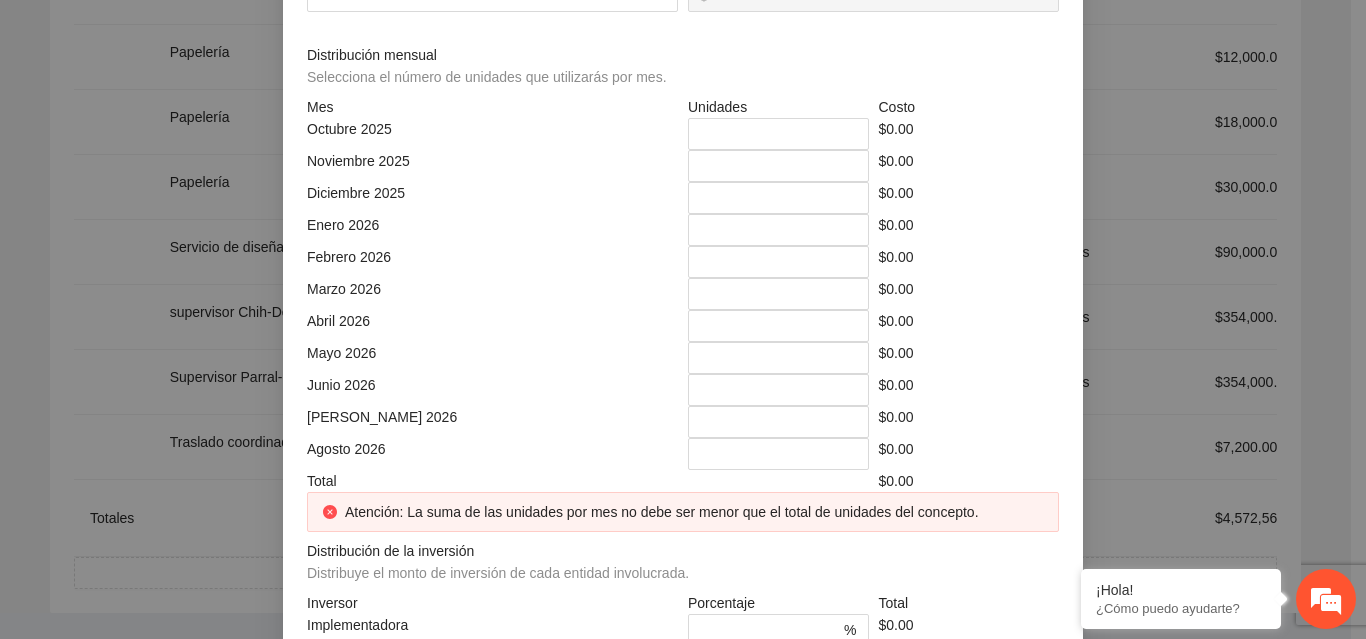 click at bounding box center [879, -74] 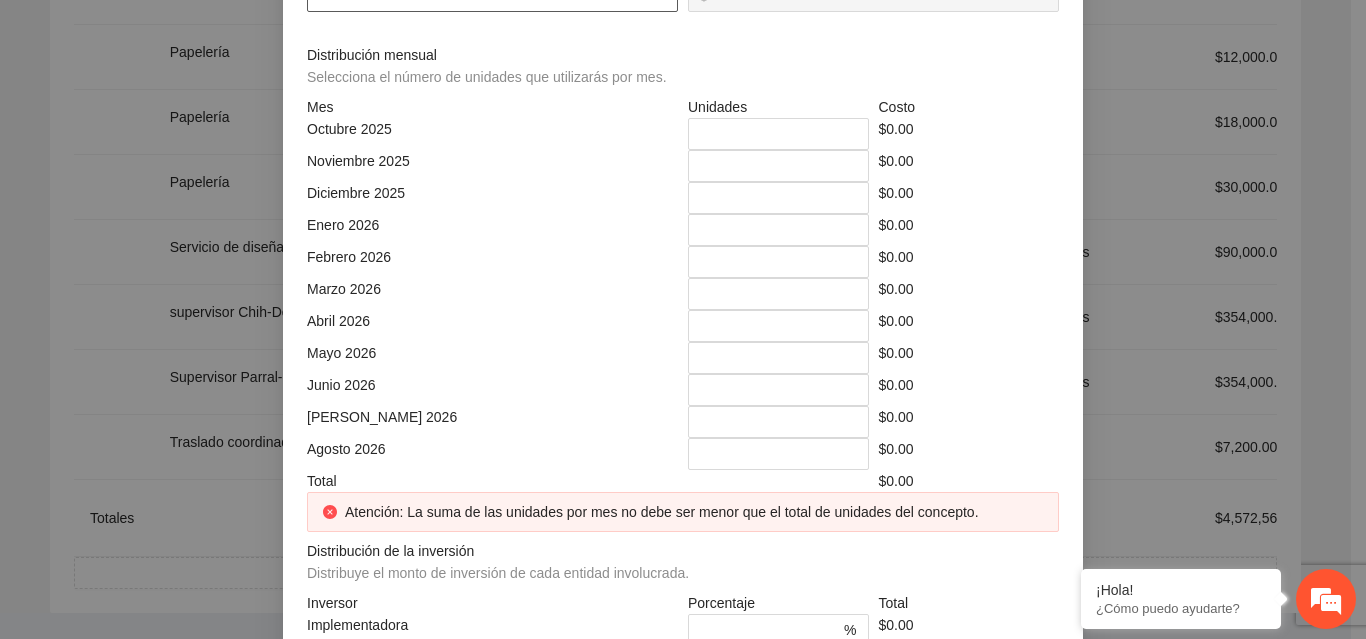 click at bounding box center (492, -4) 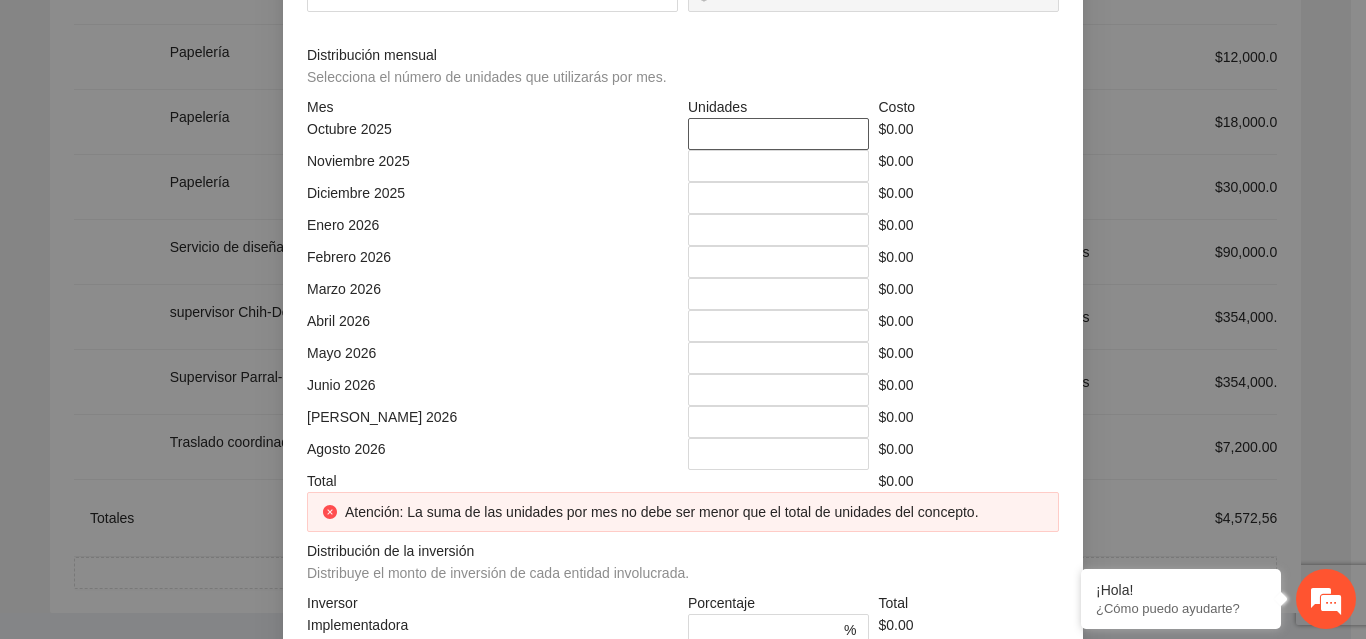 click on "*" at bounding box center (778, 134) 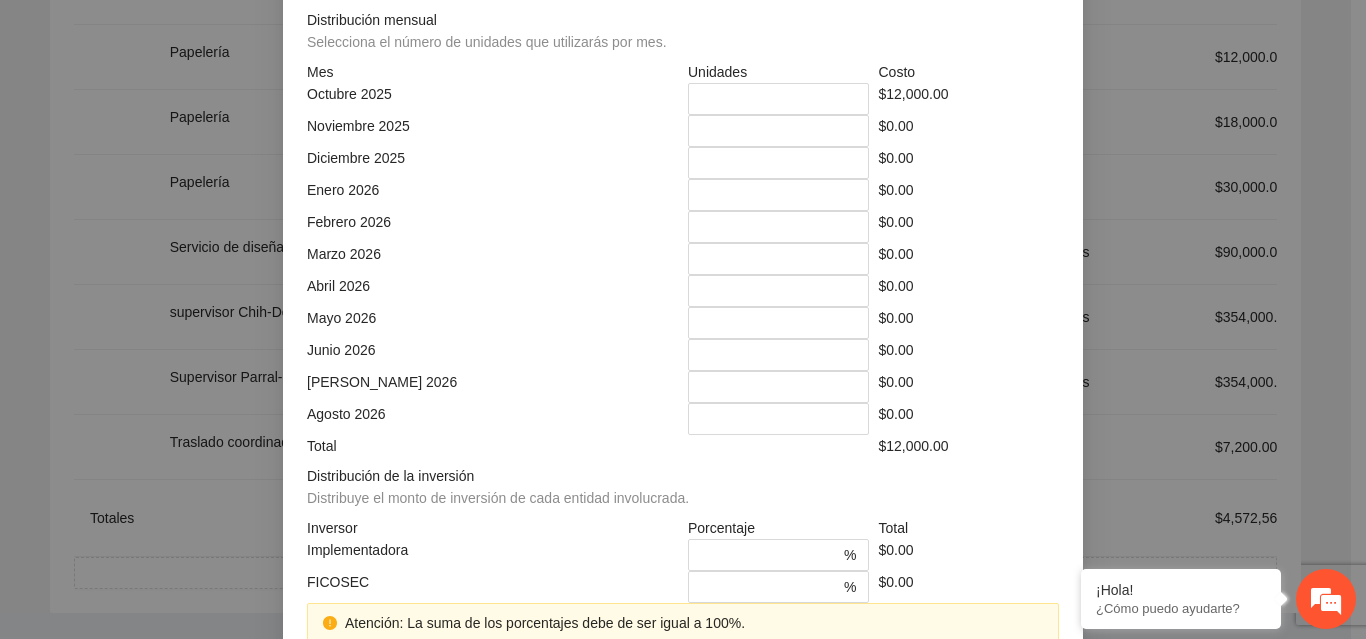 scroll, scrollTop: 579, scrollLeft: 0, axis: vertical 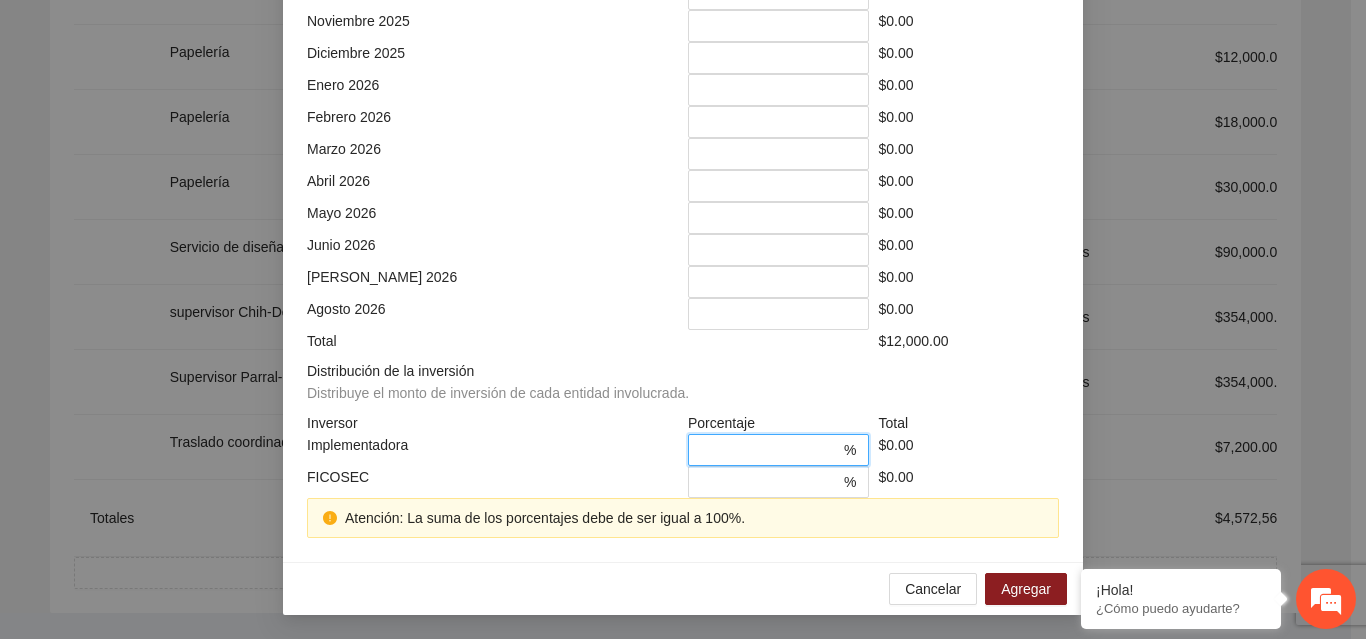 click on "*" at bounding box center [770, 450] 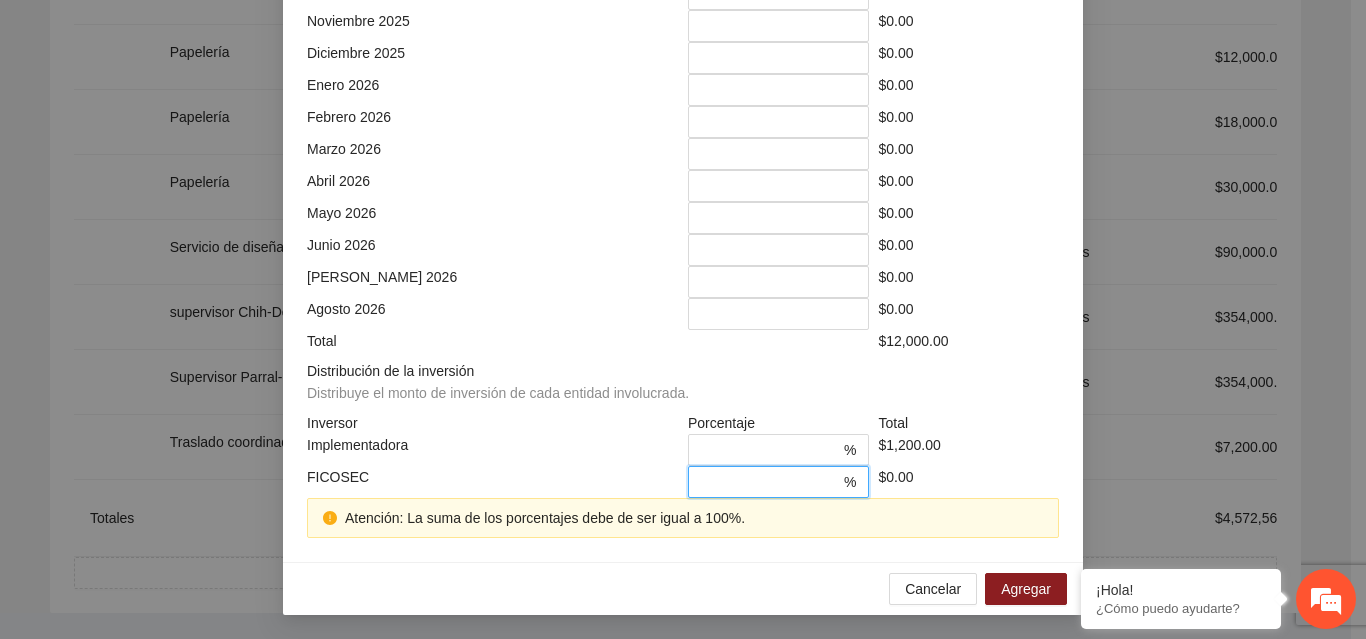 click on "*" at bounding box center [770, 482] 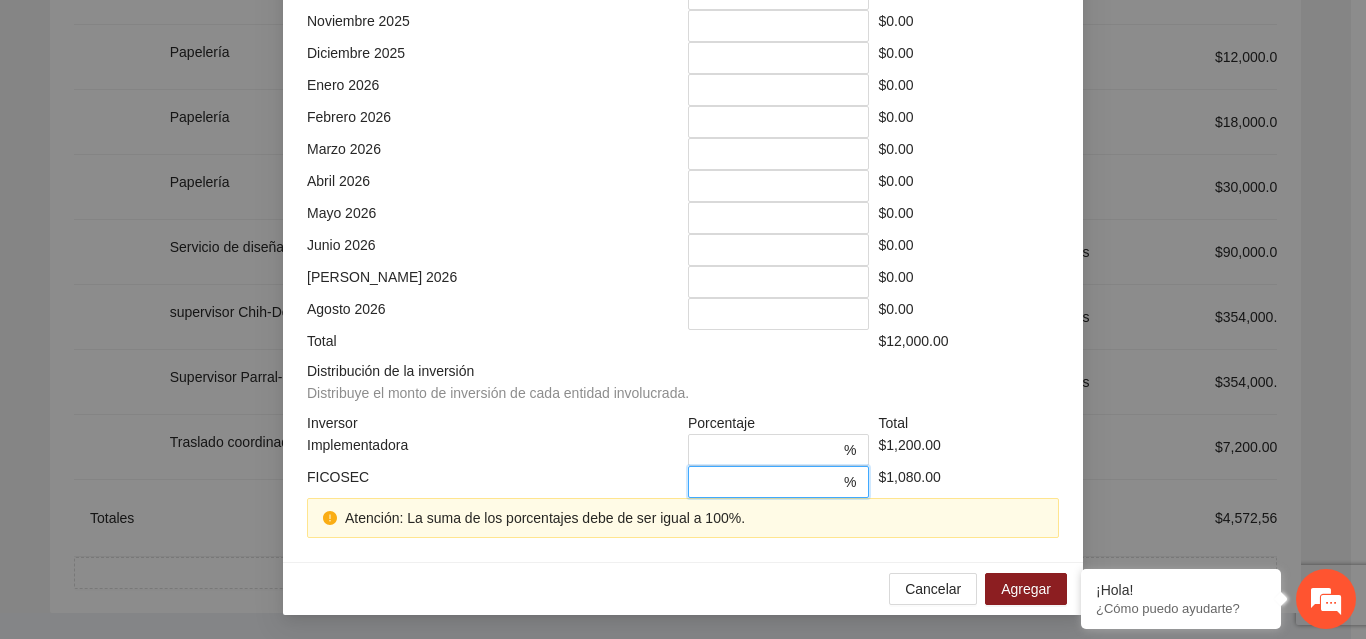 scroll, scrollTop: 539, scrollLeft: 0, axis: vertical 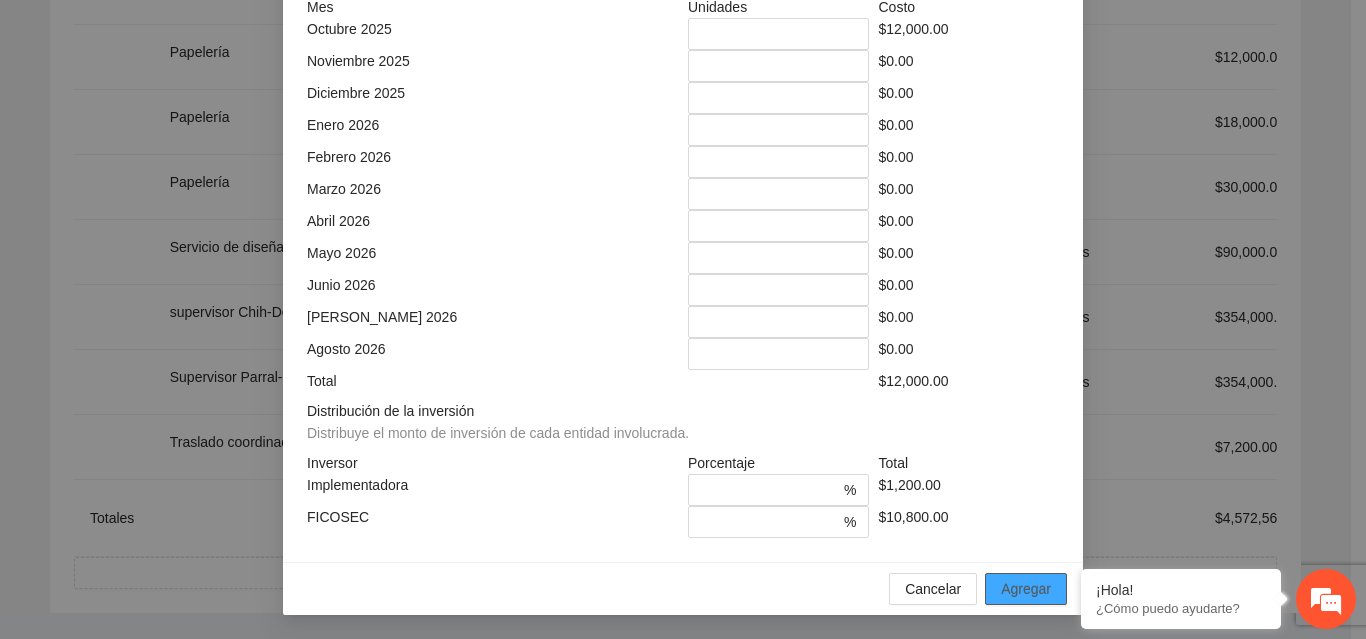 click on "Agregar" at bounding box center [1026, 589] 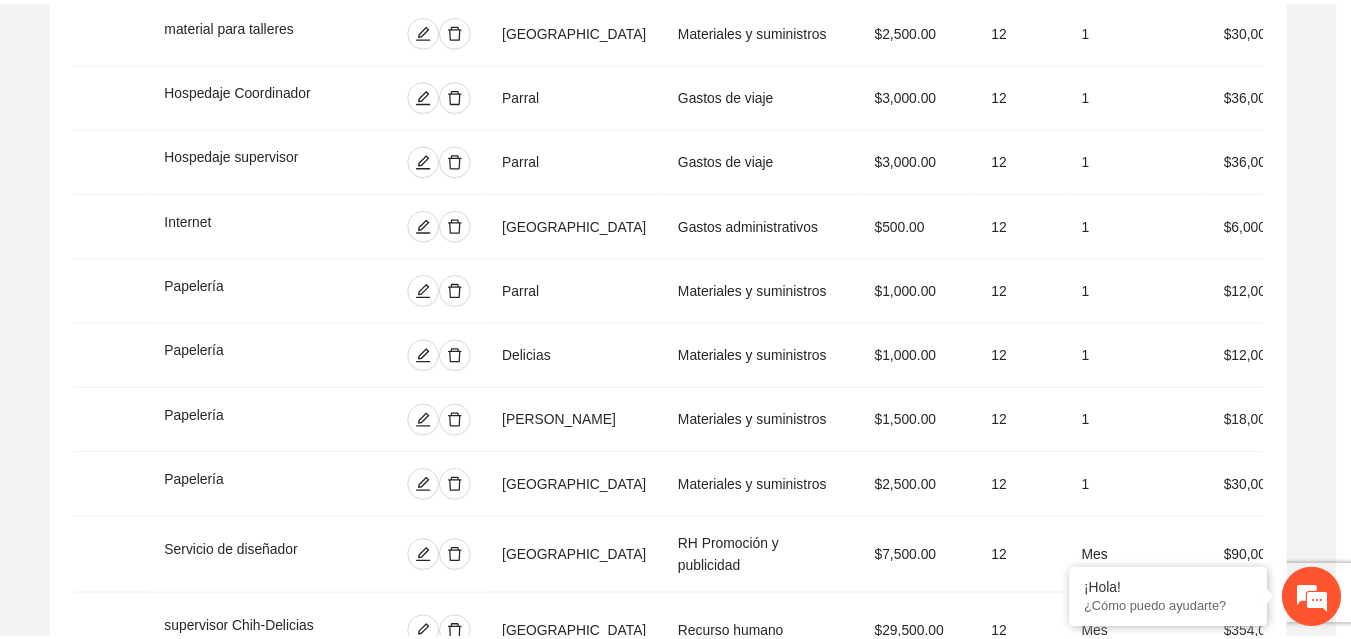 scroll, scrollTop: 439, scrollLeft: 0, axis: vertical 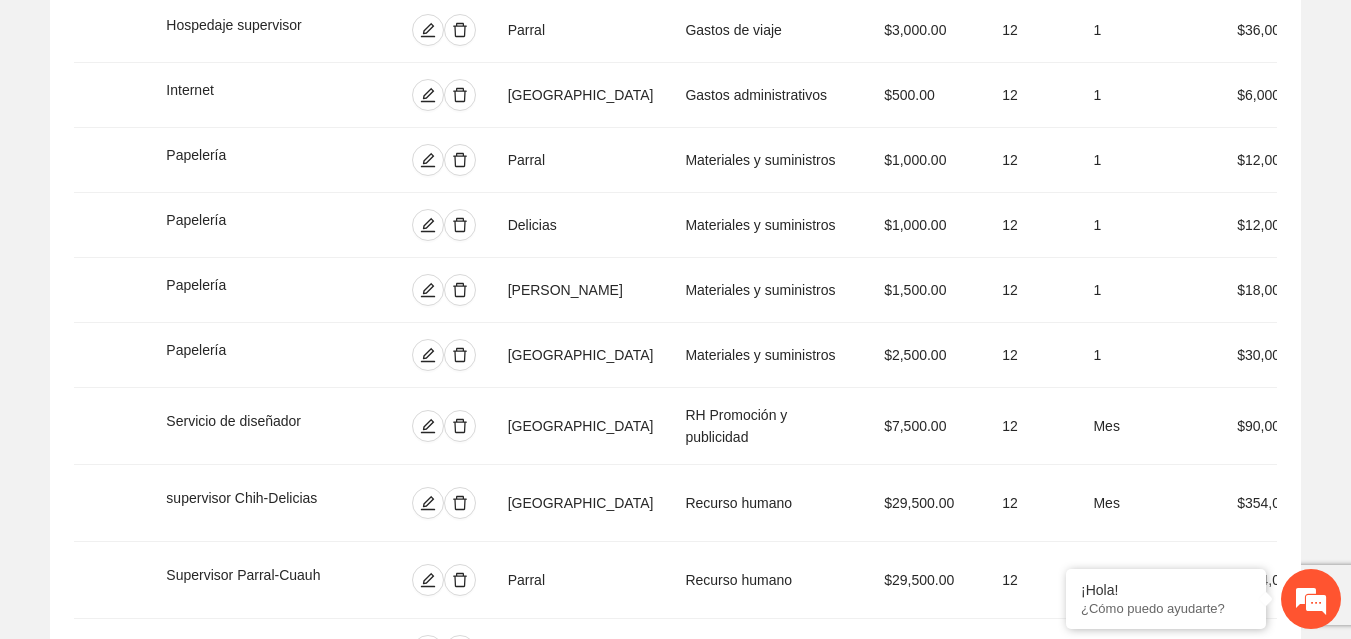 click on "Agregar concepto" at bounding box center (675, 864) 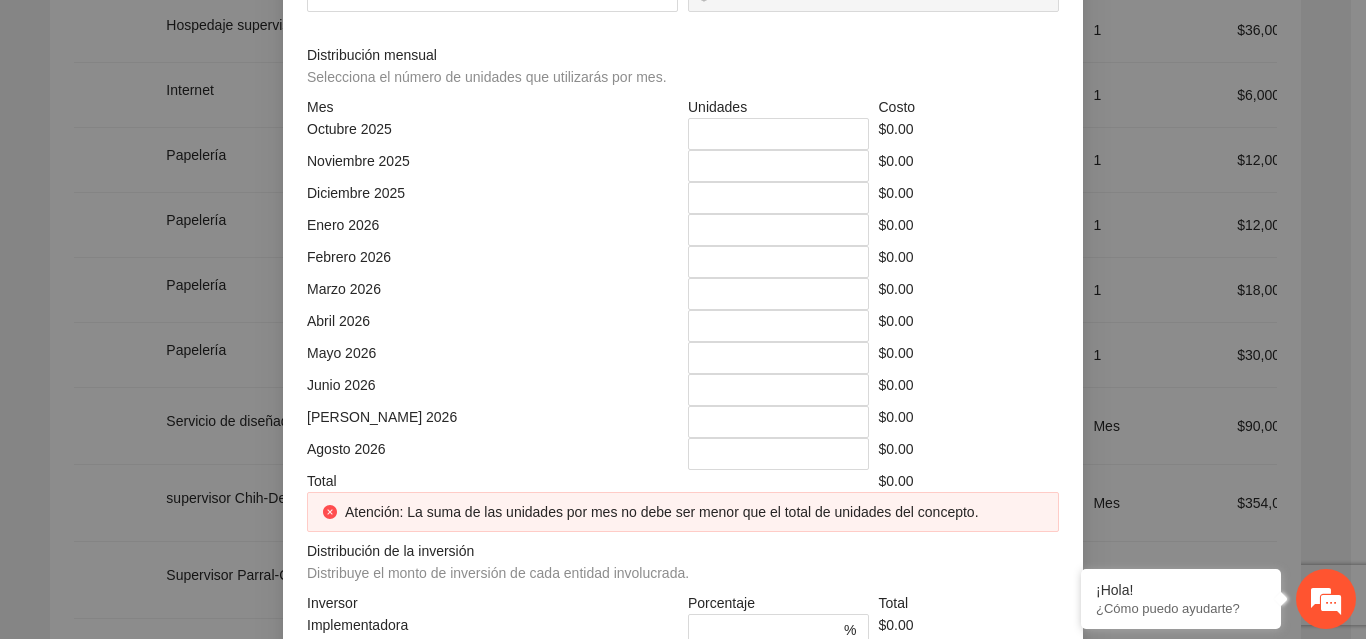 click at bounding box center [683, -214] 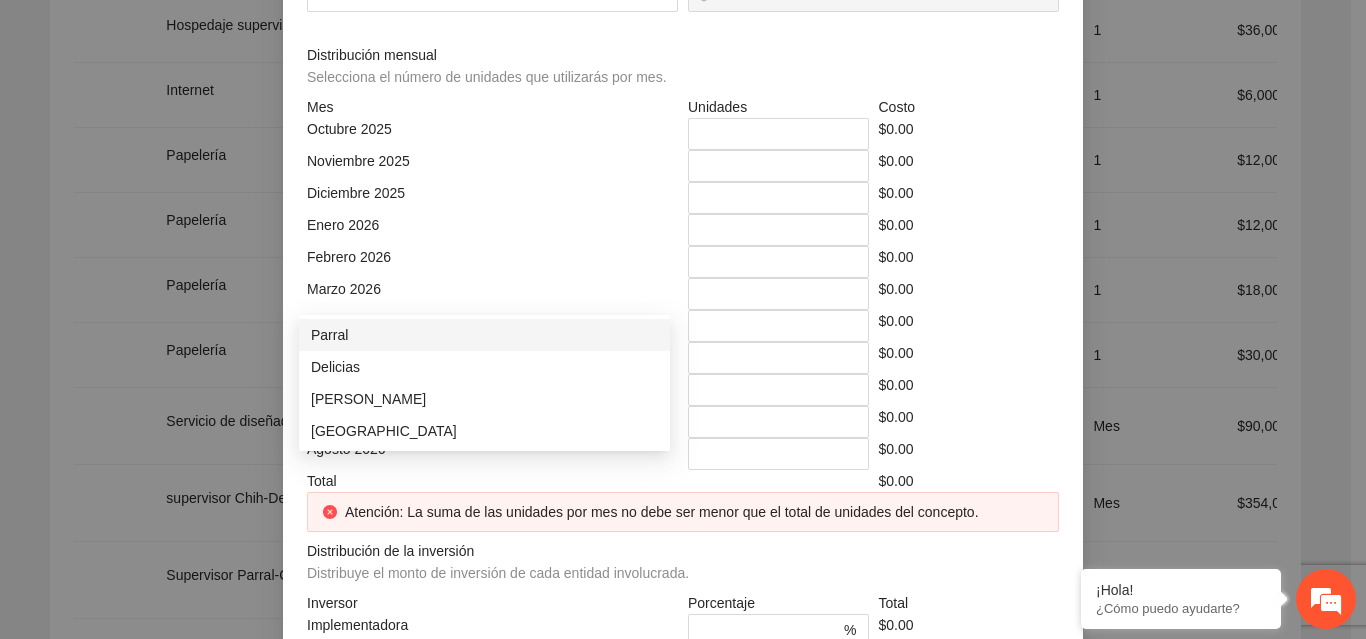 click at bounding box center [485, -144] 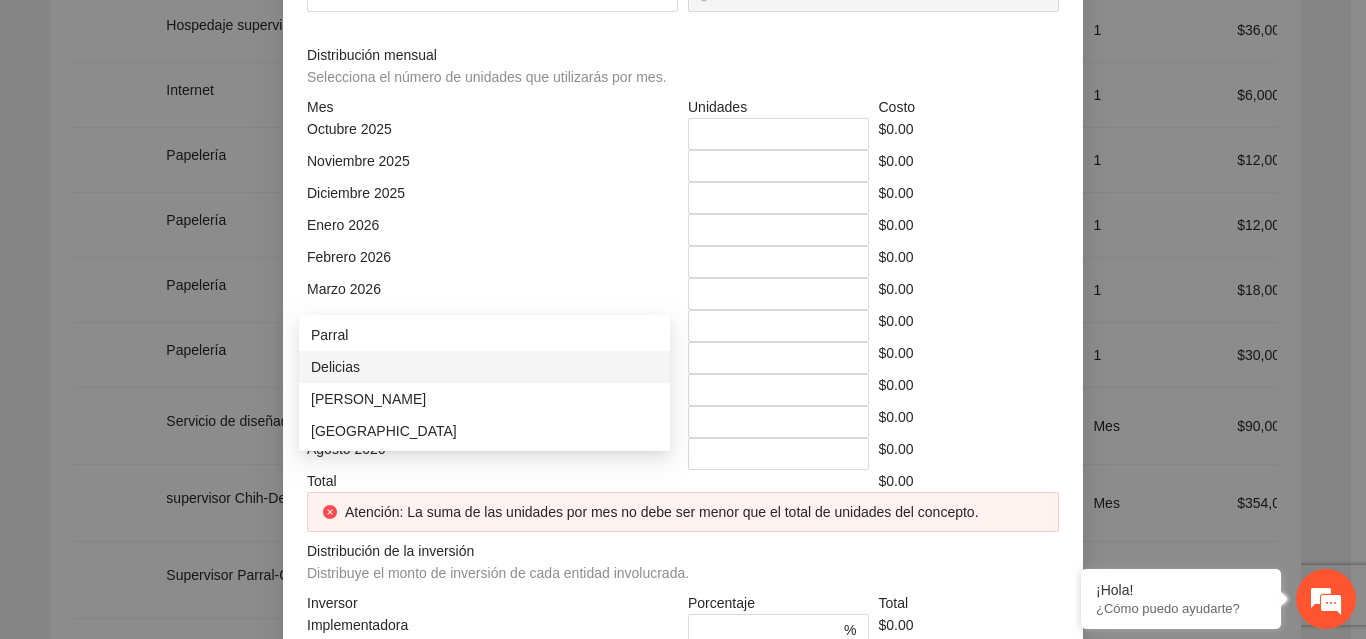 click on "Delicias" at bounding box center [484, 367] 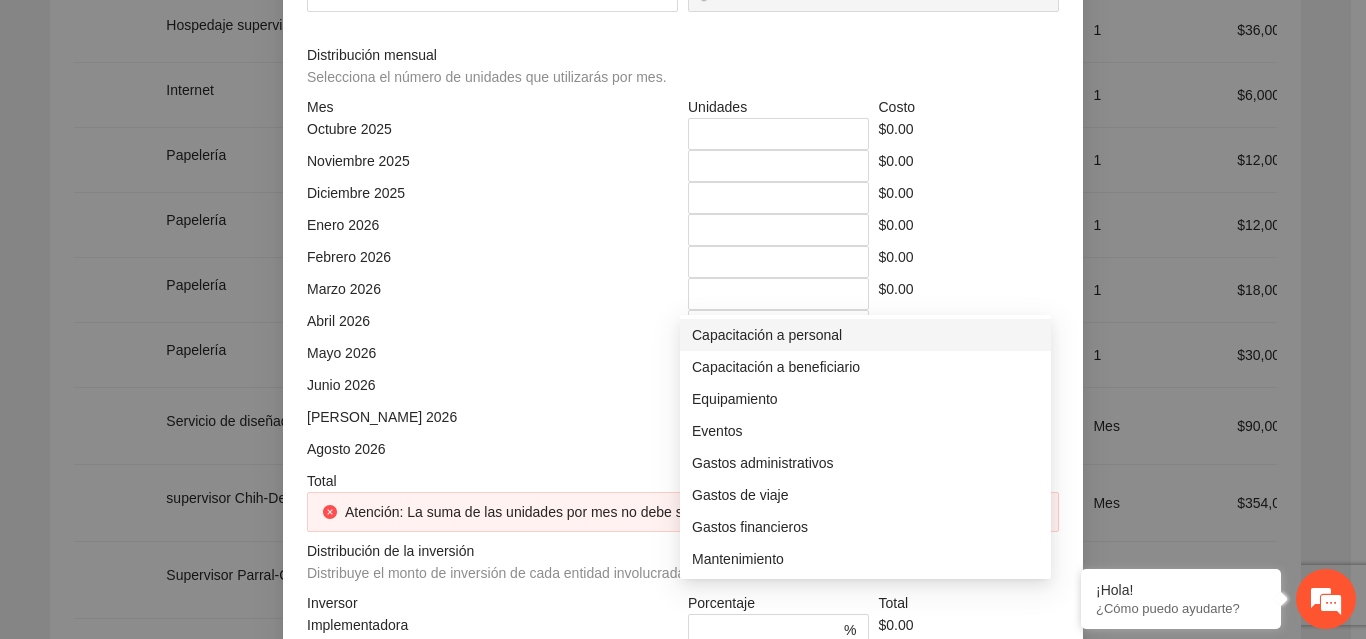 click at bounding box center [866, -144] 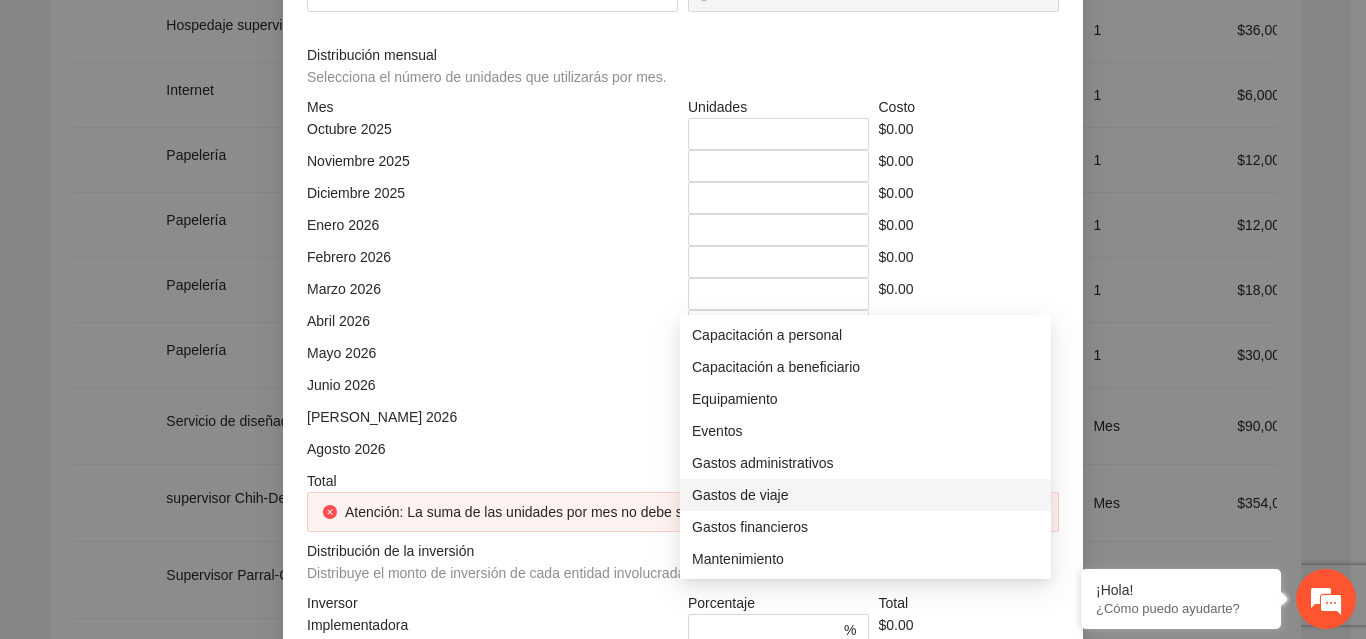 click on "Gastos de viaje" at bounding box center [865, 495] 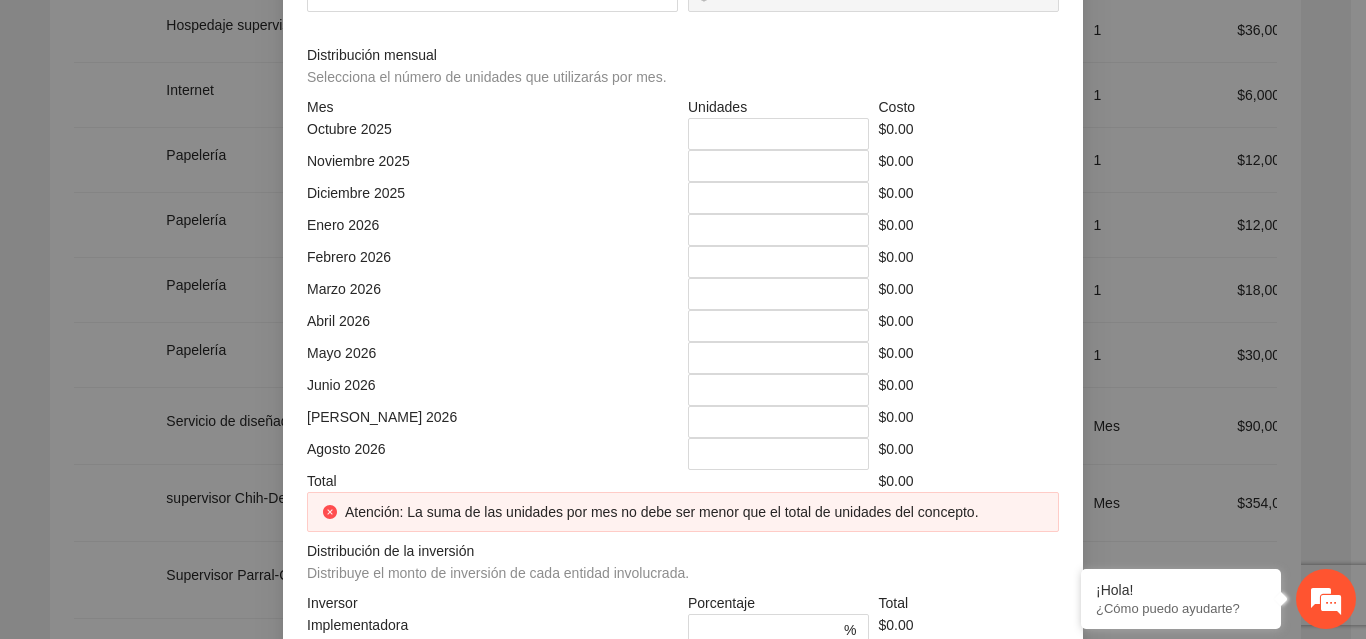 click at bounding box center [492, -74] 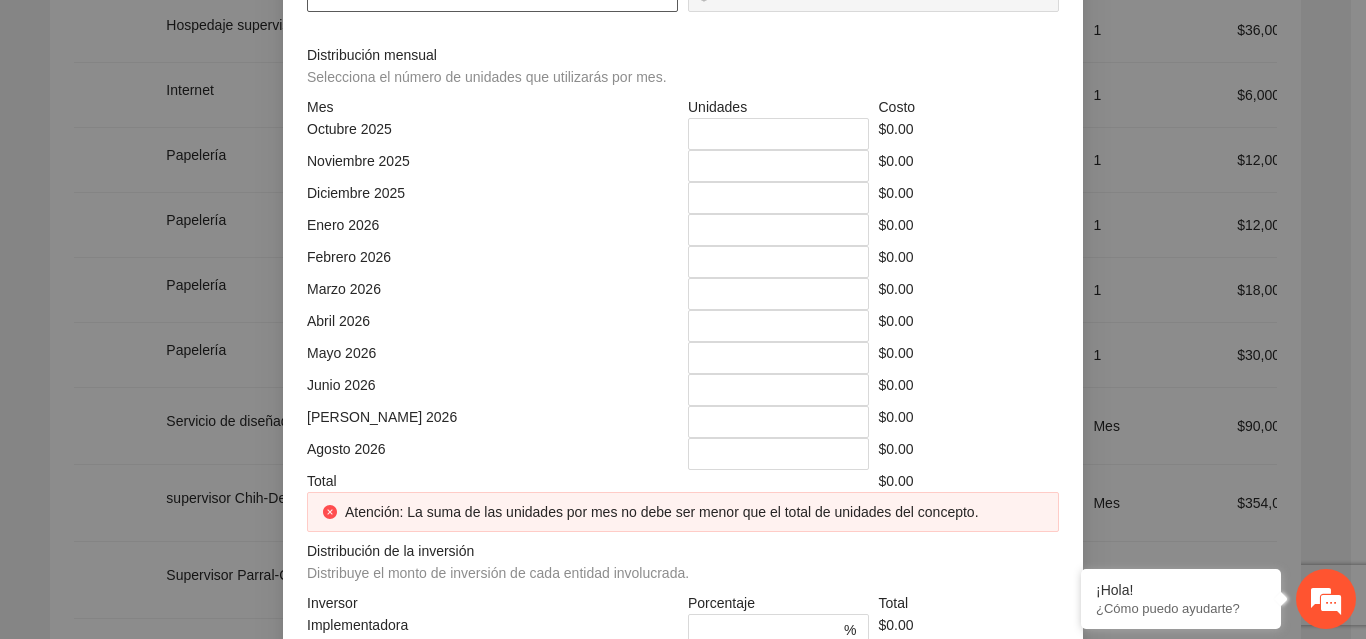 click at bounding box center (492, -4) 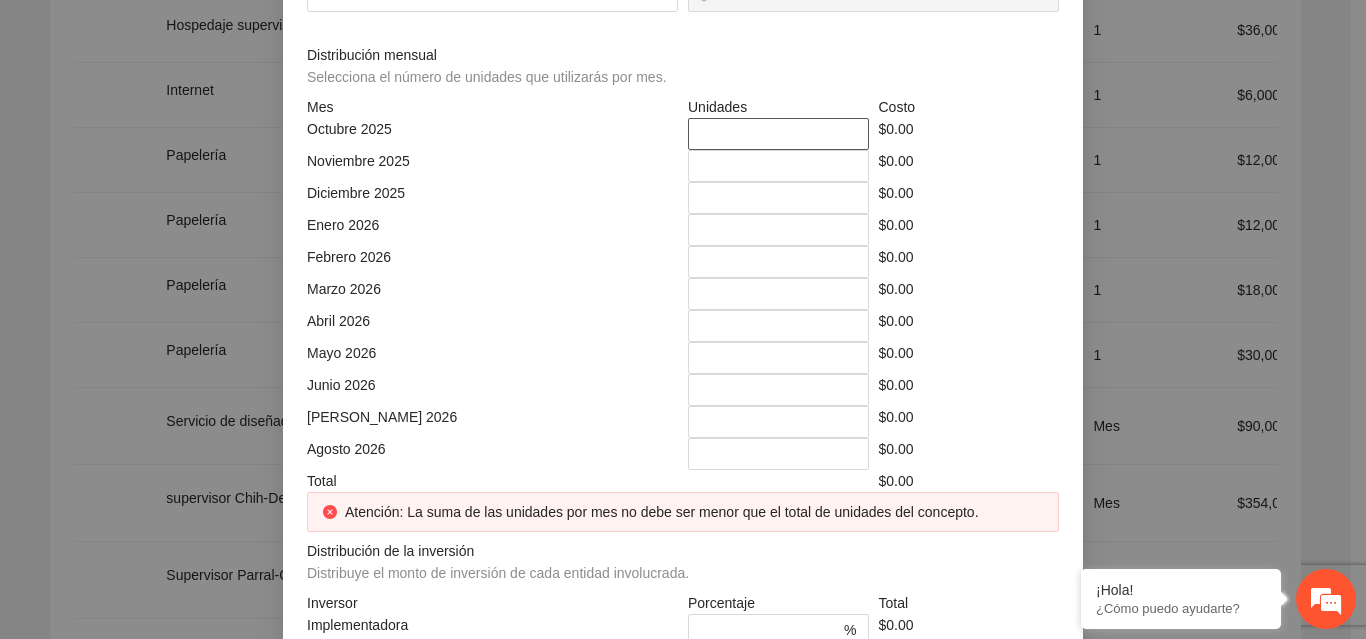 click on "*" at bounding box center [778, 134] 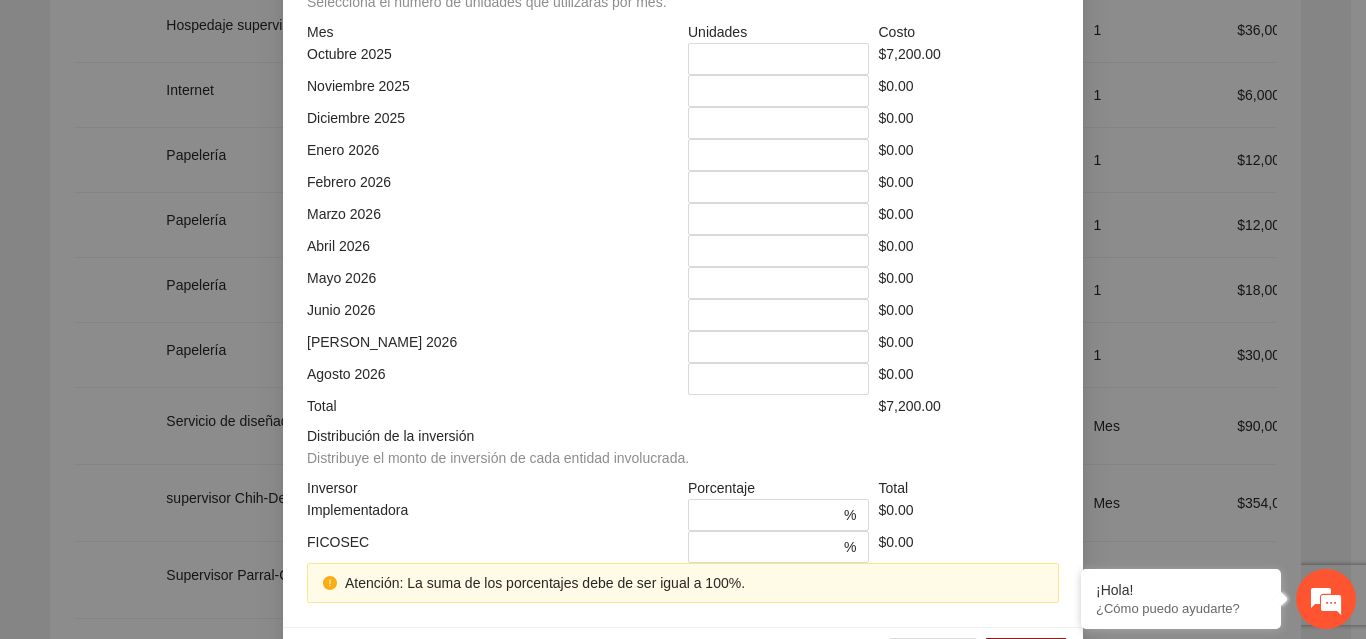 scroll, scrollTop: 579, scrollLeft: 0, axis: vertical 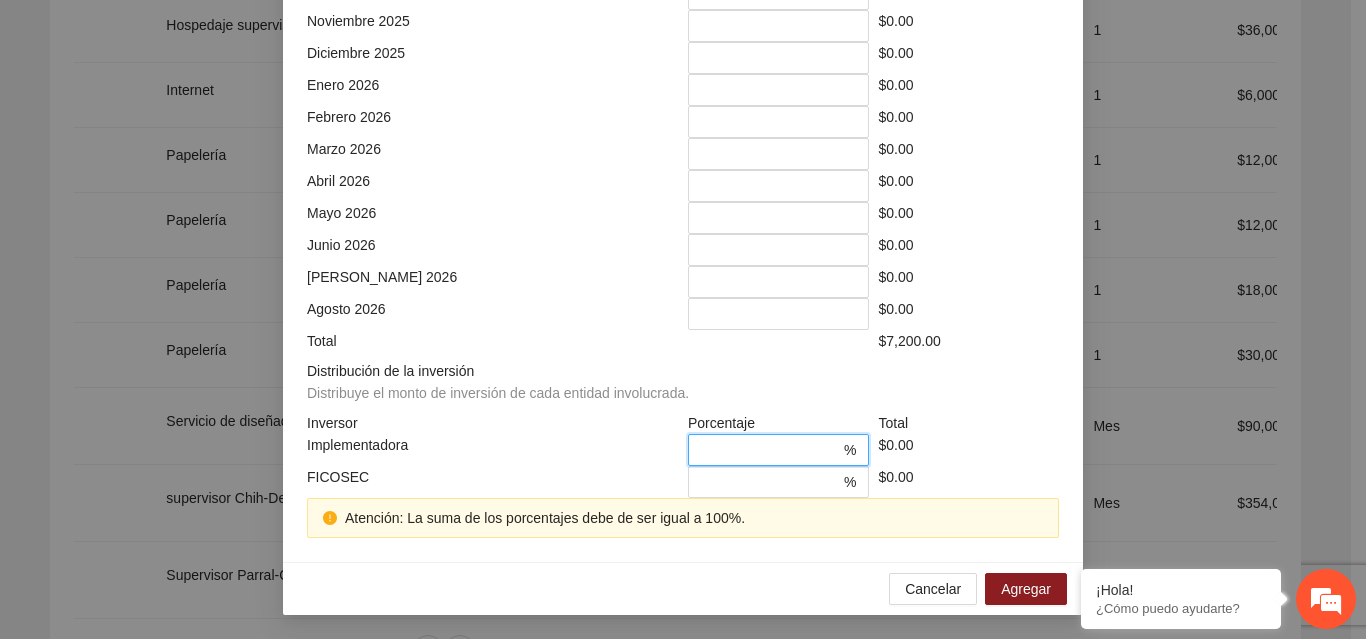click on "*" at bounding box center (770, 450) 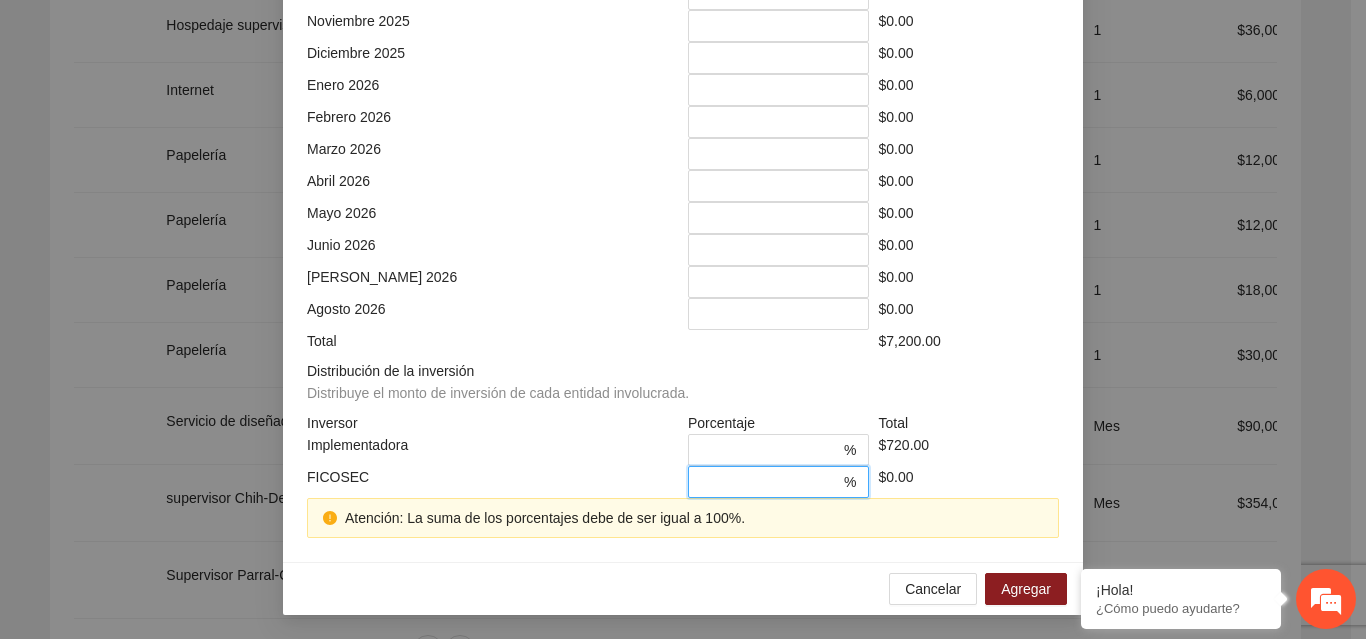 click on "*" at bounding box center [770, 482] 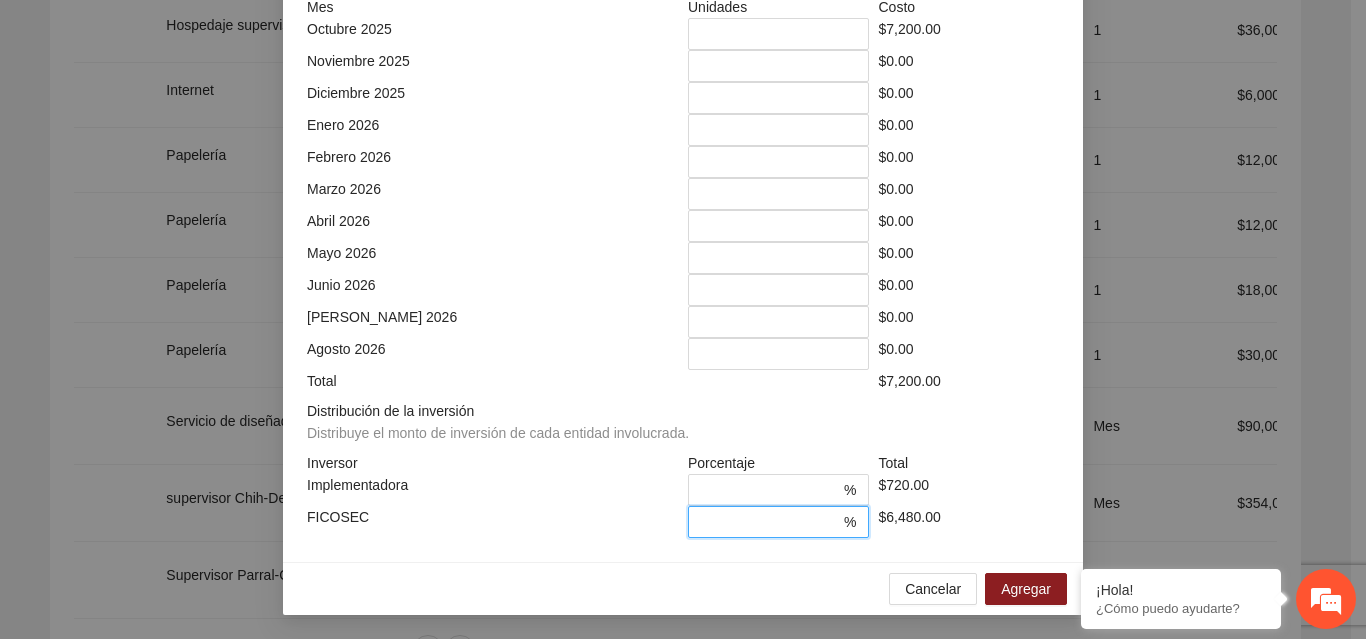 scroll, scrollTop: 539, scrollLeft: 0, axis: vertical 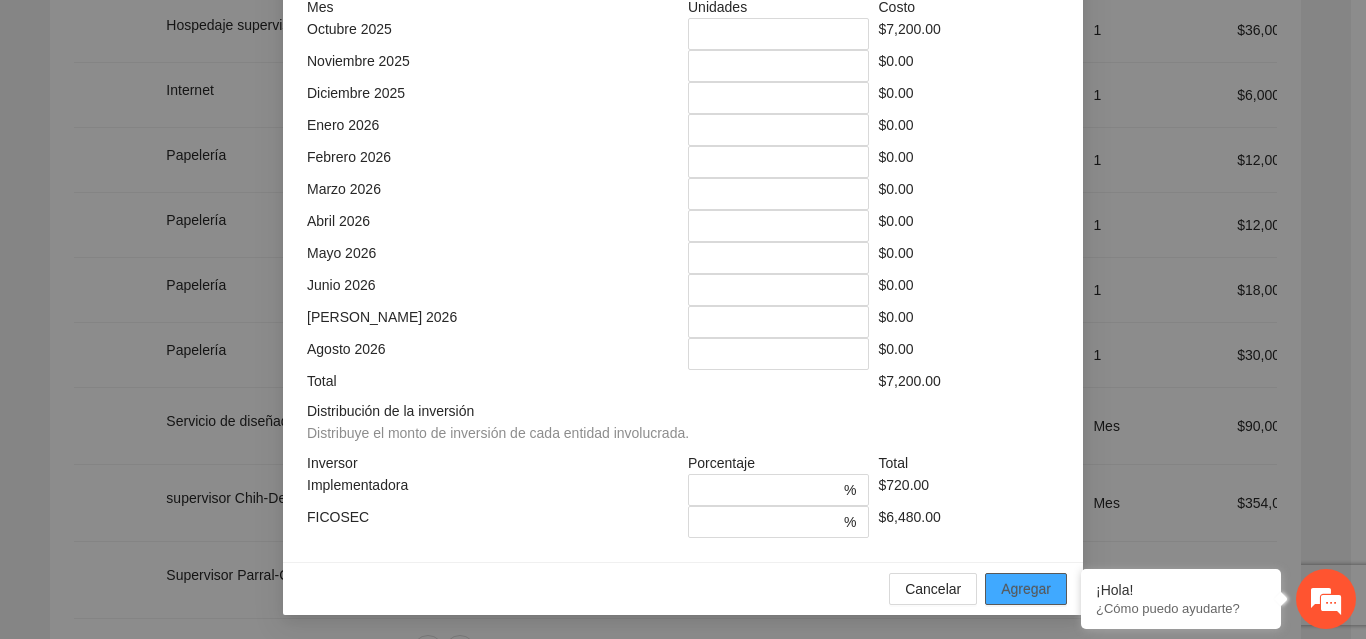 click on "Agregar" at bounding box center (1026, 589) 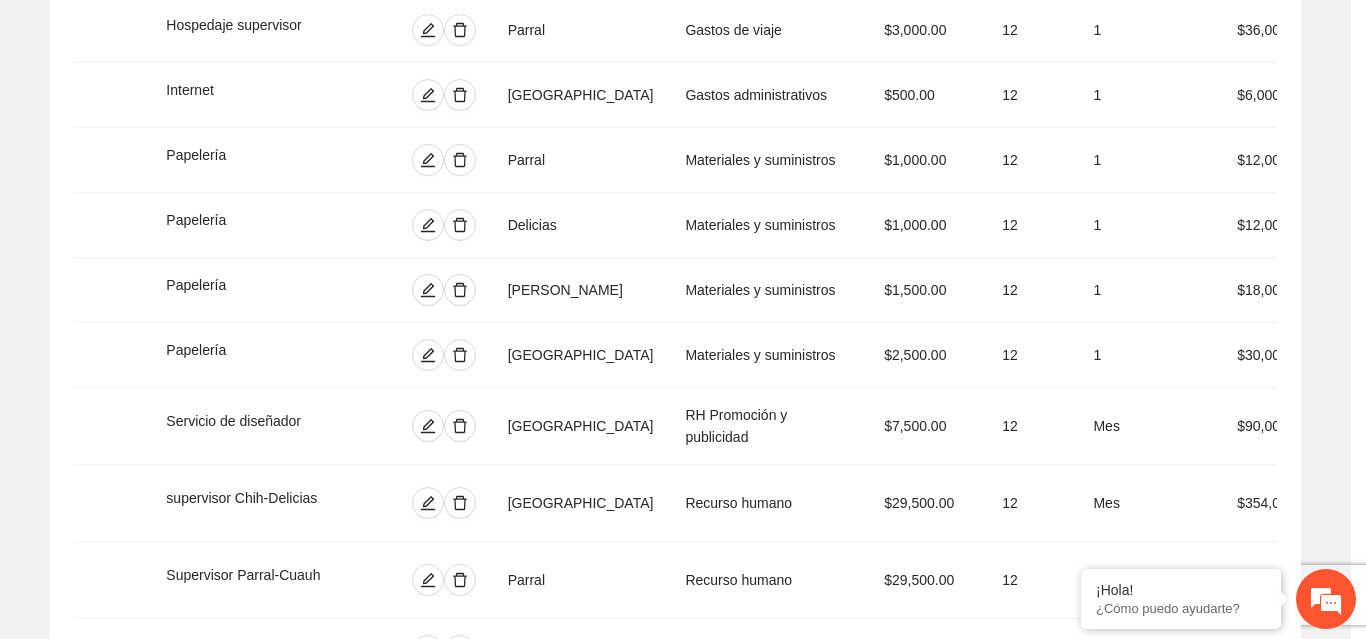 scroll, scrollTop: 439, scrollLeft: 0, axis: vertical 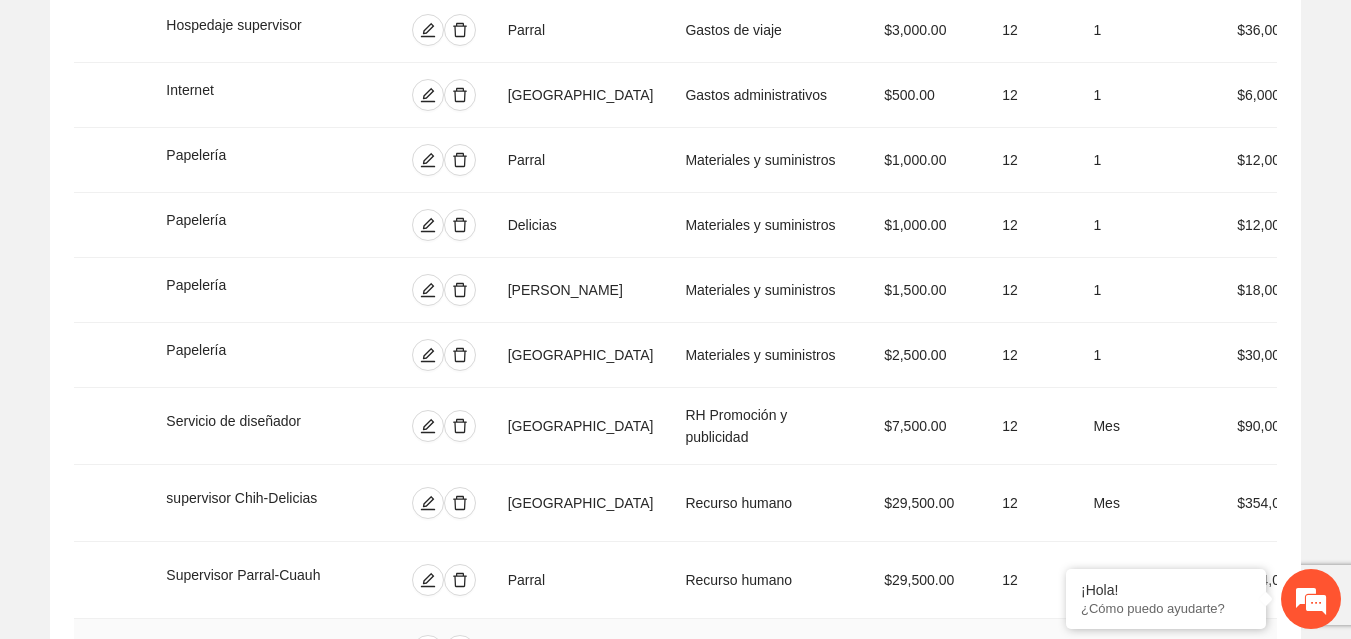 click on "Traslado coordinador parral" at bounding box center [270, 651] 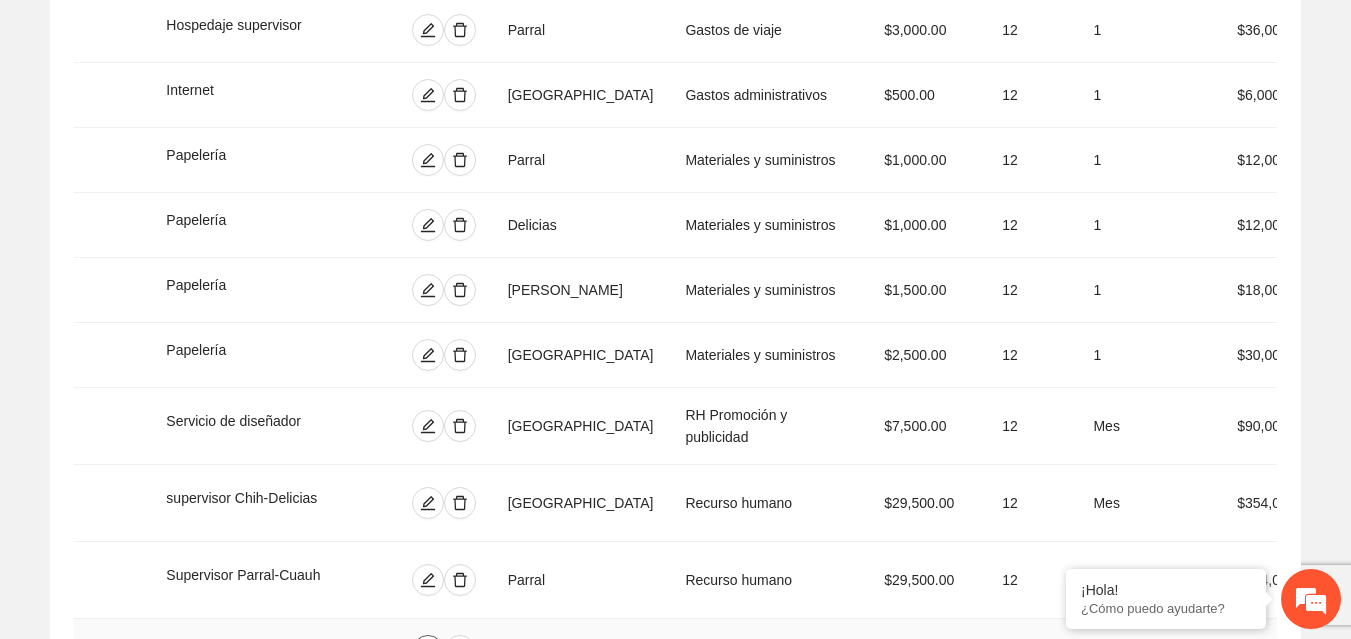 click 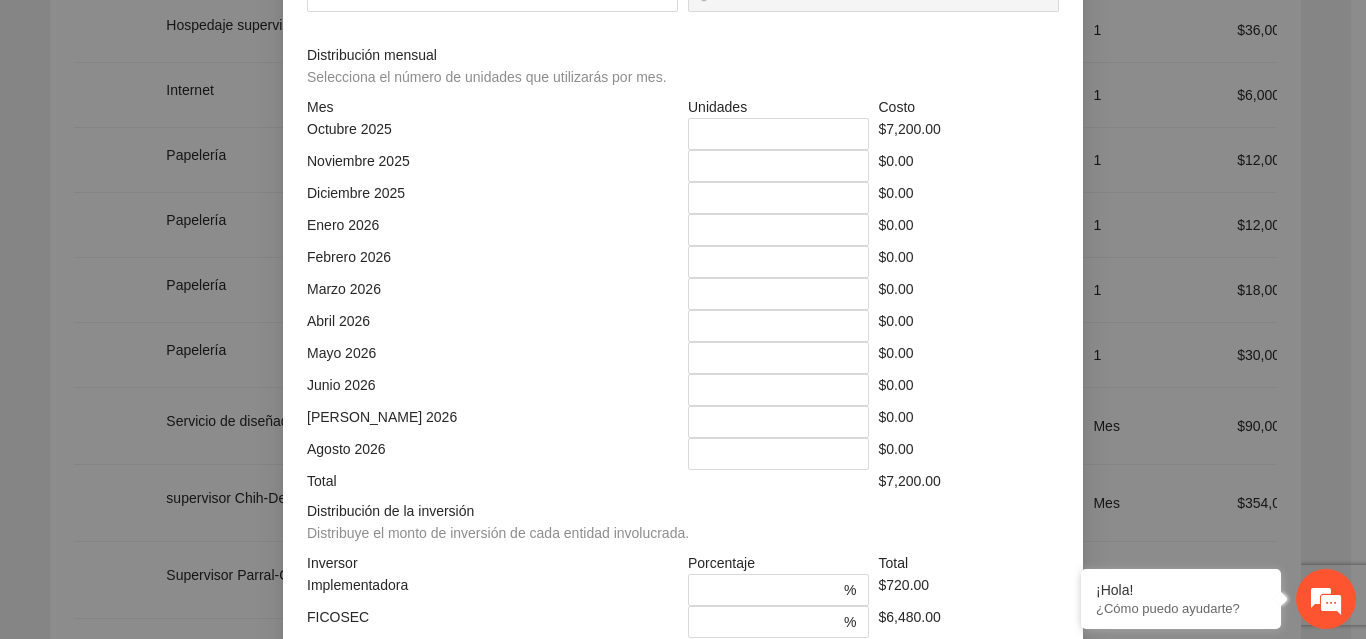 click on "***" at bounding box center (879, -74) 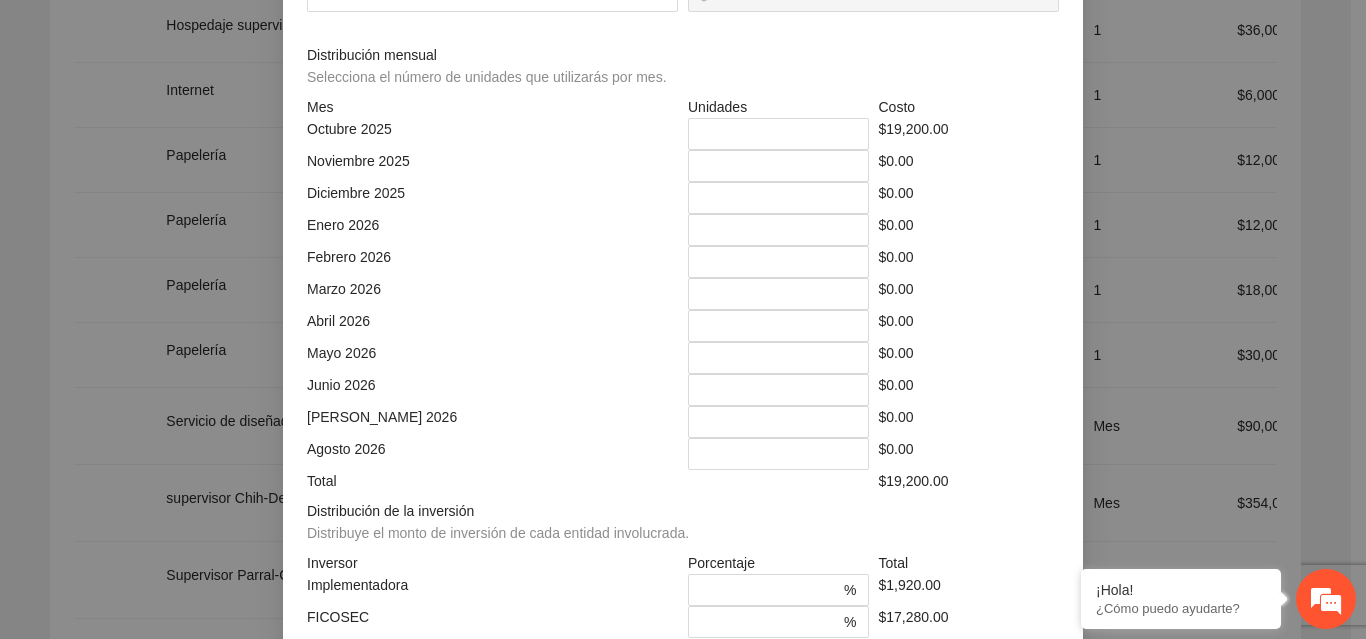scroll, scrollTop: 539, scrollLeft: 0, axis: vertical 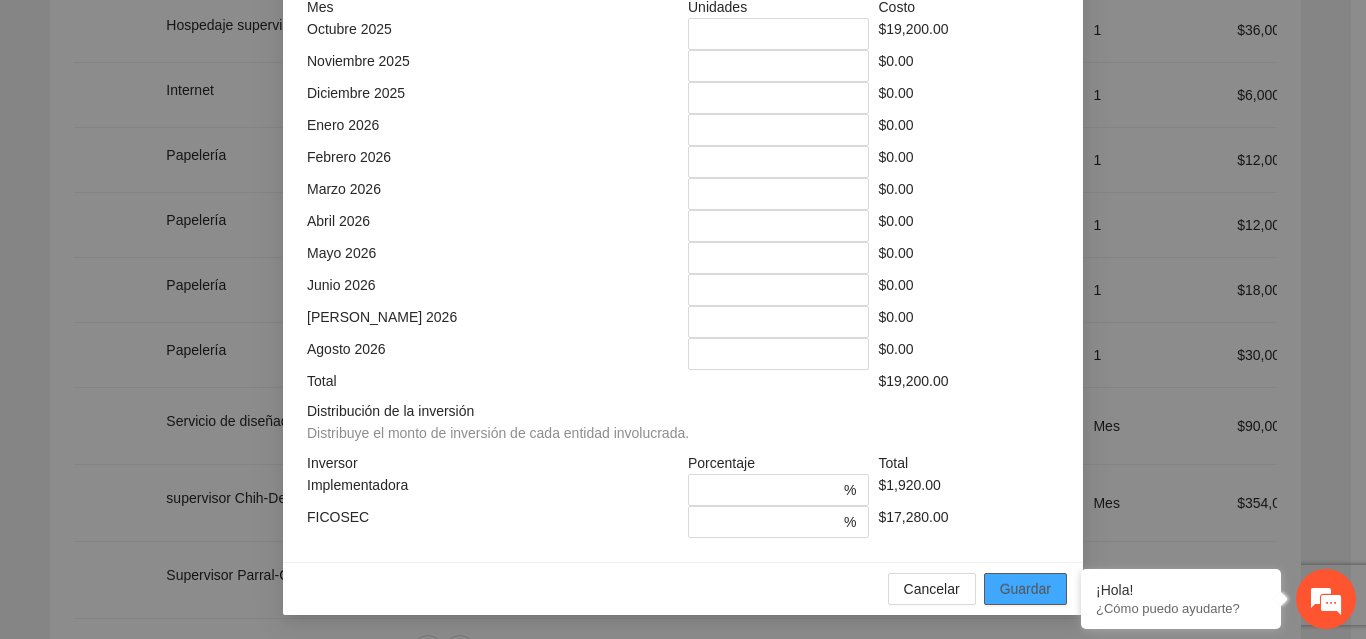 click on "Guardar" at bounding box center [1025, 589] 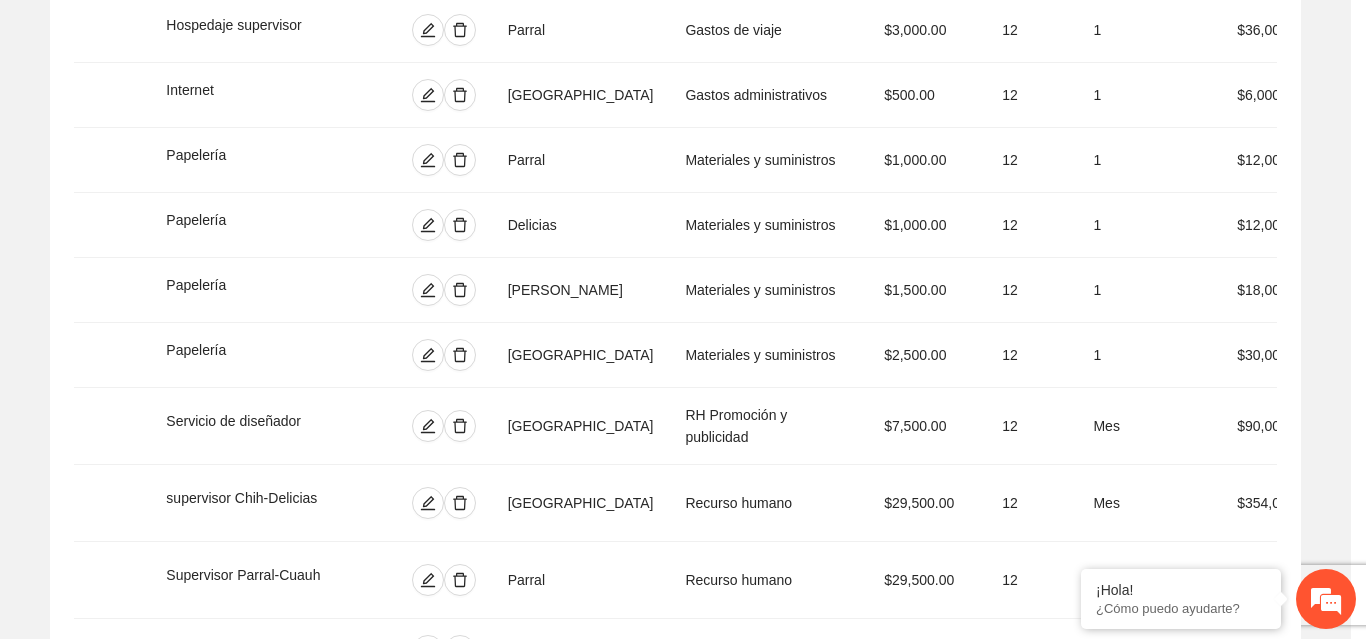 scroll, scrollTop: 439, scrollLeft: 0, axis: vertical 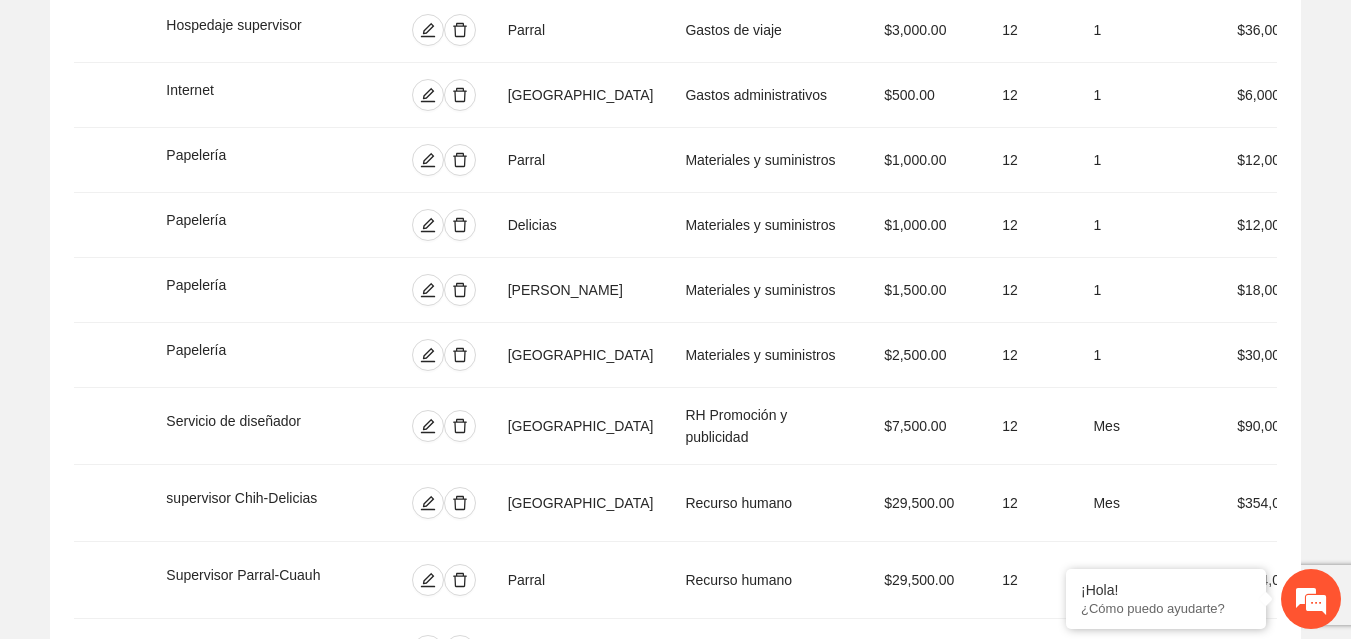 click on "Agregar concepto" at bounding box center (686, 929) 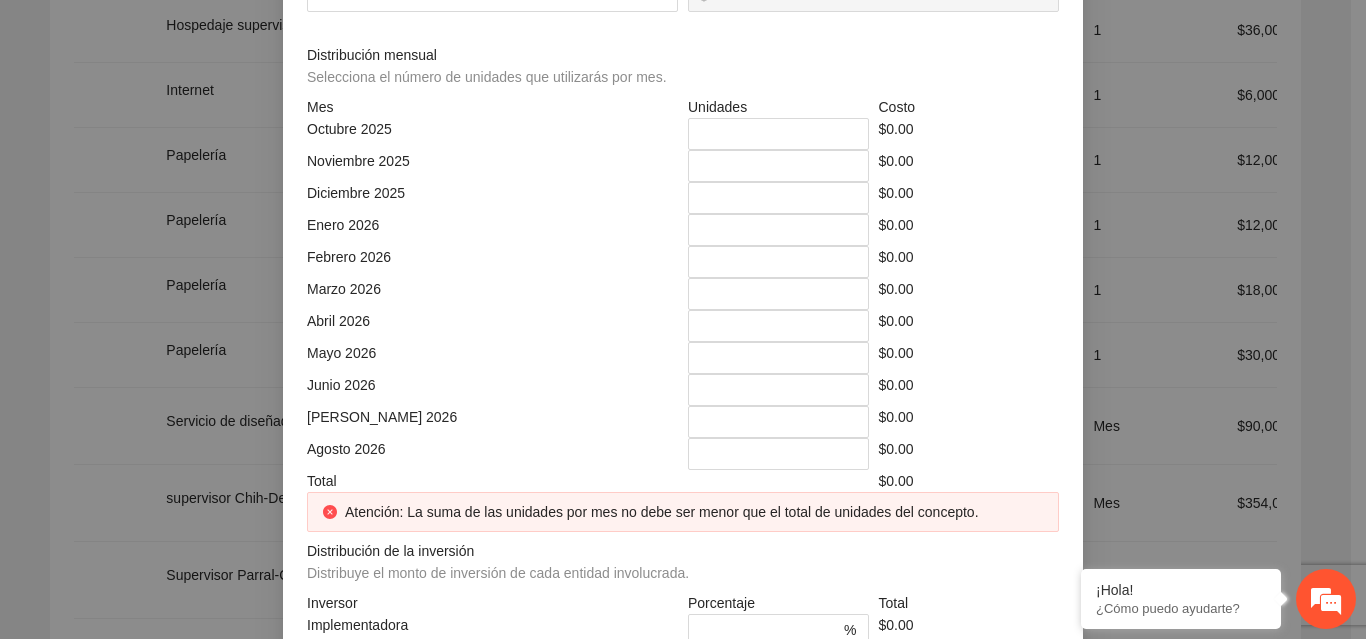 scroll, scrollTop: 0, scrollLeft: 0, axis: both 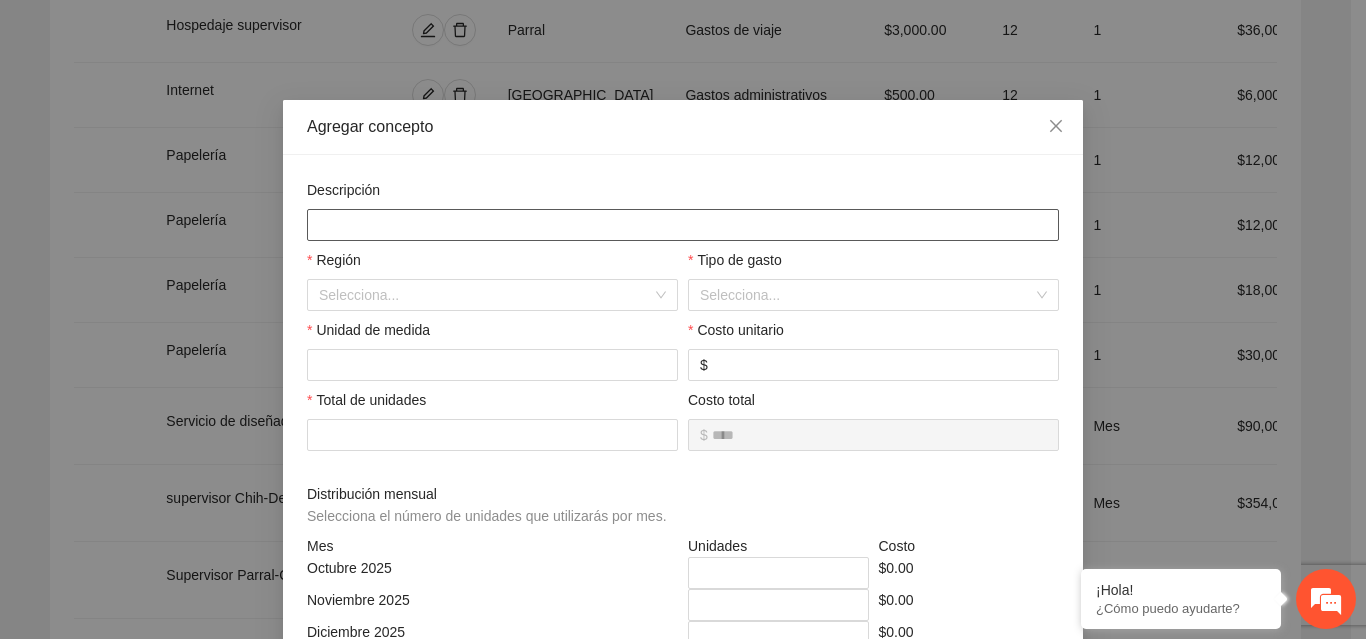 click at bounding box center [683, 225] 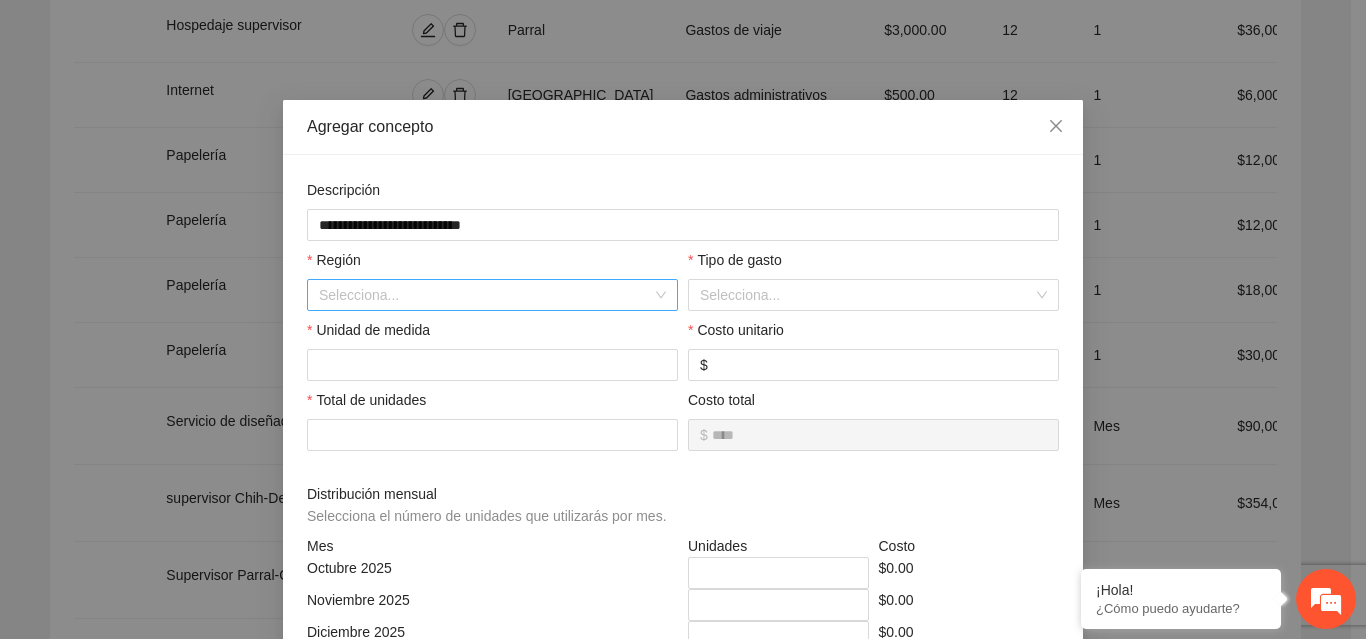click at bounding box center [485, 295] 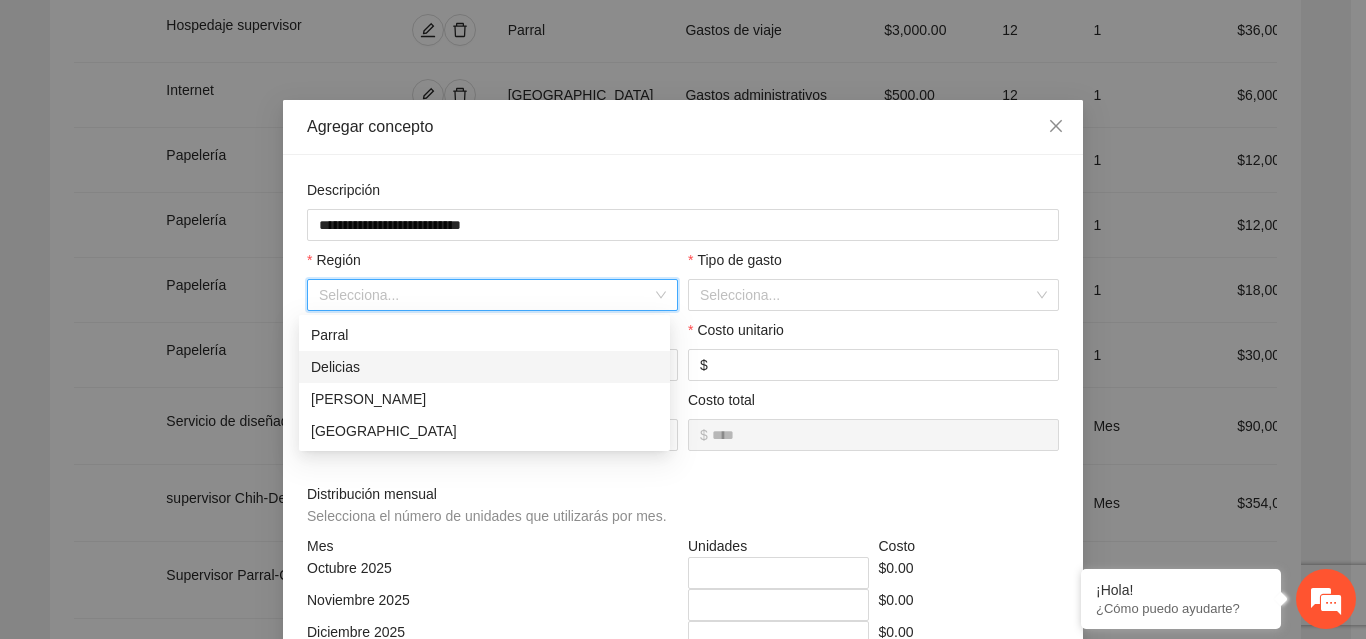 click on "Delicias" at bounding box center (484, 367) 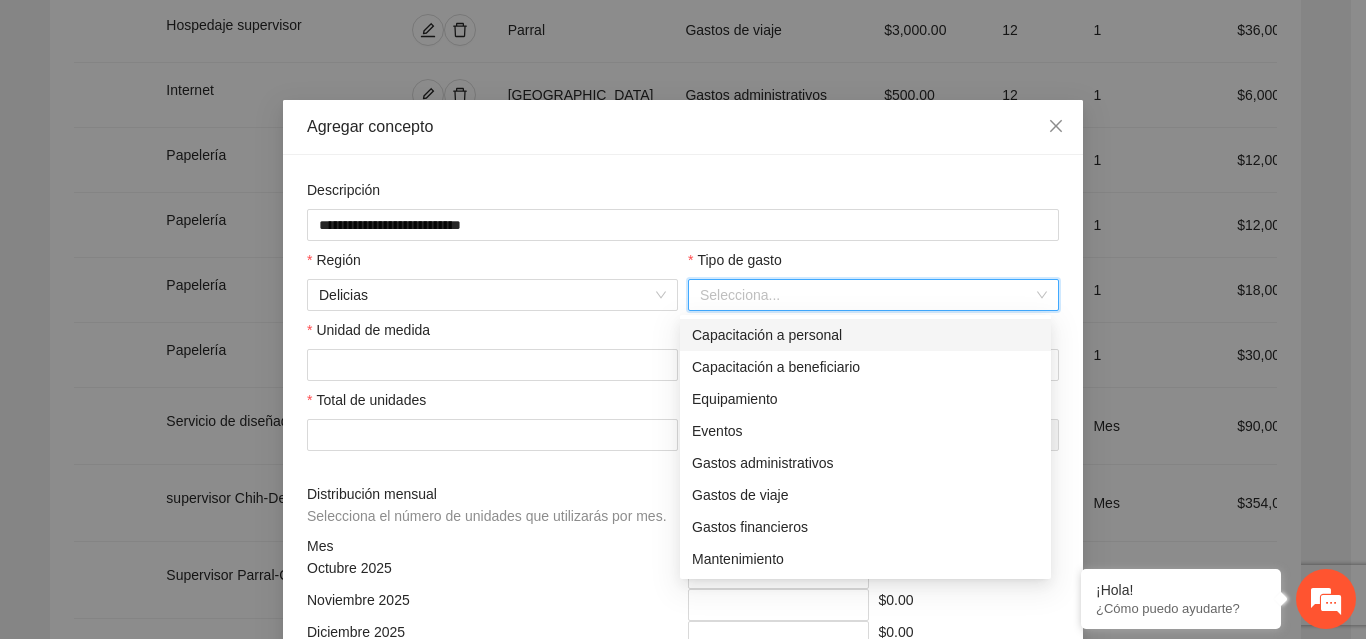 click at bounding box center [866, 295] 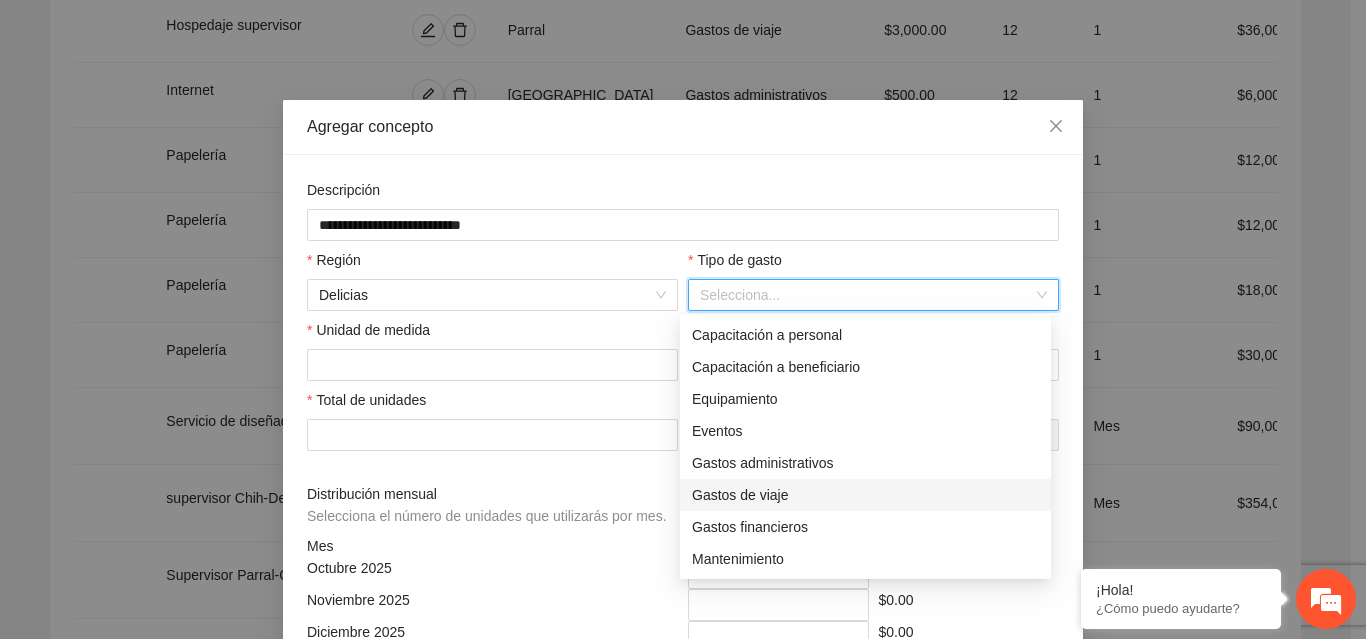 click on "Gastos de viaje" at bounding box center (865, 495) 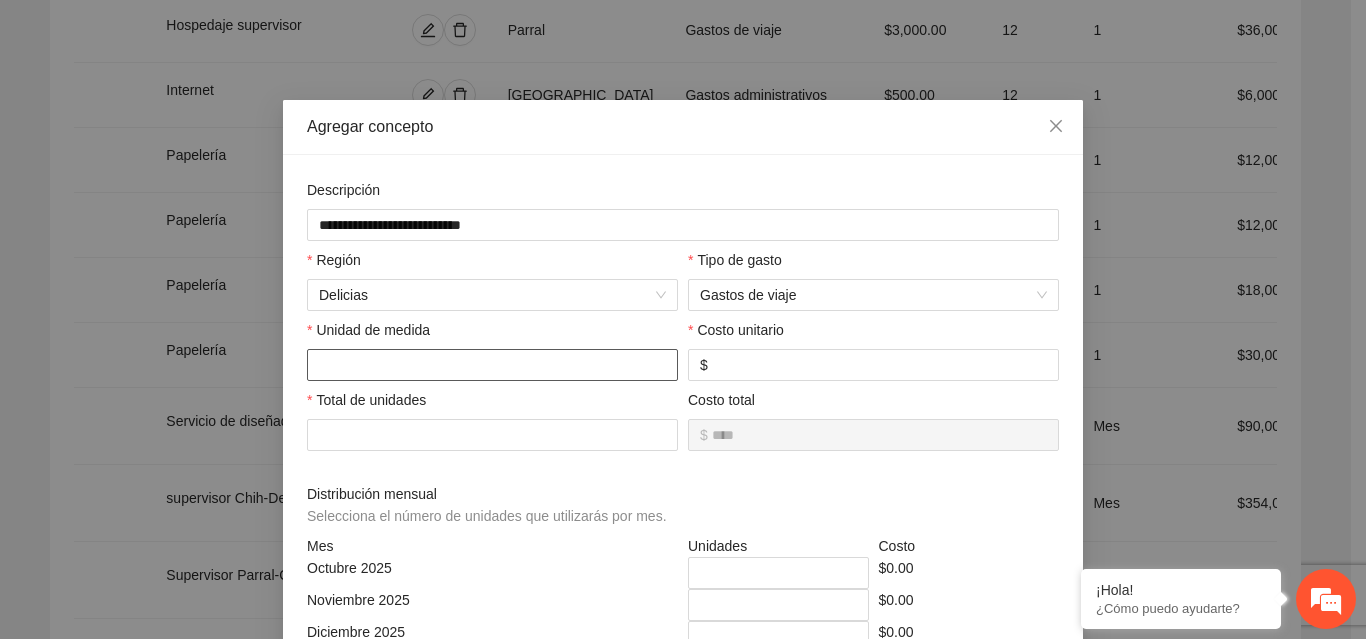 click at bounding box center (492, 365) 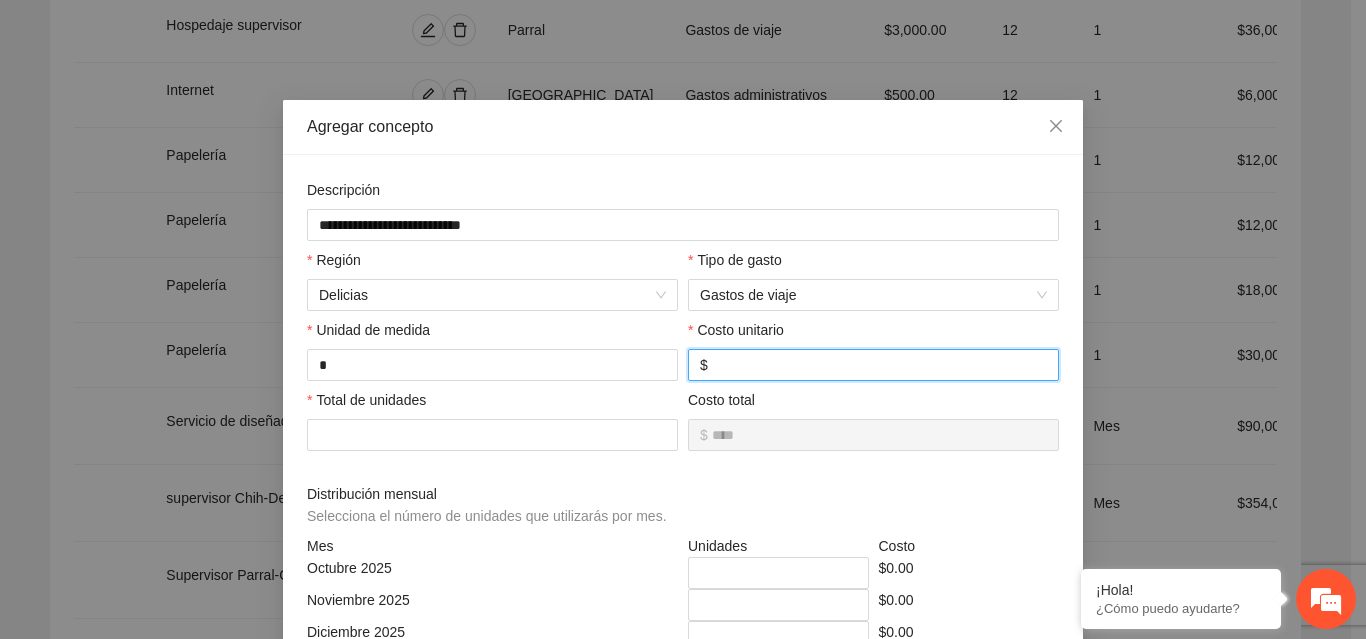 click at bounding box center (879, 365) 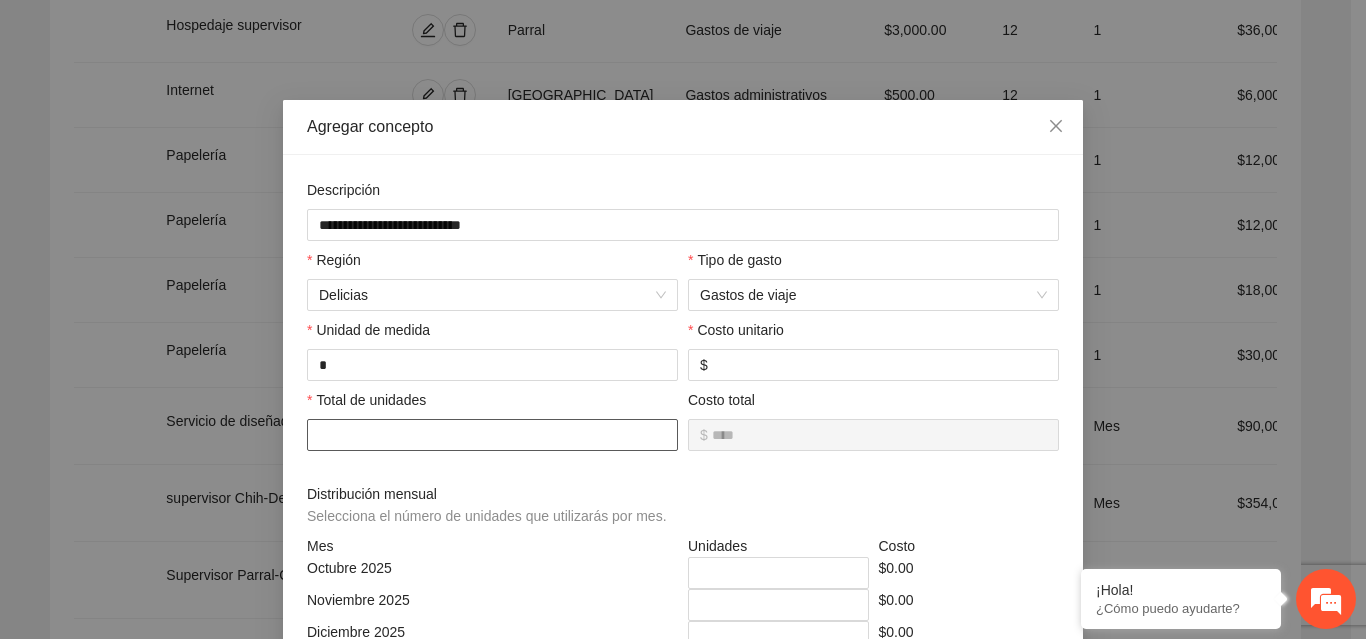 click at bounding box center (492, 435) 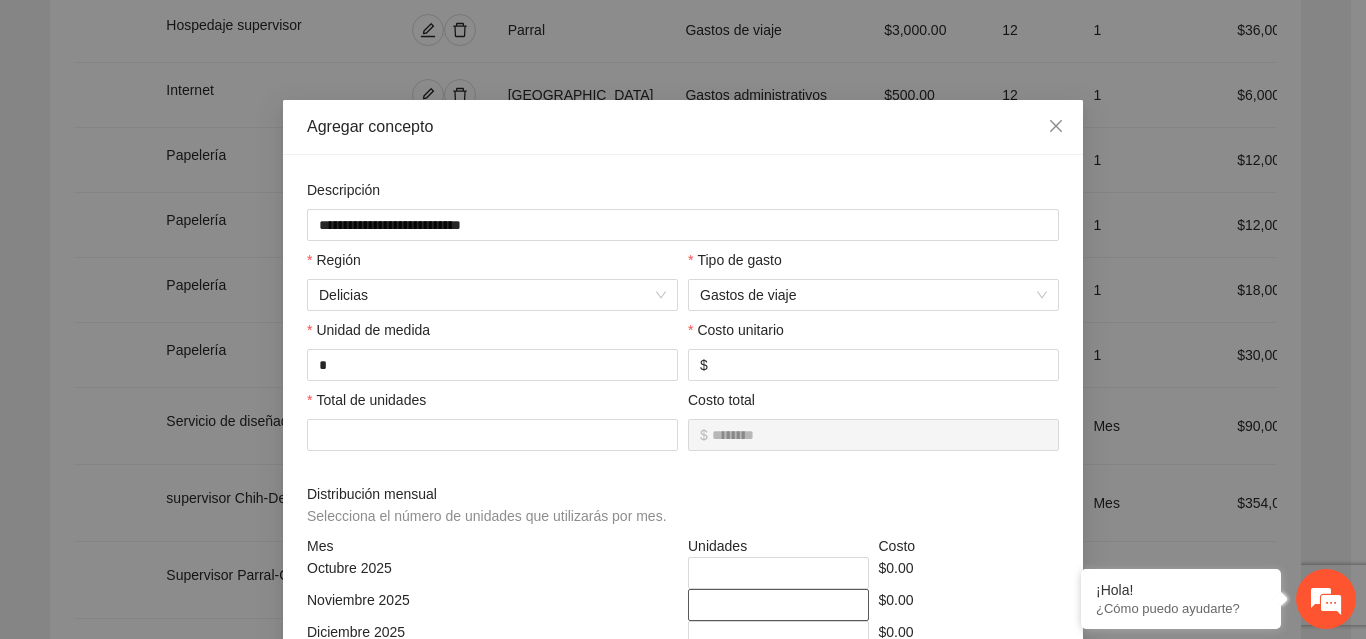click on "*" at bounding box center (778, 605) 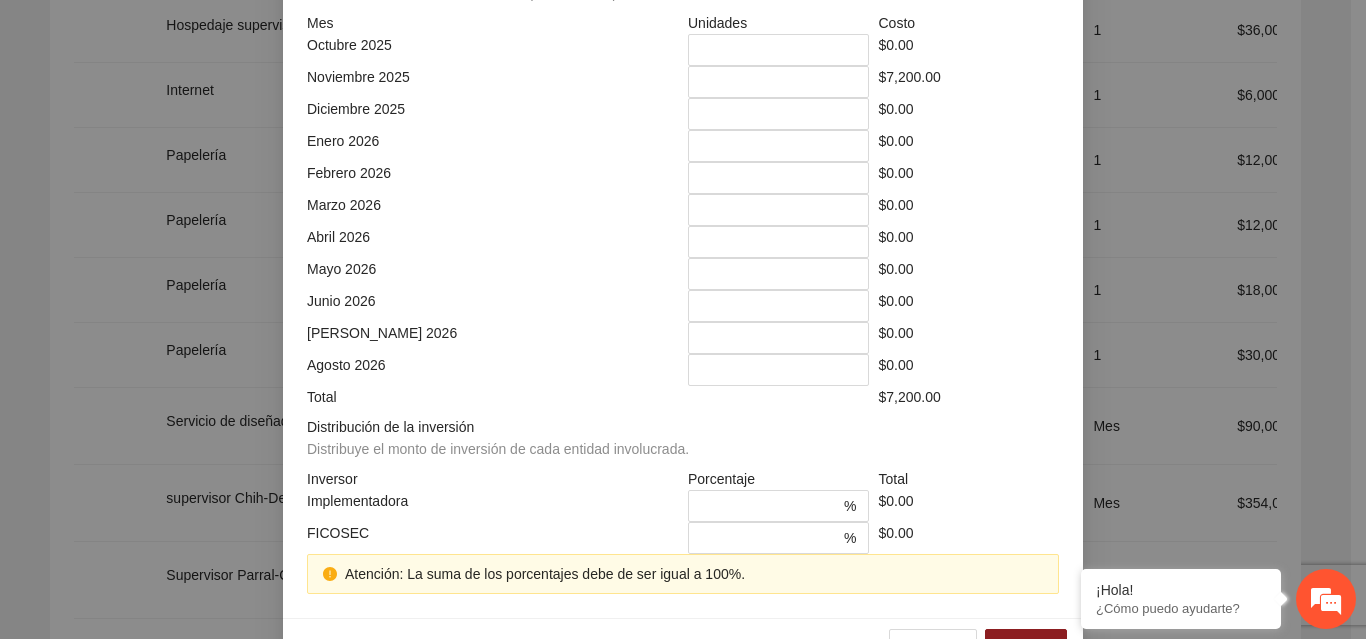 scroll, scrollTop: 561, scrollLeft: 0, axis: vertical 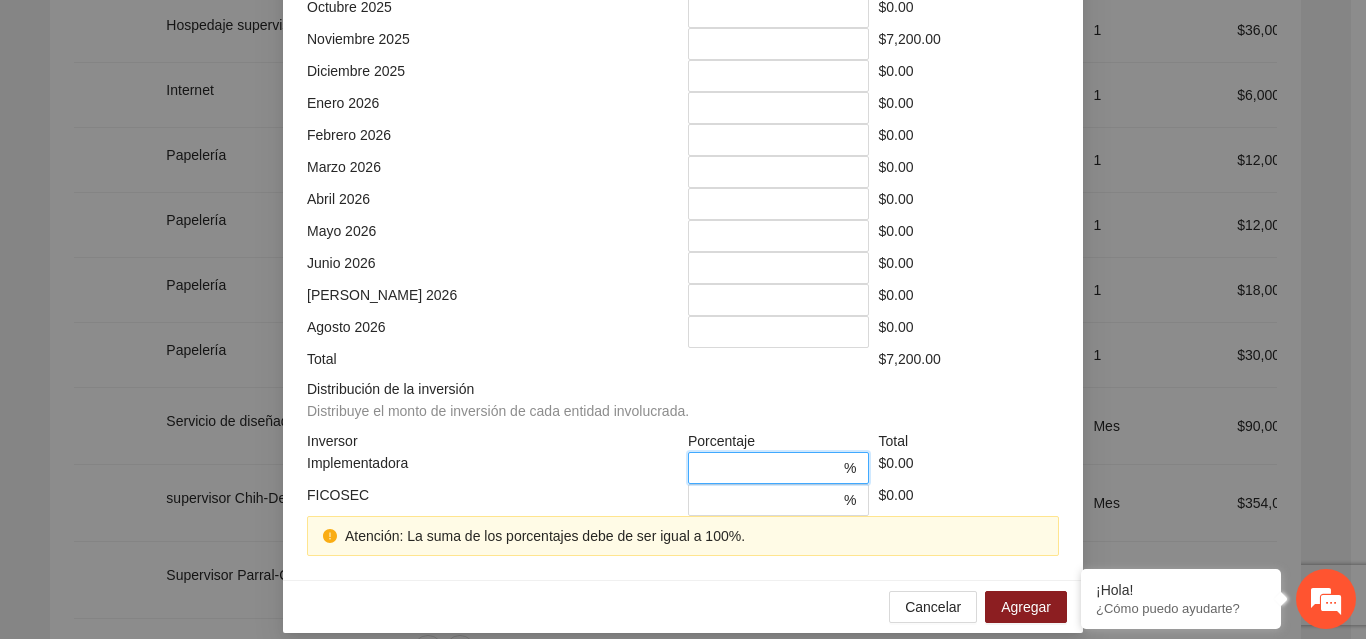 click at bounding box center (770, 468) 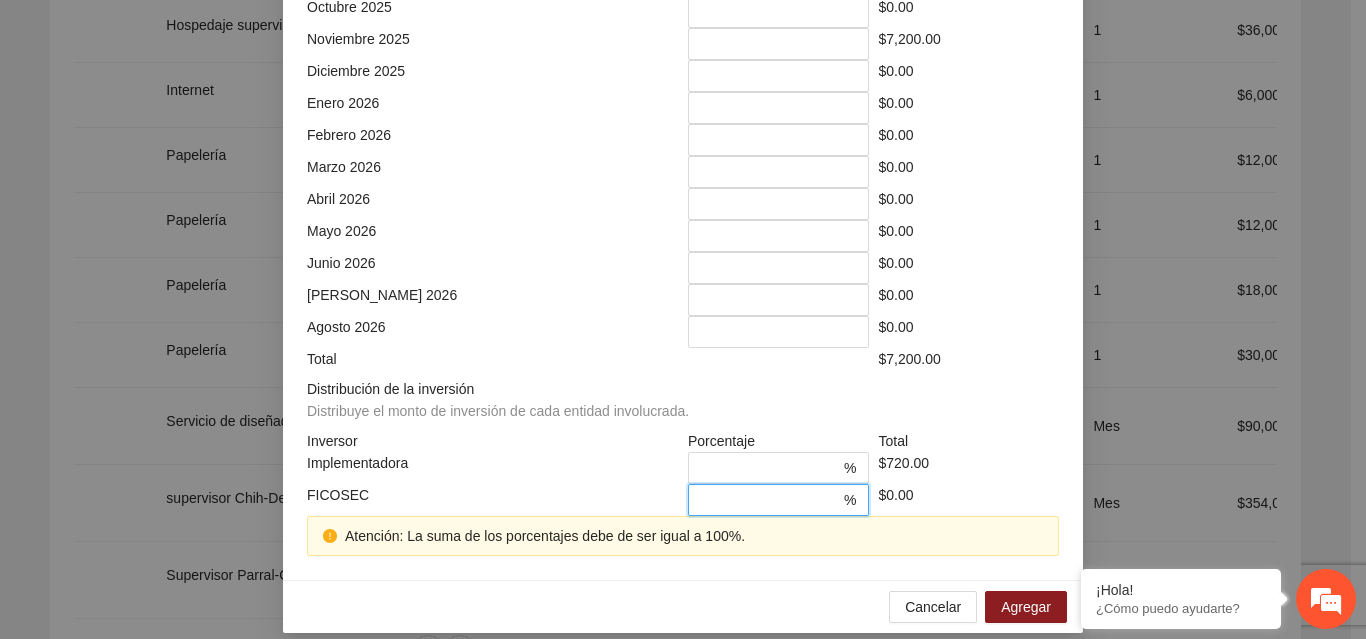 click on "*" at bounding box center [770, 500] 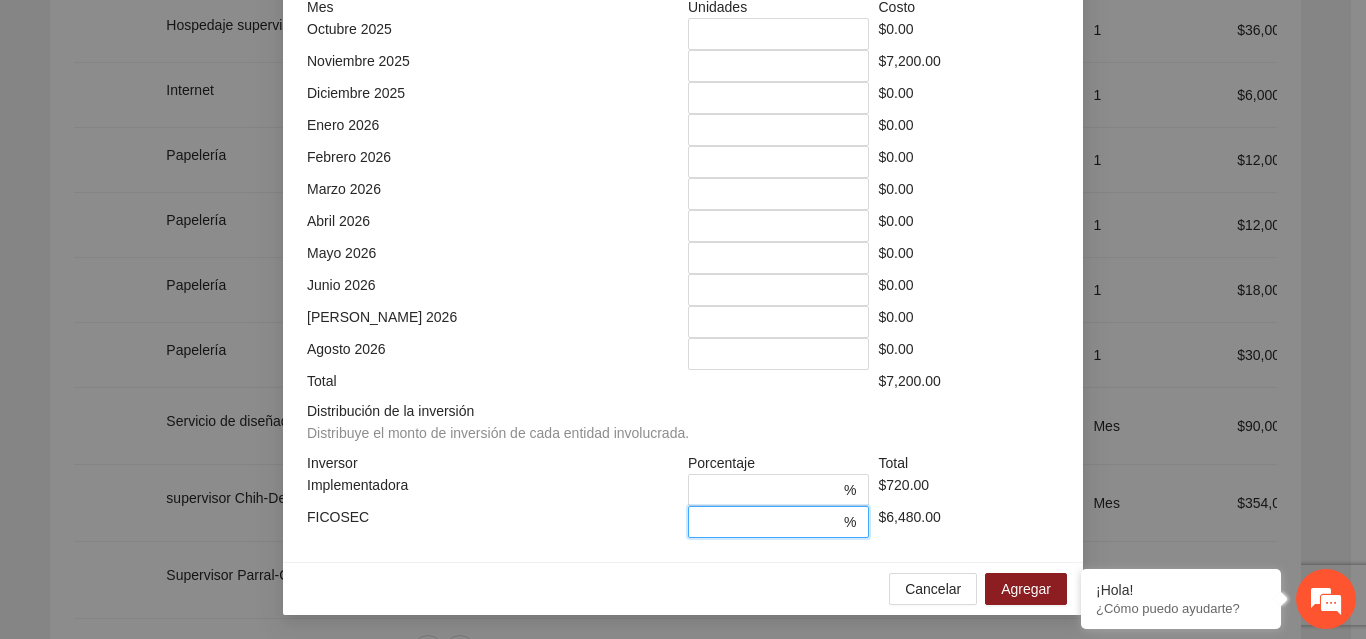 scroll, scrollTop: 539, scrollLeft: 0, axis: vertical 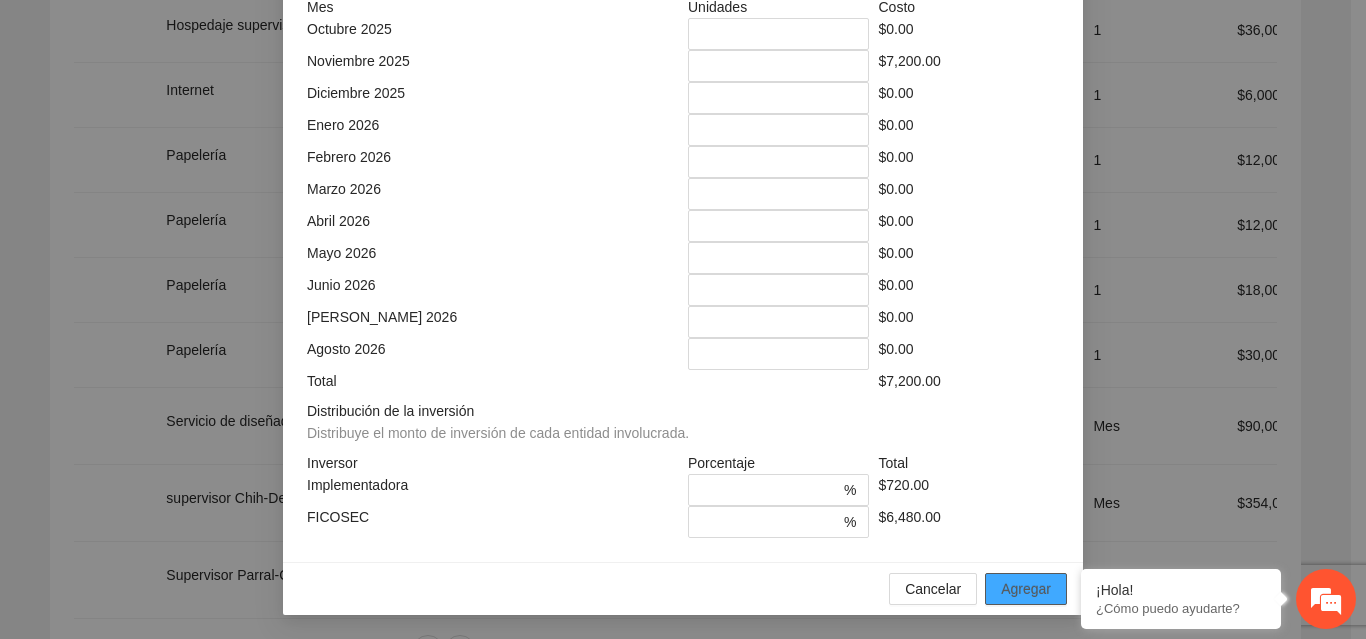 click on "Agregar" at bounding box center [1026, 589] 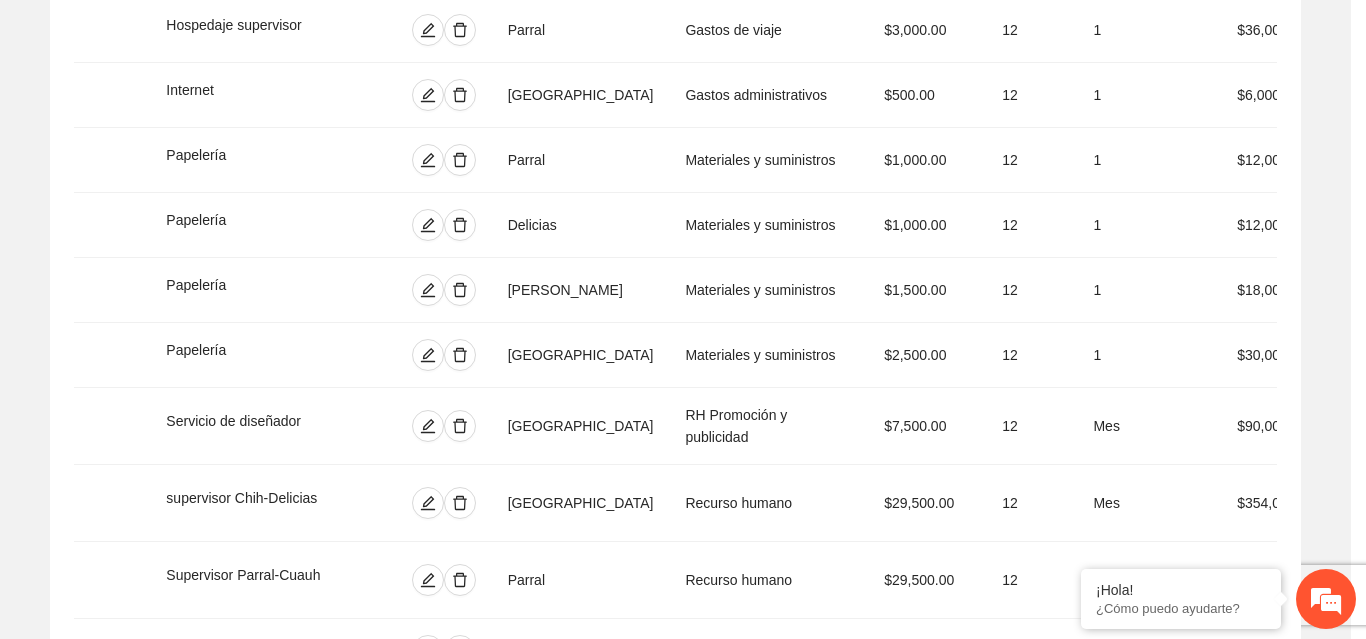 scroll, scrollTop: 439, scrollLeft: 0, axis: vertical 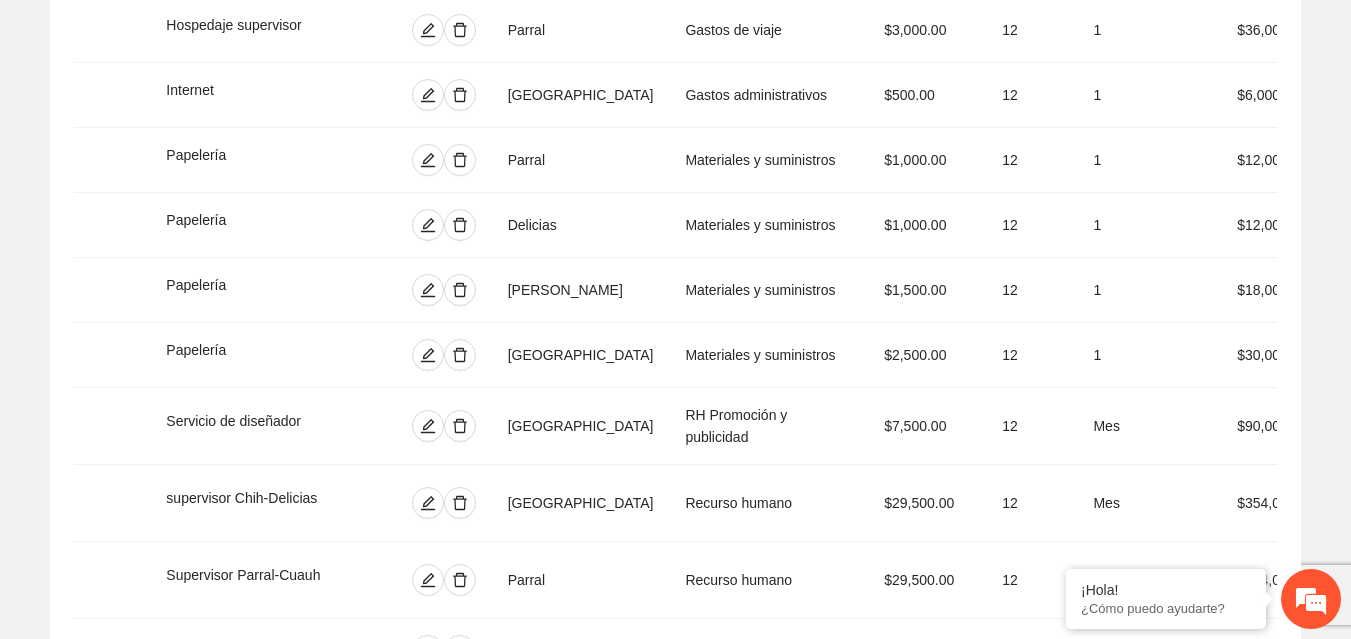 click on "$600.00" at bounding box center [927, 868] 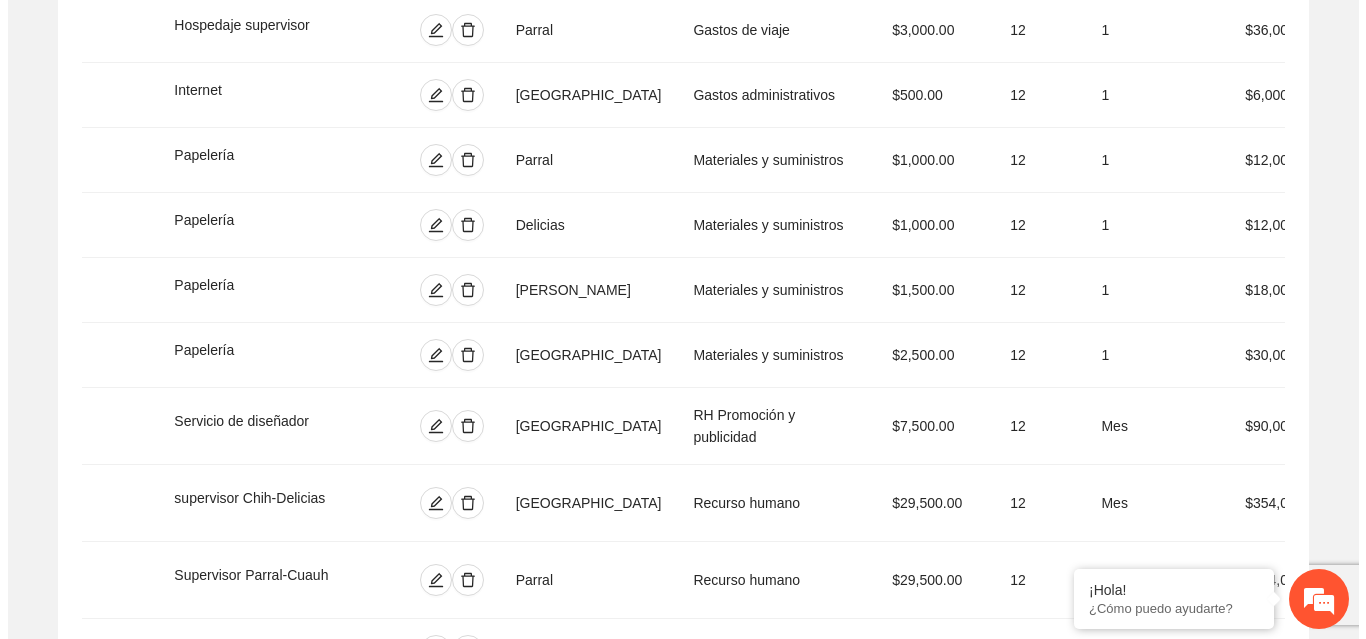 scroll, scrollTop: 3258, scrollLeft: 0, axis: vertical 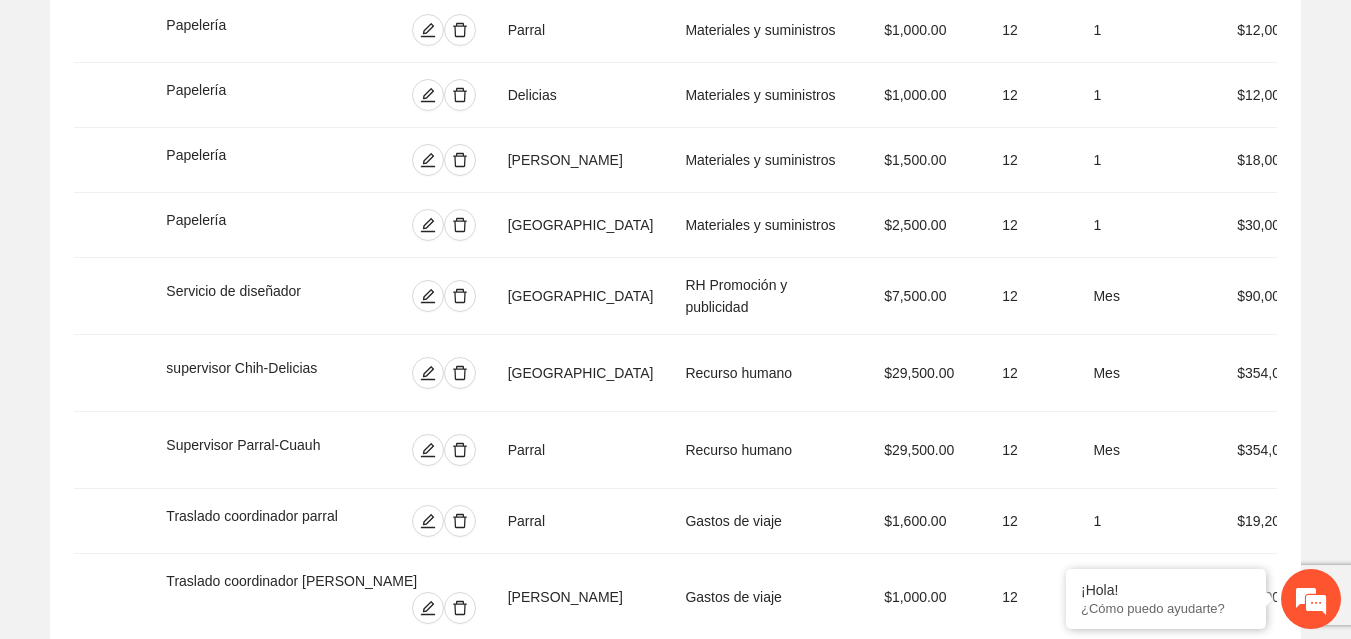 click on "Agregar concepto" at bounding box center [686, 864] 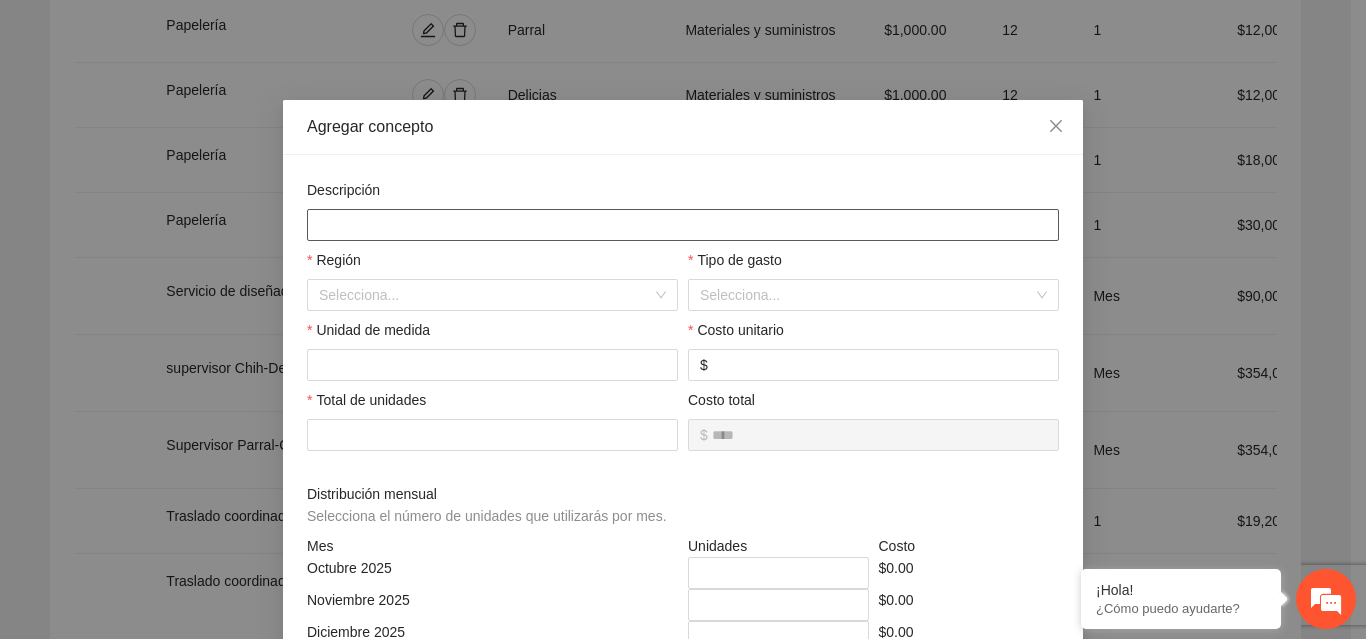 click at bounding box center (683, 225) 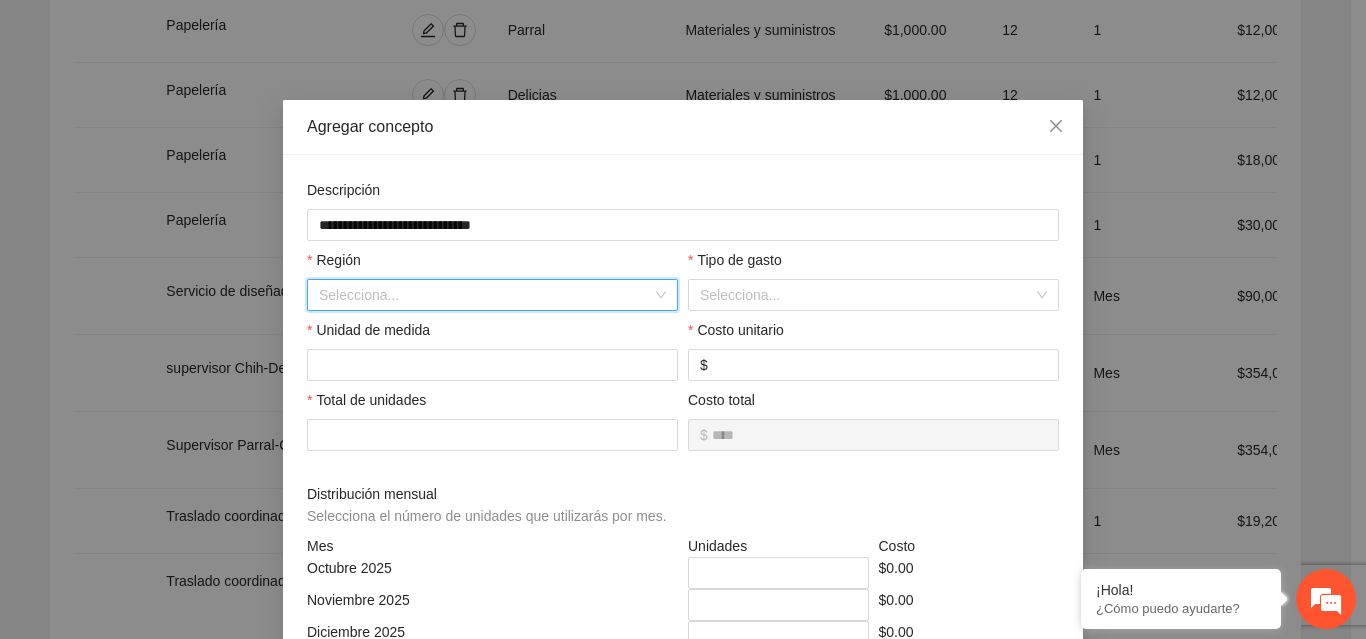 click at bounding box center [485, 295] 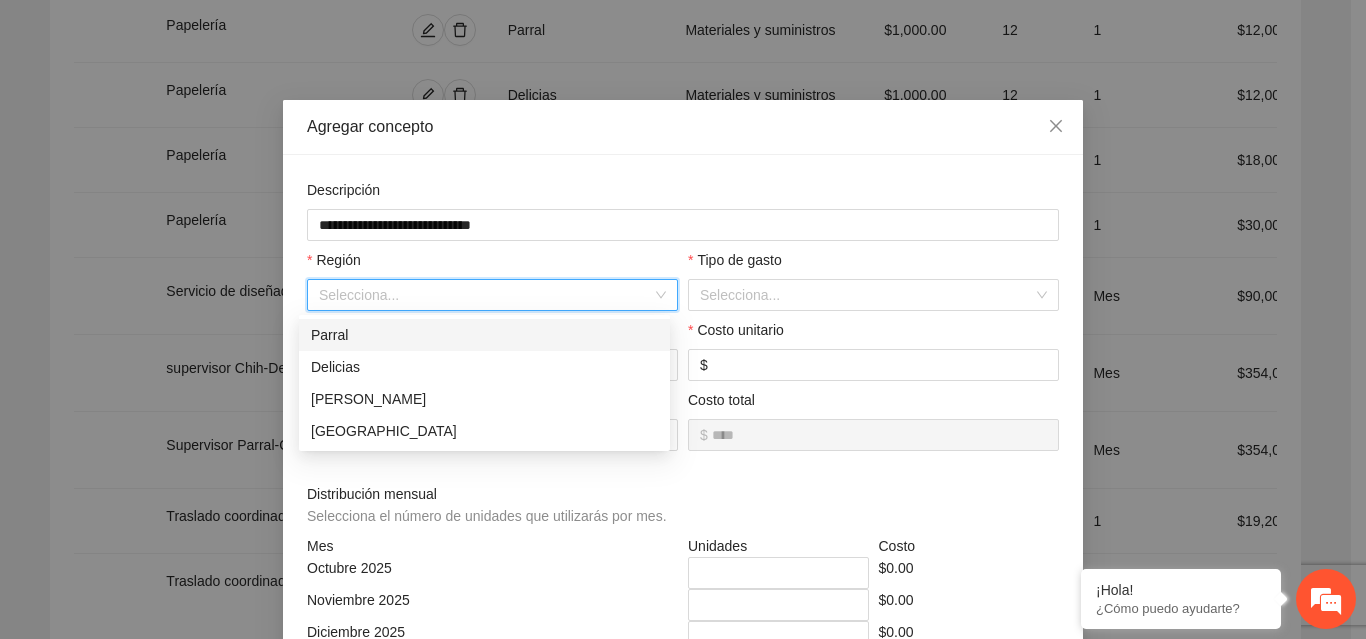 click on "Parral" at bounding box center [484, 335] 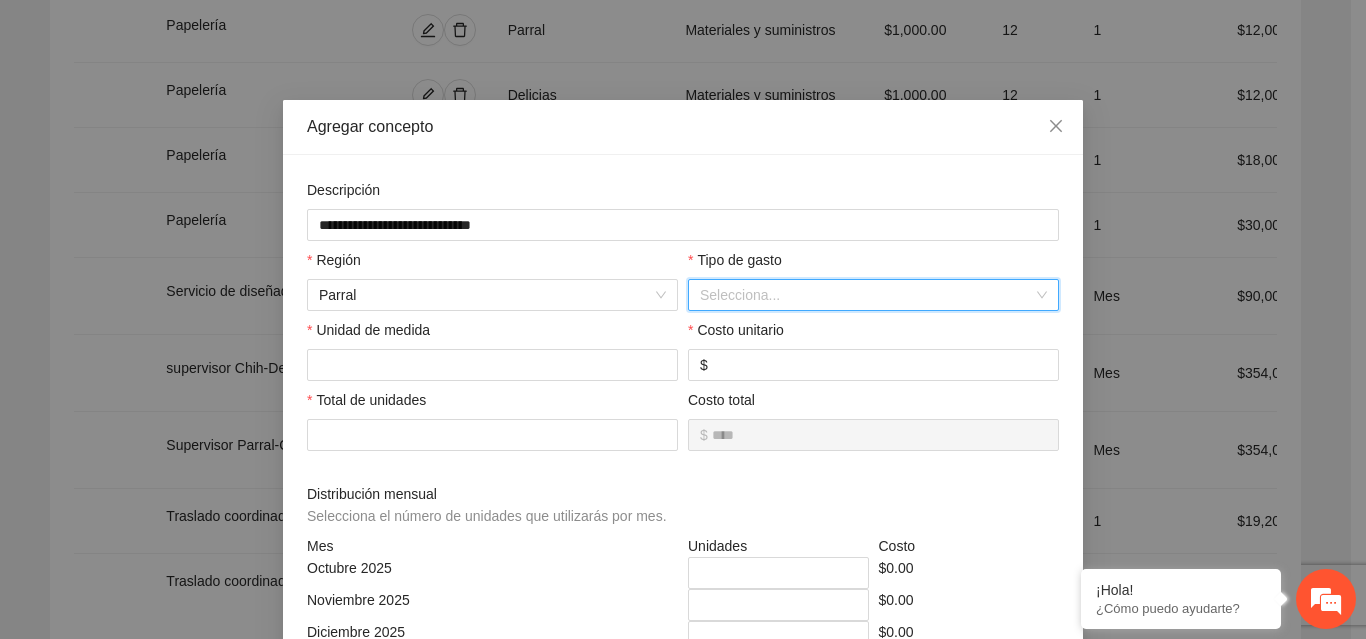 click at bounding box center [866, 295] 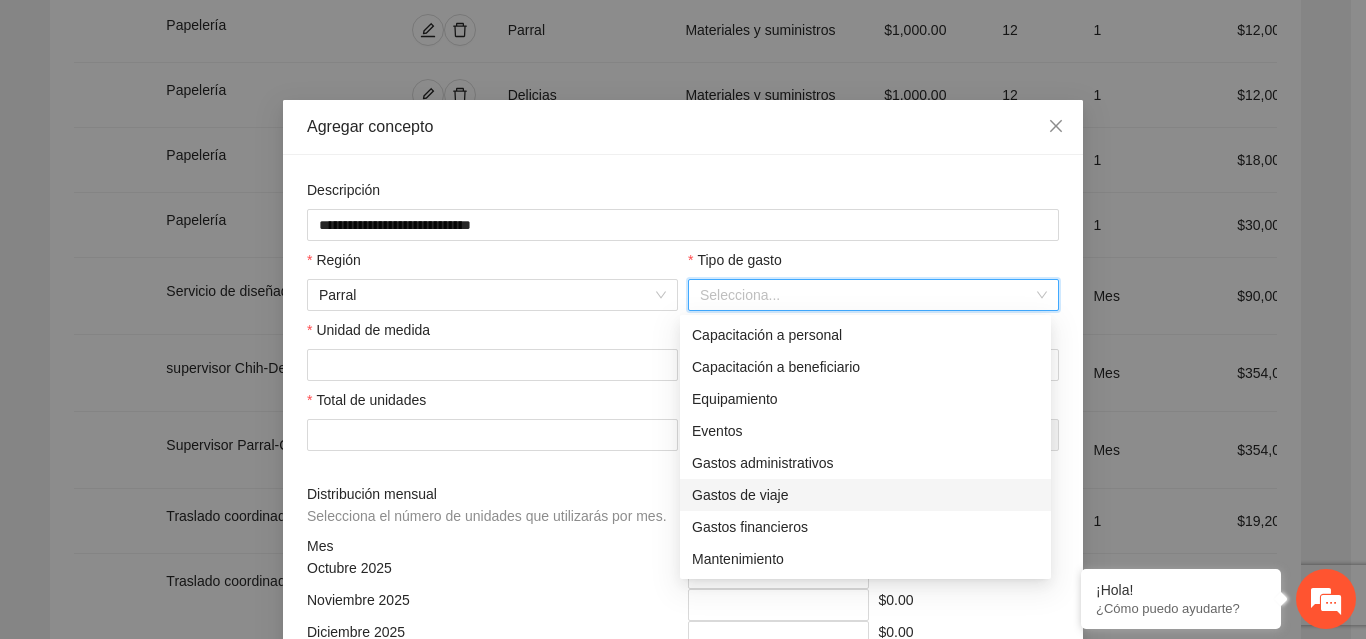 click on "Gastos de viaje" at bounding box center [865, 495] 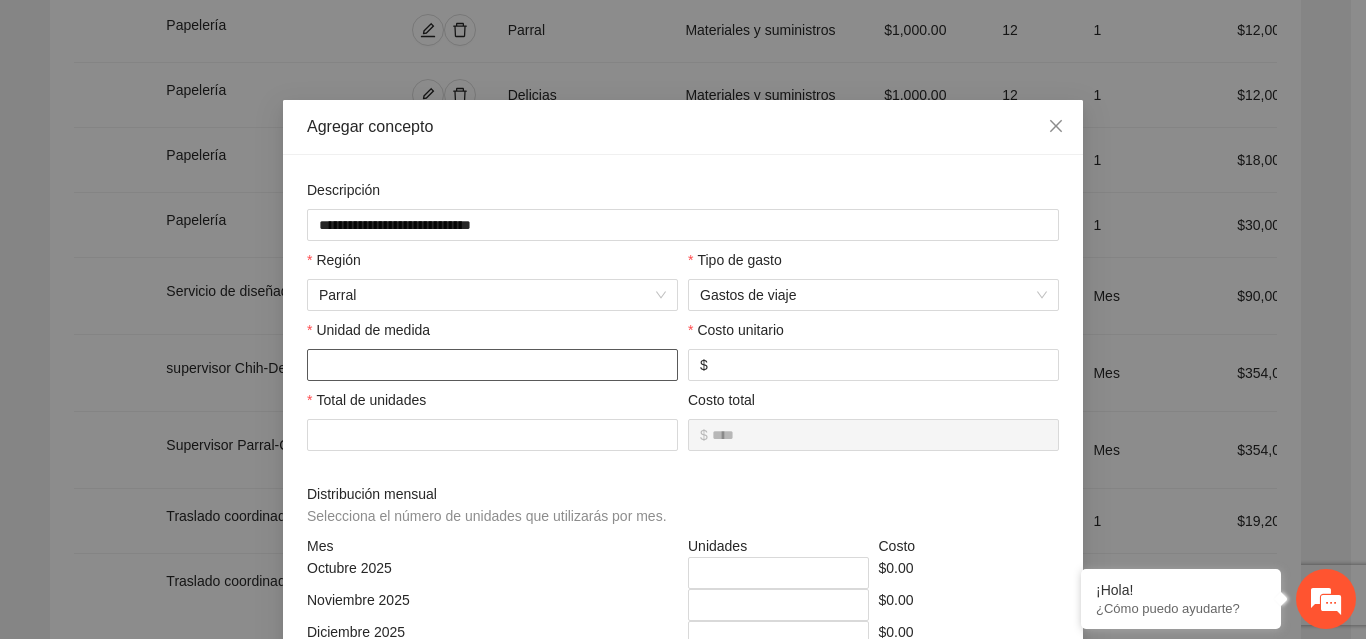 click at bounding box center [492, 365] 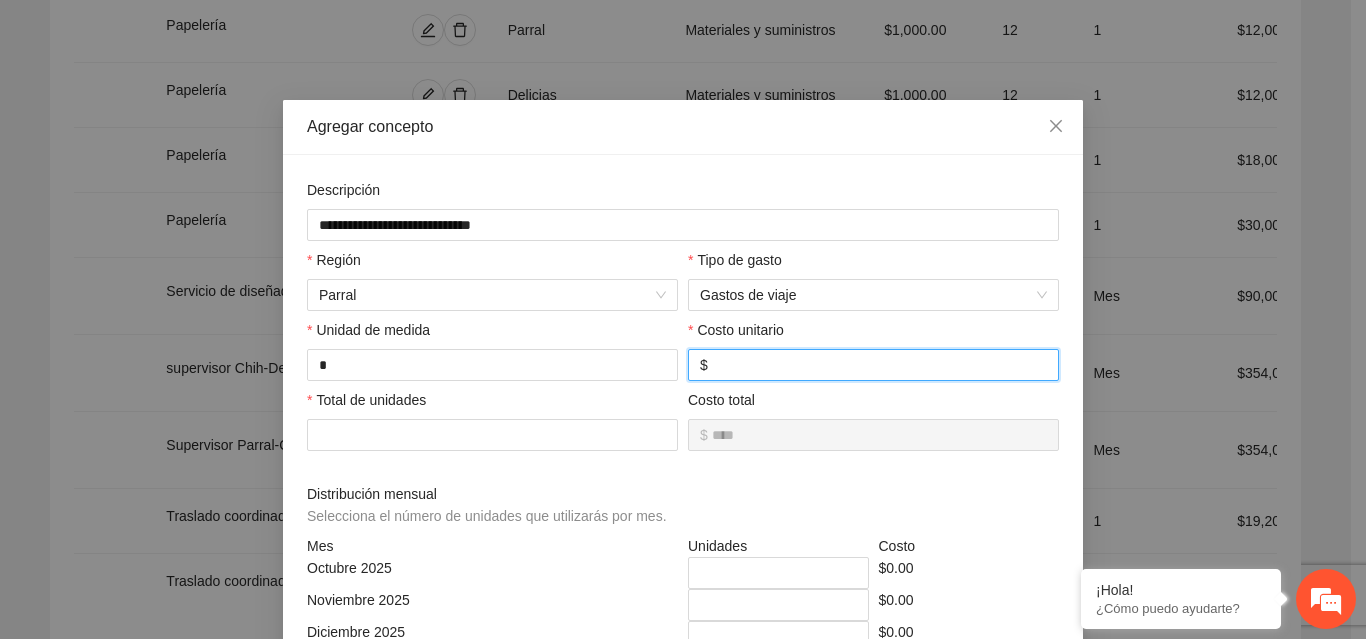 click at bounding box center (879, 365) 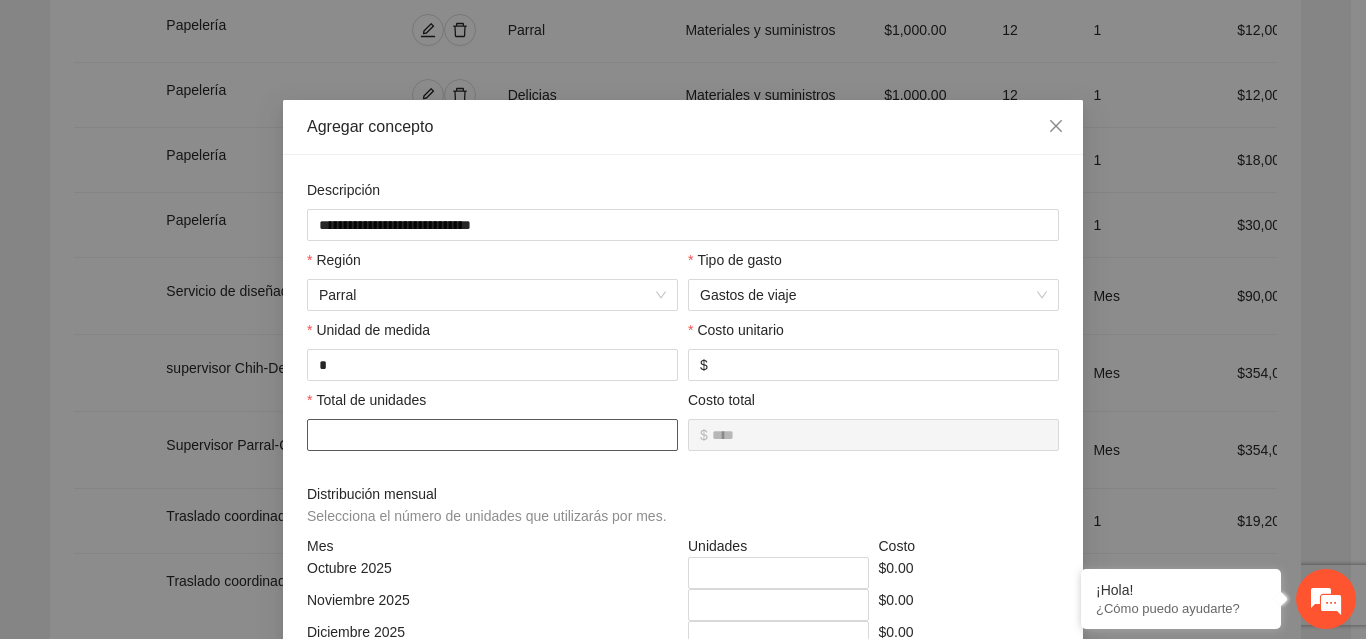 click at bounding box center [492, 435] 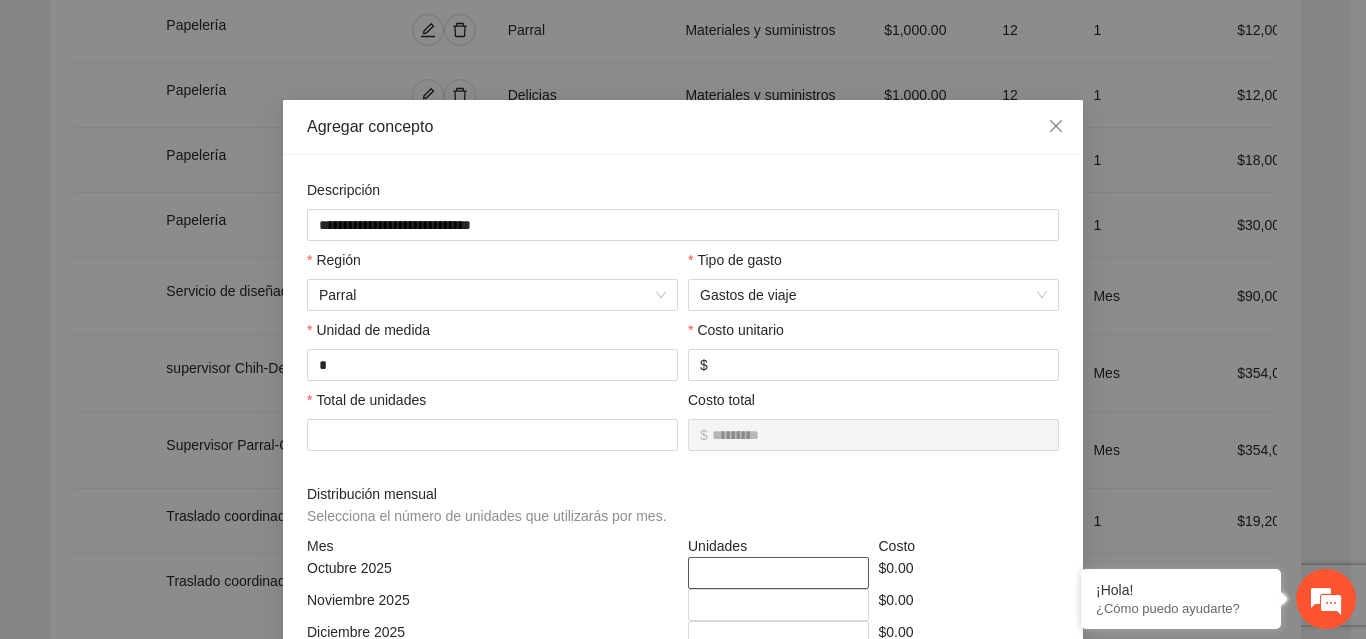click on "*" at bounding box center [778, 573] 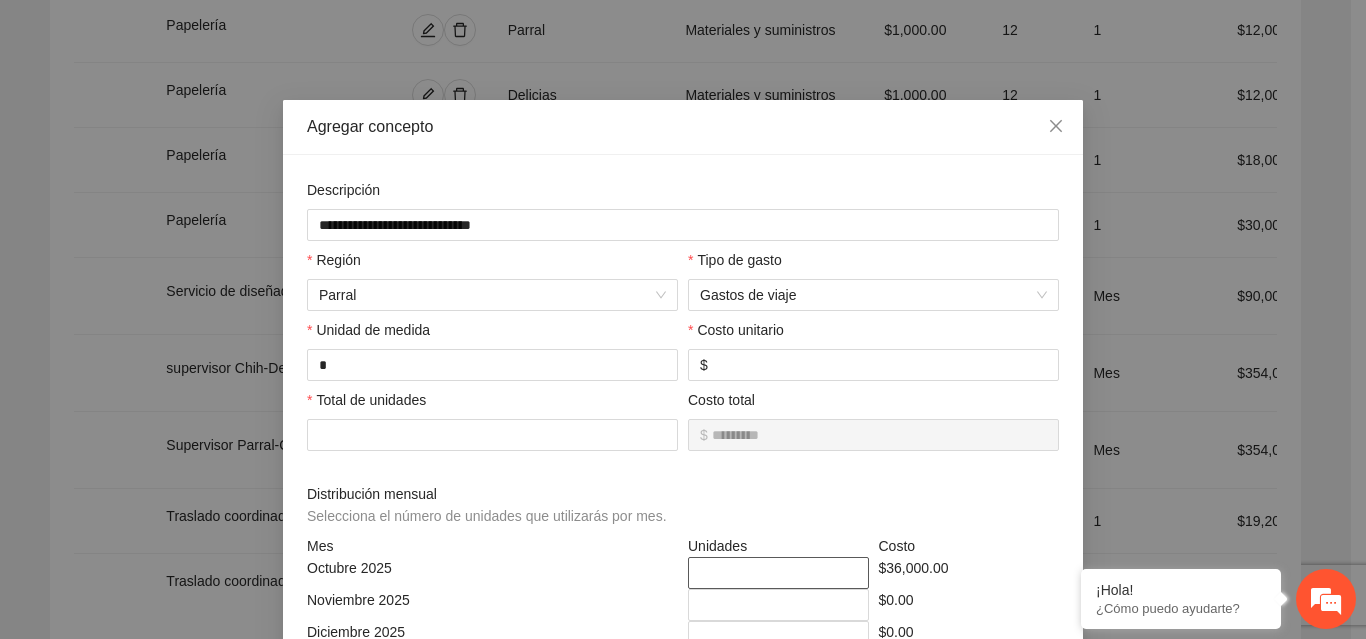 scroll, scrollTop: 187, scrollLeft: 0, axis: vertical 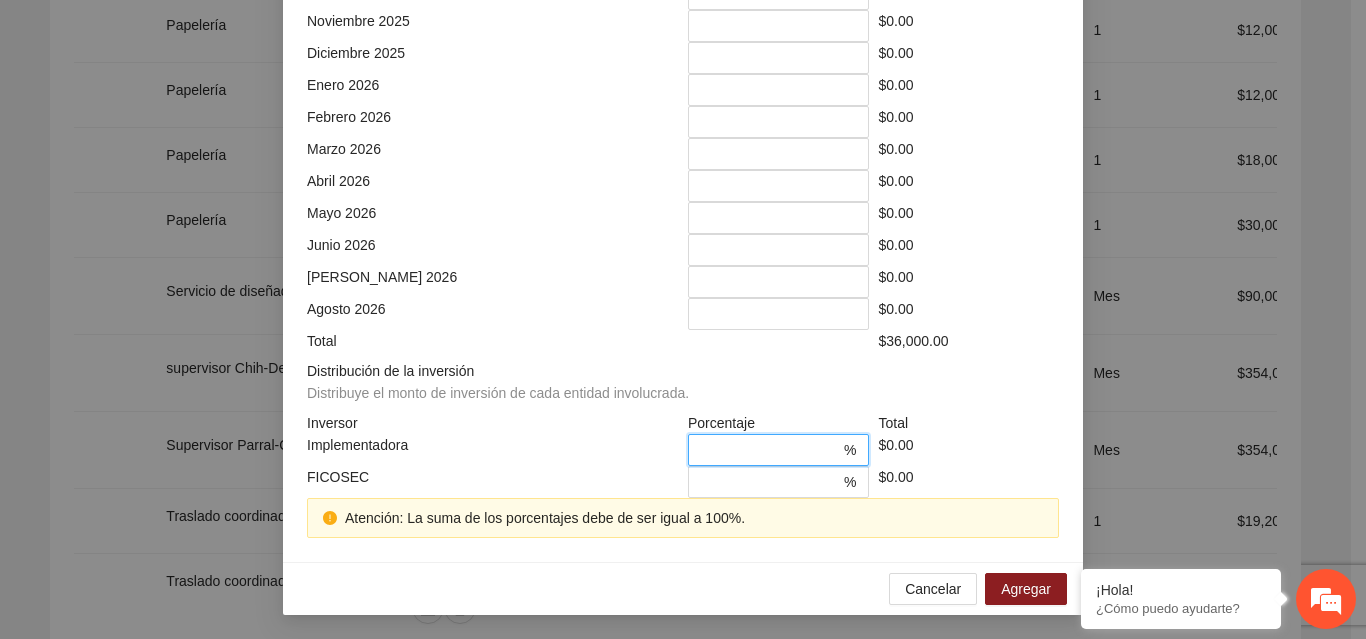 click on "*" at bounding box center (770, 450) 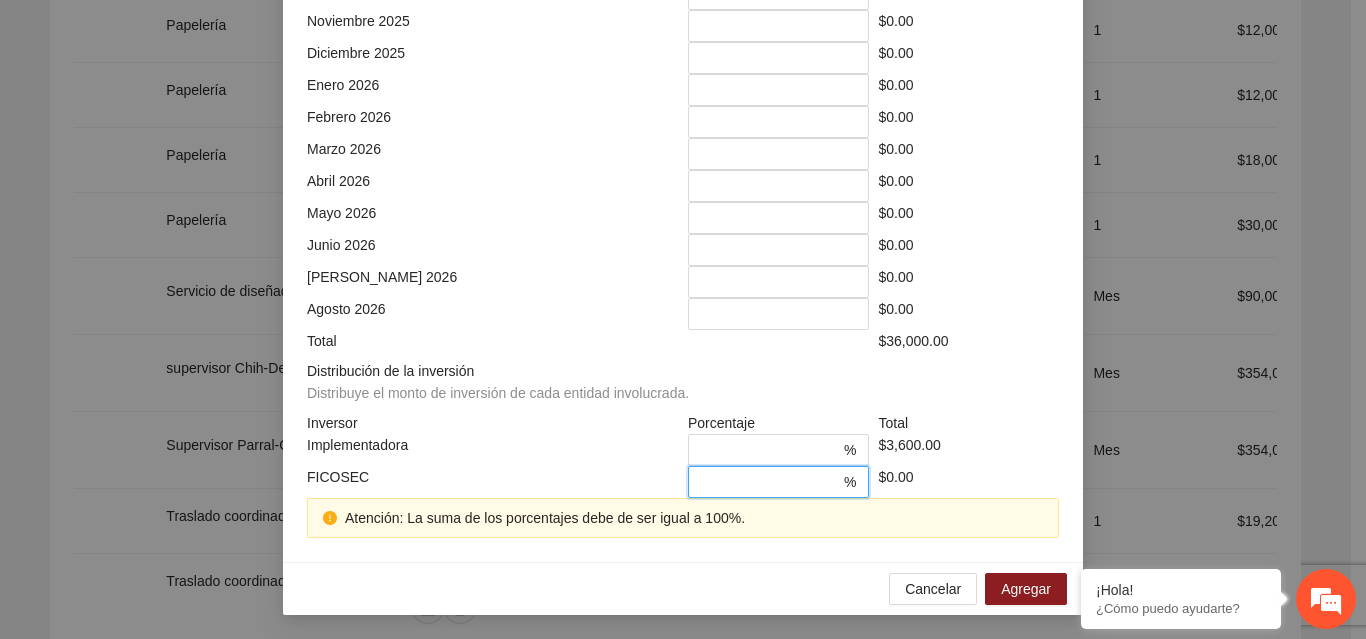 click on "*" at bounding box center [770, 482] 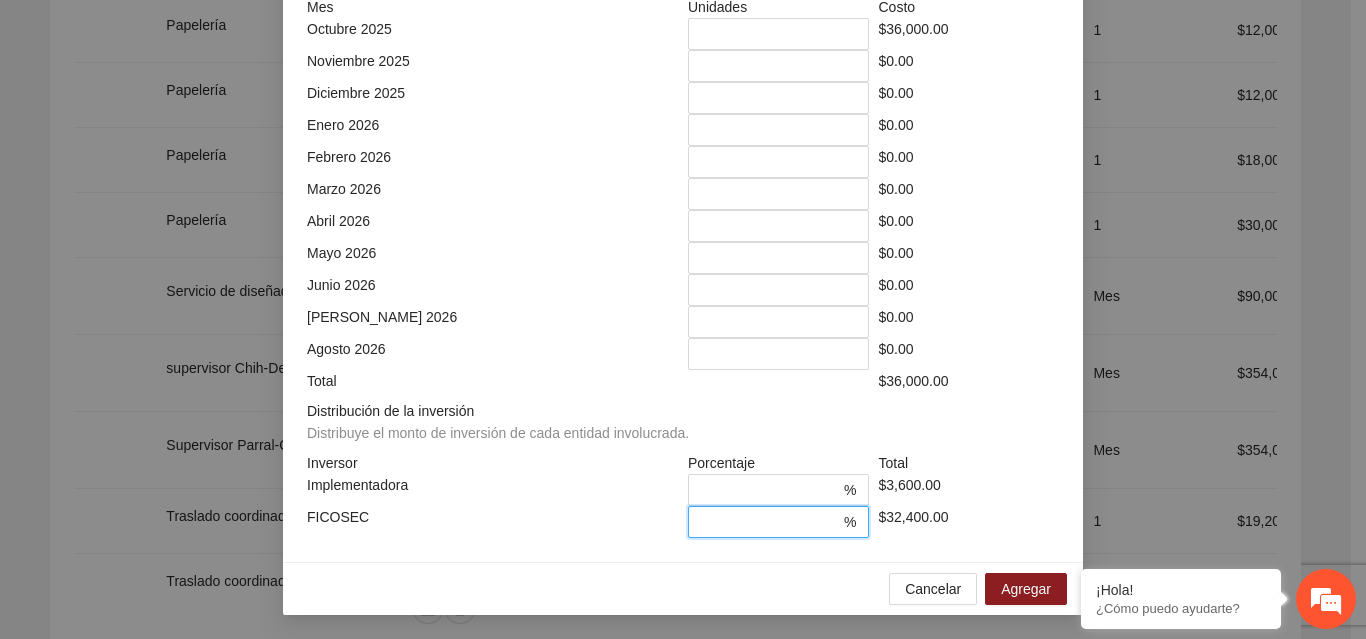 scroll, scrollTop: 539, scrollLeft: 0, axis: vertical 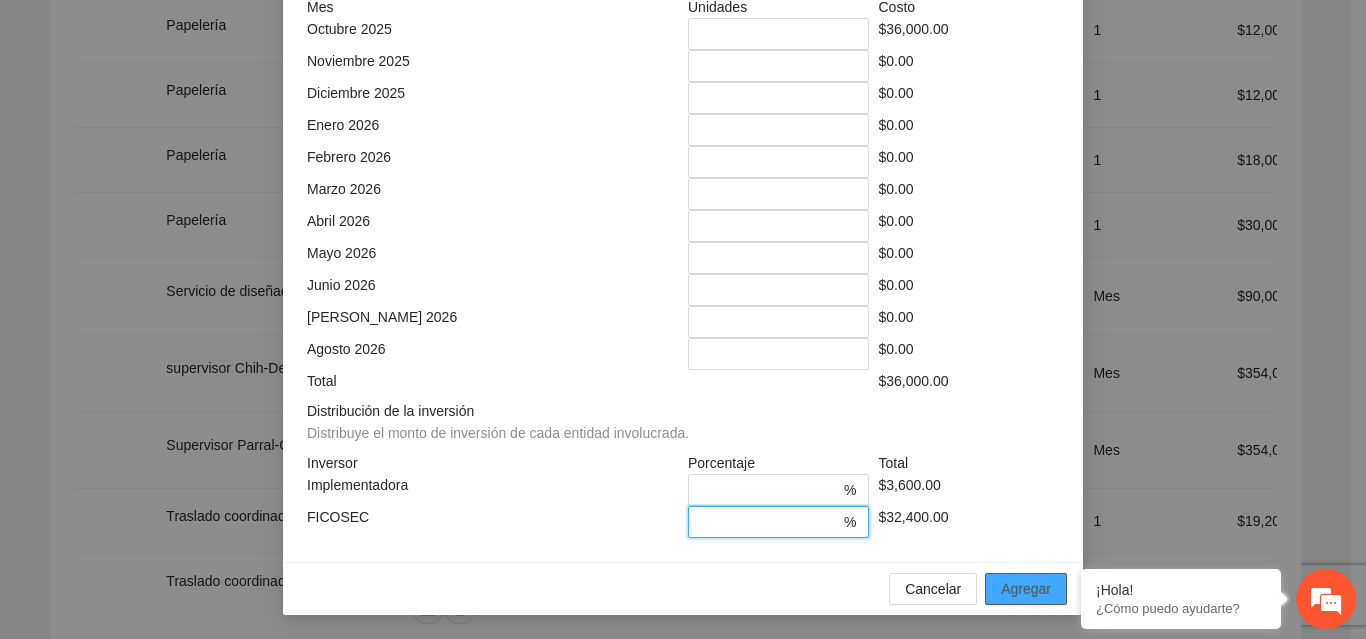 click on "Agregar" at bounding box center [1026, 589] 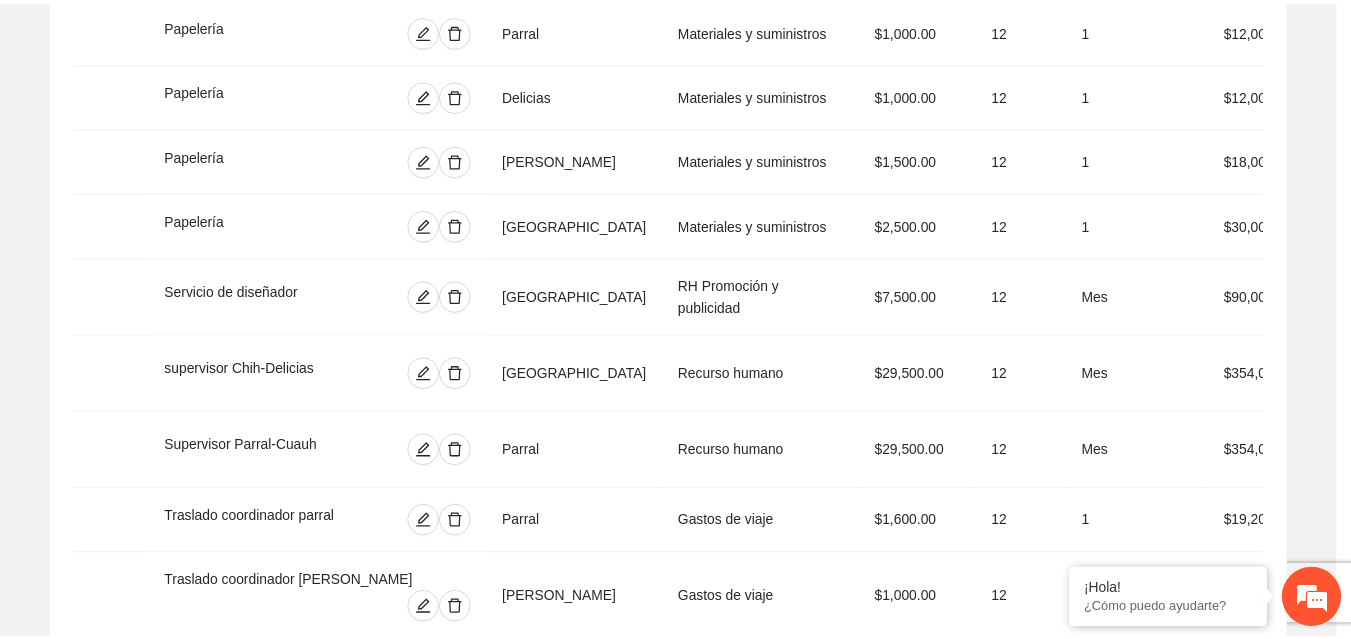 scroll, scrollTop: 439, scrollLeft: 0, axis: vertical 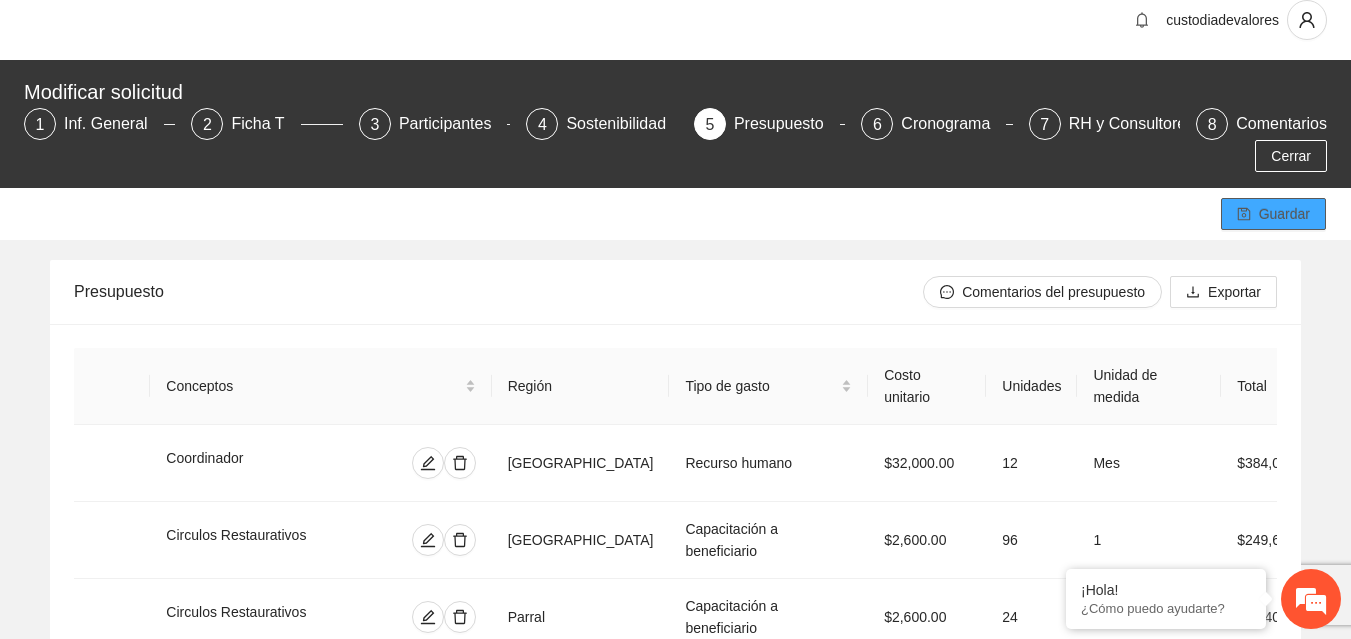 click on "Guardar" at bounding box center [1284, 214] 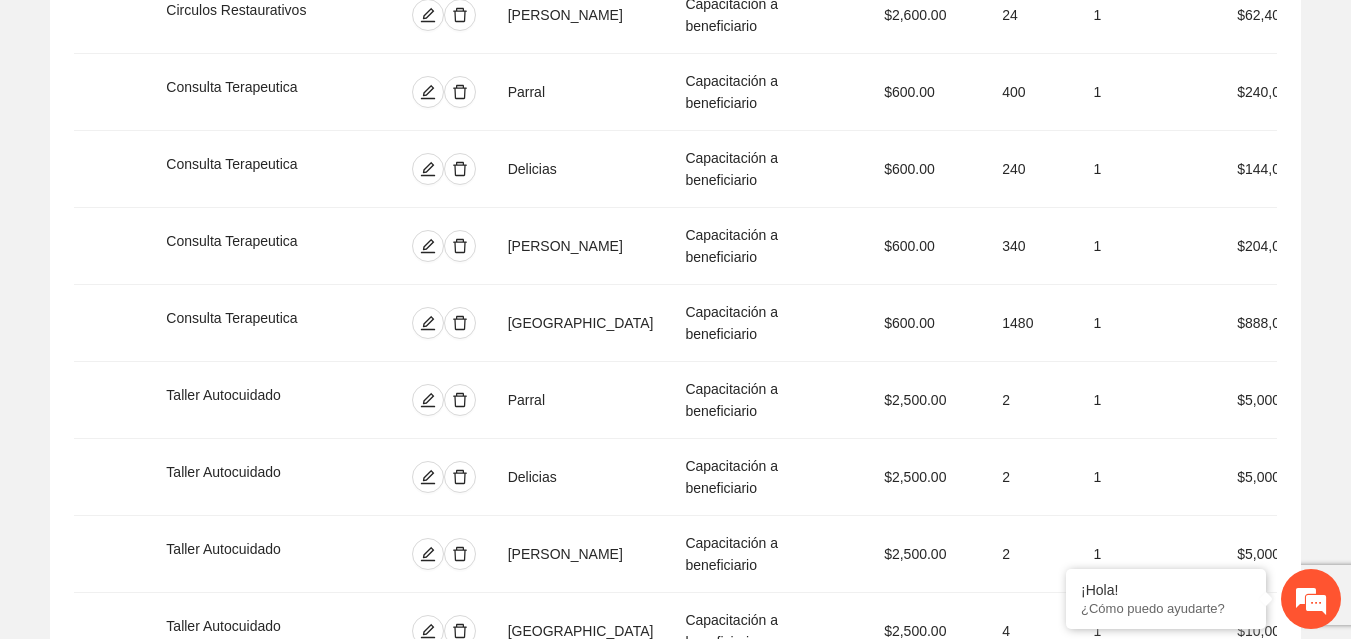 scroll, scrollTop: 2542, scrollLeft: 0, axis: vertical 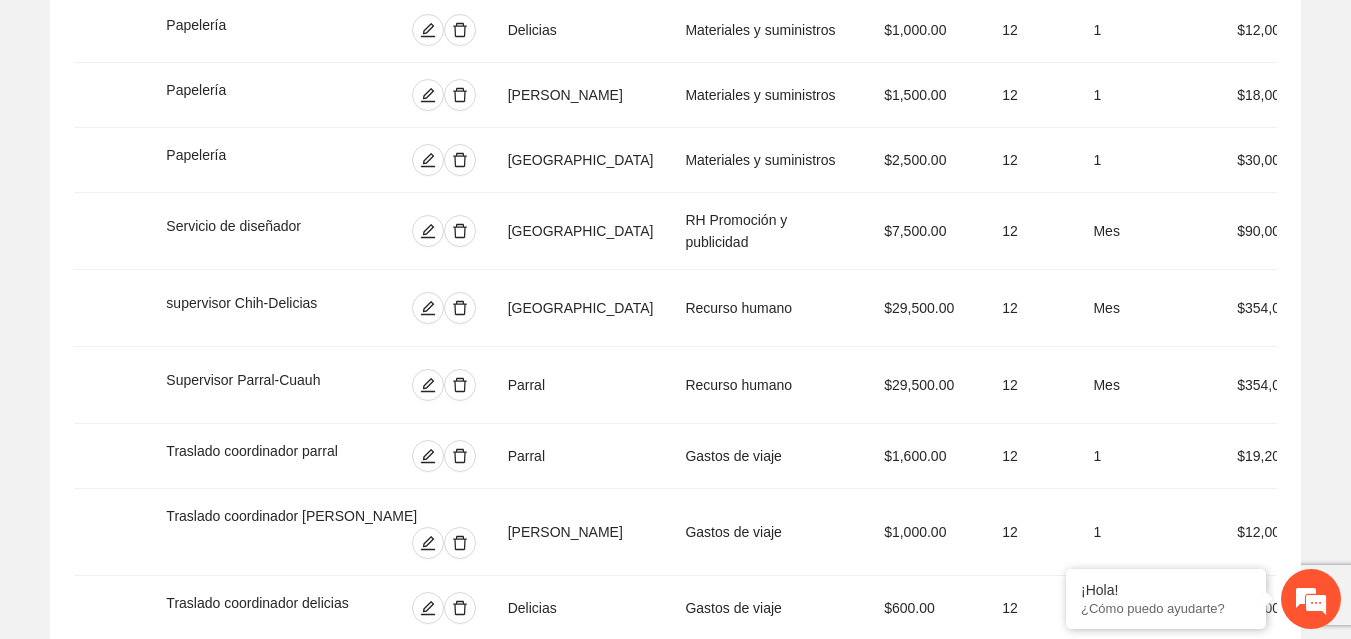 click on "Agregar concepto" at bounding box center (675, 864) 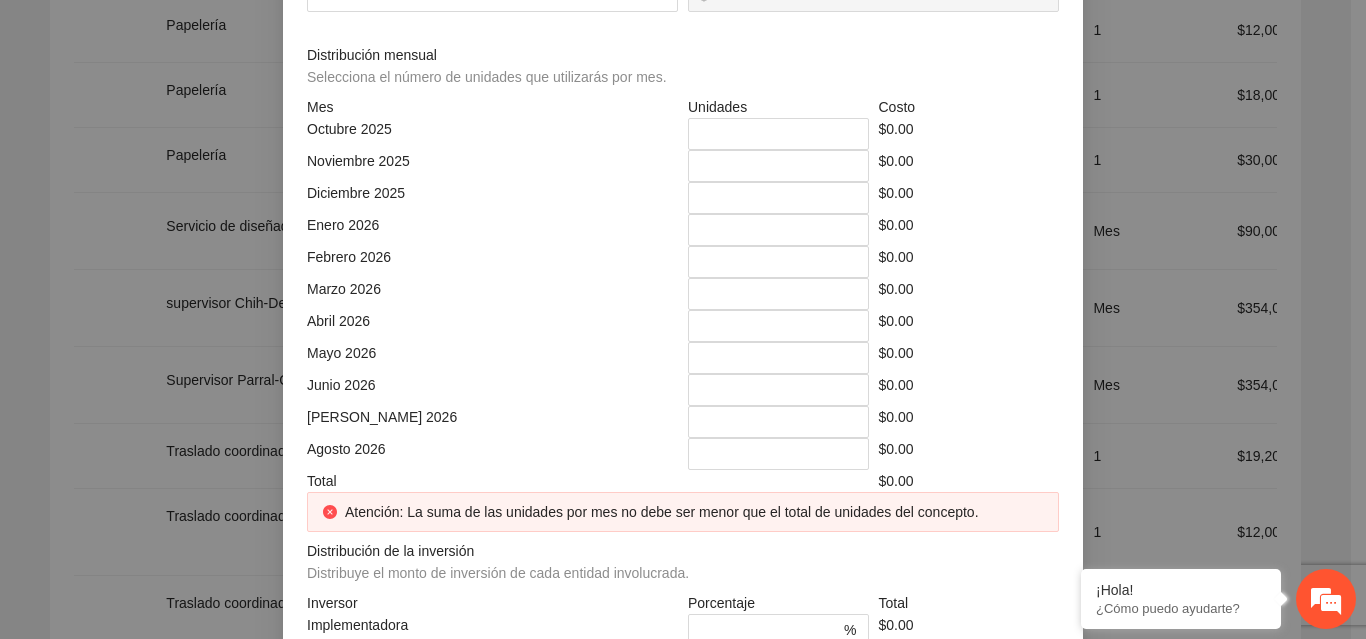 click at bounding box center [683, -214] 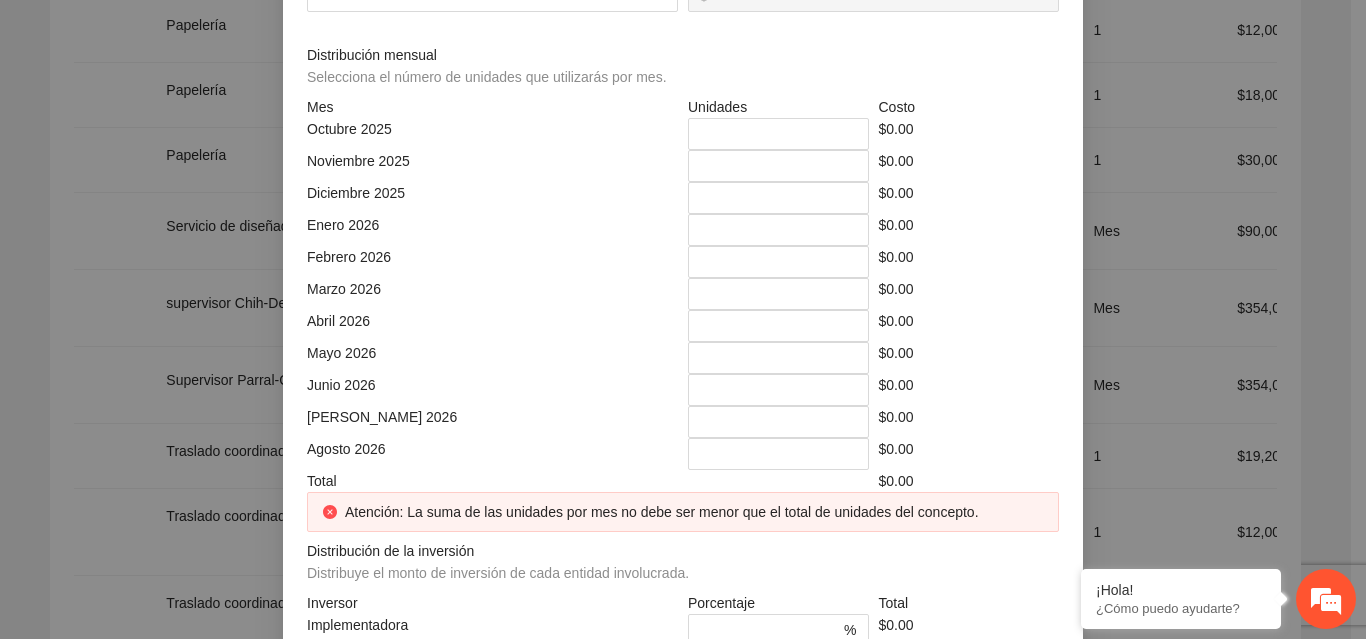 click at bounding box center (485, -144) 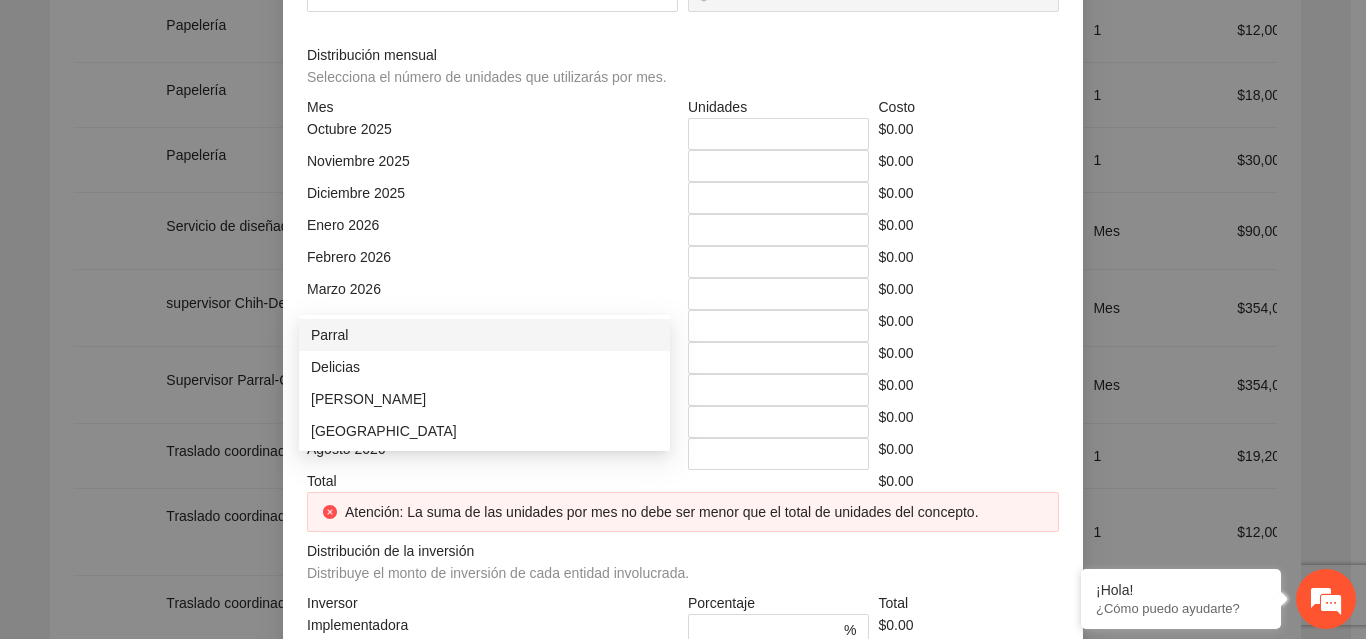 click on "Parral" at bounding box center (484, 335) 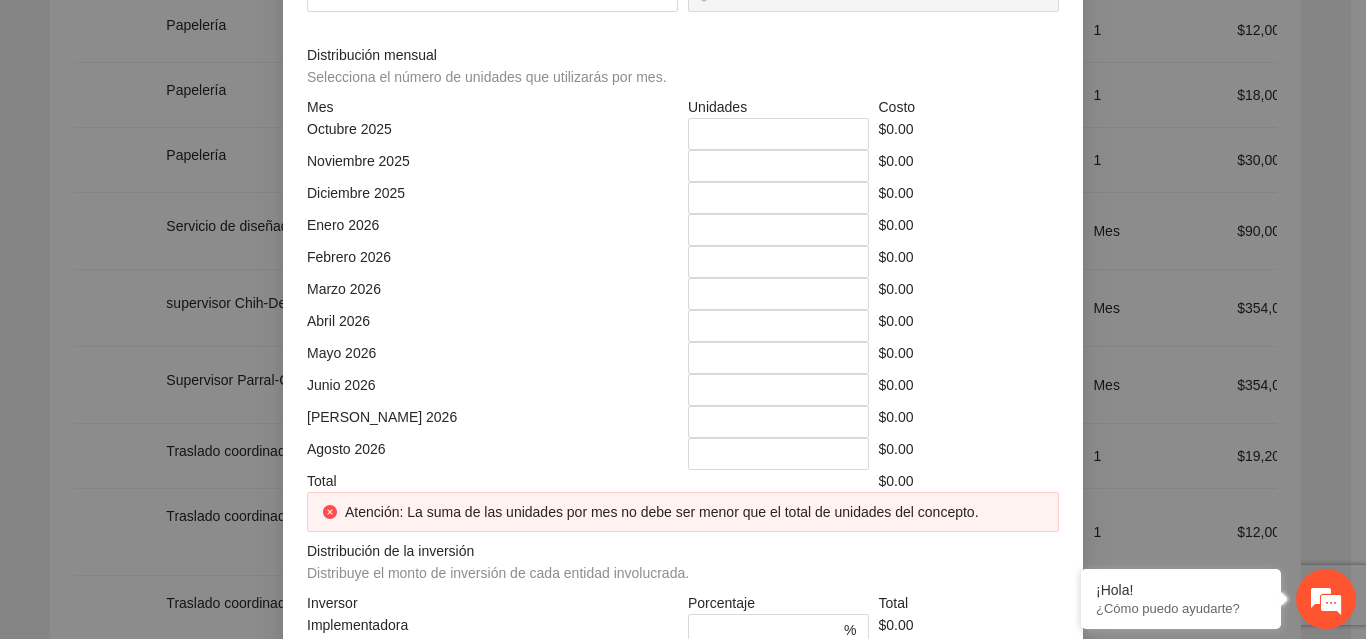 click at bounding box center (866, -144) 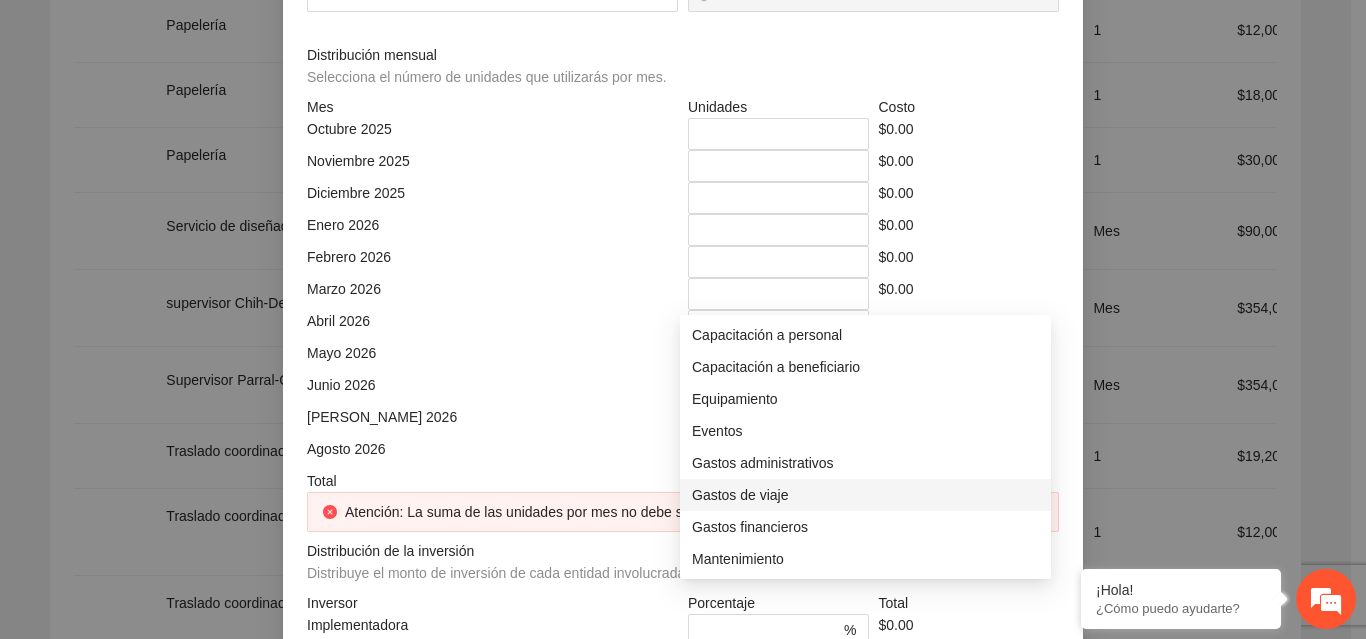 click on "Gastos de viaje" at bounding box center [865, 495] 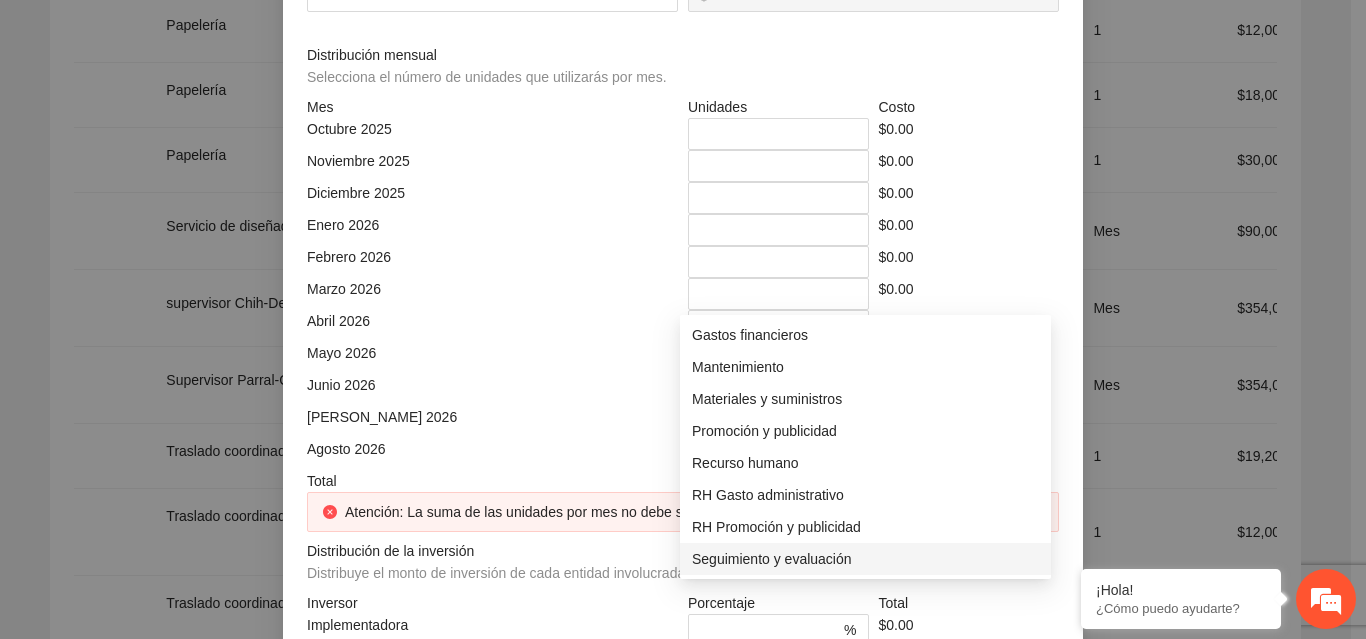 scroll, scrollTop: 0, scrollLeft: 0, axis: both 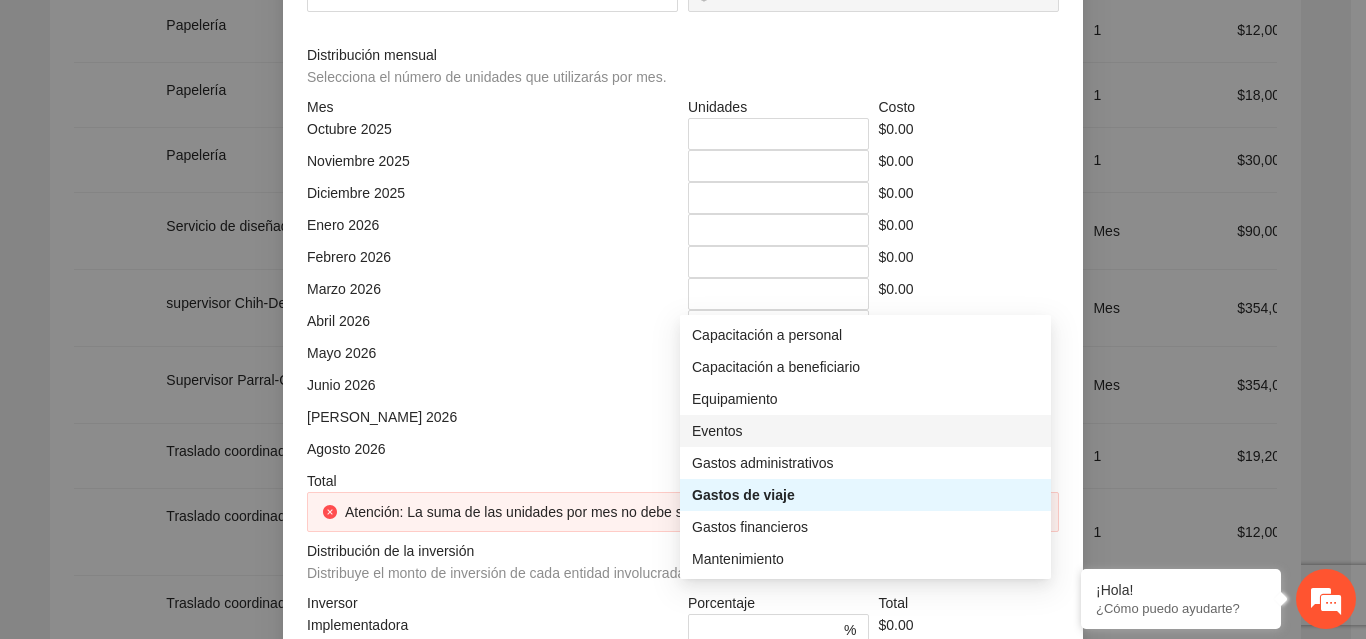 click on "Eventos" at bounding box center (865, 431) 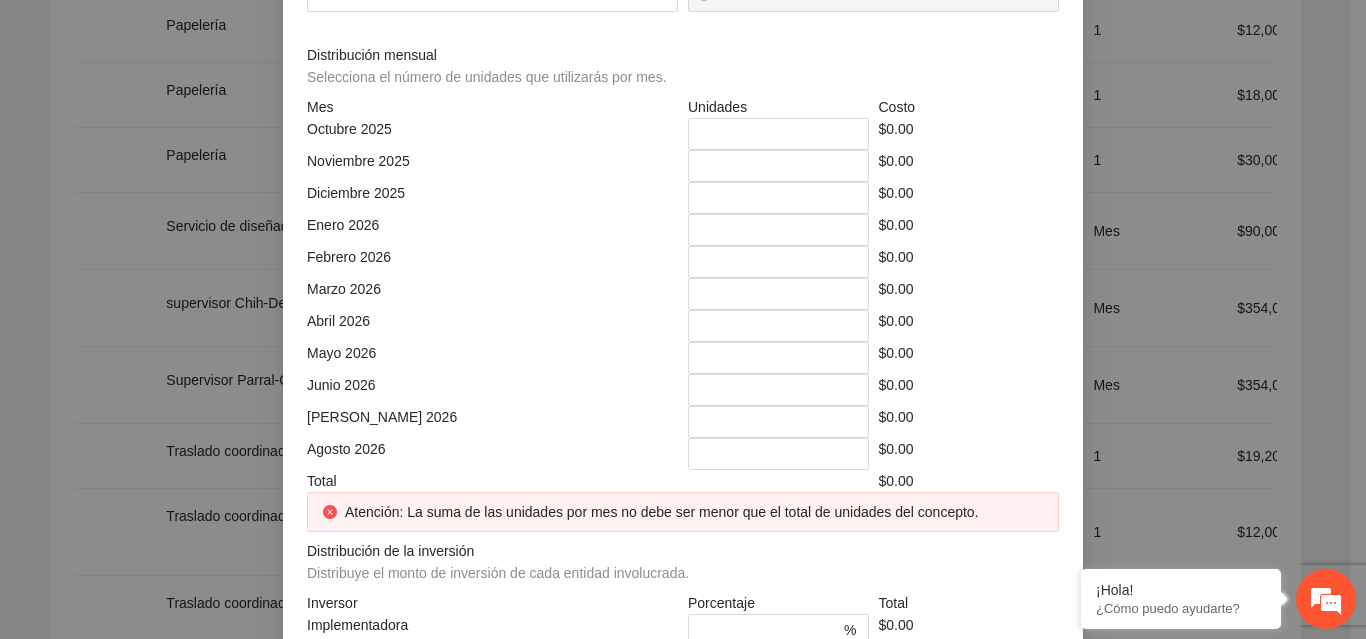 click at bounding box center (492, -74) 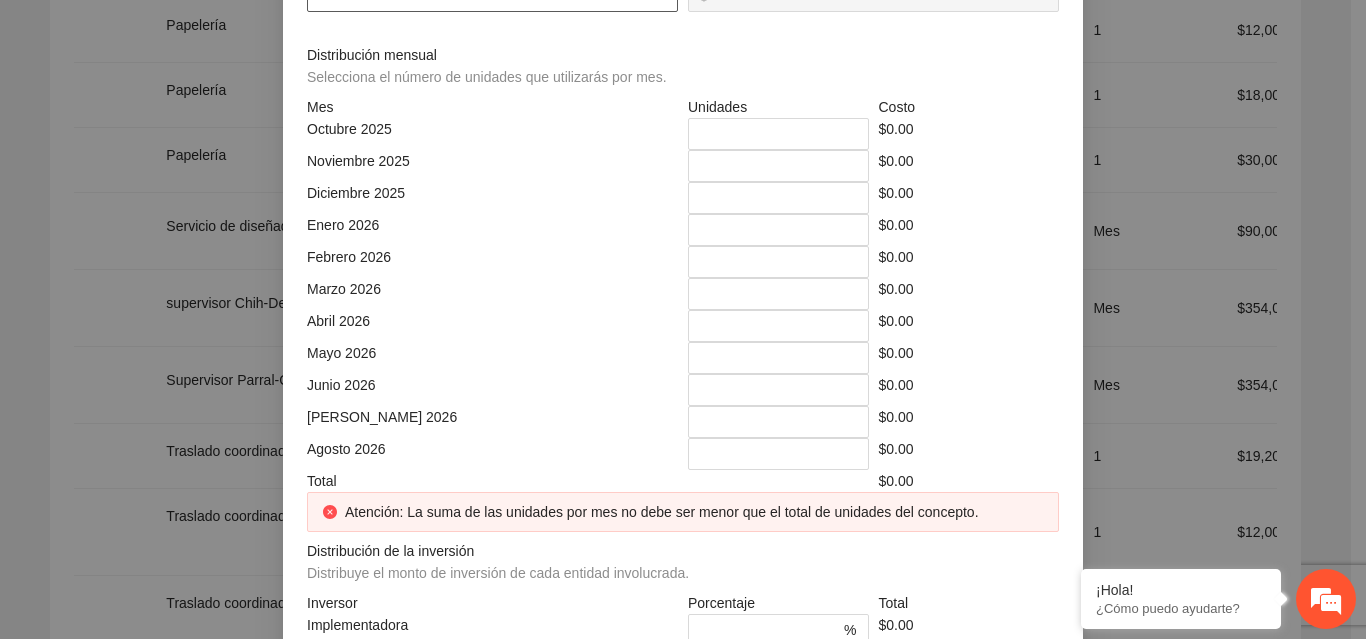 click at bounding box center (492, -4) 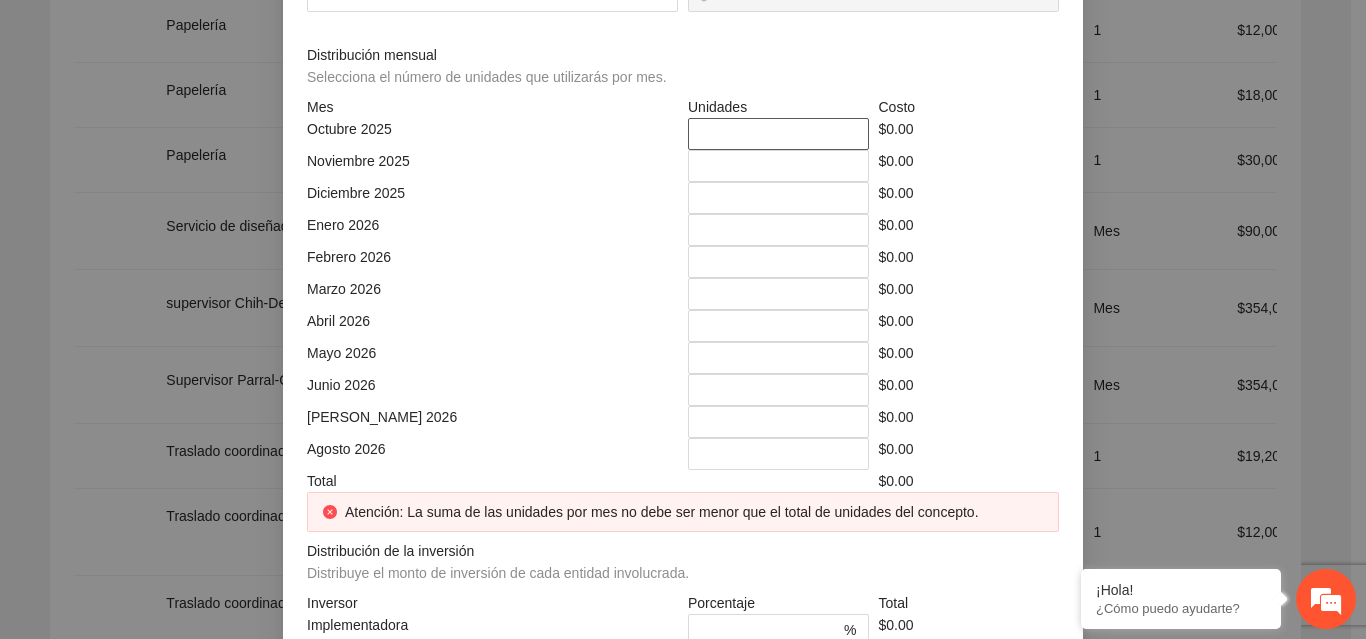 click on "*" at bounding box center (778, 134) 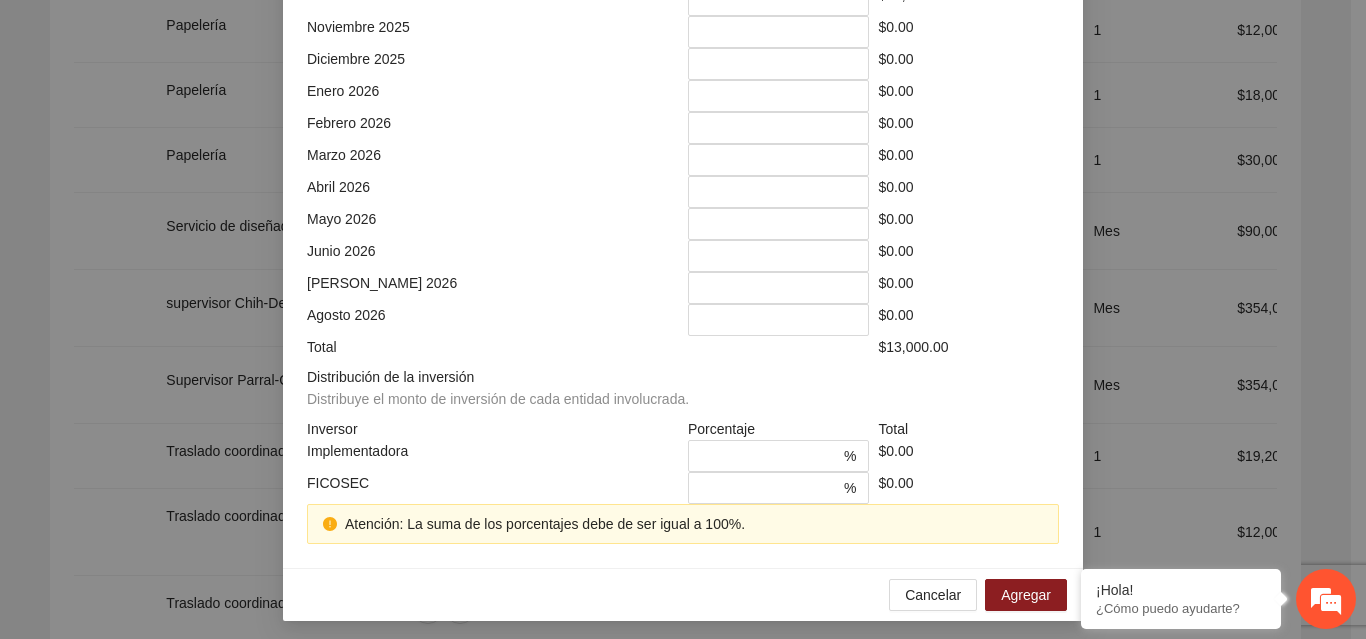 scroll, scrollTop: 579, scrollLeft: 0, axis: vertical 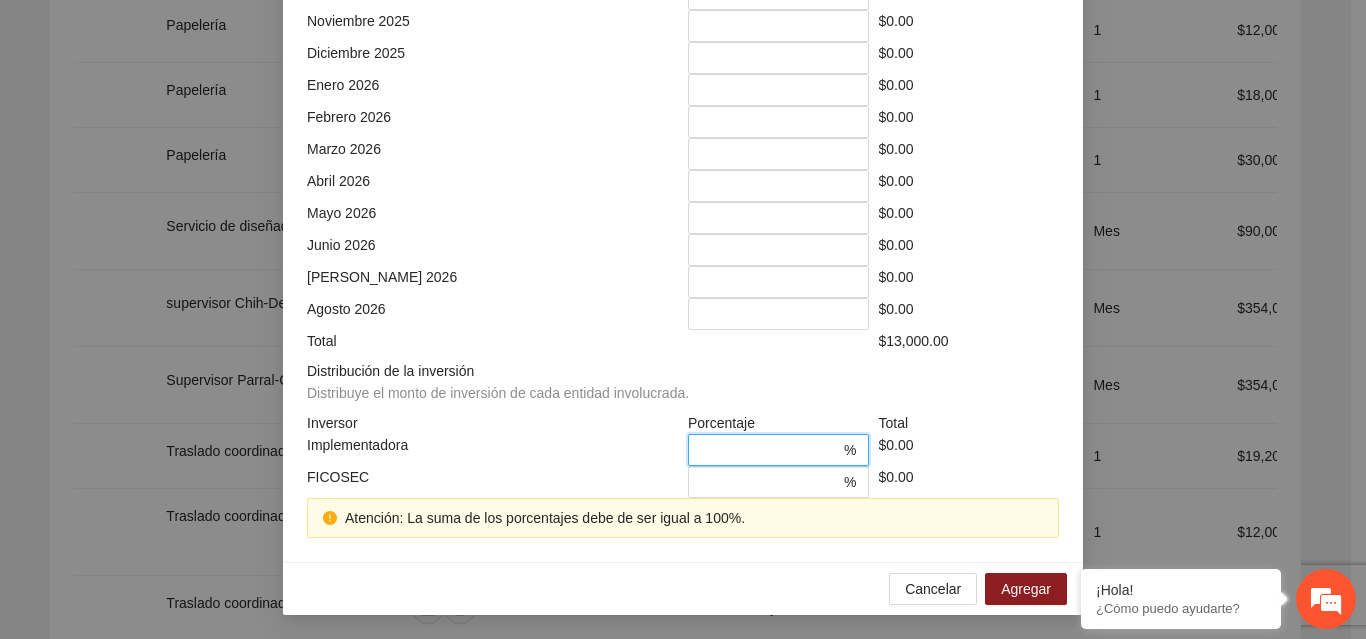 click on "*" at bounding box center (770, 450) 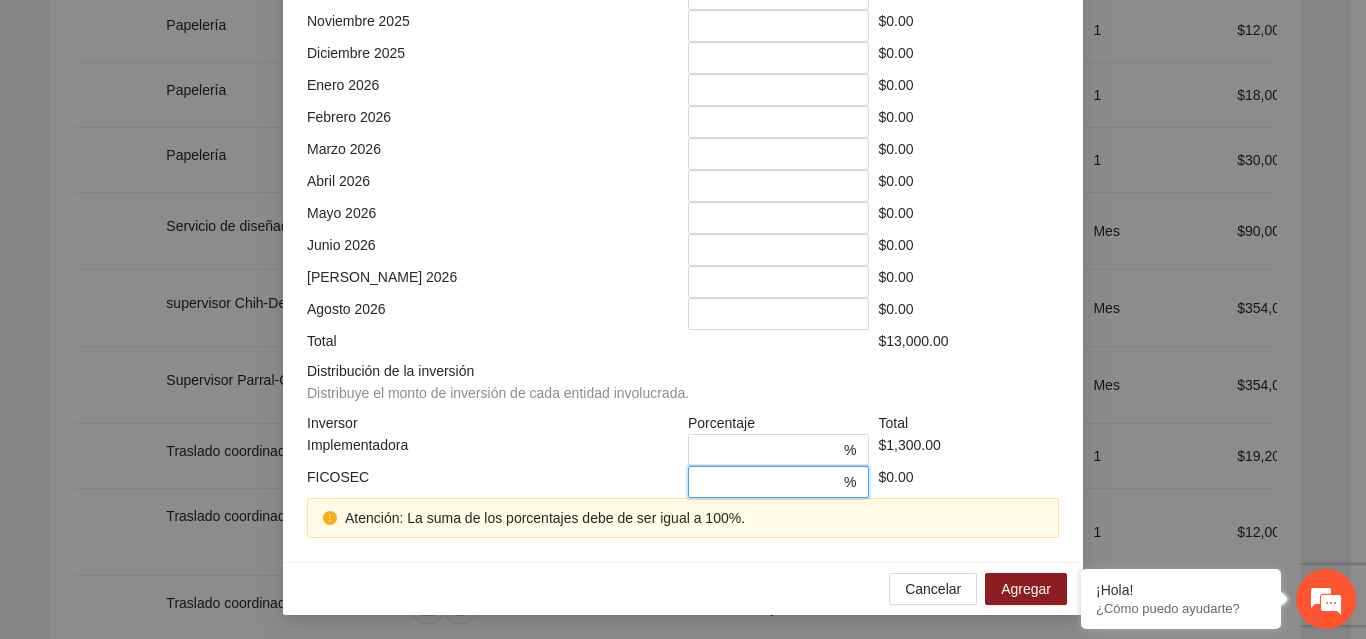 click on "*" at bounding box center (770, 482) 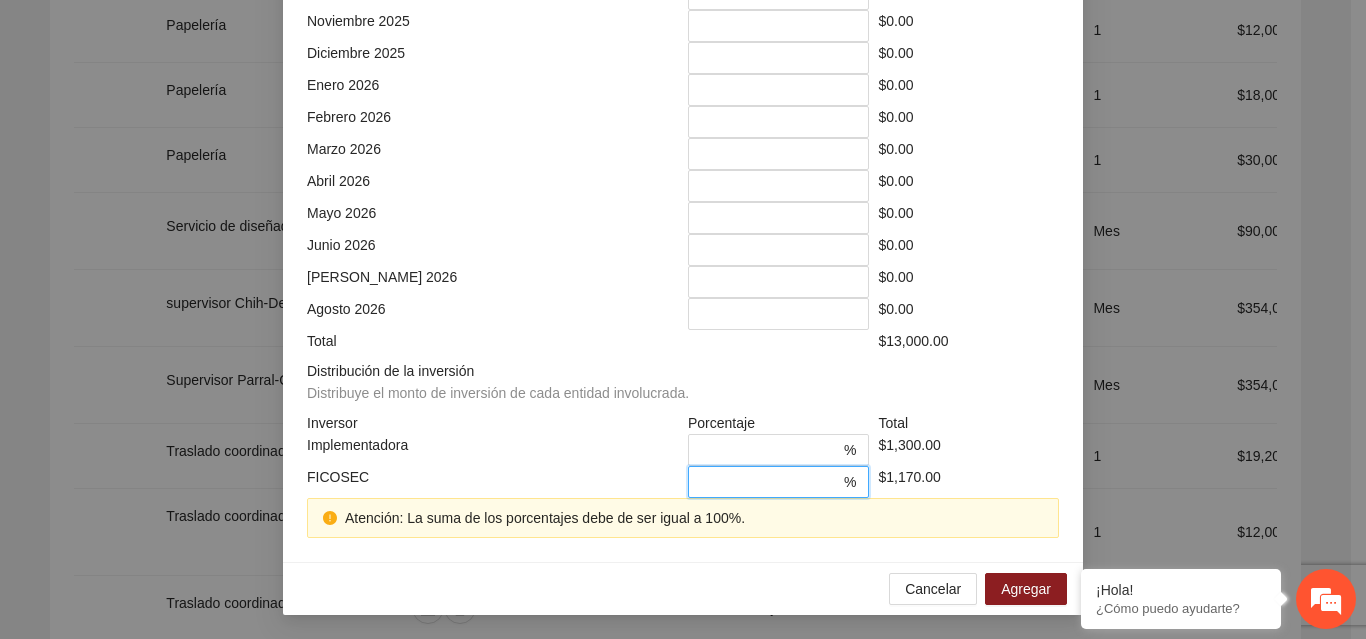 scroll, scrollTop: 539, scrollLeft: 0, axis: vertical 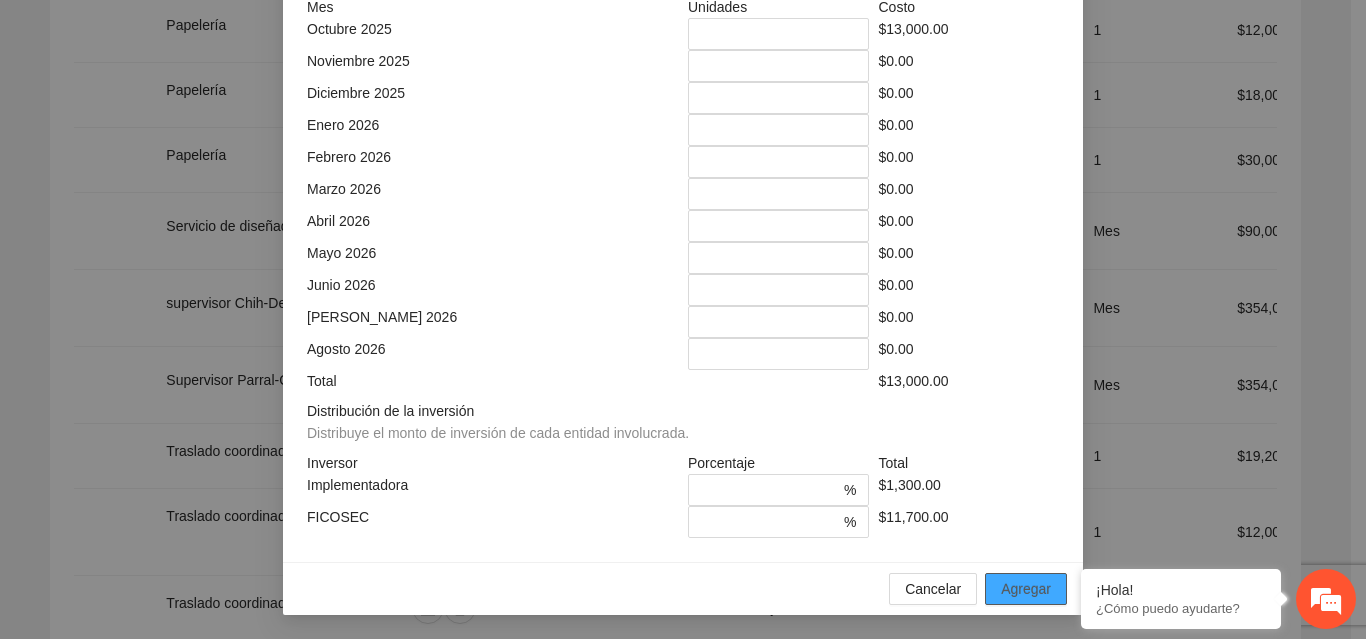 click on "Agregar" at bounding box center [1026, 589] 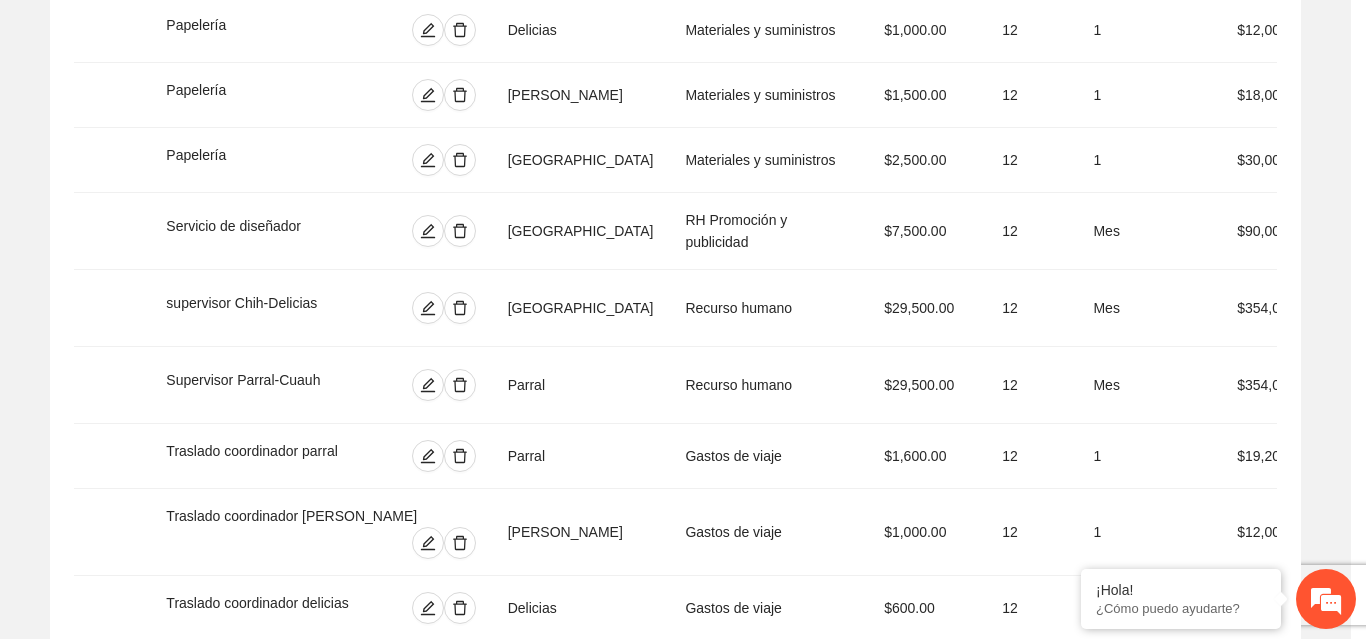 scroll, scrollTop: 439, scrollLeft: 0, axis: vertical 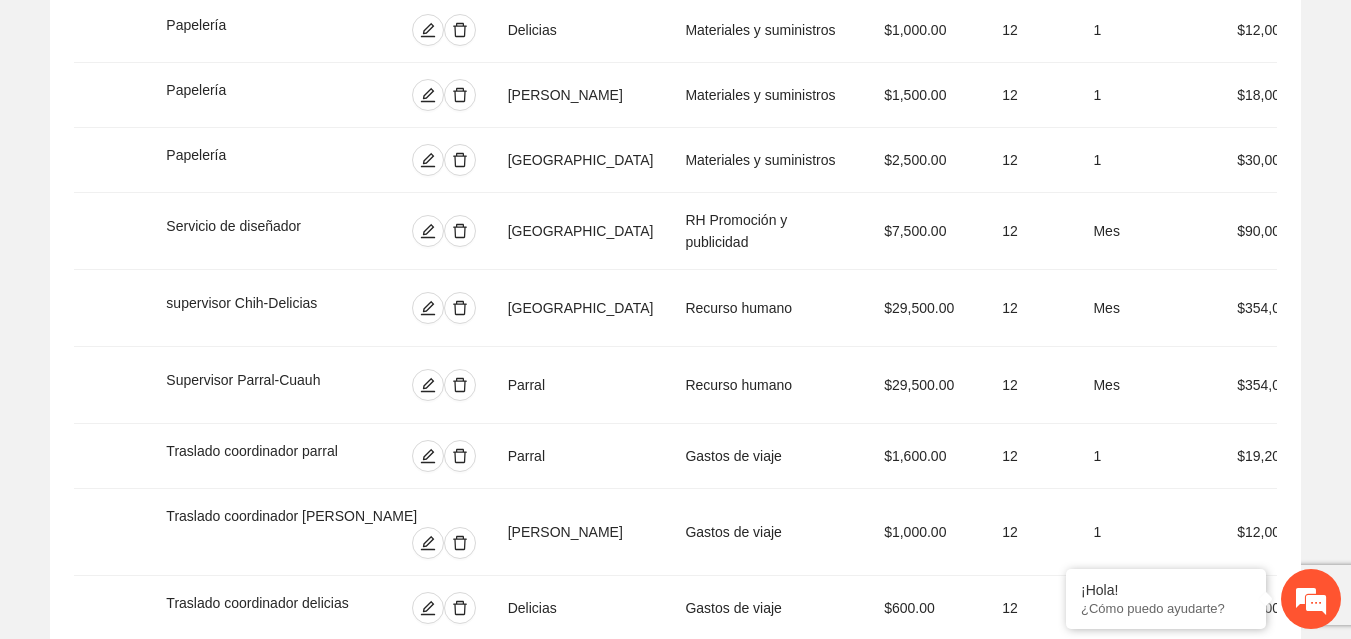 click on "Agregar concepto" at bounding box center (686, 929) 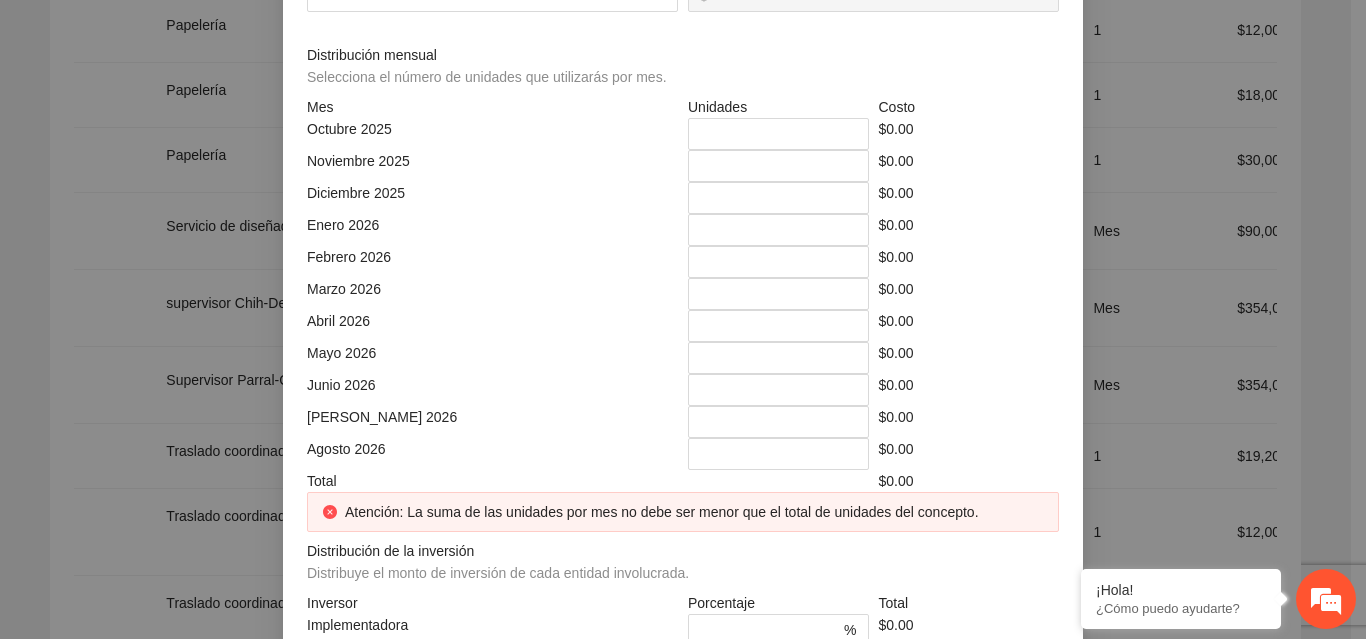click at bounding box center (683, -214) 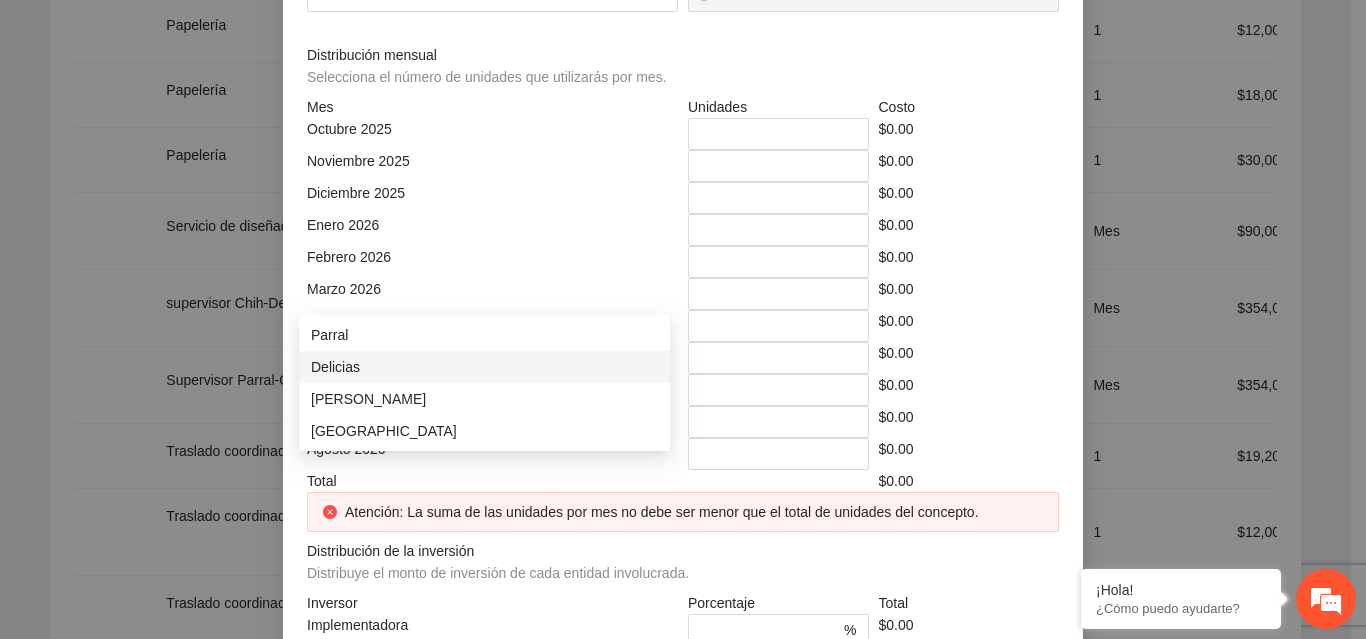 click on "Delicias" at bounding box center (484, 367) 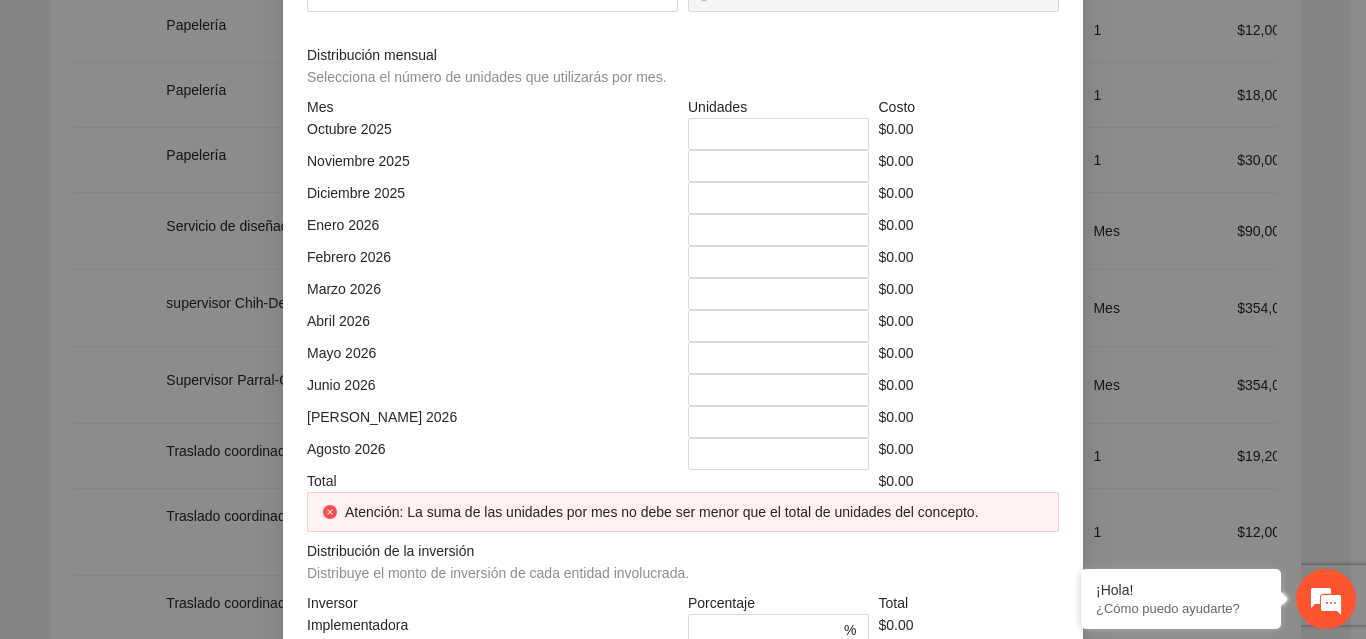 click at bounding box center [866, -144] 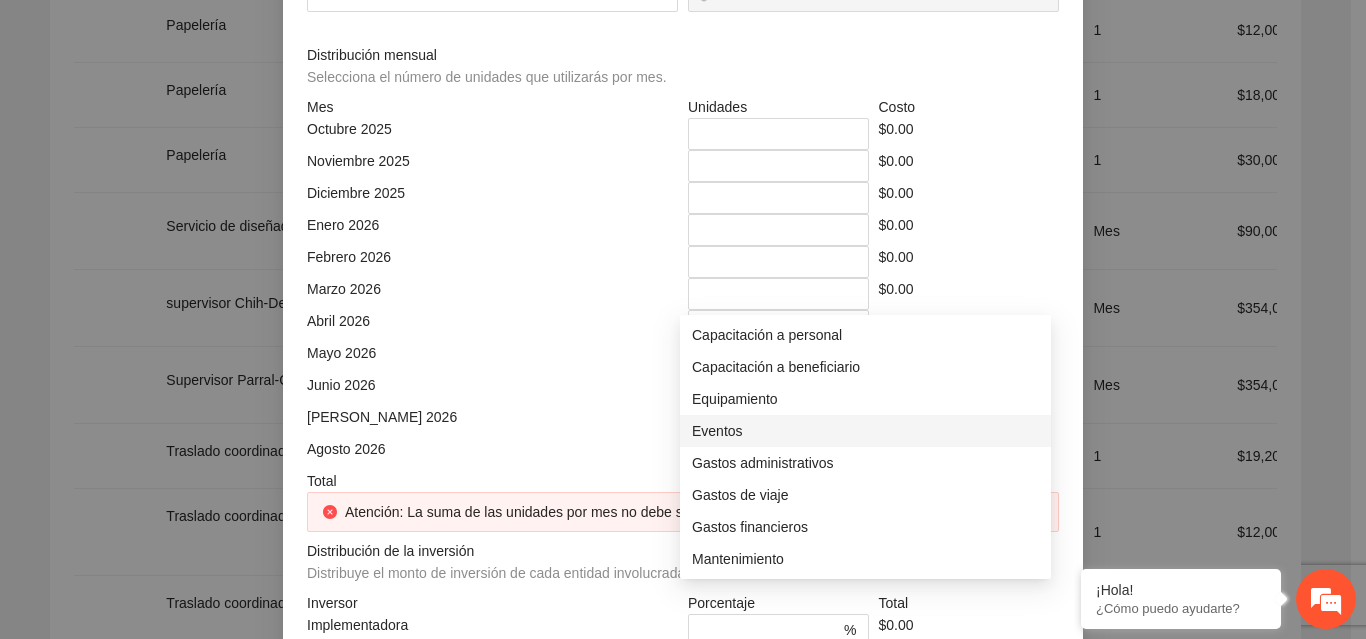 click on "Eventos" at bounding box center [865, 431] 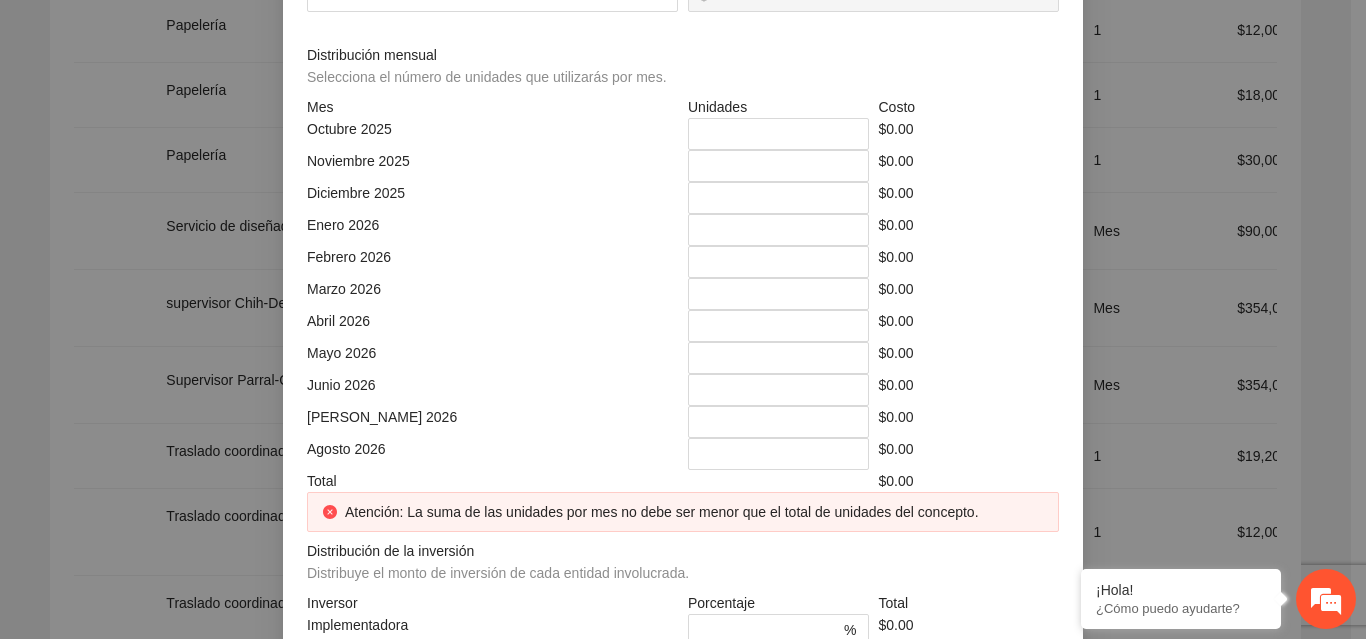 click at bounding box center [492, -74] 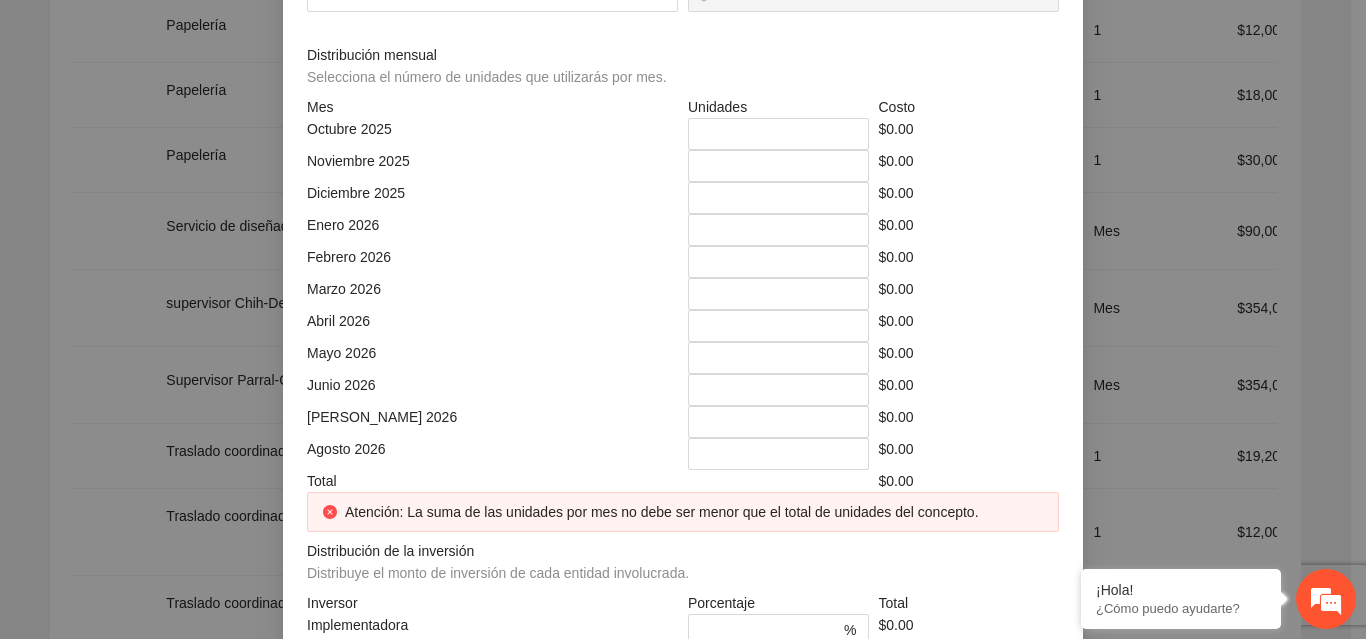 click at bounding box center [879, -74] 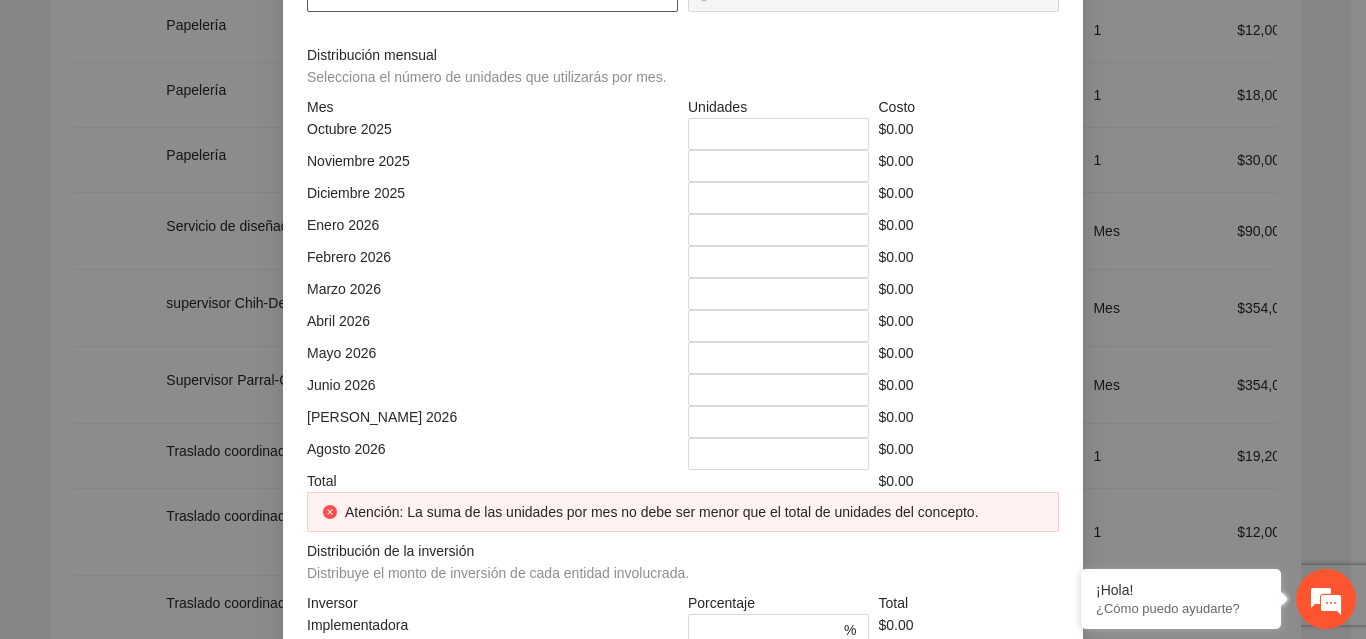click at bounding box center [492, -4] 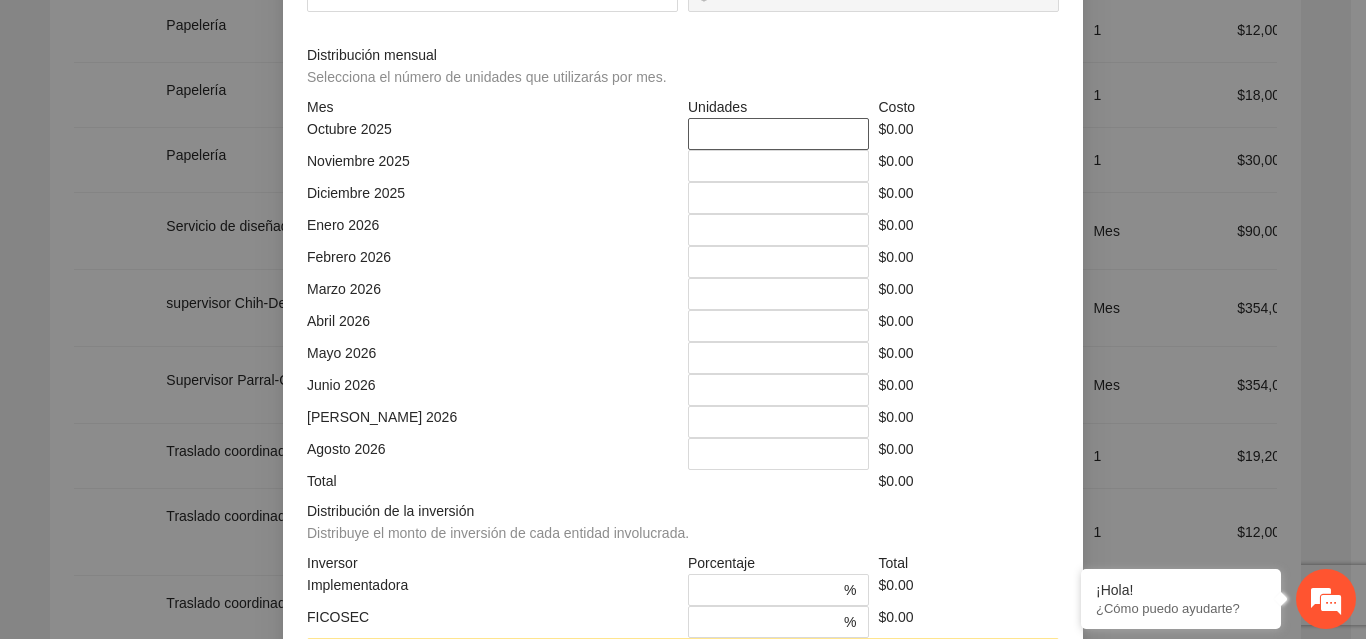 click on "*" at bounding box center (778, 134) 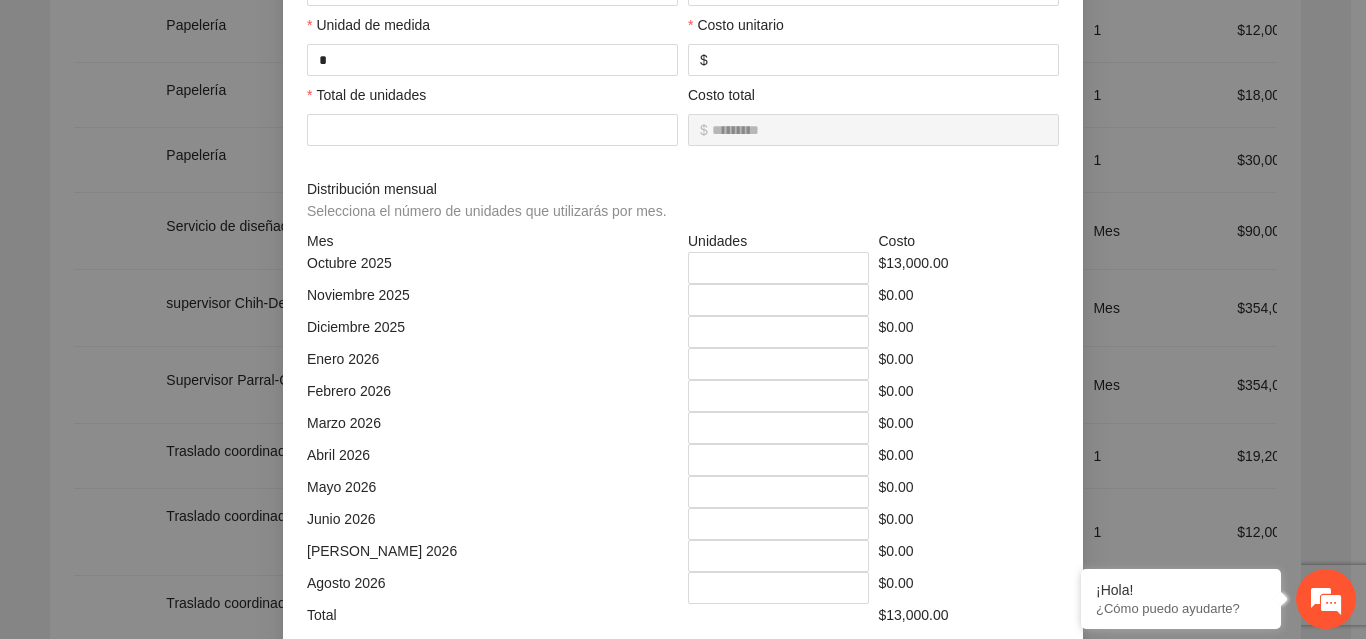 scroll, scrollTop: 579, scrollLeft: 0, axis: vertical 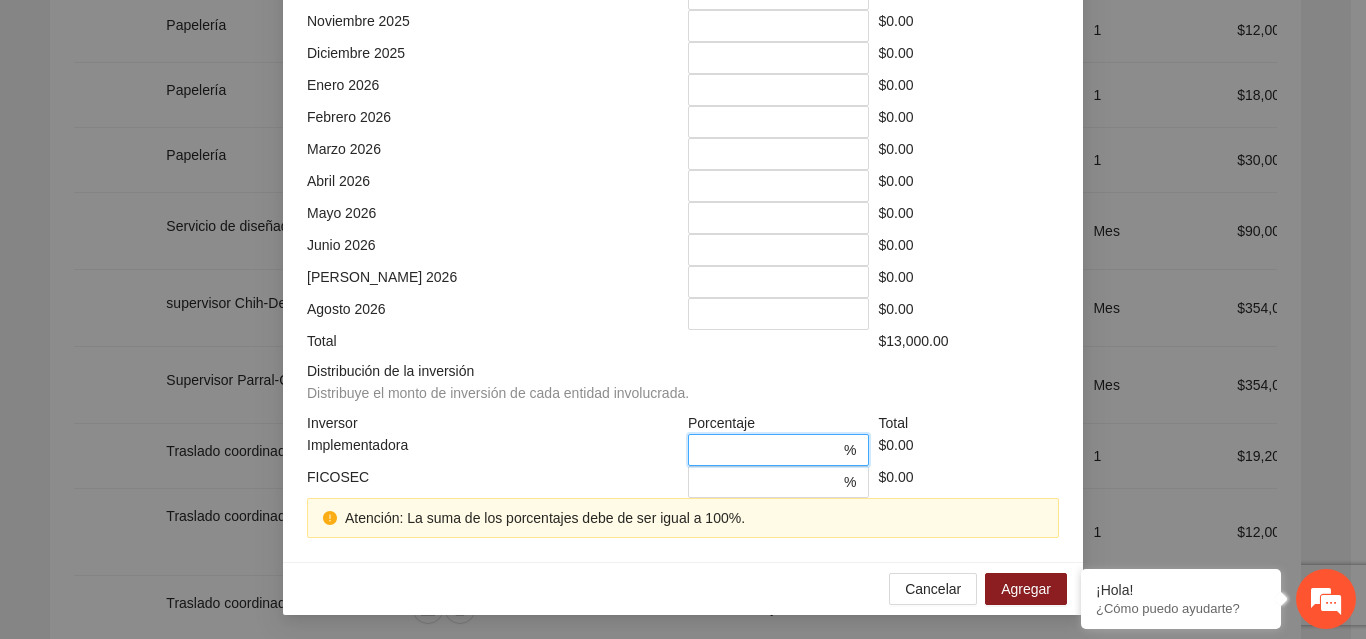 click on "*" at bounding box center (770, 450) 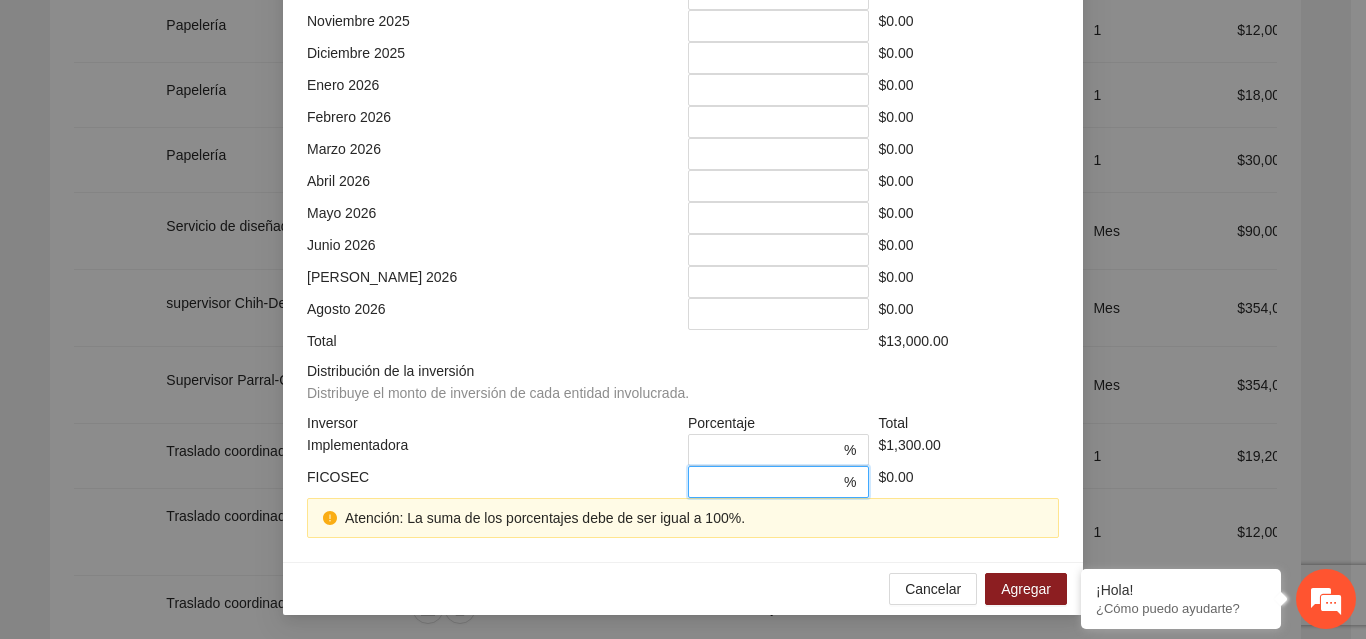 click on "*" at bounding box center [770, 482] 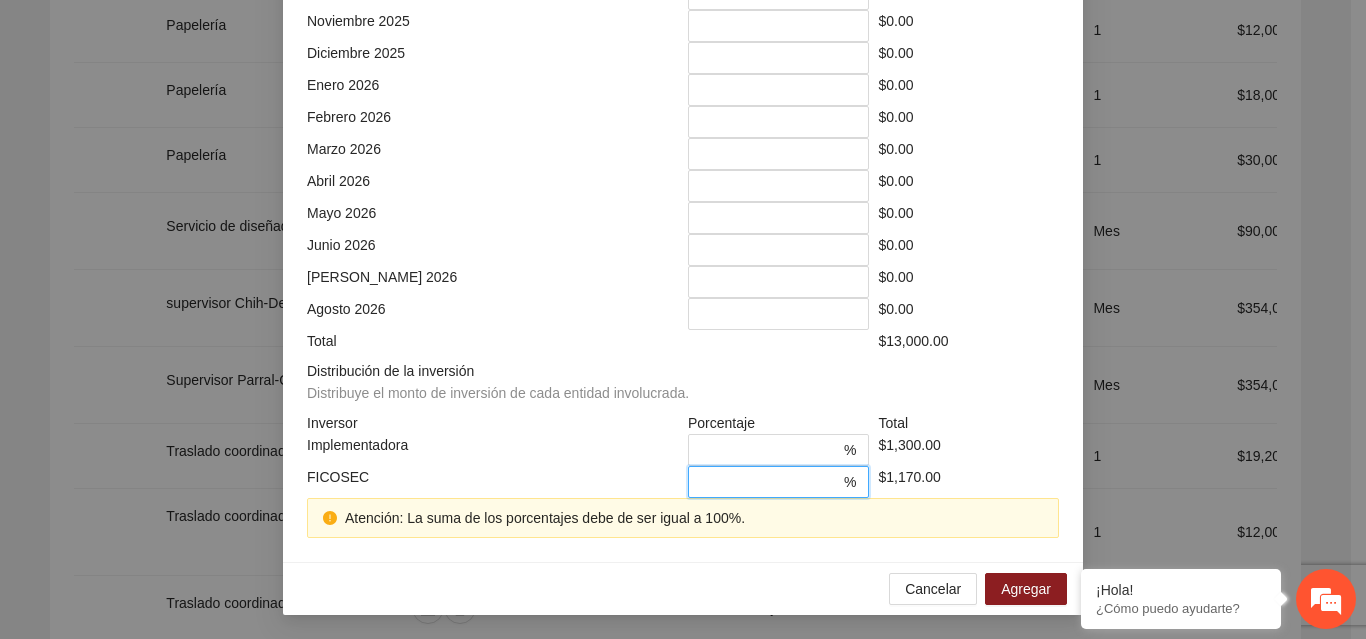 scroll, scrollTop: 539, scrollLeft: 0, axis: vertical 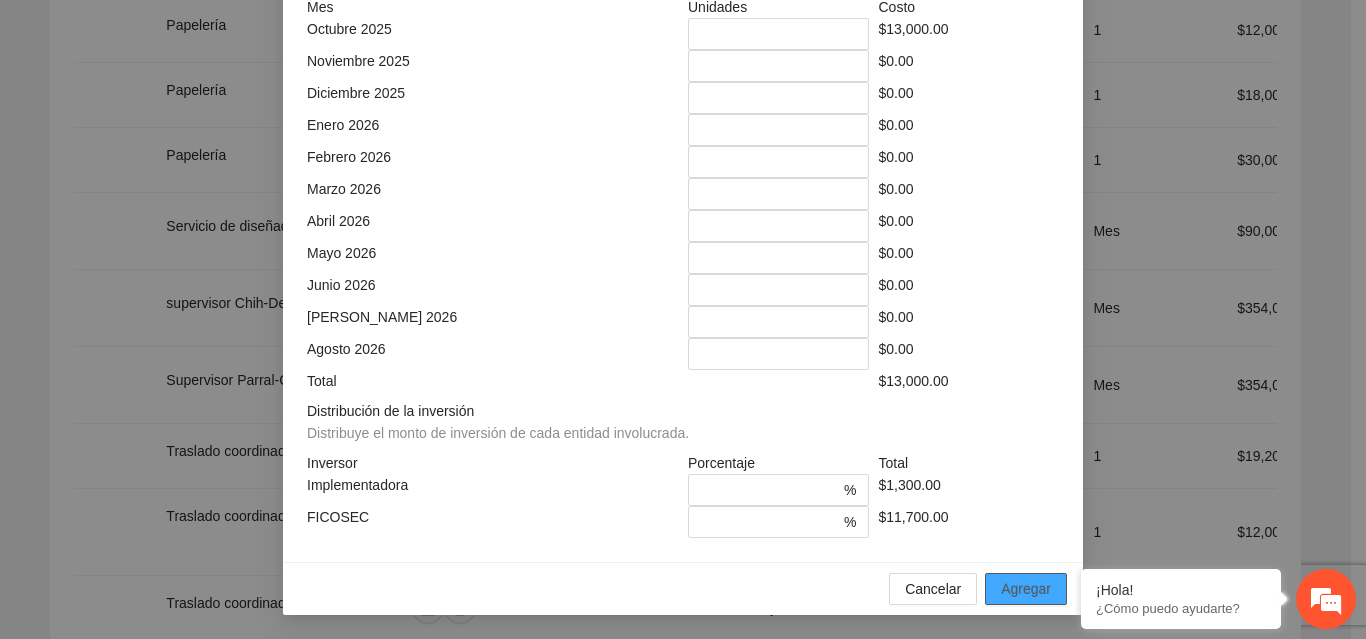 click on "Agregar" at bounding box center (1026, 589) 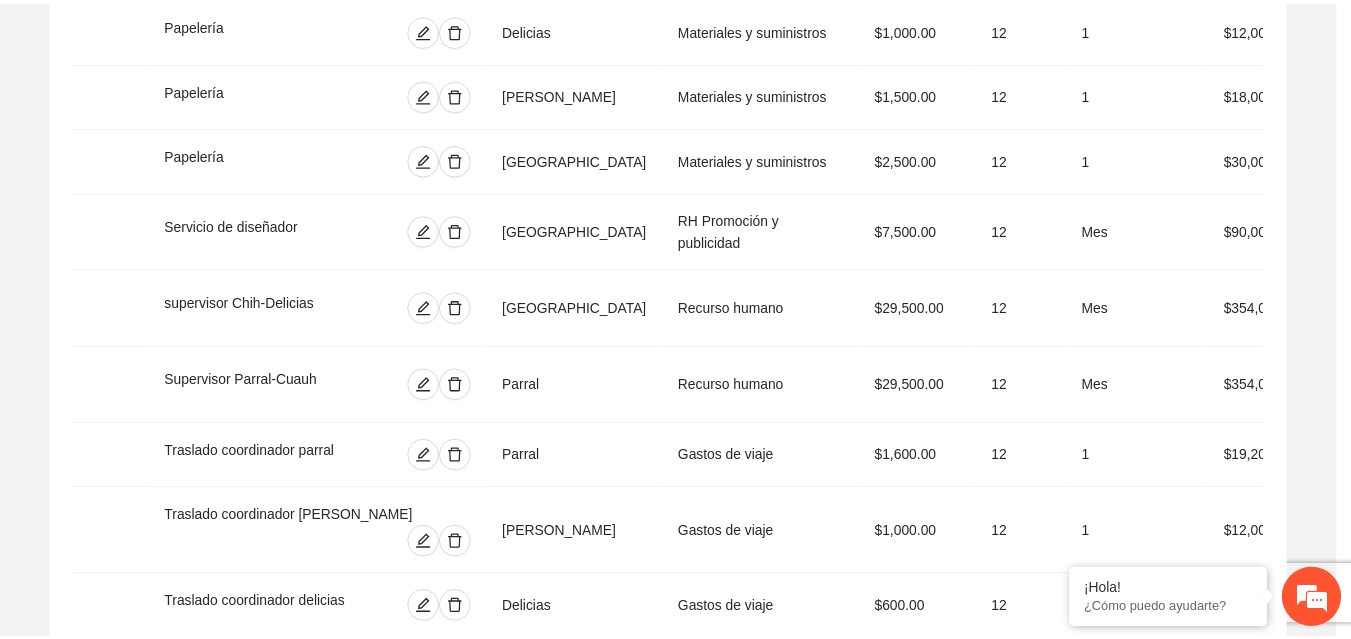 scroll, scrollTop: 439, scrollLeft: 0, axis: vertical 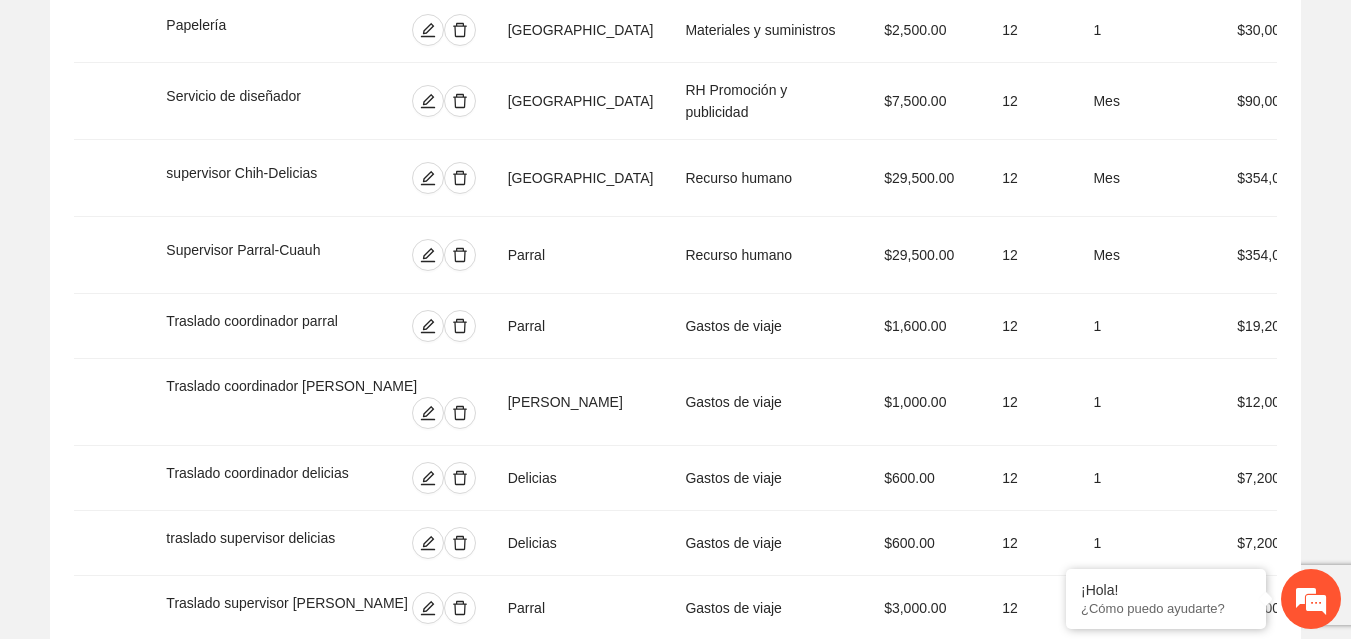 click on "Agregar concepto" at bounding box center (686, 864) 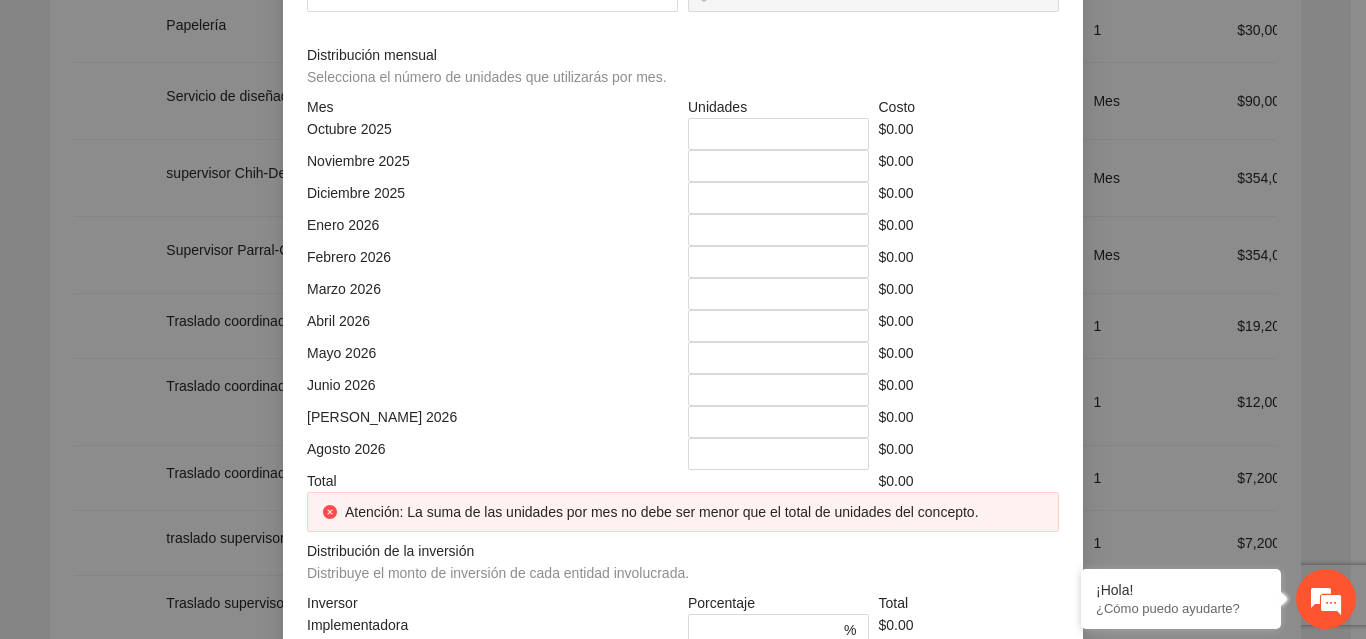 click at bounding box center [683, -214] 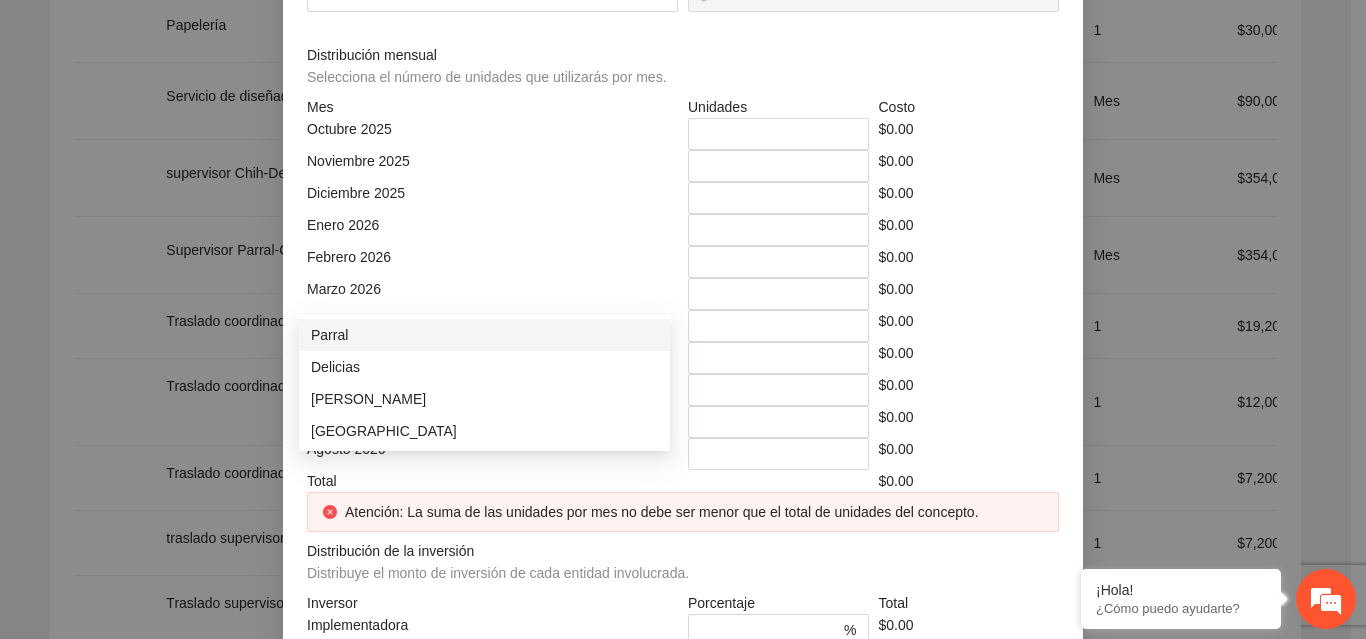click at bounding box center [485, -144] 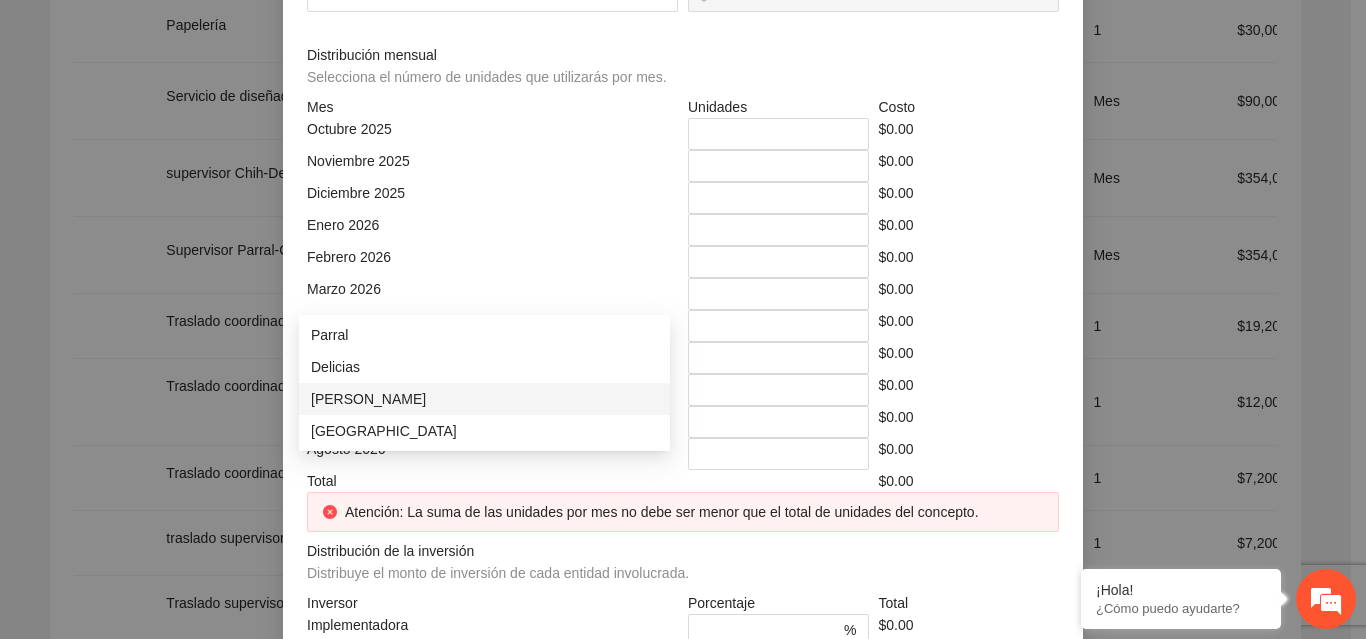 click on "[PERSON_NAME]" at bounding box center (484, 399) 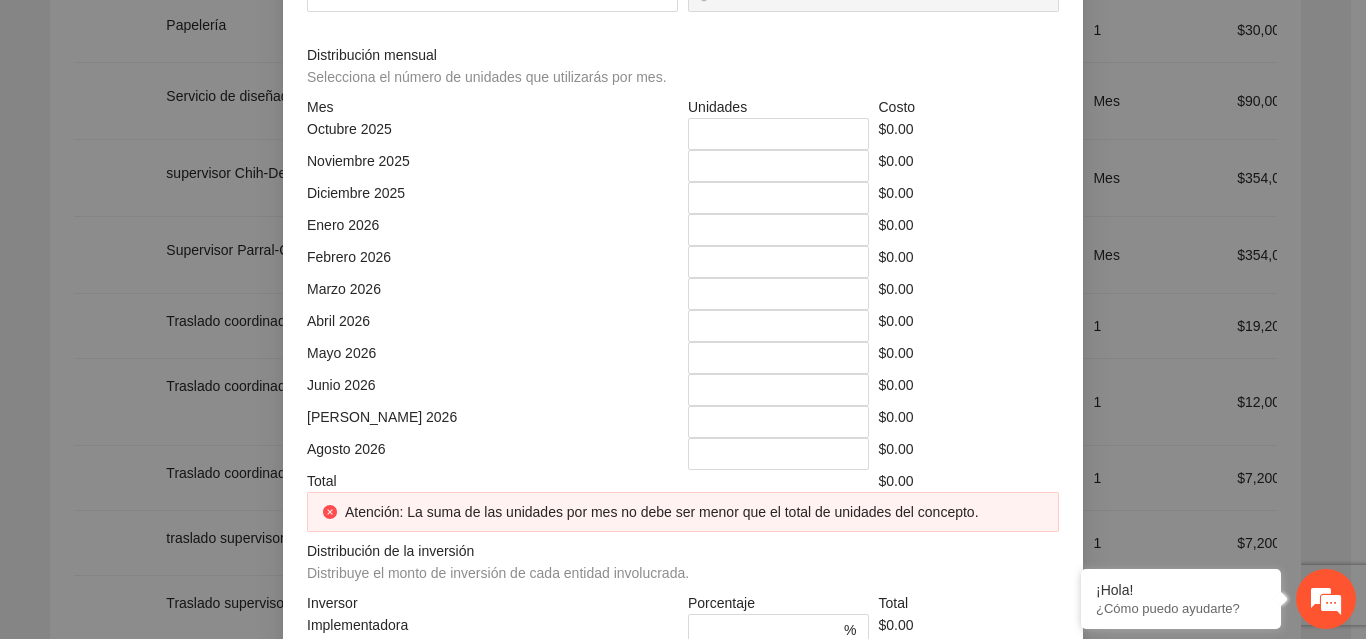 click at bounding box center [866, -144] 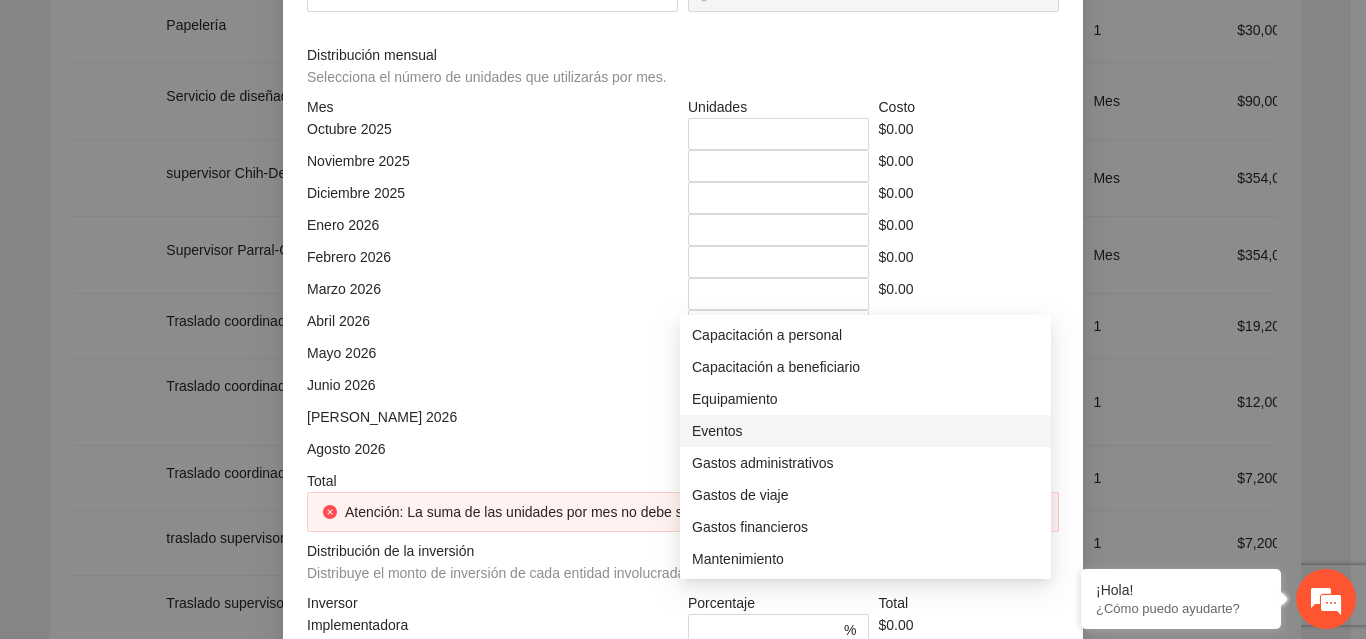 click on "Eventos" at bounding box center [865, 431] 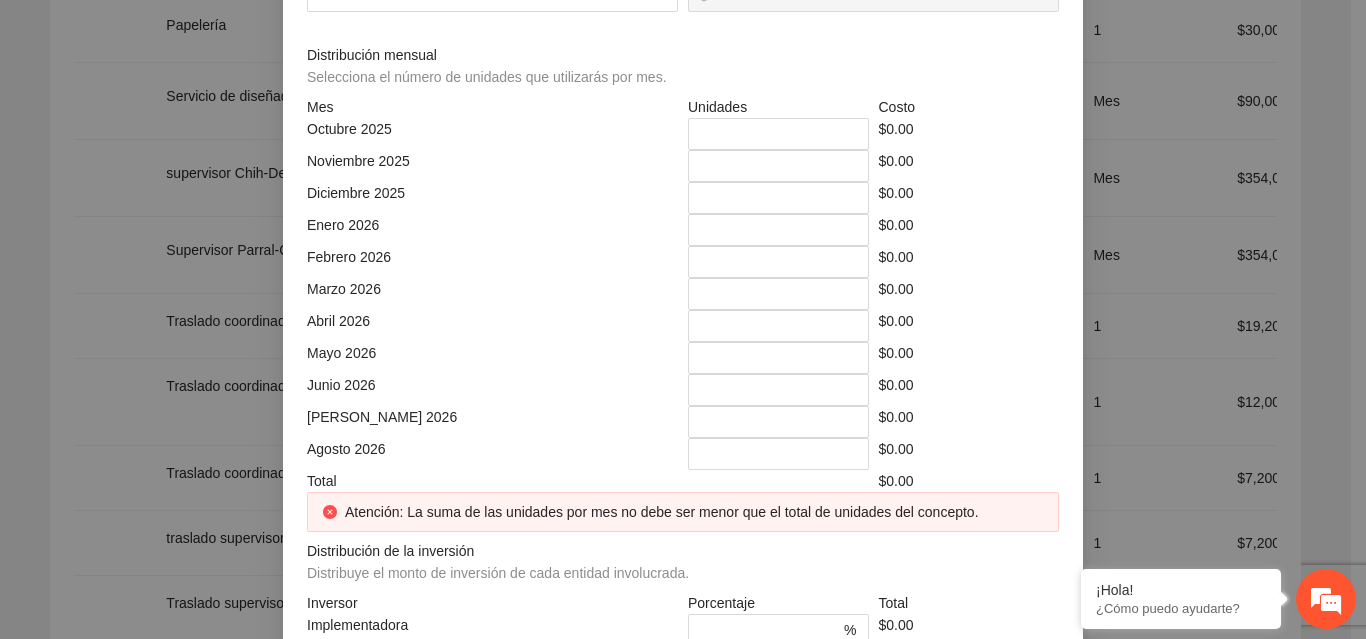 click at bounding box center (492, -74) 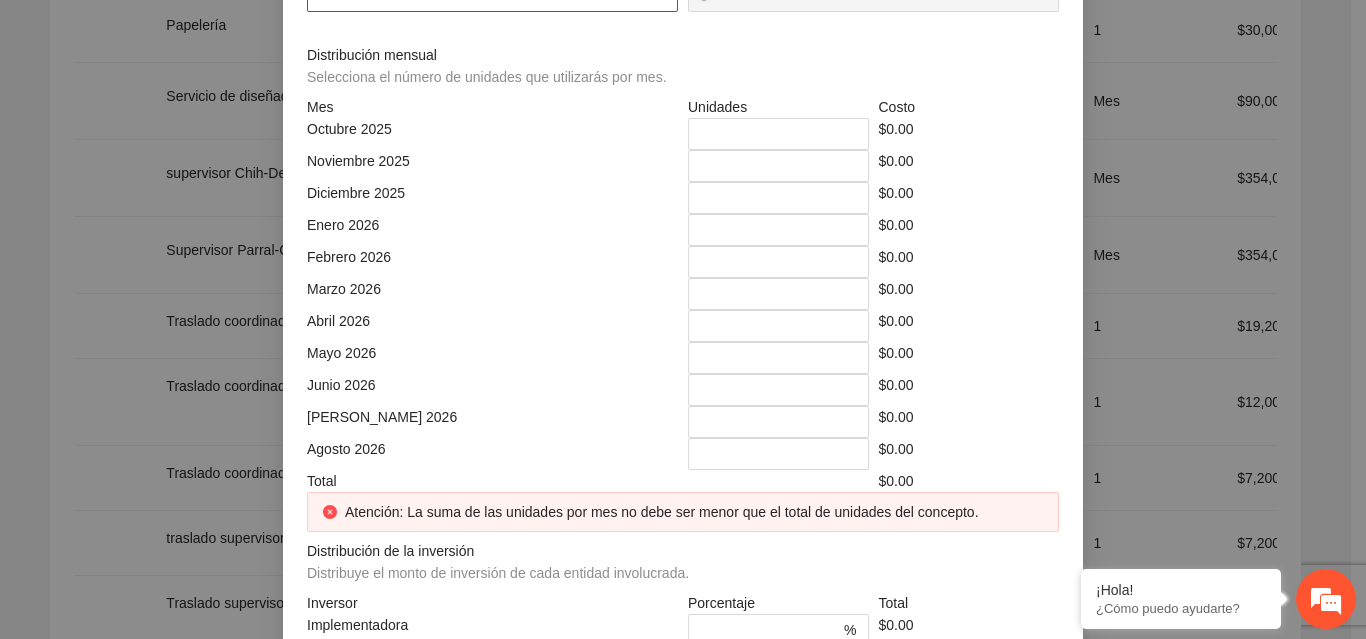 click at bounding box center (492, -4) 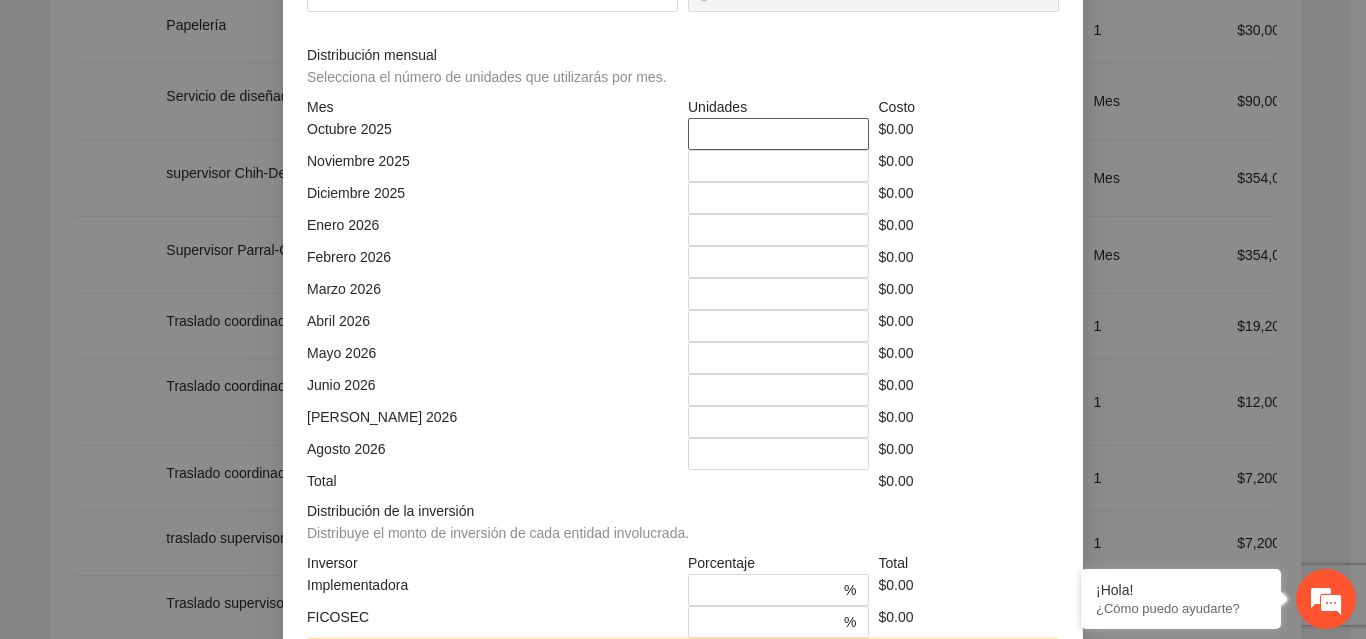 click on "*" at bounding box center [778, 134] 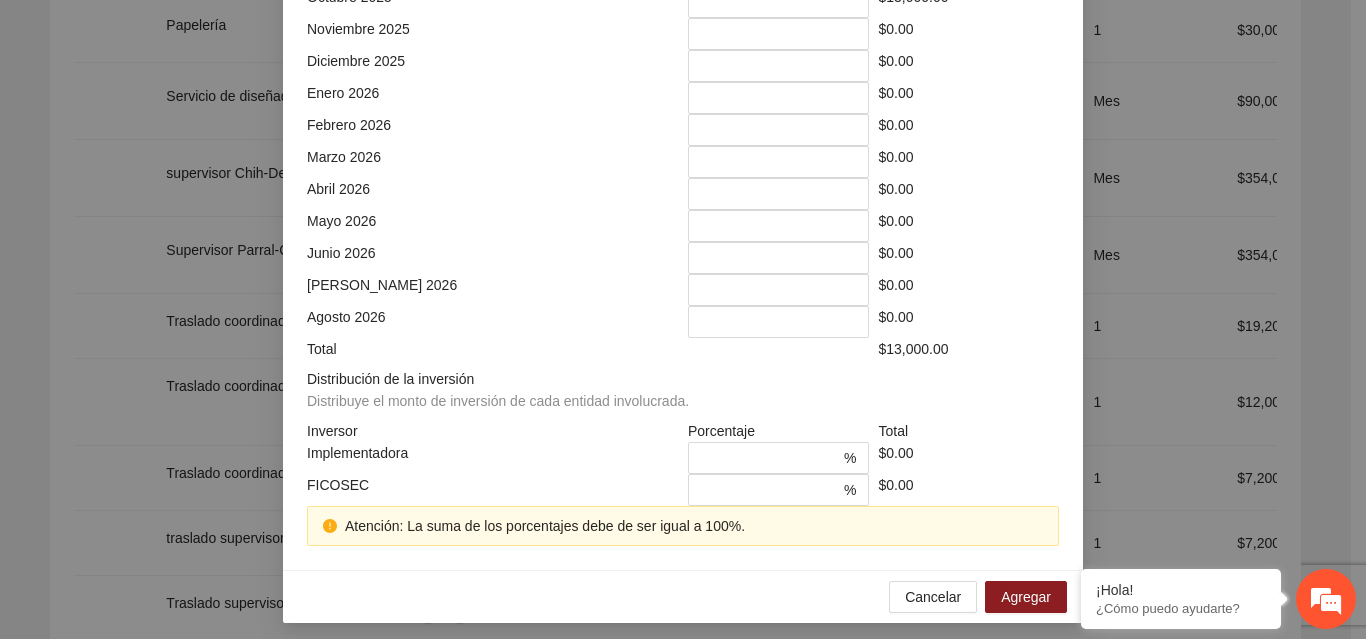 scroll, scrollTop: 579, scrollLeft: 0, axis: vertical 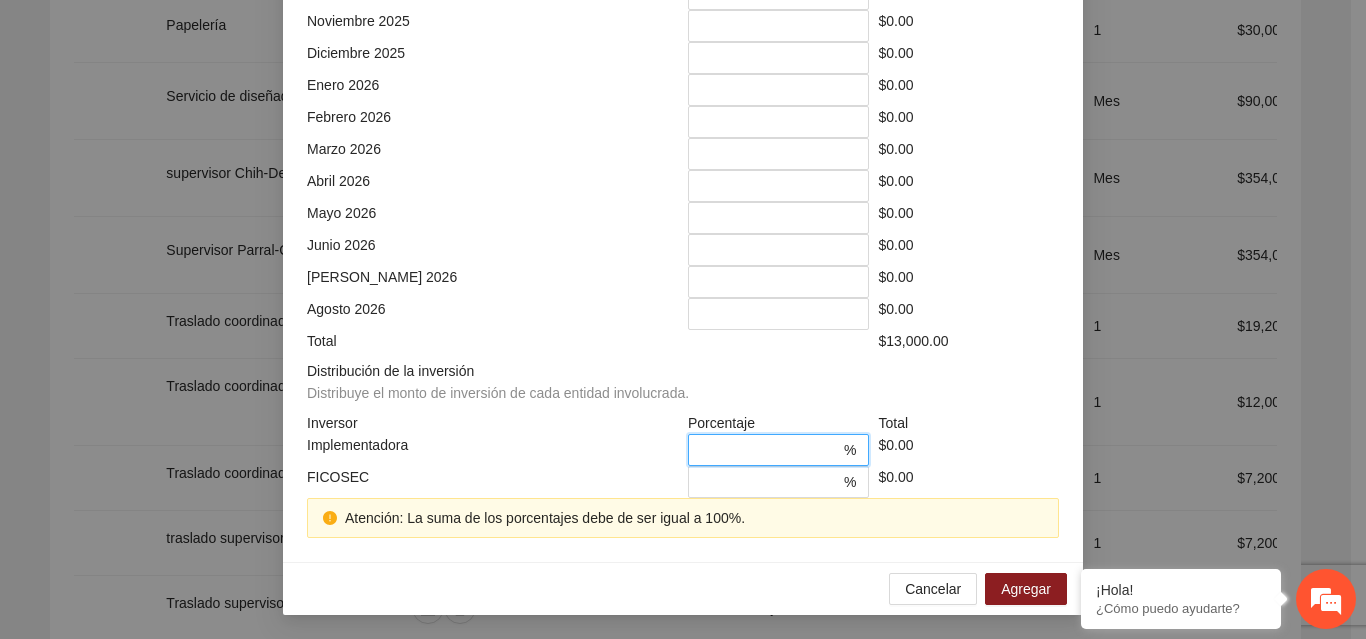 click on "*" at bounding box center (770, 450) 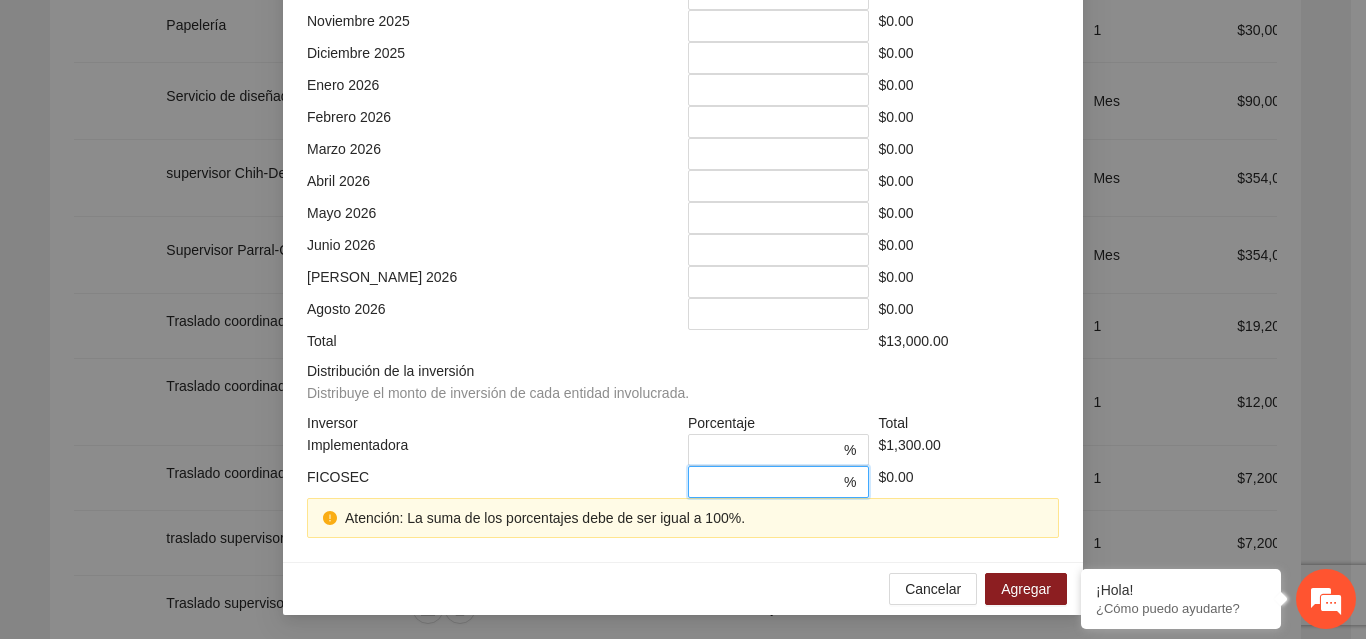 click on "*" at bounding box center [770, 482] 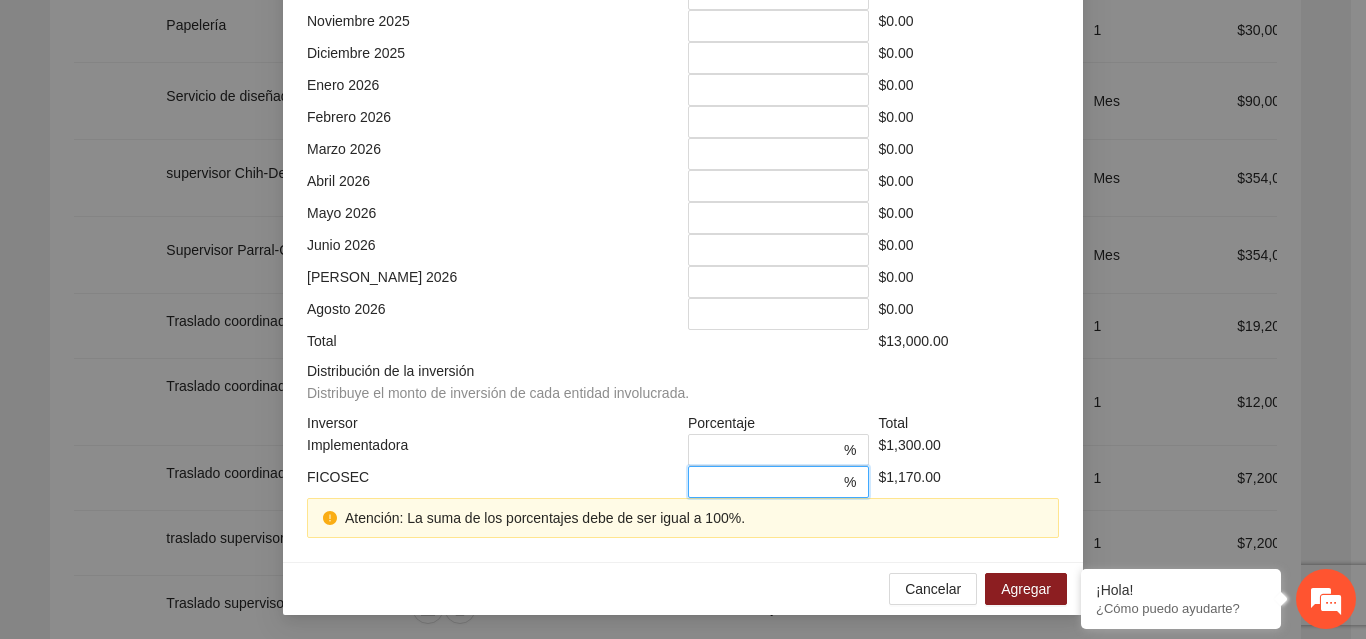 scroll, scrollTop: 539, scrollLeft: 0, axis: vertical 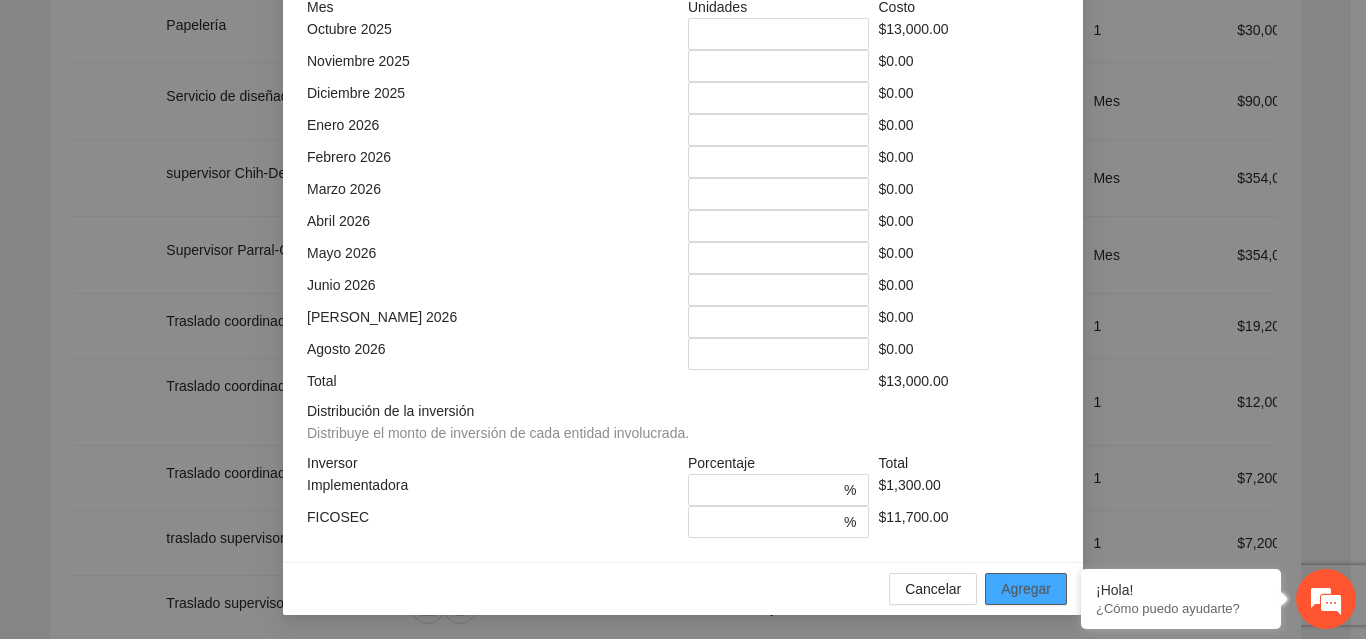 click on "Agregar" at bounding box center (1026, 589) 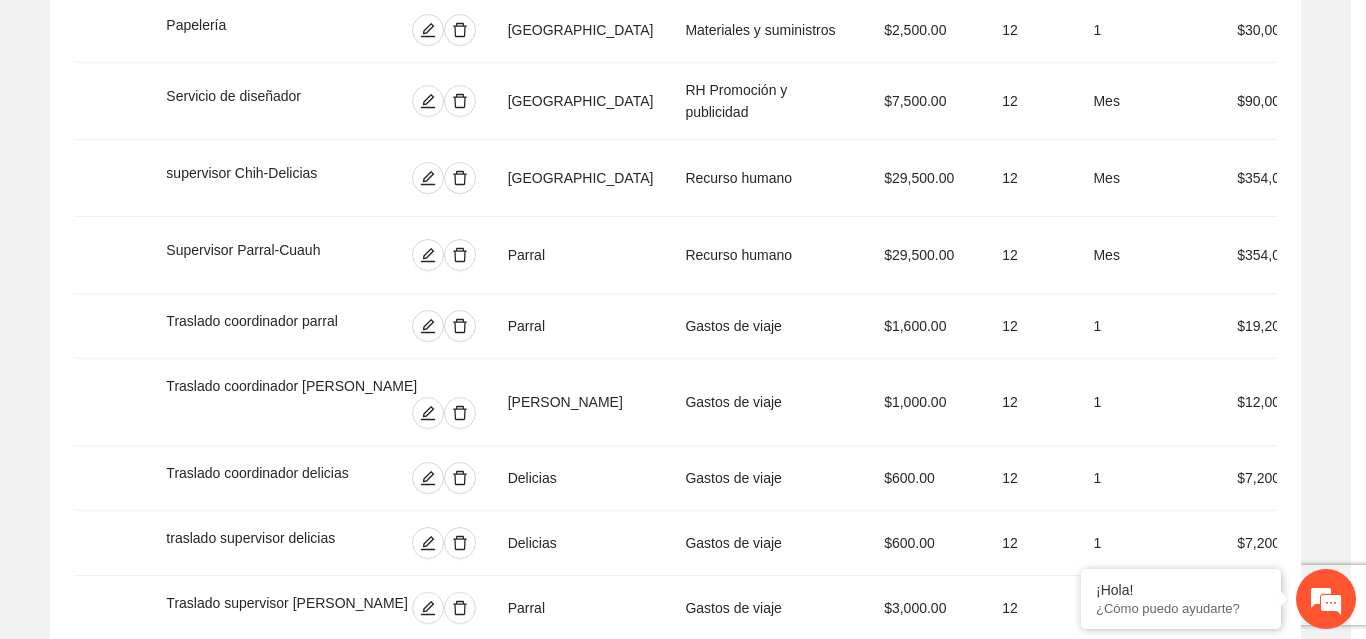 scroll, scrollTop: 439, scrollLeft: 0, axis: vertical 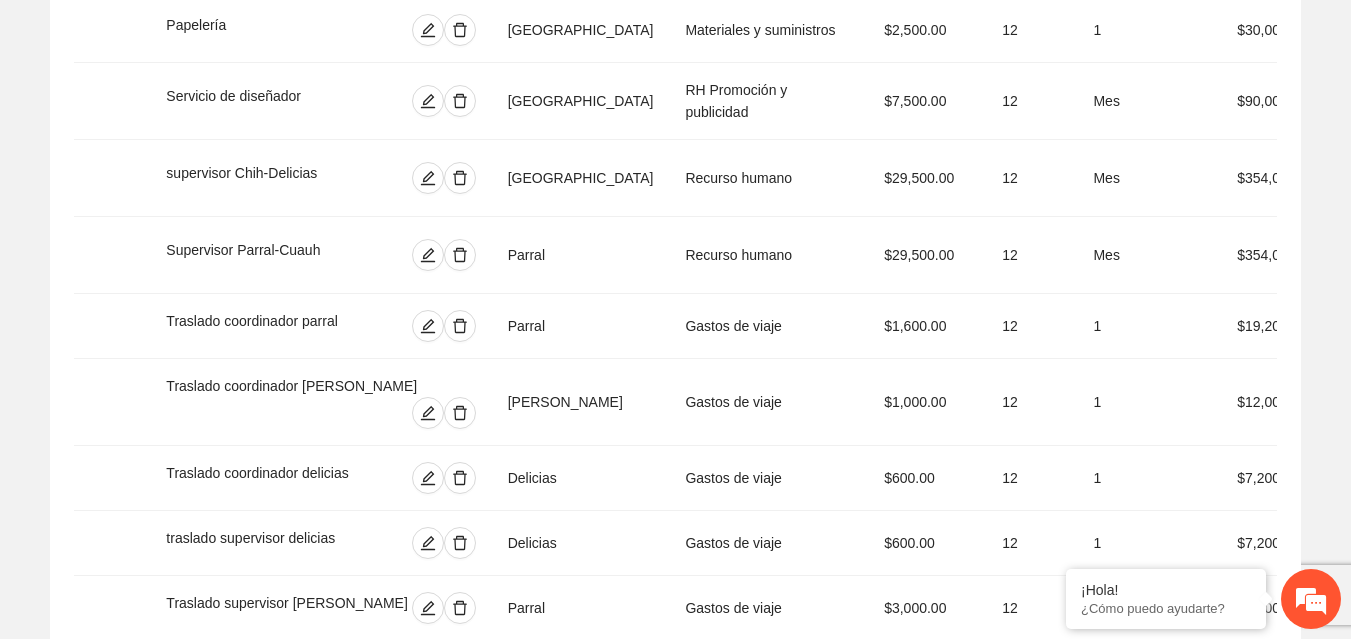 click on "Agregar concepto" at bounding box center [686, 929] 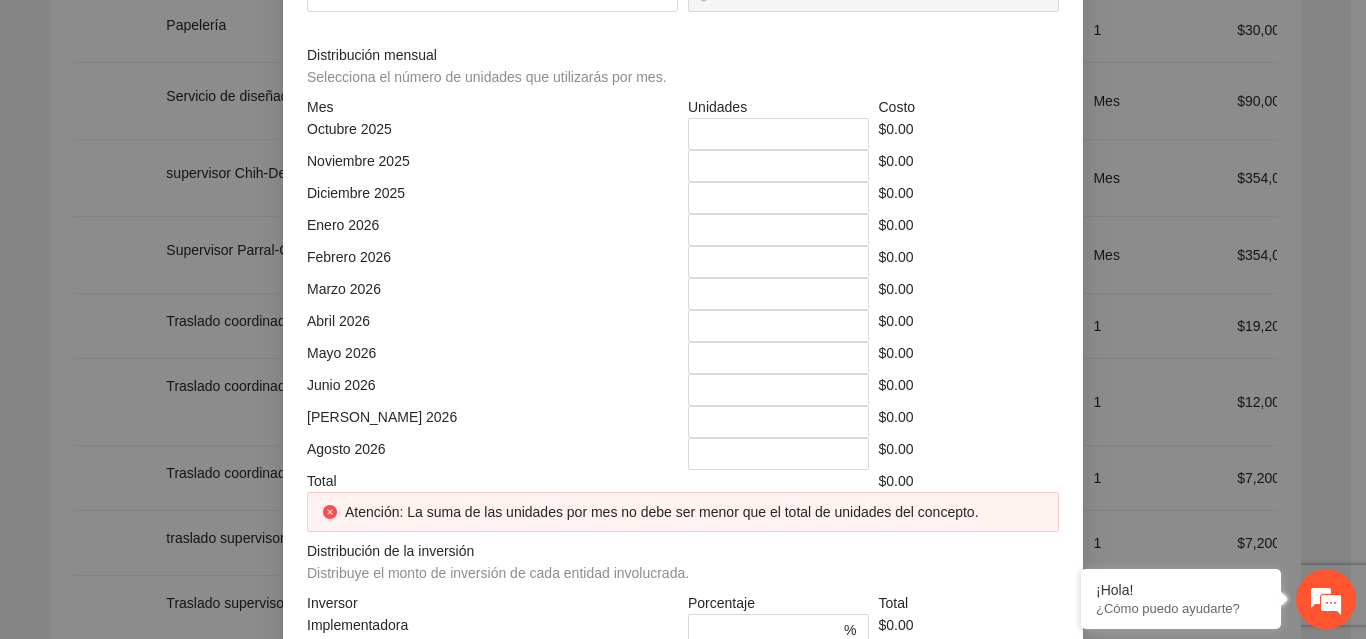 click at bounding box center [683, -214] 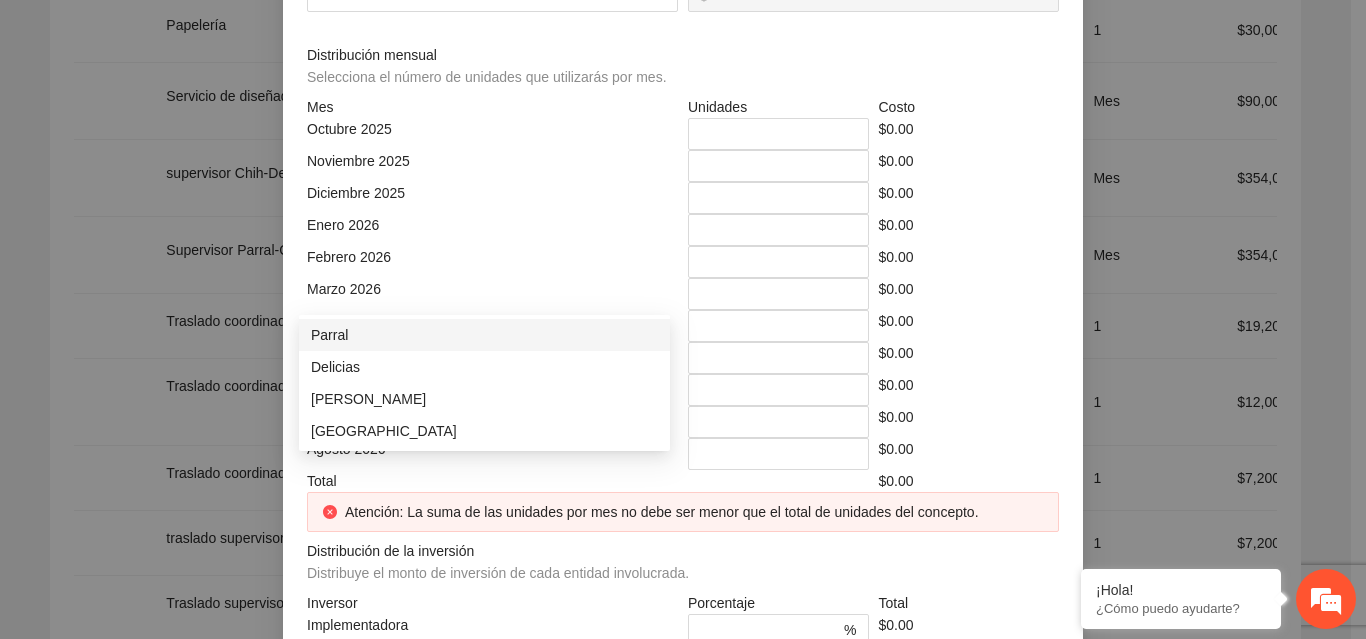 click at bounding box center [485, -144] 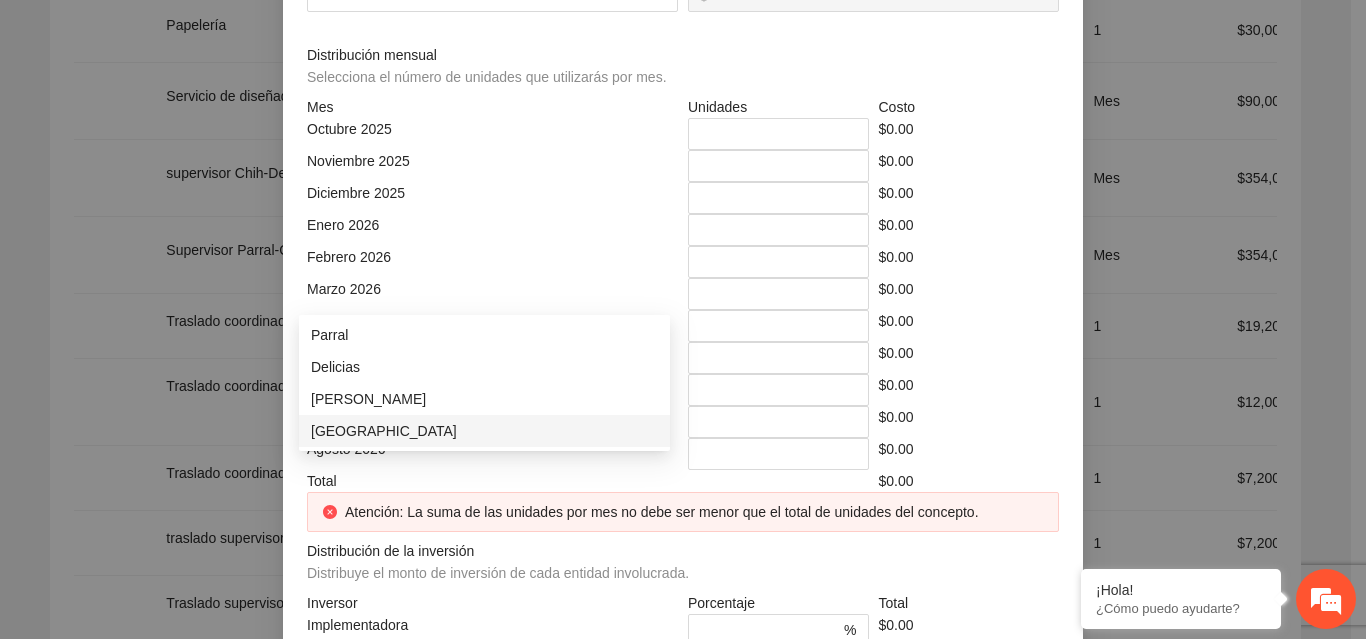 click on "[GEOGRAPHIC_DATA]" at bounding box center (484, 431) 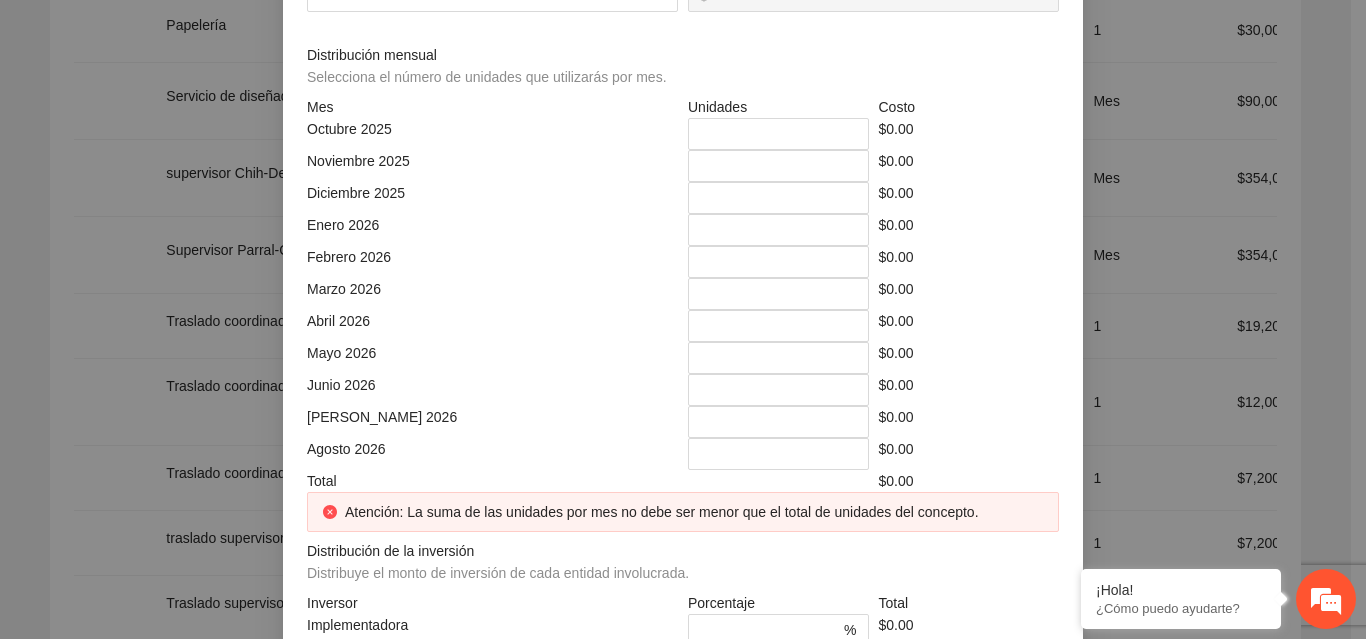click at bounding box center [866, -144] 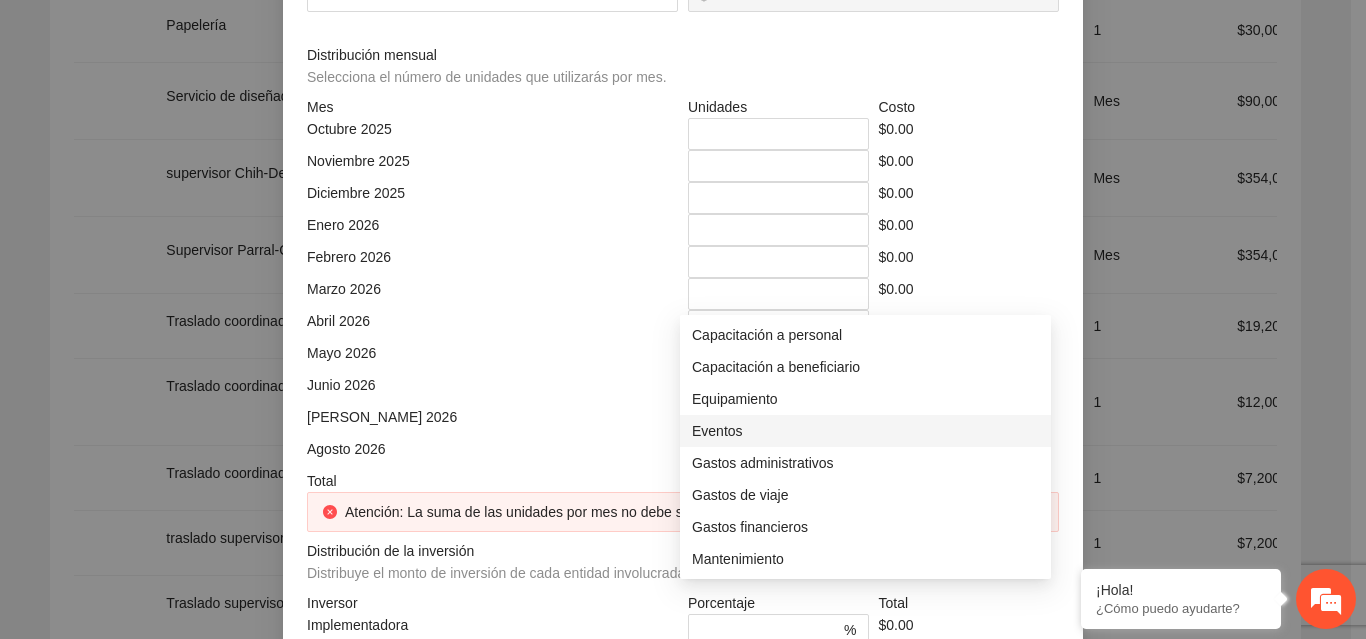 click on "Eventos" at bounding box center [865, 431] 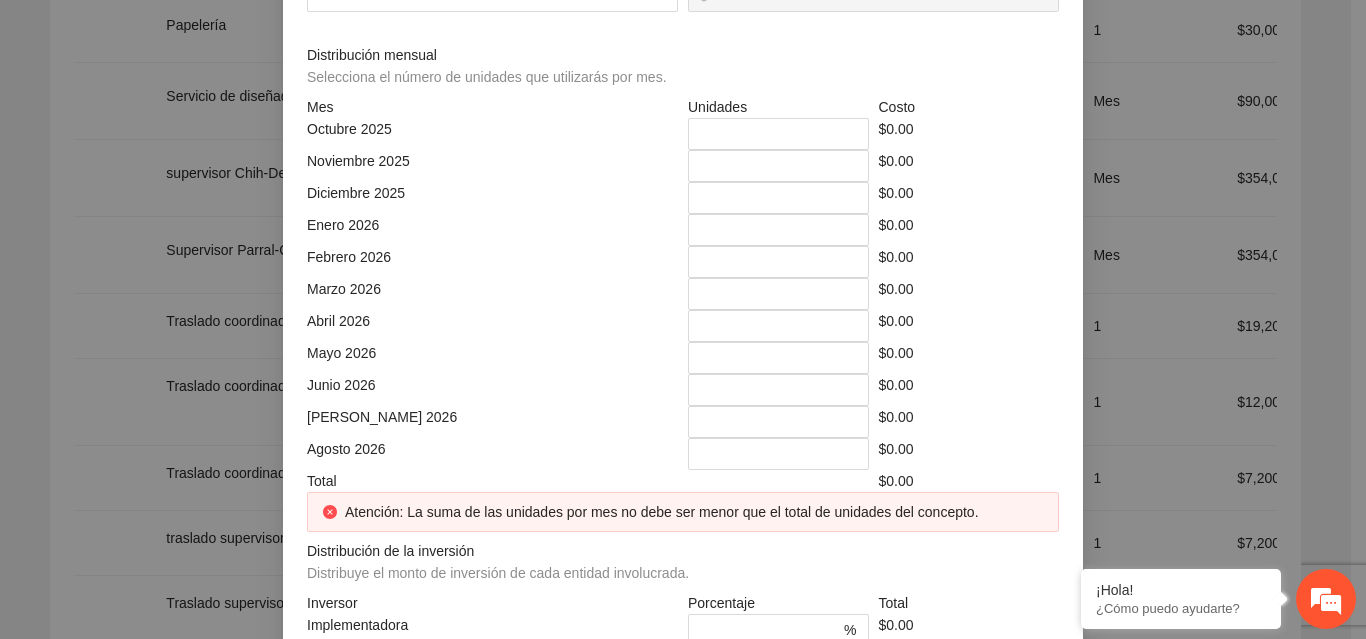 click at bounding box center (492, -74) 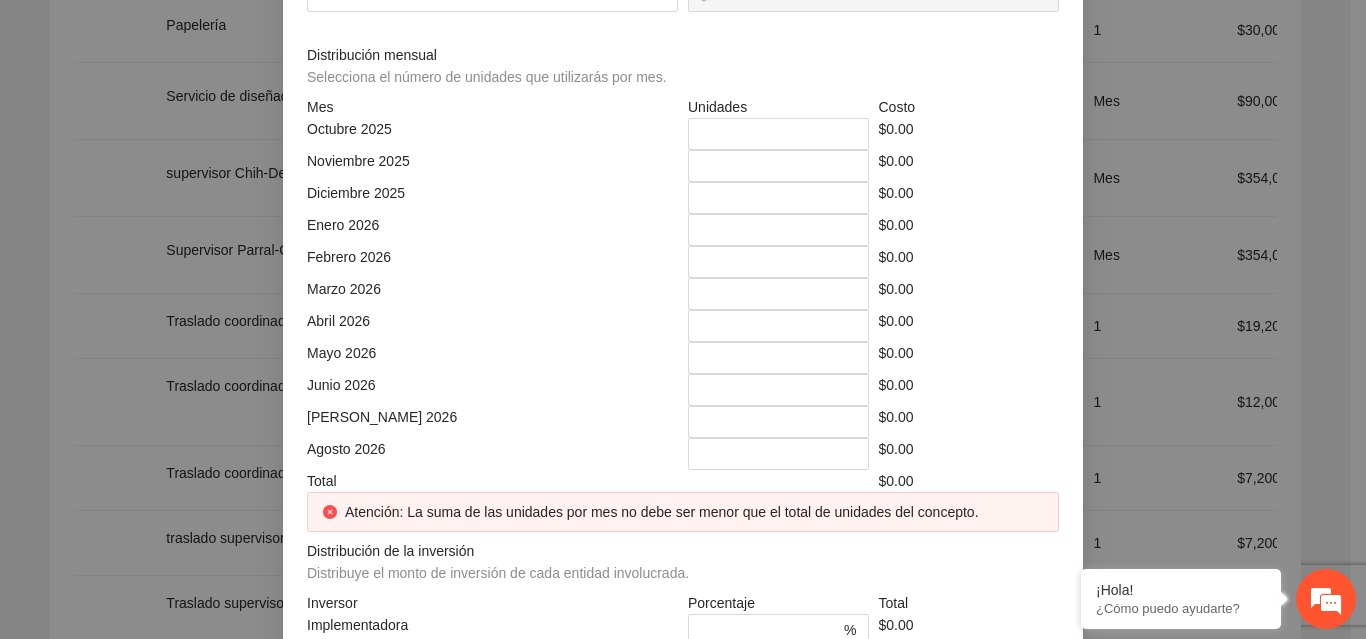 click at bounding box center [879, -74] 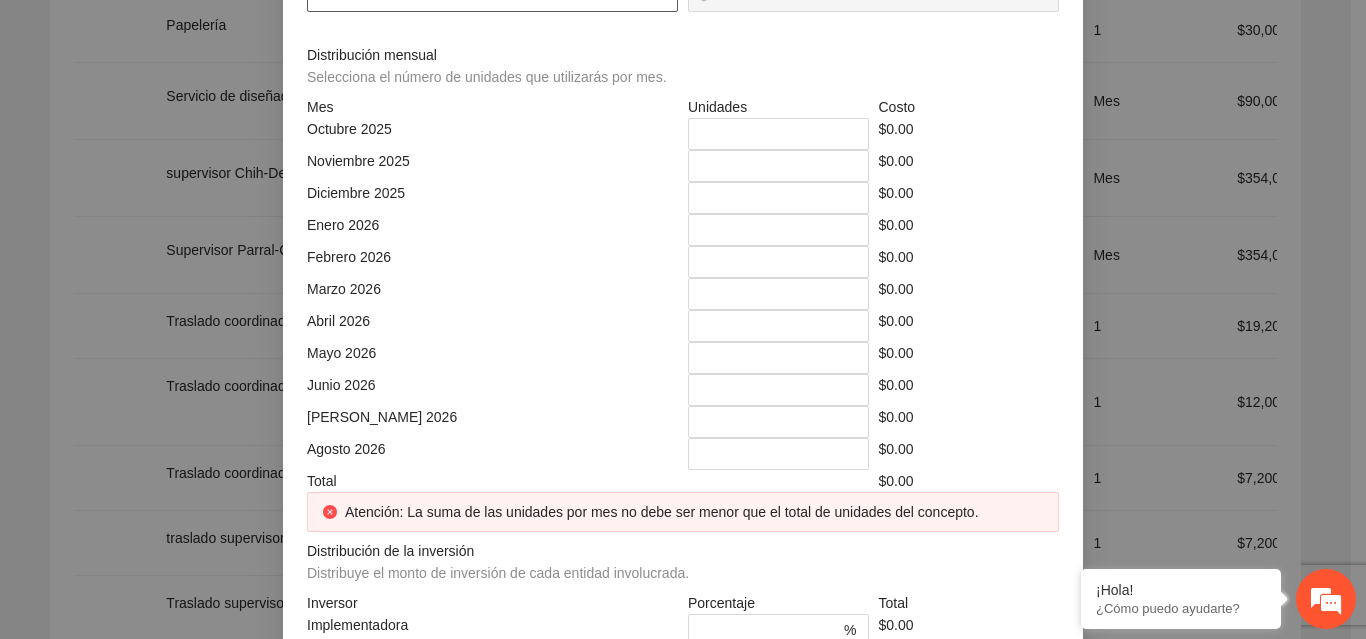 click at bounding box center [492, -4] 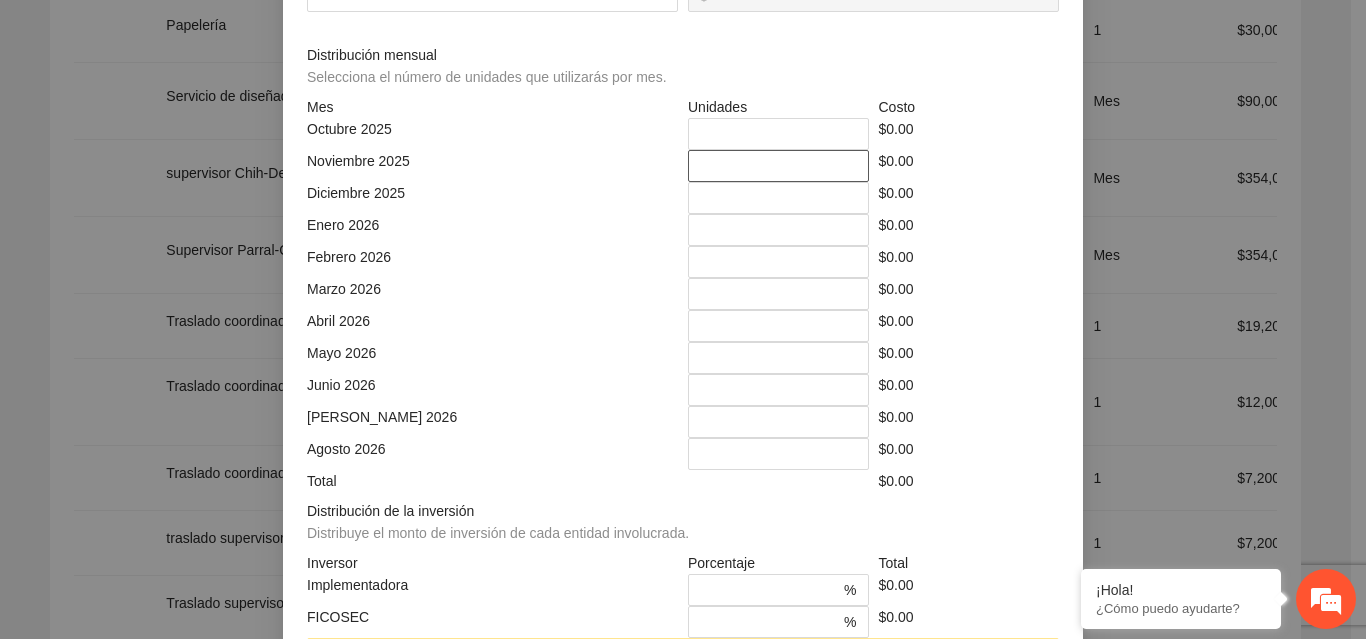 click on "*" at bounding box center [778, 166] 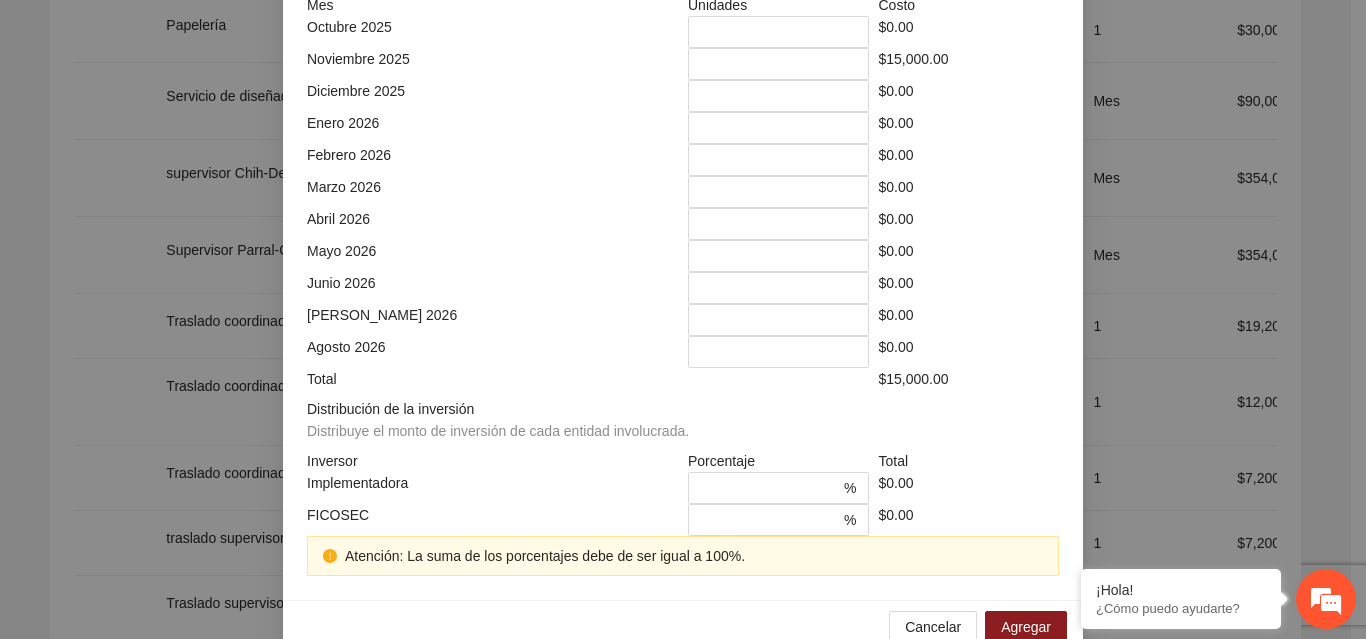 scroll, scrollTop: 539, scrollLeft: 0, axis: vertical 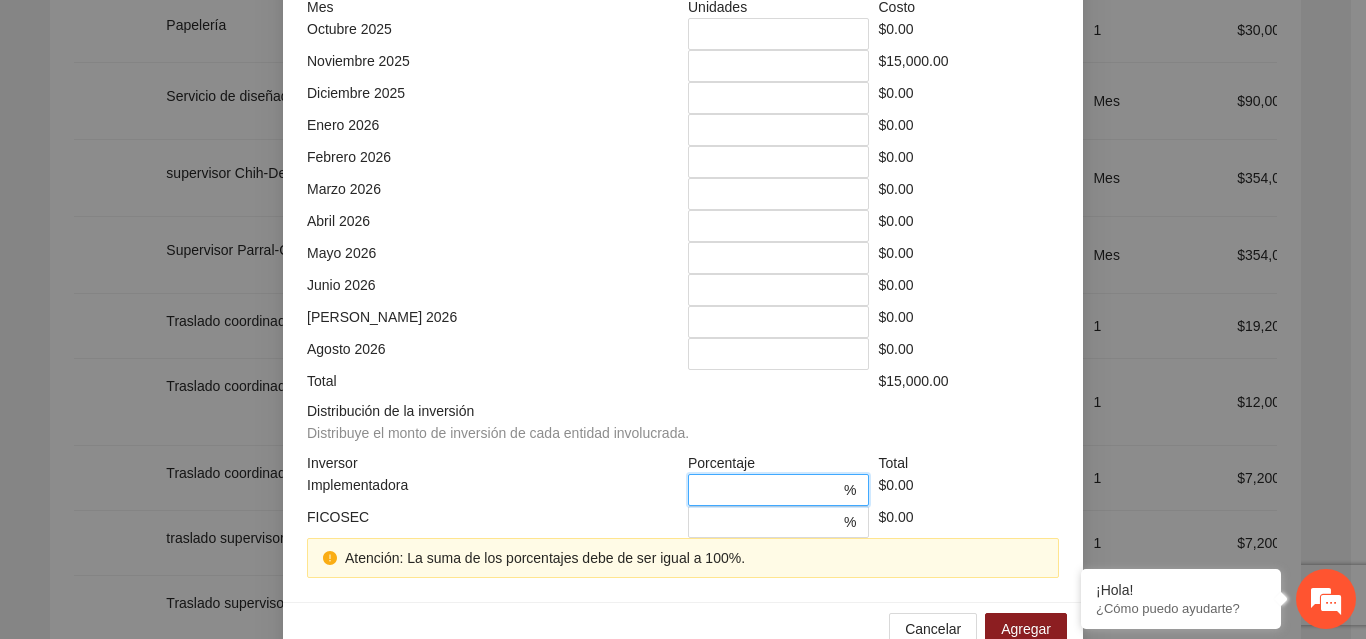 click on "*" at bounding box center [770, 490] 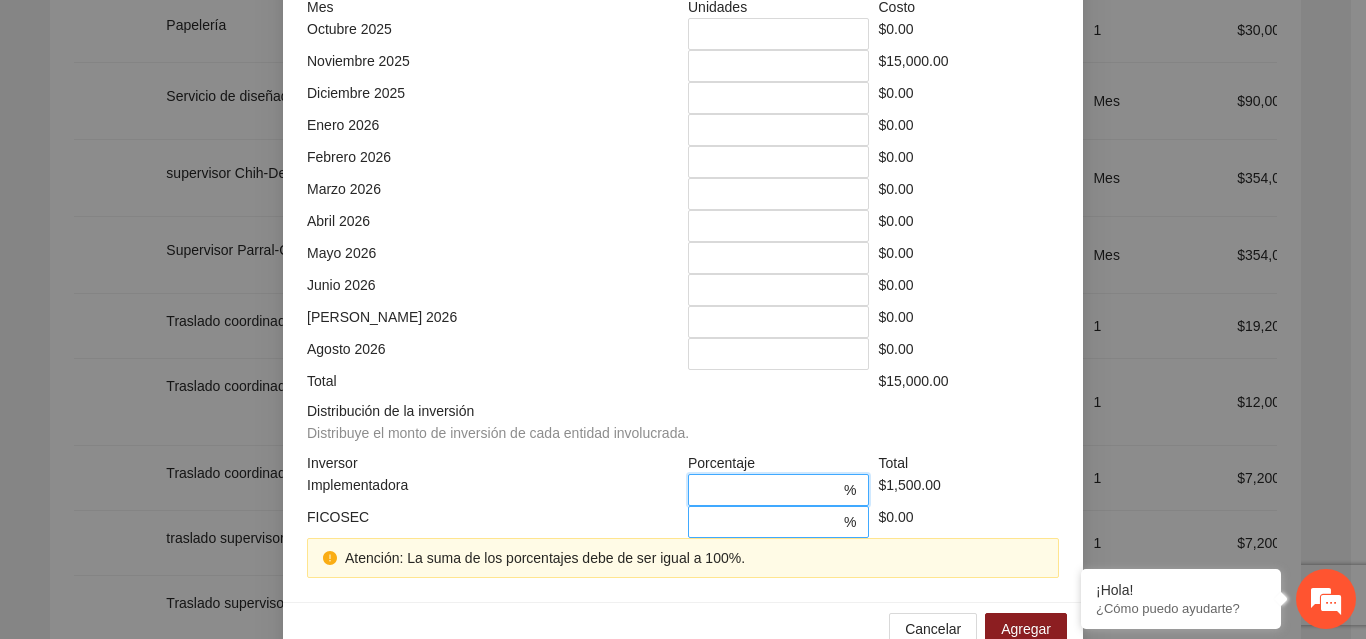 click on "*" at bounding box center [770, 522] 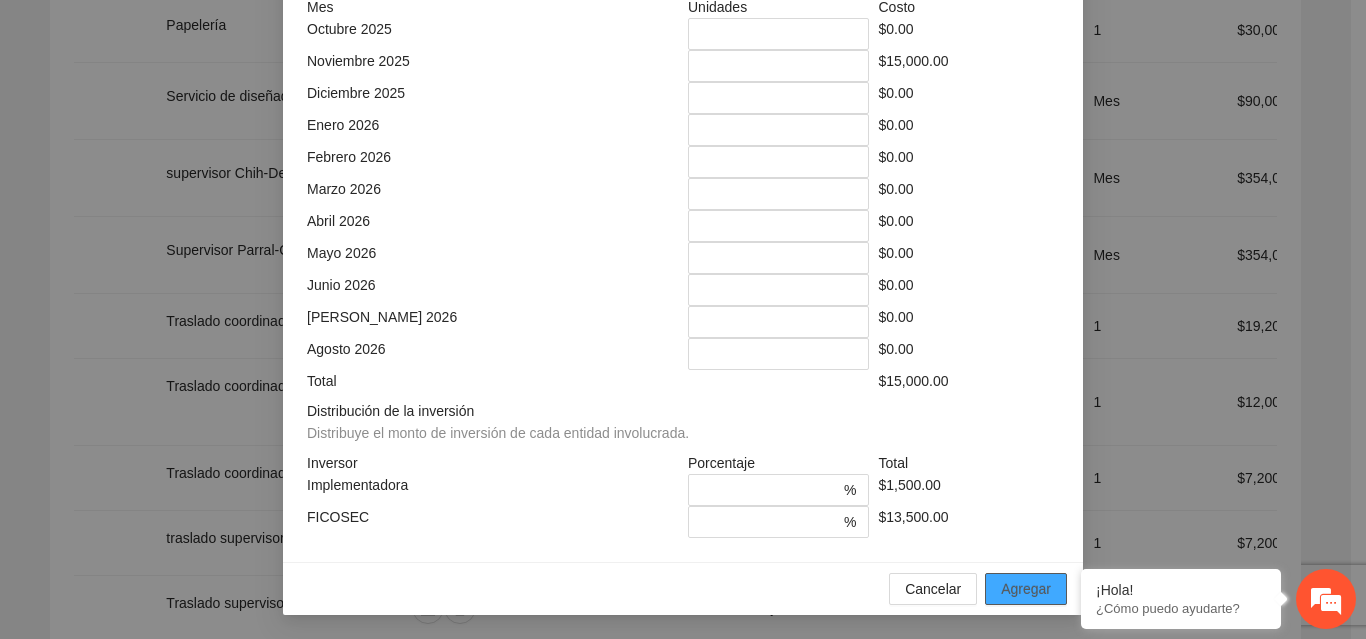 click on "Agregar" at bounding box center (1026, 589) 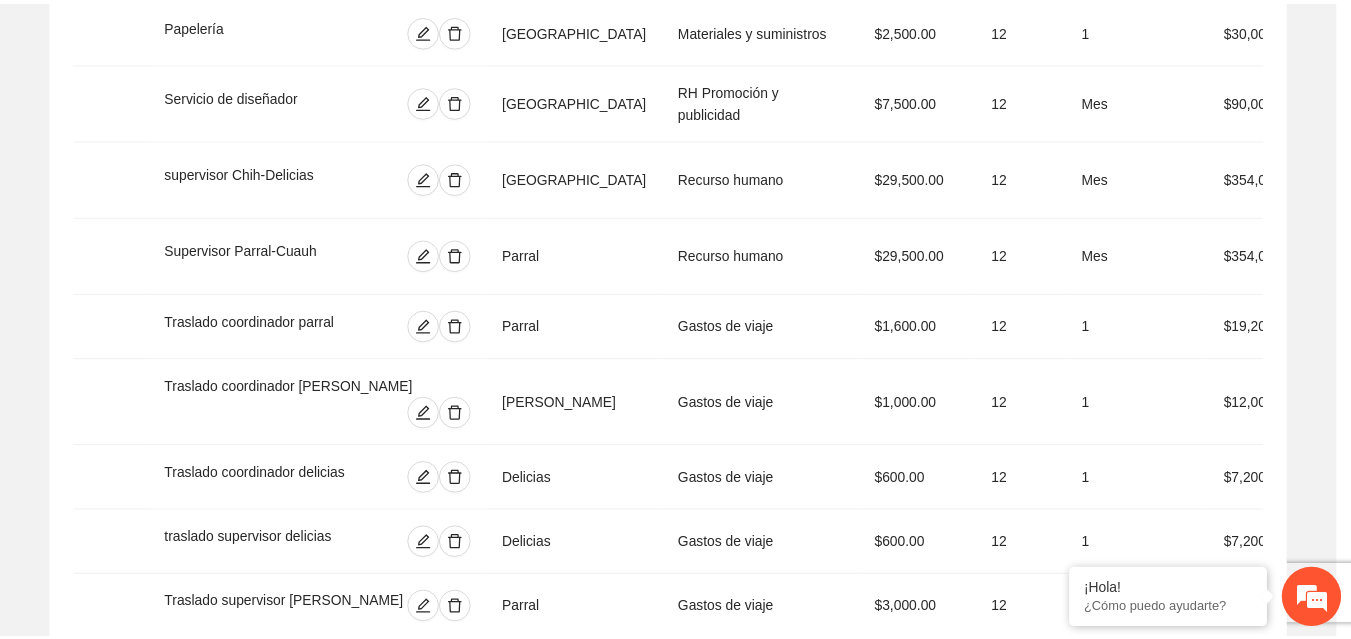 scroll, scrollTop: 439, scrollLeft: 0, axis: vertical 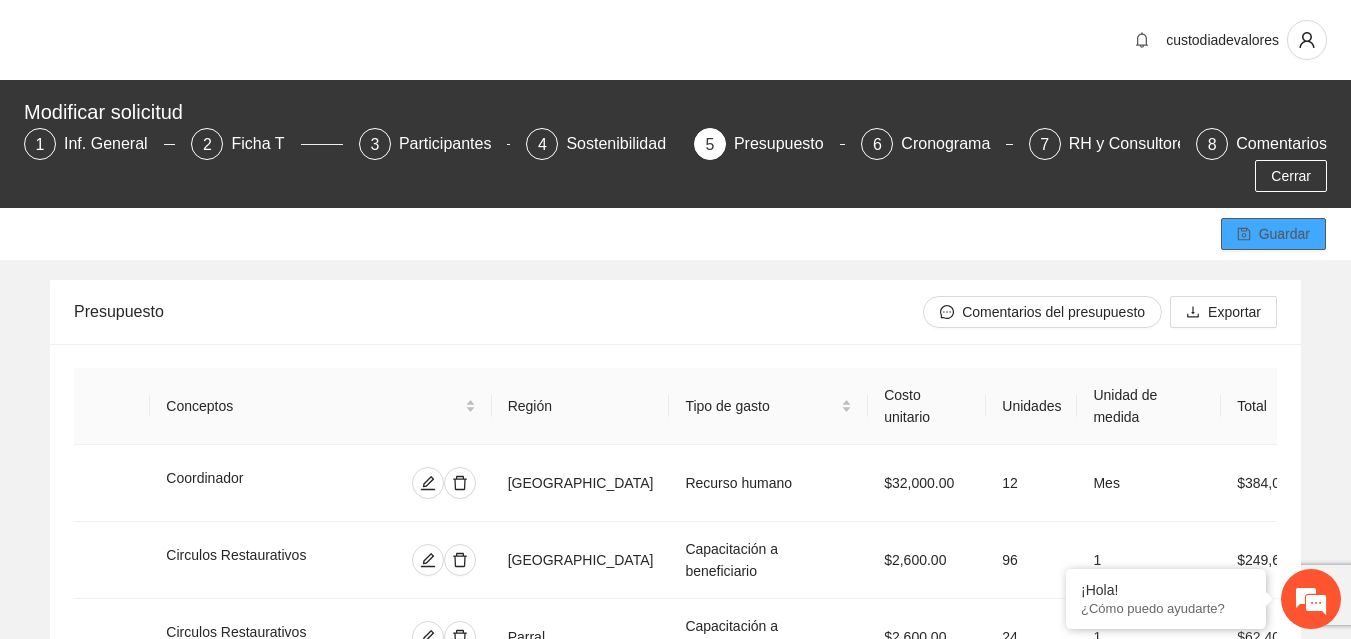 click on "Guardar" at bounding box center [1284, 234] 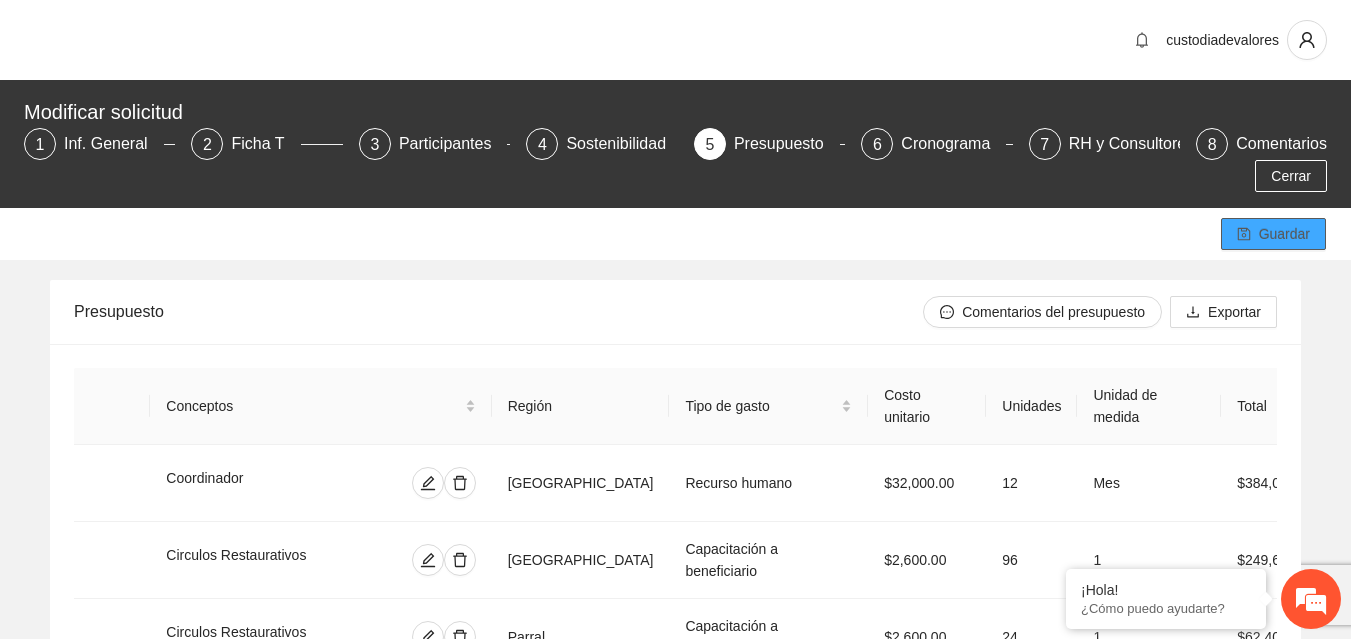click on "Guardar" at bounding box center [1284, 234] 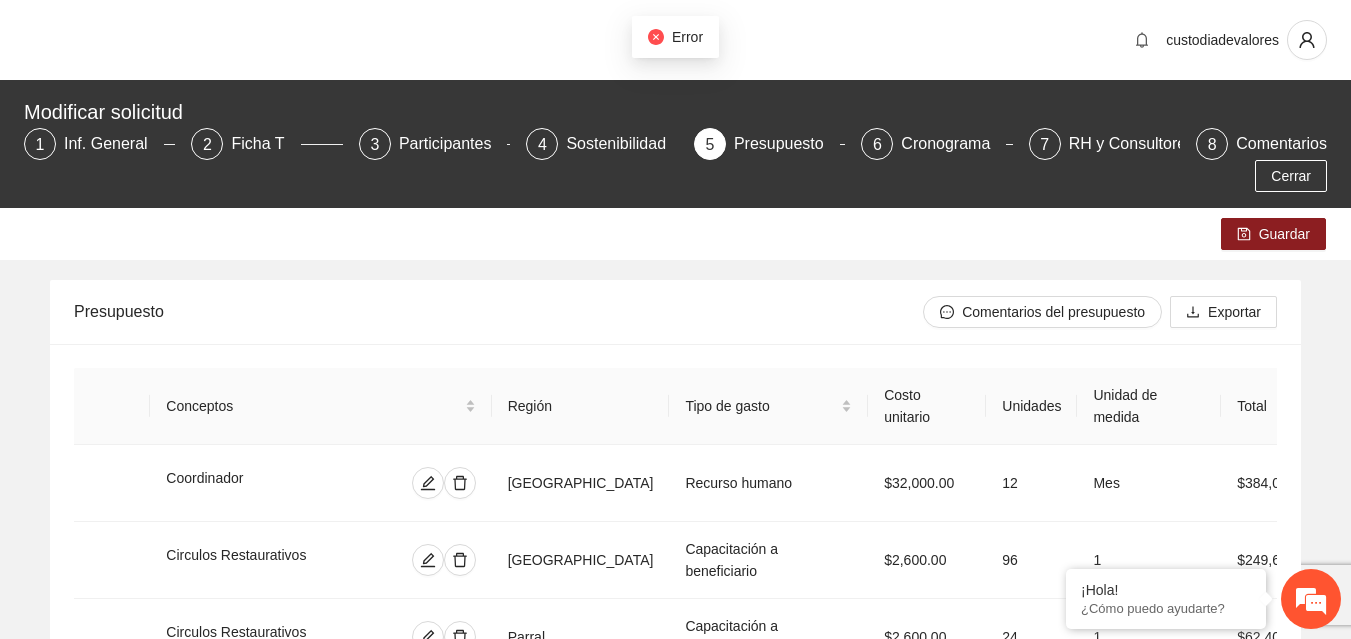 click 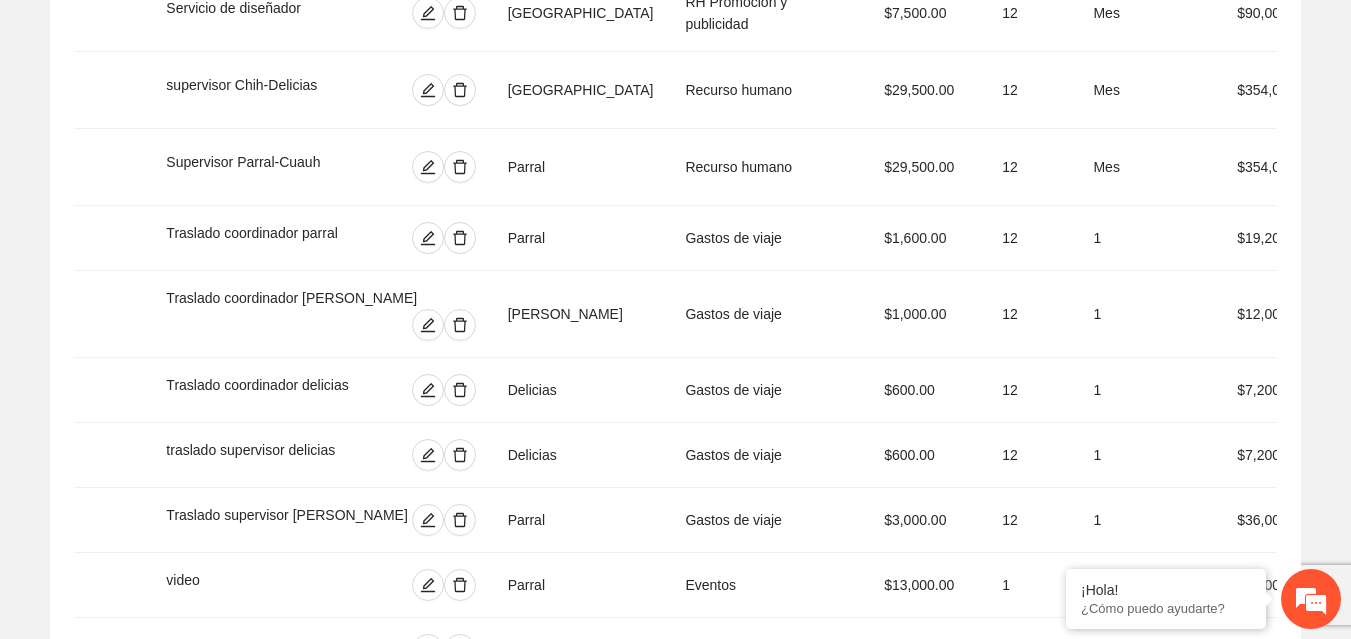 scroll, scrollTop: 3583, scrollLeft: 0, axis: vertical 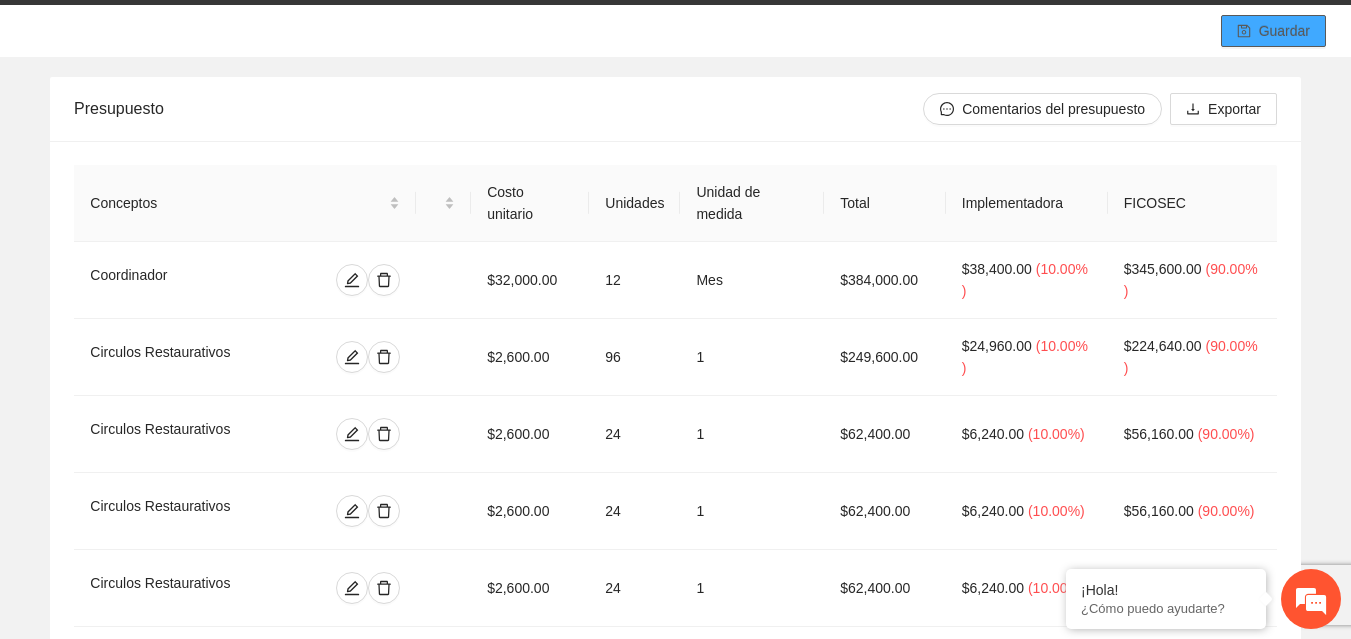 click on "Guardar" at bounding box center [1284, 31] 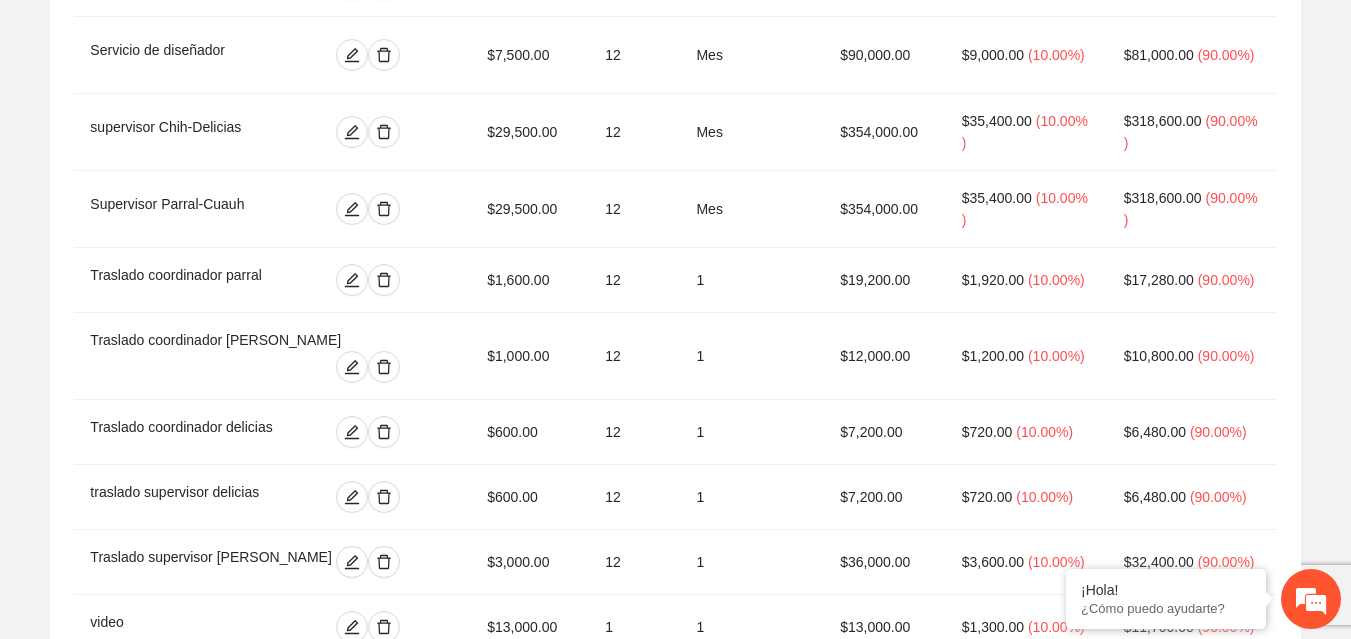 scroll, scrollTop: 3583, scrollLeft: 0, axis: vertical 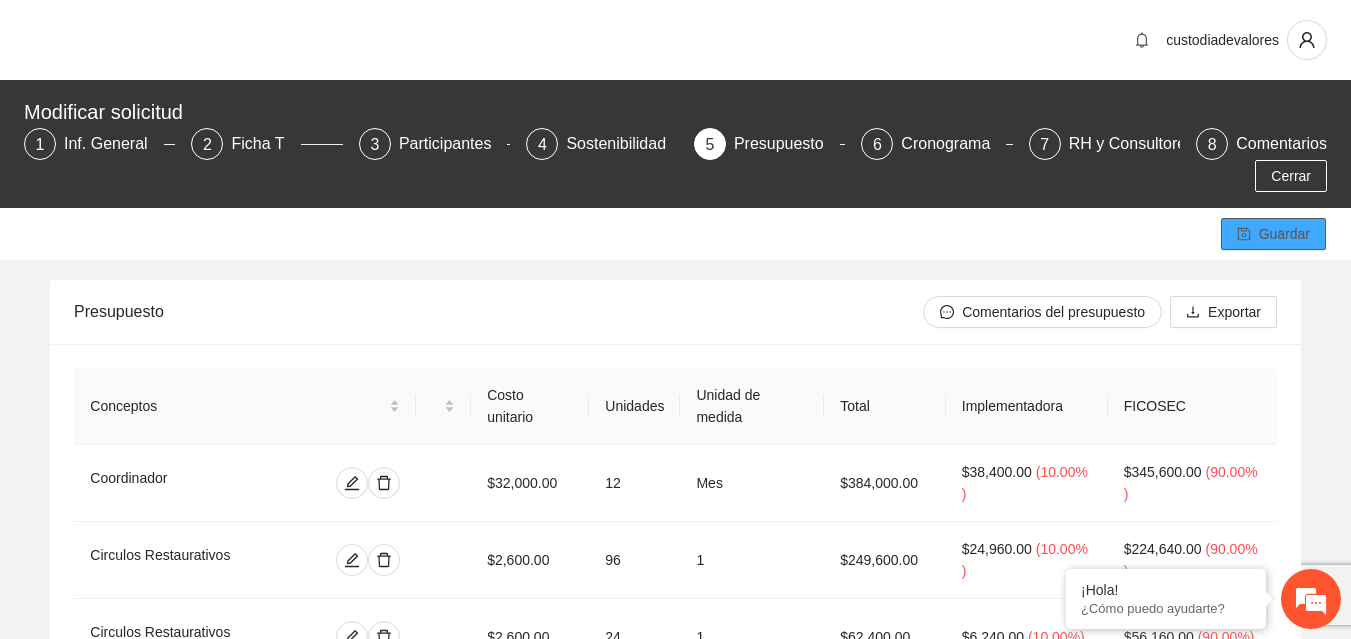 click on "Guardar" at bounding box center (1284, 234) 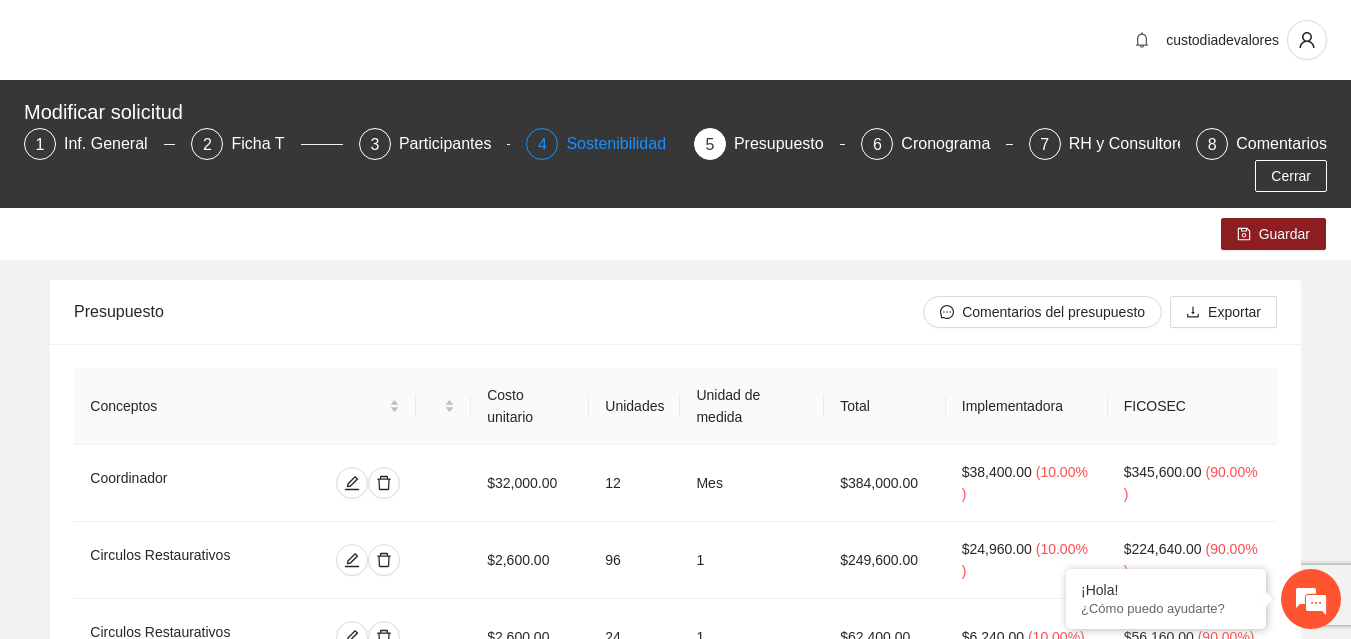 click on "Sostenibilidad" at bounding box center [624, 144] 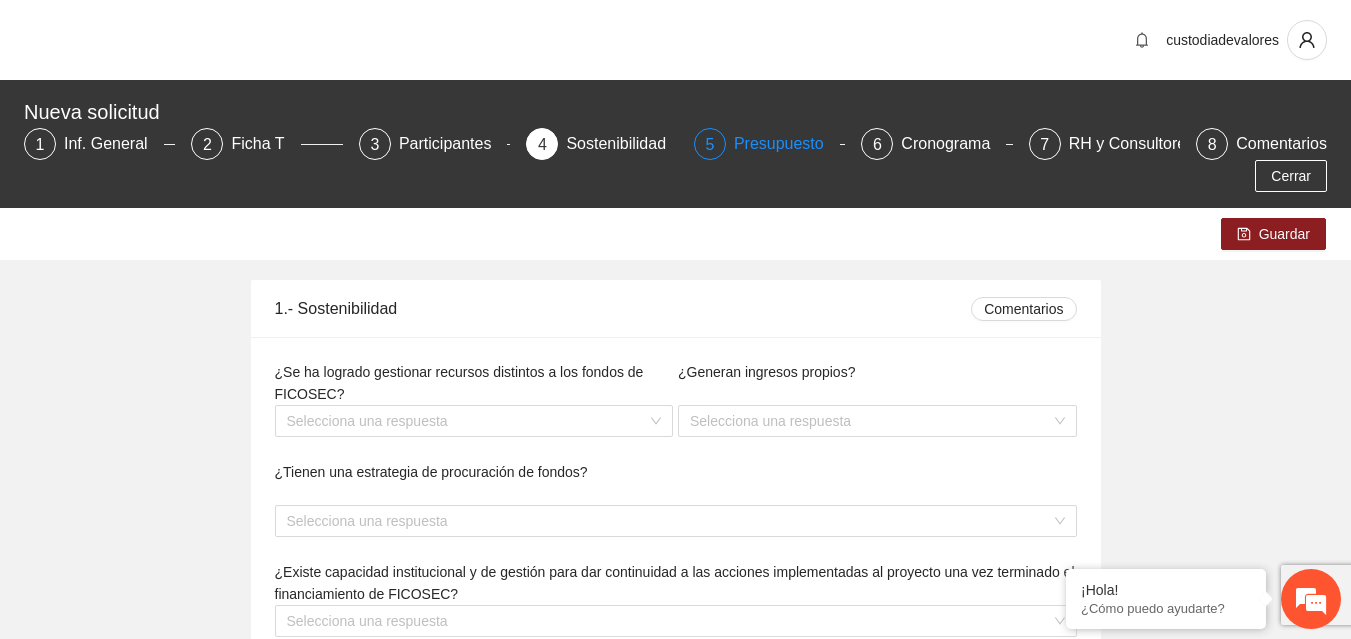 click on "Presupuesto" at bounding box center [787, 144] 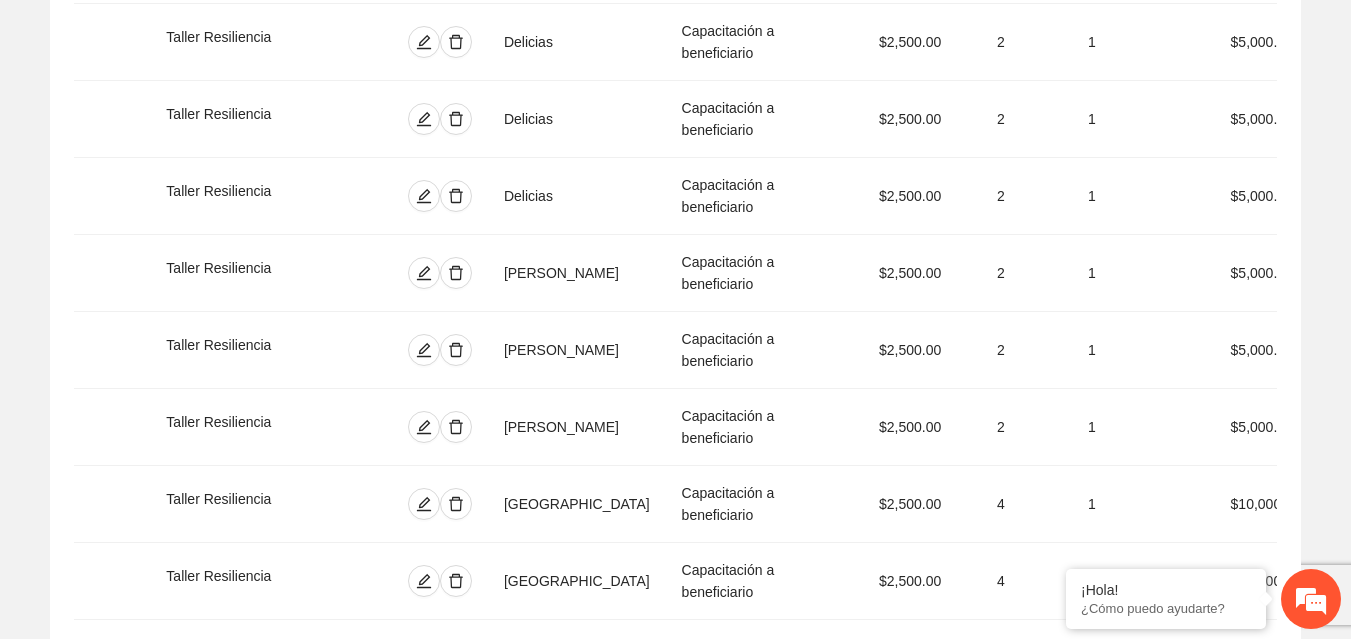 scroll, scrollTop: 10213, scrollLeft: 0, axis: vertical 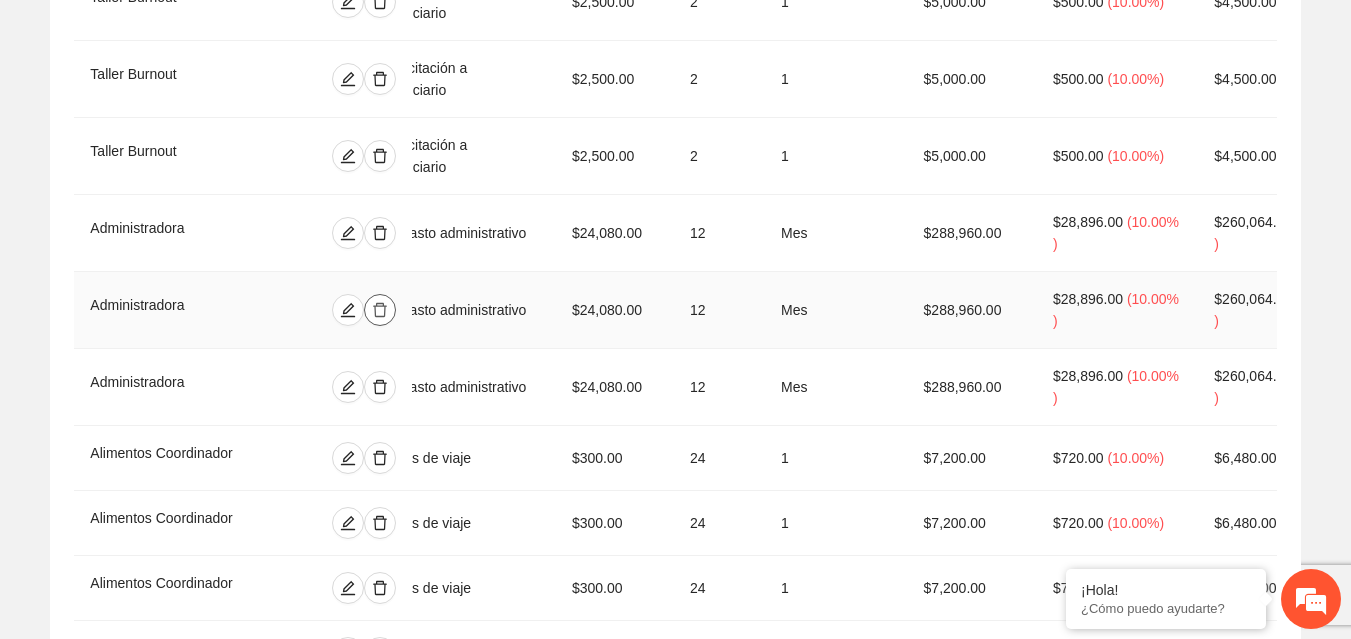 click 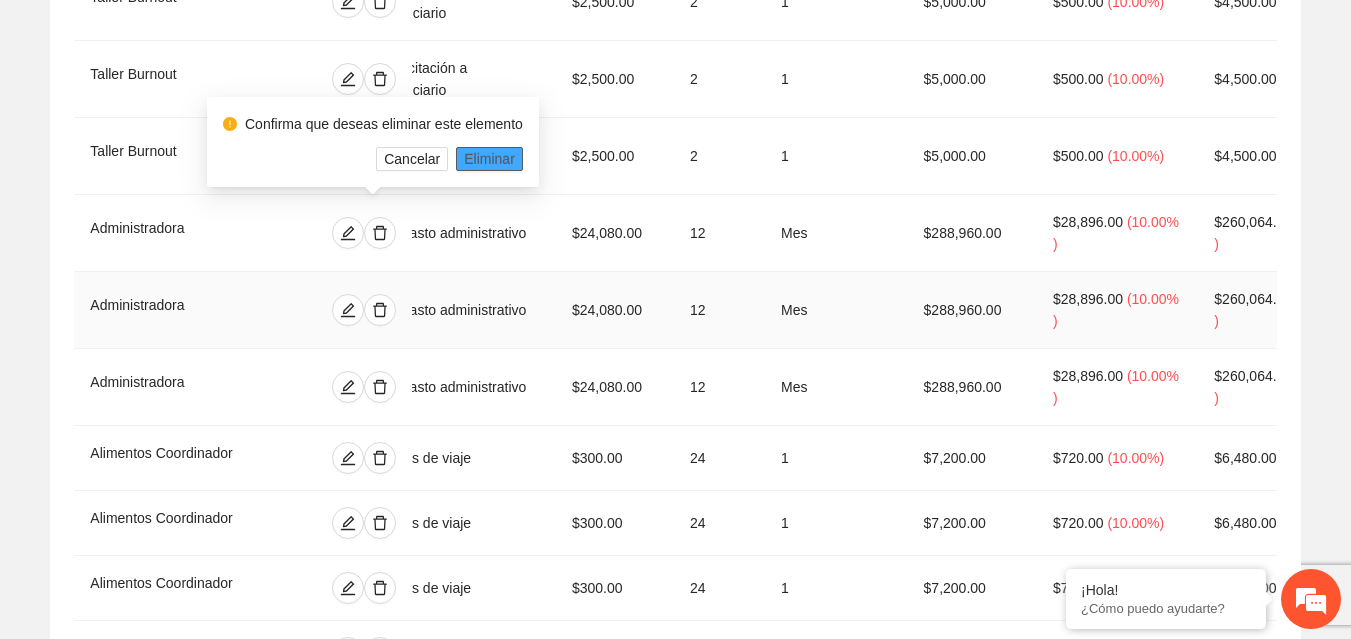 click on "Eliminar" at bounding box center [489, 159] 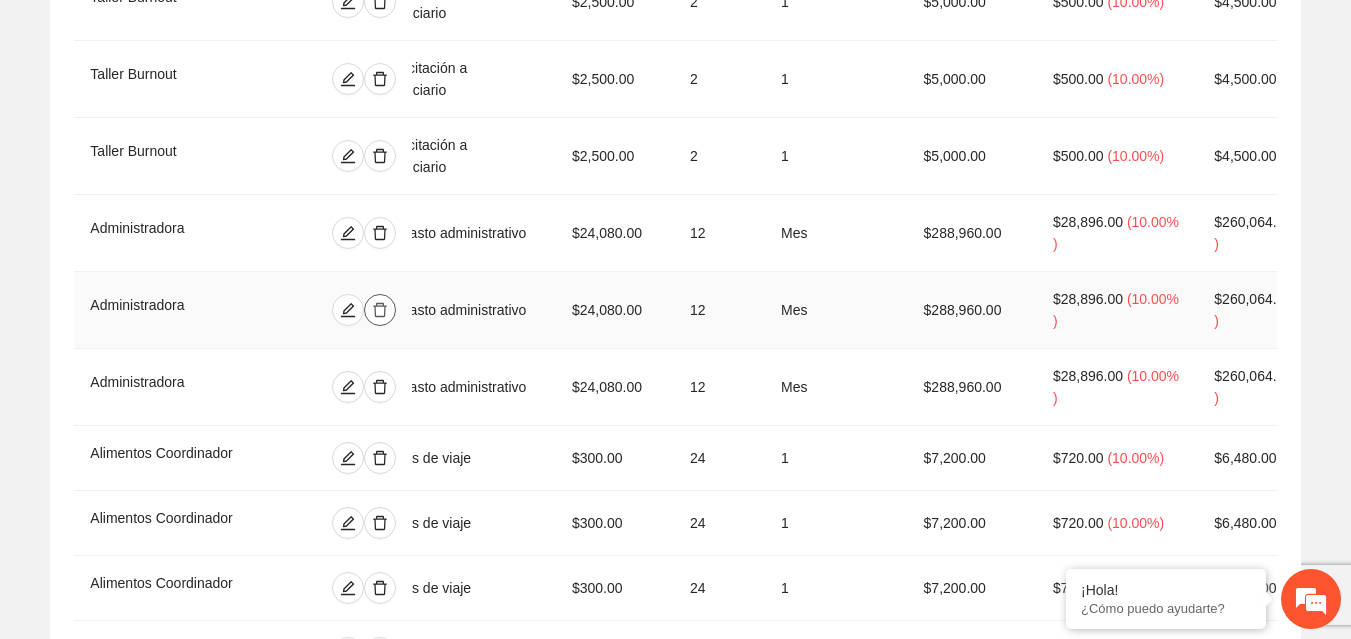click 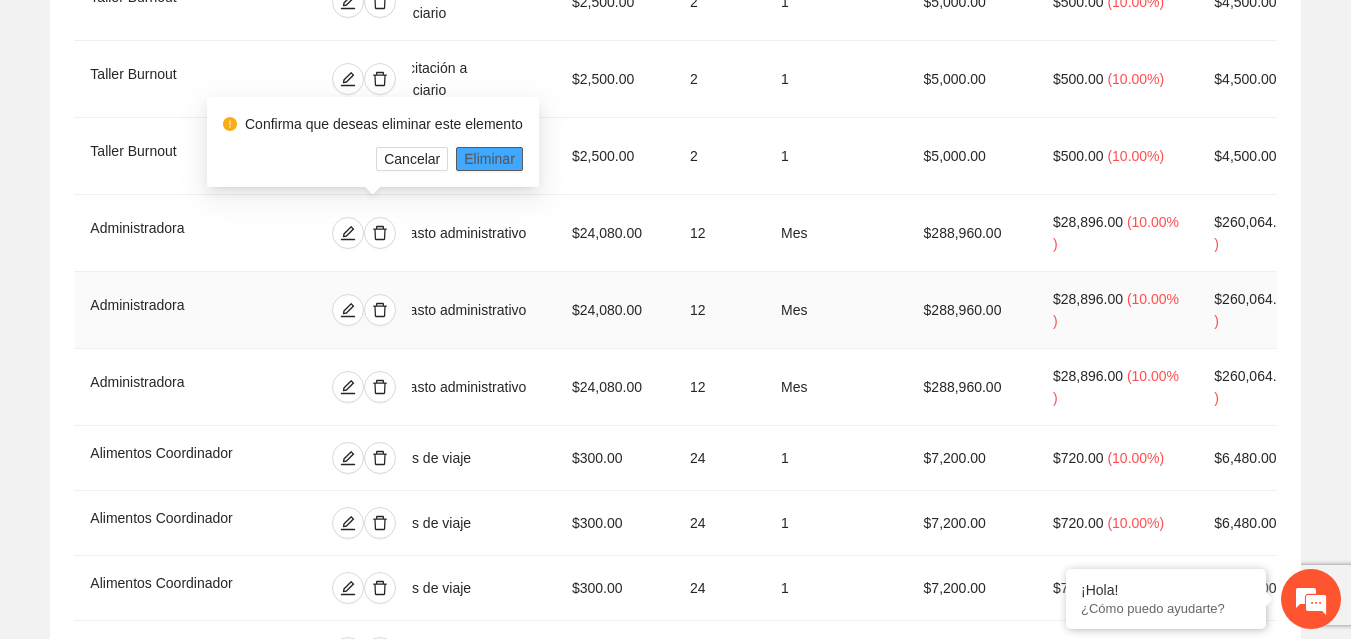 click on "Eliminar" at bounding box center [489, 159] 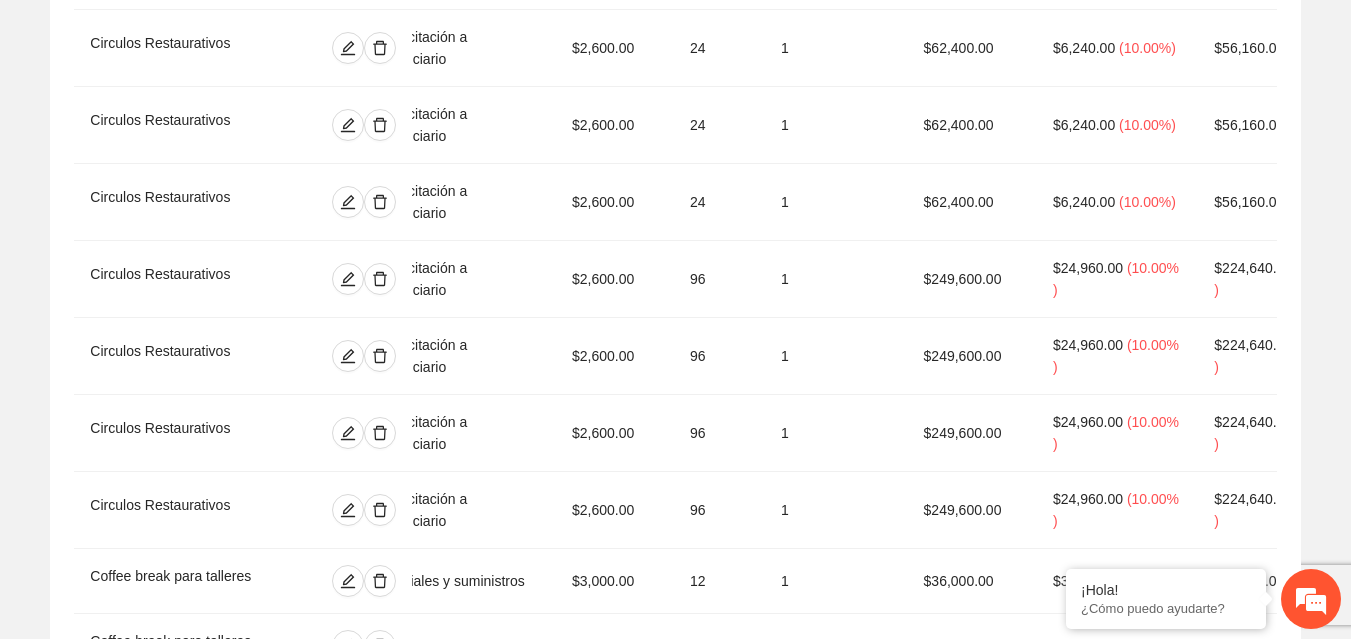 scroll, scrollTop: 2234, scrollLeft: 0, axis: vertical 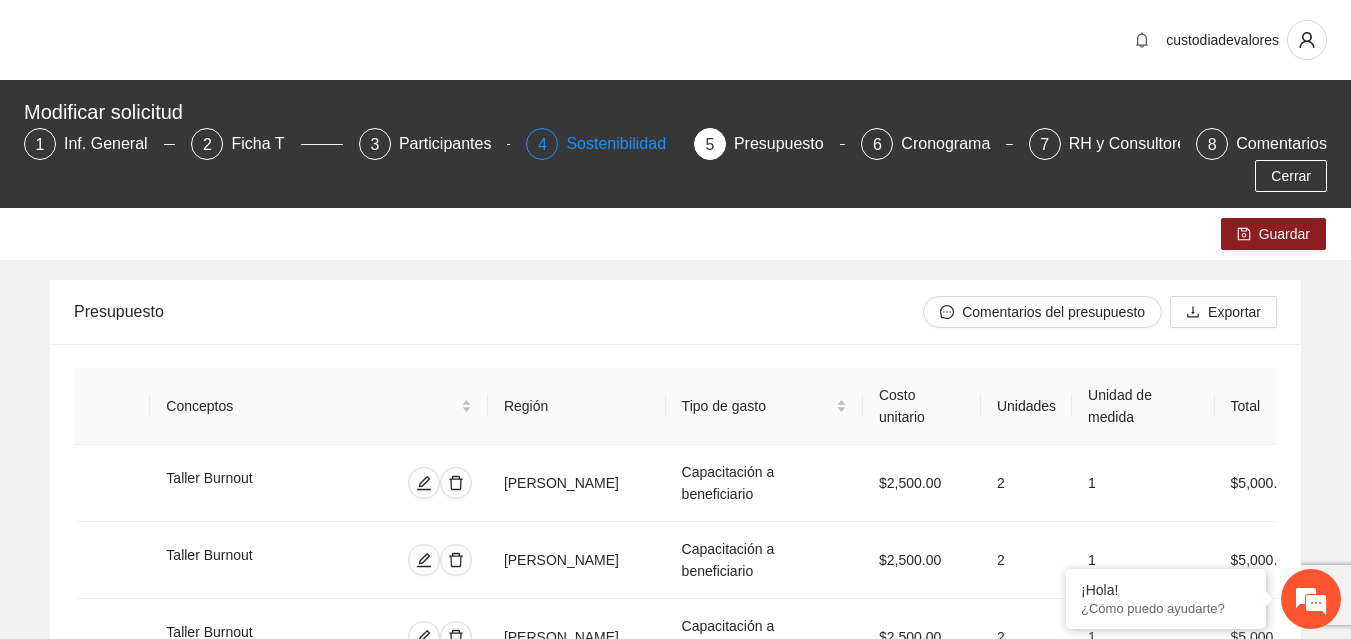 click on "Sostenibilidad" at bounding box center [624, 144] 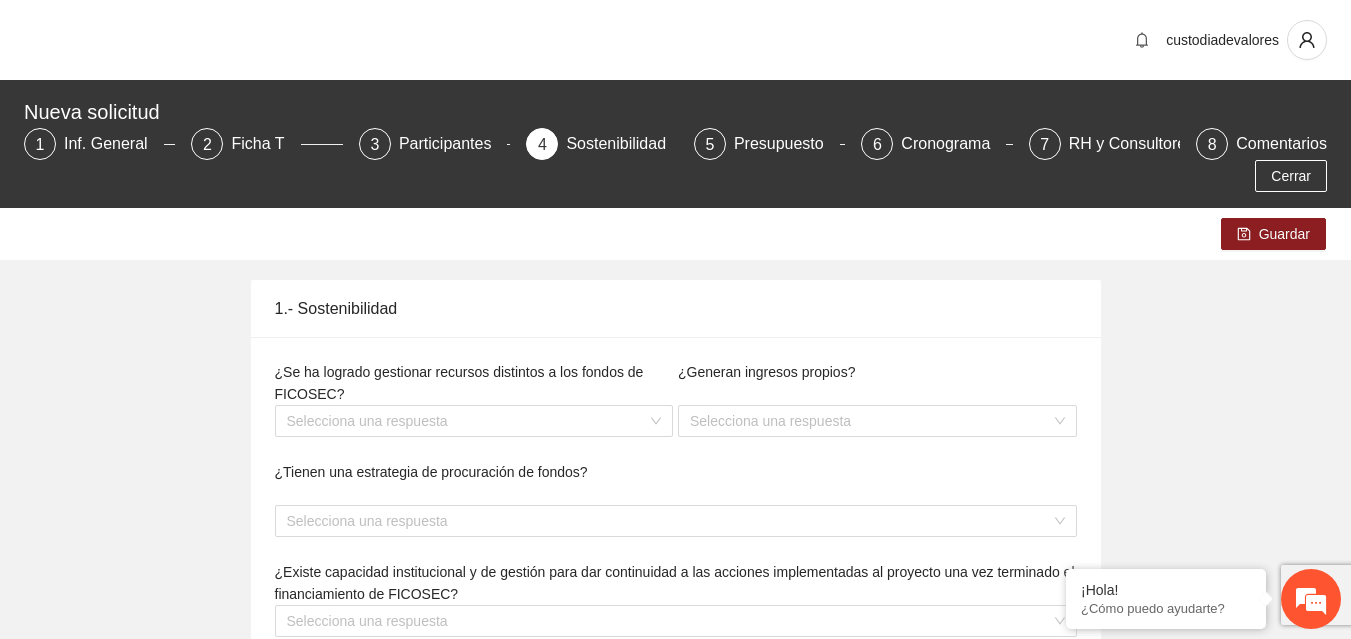 click on "Inf. General" at bounding box center [114, 144] 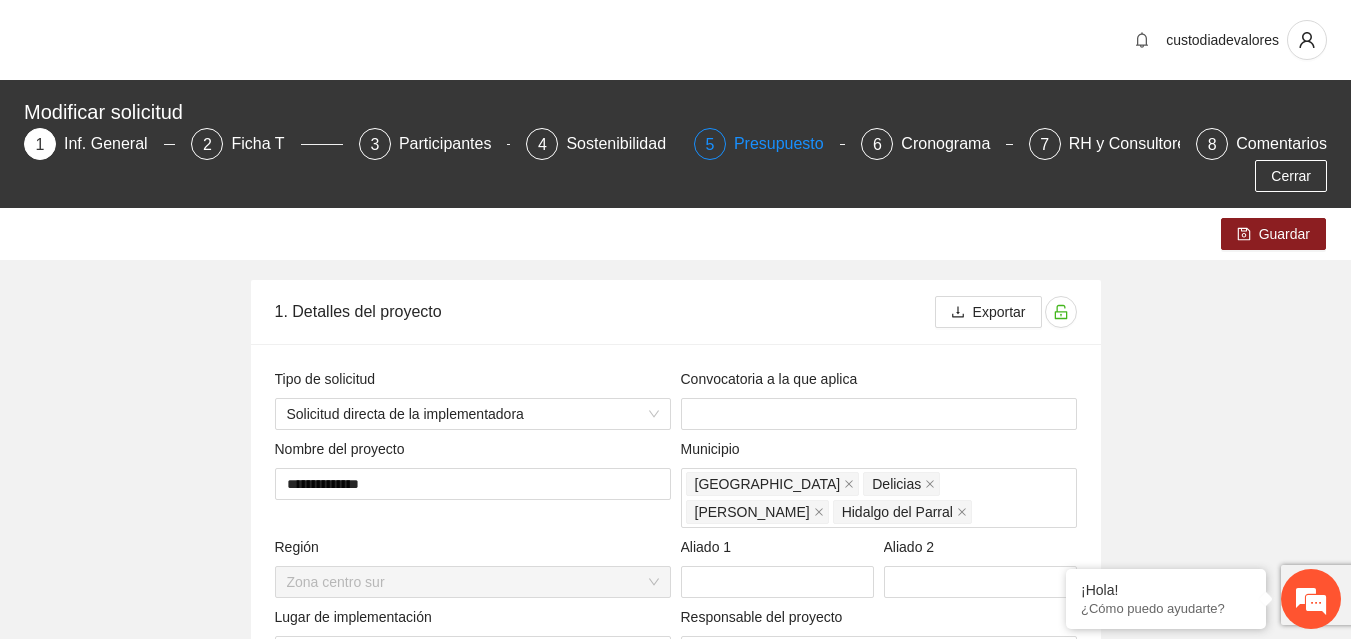 click on "Presupuesto" at bounding box center [787, 144] 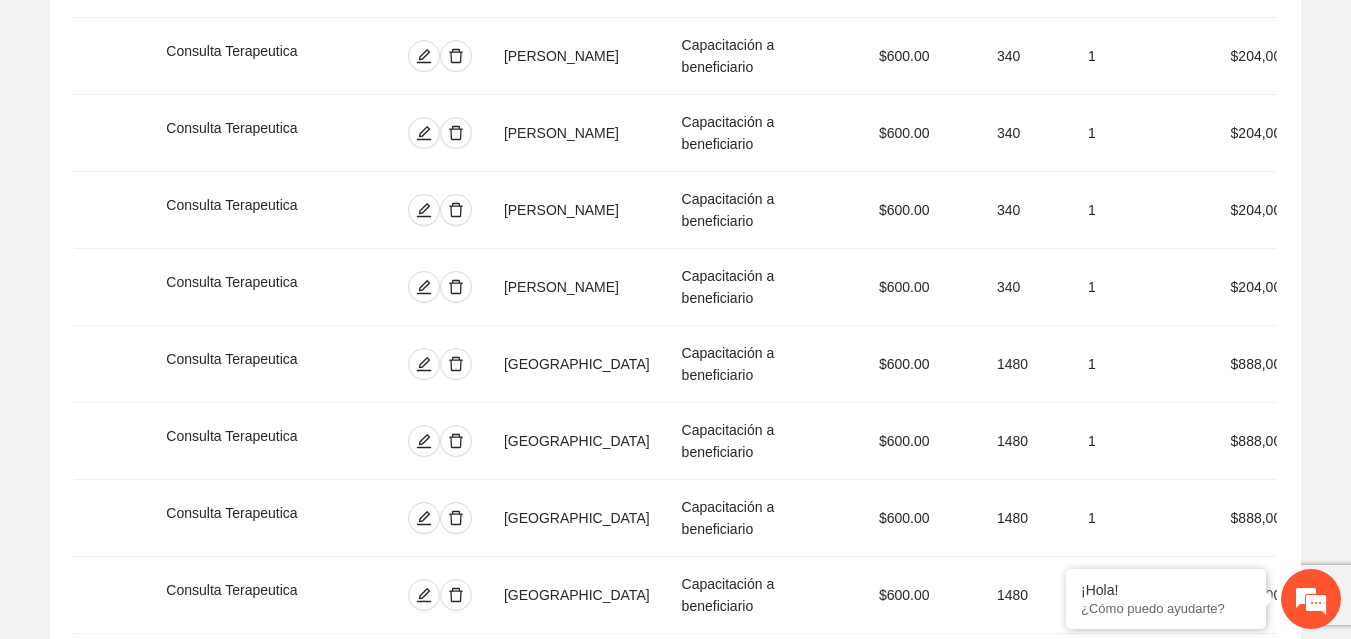 scroll, scrollTop: 0, scrollLeft: 0, axis: both 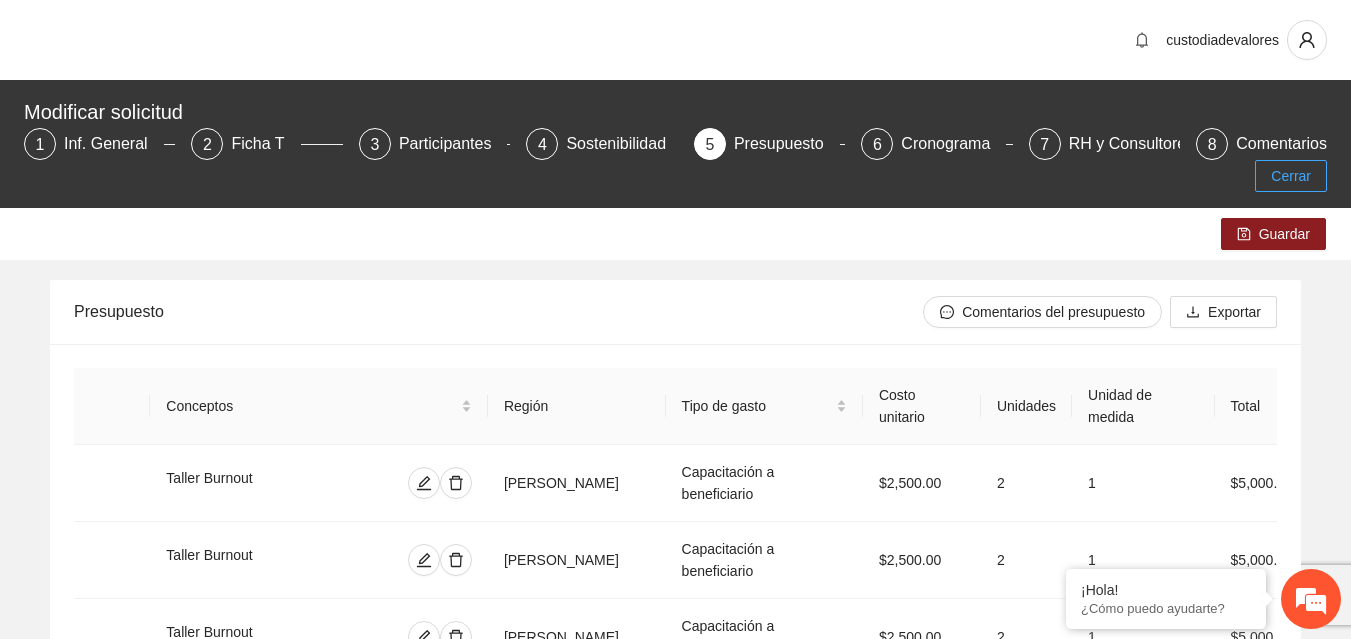 click on "Cerrar" at bounding box center (1291, 176) 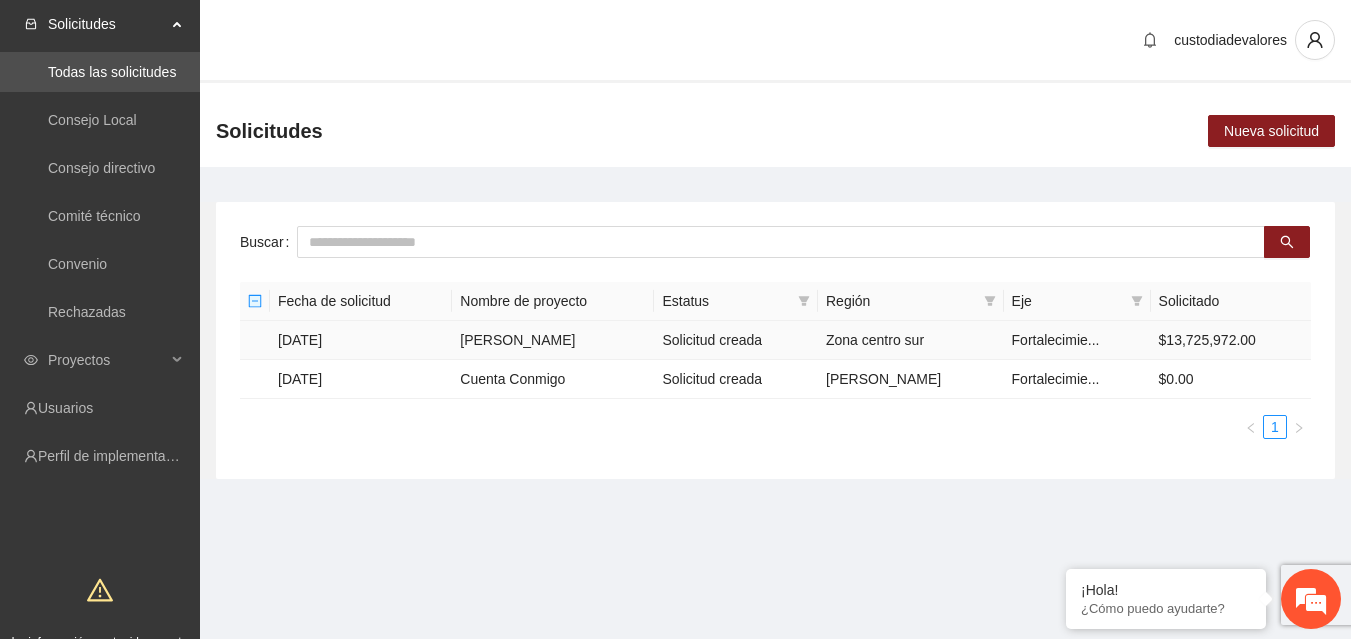 click on "[DATE]" at bounding box center [361, 340] 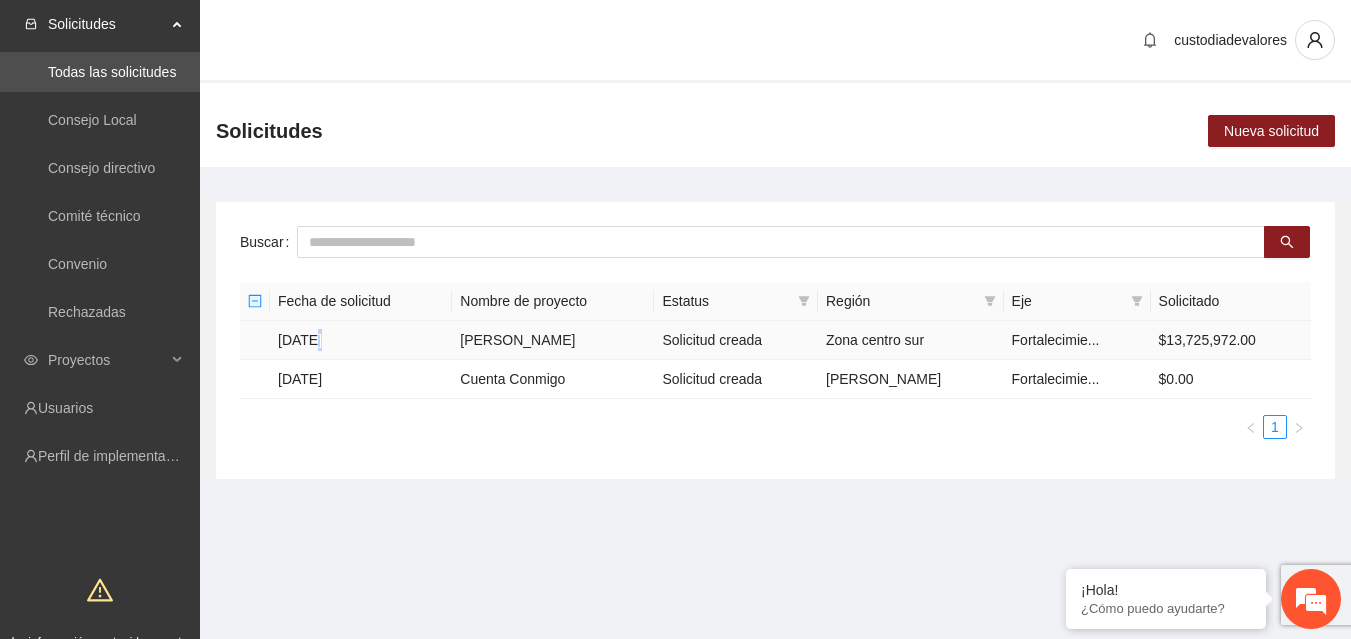 click on "[DATE]" at bounding box center (361, 340) 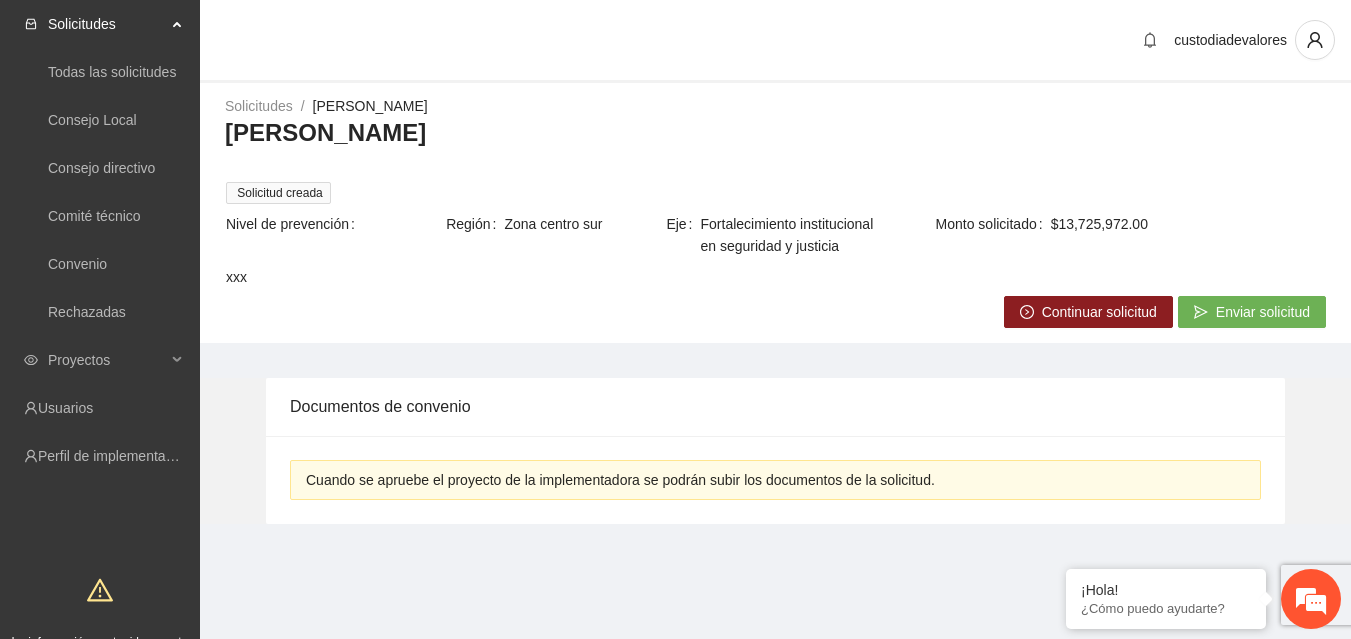 click on "Continuar solicitud" at bounding box center [1099, 312] 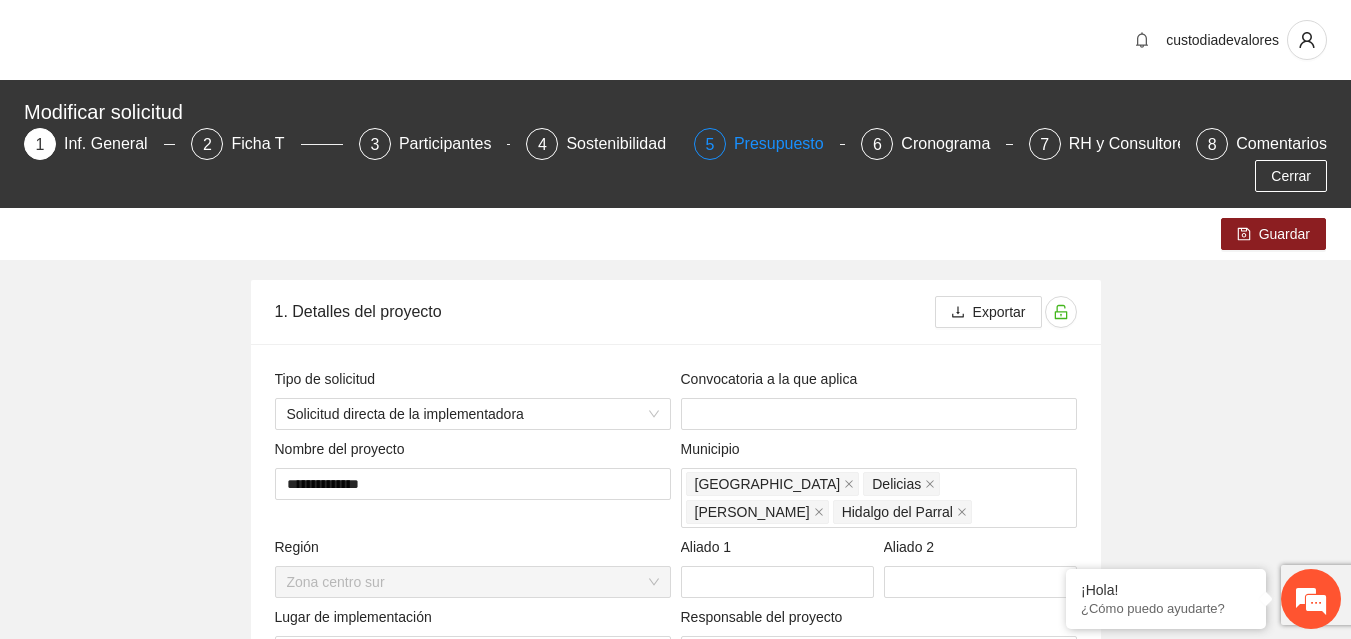 click on "Presupuesto" at bounding box center [787, 144] 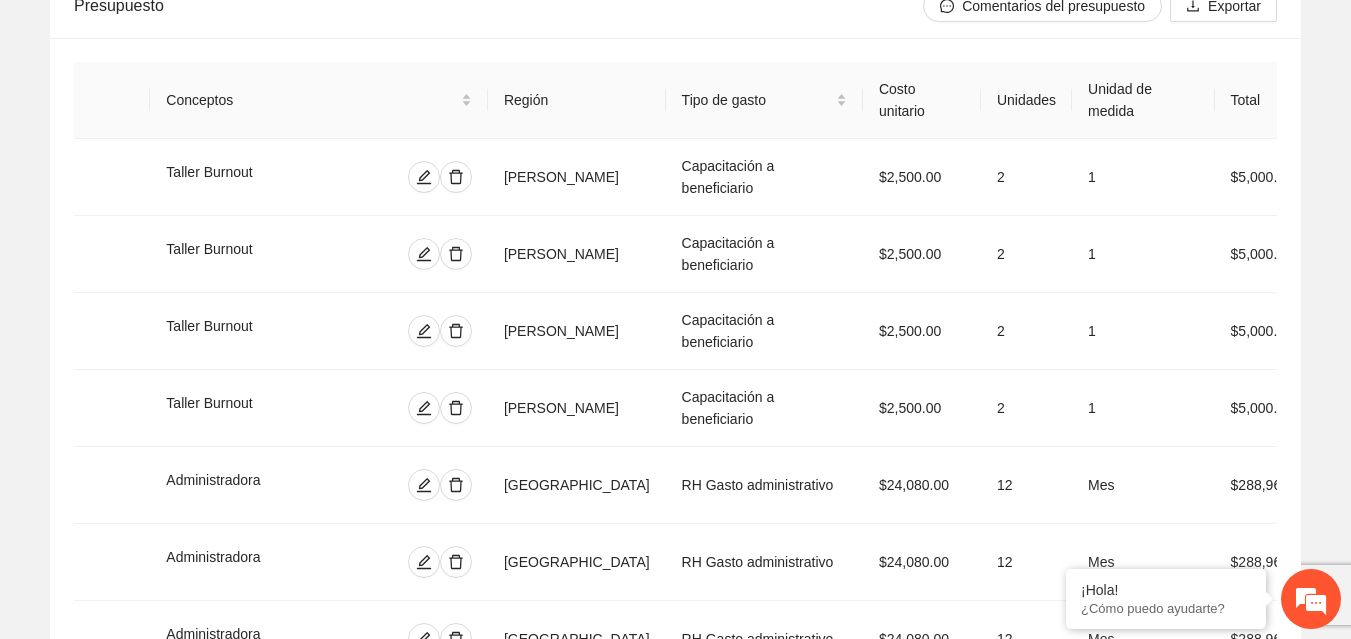scroll, scrollTop: 324, scrollLeft: 0, axis: vertical 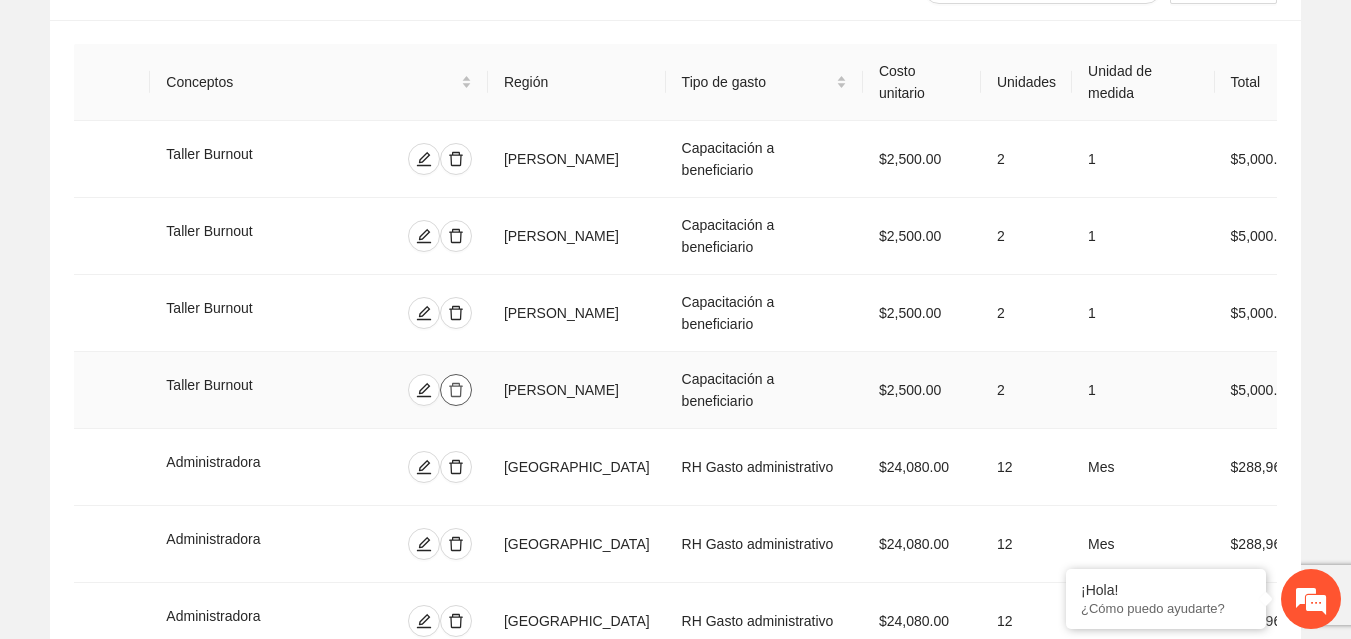 click 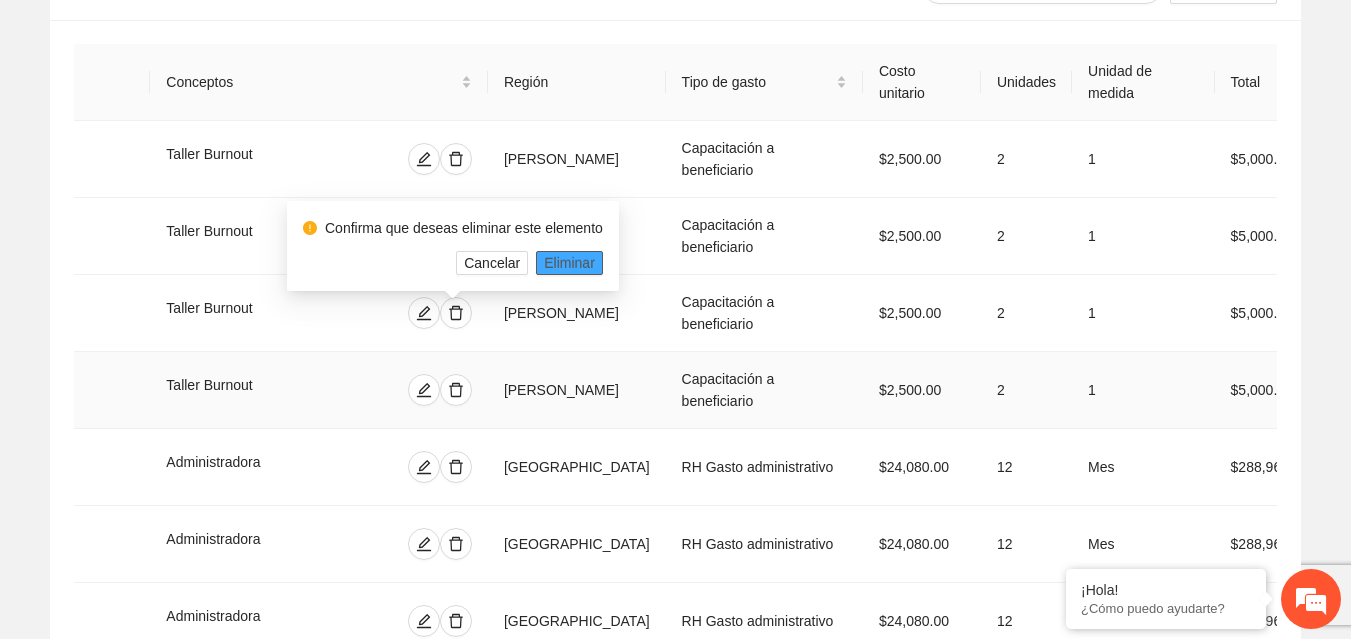 click on "Eliminar" at bounding box center [569, 263] 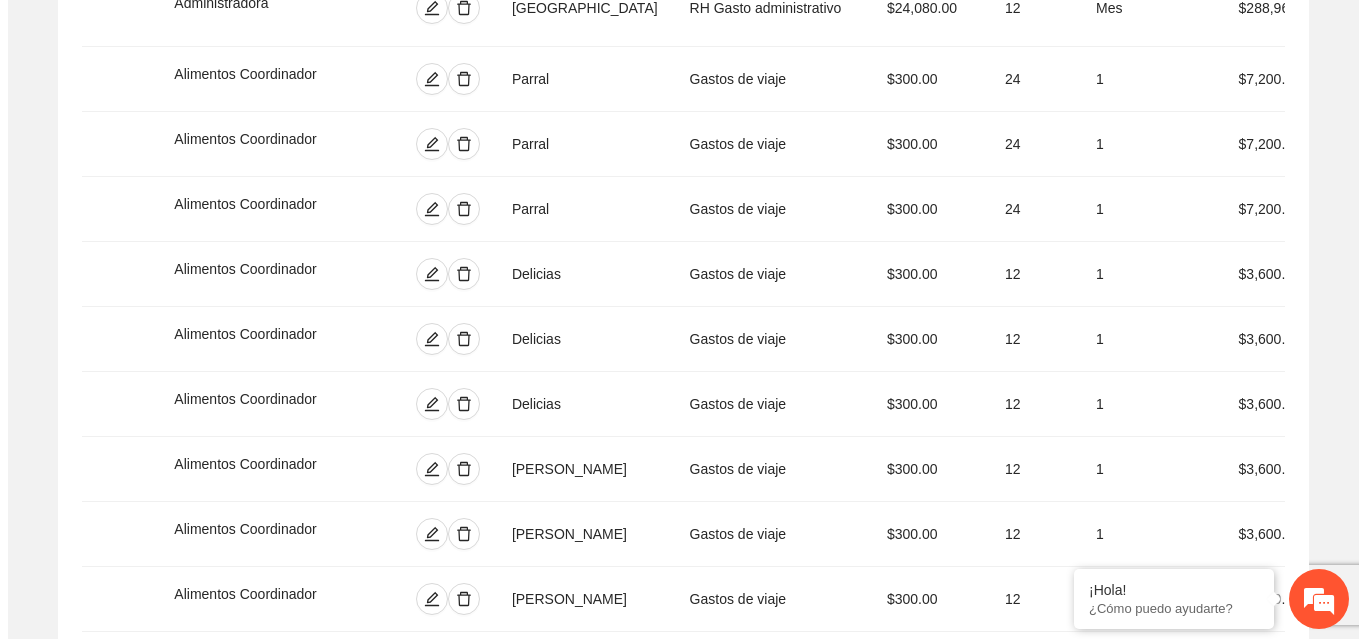 scroll, scrollTop: 973, scrollLeft: 0, axis: vertical 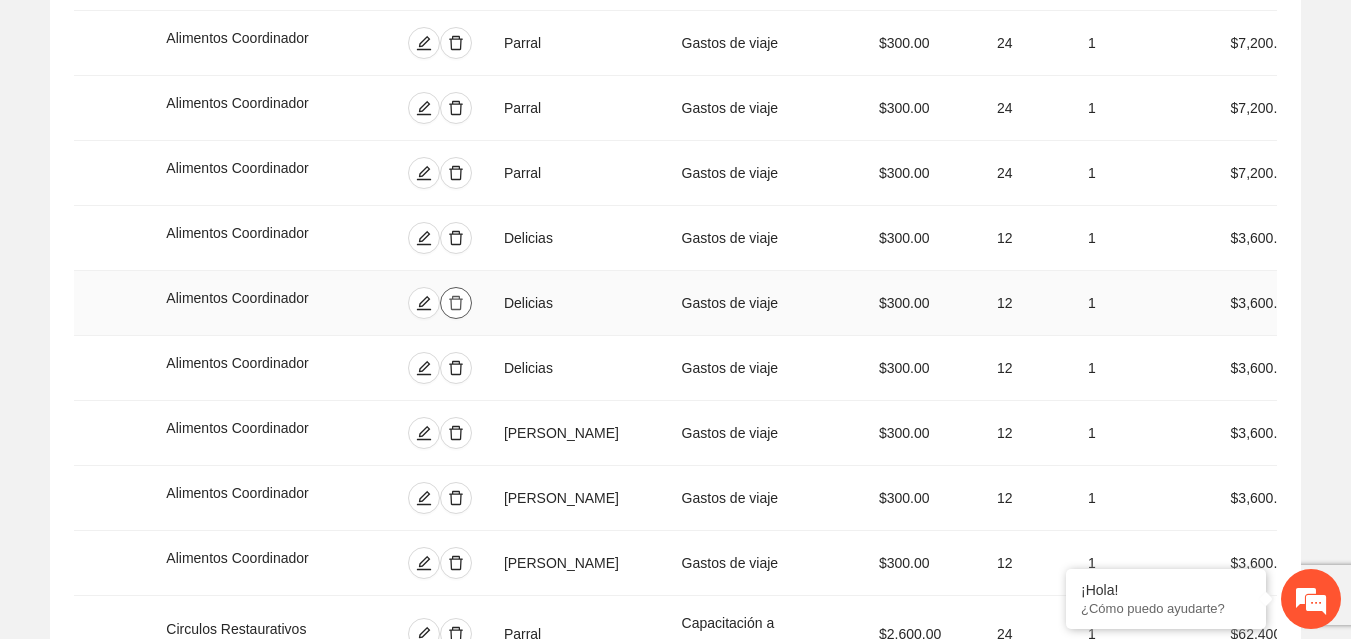 click 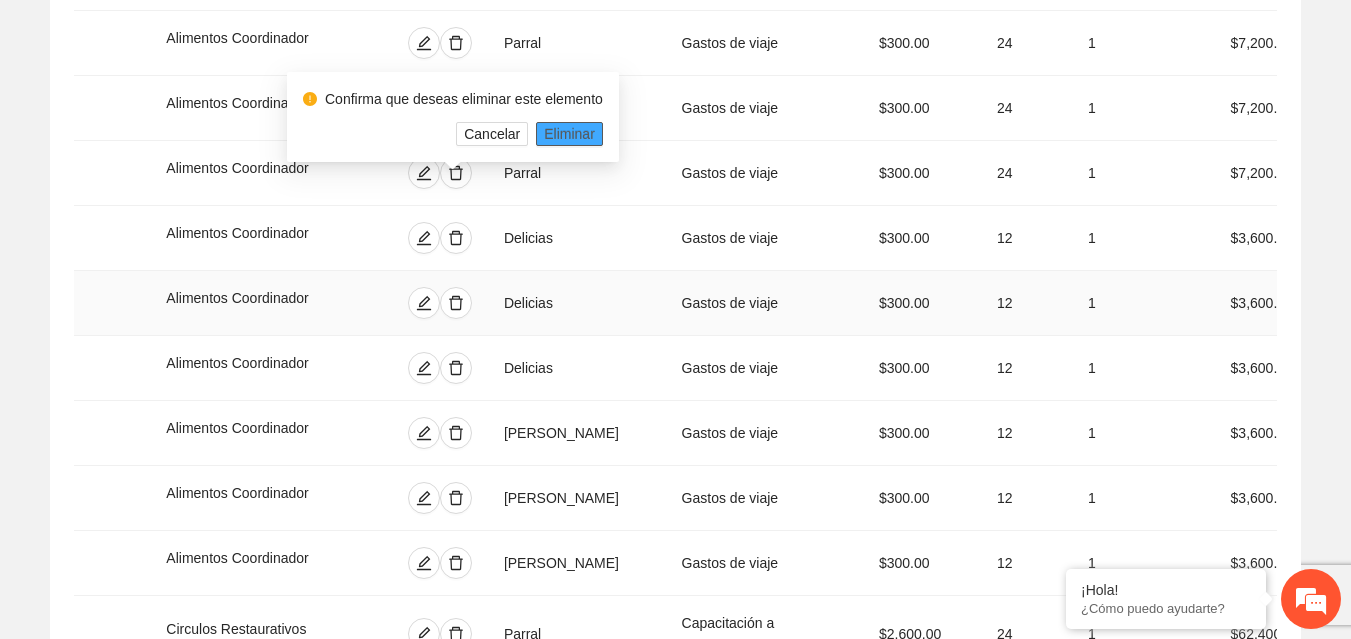 click on "Eliminar" at bounding box center [569, 134] 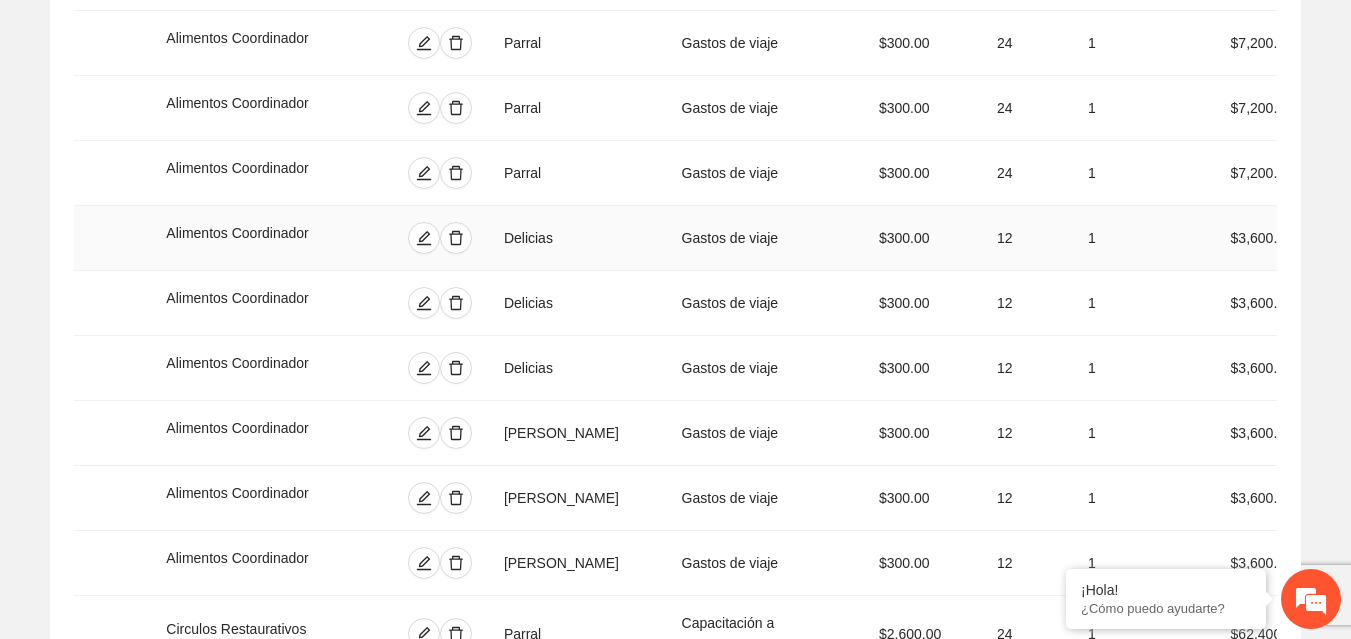 click on "Delicias" at bounding box center (577, 238) 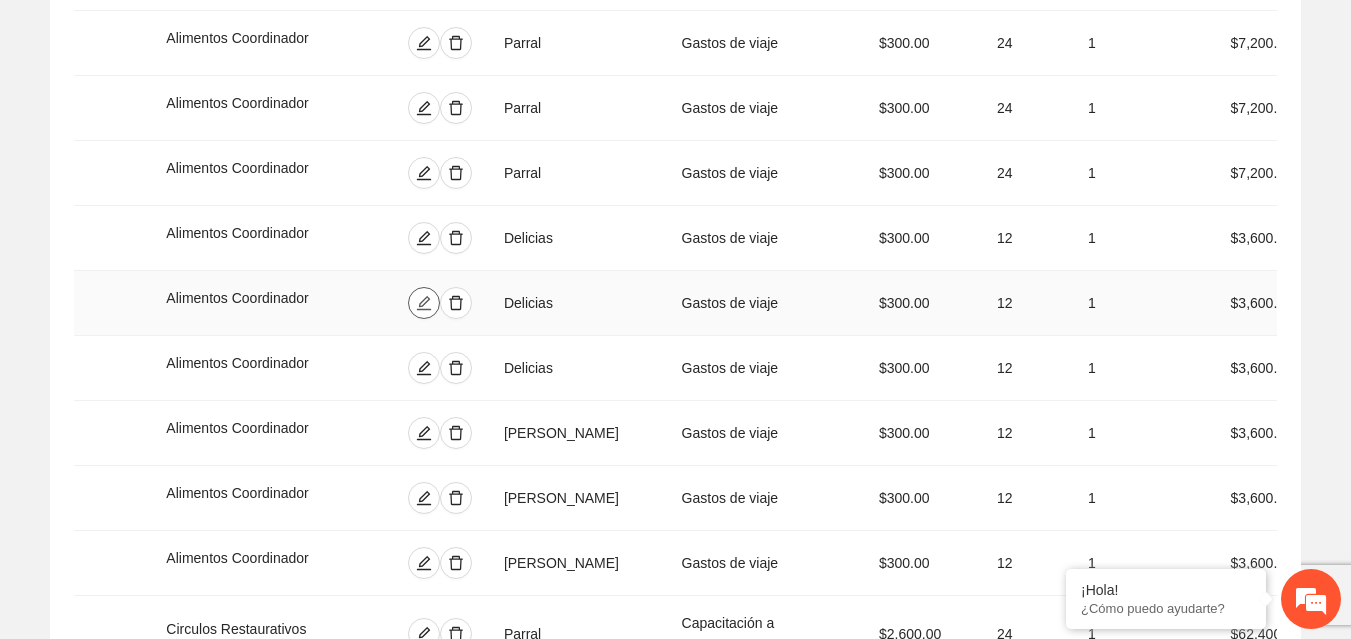 click 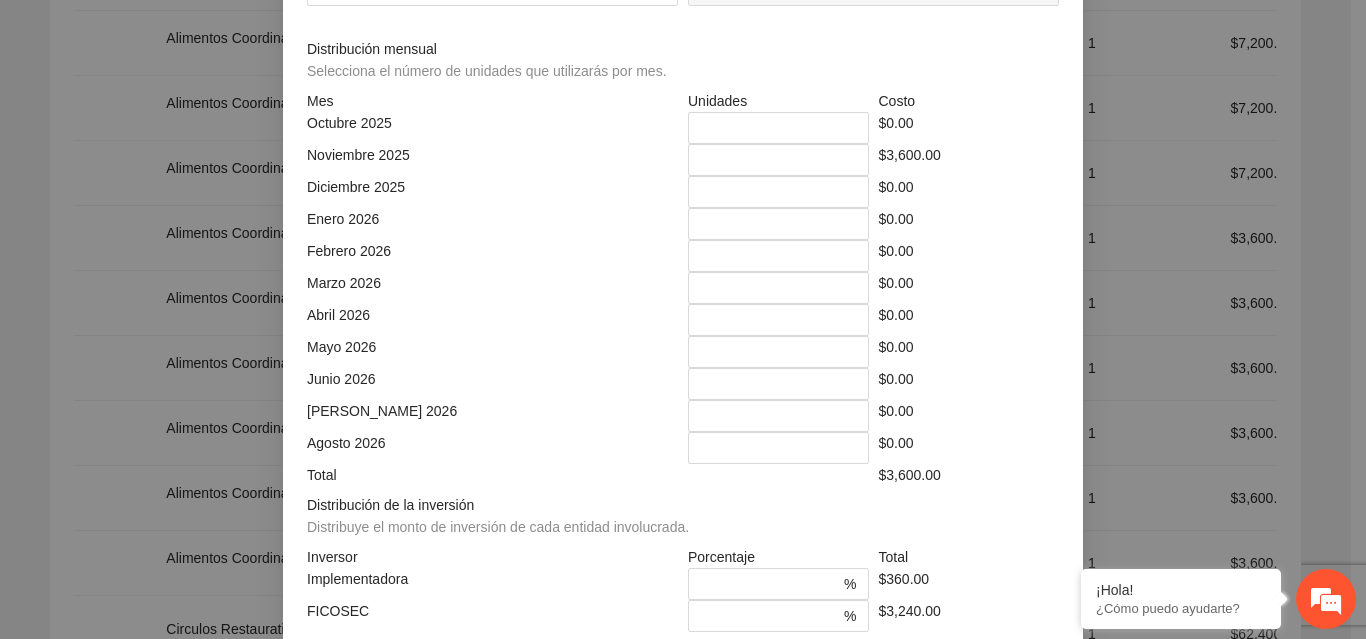 scroll, scrollTop: 539, scrollLeft: 0, axis: vertical 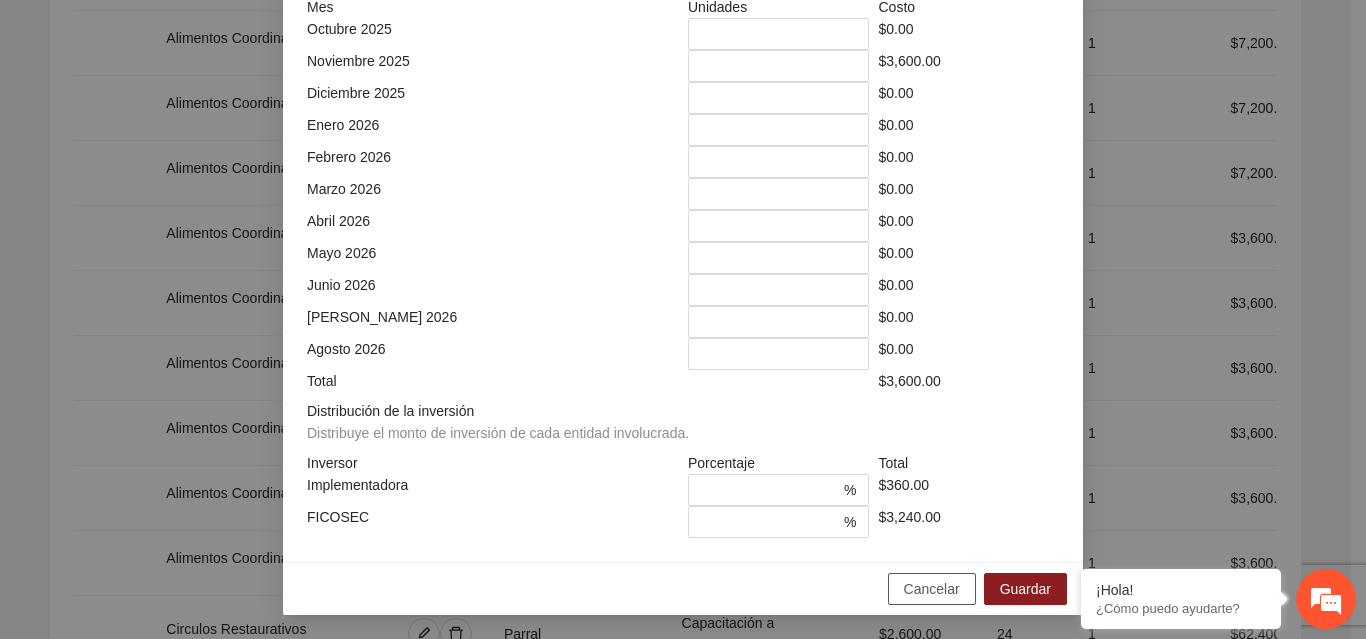 click on "Cancelar" at bounding box center (932, 589) 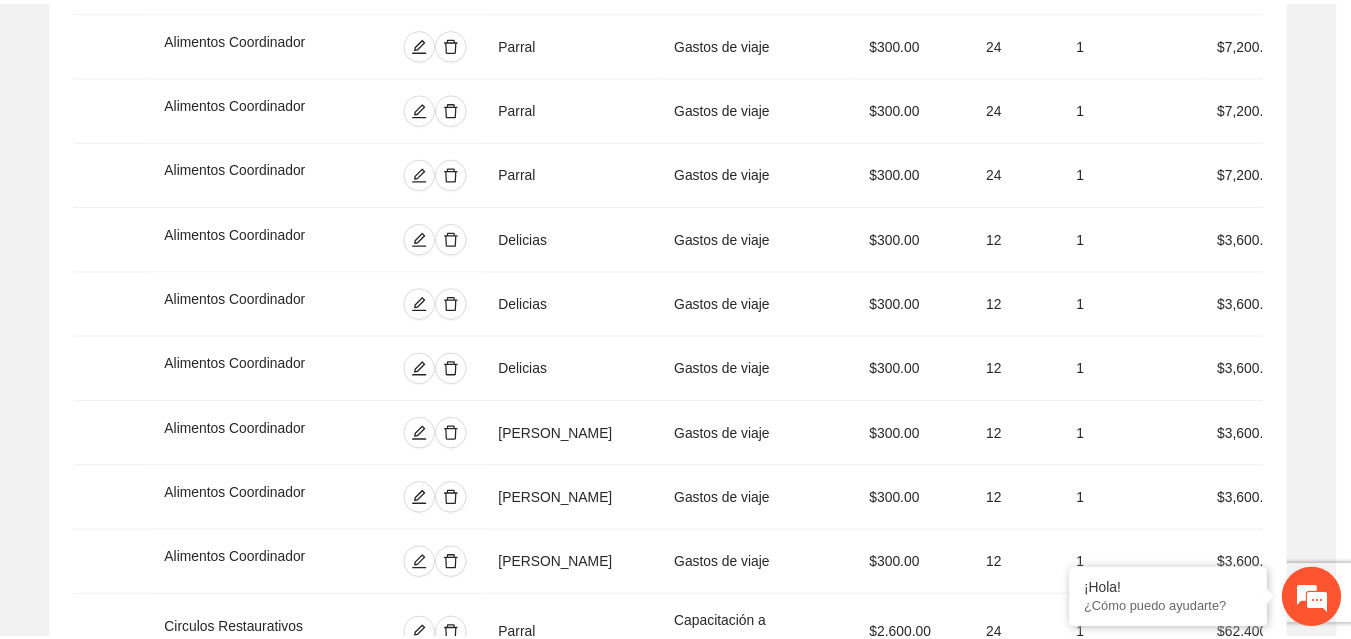 scroll, scrollTop: 439, scrollLeft: 0, axis: vertical 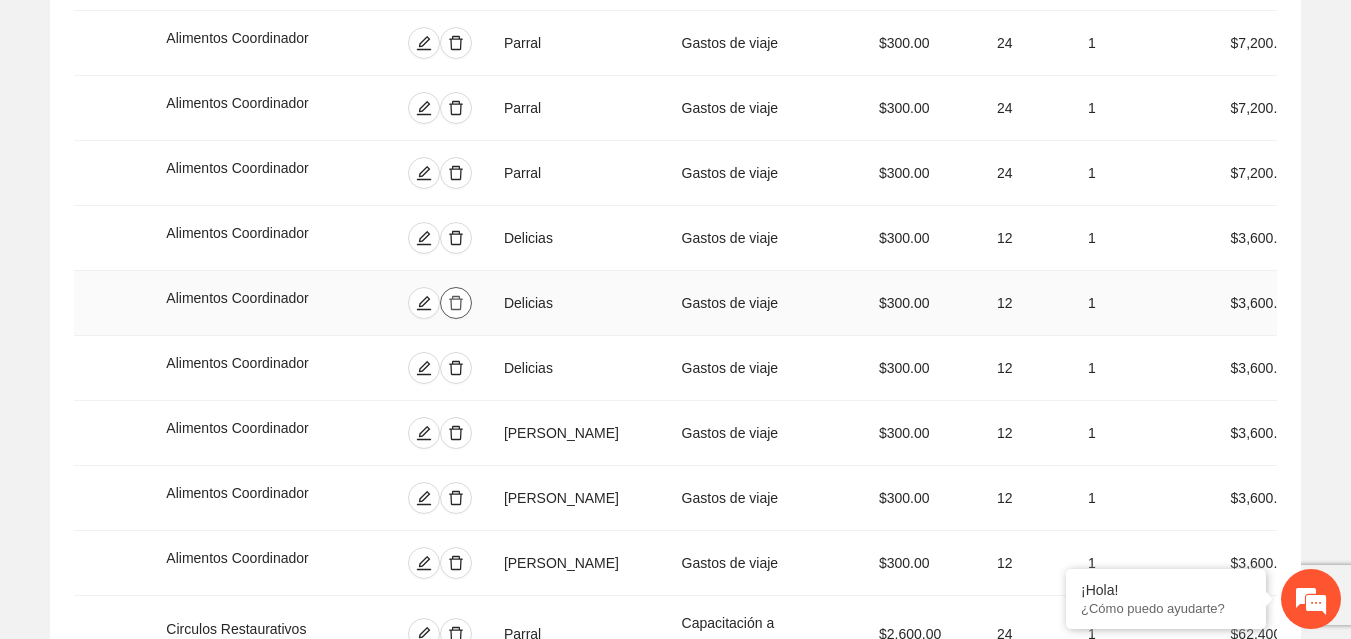 click 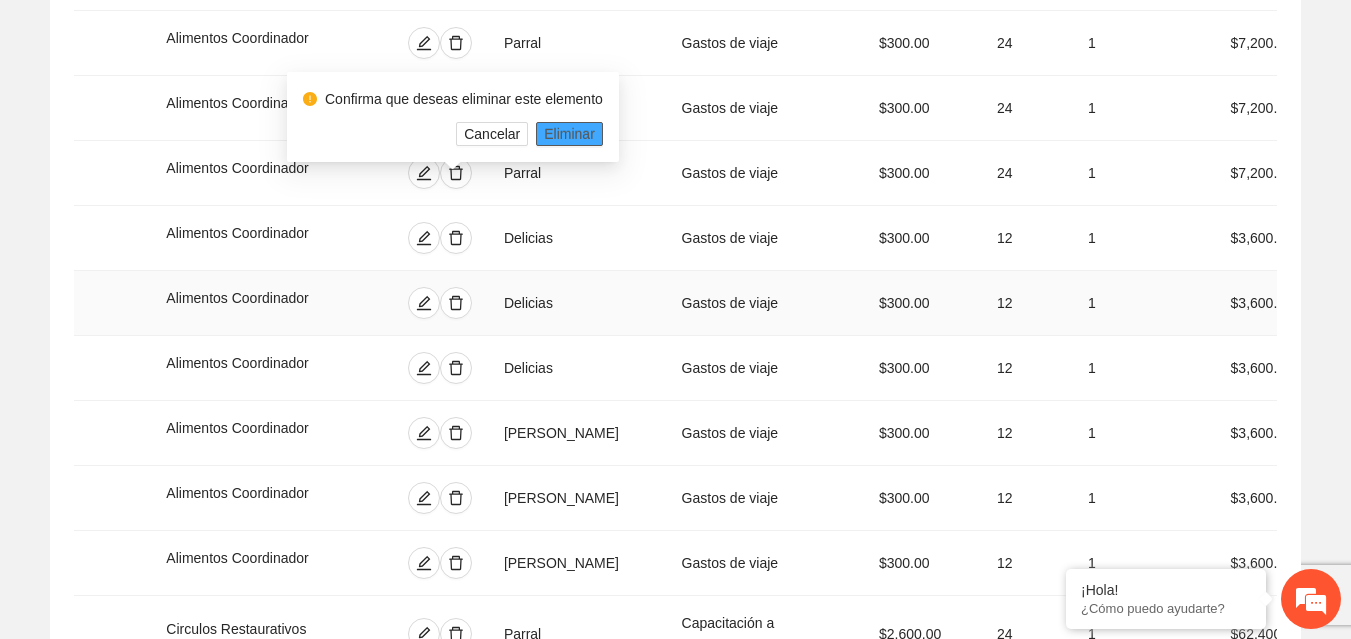 click on "Eliminar" at bounding box center (569, 134) 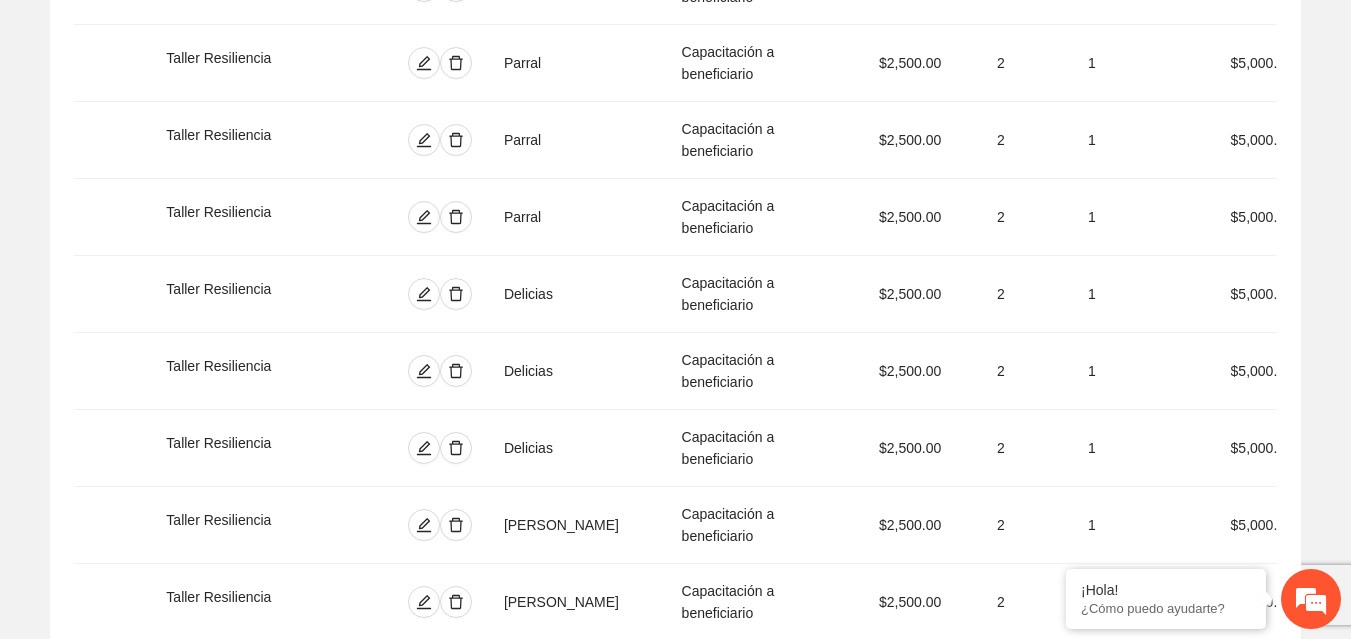 scroll, scrollTop: 9889, scrollLeft: 0, axis: vertical 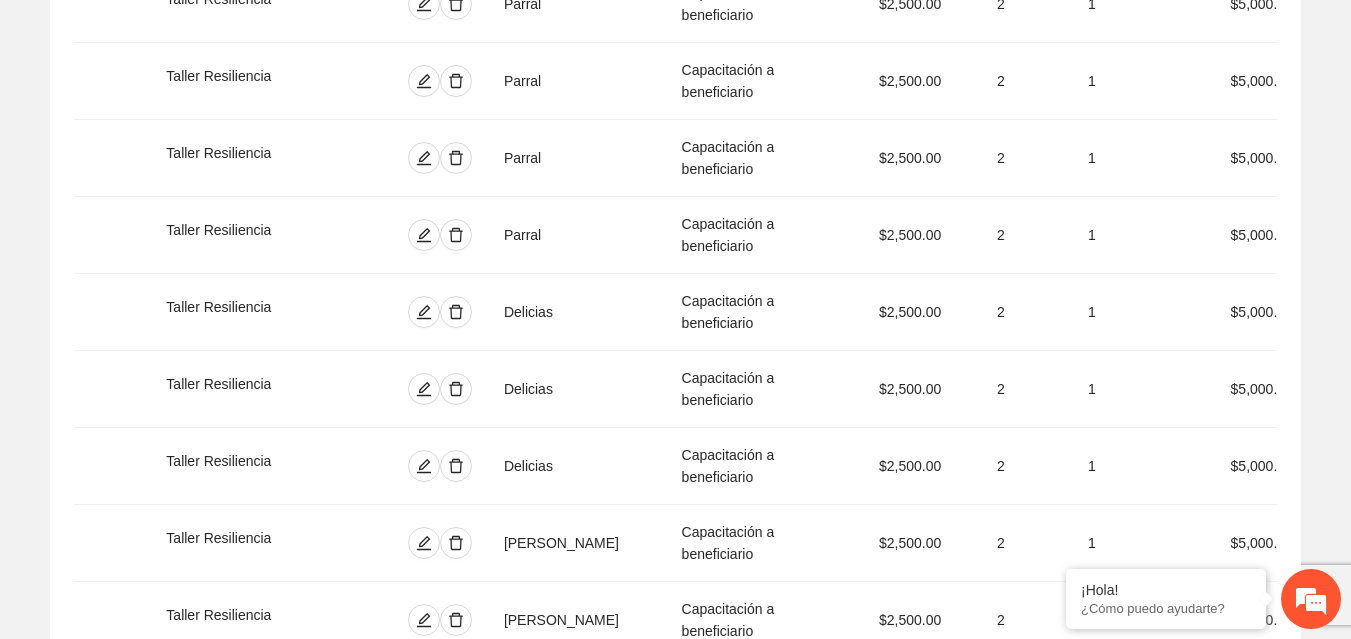 click 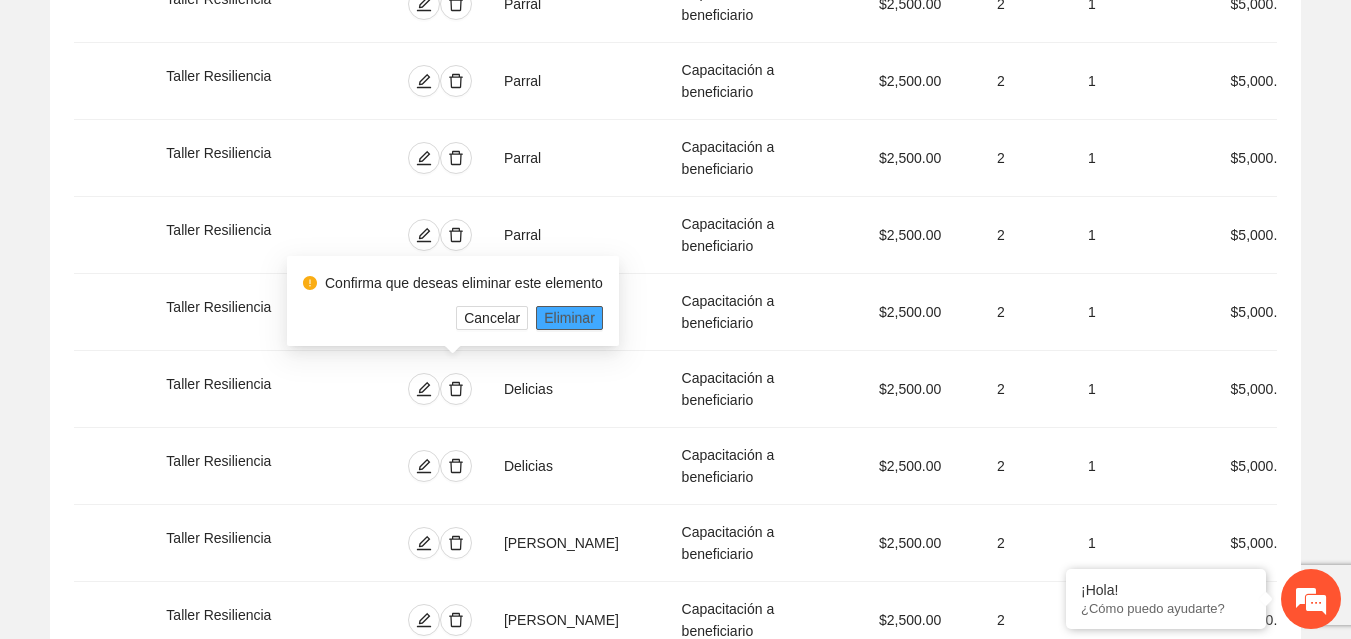 click on "Eliminar" at bounding box center (569, 318) 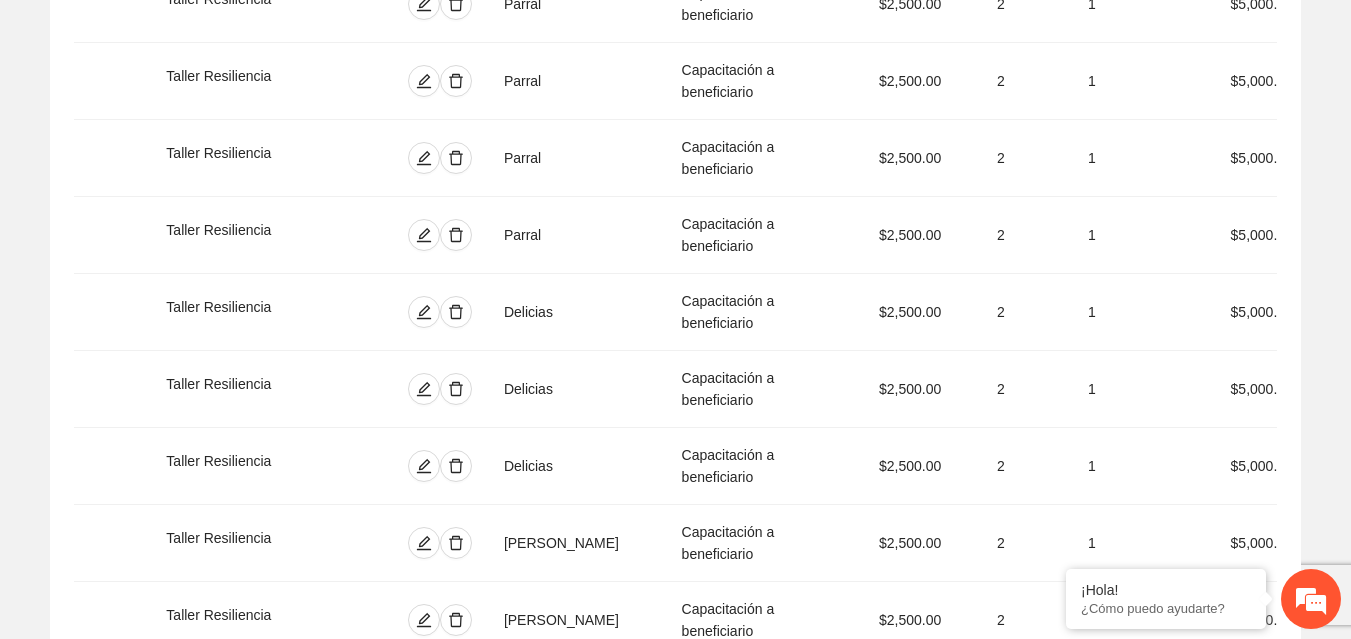 drag, startPoint x: 411, startPoint y: 305, endPoint x: 450, endPoint y: 321, distance: 42.154476 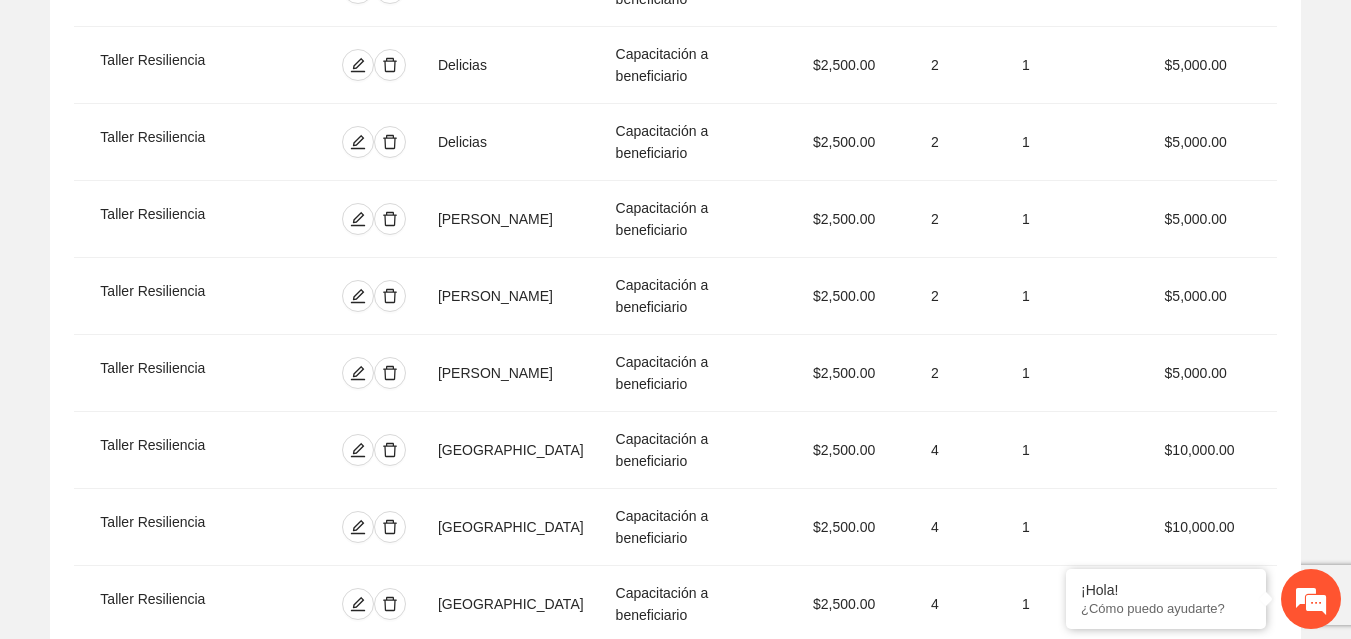 scroll, scrollTop: 0, scrollLeft: 74, axis: horizontal 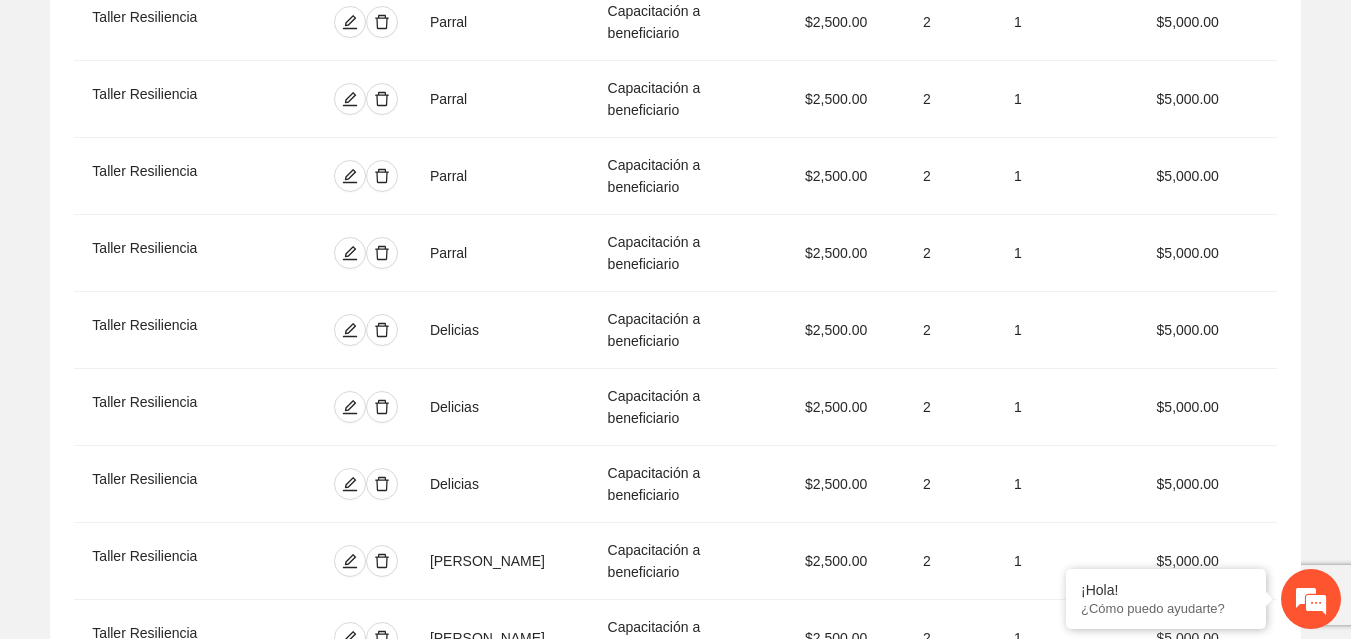 click at bounding box center [382, 1386] 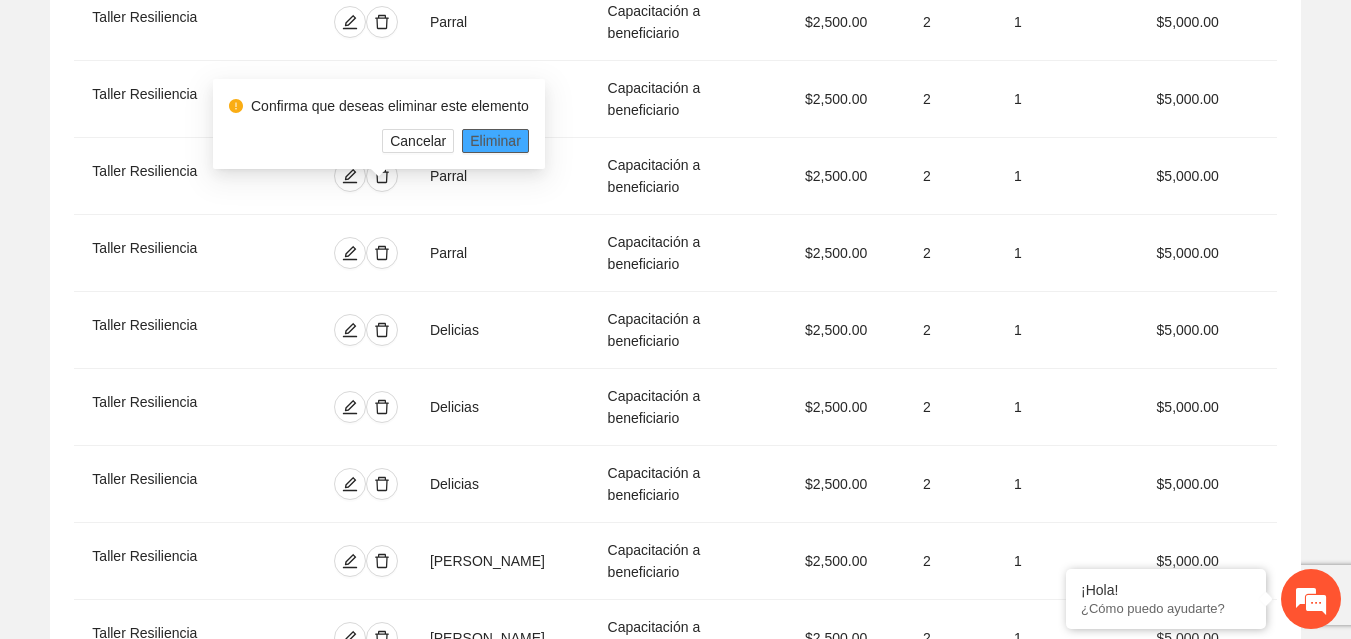 click on "Eliminar" at bounding box center [495, 141] 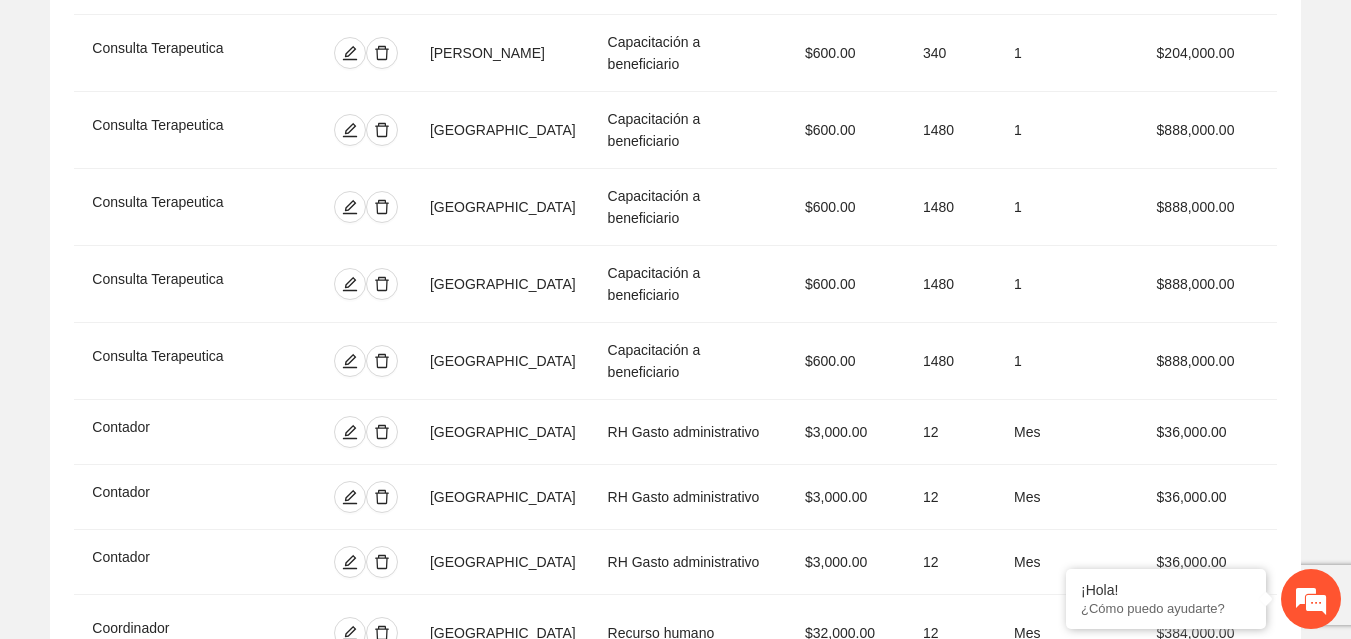 scroll, scrollTop: 3819, scrollLeft: 0, axis: vertical 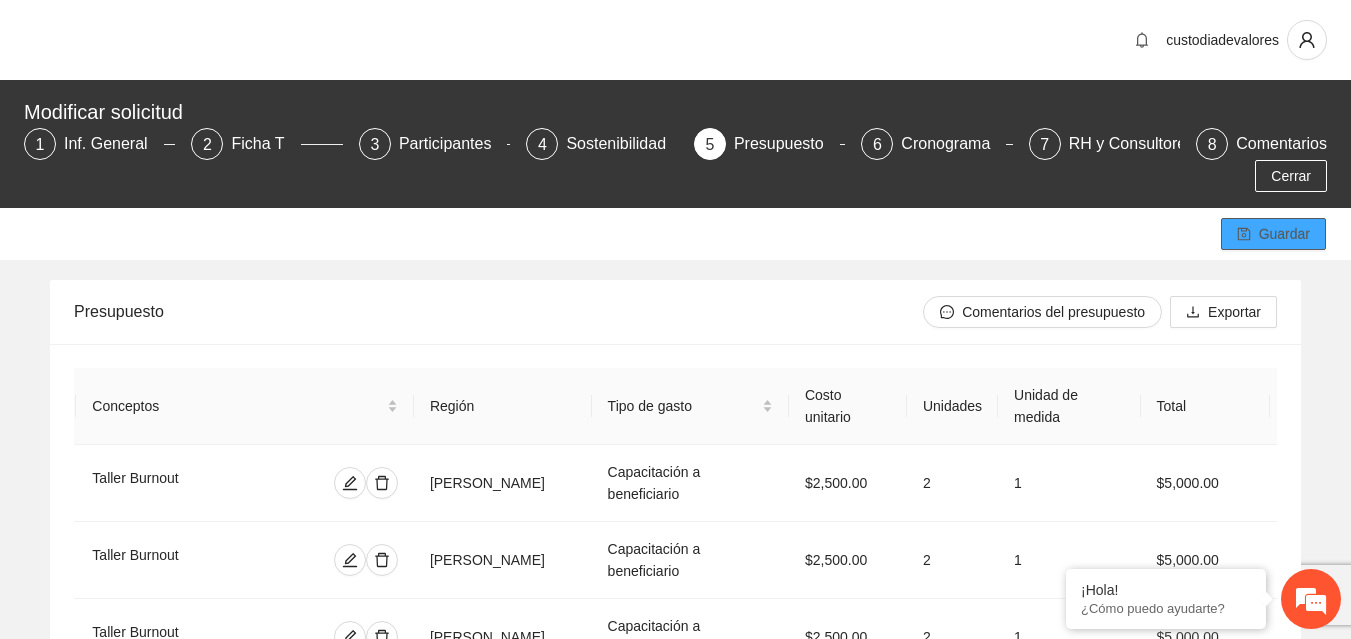 click on "Guardar" at bounding box center (1284, 234) 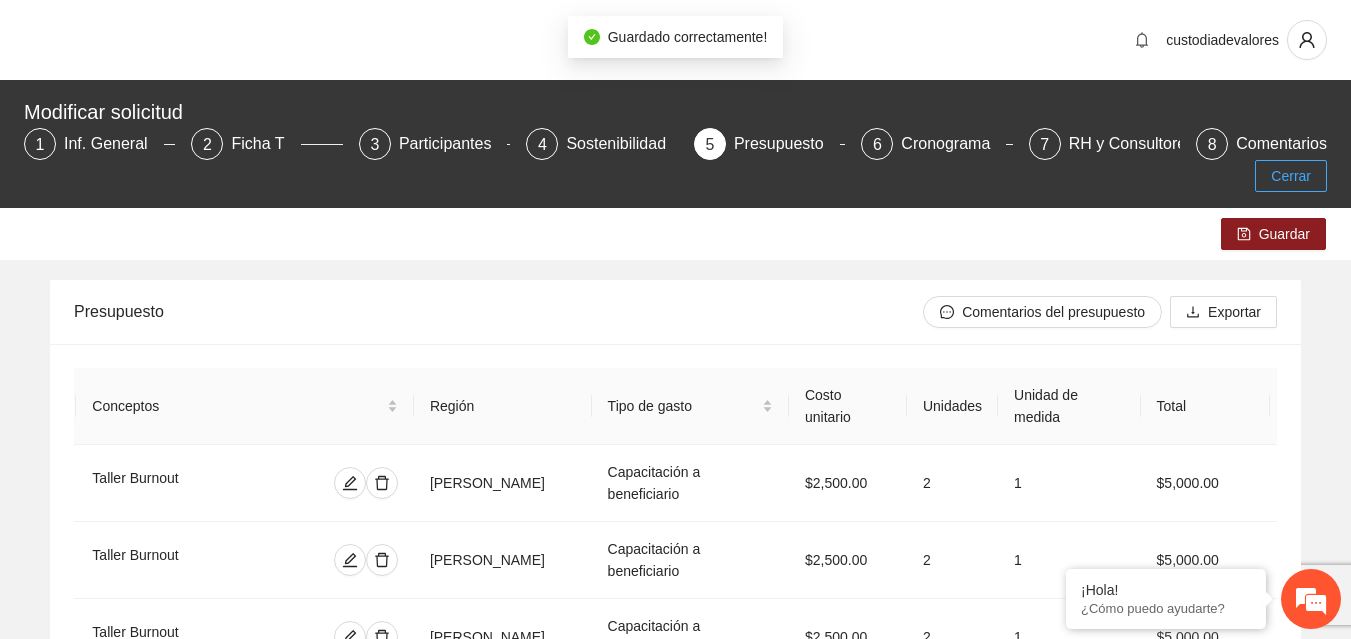 click on "Cerrar" at bounding box center [1291, 176] 